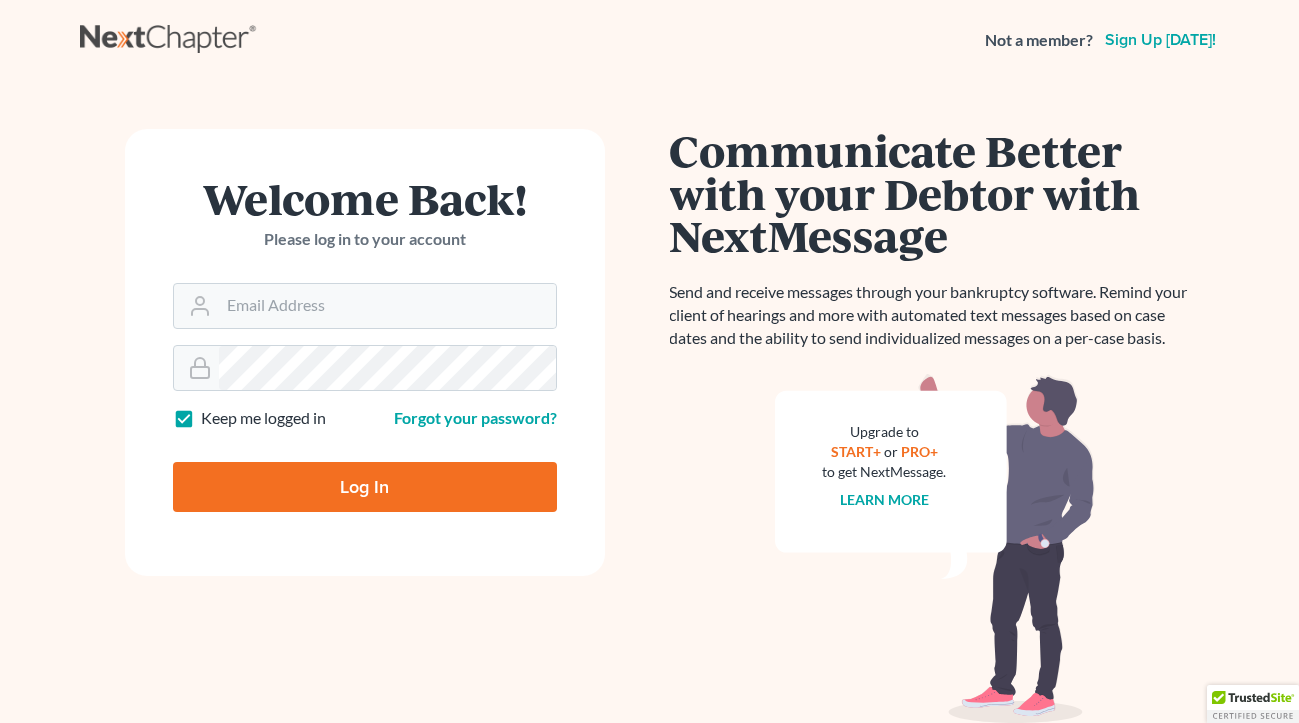 scroll, scrollTop: 0, scrollLeft: 0, axis: both 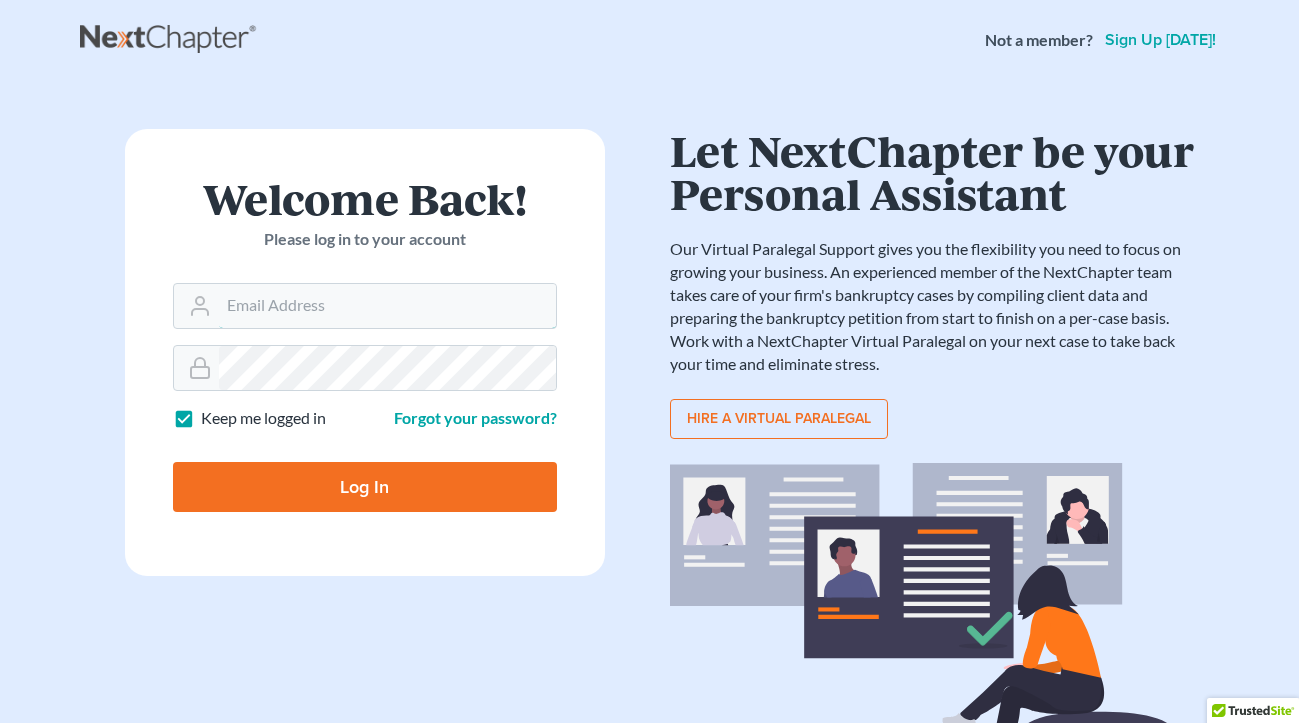 type on "[EMAIL_ADDRESS][DOMAIN_NAME]" 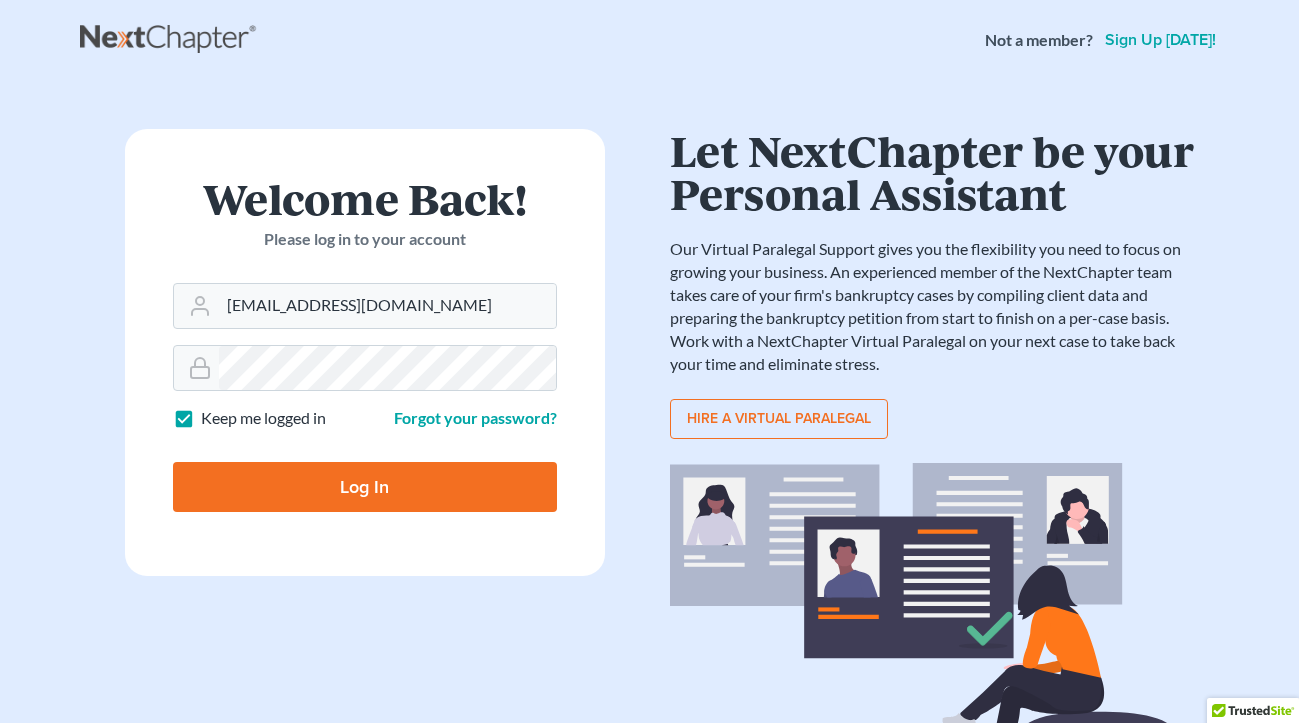 click on "Log In" at bounding box center (365, 487) 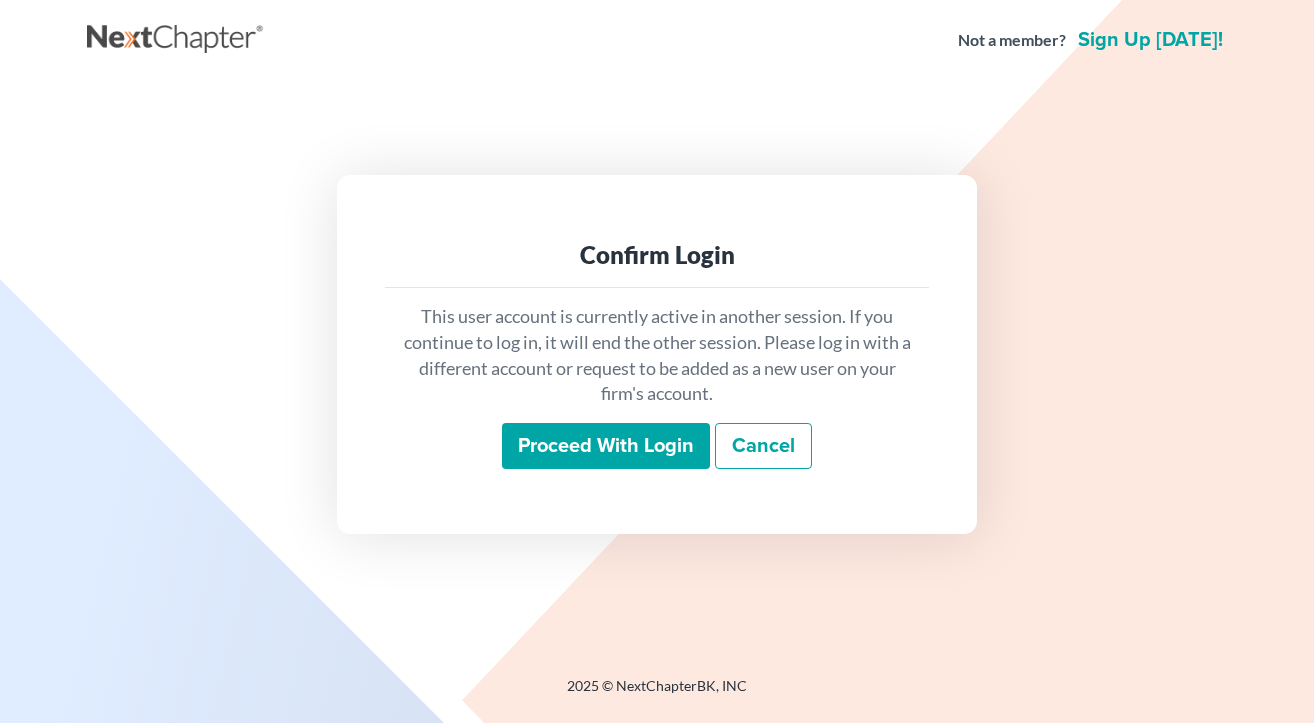 scroll, scrollTop: 0, scrollLeft: 0, axis: both 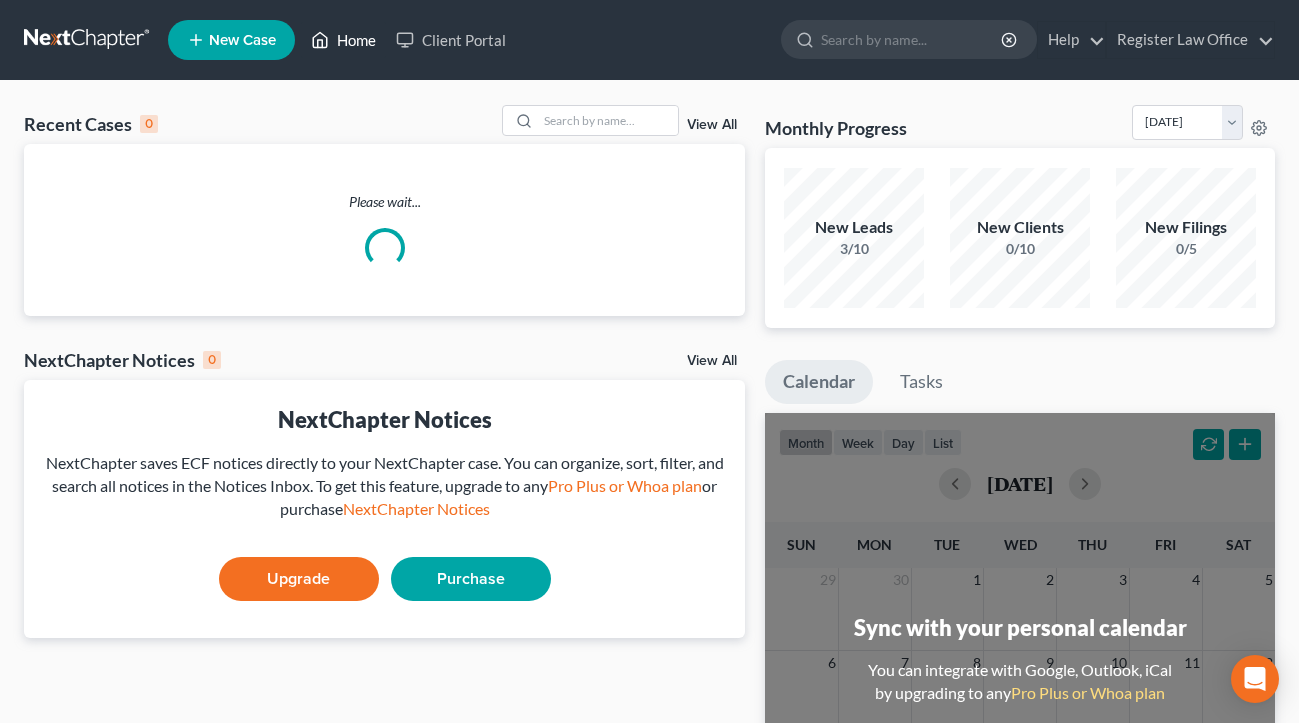 click on "Home" at bounding box center (343, 40) 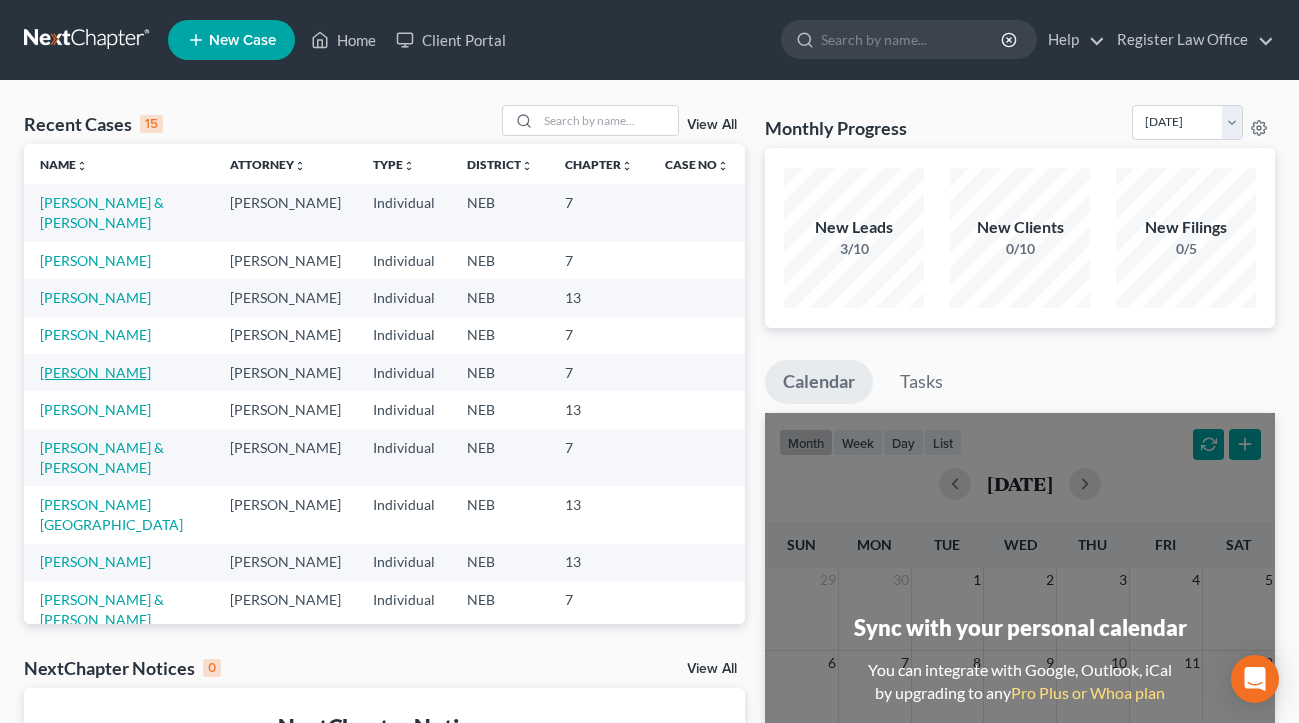 click on "[PERSON_NAME]" at bounding box center [95, 372] 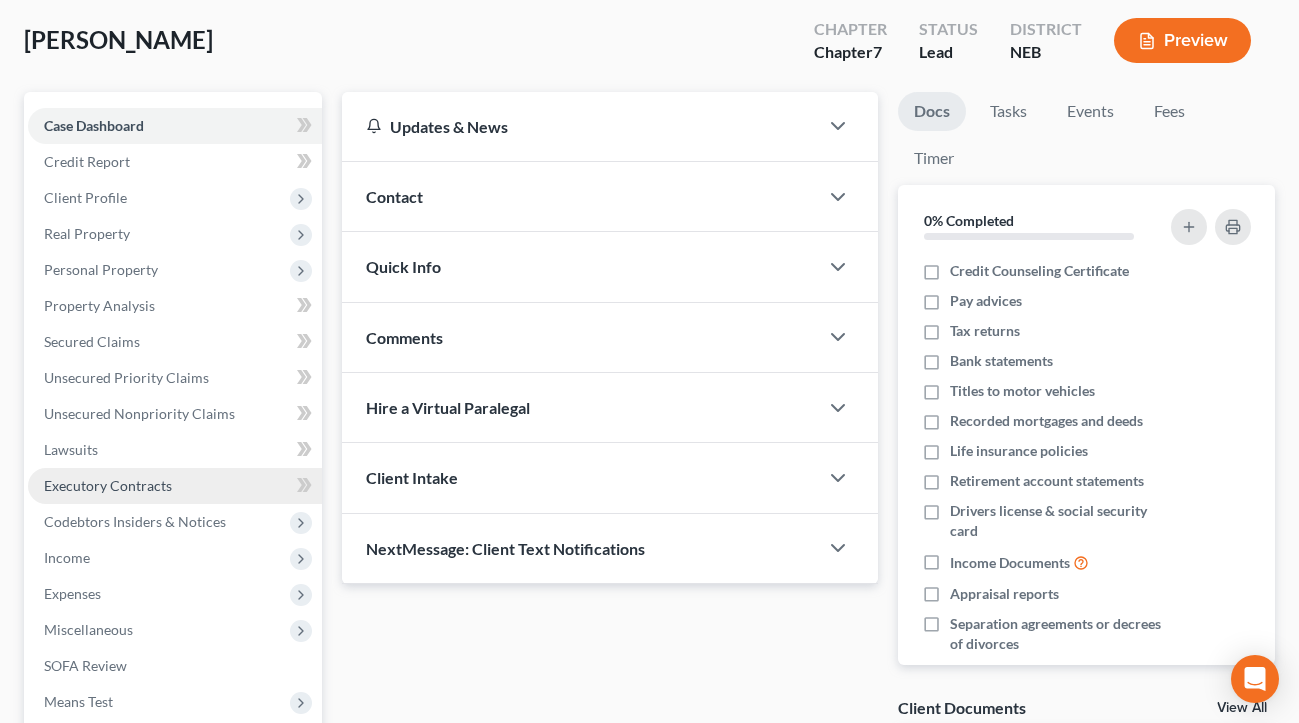 scroll, scrollTop: 200, scrollLeft: 0, axis: vertical 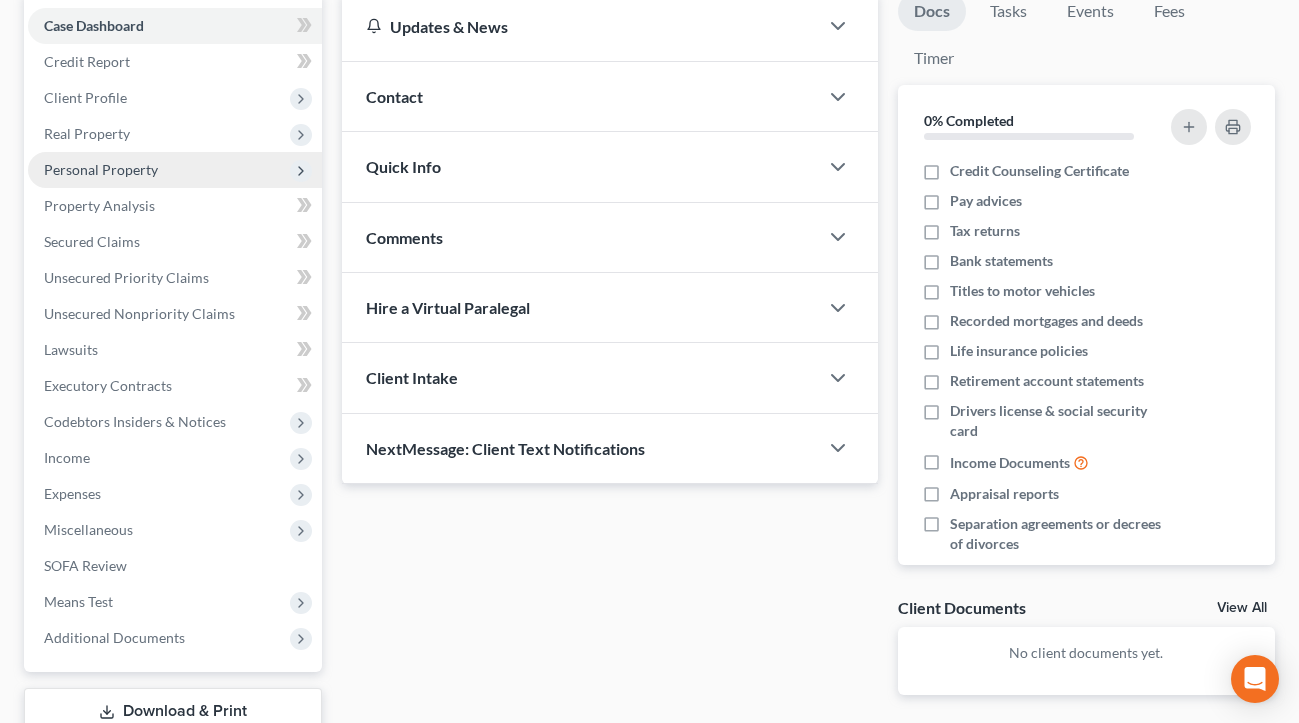 click on "Personal Property" at bounding box center (101, 169) 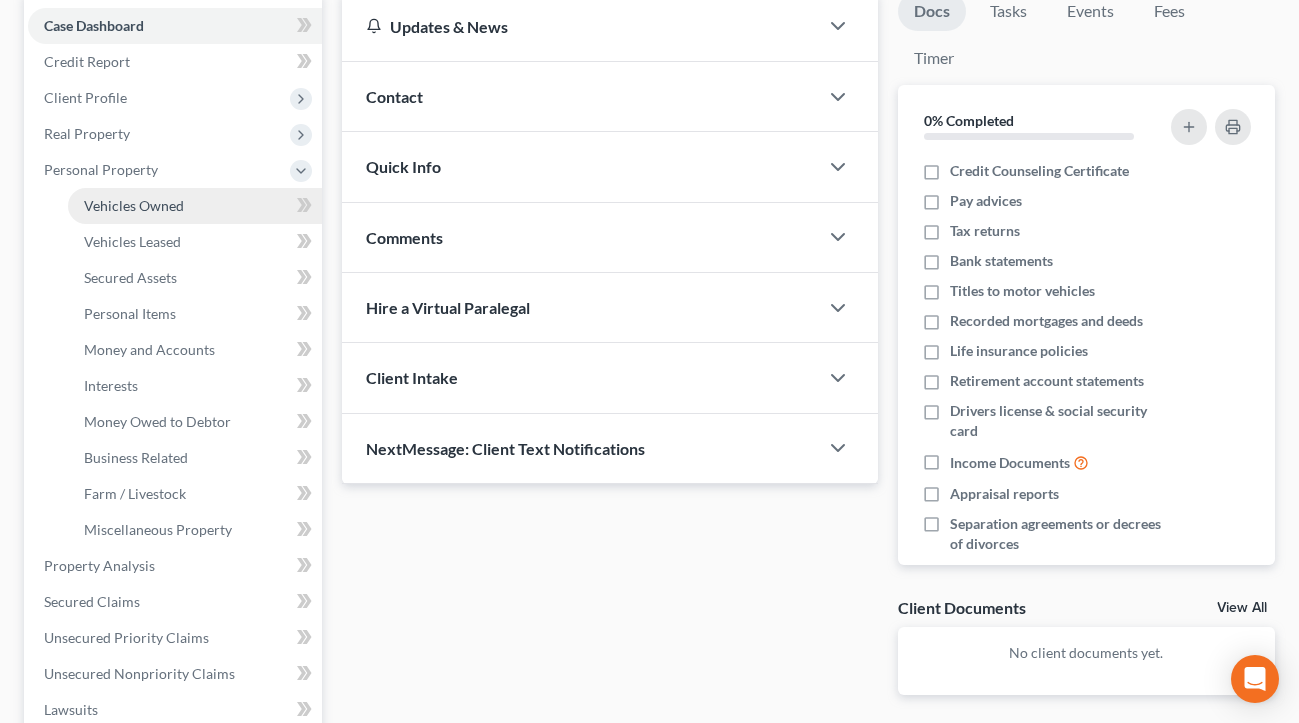 click on "Vehicles Owned" at bounding box center [134, 205] 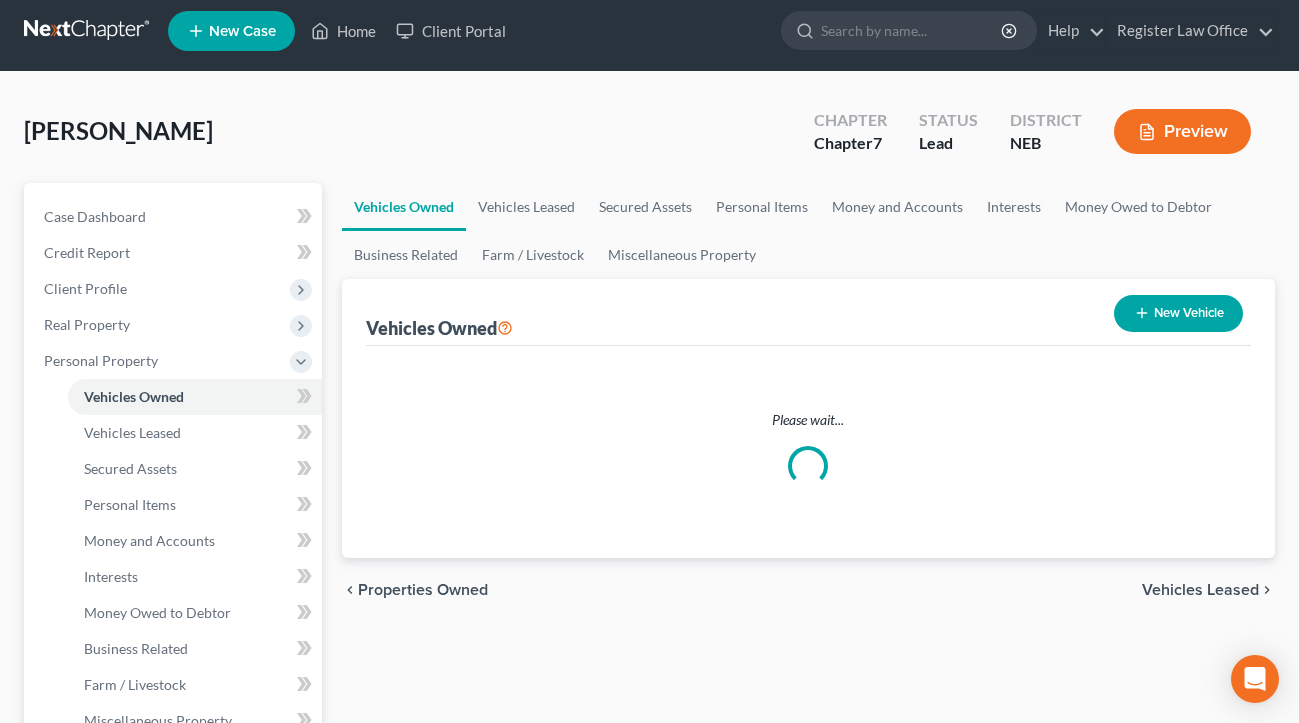 scroll, scrollTop: 0, scrollLeft: 0, axis: both 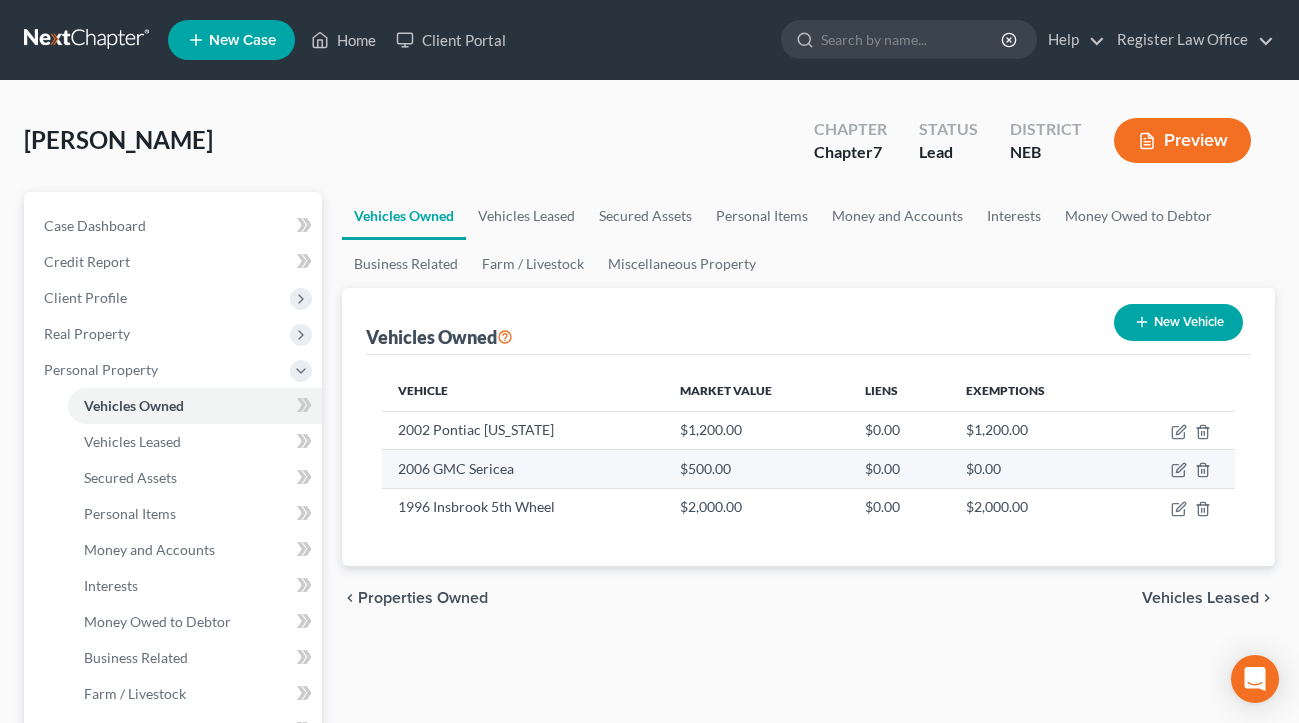 click at bounding box center (1175, 469) 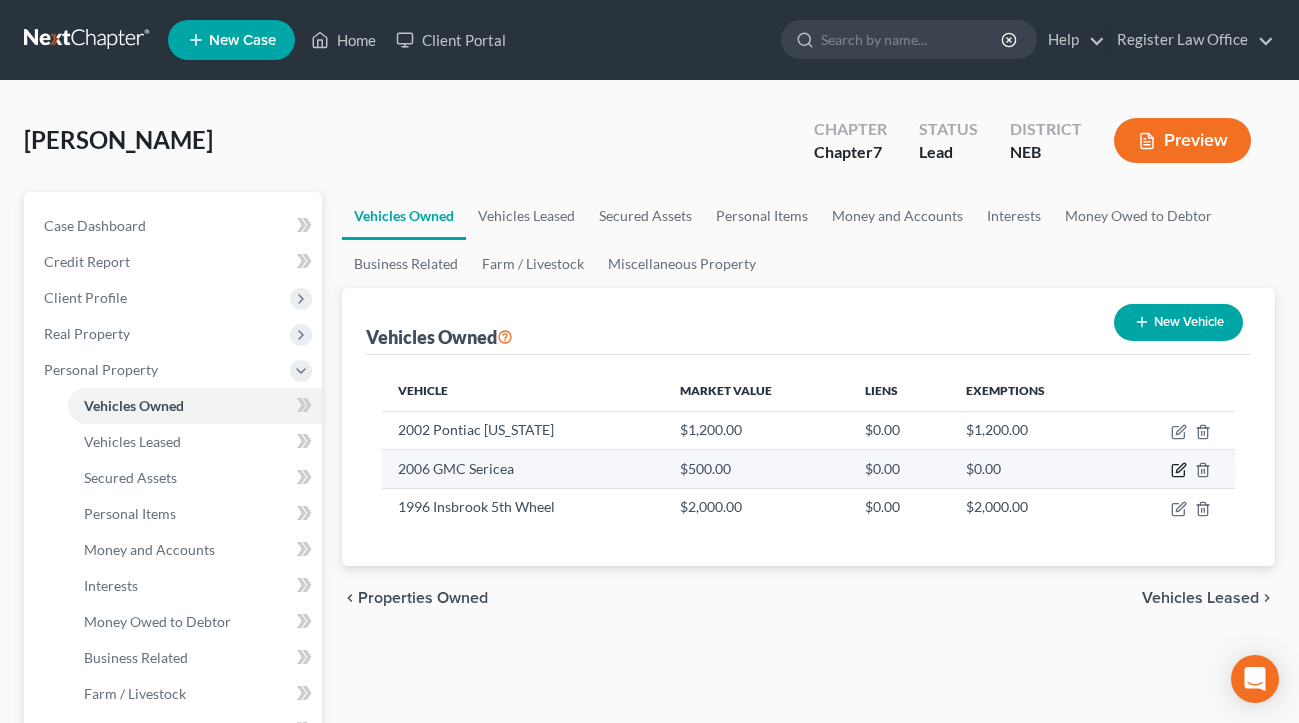 click 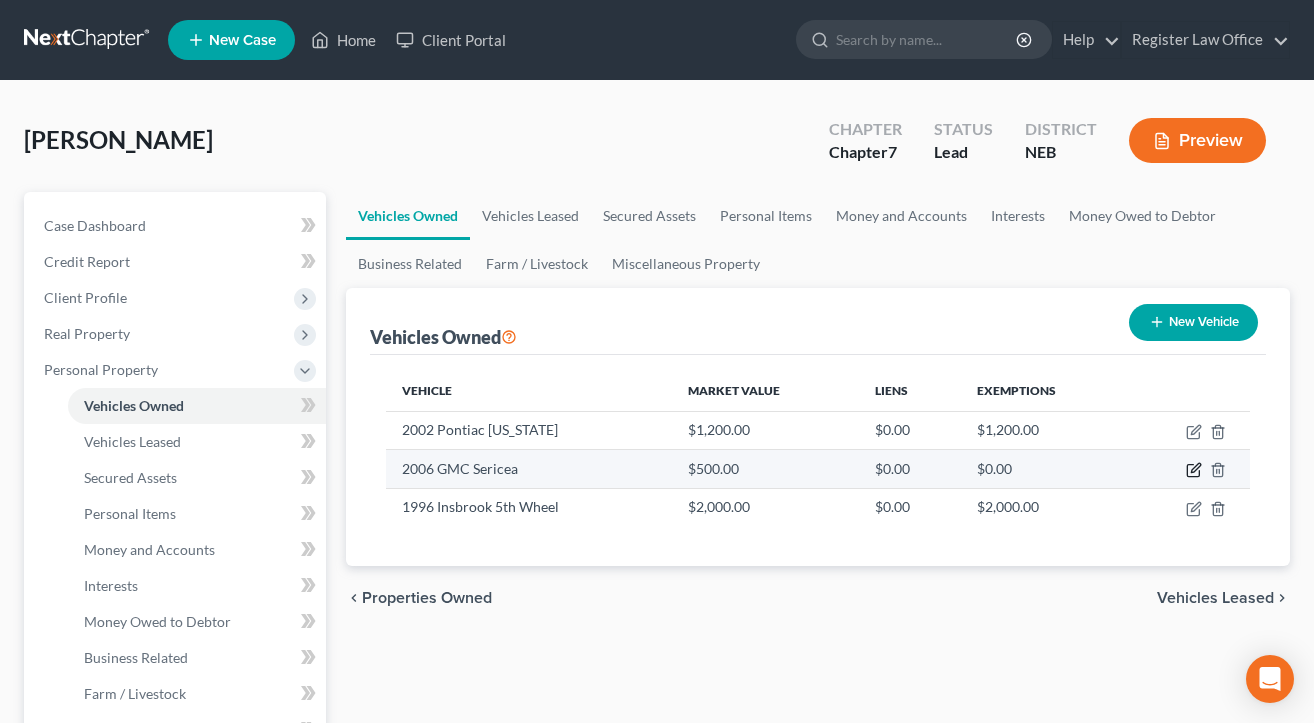 select on "1" 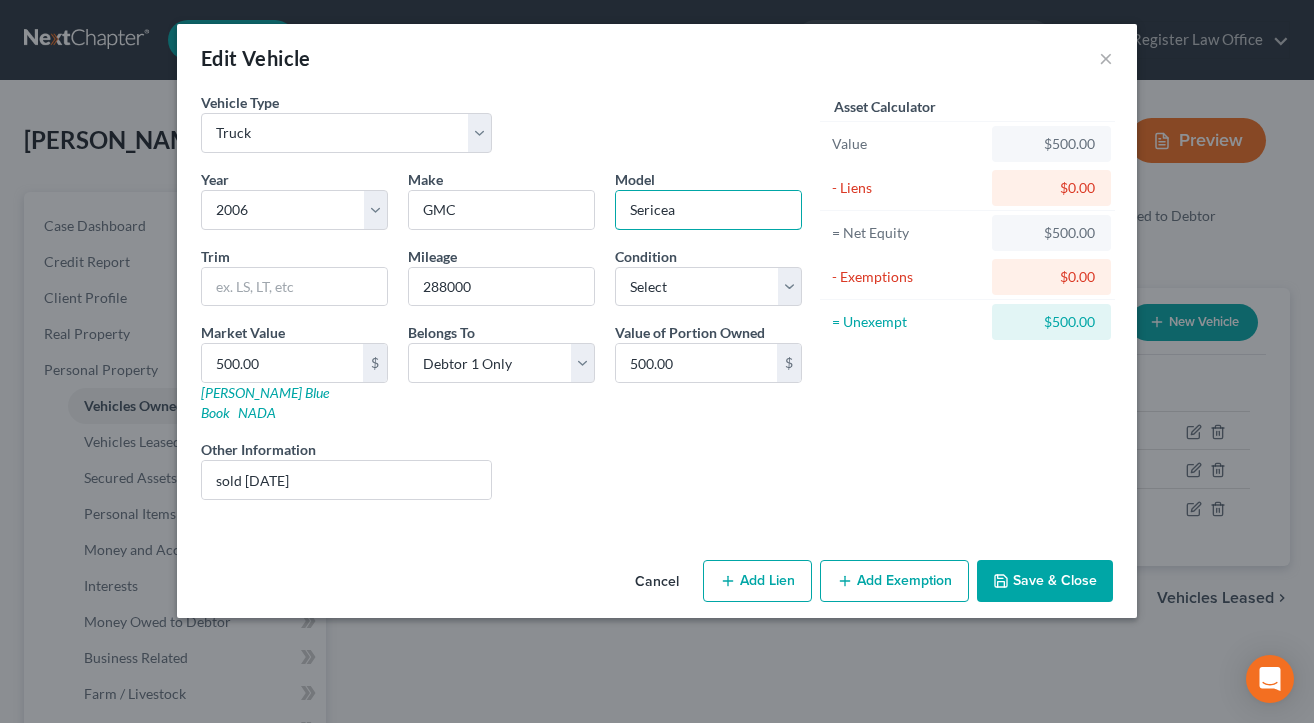 drag, startPoint x: 682, startPoint y: 216, endPoint x: 483, endPoint y: 185, distance: 201.4001 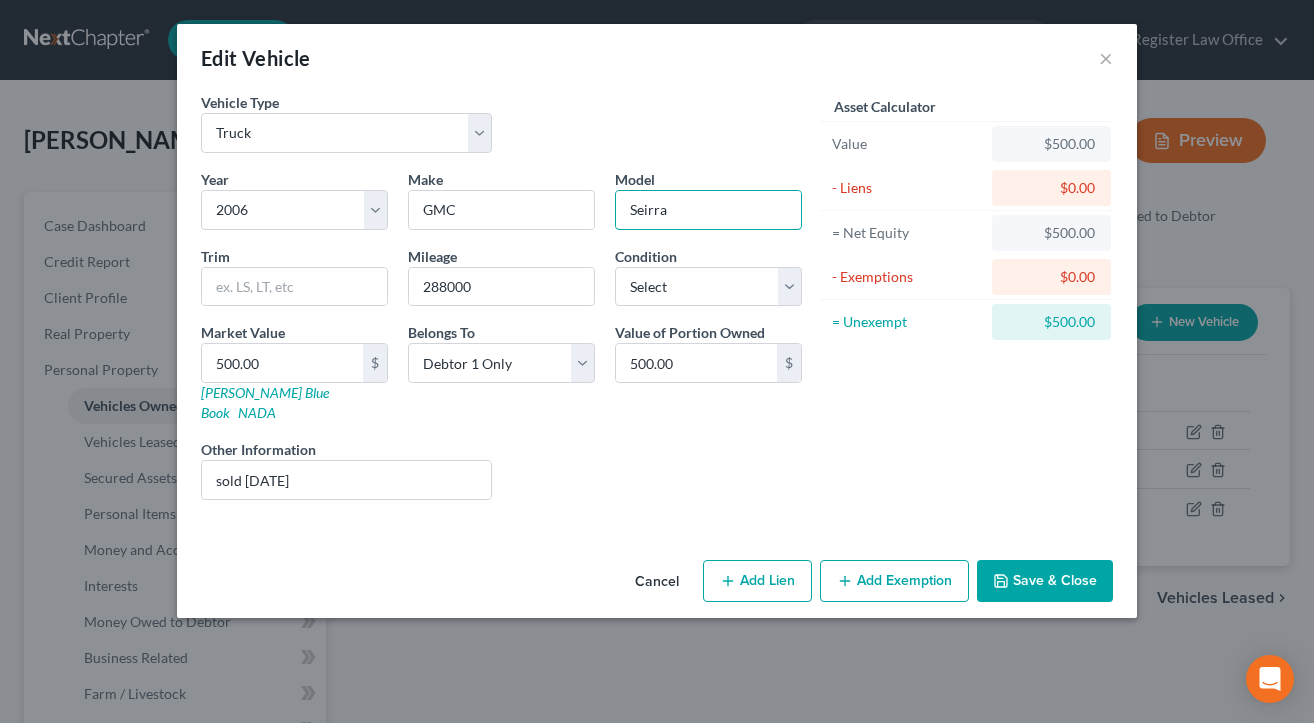 type on "Seirra" 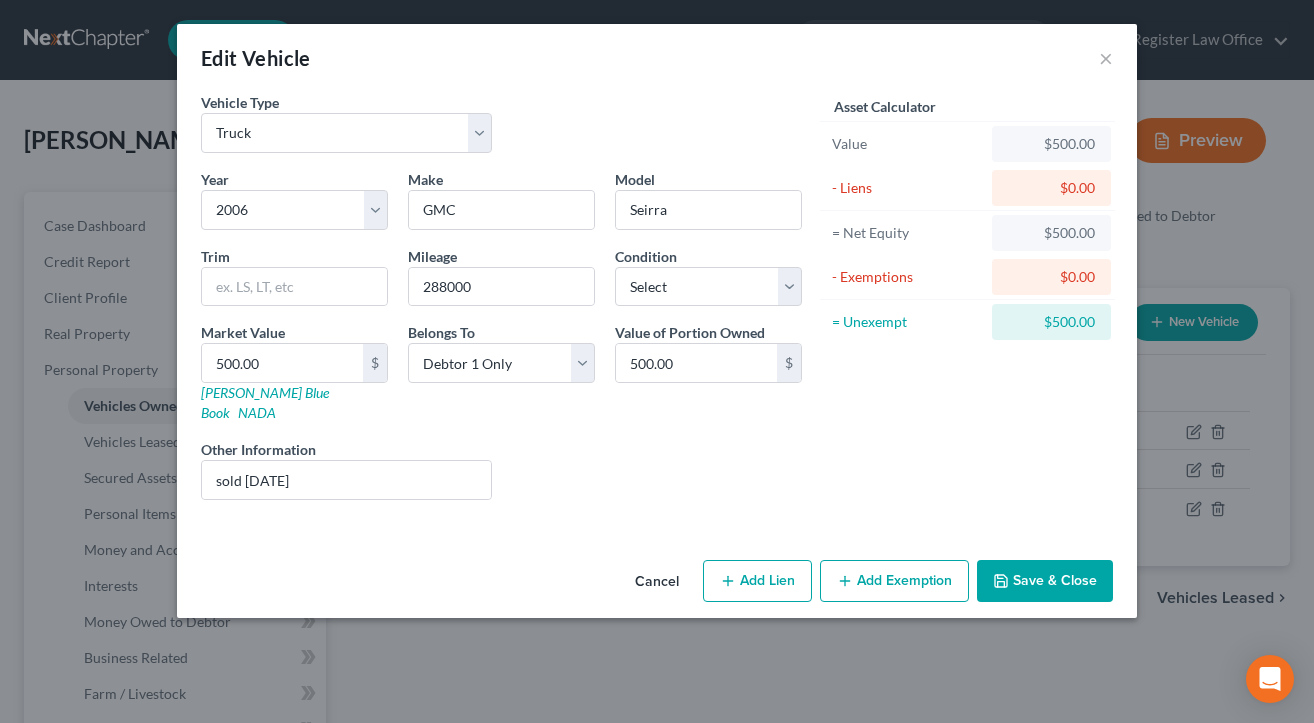 click on "Liens
Select" at bounding box center (657, 469) 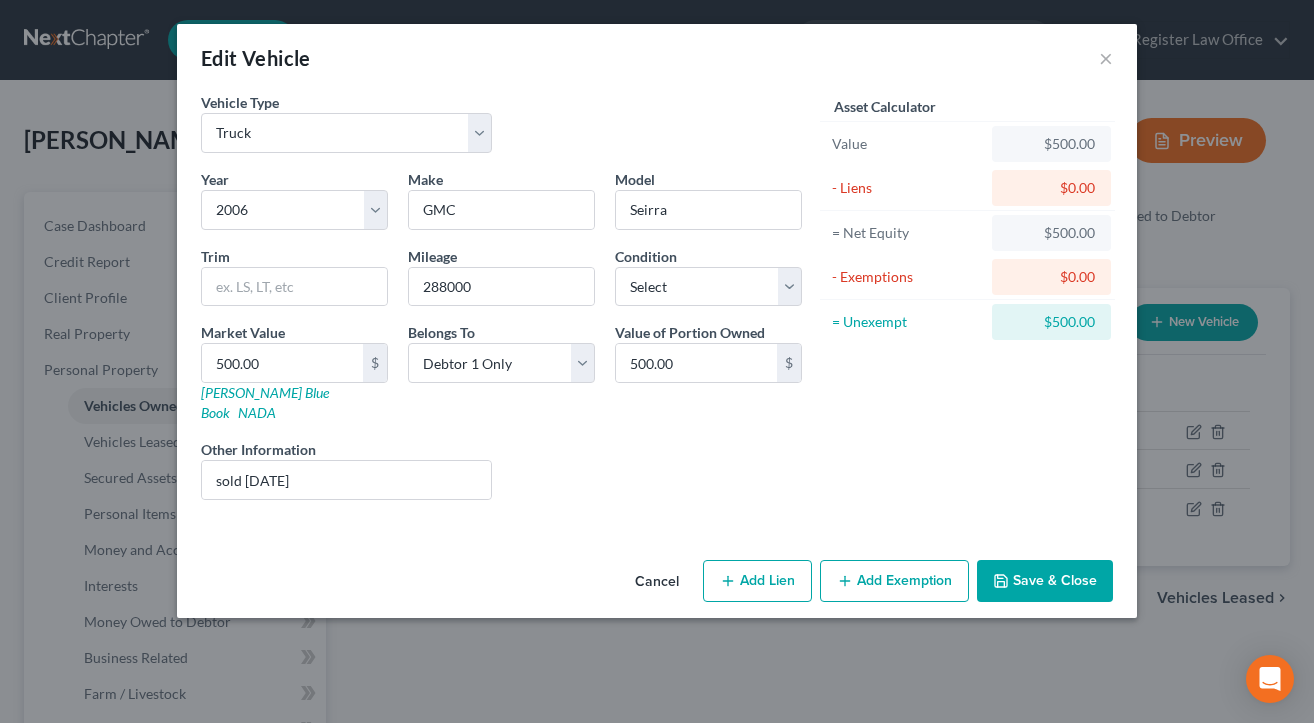 click on "Save & Close" at bounding box center (1045, 581) 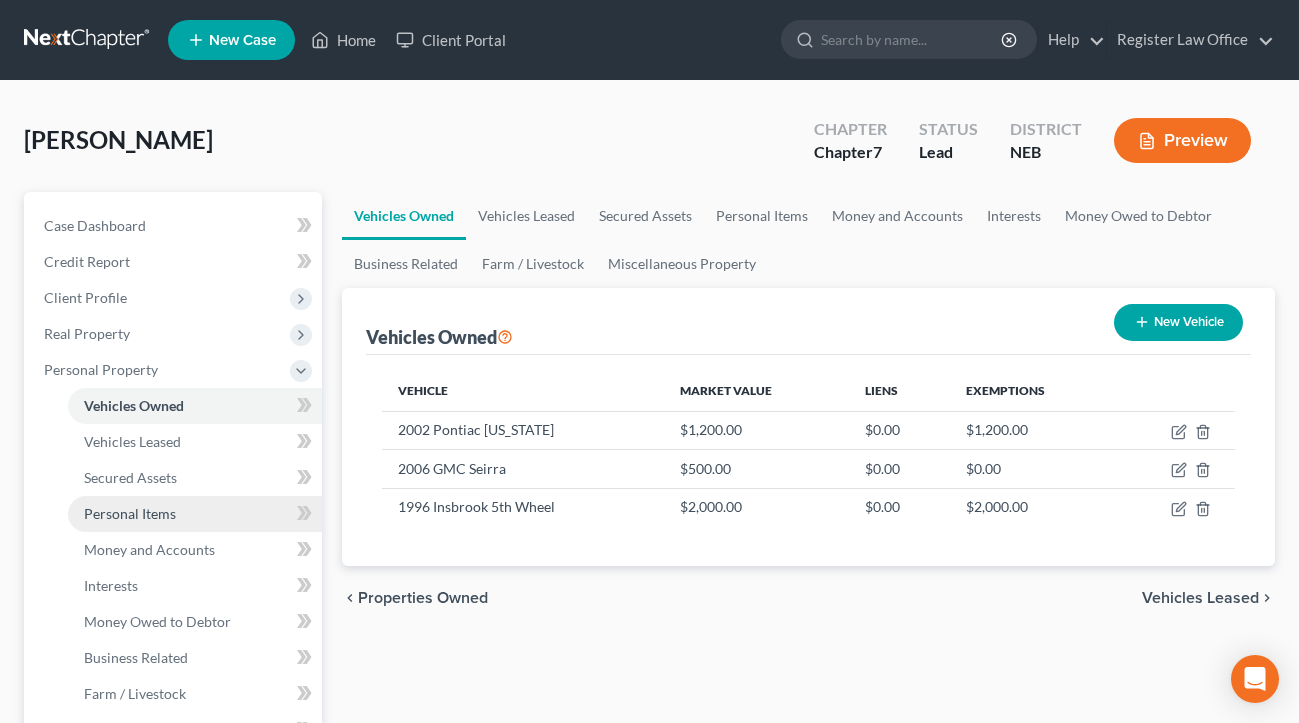 click on "Personal Items" at bounding box center [130, 513] 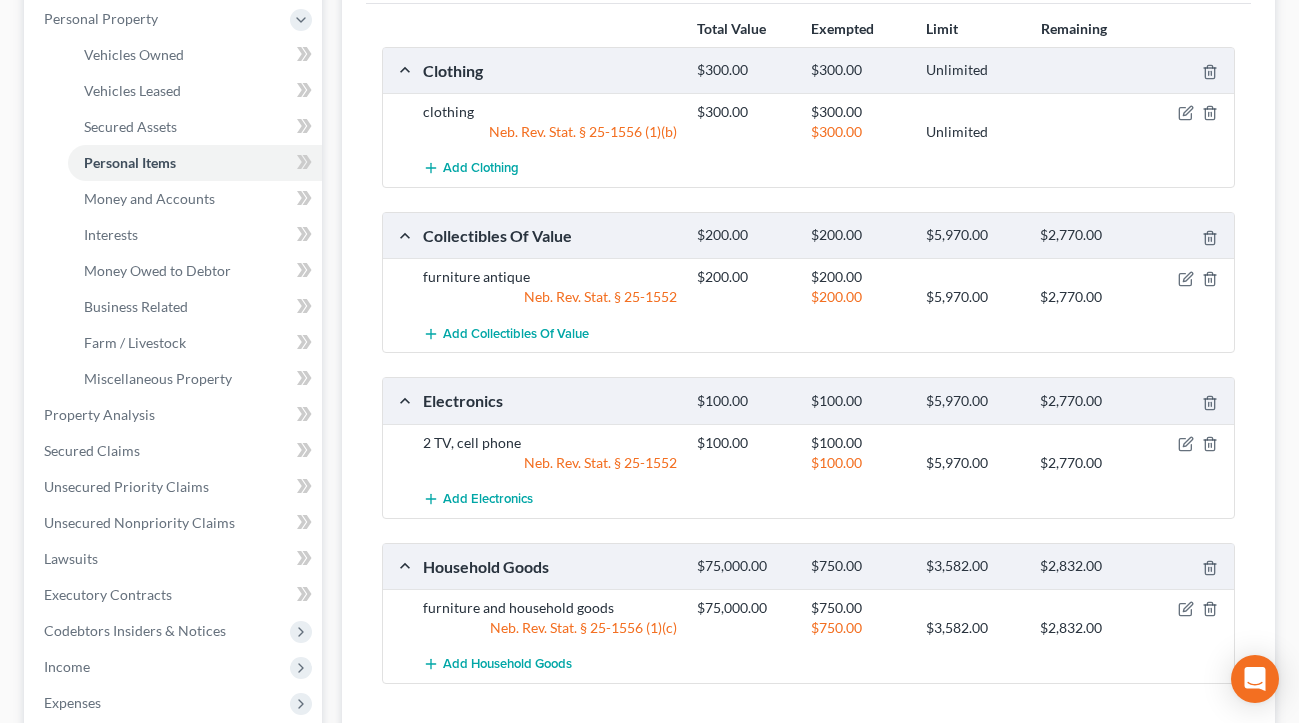 scroll, scrollTop: 400, scrollLeft: 0, axis: vertical 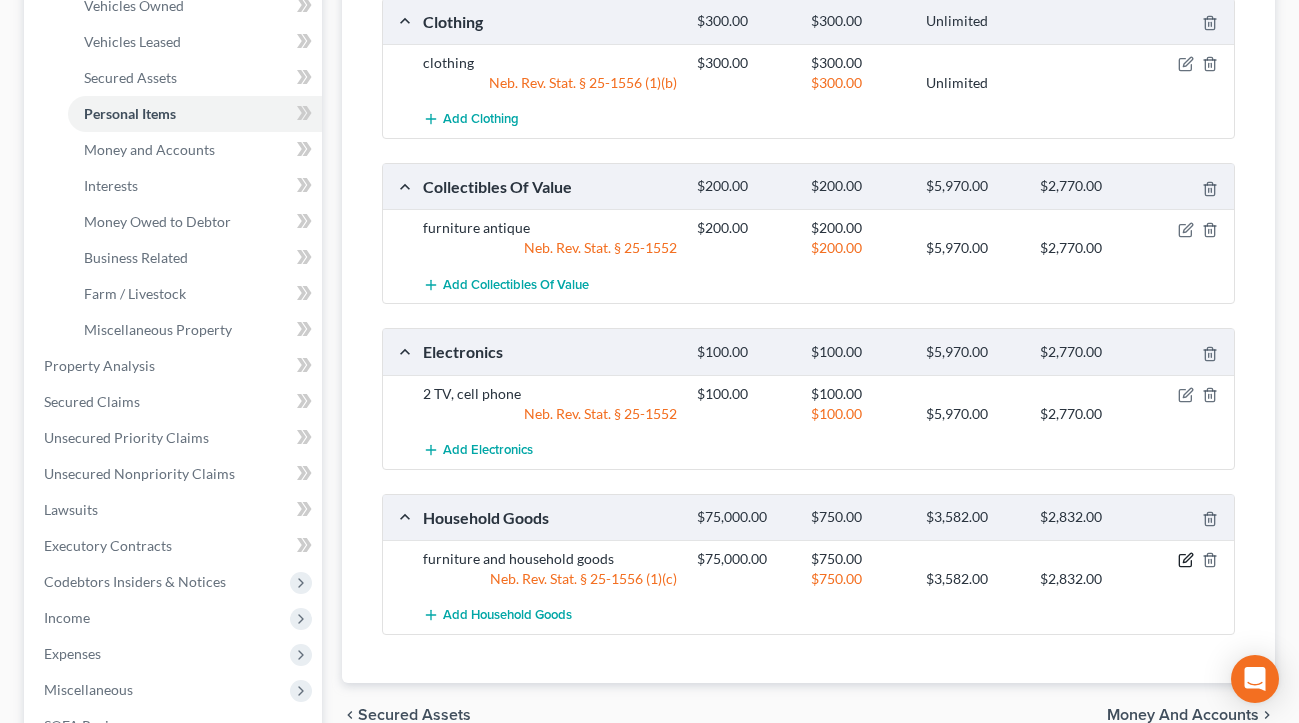 click 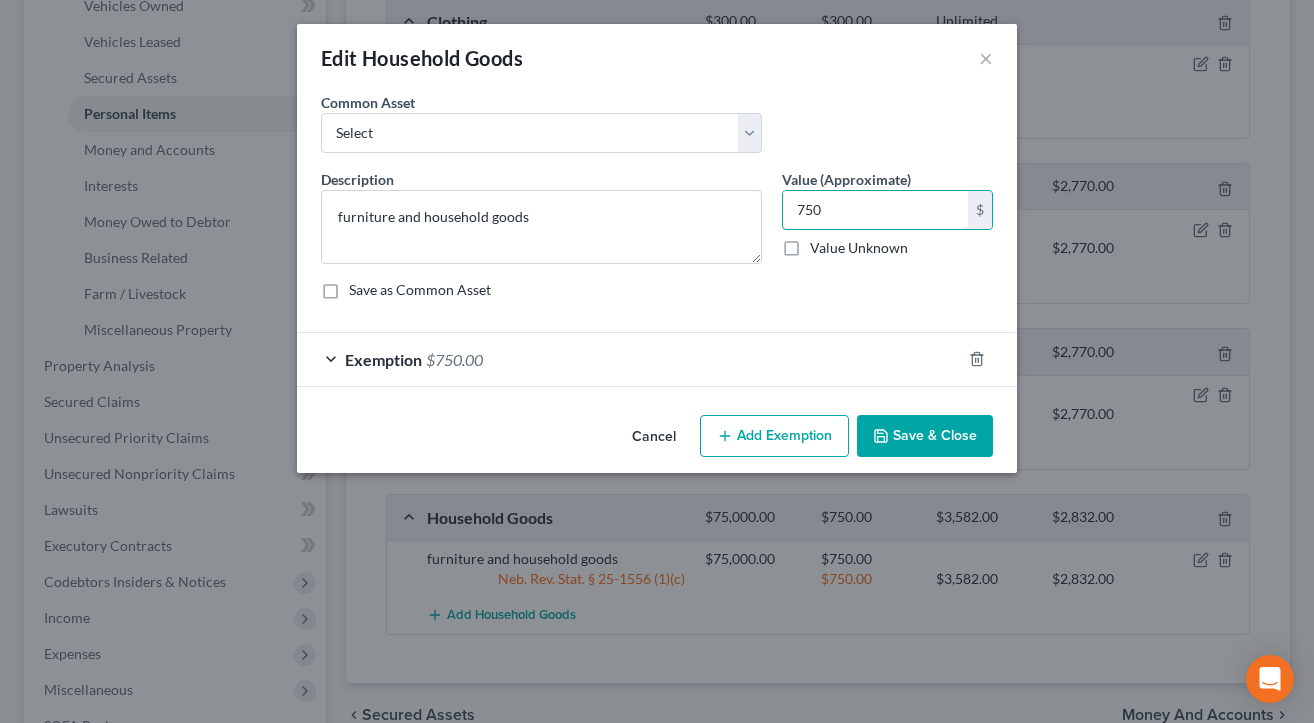 type on "750" 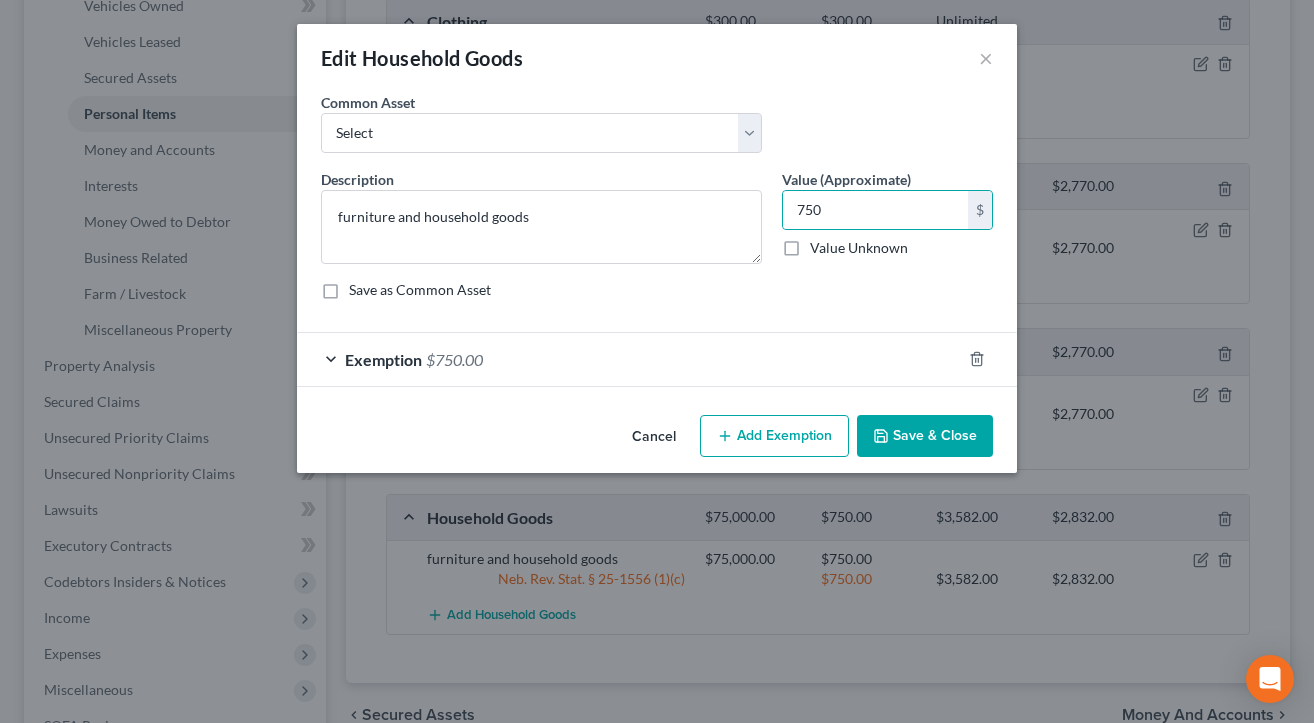 click on "An exemption set must first be selected from the Filing Information section. Common Asset Select Household goods and furnishings Household goods & Furnishings
Description
*
furniture and household goods Value (Approximate)
750.00 $
Value Unknown
Balance Undetermined
750 $
Value Unknown
Save as Common Asset
Exemption $750.00
Exemption Set must be selected for CA.
Exemption
*
6 - Household goods, electronics, books, musical instruments etc. - Neb. Rev. Stat. § 25-1556 (1)(c)         --View All or Create New-- 14 - Wildcard - Neb. Rev. Stat. § 25-1552 14 - Personal possessions - Neb. Rev. Stat. § 25-1556(1)(a) – (f) 6 - Household goods, electronics, books, musical instruments etc. - Neb. Rev. Stat. § 25-1556 (1)(c) 1 - Burial plot - Neb. Rev. Stat. § 12-517, 12-520, 12-506 11 - Clothing - Neb. Rev. Stat. § 25-1556 (1)(b) Limit     $ $ *" at bounding box center [657, 239] 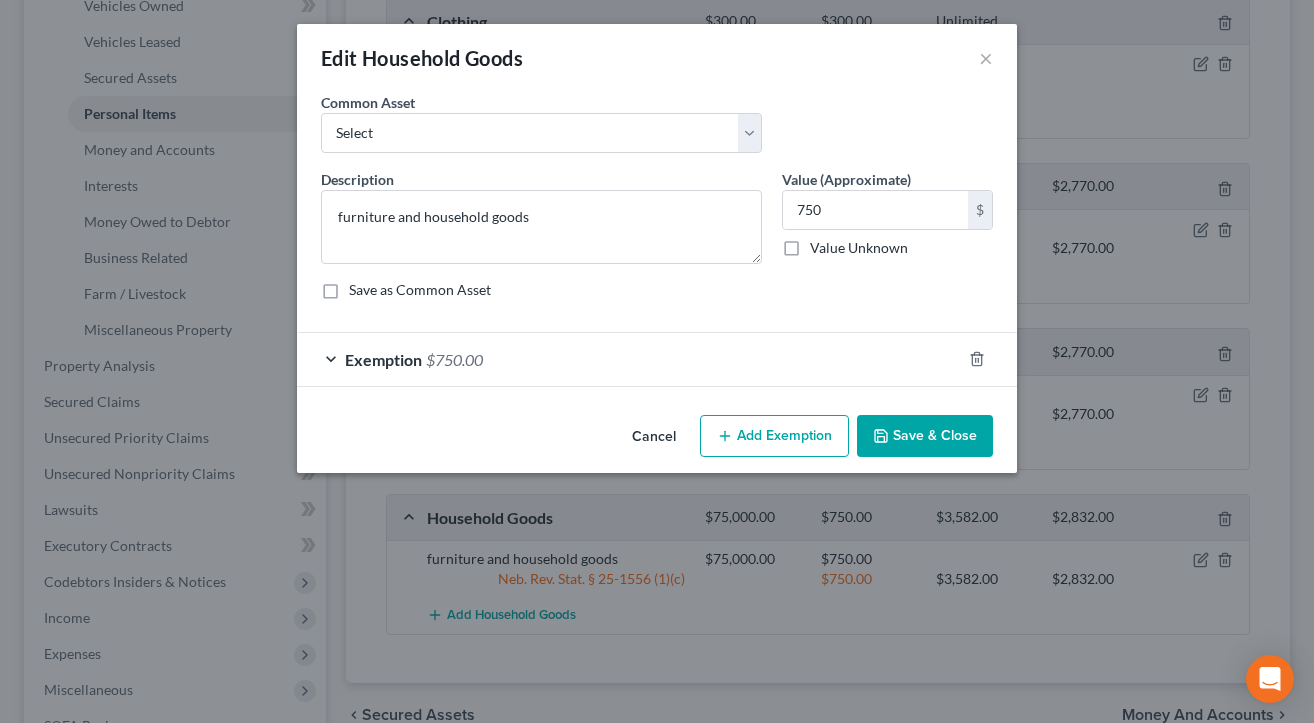 click on "Save & Close" at bounding box center [925, 436] 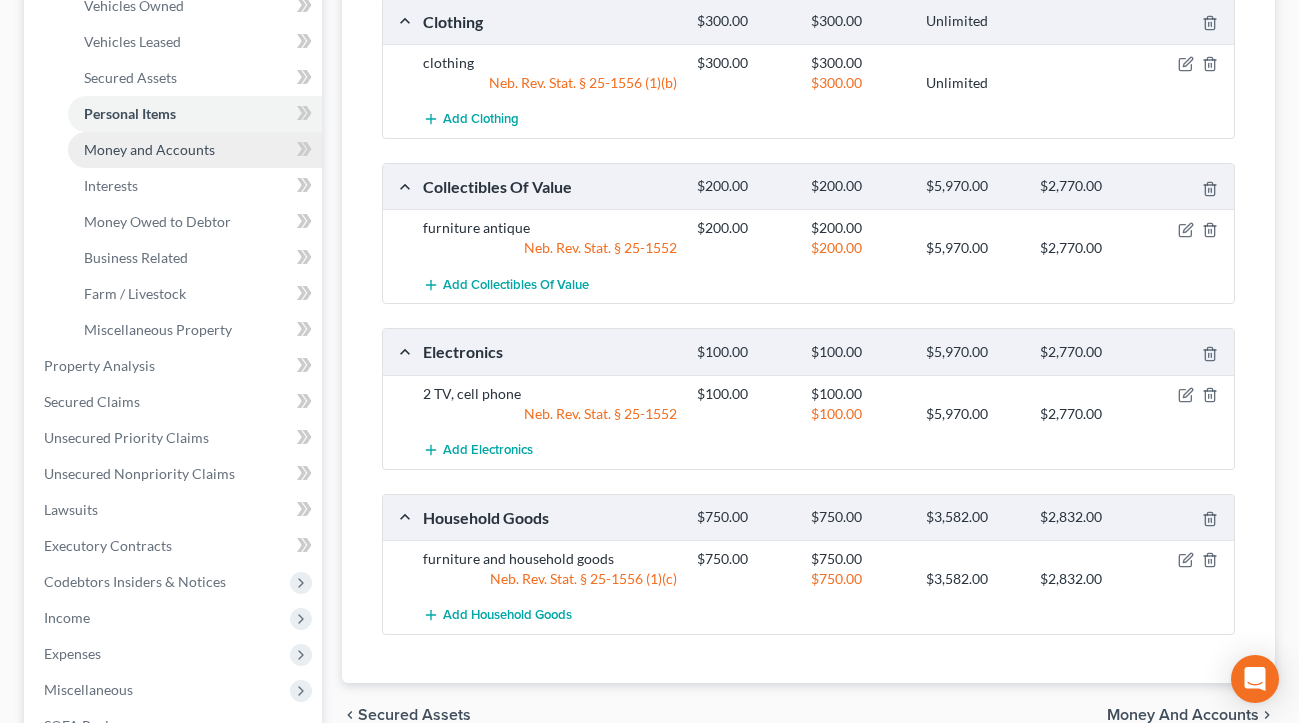 click on "Money and Accounts" at bounding box center [149, 149] 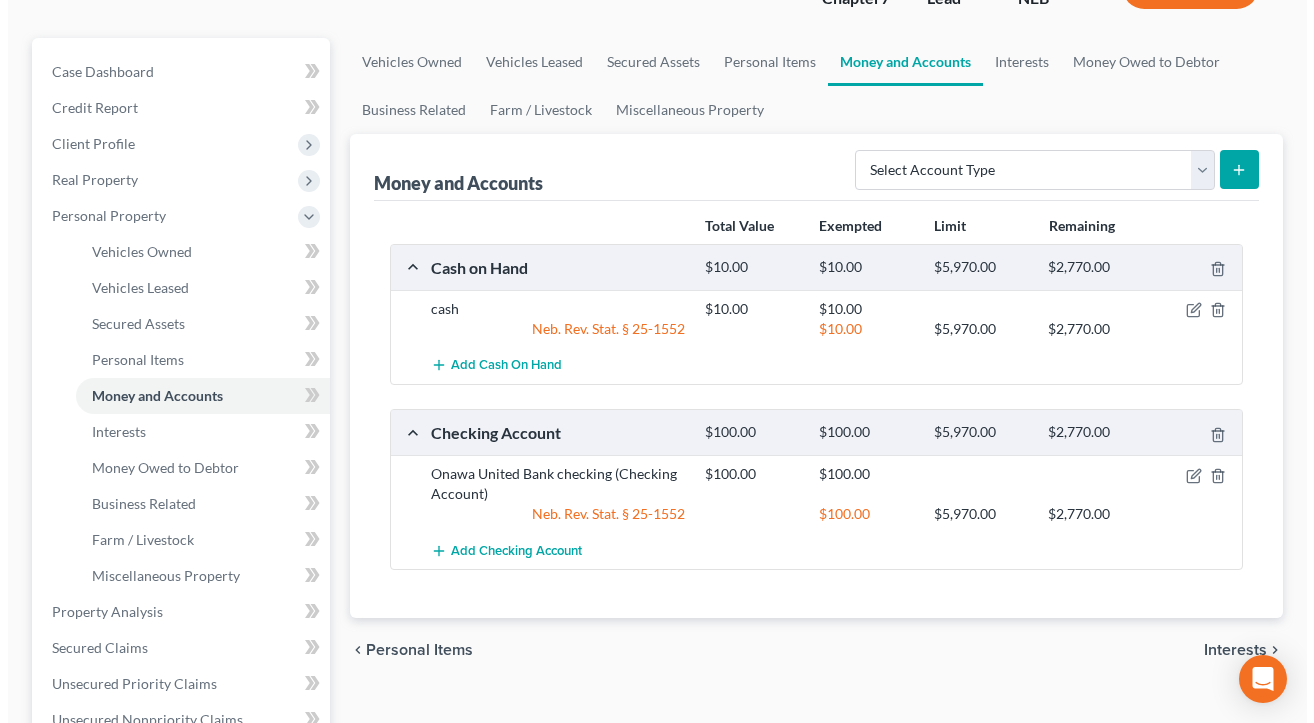 scroll, scrollTop: 200, scrollLeft: 0, axis: vertical 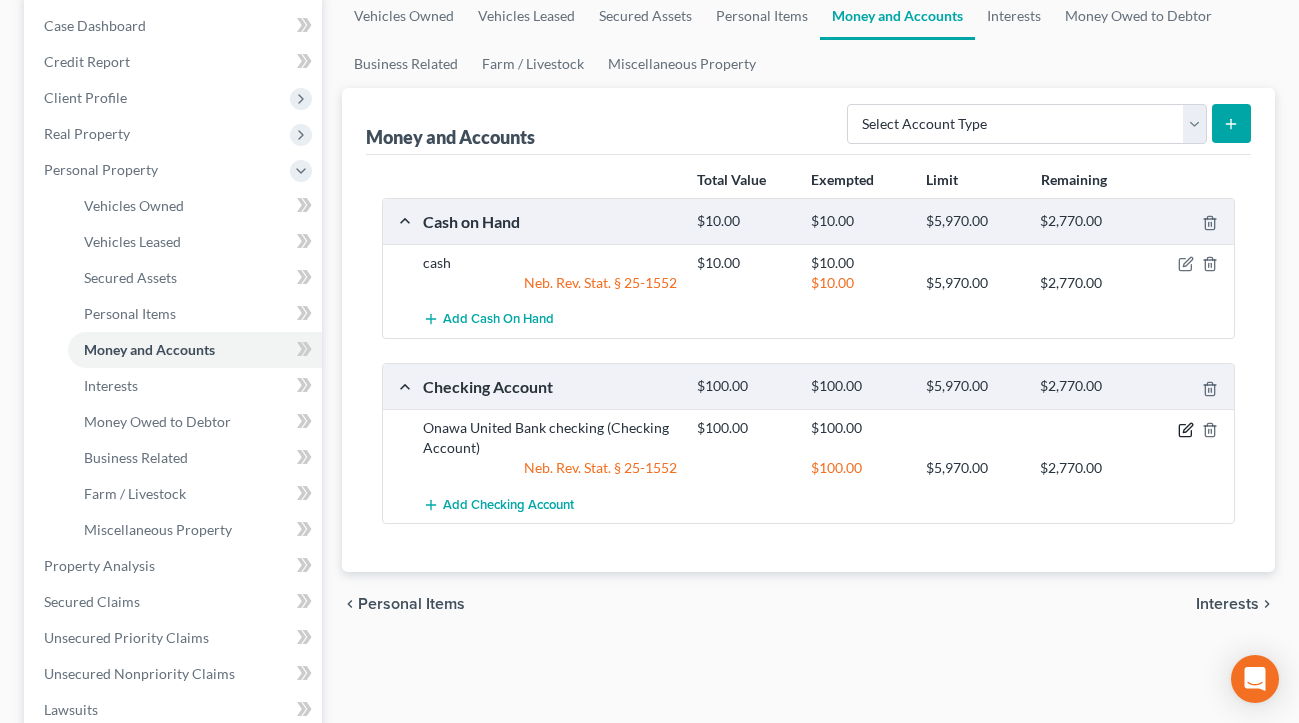 click 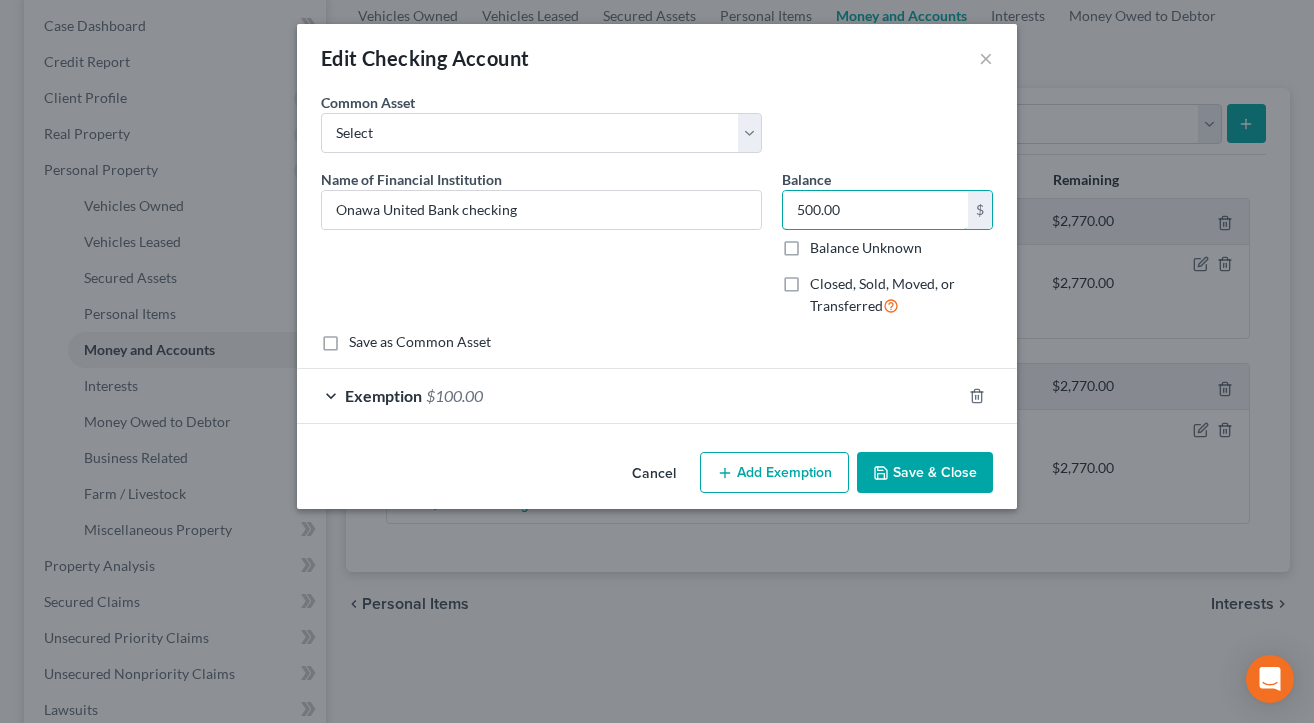 type on "500.00" 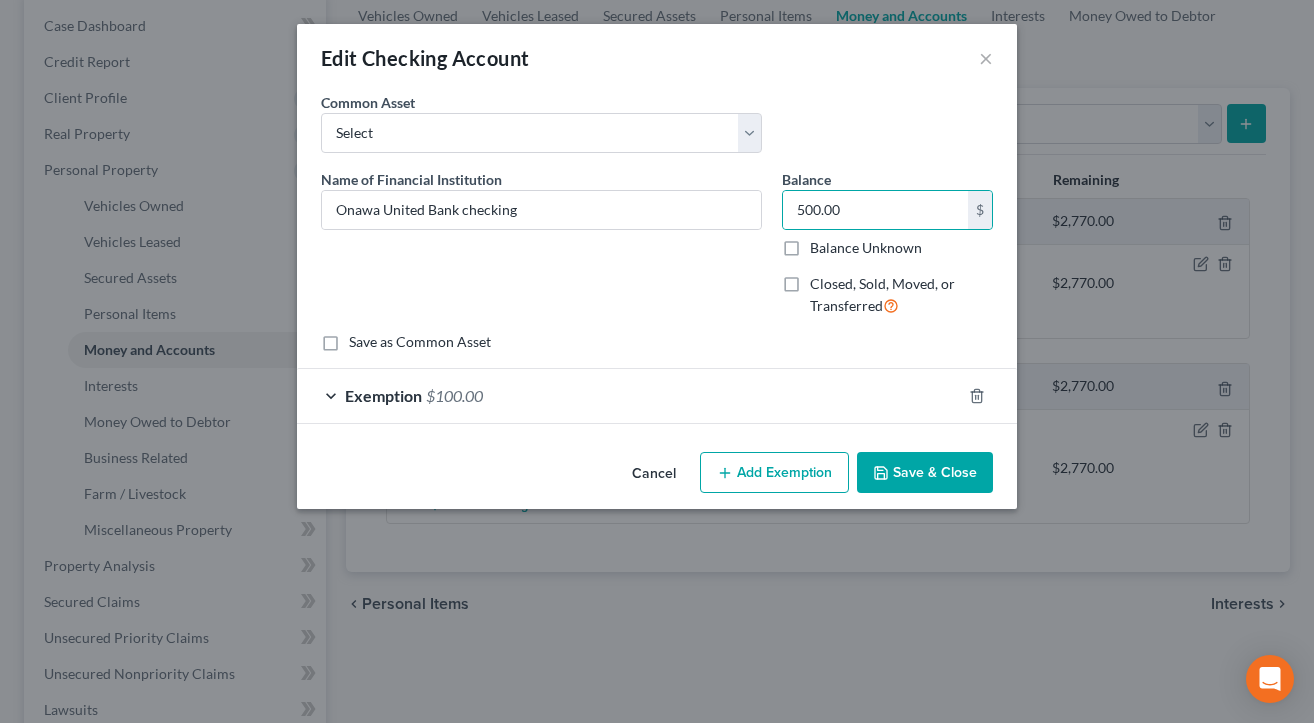 click on "Name of Financial Institution
*
Onawa United Bank checking" at bounding box center [541, 251] 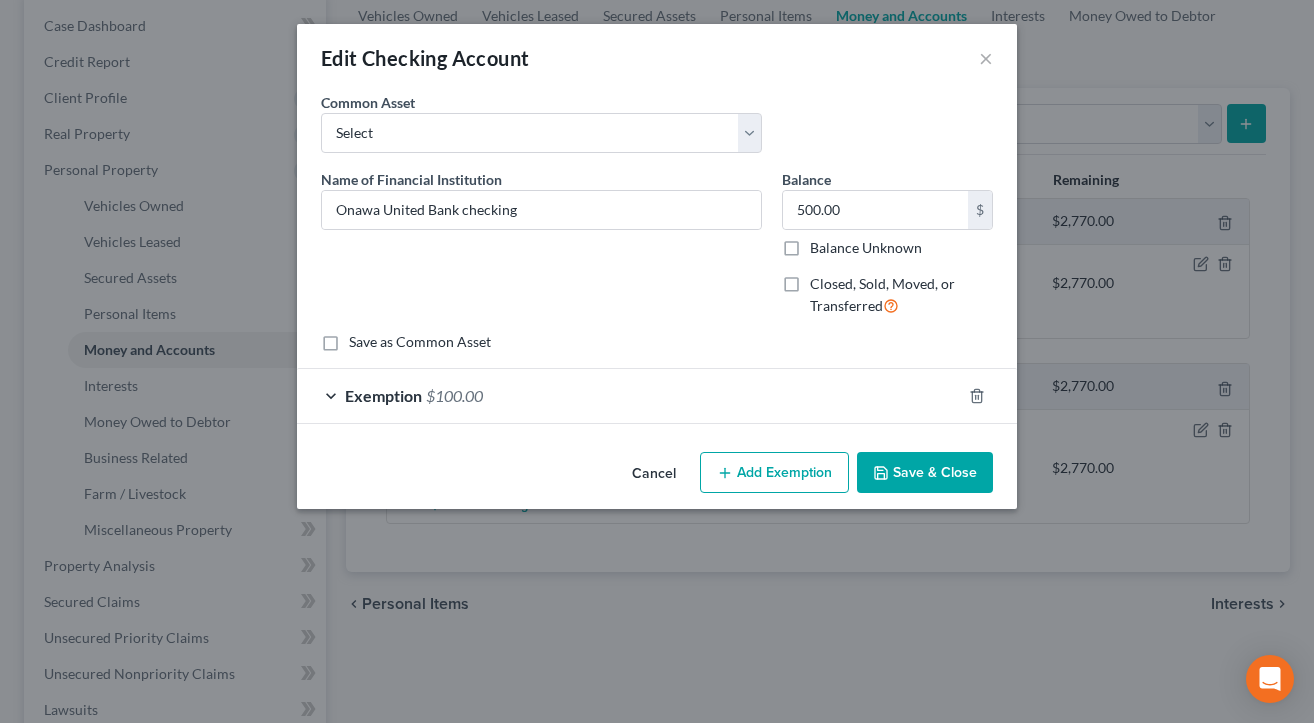click on "Exemption" at bounding box center (383, 395) 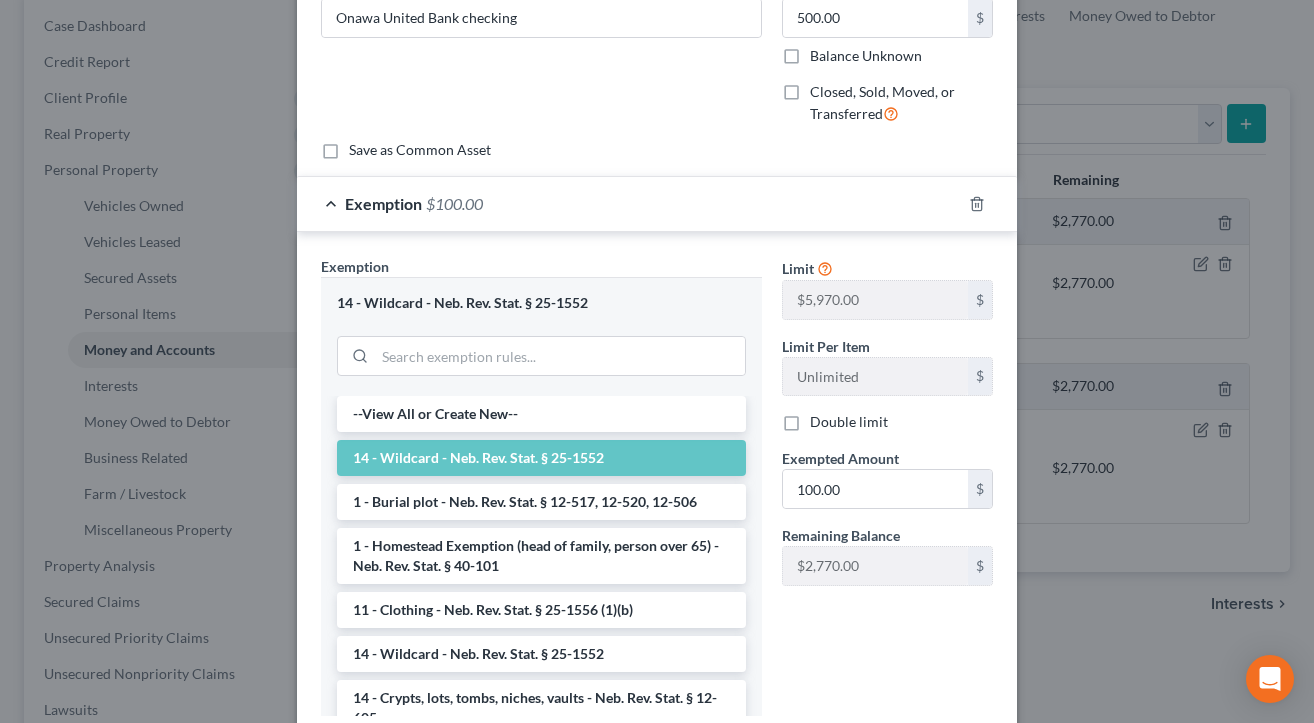 scroll, scrollTop: 200, scrollLeft: 0, axis: vertical 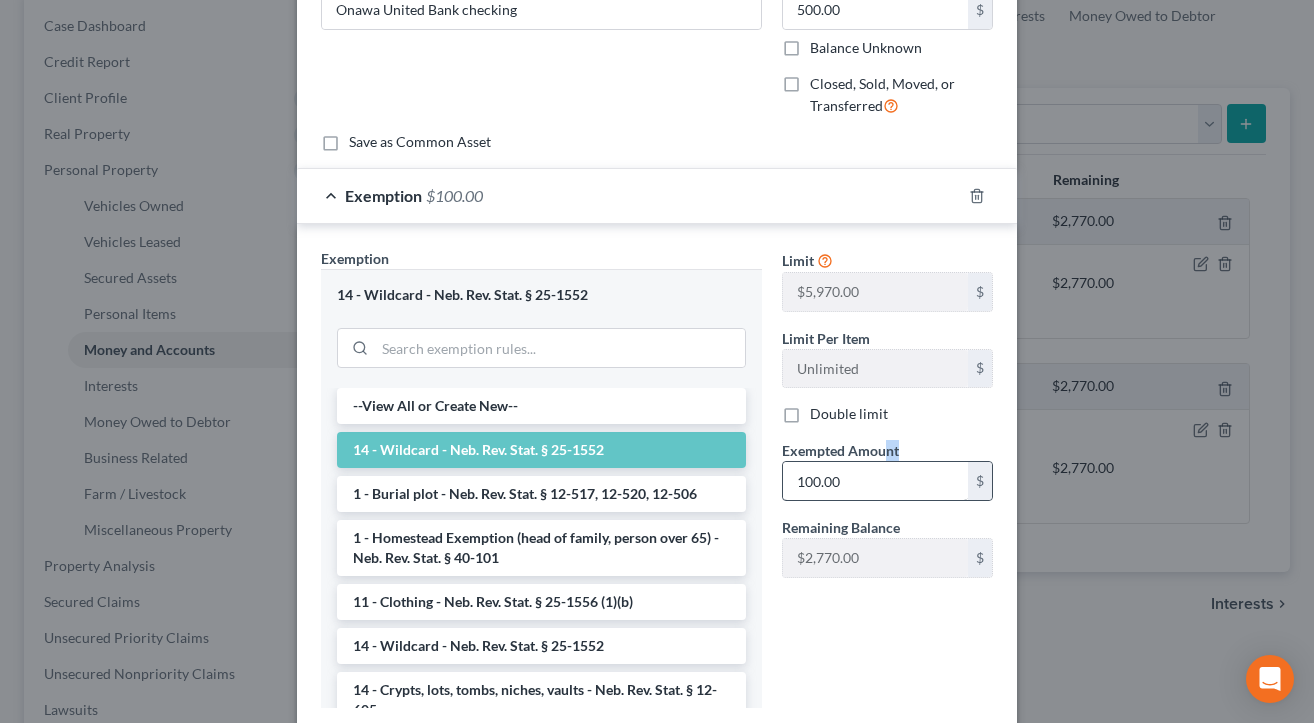 click on "Exempted Amount
*
100.00 $" at bounding box center [887, 470] 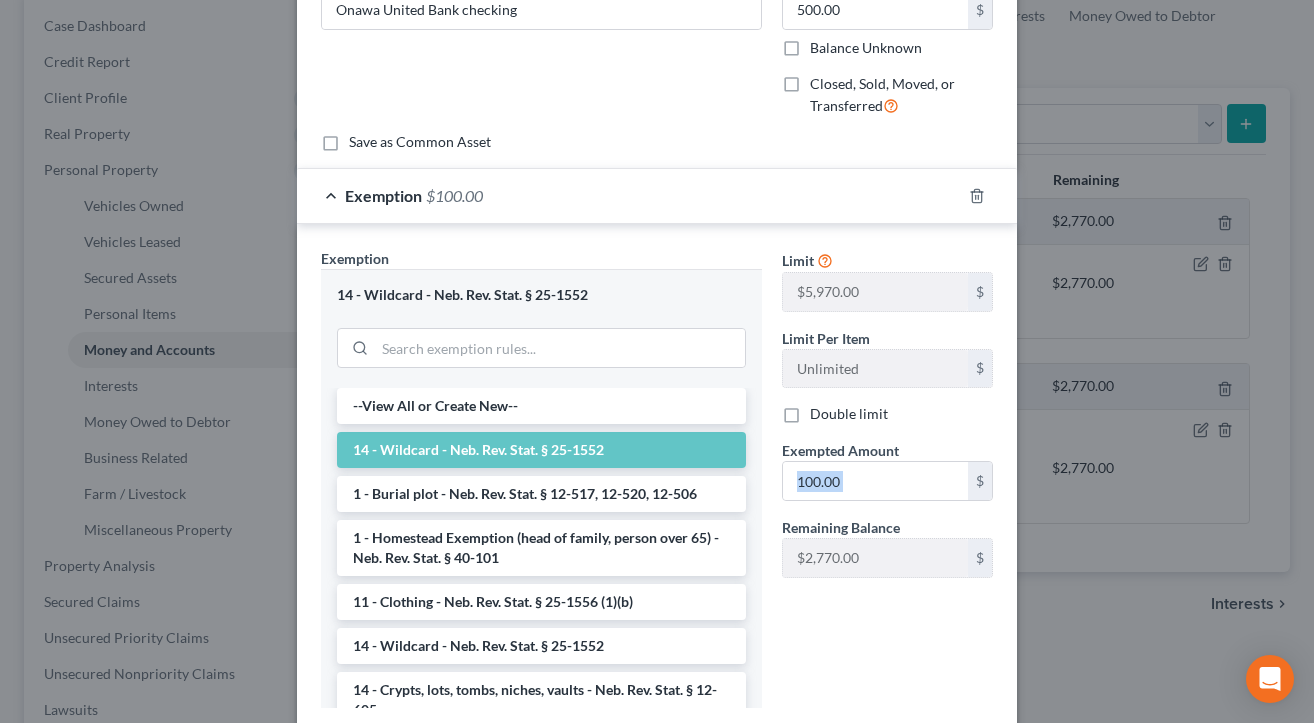 drag, startPoint x: 876, startPoint y: 505, endPoint x: 772, endPoint y: 492, distance: 104.80935 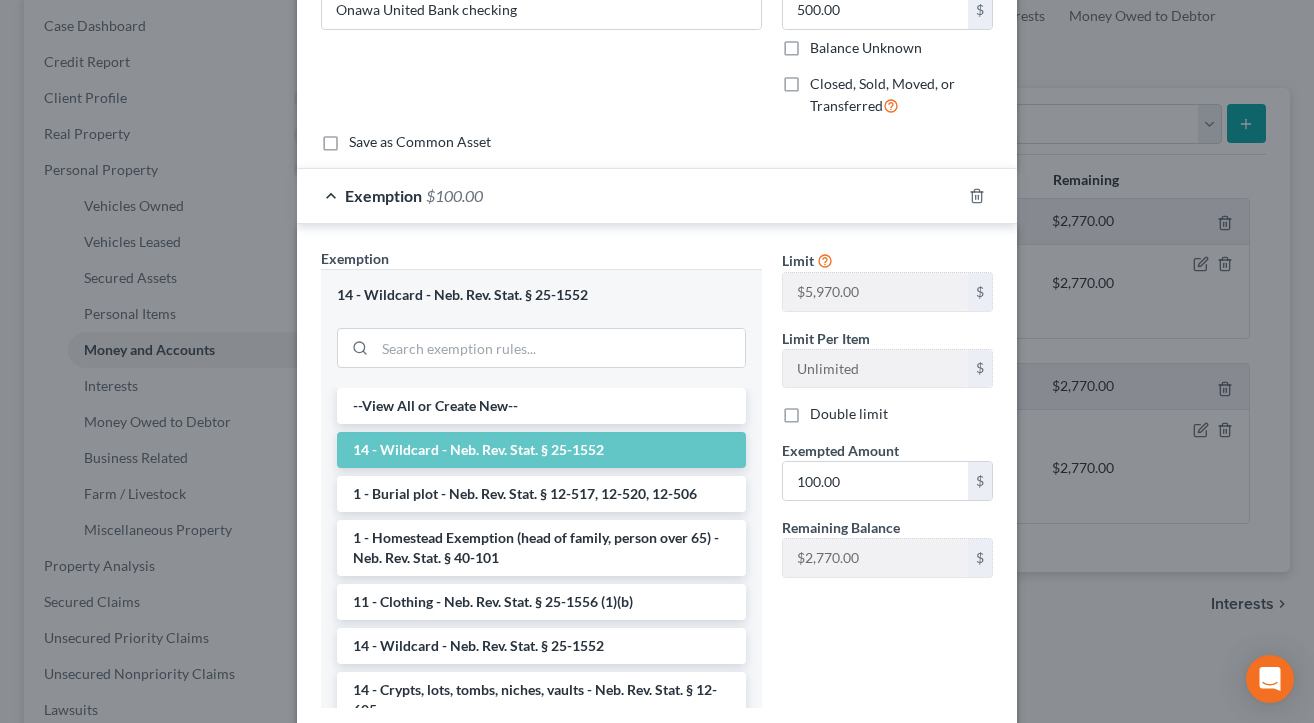 click on "Limit     $5,970.00 $ Limit Per Item Unlimited $ Double limit
Exempted Amount
*
100.00 $ Remaining Balance $2,770.00 $" at bounding box center (887, 486) 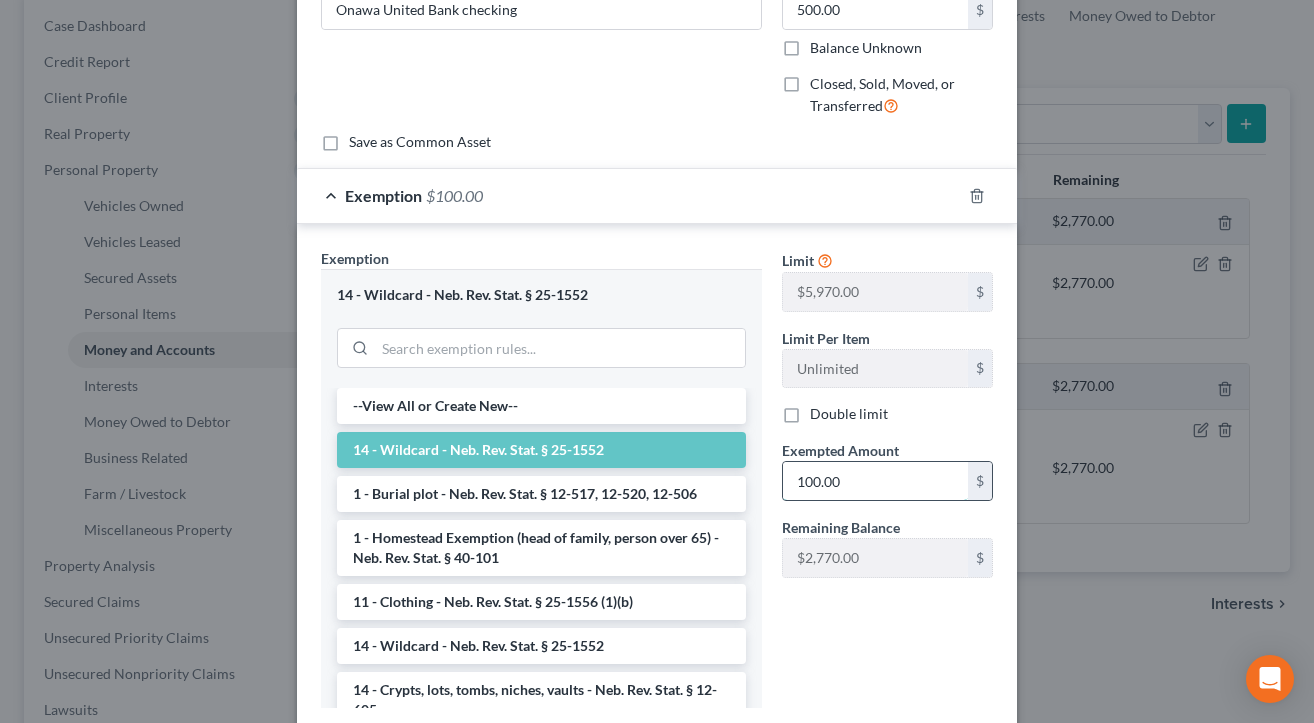 click on "100.00" at bounding box center [875, 481] 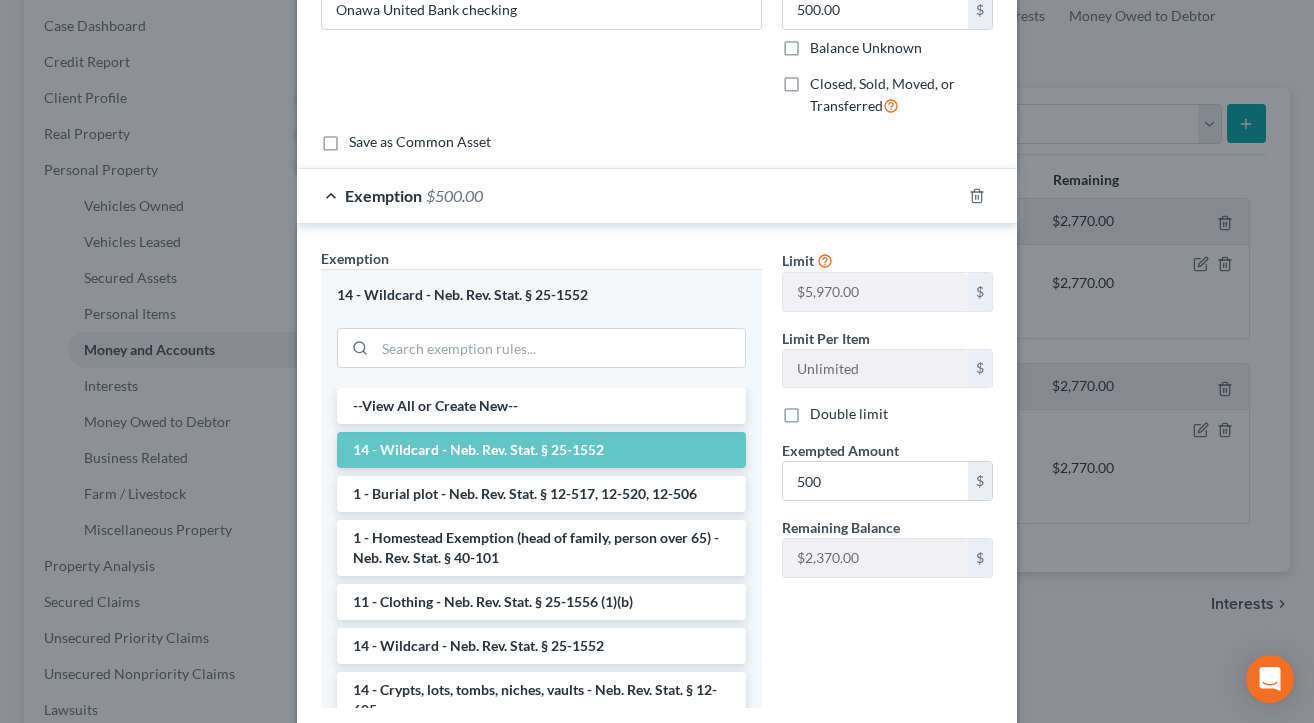 click on "Limit     $5,970.00 $ Limit Per Item Unlimited $ Double limit
Exempted Amount
*
500 $ Remaining Balance $2,770.00 $" at bounding box center [887, 486] 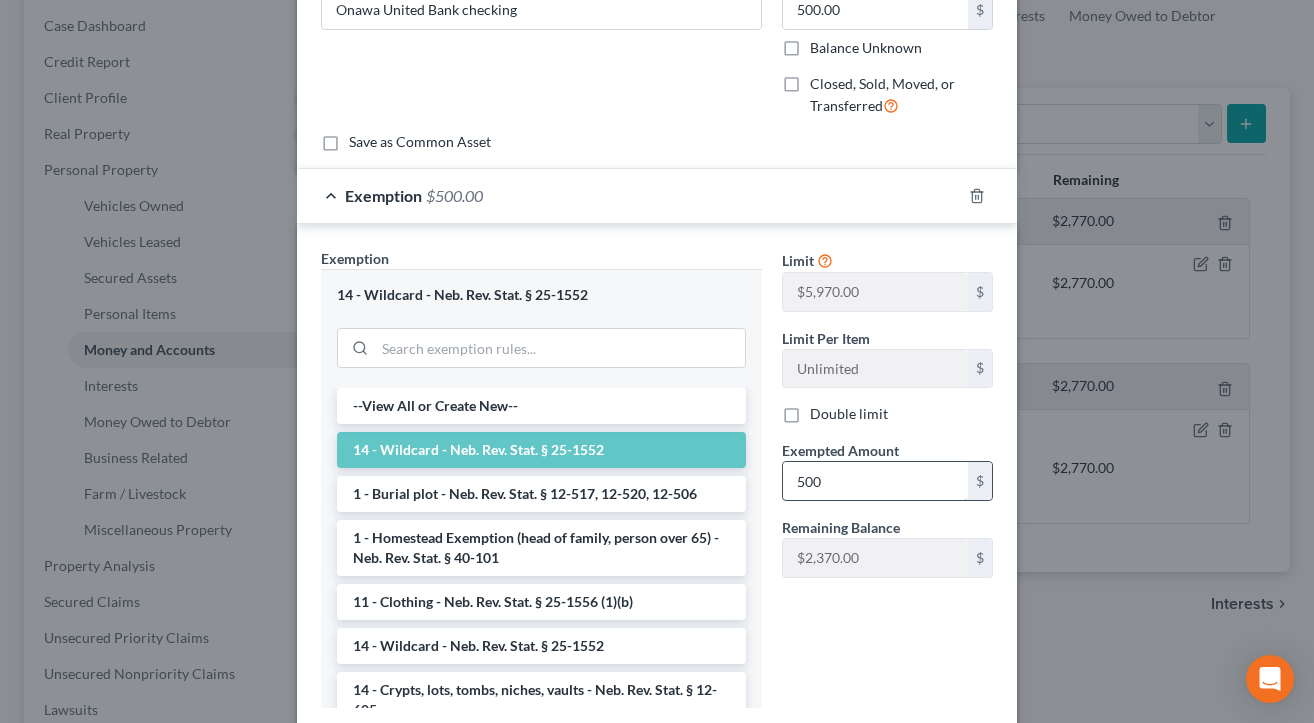 click on "500" at bounding box center [875, 481] 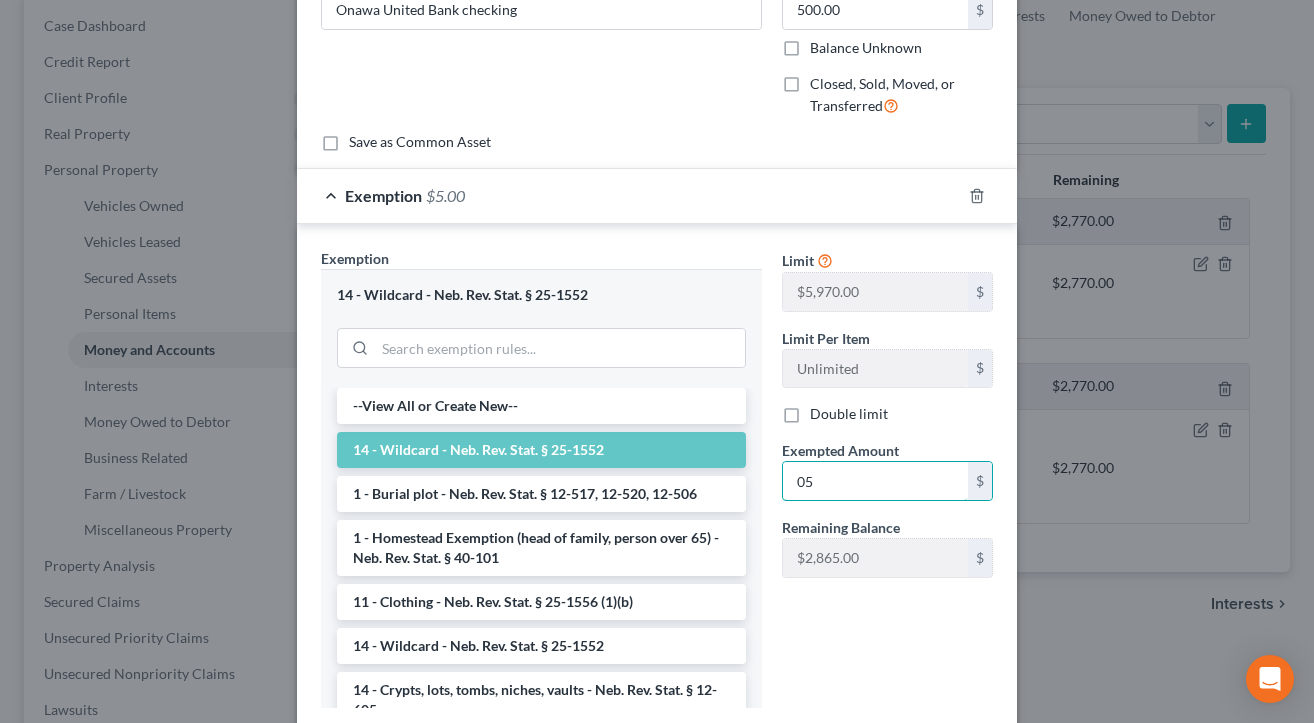 type on "0" 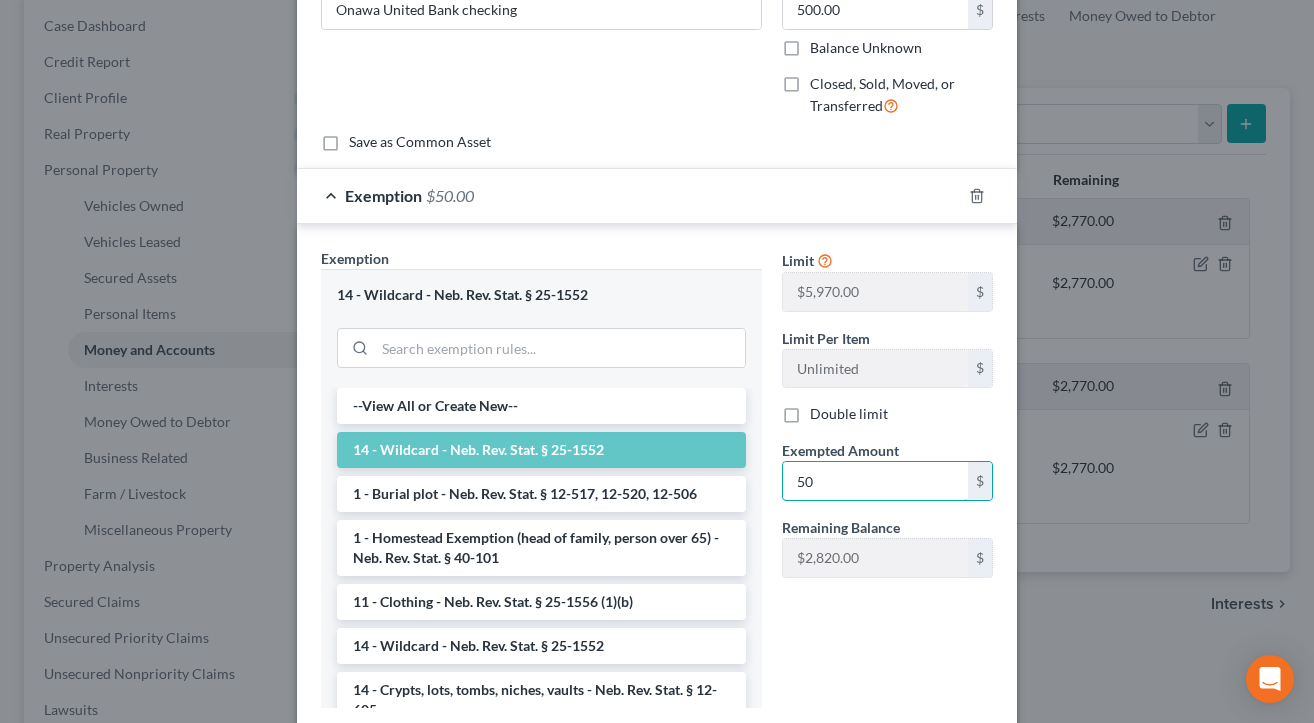 type on "500" 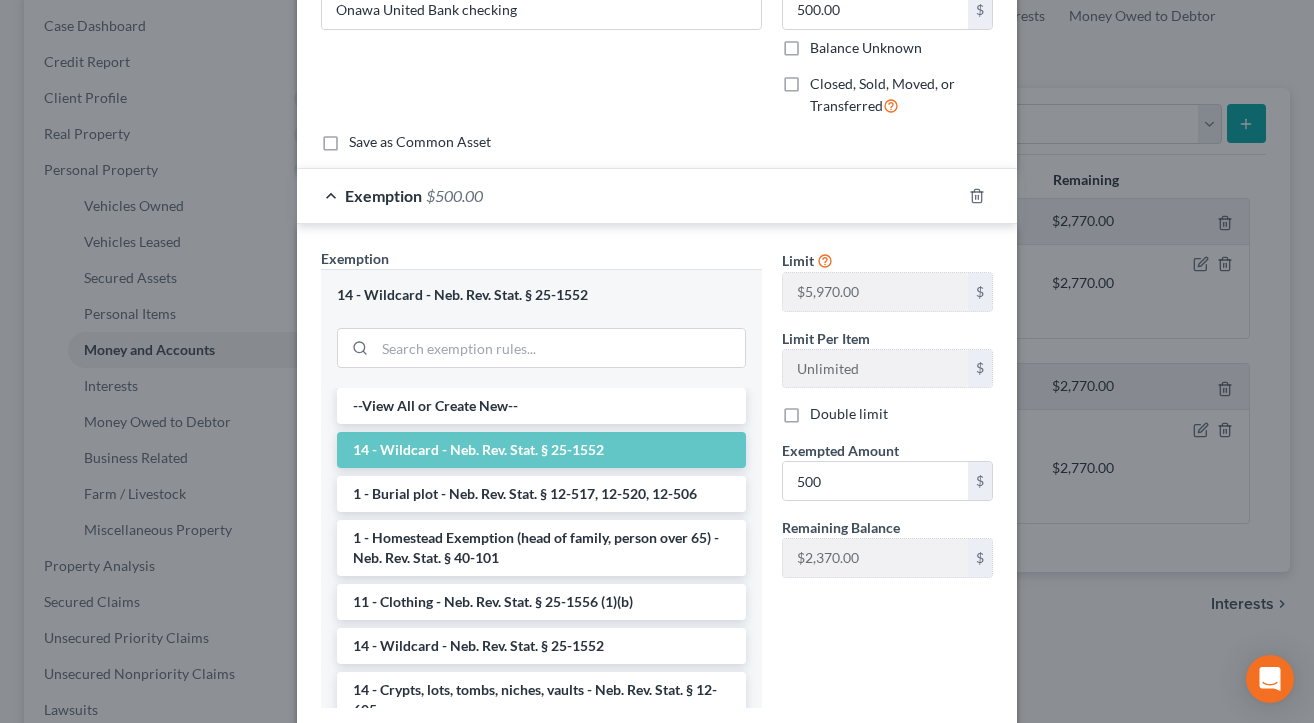 click on "Limit     $5,970.00 $ Limit Per Item Unlimited $ Double limit
Exempted Amount
*
500 $ Remaining Balance $2,770.00 $" at bounding box center [887, 486] 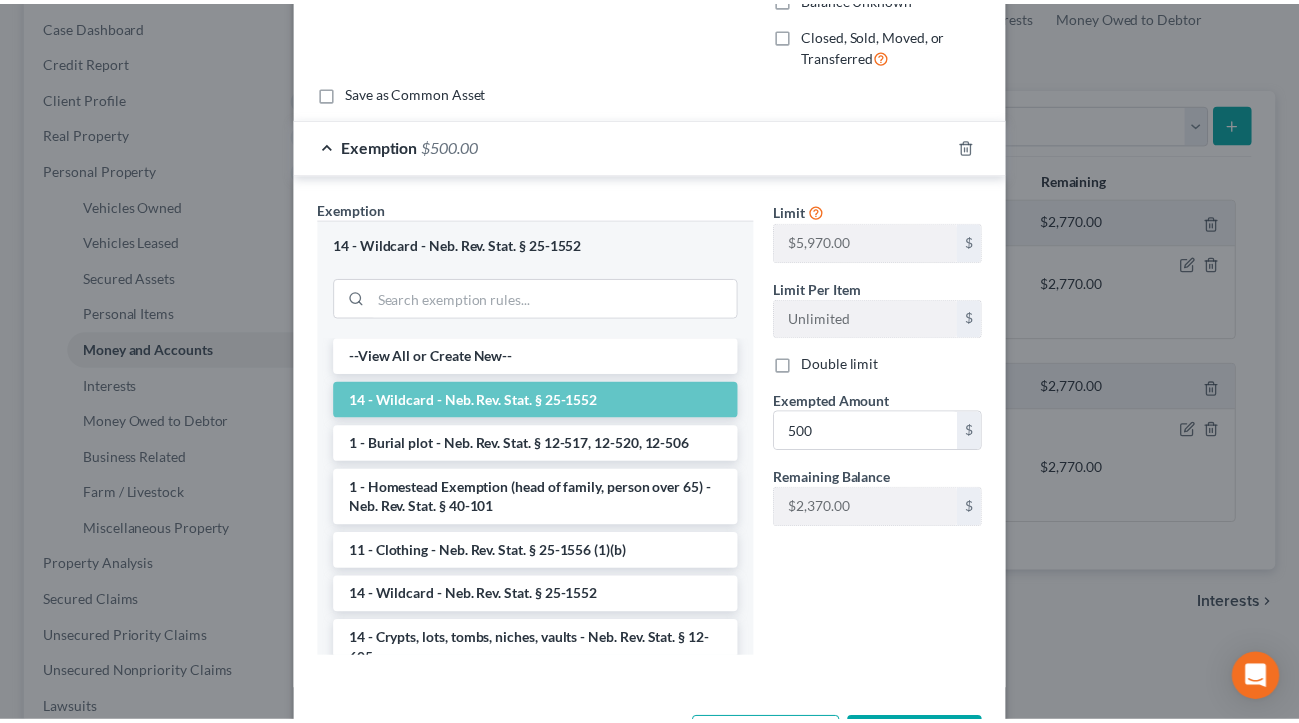 scroll, scrollTop: 328, scrollLeft: 0, axis: vertical 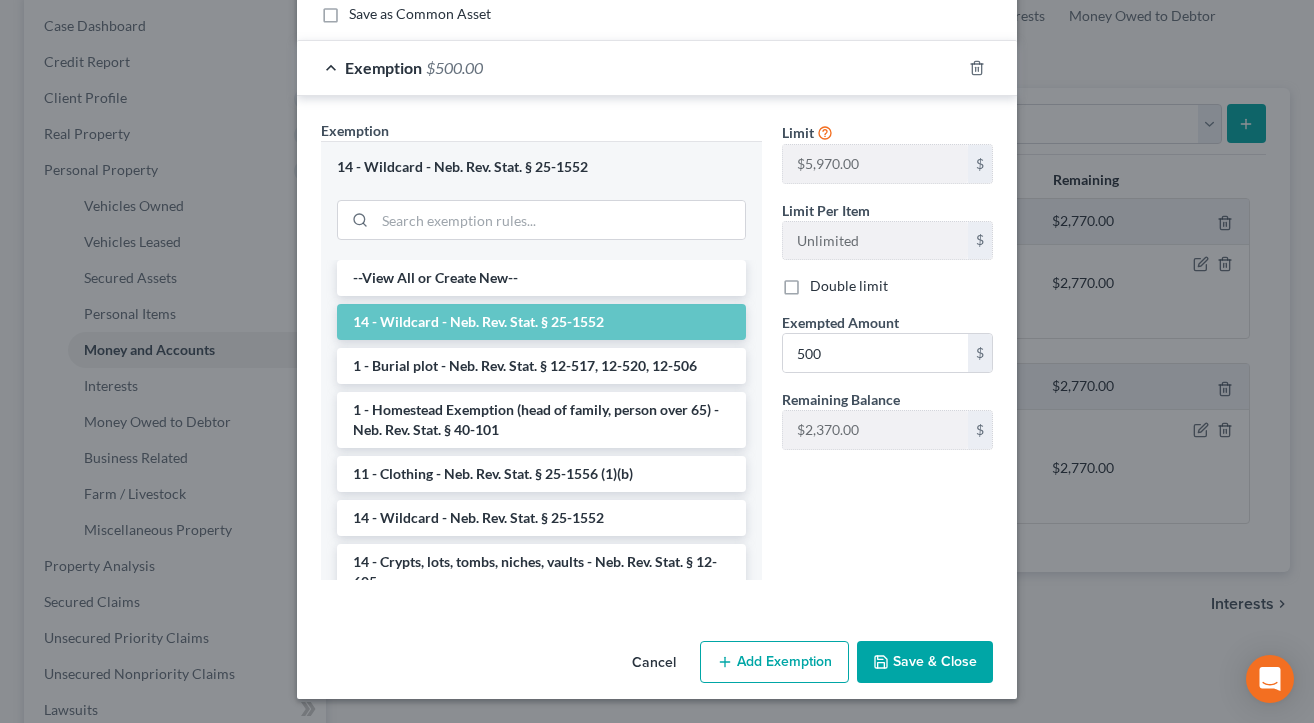 click on "Save & Close" at bounding box center (925, 662) 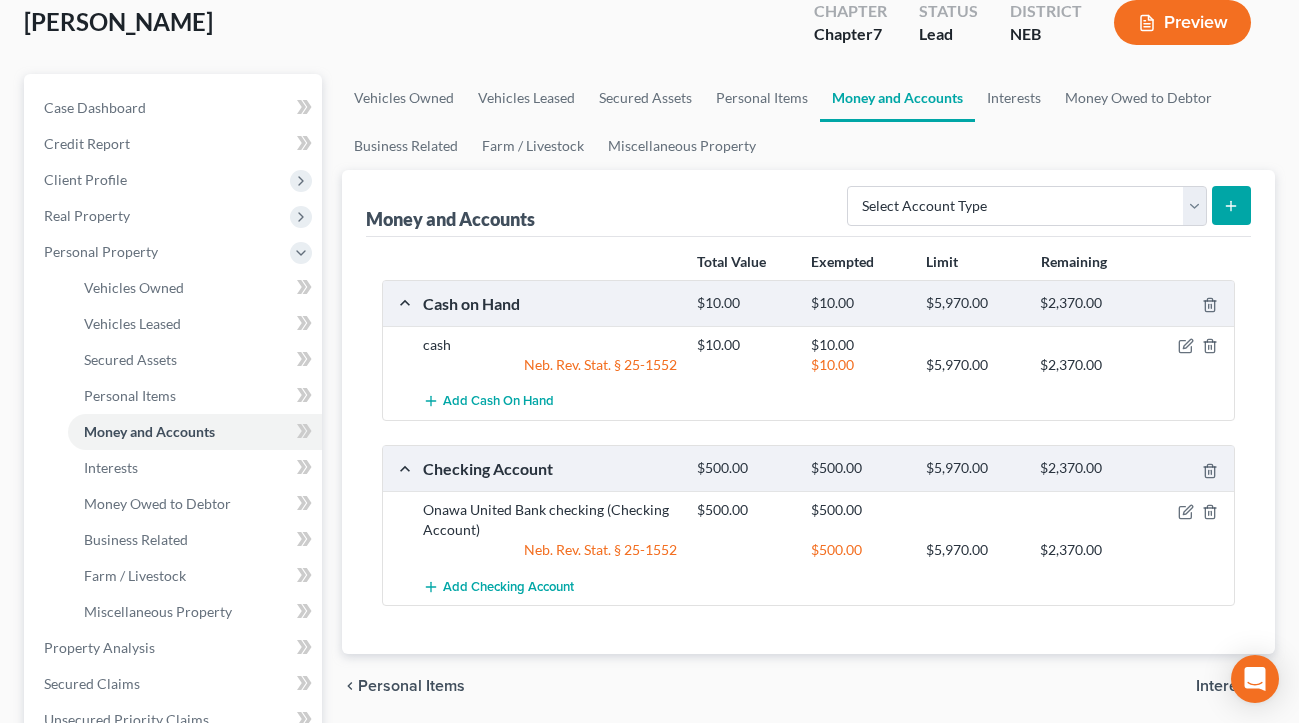 scroll, scrollTop: 0, scrollLeft: 0, axis: both 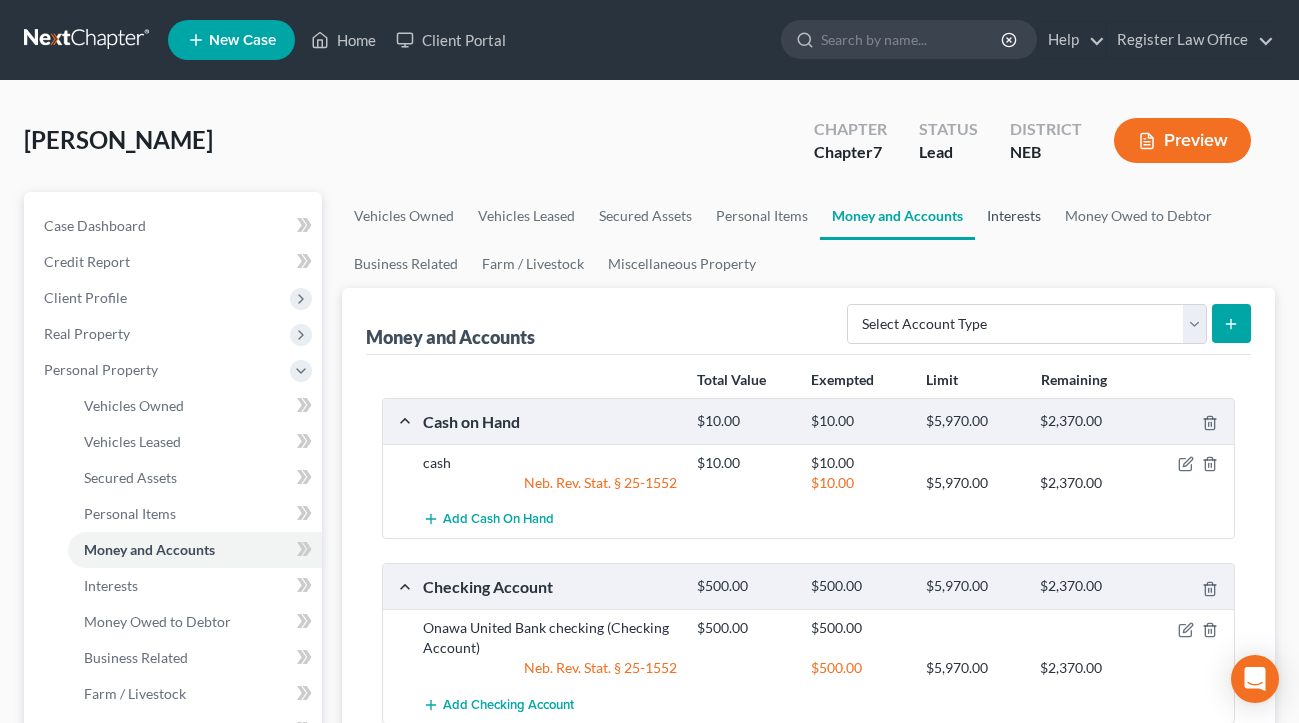 click on "Interests" at bounding box center (1014, 216) 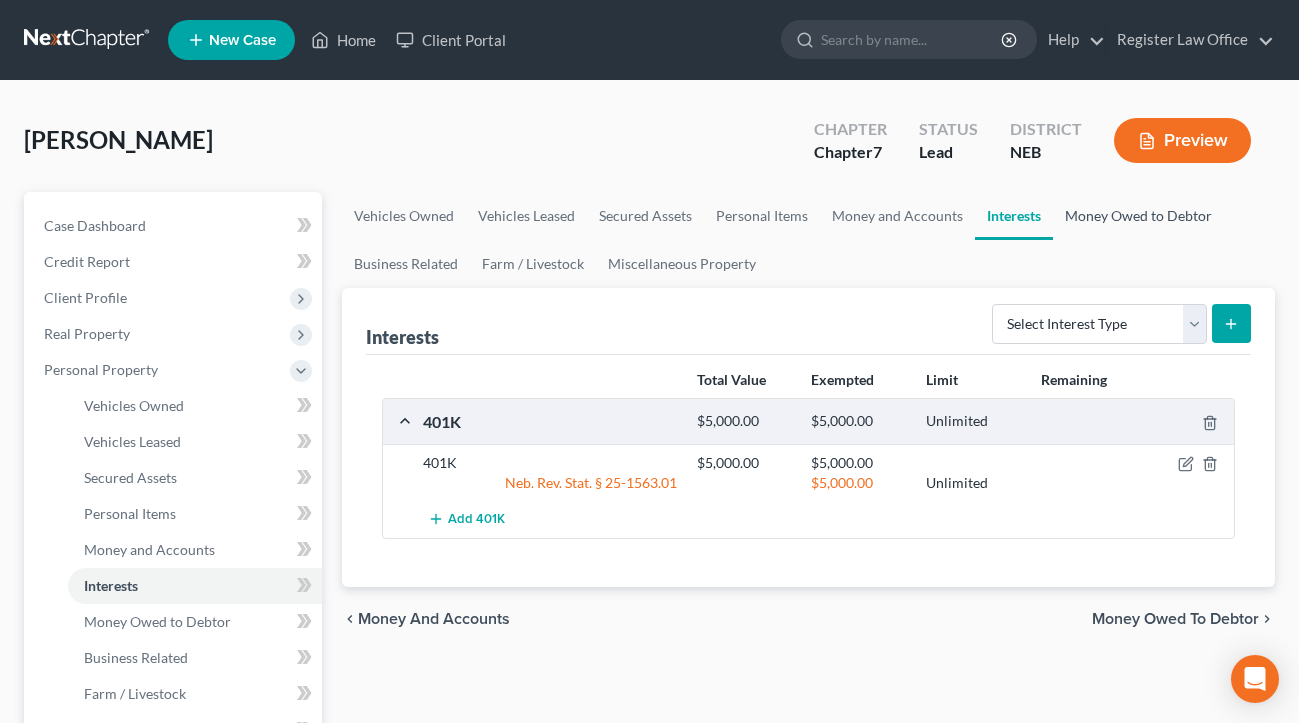 click on "Money Owed to Debtor" at bounding box center [1138, 216] 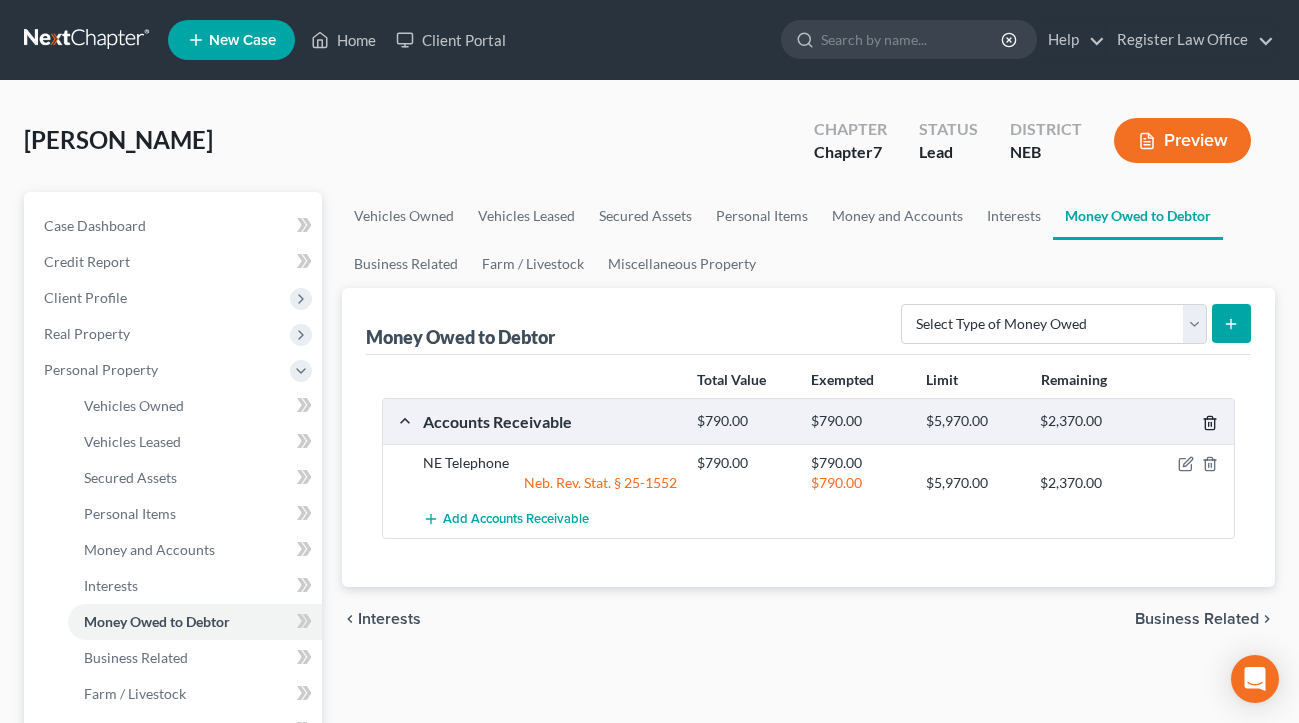 click 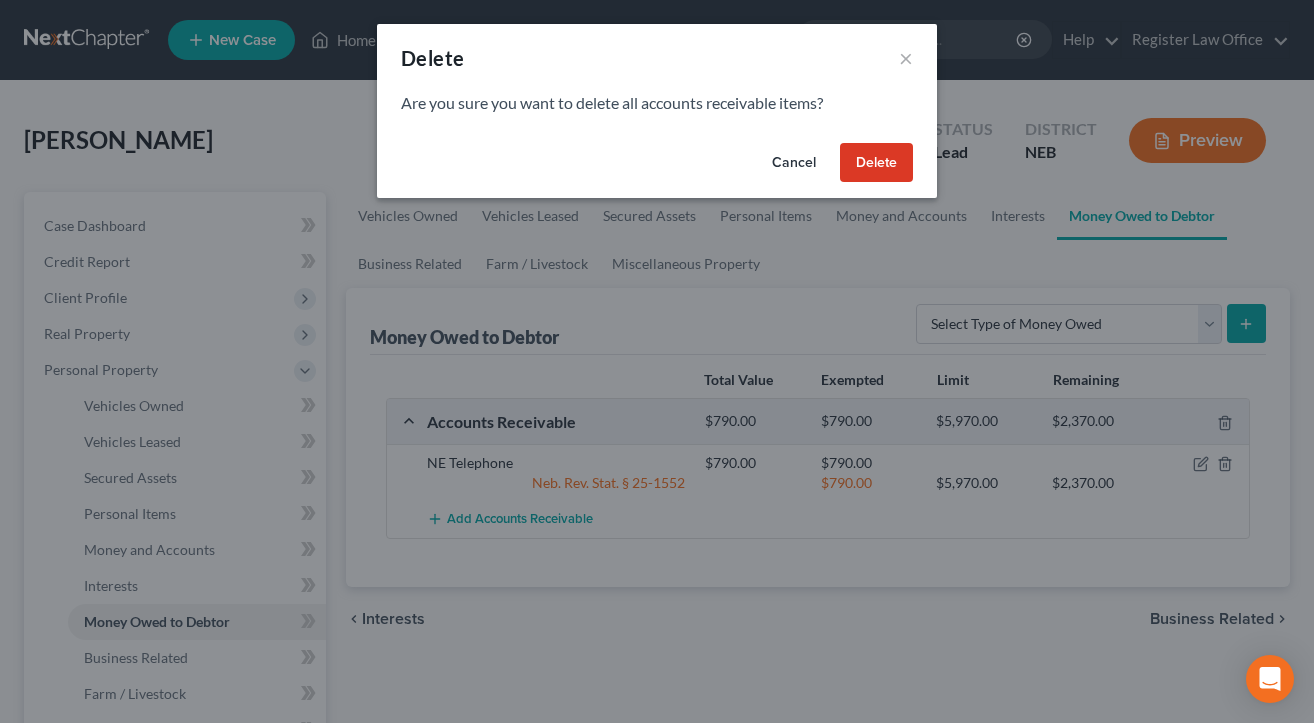 click on "Delete" at bounding box center (876, 163) 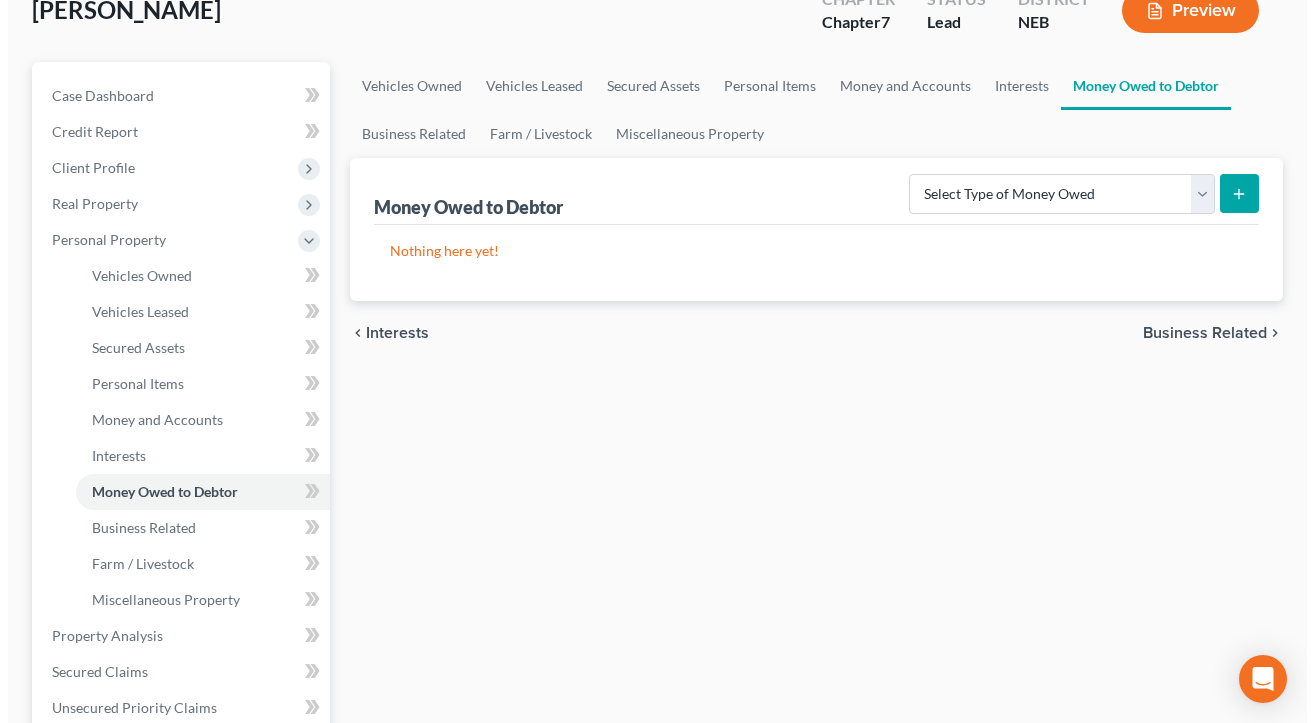 scroll, scrollTop: 100, scrollLeft: 0, axis: vertical 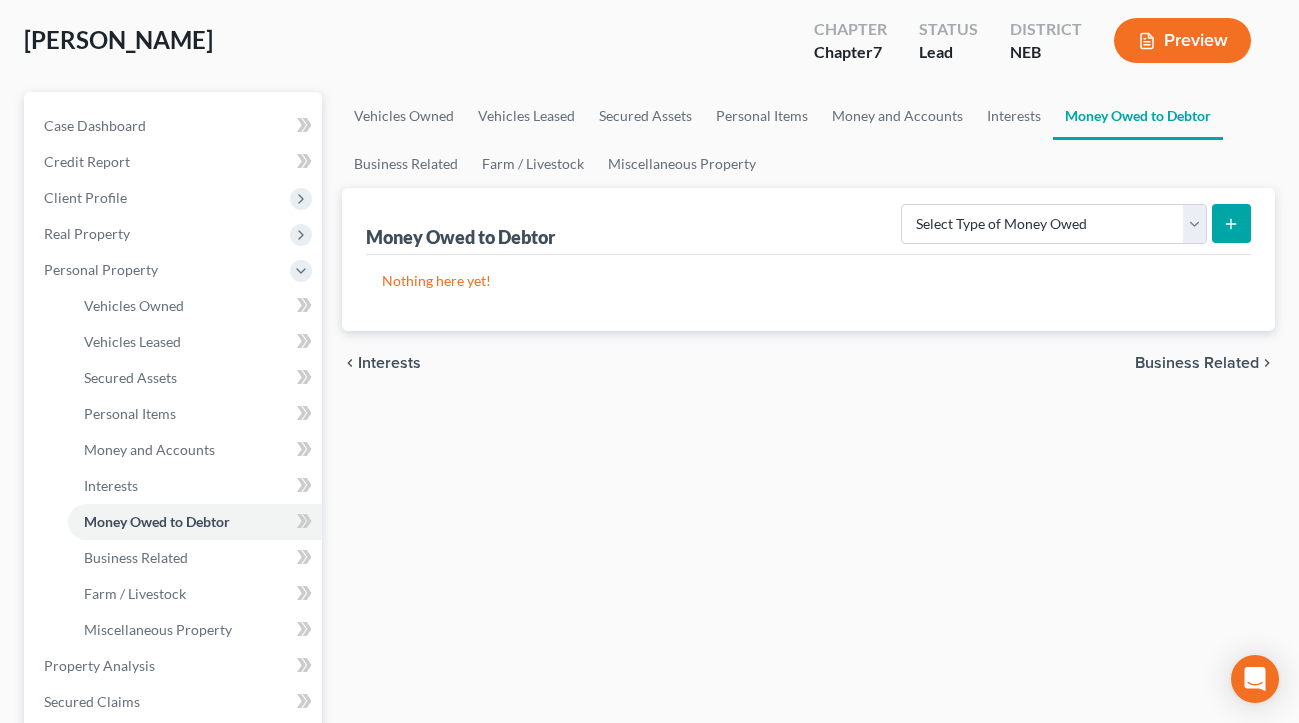 click on "Preview" at bounding box center (1182, 40) 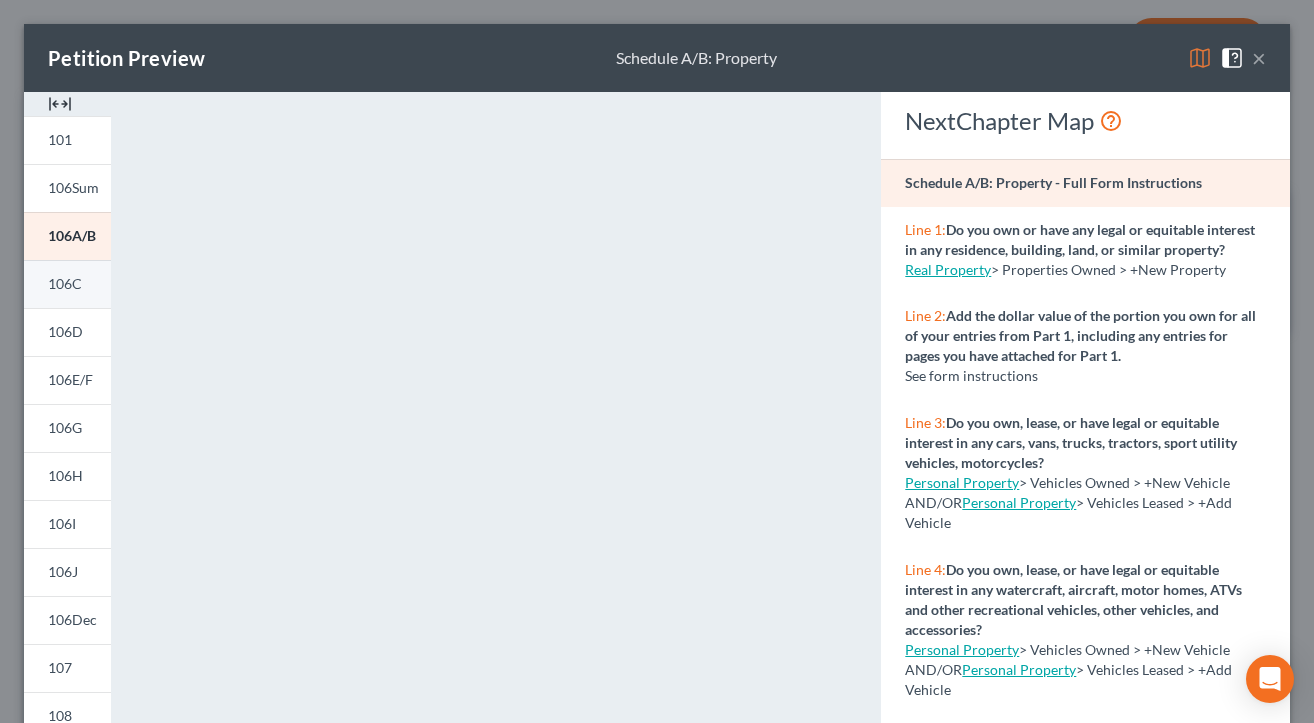 click on "106C" at bounding box center (65, 283) 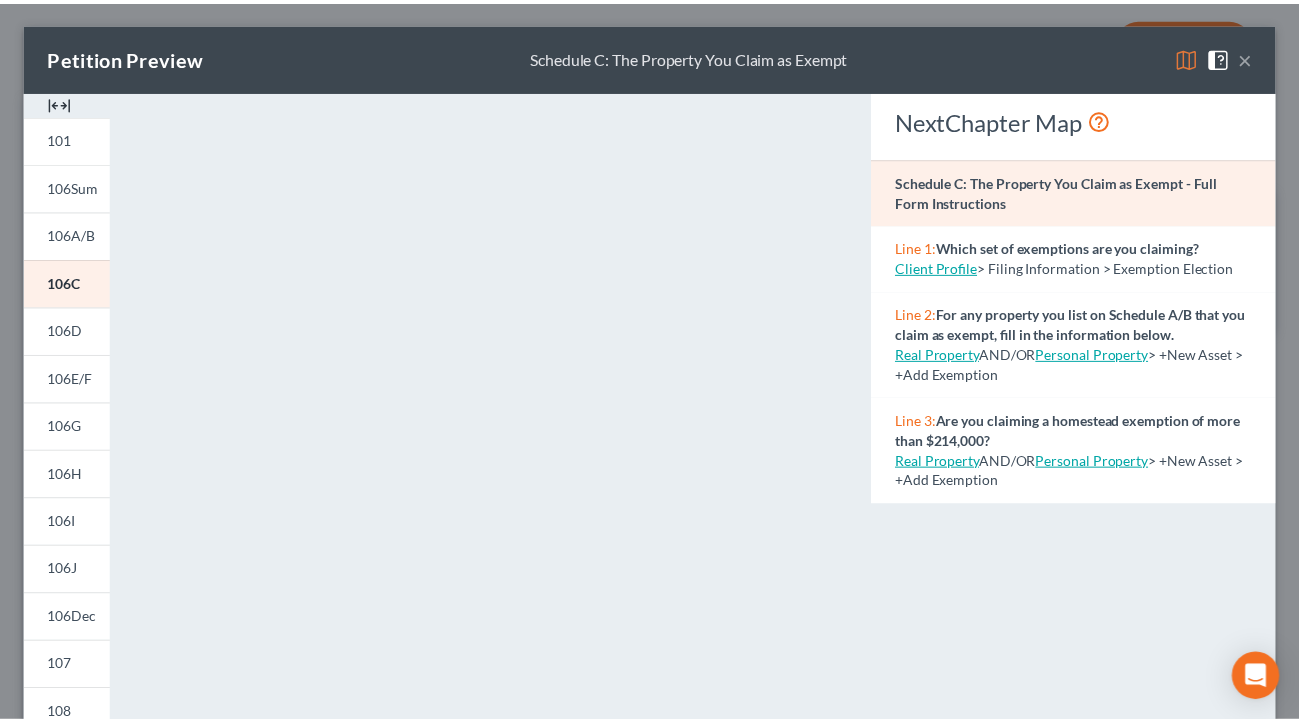 scroll, scrollTop: 0, scrollLeft: 0, axis: both 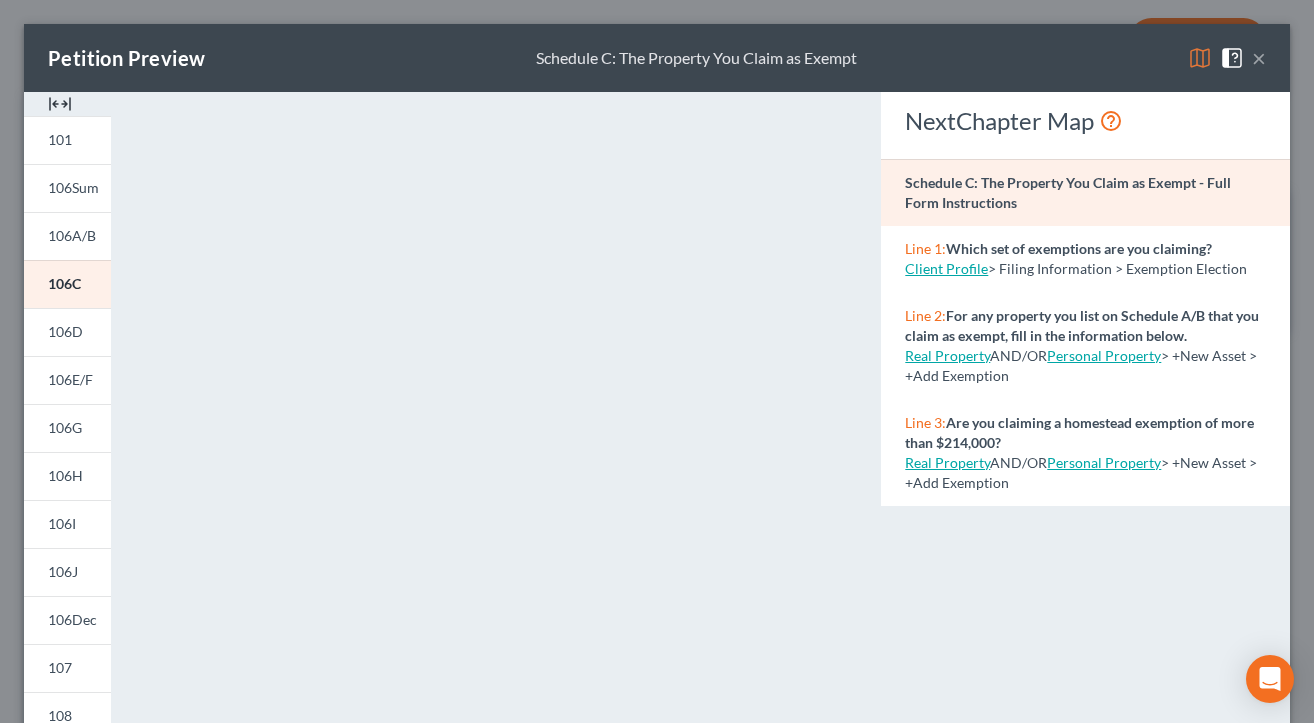 click on "×" at bounding box center (1259, 58) 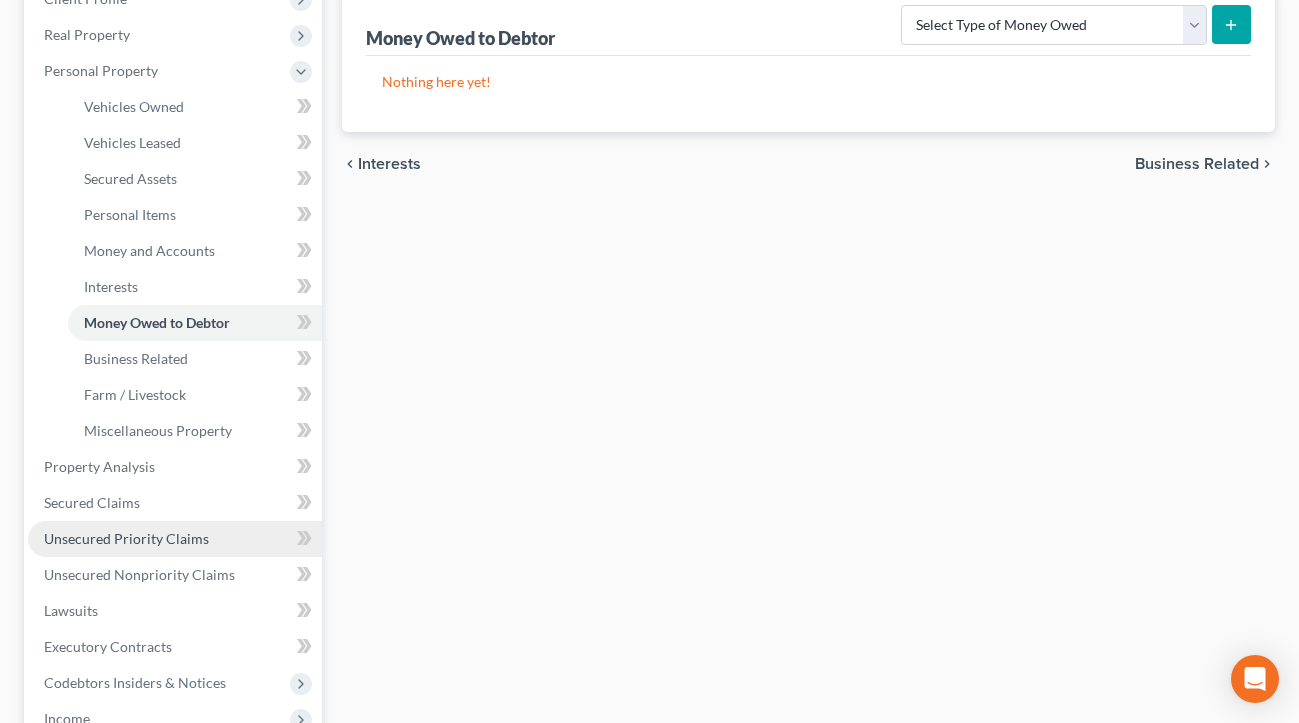 scroll, scrollTop: 300, scrollLeft: 0, axis: vertical 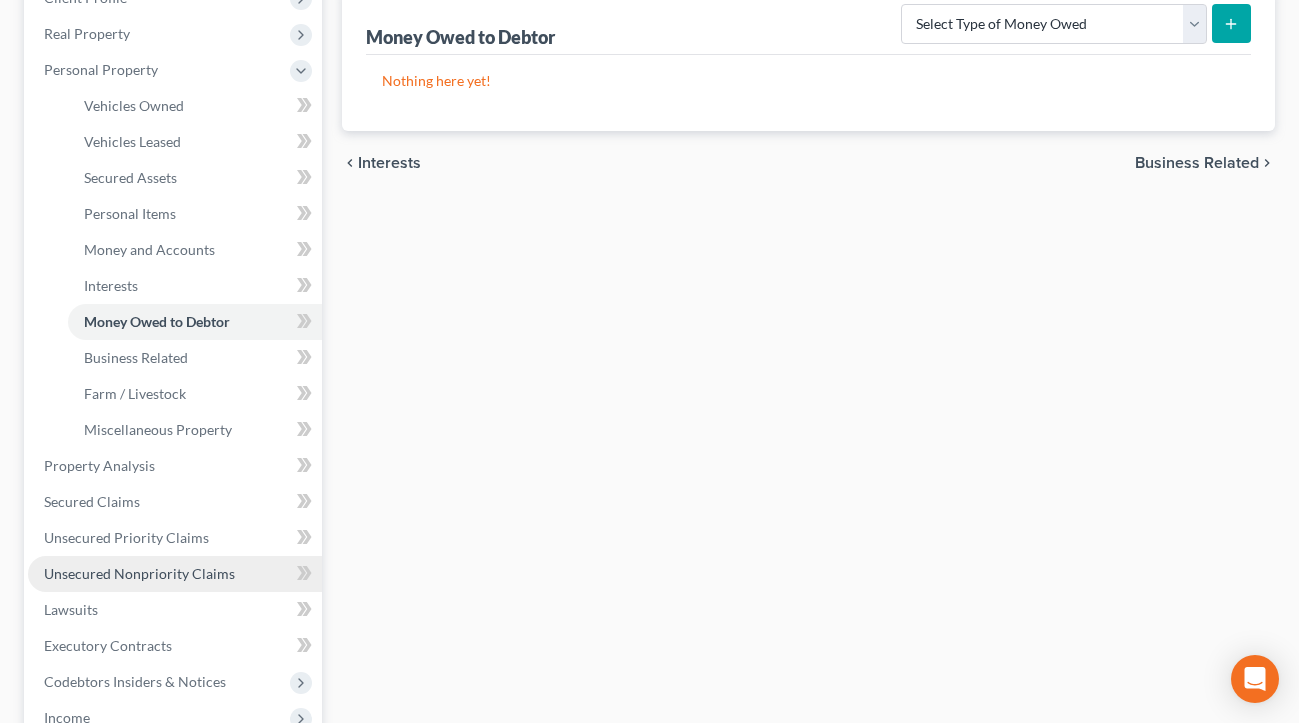 click on "Unsecured Nonpriority Claims" at bounding box center (139, 573) 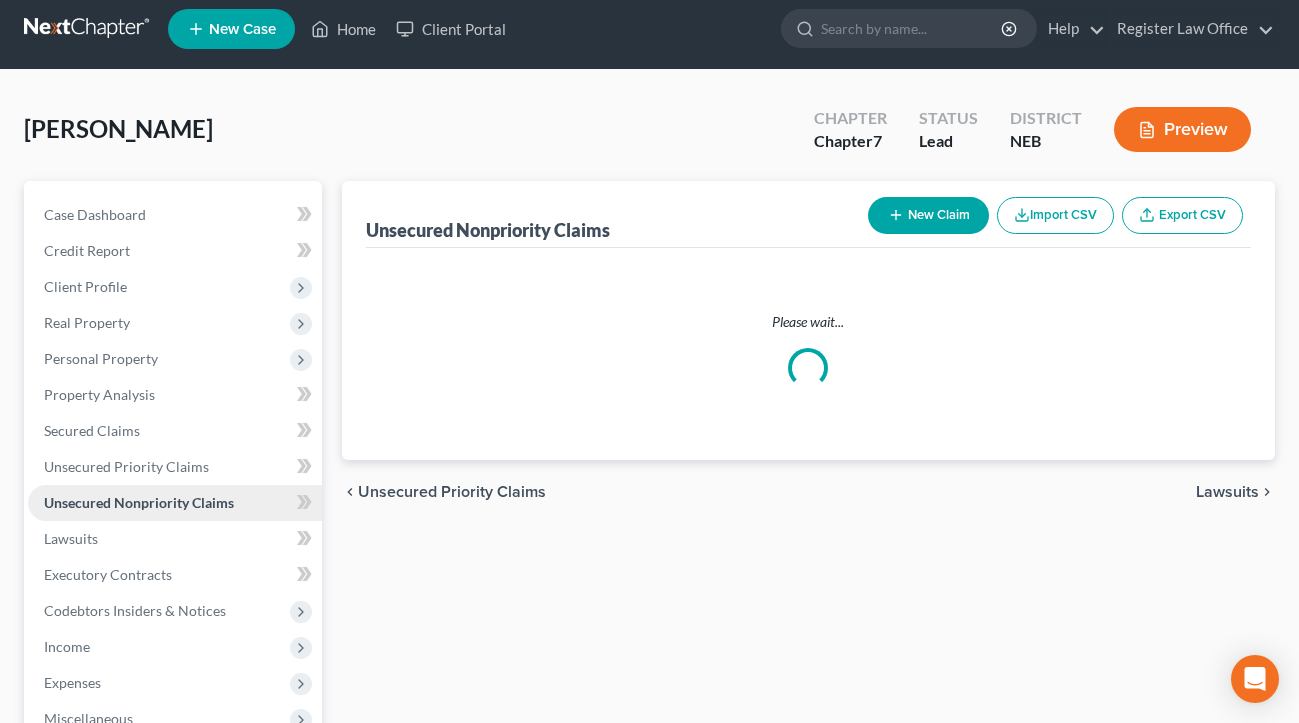 scroll, scrollTop: 0, scrollLeft: 0, axis: both 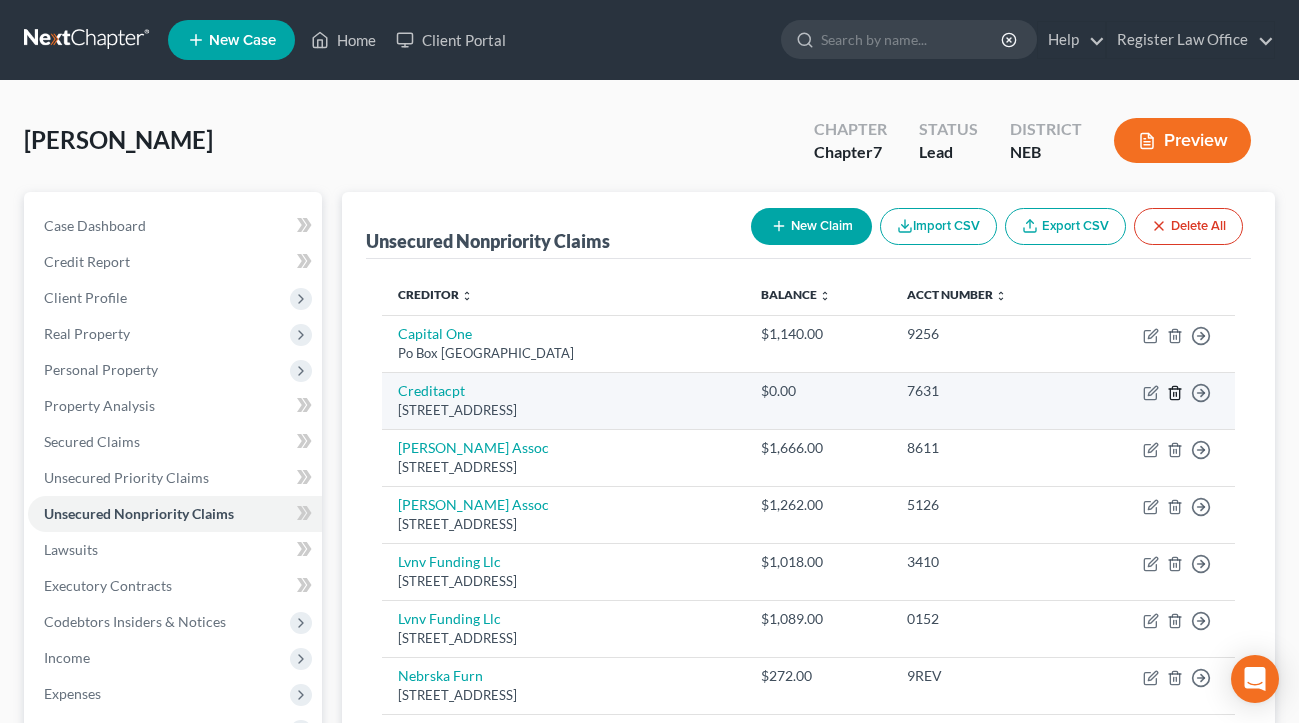 click 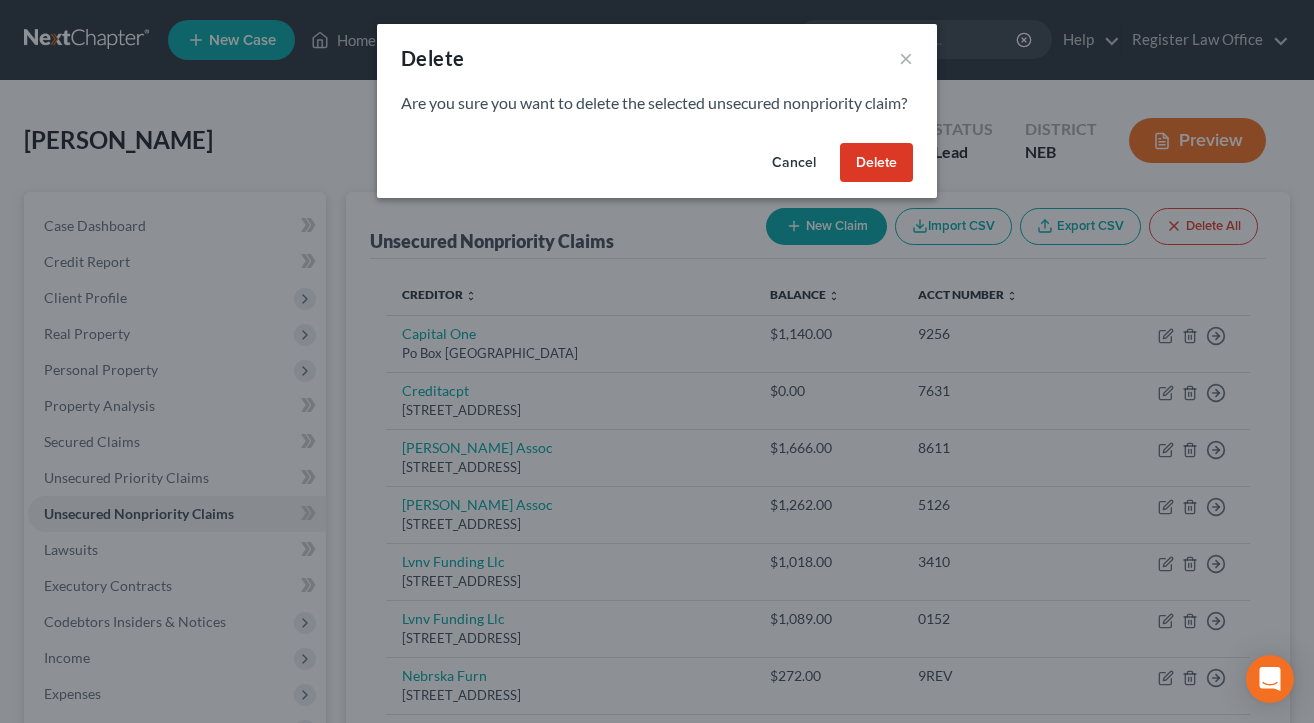 click on "Delete" at bounding box center [876, 163] 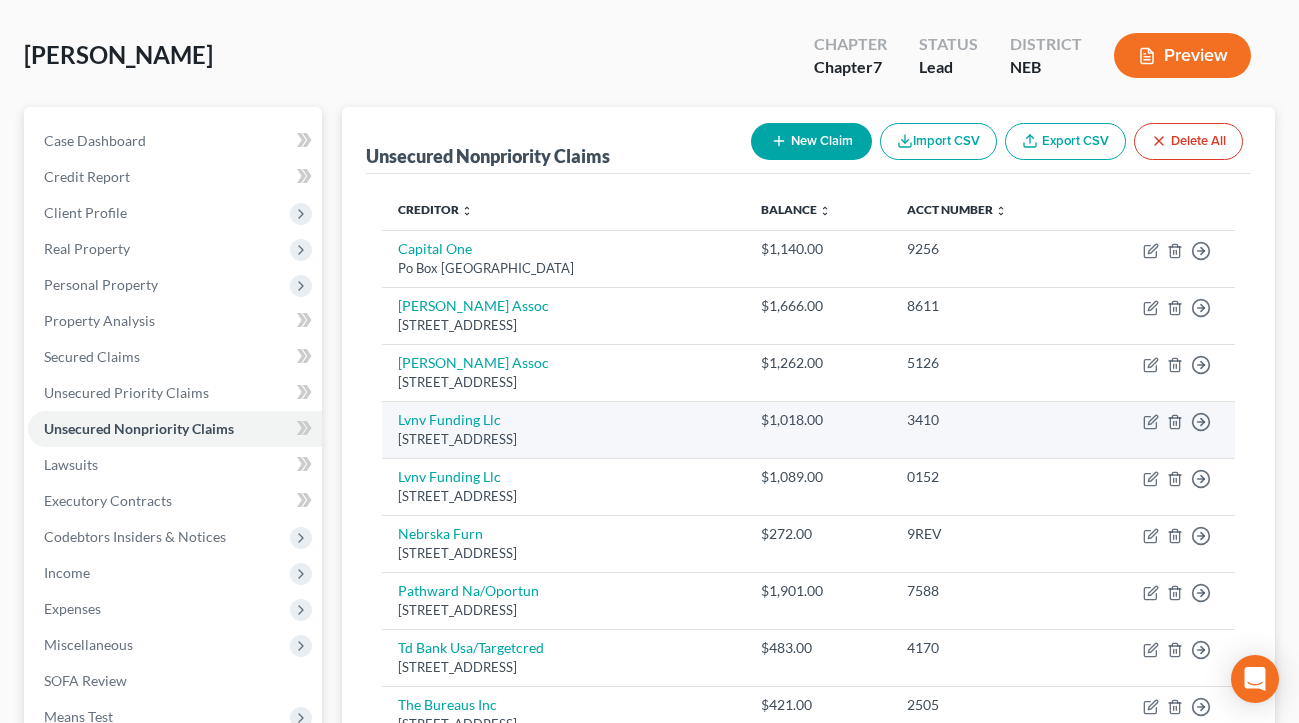 scroll, scrollTop: 300, scrollLeft: 0, axis: vertical 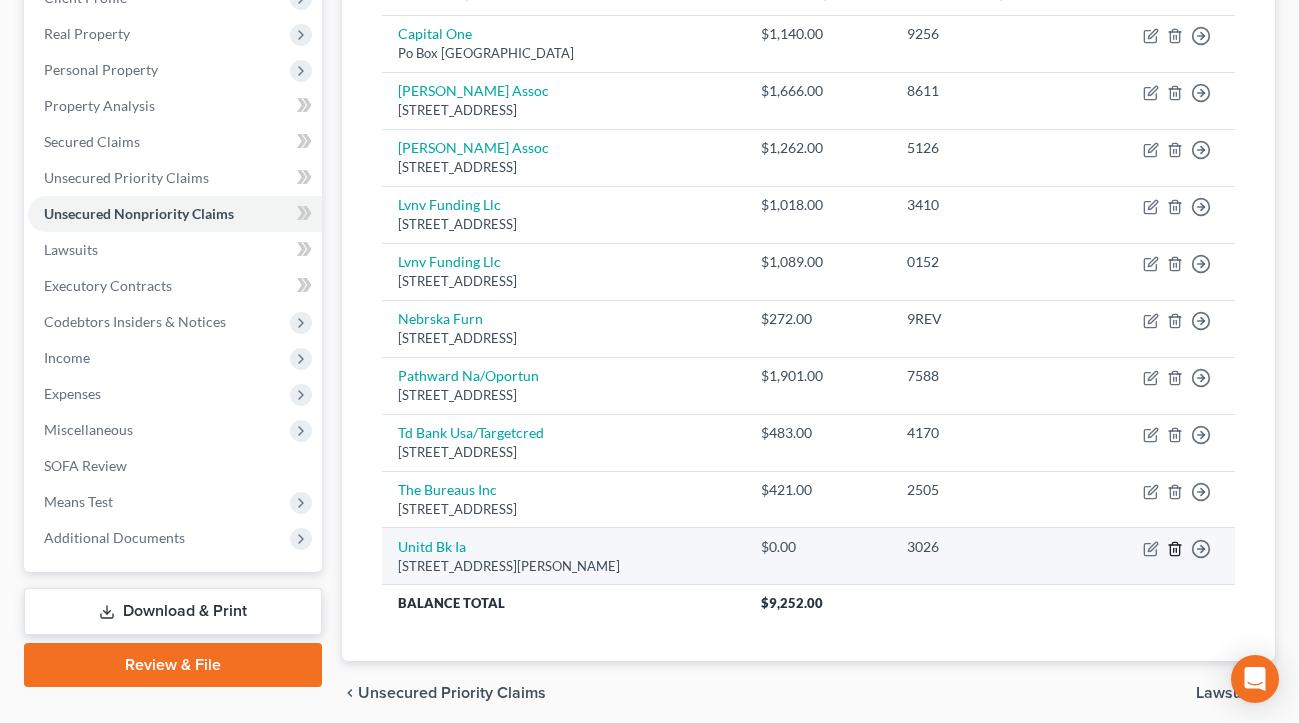 click 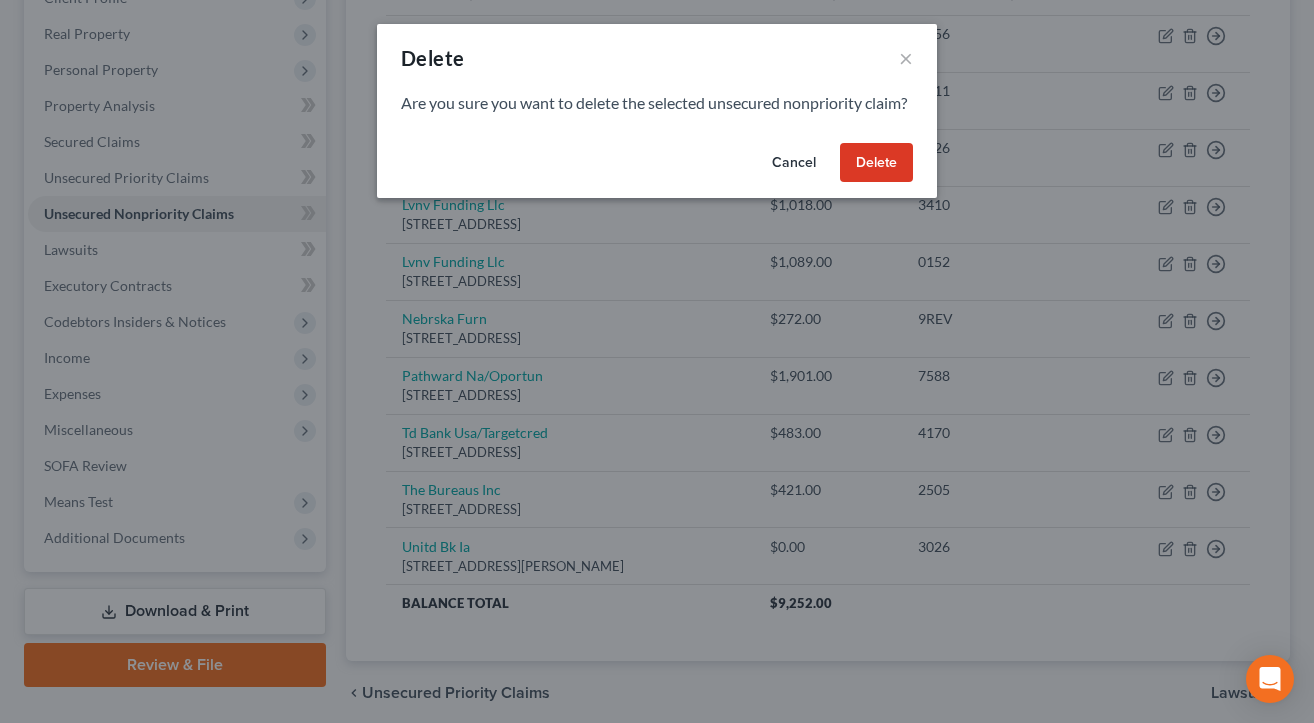 click on "Delete" at bounding box center (876, 163) 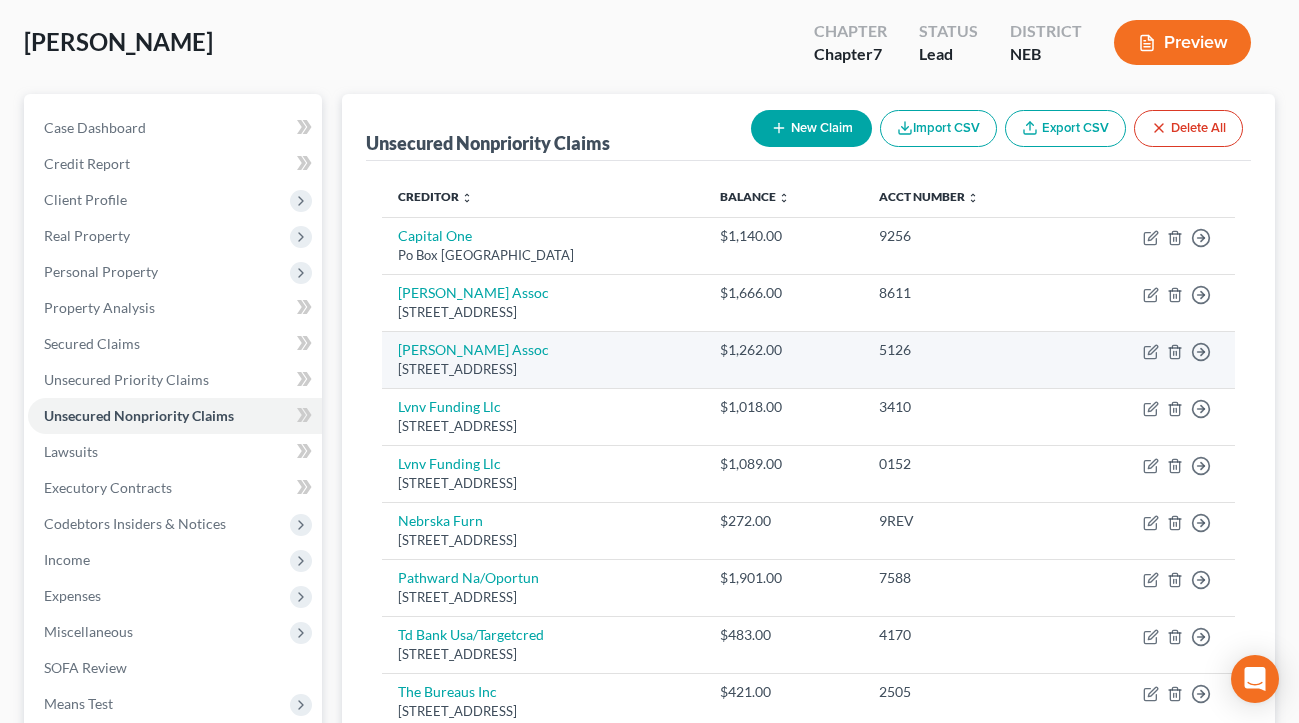scroll, scrollTop: 0, scrollLeft: 0, axis: both 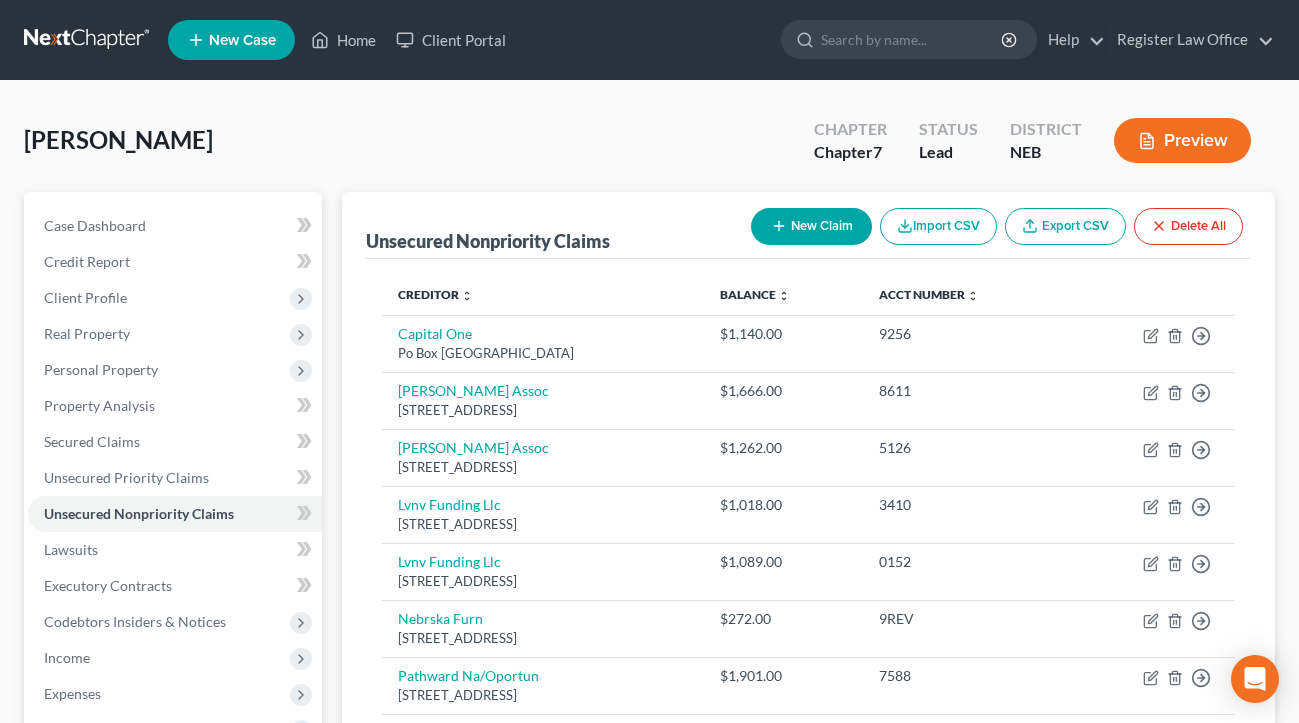 click on "New Claim" at bounding box center [811, 226] 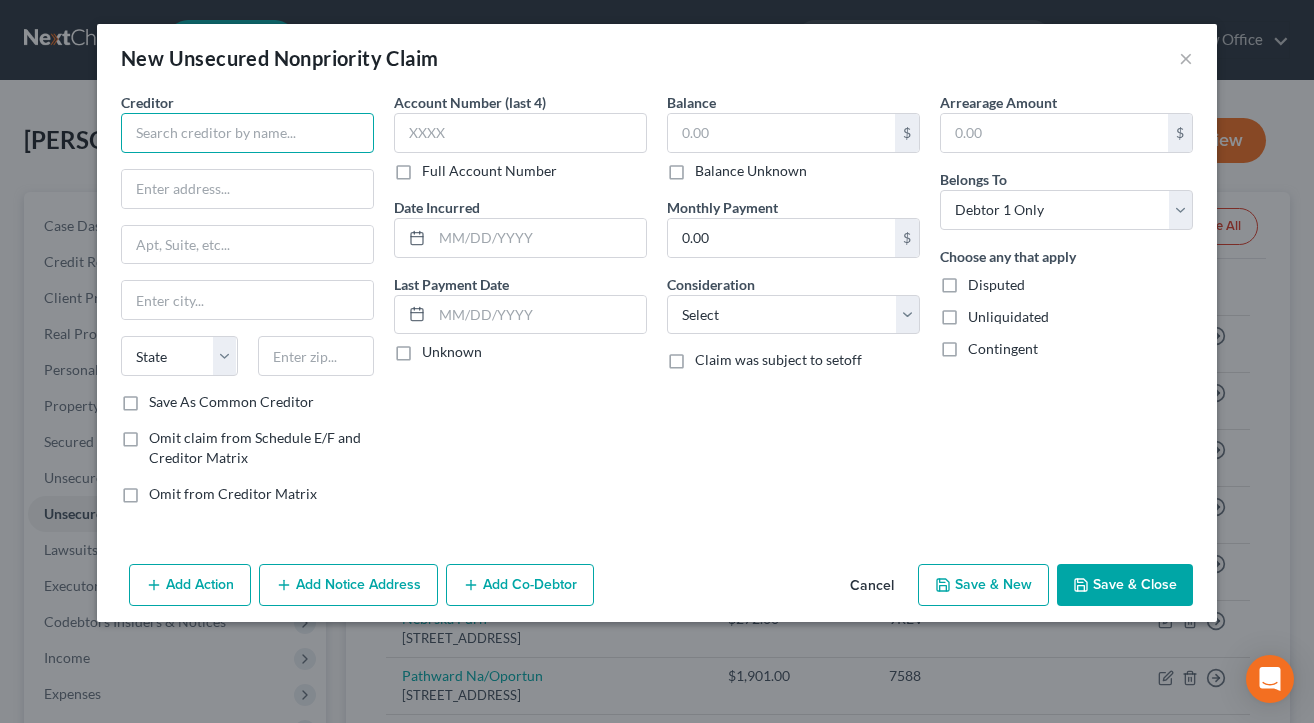 click at bounding box center [247, 133] 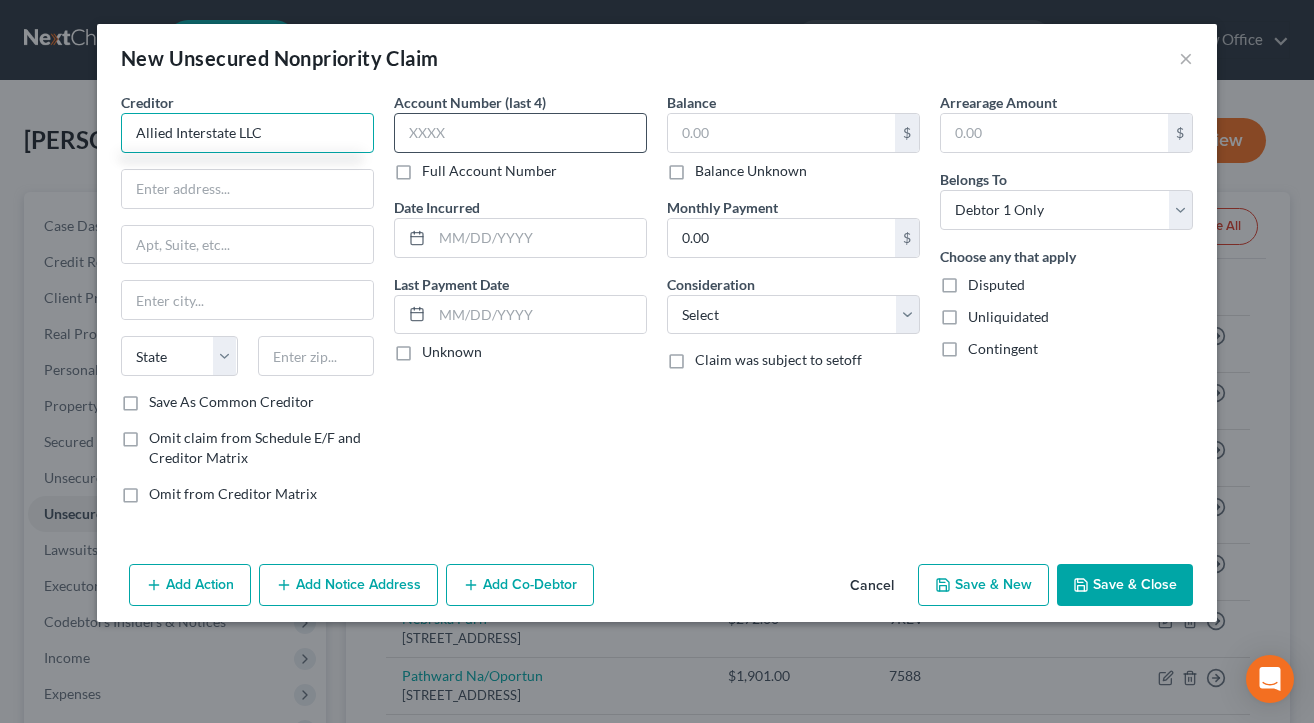 type on "Allied Interstate LLC" 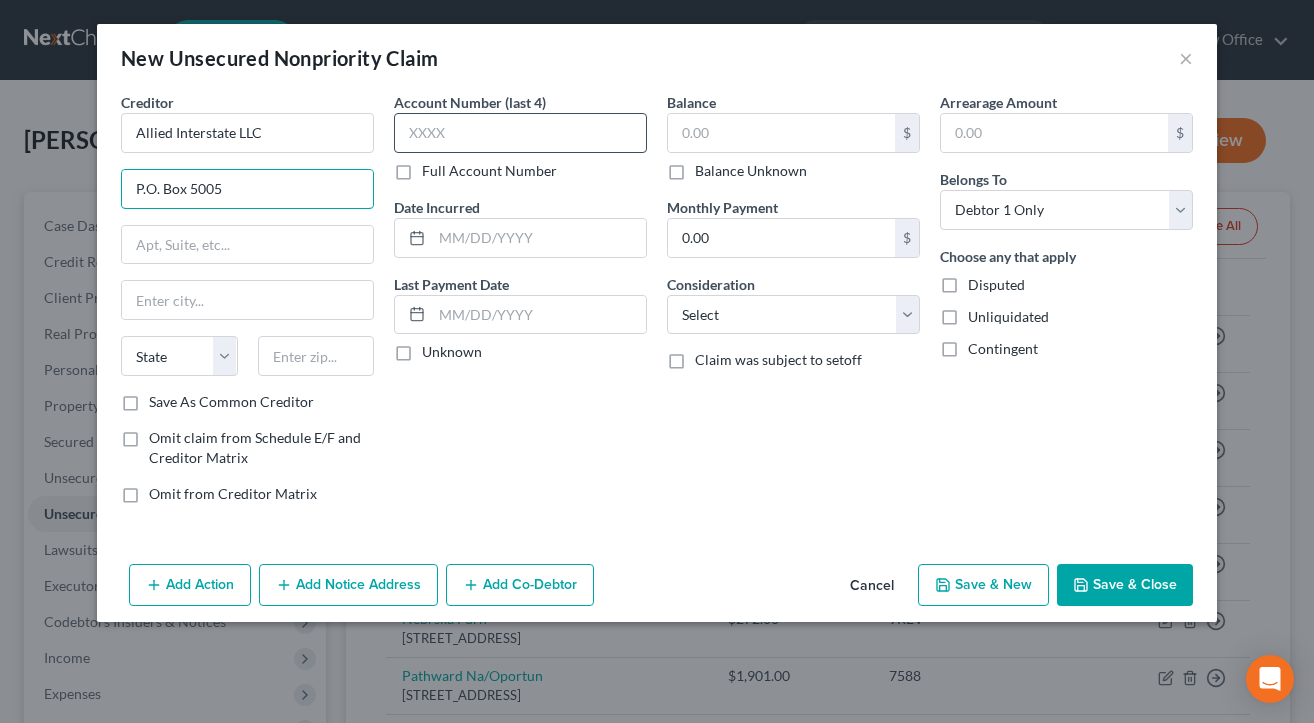 type on "P.O. Box 5005" 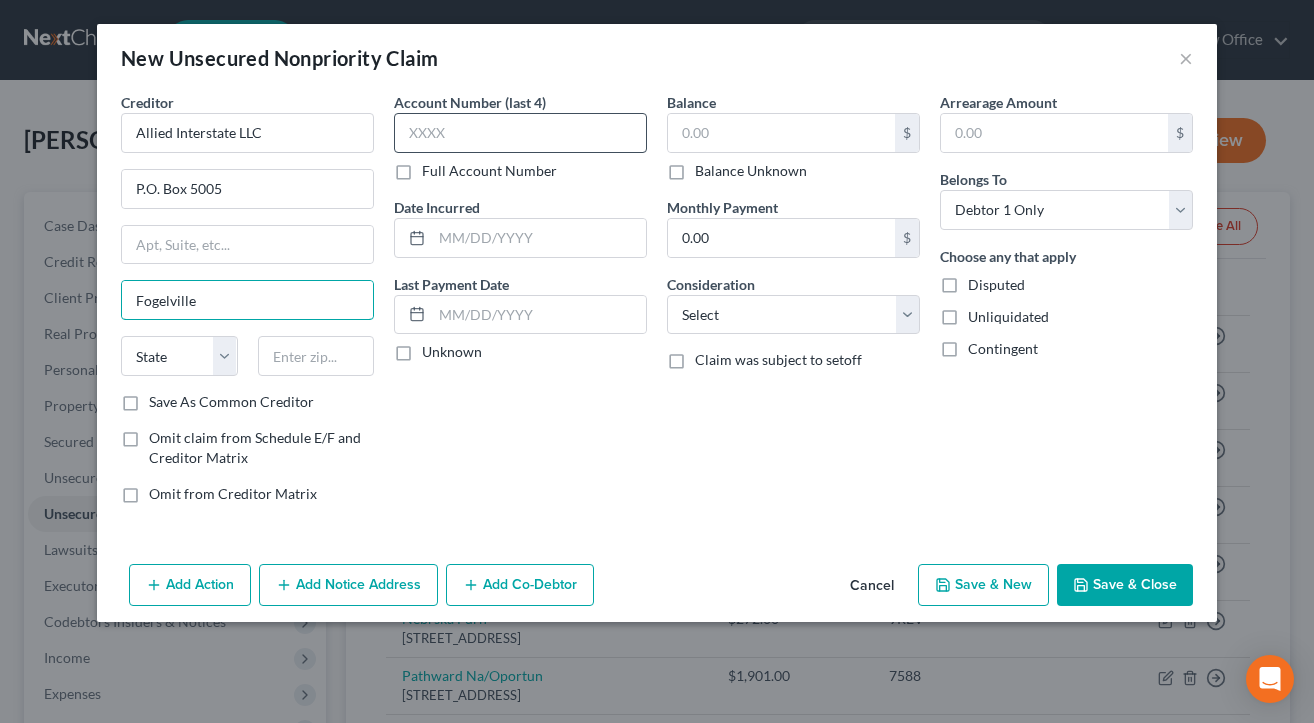 type on "Fogelville" 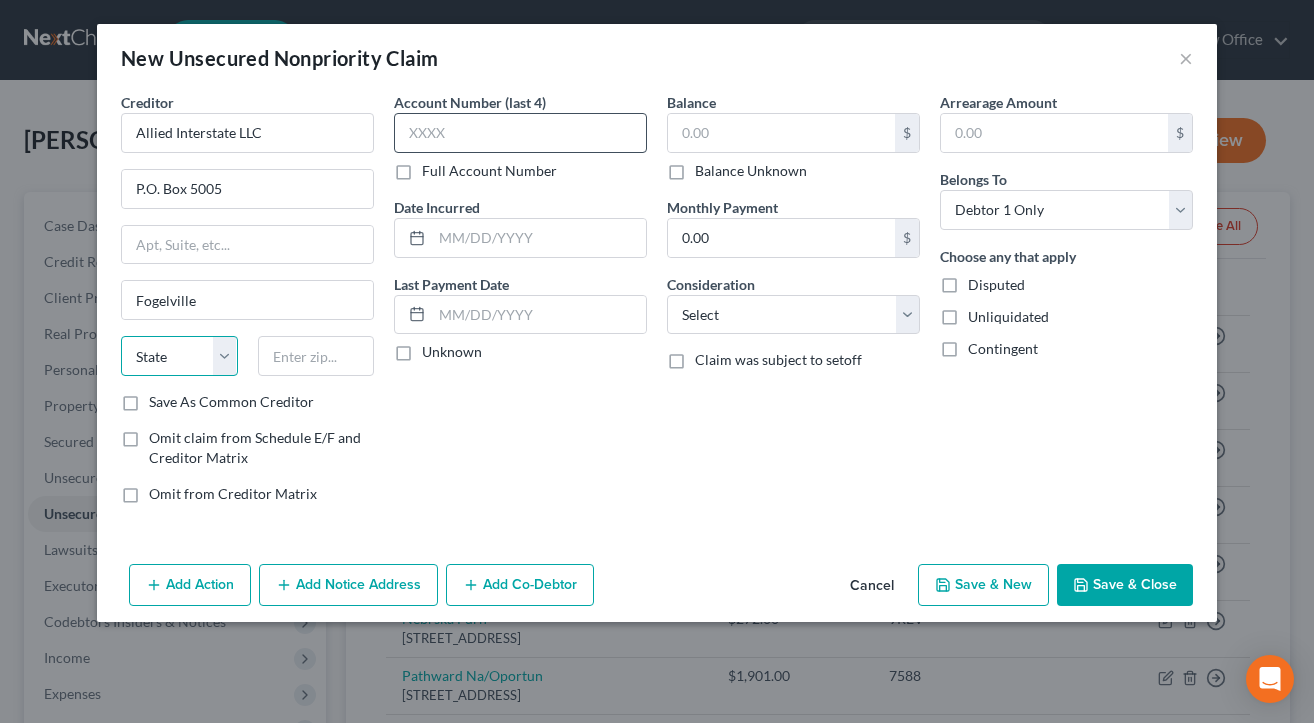 select on "39" 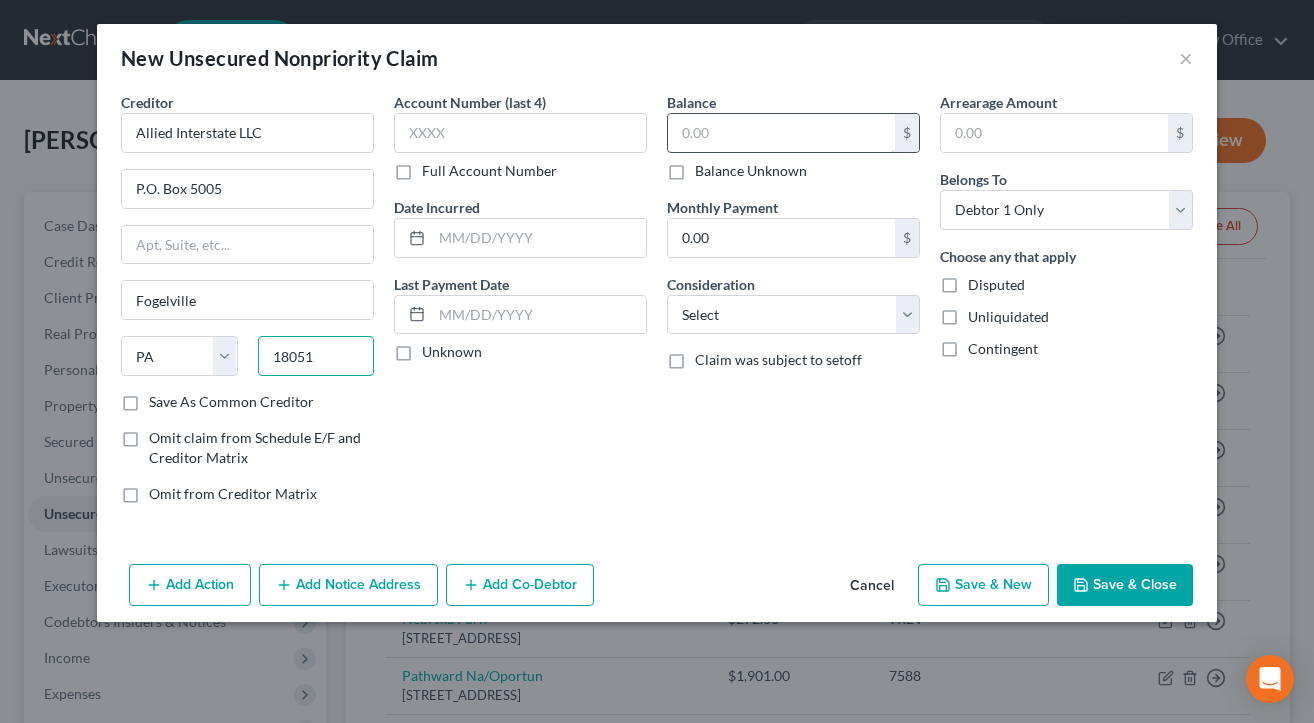 type on "18051" 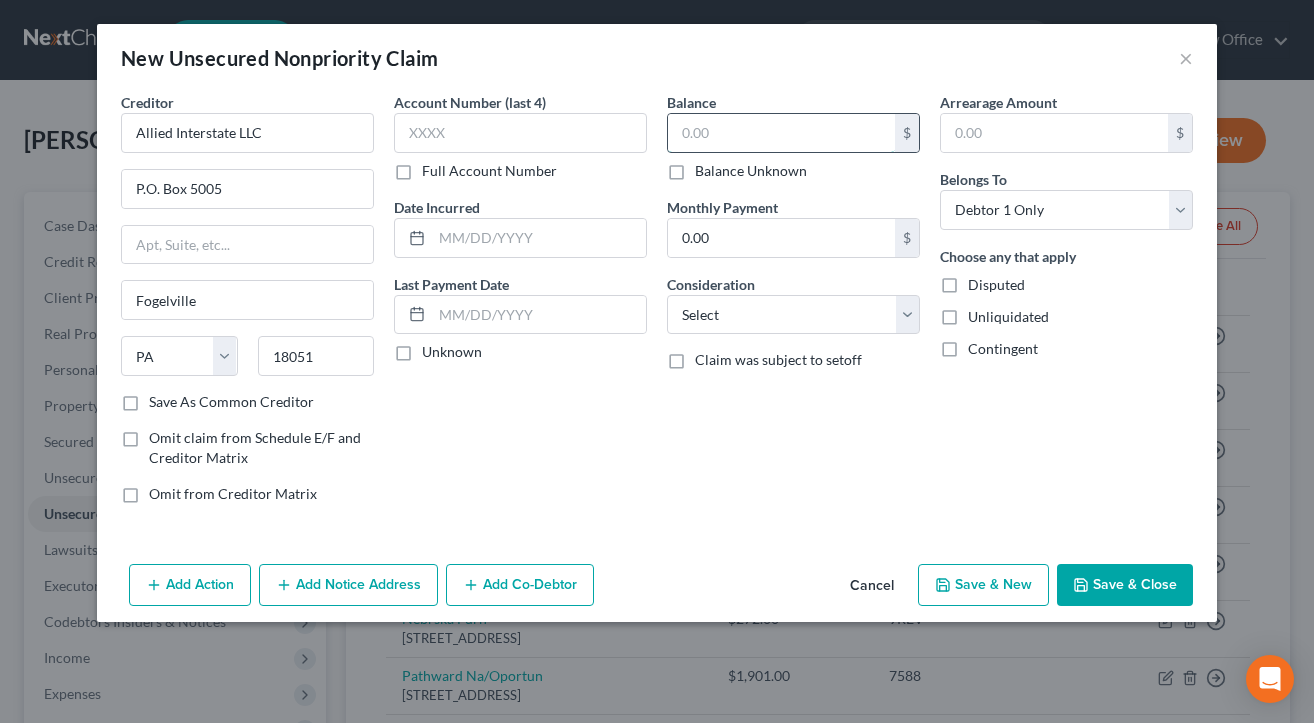 type on "Fogelsville" 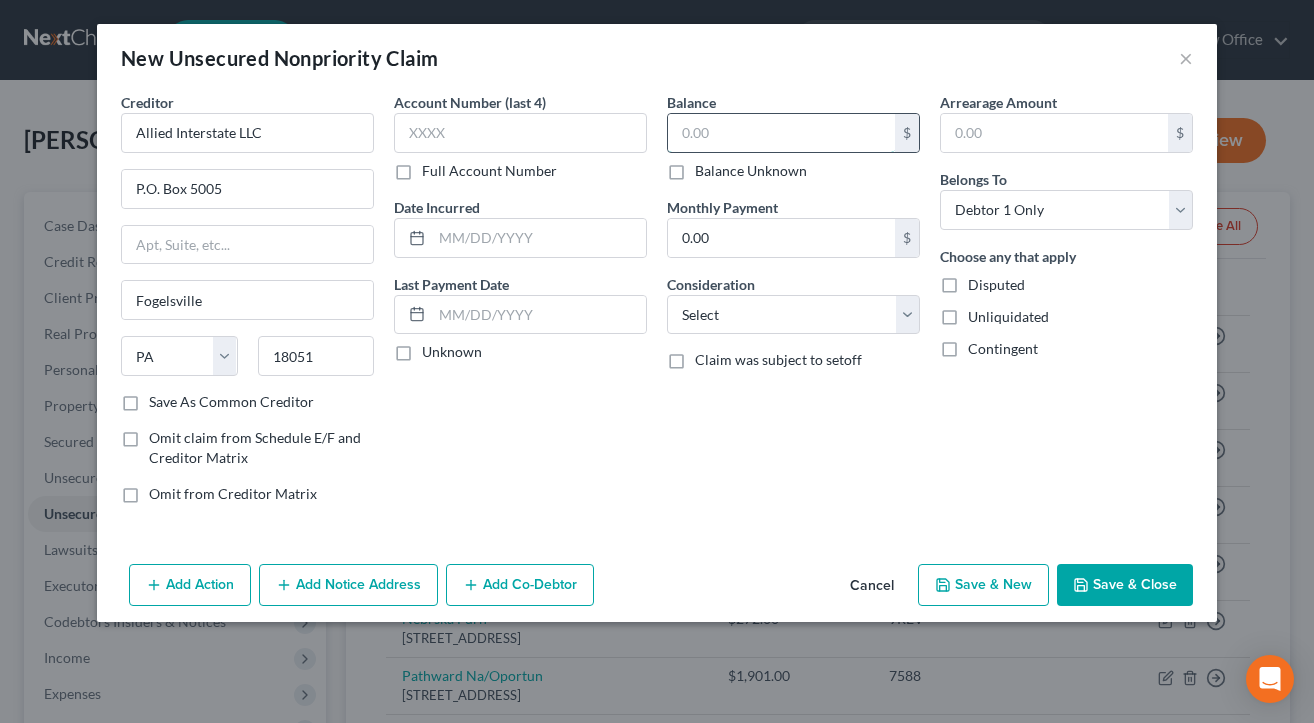 click at bounding box center (781, 133) 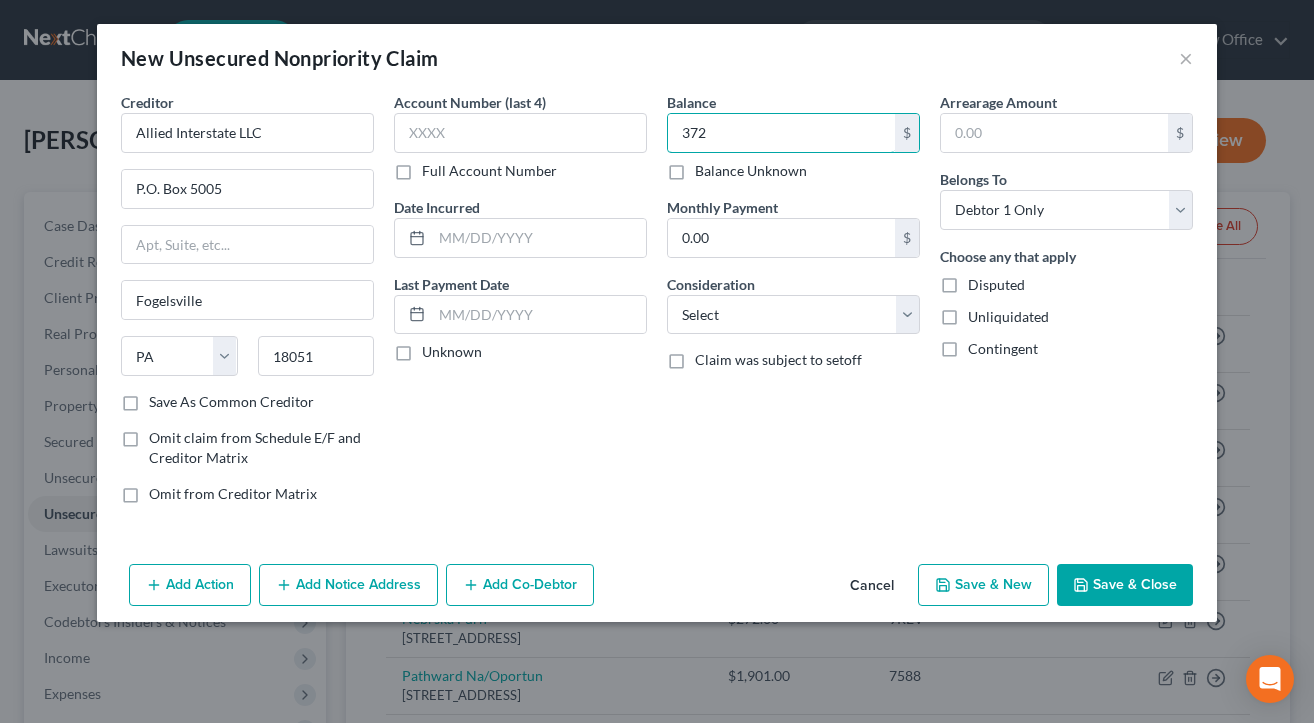 type on "372" 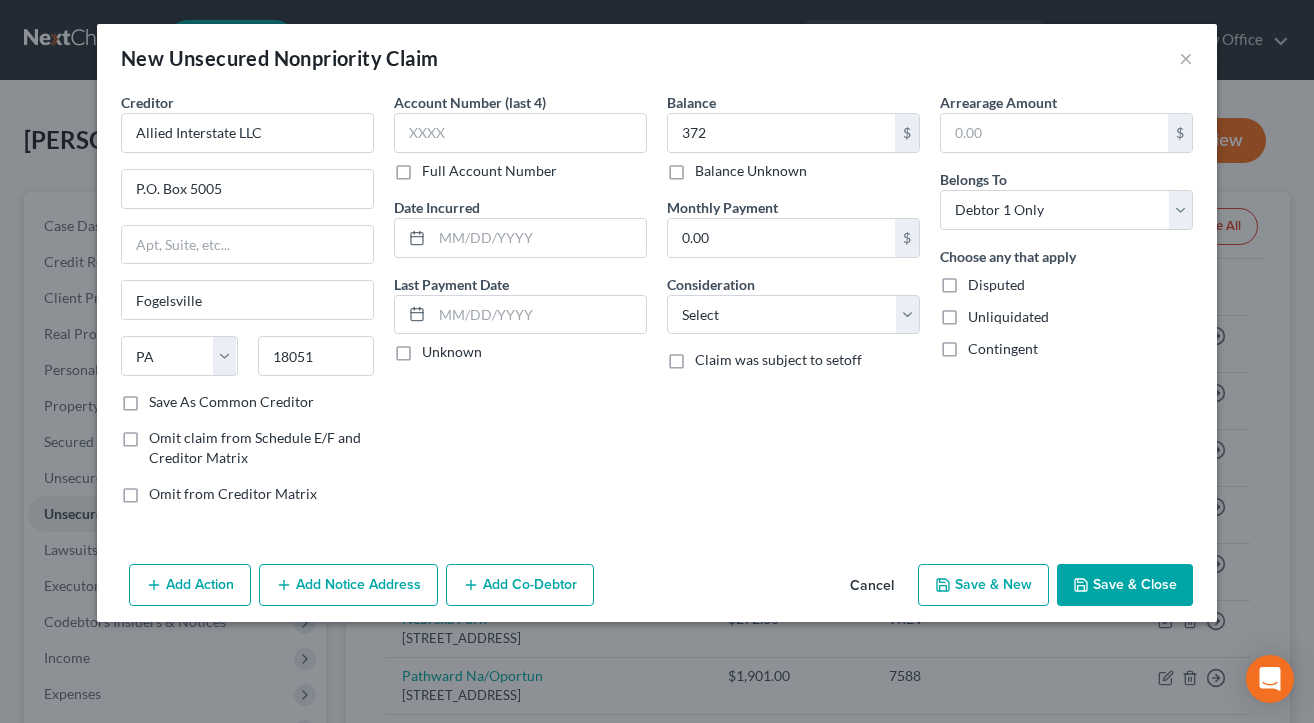 click on "Save & New" at bounding box center [983, 585] 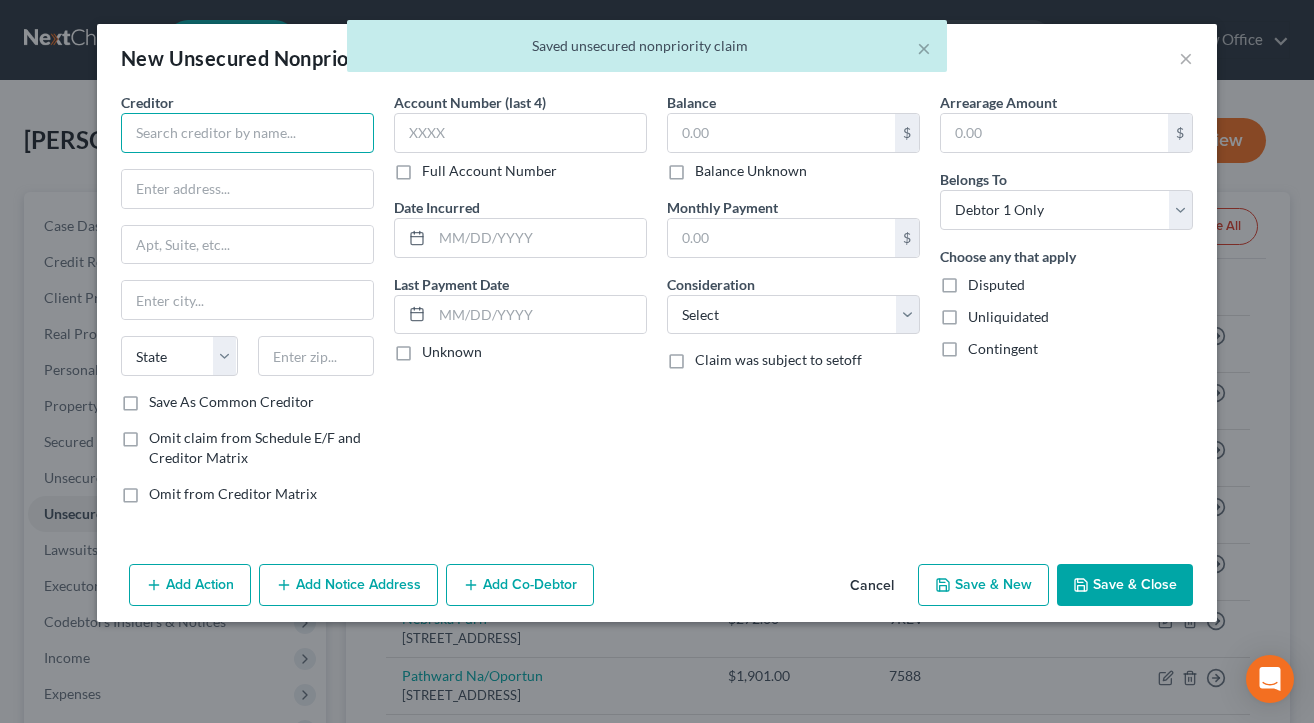 click at bounding box center [247, 133] 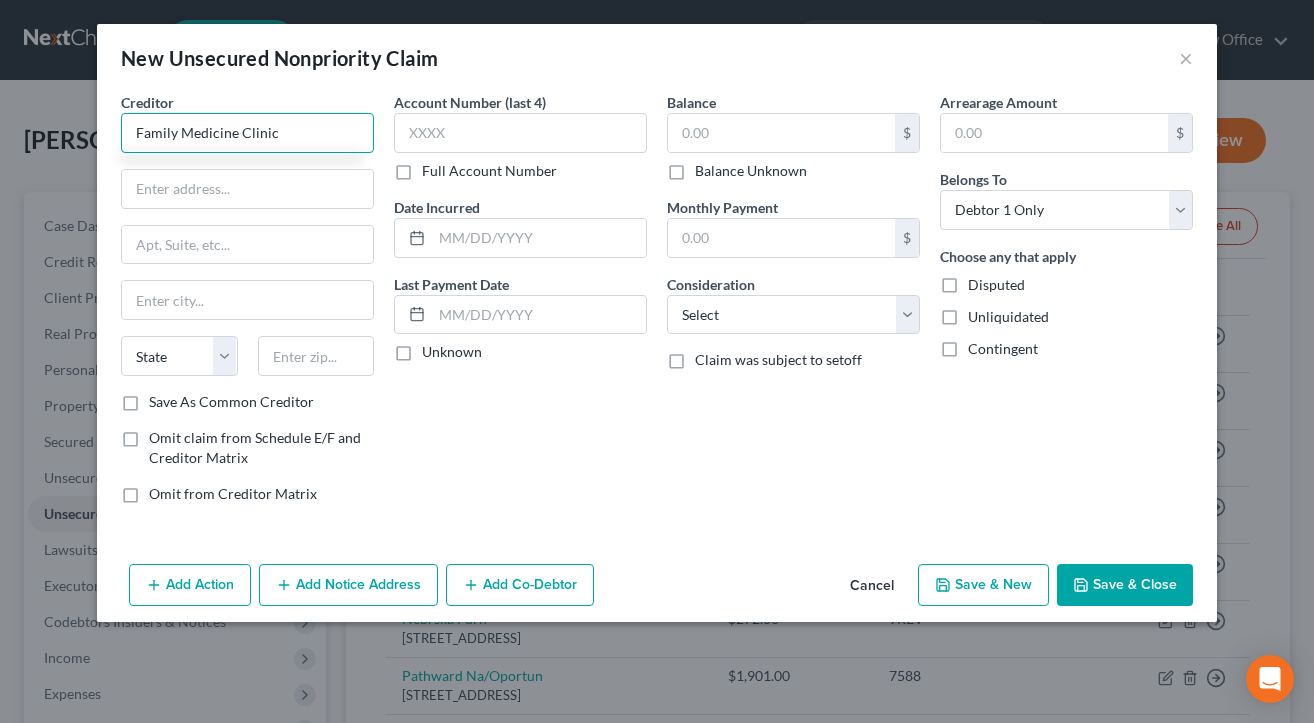 type on "Family Medicine Clinic" 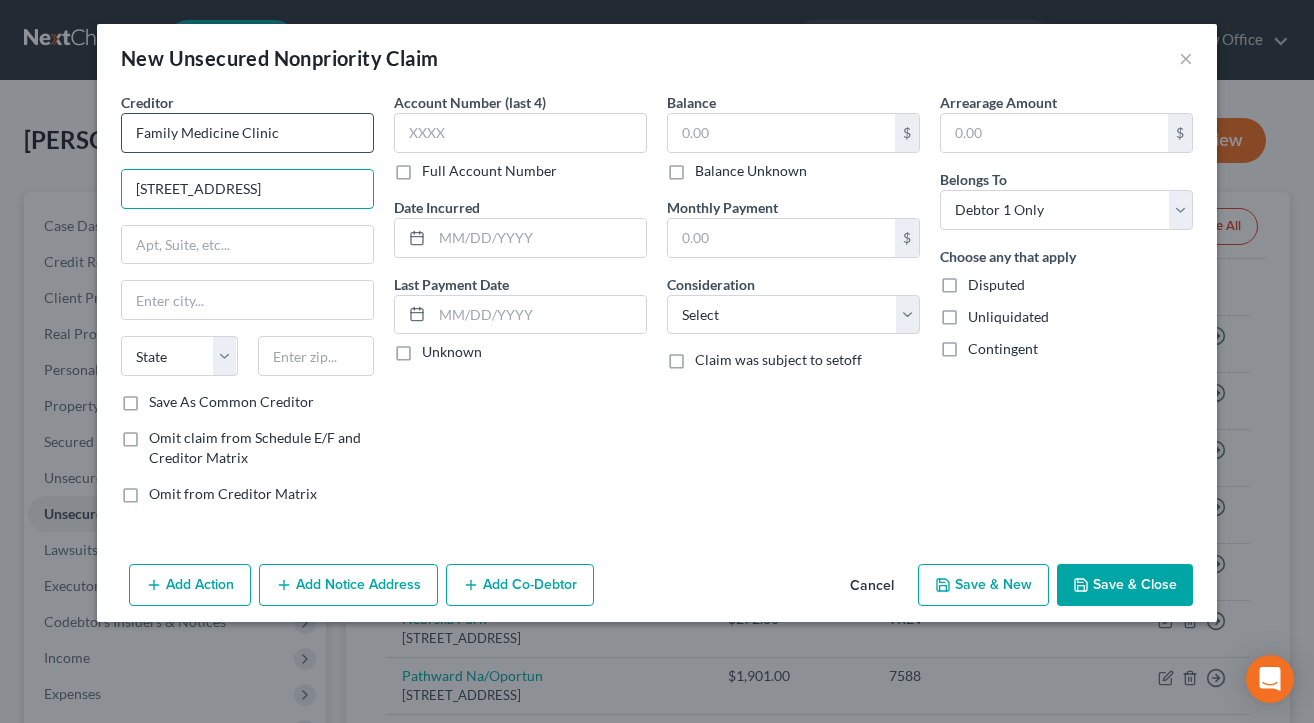 type on "[STREET_ADDRESS]" 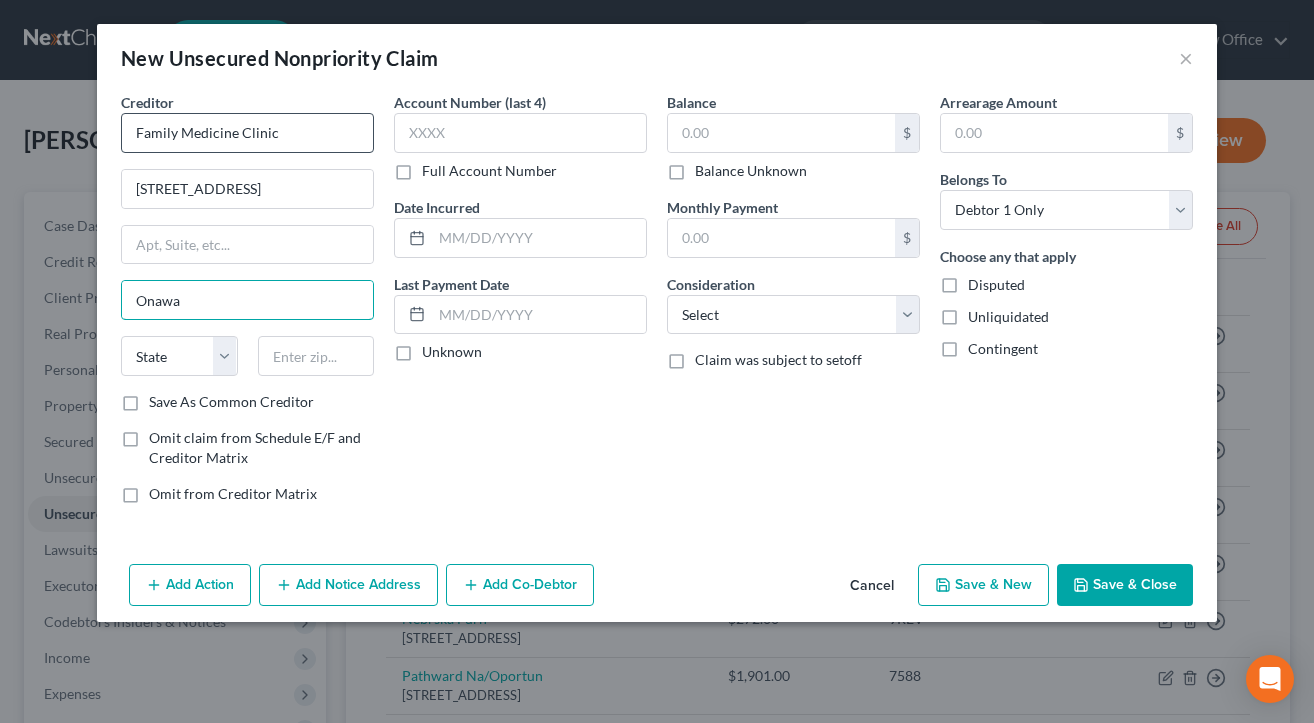type on "Onawa" 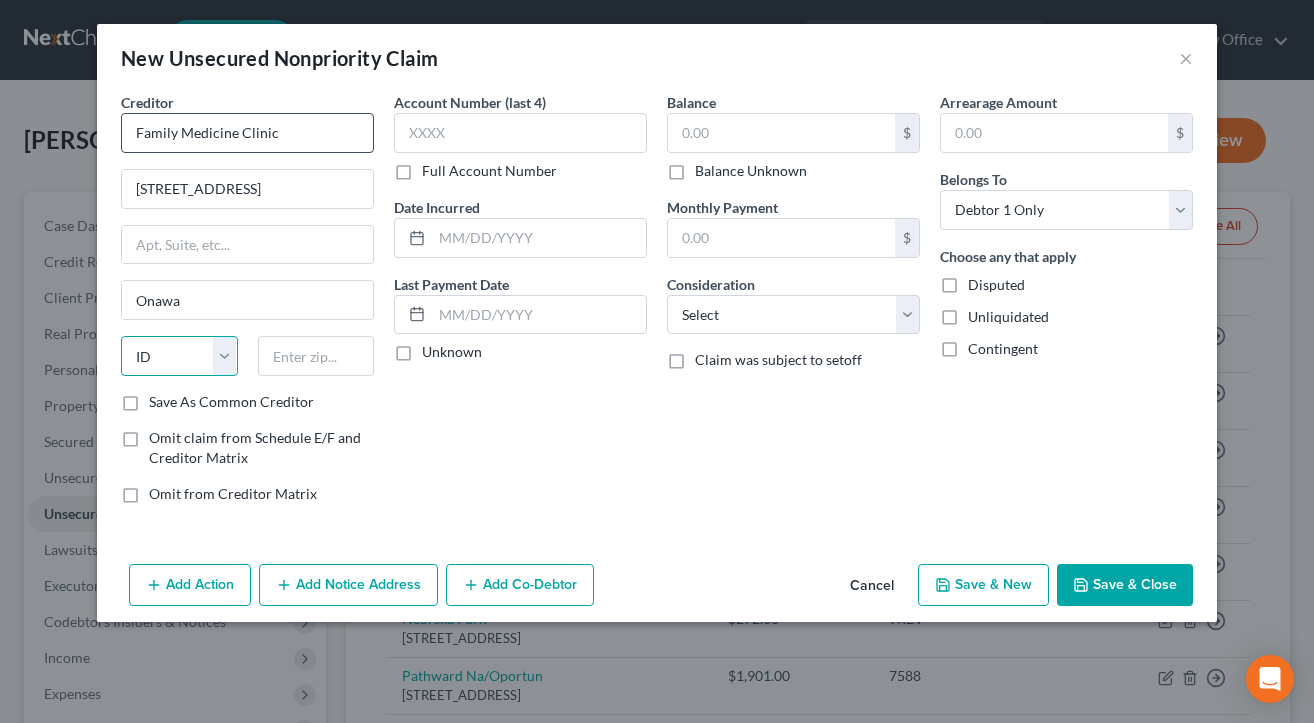 select on "16" 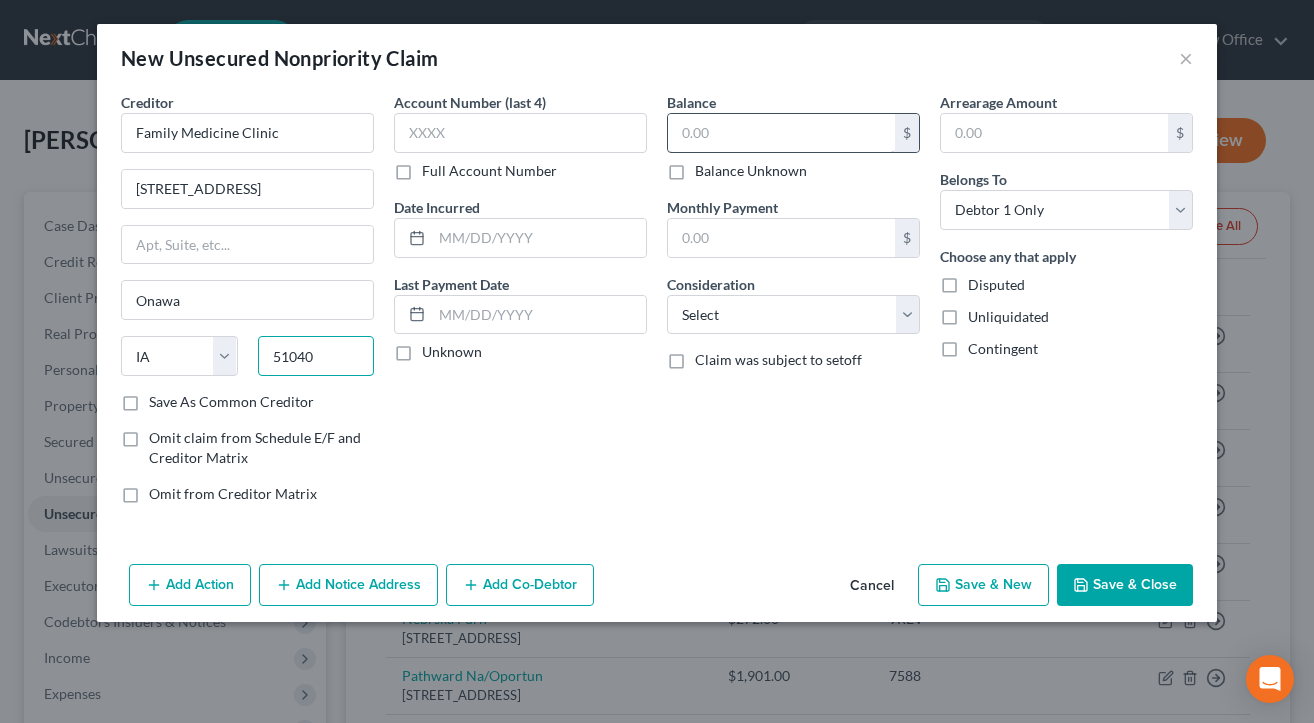 type on "51040" 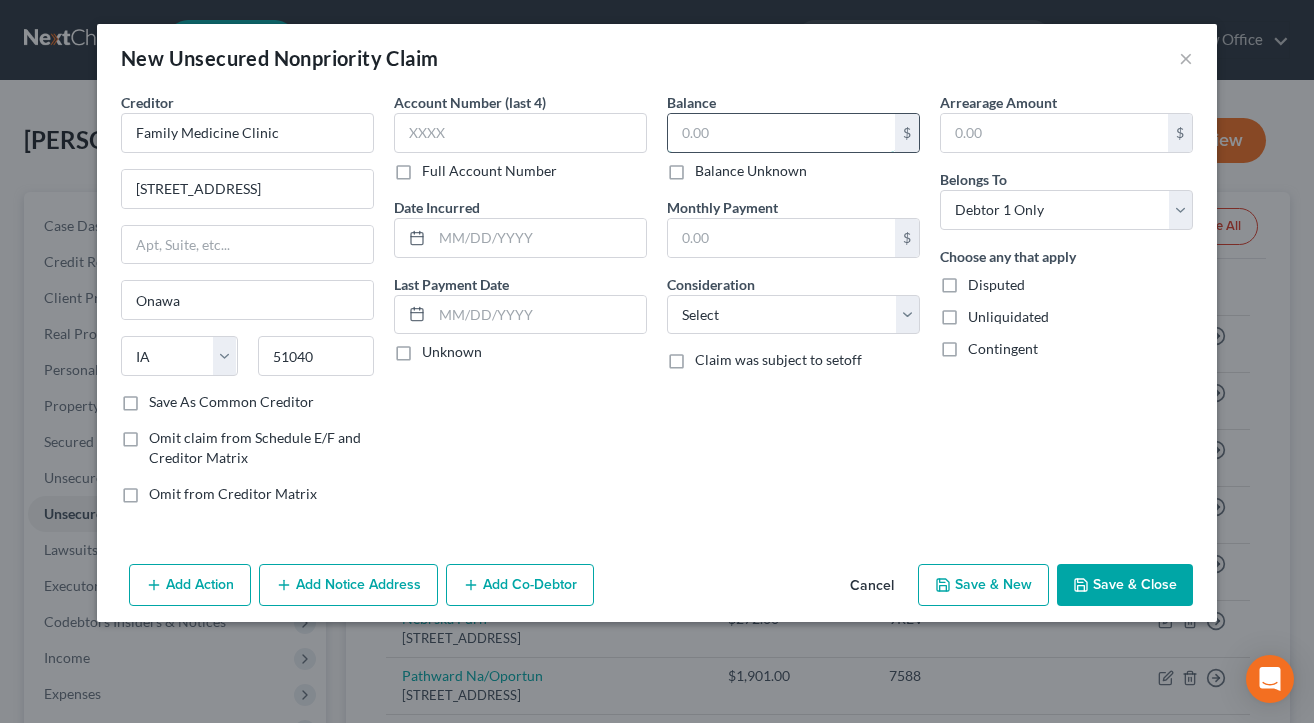 click at bounding box center (781, 133) 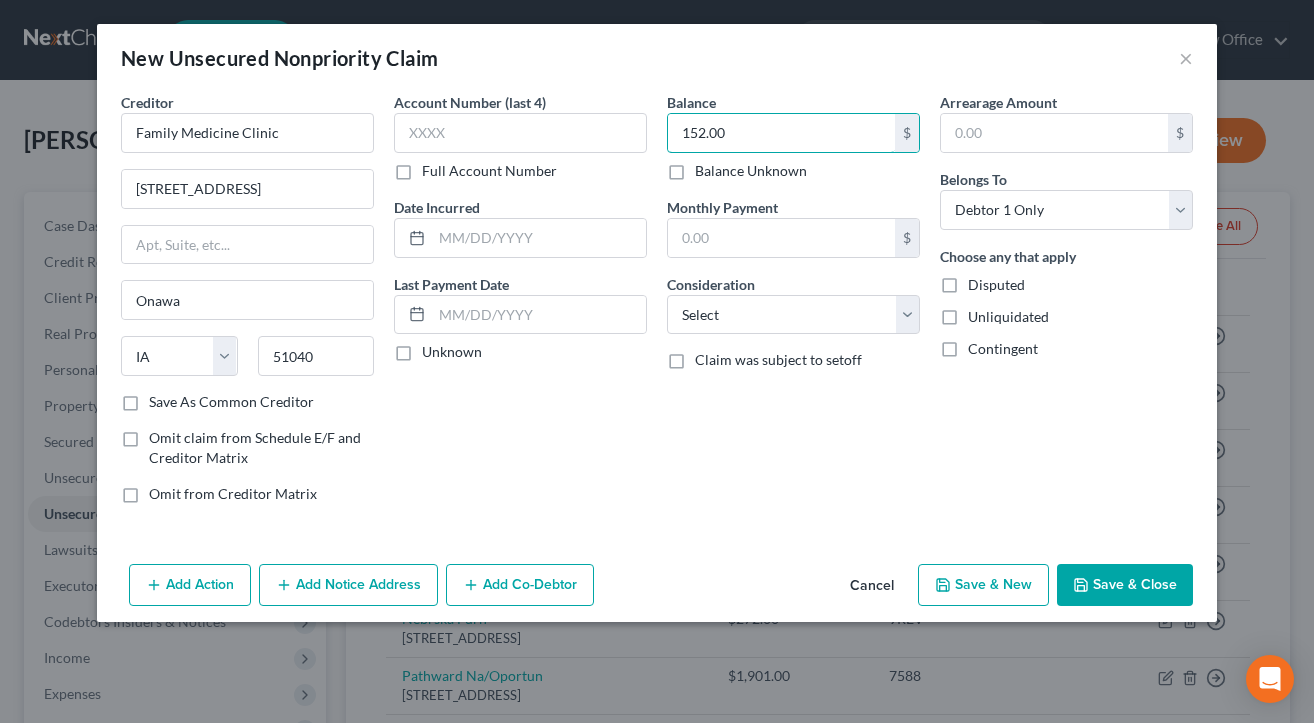 type on "152.00" 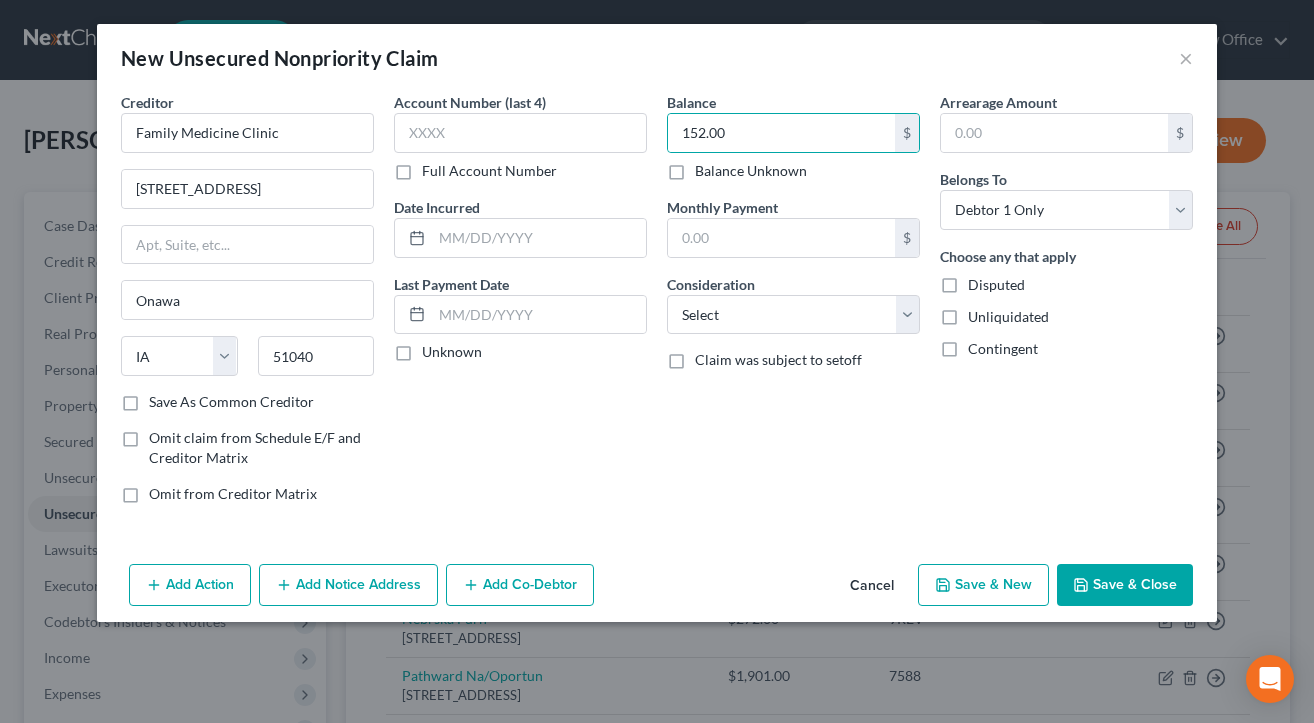 click on "Save & New" at bounding box center (983, 585) 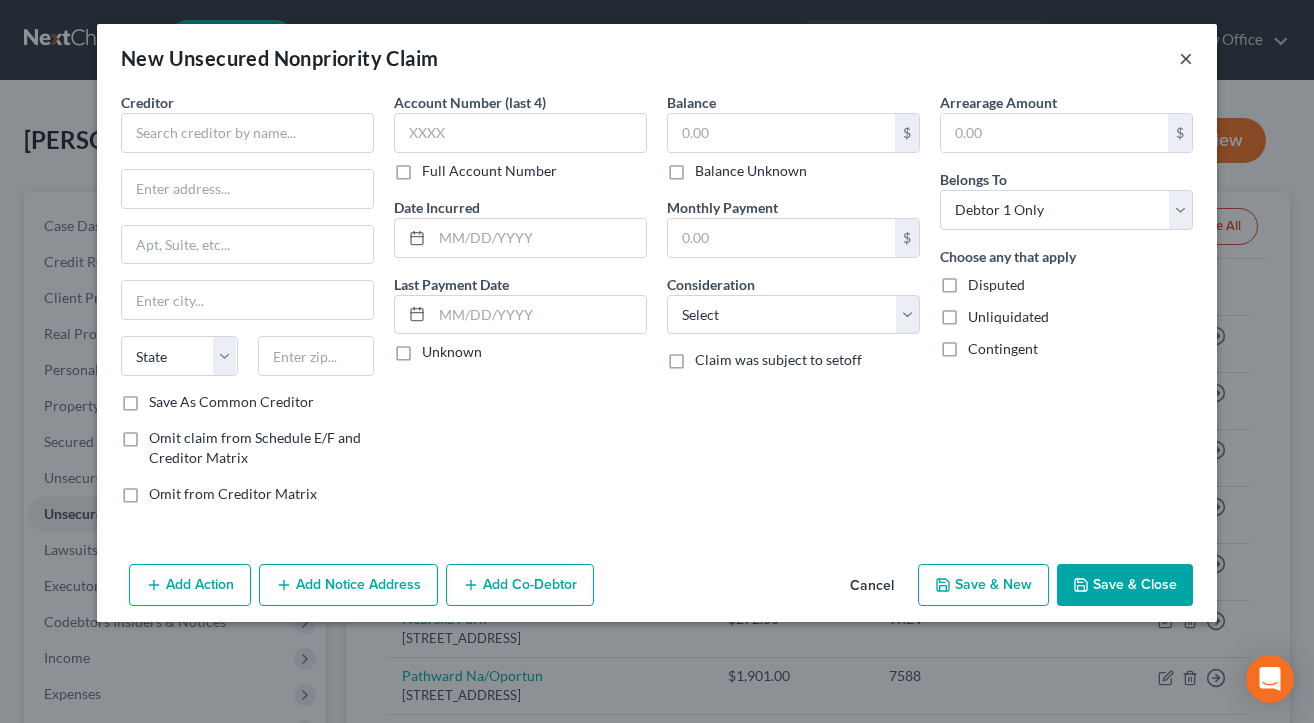 click on "×" at bounding box center [1186, 58] 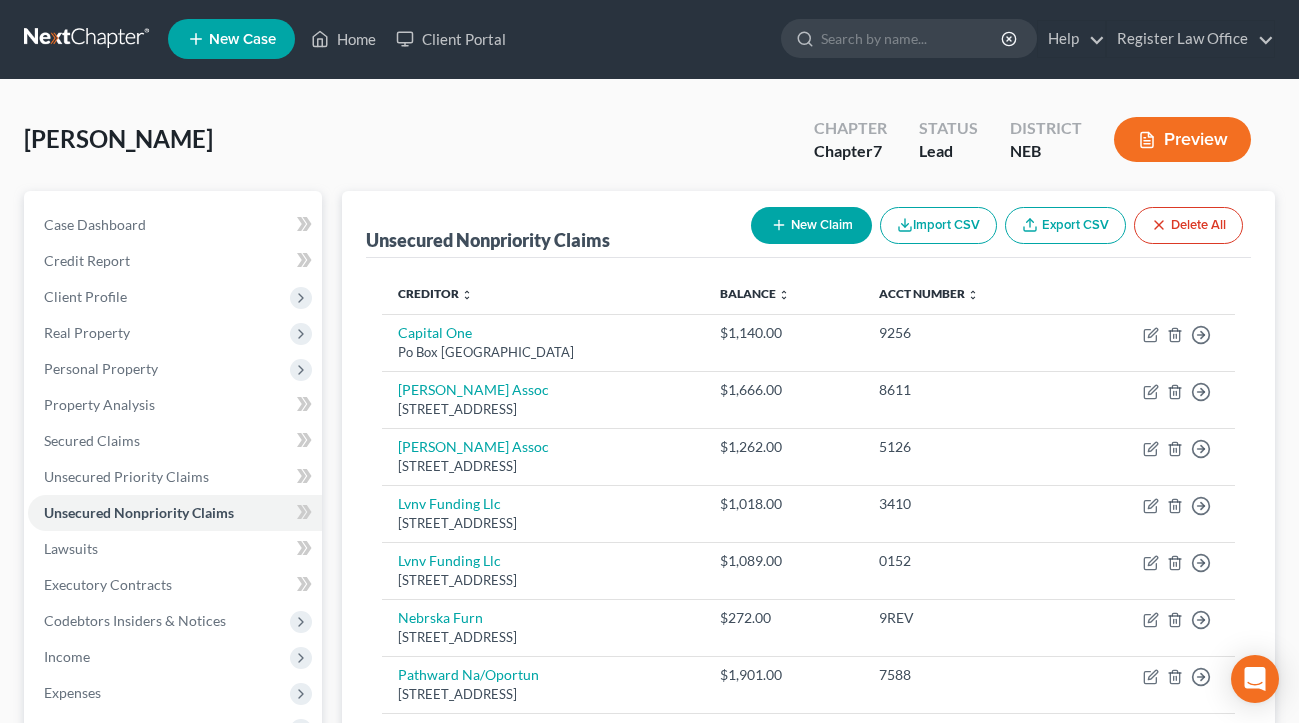scroll, scrollTop: 0, scrollLeft: 0, axis: both 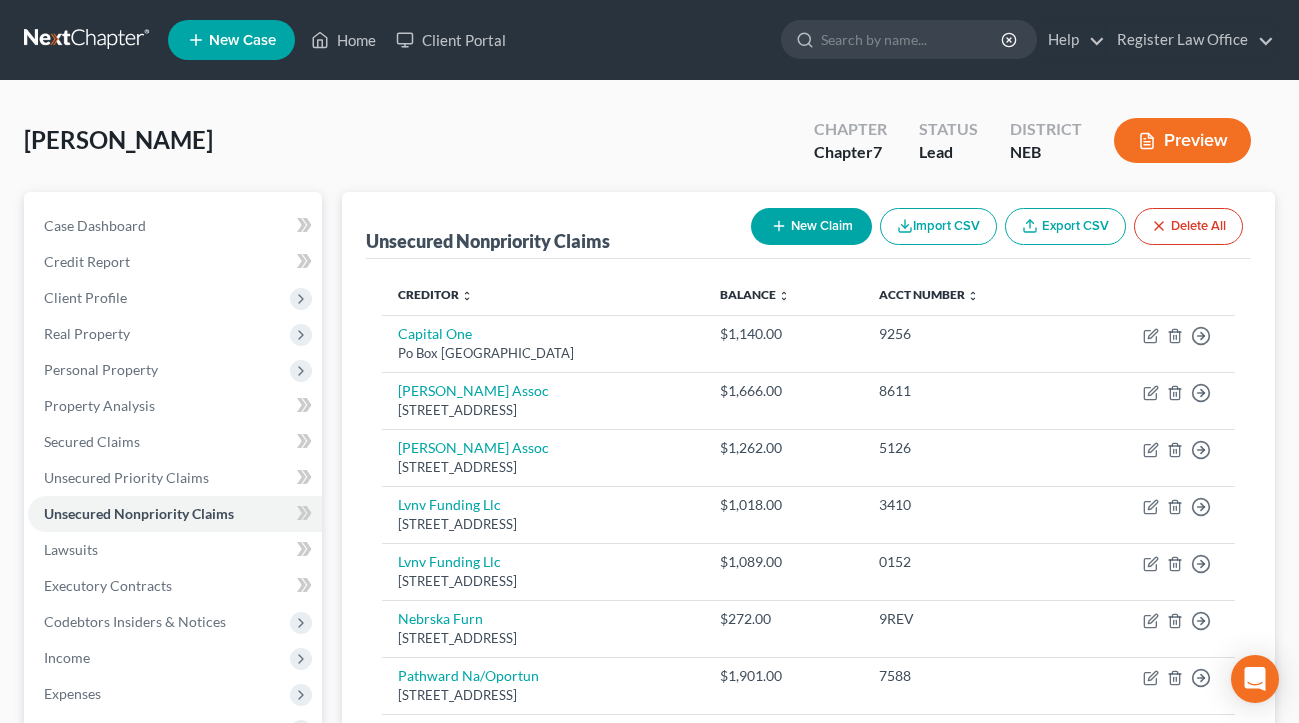 click on "New Claim" at bounding box center (811, 226) 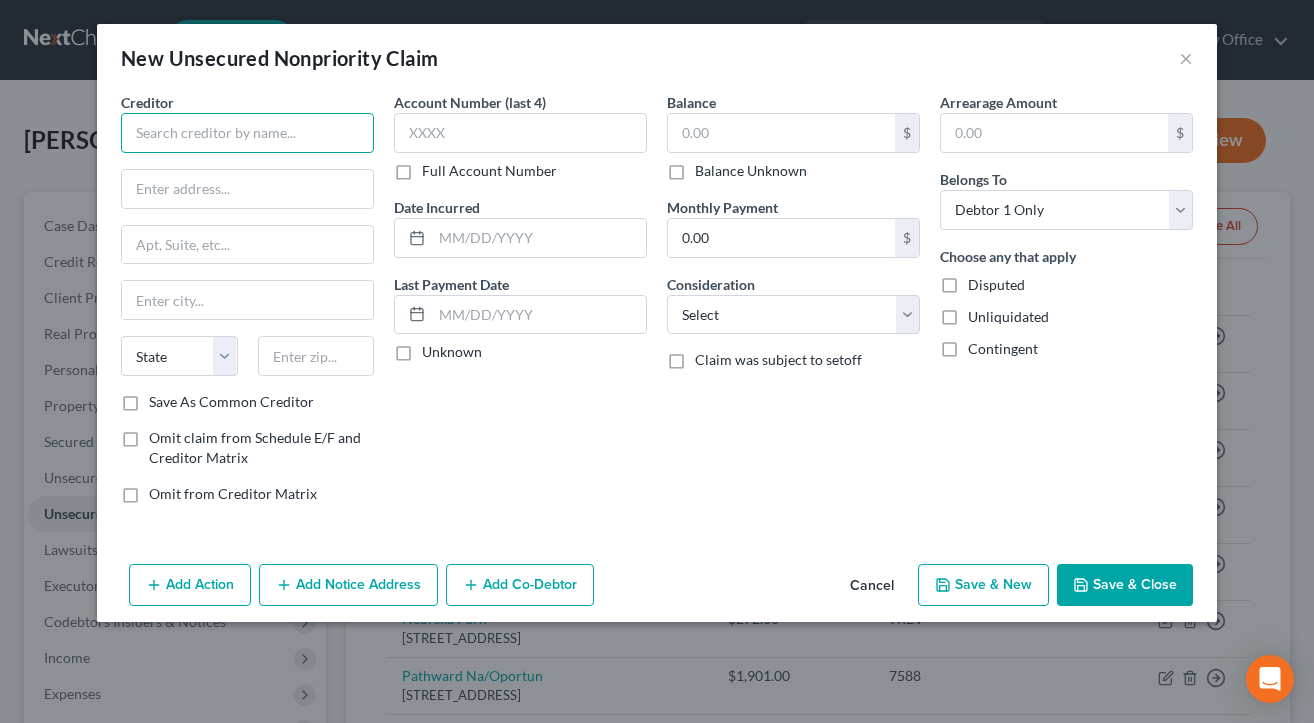 click at bounding box center (247, 133) 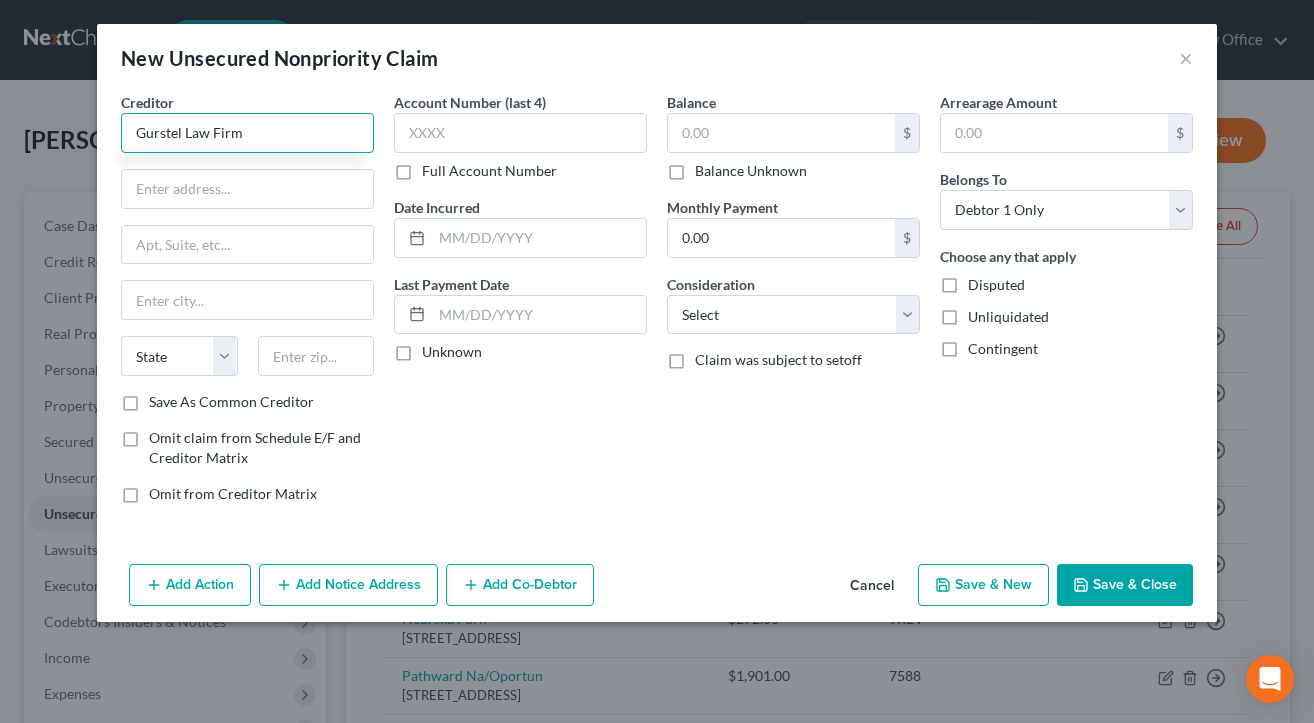 type on "Gurstel Law Firm" 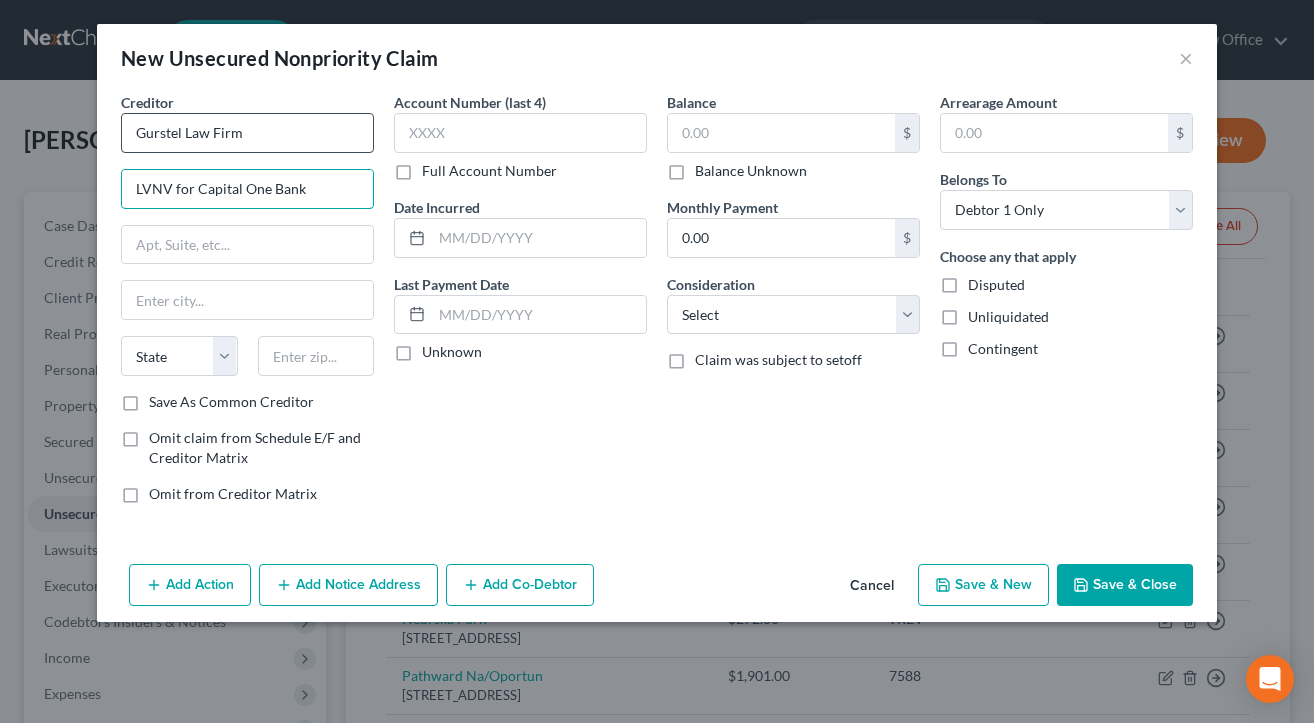 type on "LVNV for Capital One Bank" 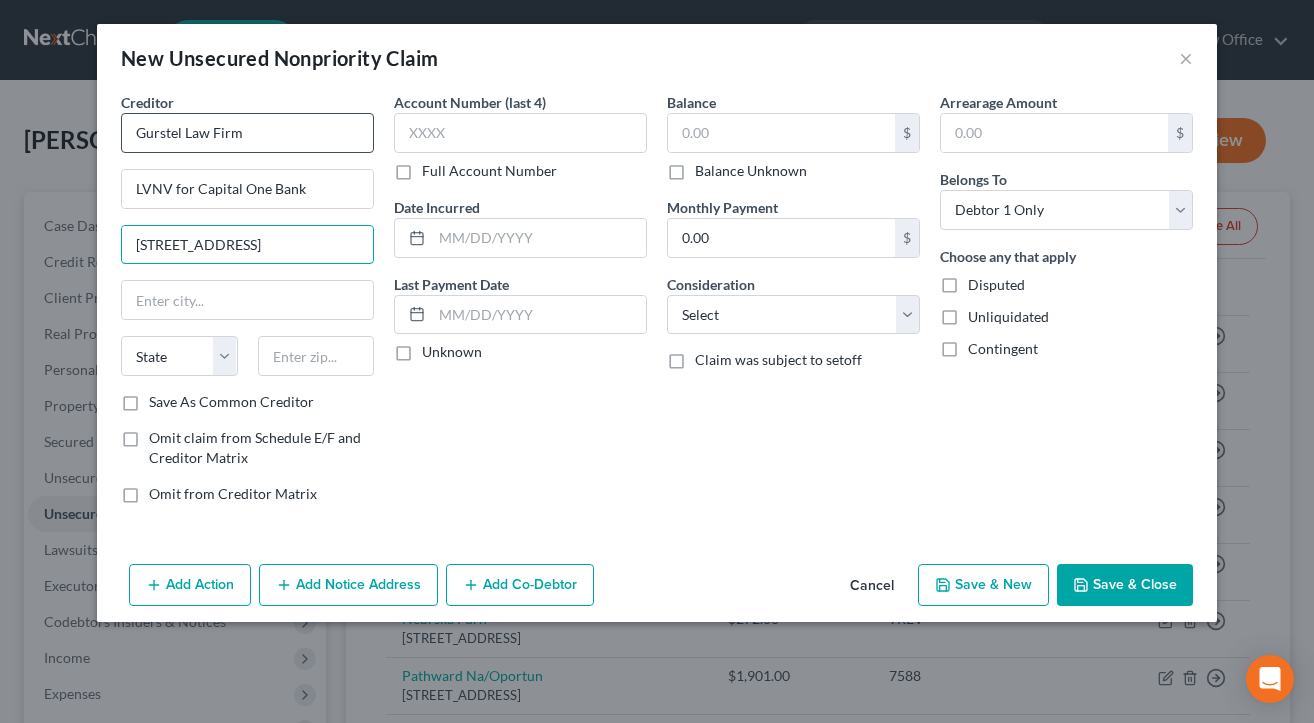 type on "[STREET_ADDRESS]" 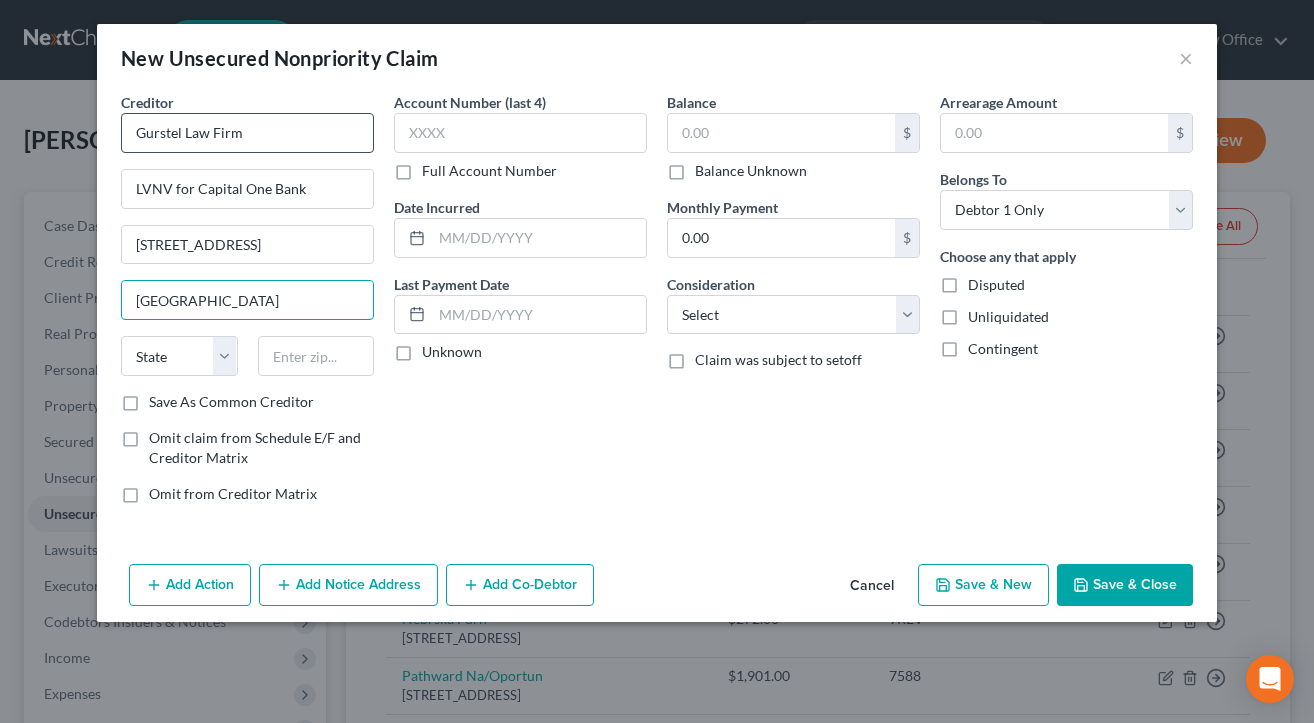 type on "[GEOGRAPHIC_DATA]" 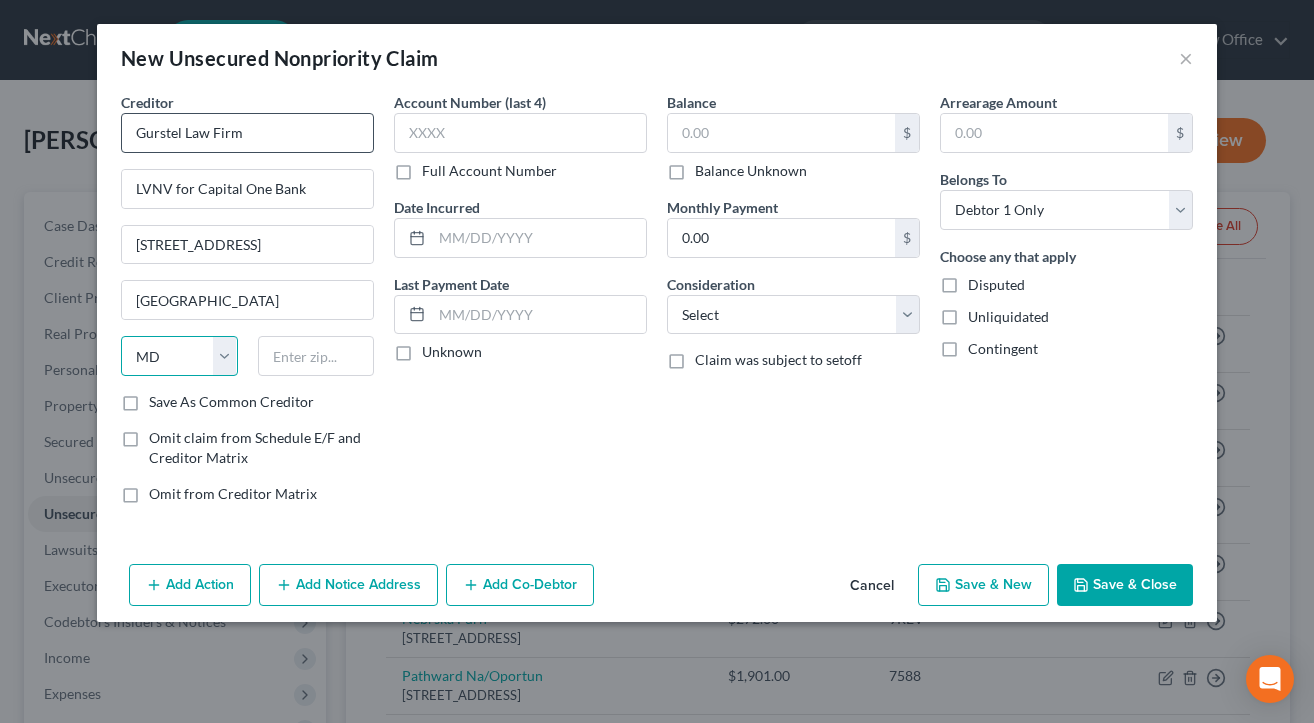 select on "24" 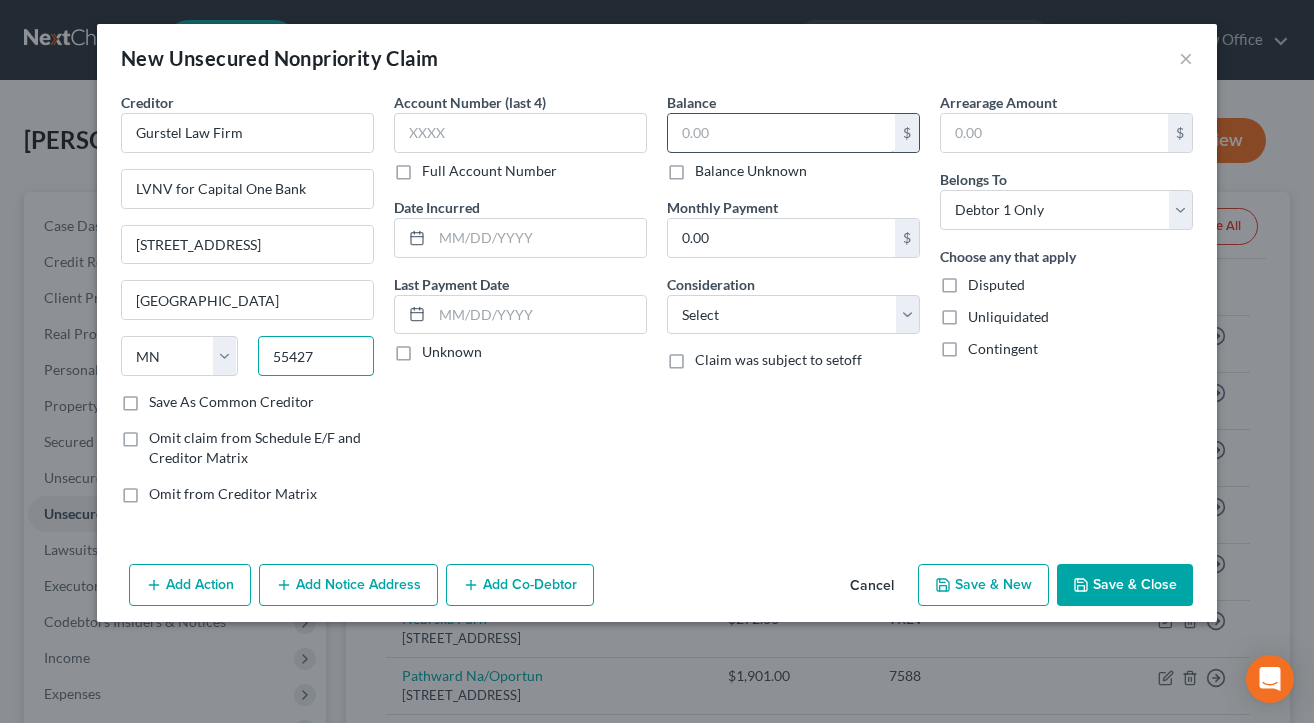 type on "55427" 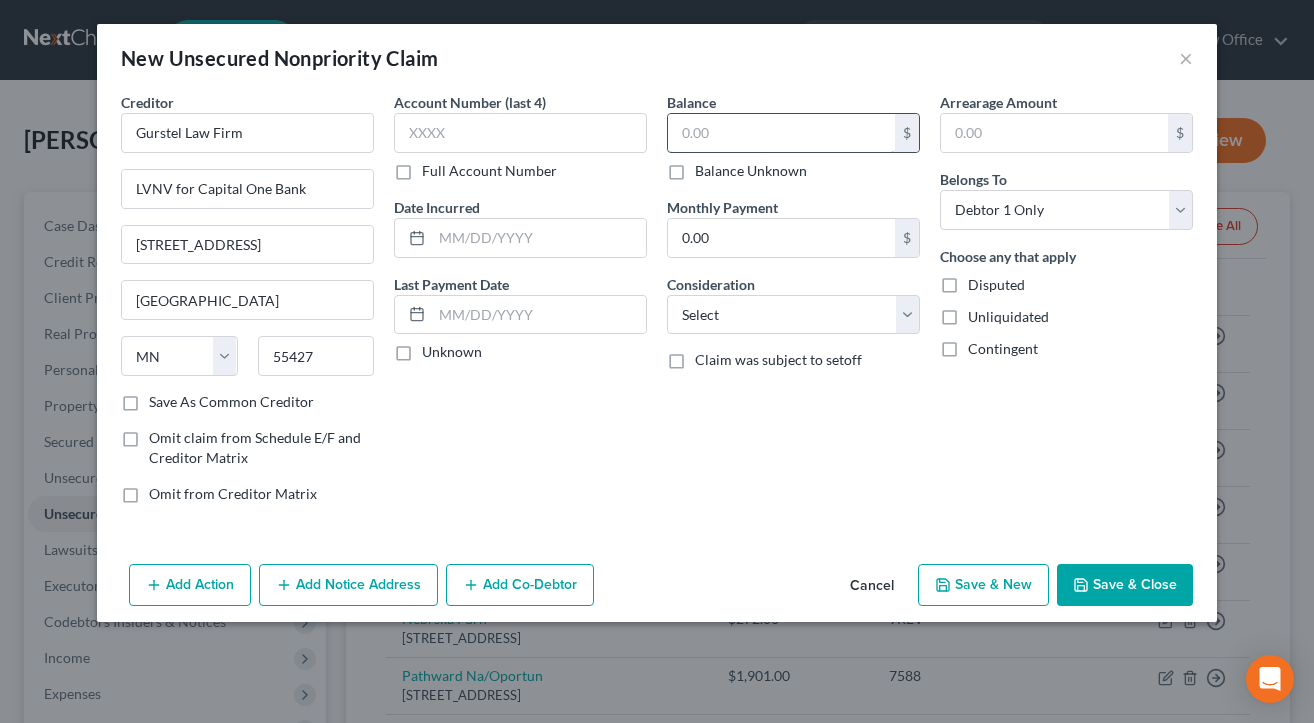 click at bounding box center (781, 133) 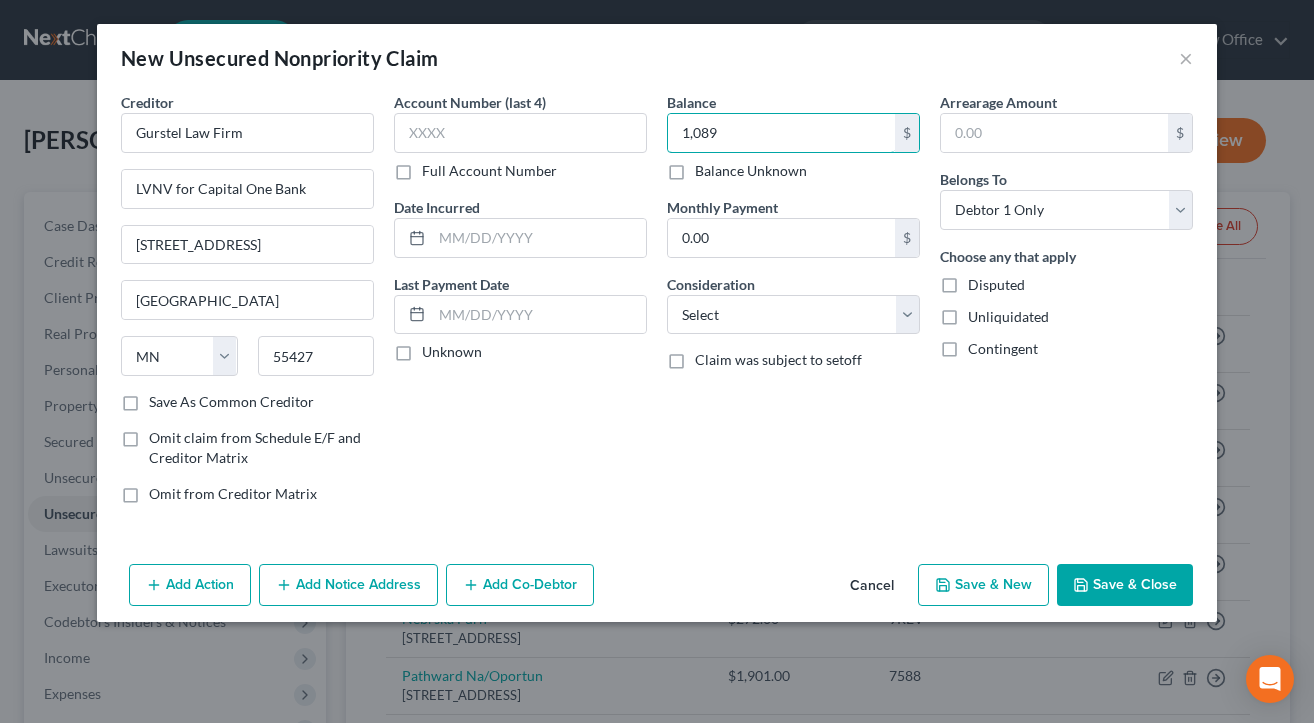 type on "1,089" 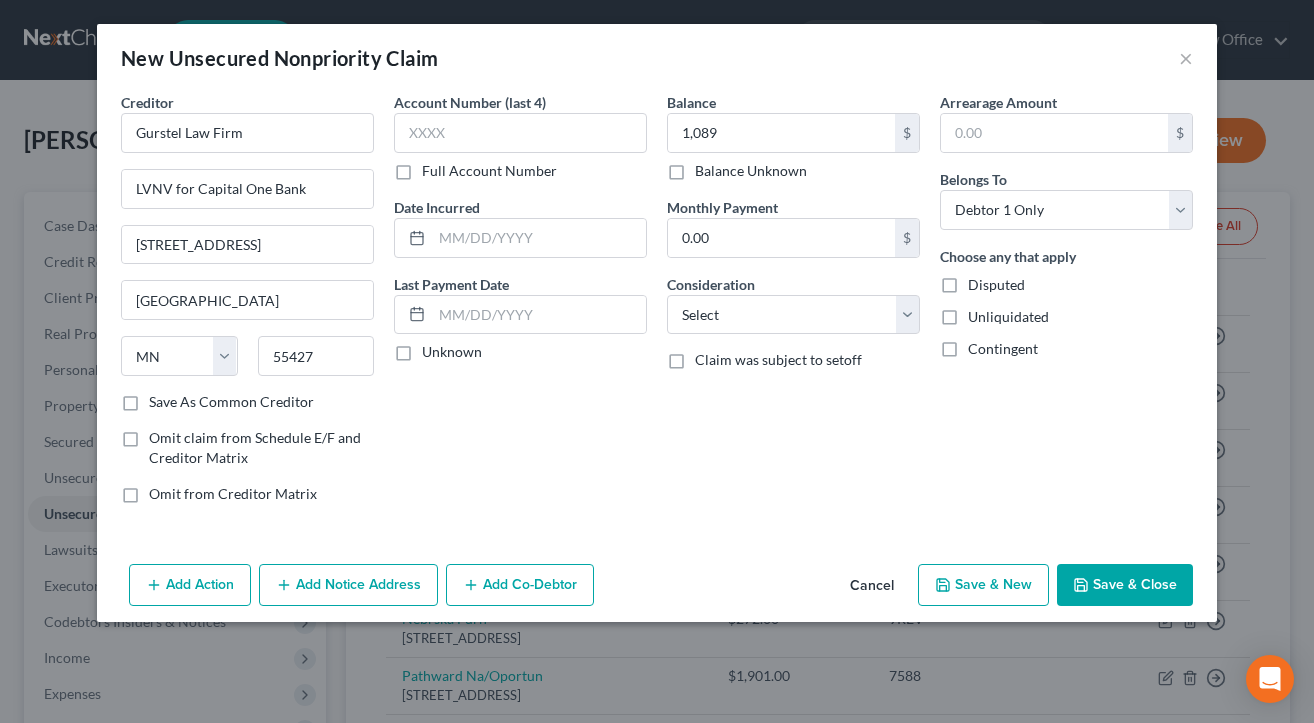 click on "Balance
1,089.00 $
Balance Unknown
Balance Undetermined
1,089 $
Balance Unknown
Monthly Payment 0.00 $ Consideration Select Cable / Satellite Services Collection Agency Credit Card Debt Debt Counseling / Attorneys Deficiency Balance Domestic Support Obligations Home / Car Repairs Income Taxes Judgment Liens Medical Services Monies Loaned / Advanced Mortgage Obligation From Divorce Or Separation Obligation To Pensions Other Overdrawn Bank Account Promised To Help Pay Creditors Student Loans Suppliers And Vendors Telephone / Internet Services Utility Services Claim was subject to setoff" at bounding box center (793, 306) 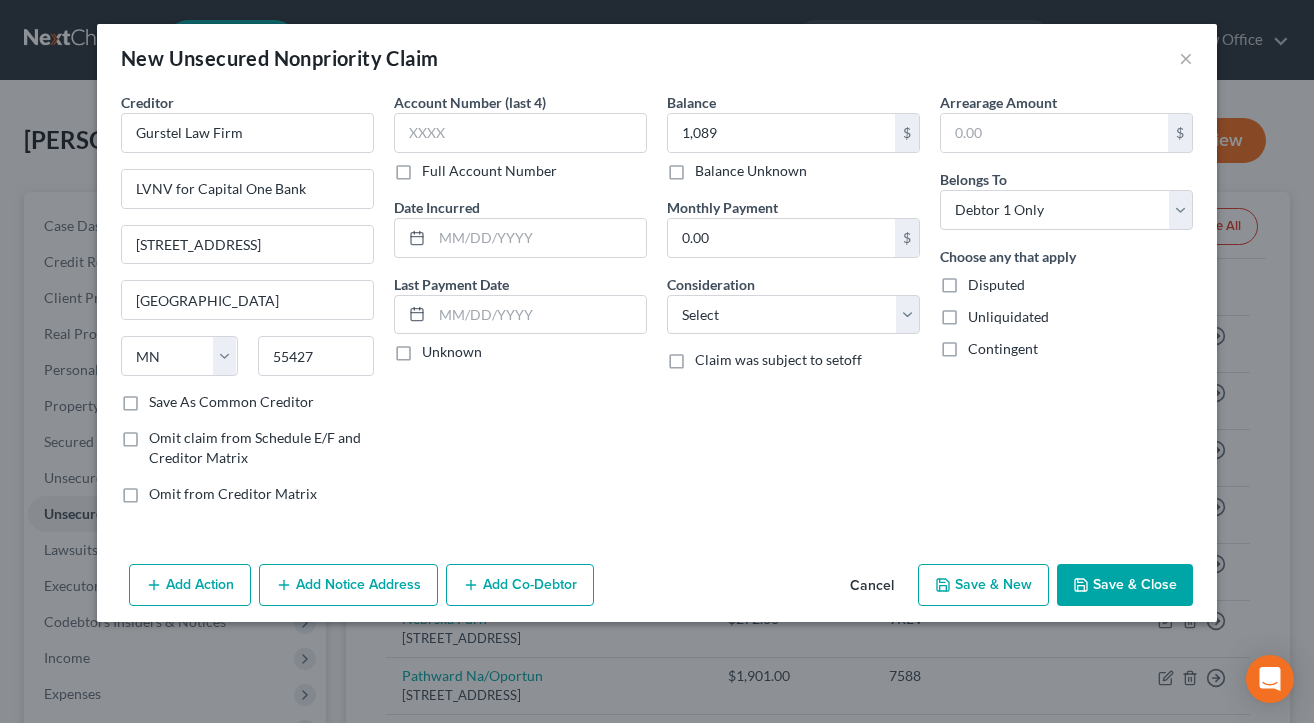 click on "Save & New" at bounding box center [983, 585] 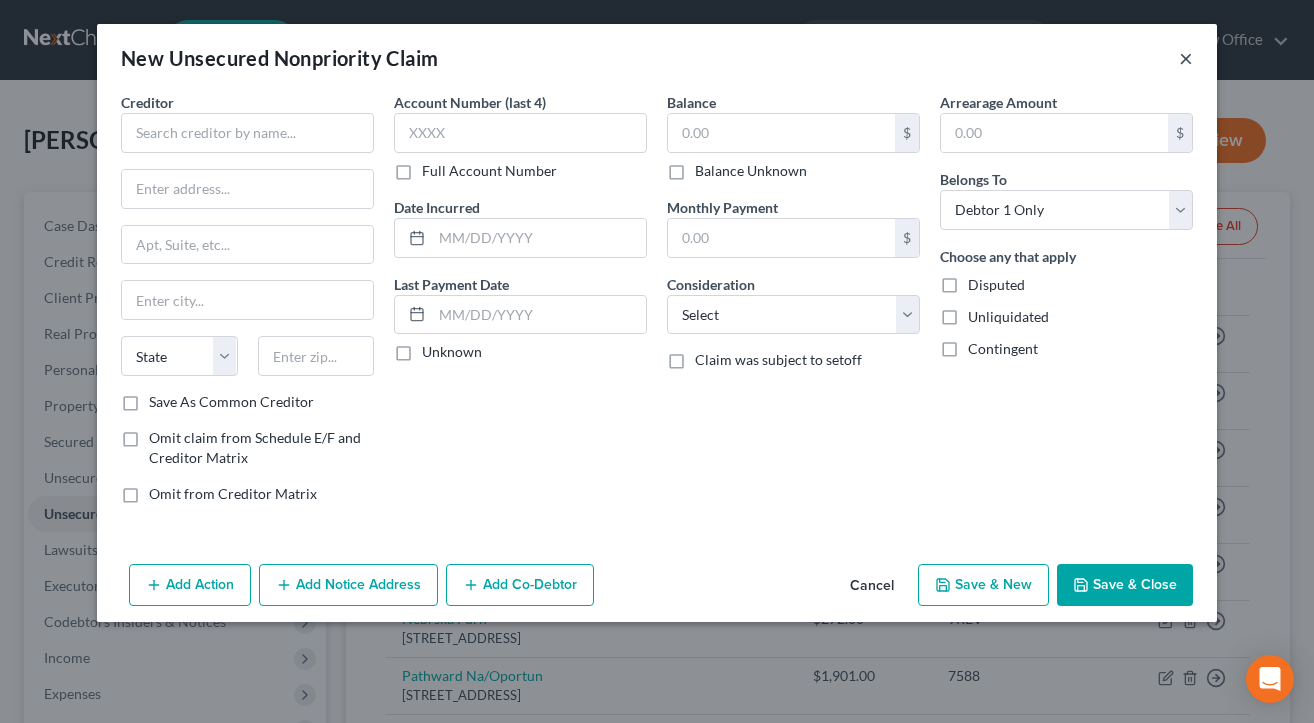 drag, startPoint x: 1188, startPoint y: 59, endPoint x: 1167, endPoint y: 67, distance: 22.472204 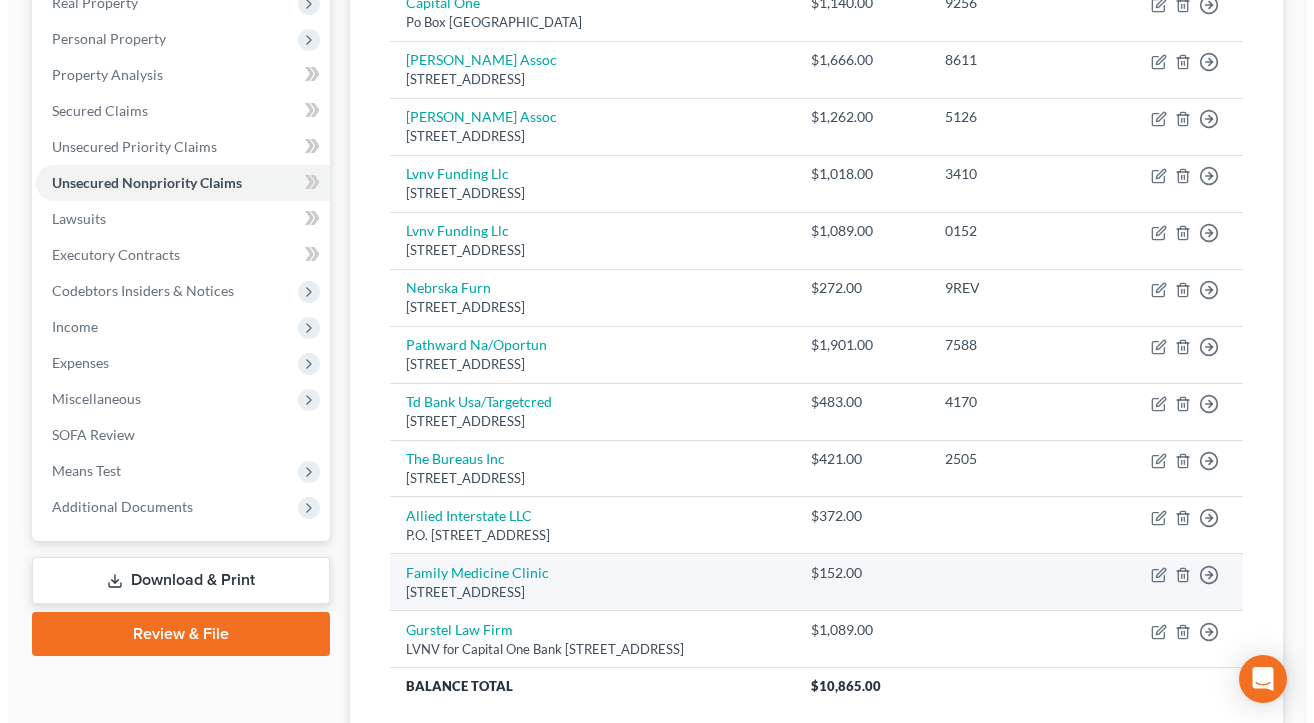 scroll, scrollTop: 400, scrollLeft: 0, axis: vertical 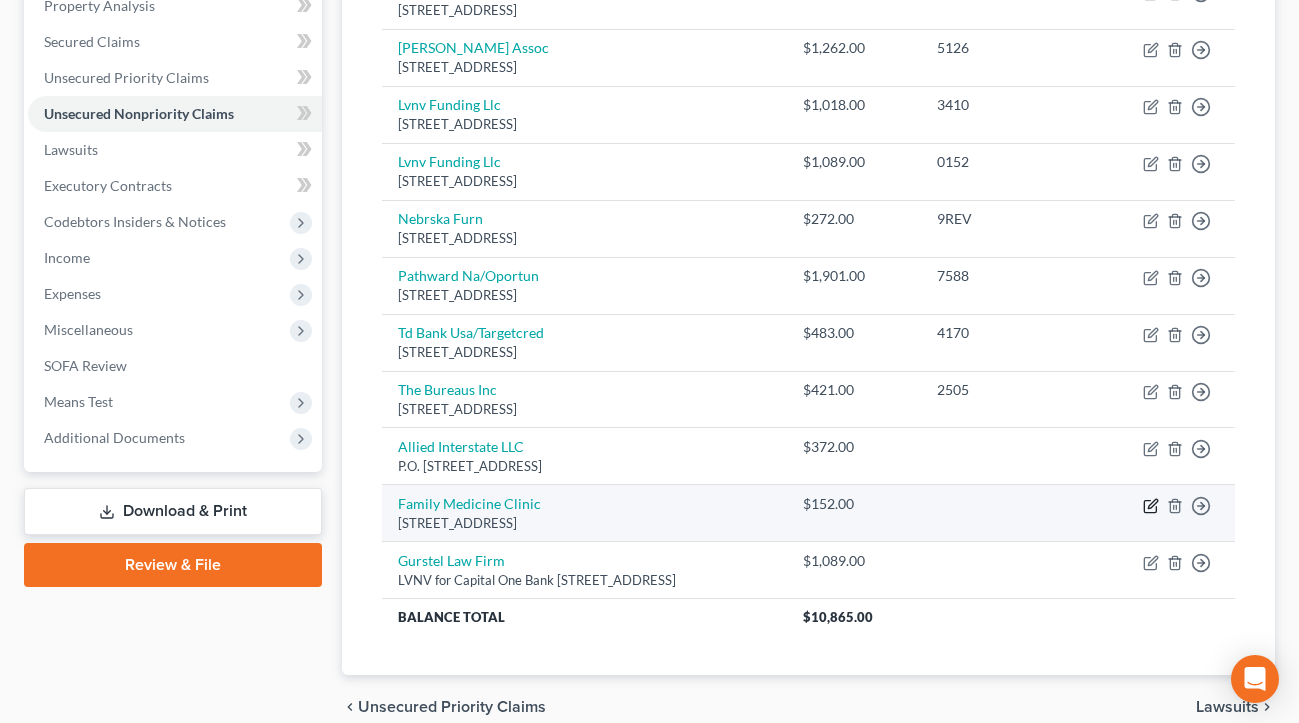 click 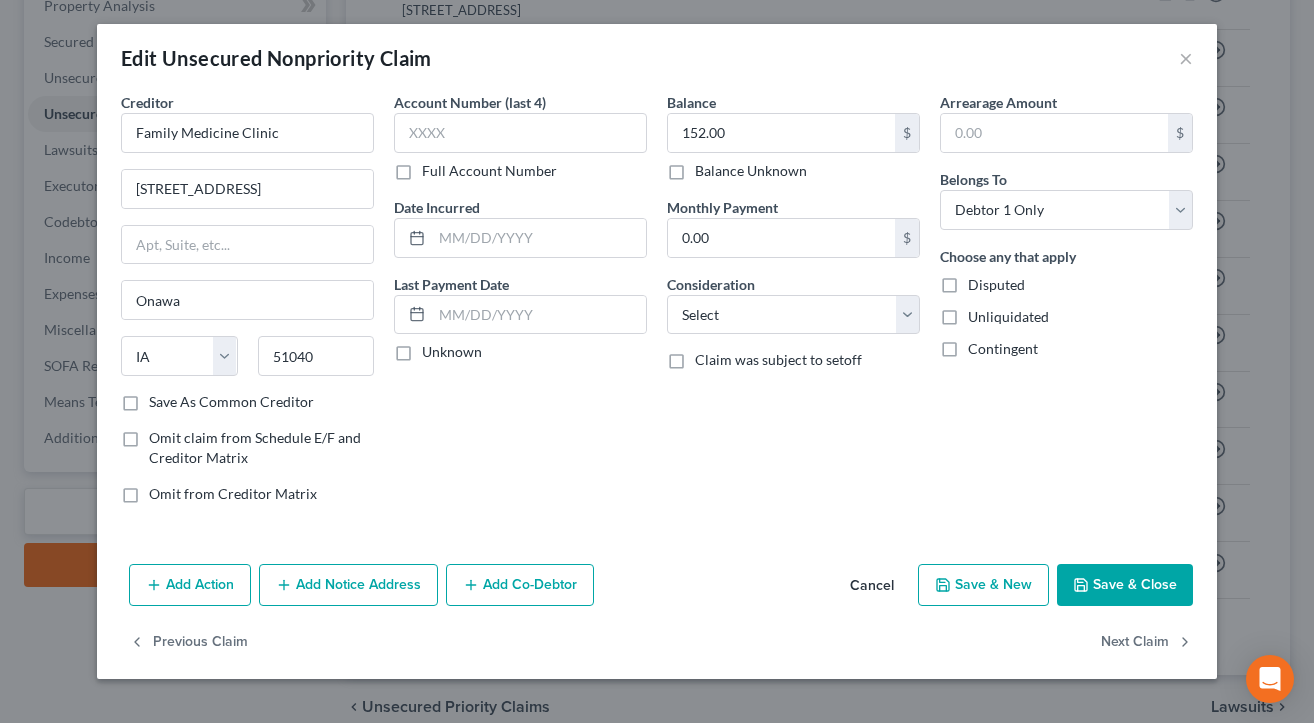 click on "Add Notice Address" at bounding box center [348, 585] 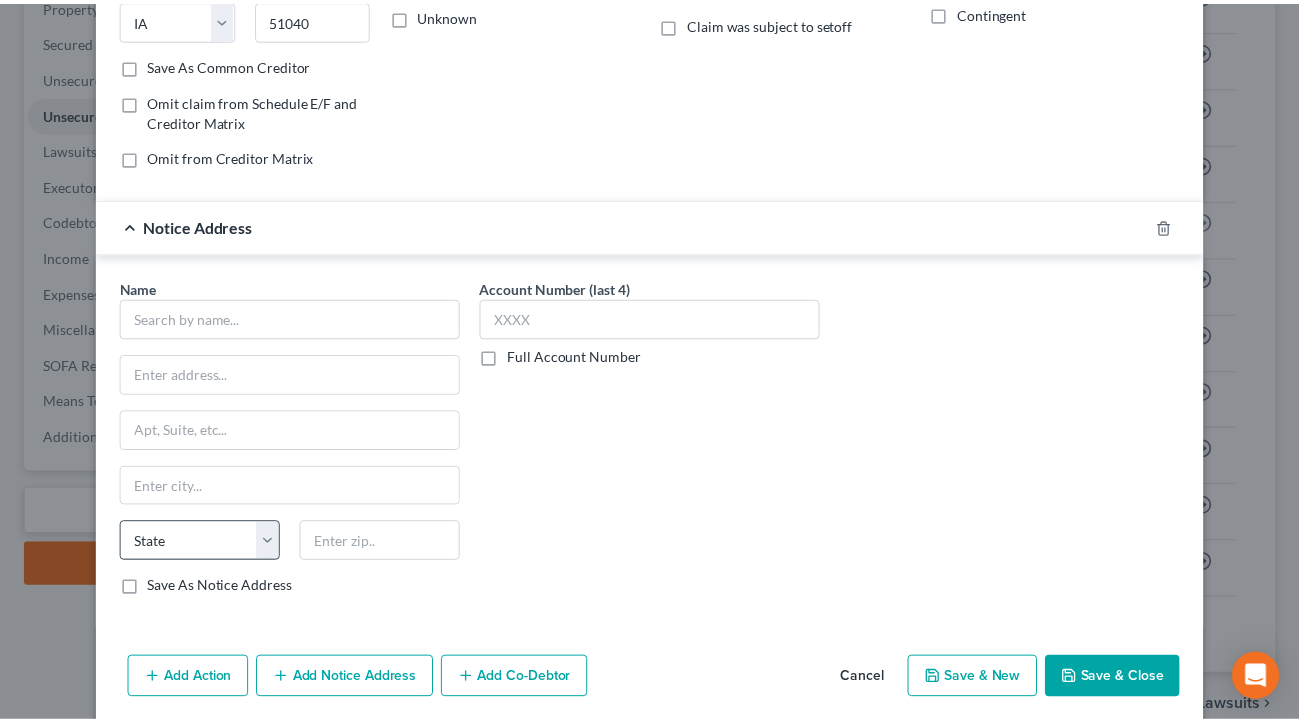 scroll, scrollTop: 400, scrollLeft: 0, axis: vertical 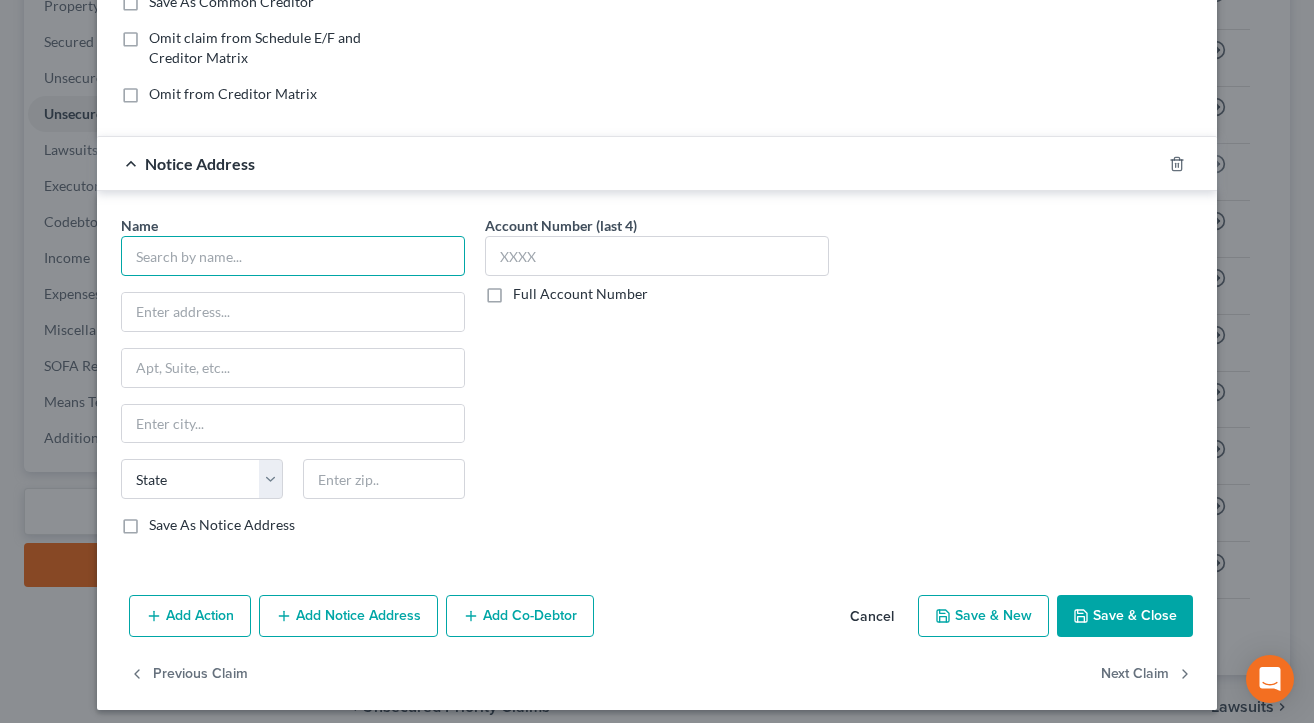 click at bounding box center (293, 256) 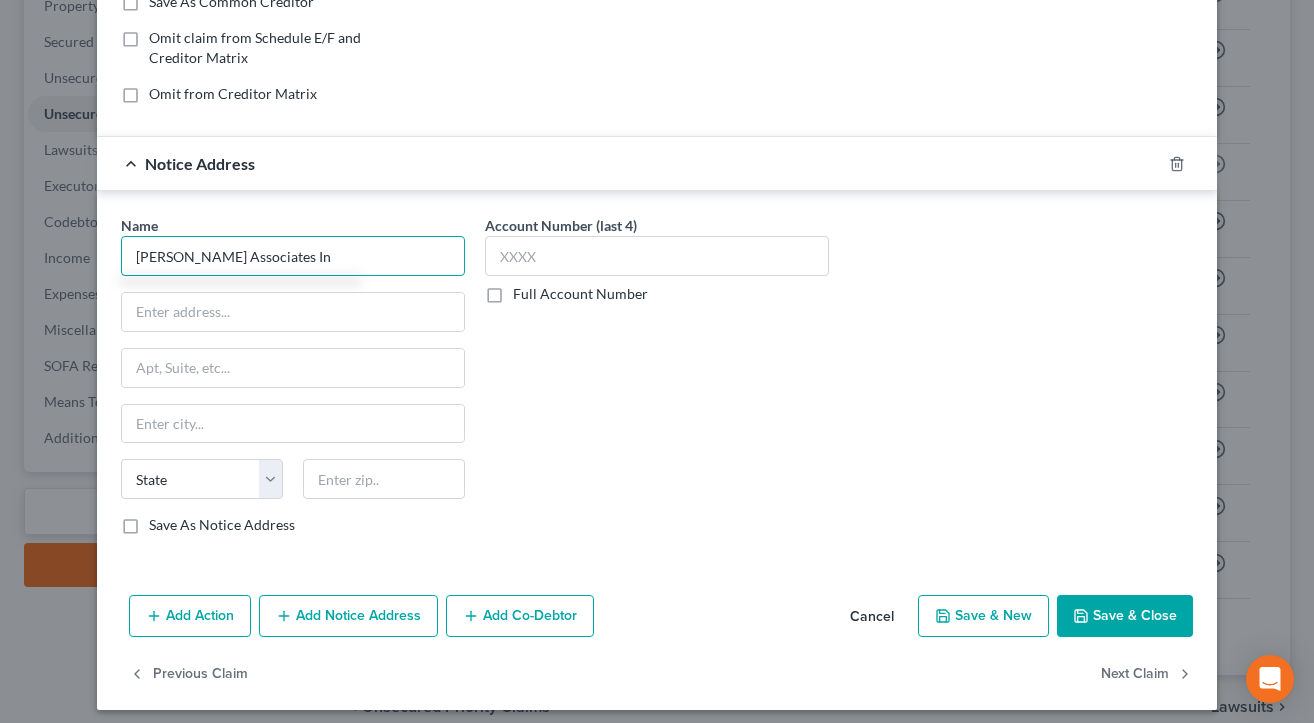 type on "[PERSON_NAME] Associates In" 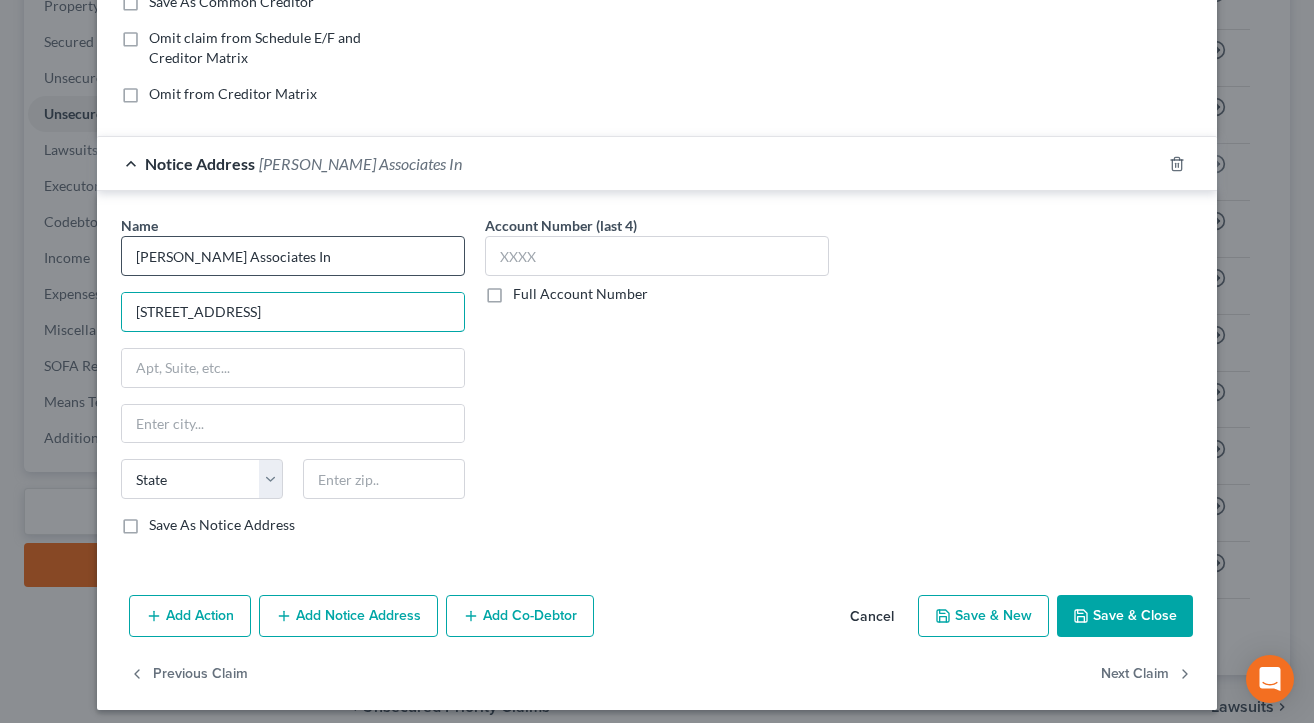 type on "[STREET_ADDRESS]" 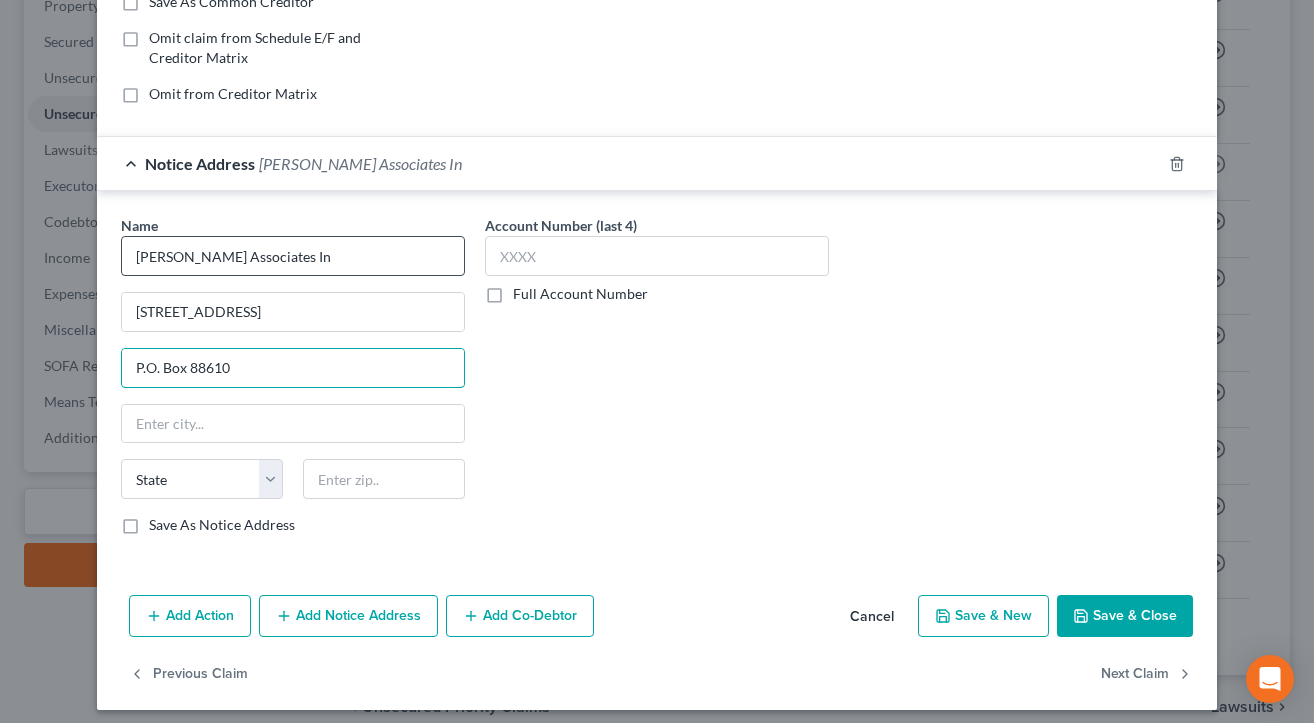 type on "P.O. Box 88610" 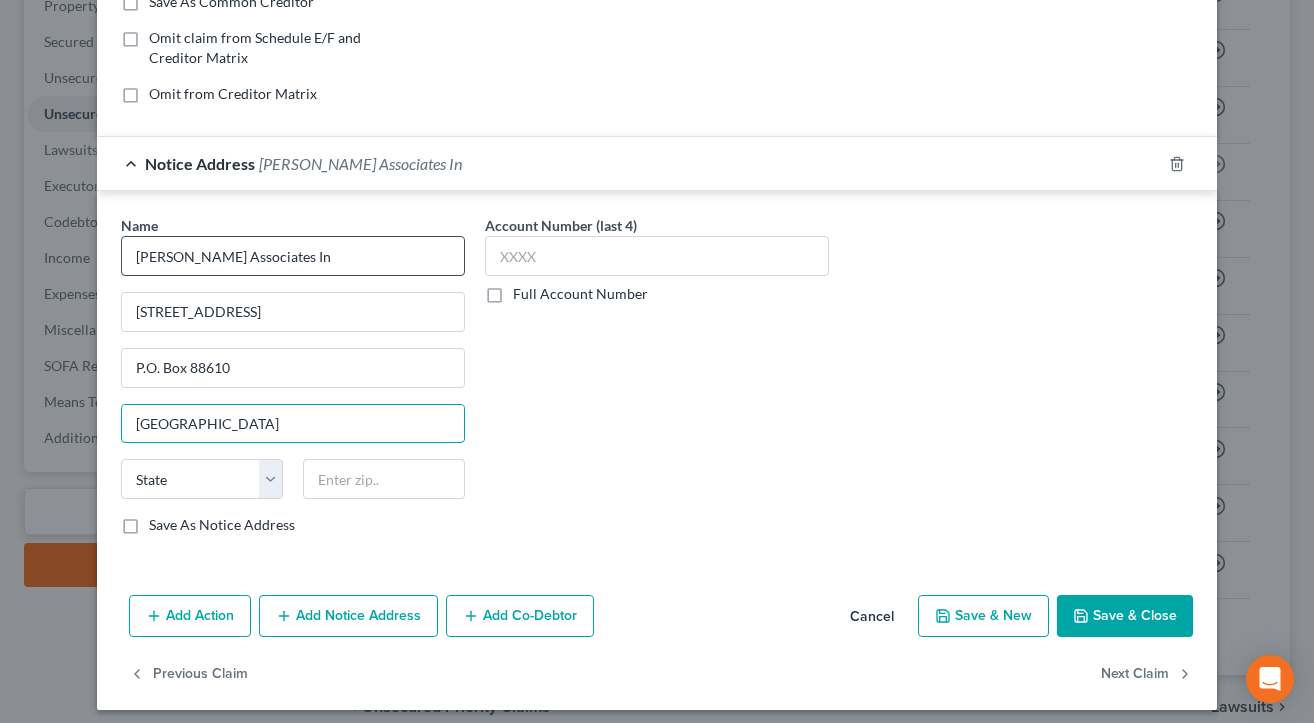 type on "[GEOGRAPHIC_DATA]" 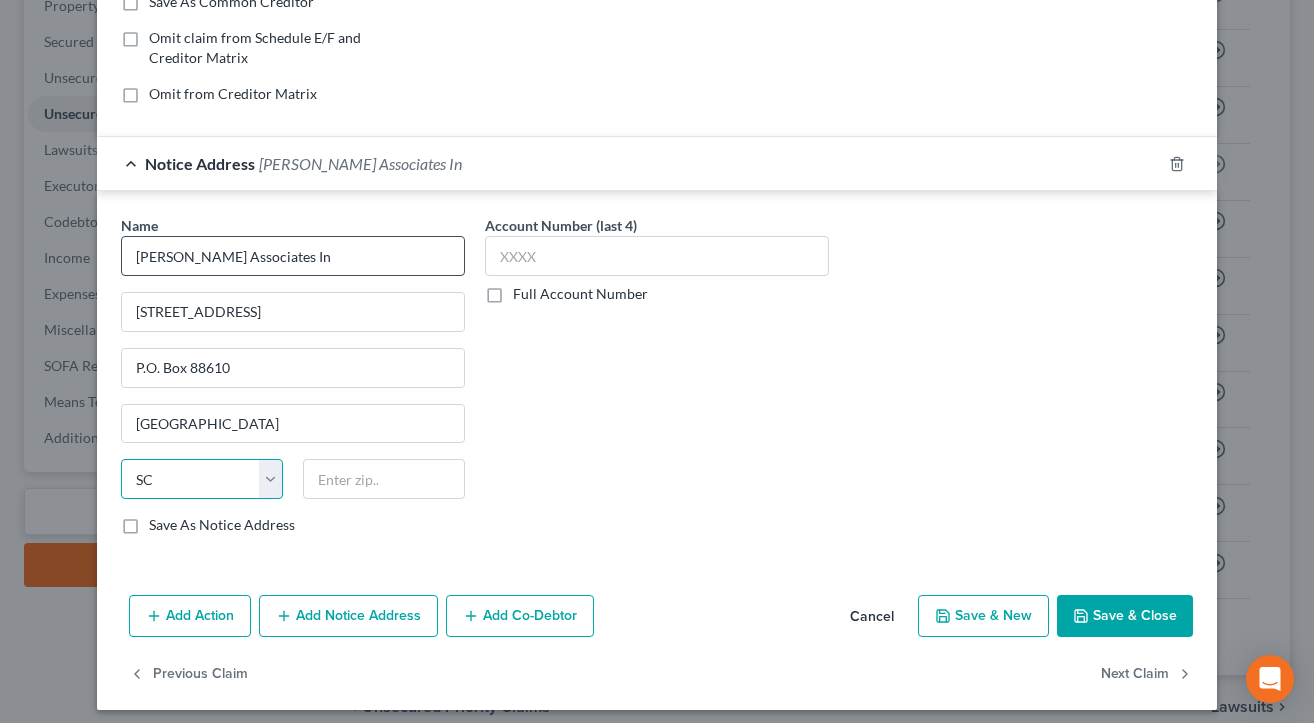 select on "43" 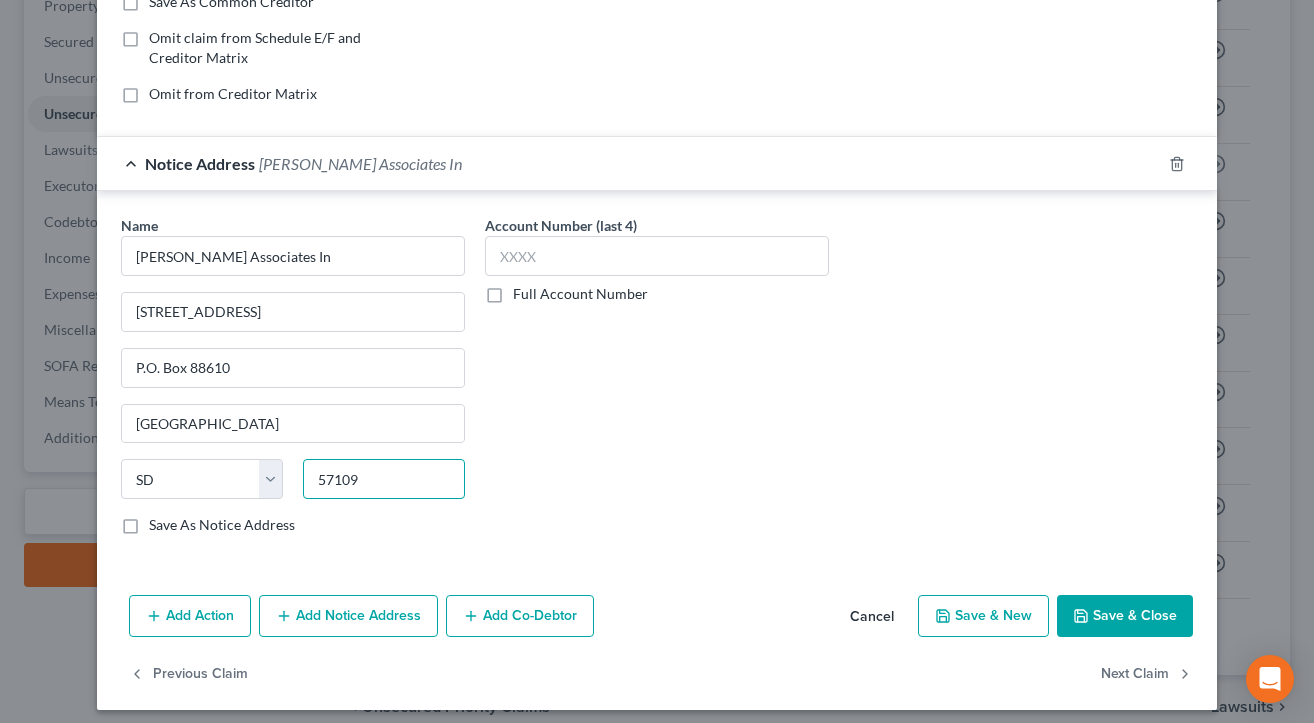 type on "57109" 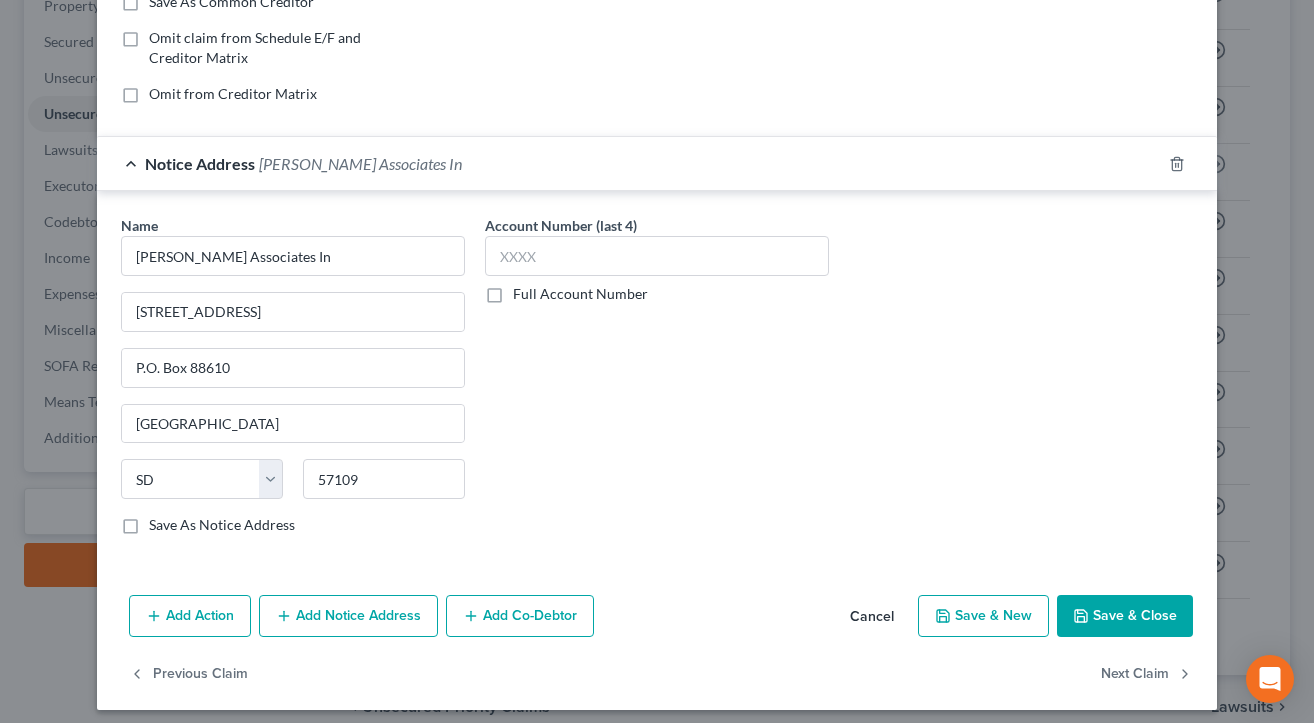 click on "Account Number (last 4)
Full Account Number" at bounding box center (657, 383) 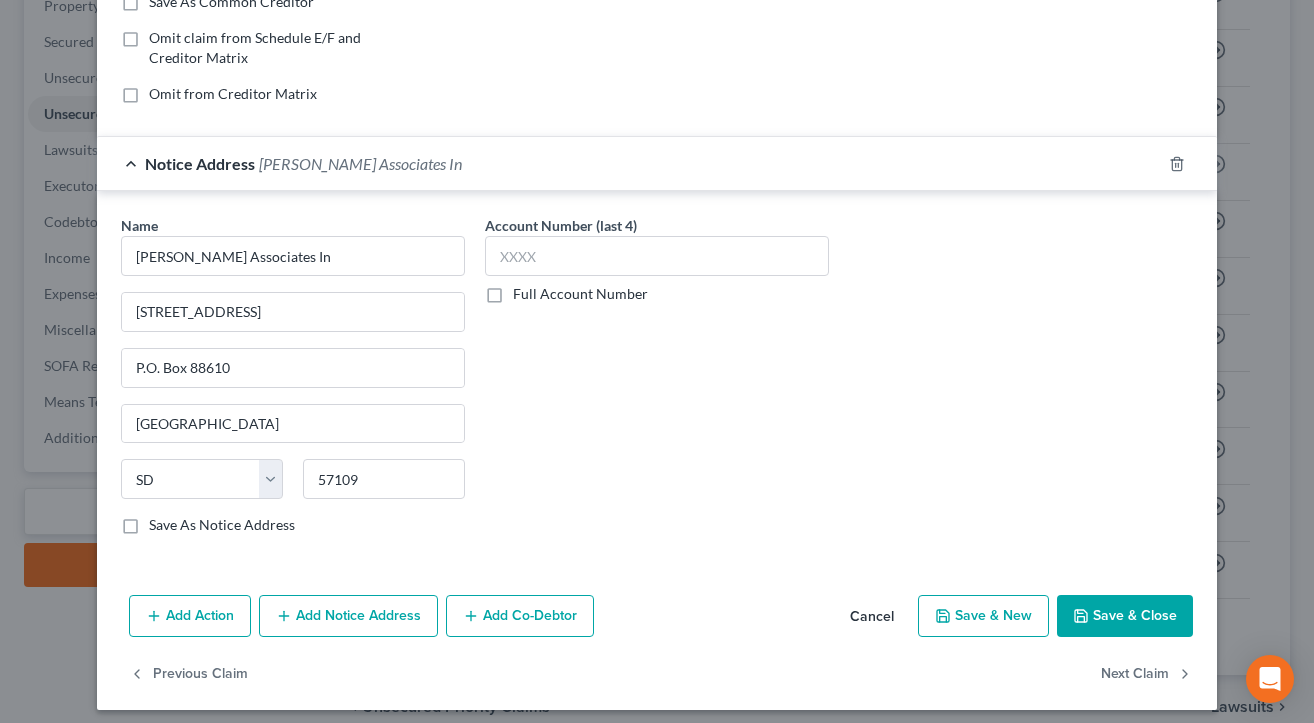 click on "Save & Close" at bounding box center [1125, 616] 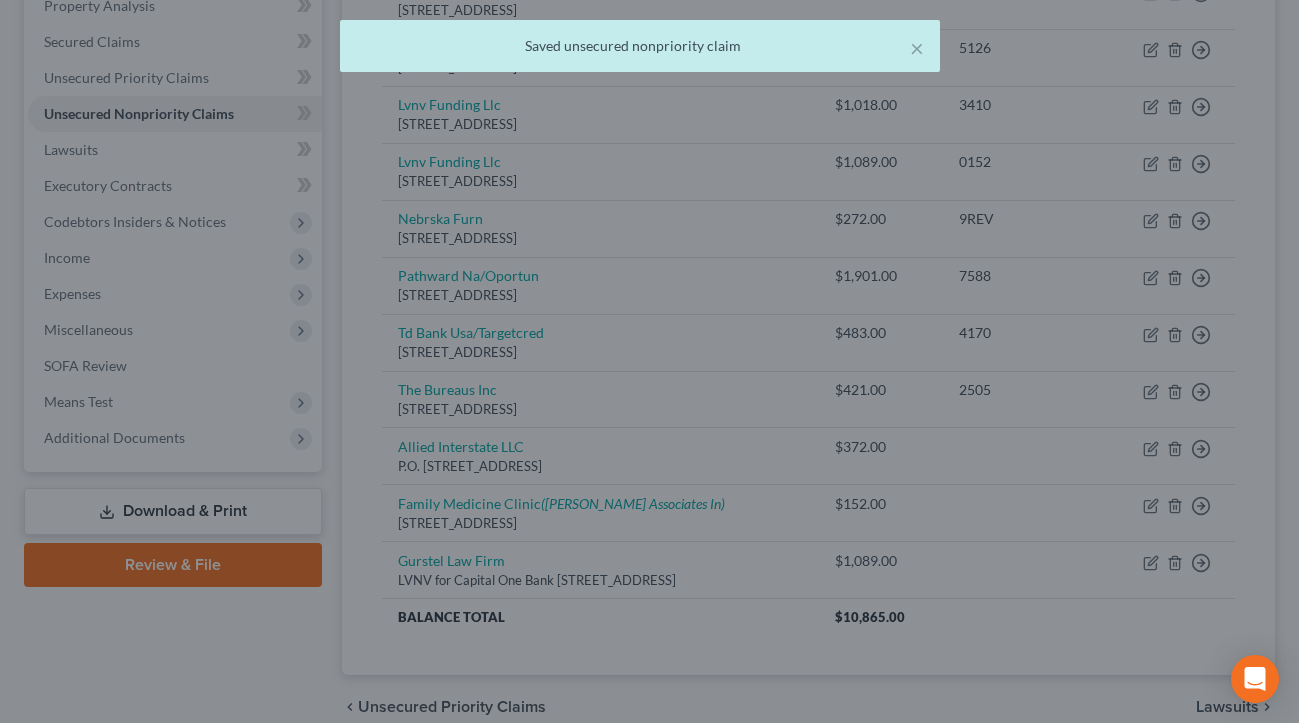 scroll, scrollTop: 0, scrollLeft: 0, axis: both 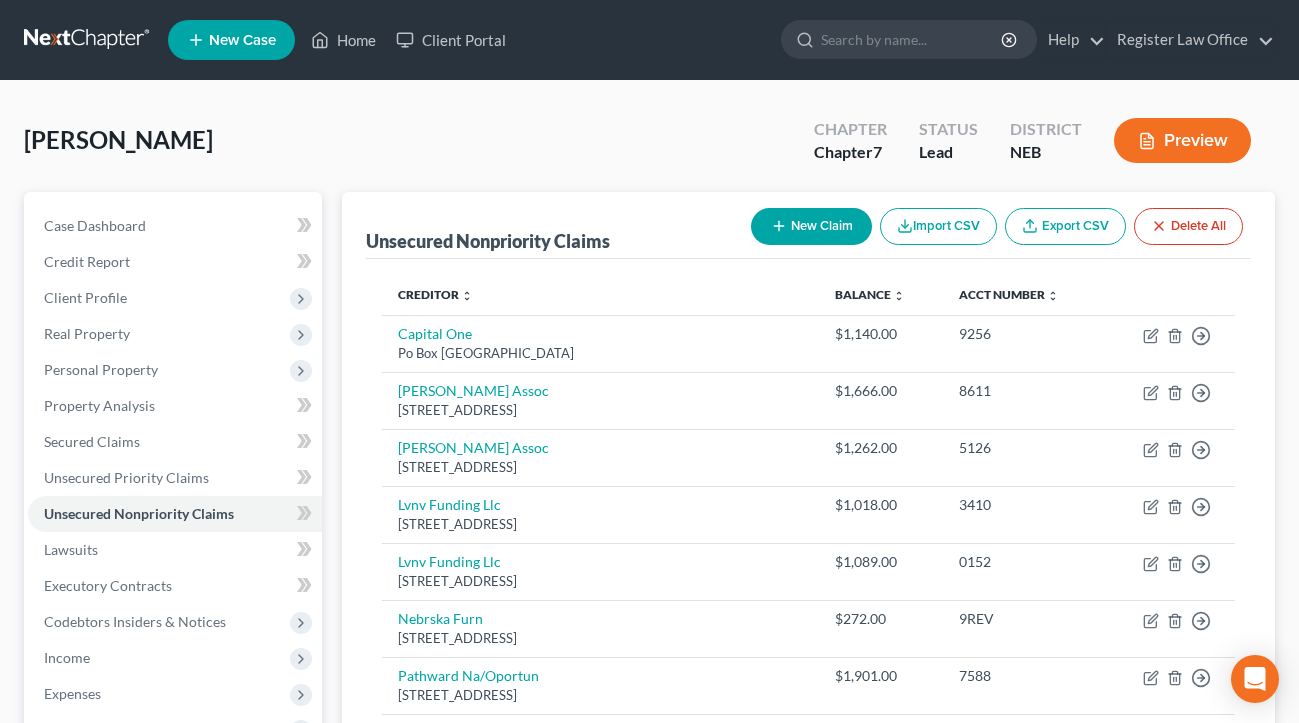 click on "New Claim" at bounding box center [811, 226] 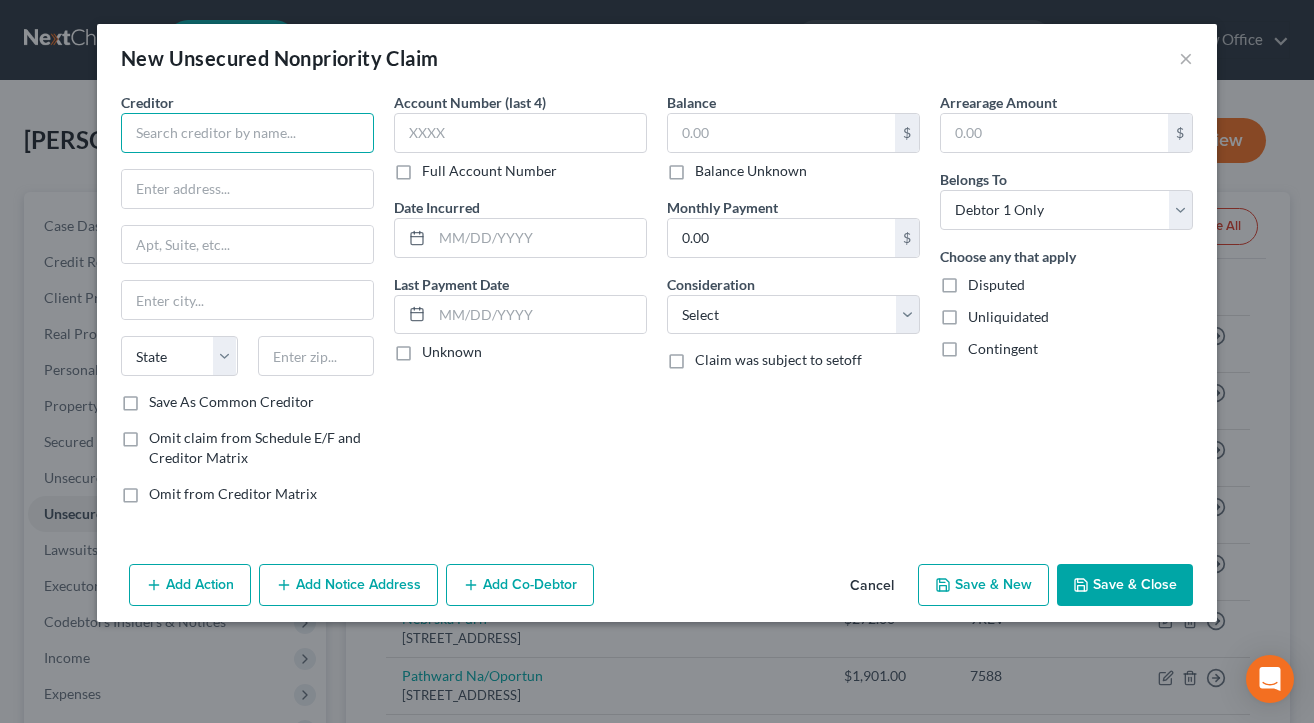 click at bounding box center [247, 133] 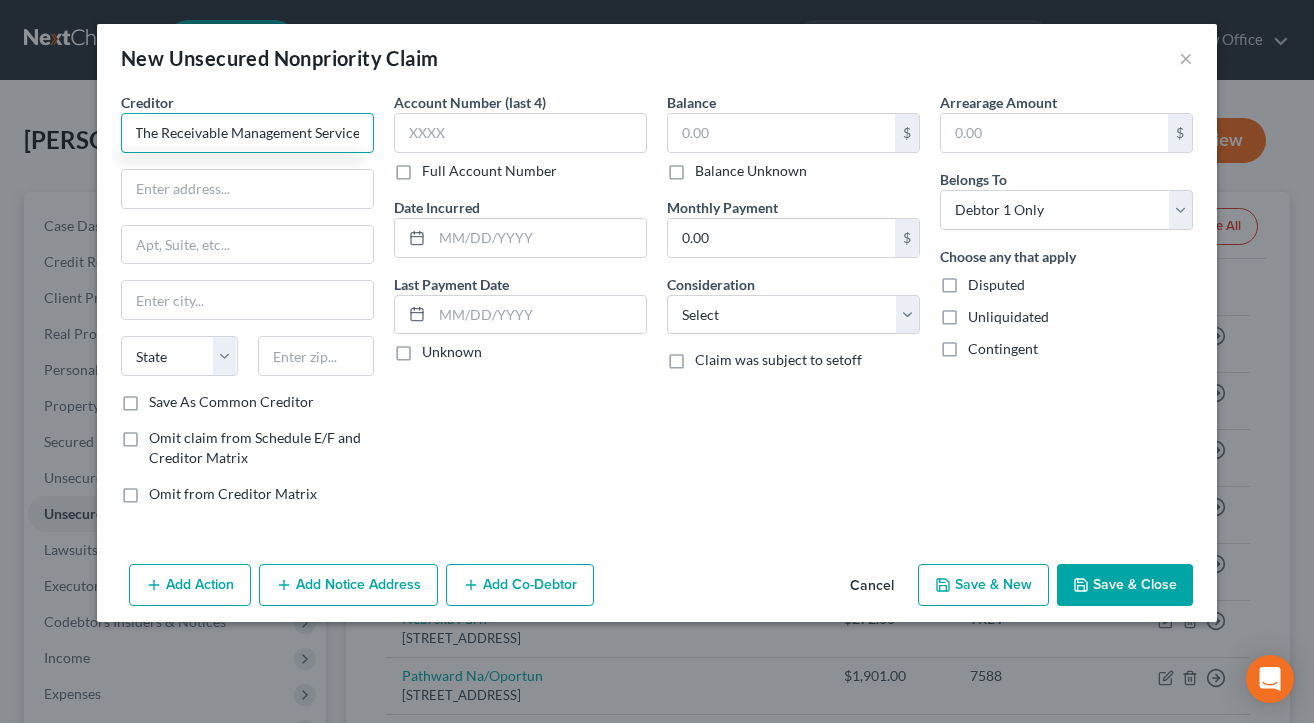 scroll, scrollTop: 0, scrollLeft: 7, axis: horizontal 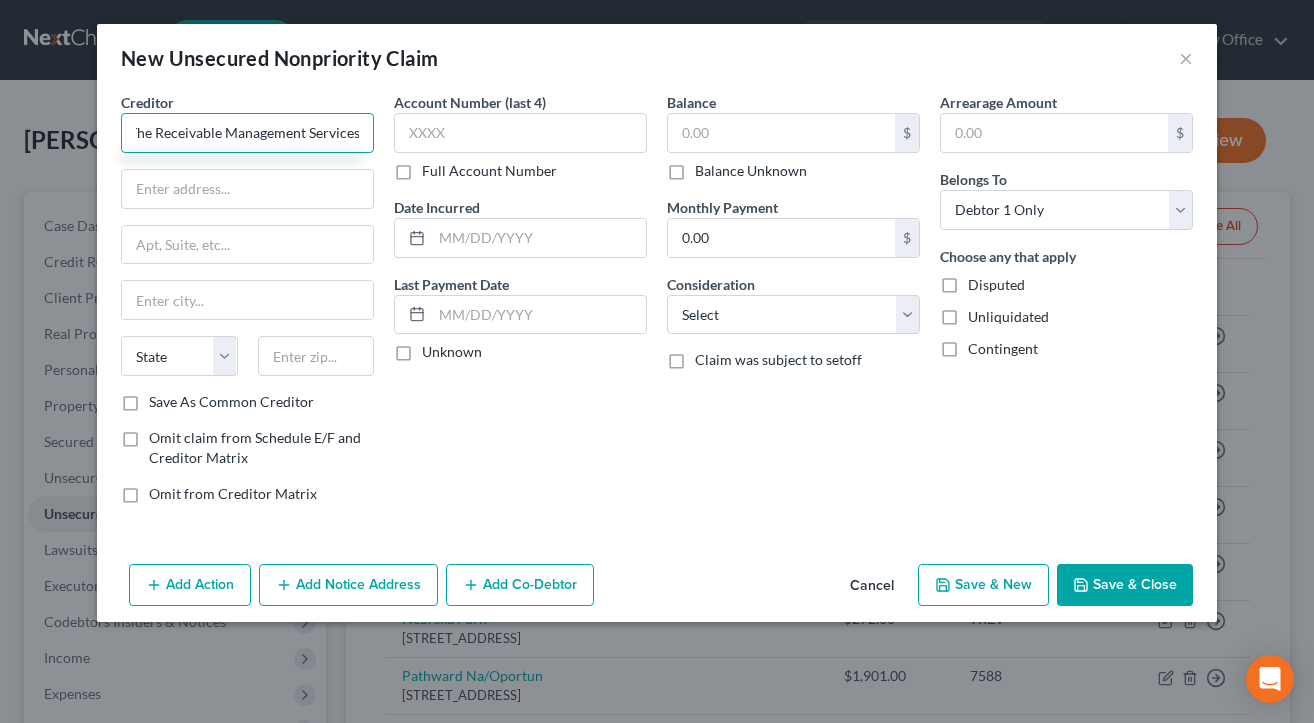 type on "The Receivable Management Services" 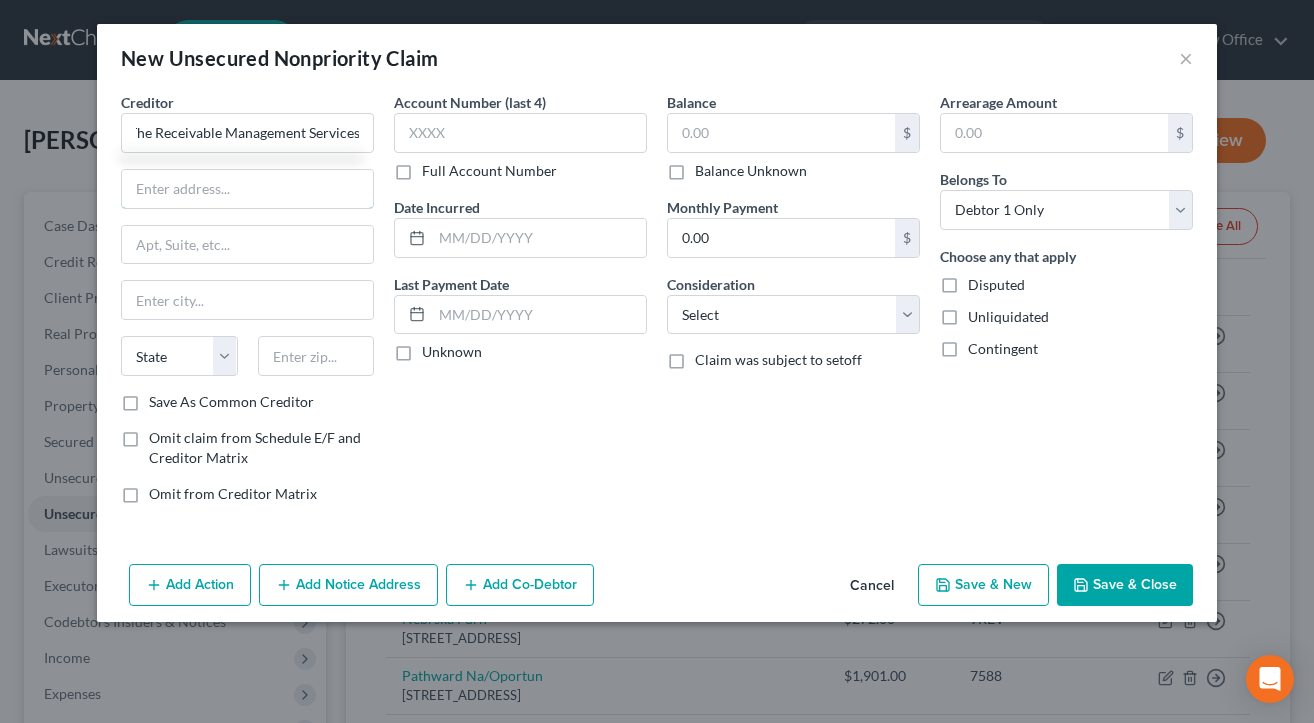 scroll, scrollTop: 0, scrollLeft: 0, axis: both 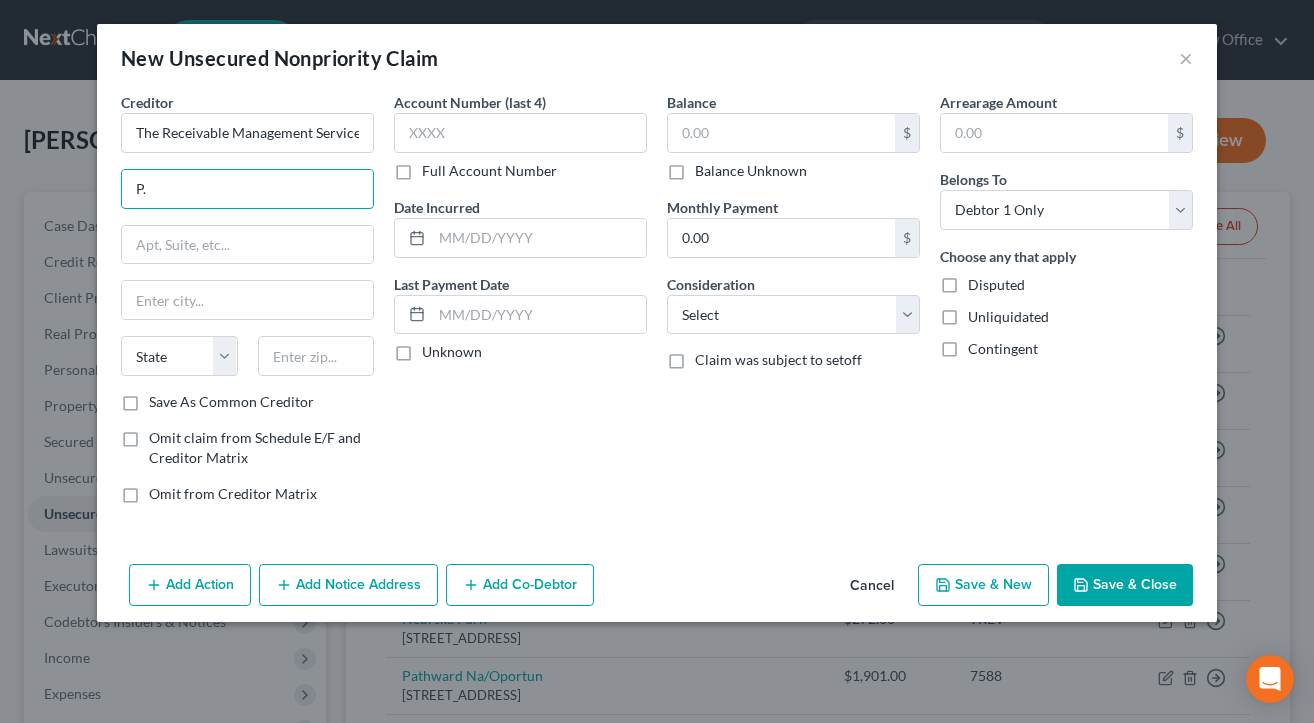 type on "P" 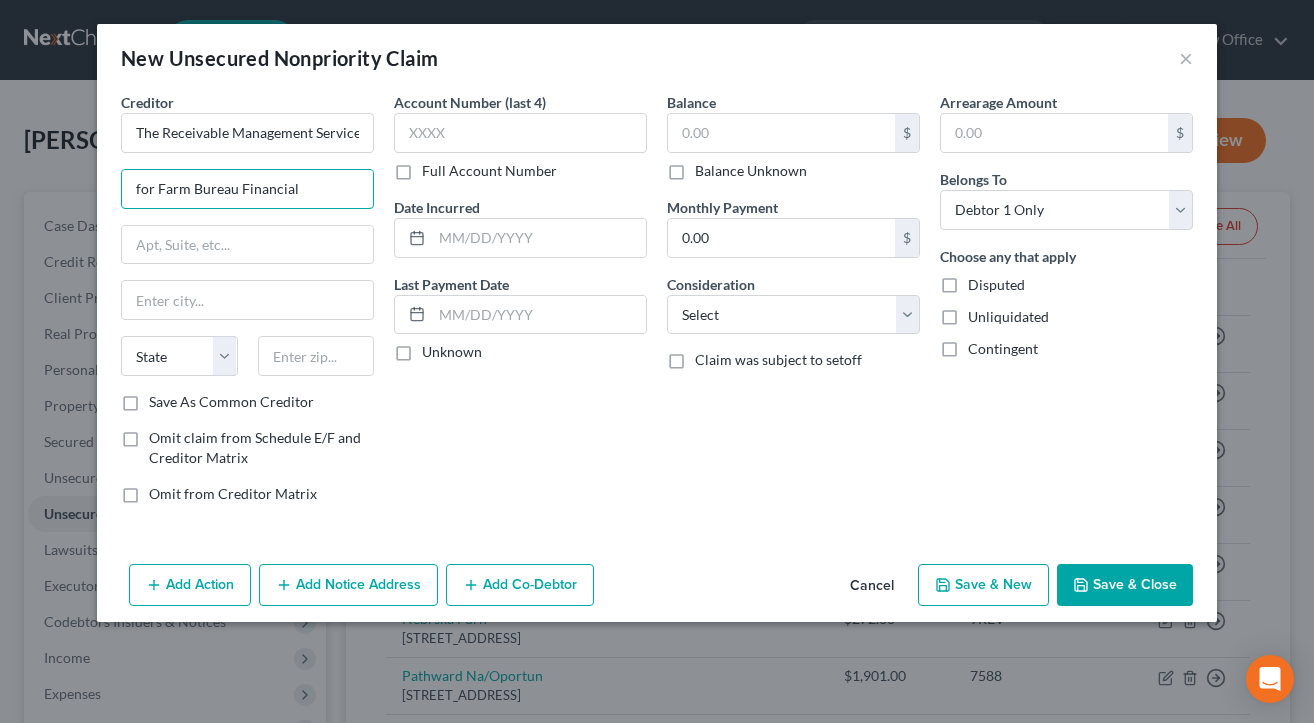 type on "for Farm Bureau Financial" 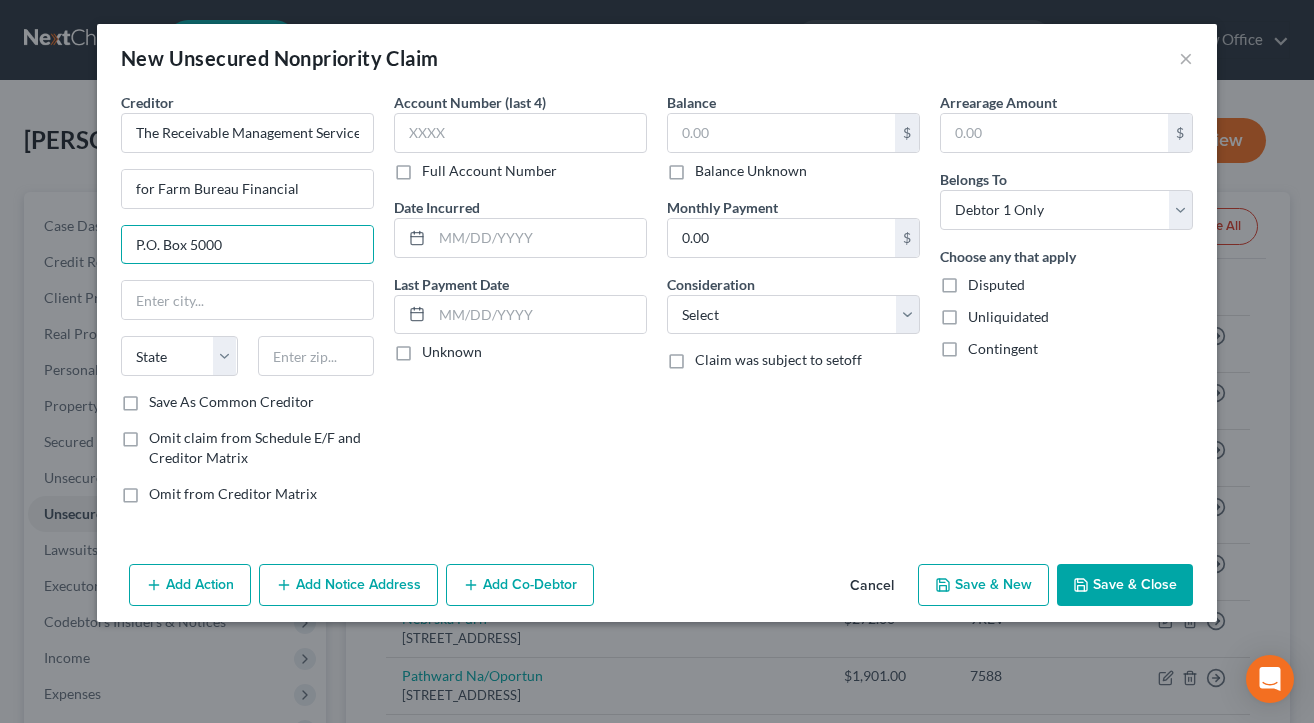 type on "P.O. Box 5000" 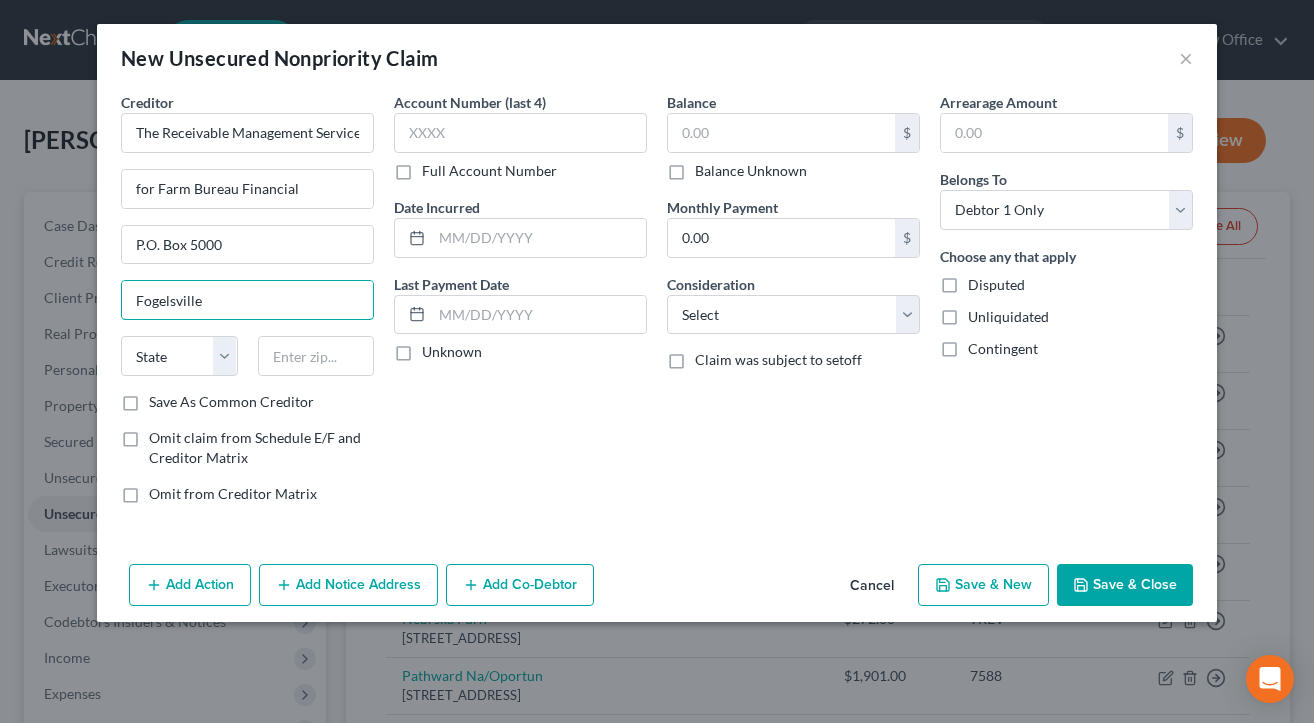 type on "Fogelsville" 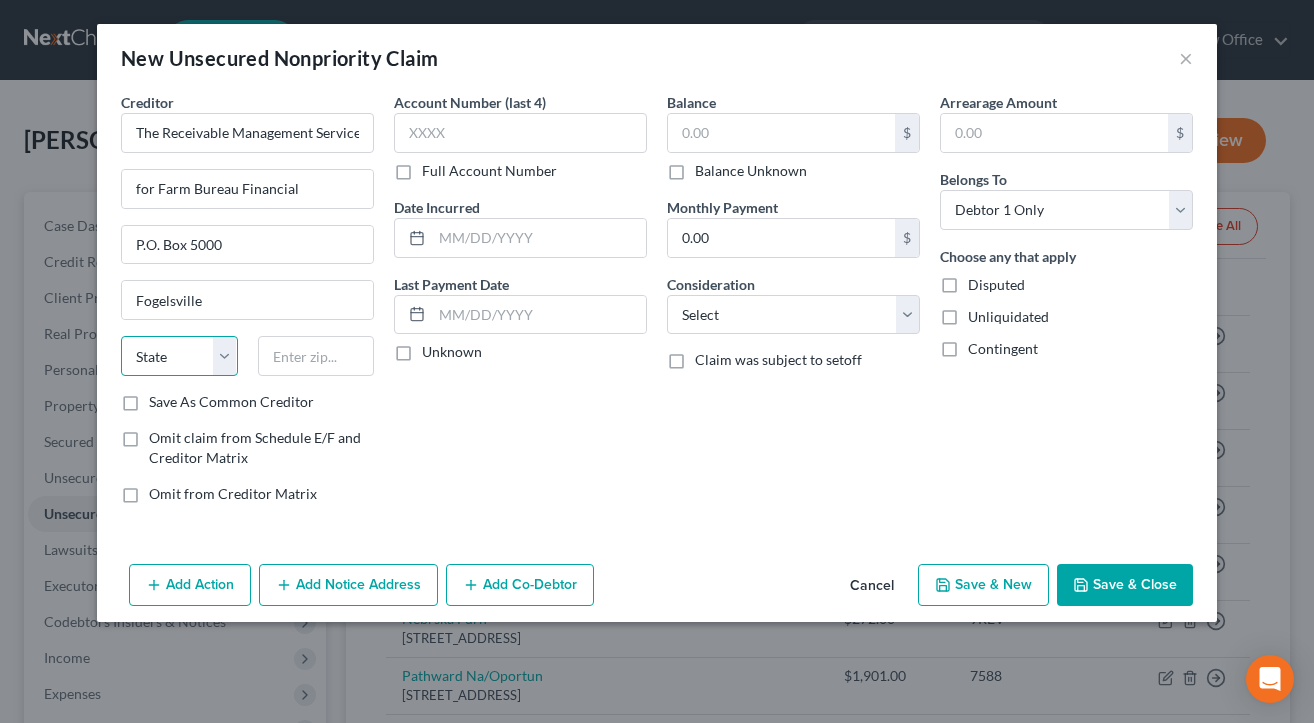 select on "39" 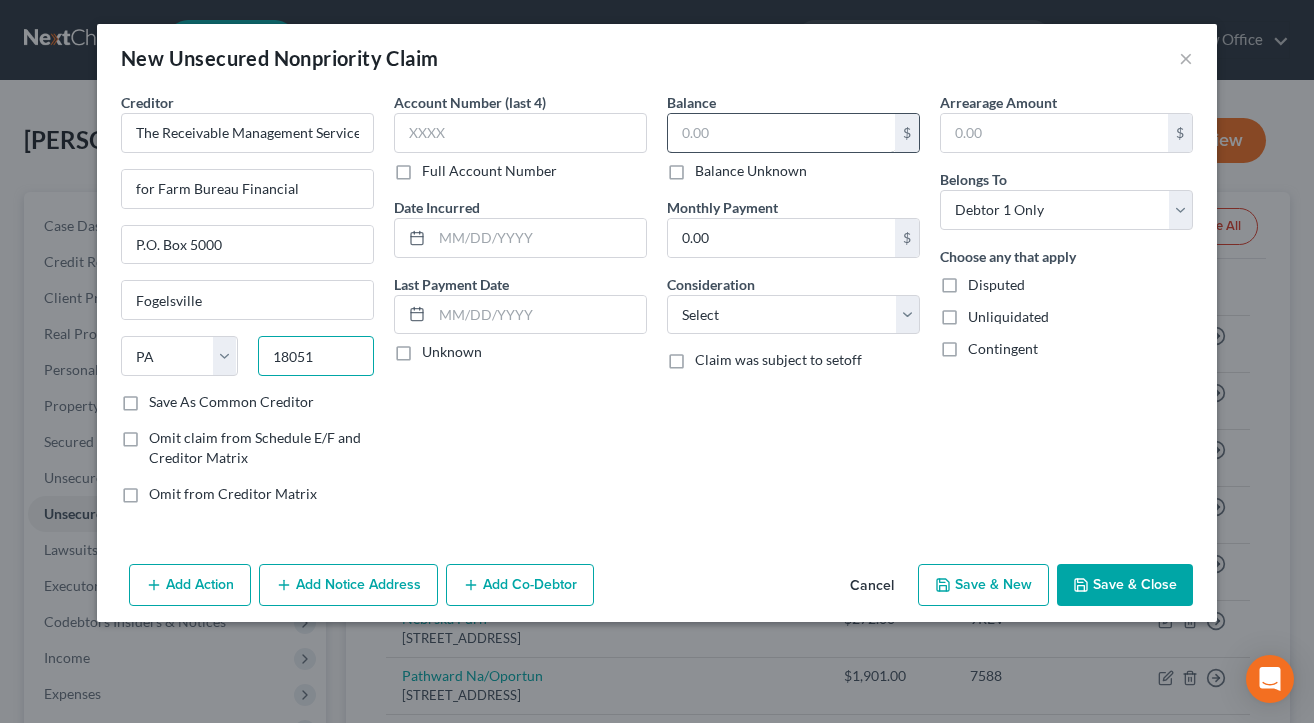 type on "18051" 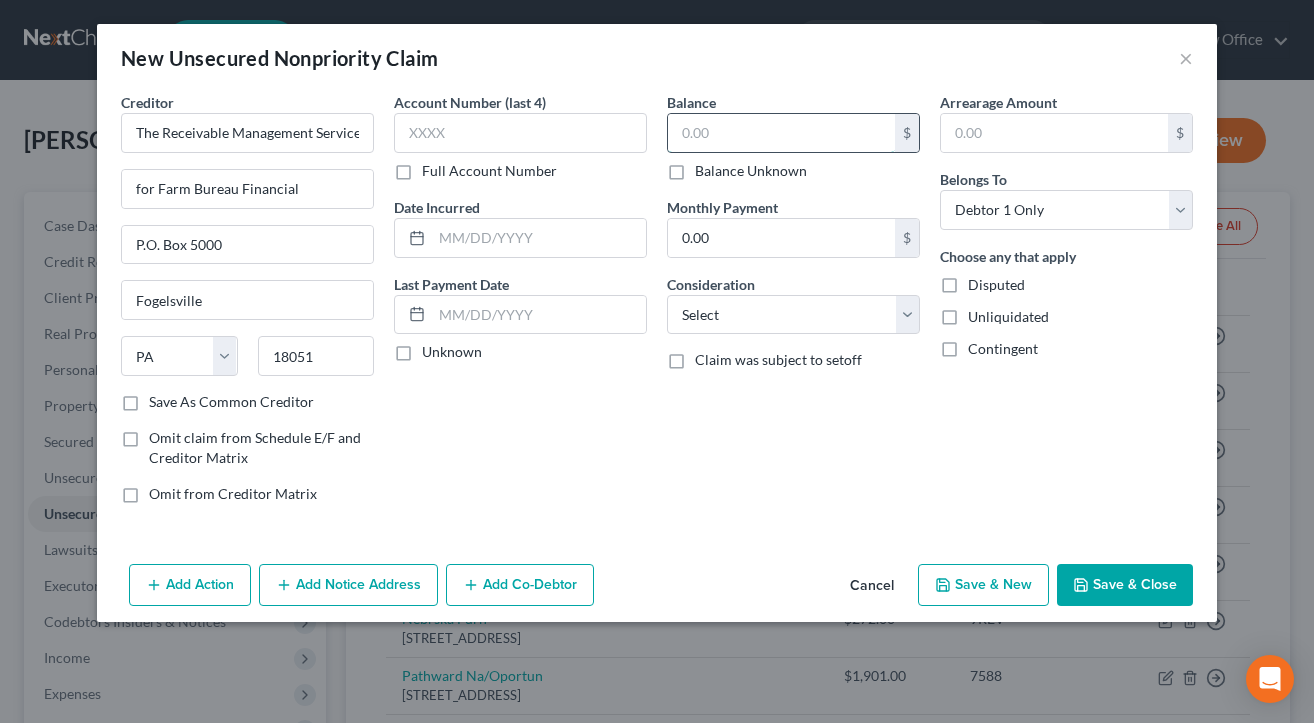 click at bounding box center [781, 133] 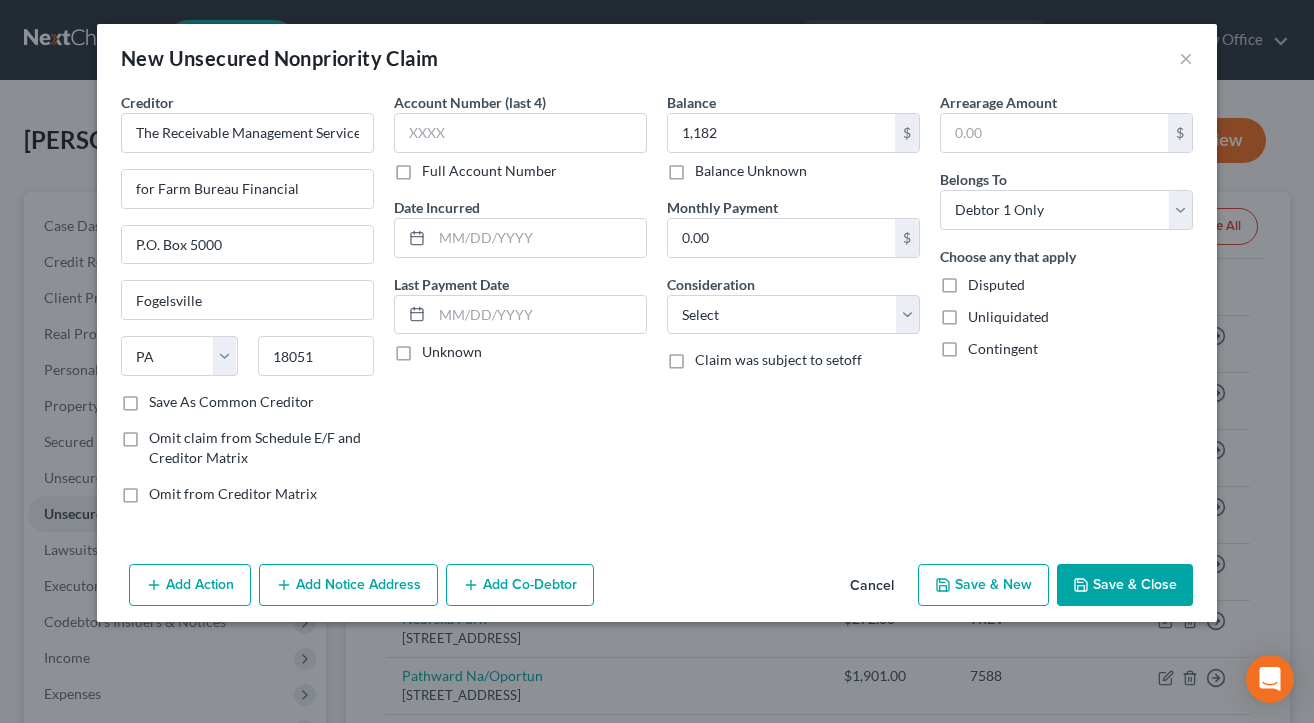 drag, startPoint x: 940, startPoint y: 507, endPoint x: 1085, endPoint y: 572, distance: 158.90248 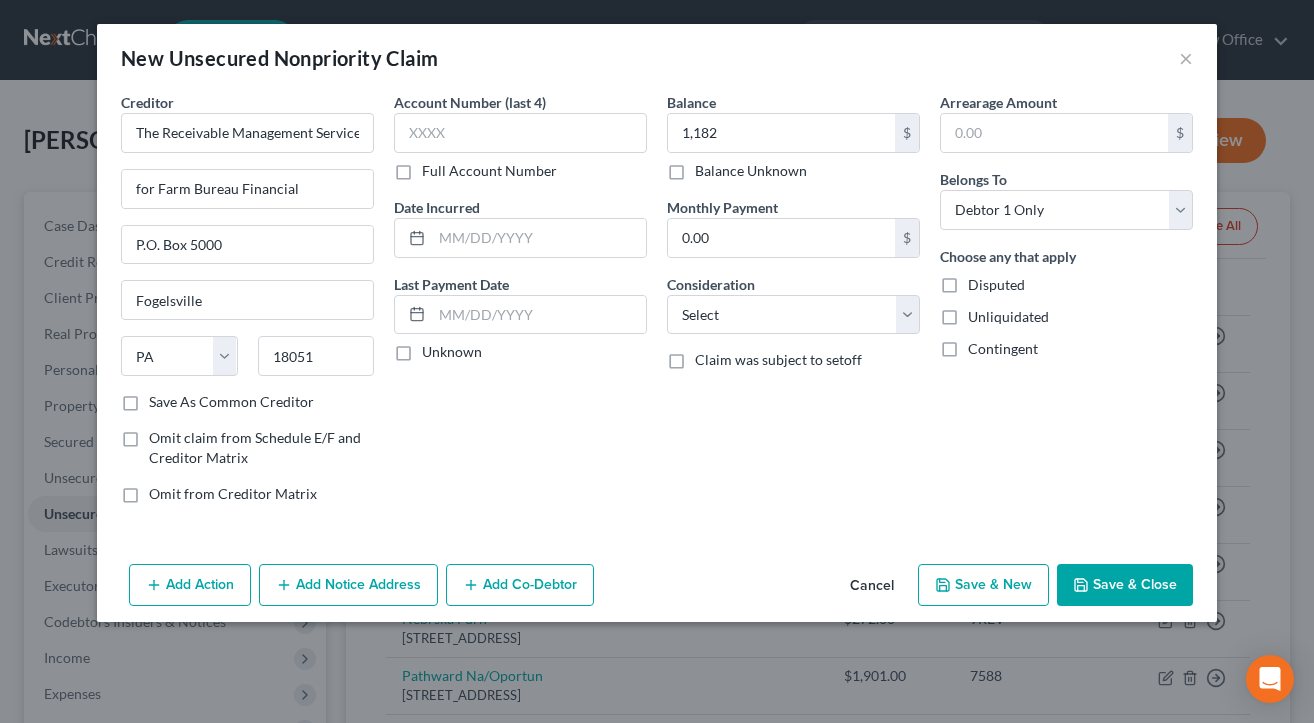 click on "Save & Close" at bounding box center (1125, 585) 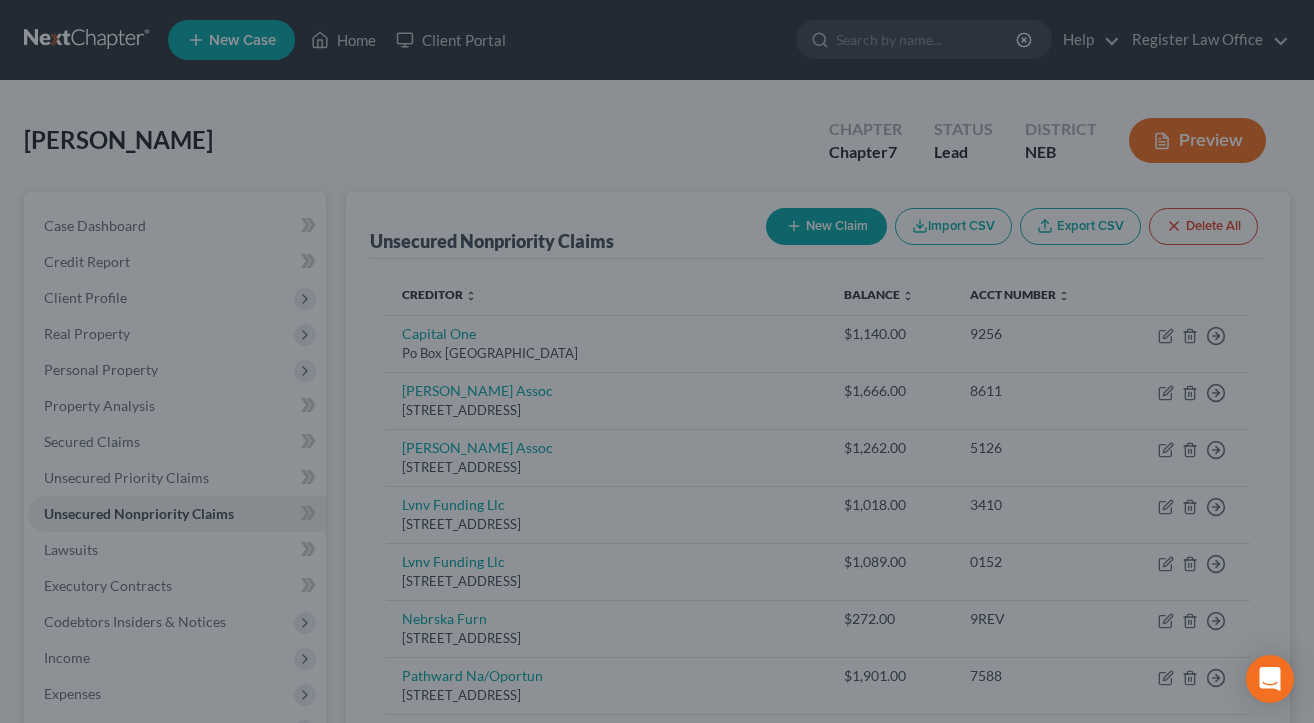 type on "1,182.00" 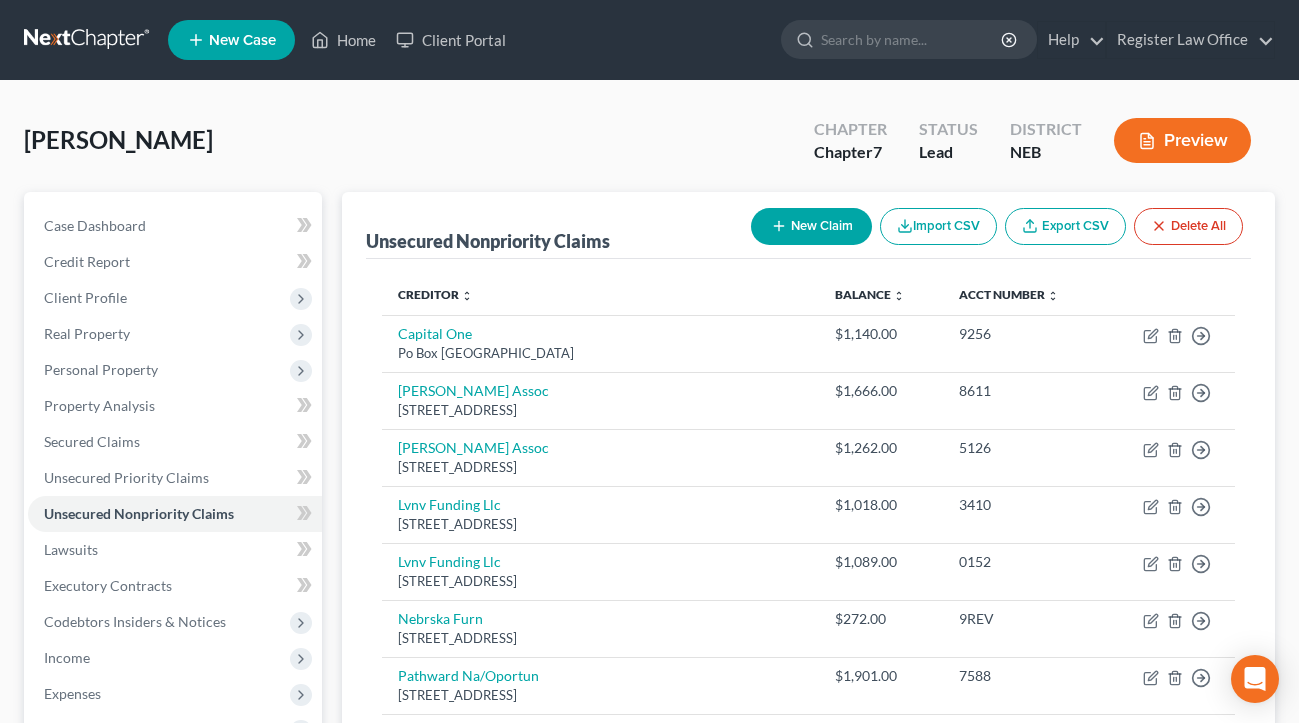 click on "New Claim" at bounding box center (811, 226) 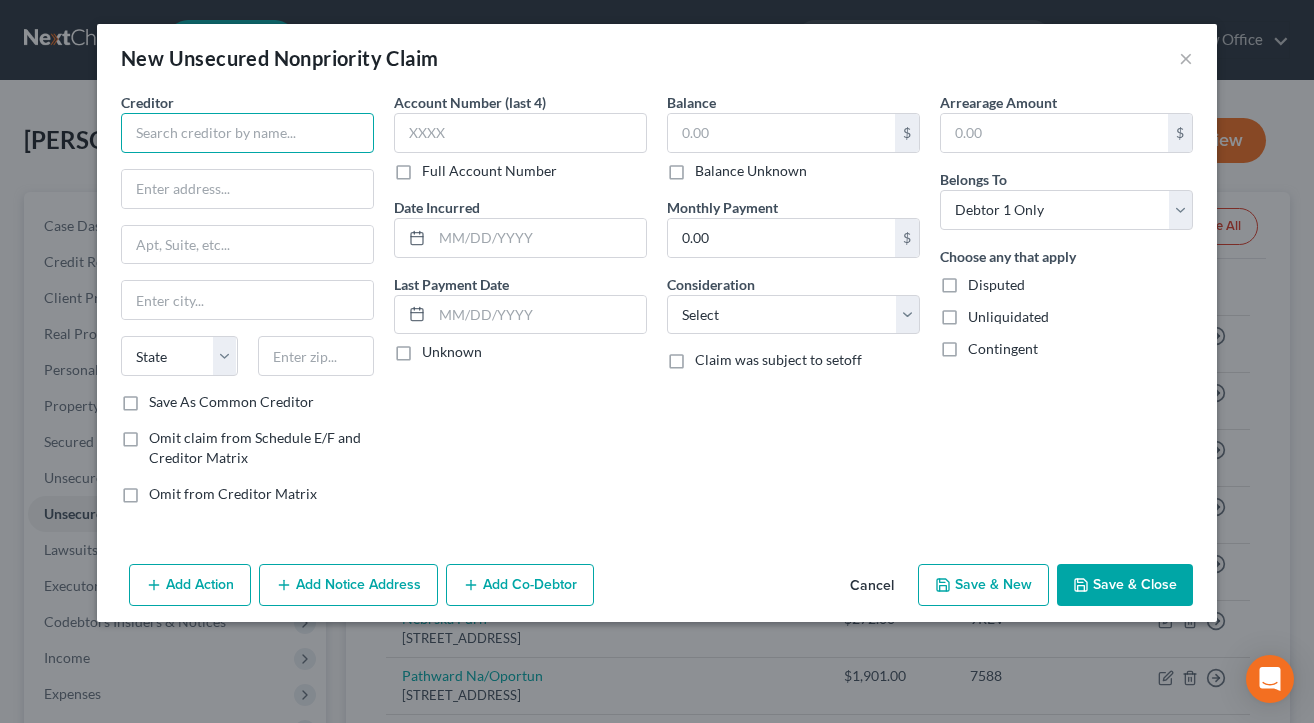 click at bounding box center (247, 133) 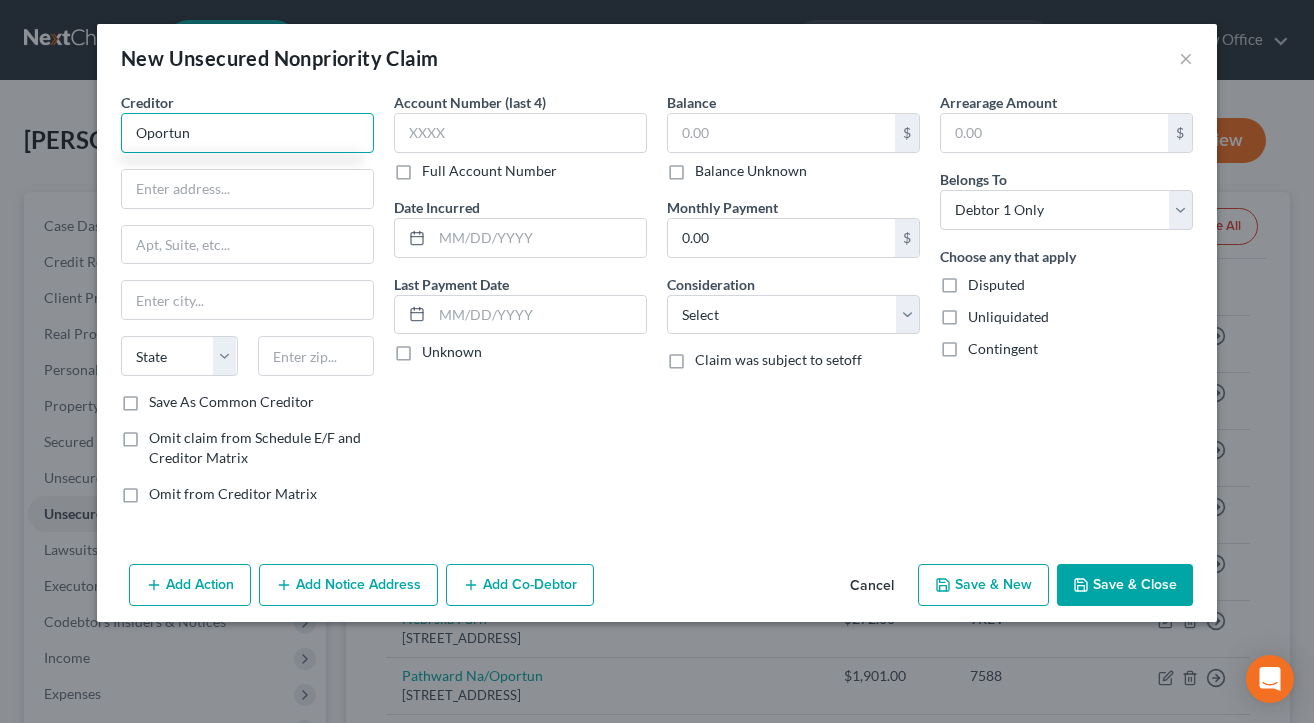 type on "Oportun" 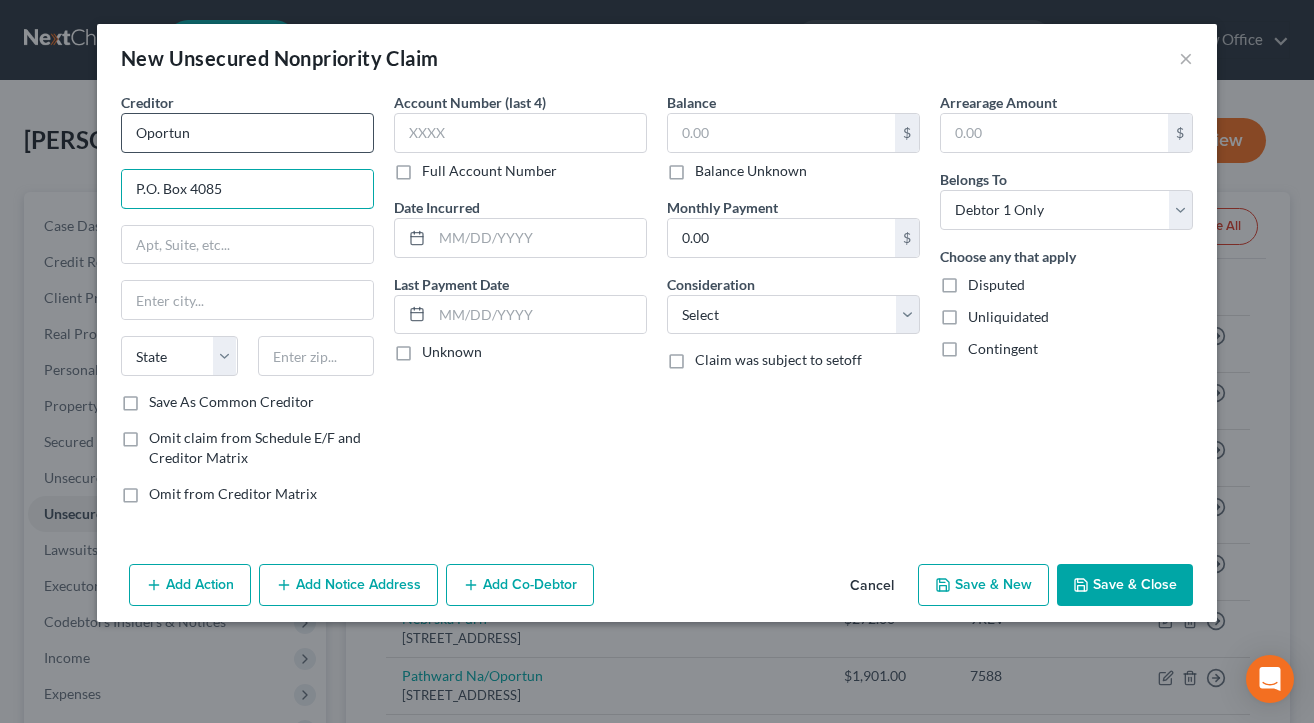 type on "P.O. Box 4085" 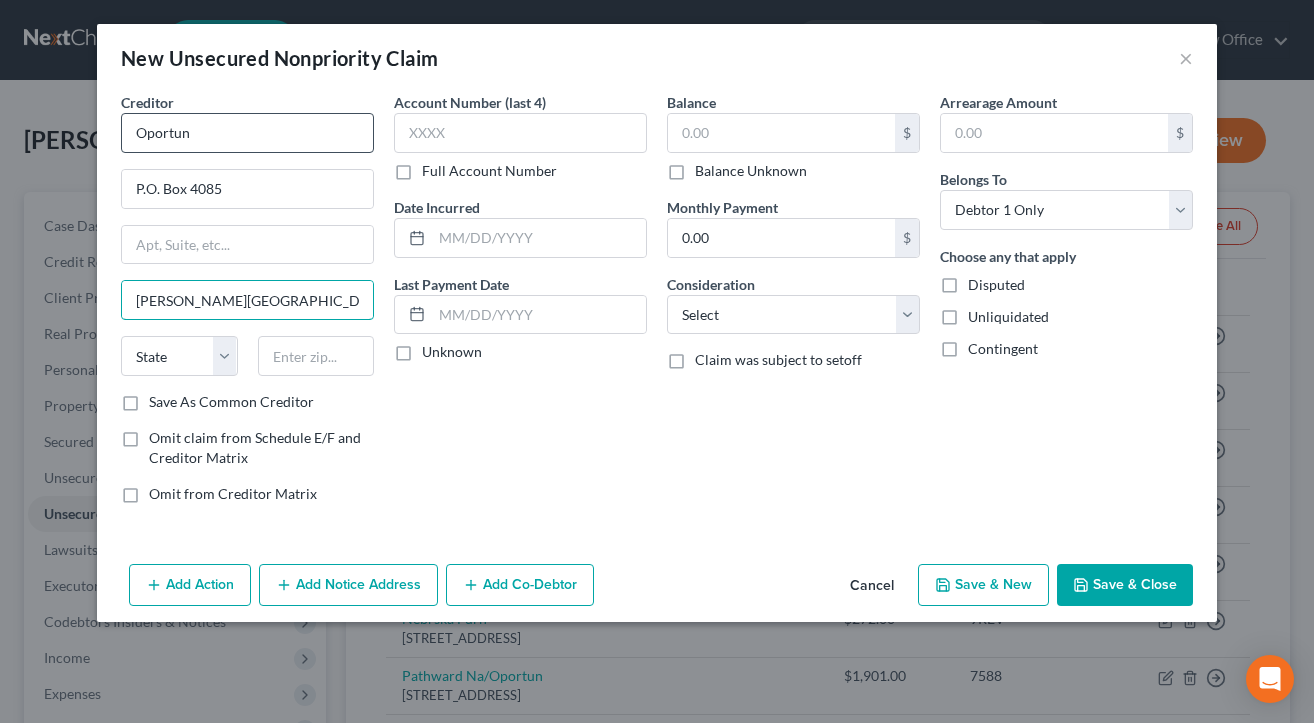 type on "[PERSON_NAME][GEOGRAPHIC_DATA]" 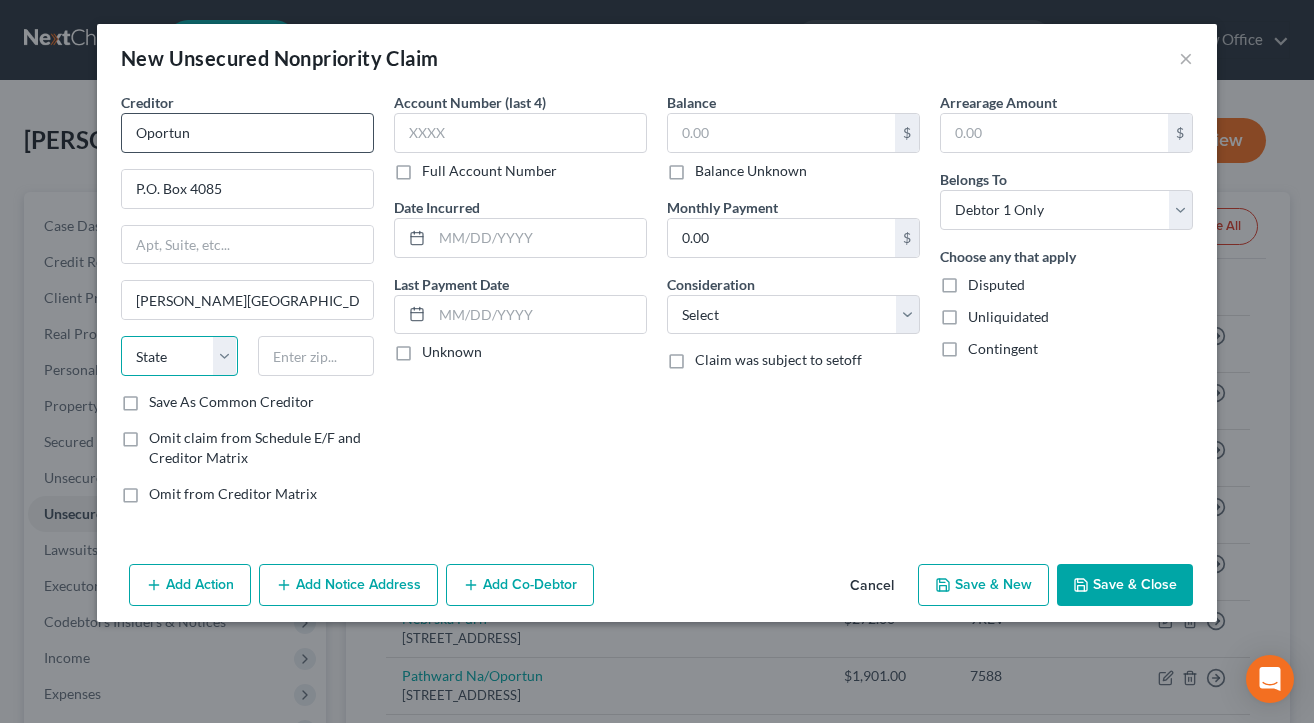 select on "4" 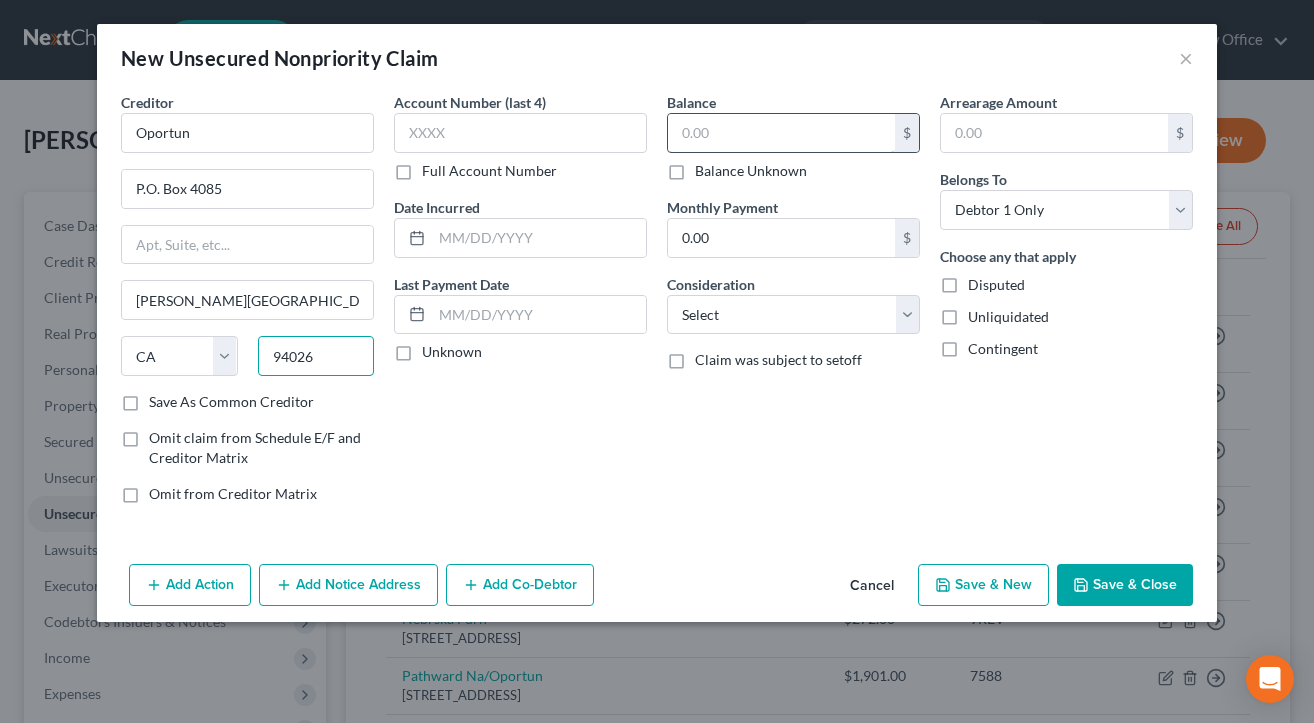 type on "94026" 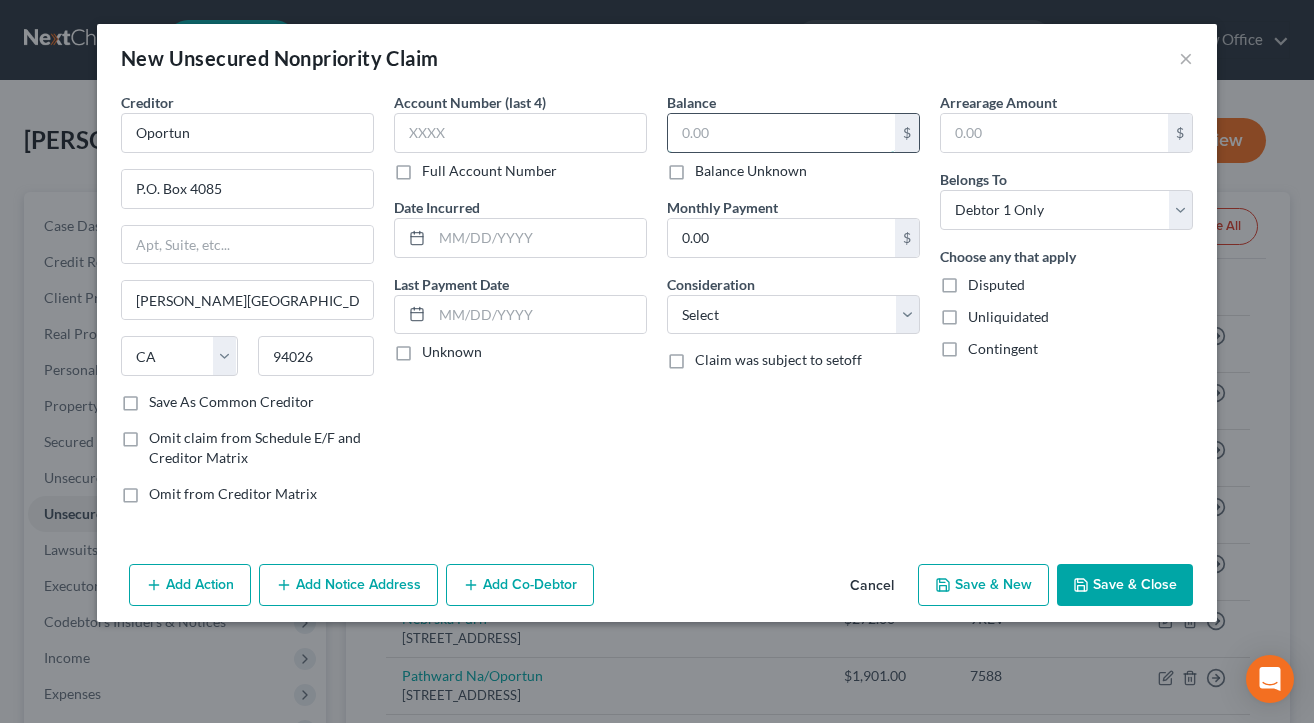 type on "[GEOGRAPHIC_DATA]" 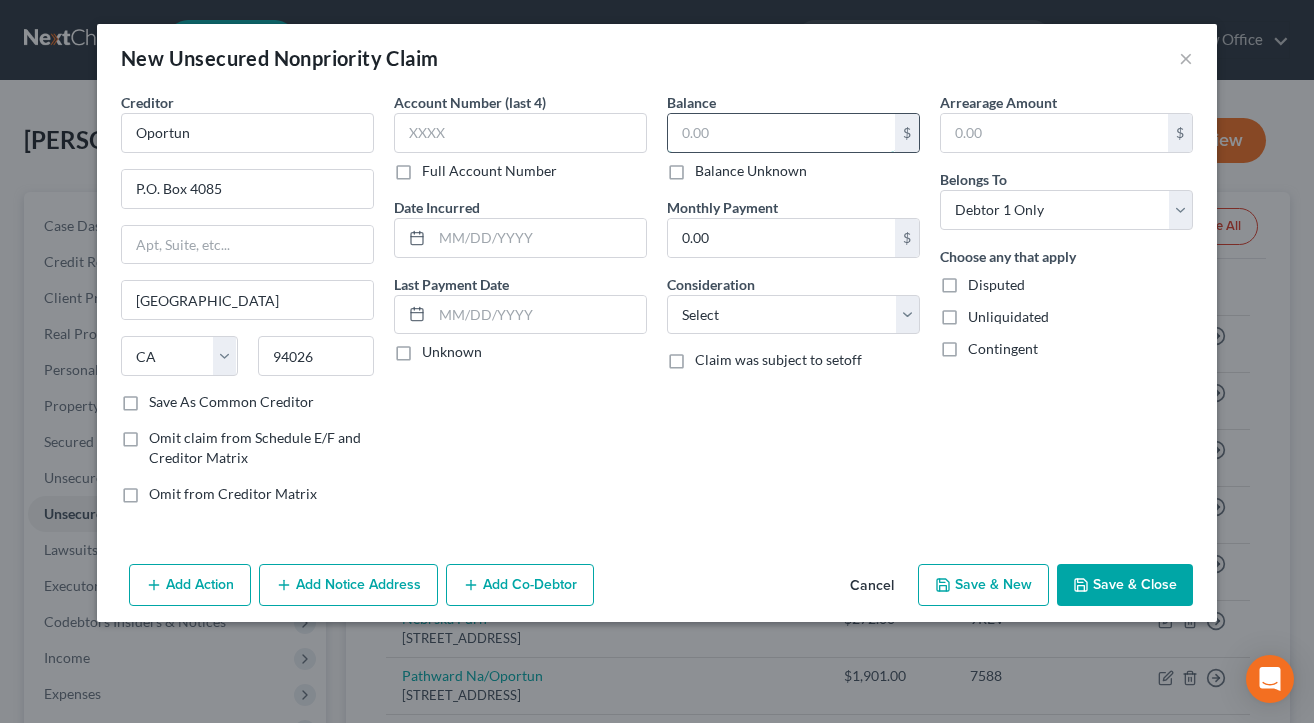 click at bounding box center [781, 133] 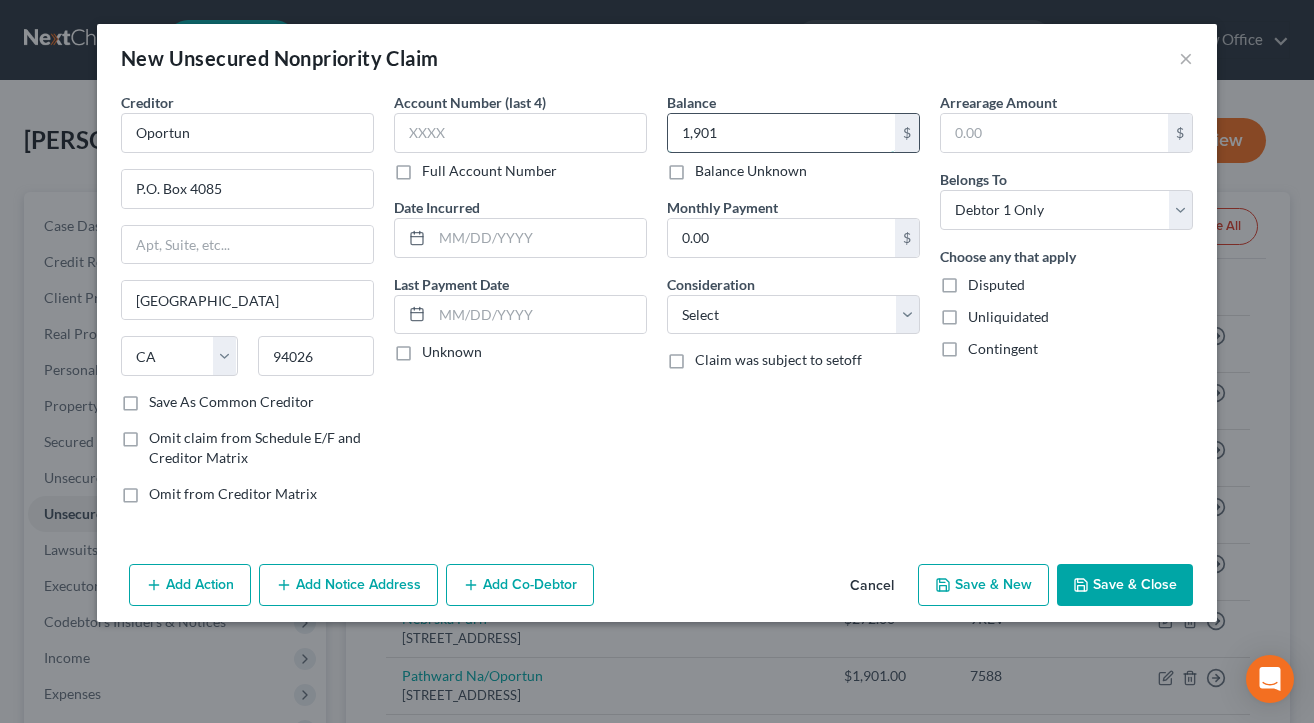 type on "1,901" 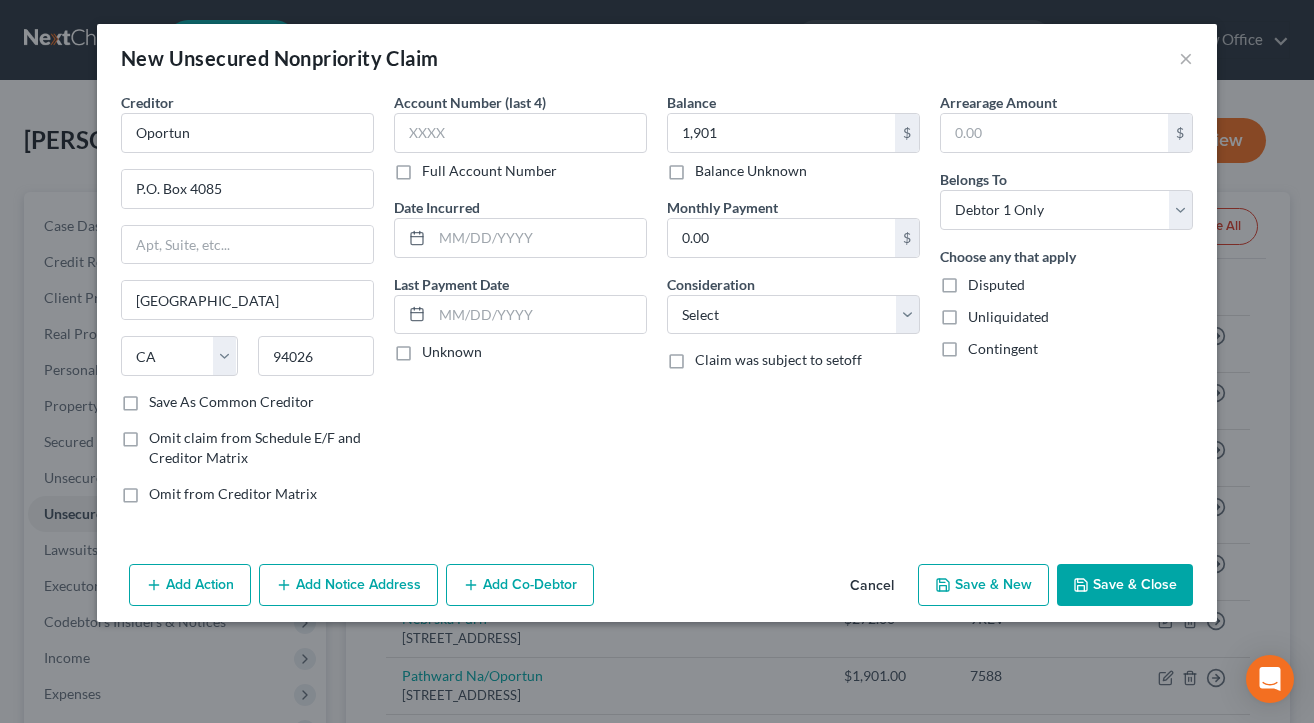 click on "Save & Close" at bounding box center (1125, 585) 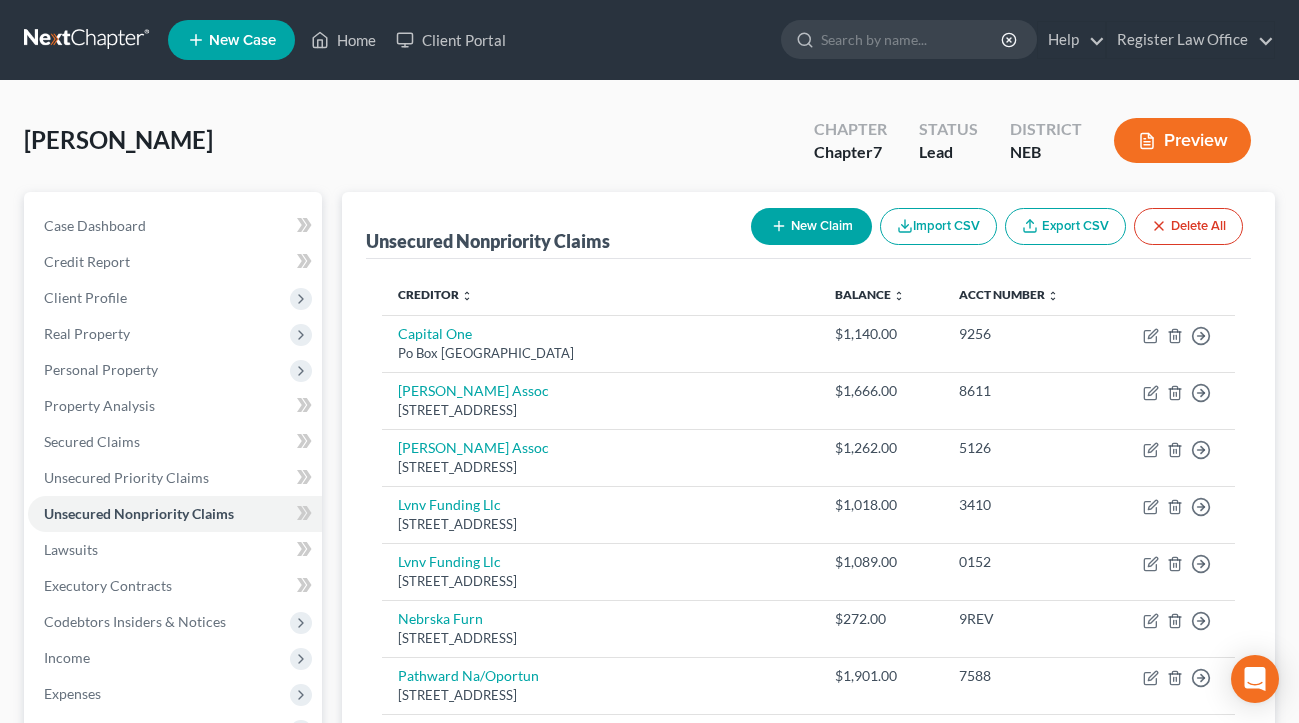 click on "New Claim" at bounding box center [811, 226] 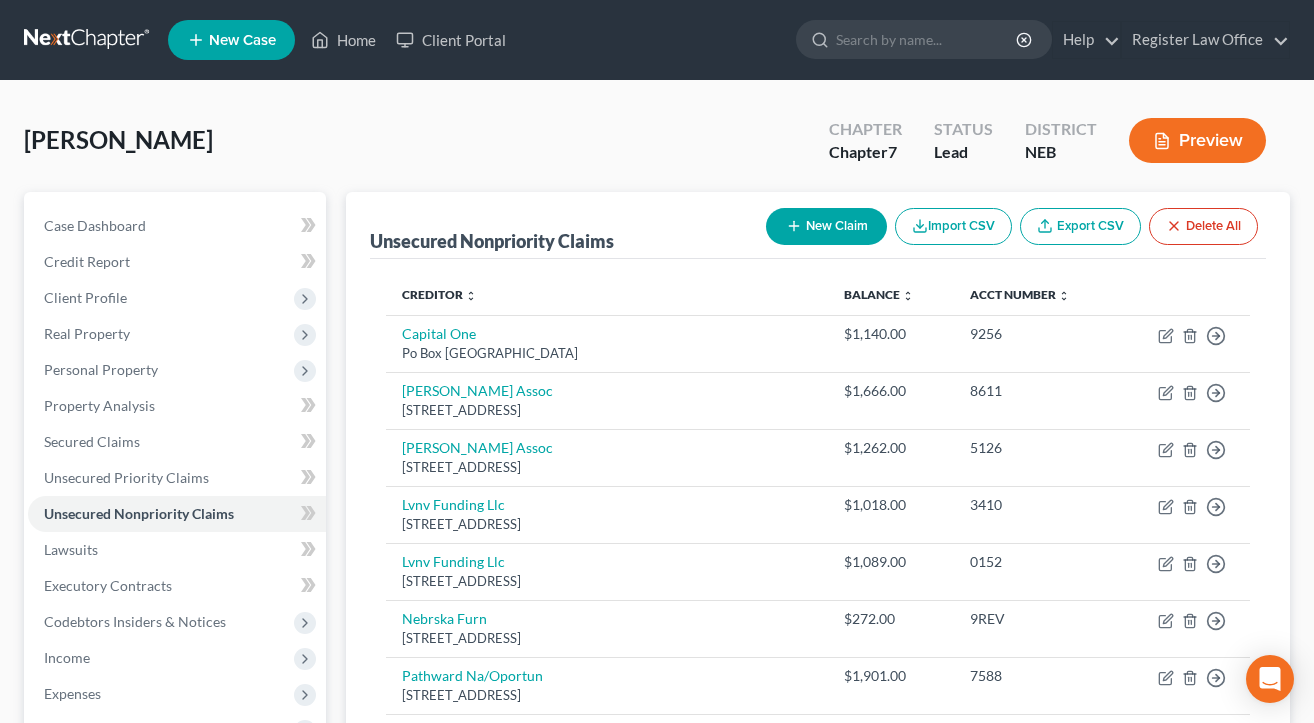 select on "0" 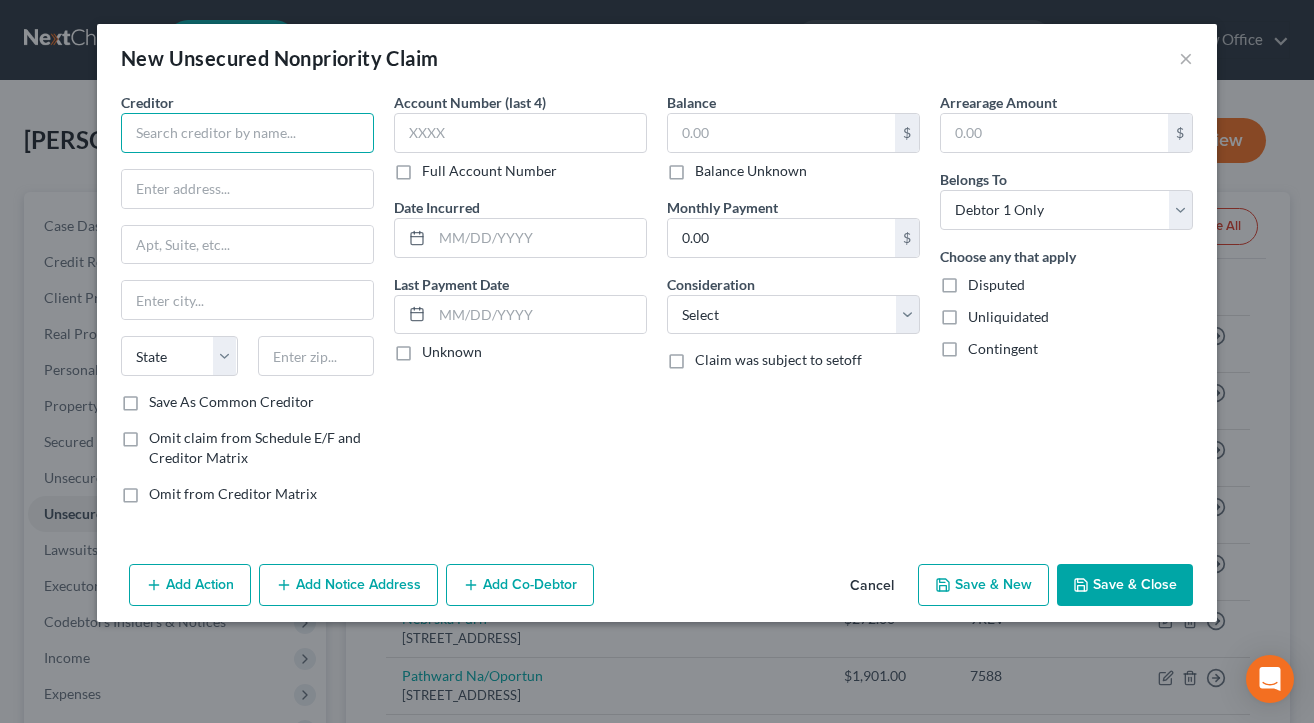 click at bounding box center (247, 133) 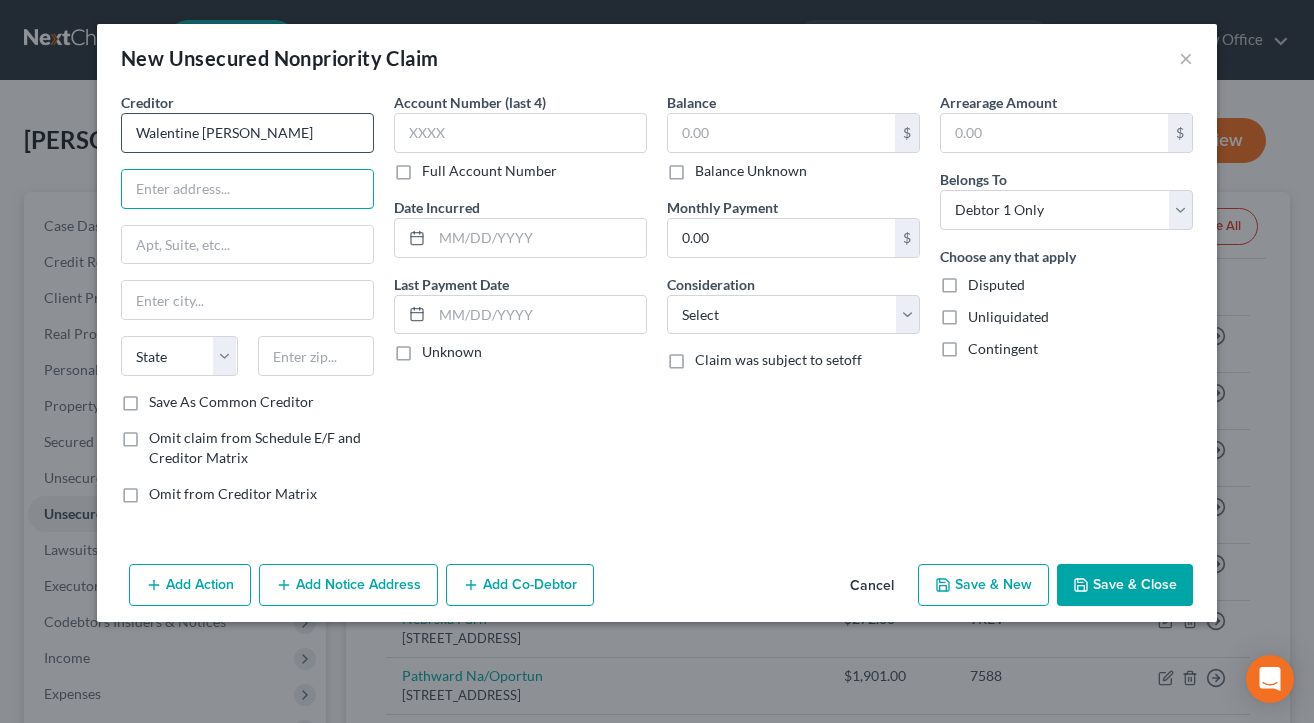 type on "Walentine [PERSON_NAME]" 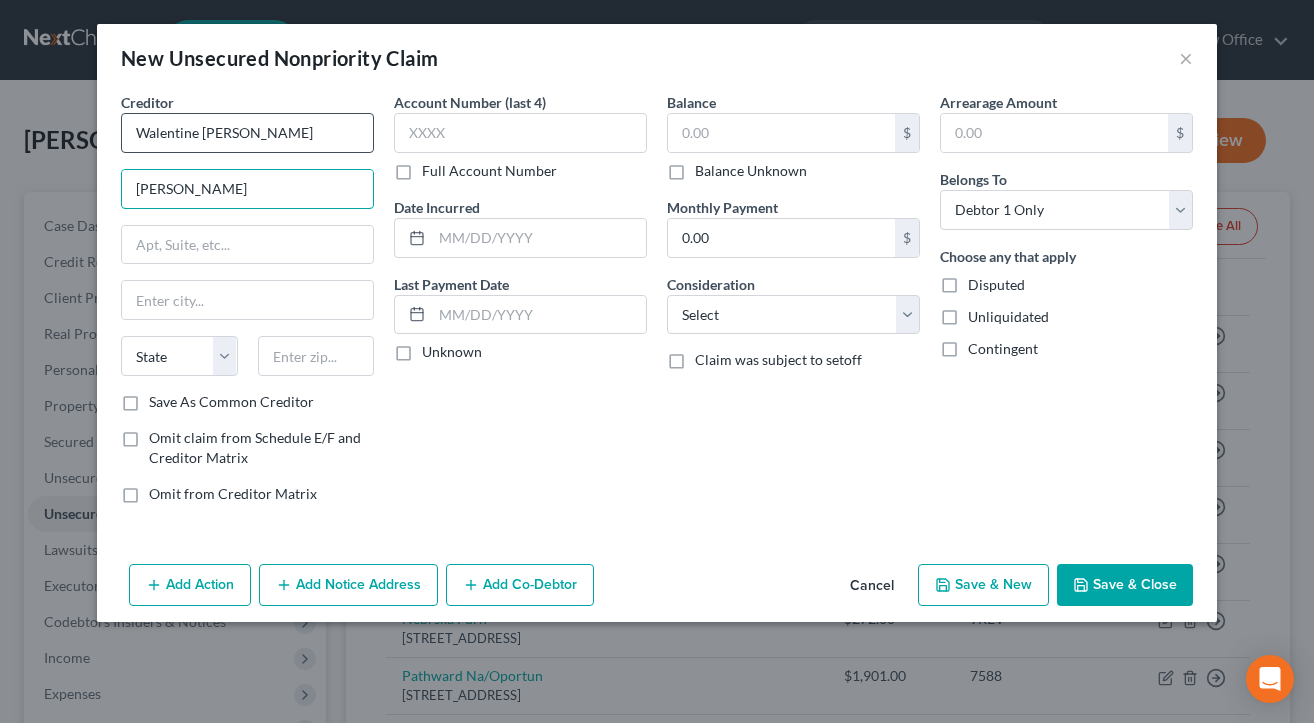 type on "[PERSON_NAME]" 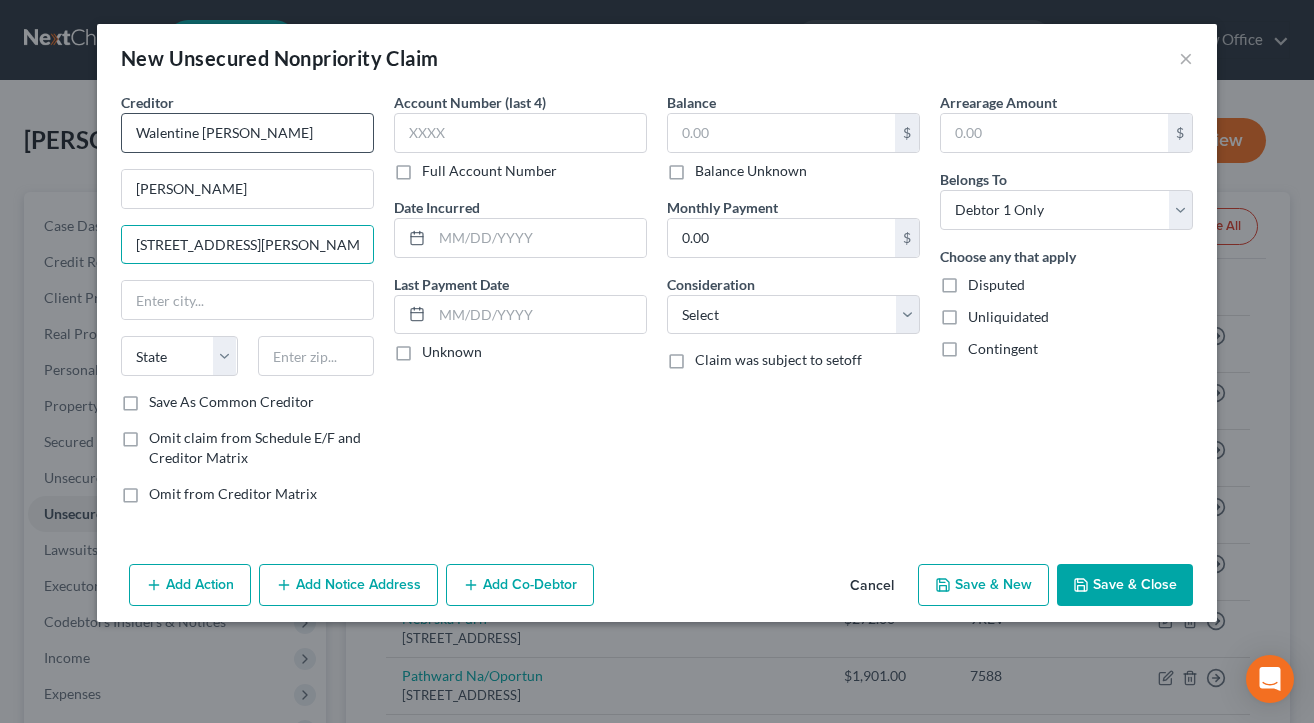 type on "[STREET_ADDRESS][PERSON_NAME]" 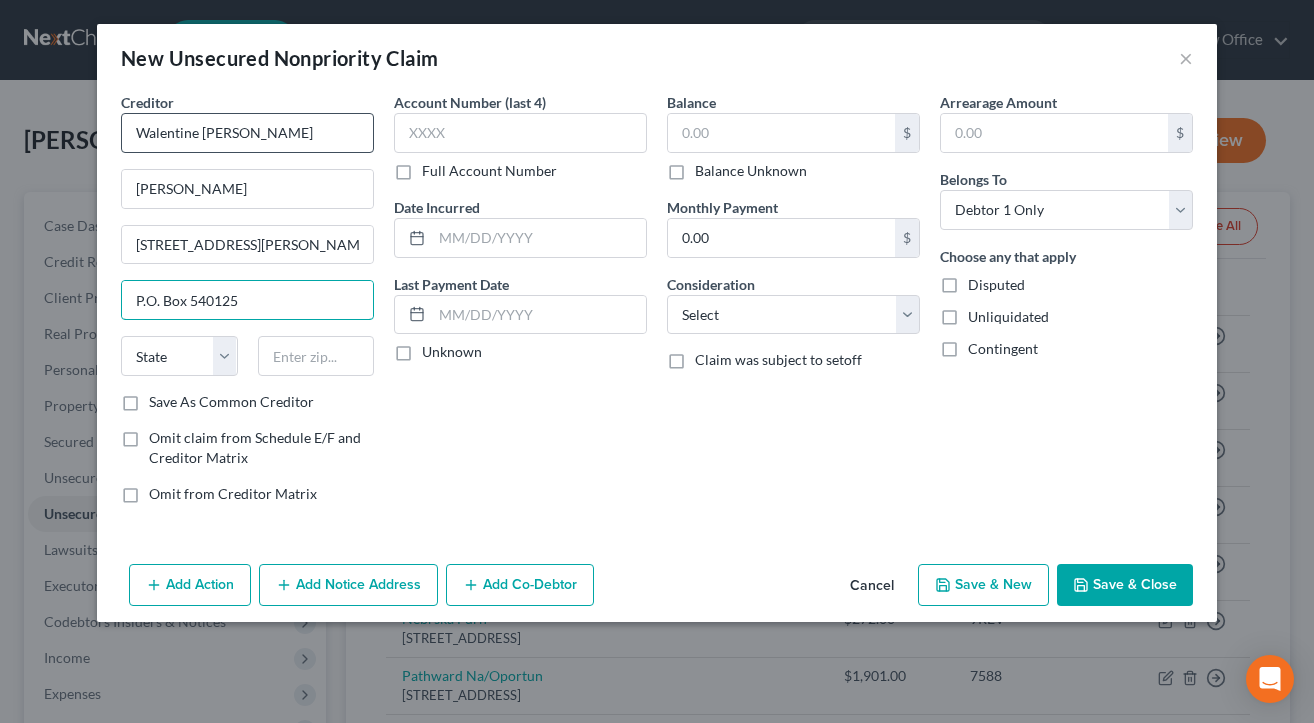 type on "P.O. Box 540125" 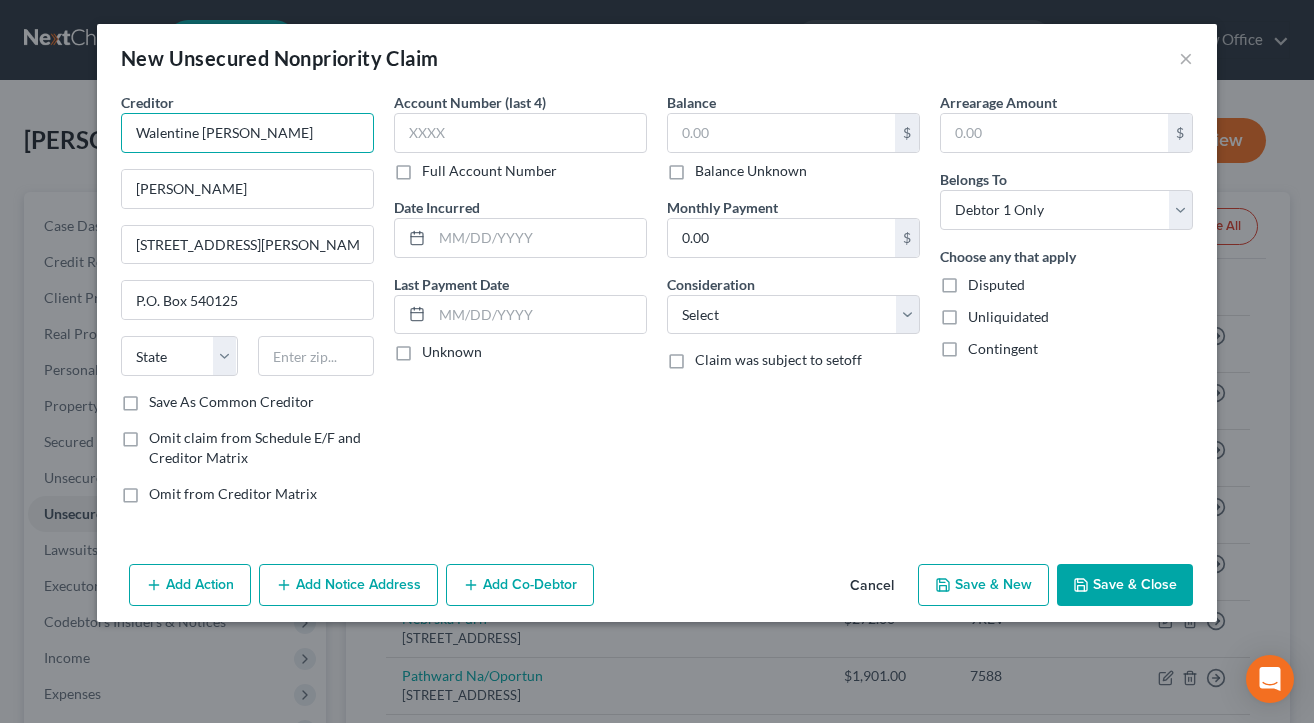 click on "Walentine [PERSON_NAME]" at bounding box center [247, 133] 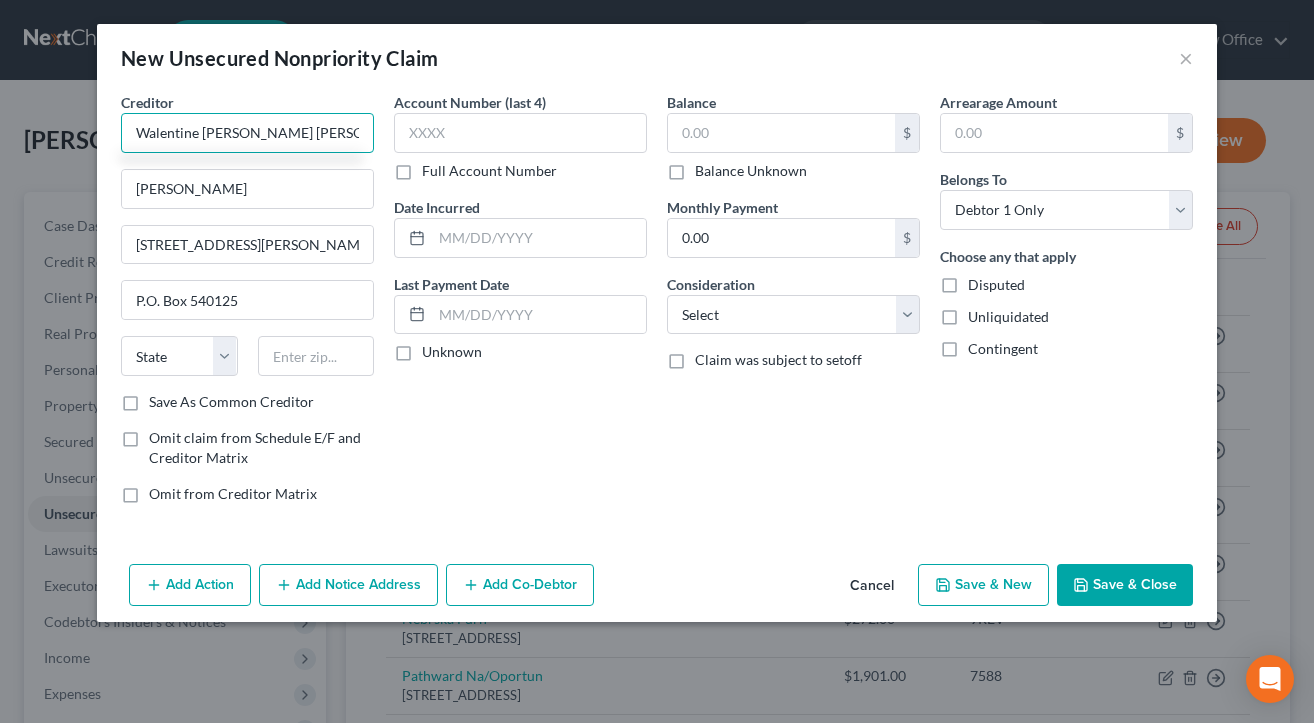 type on "Walentine [PERSON_NAME] [PERSON_NAME]" 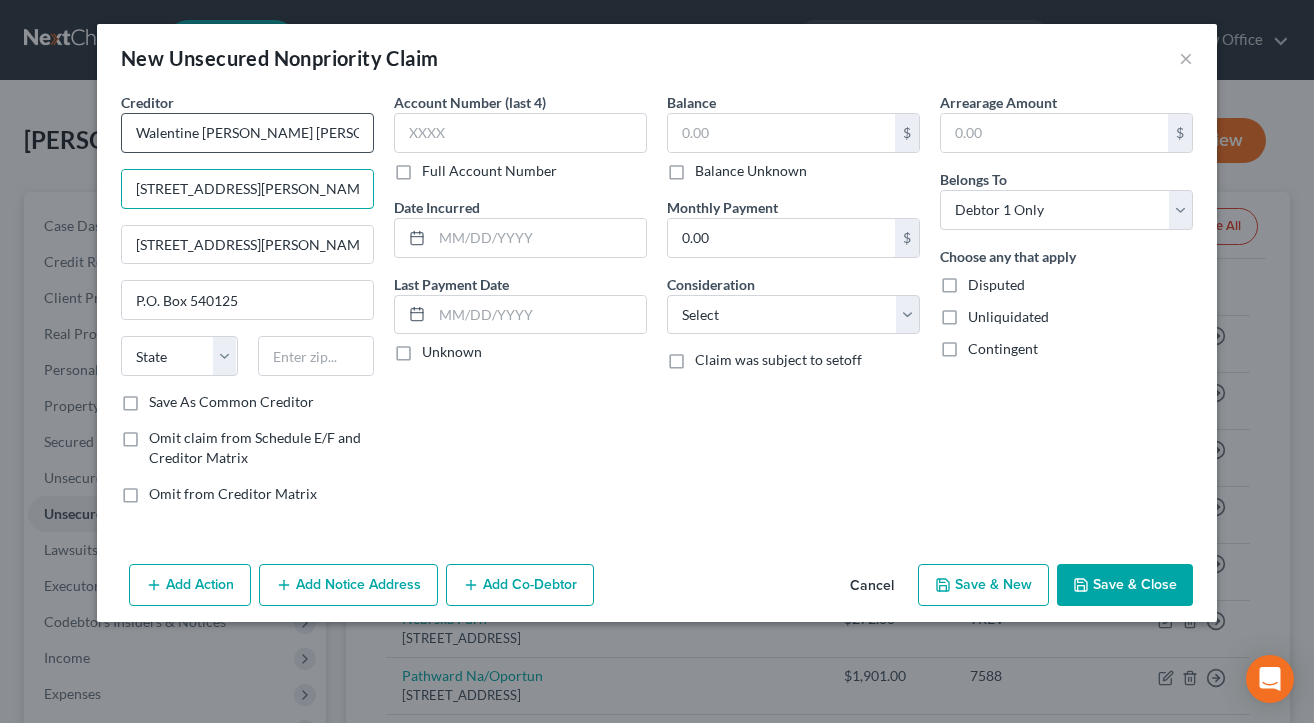 type on "[STREET_ADDRESS][PERSON_NAME]" 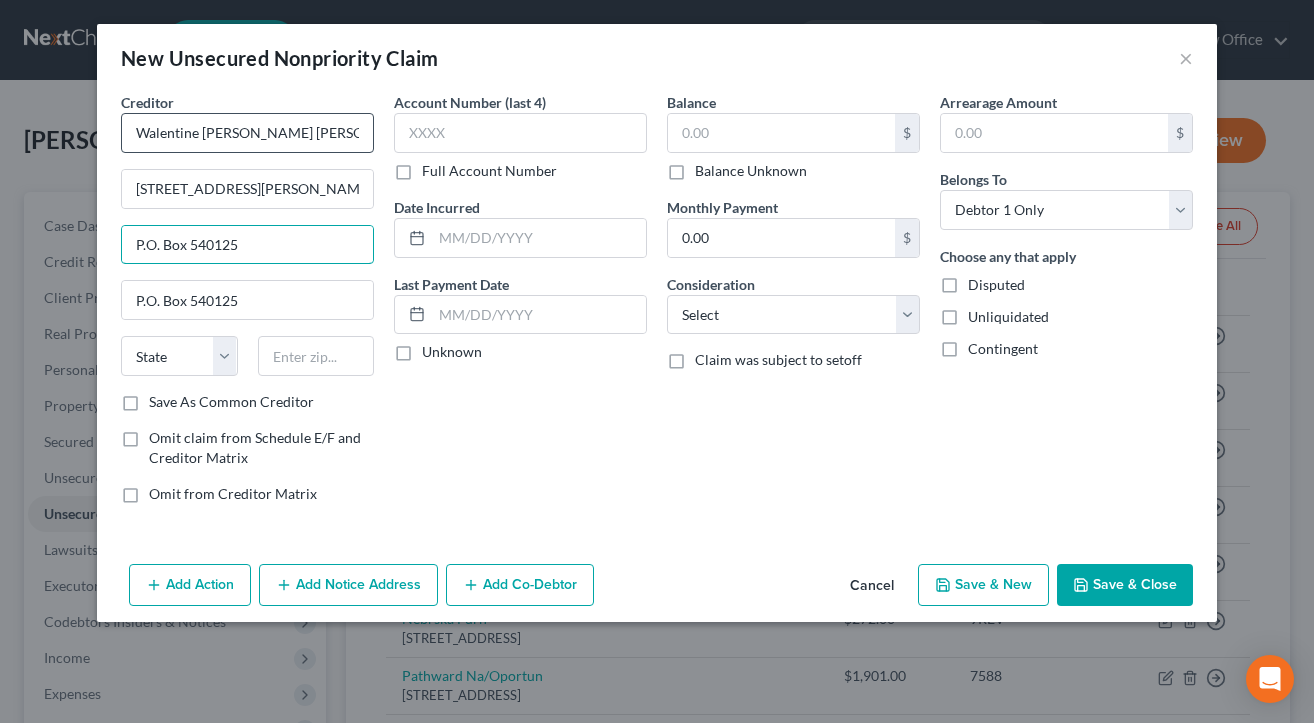 type on "P.O. Box 540125" 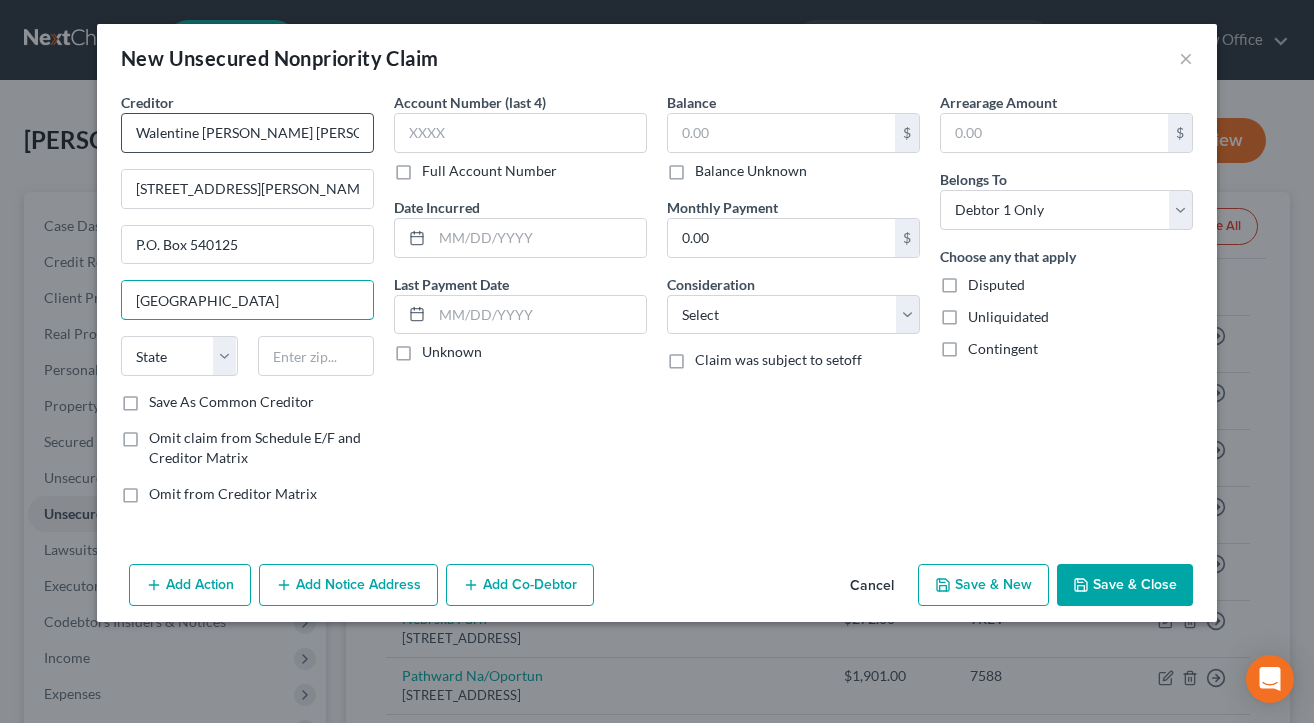 type on "[GEOGRAPHIC_DATA]" 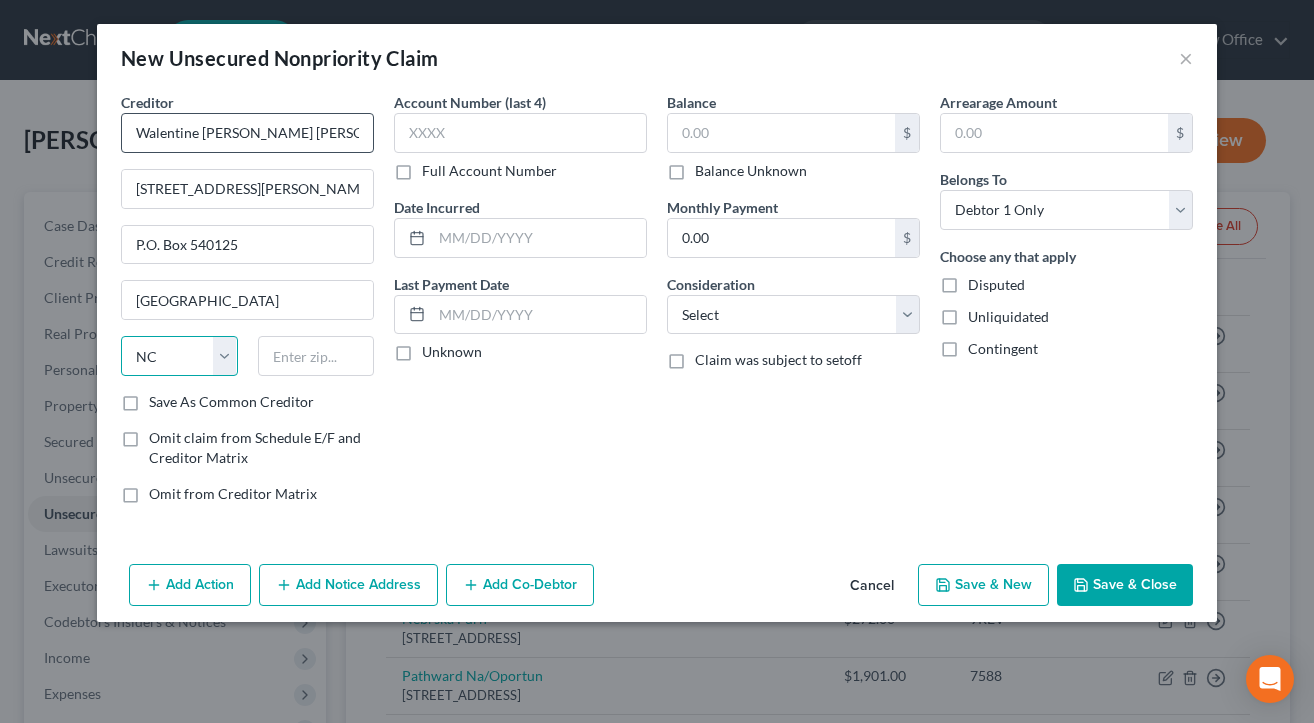 select on "30" 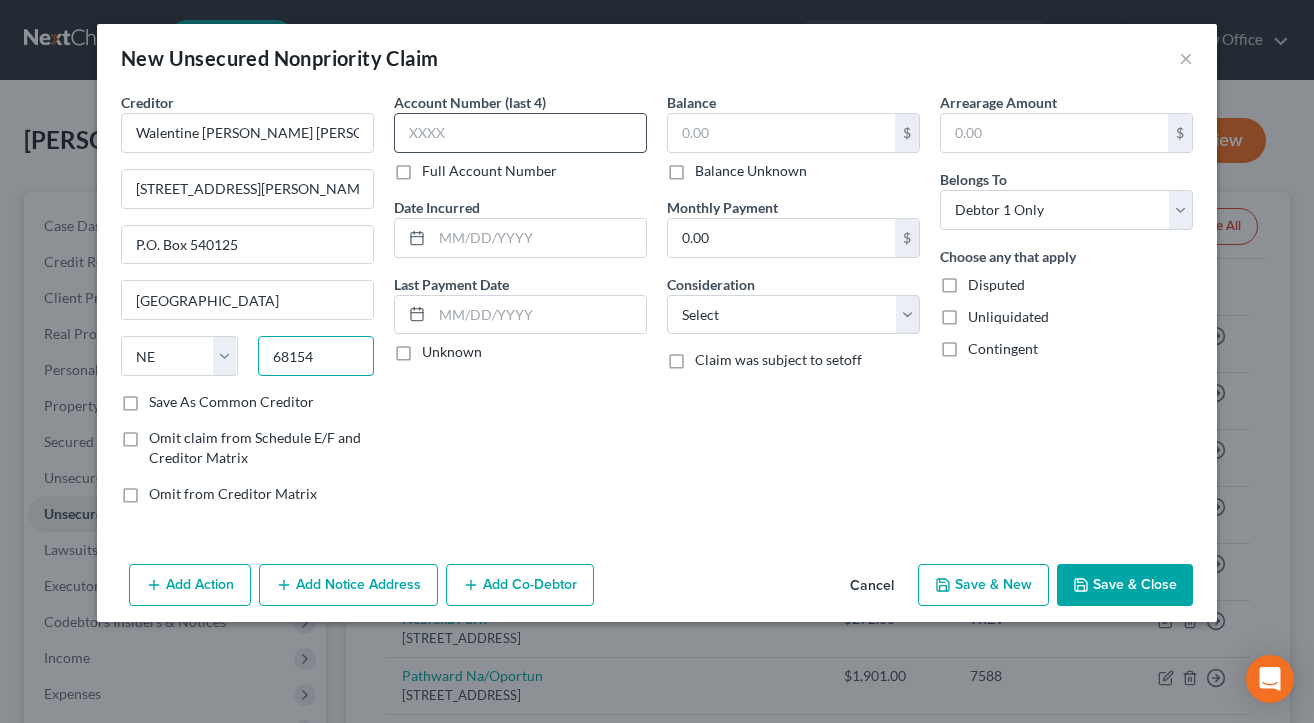 type on "68154" 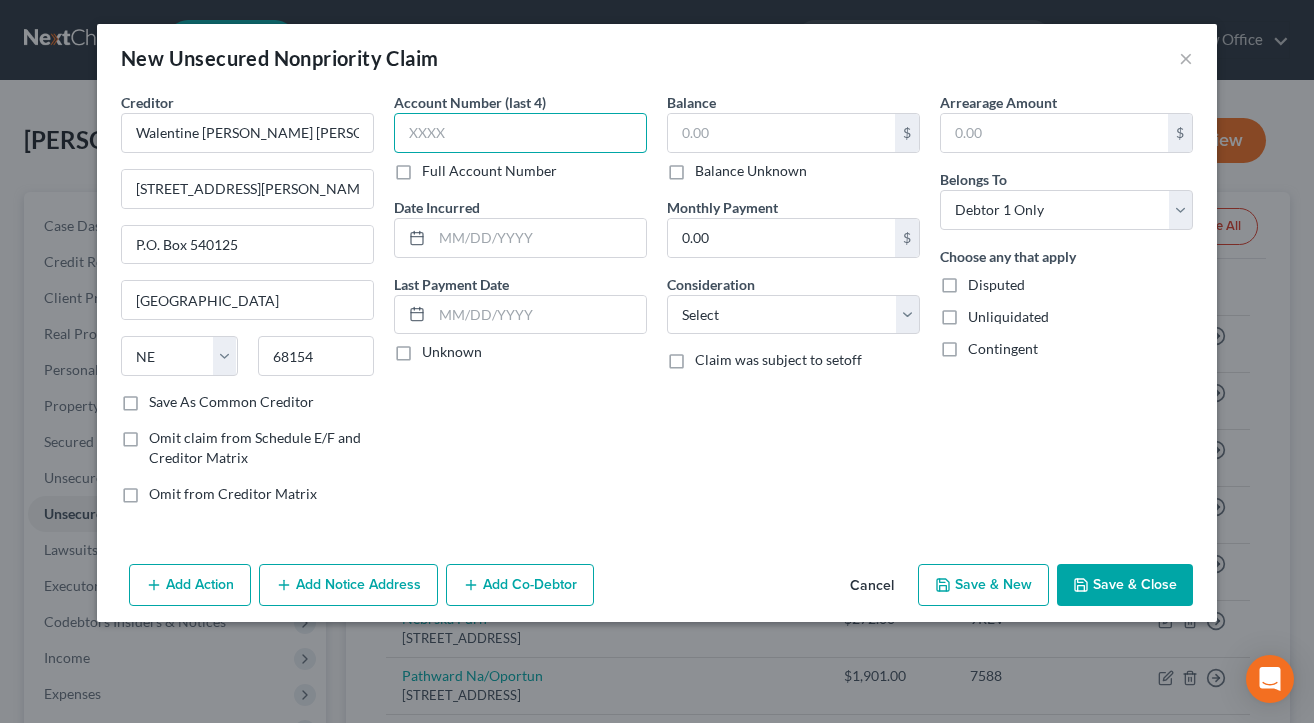 click at bounding box center [520, 133] 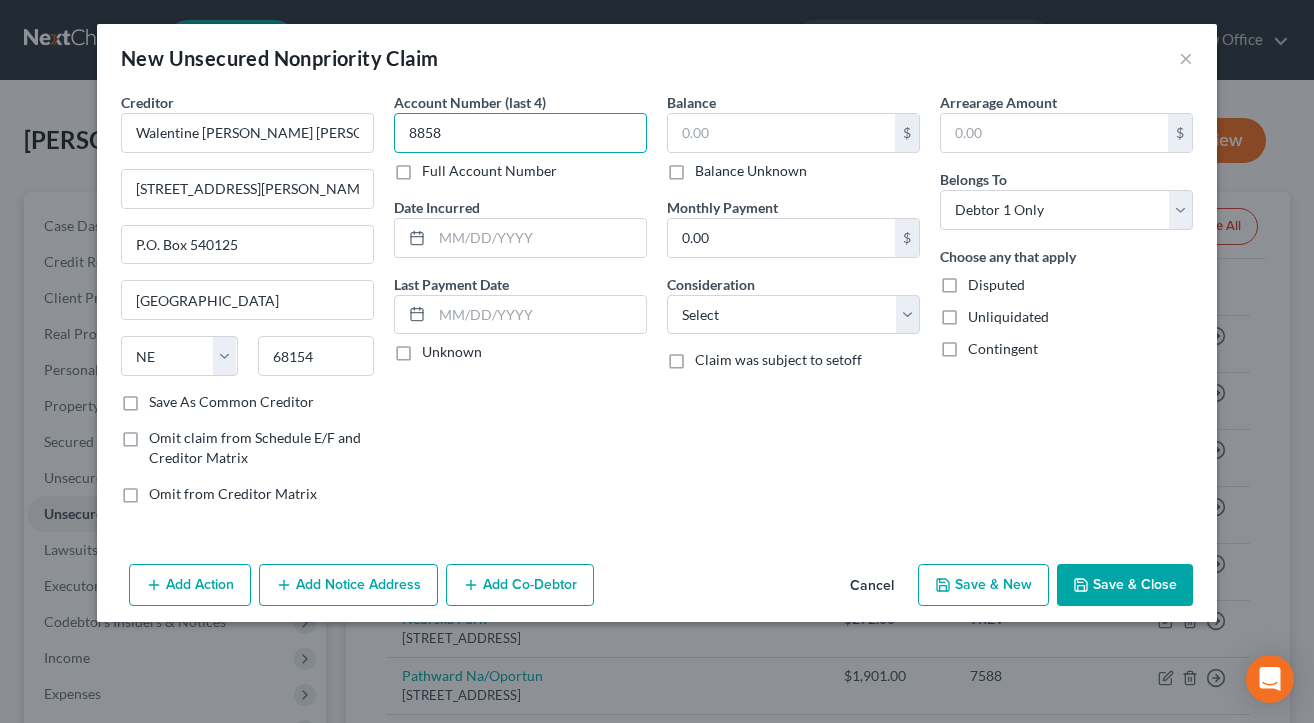 type on "8858" 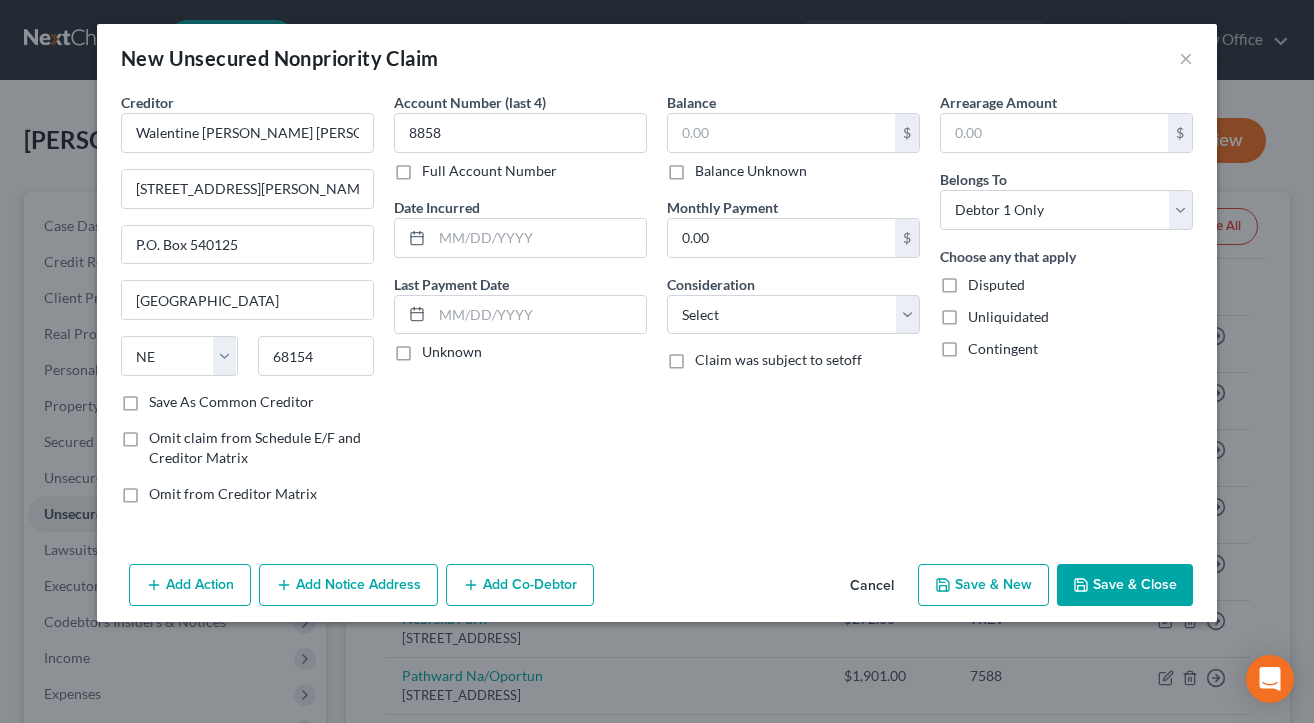 click on "Balance Unknown" at bounding box center [751, 171] 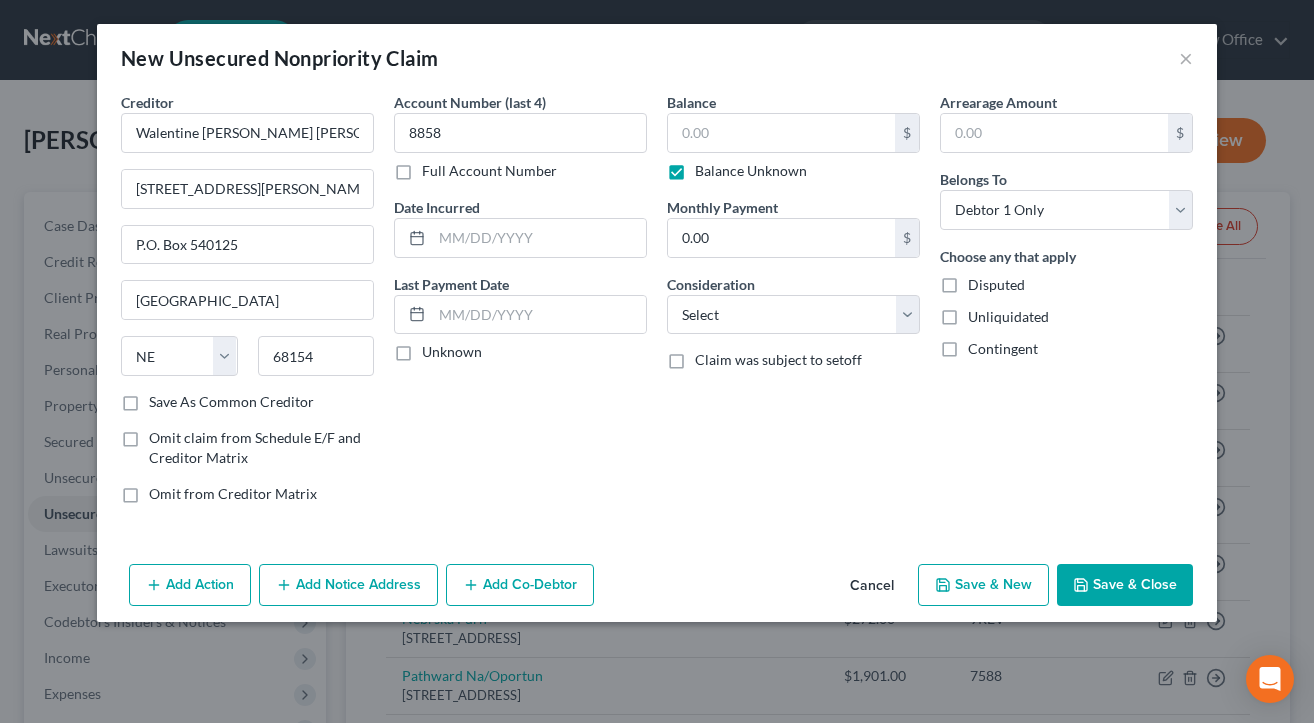type on "0.00" 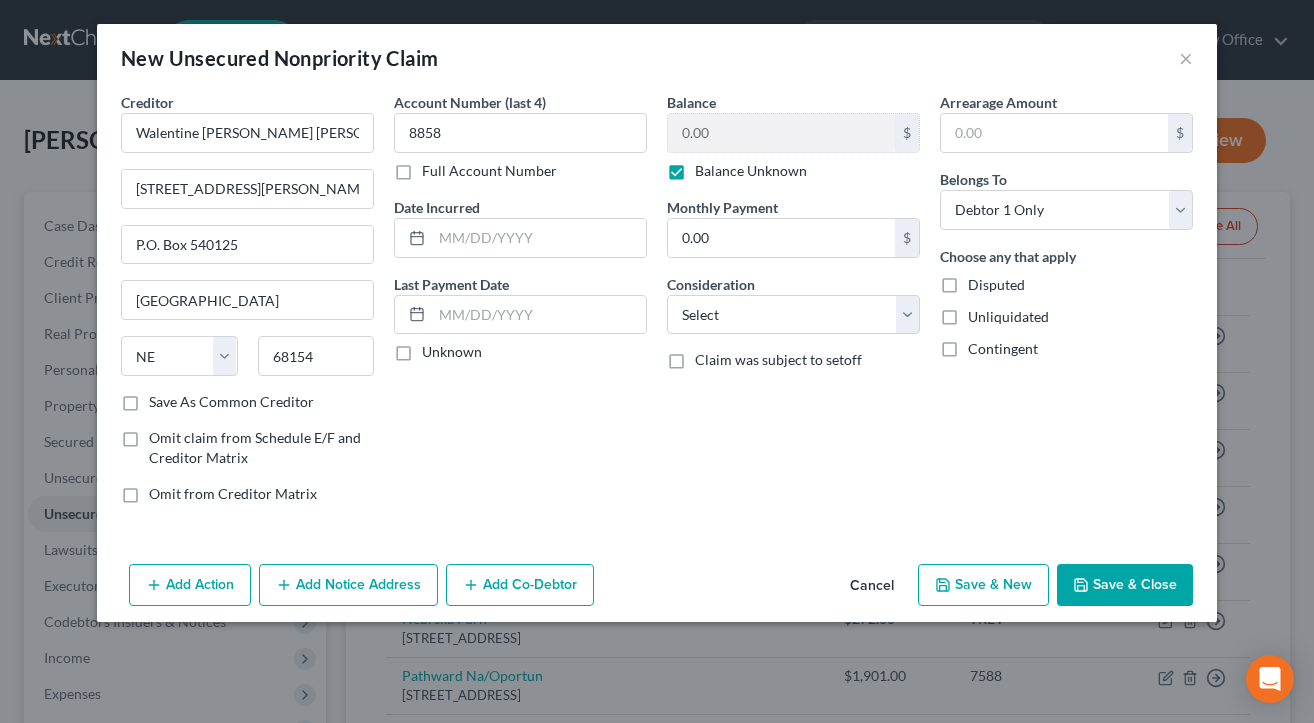 click on "Save & Close" at bounding box center (1125, 585) 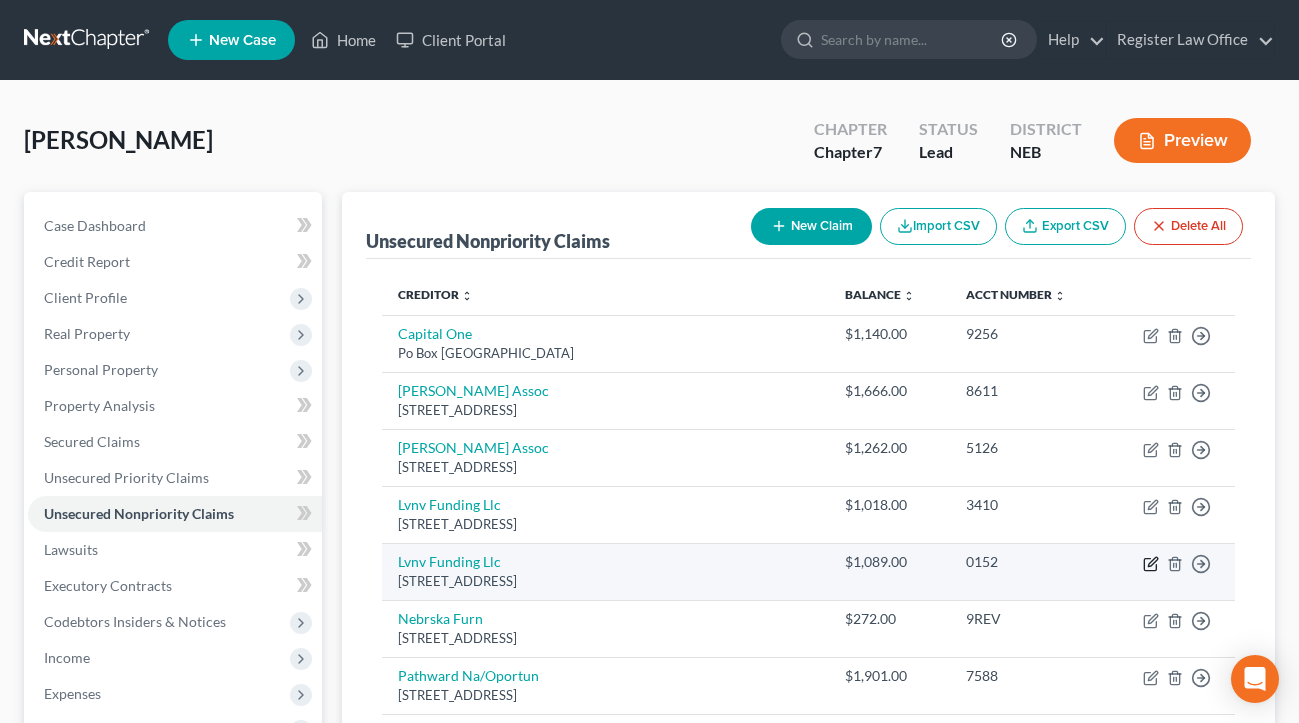 click 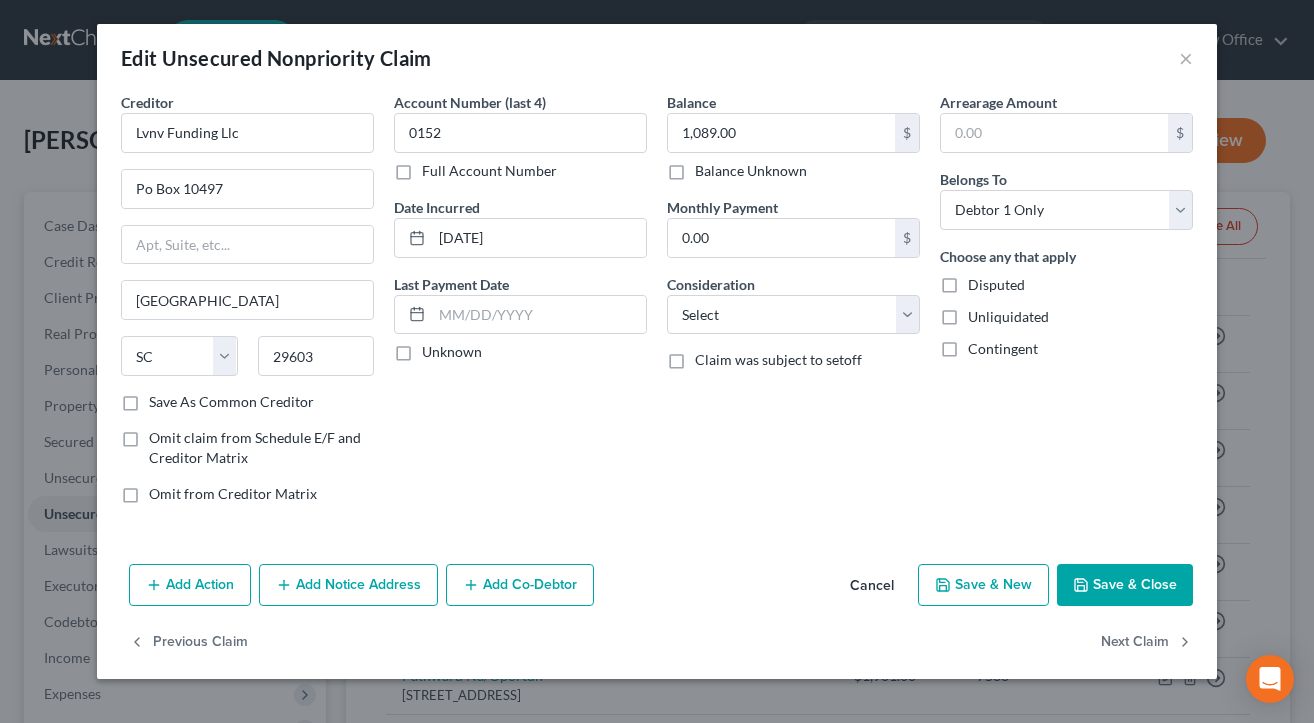 click on "Add Notice Address" at bounding box center [348, 585] 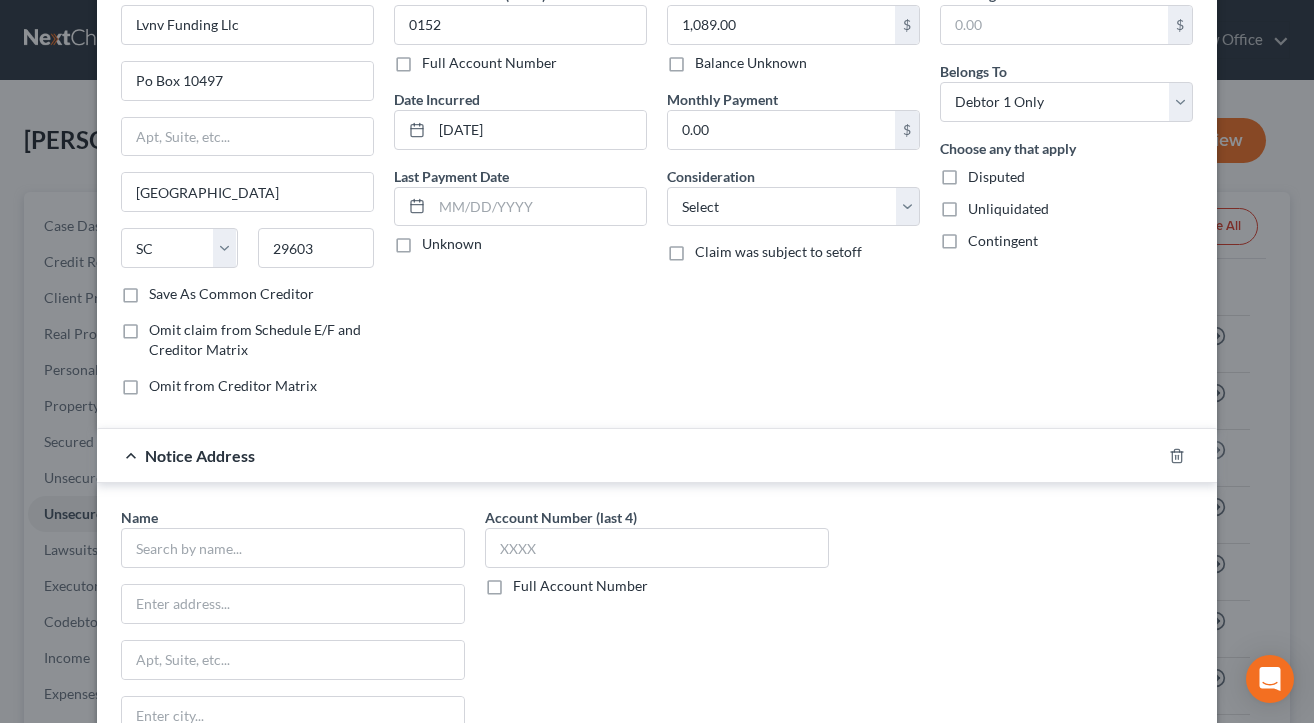 scroll, scrollTop: 300, scrollLeft: 0, axis: vertical 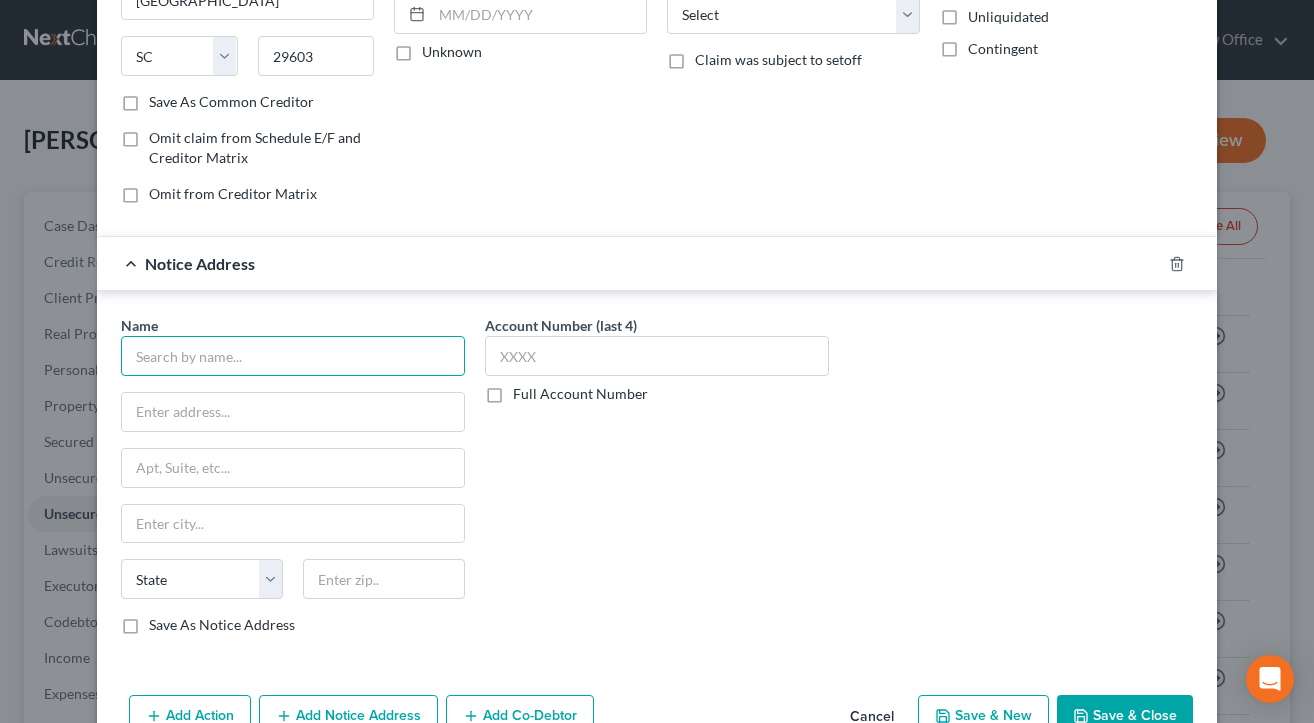 click at bounding box center (293, 356) 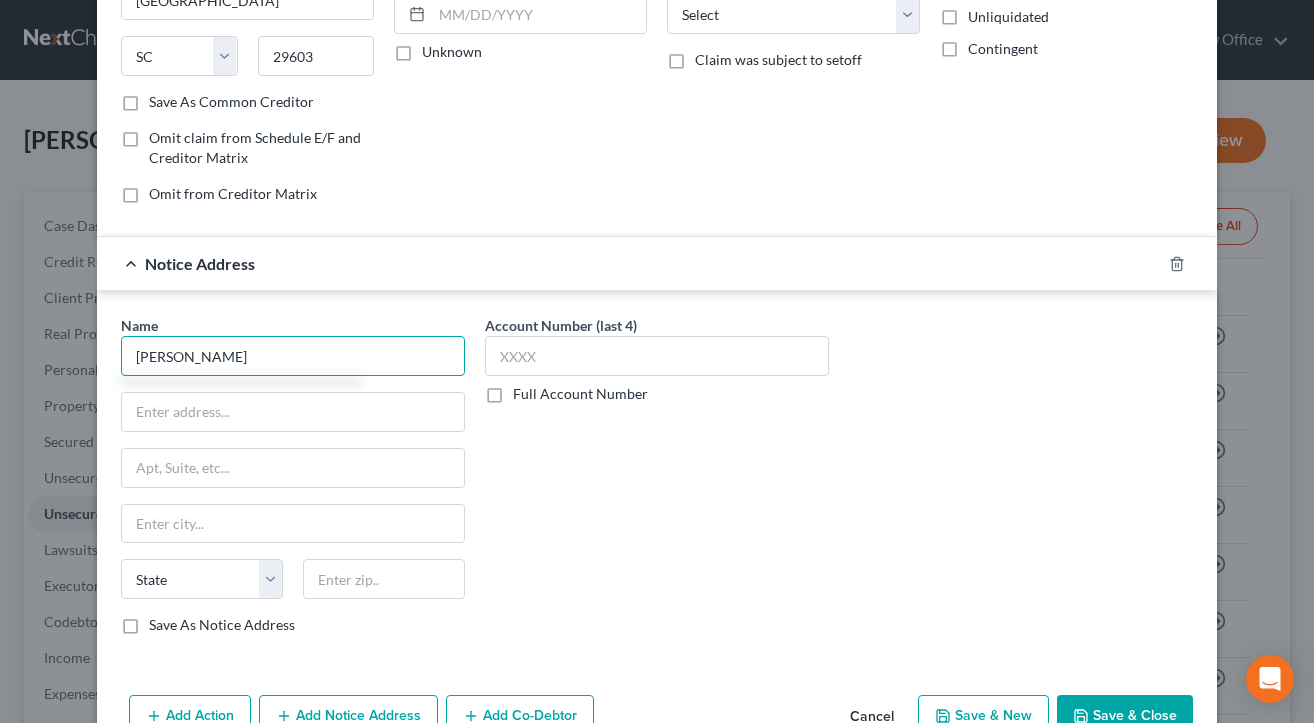 type on "[PERSON_NAME]" 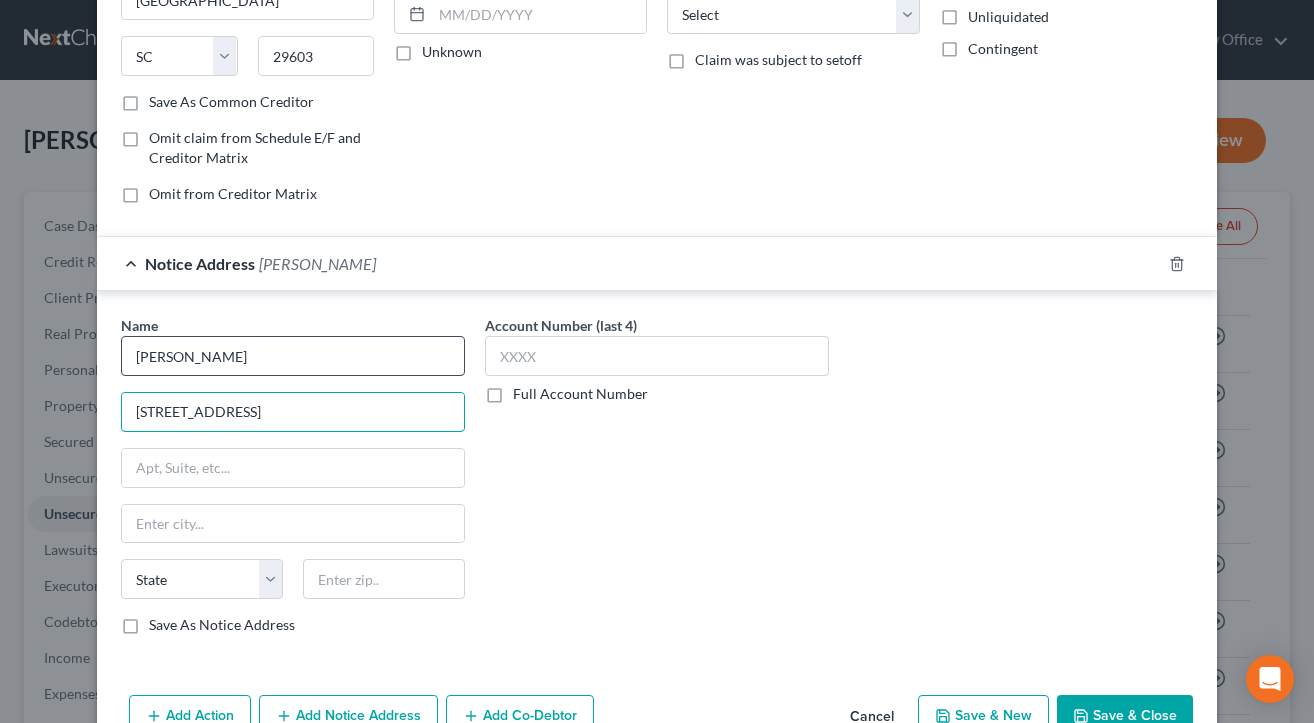 type on "[STREET_ADDRESS]" 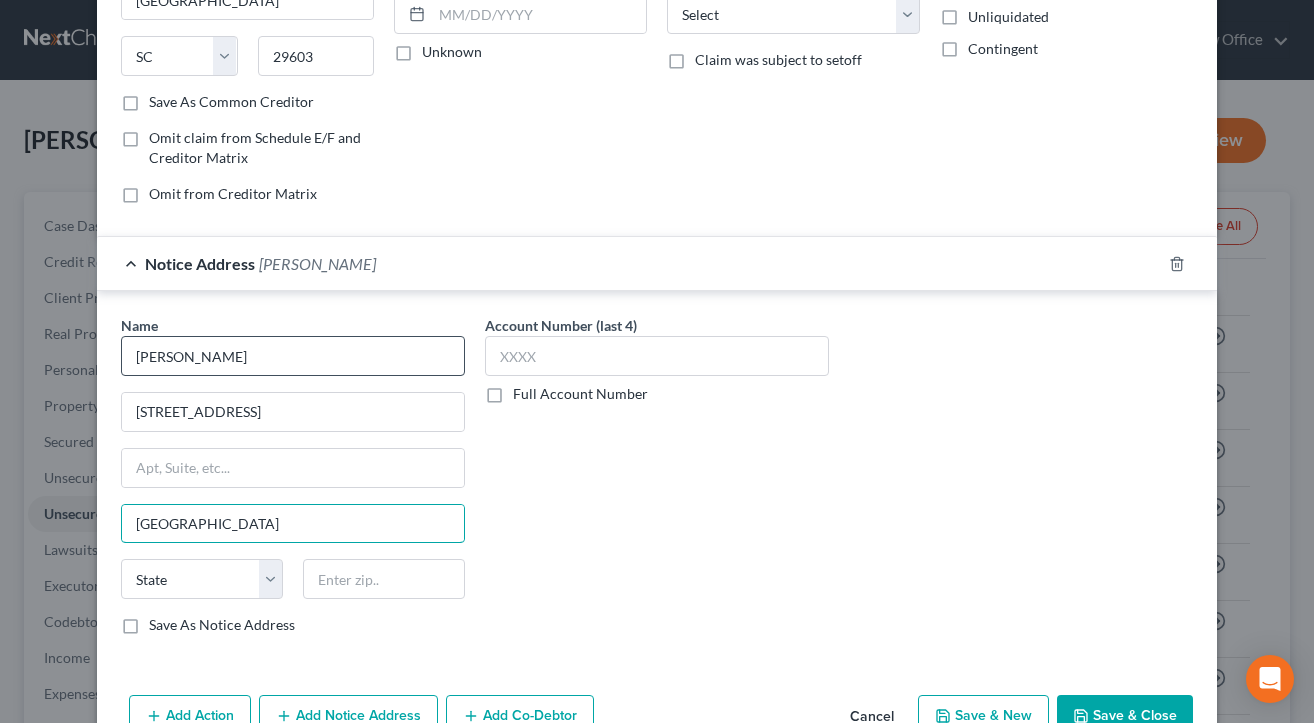 type on "[GEOGRAPHIC_DATA]" 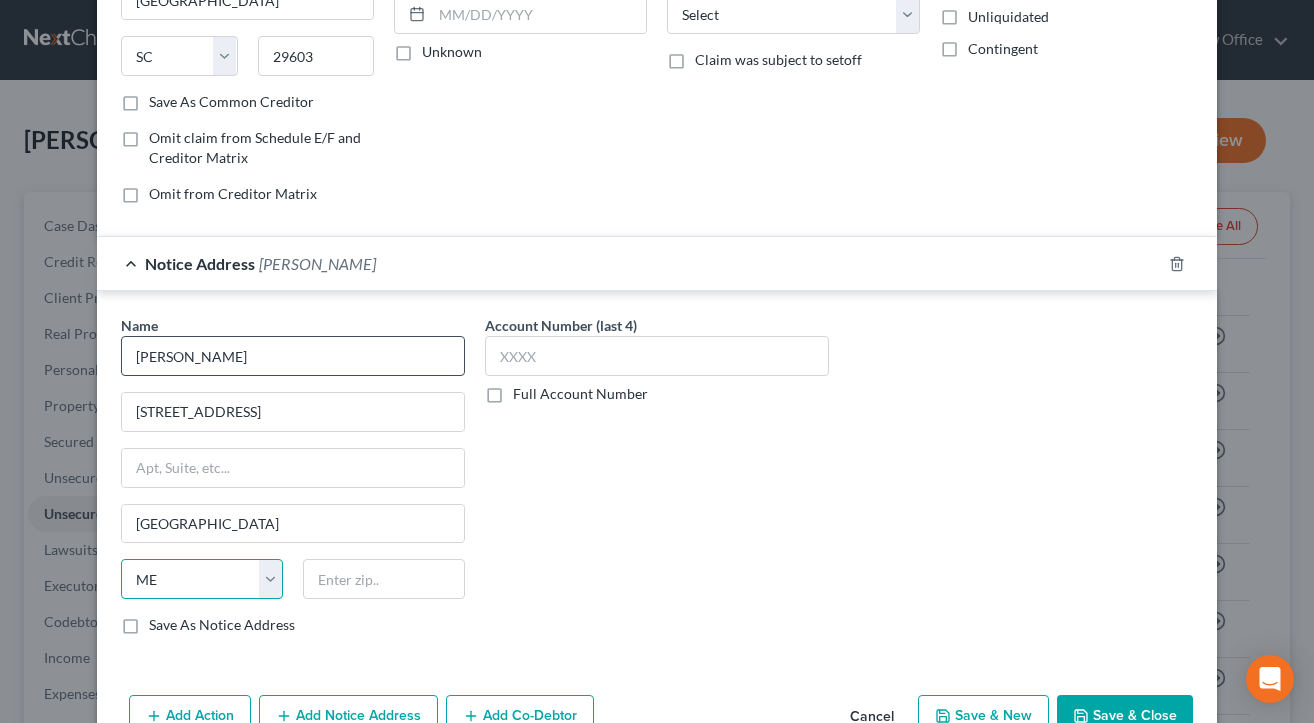 select on "24" 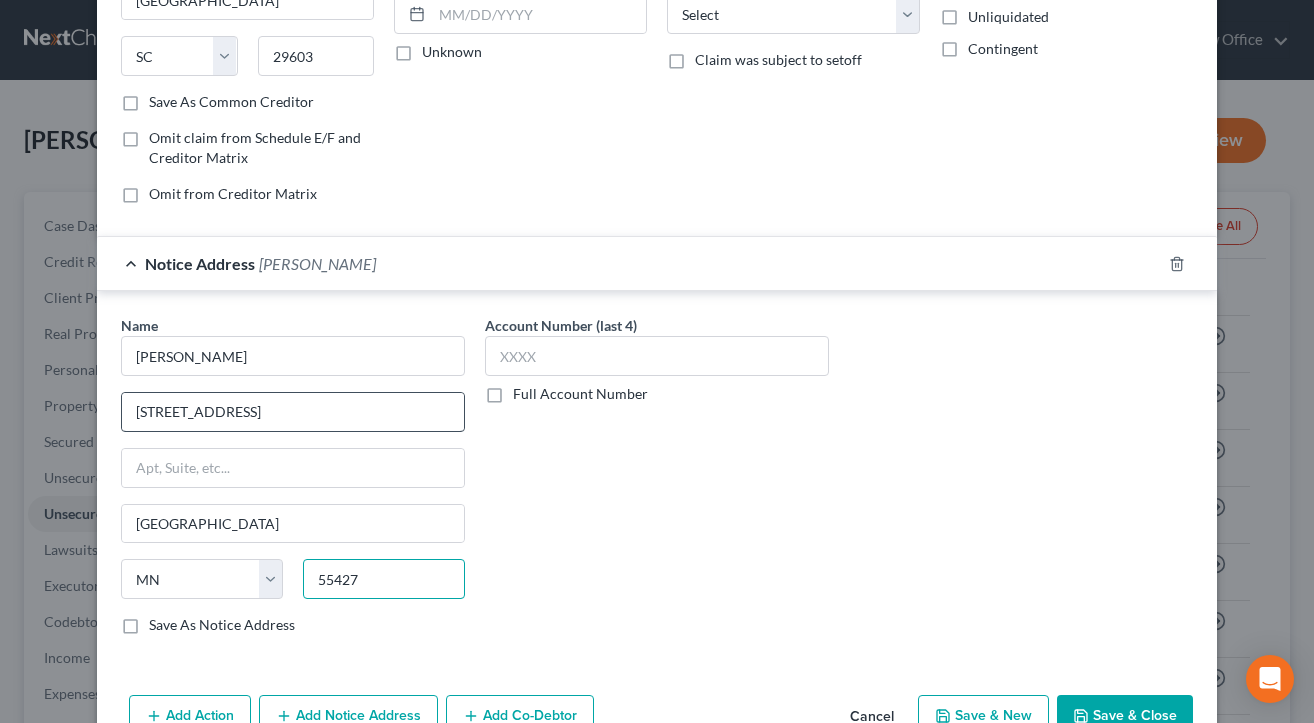 type on "55427" 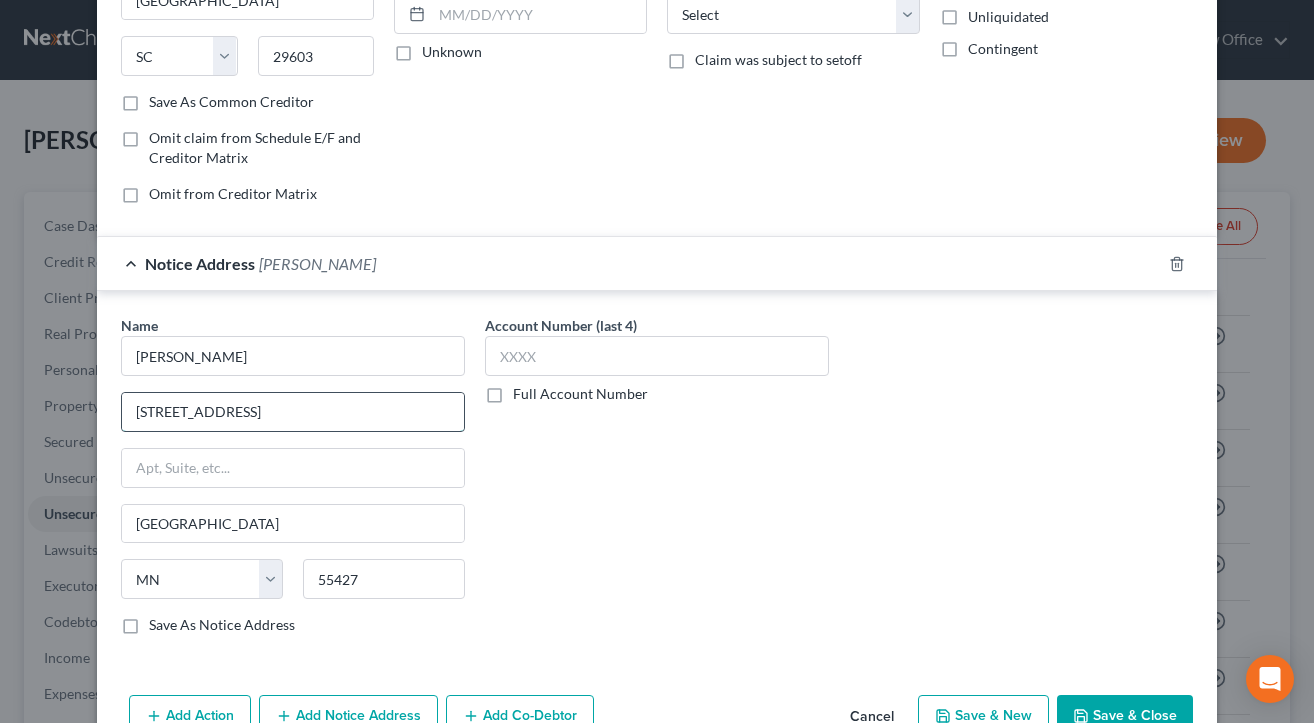 click on "[STREET_ADDRESS]" at bounding box center [293, 412] 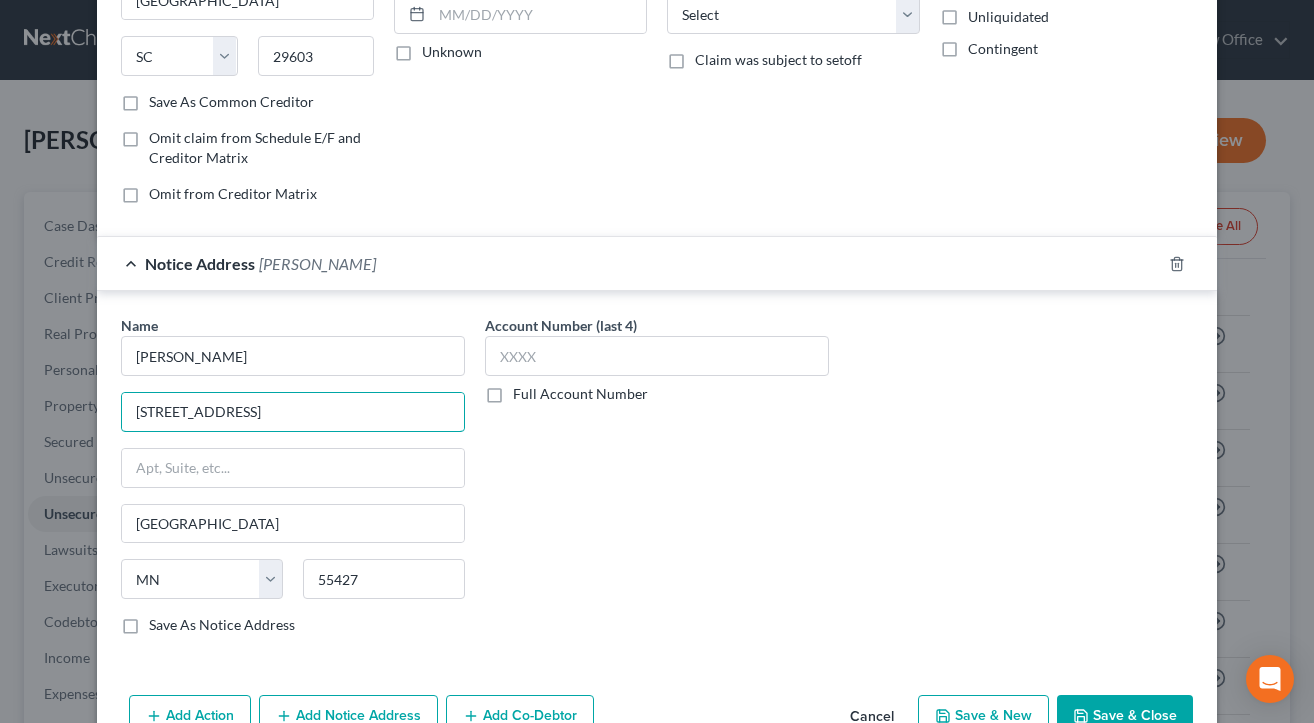 type on "[STREET_ADDRESS]" 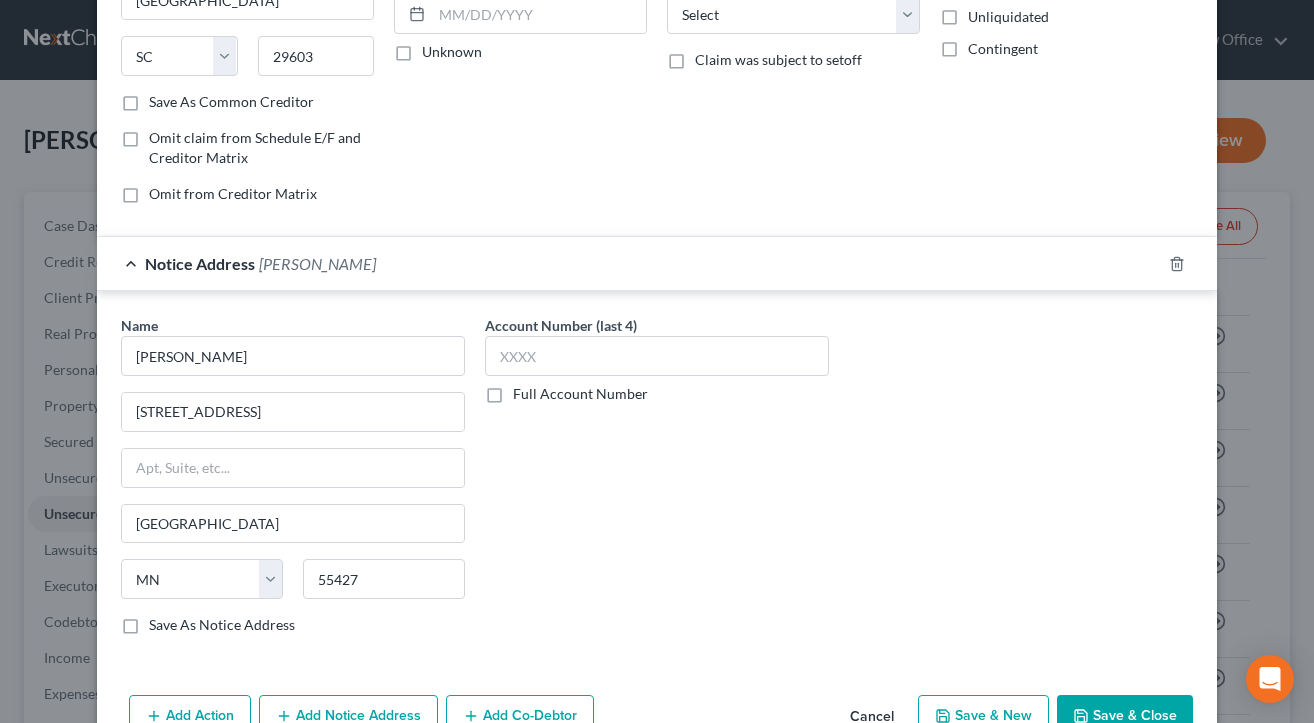 click on "Account Number (last 4)
Full Account Number" at bounding box center (657, 483) 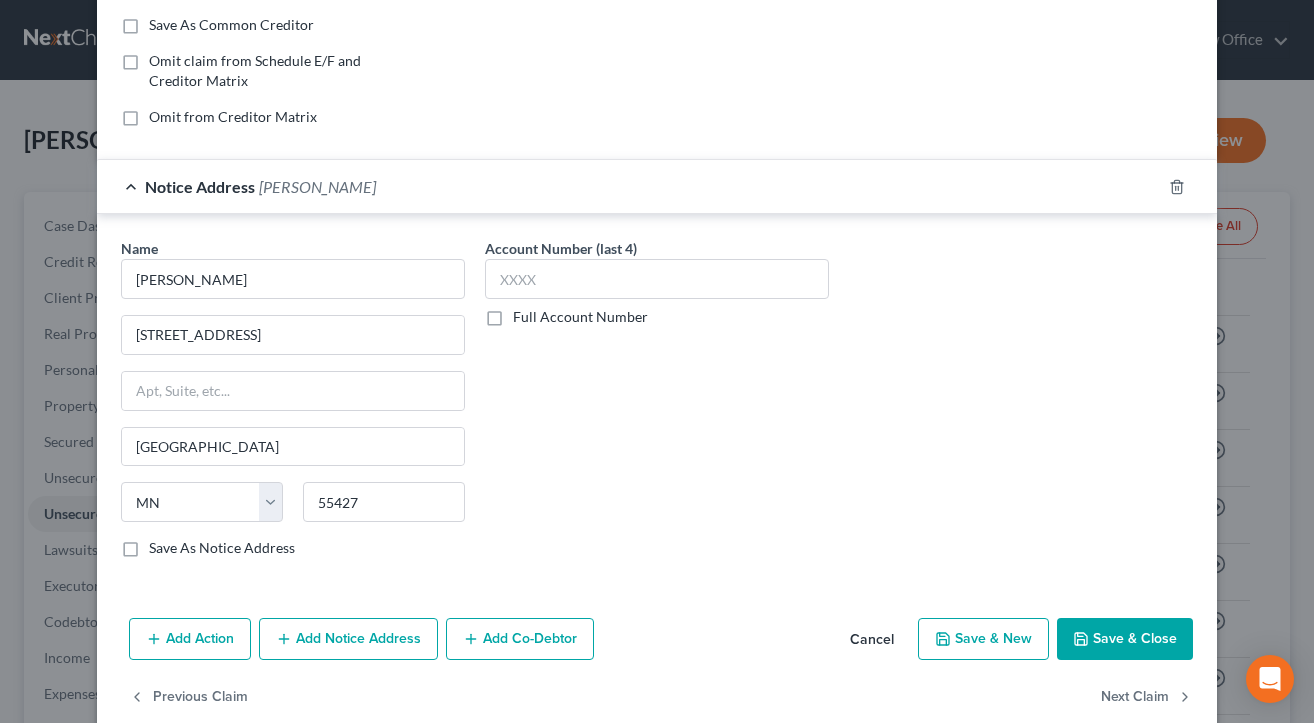 scroll, scrollTop: 411, scrollLeft: 0, axis: vertical 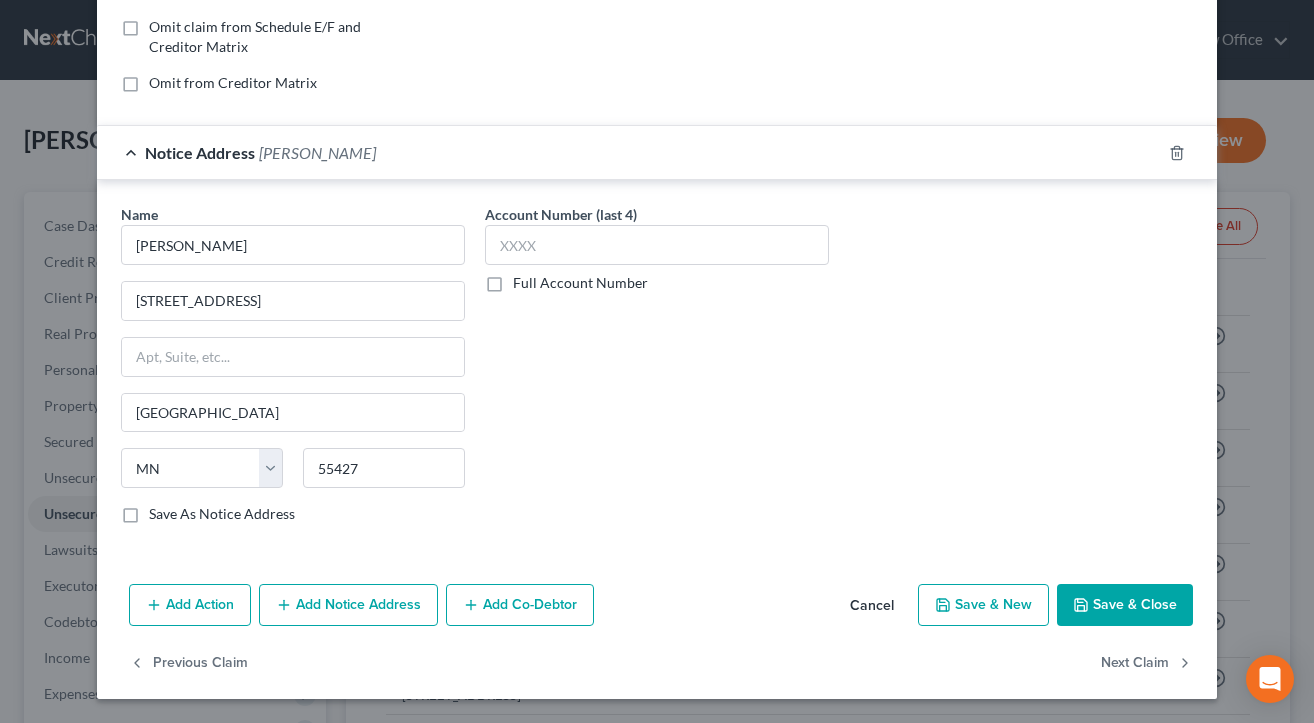 click on "Add Action" at bounding box center (190, 605) 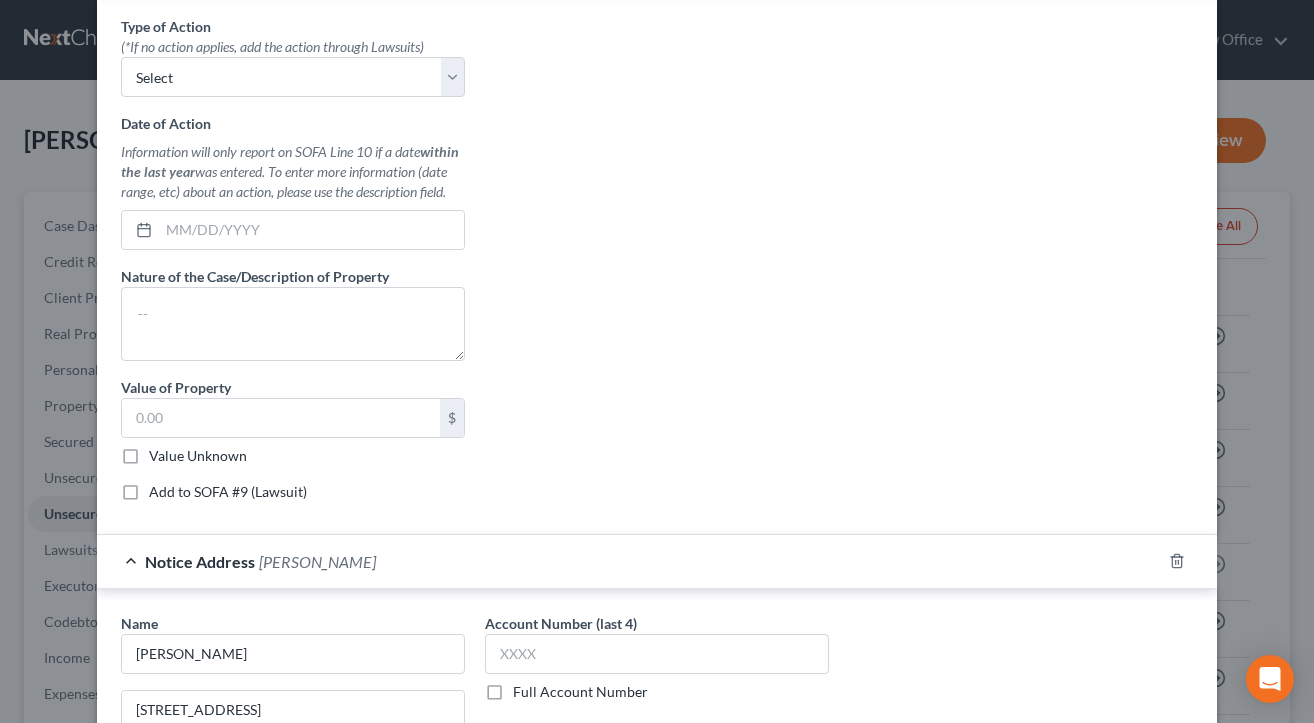 scroll, scrollTop: 608, scrollLeft: 0, axis: vertical 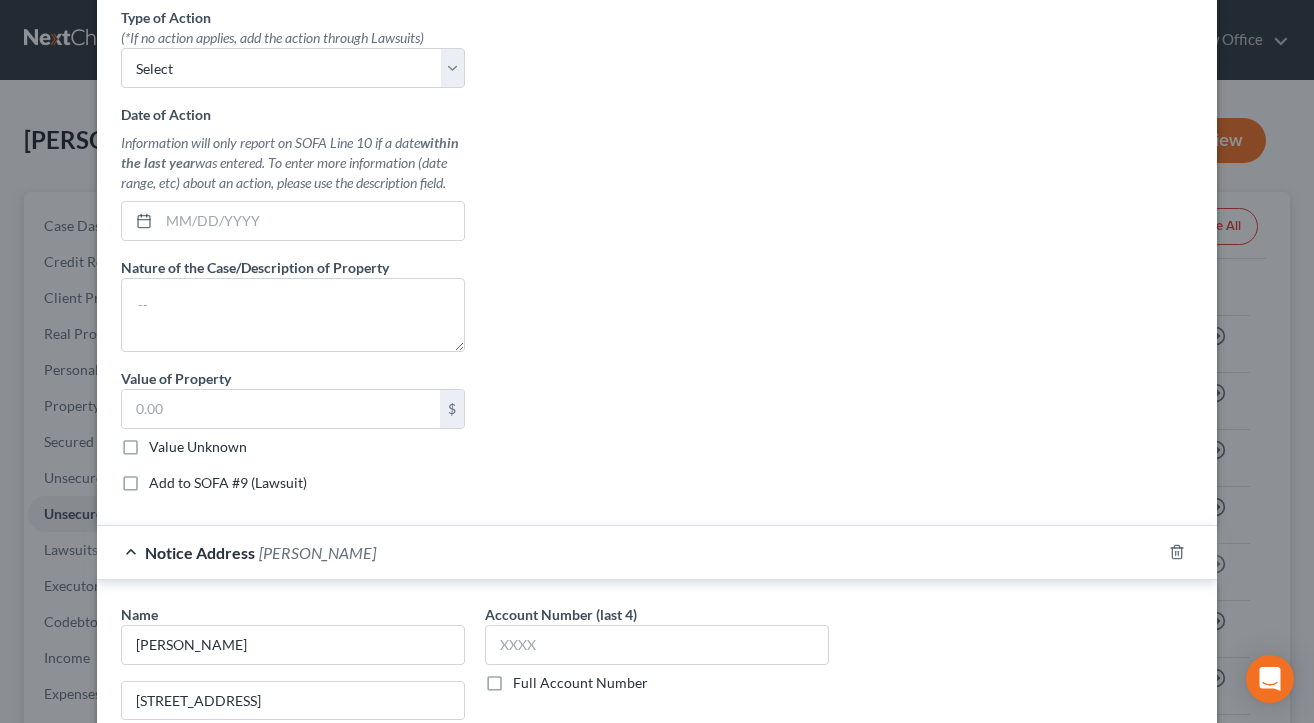click on "Add to SOFA #9 (Lawsuit)" at bounding box center (228, 483) 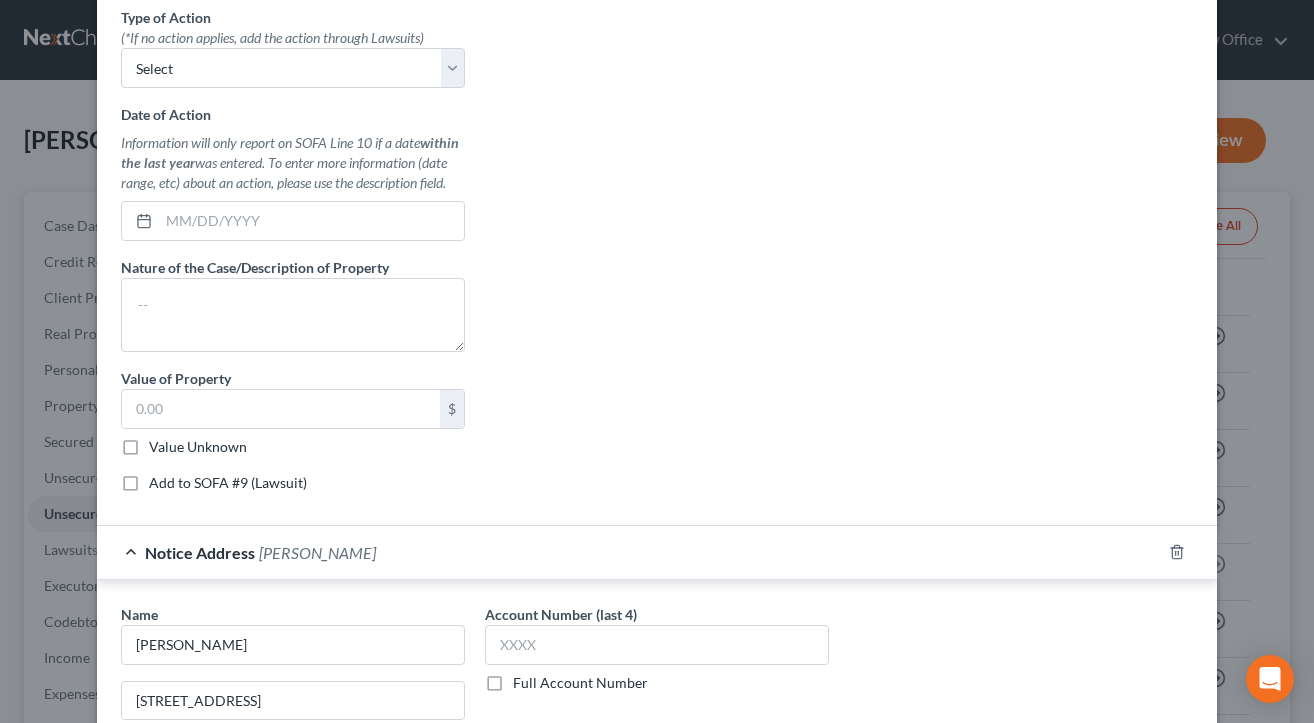 click on "Add to SOFA #9 (Lawsuit)" at bounding box center [163, 479] 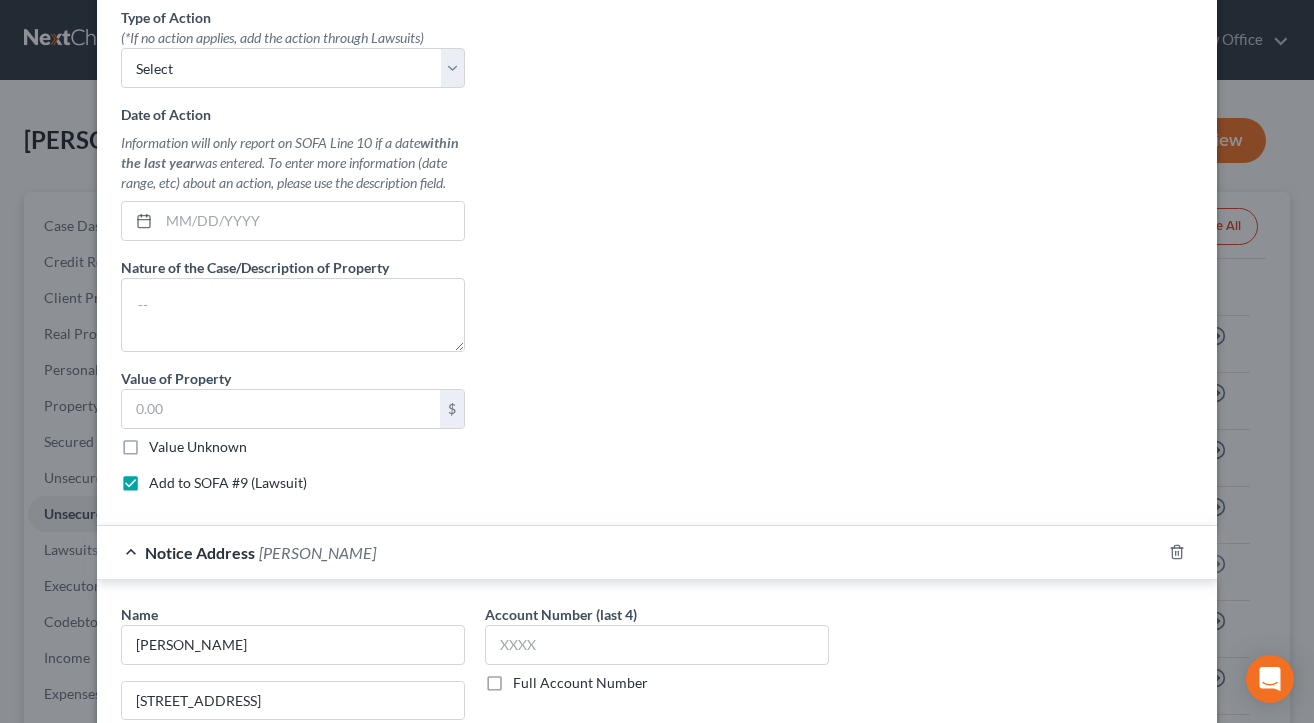 select on "0" 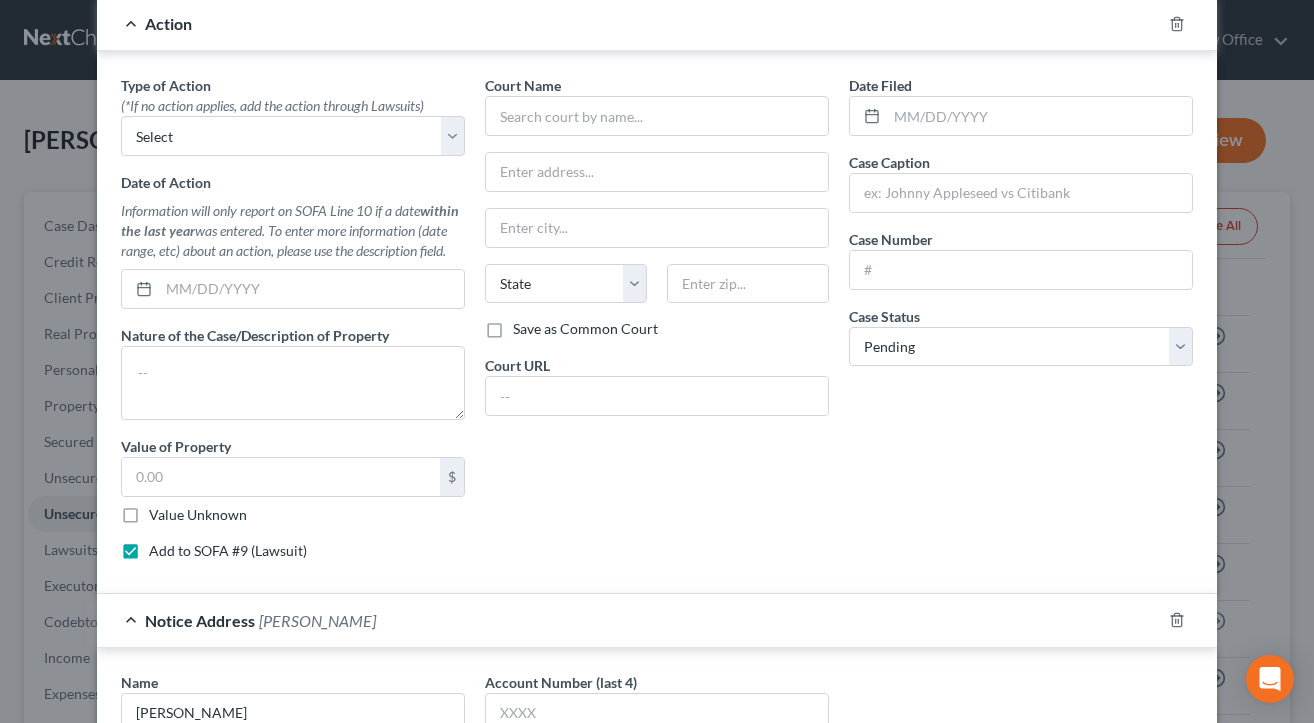 scroll, scrollTop: 408, scrollLeft: 0, axis: vertical 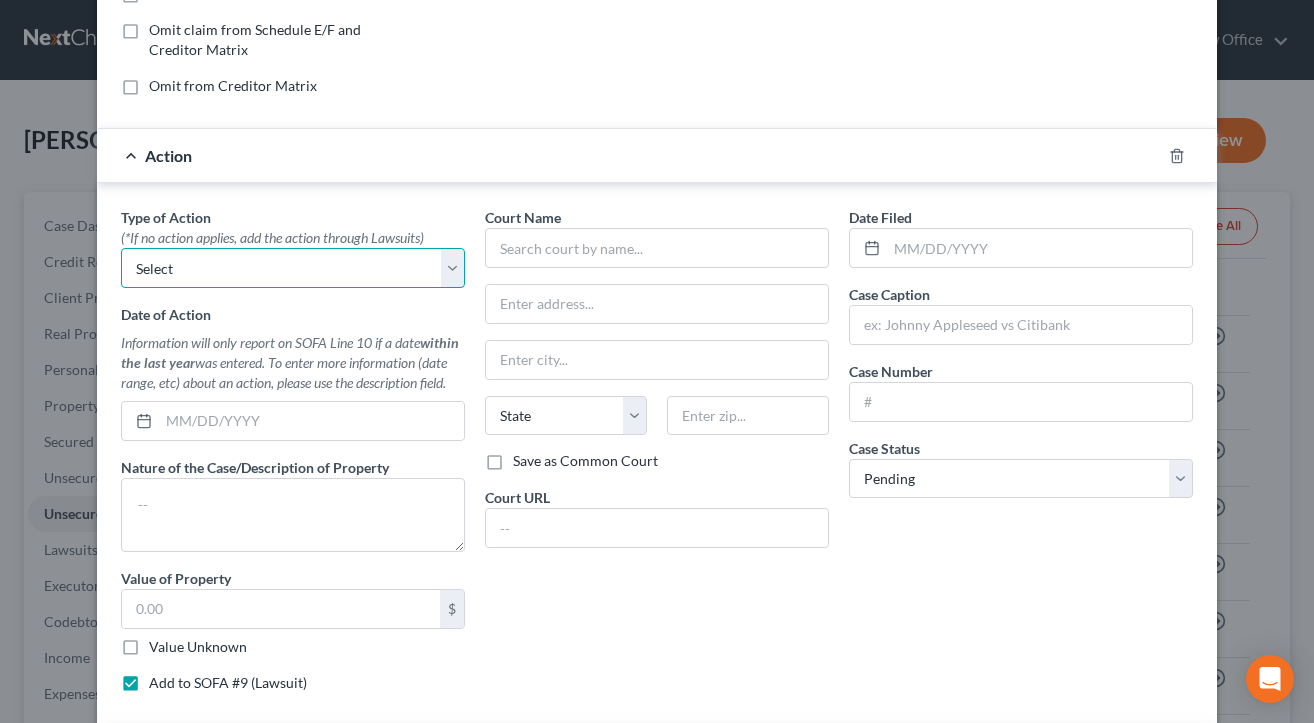 click on "Select Repossession Garnishment Foreclosure Personal Injury Attached, Seized, Or Levied" at bounding box center (293, 268) 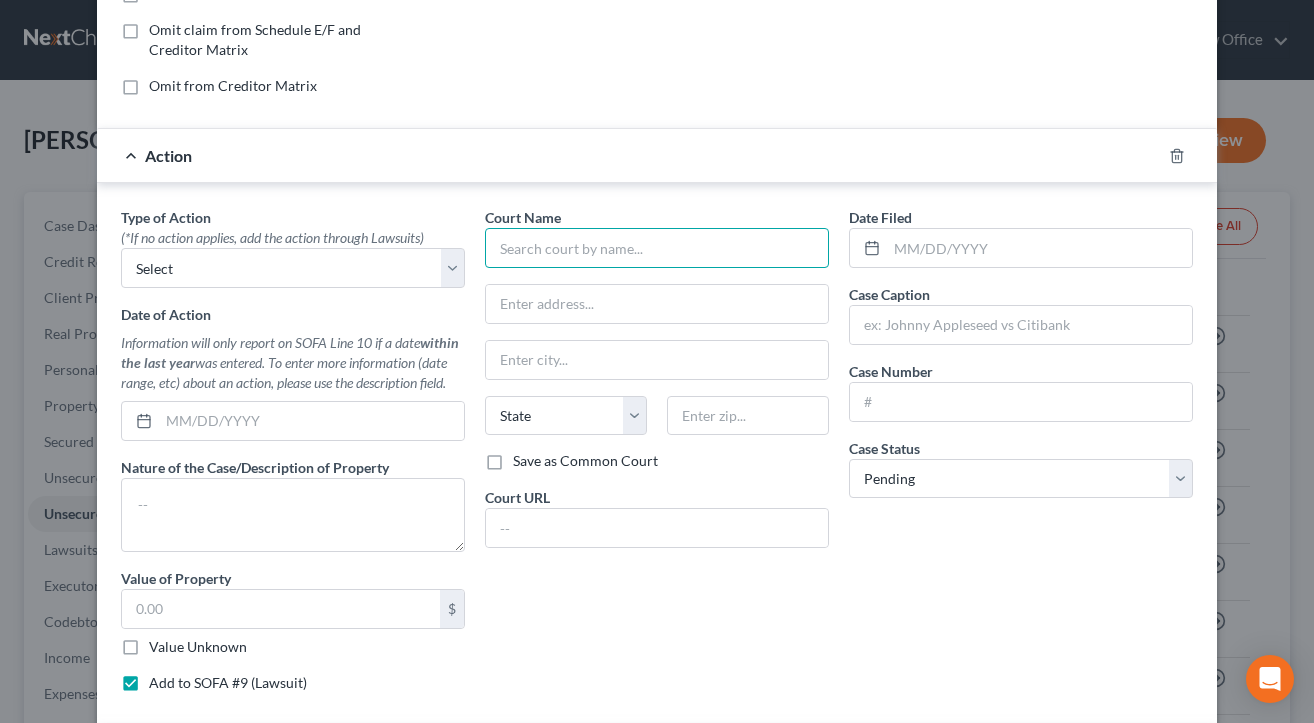 click at bounding box center (657, 248) 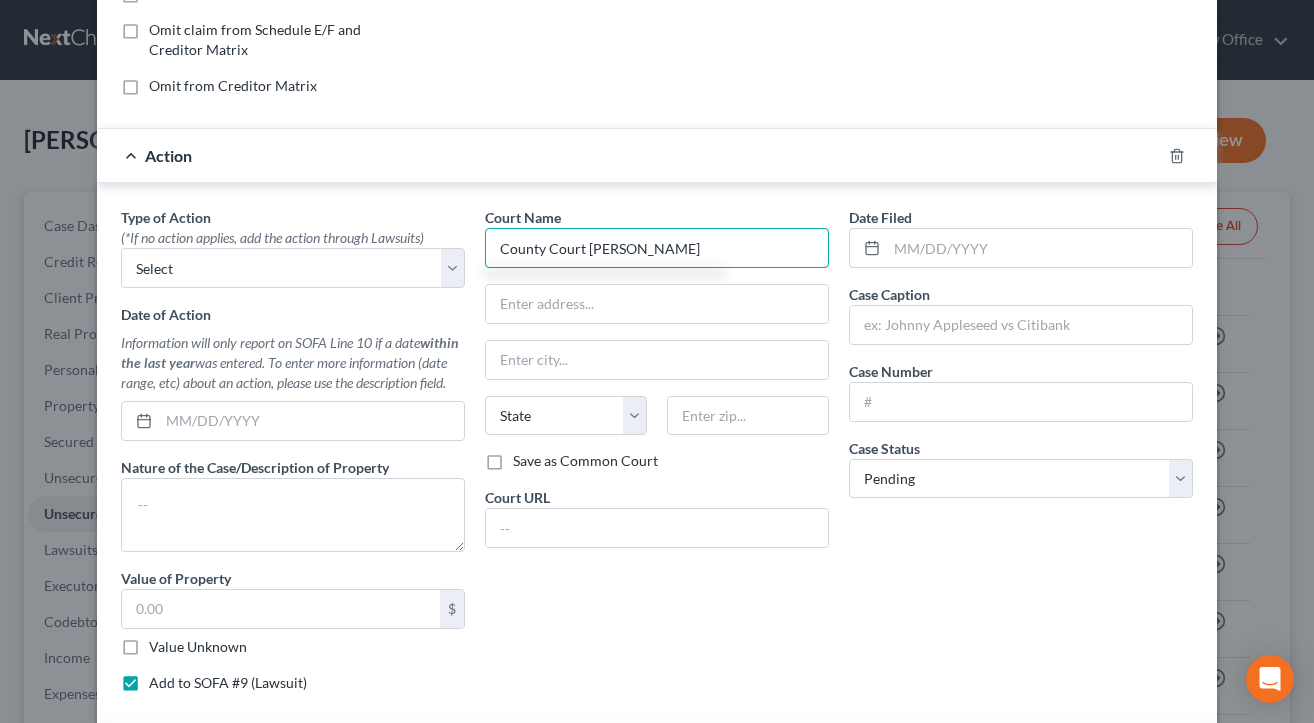 type on "County Court [PERSON_NAME]" 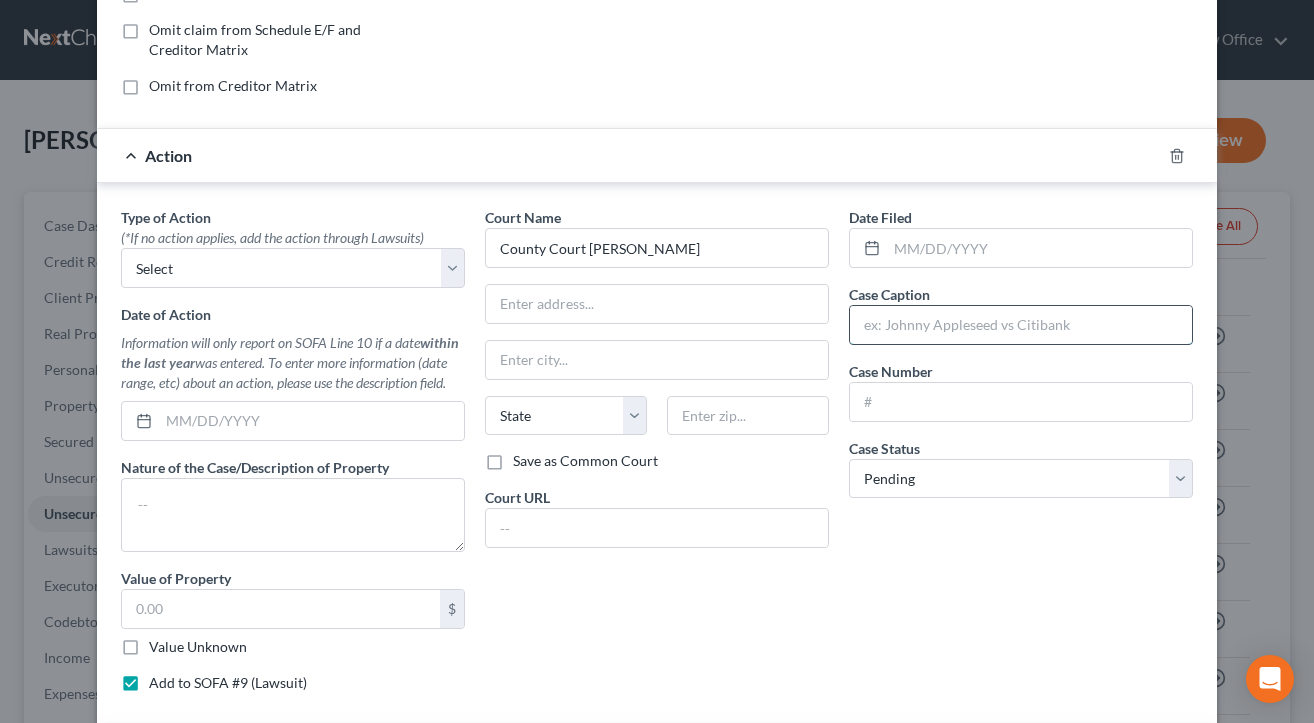 click at bounding box center [1021, 325] 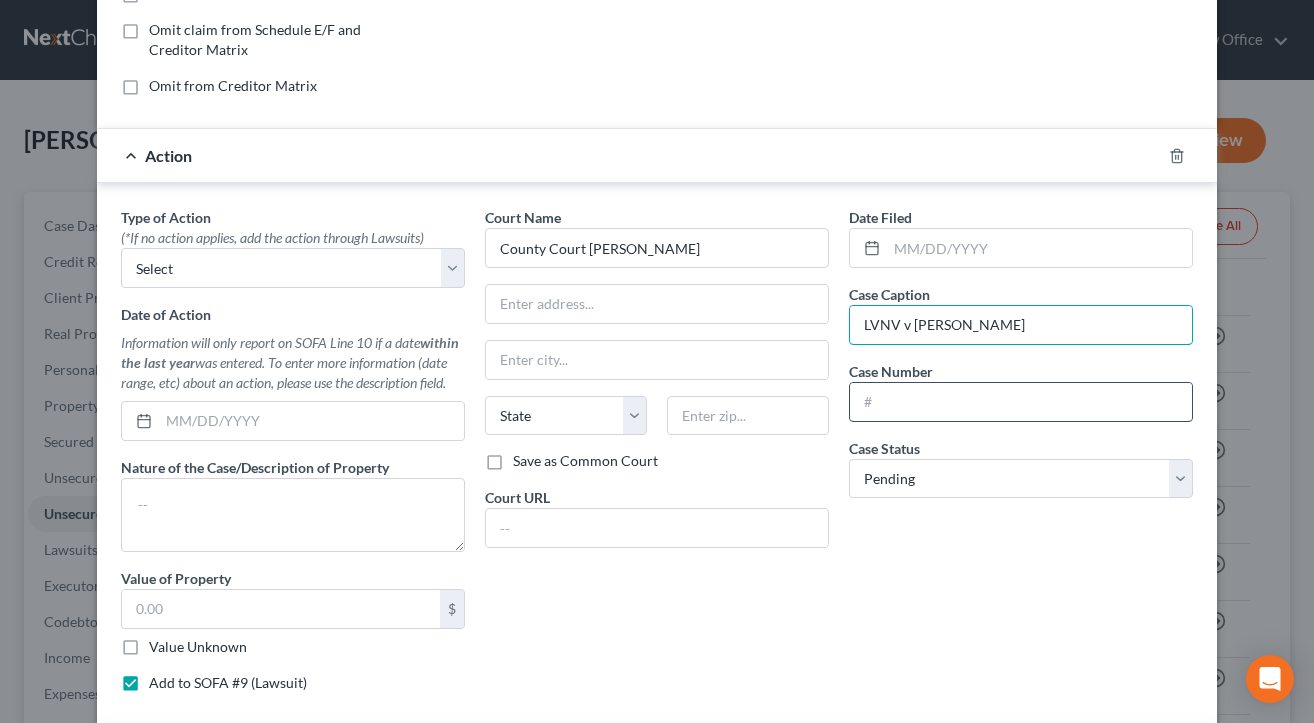 type on "LVNV v [PERSON_NAME]" 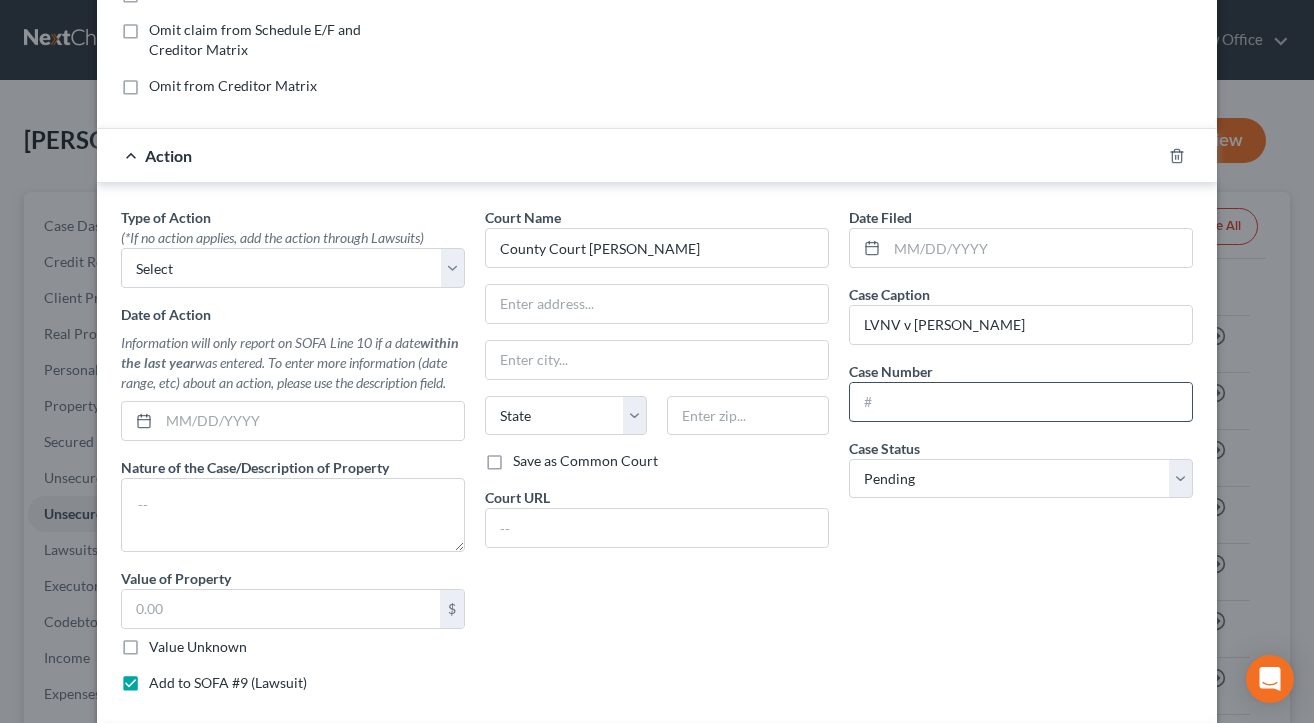 click at bounding box center [1021, 402] 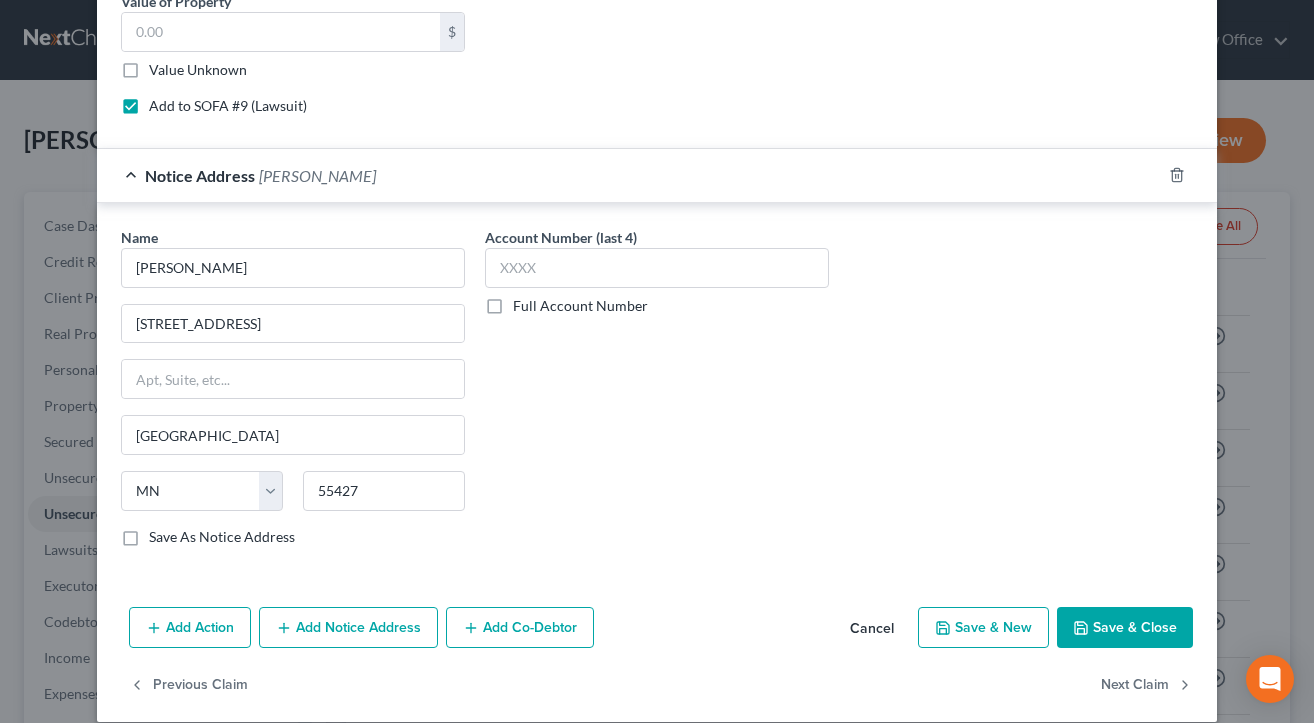 scroll, scrollTop: 1008, scrollLeft: 0, axis: vertical 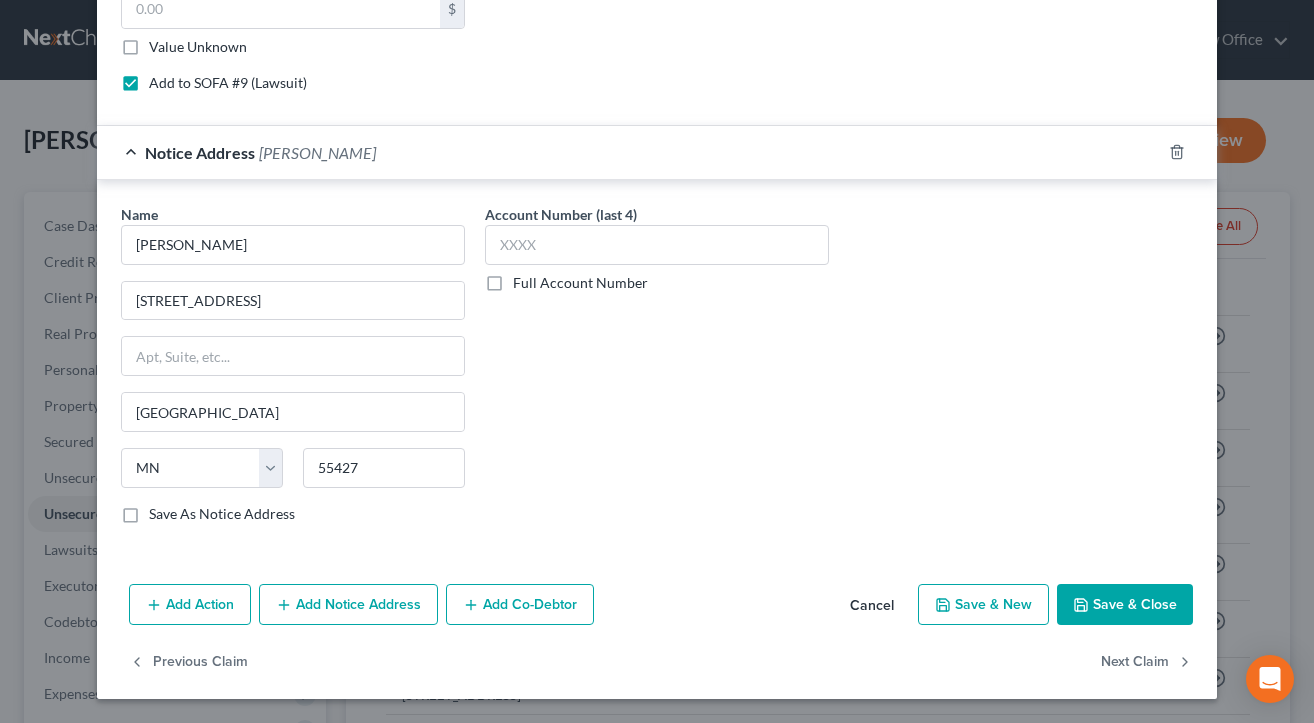 type on "CI 25 171" 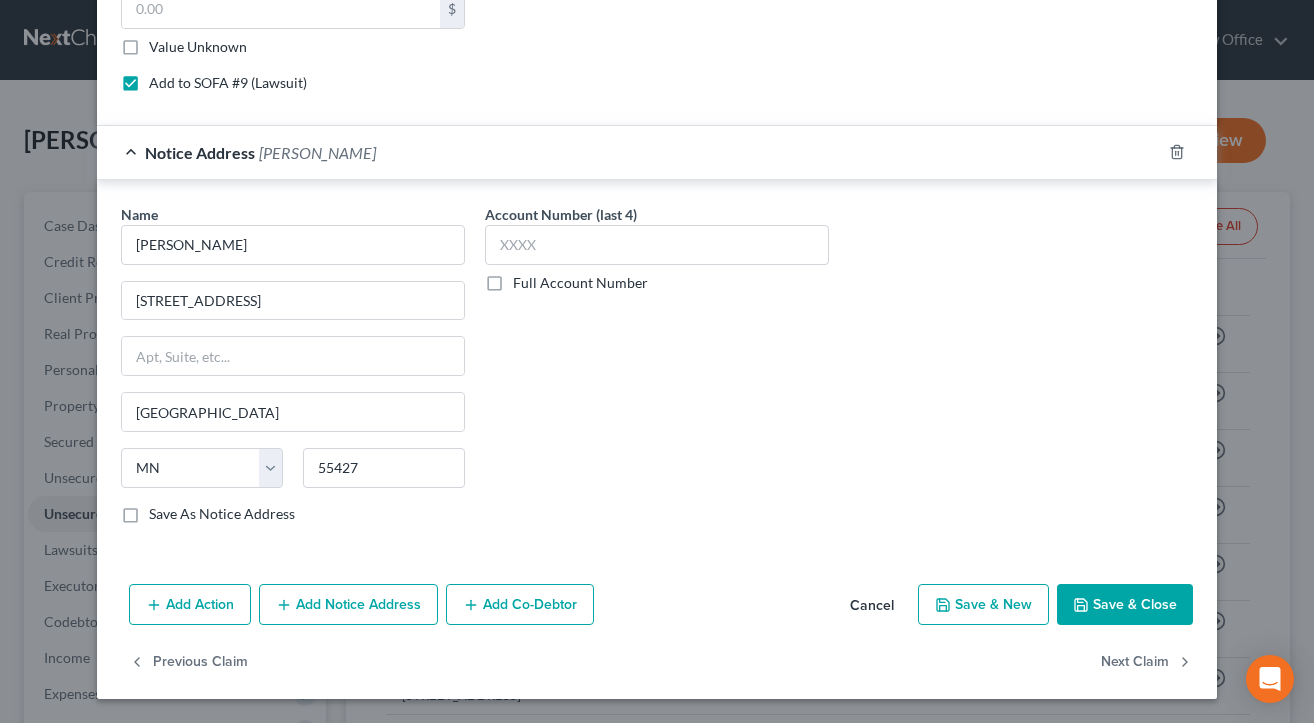 click on "Name
*
[PERSON_NAME]                      [GEOGRAPHIC_DATA] [GEOGRAPHIC_DATA] [US_STATE][GEOGRAPHIC_DATA] AZ CA CO [GEOGRAPHIC_DATA] DE [GEOGRAPHIC_DATA] [GEOGRAPHIC_DATA] [GEOGRAPHIC_DATA] GU HI ID IL IN [GEOGRAPHIC_DATA] [GEOGRAPHIC_DATA] [GEOGRAPHIC_DATA] LA ME MD [GEOGRAPHIC_DATA] [GEOGRAPHIC_DATA] [GEOGRAPHIC_DATA] [GEOGRAPHIC_DATA] [GEOGRAPHIC_DATA] MT [GEOGRAPHIC_DATA] [GEOGRAPHIC_DATA] [GEOGRAPHIC_DATA] [GEOGRAPHIC_DATA] [GEOGRAPHIC_DATA] [GEOGRAPHIC_DATA] [GEOGRAPHIC_DATA] [GEOGRAPHIC_DATA] [GEOGRAPHIC_DATA] [GEOGRAPHIC_DATA] [GEOGRAPHIC_DATA] [GEOGRAPHIC_DATA] PR [GEOGRAPHIC_DATA] [GEOGRAPHIC_DATA] SD [GEOGRAPHIC_DATA] [GEOGRAPHIC_DATA] [GEOGRAPHIC_DATA] VI [GEOGRAPHIC_DATA] [GEOGRAPHIC_DATA] [GEOGRAPHIC_DATA] [GEOGRAPHIC_DATA] Save As Notice Address
Account Number (last 4)
Full Account Number" at bounding box center (657, 368) 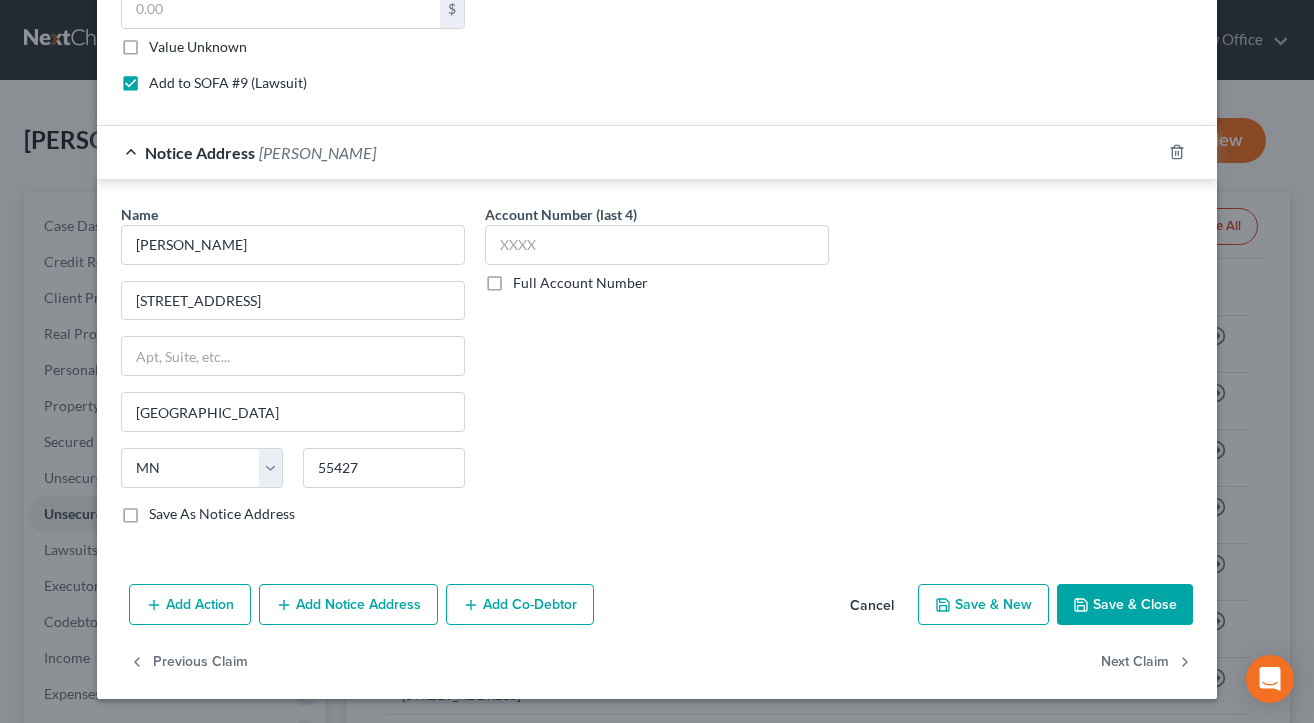 click on "Save & Close" at bounding box center [1125, 605] 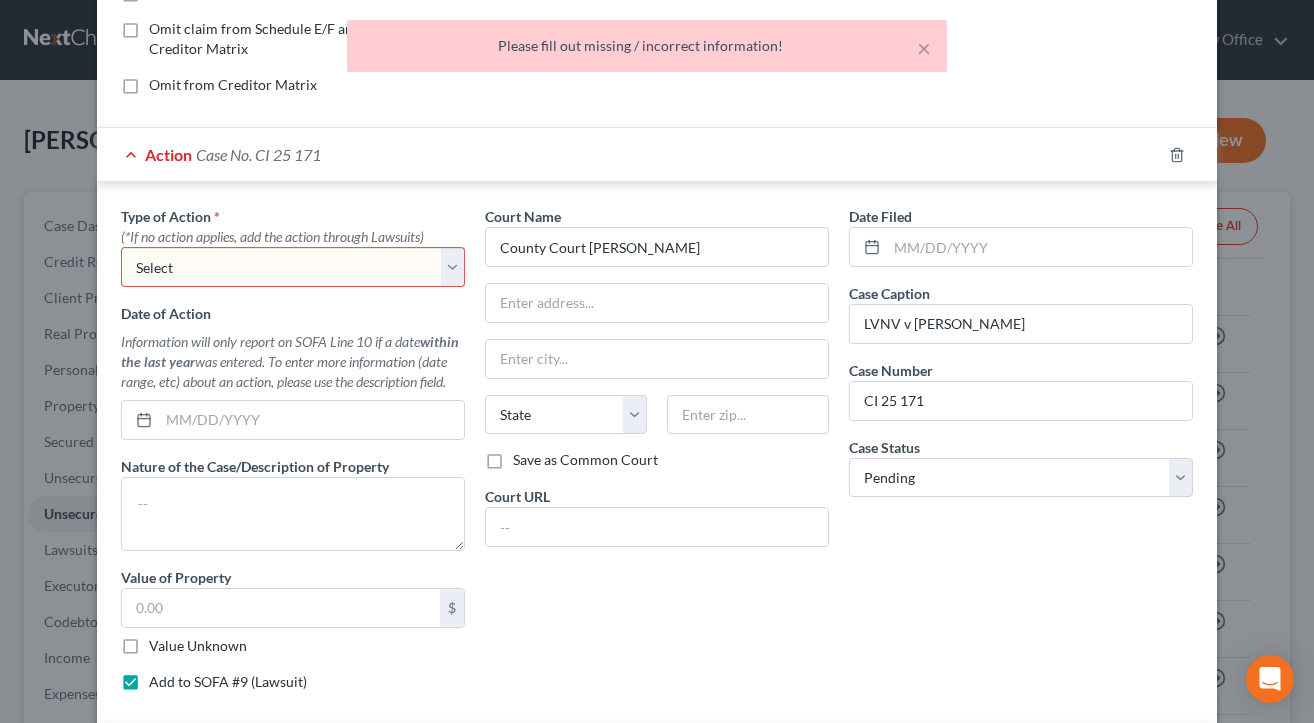 scroll, scrollTop: 408, scrollLeft: 0, axis: vertical 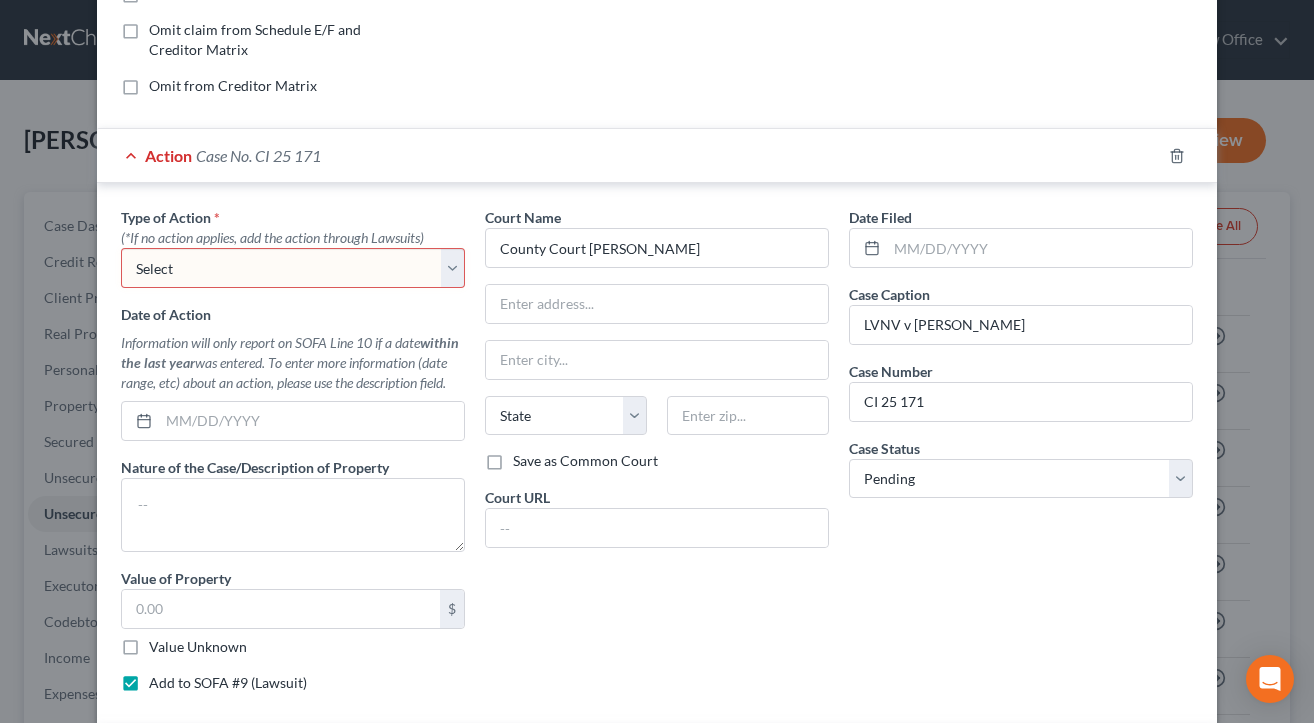 click on "Select Repossession Garnishment Foreclosure Personal Injury Attached, Seized, Or Levied" at bounding box center (293, 268) 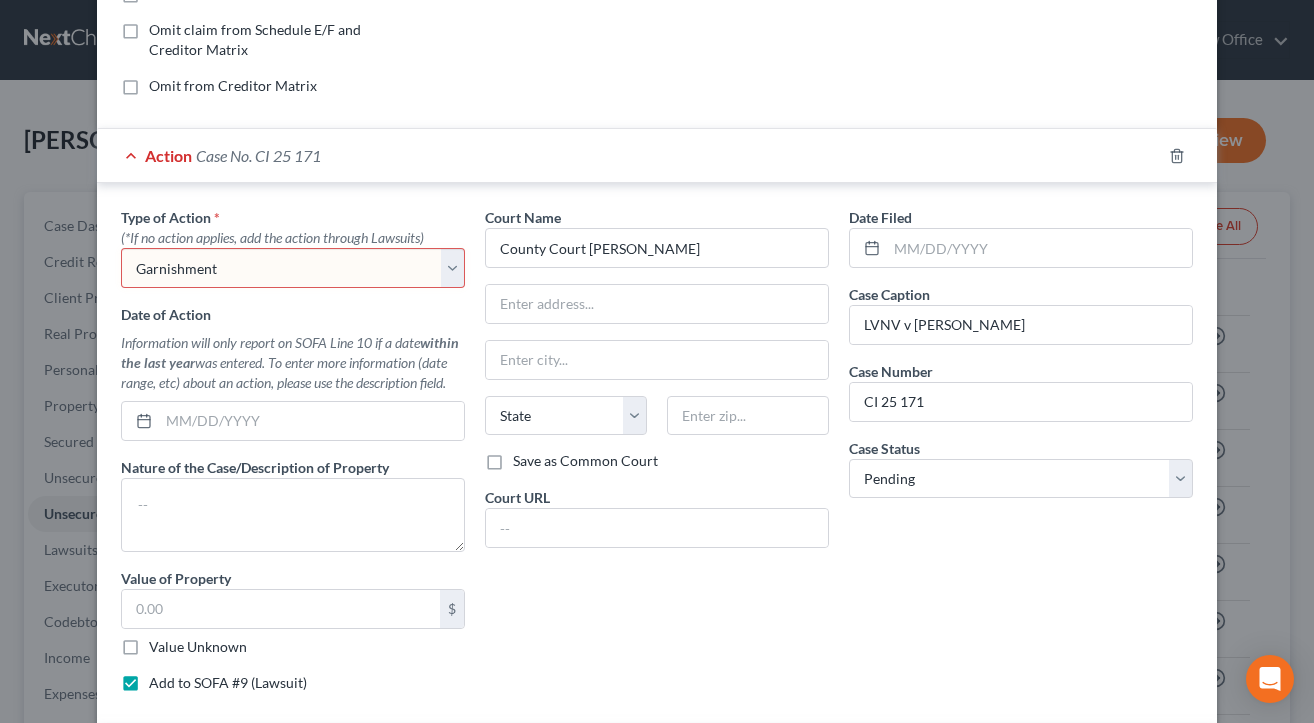 click on "Select Repossession Garnishment Foreclosure Personal Injury Attached, Seized, Or Levied" at bounding box center [293, 268] 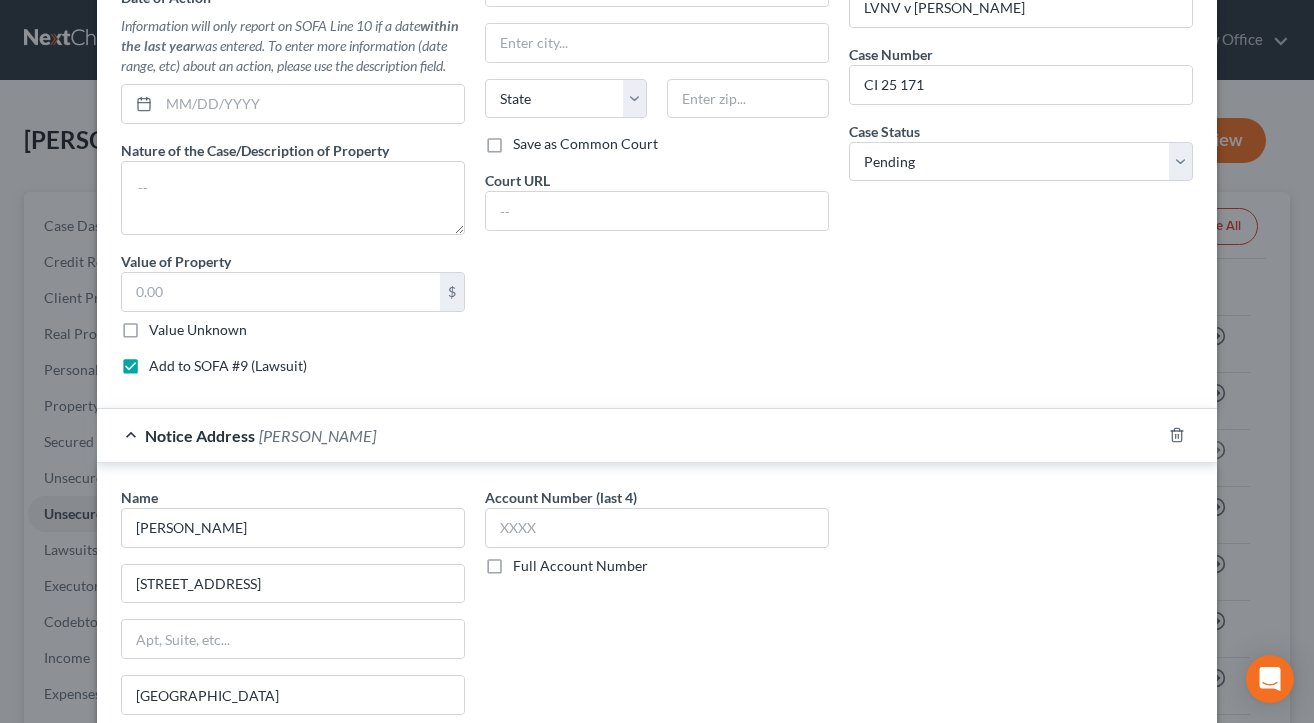 scroll, scrollTop: 1008, scrollLeft: 0, axis: vertical 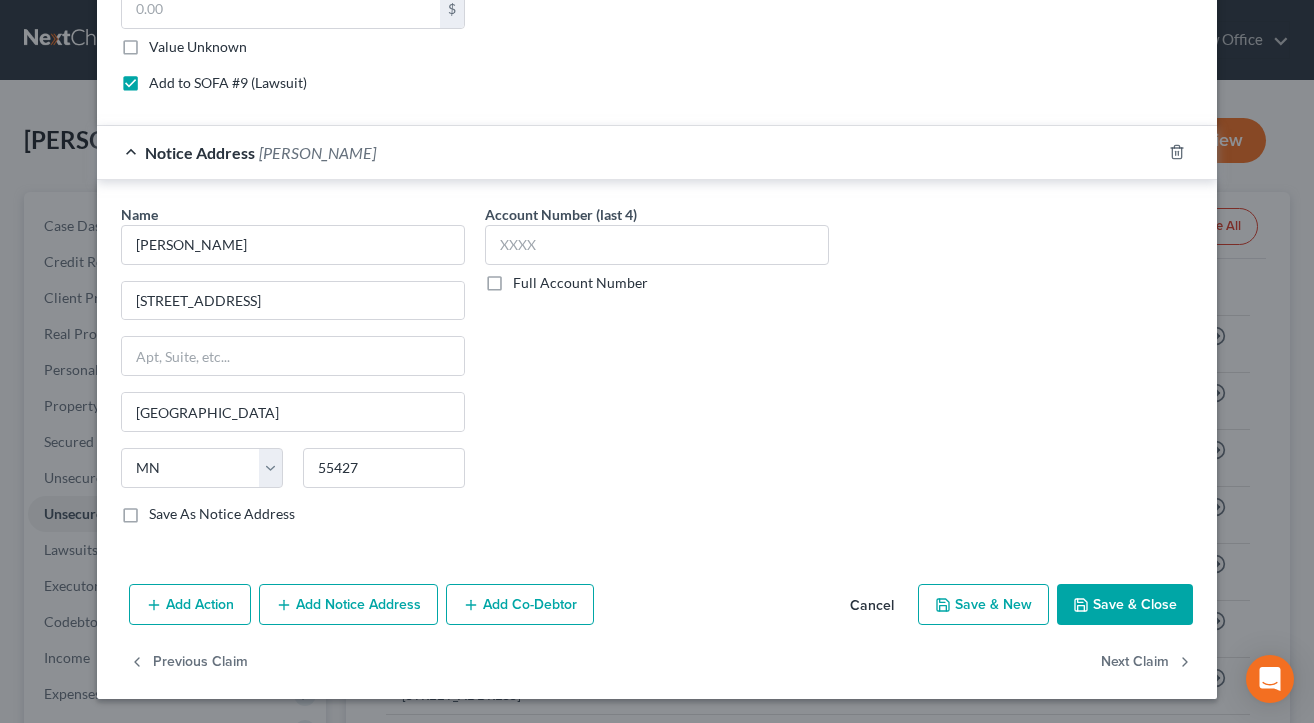 click on "Save & Close" at bounding box center [1125, 605] 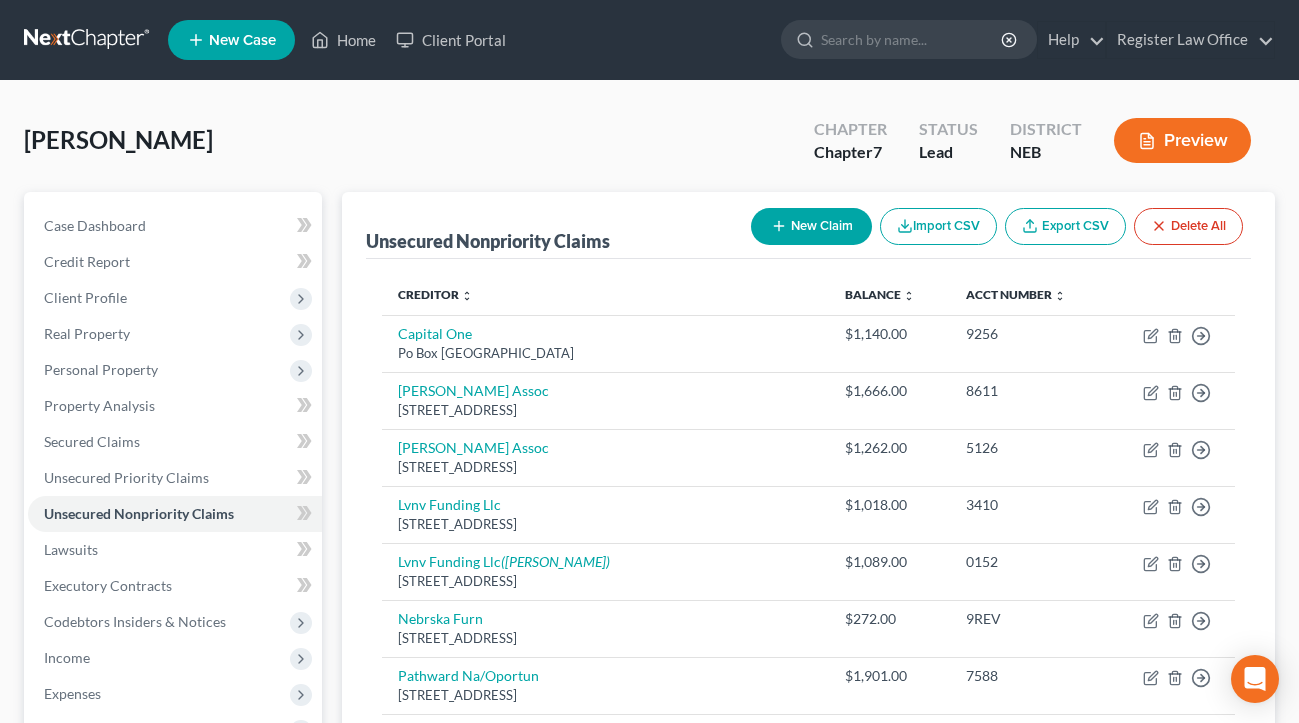 click on "New Claim" at bounding box center [811, 226] 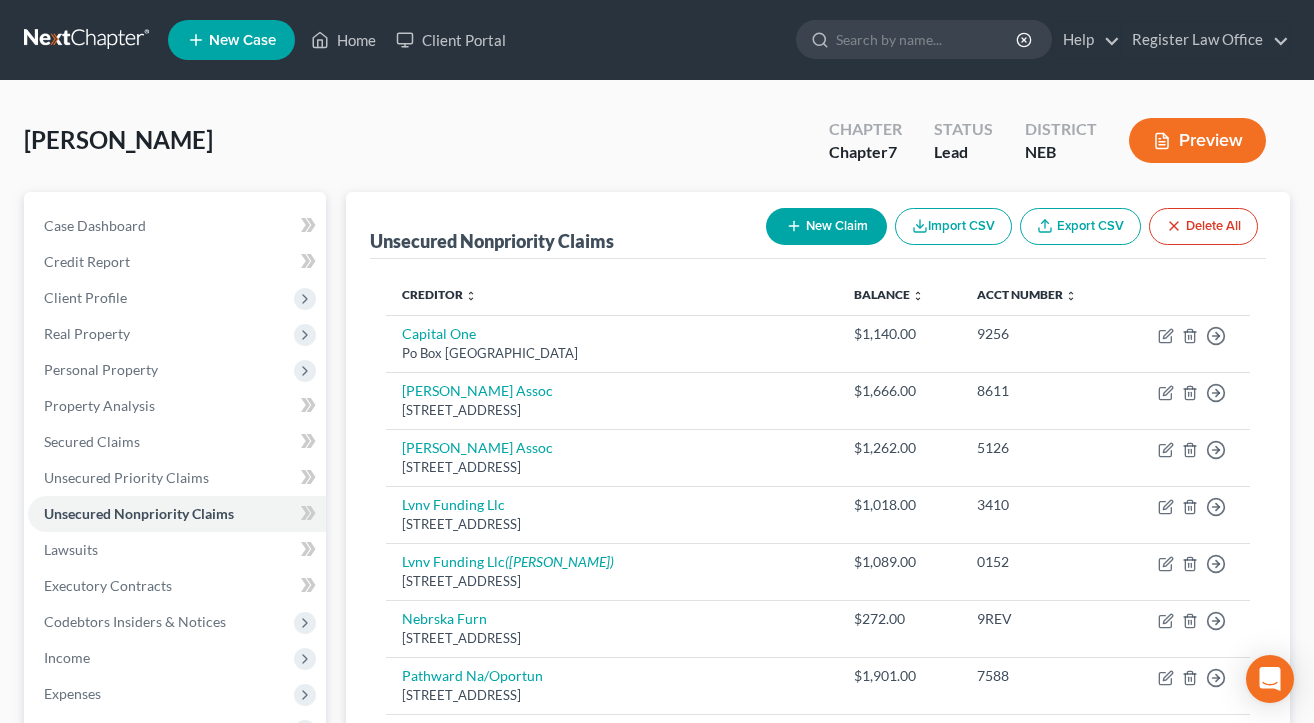 select on "0" 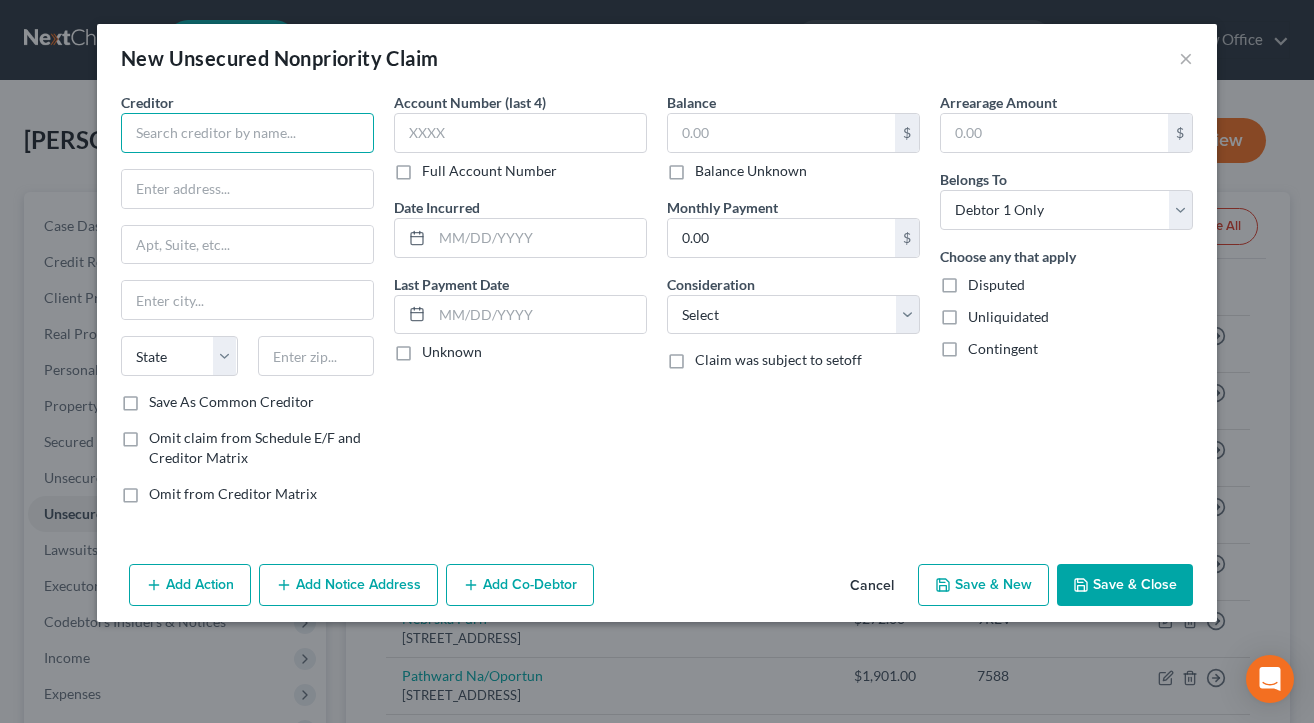 click at bounding box center [247, 133] 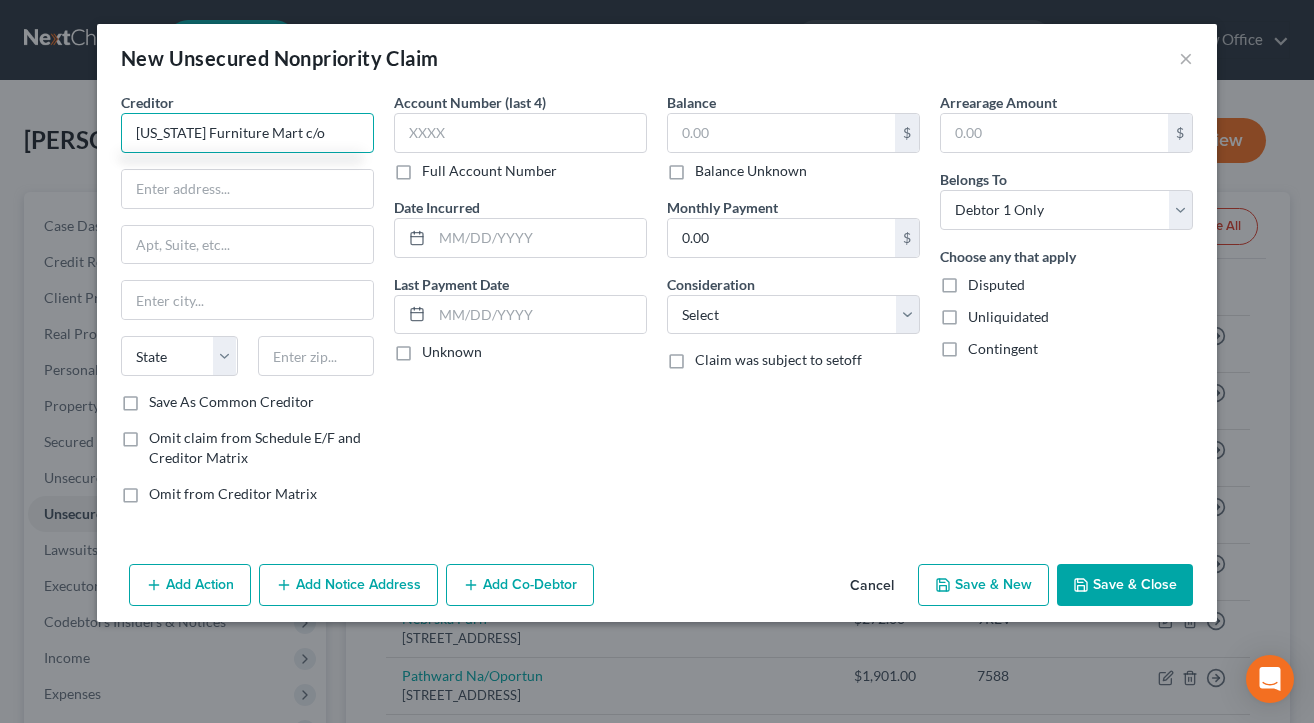 type on "[US_STATE] Furniture Mart c/o" 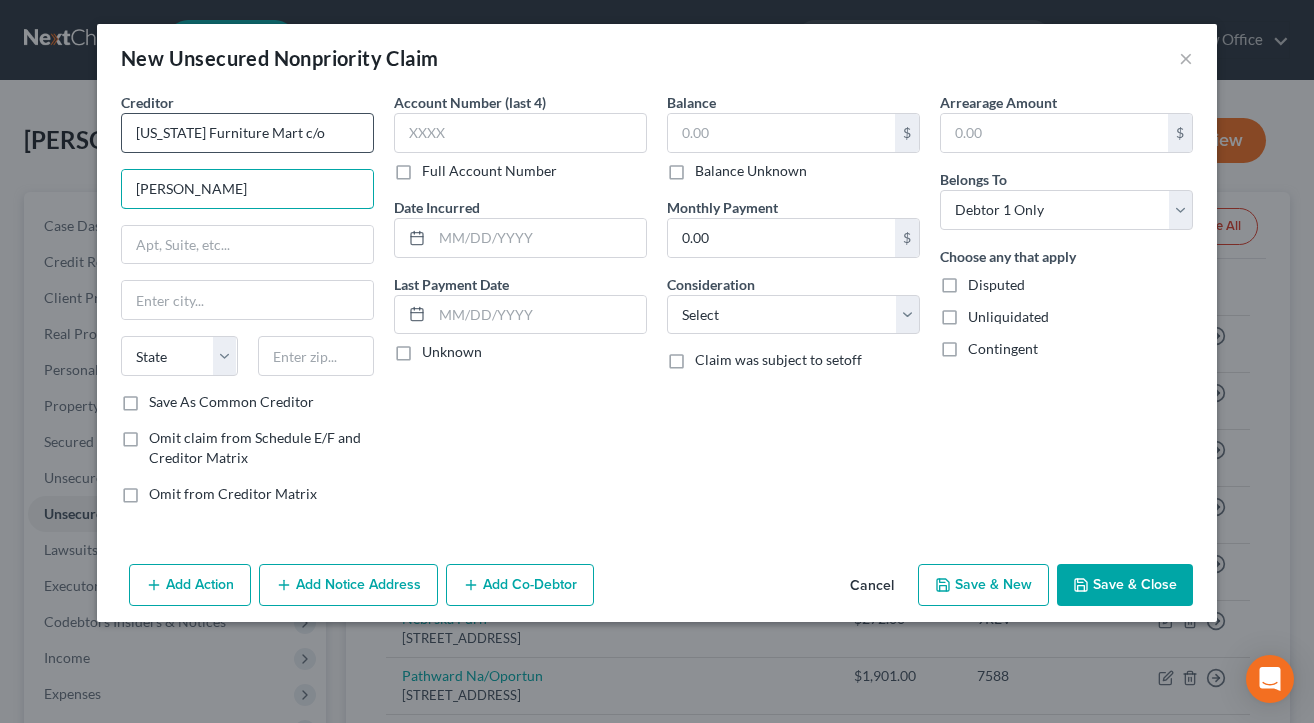 type on "[PERSON_NAME]" 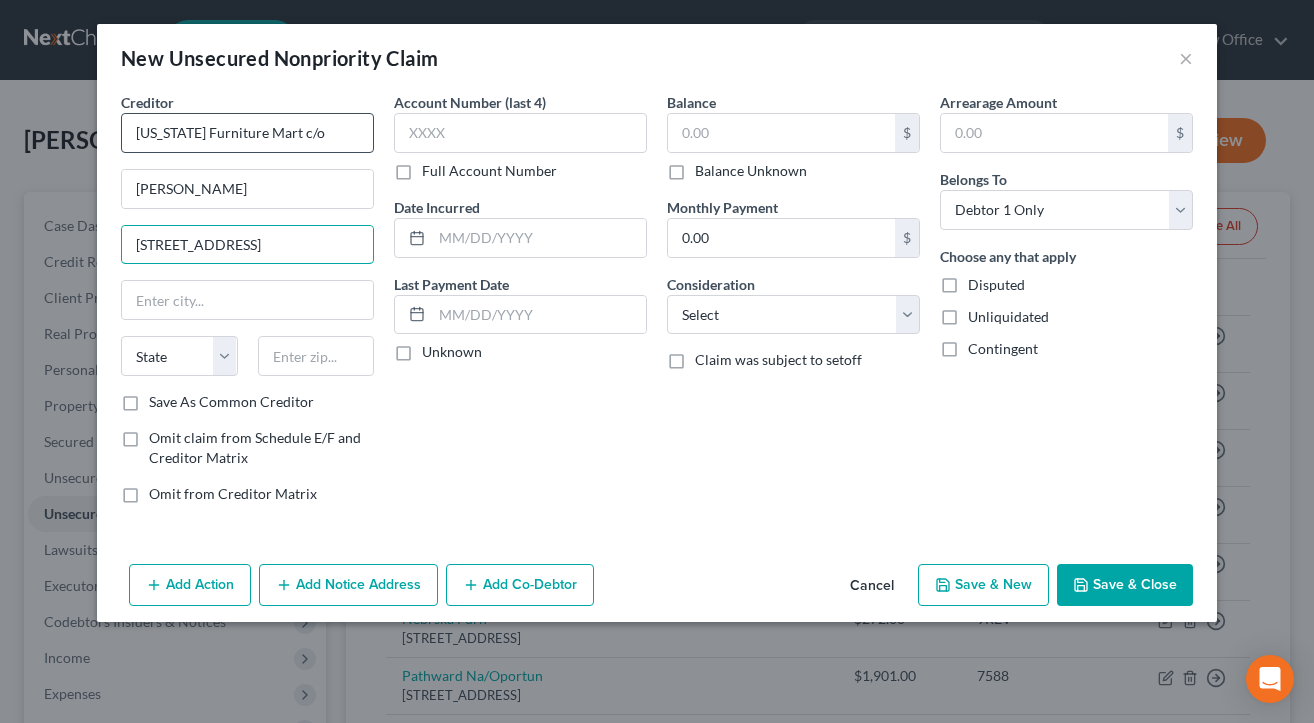 type on "[STREET_ADDRESS]" 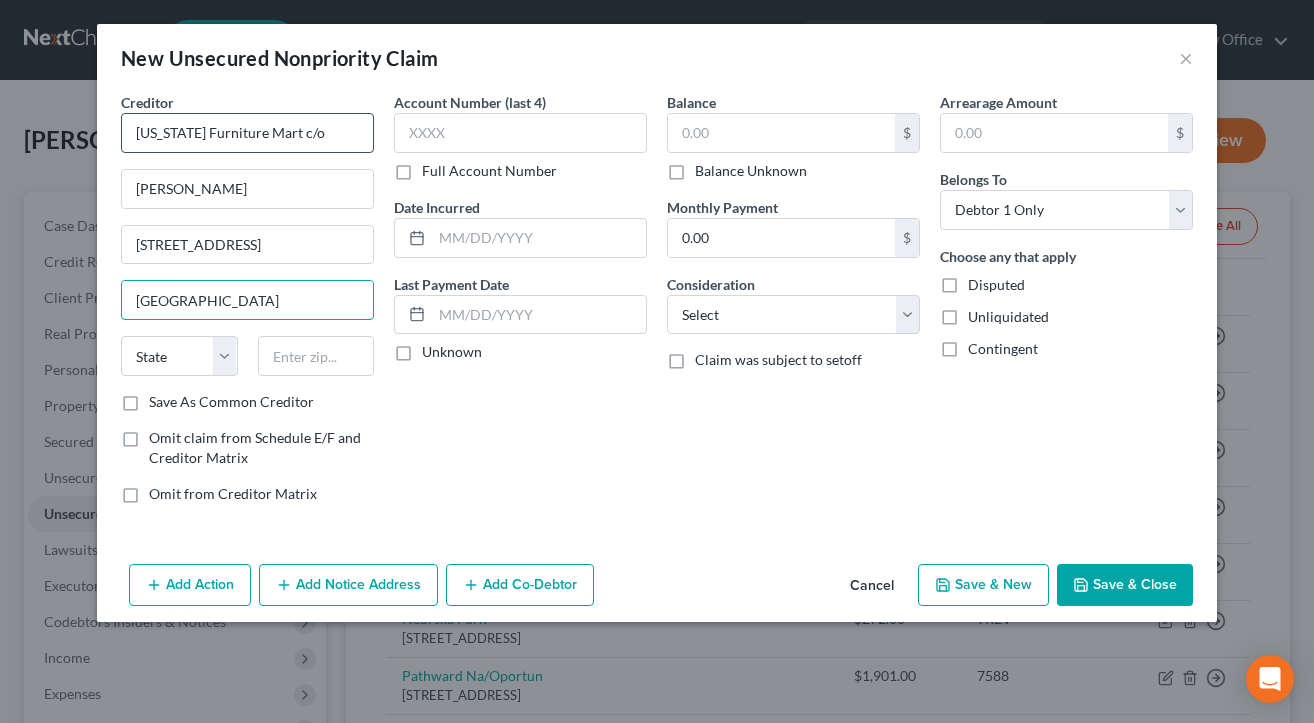 type on "[GEOGRAPHIC_DATA]" 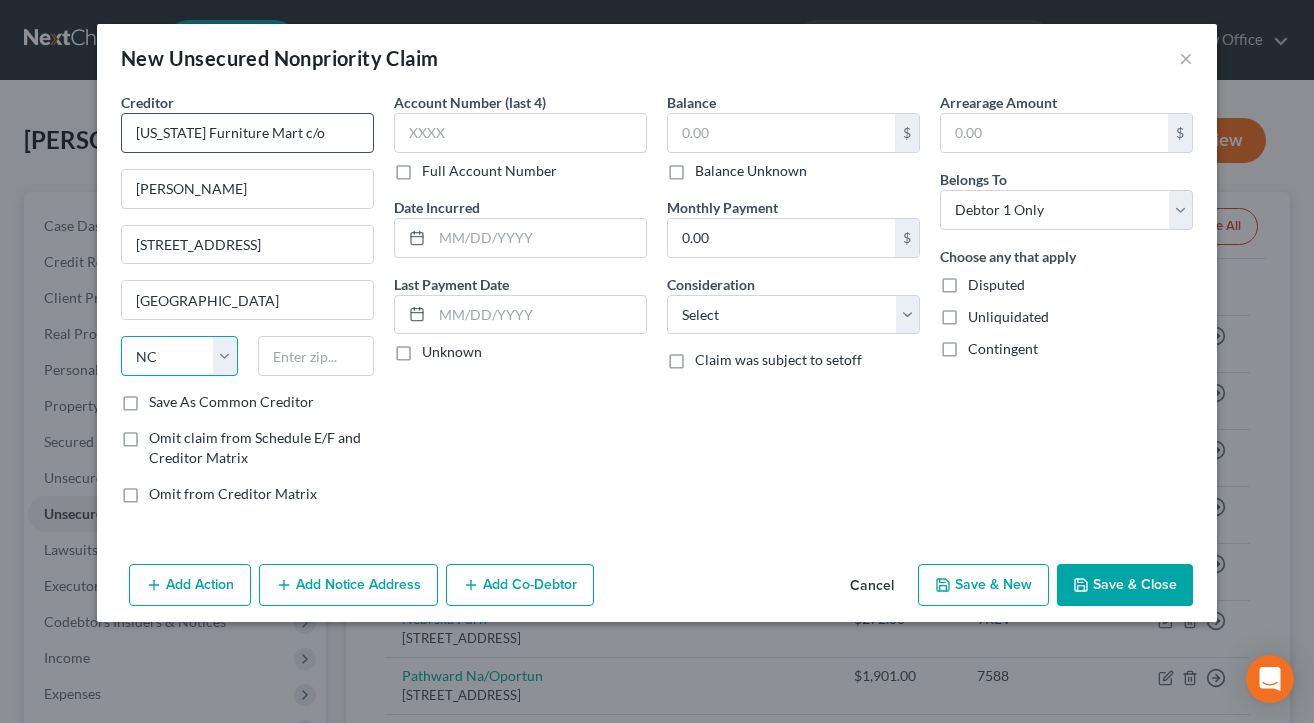 select on "30" 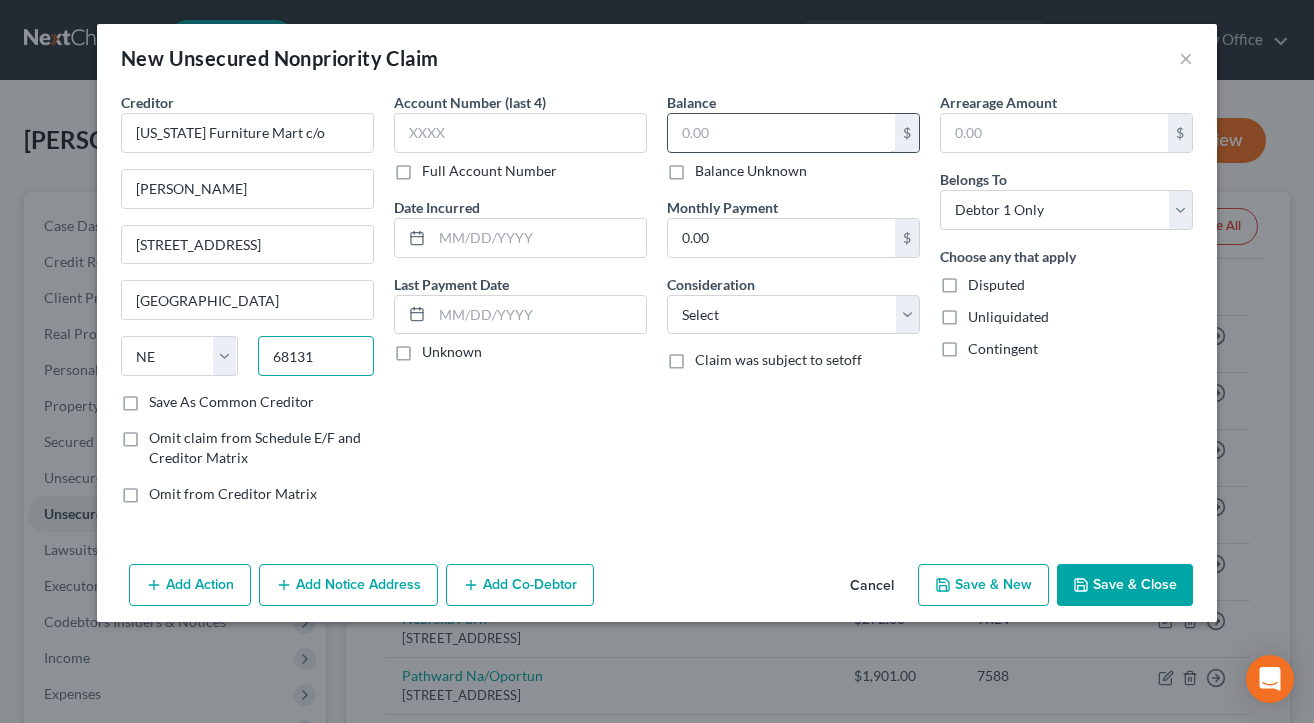 type on "68131" 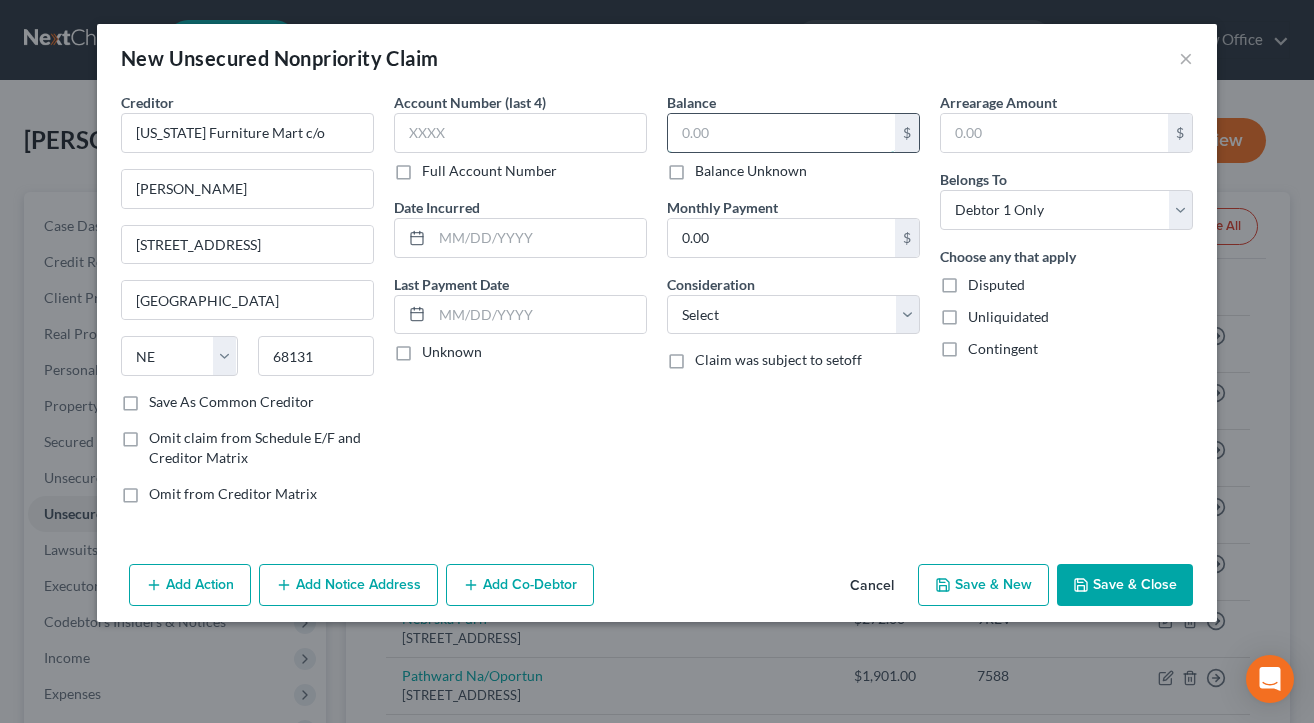 click at bounding box center (781, 133) 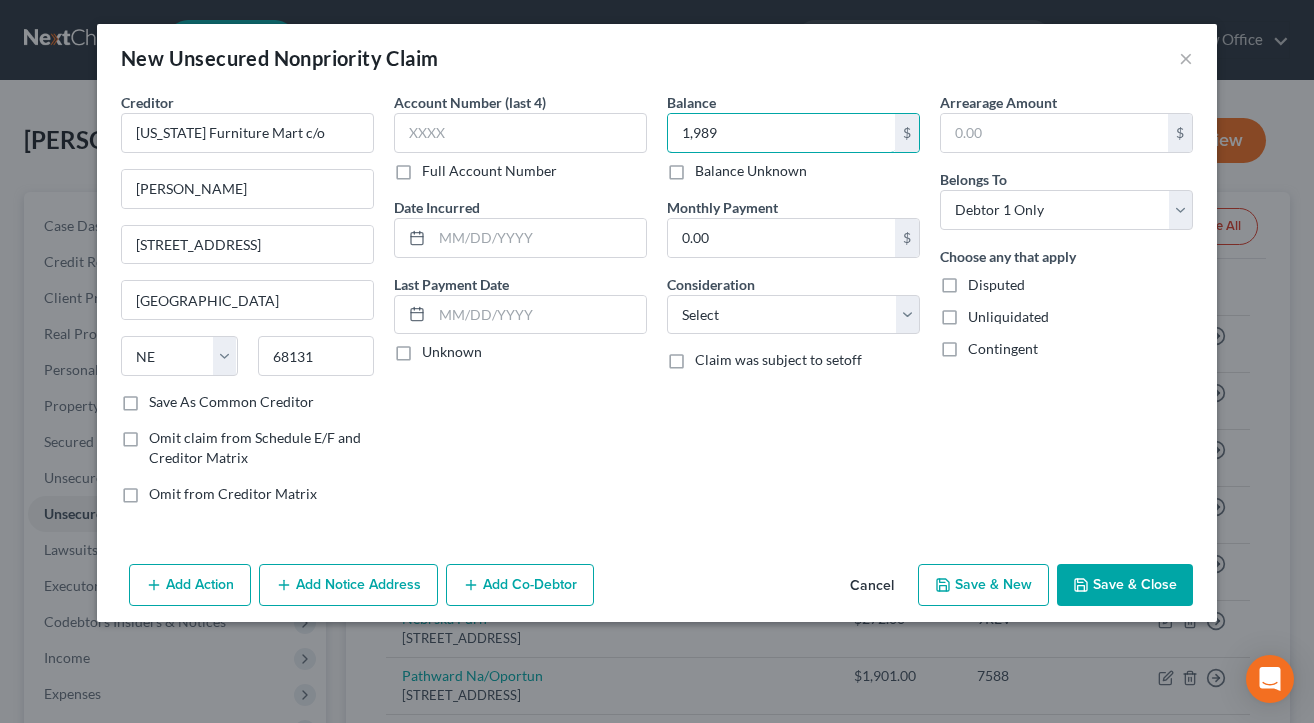 type on "1,989" 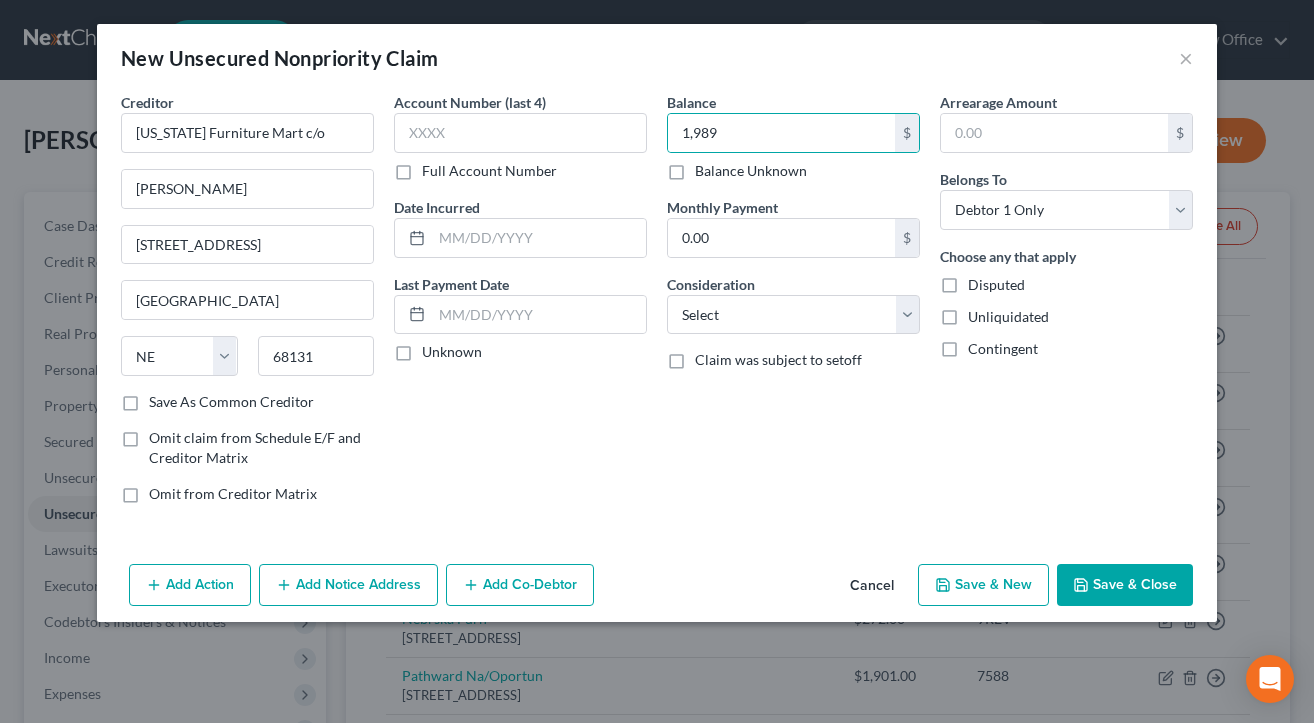 click on "Balance
1,989.00 $
Balance Unknown
Balance Undetermined
1,989 $
Balance Unknown
Monthly Payment 0.00 $ Consideration Select Cable / Satellite Services Collection Agency Credit Card Debt Debt Counseling / Attorneys Deficiency Balance Domestic Support Obligations Home / Car Repairs Income Taxes Judgment Liens Medical Services Monies Loaned / Advanced Mortgage Obligation From Divorce Or Separation Obligation To Pensions Other Overdrawn Bank Account Promised To Help Pay Creditors Student Loans Suppliers And Vendors Telephone / Internet Services Utility Services Claim was subject to setoff" at bounding box center (793, 306) 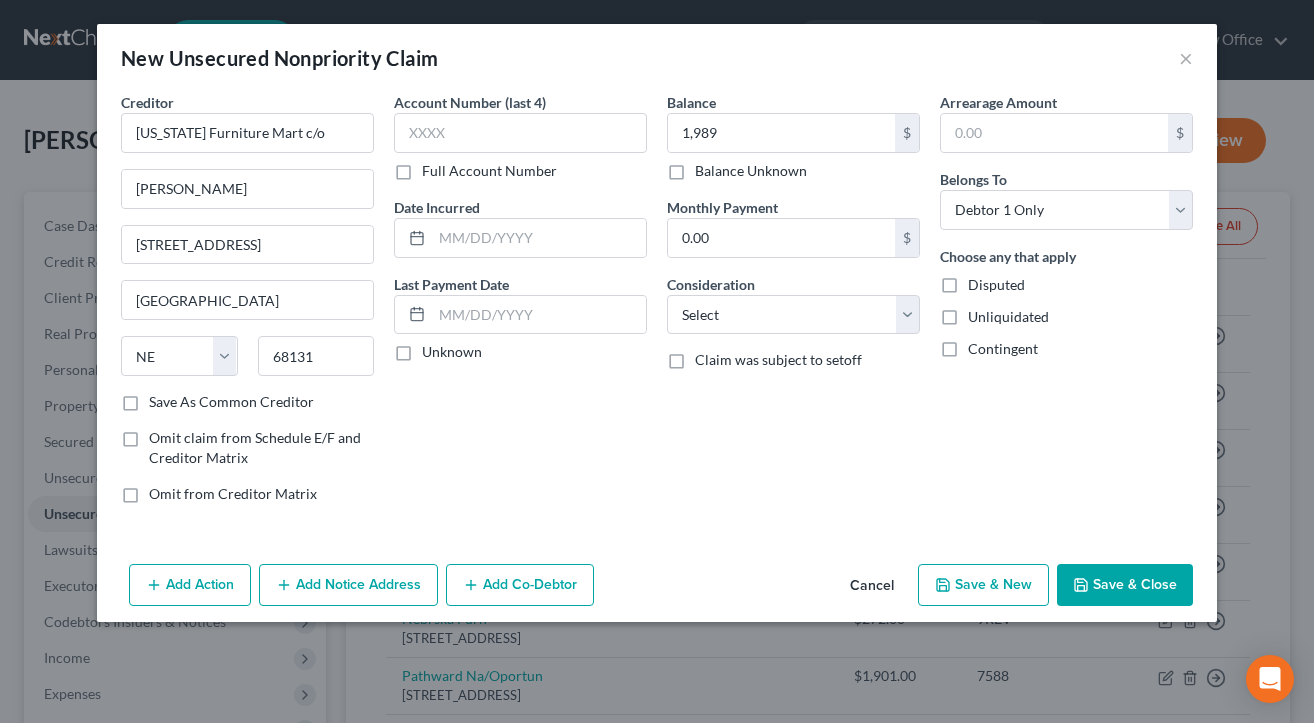 click on "Add Action" at bounding box center [190, 585] 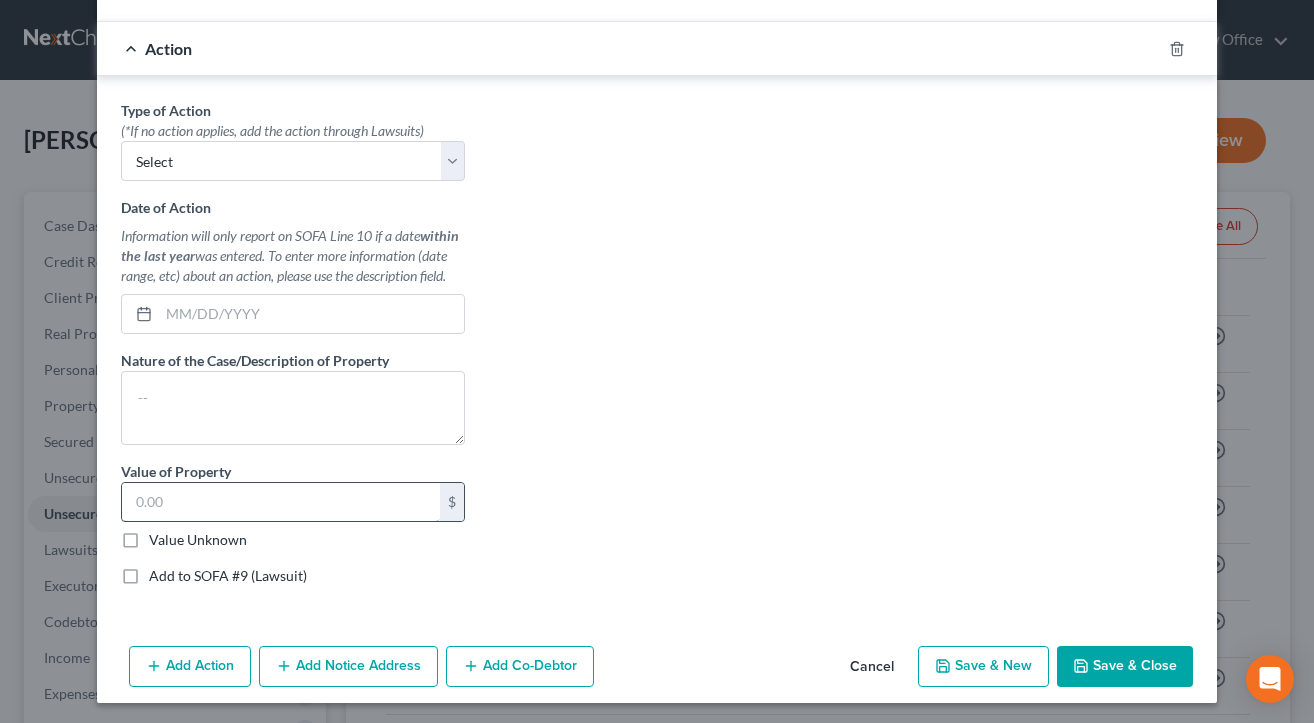 scroll, scrollTop: 519, scrollLeft: 0, axis: vertical 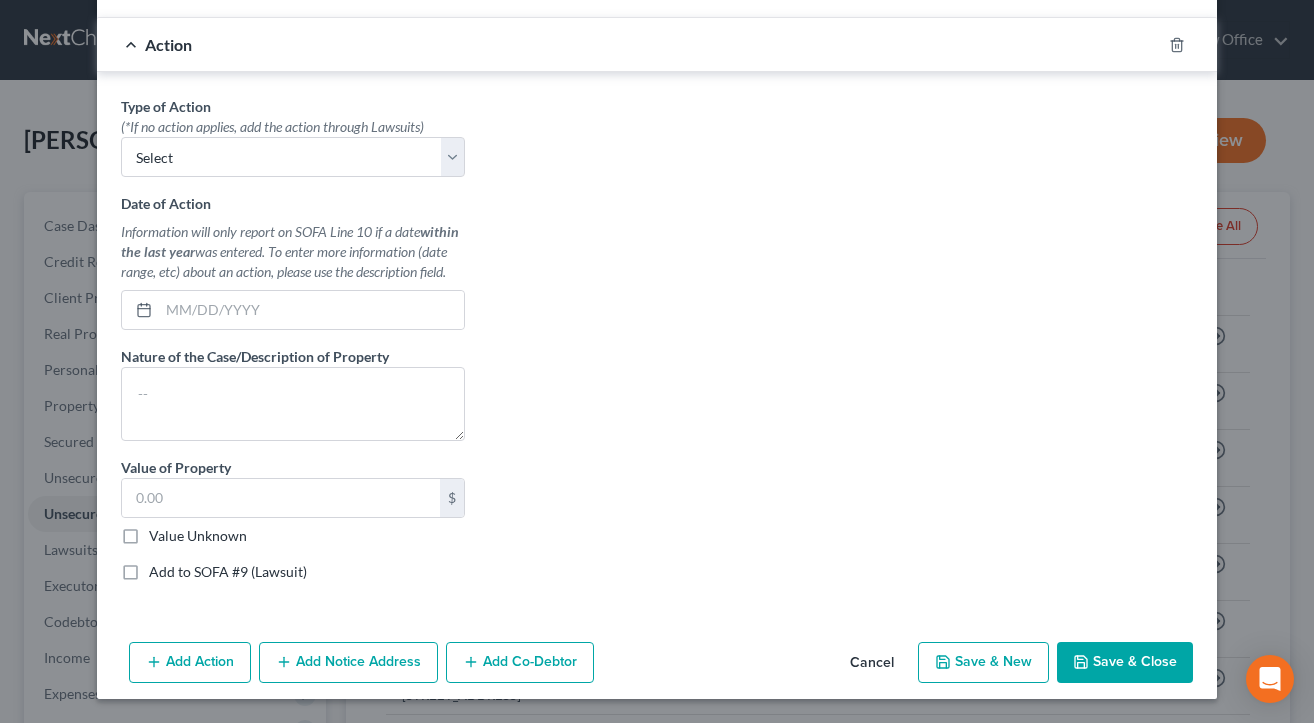 click on "Add to SOFA #9 (Lawsuit)" at bounding box center (228, 572) 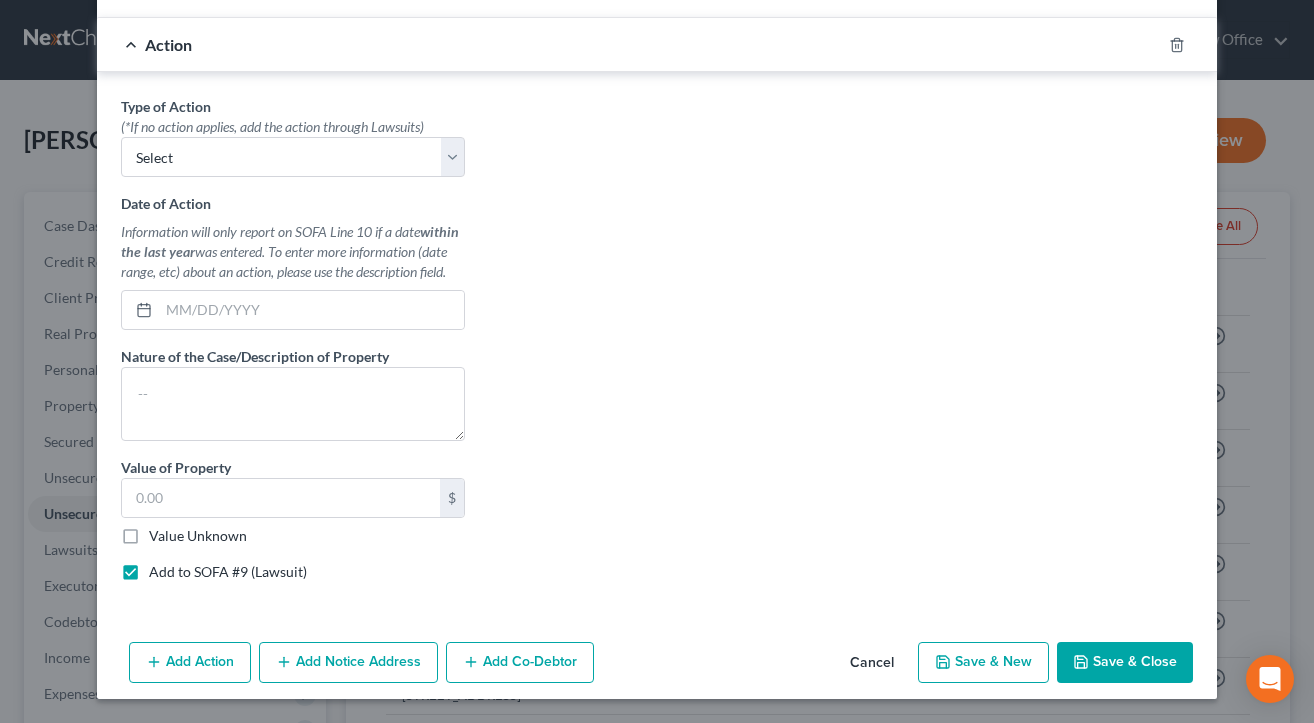 select on "0" 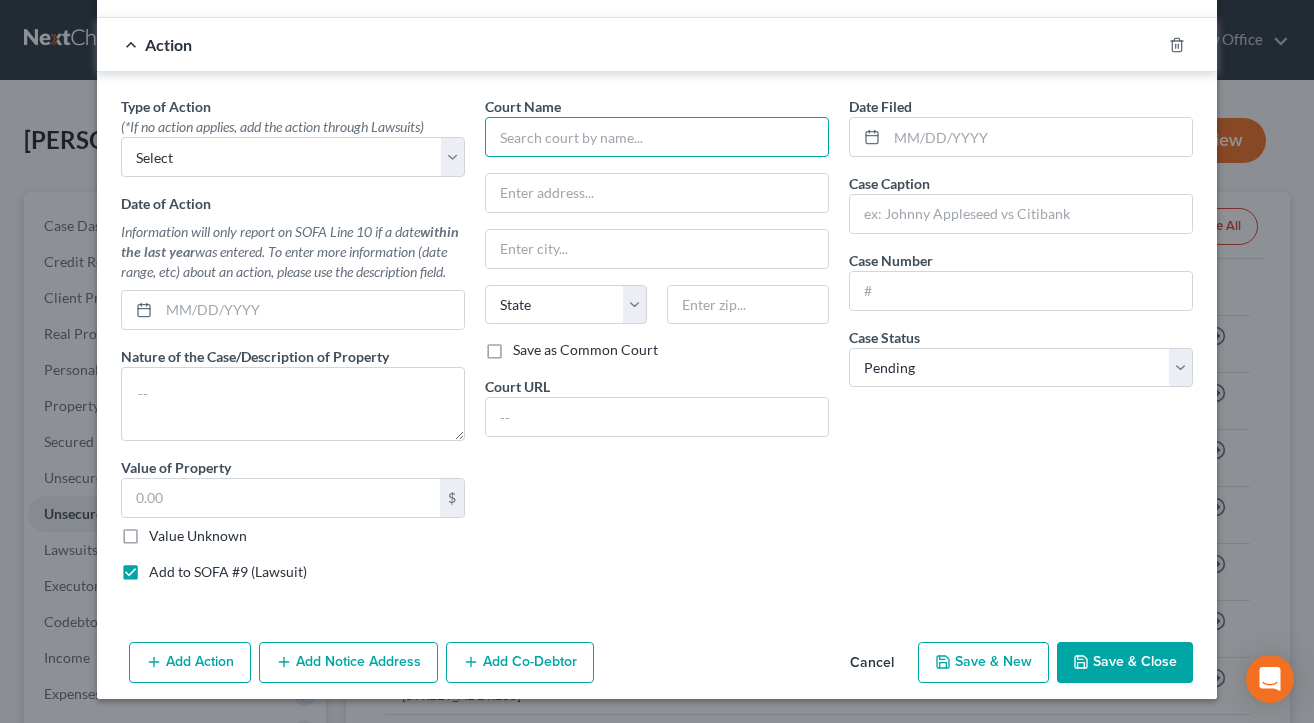 click at bounding box center [657, 137] 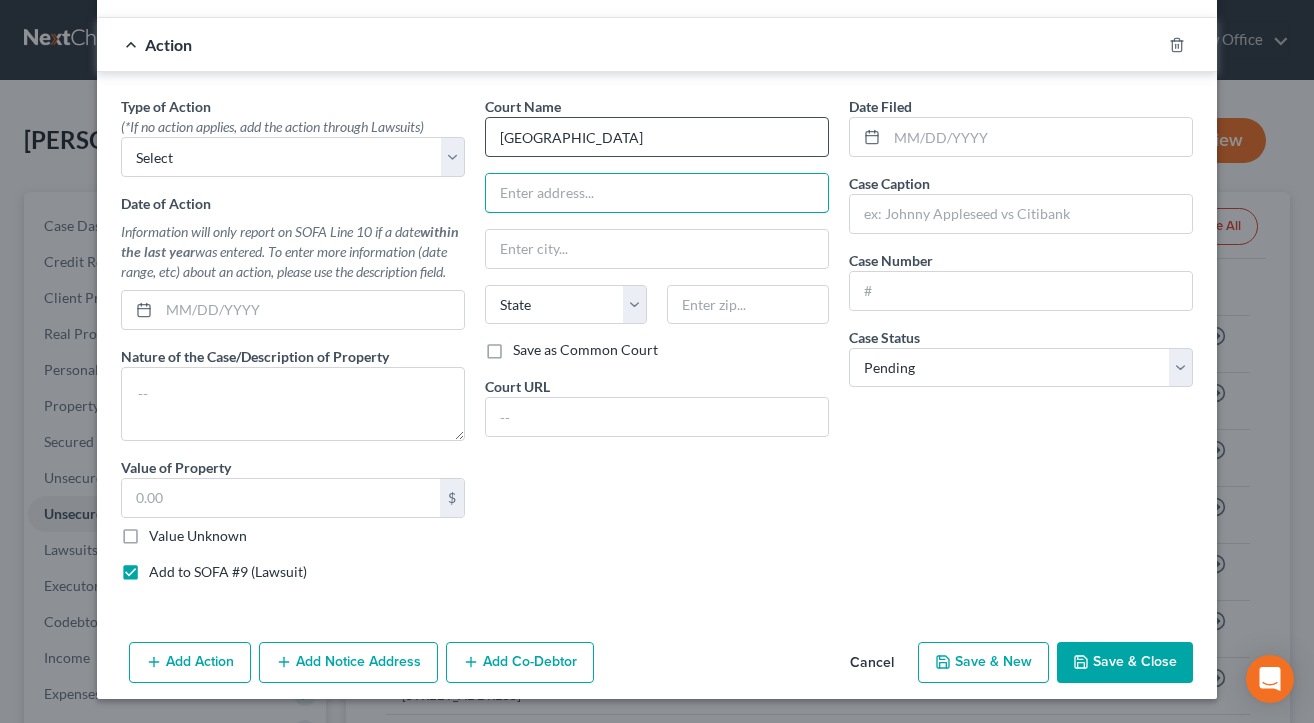 type on "[GEOGRAPHIC_DATA]" 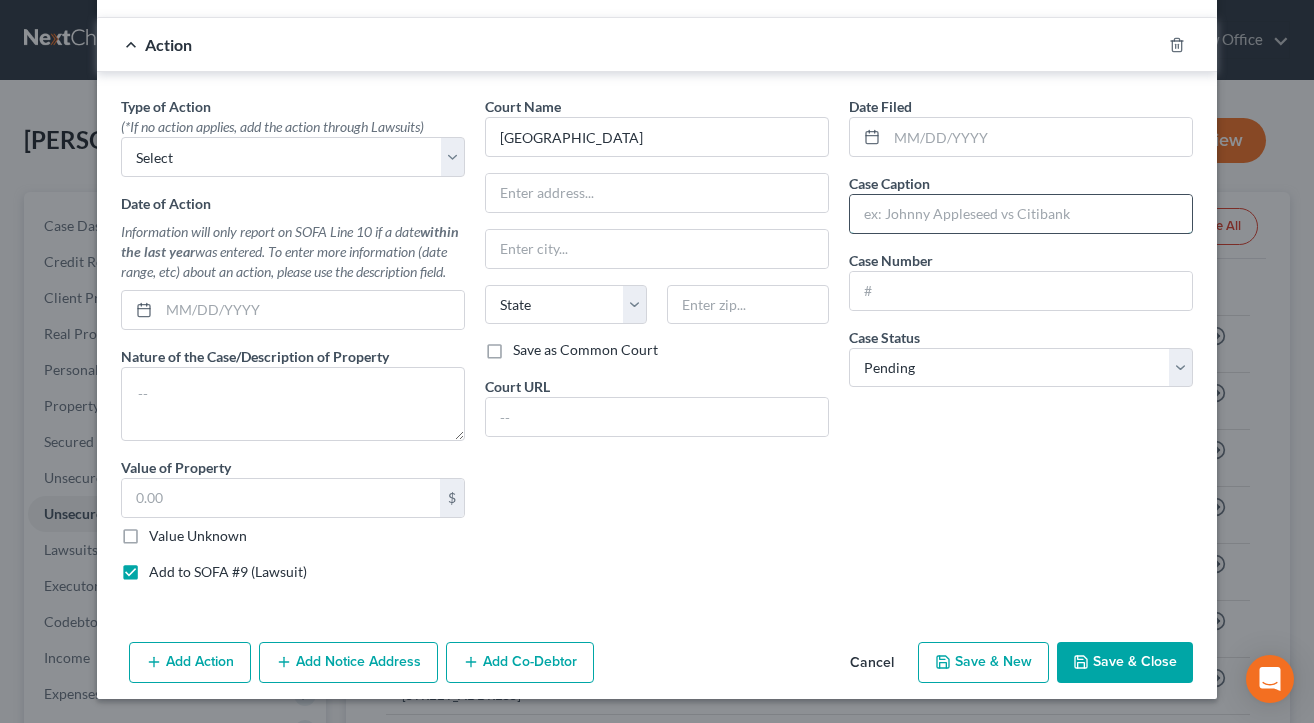 click at bounding box center [1021, 214] 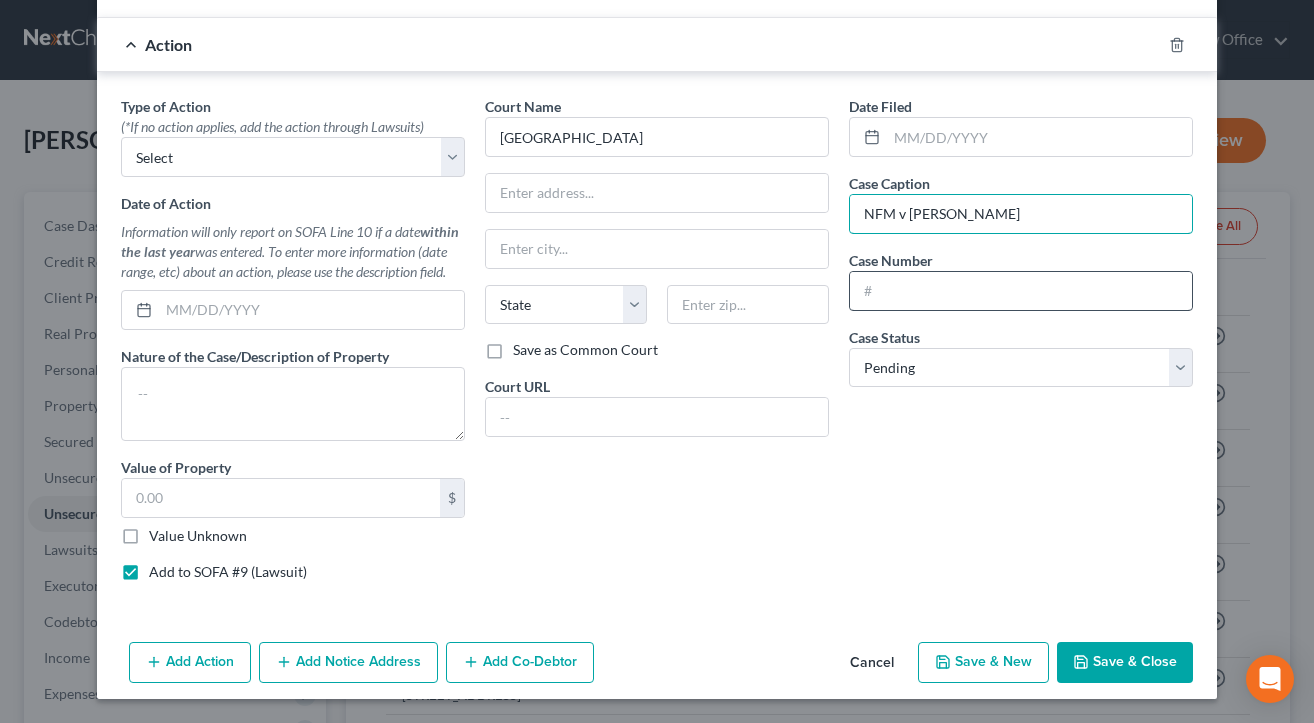 type on "NFM v [PERSON_NAME]" 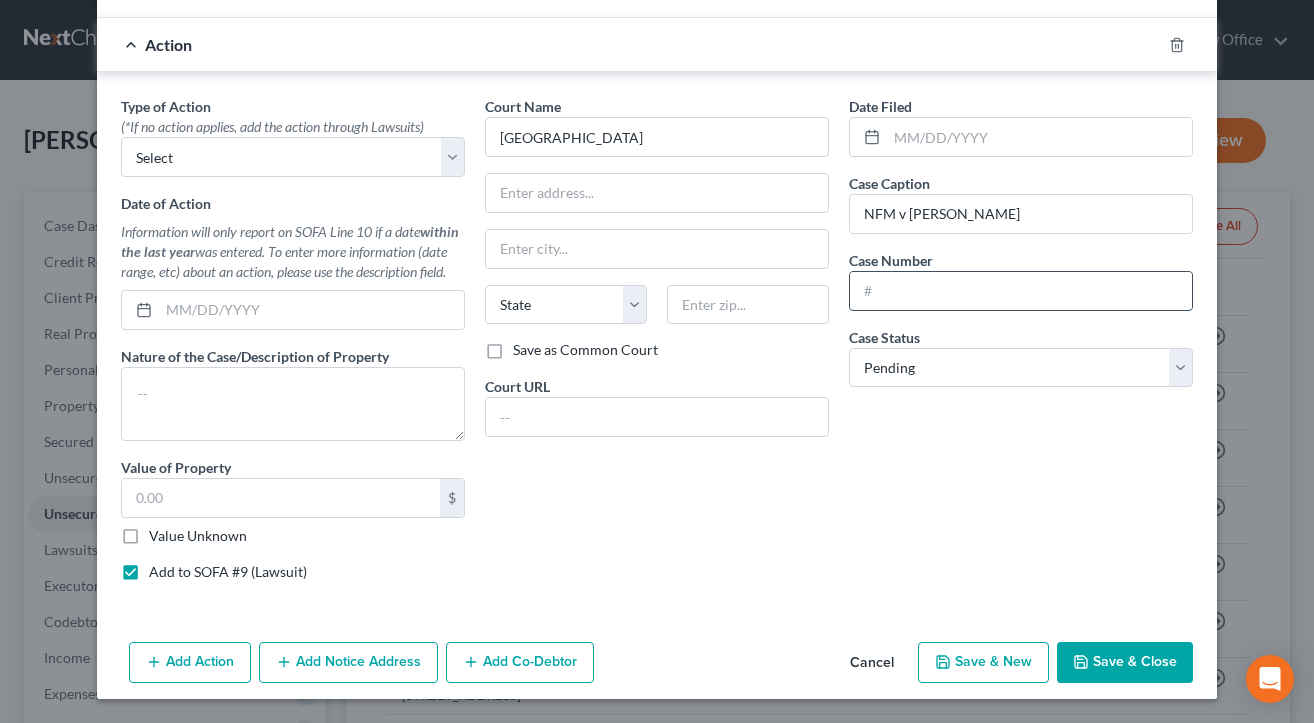 click at bounding box center (1021, 291) 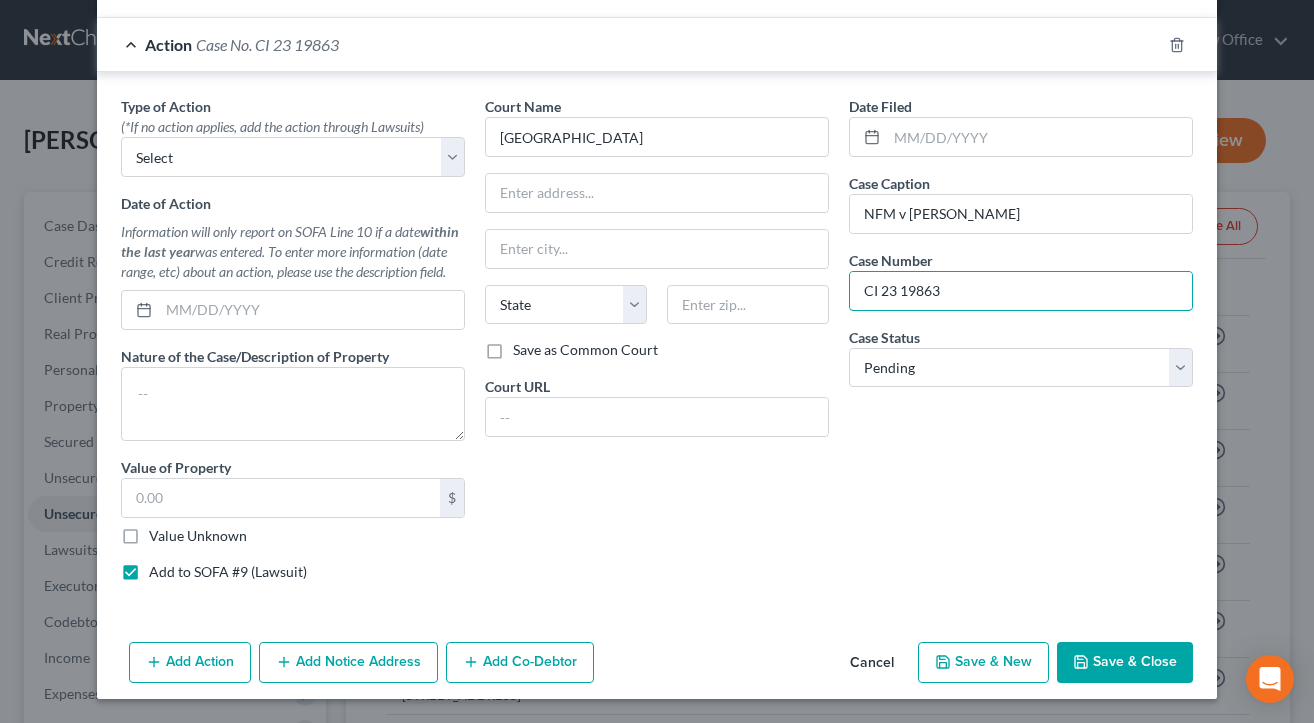 type on "CI 23 19863" 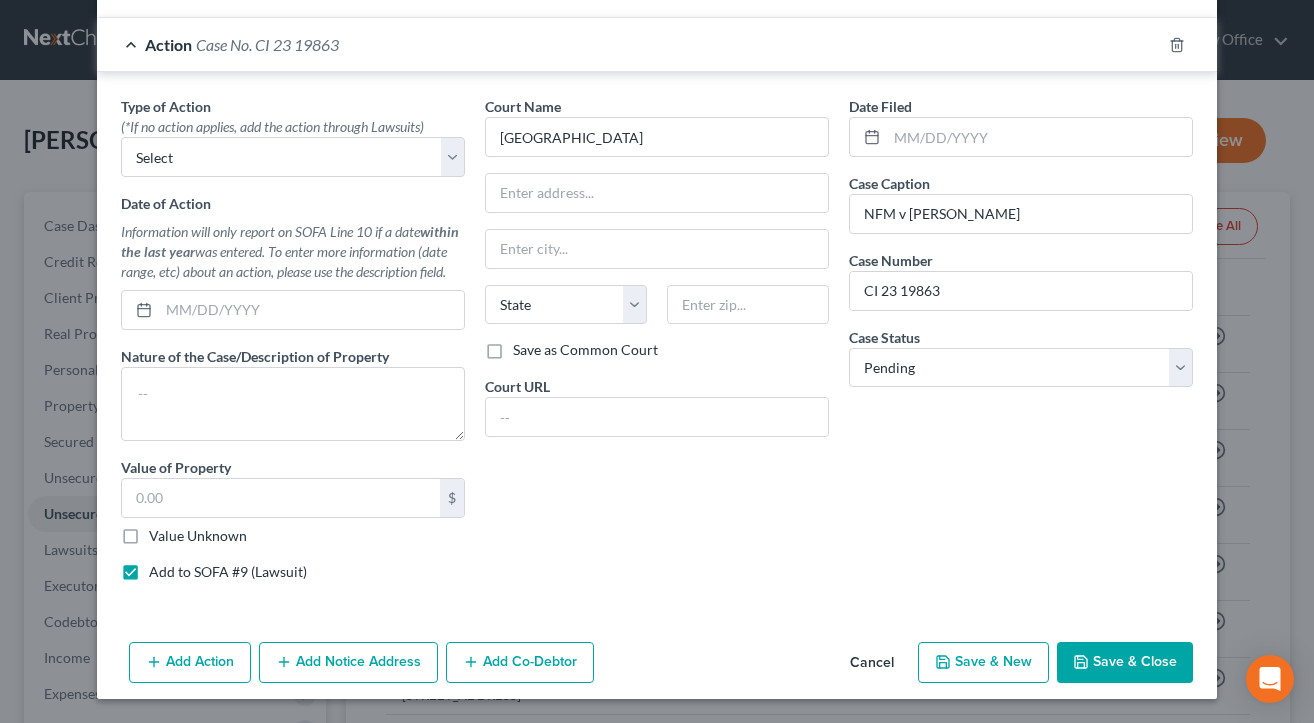 click on "Date Filed         Case Caption NFM v [PERSON_NAME] Case Number CI 23 19863
Case Status
*
Select Pending On Appeal Concluded" at bounding box center (1021, 346) 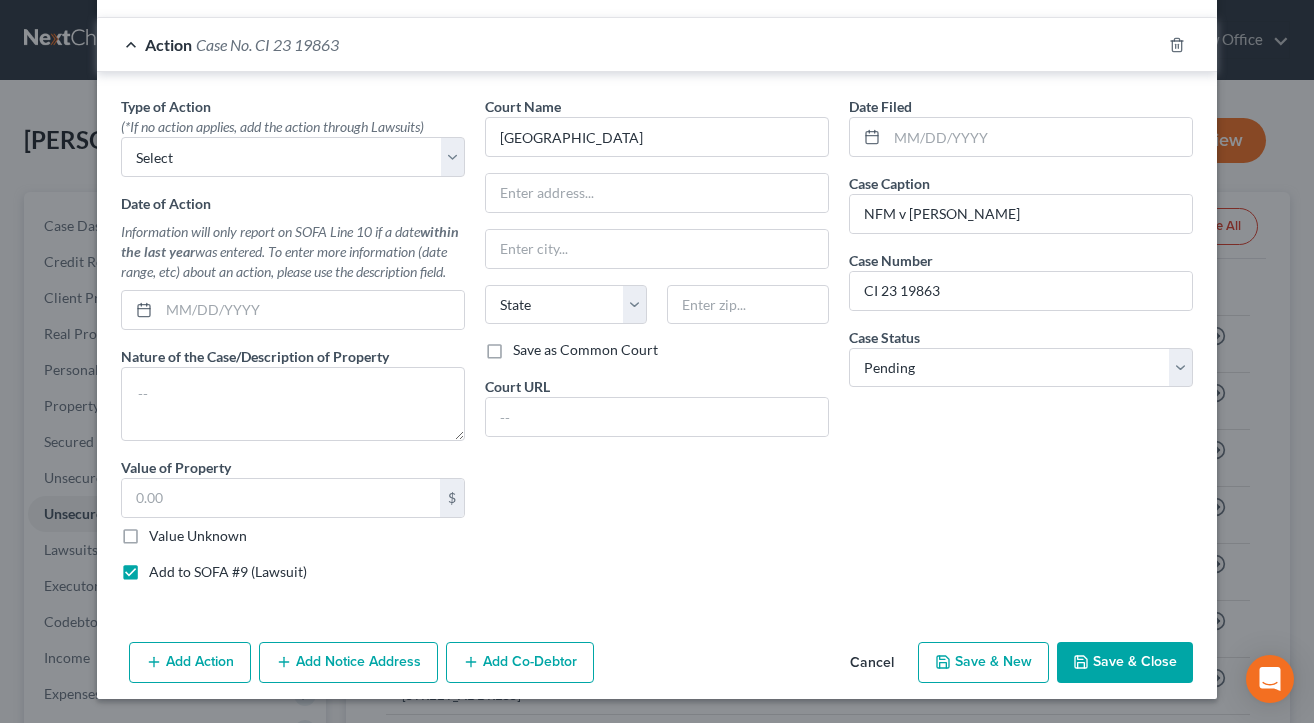 click on "Court Name
*
Douglas County                      State [US_STATE] AK AR AZ CA CO CT DE DC [GEOGRAPHIC_DATA] [GEOGRAPHIC_DATA] GU HI ID IL IN IA [GEOGRAPHIC_DATA] [GEOGRAPHIC_DATA] LA ME MD [GEOGRAPHIC_DATA] [GEOGRAPHIC_DATA] [GEOGRAPHIC_DATA] [GEOGRAPHIC_DATA] [GEOGRAPHIC_DATA] MT [GEOGRAPHIC_DATA] [GEOGRAPHIC_DATA] [GEOGRAPHIC_DATA] [GEOGRAPHIC_DATA] NH [GEOGRAPHIC_DATA] [GEOGRAPHIC_DATA] [GEOGRAPHIC_DATA] [GEOGRAPHIC_DATA] [GEOGRAPHIC_DATA] OR [GEOGRAPHIC_DATA] PR RI SC SD [GEOGRAPHIC_DATA] [GEOGRAPHIC_DATA] [GEOGRAPHIC_DATA] VI VA [GEOGRAPHIC_DATA] [GEOGRAPHIC_DATA] WV WI WY Save as Common Court Court URL" at bounding box center [657, 346] 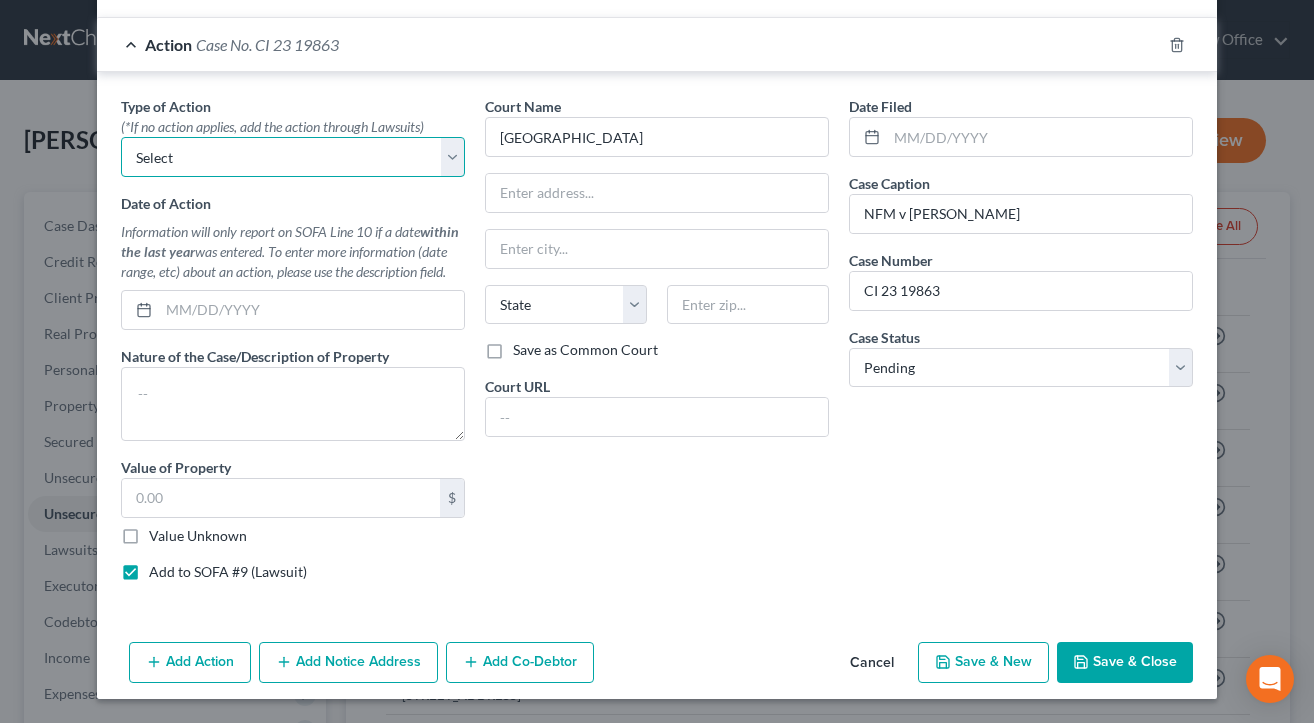 click on "Select Repossession Garnishment Foreclosure Personal Injury Attached, Seized, Or Levied" at bounding box center (293, 157) 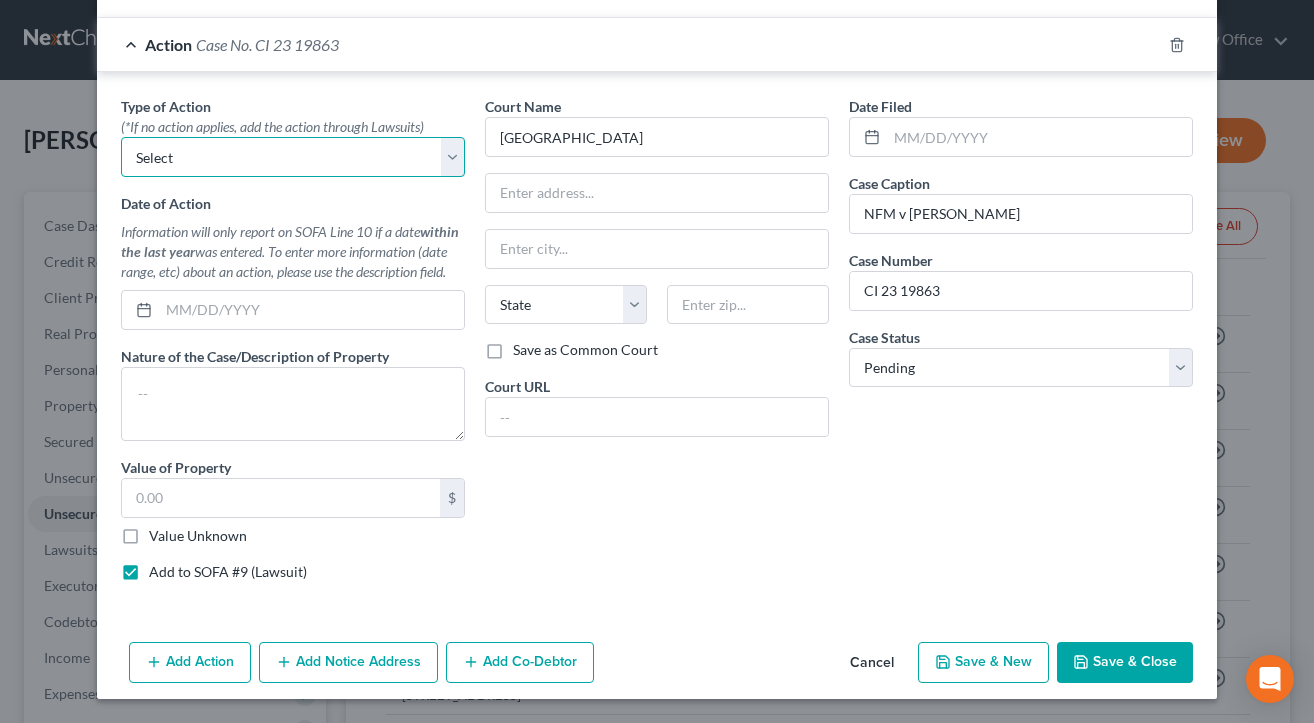 select on "0" 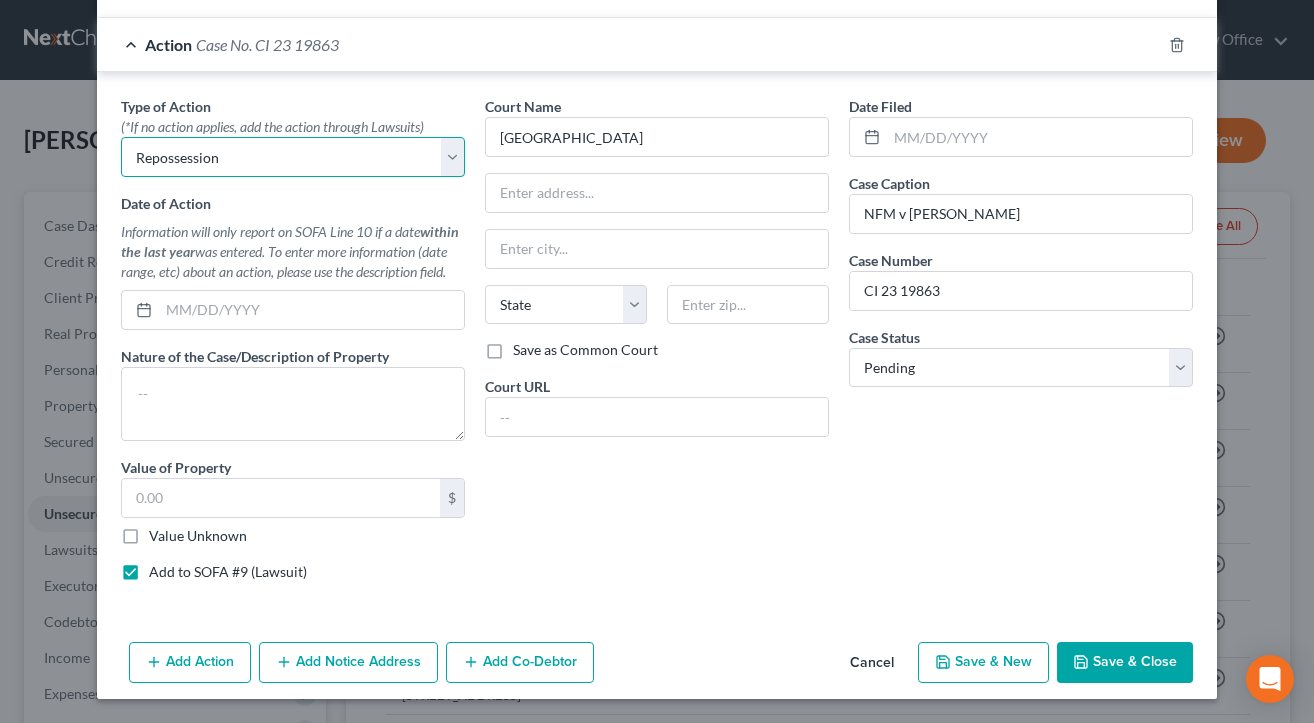 click on "Select Repossession Garnishment Foreclosure Personal Injury Attached, Seized, Or Levied" at bounding box center (293, 157) 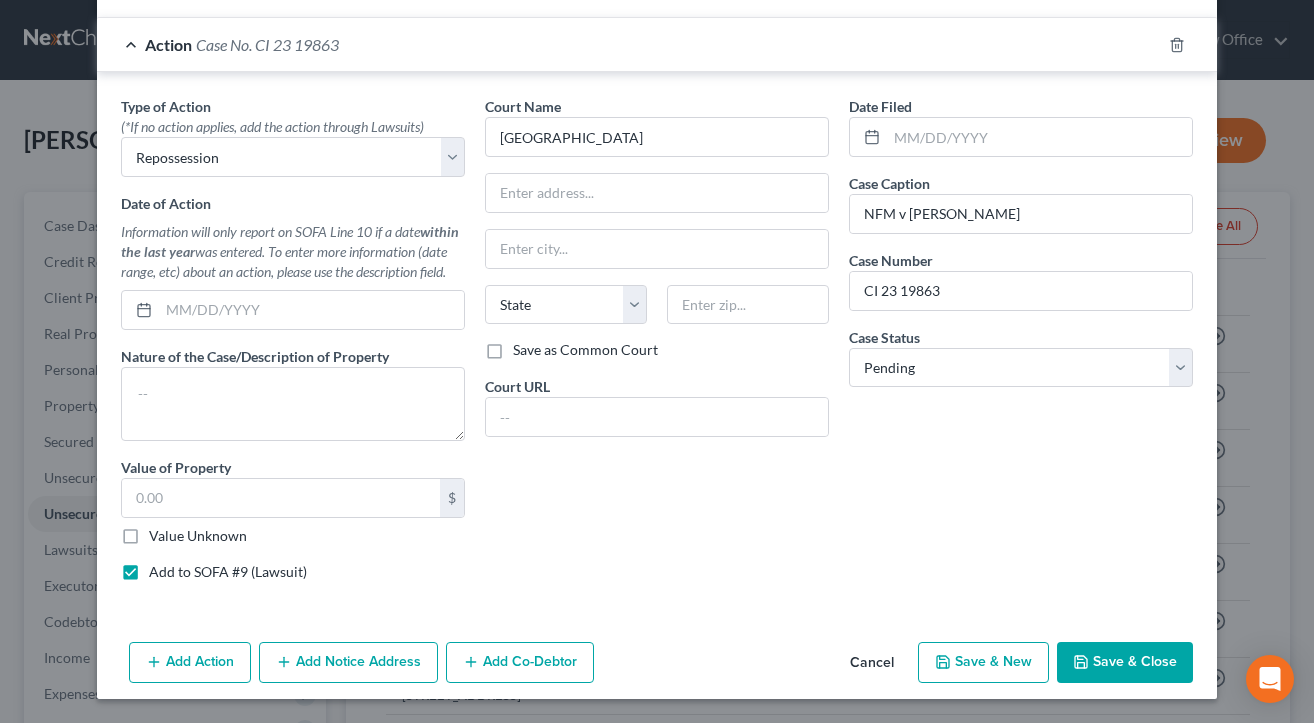 click on "Save & Close" at bounding box center [1125, 663] 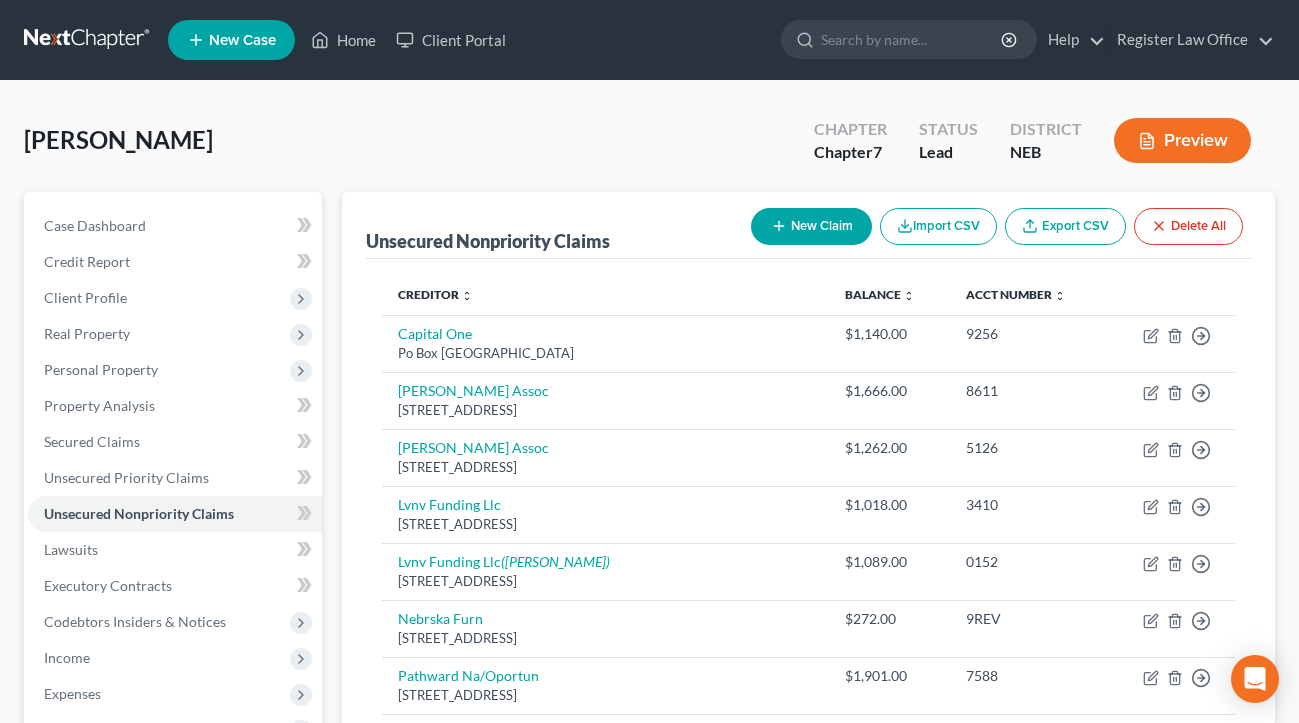 click on "[PERSON_NAME] Upgraded Chapter Chapter  7 Status Lead District NEB Preview" at bounding box center (649, 148) 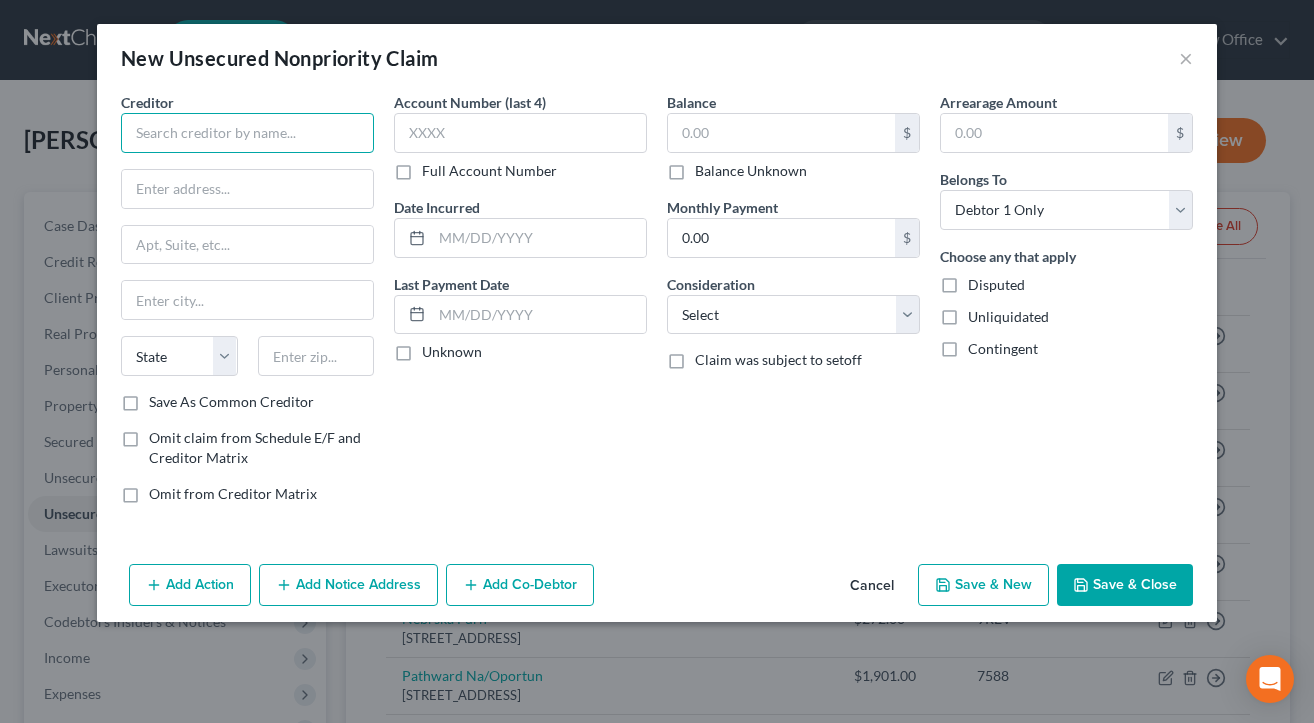 click at bounding box center (247, 133) 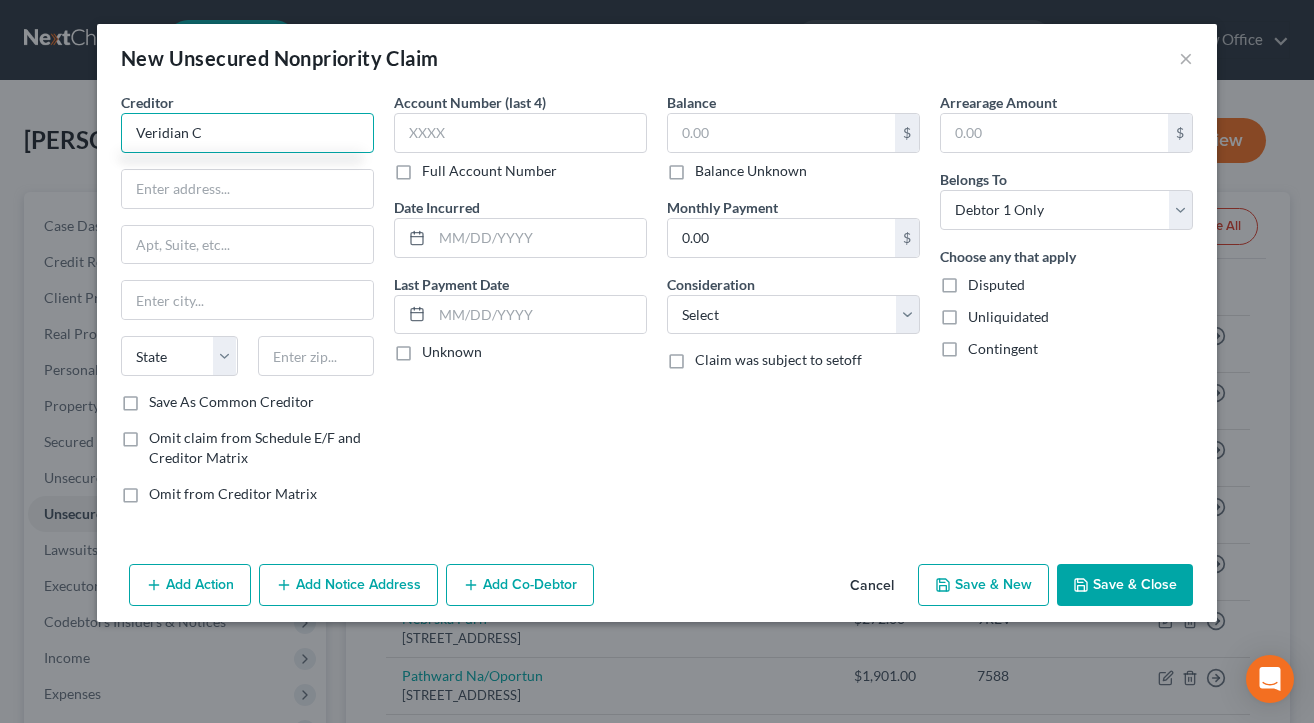 type on "Veridian" 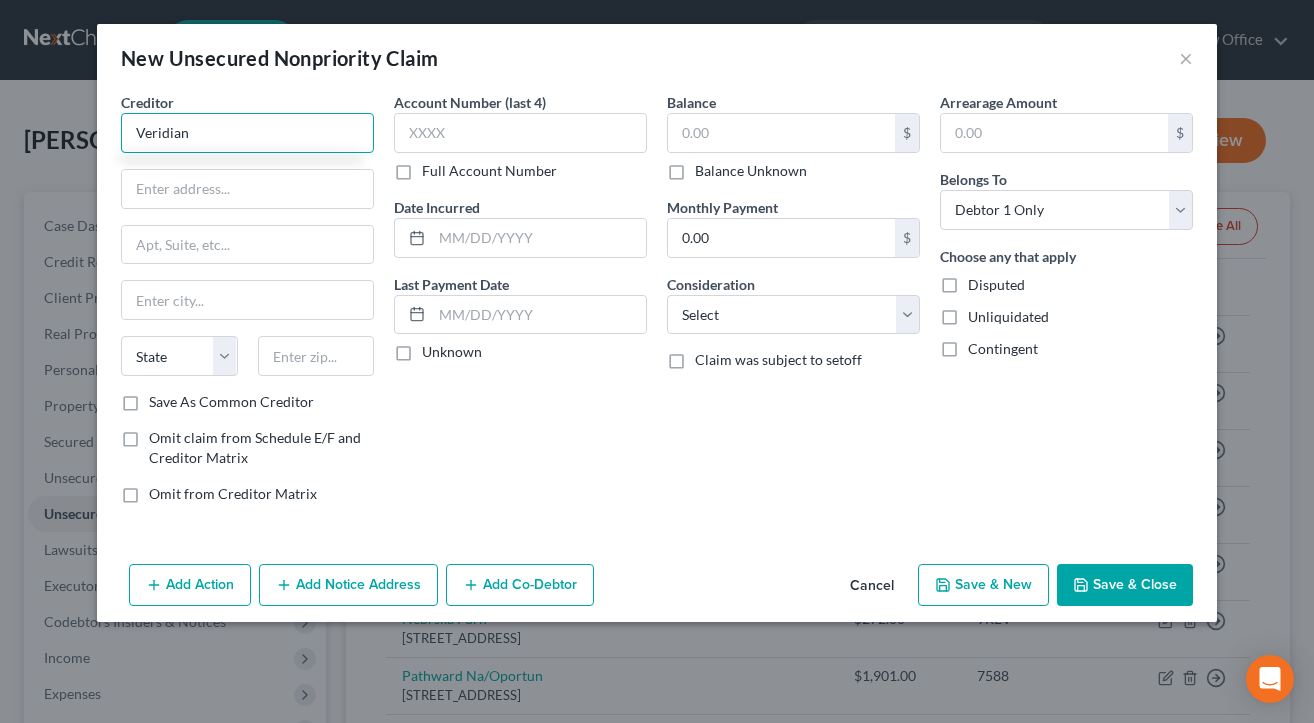 click on "Veridian" at bounding box center (247, 133) 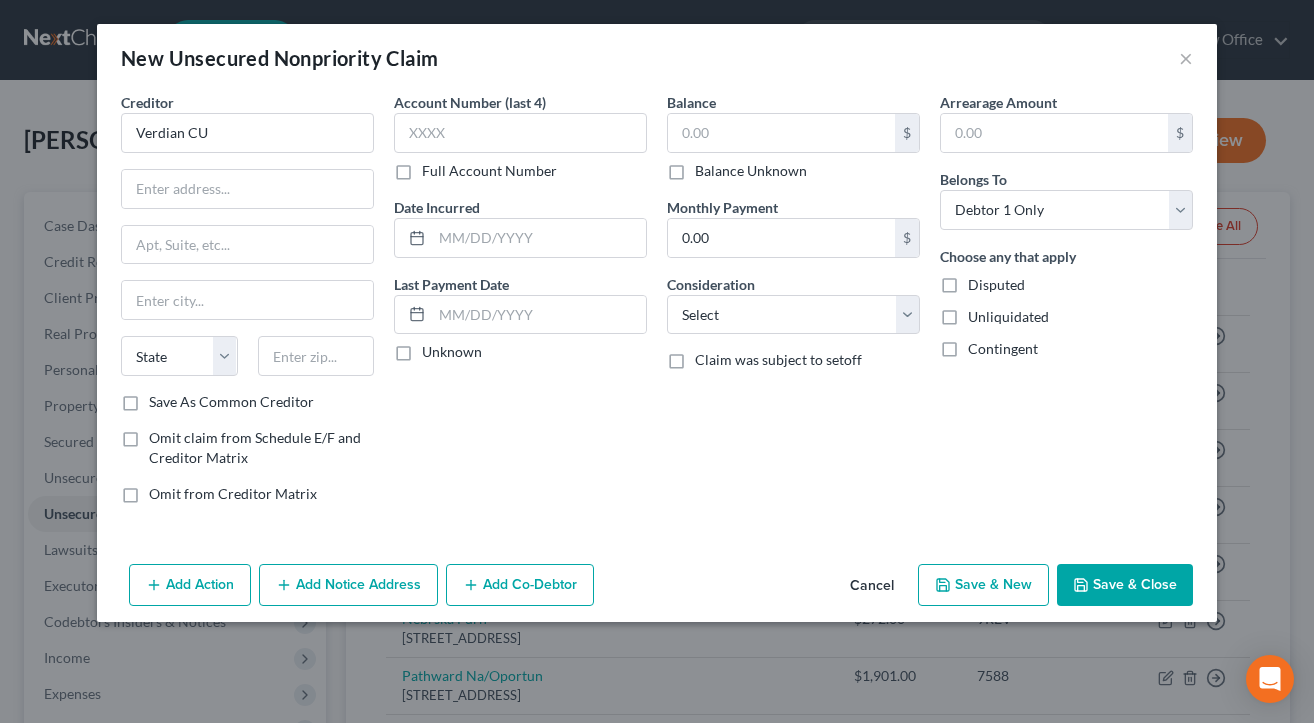 type on "Verdian CU" 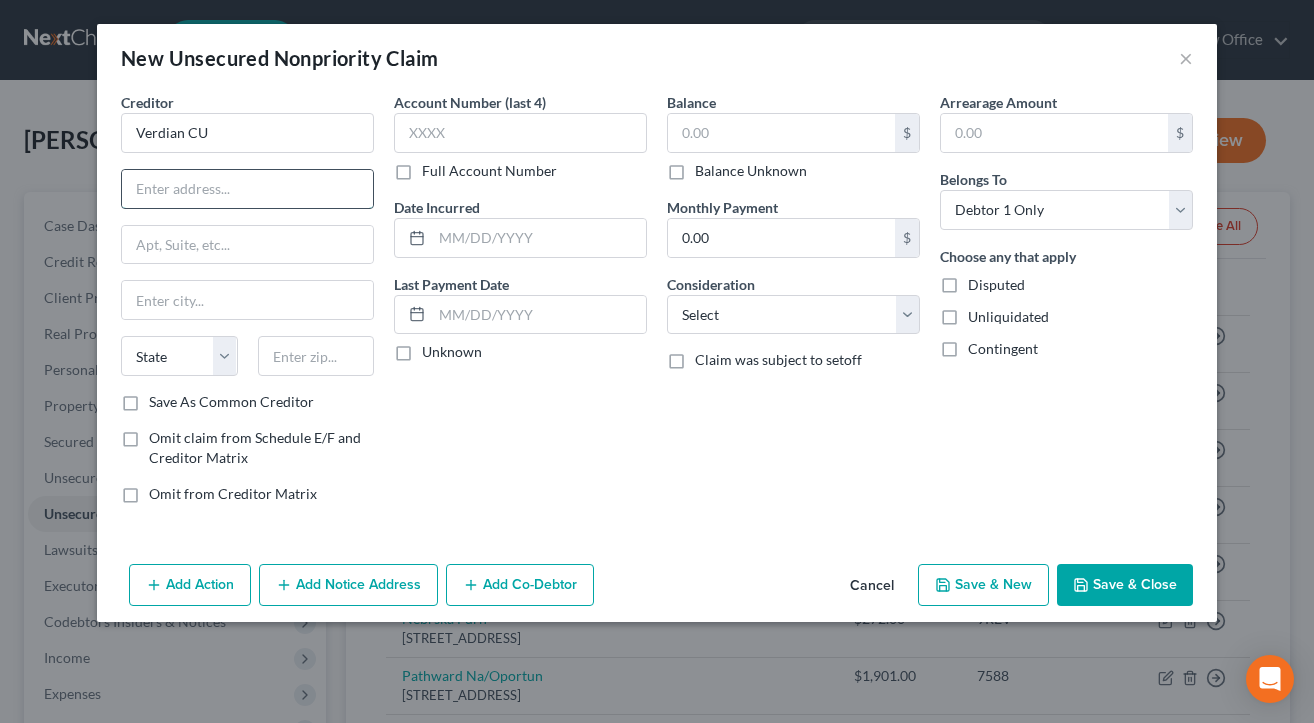 click at bounding box center [247, 189] 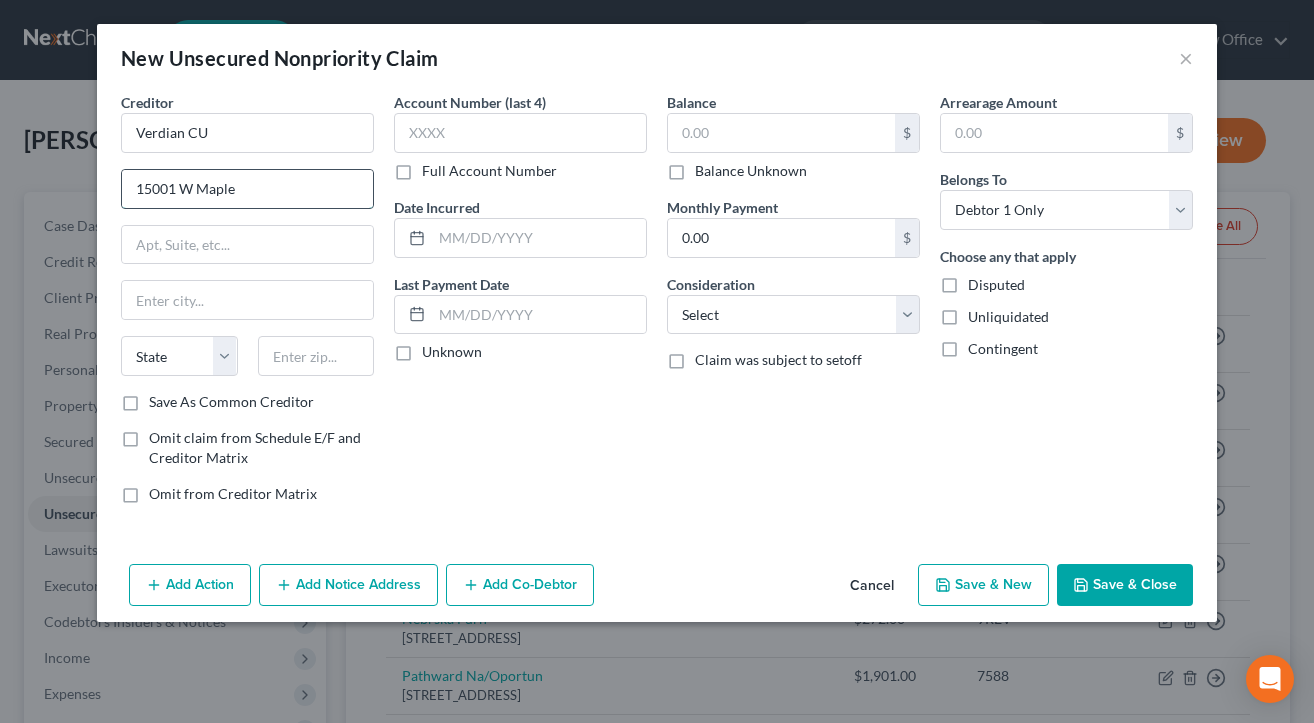 type on "15001 W Maple" 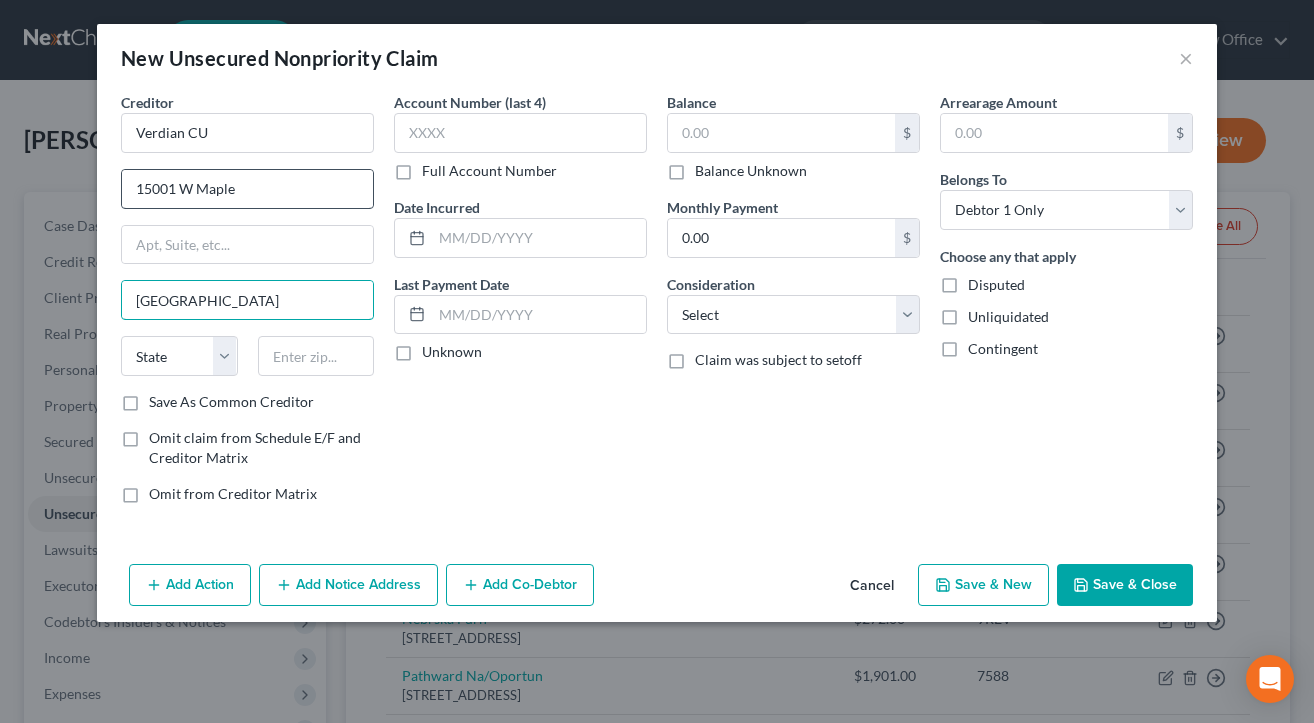 type on "[GEOGRAPHIC_DATA]" 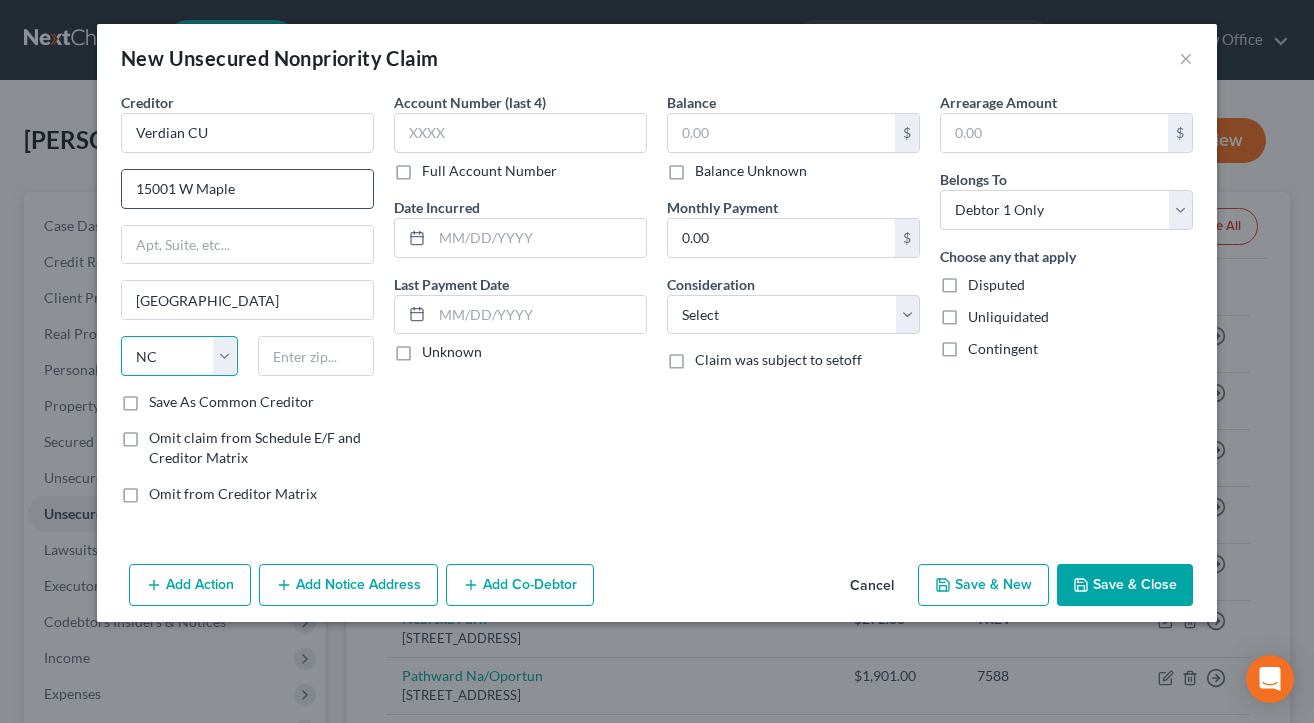 select on "30" 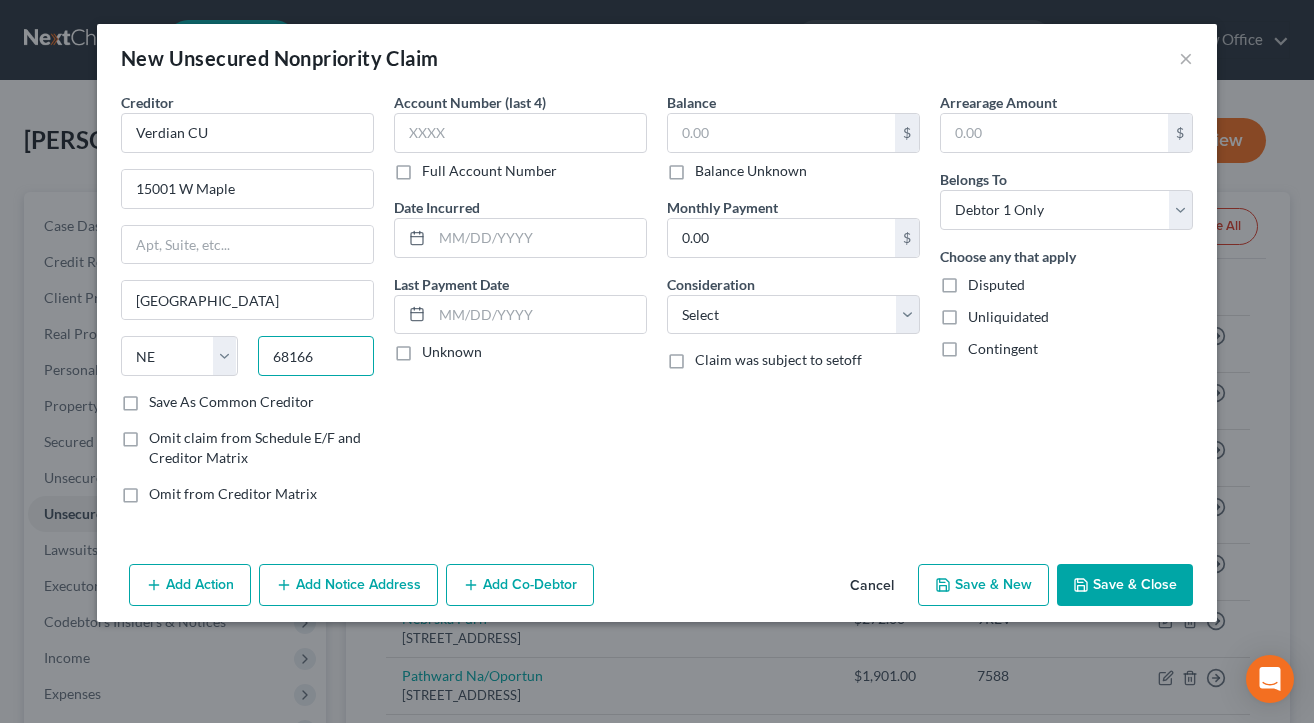 type on "68166" 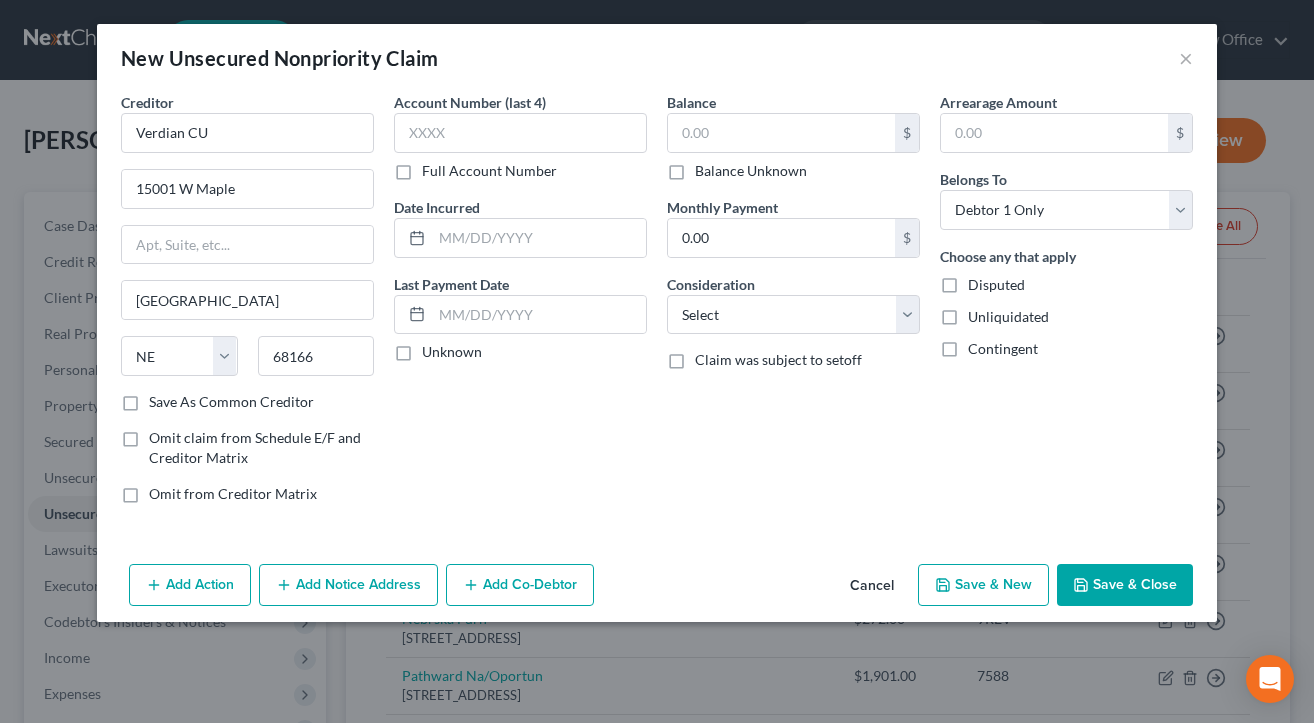 click on "Balance Unknown" at bounding box center (751, 171) 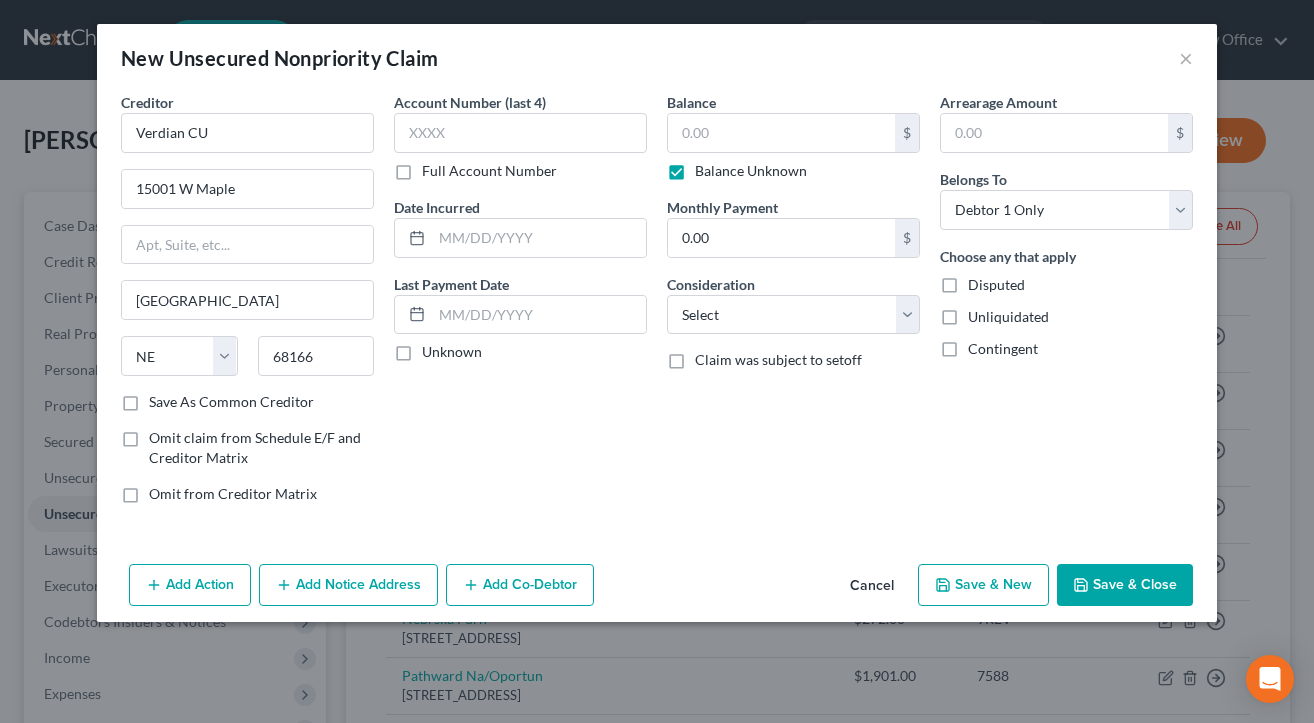 type on "0.00" 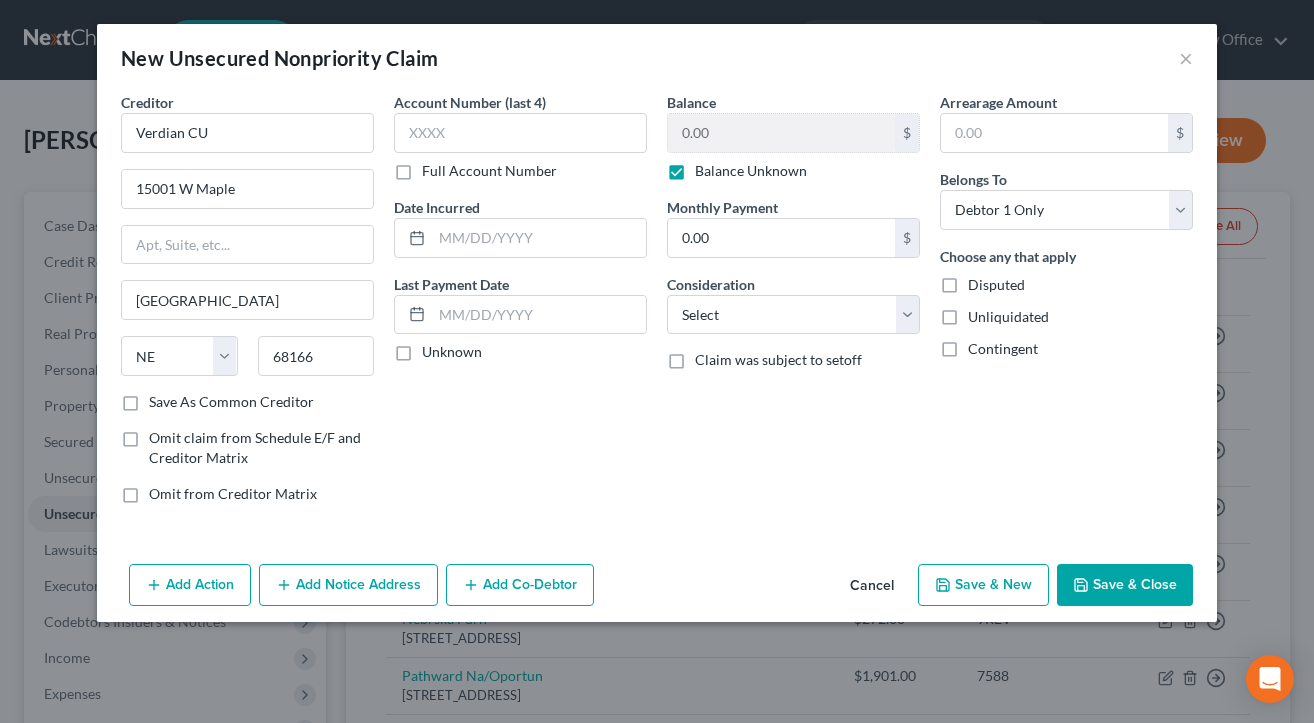 drag, startPoint x: 1109, startPoint y: 592, endPoint x: 1123, endPoint y: 592, distance: 14 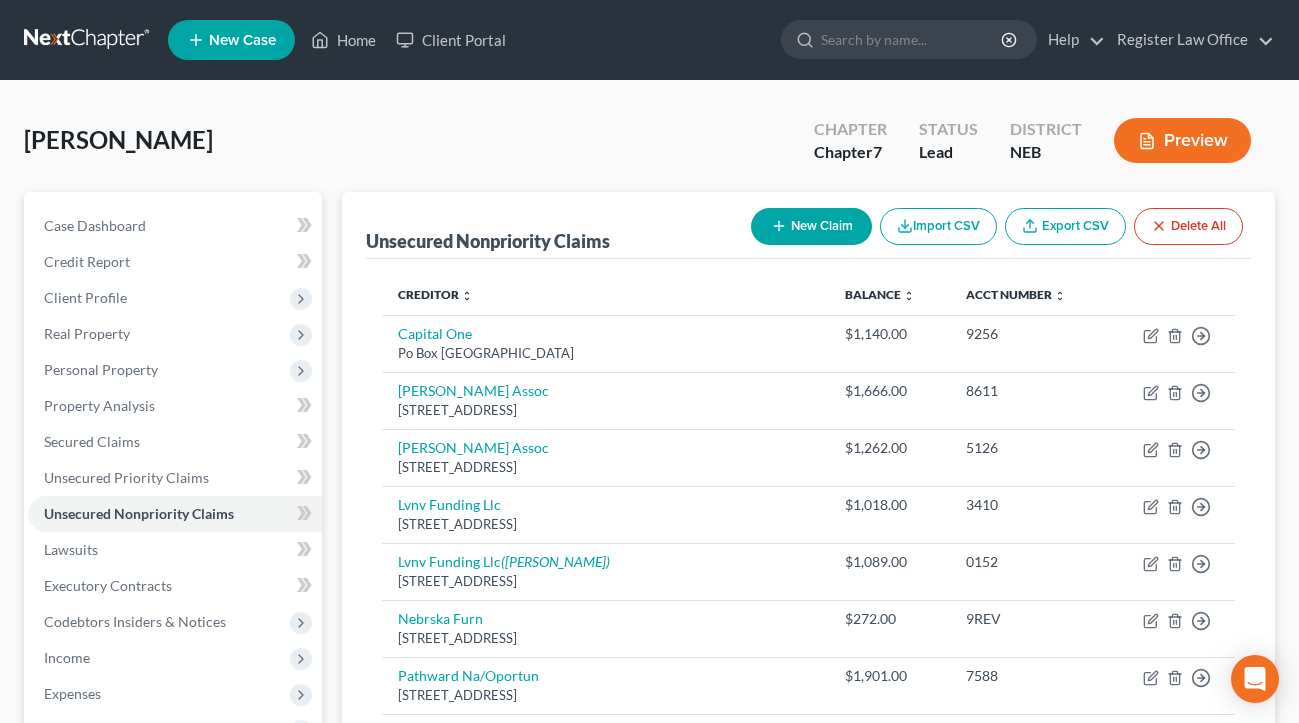 click on "New Claim" at bounding box center [811, 226] 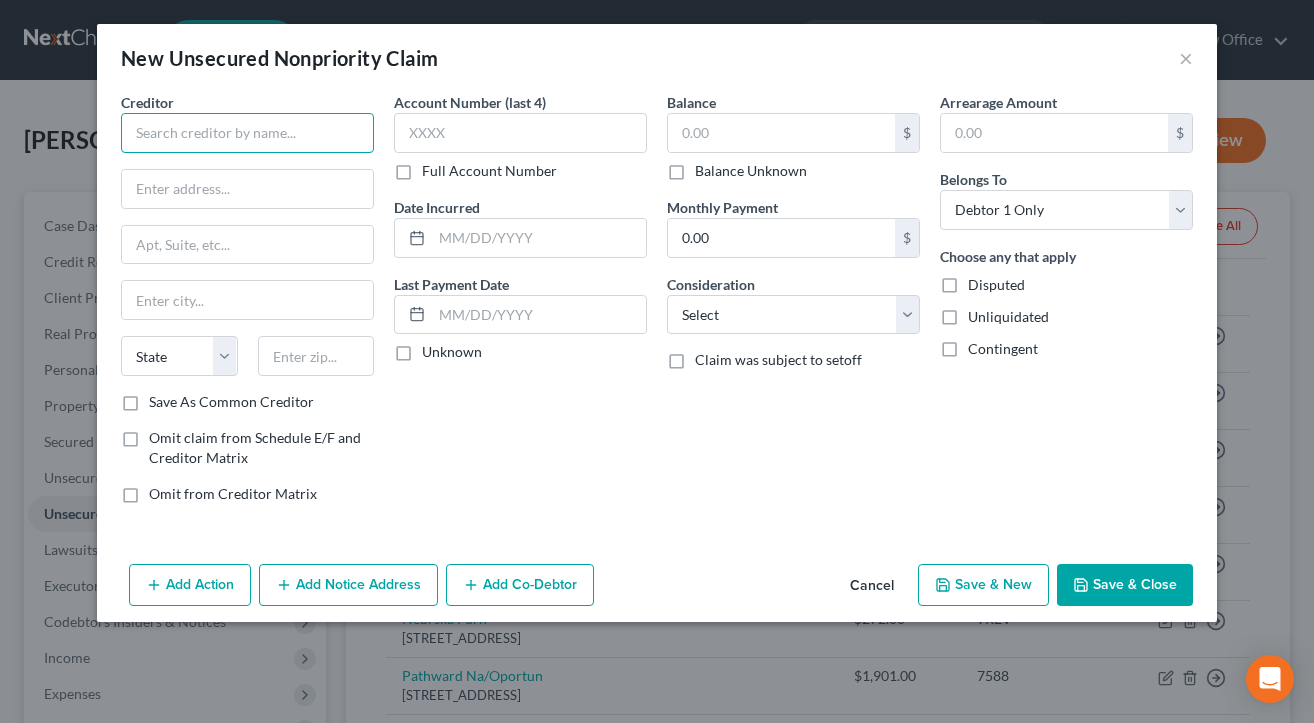 click at bounding box center (247, 133) 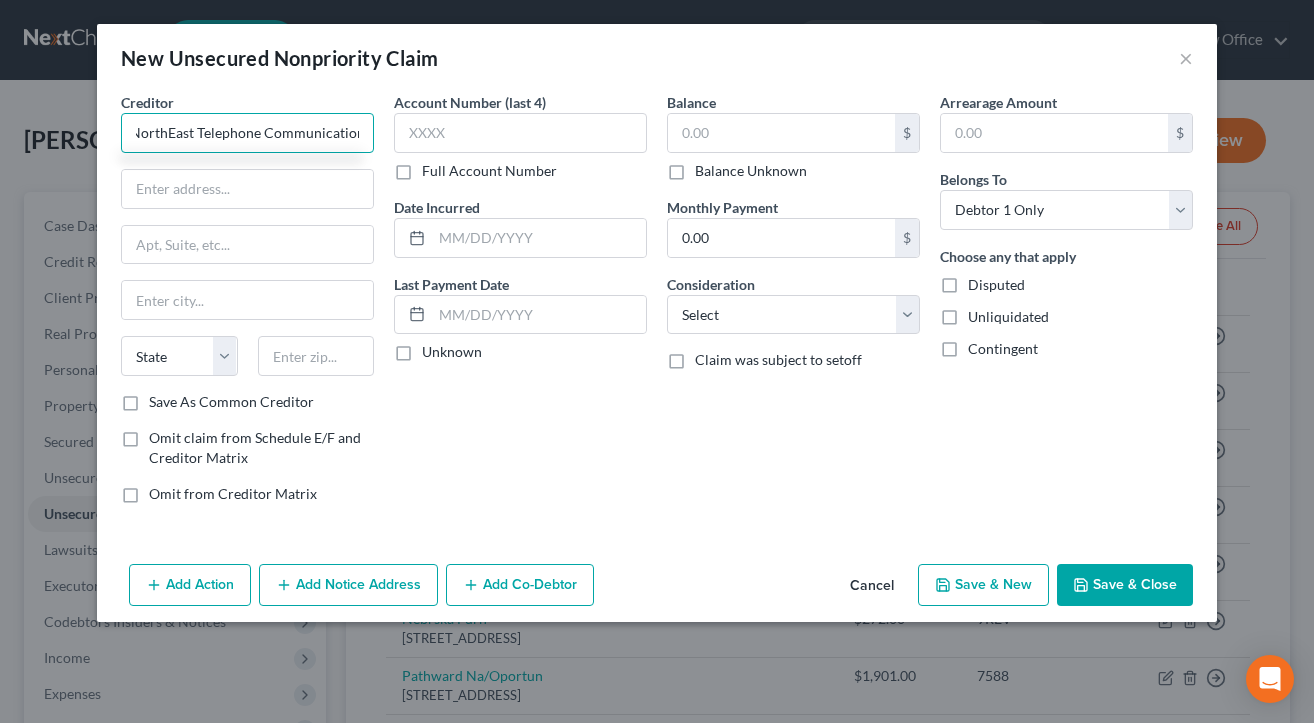 scroll, scrollTop: 0, scrollLeft: 13, axis: horizontal 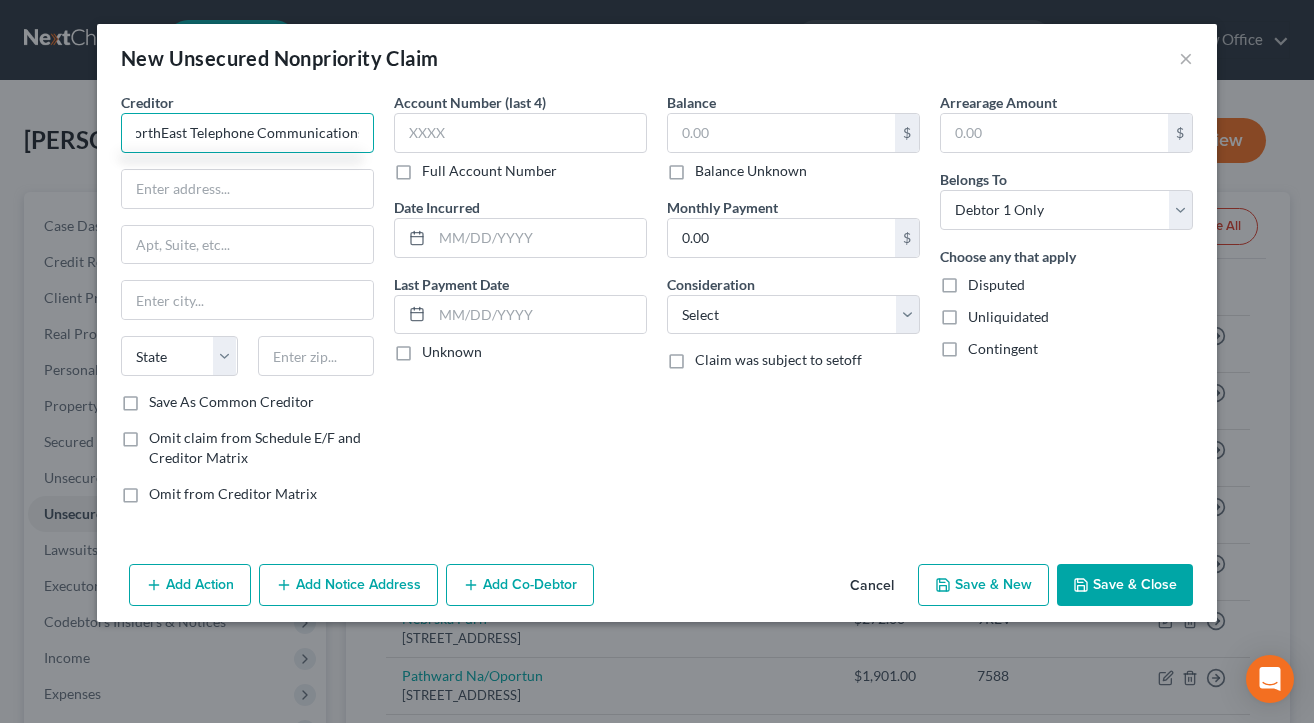 type on "NorthEast Telephone Communications" 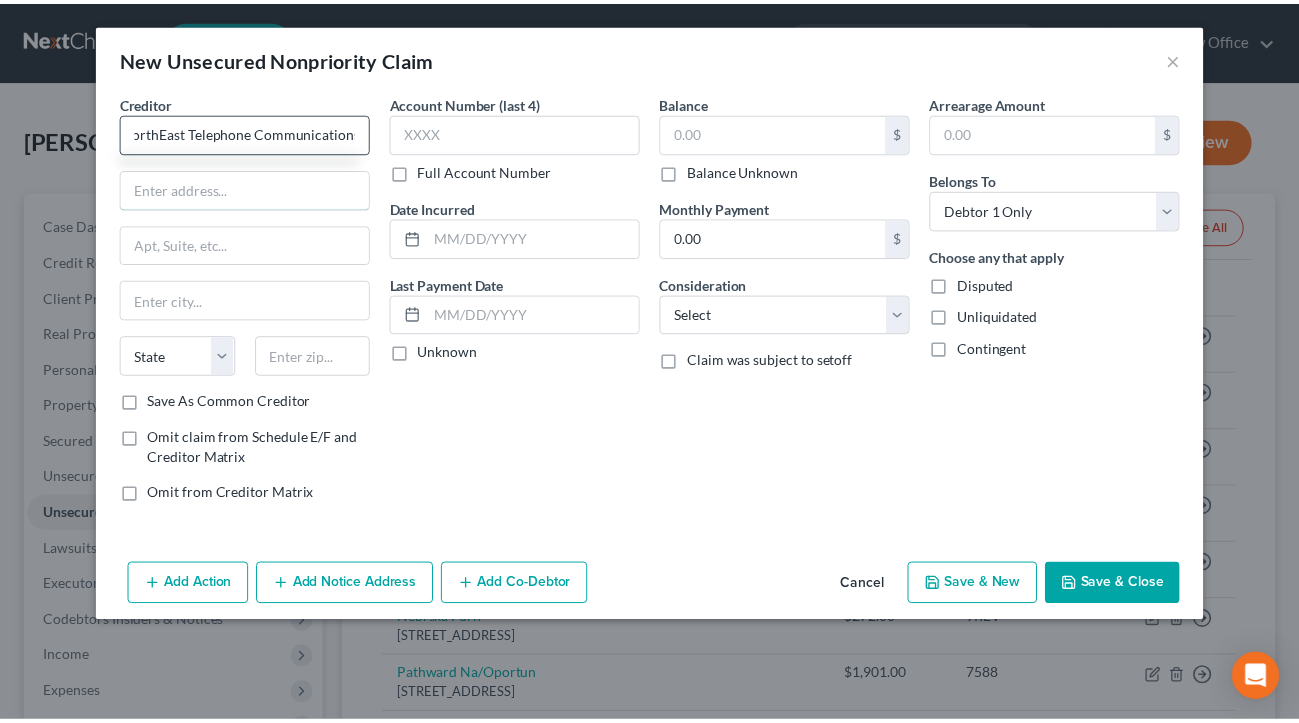 scroll, scrollTop: 0, scrollLeft: 0, axis: both 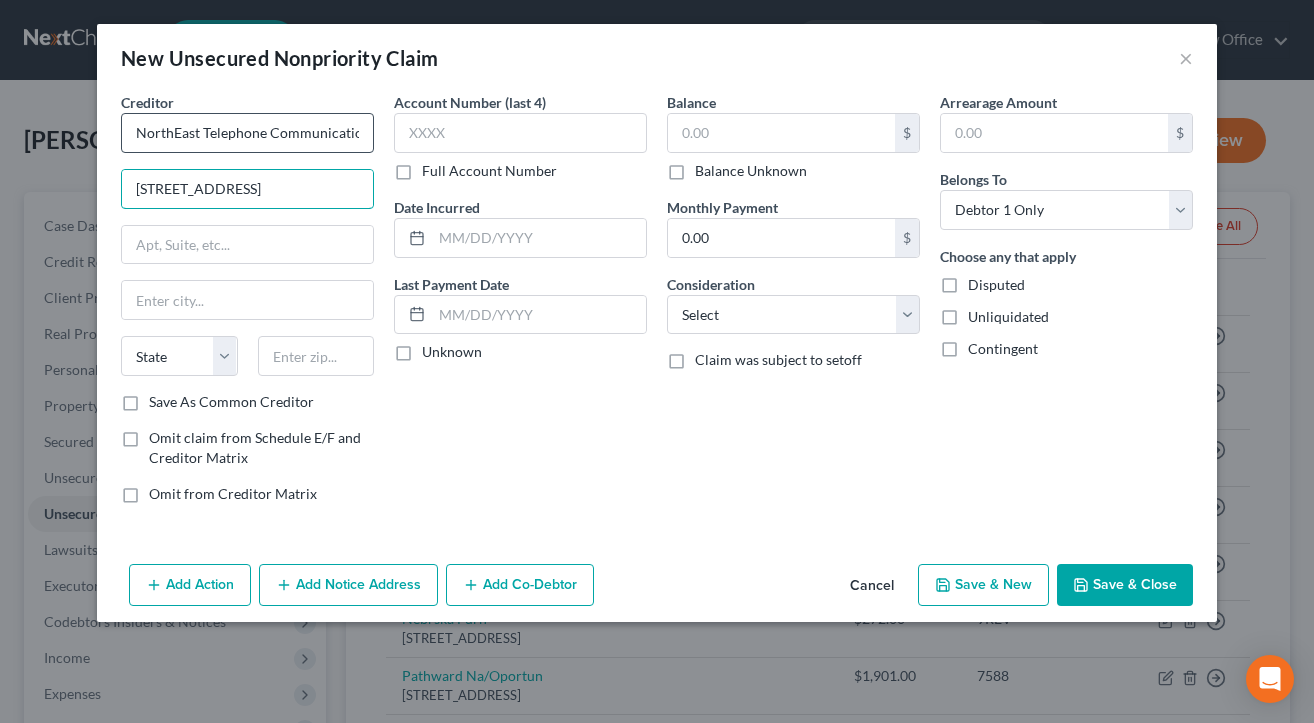 type on "[STREET_ADDRESS]" 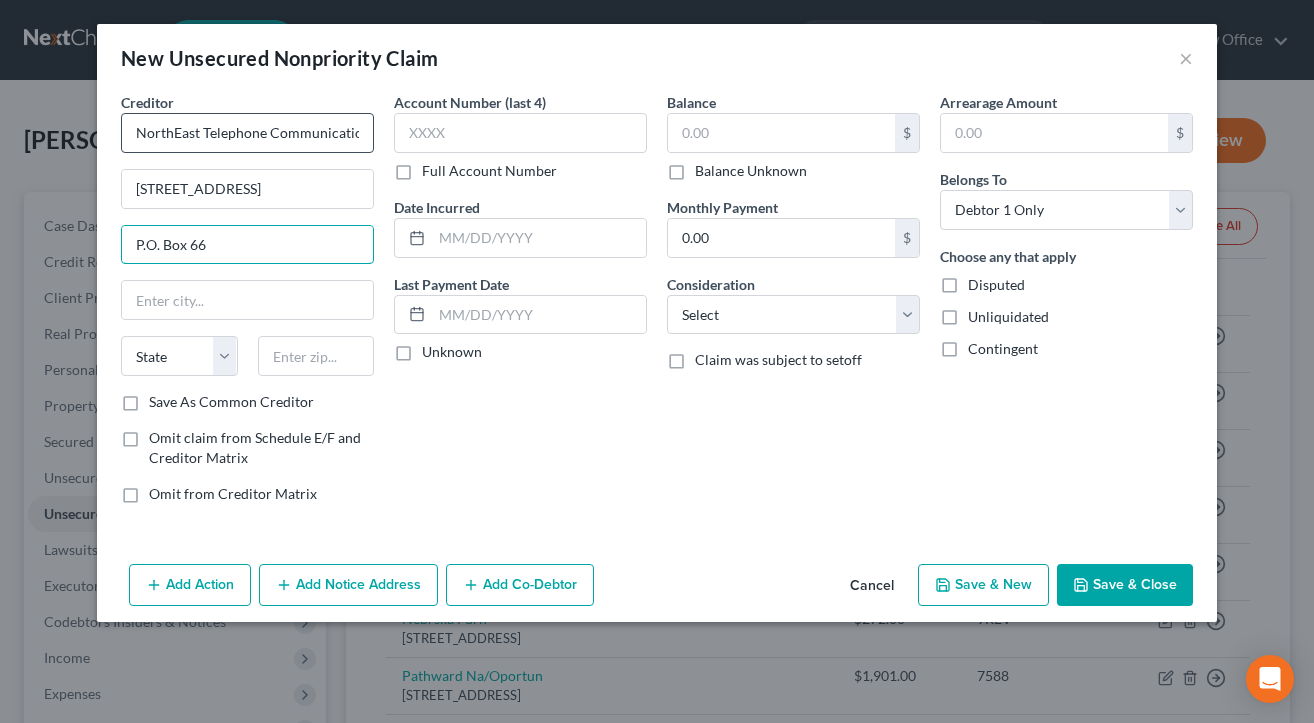 type on "P.O. Box 66" 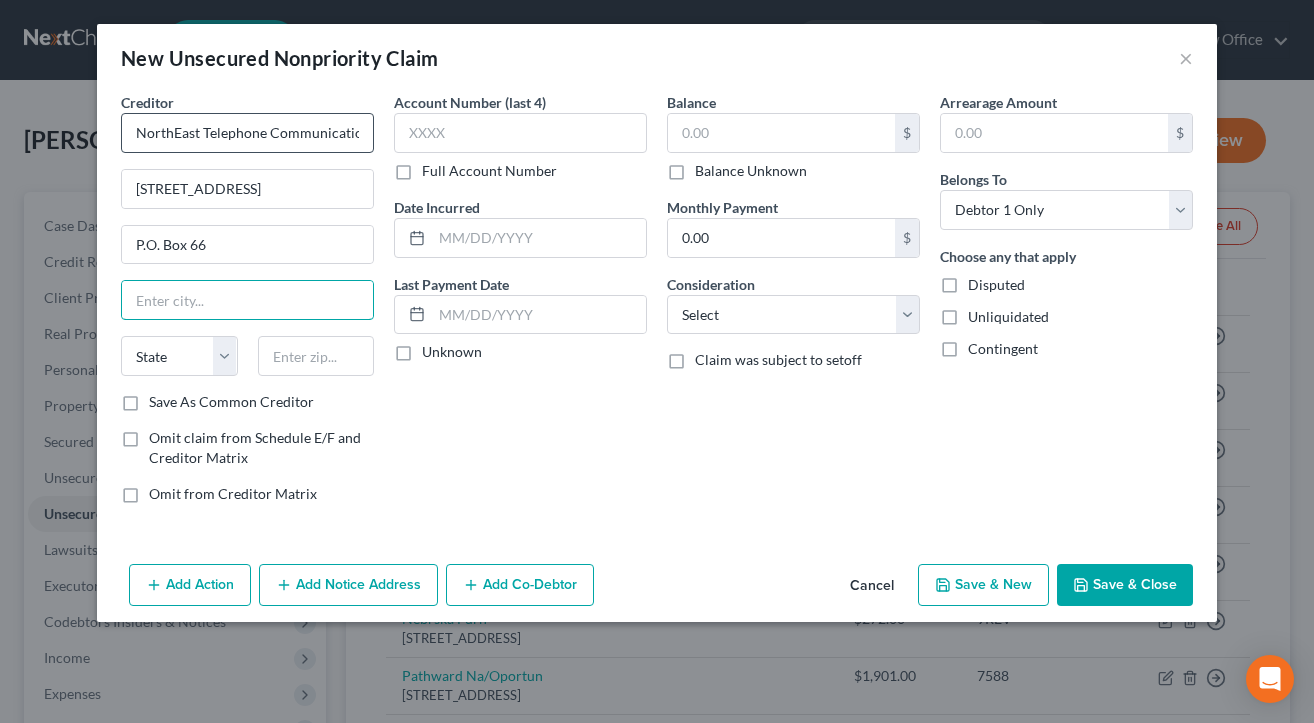 type on "F" 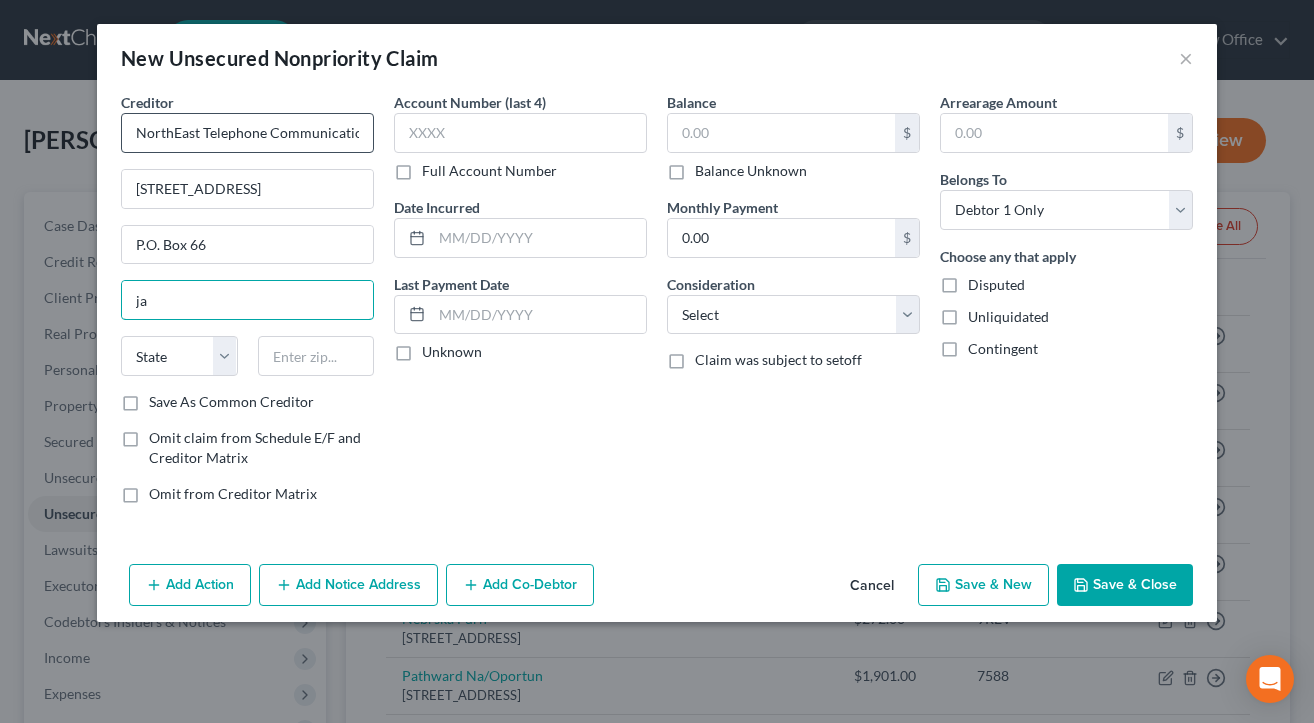 type on "j" 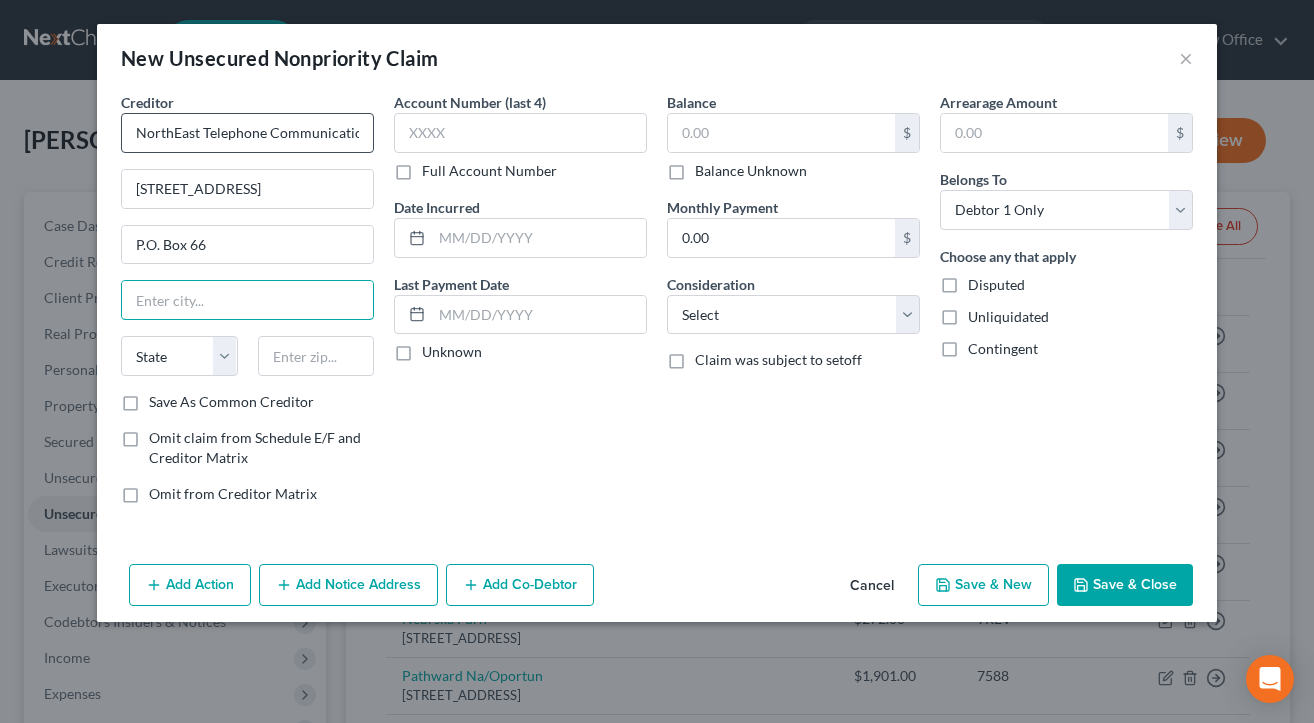 type on "f" 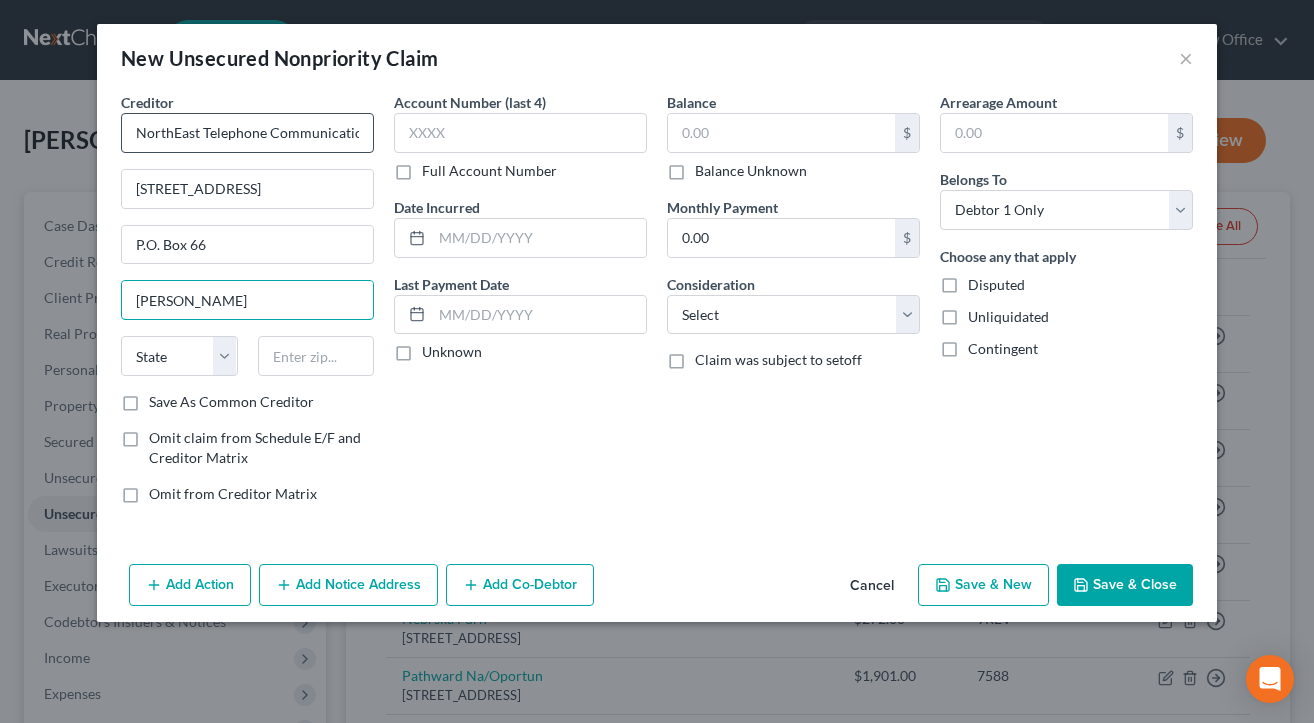 type on "[PERSON_NAME]" 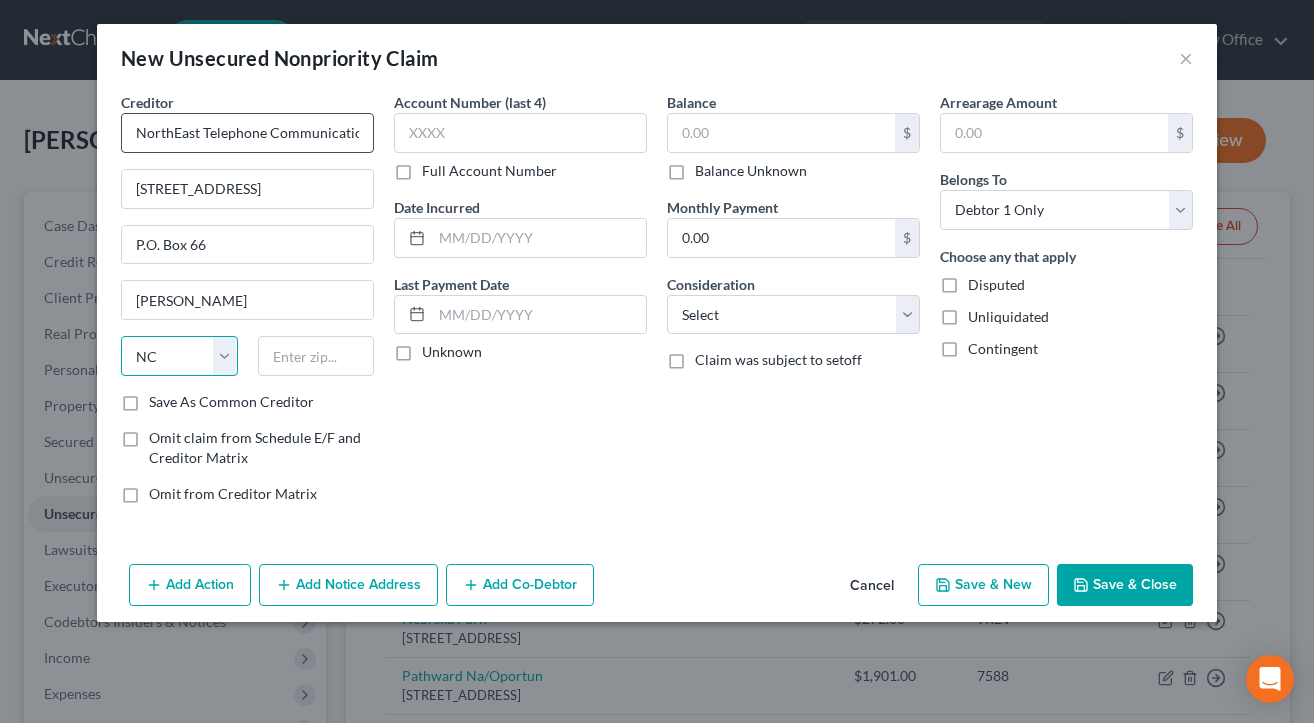 select on "30" 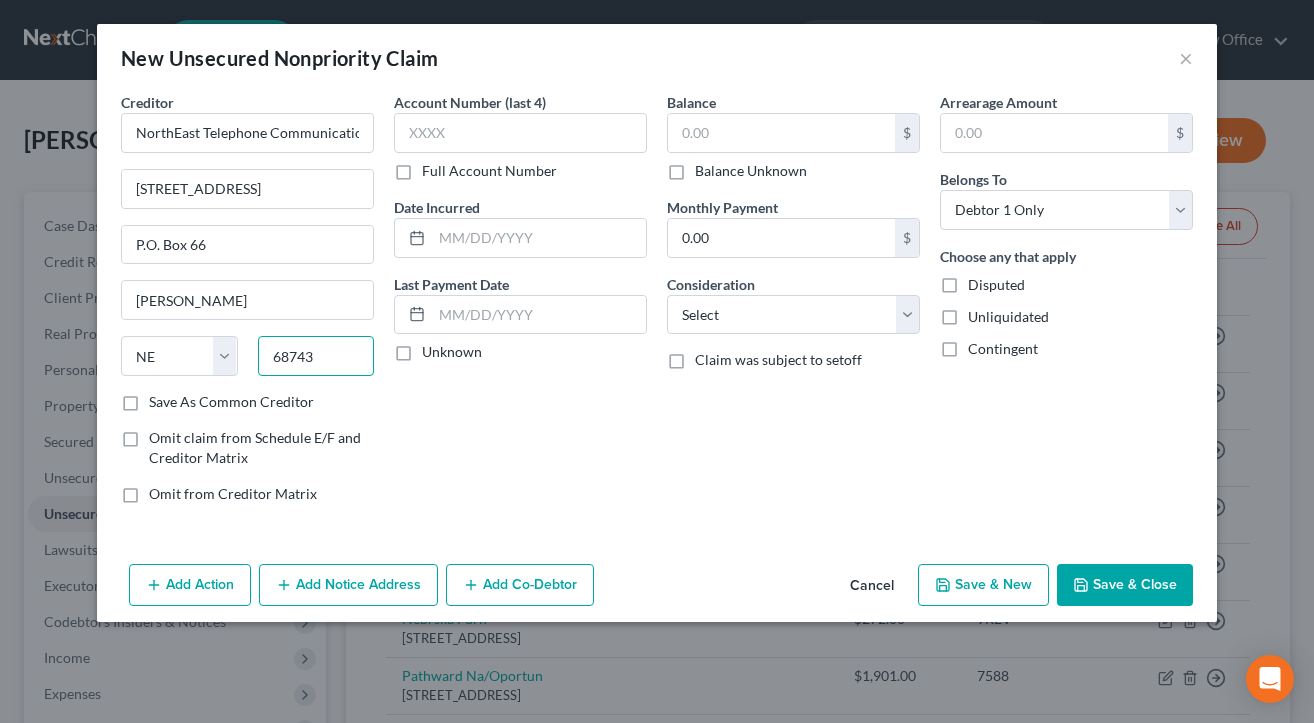 type on "68743" 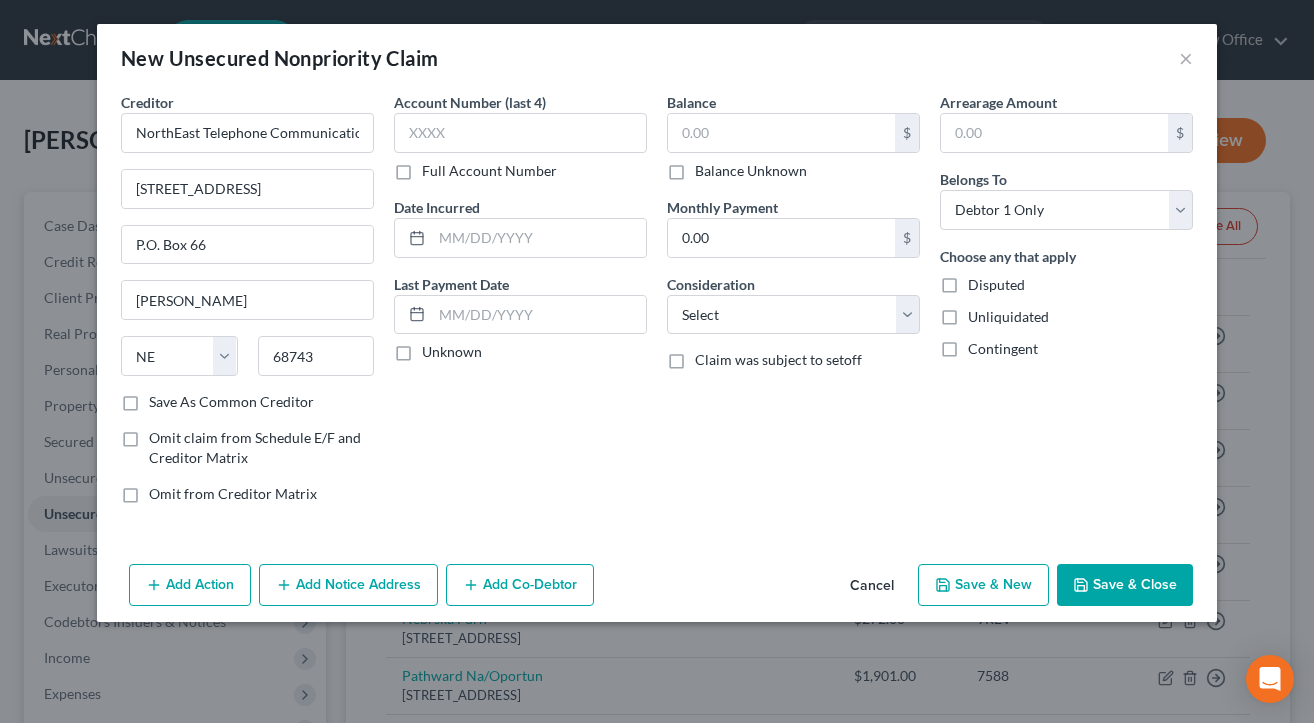 click on "Balance Unknown" at bounding box center (751, 171) 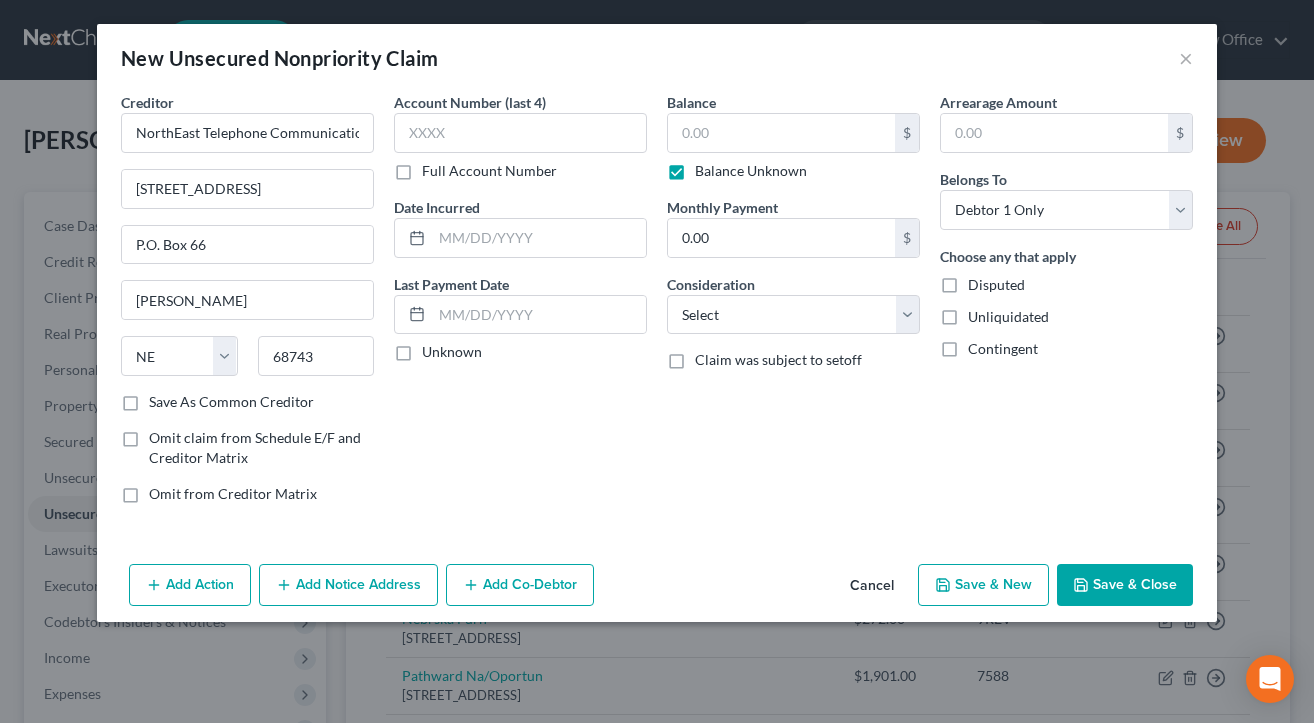 type on "0.00" 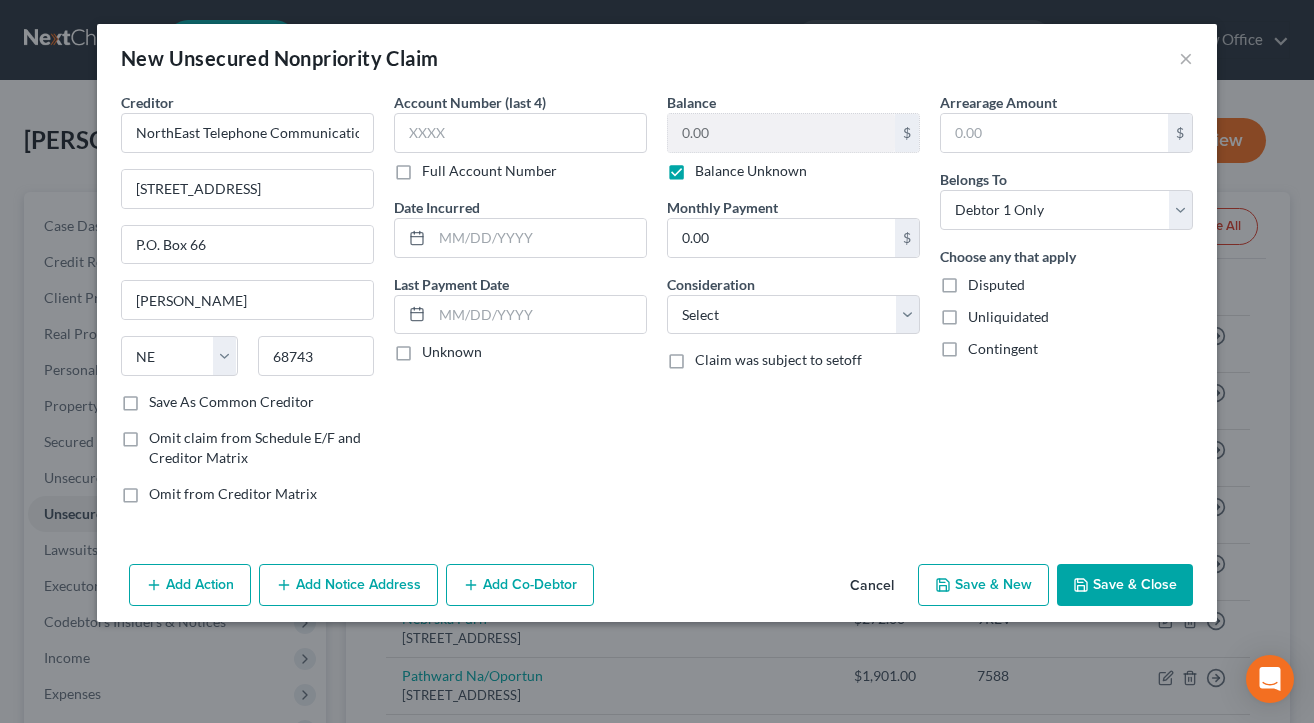 click on "Save & Close" at bounding box center [1125, 585] 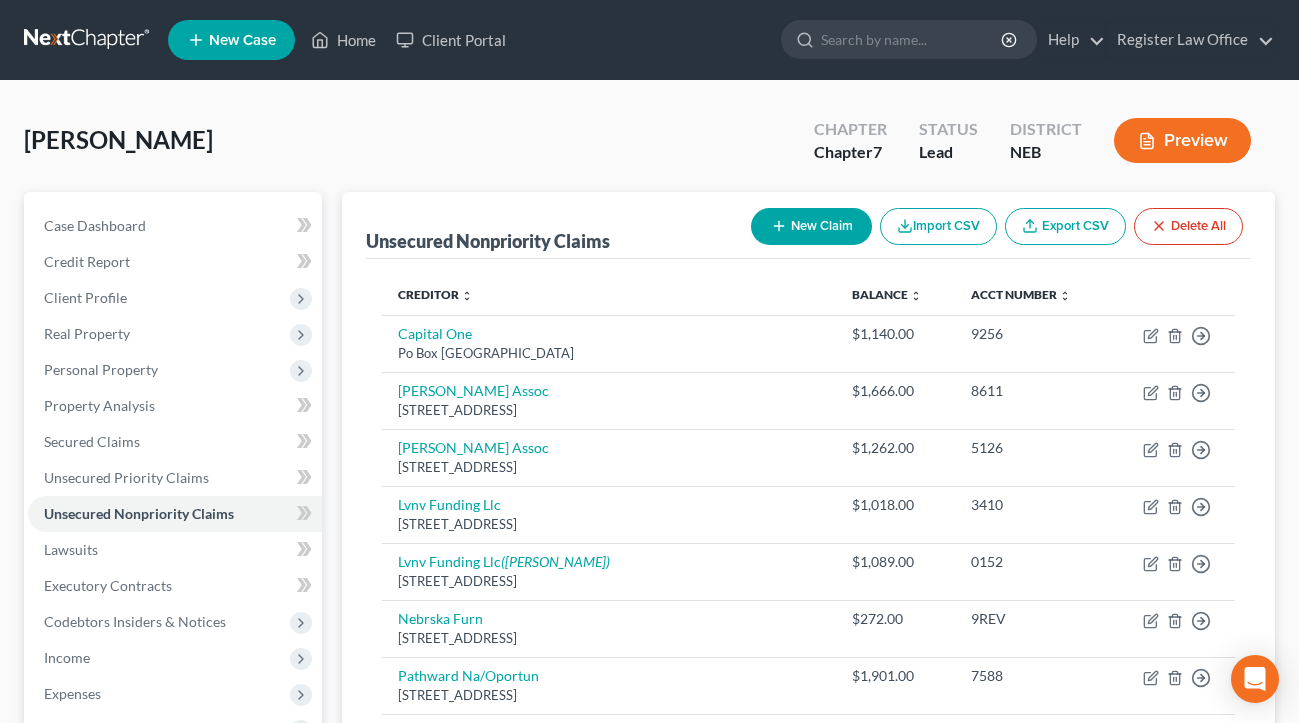 click on "New Claim" at bounding box center [811, 226] 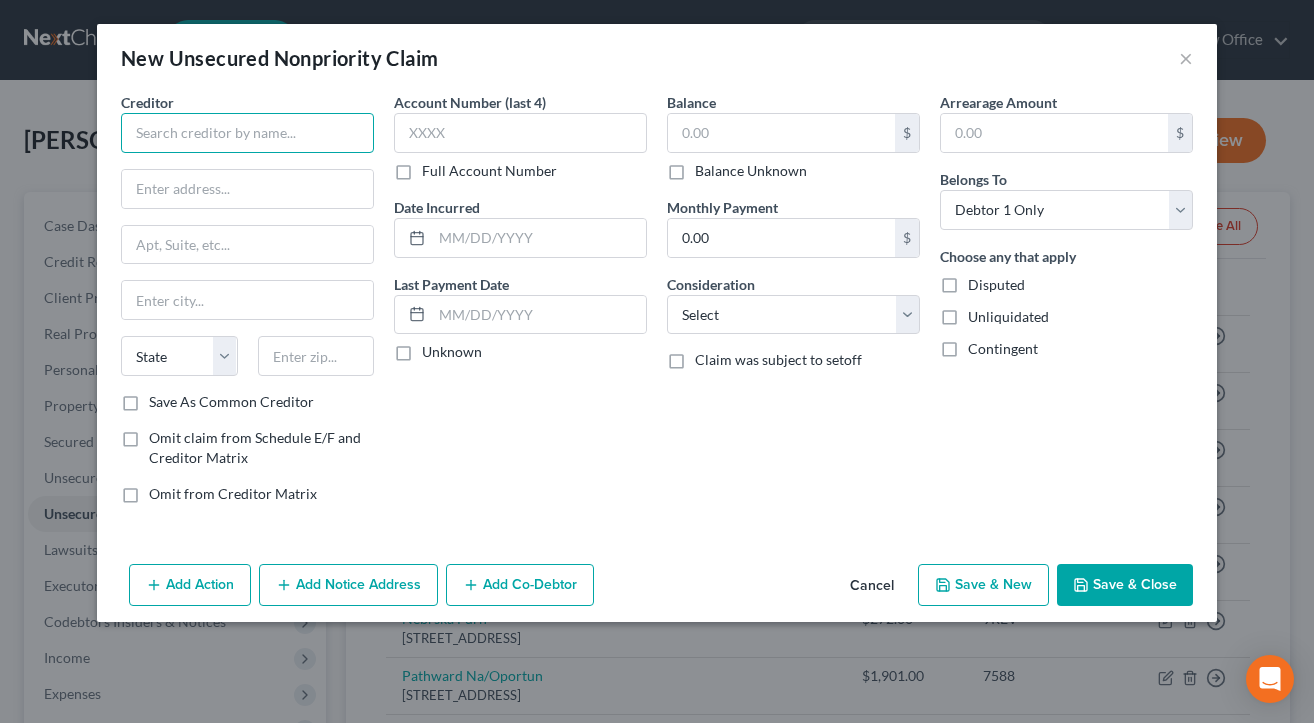 click at bounding box center (247, 133) 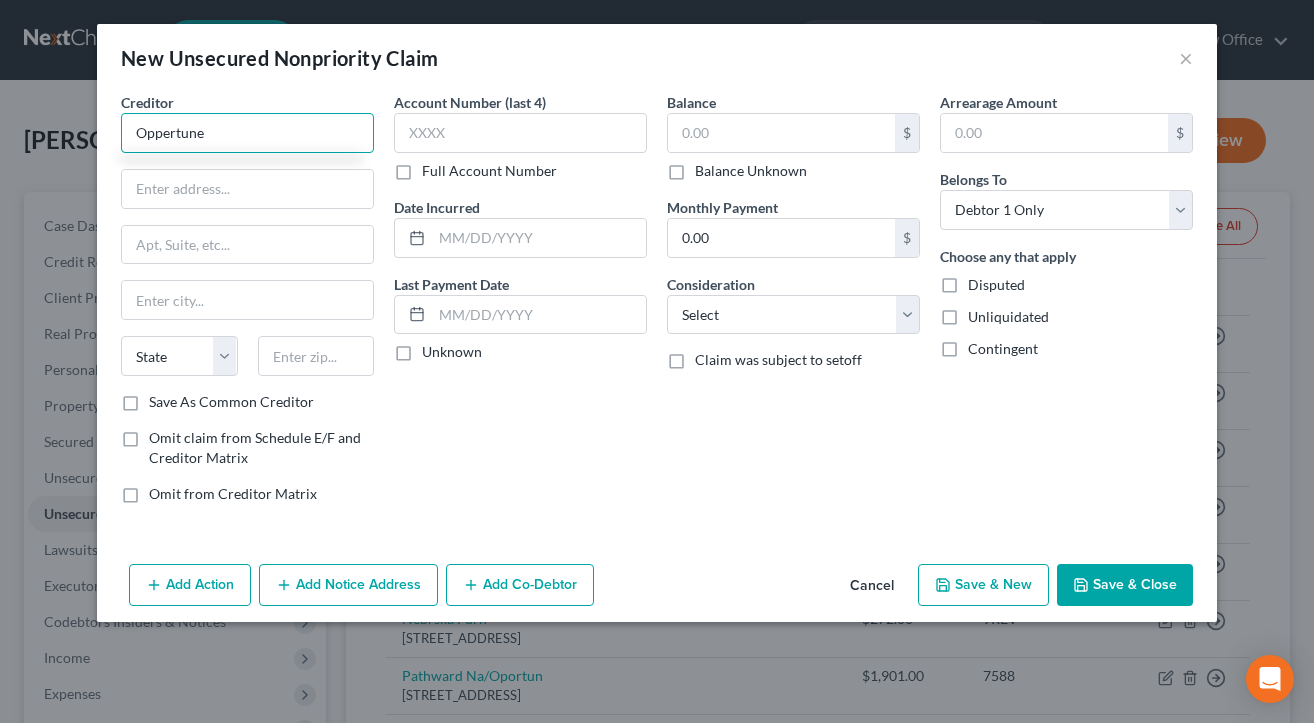 type on "Oppertune" 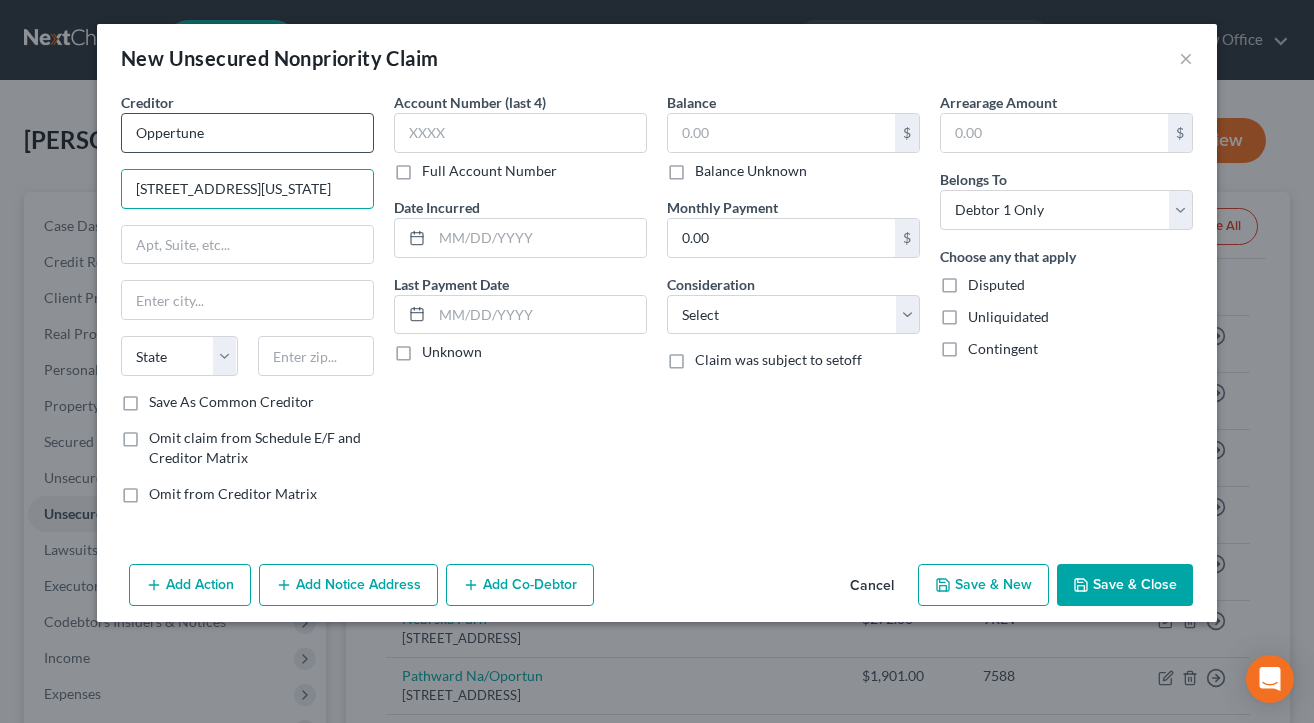 type on "[STREET_ADDRESS][US_STATE]" 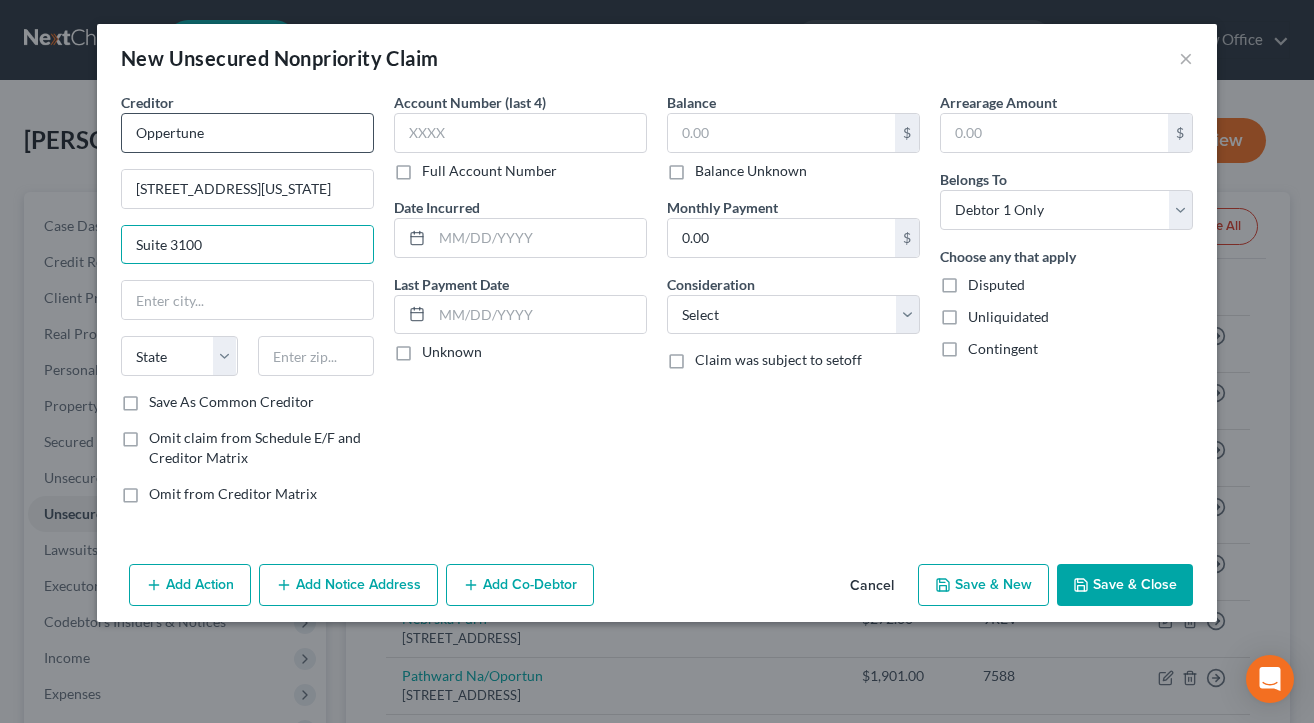 type on "Suite 3100" 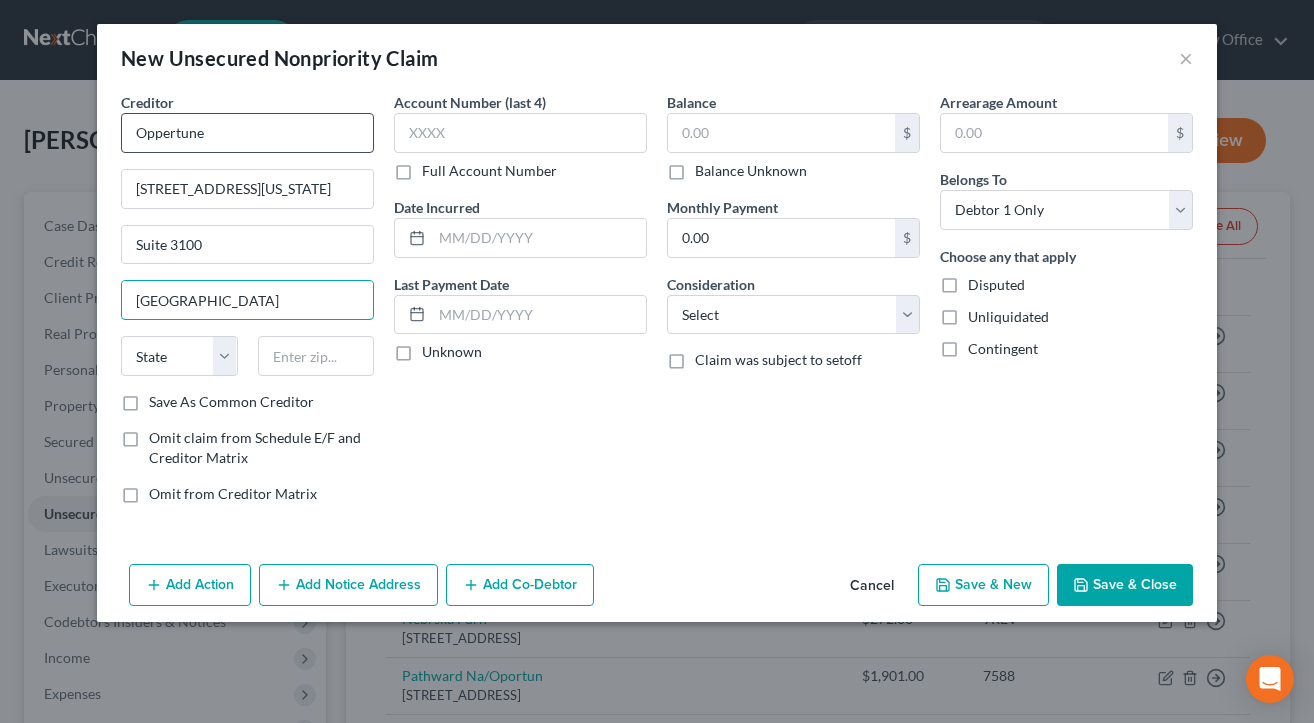 type on "[GEOGRAPHIC_DATA]" 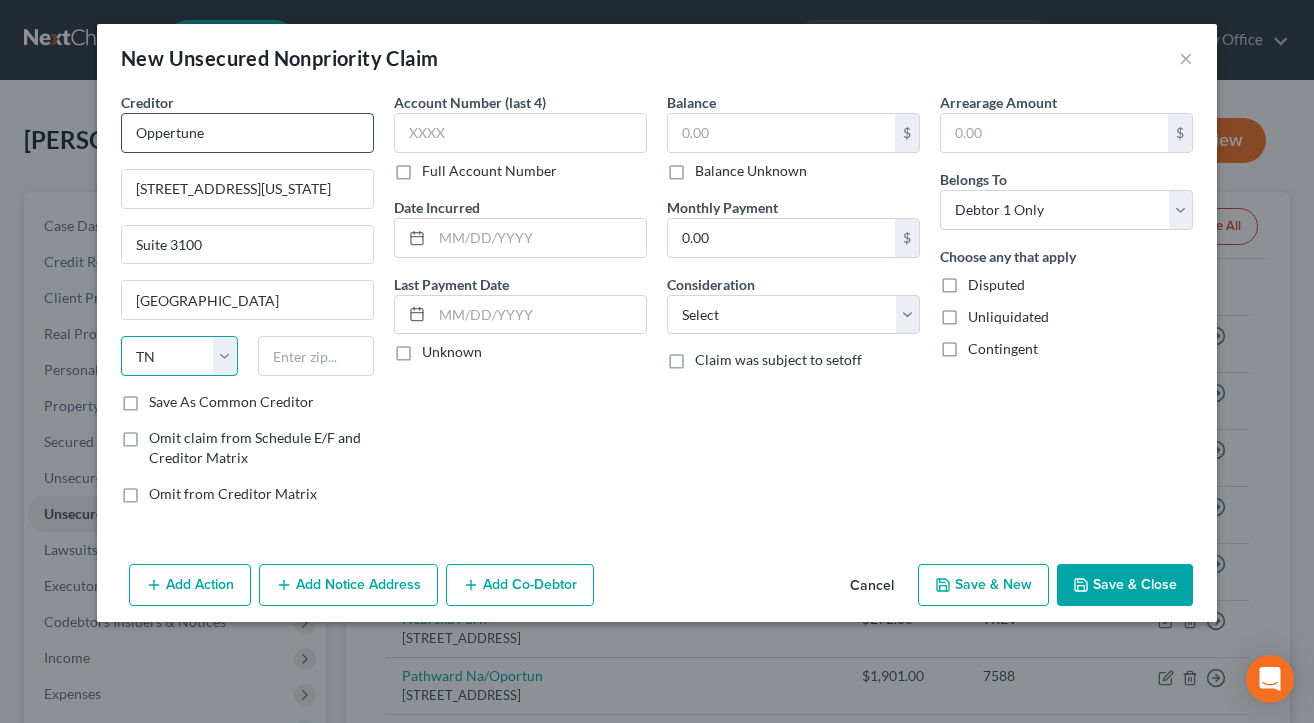 select on "45" 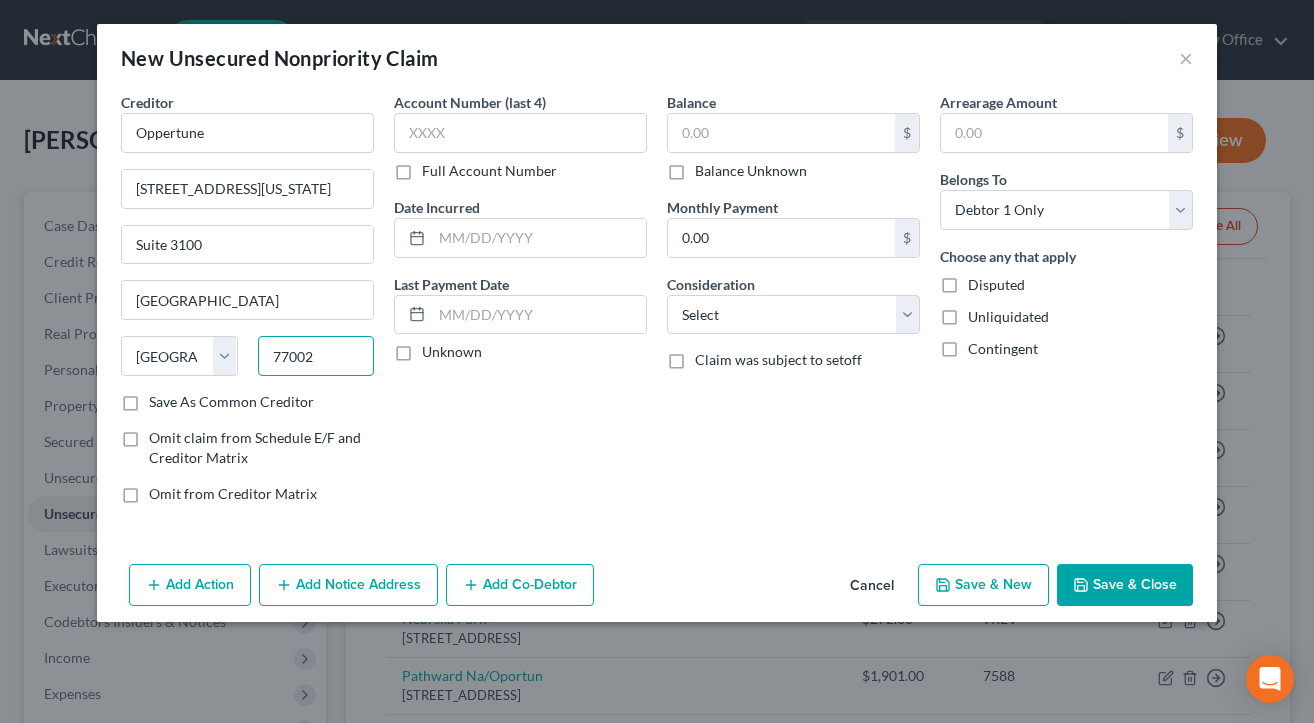 type on "77002" 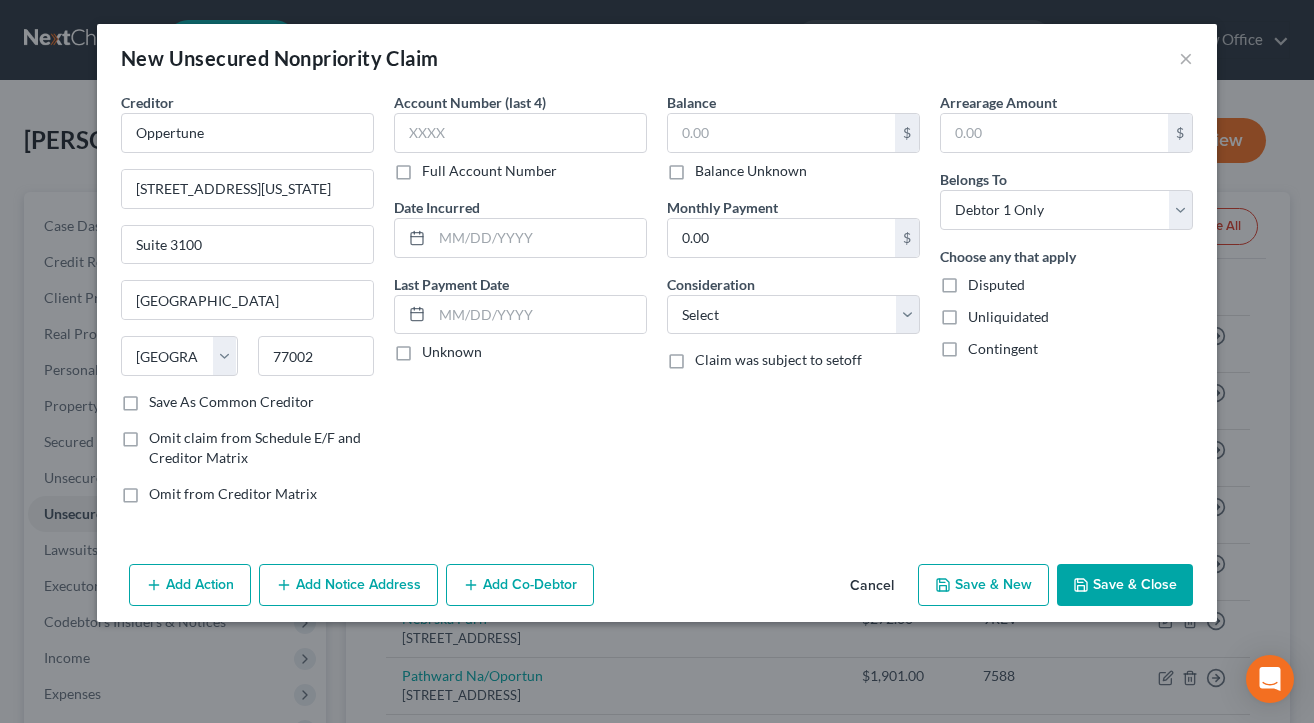 drag, startPoint x: 674, startPoint y: 170, endPoint x: 687, endPoint y: 201, distance: 33.61547 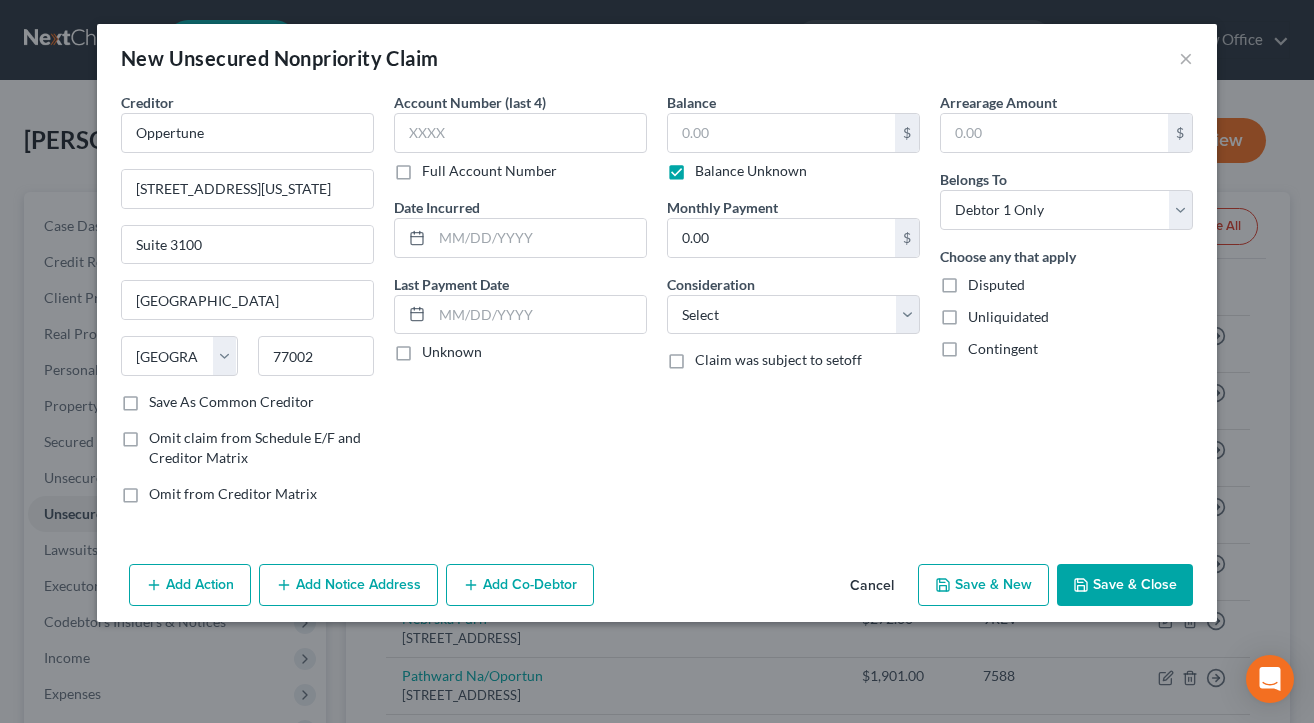 type on "0.00" 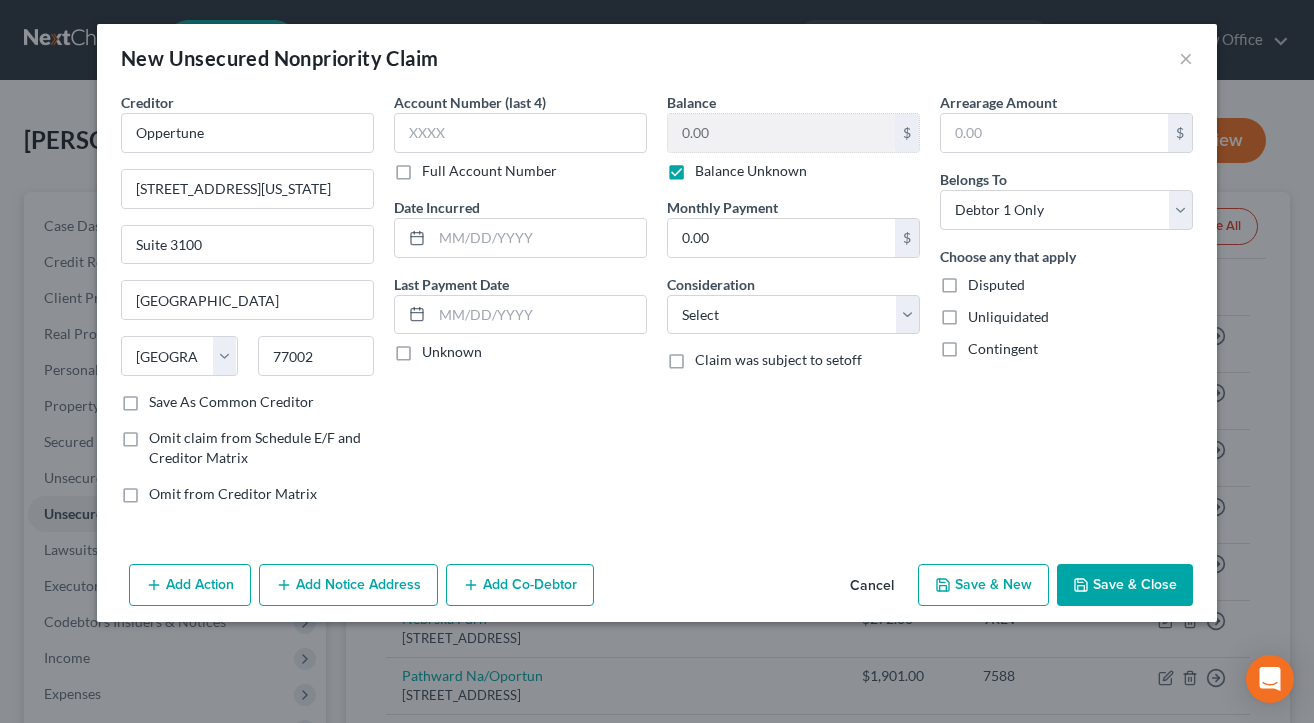 click on "Save & Close" at bounding box center [1125, 585] 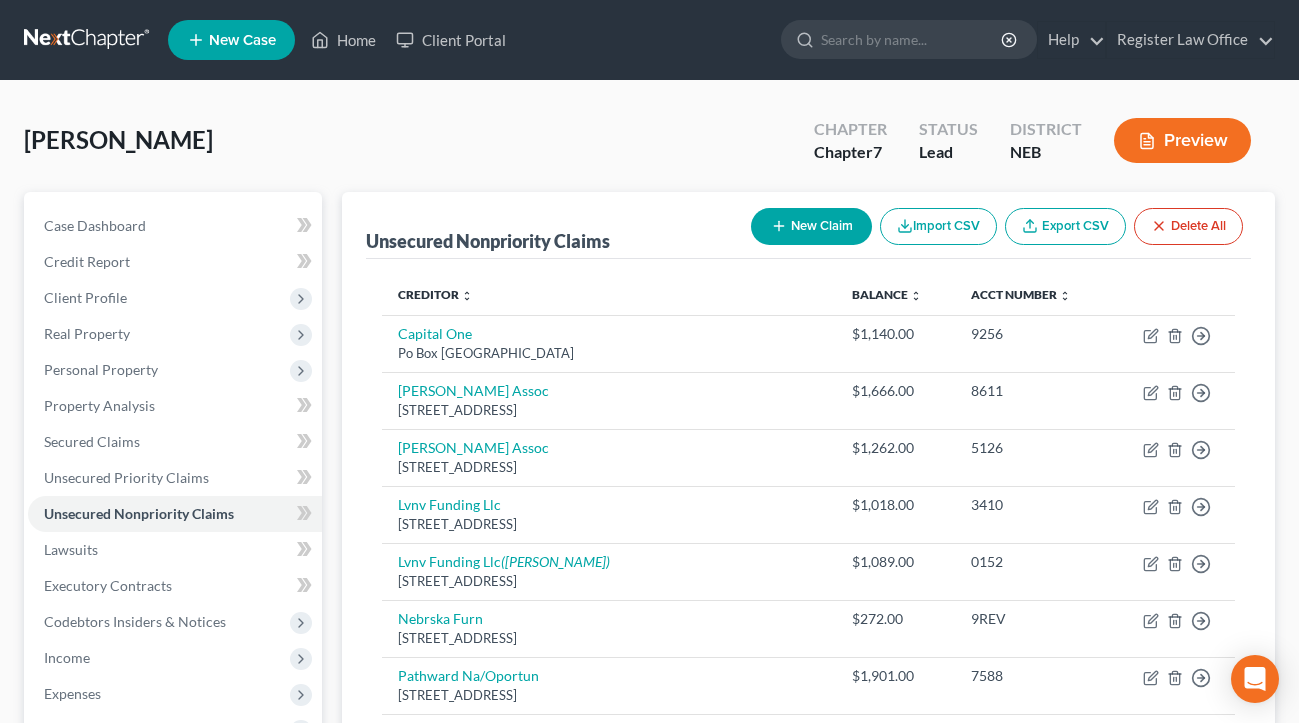 click 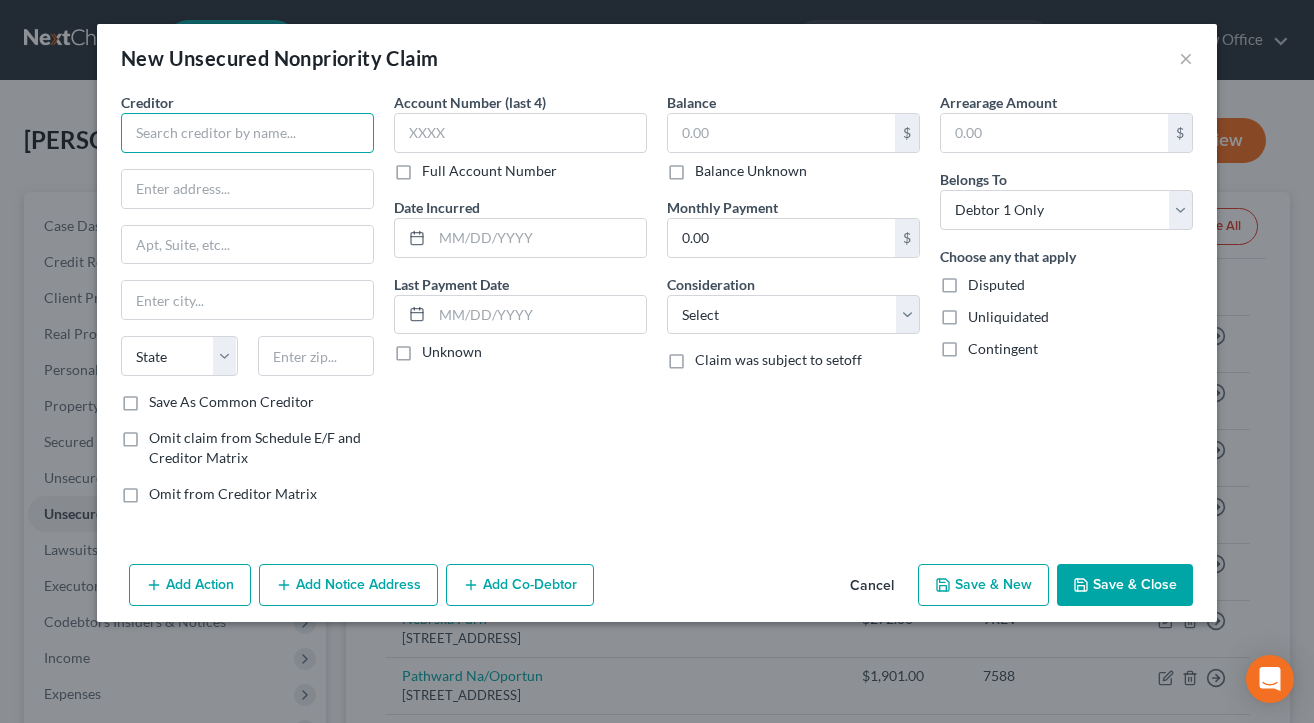 click at bounding box center (247, 133) 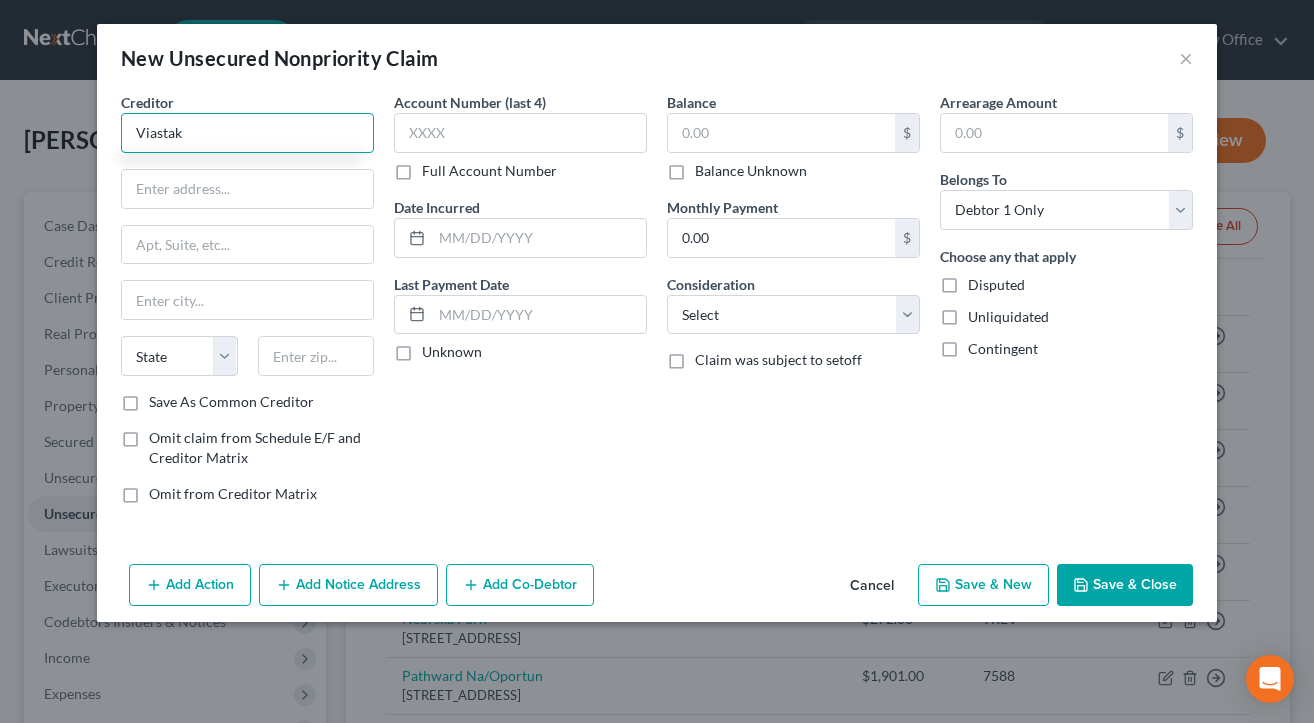 type on "Viastak" 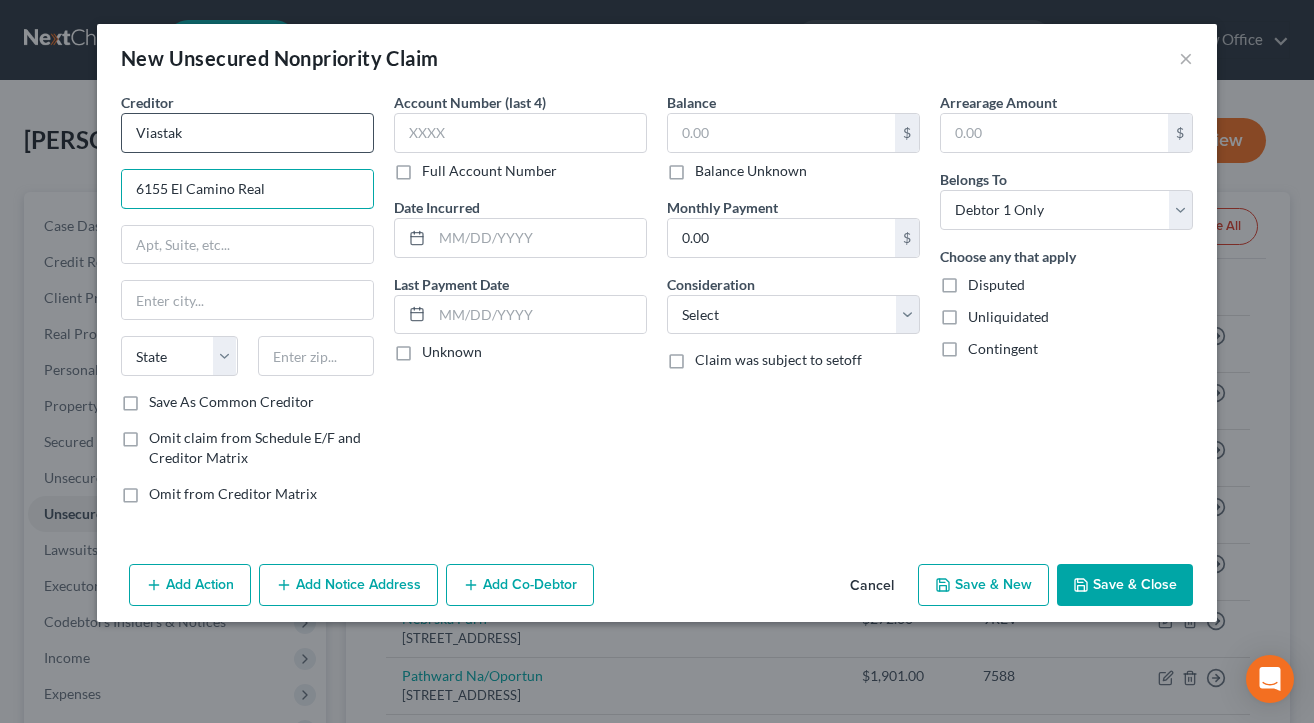 type on "6155 El Camino Real" 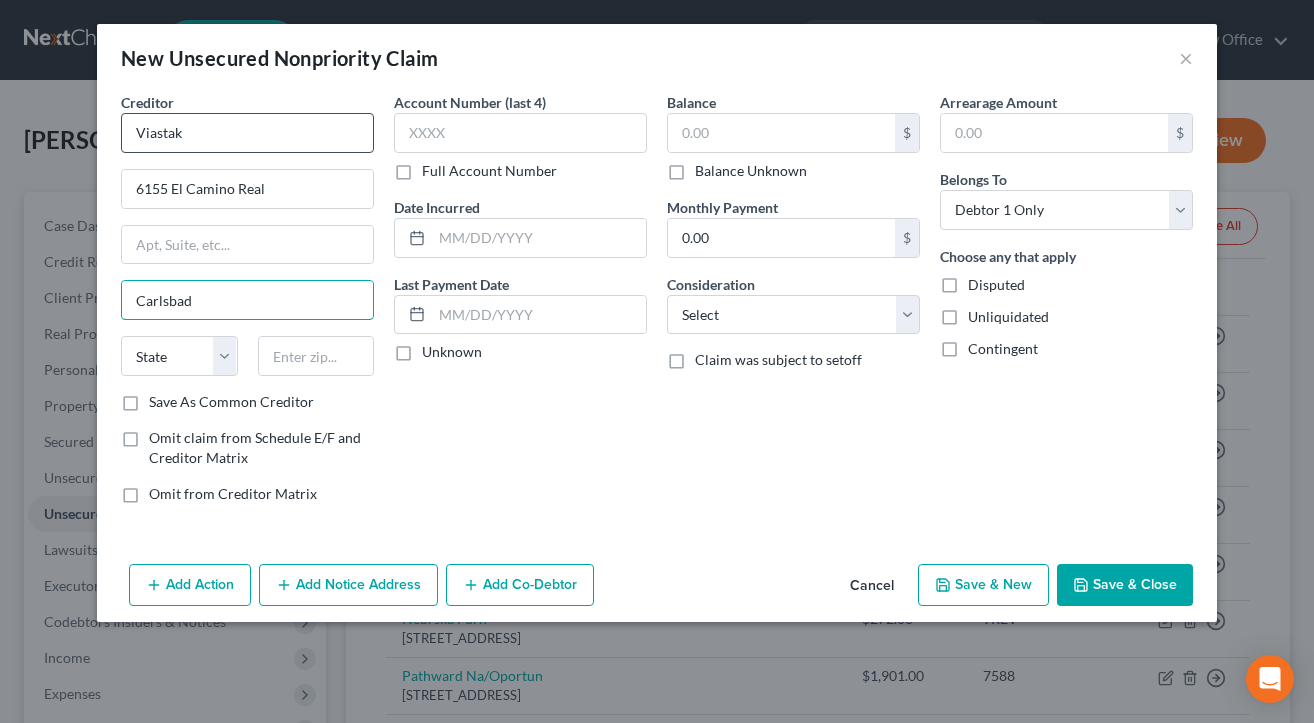 type on "Carlsbad" 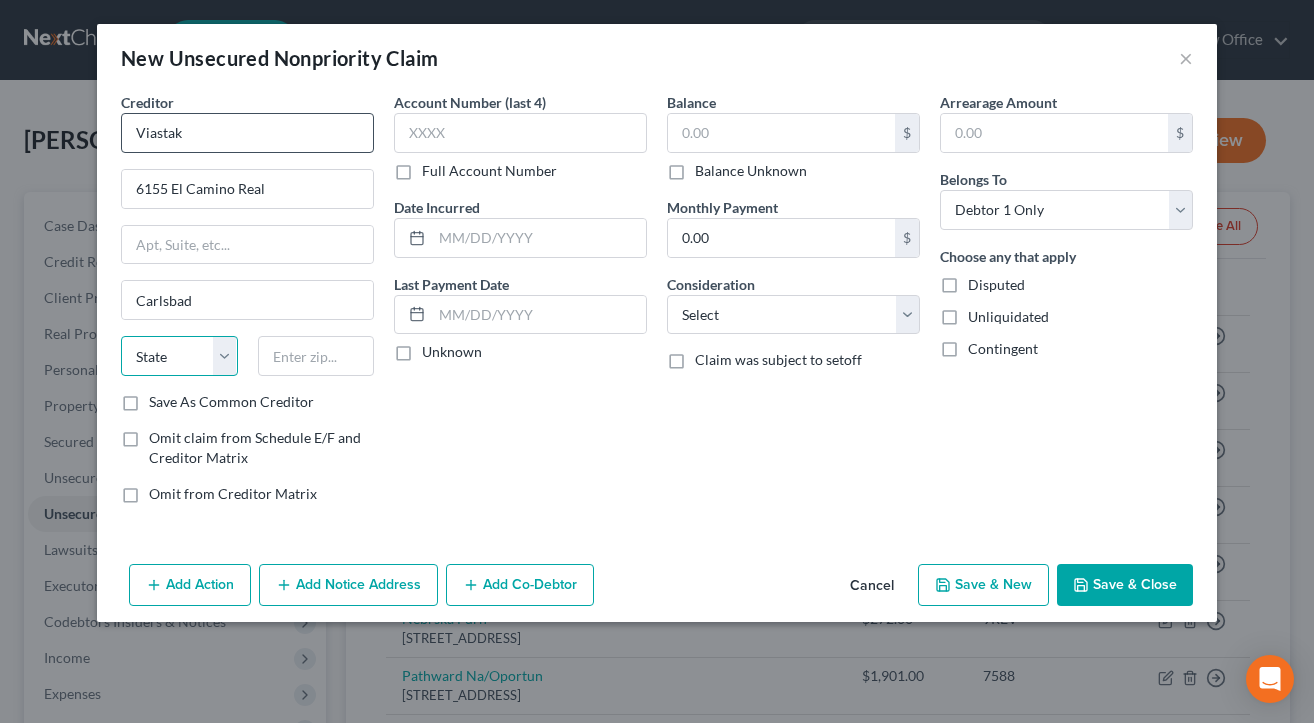 select on "4" 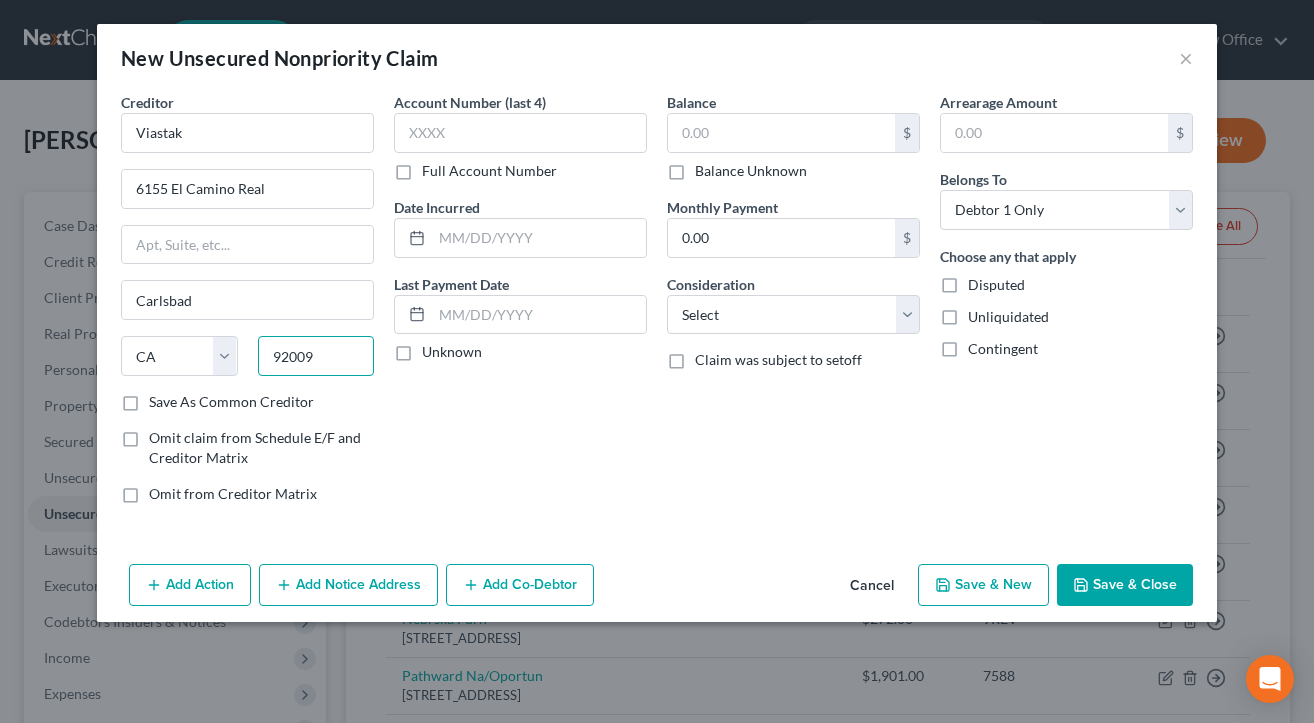 type on "92009" 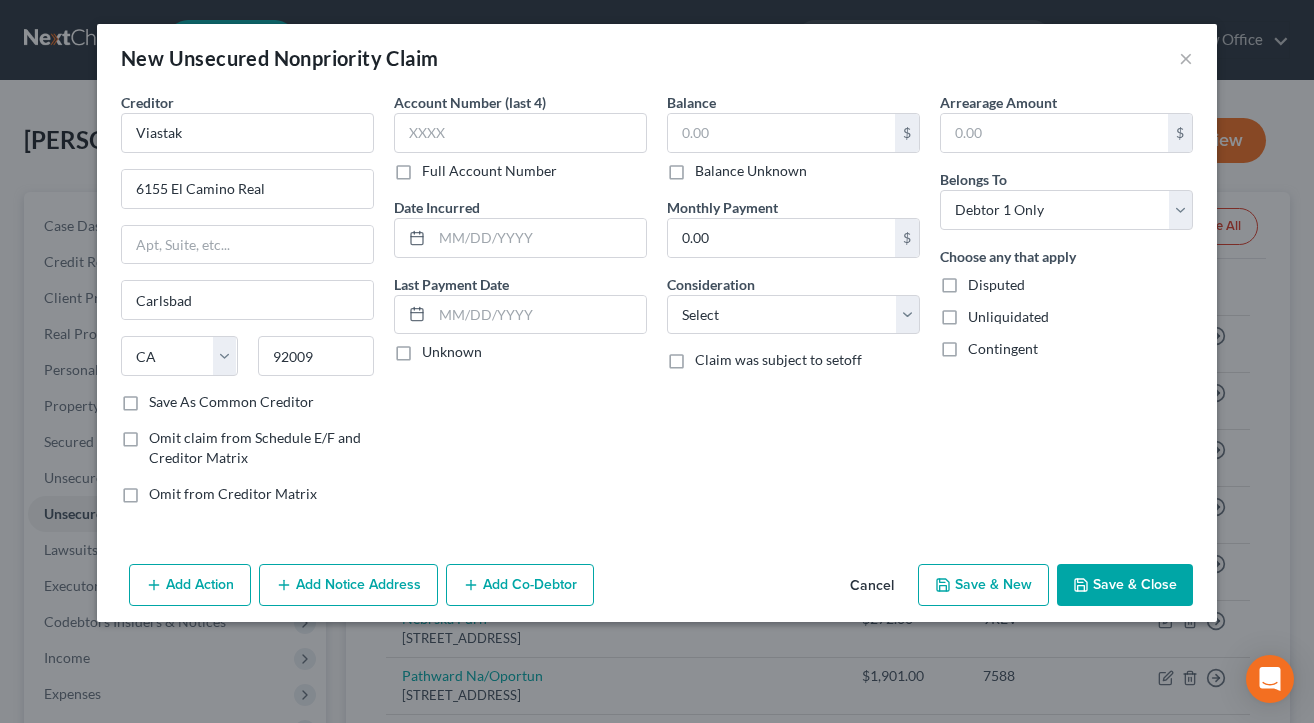 click on "Balance Unknown" at bounding box center (751, 171) 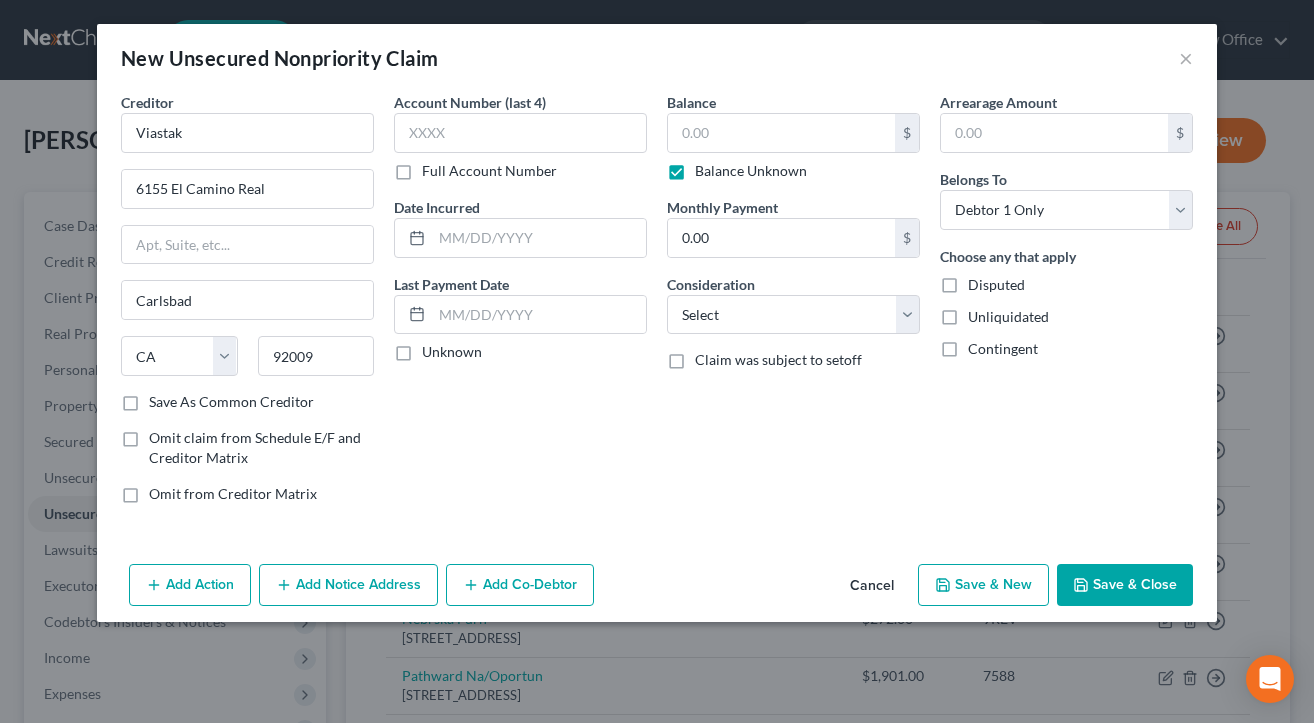 type on "0.00" 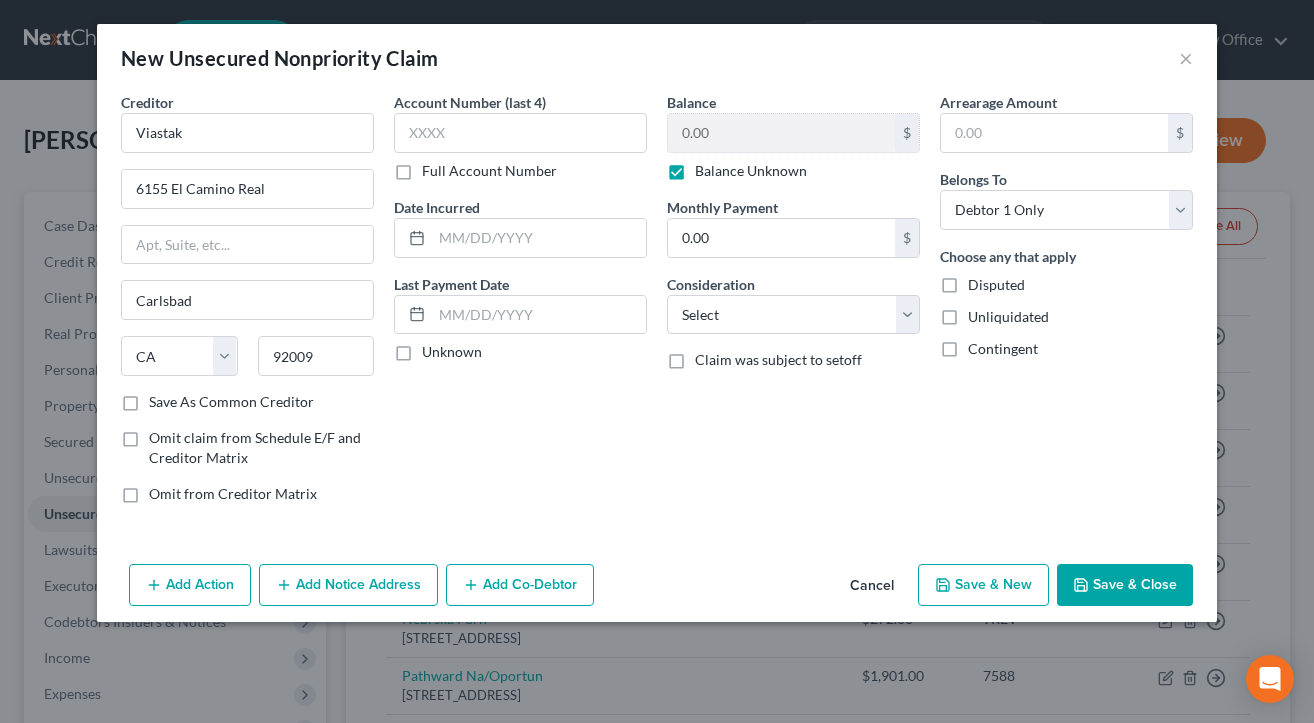 click on "Save & Close" at bounding box center [1125, 585] 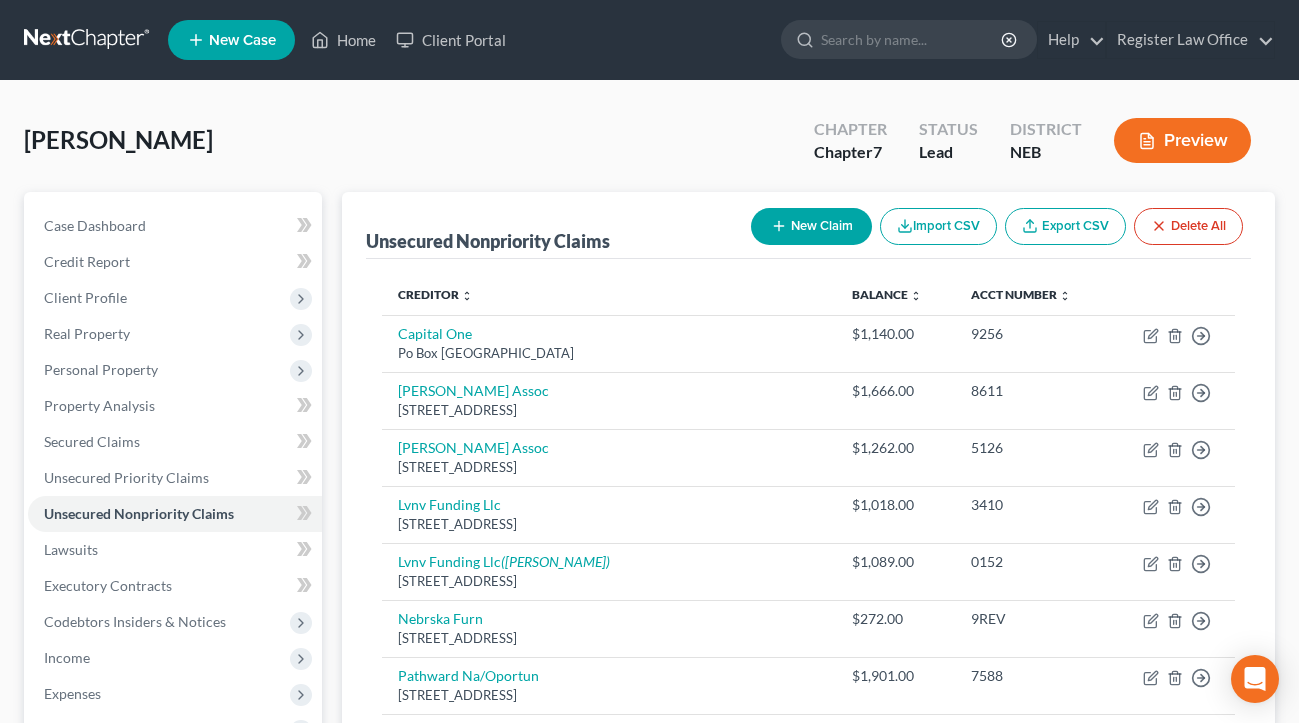 click on "New Claim" at bounding box center [811, 226] 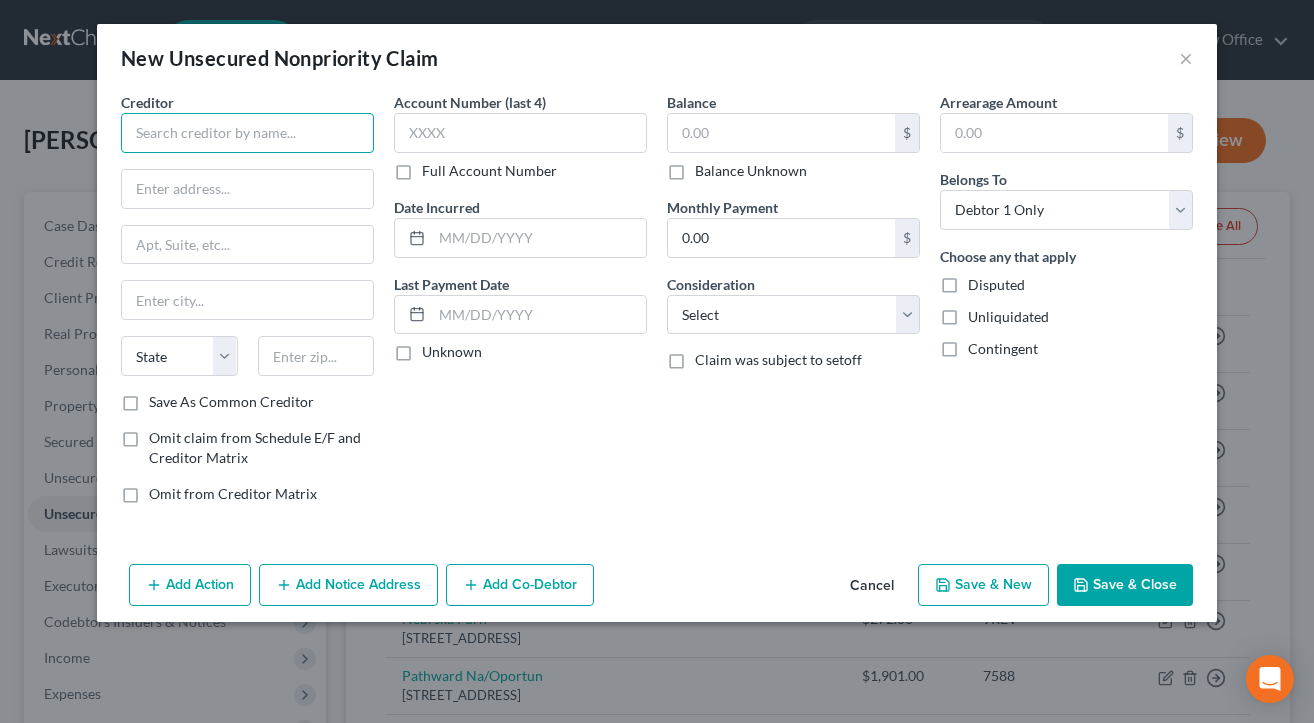 click at bounding box center (247, 133) 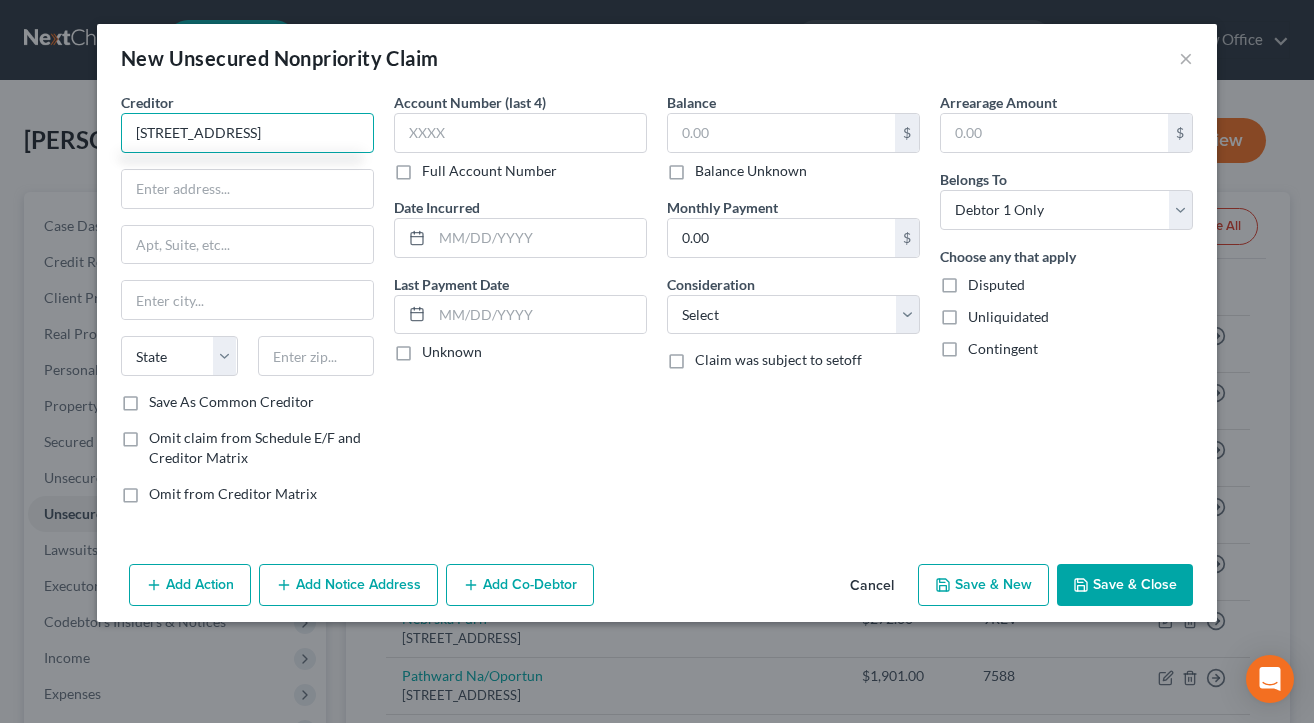 type on "[STREET_ADDRESS]" 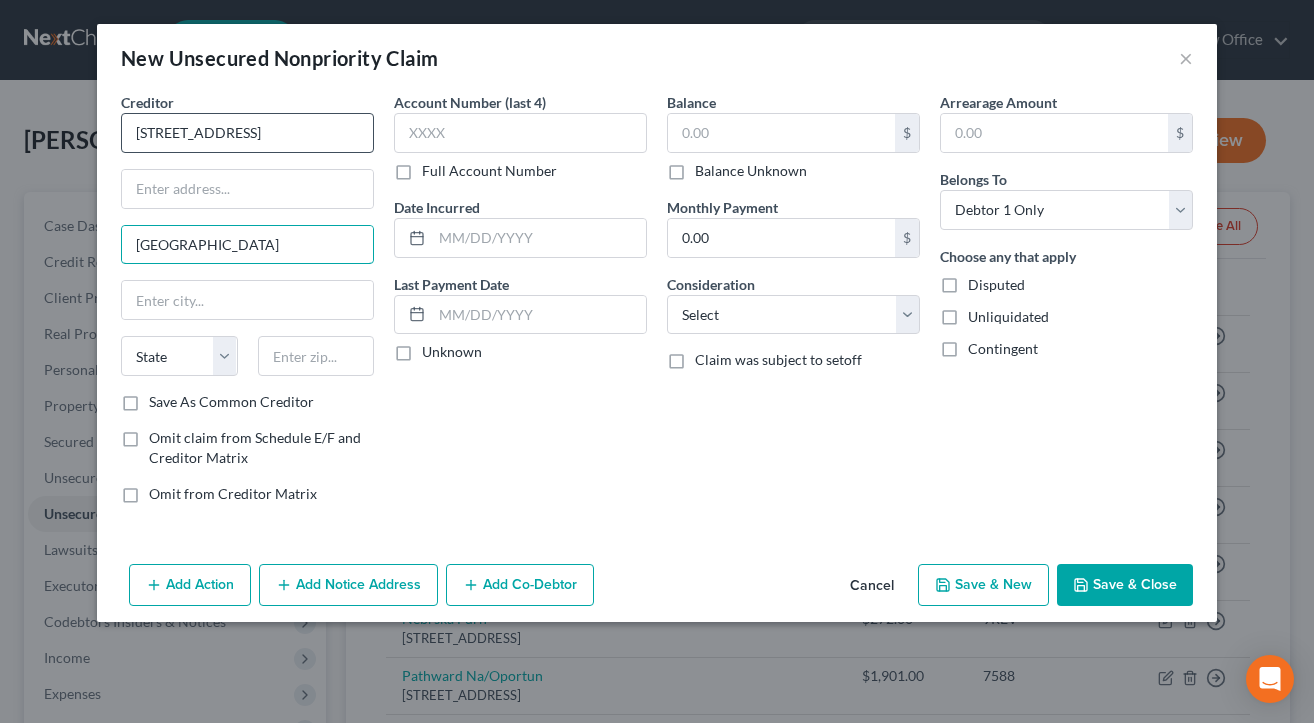 type on "[GEOGRAPHIC_DATA]" 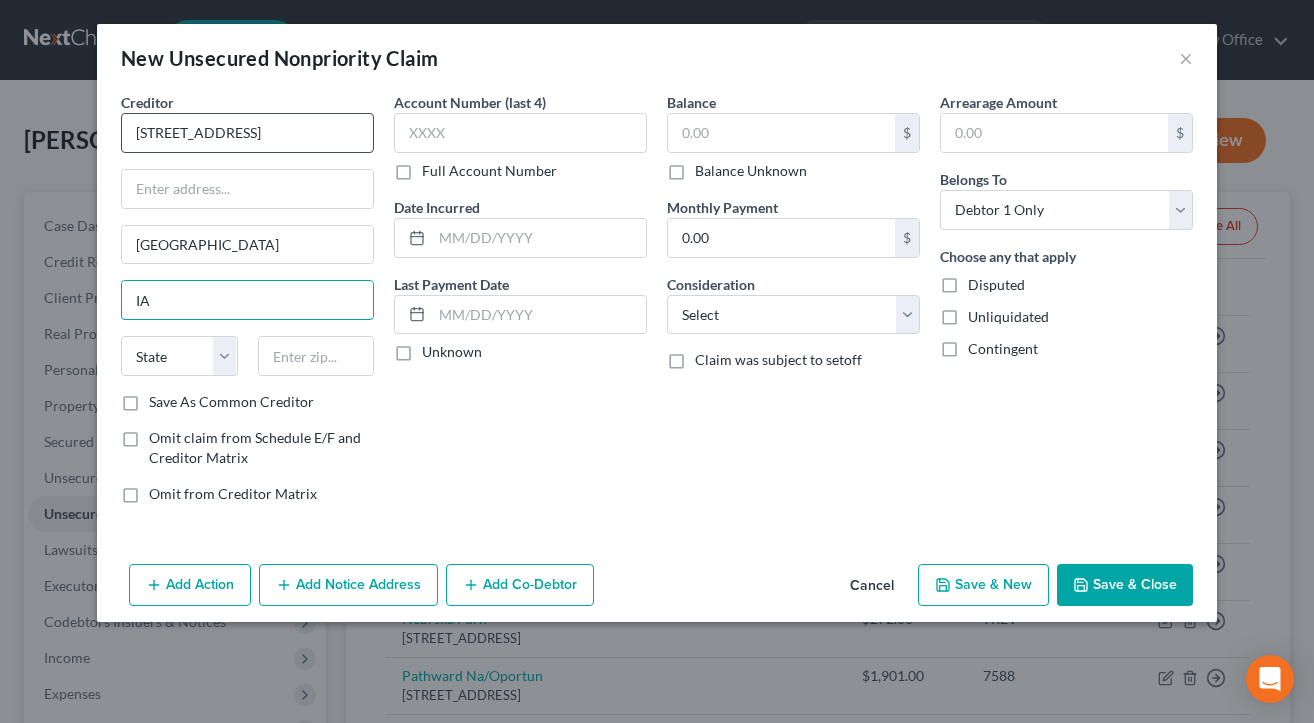 type on "IA" 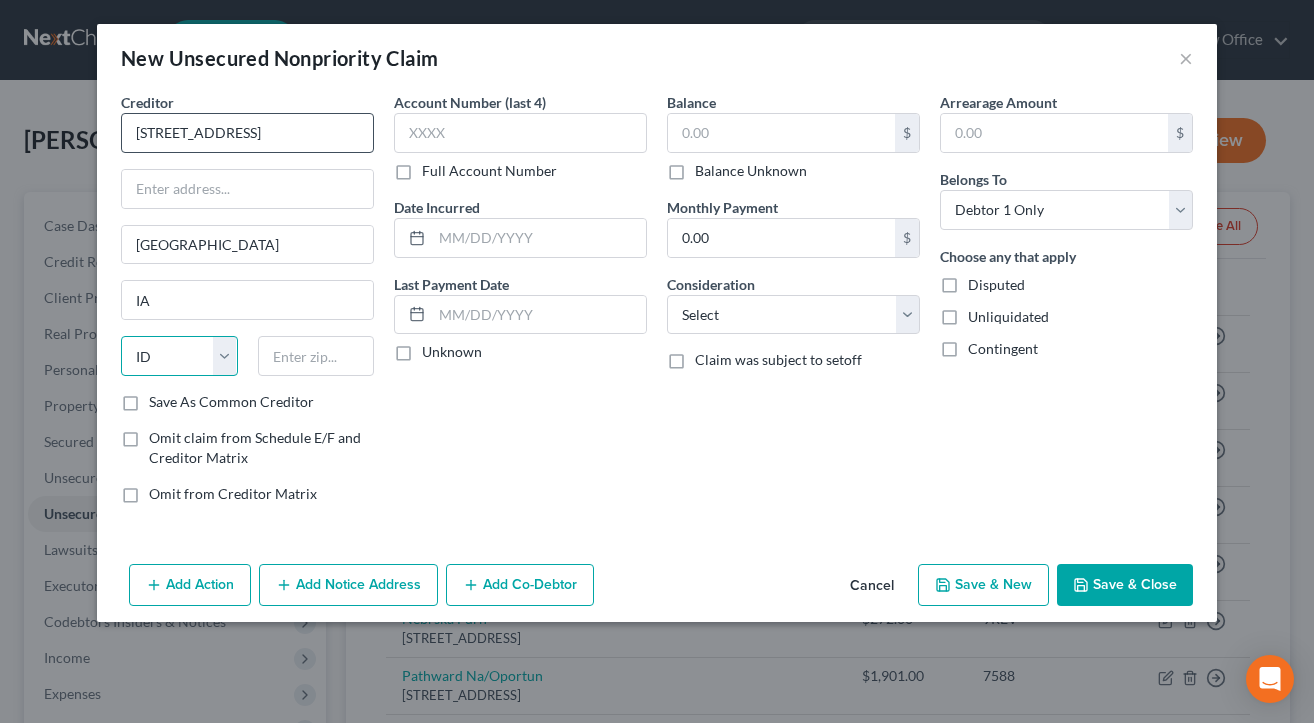 select on "16" 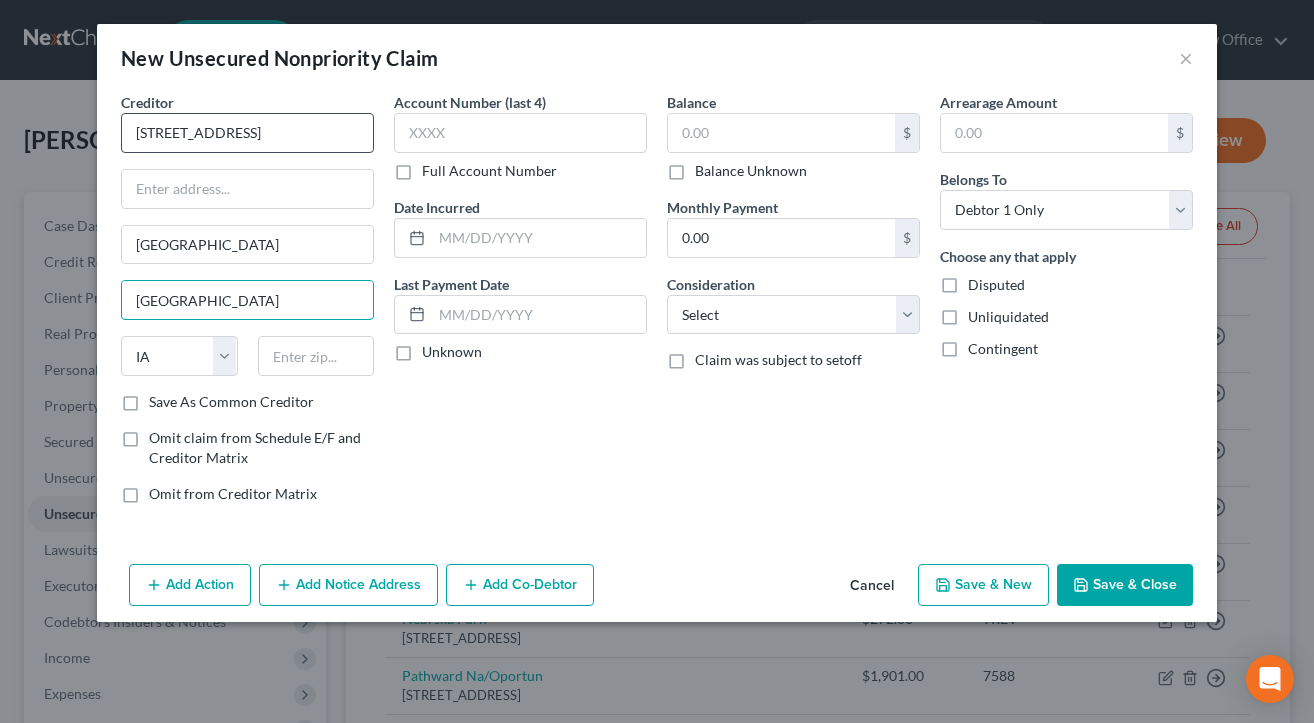 type on "[GEOGRAPHIC_DATA]" 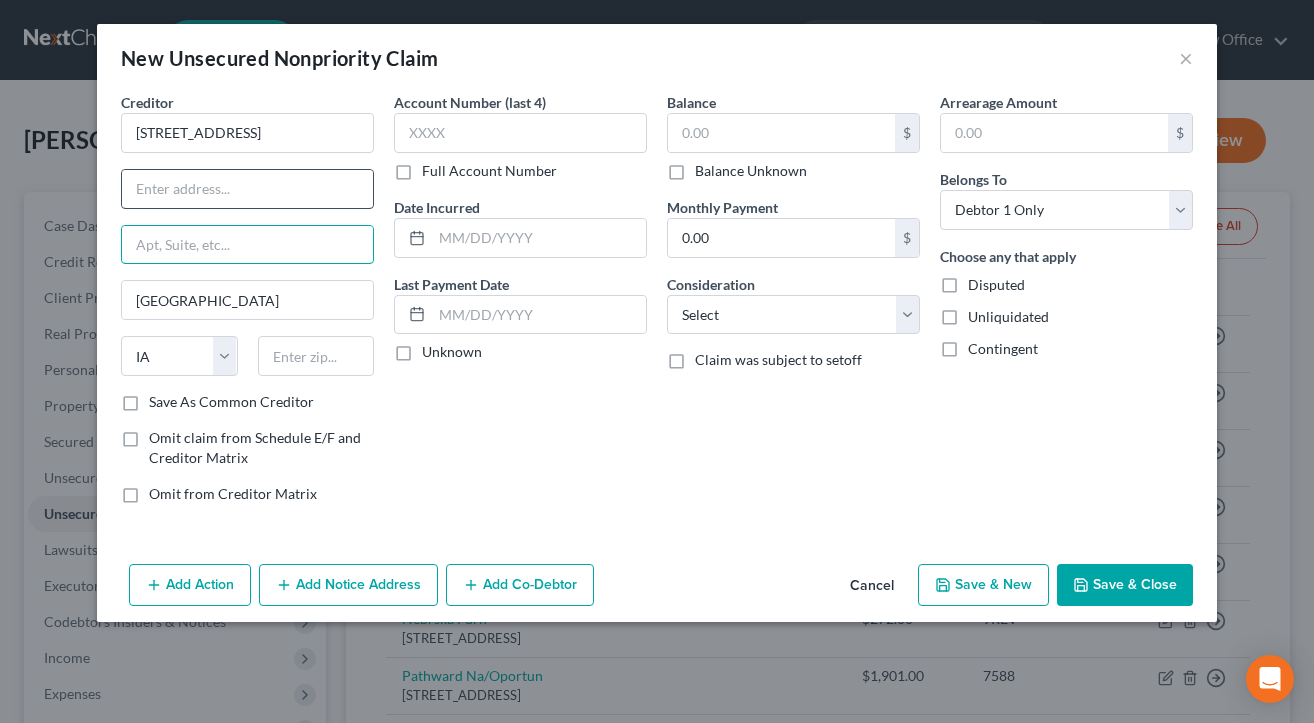 type 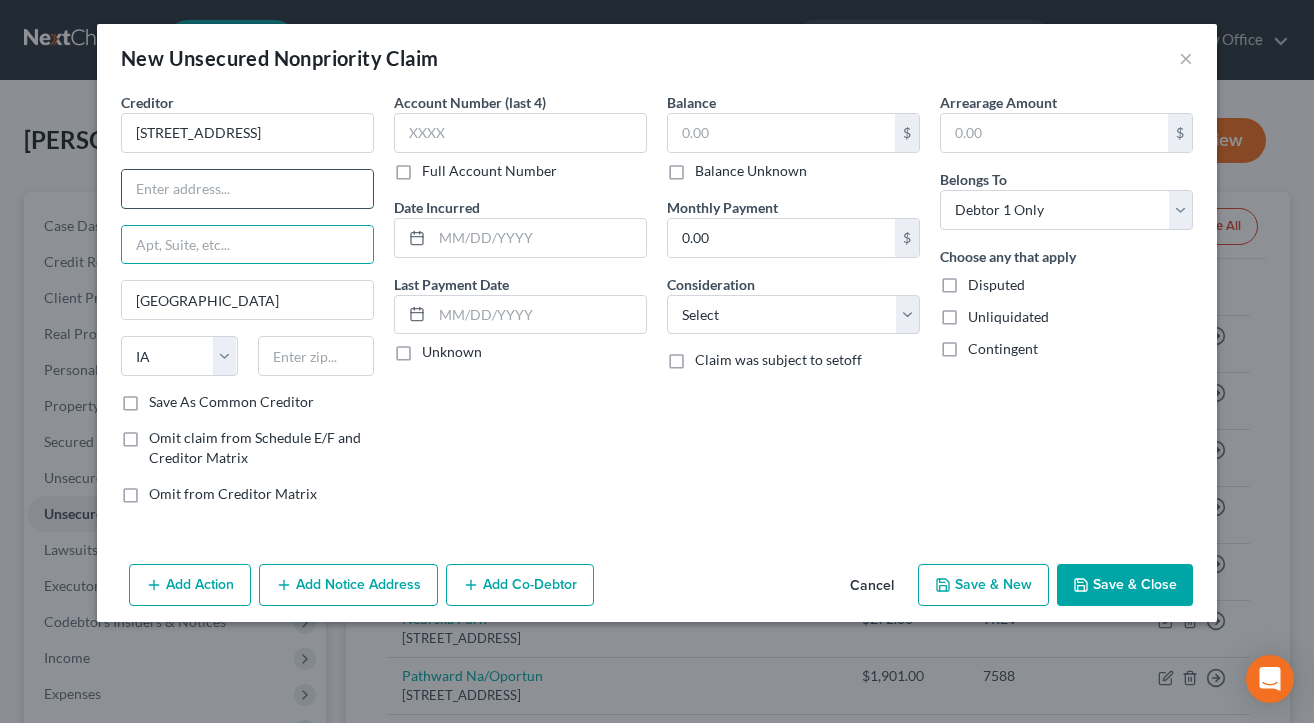 click at bounding box center (247, 189) 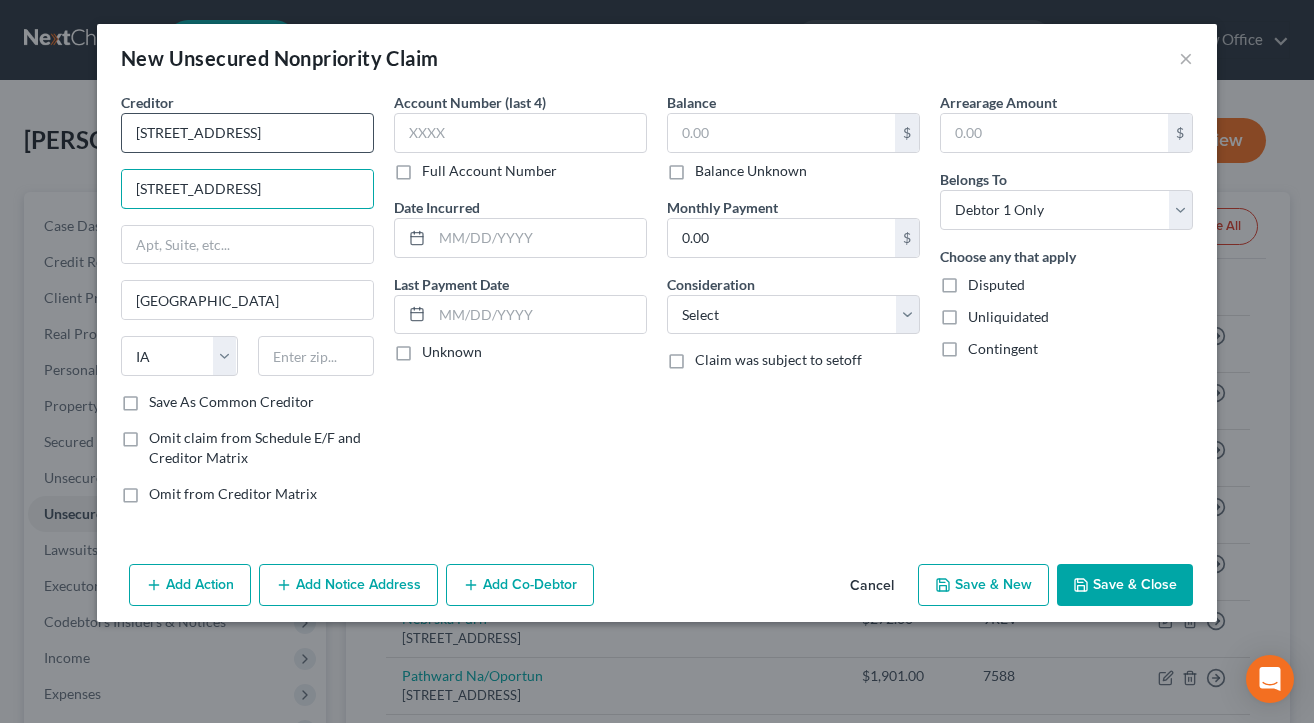 type on "[STREET_ADDRESS]" 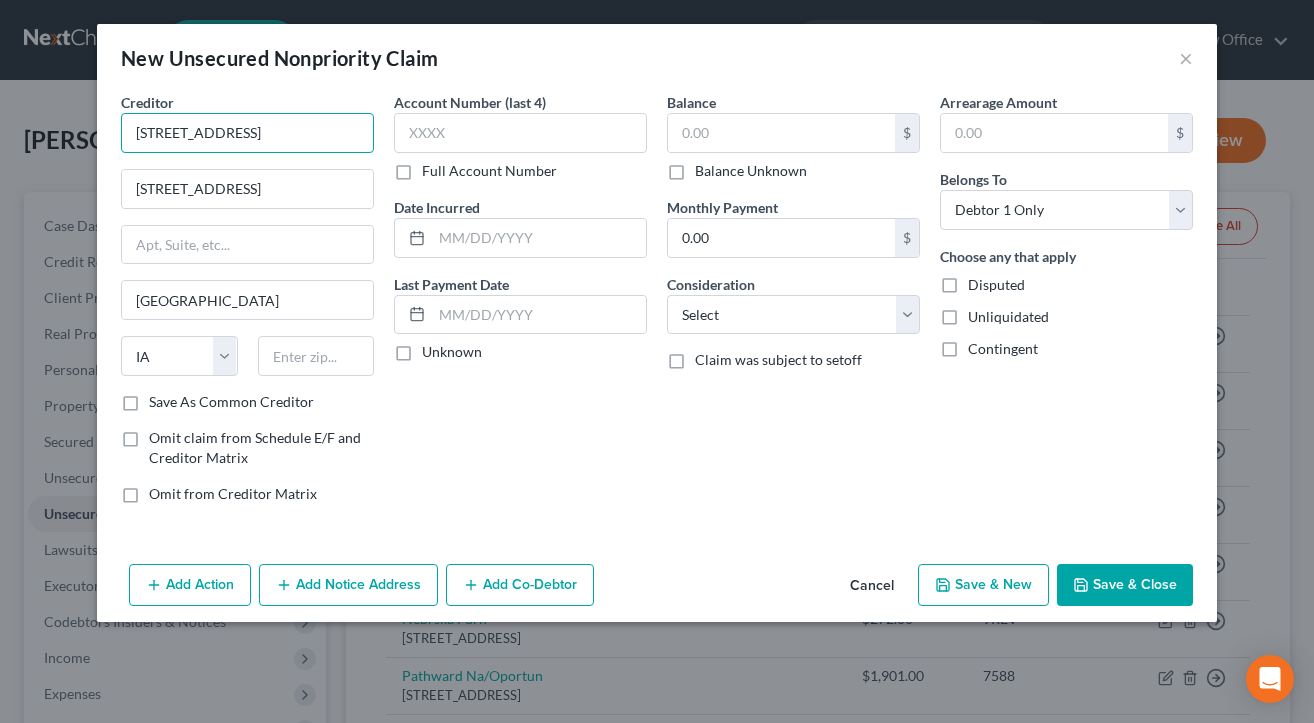 drag, startPoint x: 267, startPoint y: 126, endPoint x: -70, endPoint y: 154, distance: 338.1612 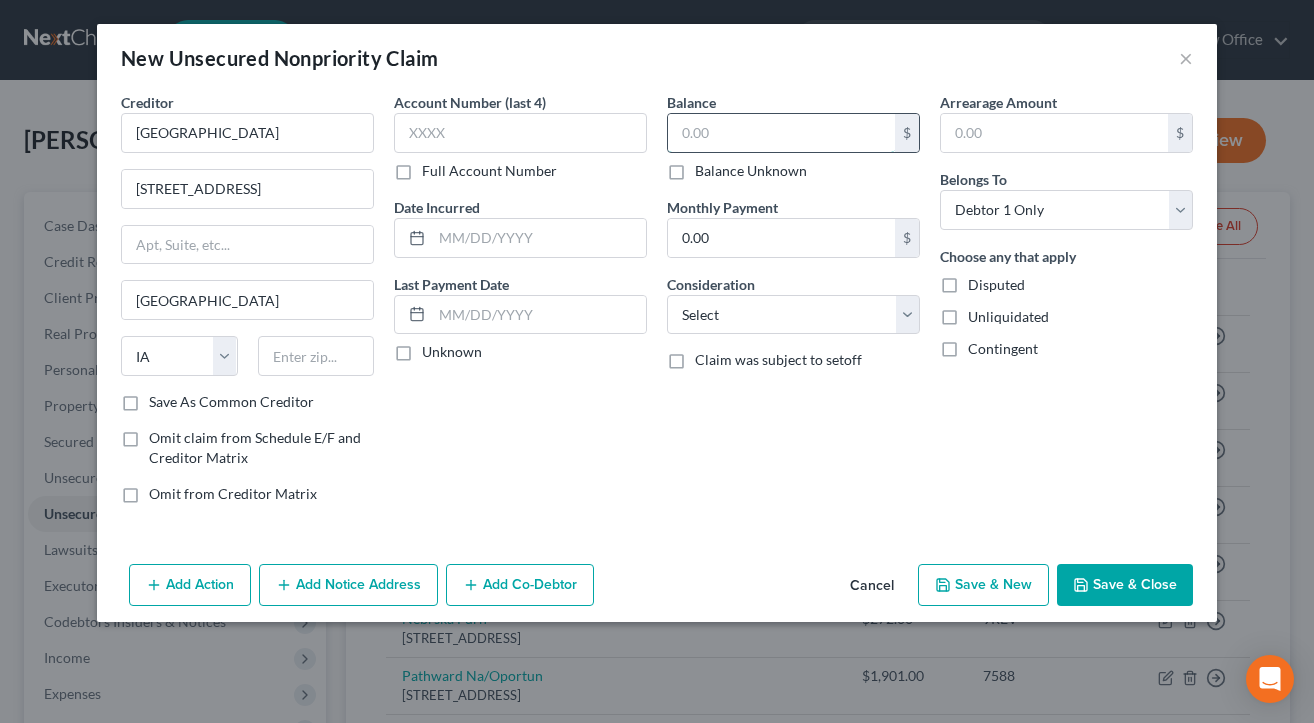 click at bounding box center [781, 133] 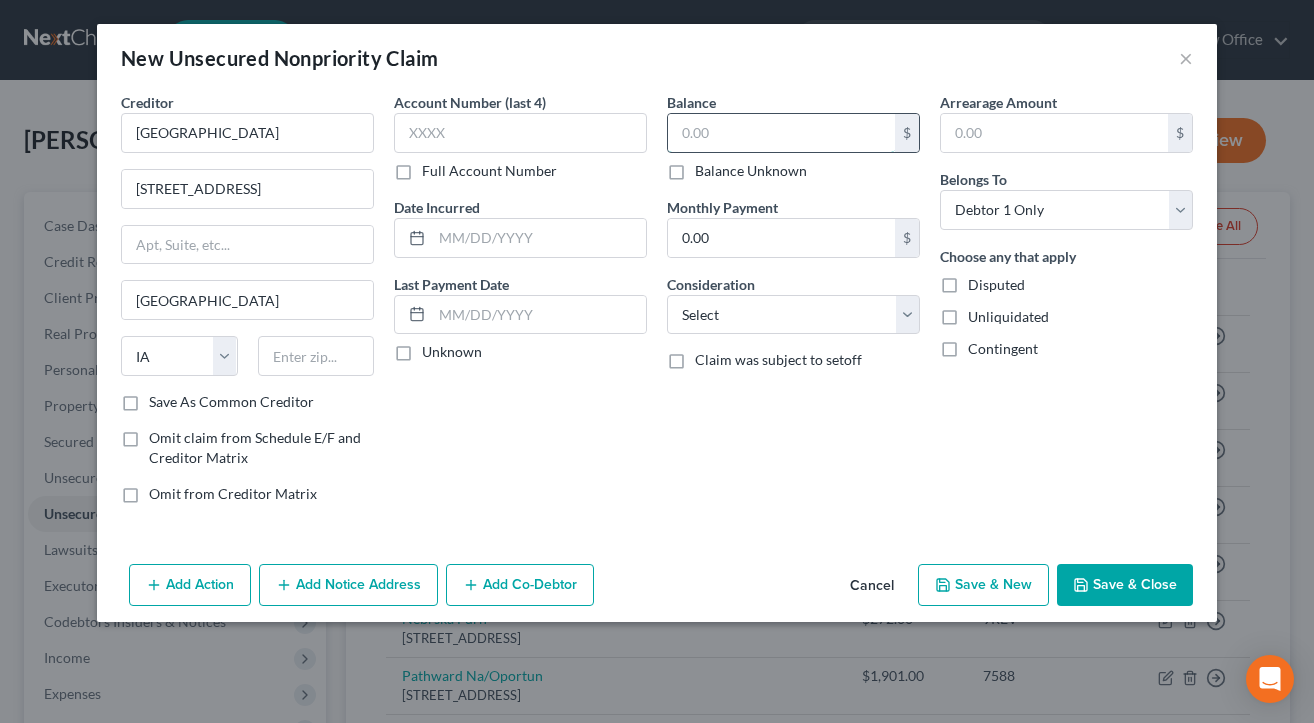 type on "[GEOGRAPHIC_DATA]" 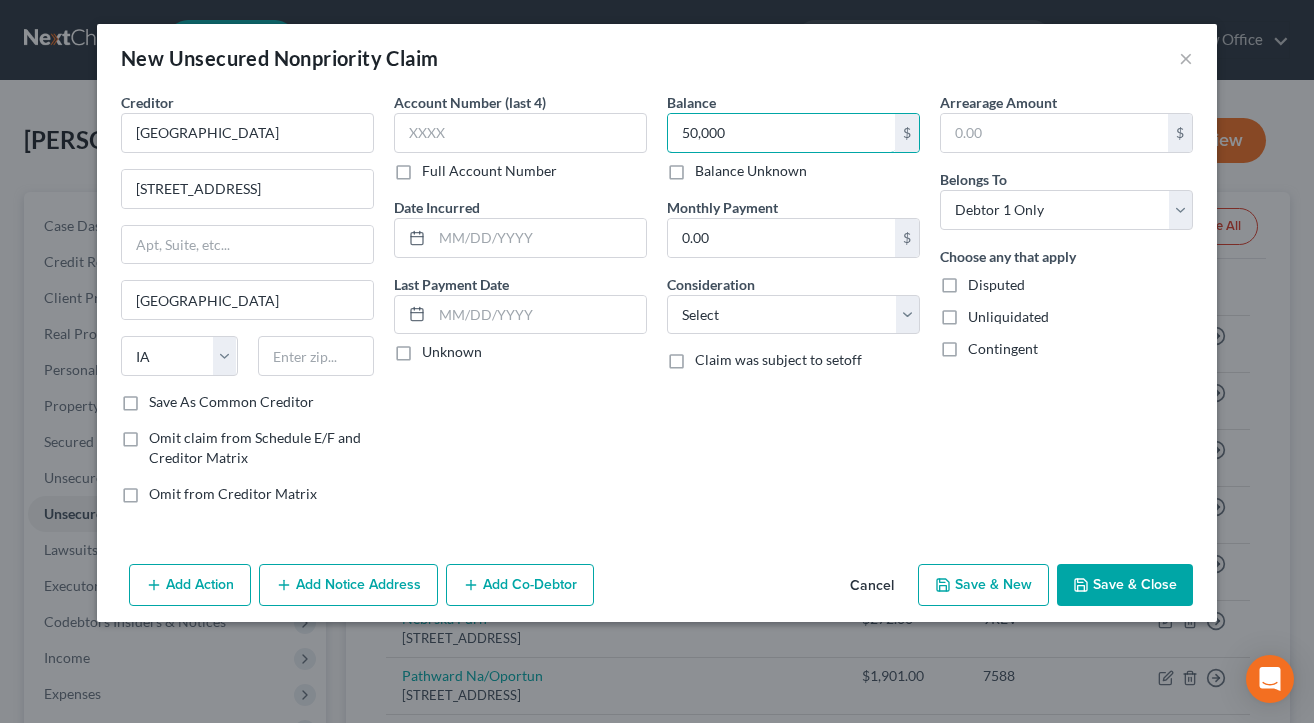 type on "50,000" 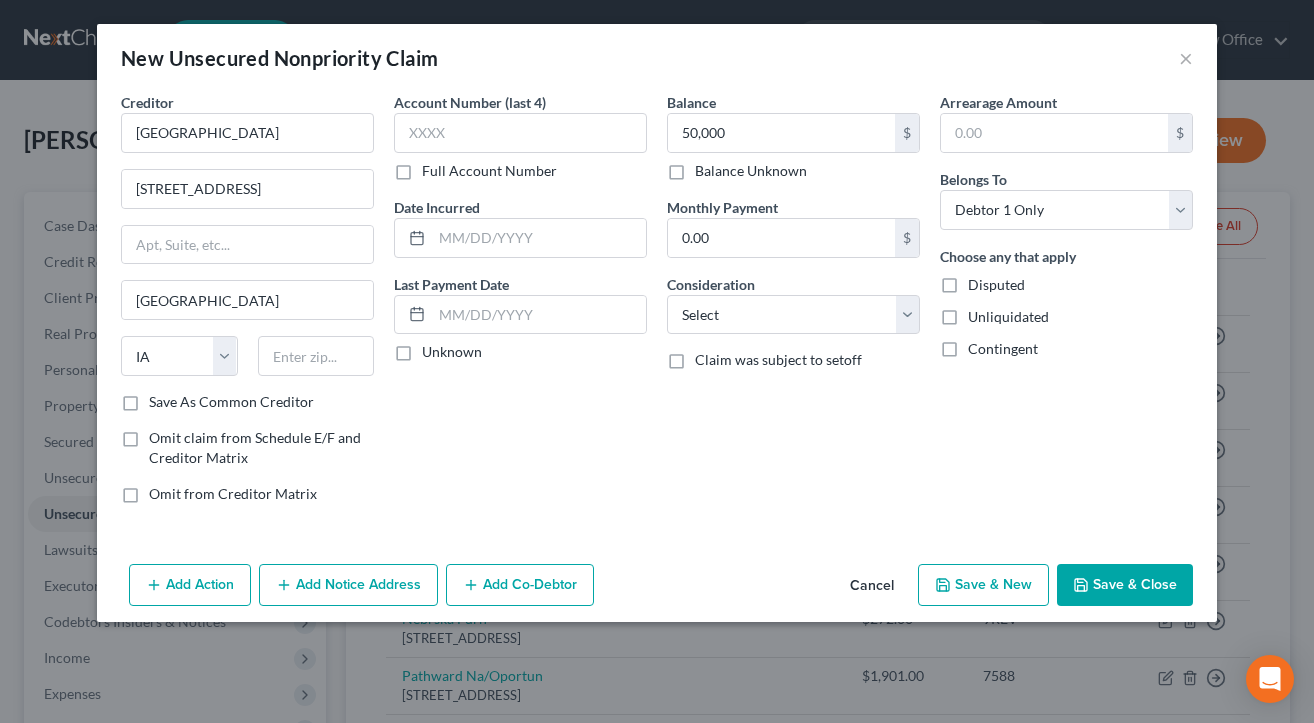 click on "Balance
50,000.00 $
Balance Unknown
Balance Undetermined
50,000 $
Balance Unknown
Monthly Payment 0.00 $ Consideration Select Cable / Satellite Services Collection Agency Credit Card Debt Debt Counseling / Attorneys Deficiency Balance Domestic Support Obligations Home / Car Repairs Income Taxes Judgment Liens Medical Services Monies Loaned / Advanced Mortgage Obligation From Divorce Or Separation Obligation To Pensions Other Overdrawn Bank Account Promised To Help Pay Creditors Student Loans Suppliers And Vendors Telephone / Internet Services Utility Services Claim was subject to setoff" at bounding box center (793, 306) 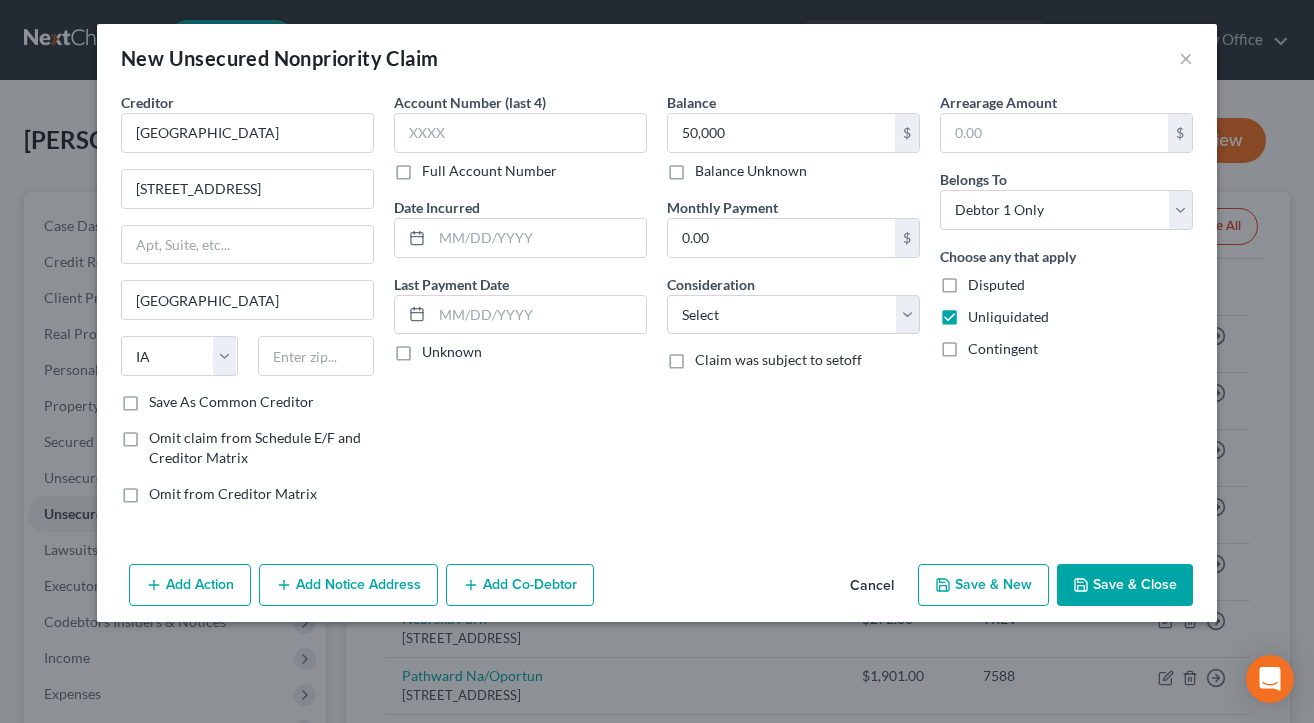 click on "Save & Close" at bounding box center (1125, 585) 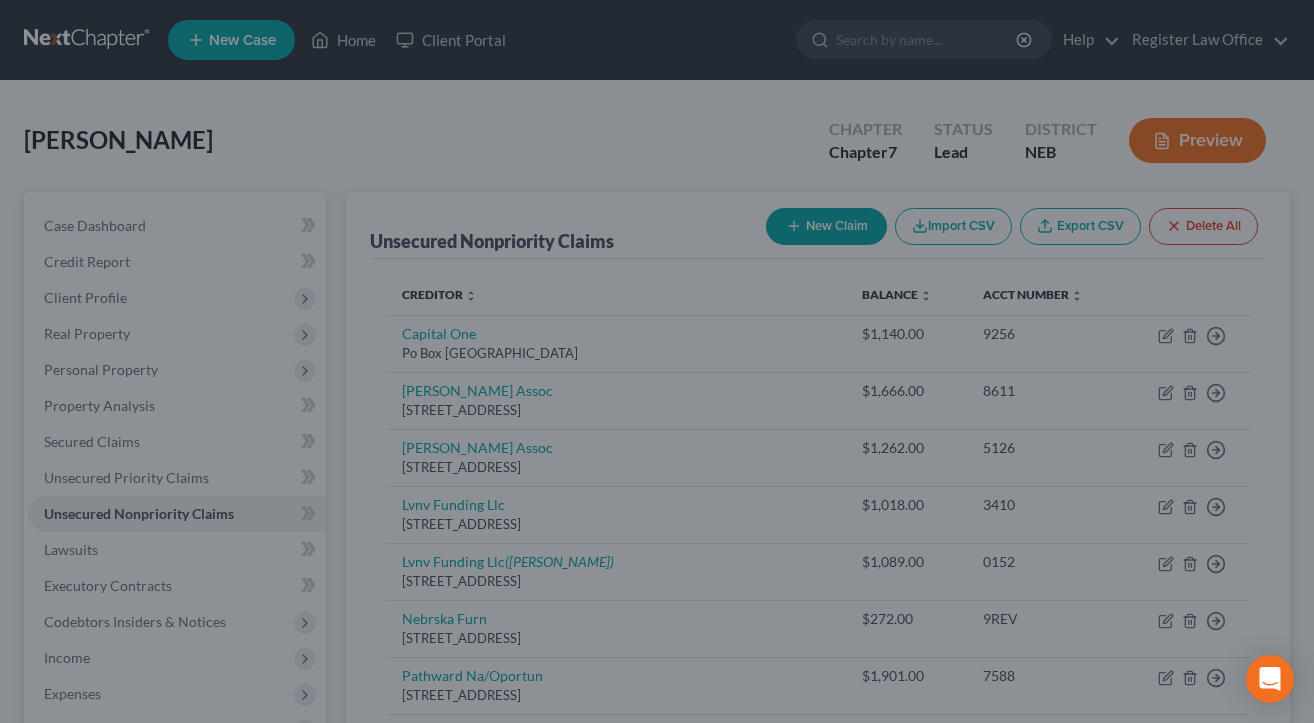 type on "50,000.00" 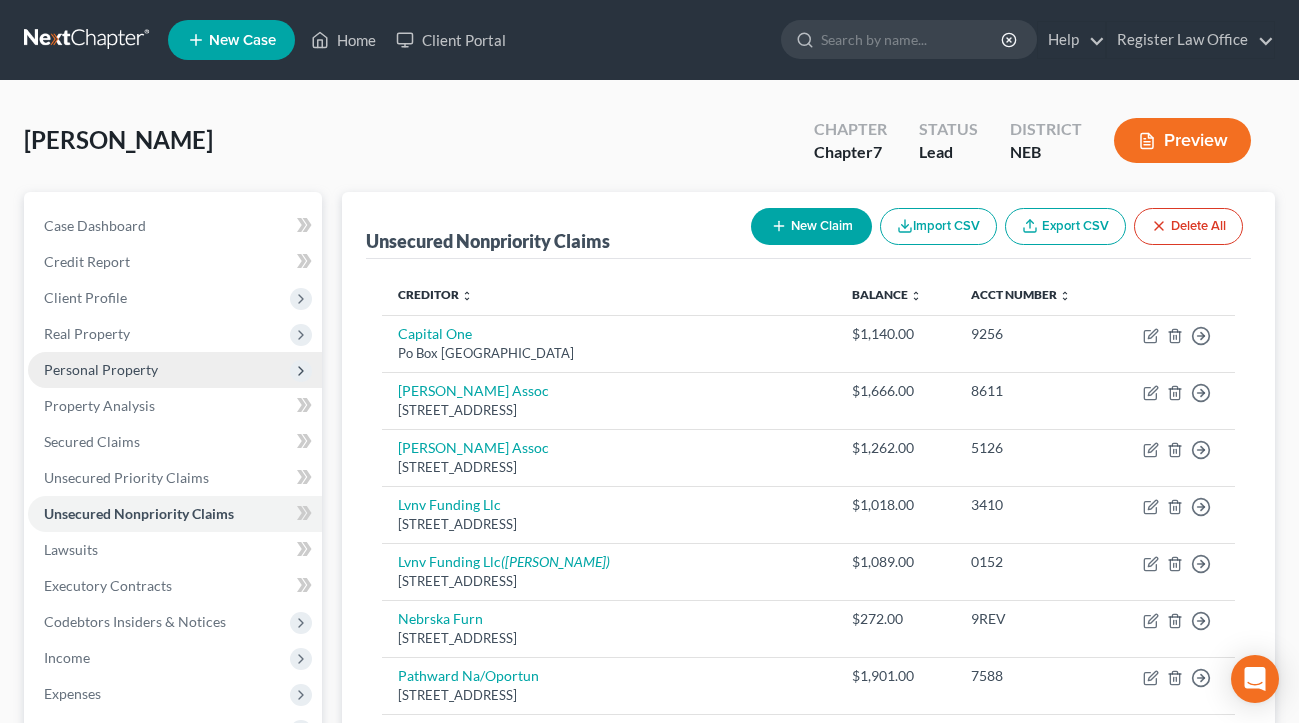 click on "Personal Property" at bounding box center (101, 369) 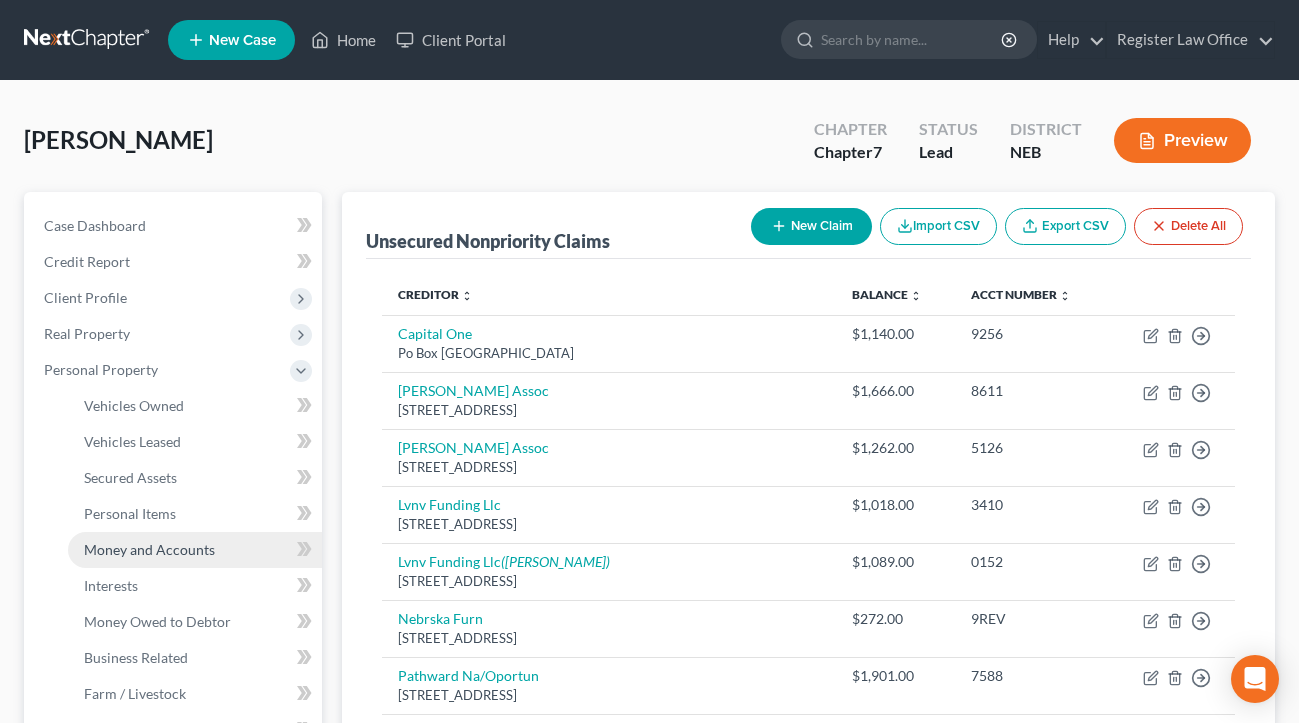 click on "Money and Accounts" at bounding box center (149, 549) 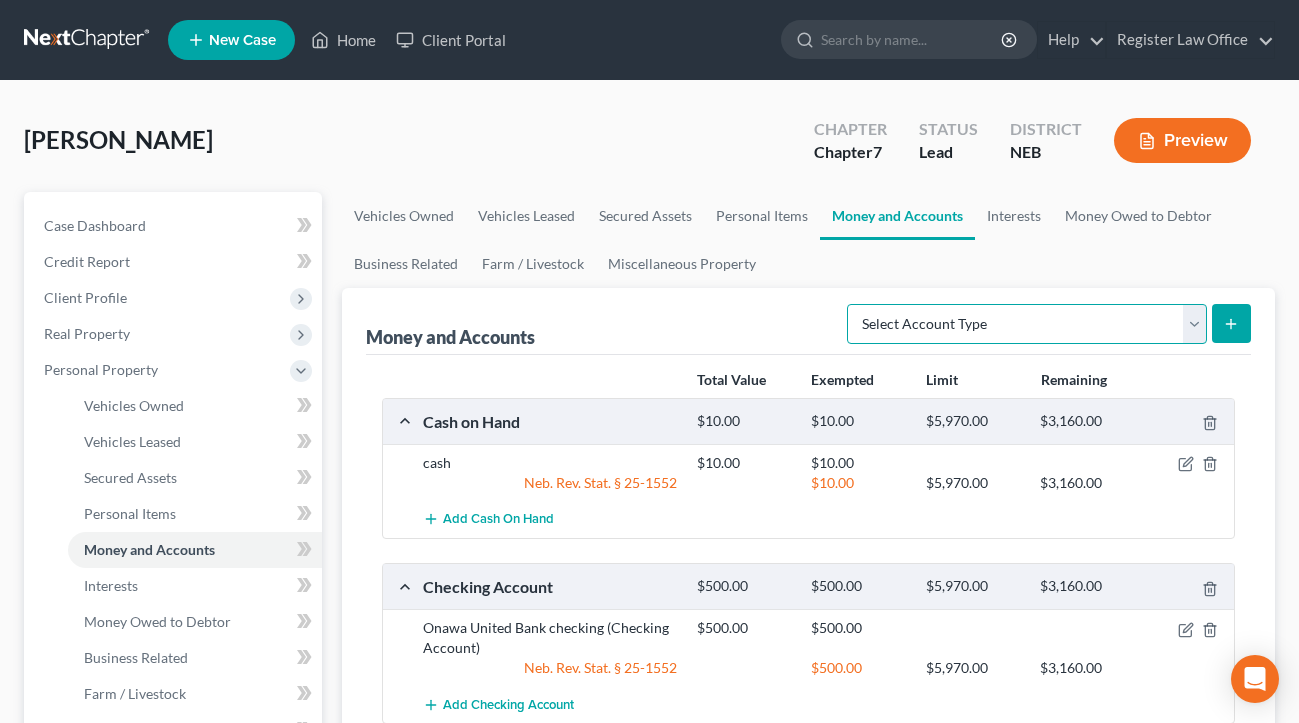 click on "Select Account Type Brokerage Cash on Hand Certificates of Deposit Checking Account Money Market Other (Credit Union, Health Savings Account, etc) Safe Deposit Box Savings Account Security Deposits or Prepayments" at bounding box center [1027, 324] 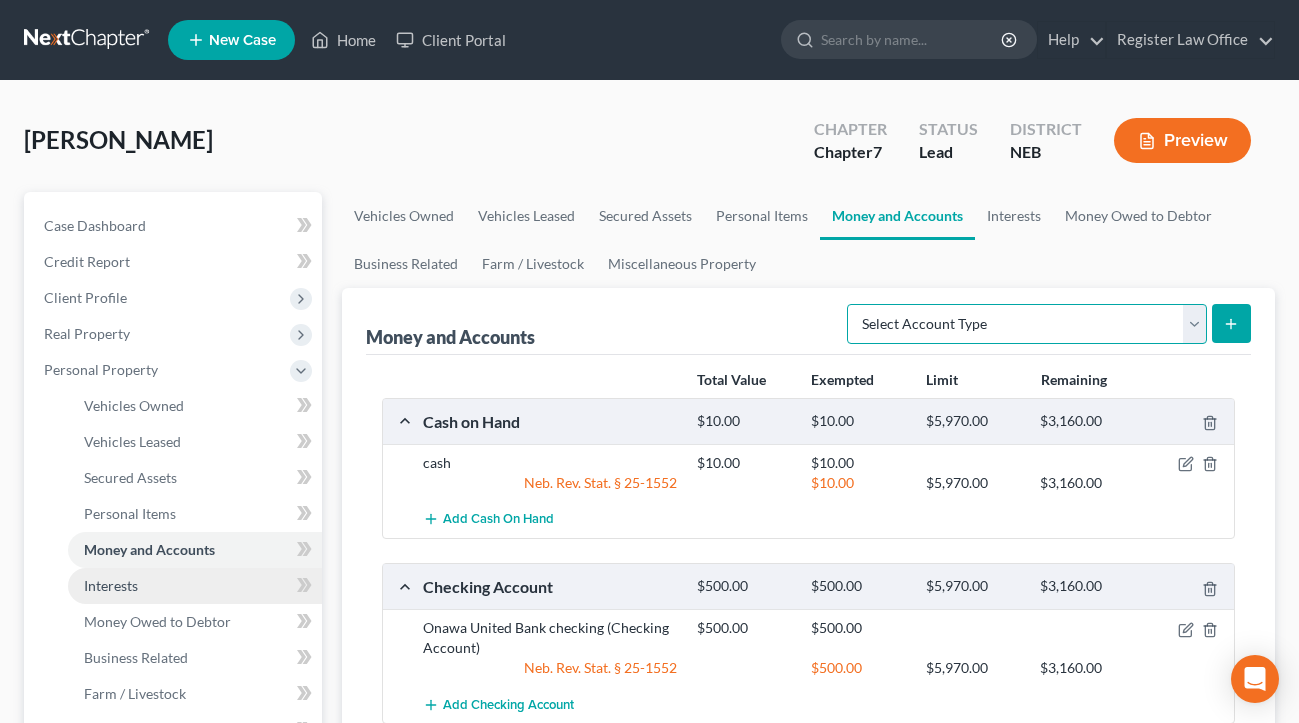 scroll, scrollTop: 100, scrollLeft: 0, axis: vertical 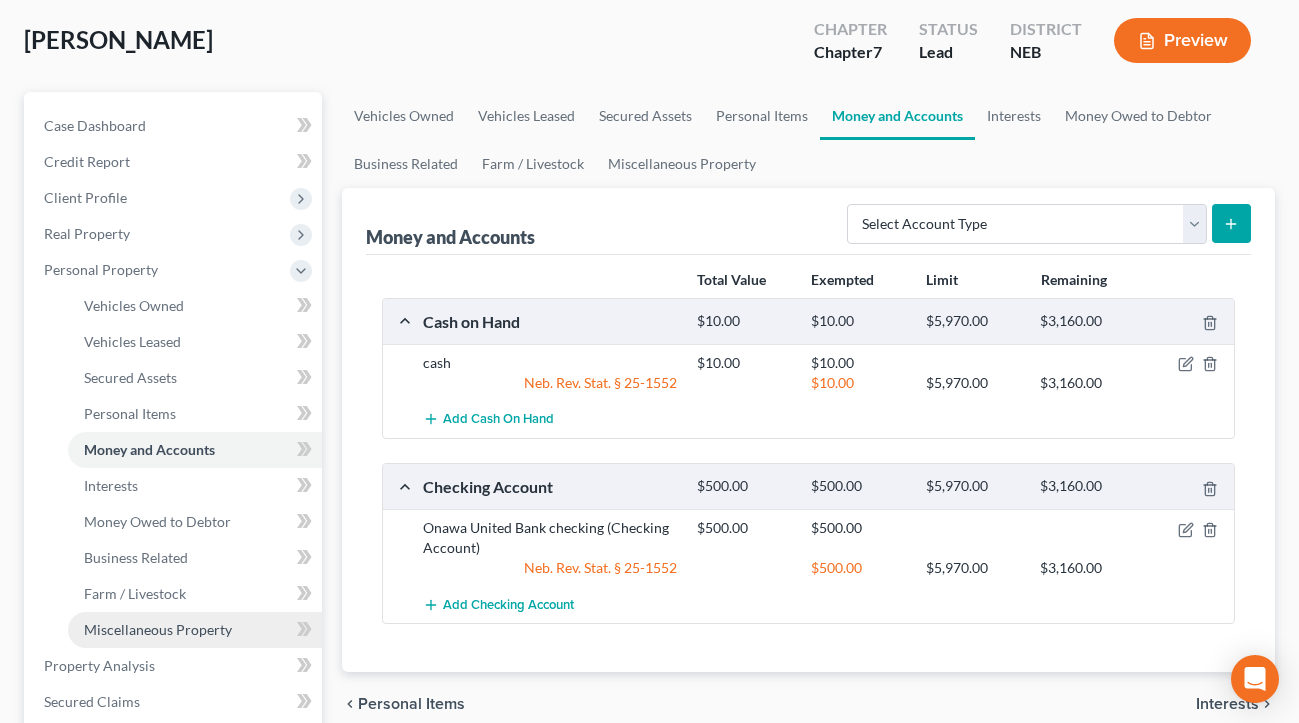 click on "Miscellaneous Property" at bounding box center (158, 629) 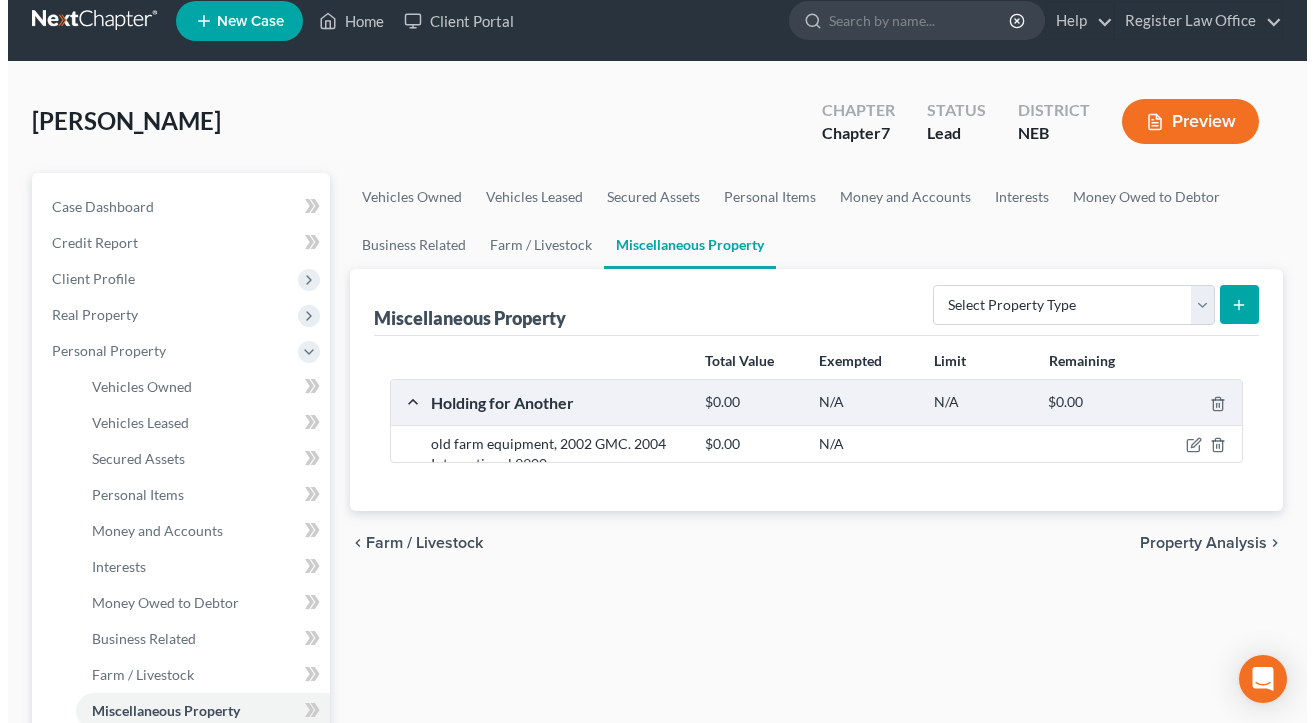 scroll, scrollTop: 0, scrollLeft: 0, axis: both 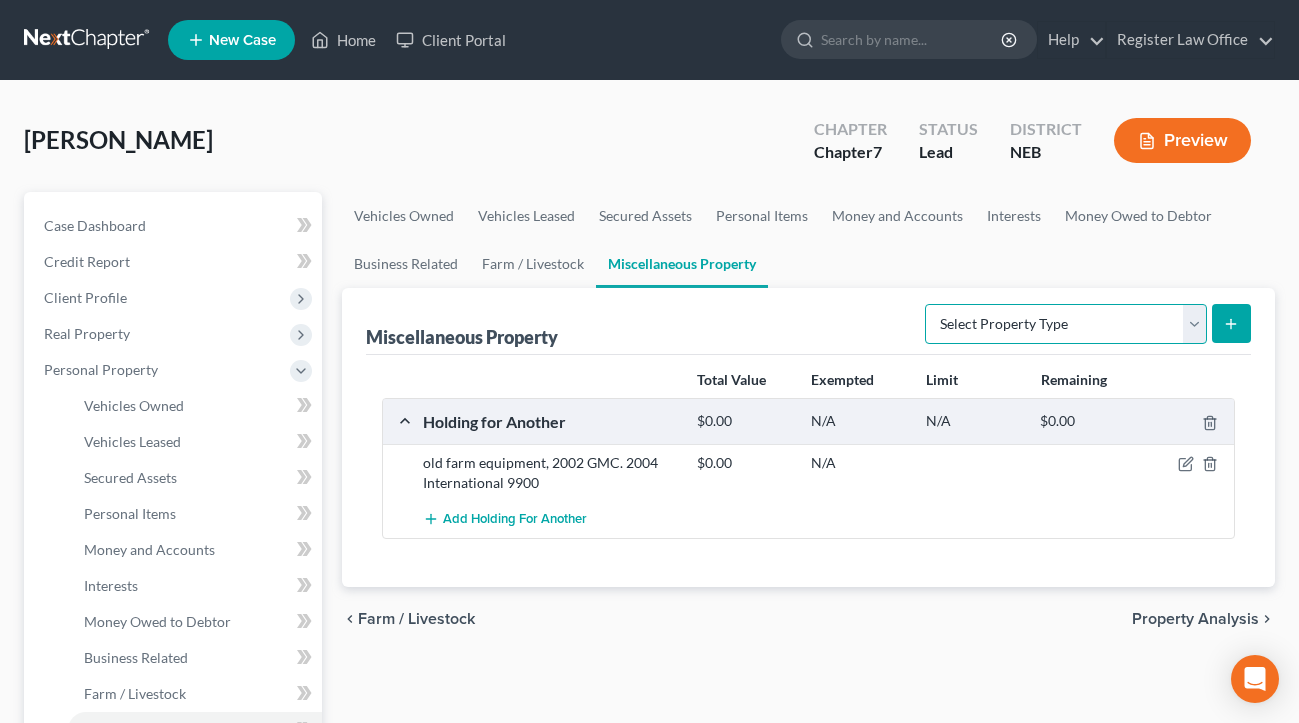 click on "Select Property Type Assigned for Creditor Benefit [DATE] Holding for Another Not Yet Listed Stored [DATE] Transferred" at bounding box center (1066, 324) 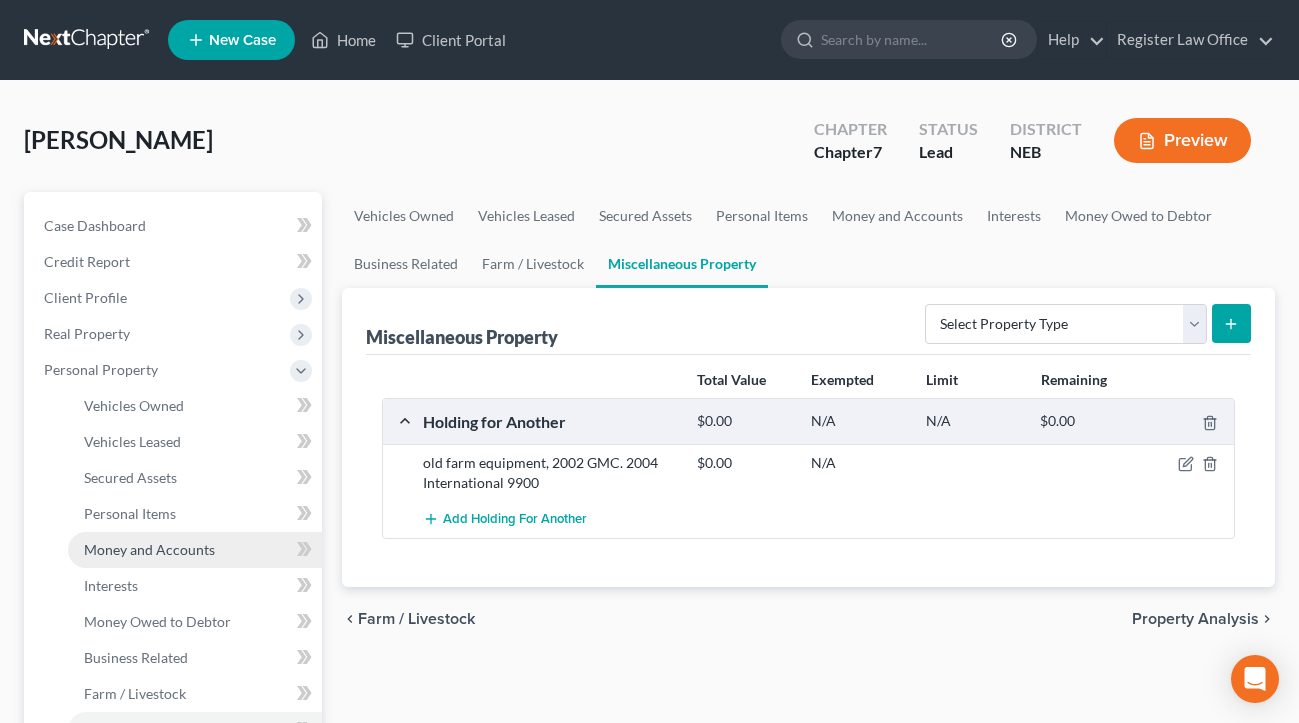 click on "Money and Accounts" at bounding box center (149, 549) 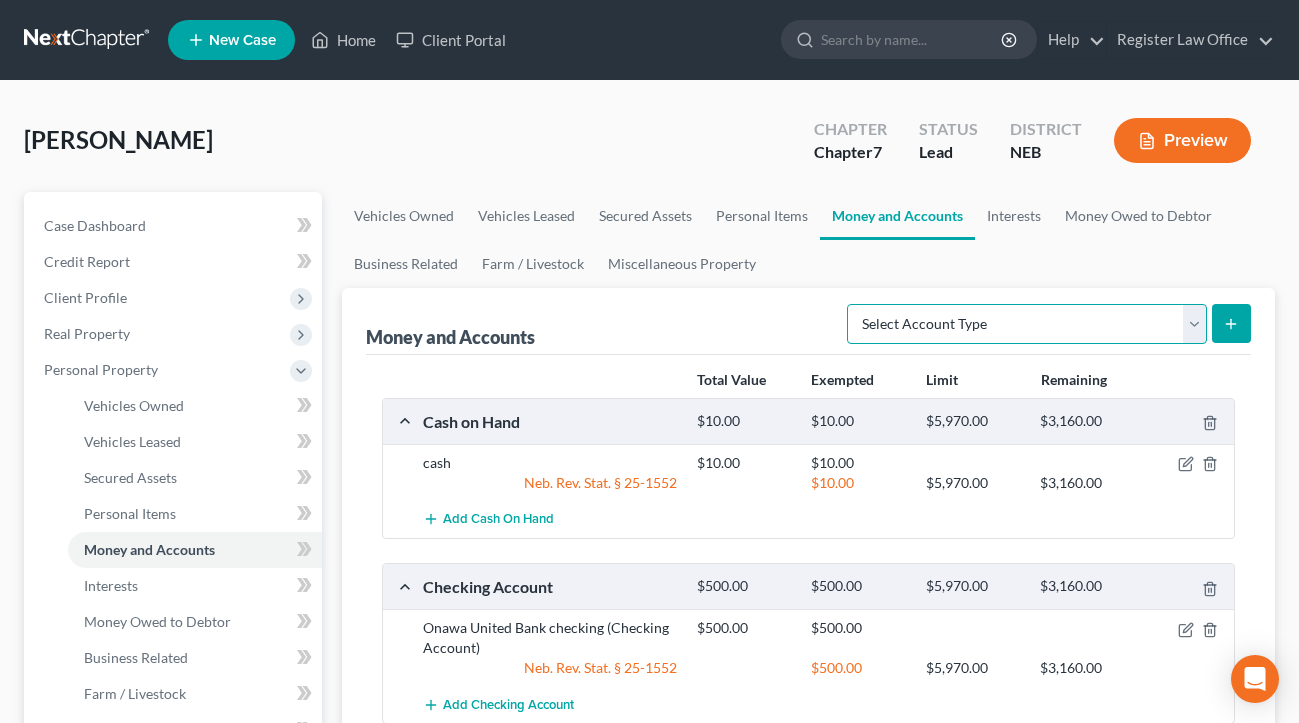 click on "Select Account Type Brokerage Cash on Hand Certificates of Deposit Checking Account Money Market Other (Credit Union, Health Savings Account, etc) Safe Deposit Box Savings Account Security Deposits or Prepayments" at bounding box center [1027, 324] 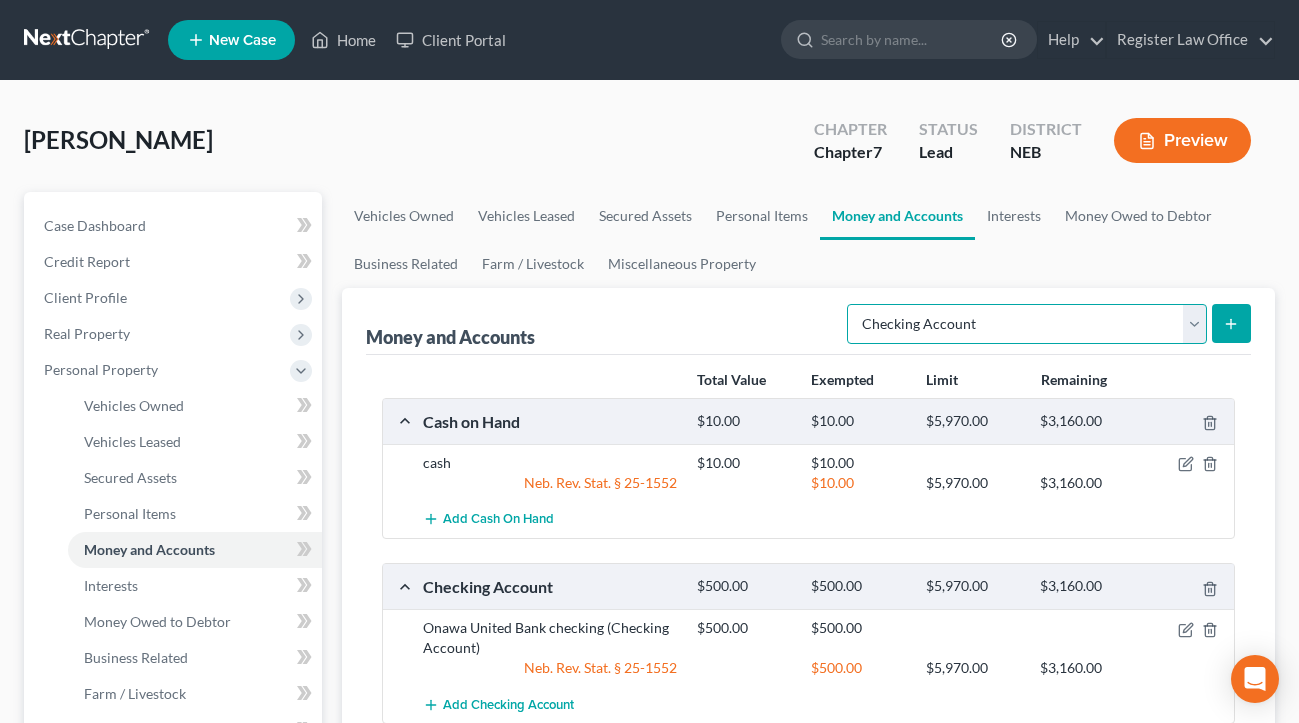 click on "Select Account Type Brokerage Cash on Hand Certificates of Deposit Checking Account Money Market Other (Credit Union, Health Savings Account, etc) Safe Deposit Box Savings Account Security Deposits or Prepayments" at bounding box center [1027, 324] 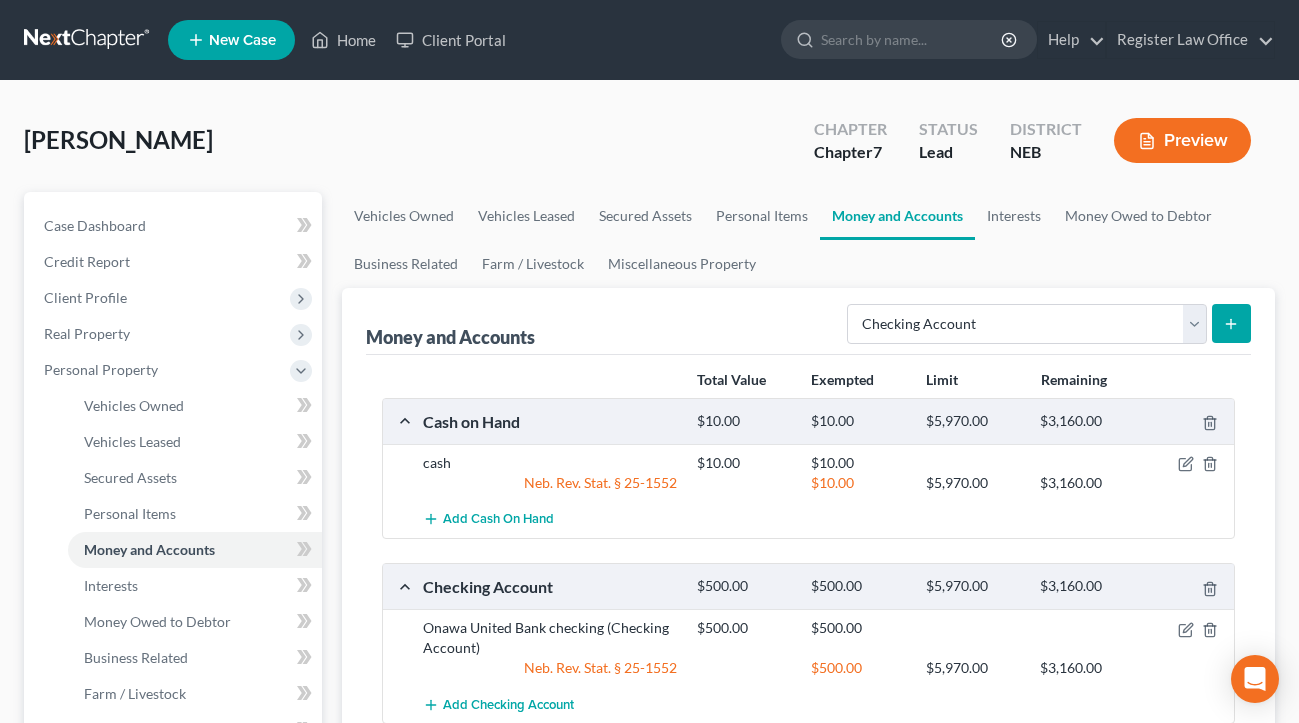 click 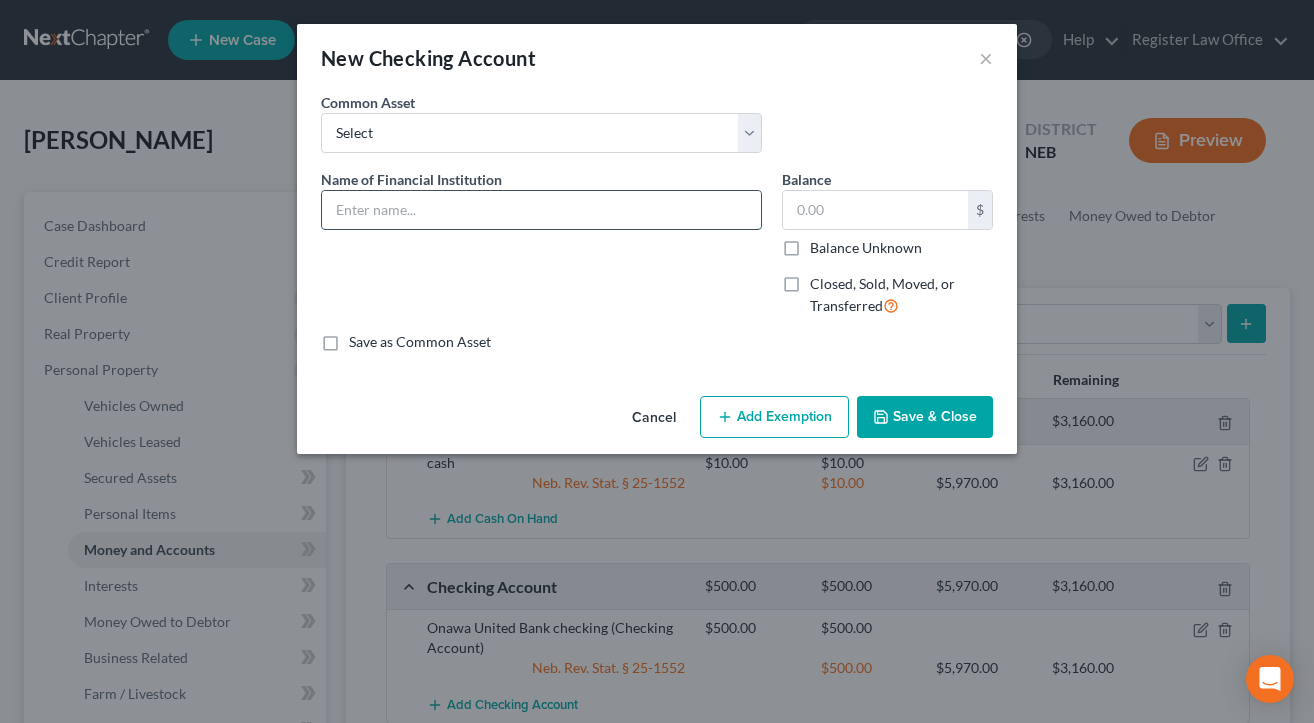 click at bounding box center [541, 210] 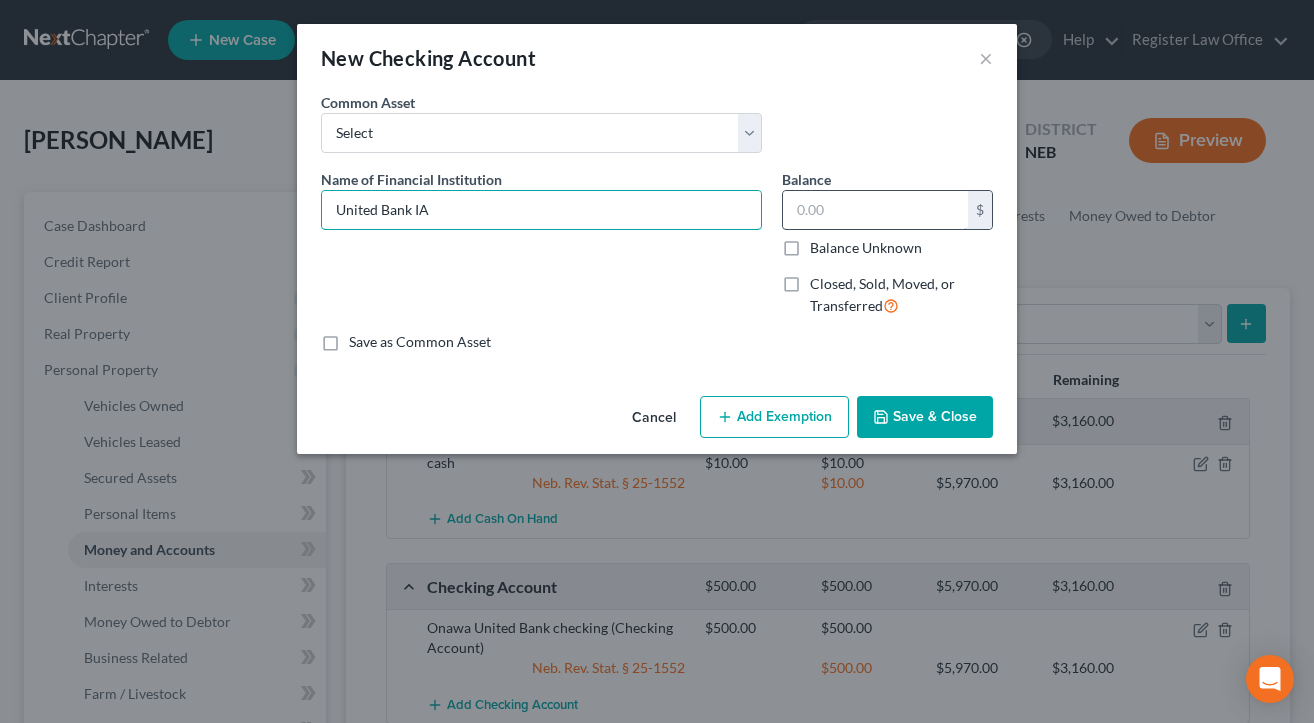 type on "United Bank IA" 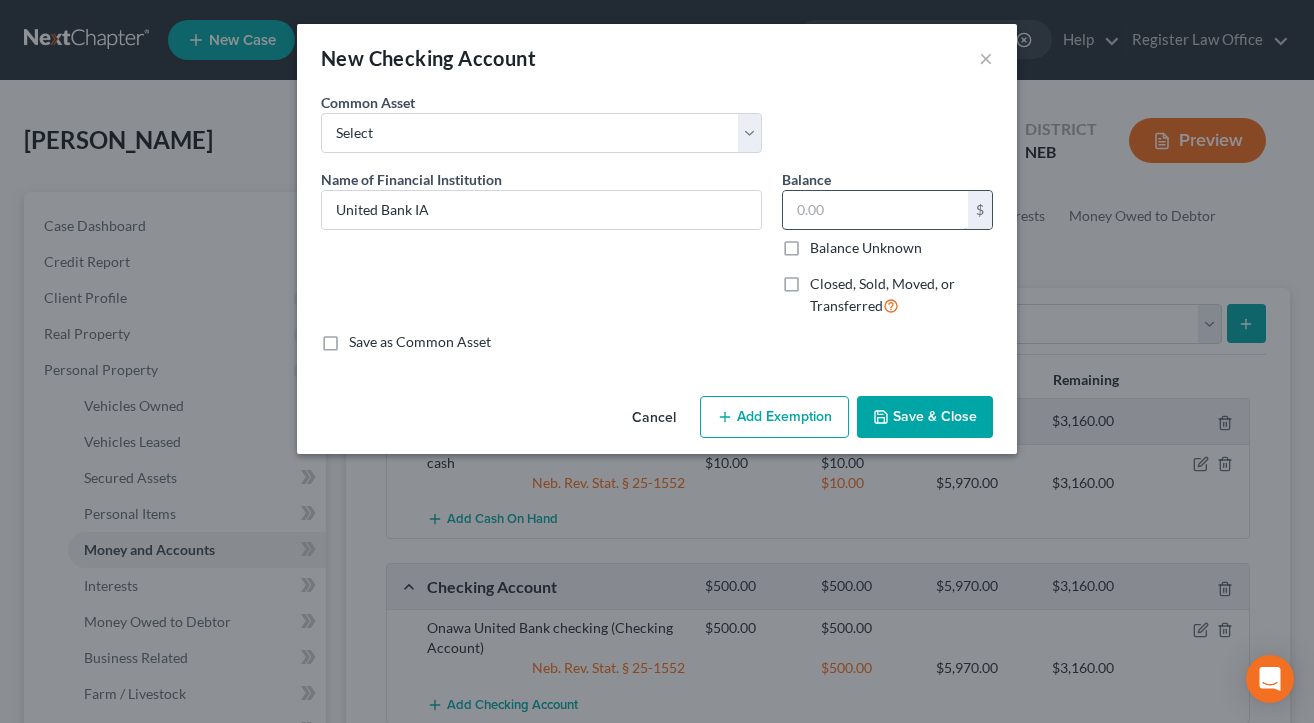 click at bounding box center [875, 210] 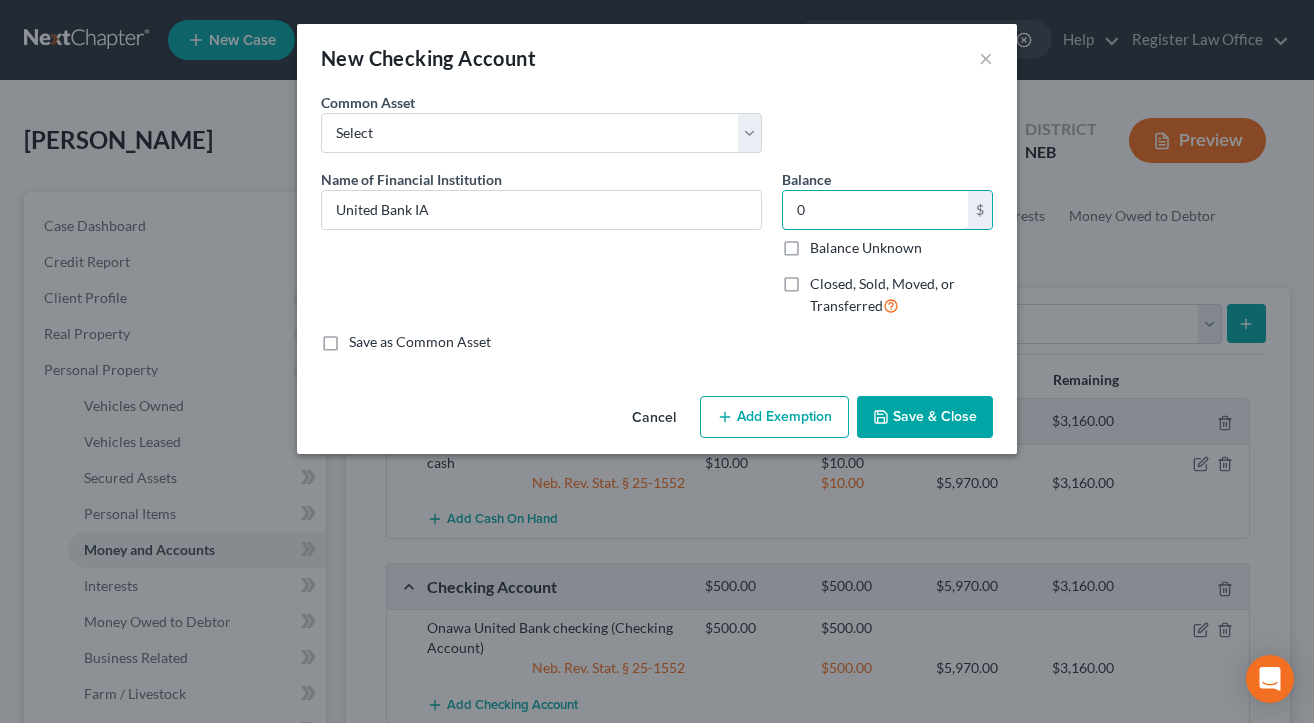 type on "0" 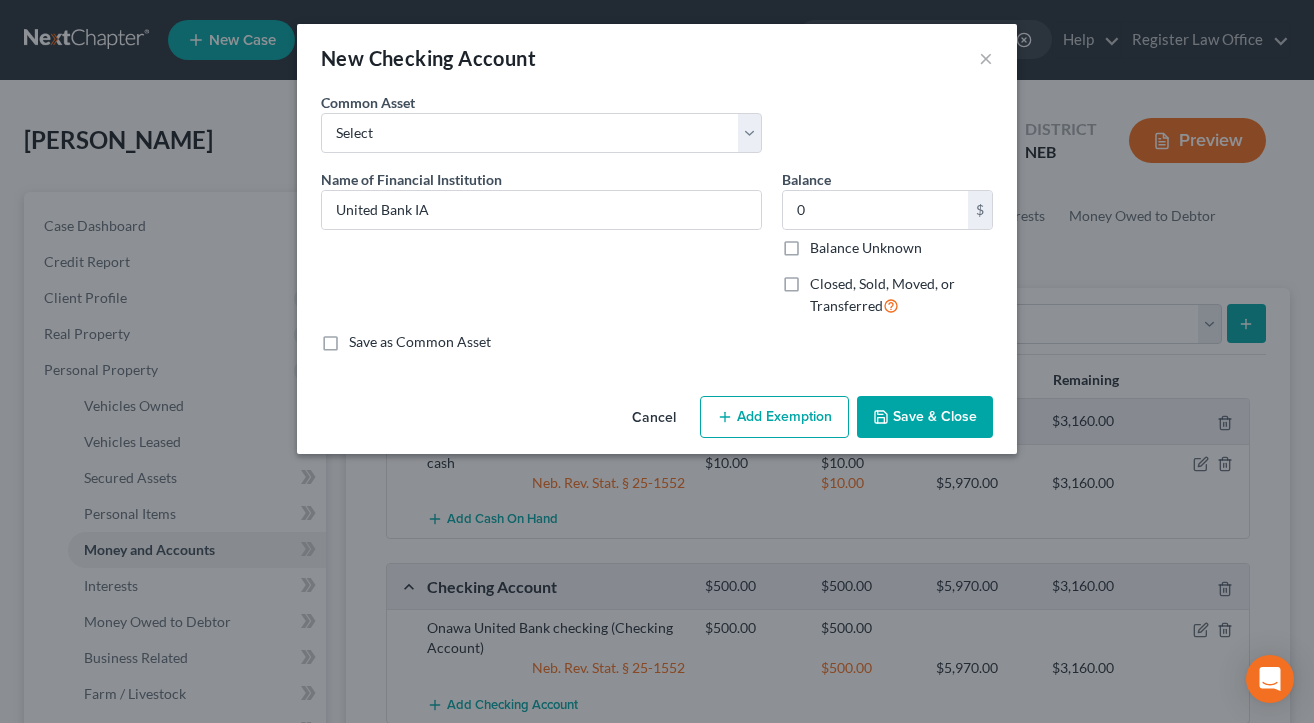 click on "Closed, Sold, Moved, or Transferred" at bounding box center [901, 295] 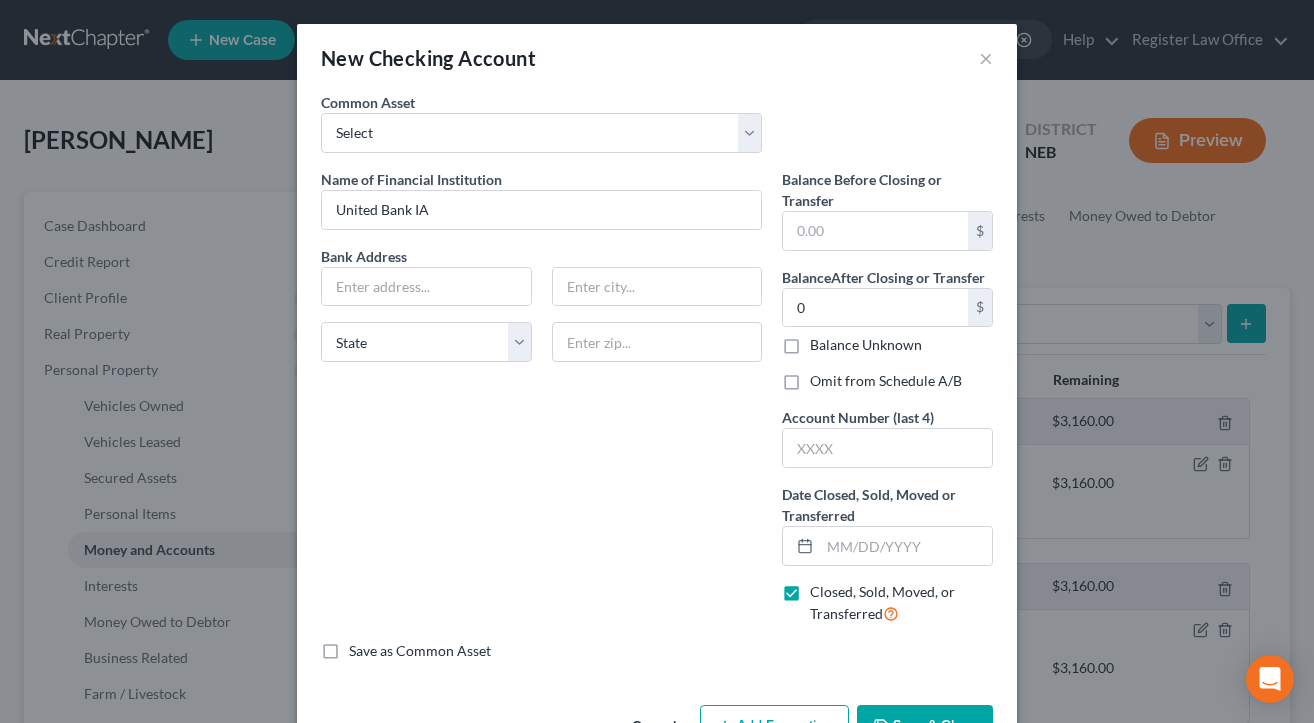 click on "Balance Unknown" at bounding box center (866, 345) 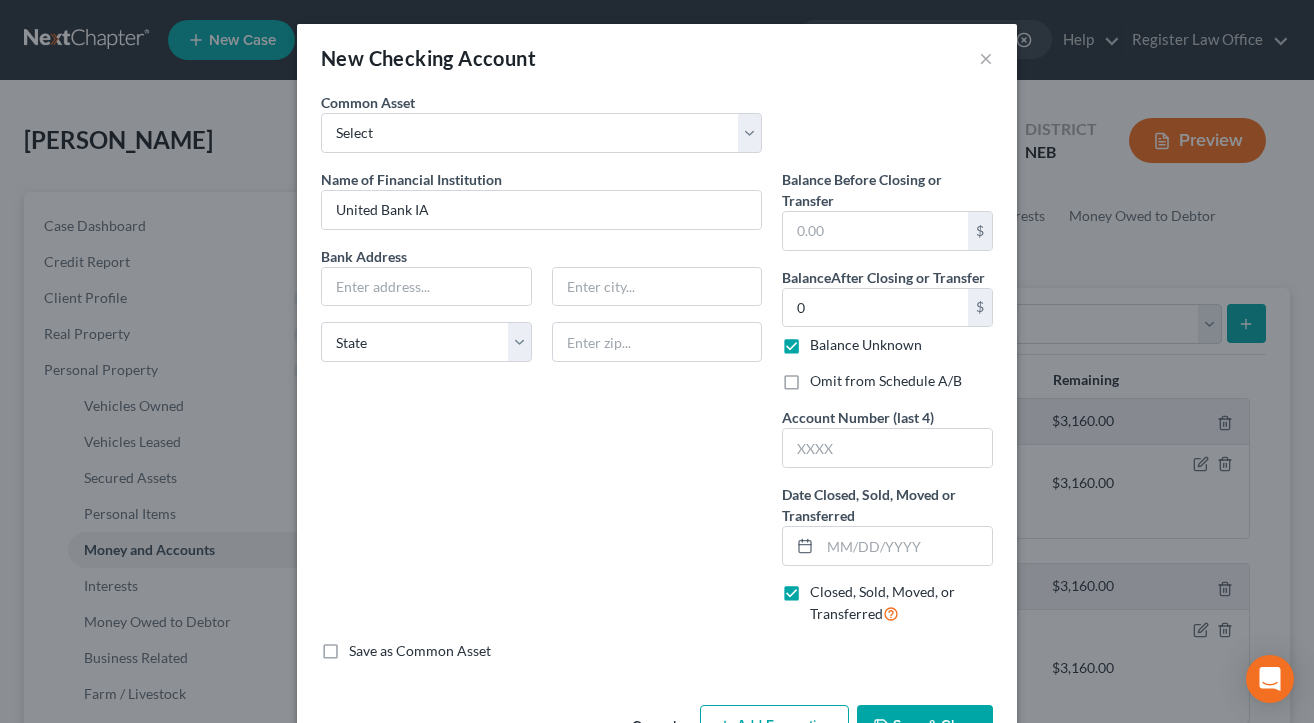 type on "0.00" 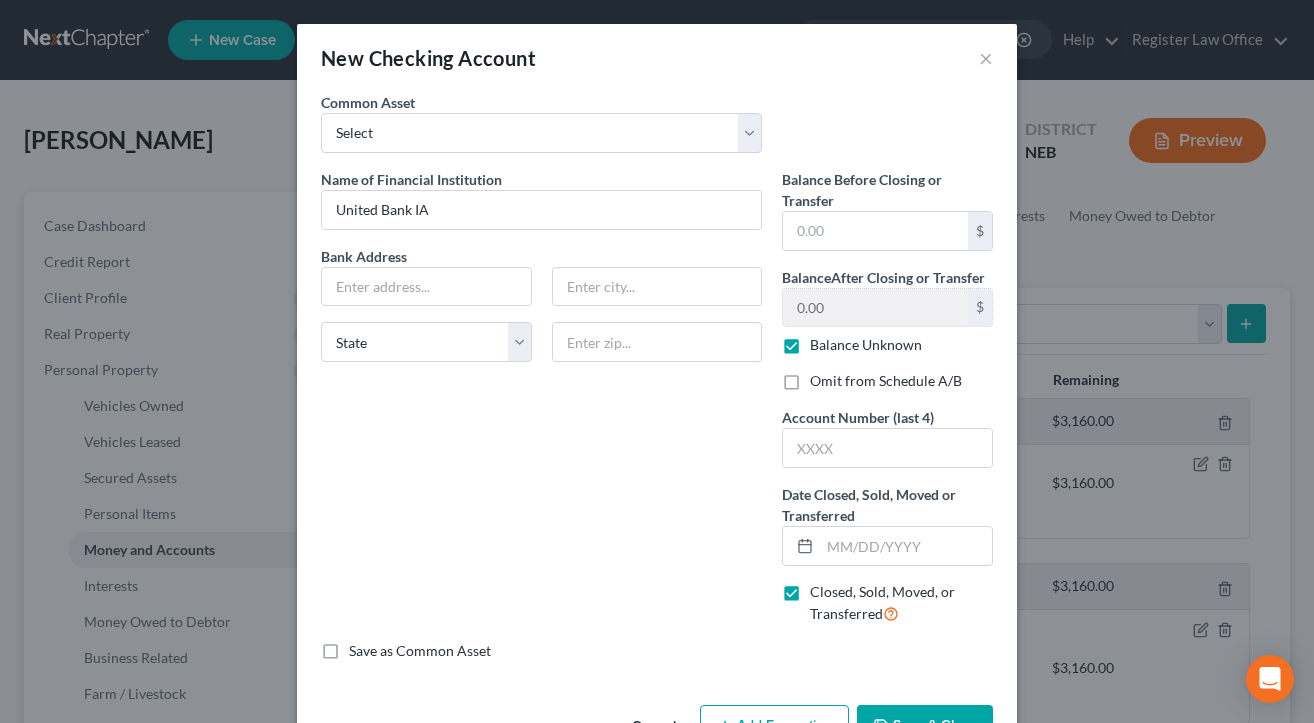 click on "Omit from Schedule A/B" at bounding box center (886, 381) 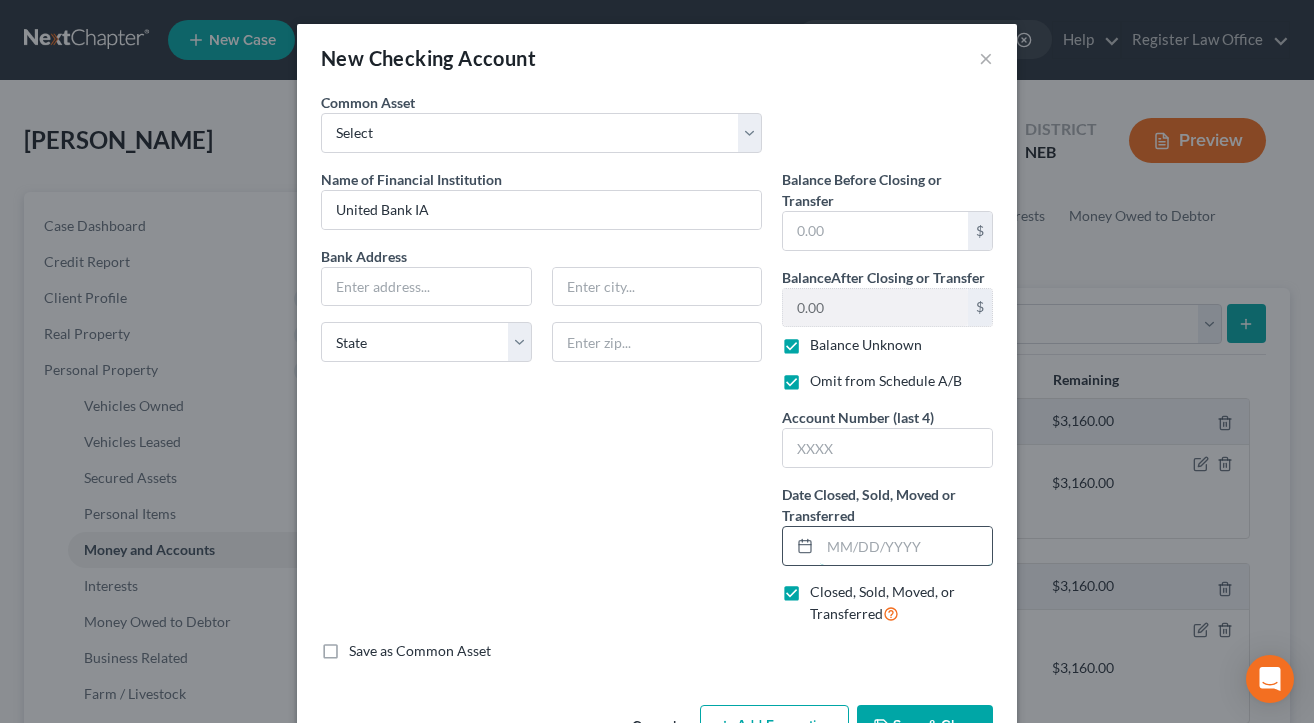 click at bounding box center (906, 546) 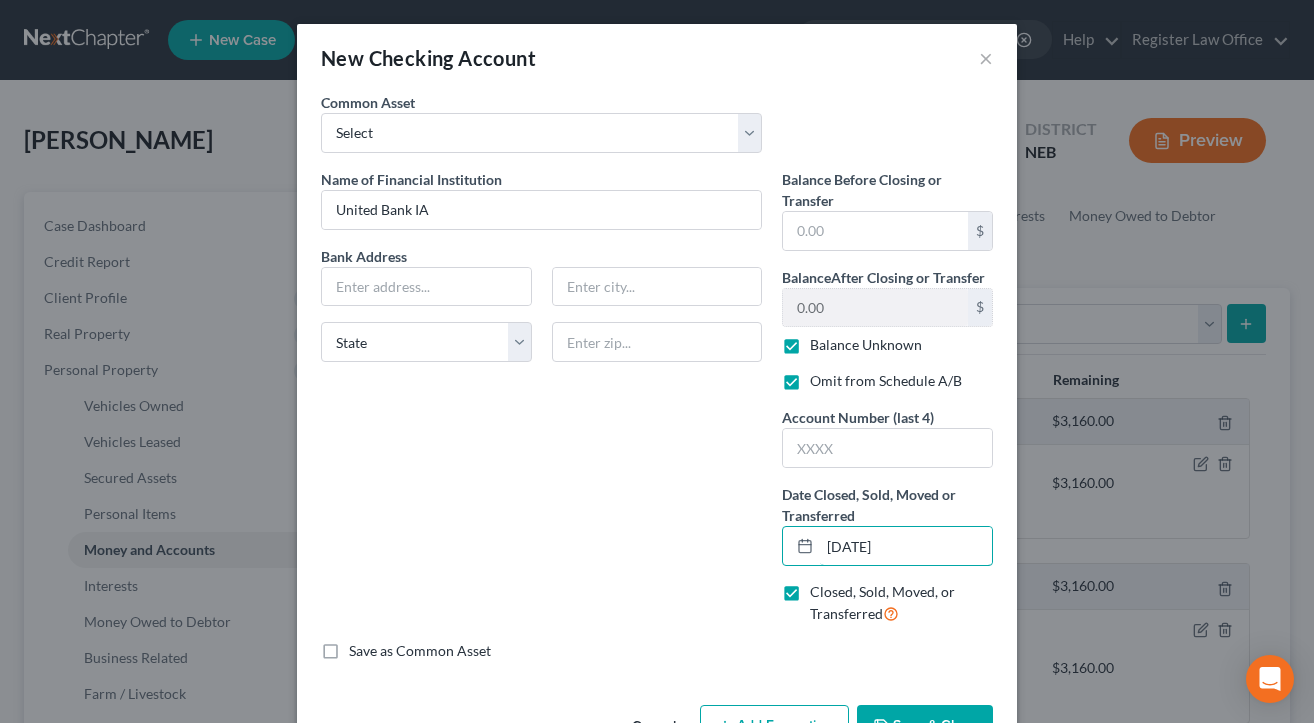 type on "[DATE]" 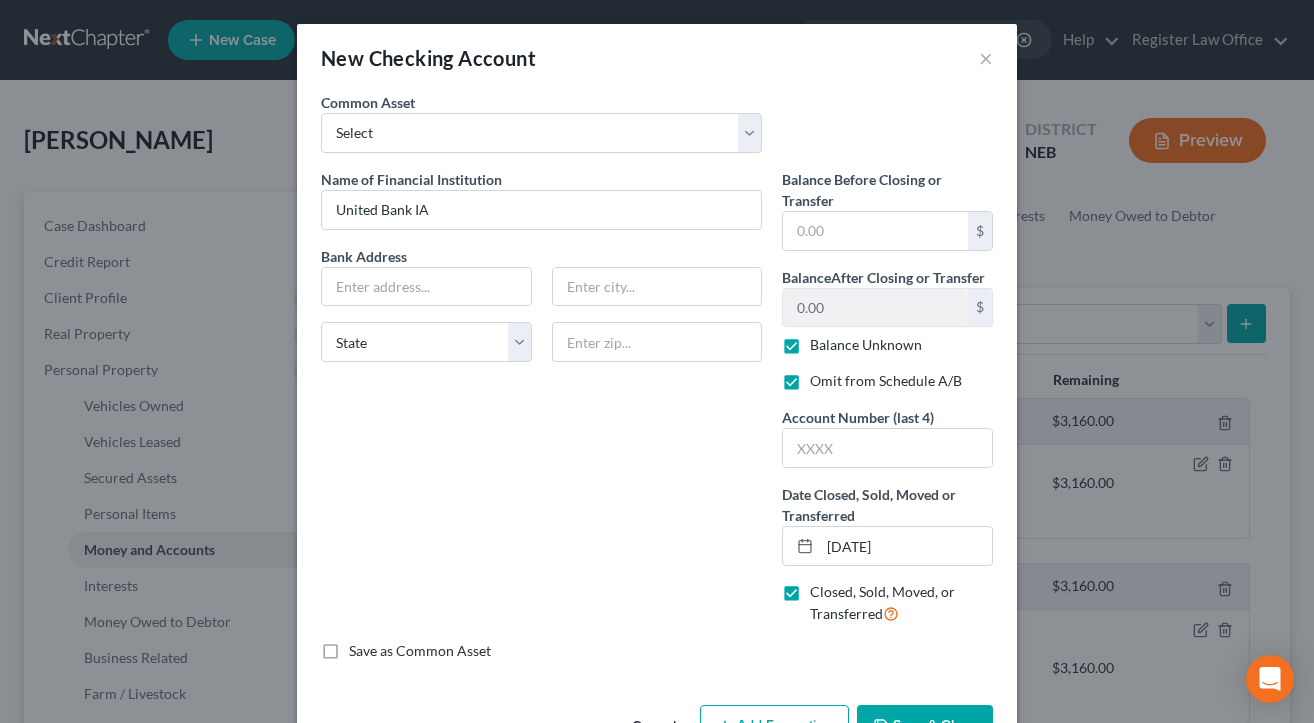 click on "Name of Financial Institution
*
United Bank IA Bank Address State [US_STATE][GEOGRAPHIC_DATA] CO CT DE DC [GEOGRAPHIC_DATA] [GEOGRAPHIC_DATA] GU HI ID [GEOGRAPHIC_DATA] IN [GEOGRAPHIC_DATA] [GEOGRAPHIC_DATA] [GEOGRAPHIC_DATA] LA ME MD [GEOGRAPHIC_DATA] [GEOGRAPHIC_DATA] [GEOGRAPHIC_DATA] [GEOGRAPHIC_DATA] [GEOGRAPHIC_DATA] MT [GEOGRAPHIC_DATA] [GEOGRAPHIC_DATA] [GEOGRAPHIC_DATA] [GEOGRAPHIC_DATA] [GEOGRAPHIC_DATA] [GEOGRAPHIC_DATA] [GEOGRAPHIC_DATA] [GEOGRAPHIC_DATA] [GEOGRAPHIC_DATA] [GEOGRAPHIC_DATA] OR [GEOGRAPHIC_DATA] PR RI SC SD [GEOGRAPHIC_DATA] [GEOGRAPHIC_DATA] [GEOGRAPHIC_DATA] VI [GEOGRAPHIC_DATA] [GEOGRAPHIC_DATA] [GEOGRAPHIC_DATA] WV WI WY" at bounding box center (541, 405) 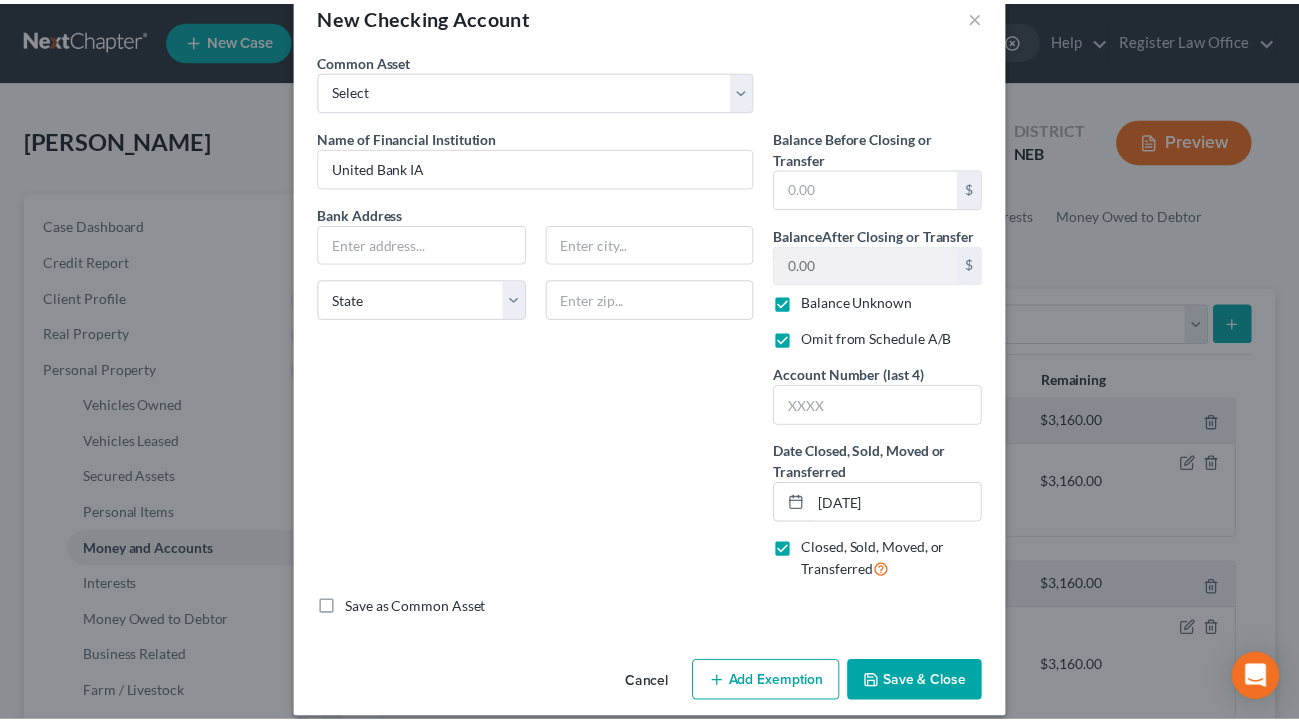 scroll, scrollTop: 63, scrollLeft: 0, axis: vertical 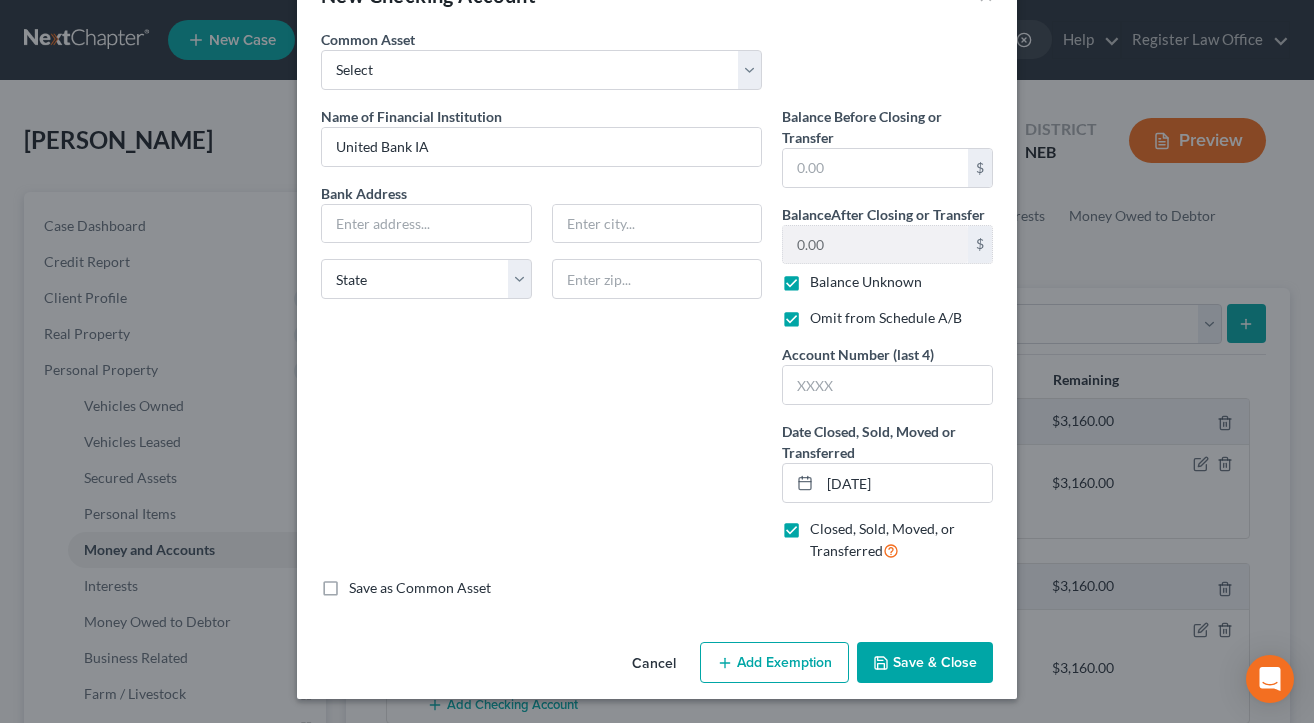 click on "Save & Close" at bounding box center [925, 663] 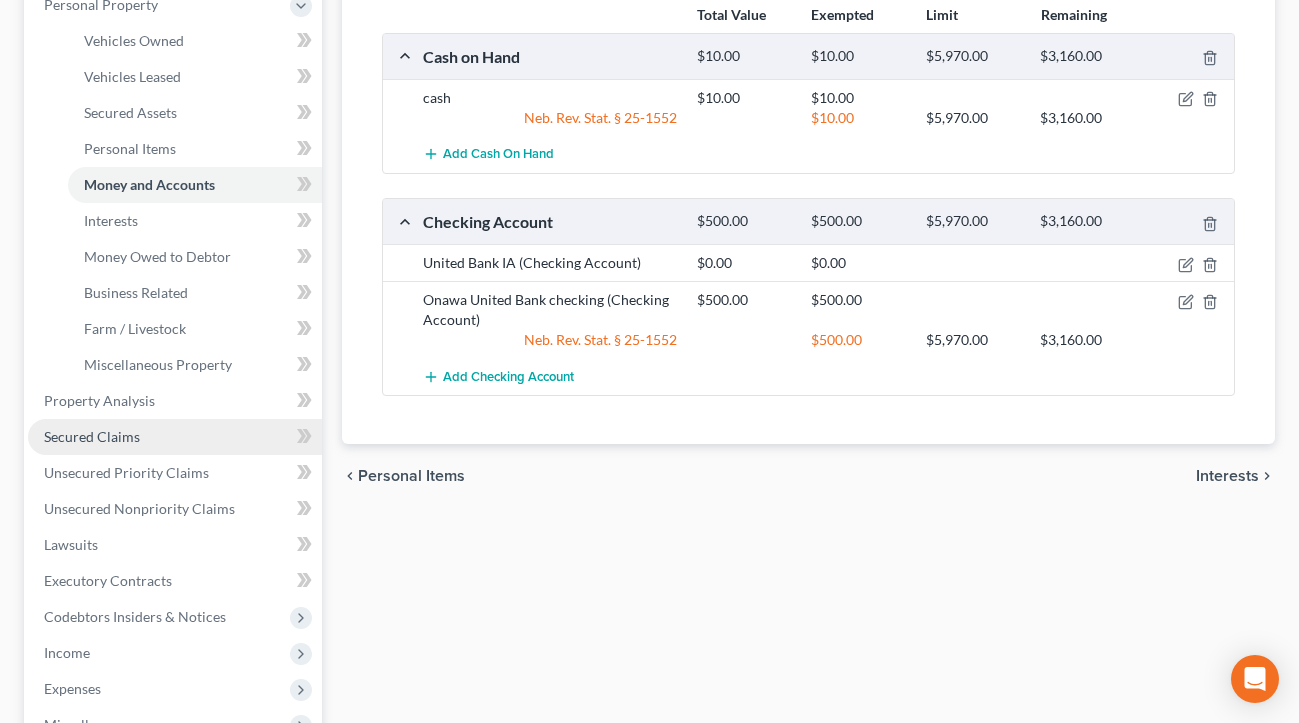 scroll, scrollTop: 400, scrollLeft: 0, axis: vertical 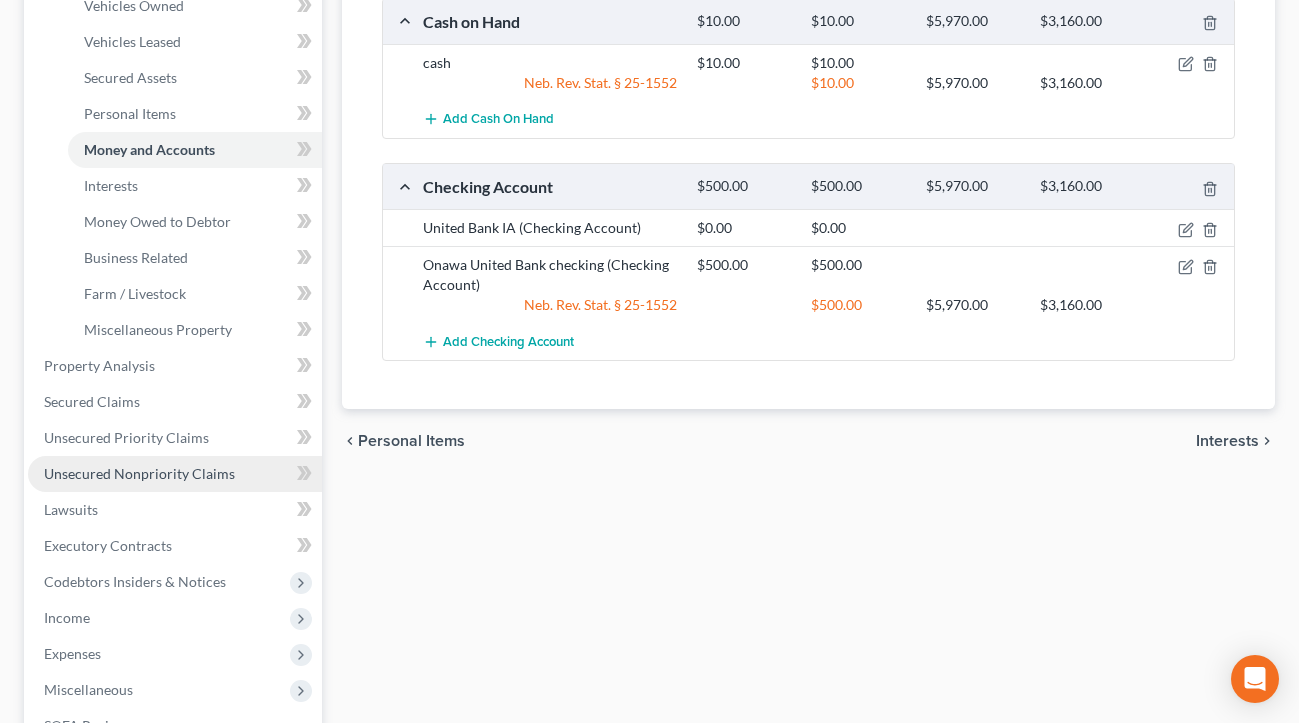 click on "Unsecured Nonpriority Claims" at bounding box center (139, 473) 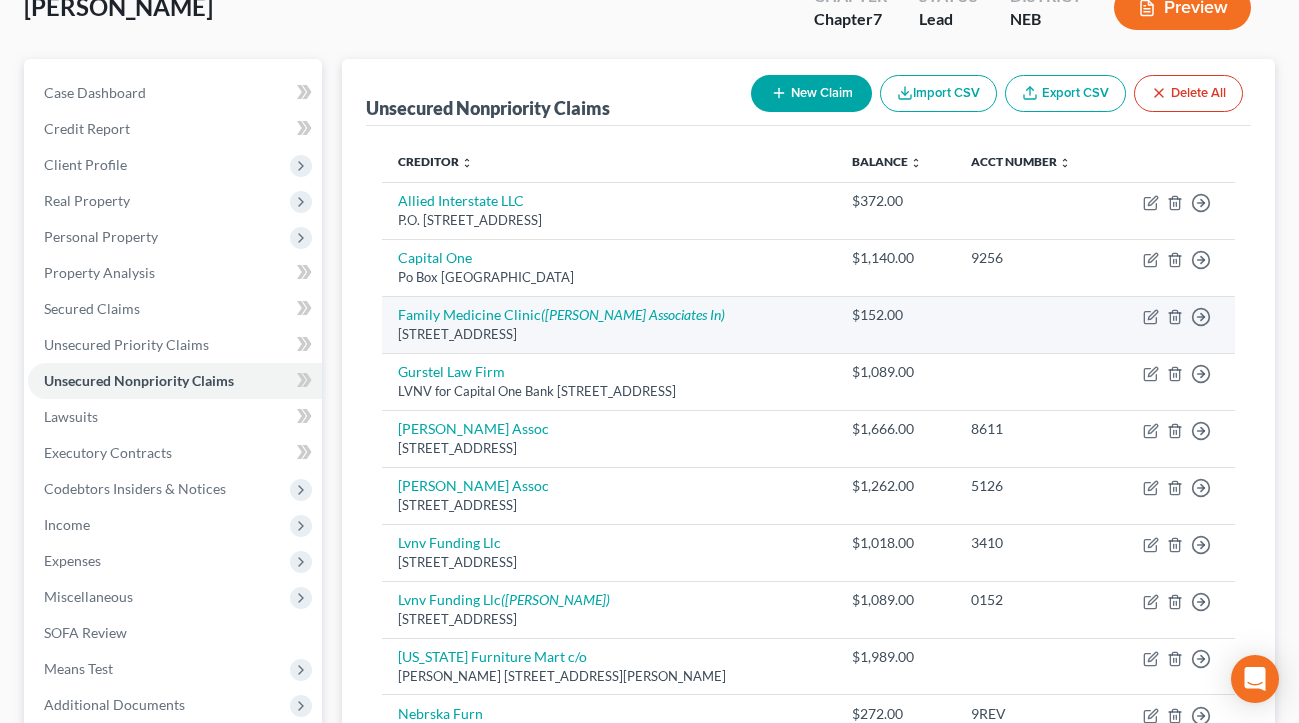 scroll, scrollTop: 0, scrollLeft: 0, axis: both 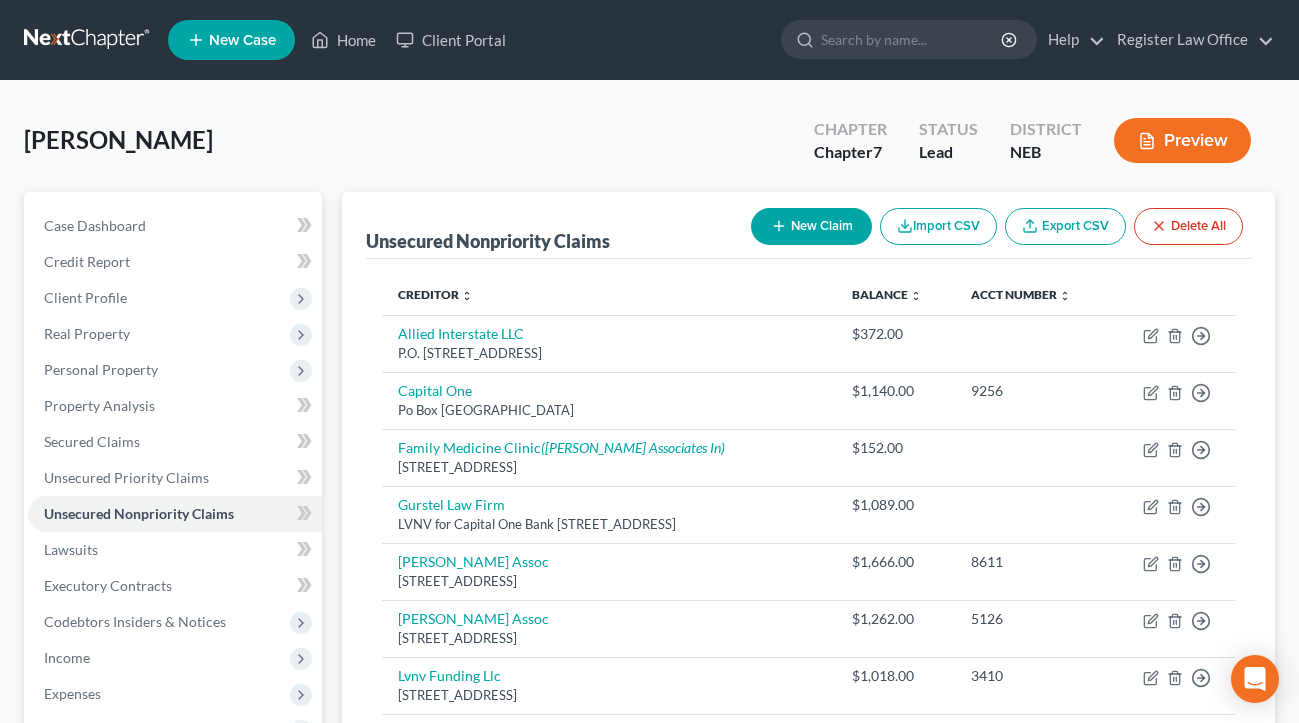 click on "Preview" at bounding box center [1182, 140] 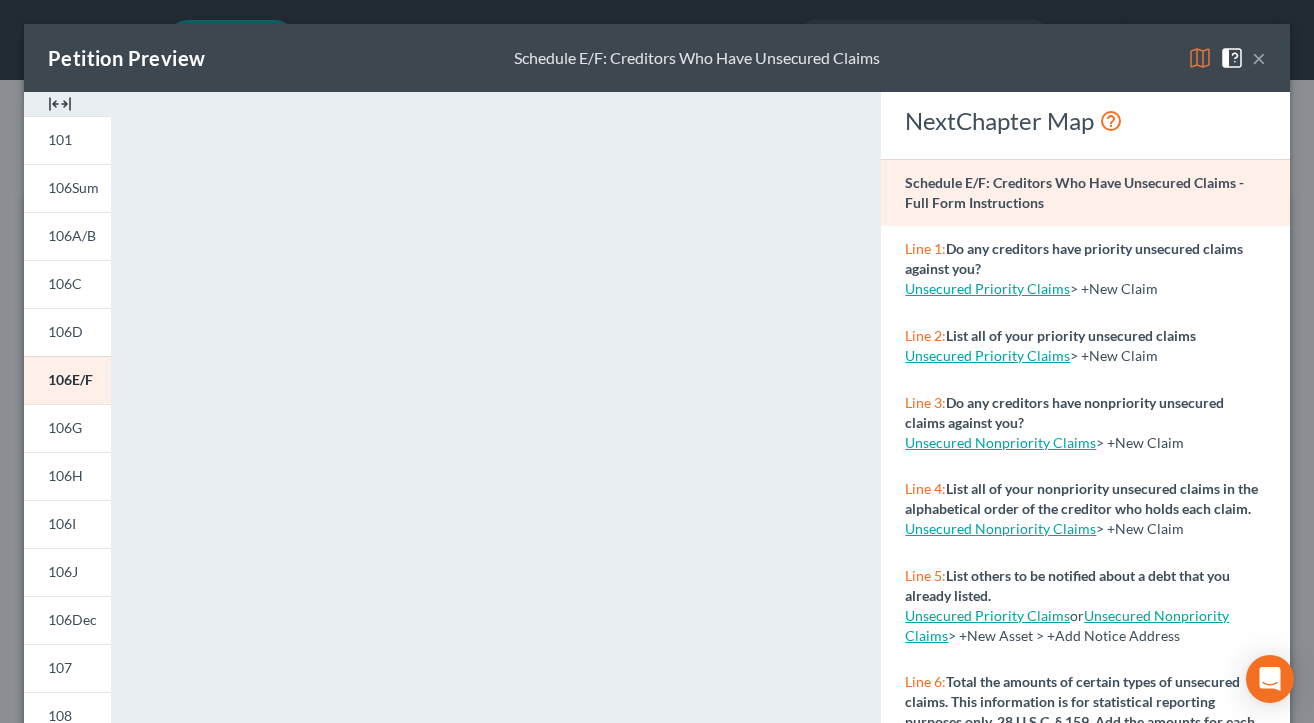drag, startPoint x: 1238, startPoint y: 59, endPoint x: 1203, endPoint y: 83, distance: 42.43819 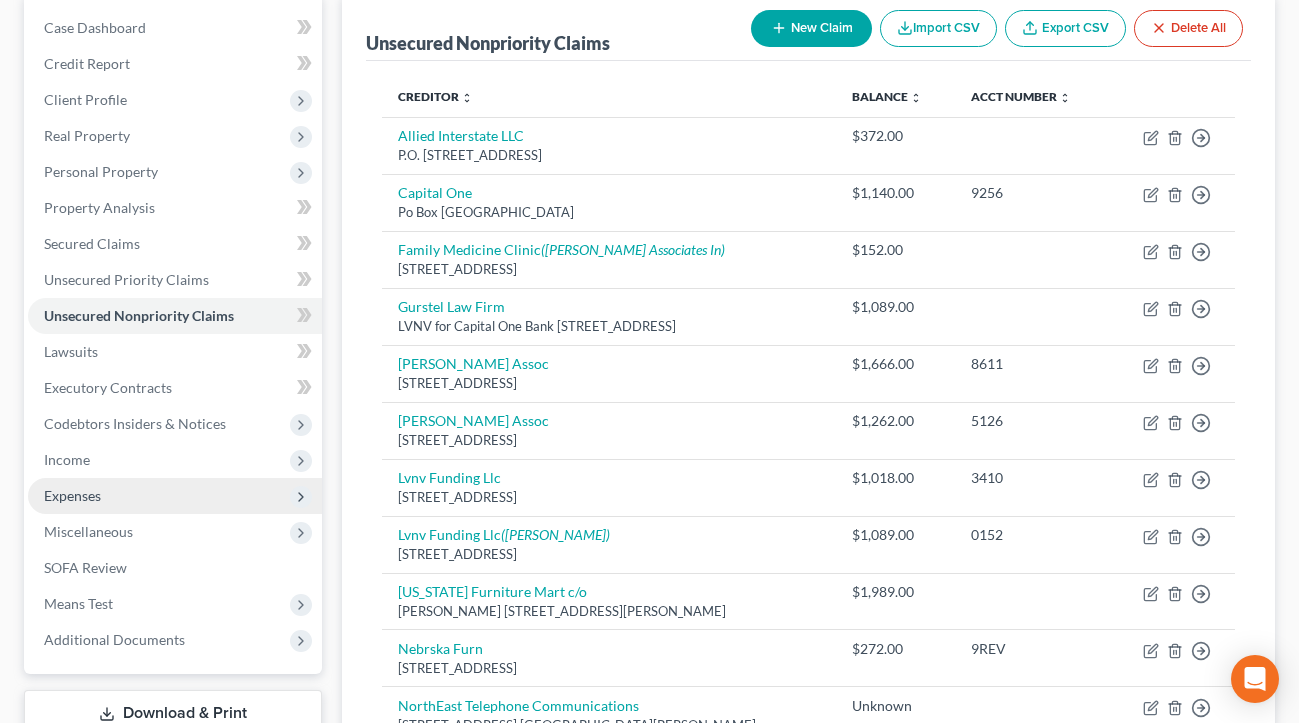 scroll, scrollTop: 200, scrollLeft: 0, axis: vertical 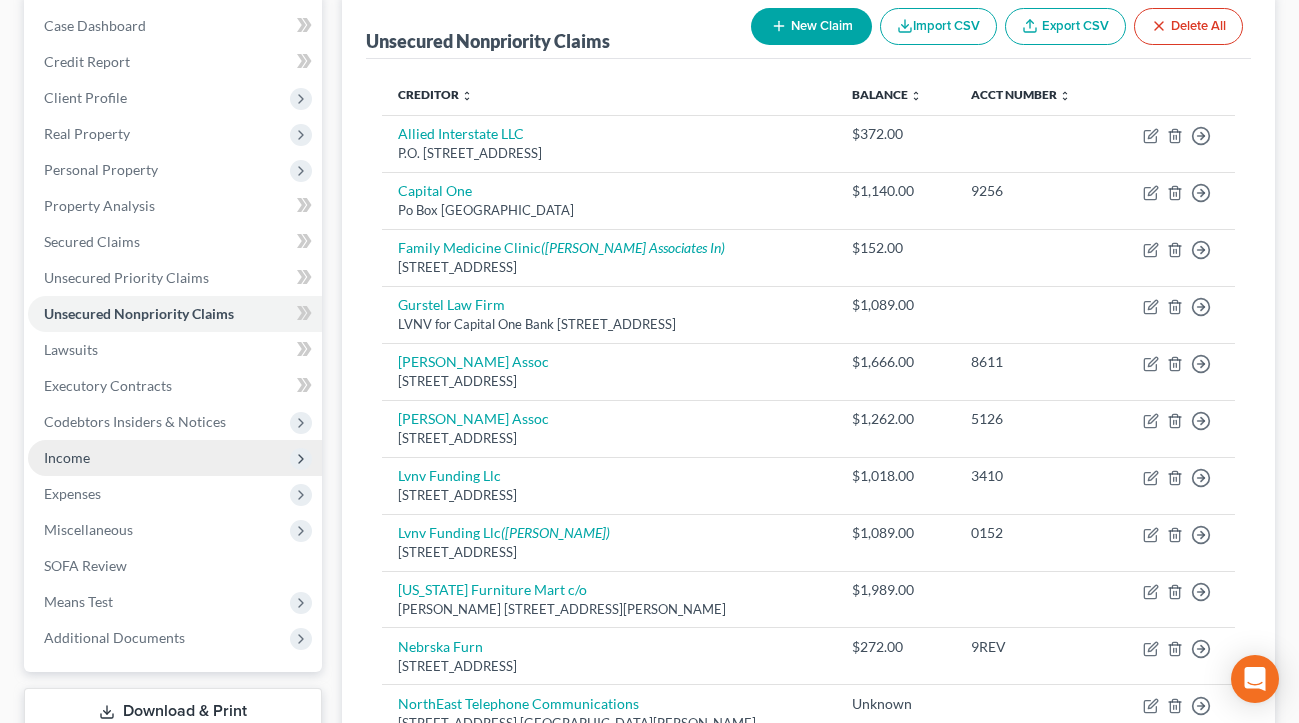 click on "Income" at bounding box center [175, 458] 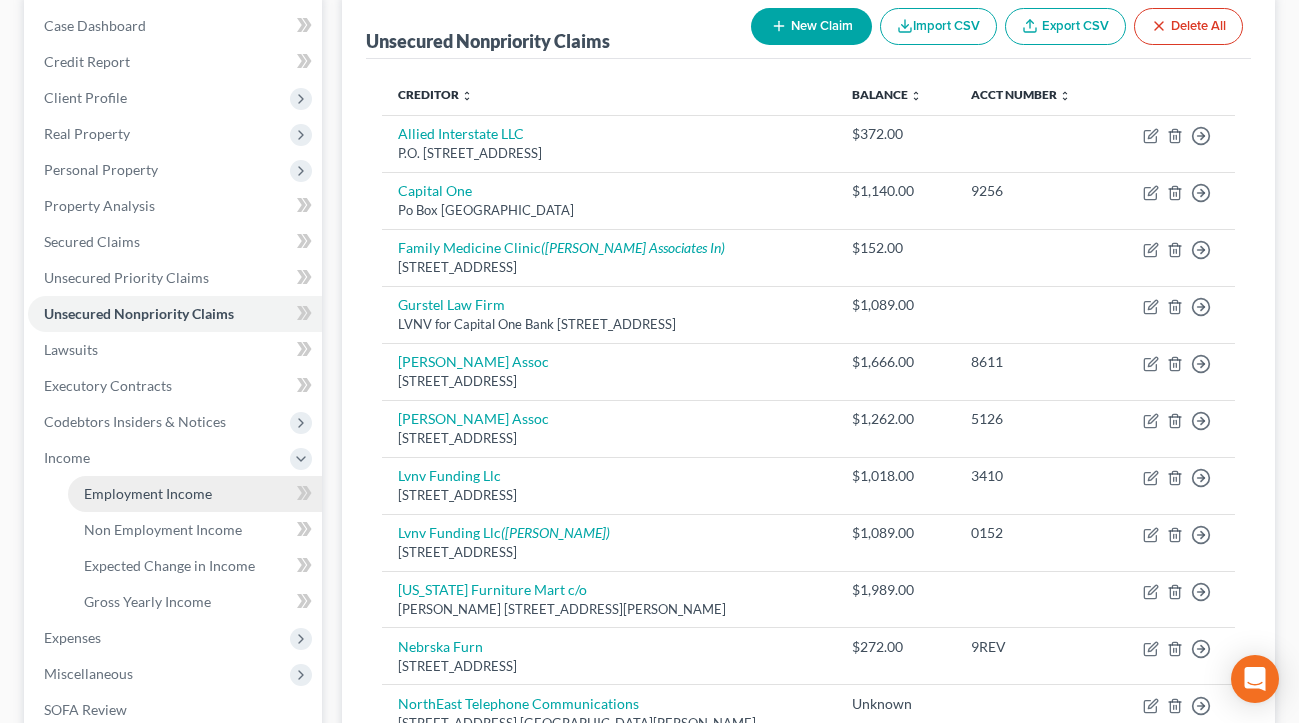 click on "Employment Income" at bounding box center [148, 493] 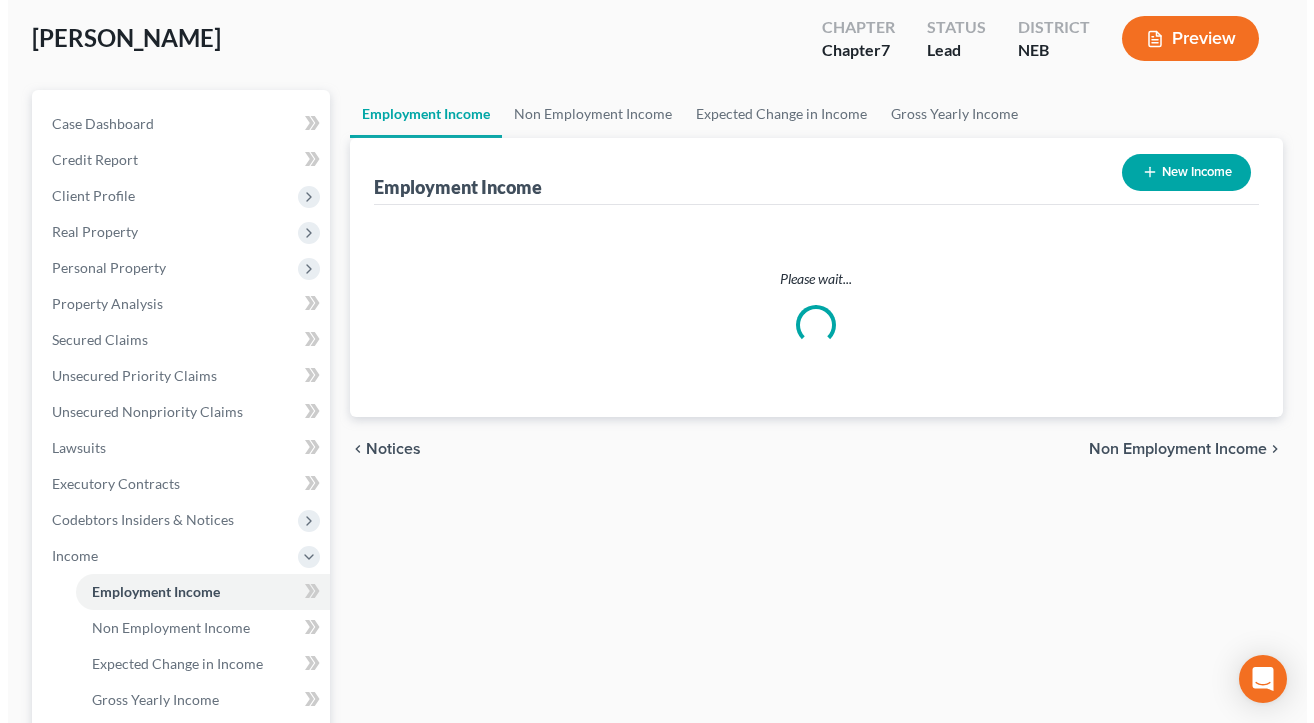 scroll, scrollTop: 0, scrollLeft: 0, axis: both 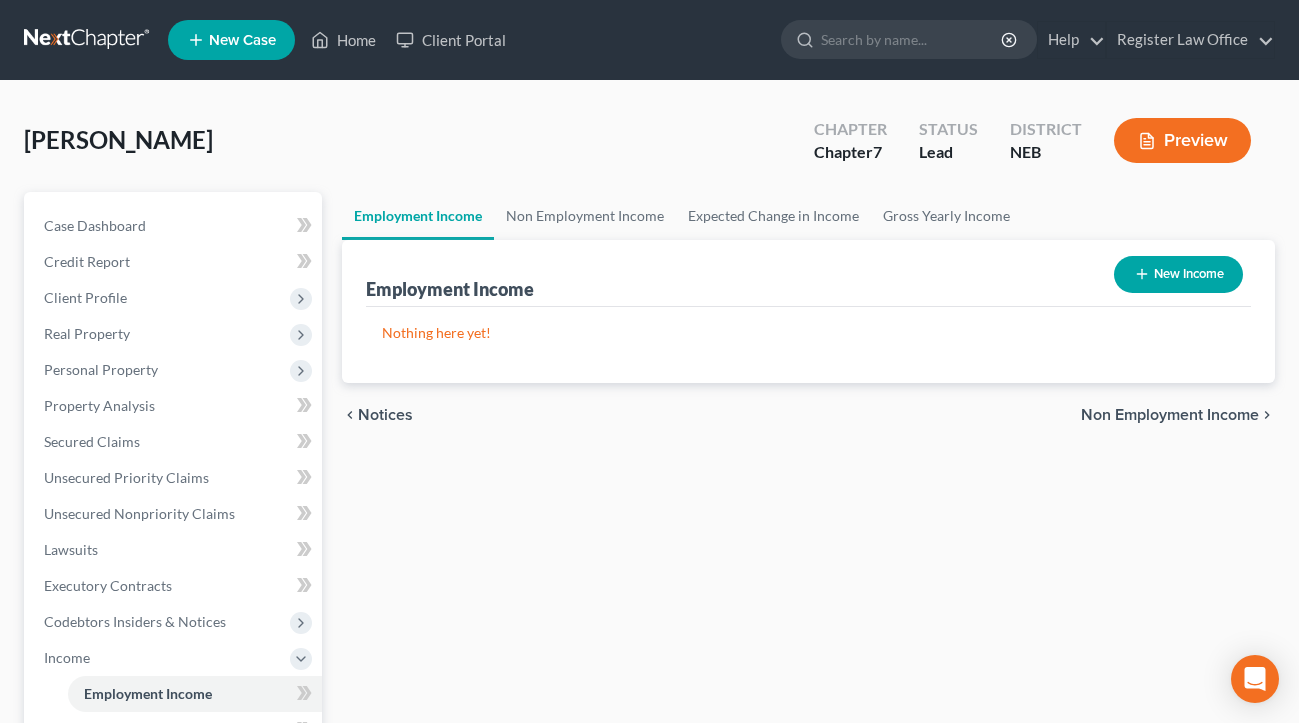 click on "New Income" at bounding box center [1178, 274] 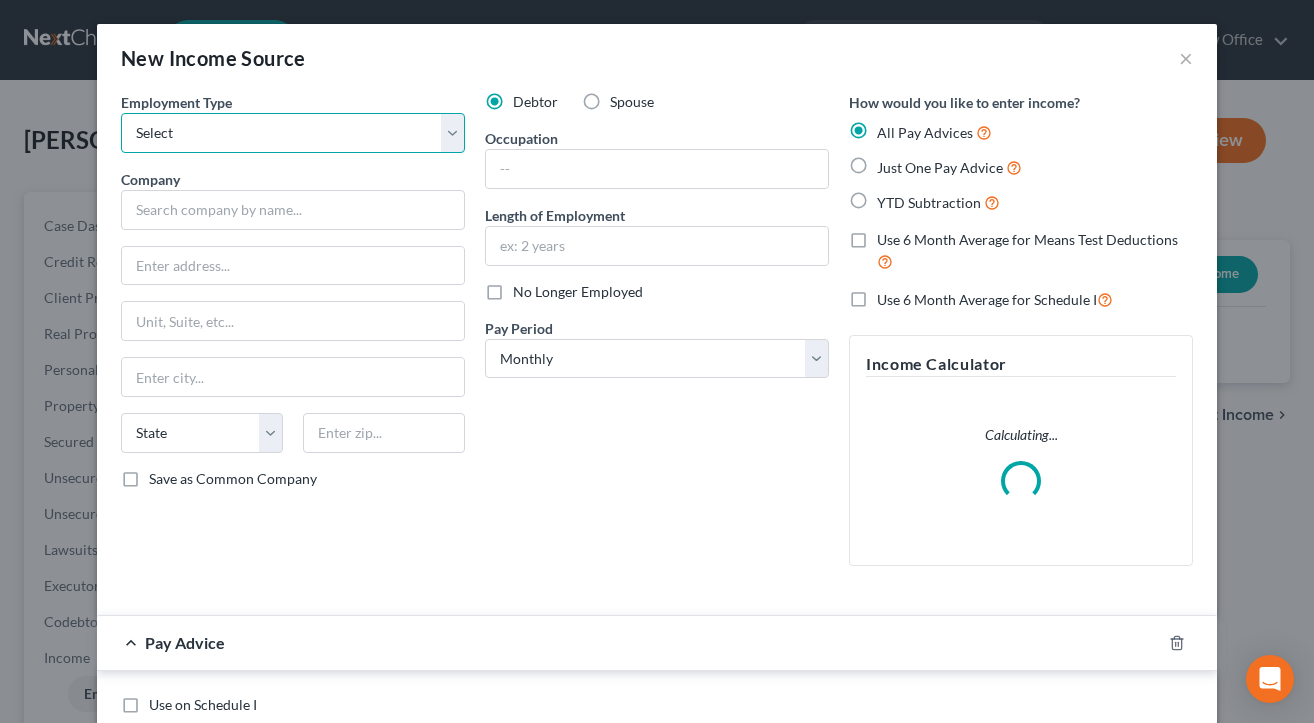 click on "Select Full or [DEMOGRAPHIC_DATA] Employment Self Employment" at bounding box center [293, 133] 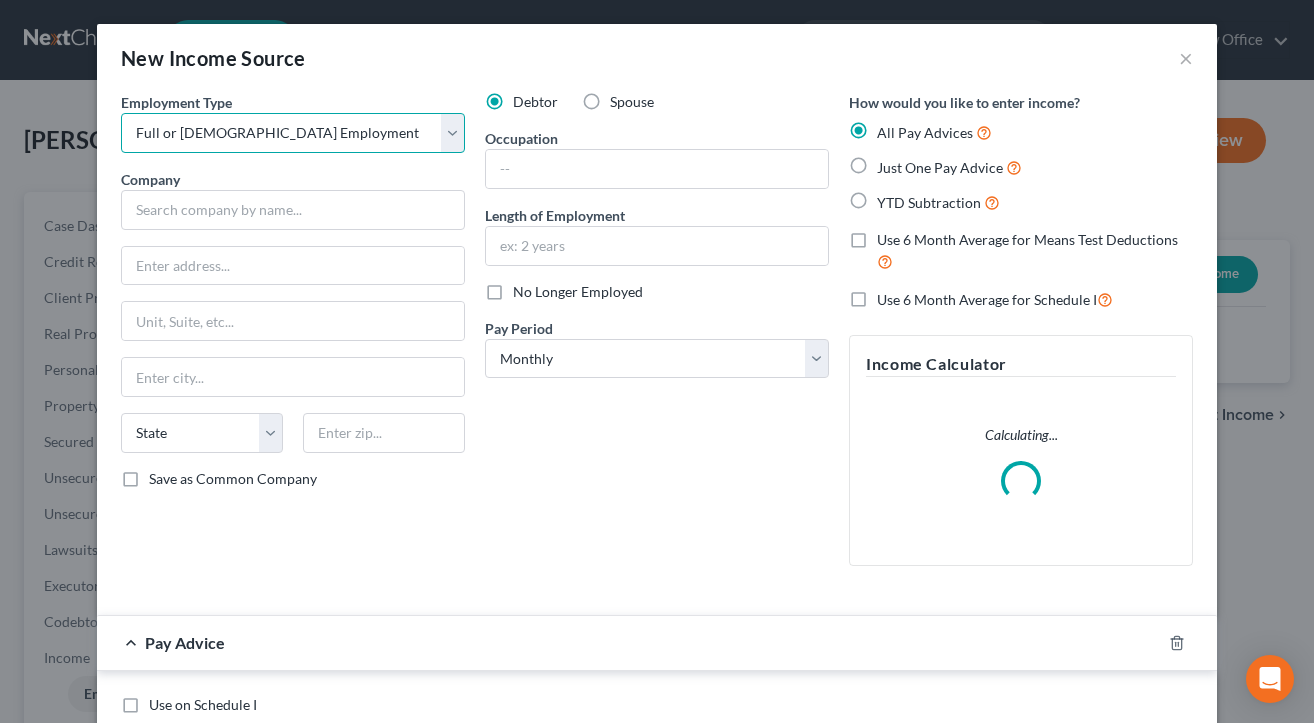 click on "Select Full or [DEMOGRAPHIC_DATA] Employment Self Employment" at bounding box center [293, 133] 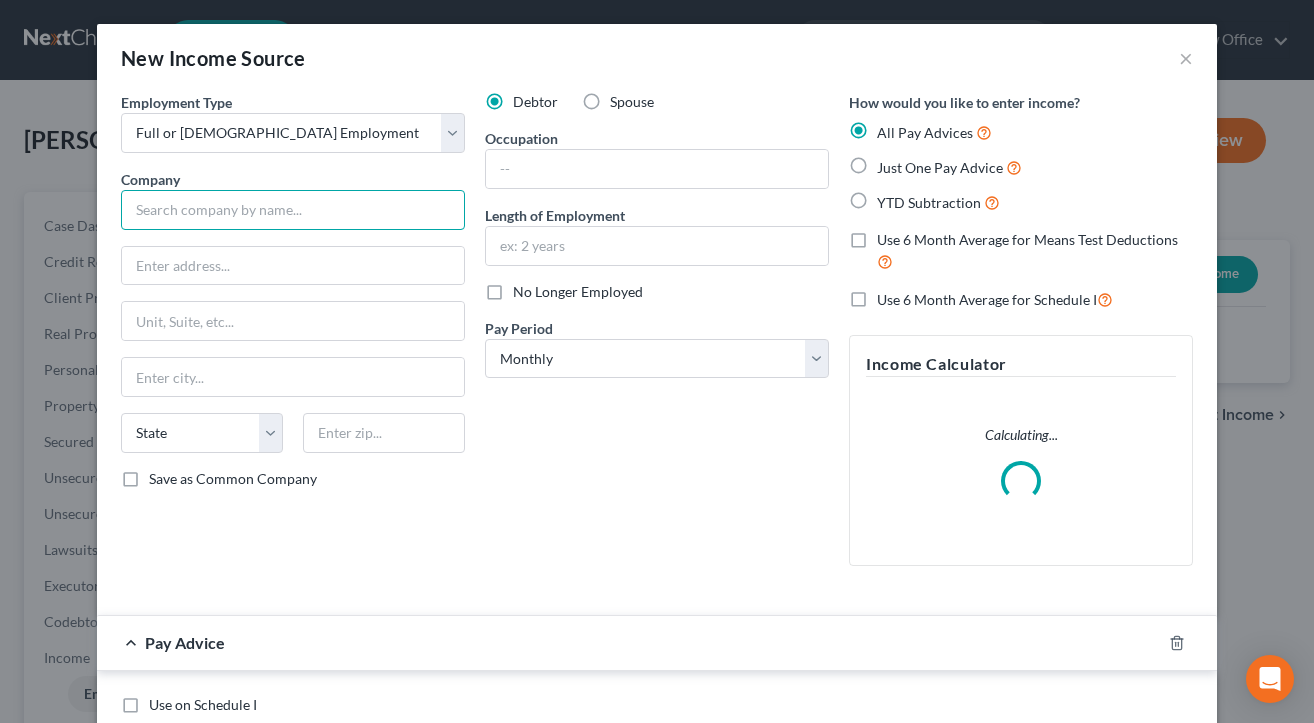 click at bounding box center [293, 210] 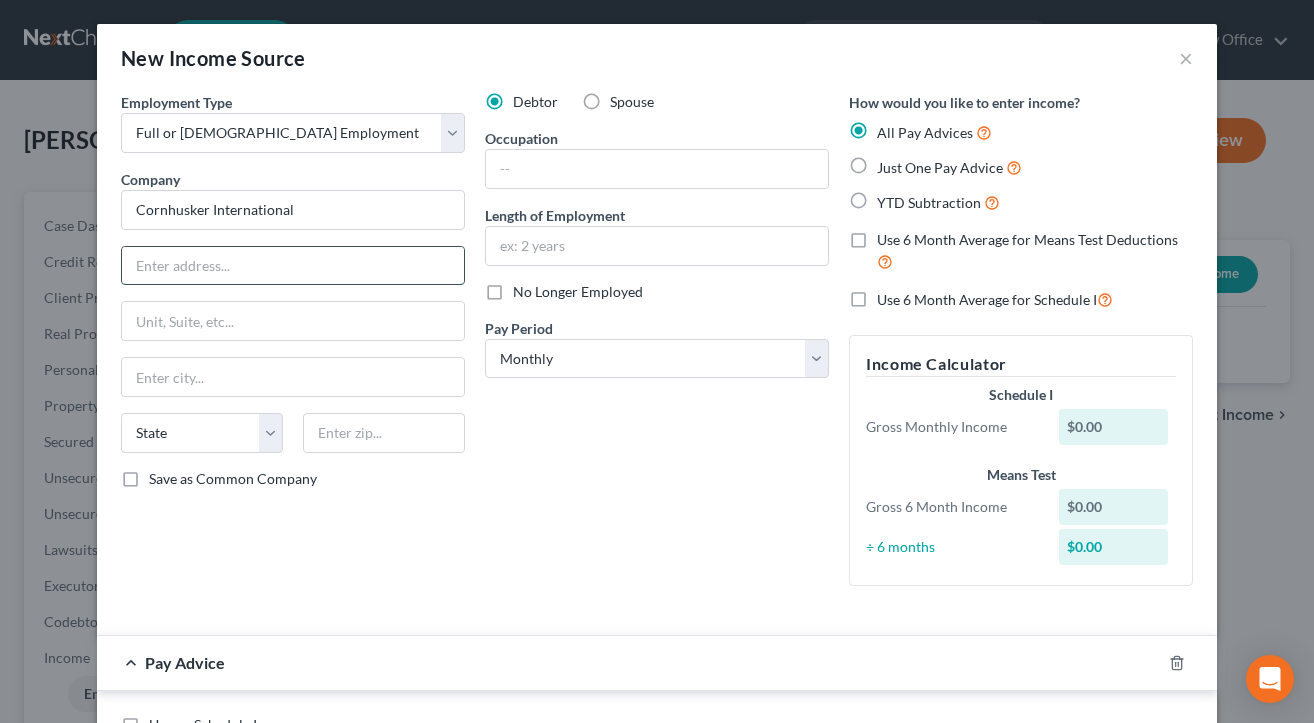type on "Cornhusker International" 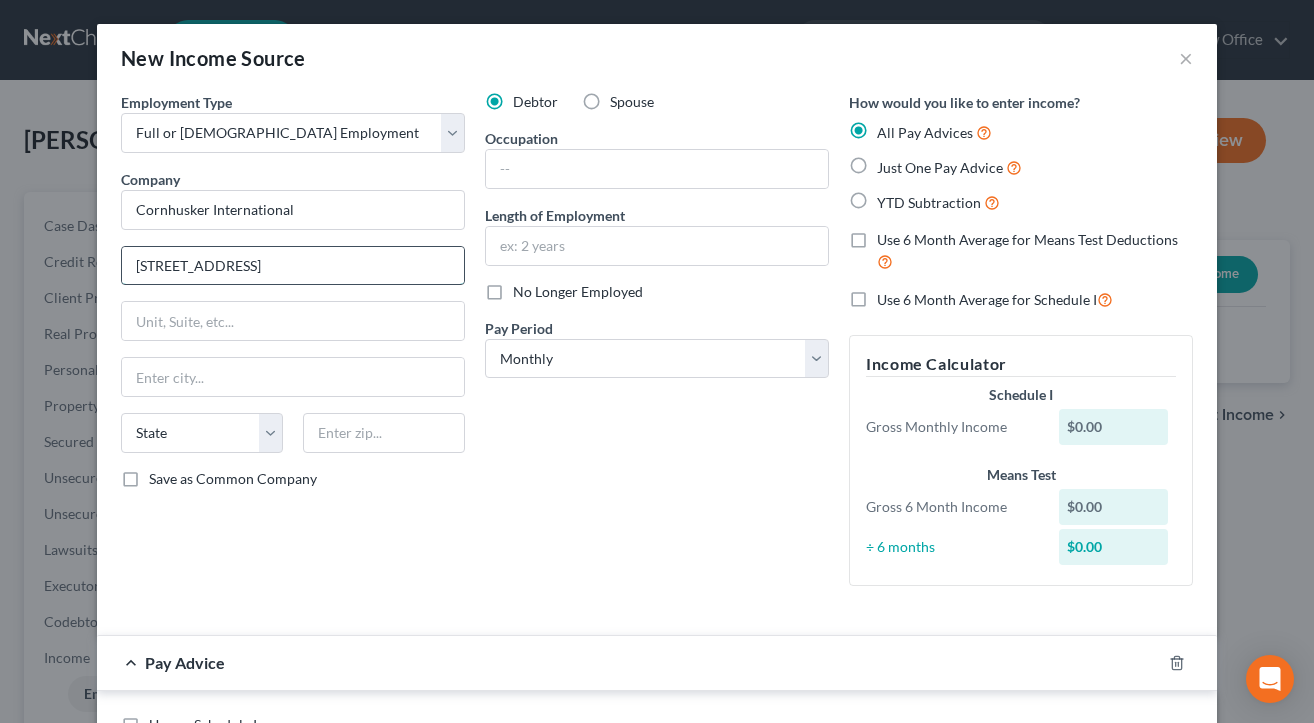 type on "[STREET_ADDRESS]" 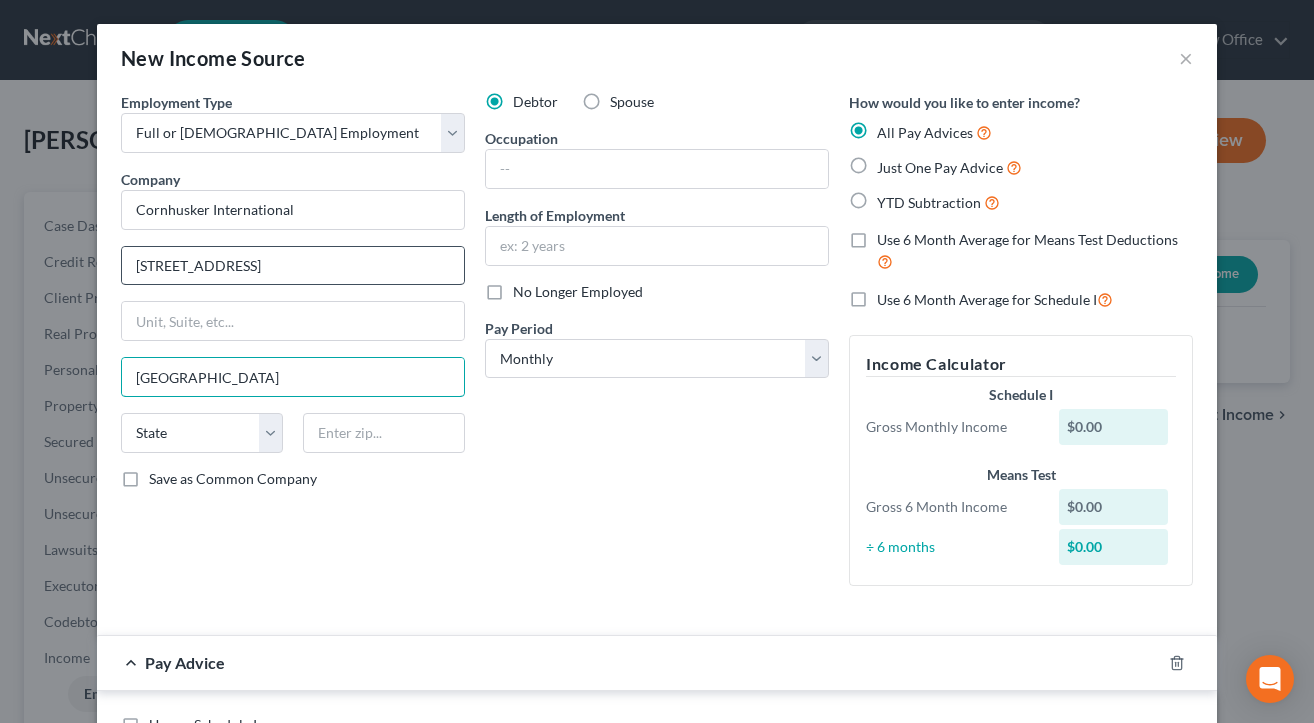type on "[GEOGRAPHIC_DATA]" 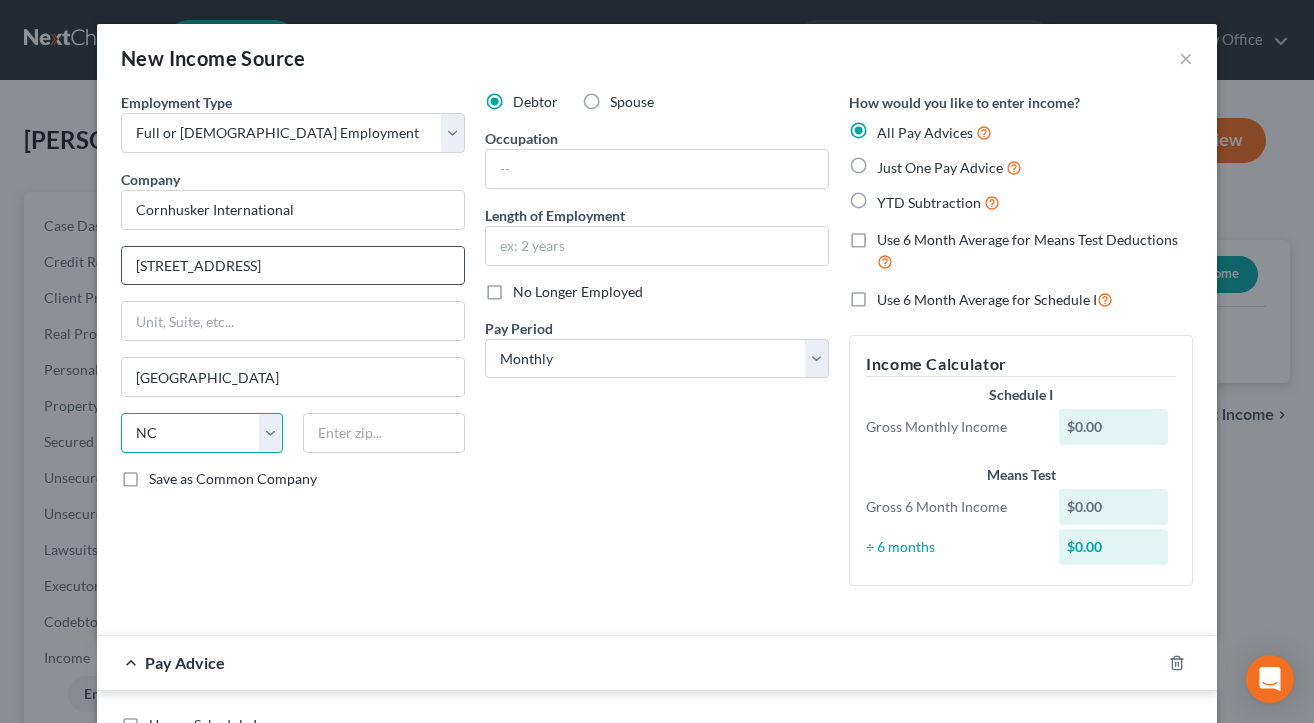 select on "30" 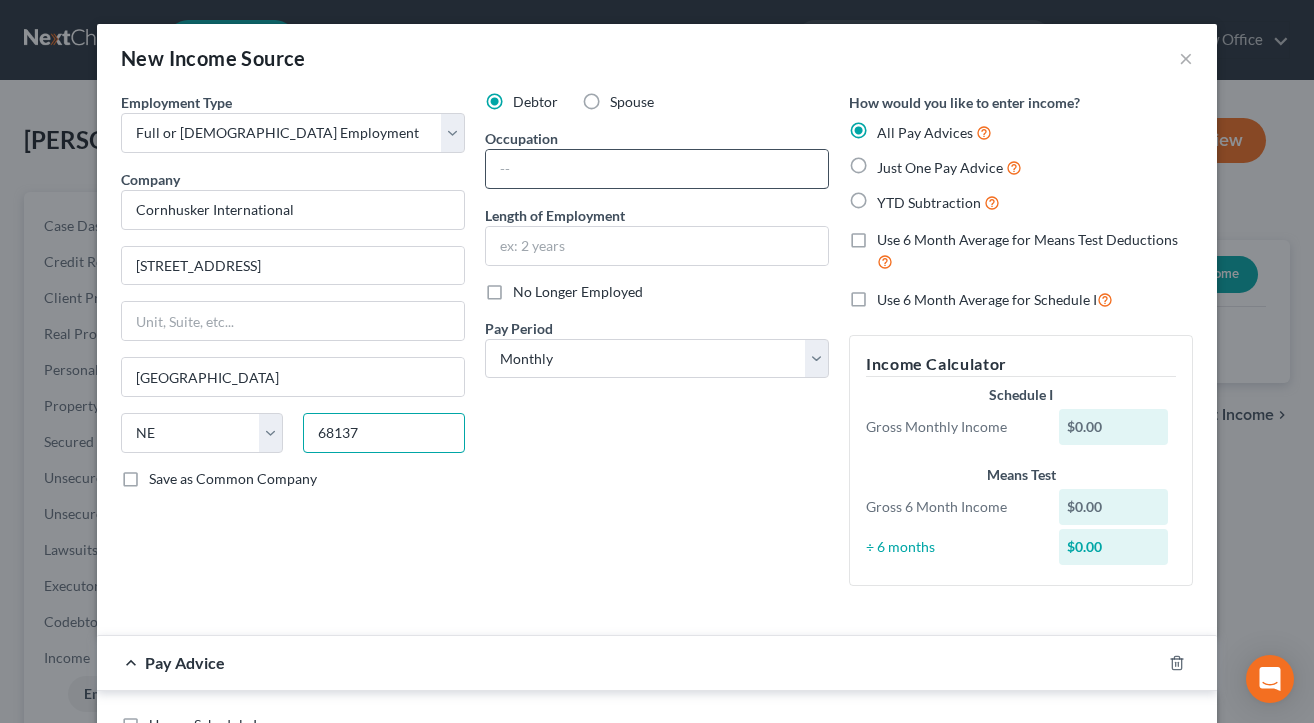 type on "68137" 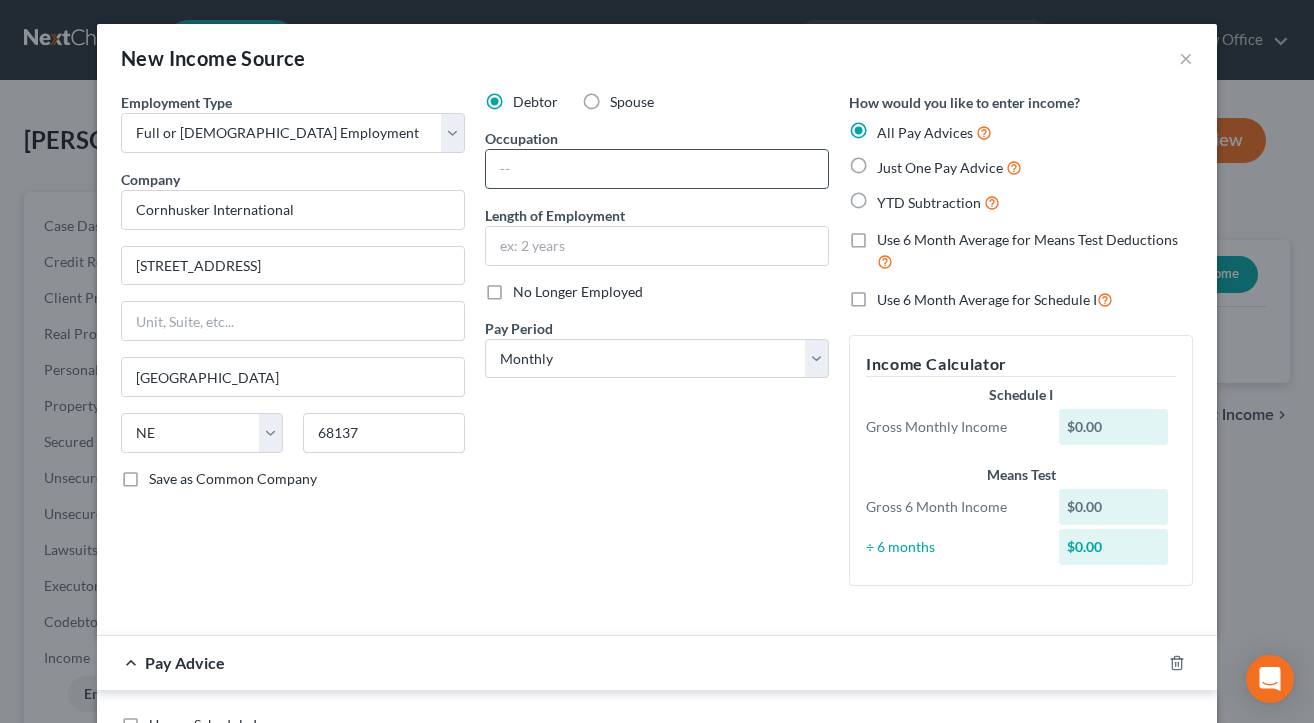 click at bounding box center [657, 169] 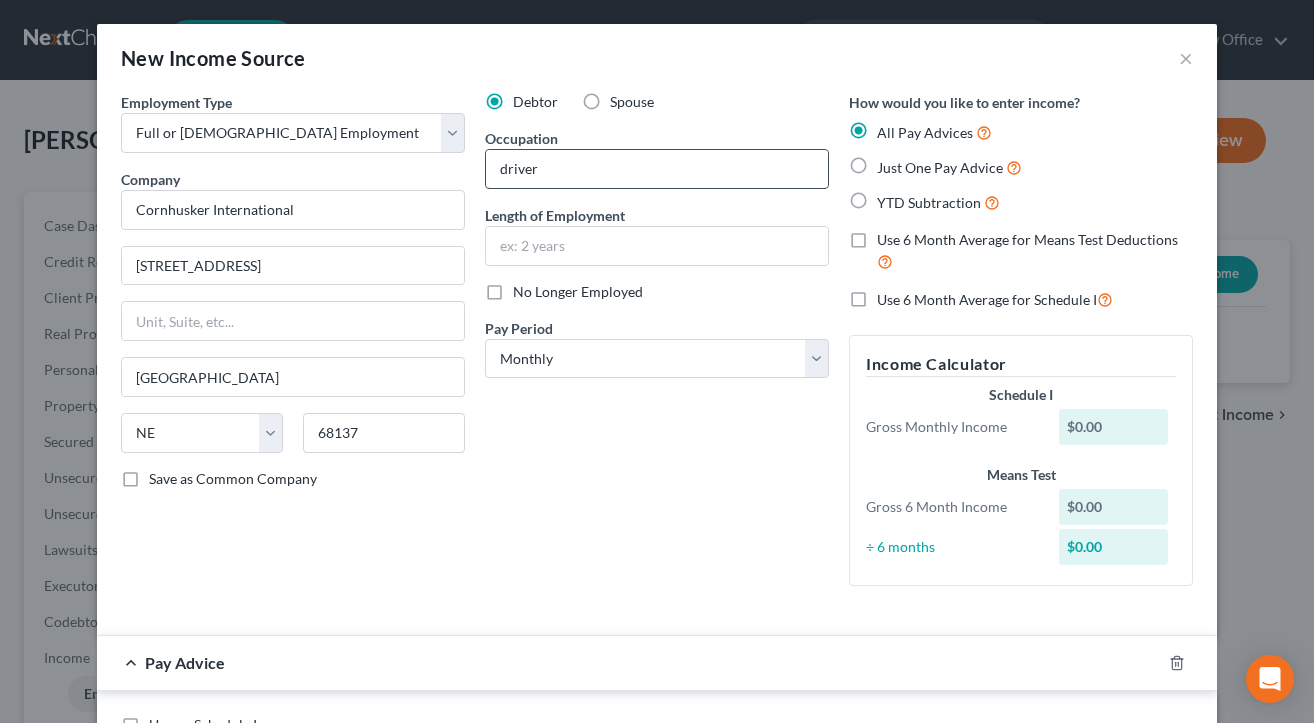 type on "driver" 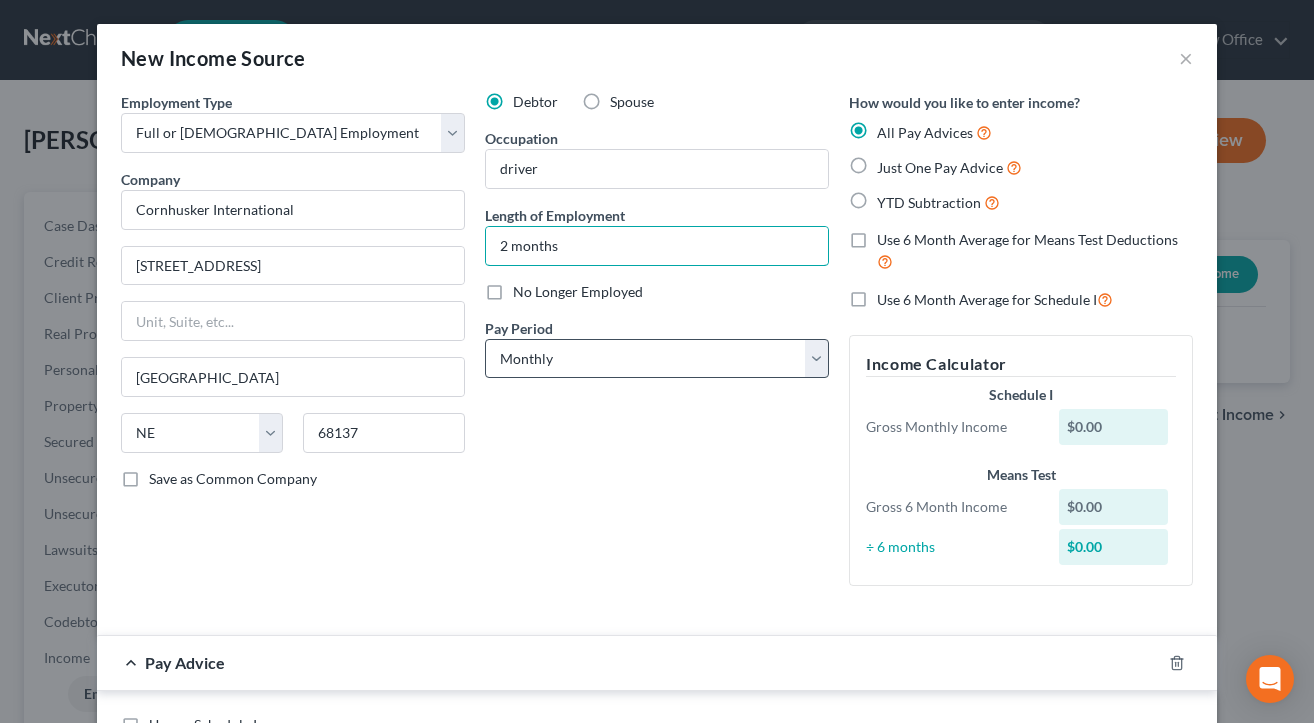 type on "2 months" 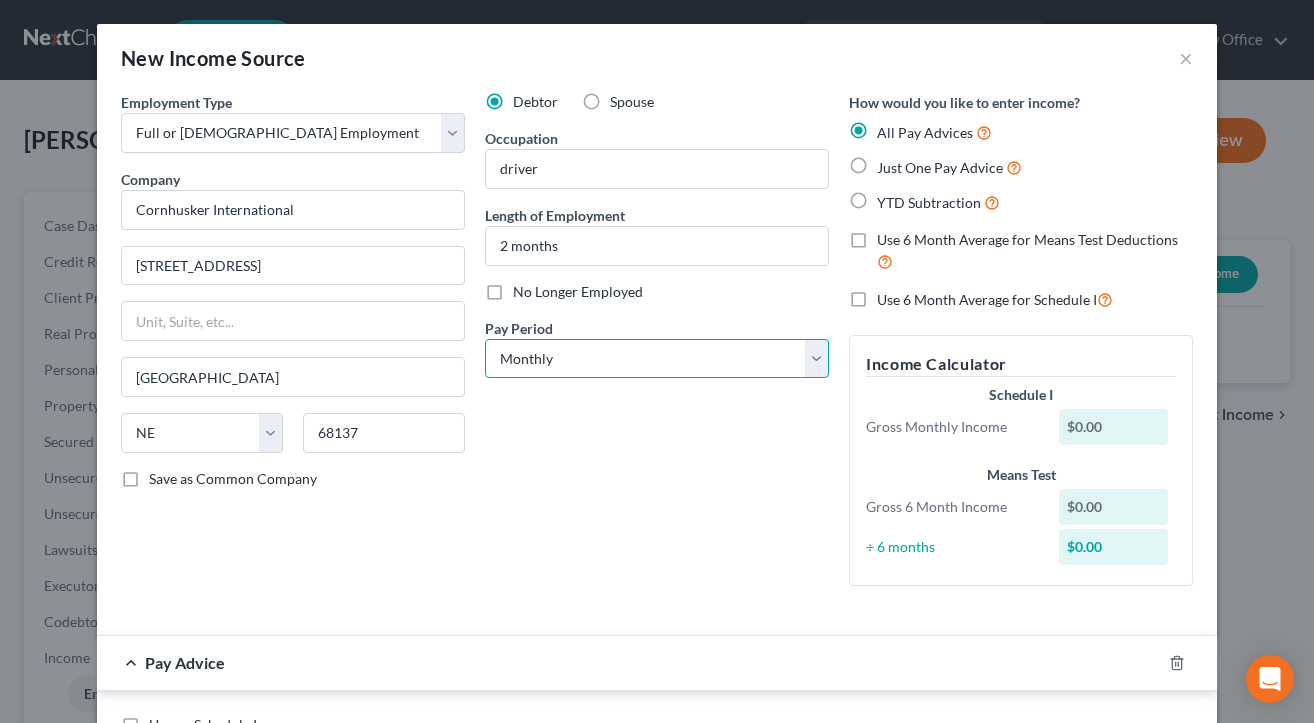 click on "Select Monthly Twice Monthly Every Other Week Weekly" at bounding box center (657, 359) 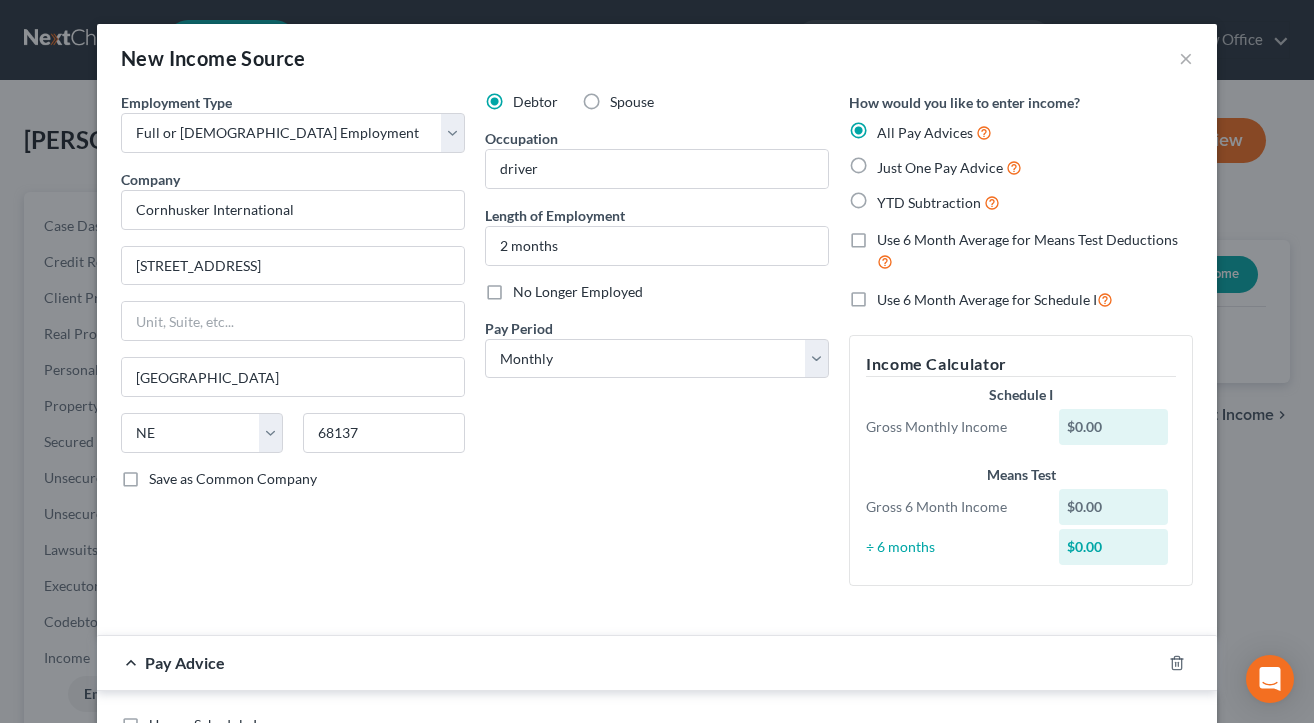 click on "Just One Pay Advice" at bounding box center [949, 167] 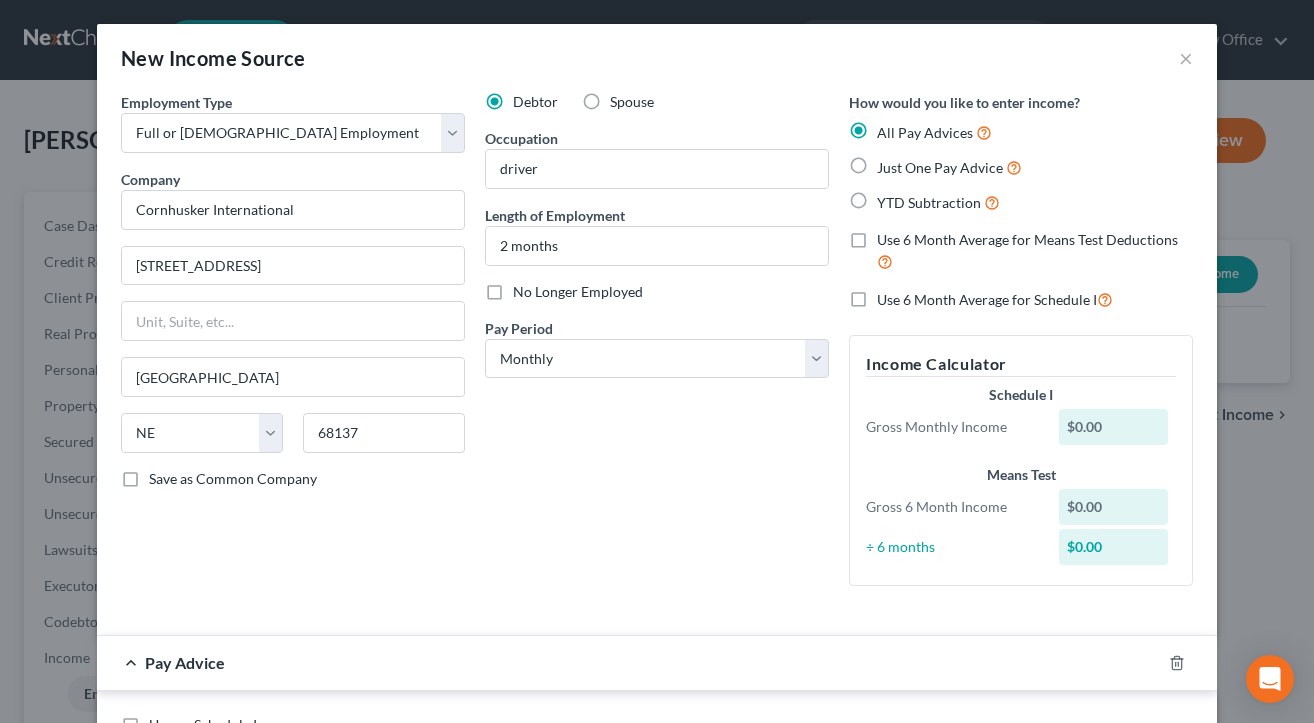 click on "Just One Pay Advice" at bounding box center [891, 162] 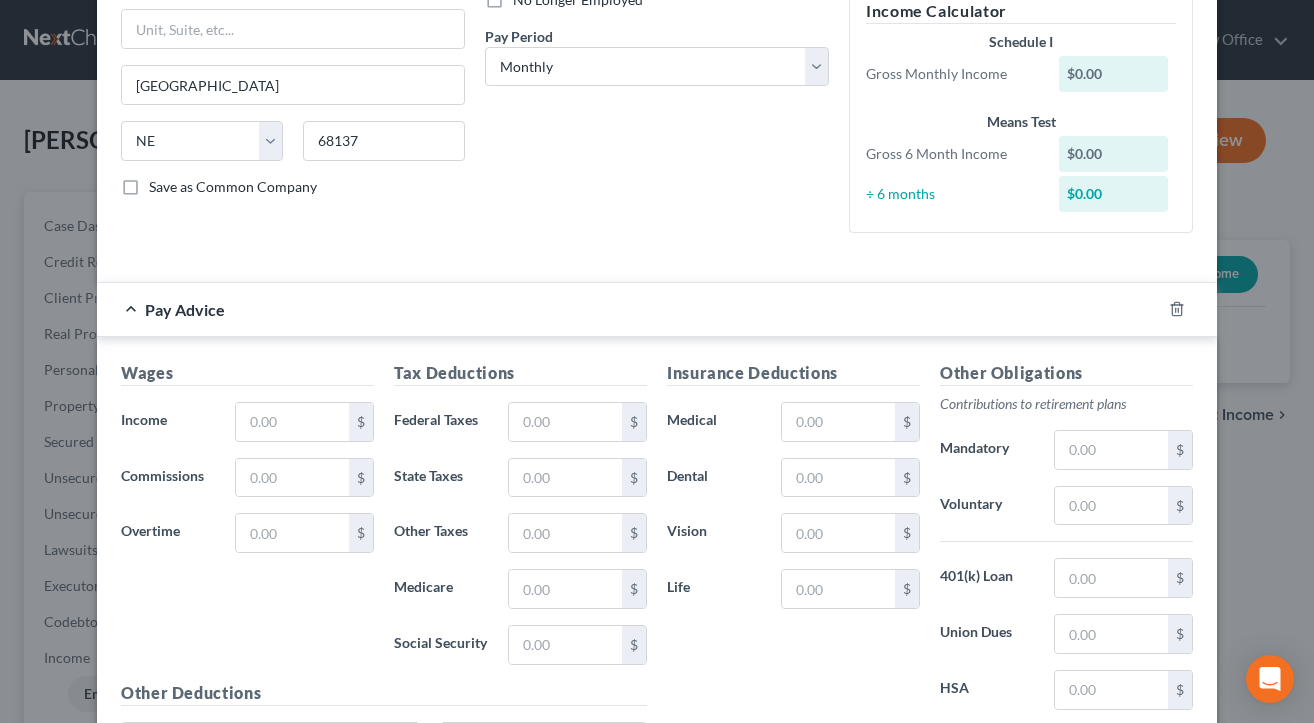 scroll, scrollTop: 300, scrollLeft: 0, axis: vertical 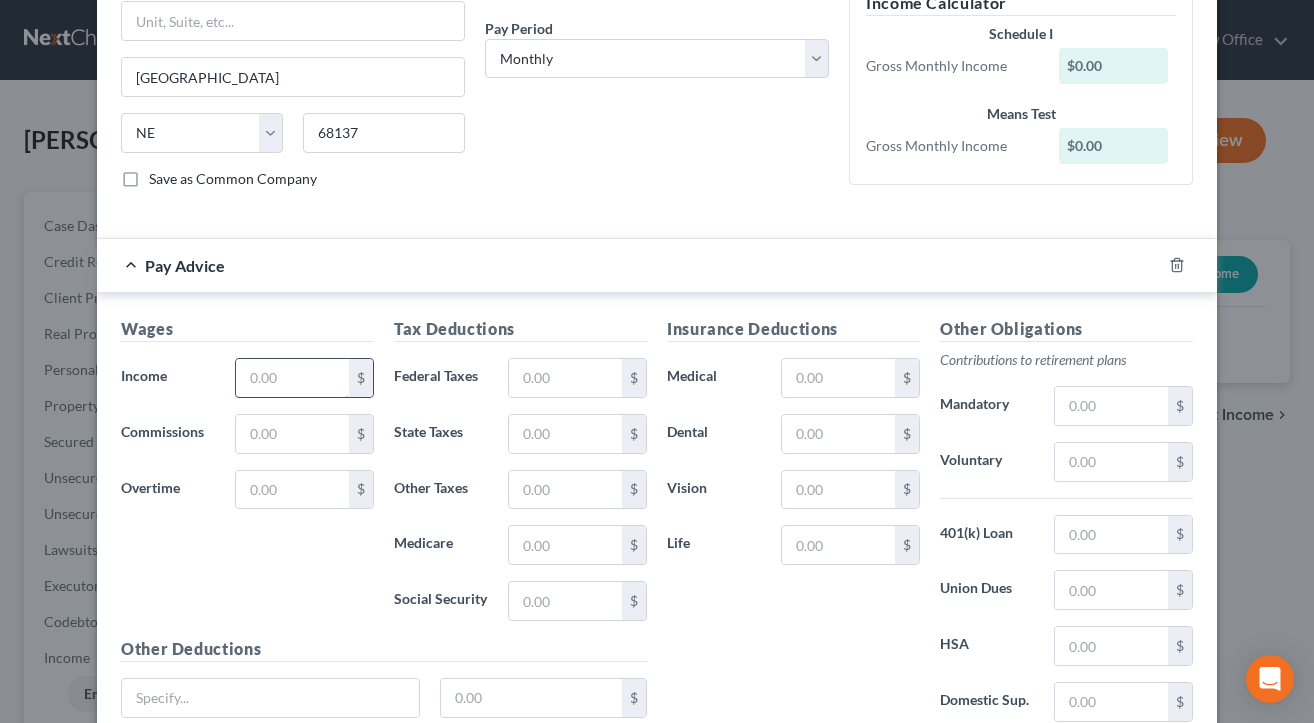 click at bounding box center (292, 378) 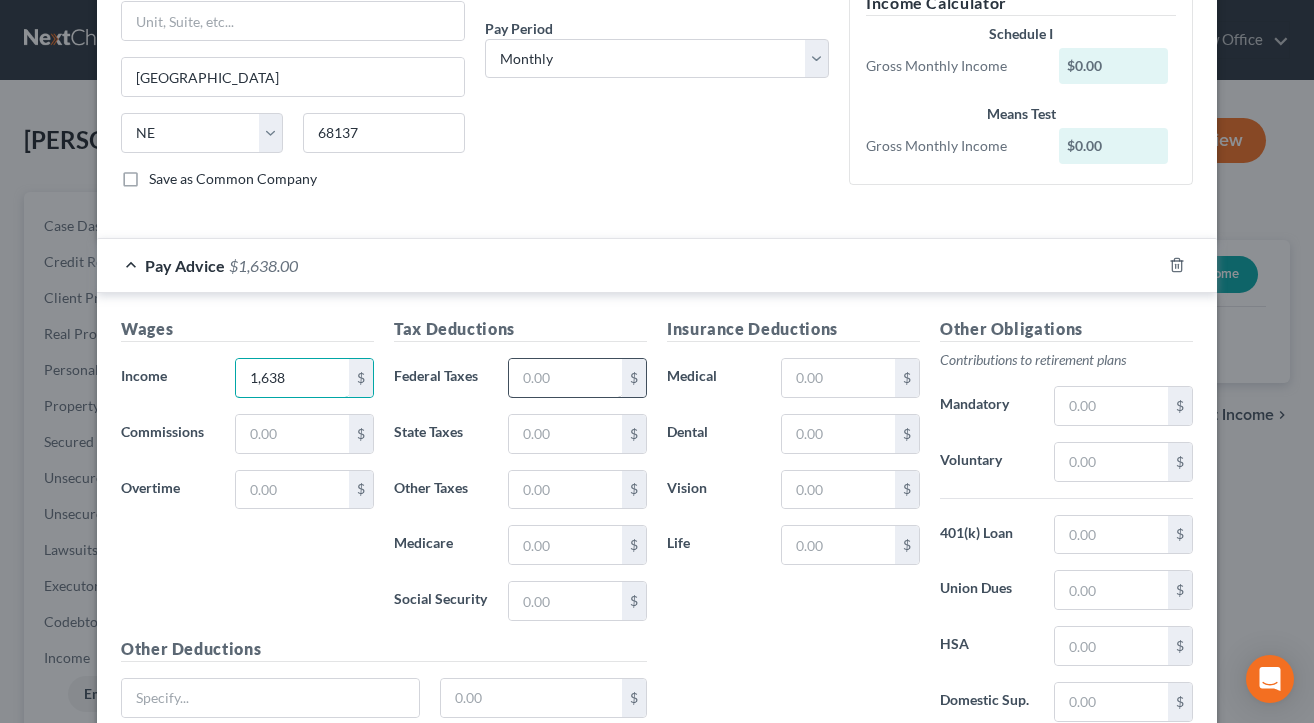 type on "1,638" 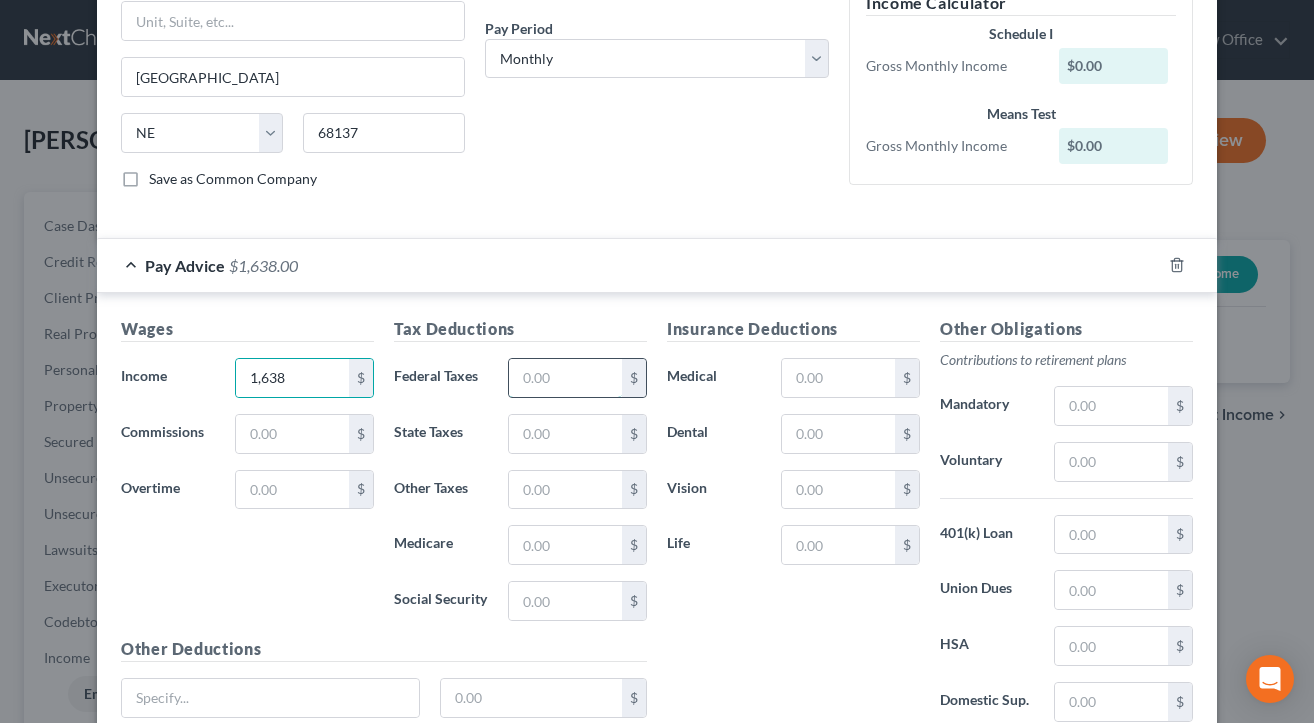 click at bounding box center [565, 378] 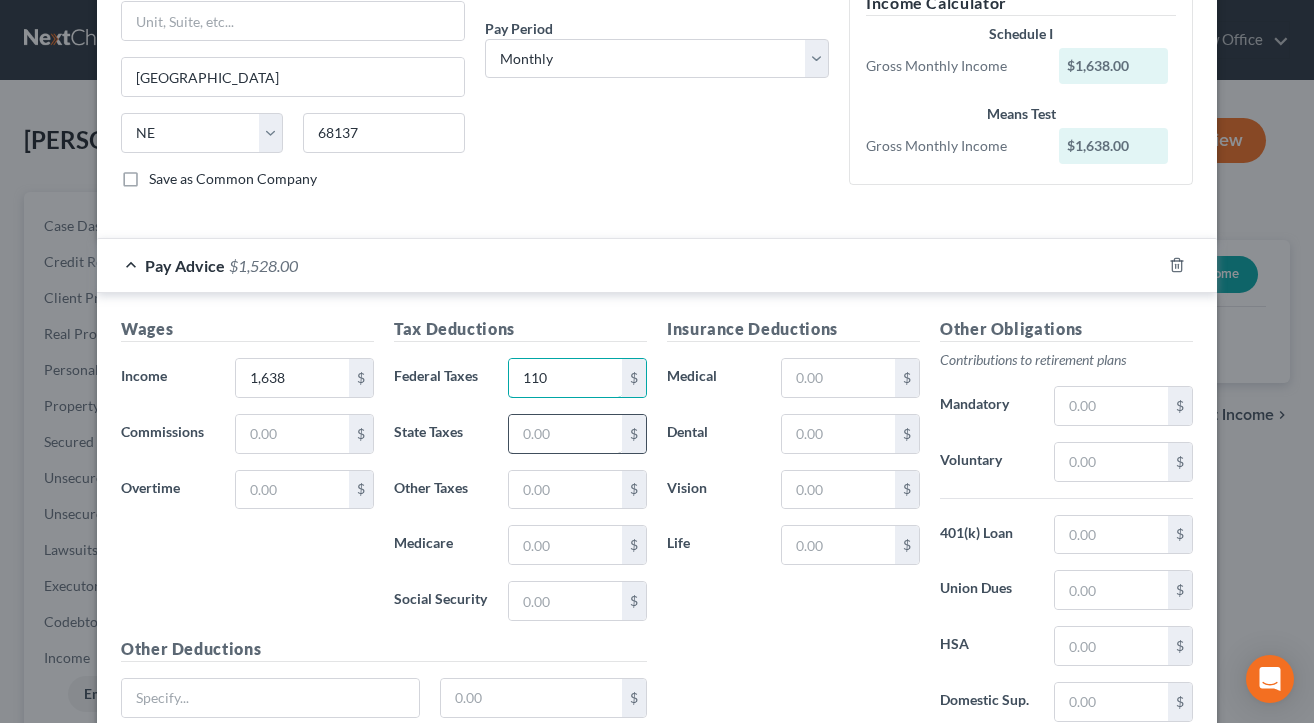 type on "110" 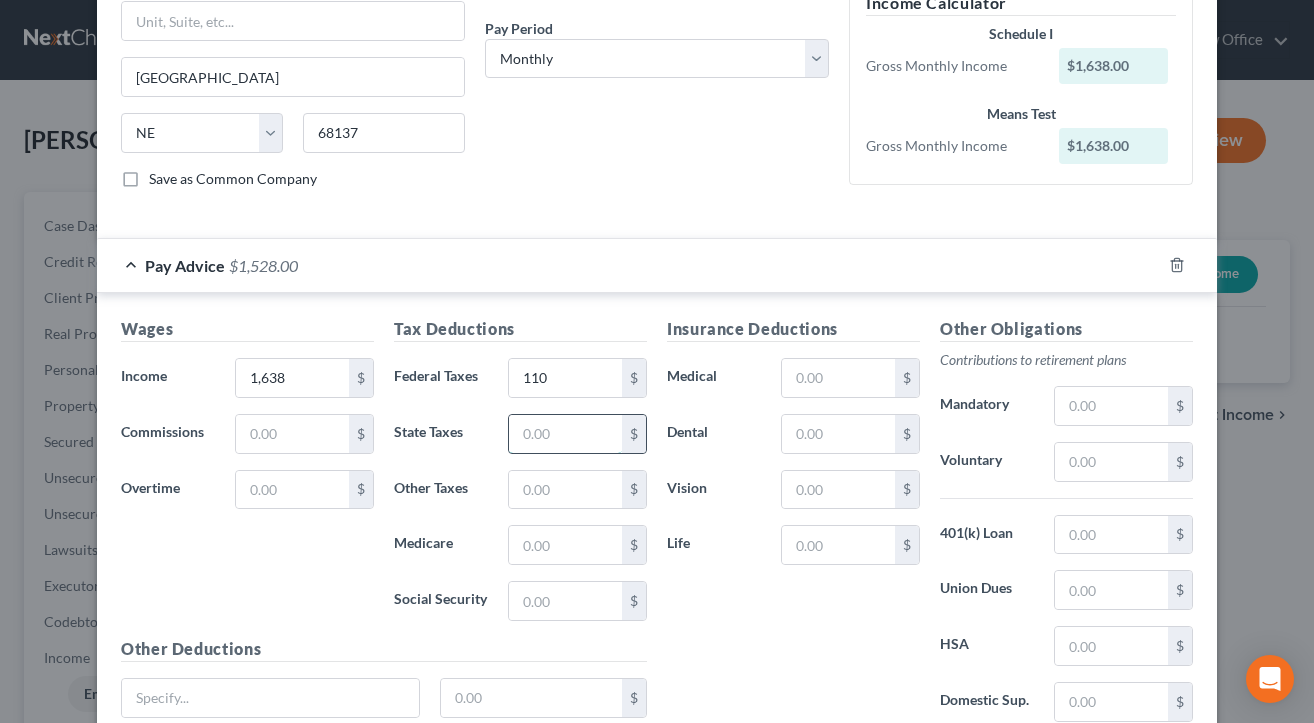click at bounding box center (565, 434) 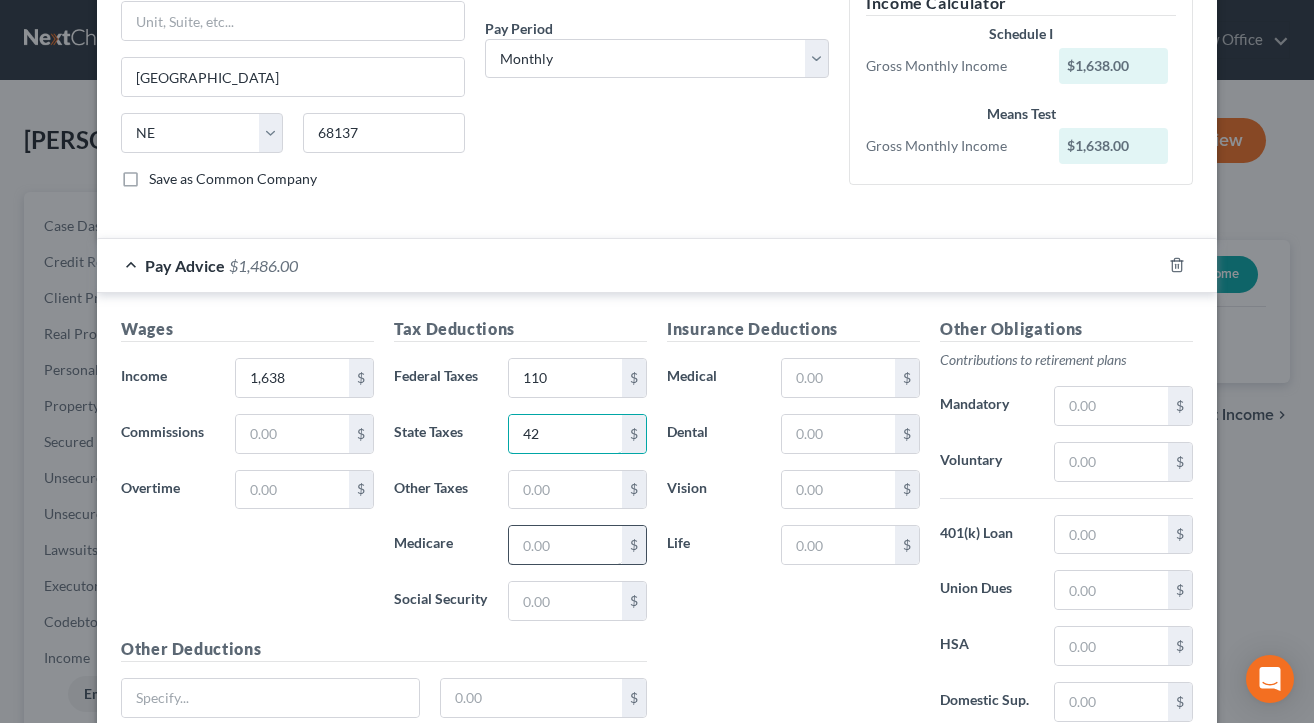 type on "42" 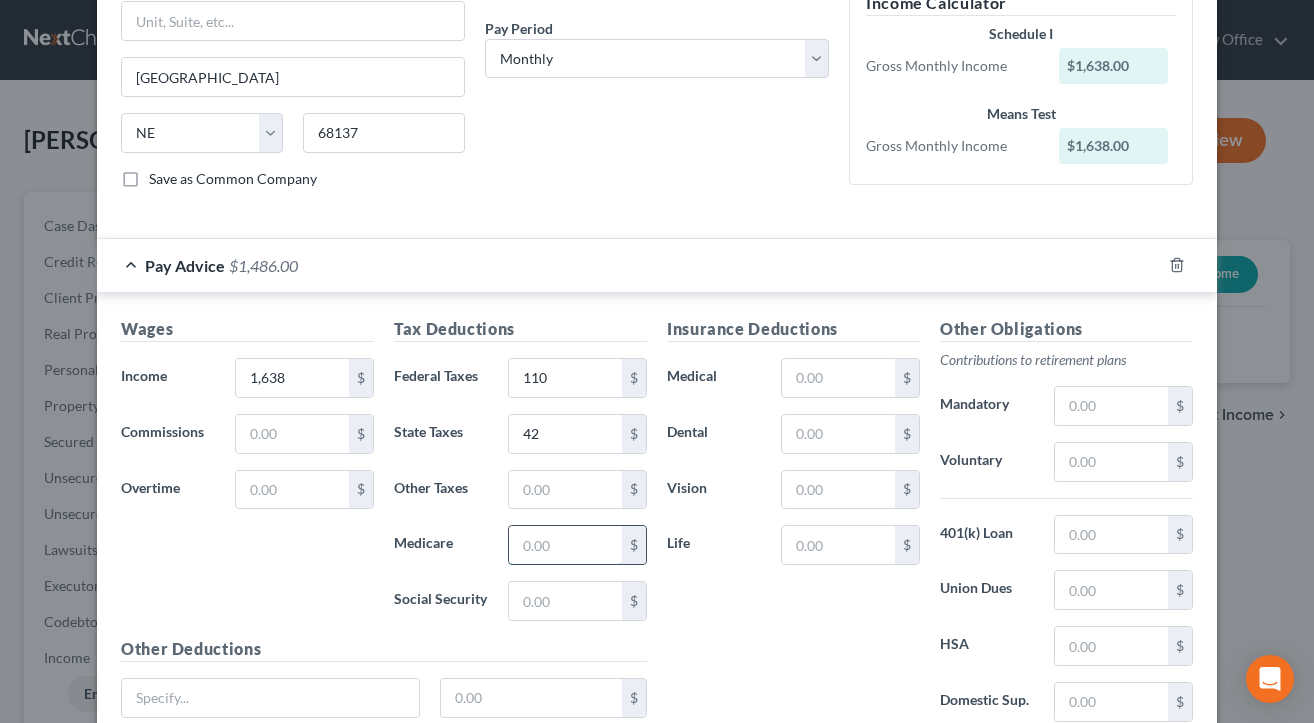 click at bounding box center [565, 545] 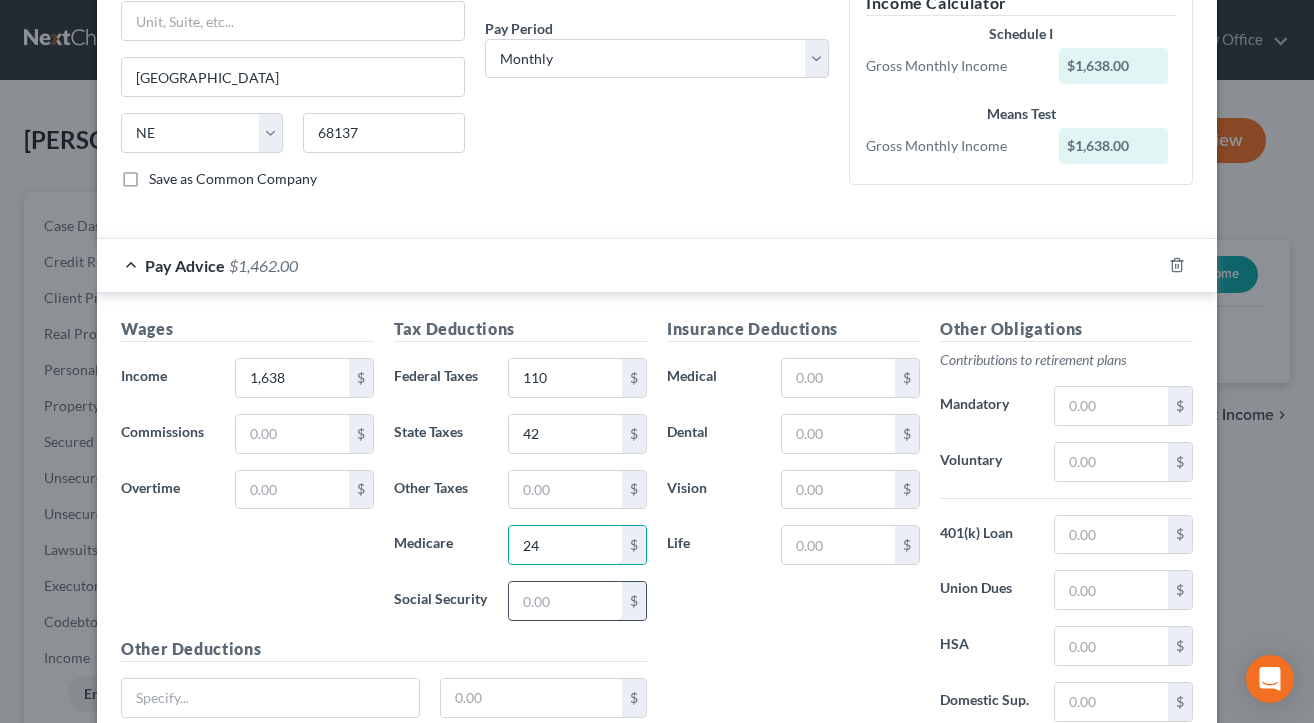 type on "24" 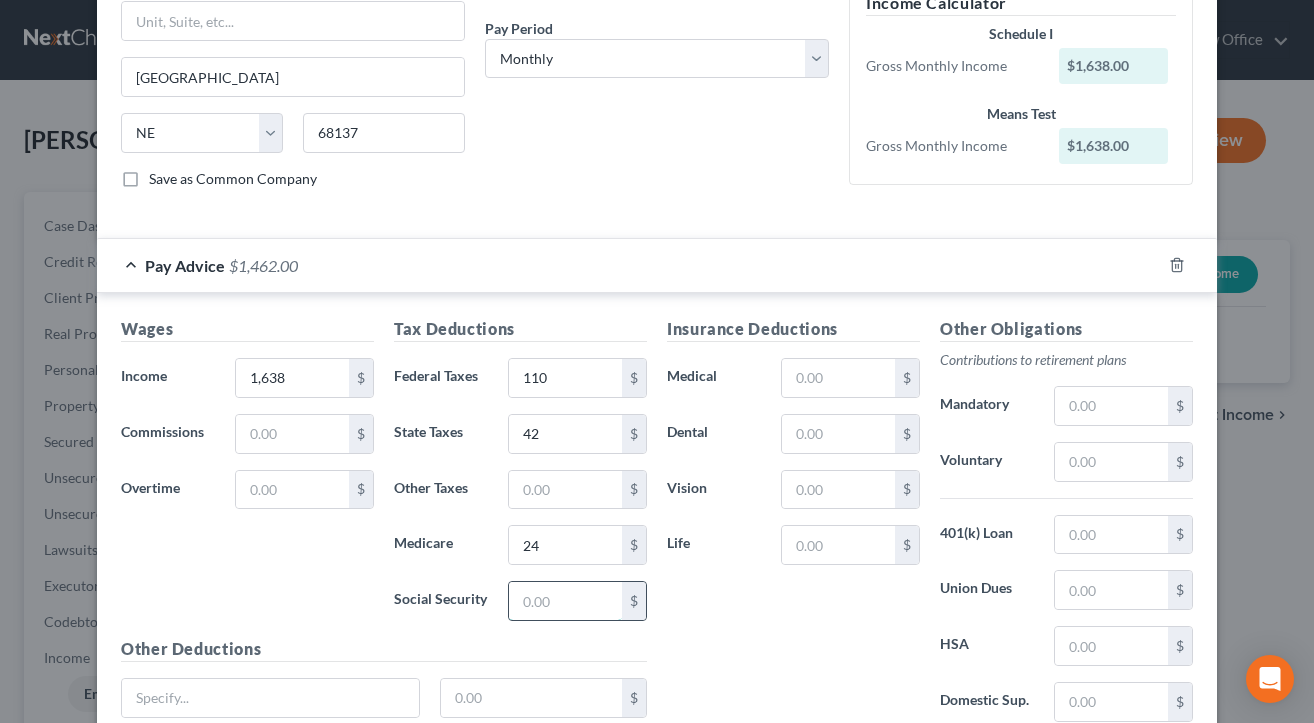 click at bounding box center (565, 601) 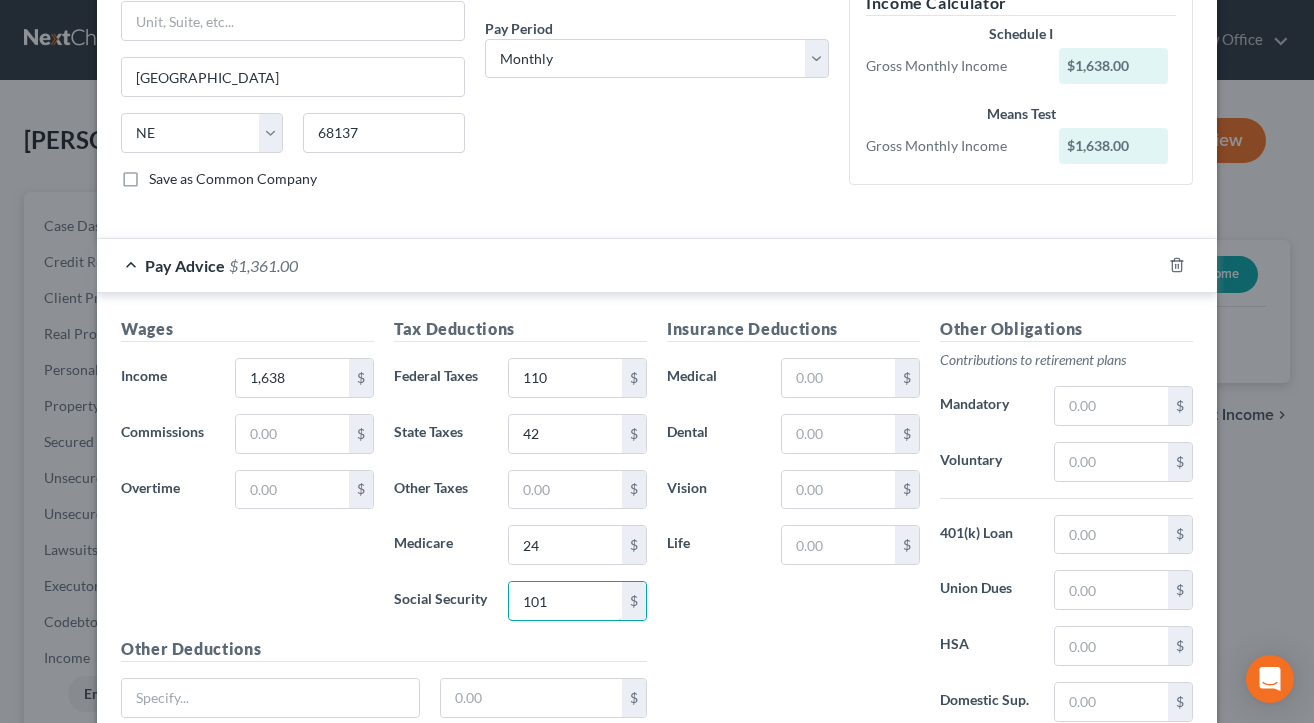 type on "101" 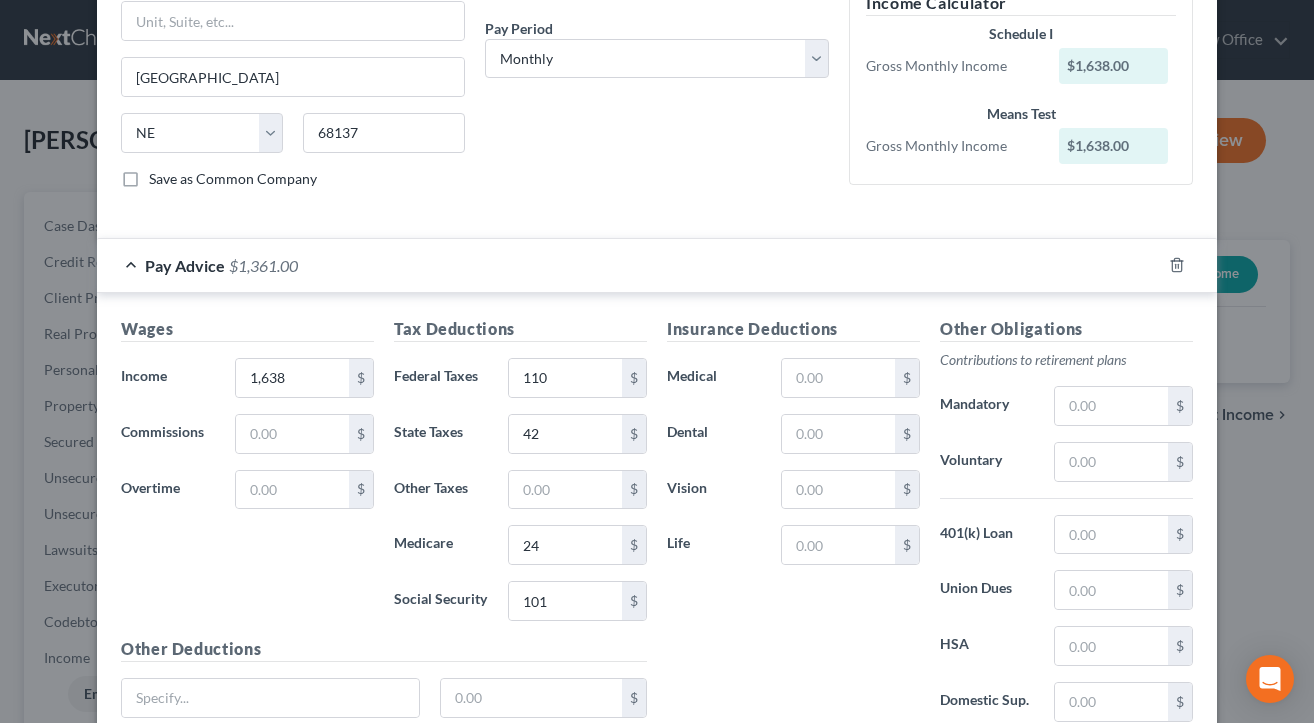 click on "Insurance Deductions Medical $ Dental $ Vision $ Life $" at bounding box center [793, 527] 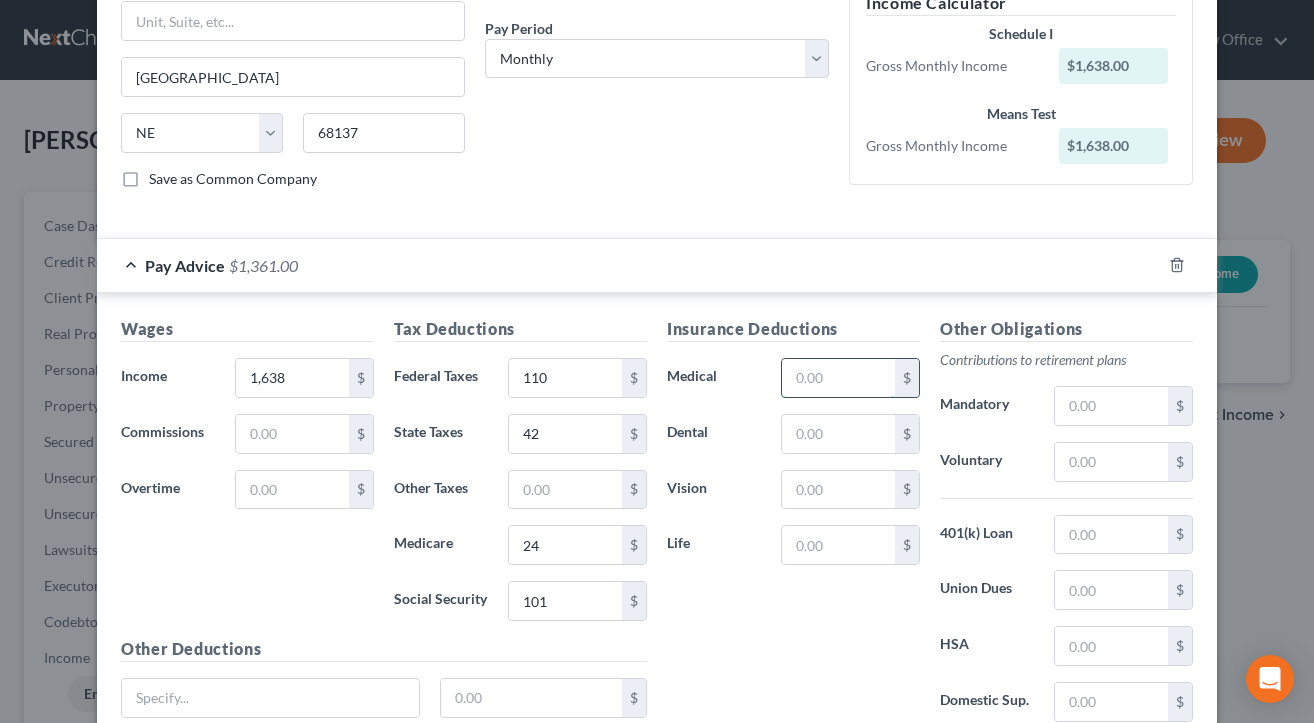 click at bounding box center (838, 378) 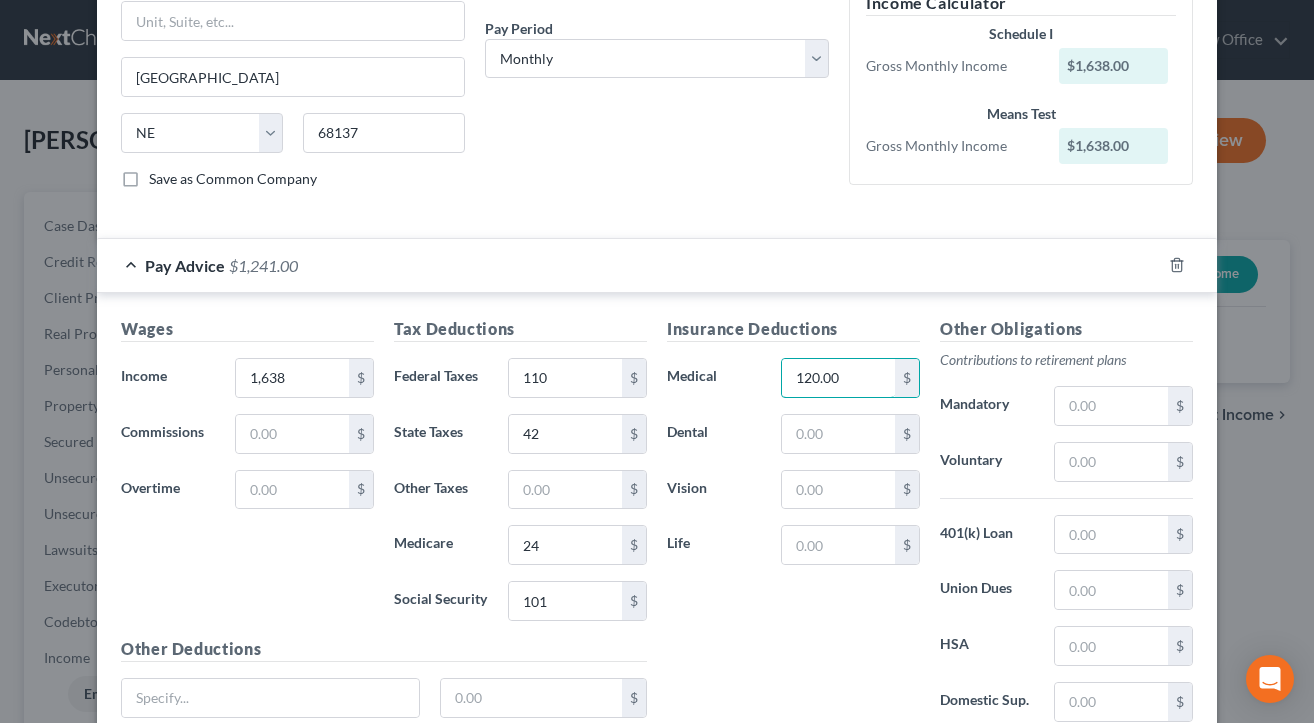 type on "120.00" 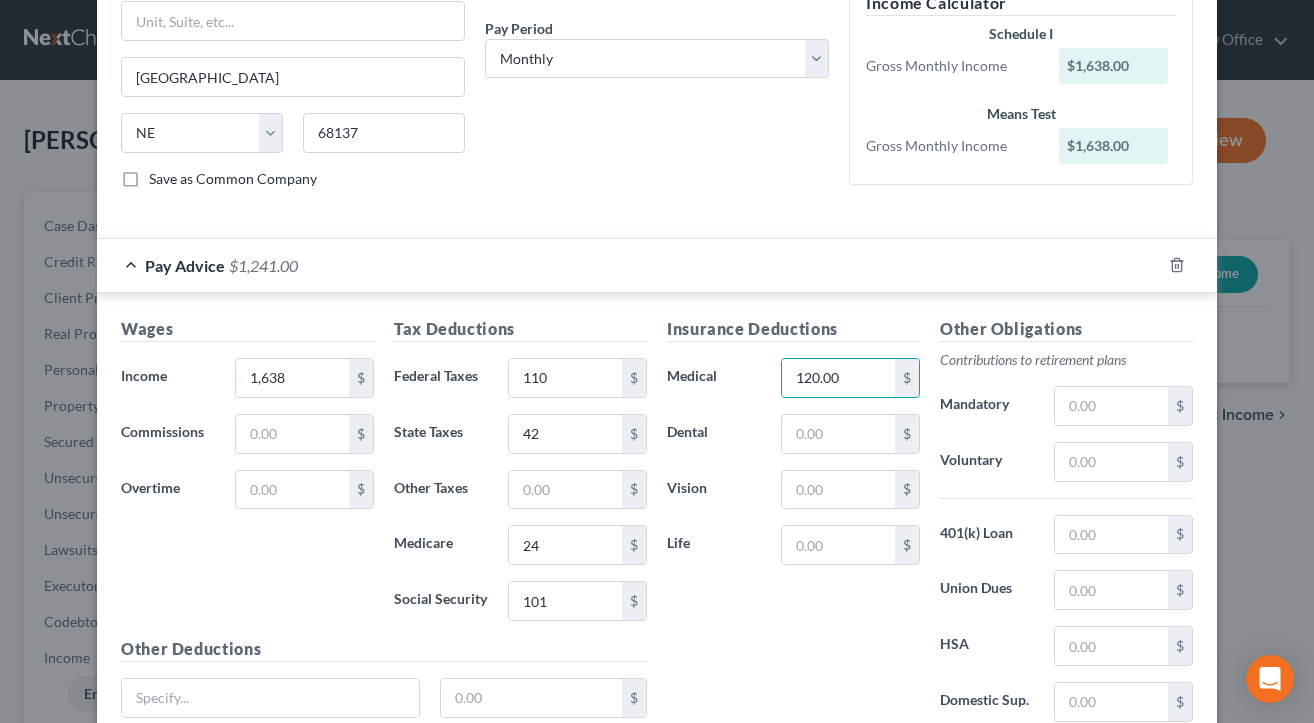 click on "Insurance Deductions Medical 120.00 $ Dental $ Vision $ Life $" at bounding box center [793, 527] 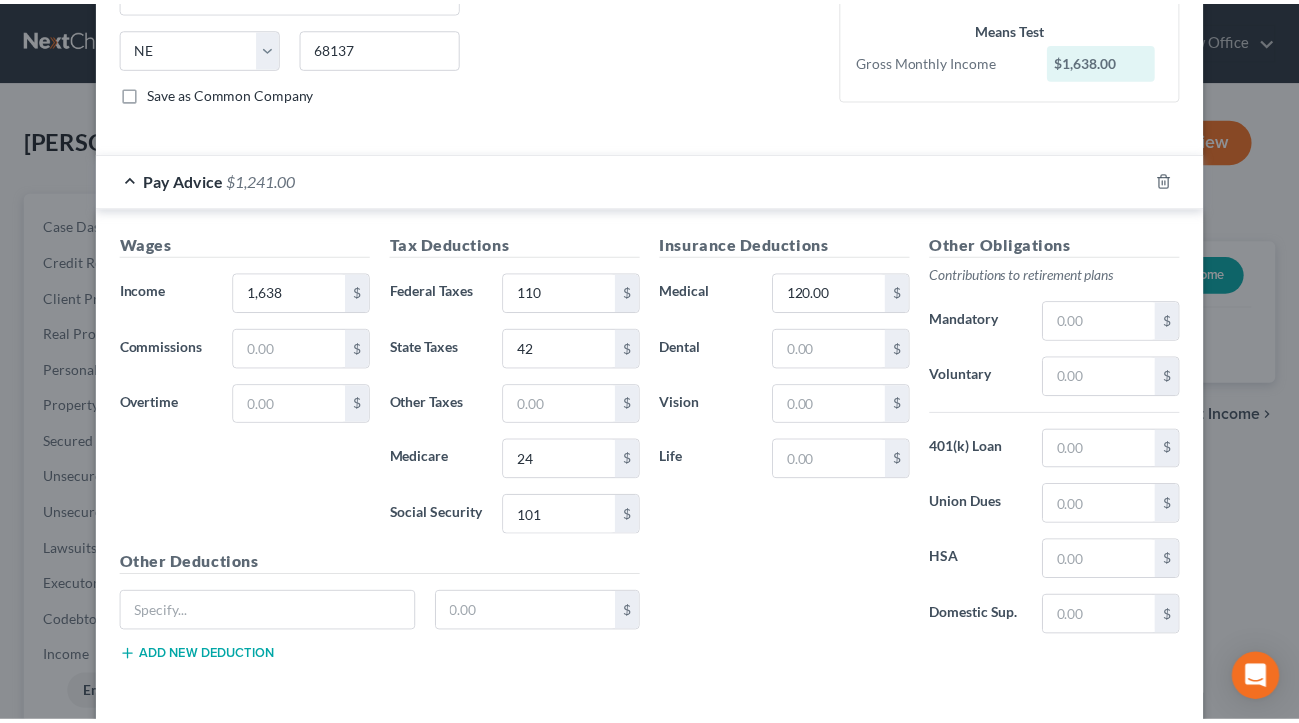 scroll, scrollTop: 468, scrollLeft: 0, axis: vertical 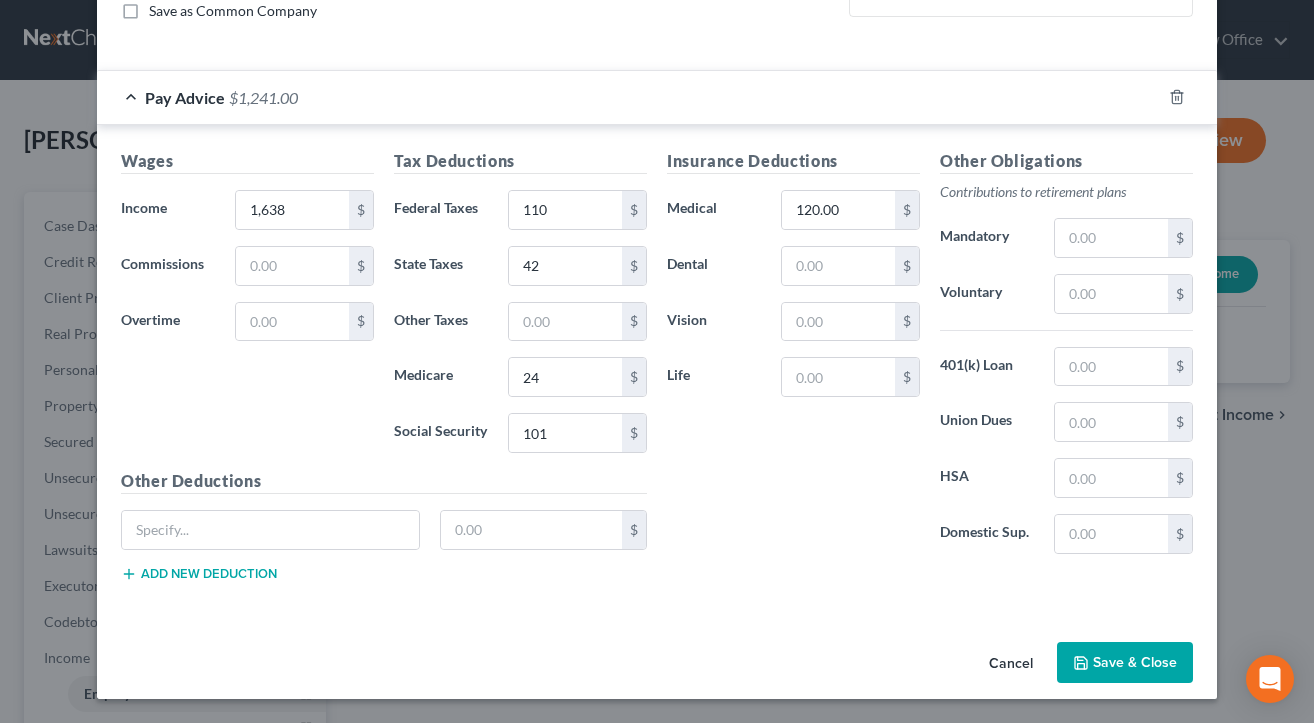 click on "Save & Close" at bounding box center (1125, 663) 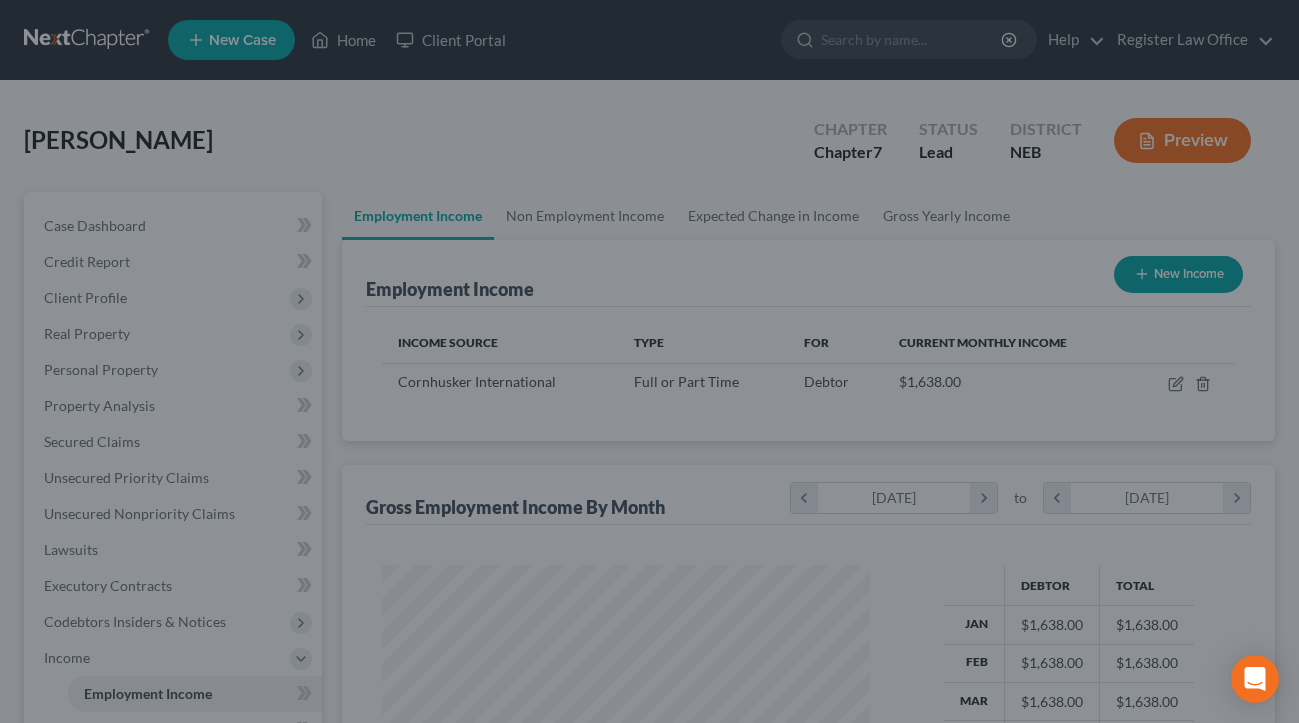scroll, scrollTop: 359, scrollLeft: 521, axis: both 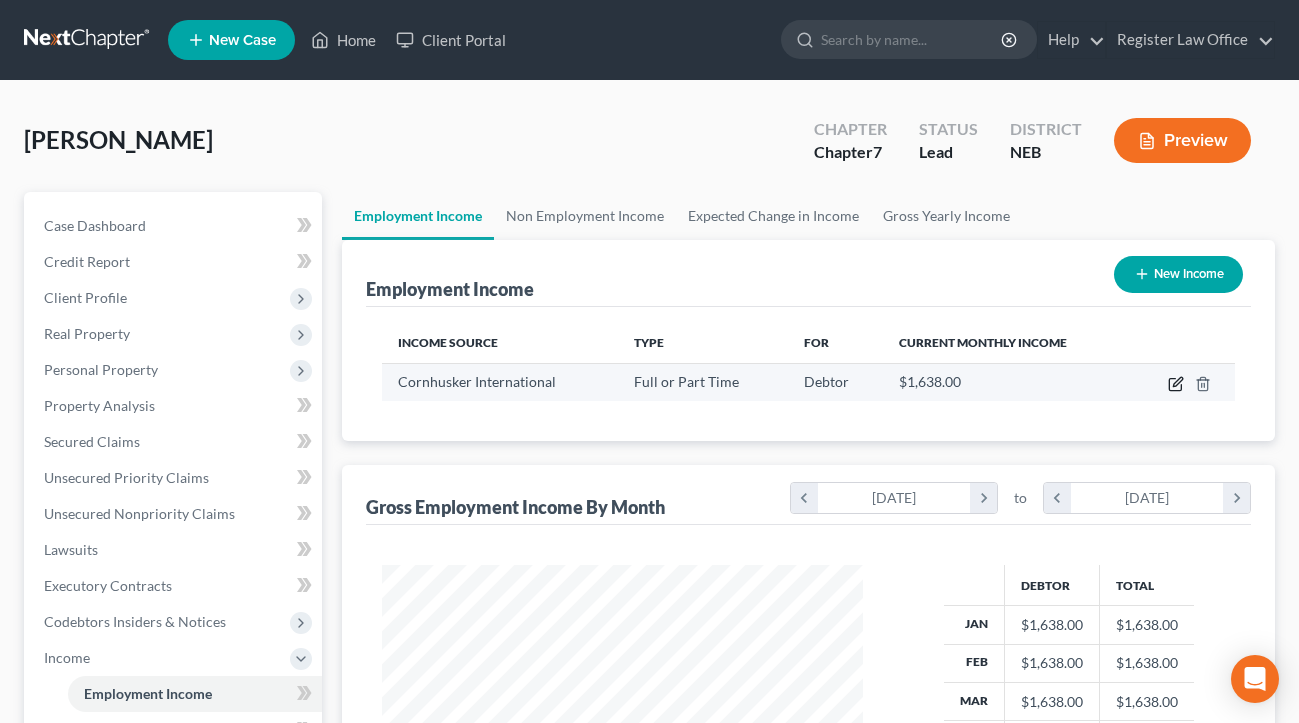 click 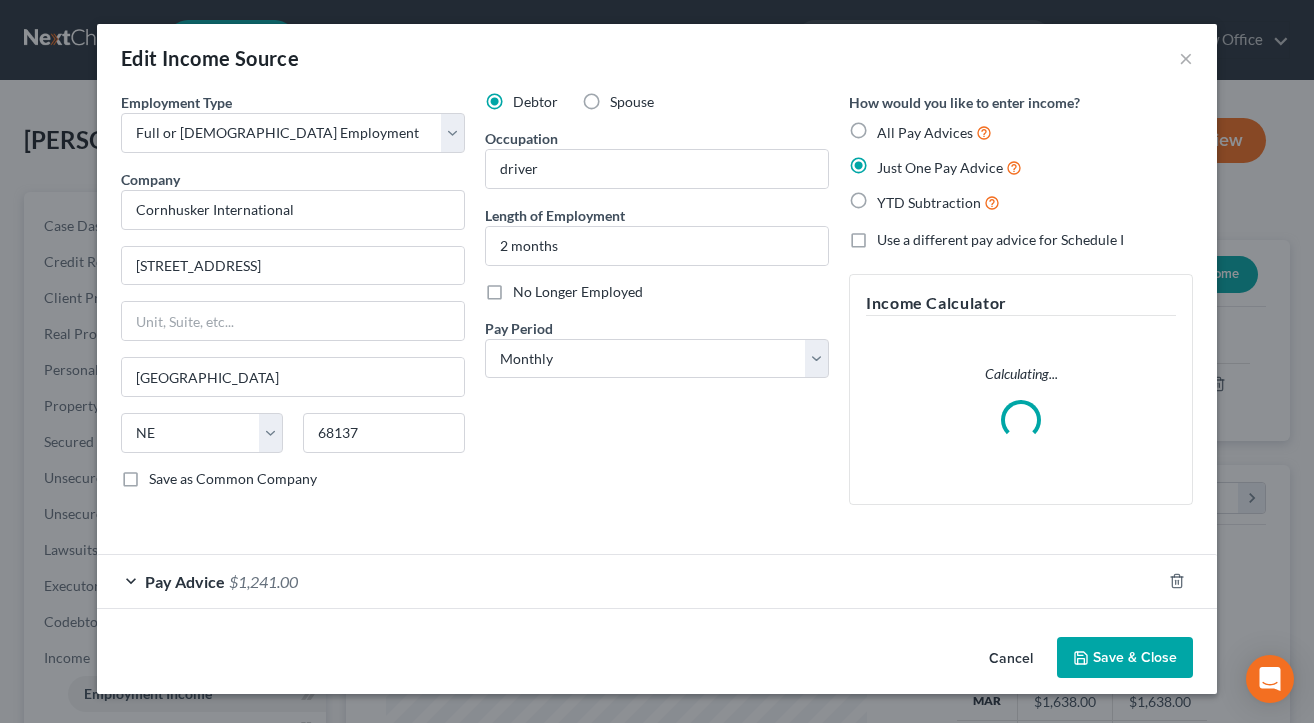 scroll, scrollTop: 999642, scrollLeft: 999472, axis: both 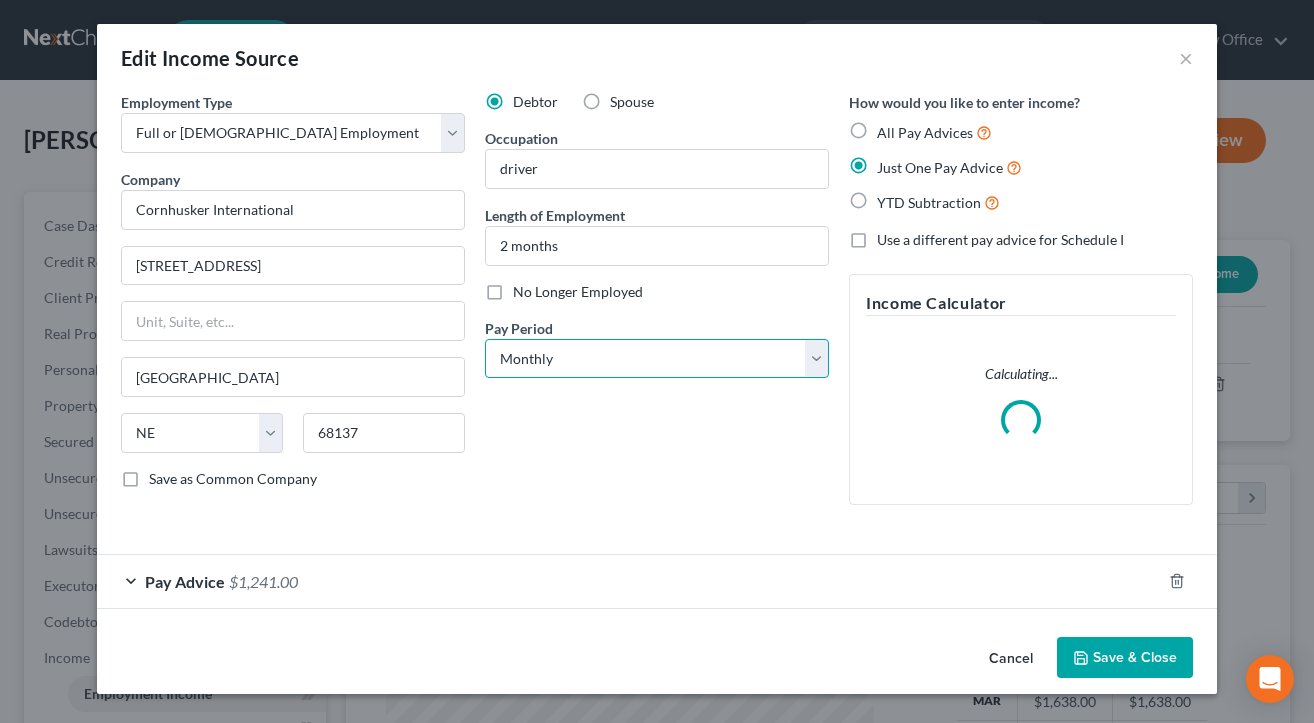 click on "Select Monthly Twice Monthly Every Other Week Weekly" at bounding box center (657, 359) 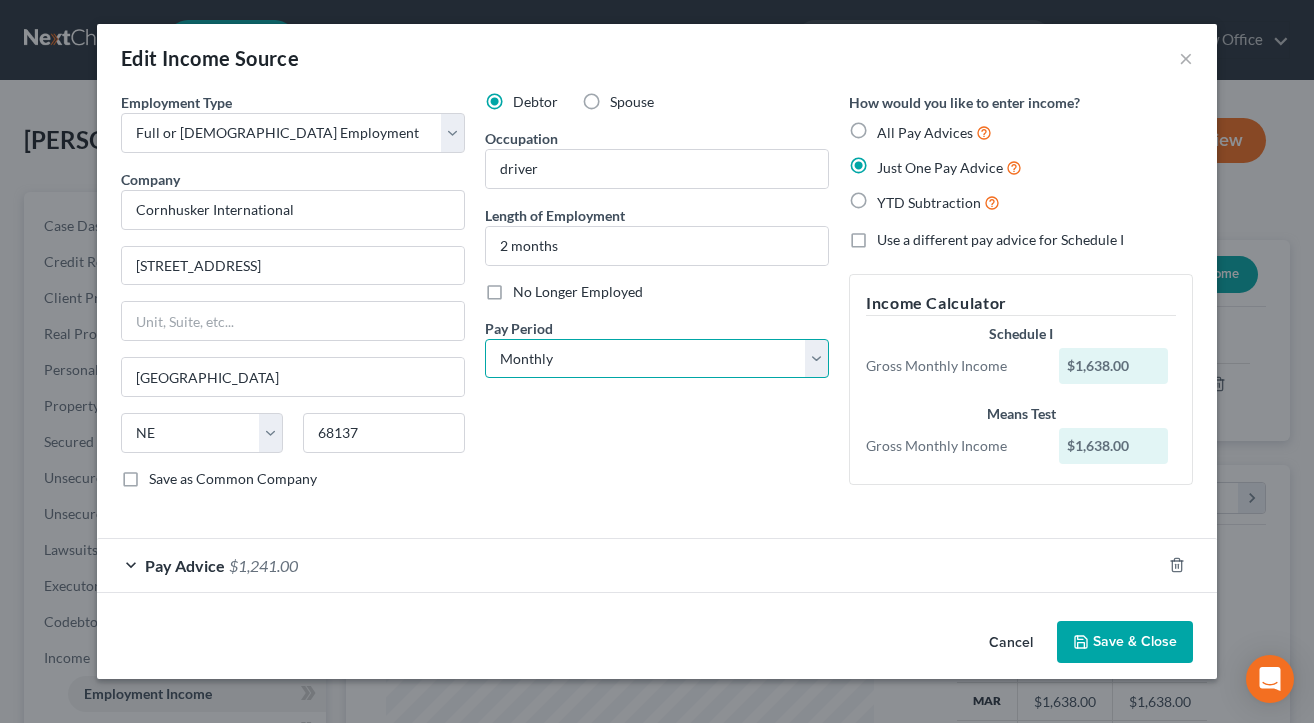 select on "2" 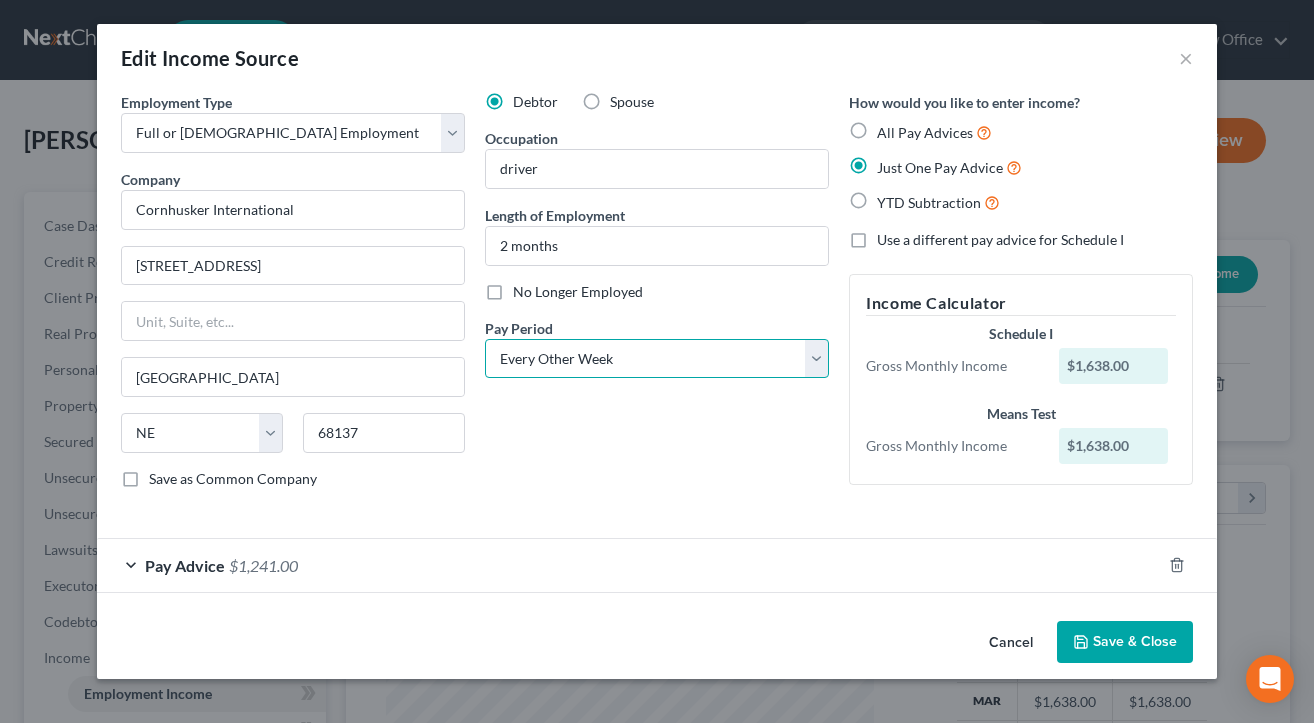 click on "Select Monthly Twice Monthly Every Other Week Weekly" at bounding box center (657, 359) 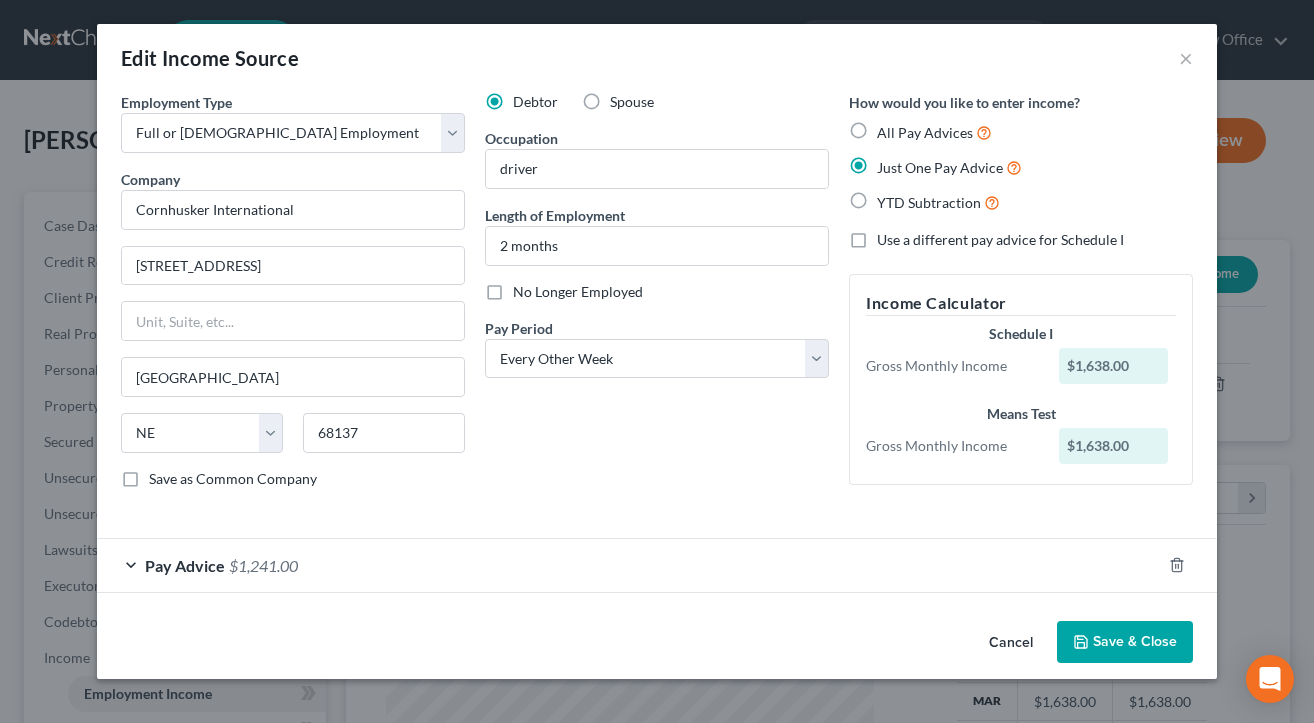 click on "Save & Close" at bounding box center [1125, 642] 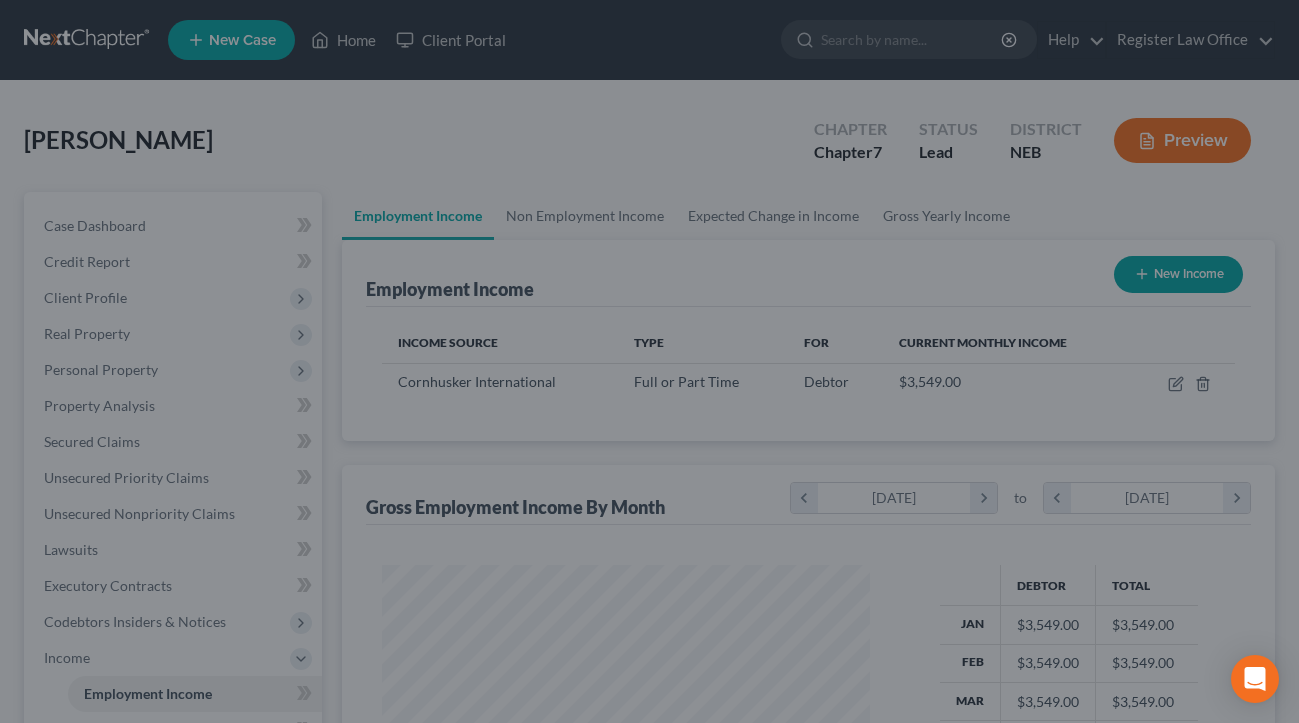 scroll, scrollTop: 359, scrollLeft: 521, axis: both 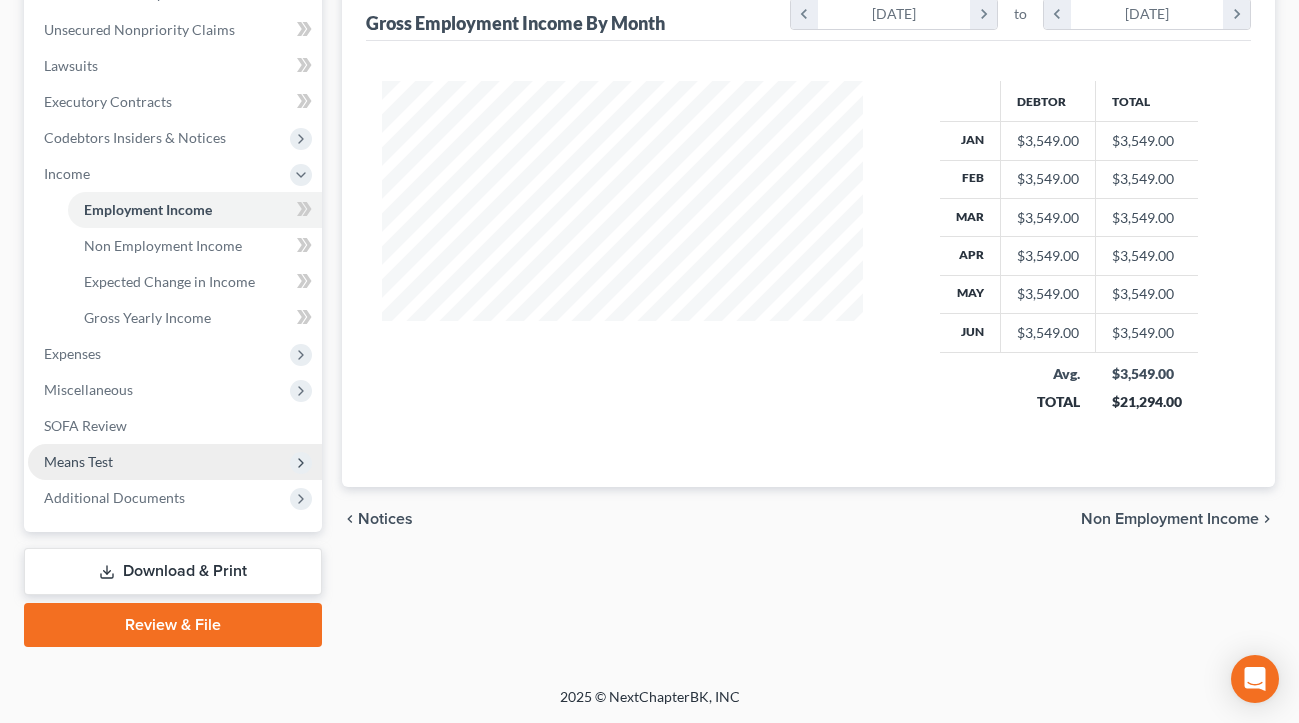 click on "Means Test" at bounding box center (175, 462) 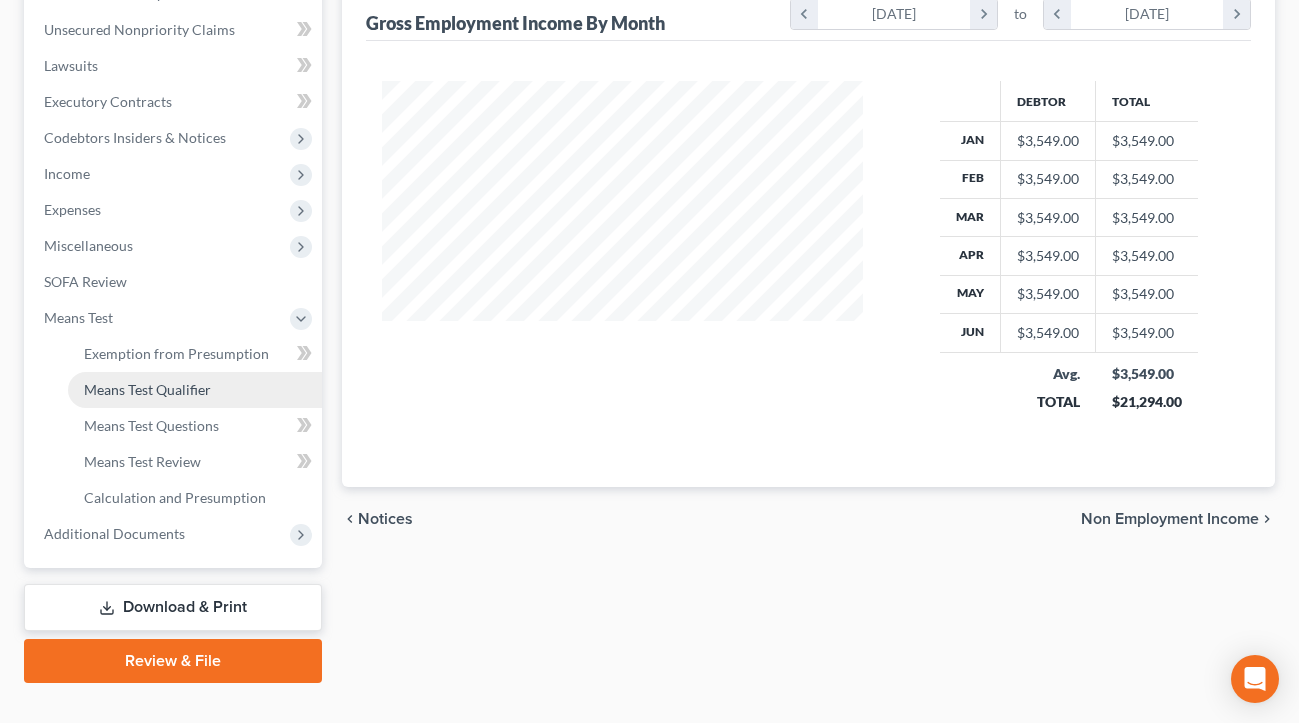 click on "Means Test Qualifier" at bounding box center [147, 389] 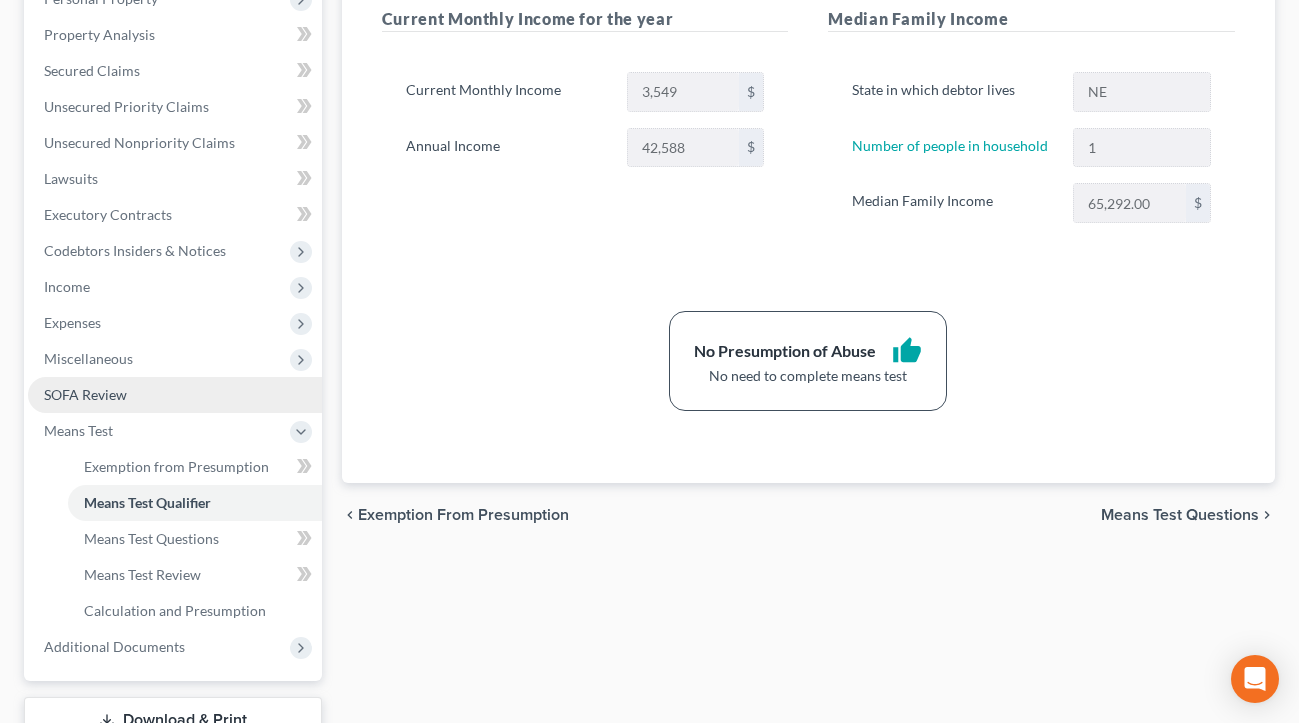scroll, scrollTop: 400, scrollLeft: 0, axis: vertical 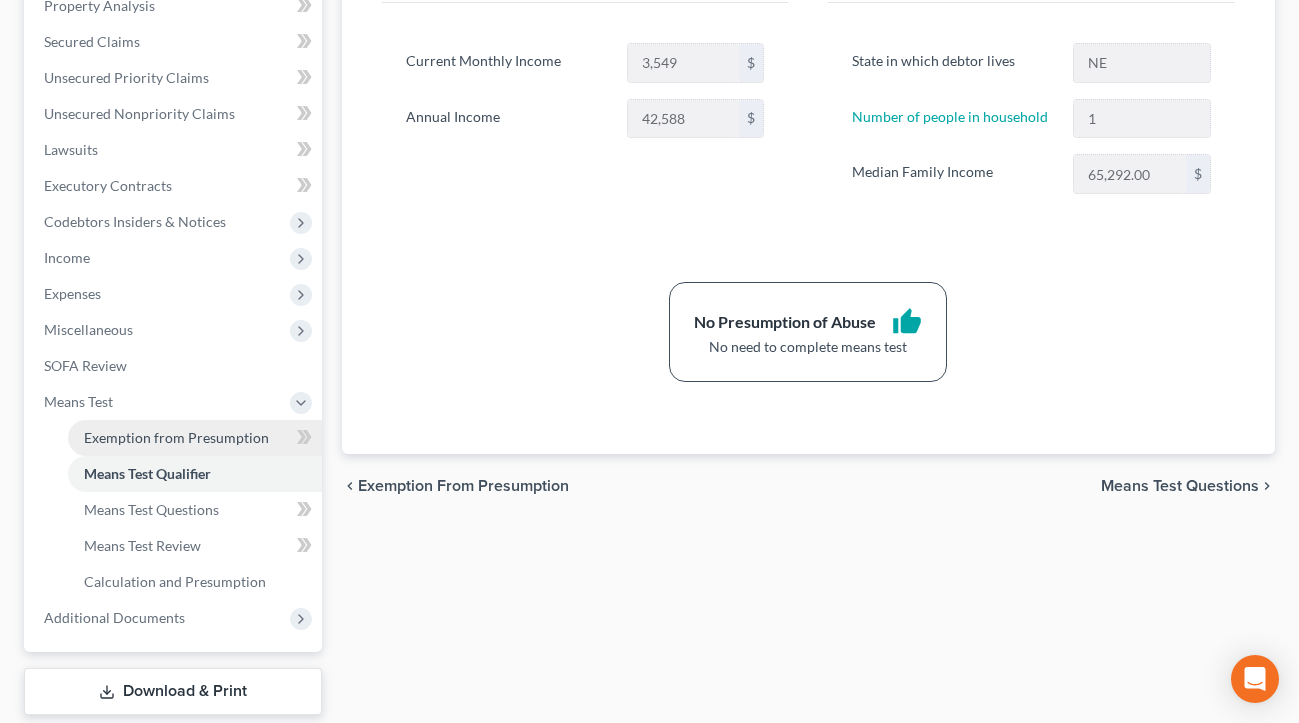 click on "Exemption from Presumption" at bounding box center (176, 437) 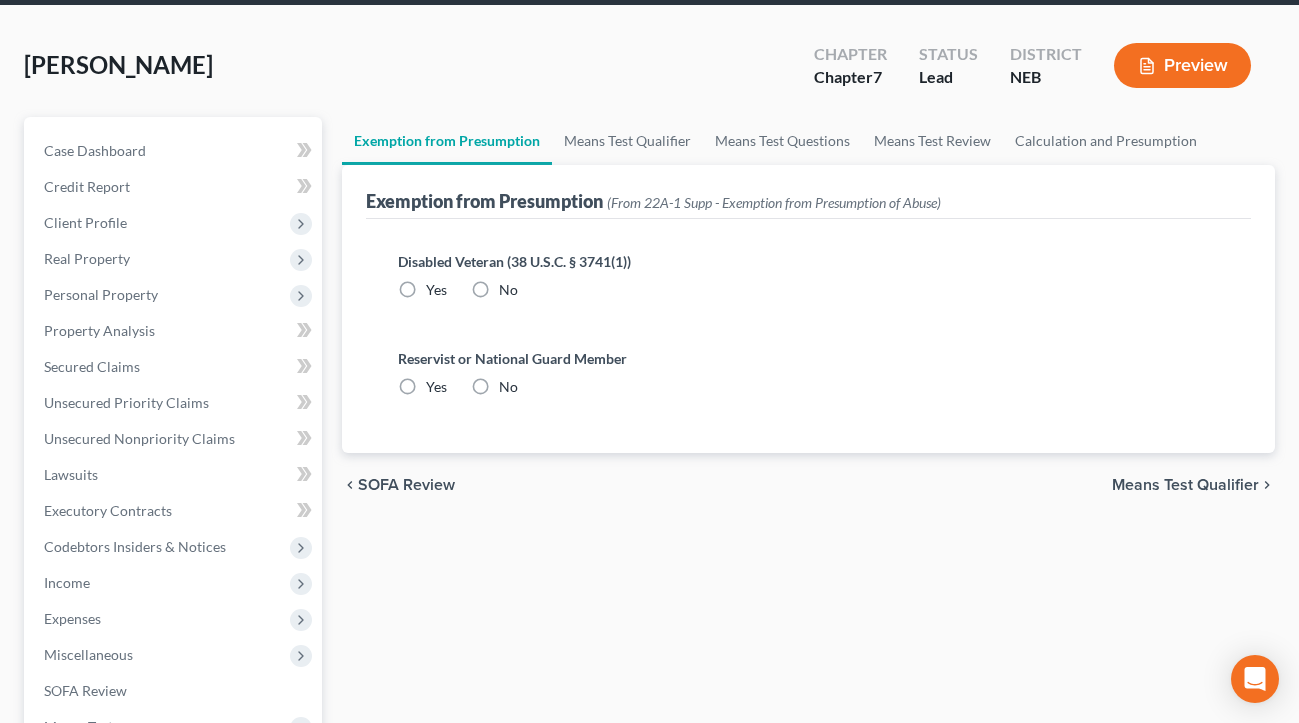 scroll, scrollTop: 0, scrollLeft: 0, axis: both 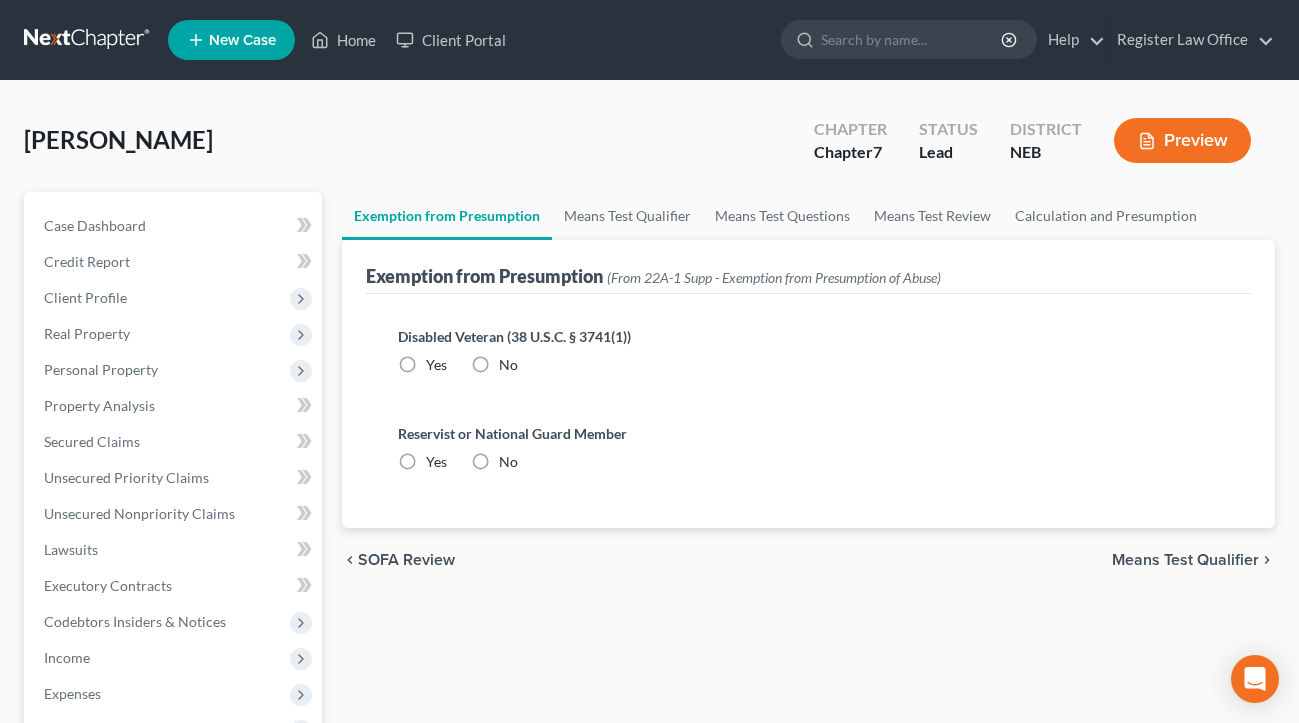 click on "No" at bounding box center [508, 365] 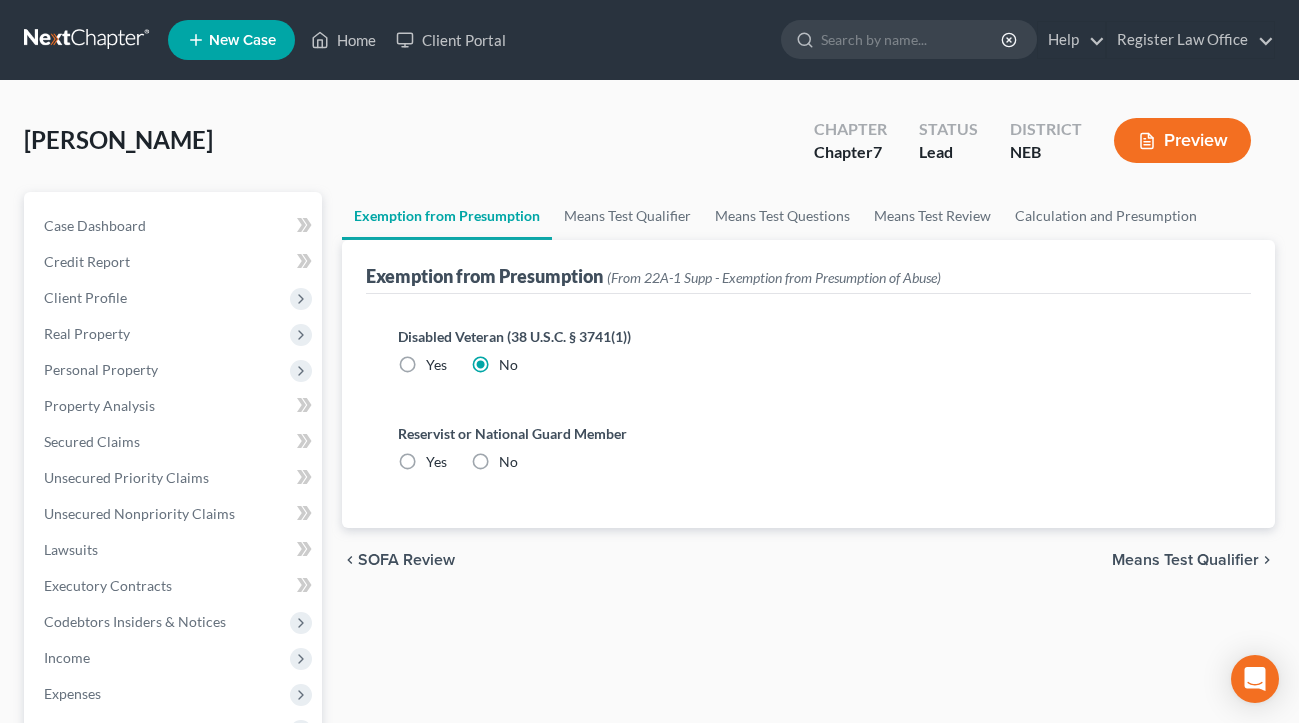 click on "No" at bounding box center [508, 462] 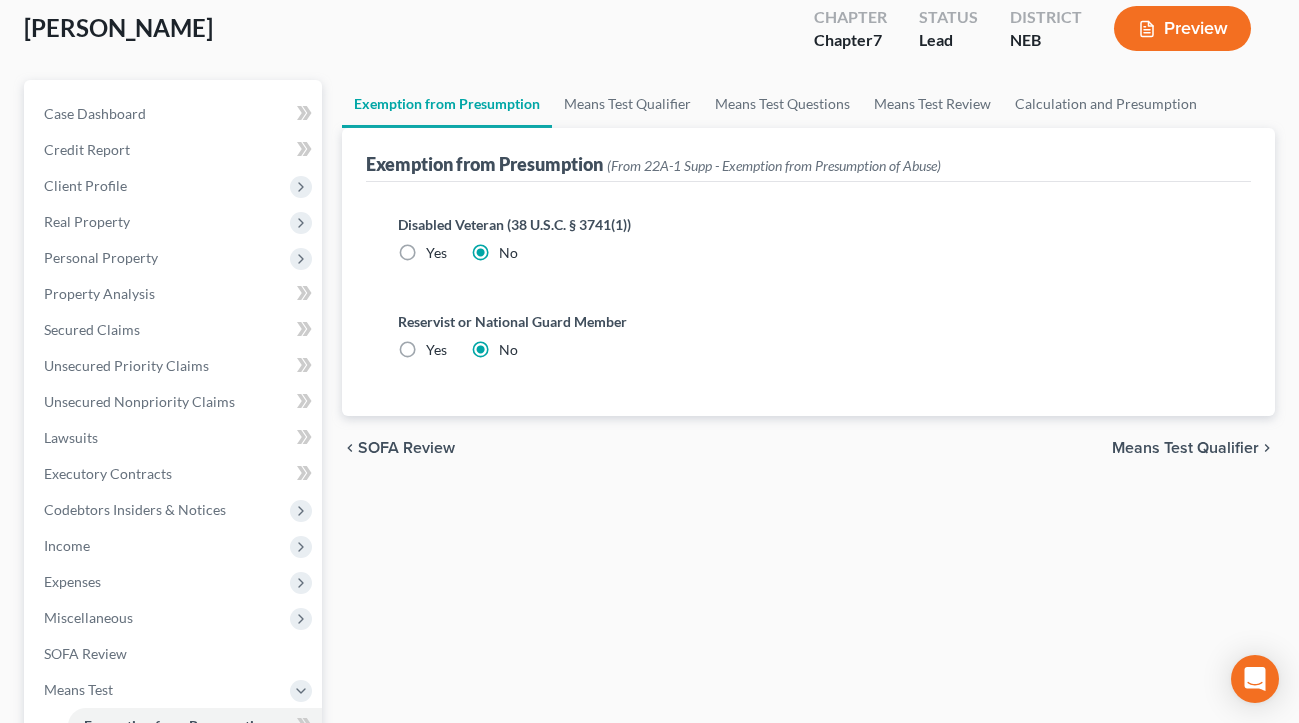 scroll, scrollTop: 300, scrollLeft: 0, axis: vertical 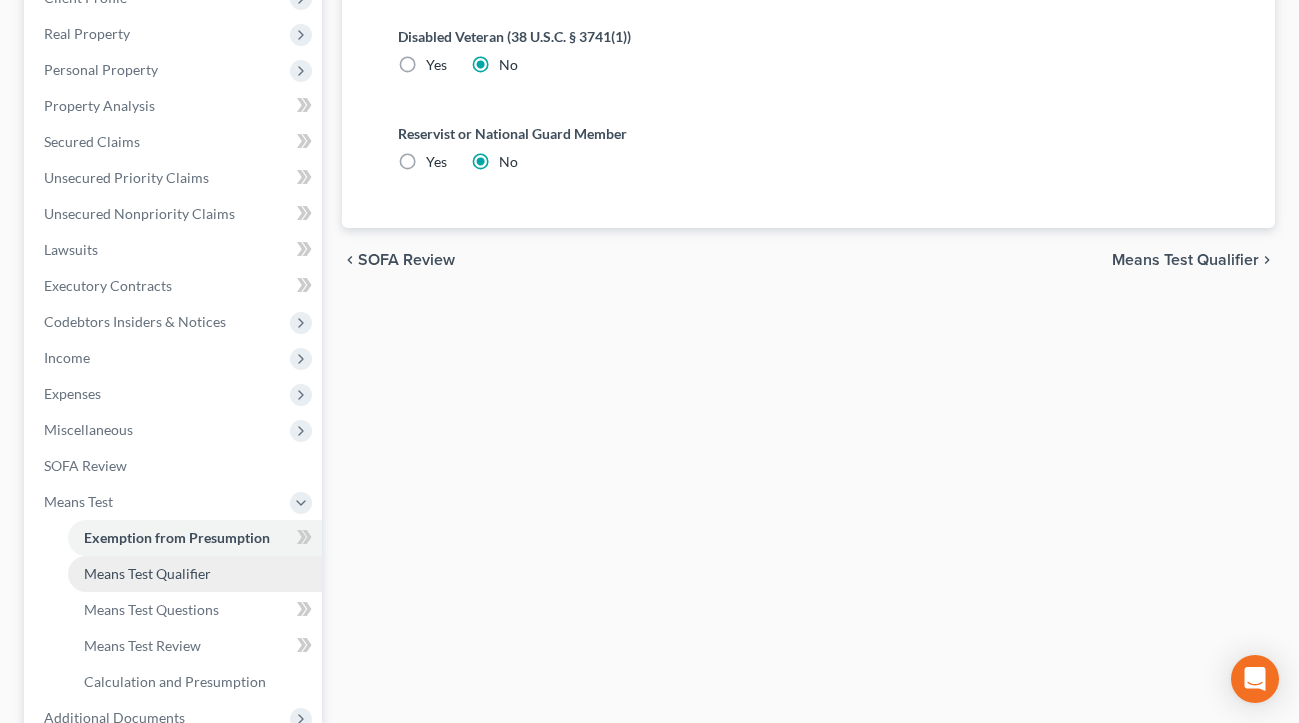 click on "Means Test Qualifier" at bounding box center [147, 573] 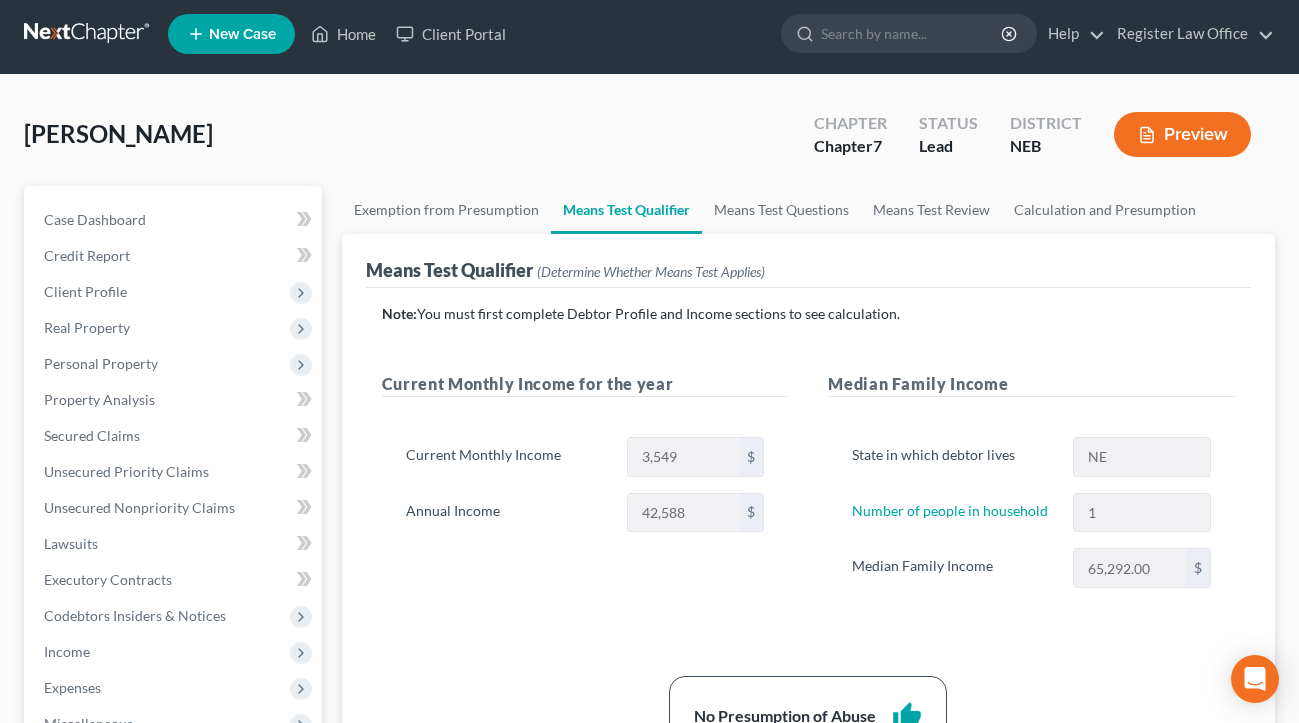 scroll, scrollTop: 0, scrollLeft: 0, axis: both 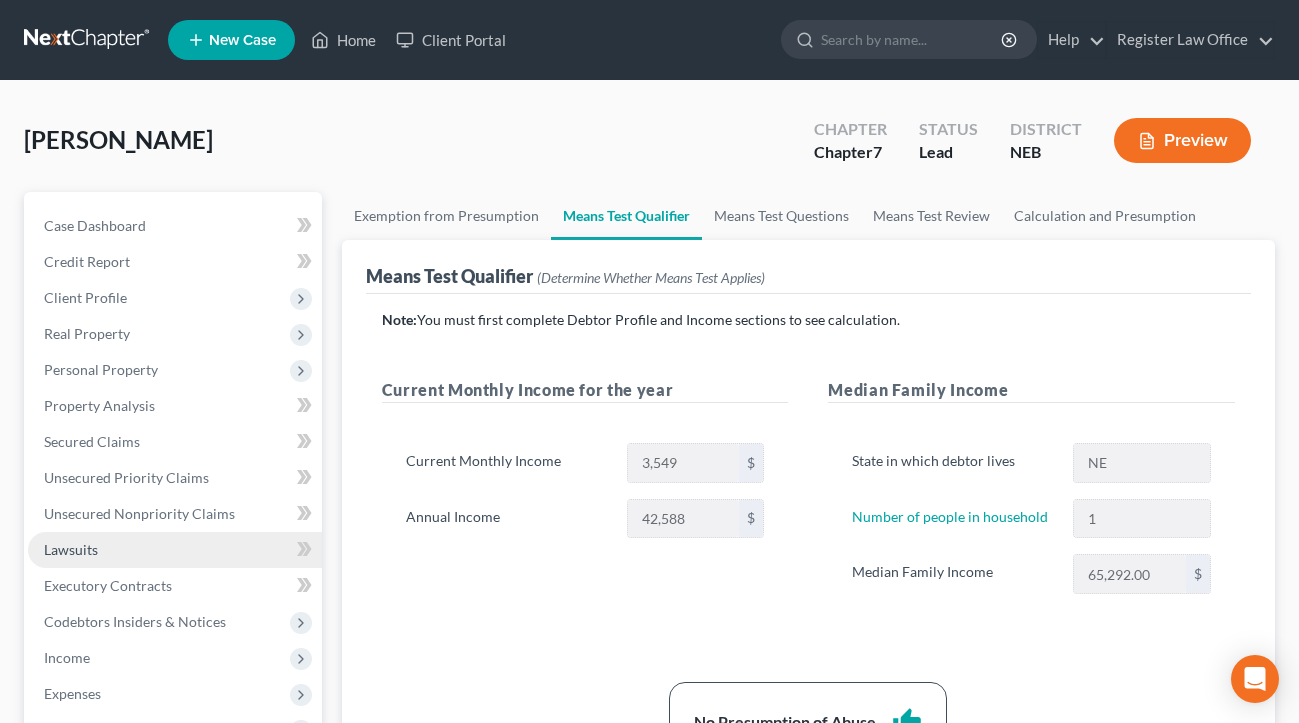 click on "Lawsuits" at bounding box center (175, 550) 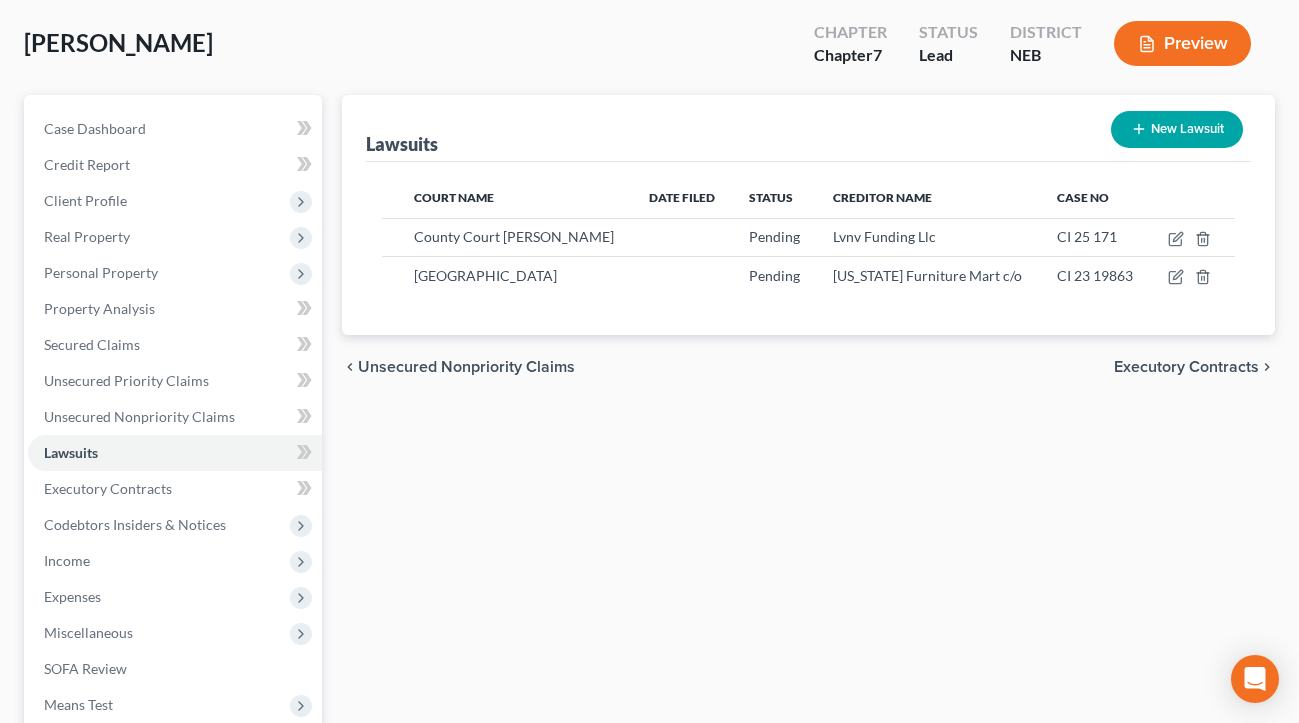 scroll, scrollTop: 200, scrollLeft: 0, axis: vertical 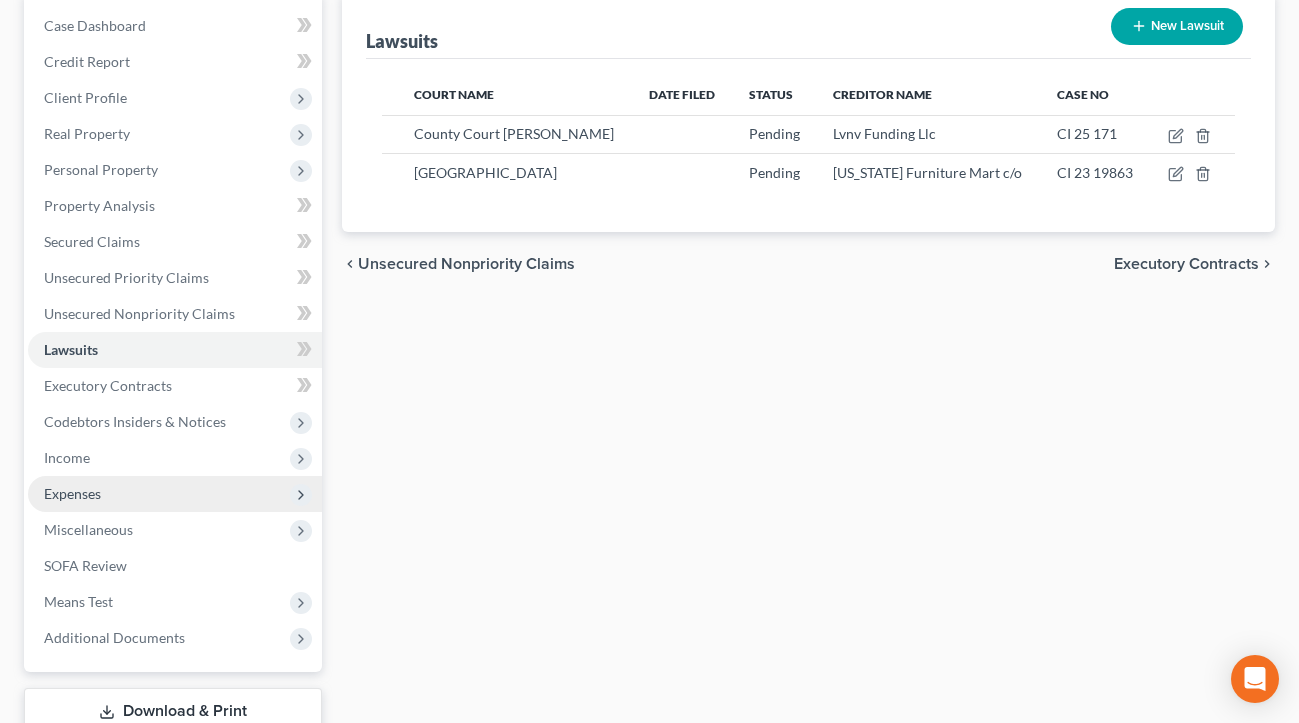 click on "Expenses" at bounding box center [175, 494] 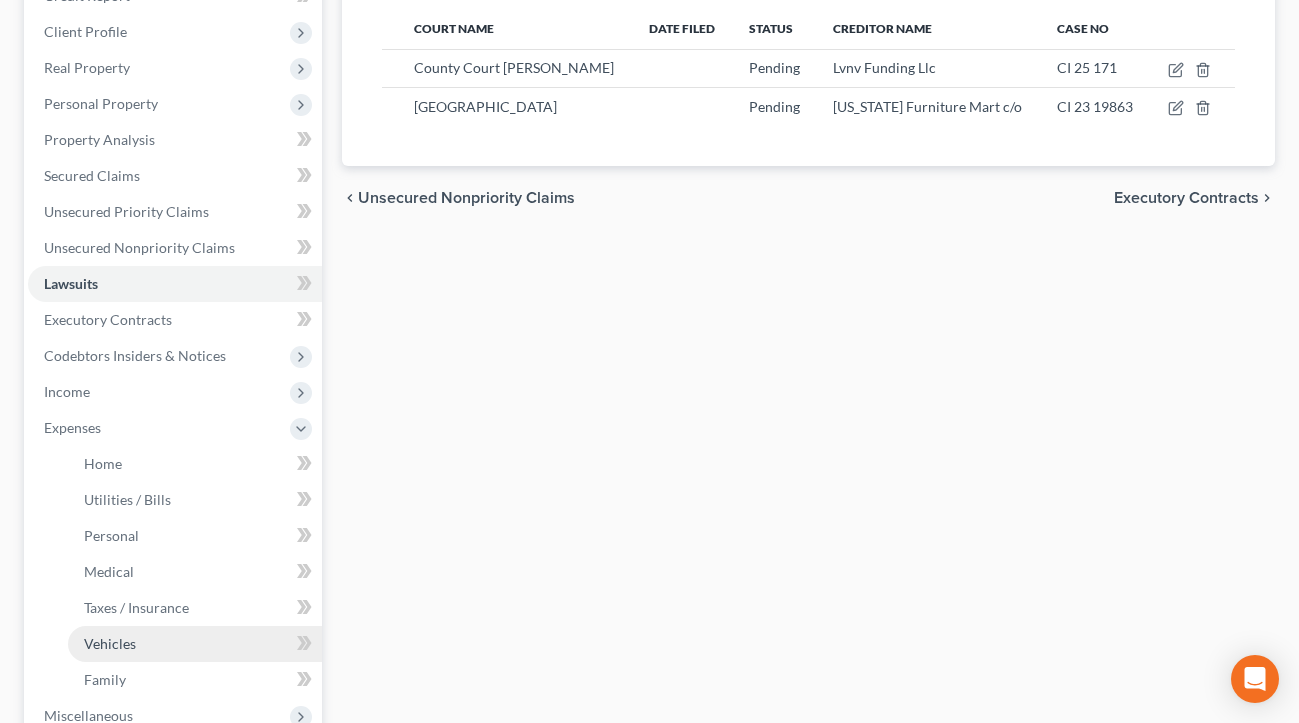 scroll, scrollTop: 300, scrollLeft: 0, axis: vertical 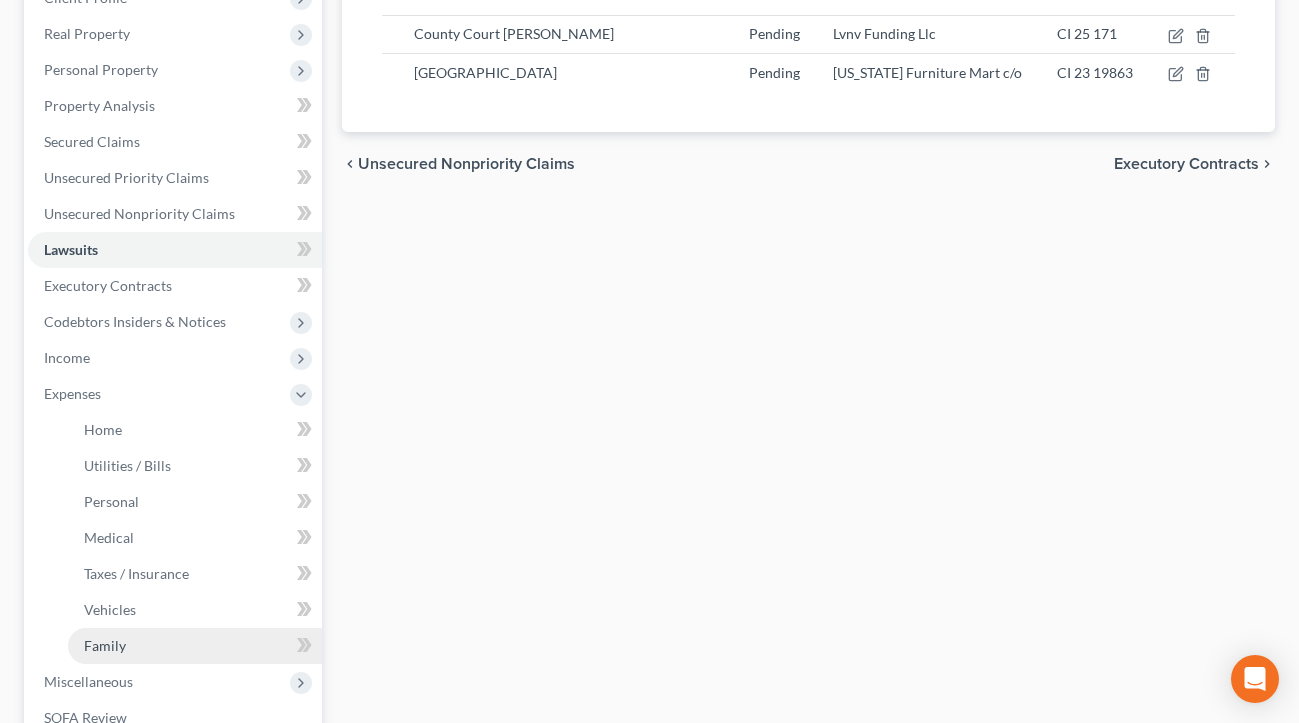 click on "Family" at bounding box center (195, 646) 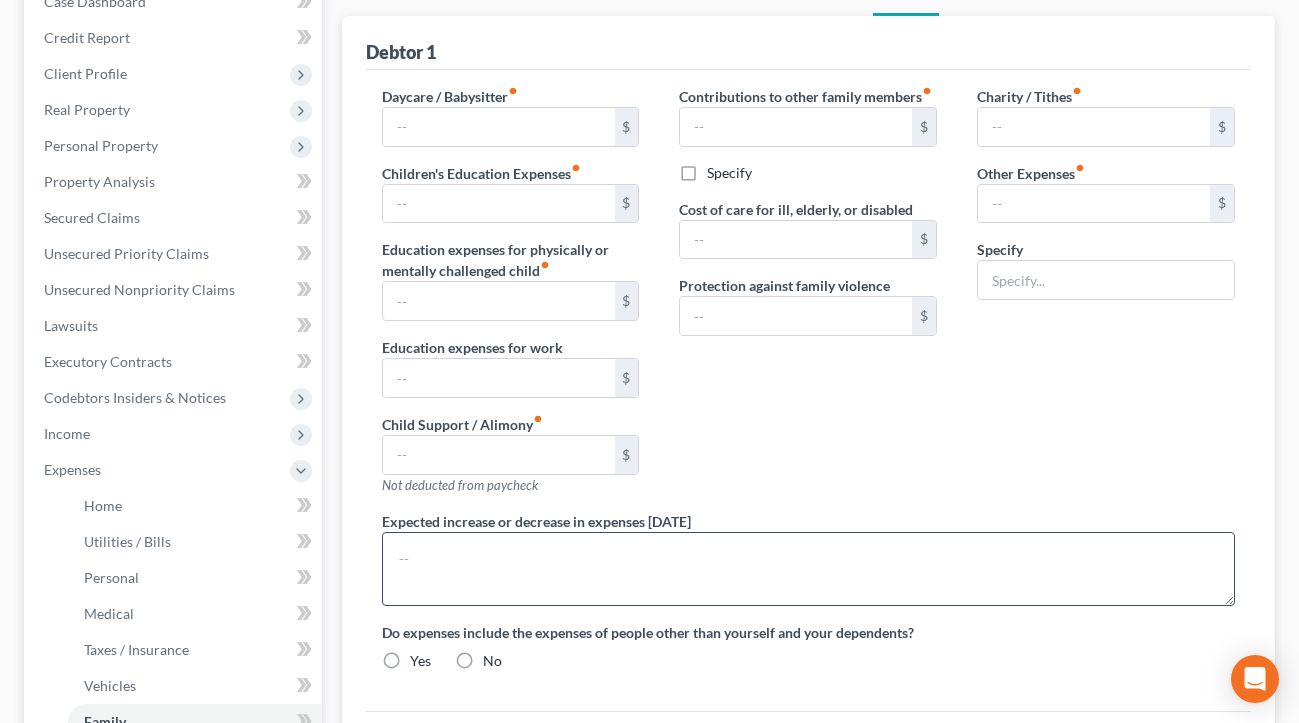 type on "0.00" 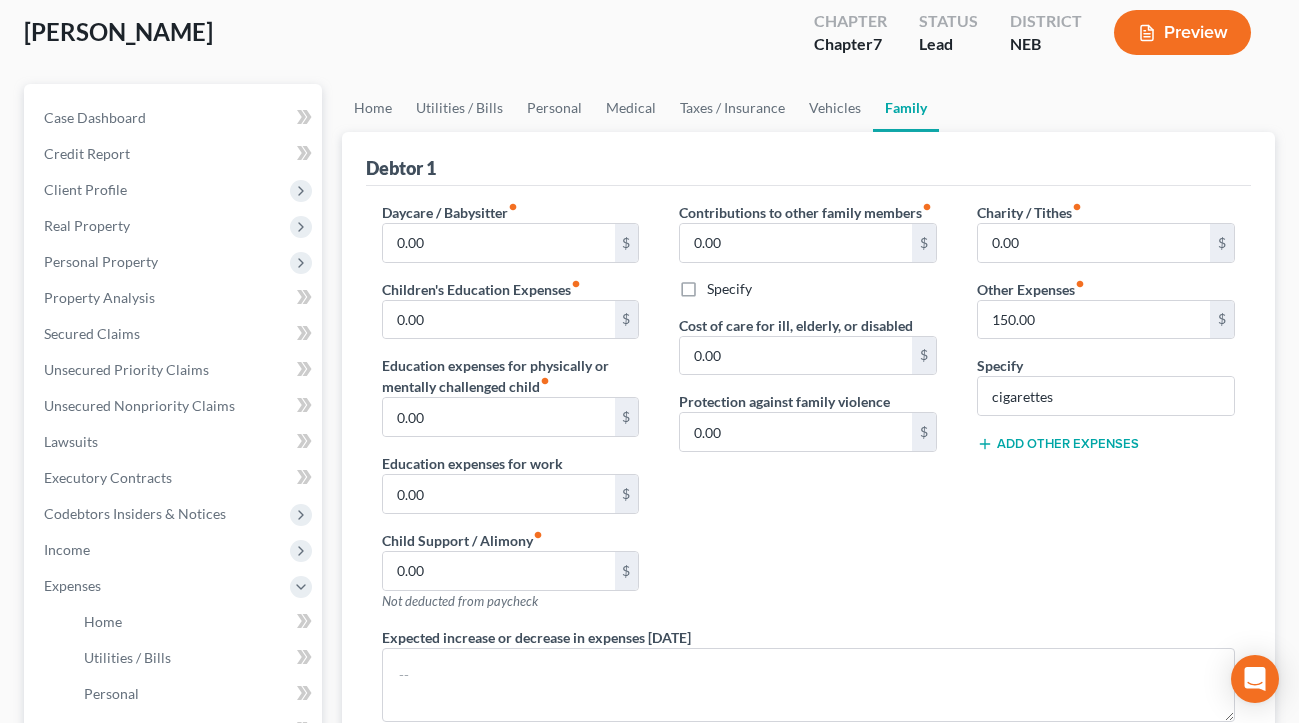 scroll, scrollTop: 0, scrollLeft: 0, axis: both 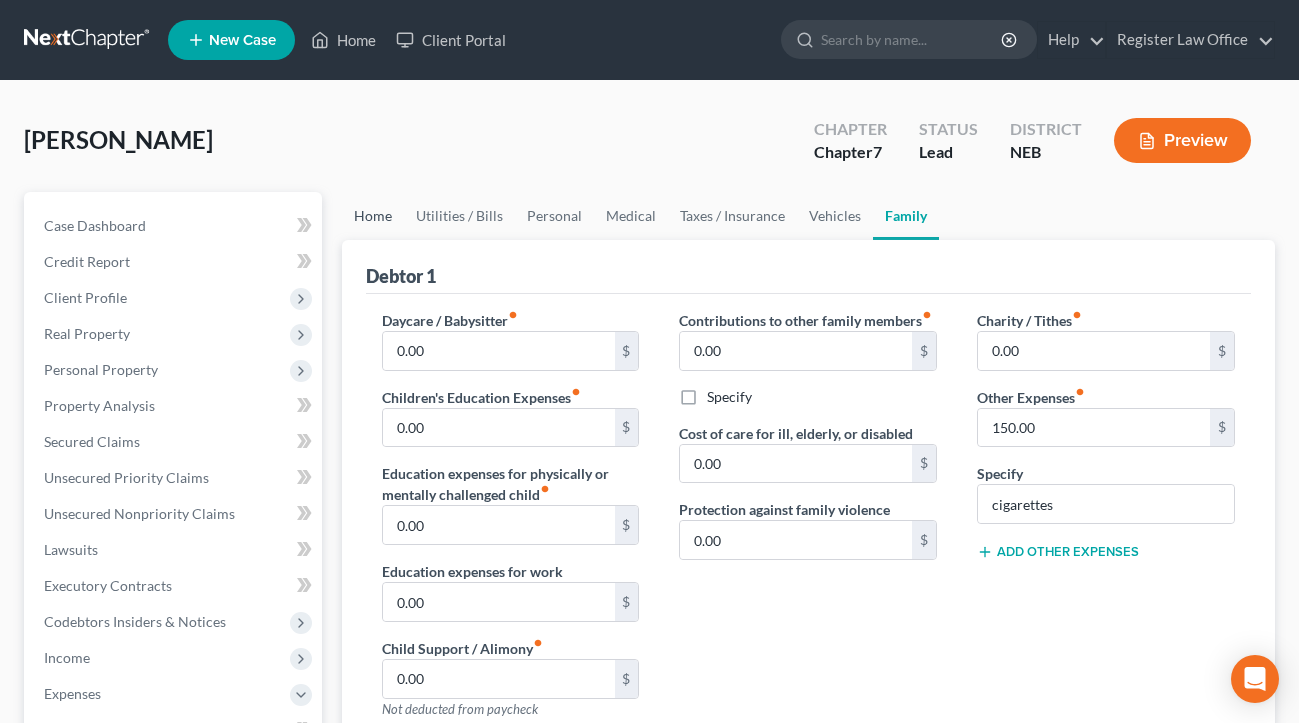 click on "Home" at bounding box center (373, 216) 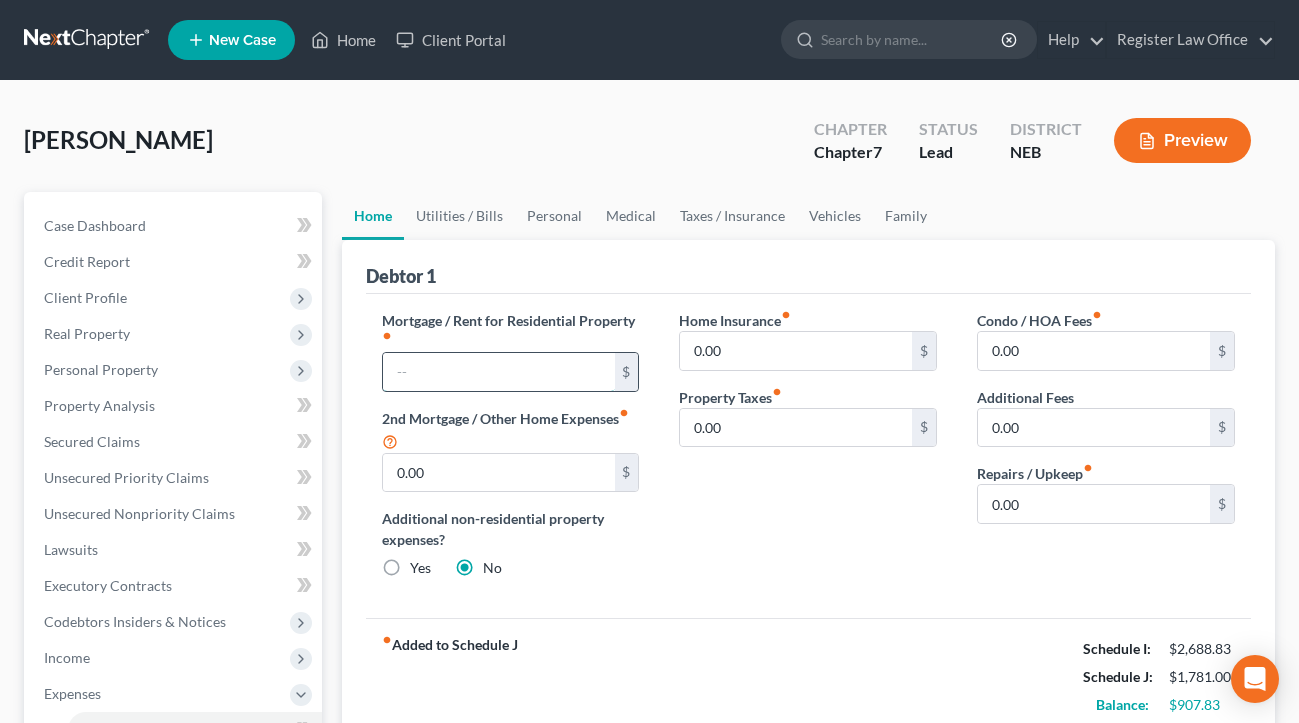 click at bounding box center (499, 372) 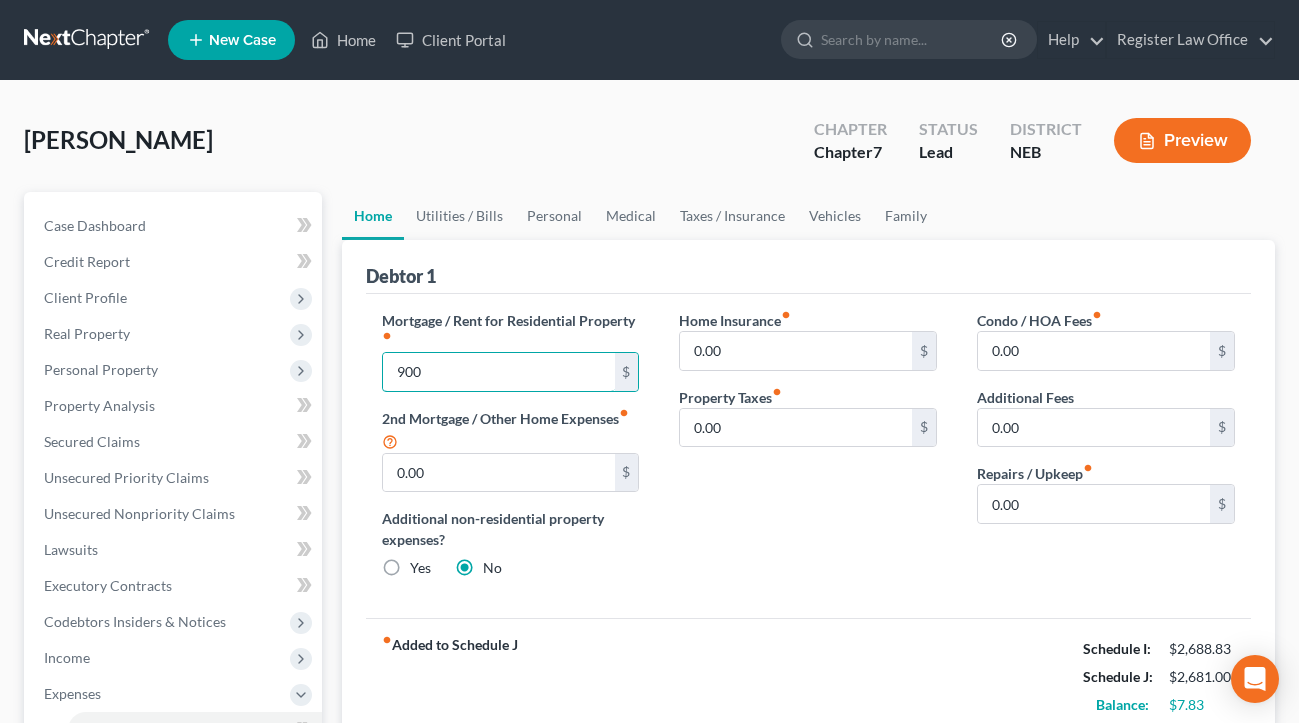 type on "900" 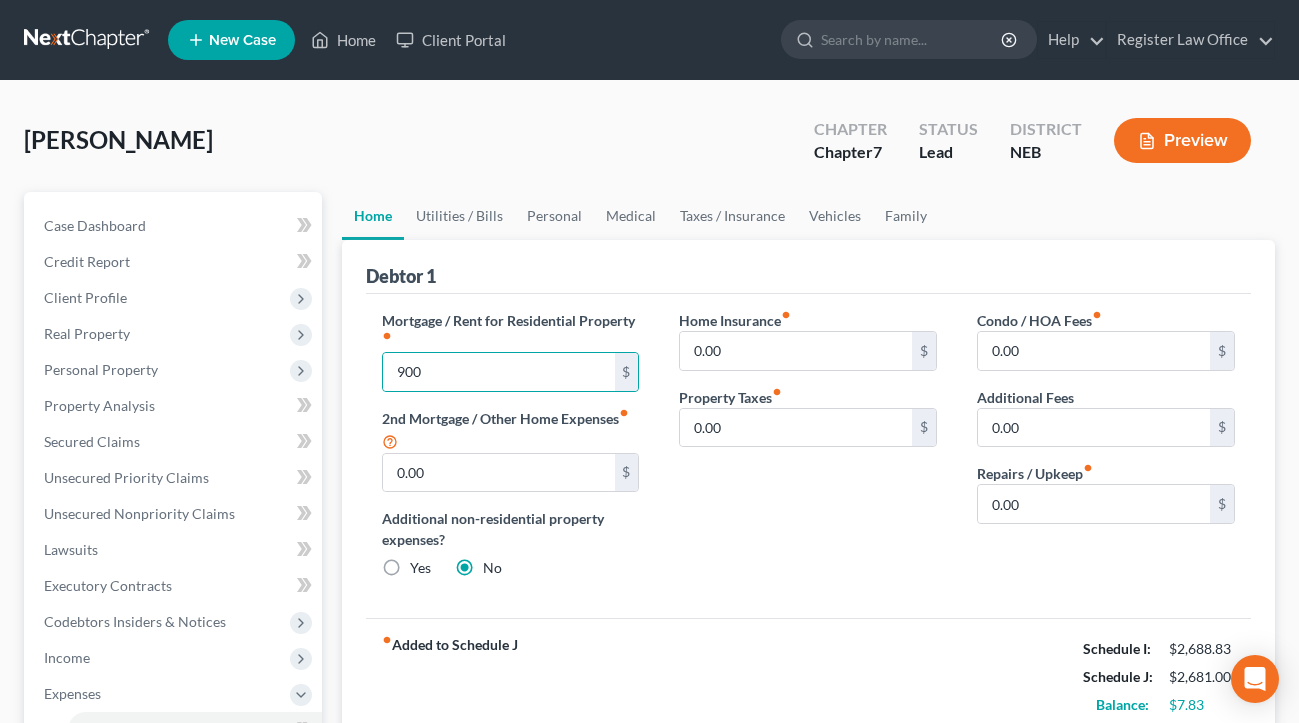click on "Home Insurance  fiber_manual_record 0.00 $ Property Taxes  fiber_manual_record 0.00 $" at bounding box center [808, 452] 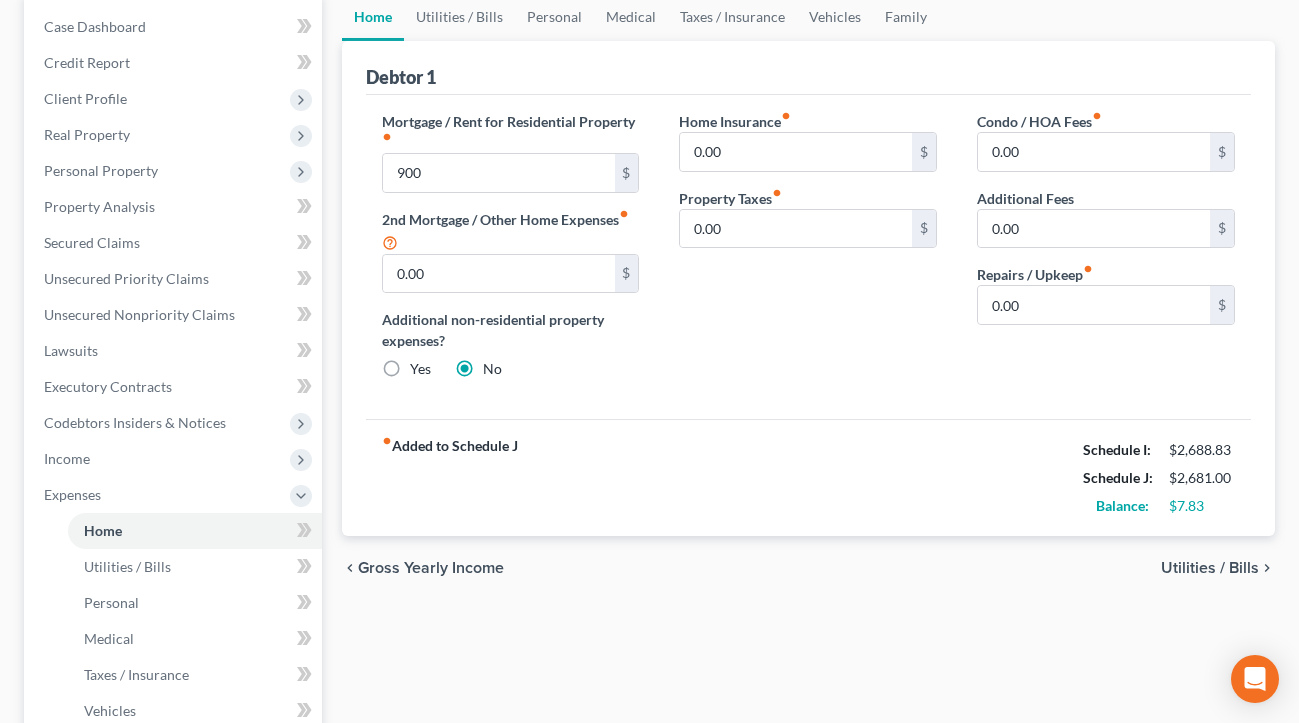 scroll, scrollTop: 200, scrollLeft: 0, axis: vertical 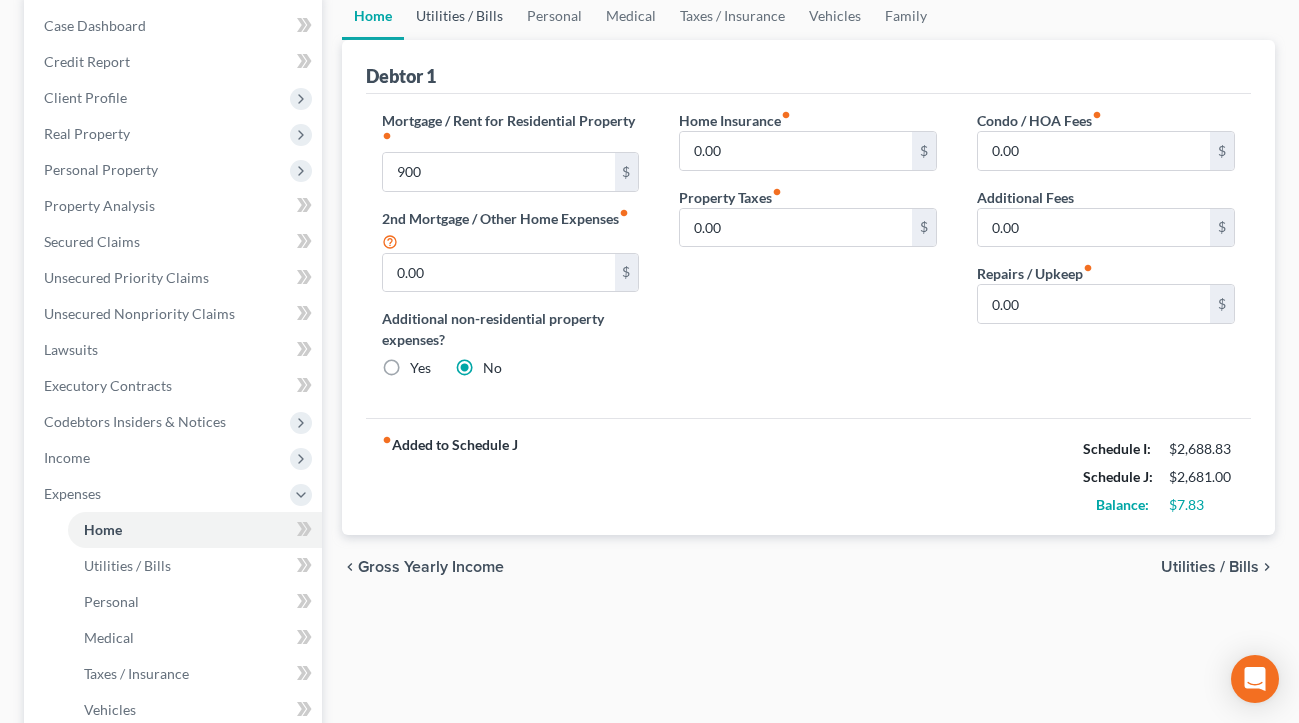 click on "Utilities / Bills" at bounding box center (459, 16) 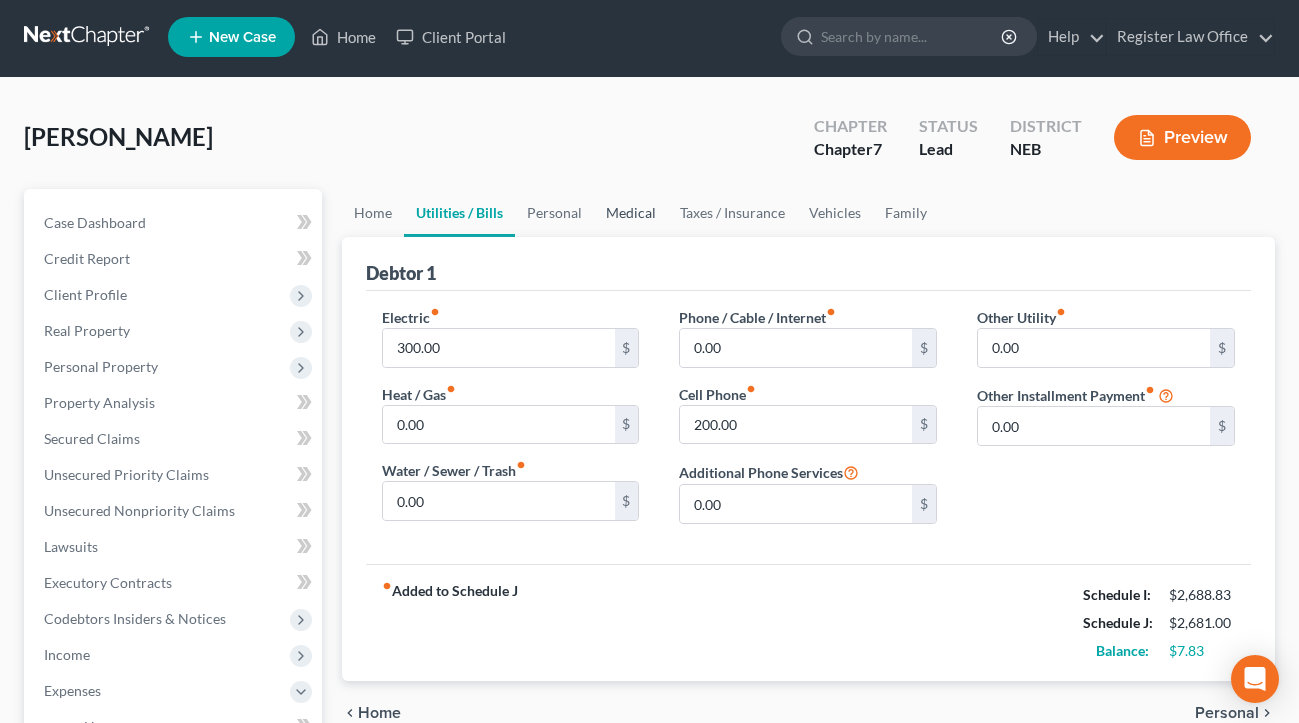 scroll, scrollTop: 0, scrollLeft: 0, axis: both 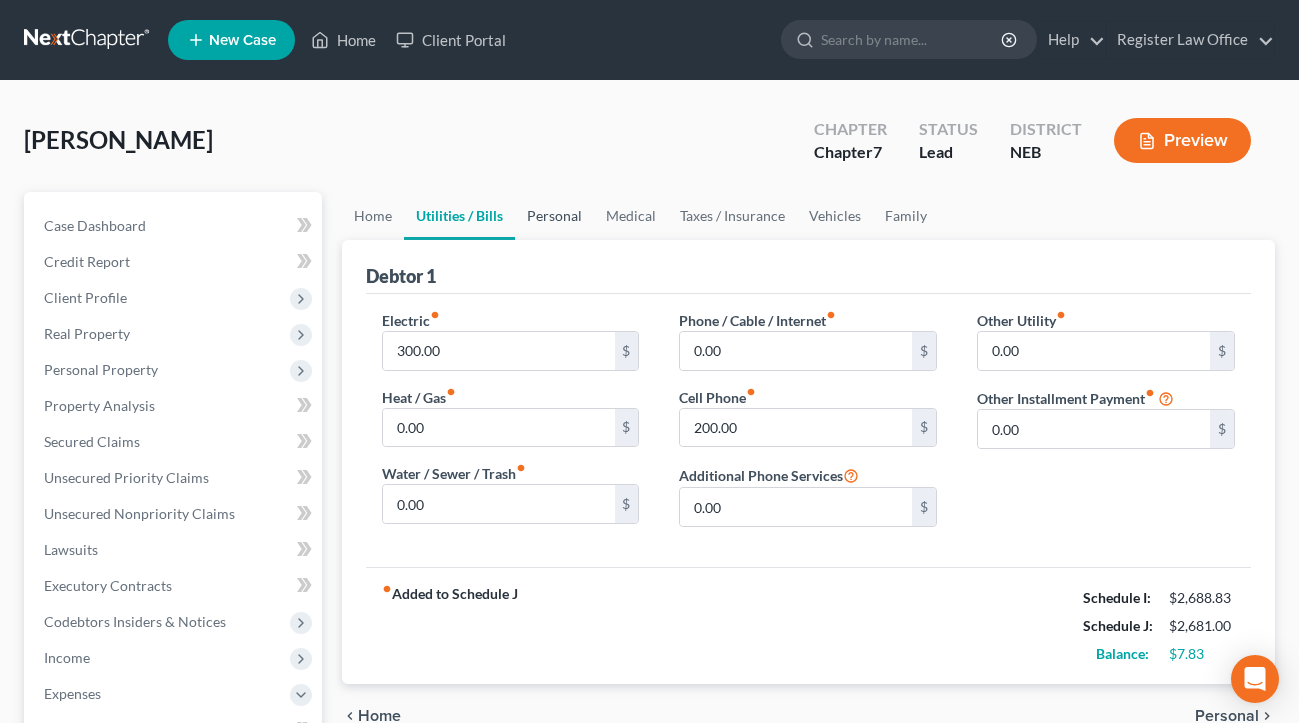 click on "Personal" at bounding box center (554, 216) 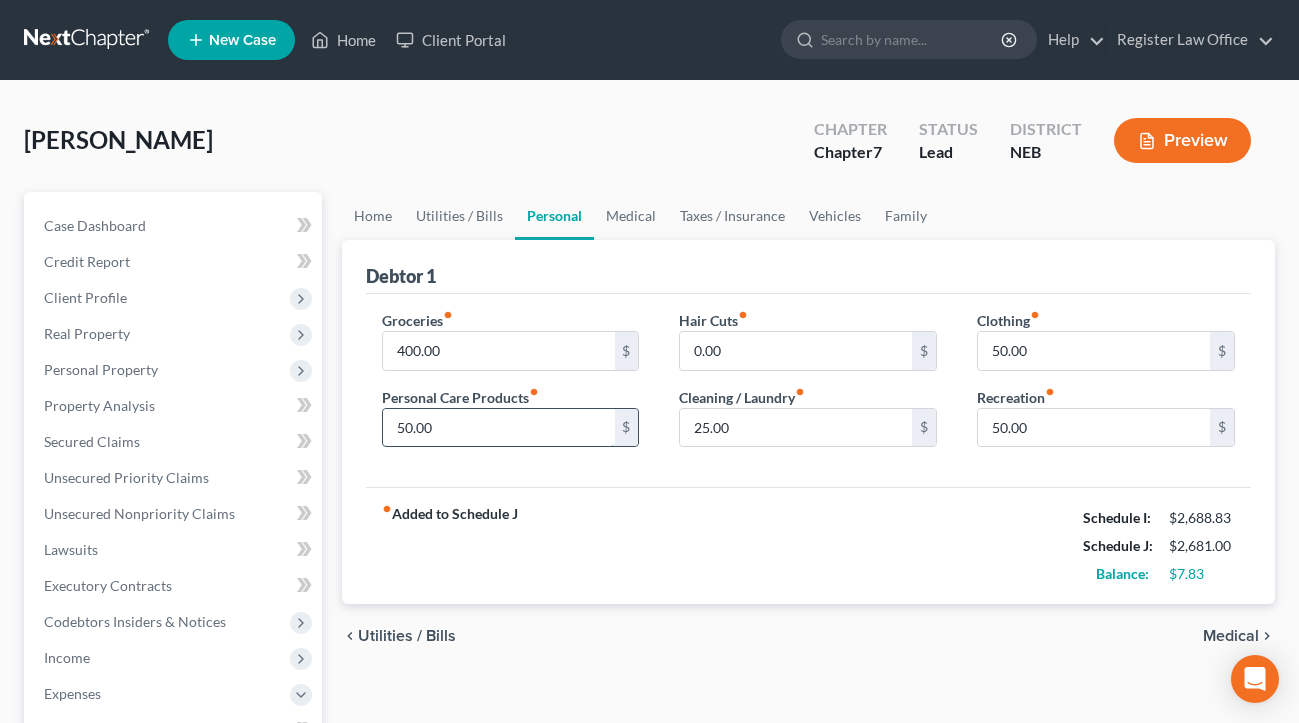 click on "50.00" at bounding box center (499, 428) 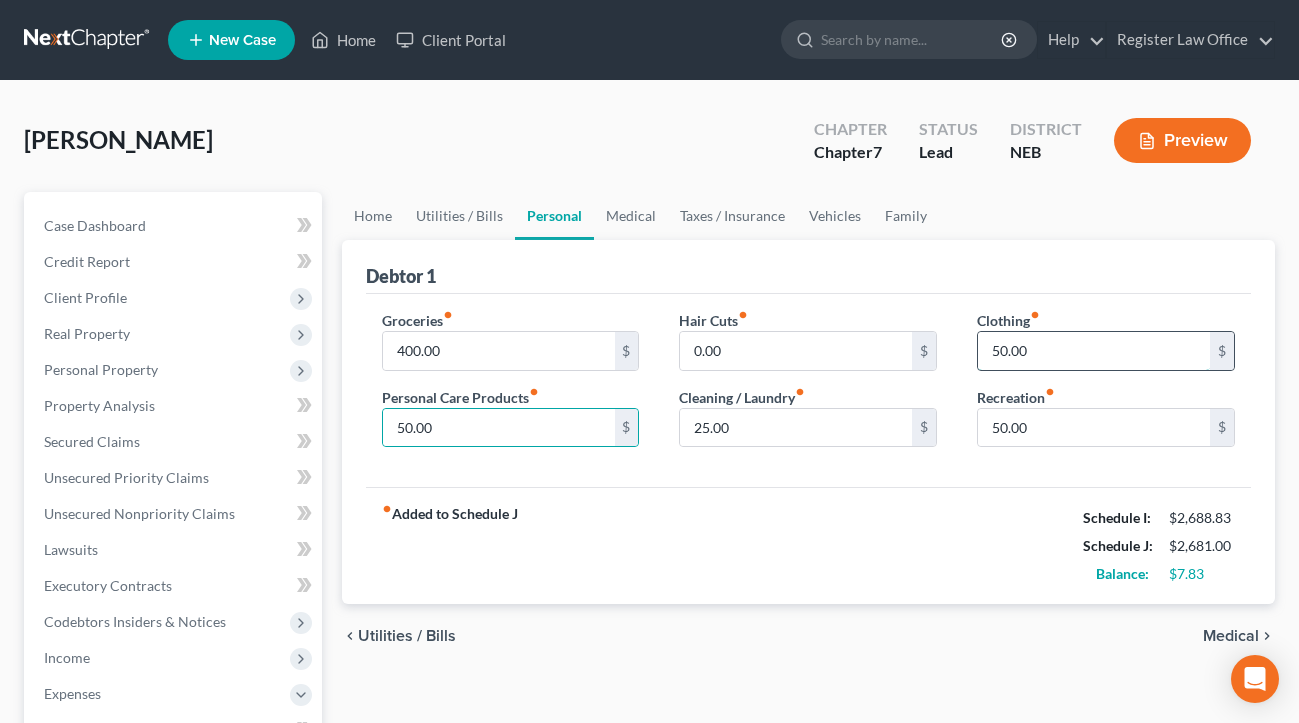 click on "50.00" at bounding box center [1094, 351] 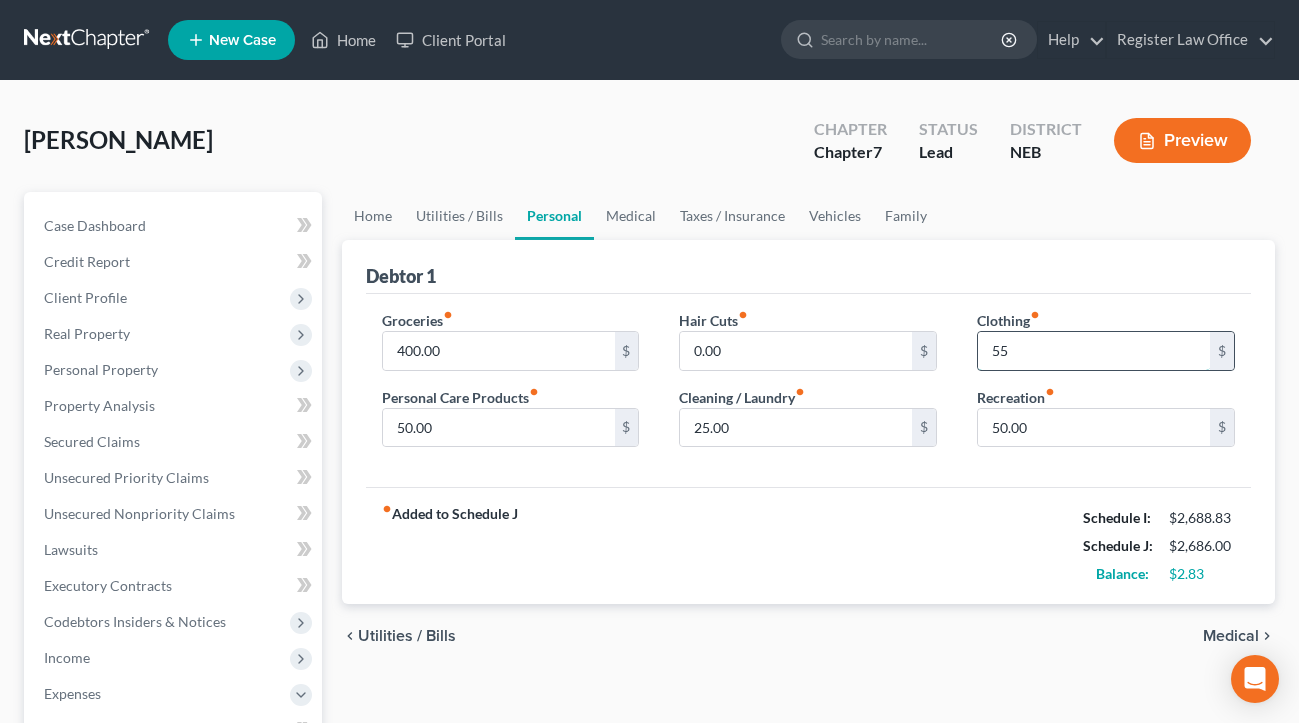 type on "5" 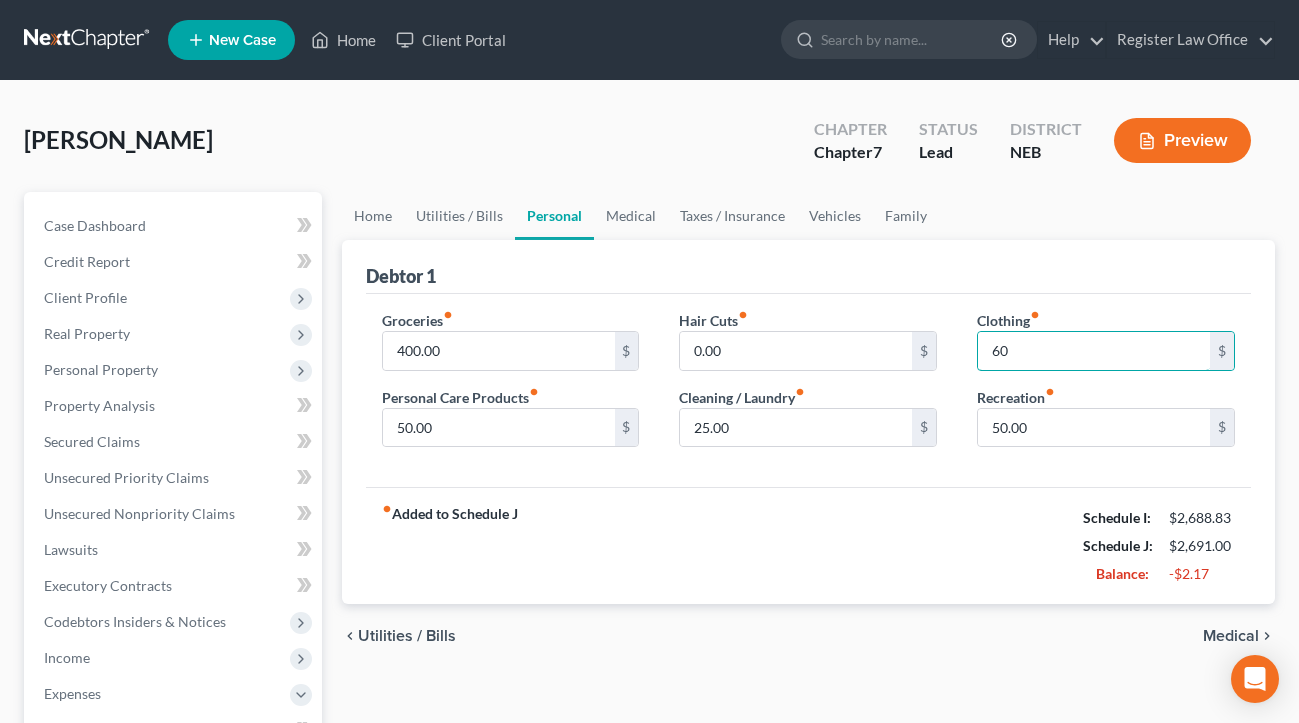 type on "60" 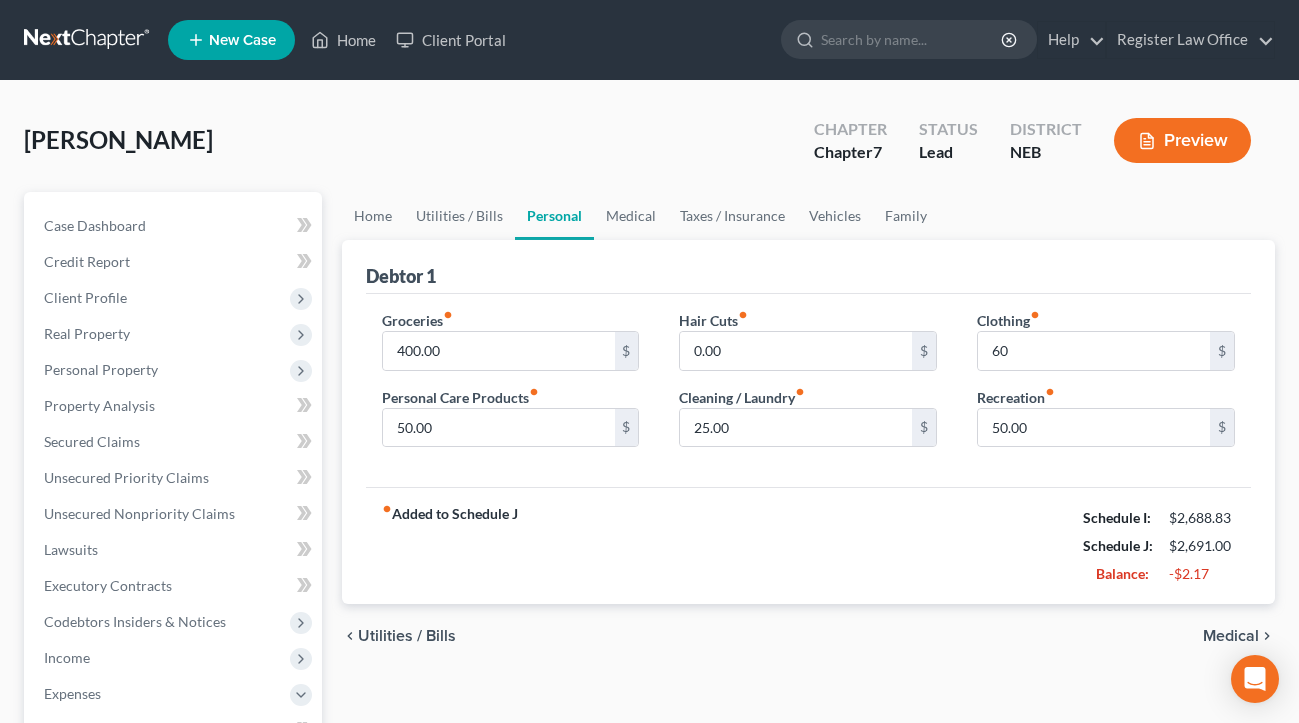 click on "fiber_manual_record  Added to Schedule J Schedule I: $2,688.83 Schedule J: $2,691.00 Balance: -$2.17" at bounding box center (808, 545) 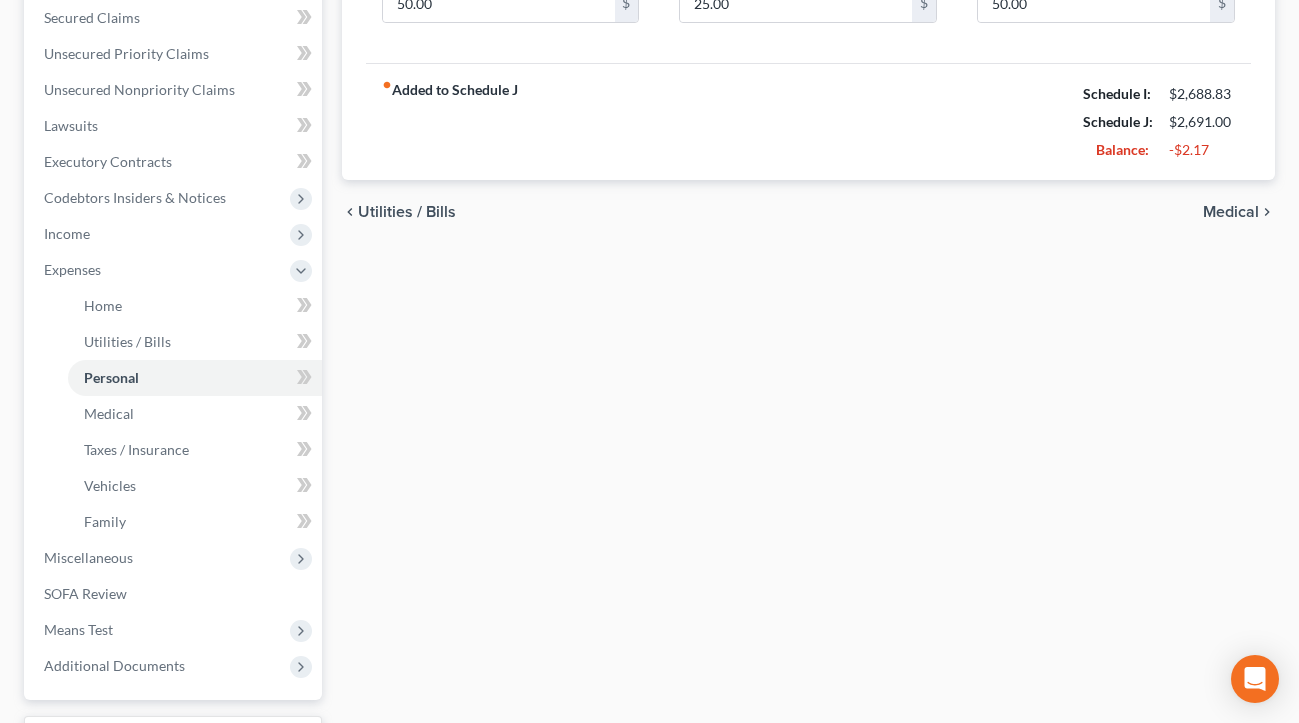 scroll, scrollTop: 592, scrollLeft: 0, axis: vertical 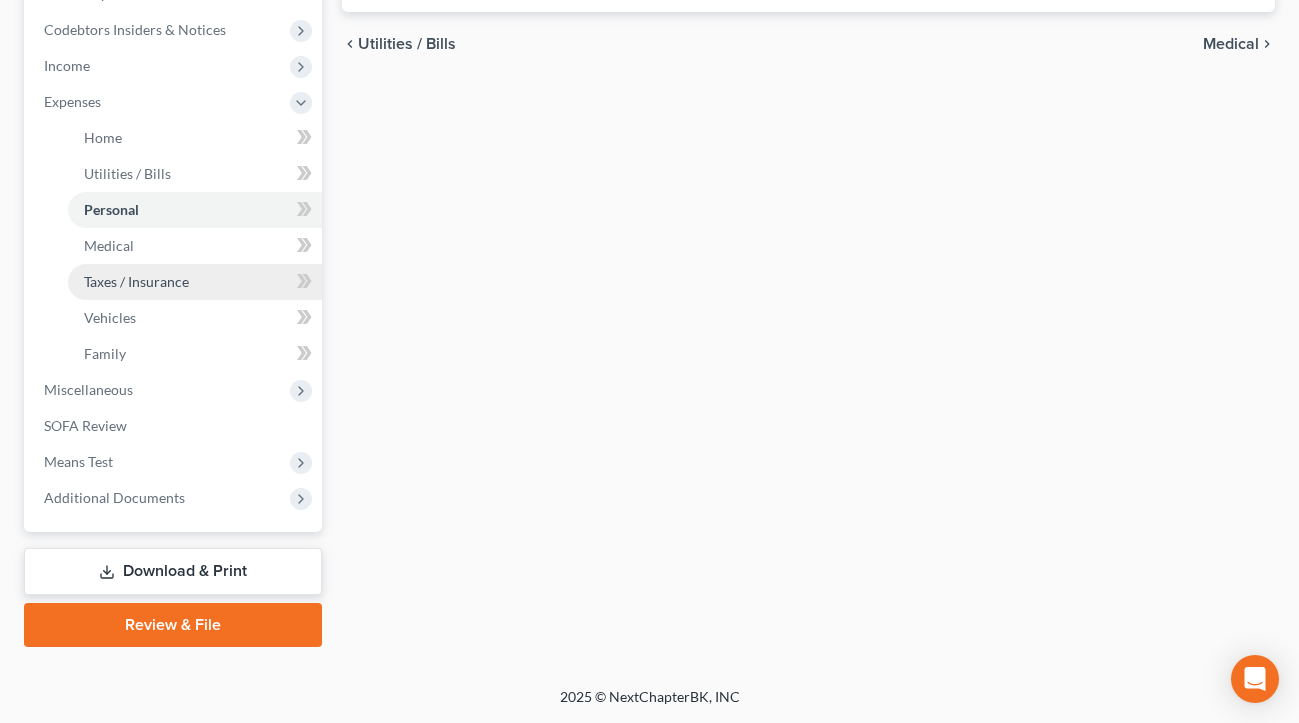 click on "Taxes / Insurance" at bounding box center [136, 281] 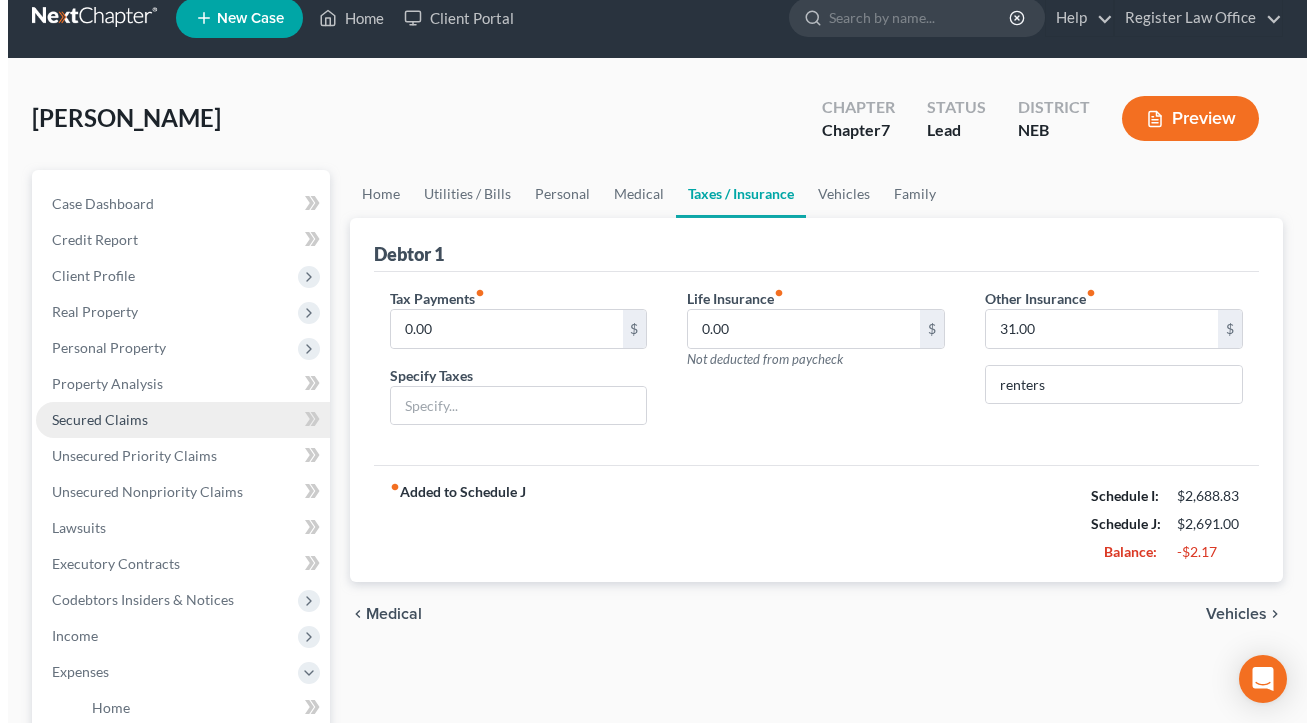 scroll, scrollTop: 0, scrollLeft: 0, axis: both 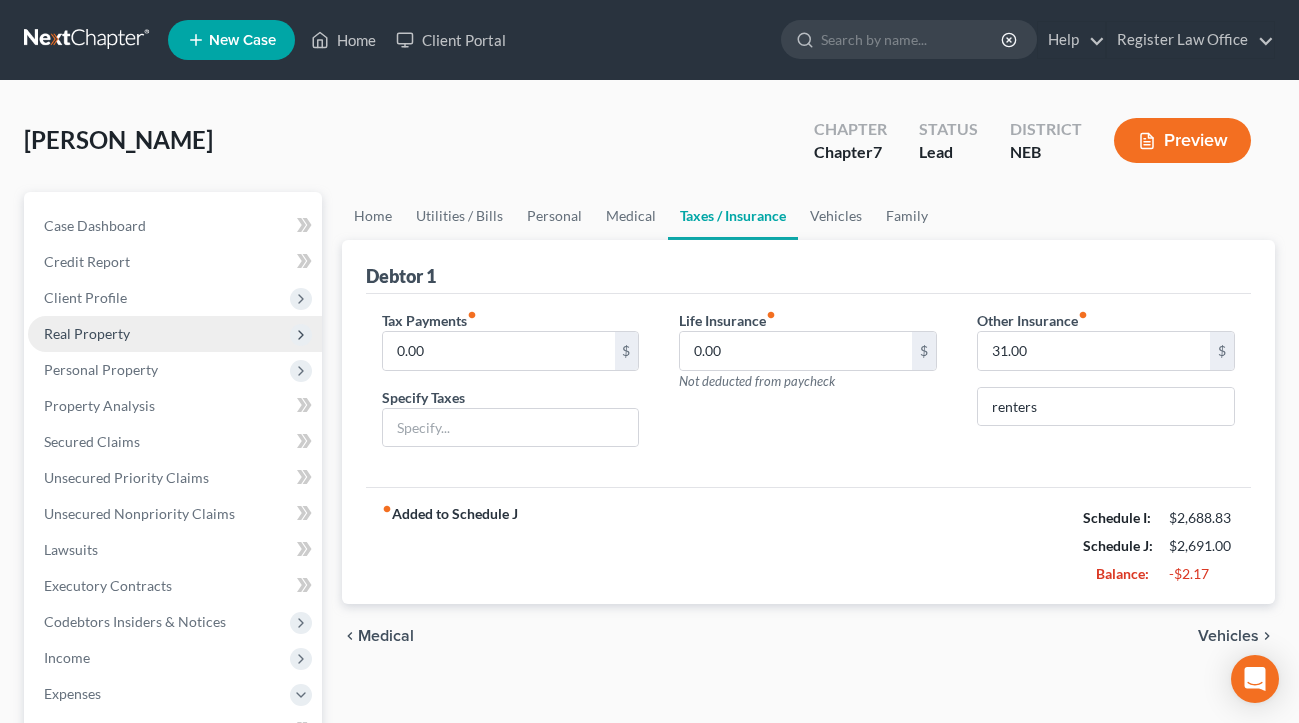 click on "Real Property" at bounding box center (175, 334) 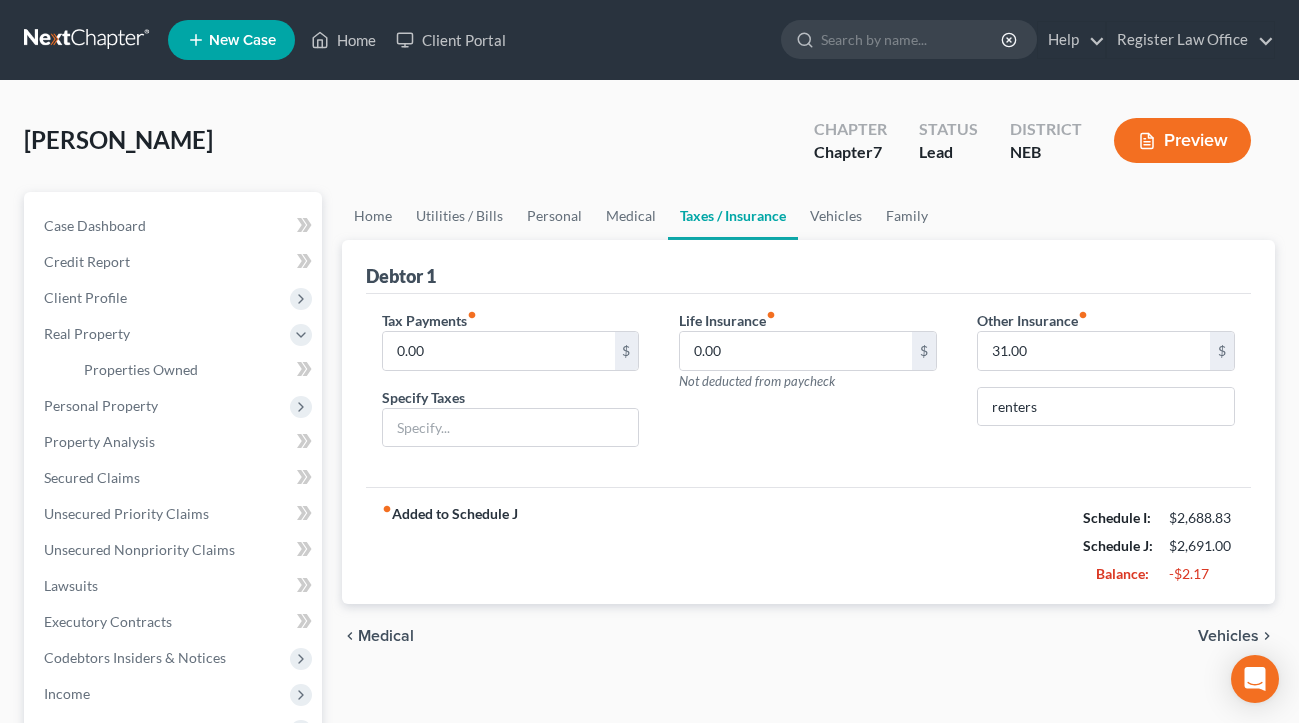 click on "Preview" at bounding box center (1182, 140) 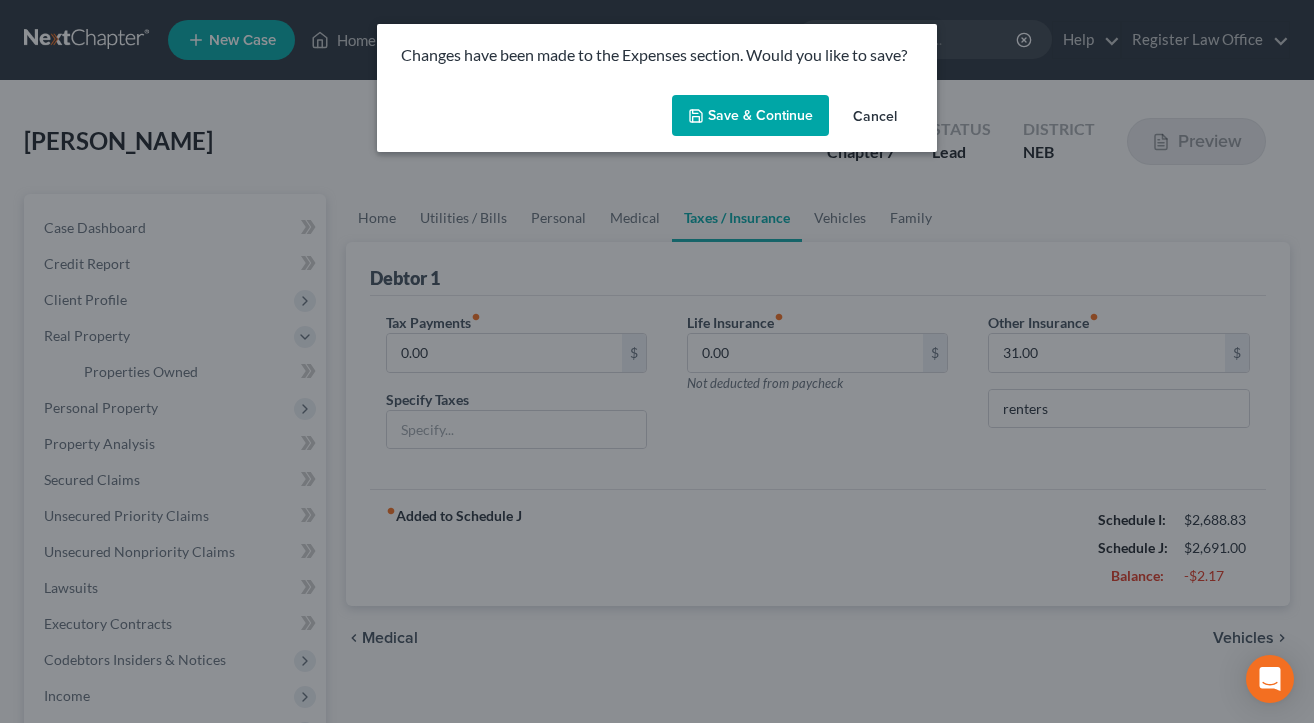 click on "Save & Continue" at bounding box center [750, 116] 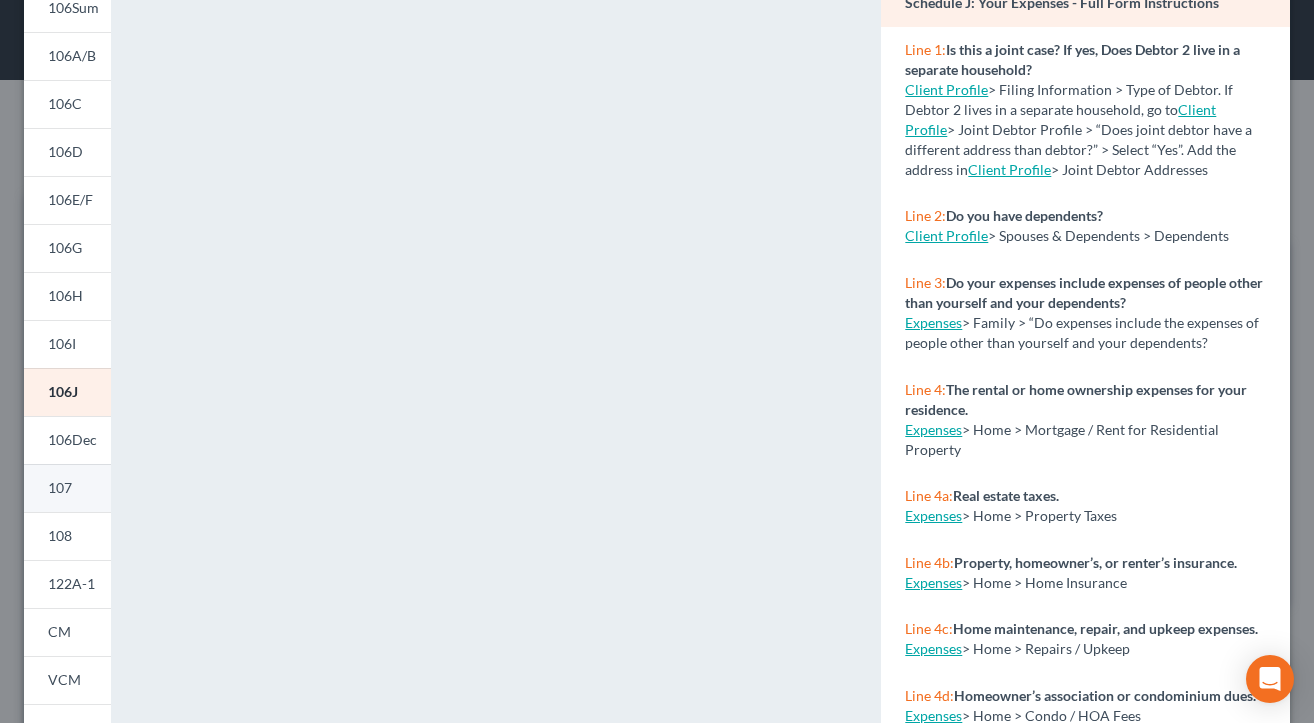 scroll, scrollTop: 200, scrollLeft: 0, axis: vertical 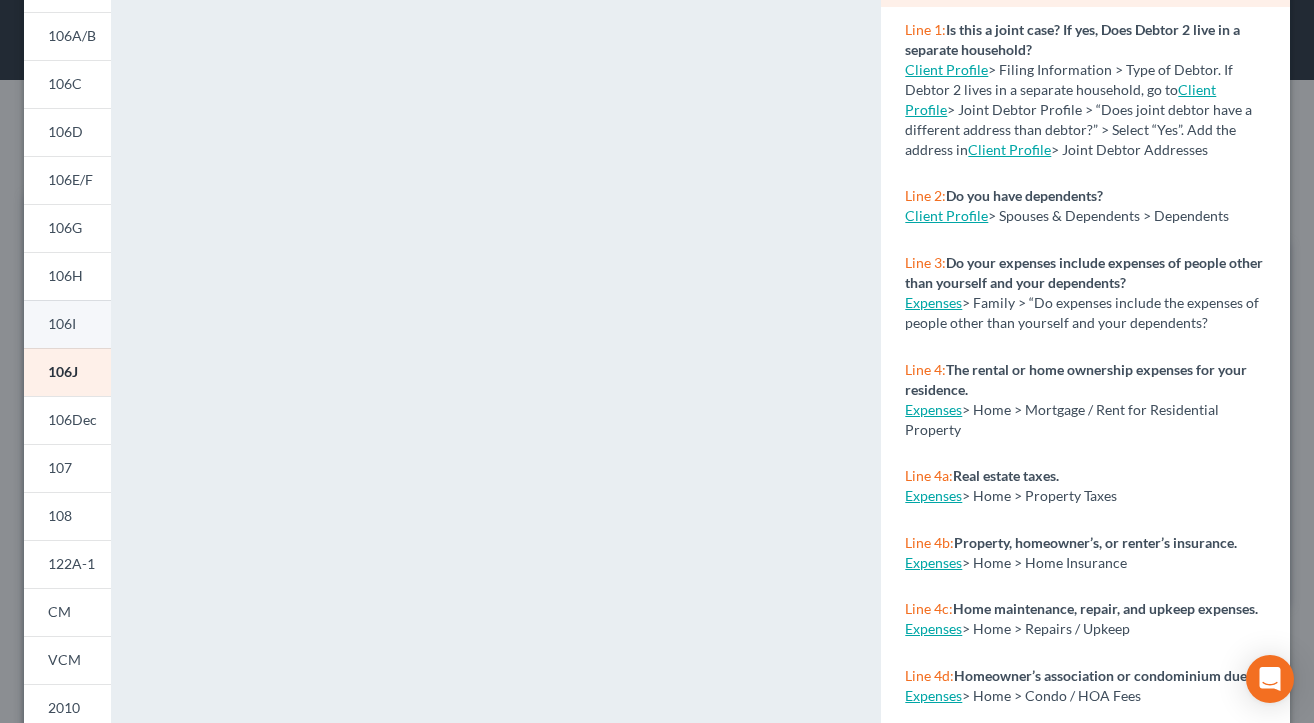 click on "106I" at bounding box center [62, 323] 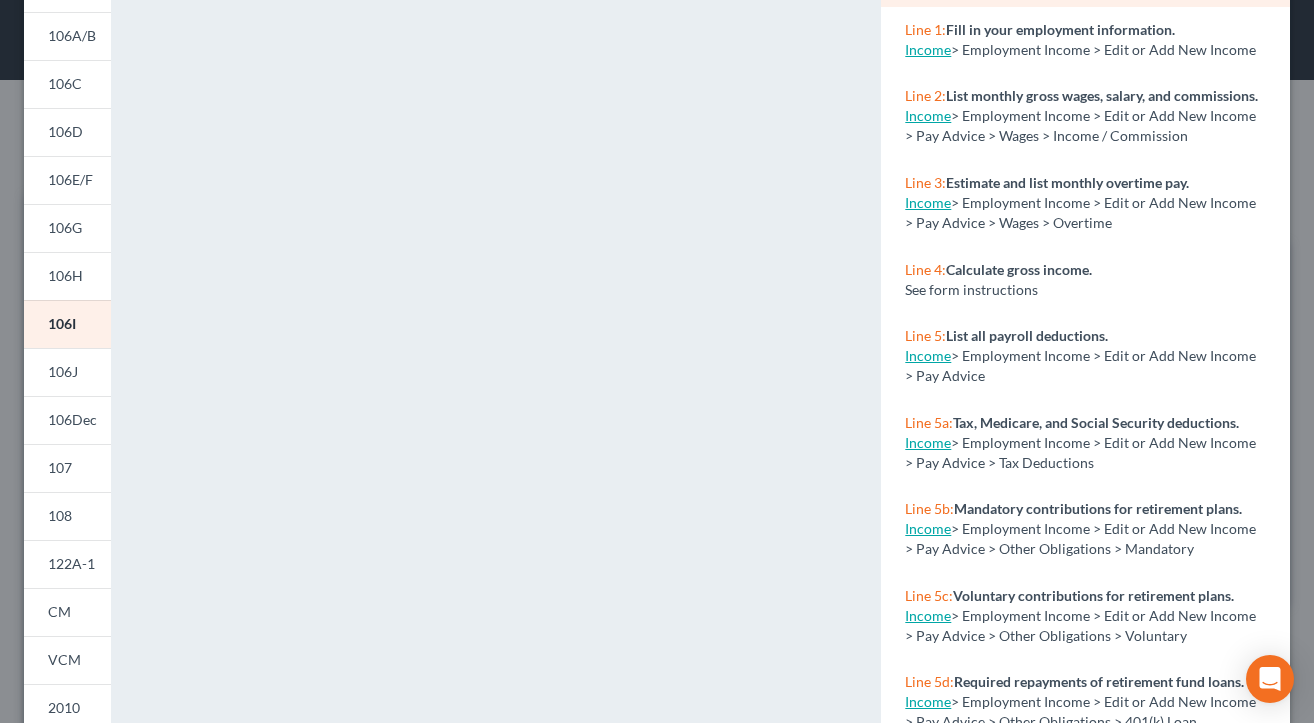 scroll, scrollTop: 164, scrollLeft: 0, axis: vertical 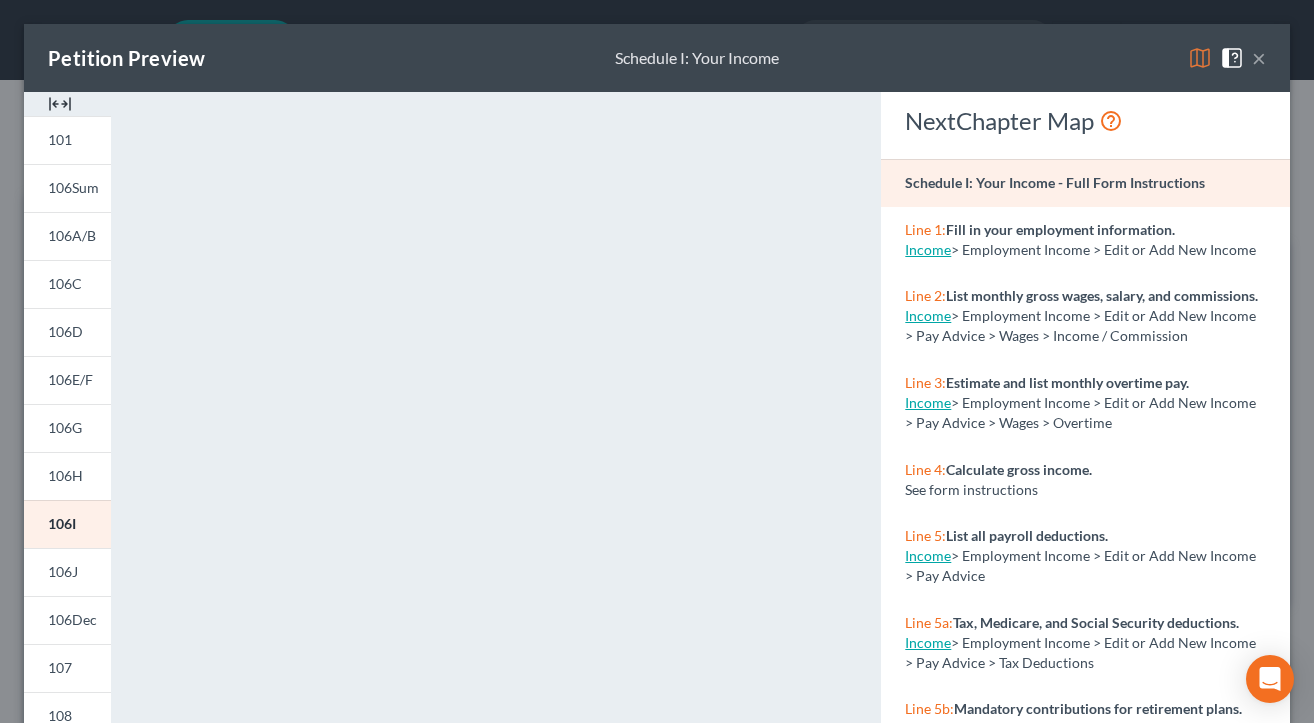 drag, startPoint x: 1245, startPoint y: 53, endPoint x: 1172, endPoint y: 111, distance: 93.23626 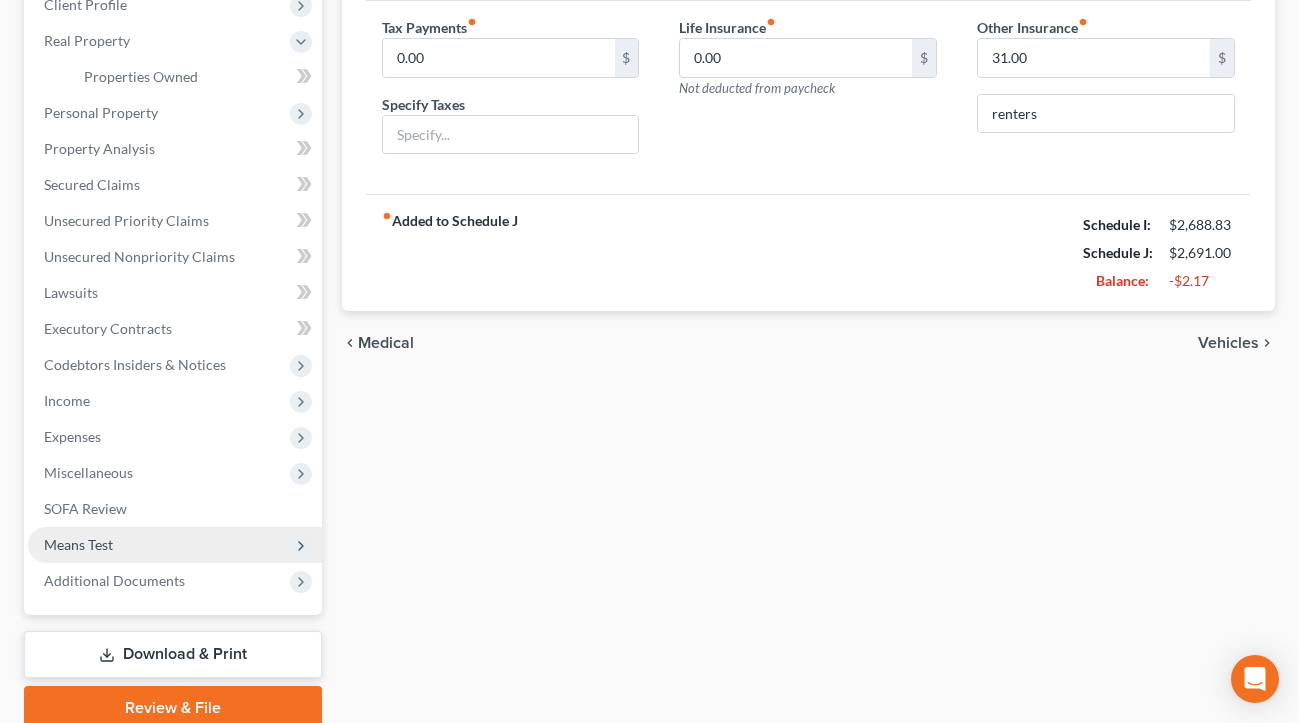 scroll, scrollTop: 300, scrollLeft: 0, axis: vertical 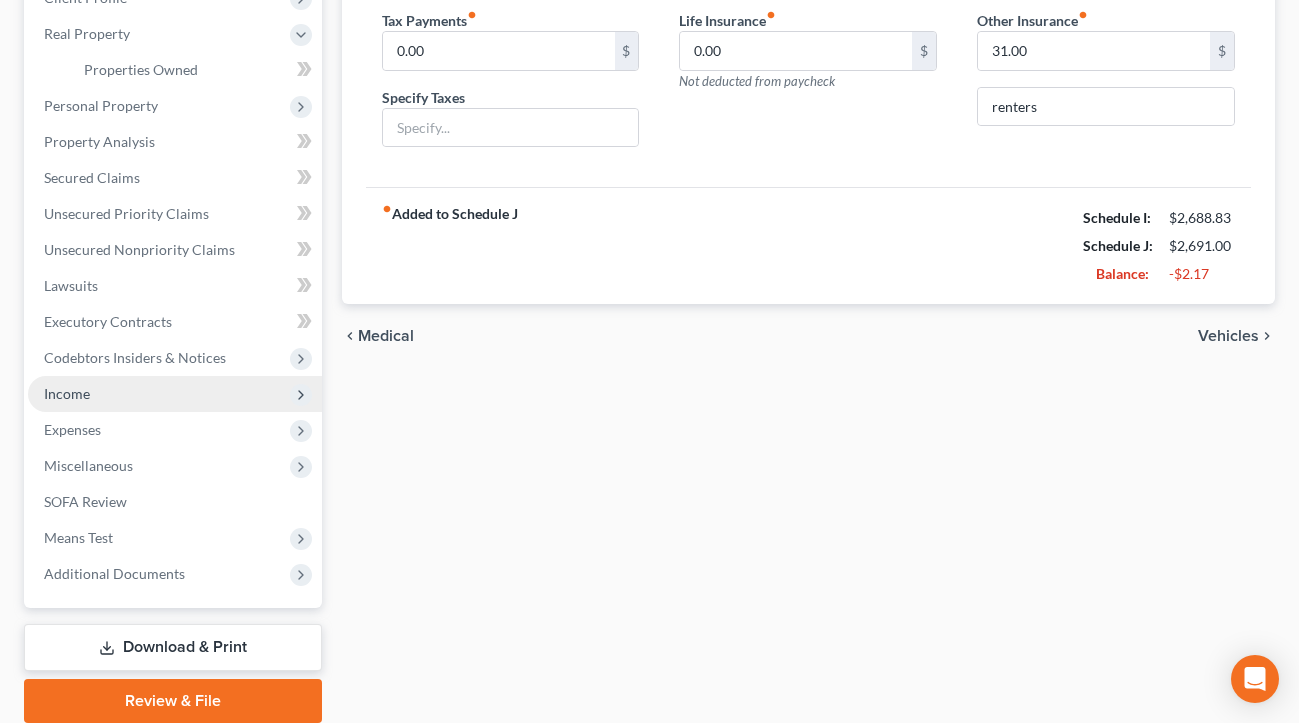 click on "Income" at bounding box center [175, 394] 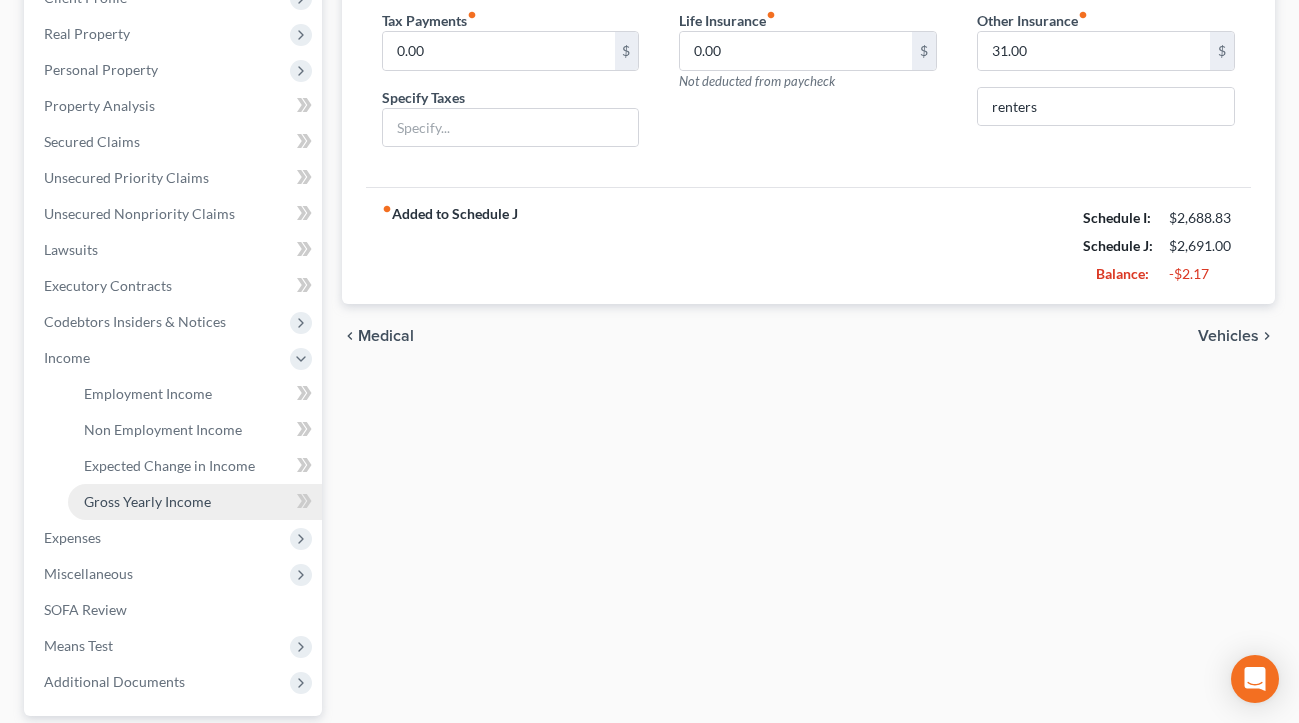 click on "Gross Yearly Income" at bounding box center (147, 501) 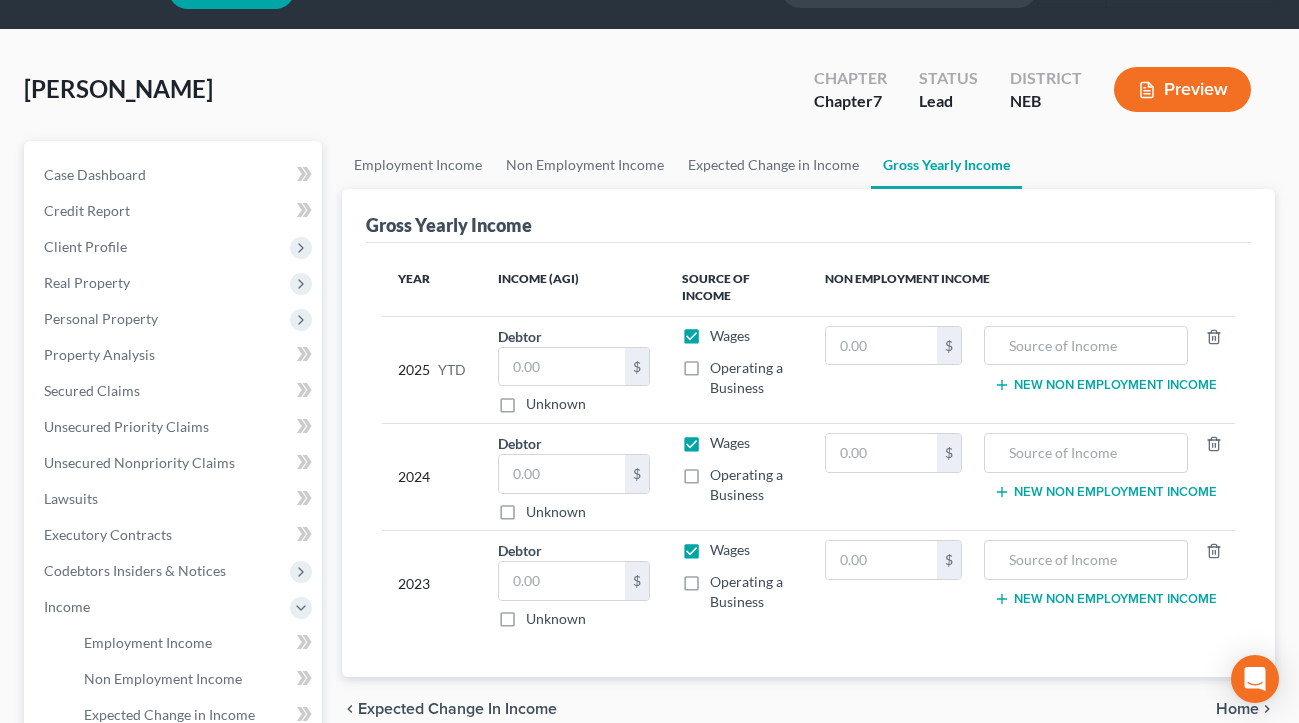 scroll, scrollTop: 100, scrollLeft: 0, axis: vertical 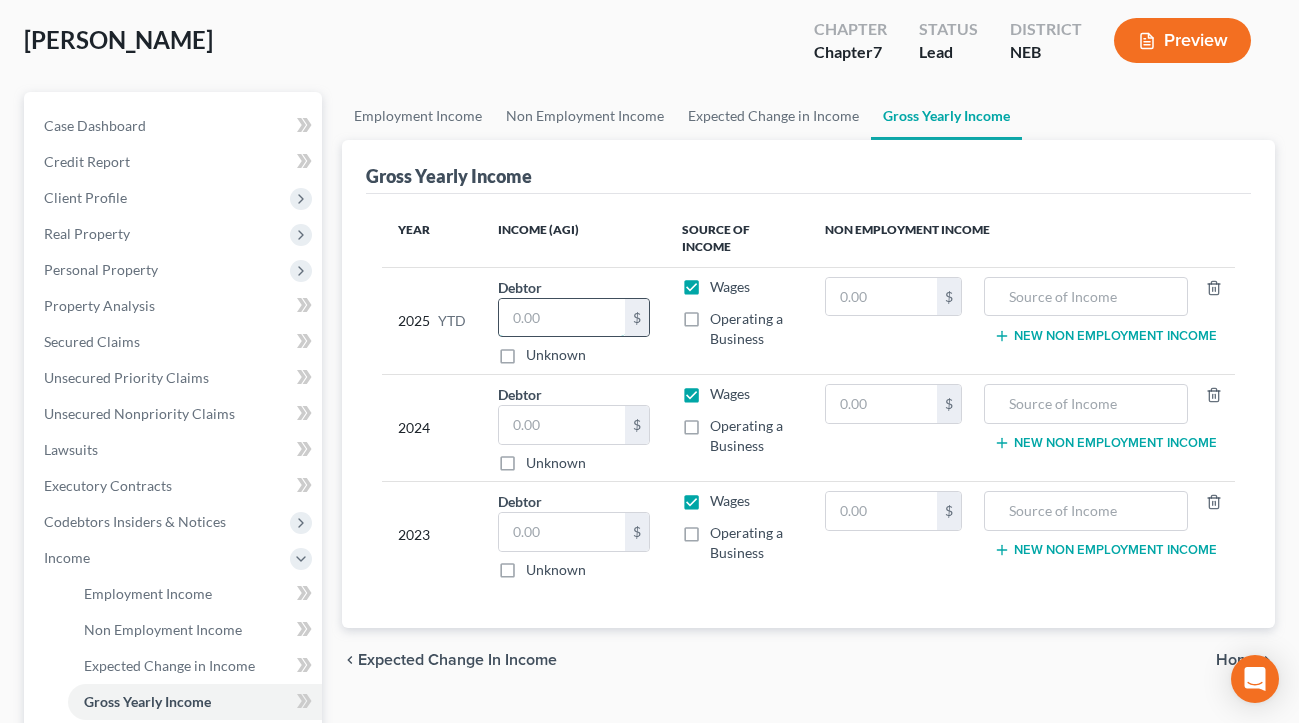 click at bounding box center [562, 318] 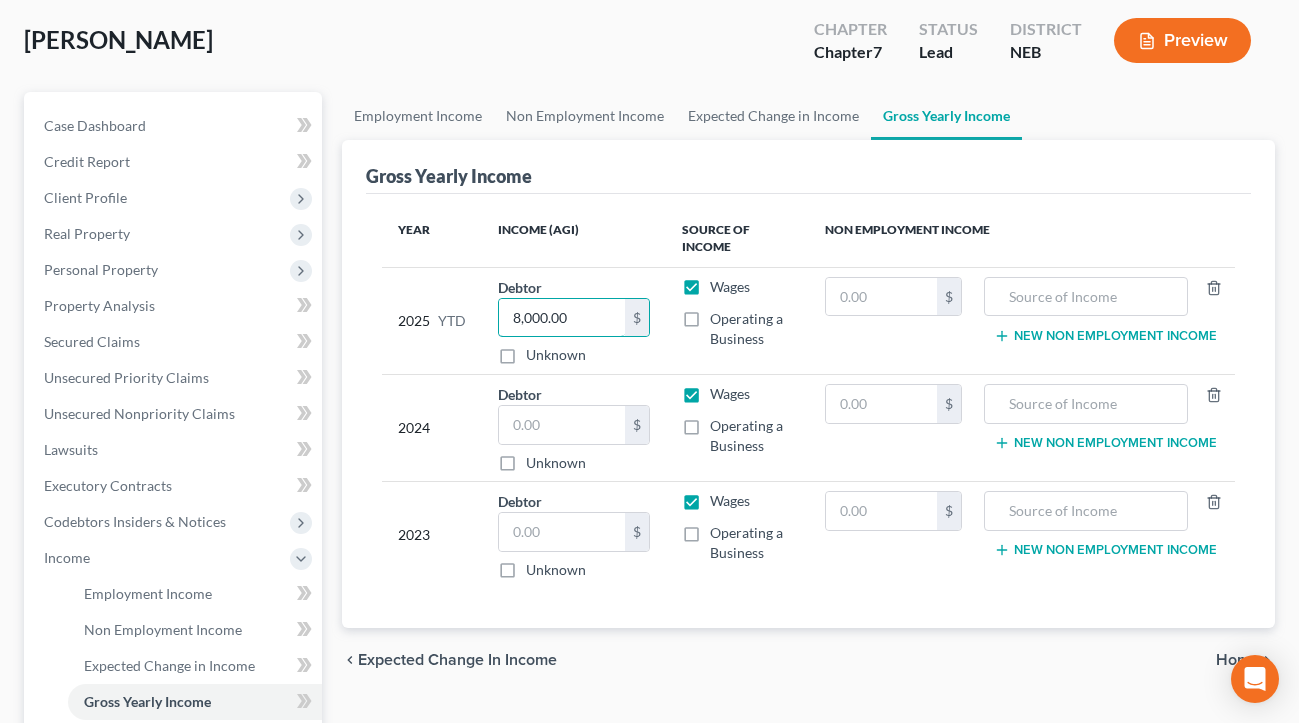 type on "8,000.00" 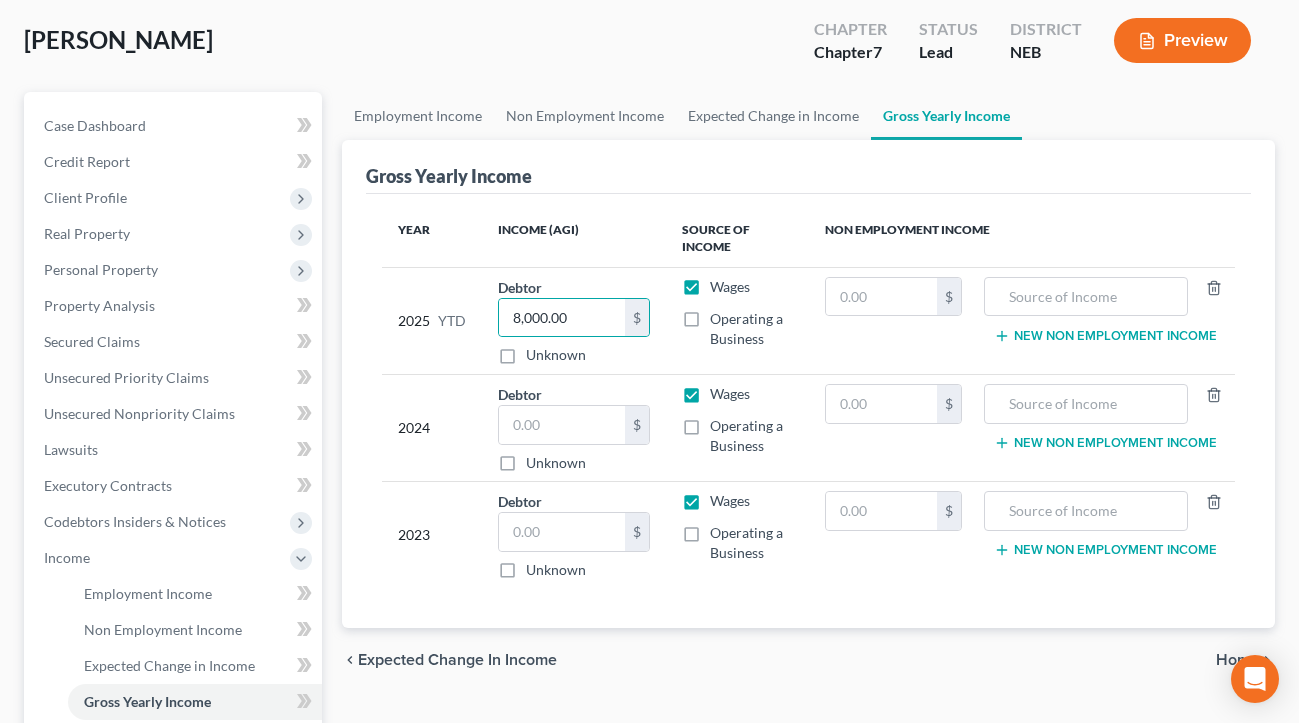 click on "Year Income (AGI) Source of Income Non Employment Income 2025  YTD Debtor
8,000.00 $
Unknown
Balance Undetermined
8,000.00 $
Unknown
Wages Operating a Business $ New Non Employment Income 2024 Debtor
$
Unknown
Balance Undetermined
$
Unknown
Wages Operating a Business $ New Non Employment Income 2023 Debtor
$
Unknown
Balance Undetermined
$
Unknown
Wages Operating a Business $ New Non Employment Income" at bounding box center [808, 411] 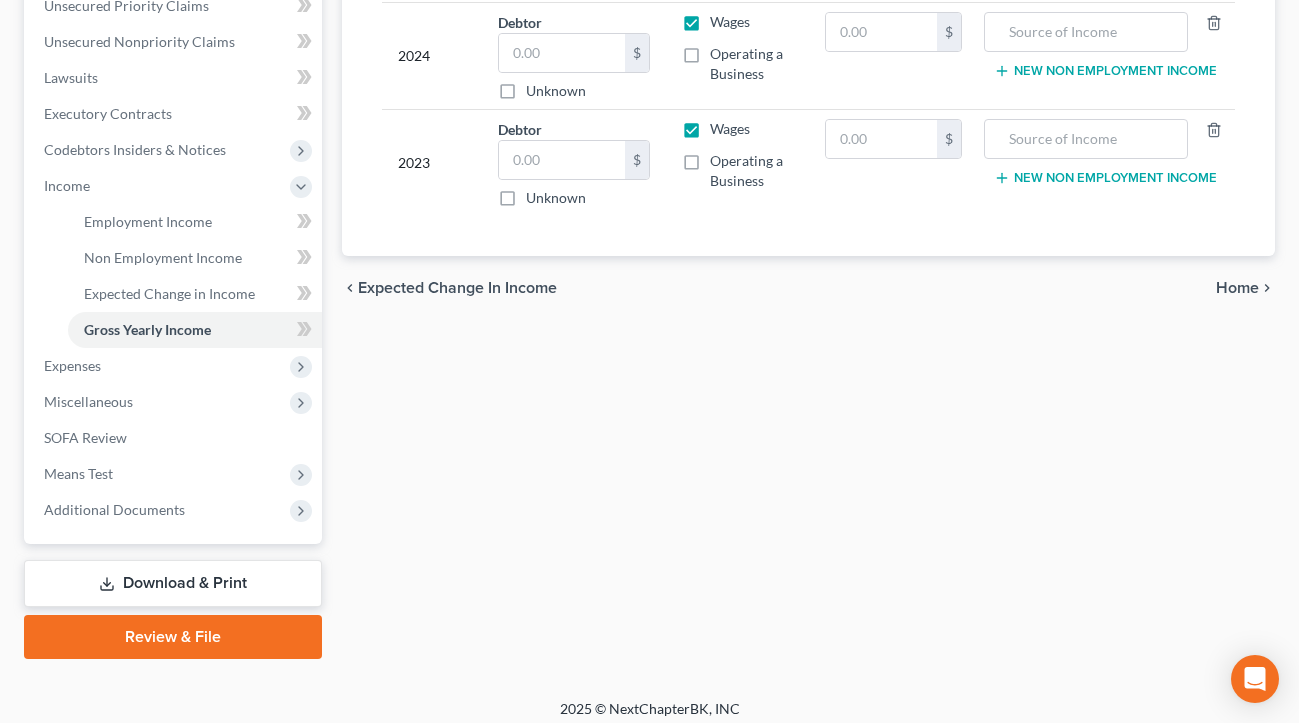 scroll, scrollTop: 484, scrollLeft: 0, axis: vertical 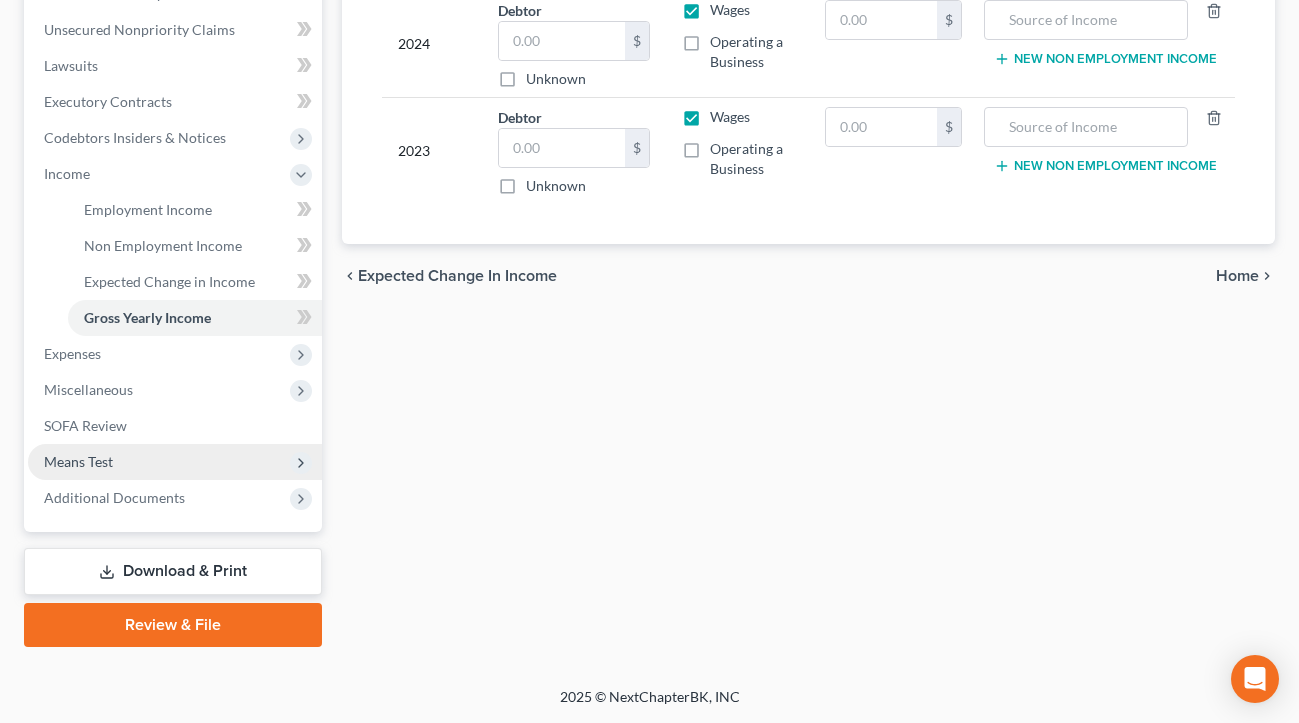 click on "Means Test" at bounding box center [78, 461] 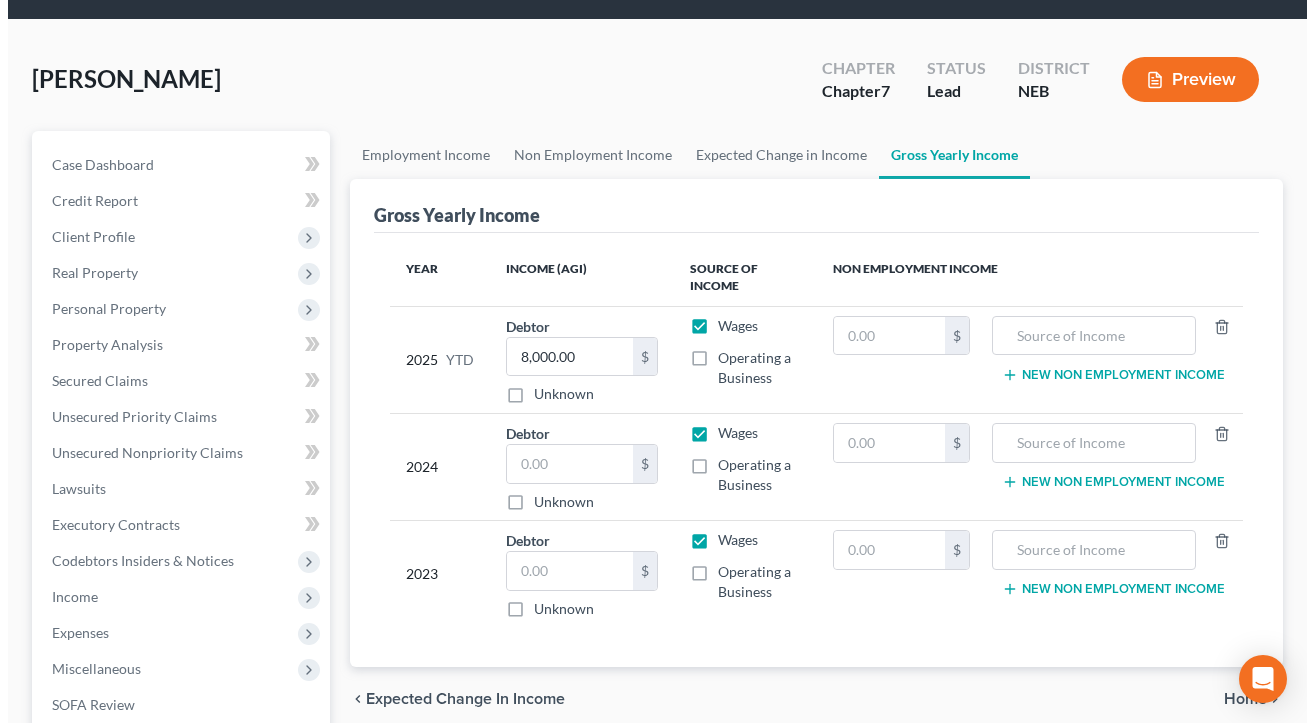 scroll, scrollTop: 0, scrollLeft: 0, axis: both 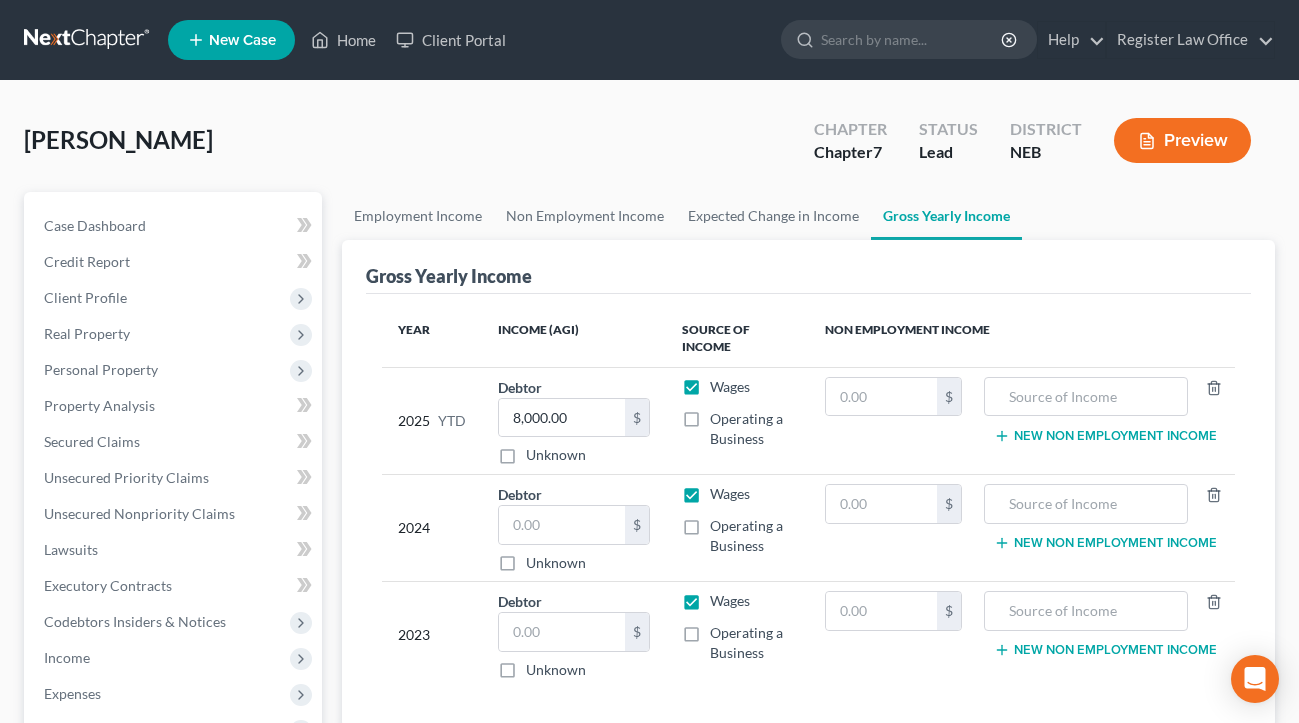 click on "Preview" at bounding box center [1182, 140] 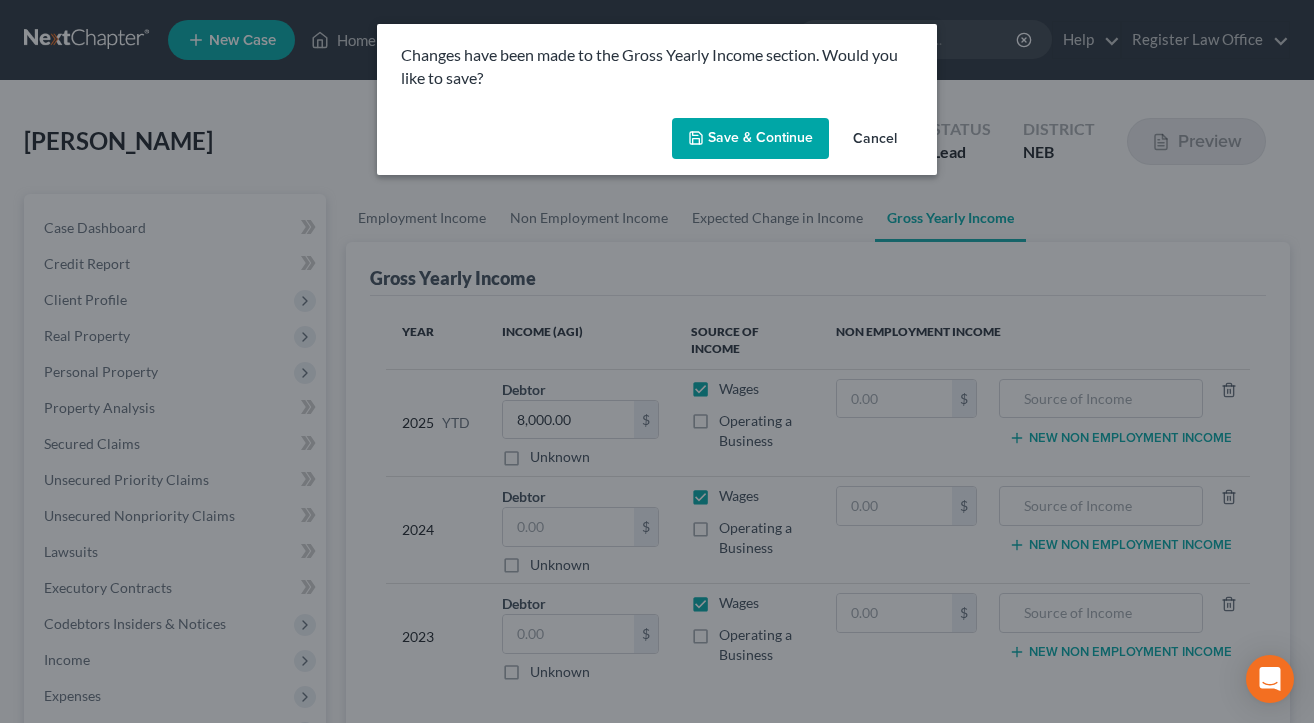 click on "Save & Continue" at bounding box center (750, 139) 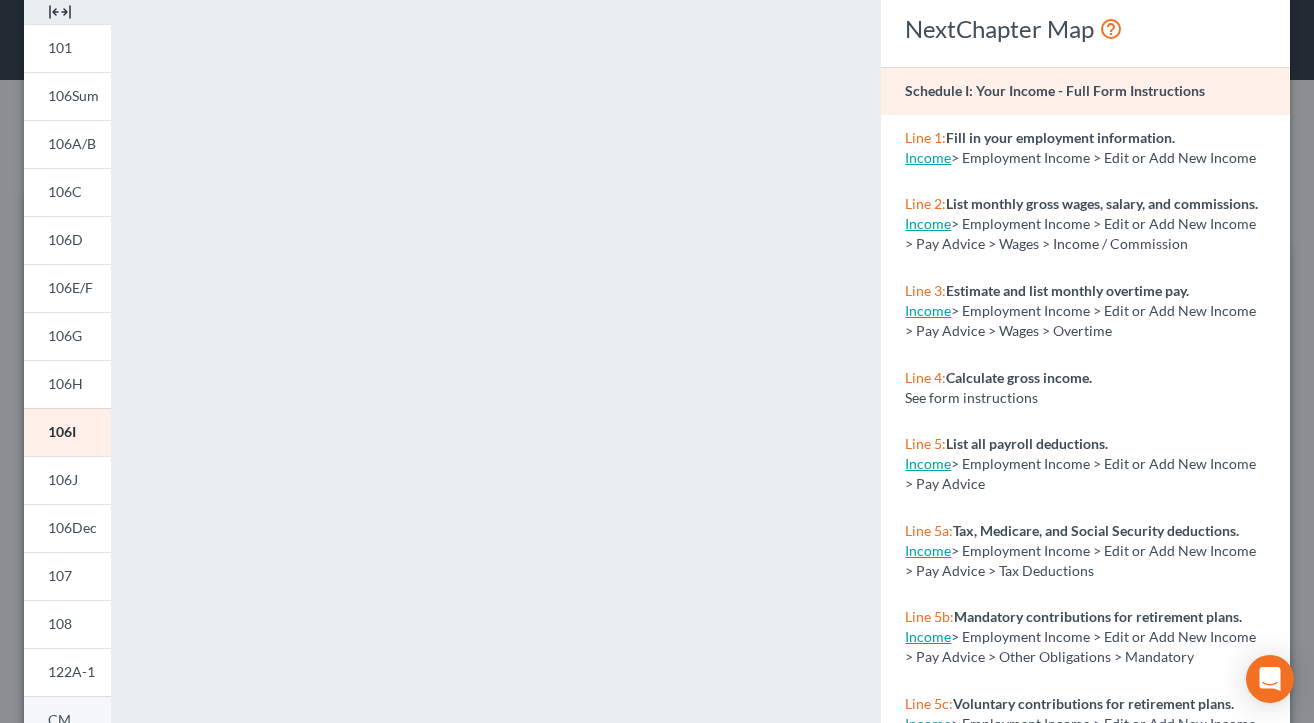 scroll, scrollTop: 300, scrollLeft: 0, axis: vertical 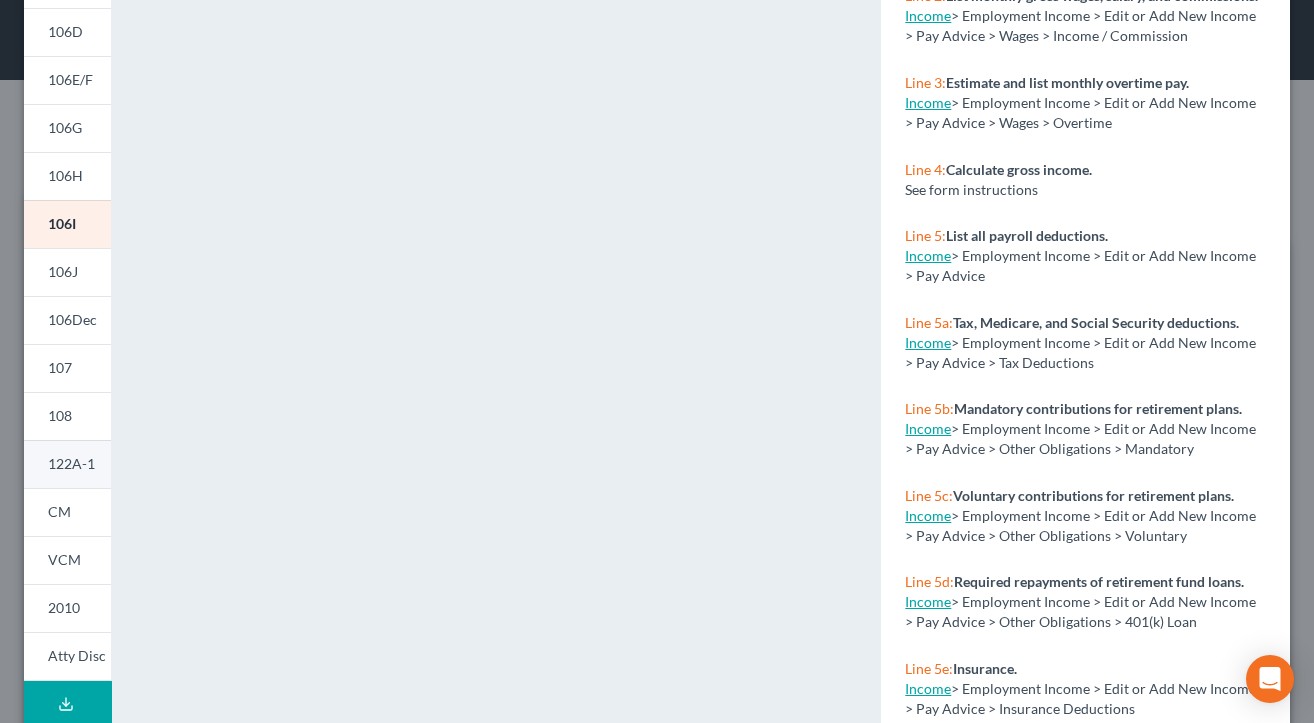 click on "122A-1" at bounding box center [71, 463] 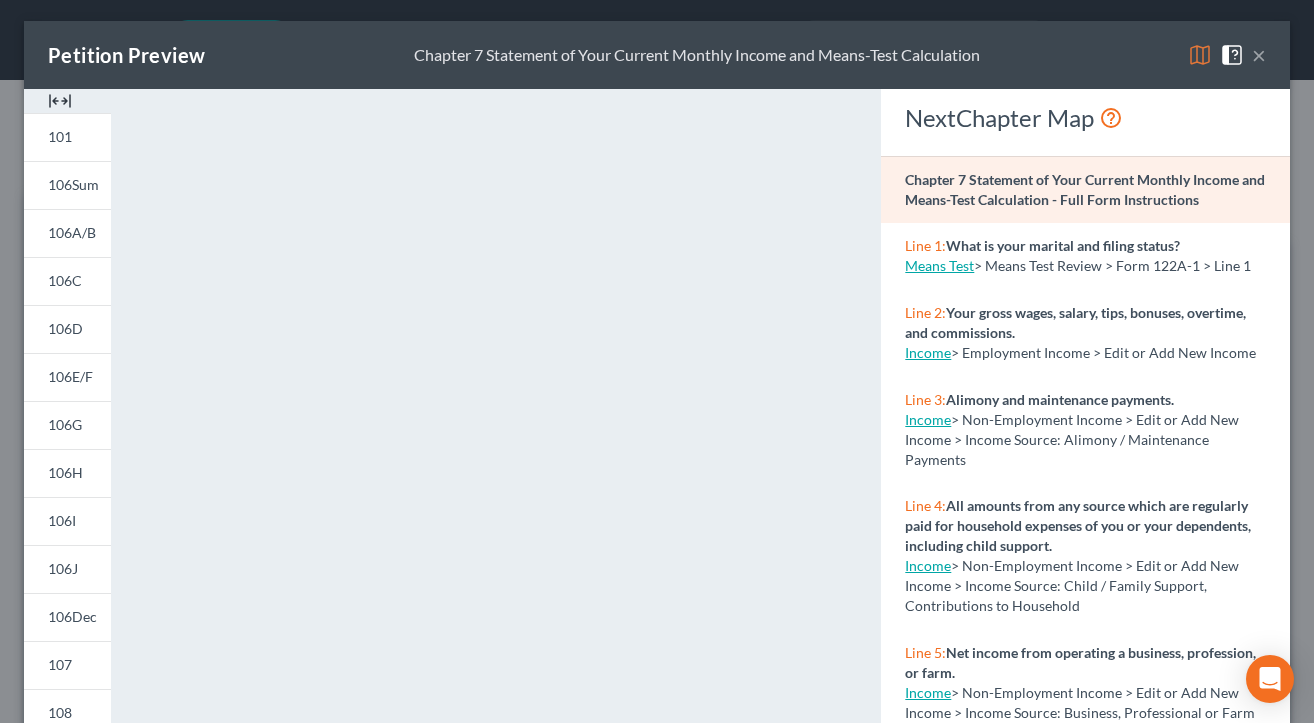 scroll, scrollTop: 0, scrollLeft: 0, axis: both 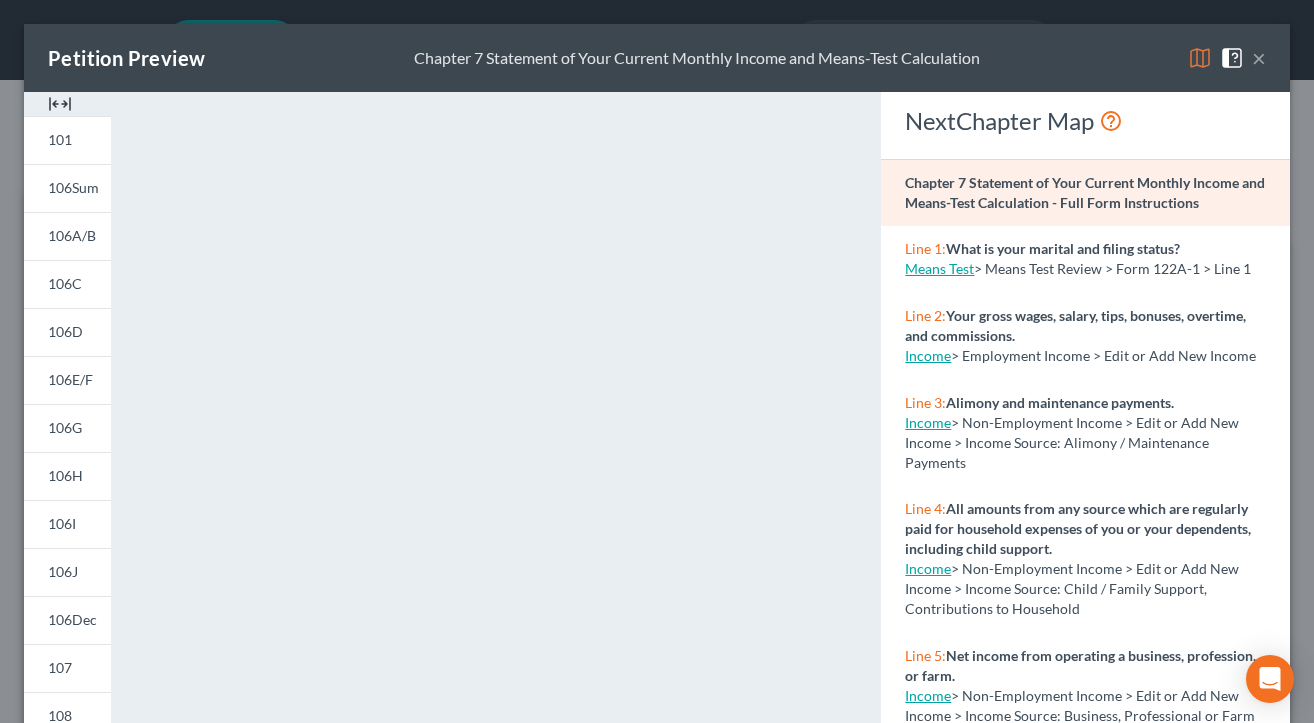 click on "×" at bounding box center [1259, 58] 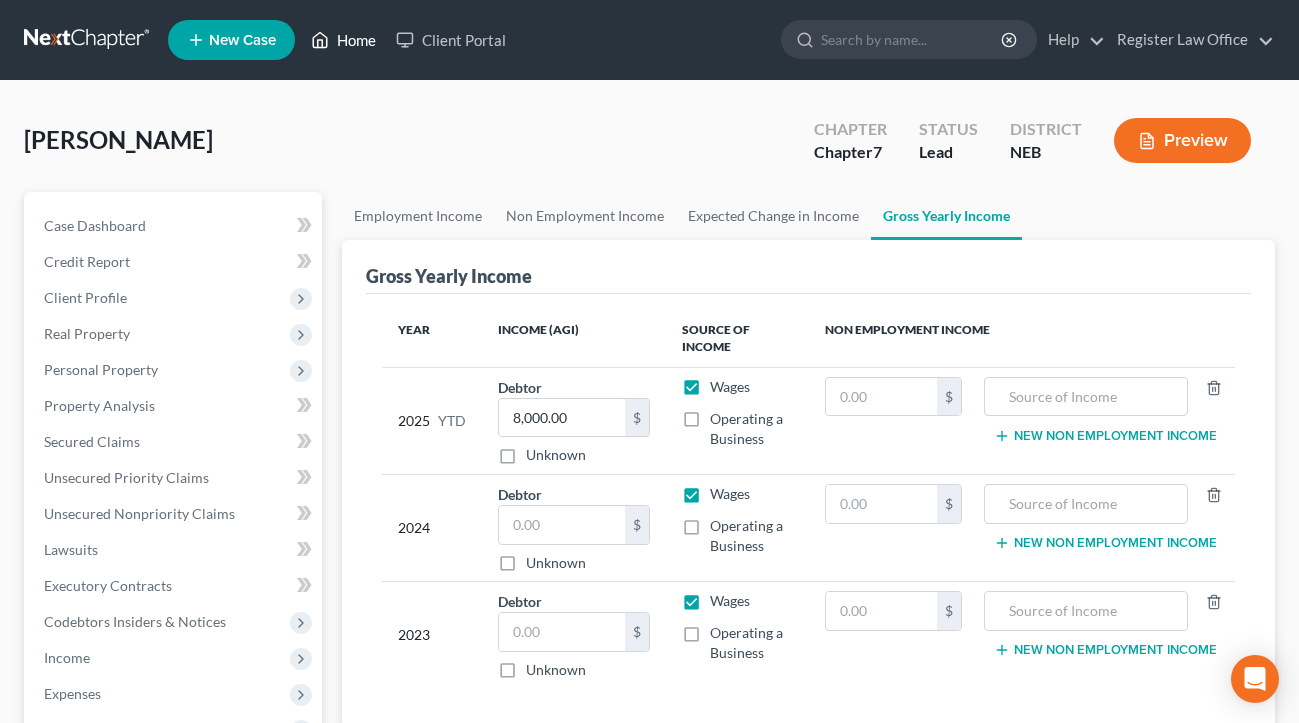 click on "Home" at bounding box center [343, 40] 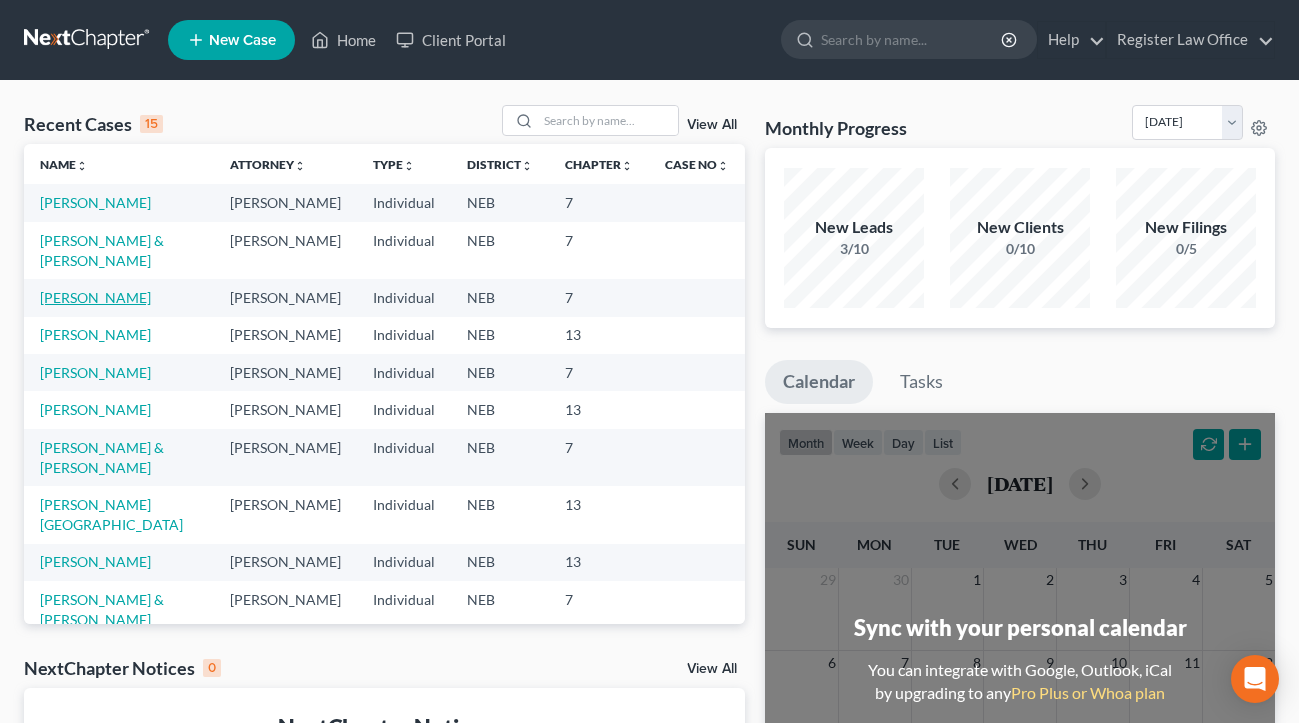 click on "[PERSON_NAME]" at bounding box center [95, 297] 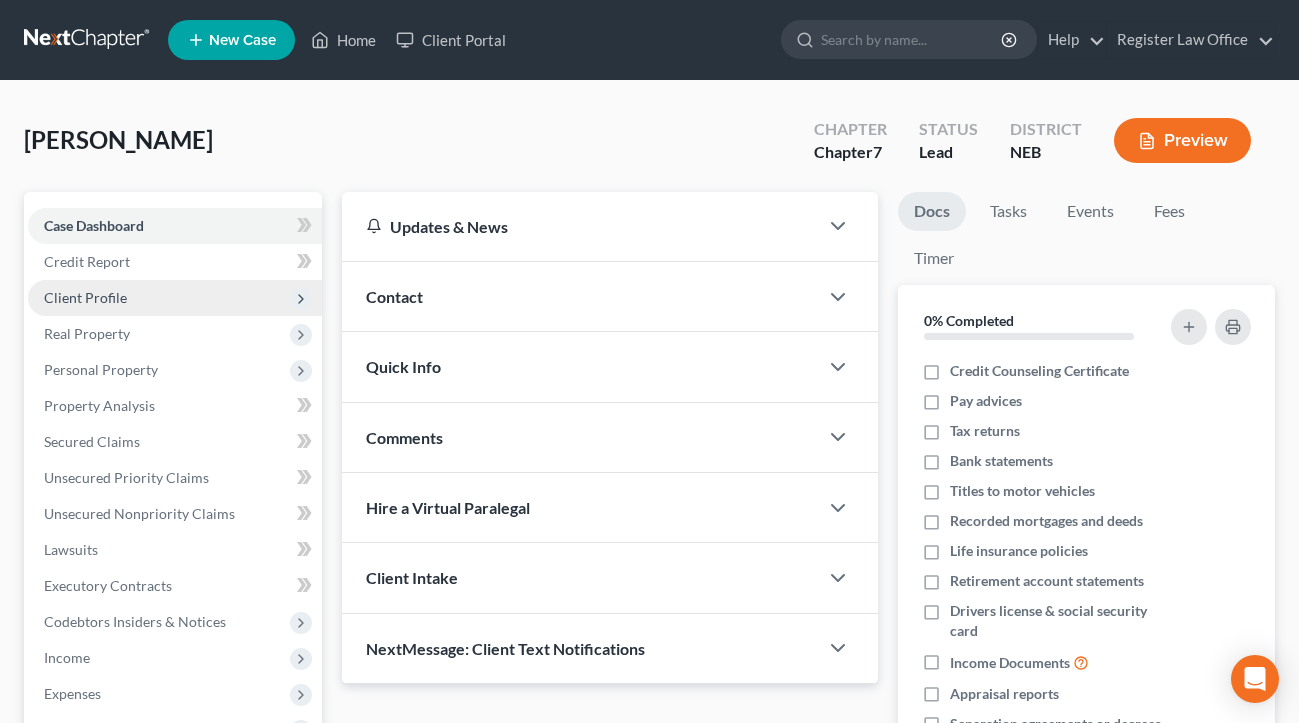 click on "Client Profile" at bounding box center [85, 297] 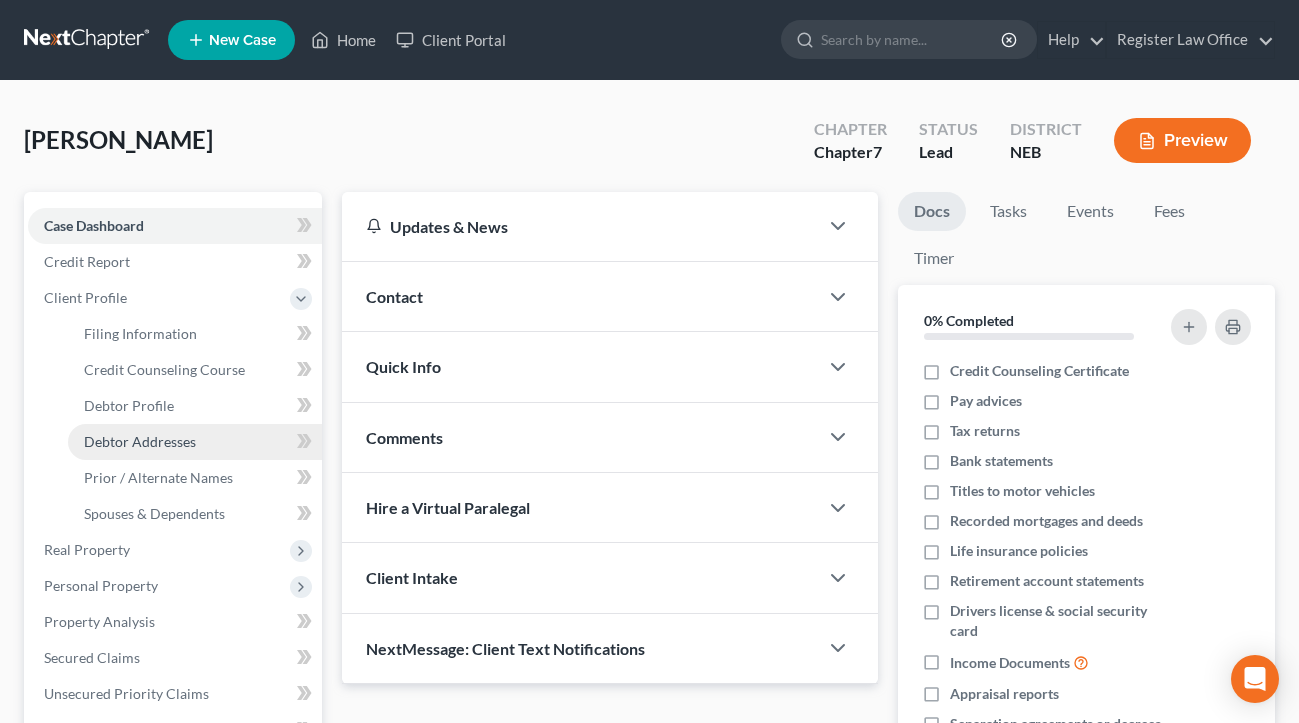 click on "Debtor Addresses" at bounding box center (140, 441) 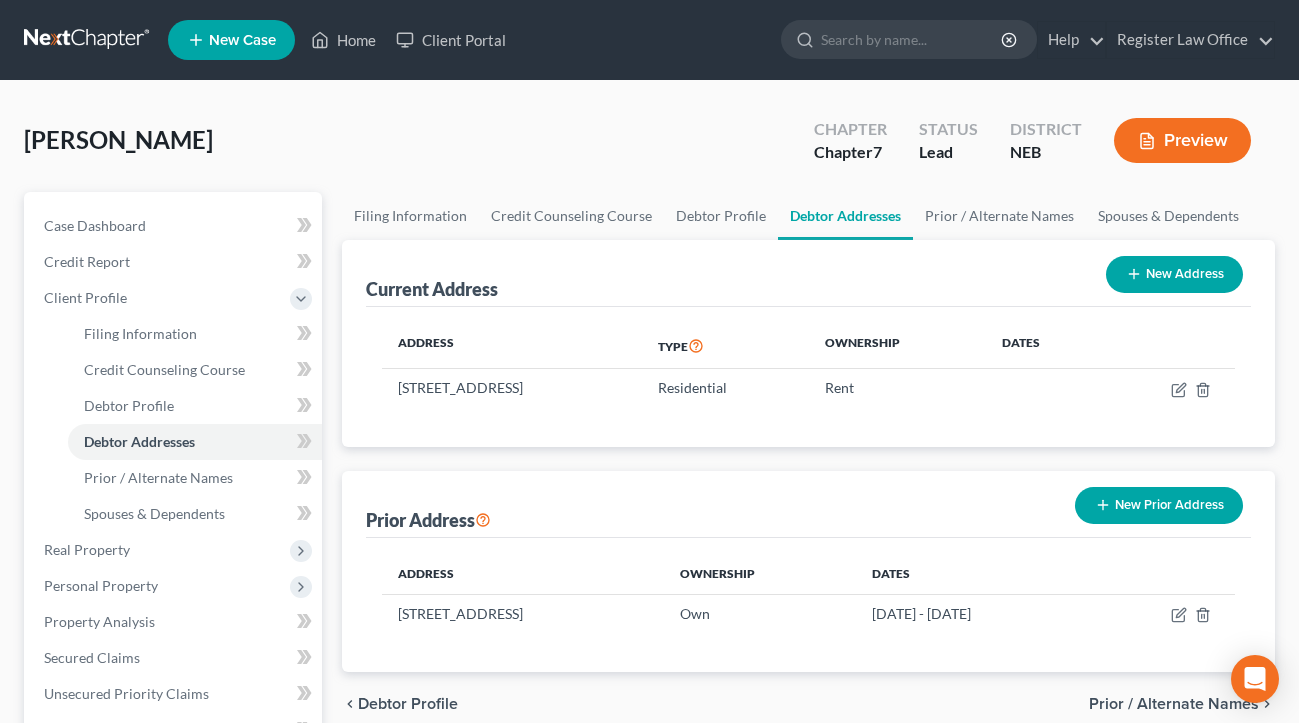 click on "Preview" at bounding box center [1182, 140] 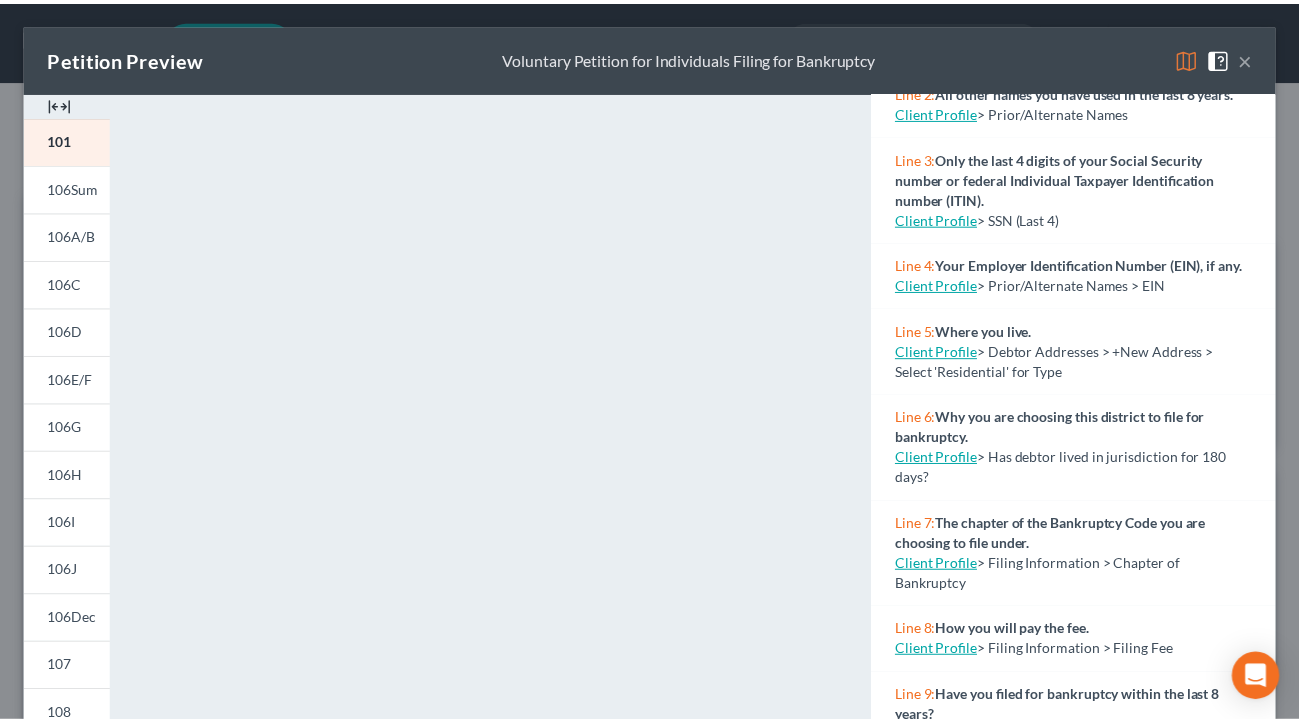 scroll, scrollTop: 300, scrollLeft: 0, axis: vertical 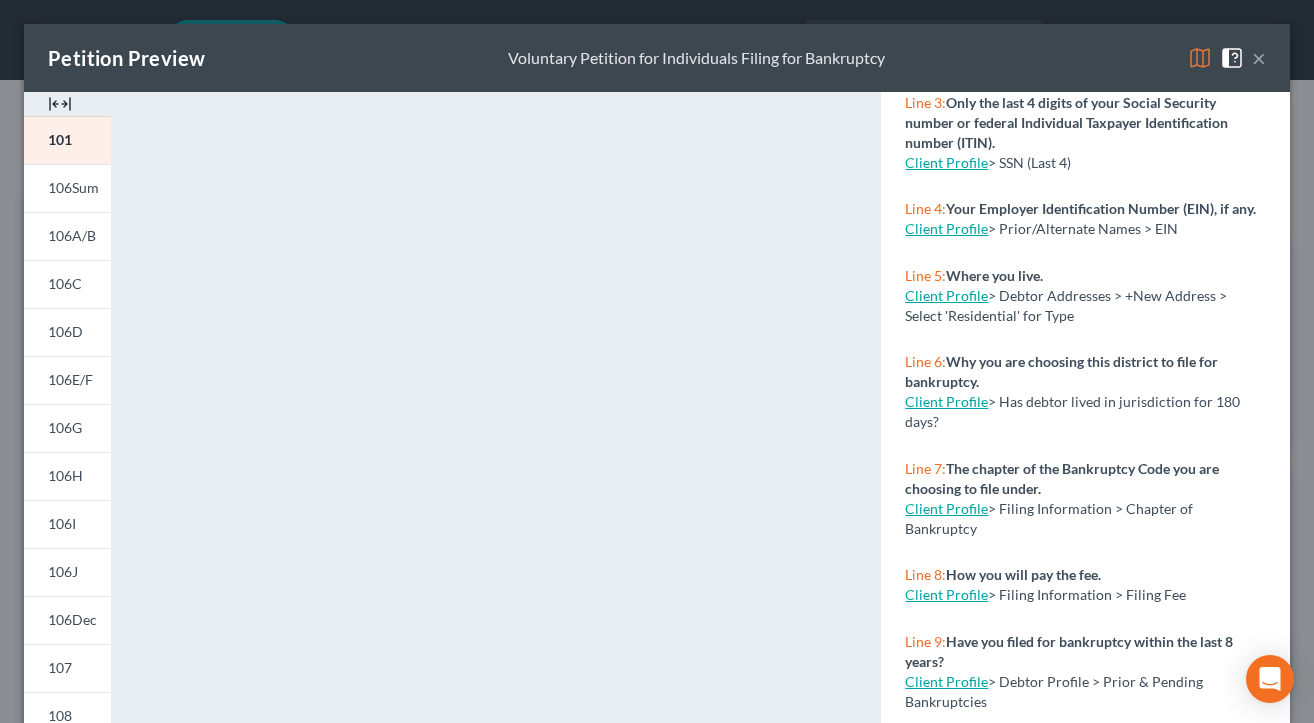 click on "Petition Preview Voluntary Petition for Individuals Filing for Bankruptcy ×" at bounding box center (657, 58) 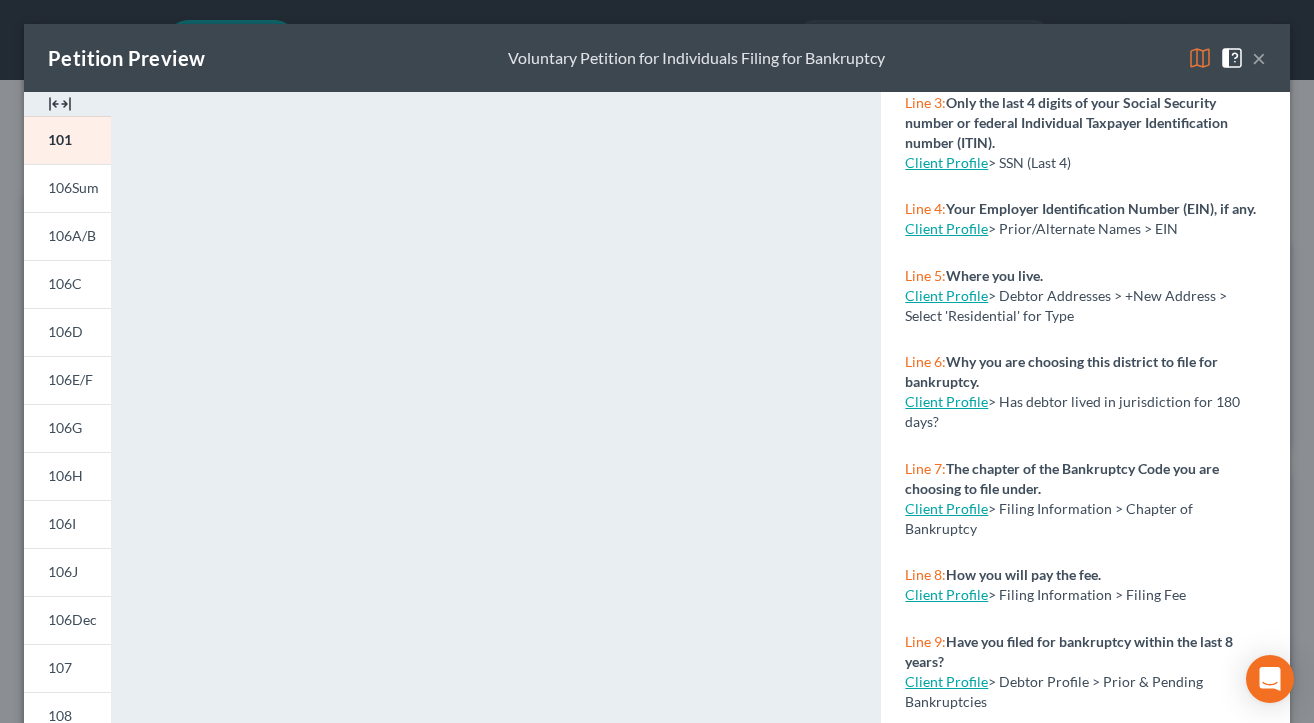 click on "×" at bounding box center (1259, 58) 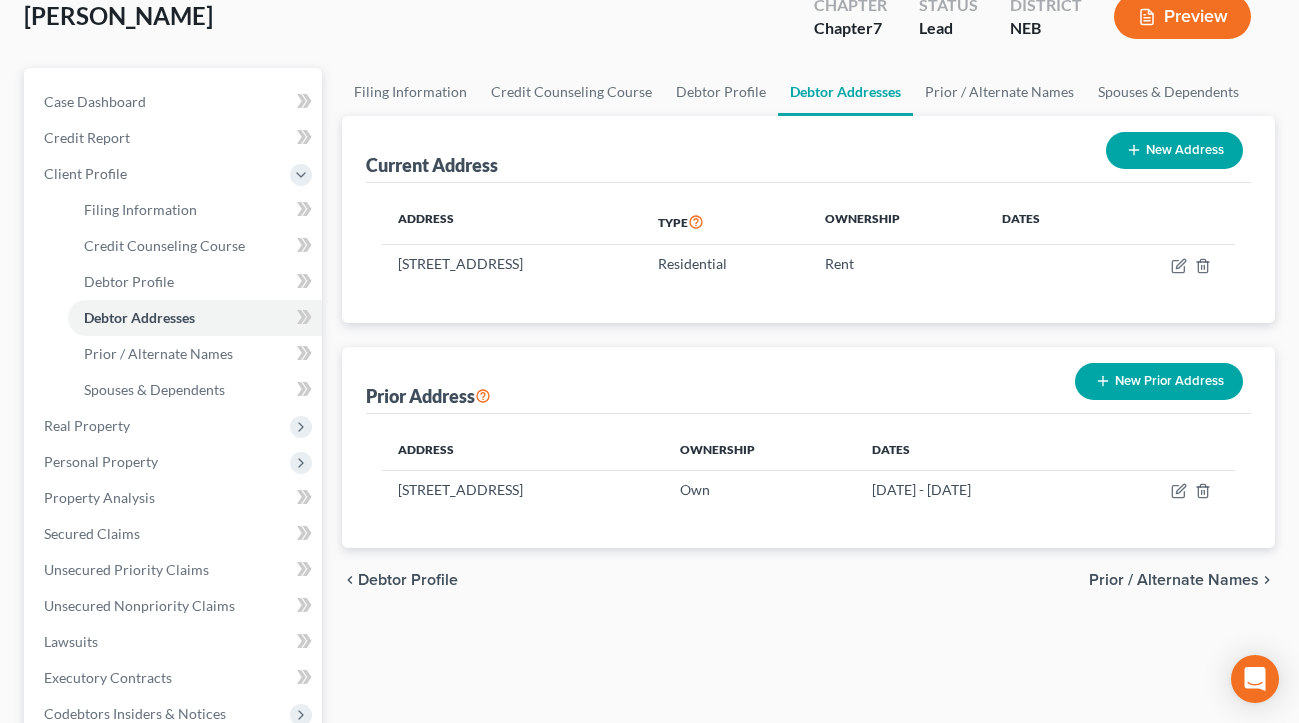 scroll, scrollTop: 0, scrollLeft: 0, axis: both 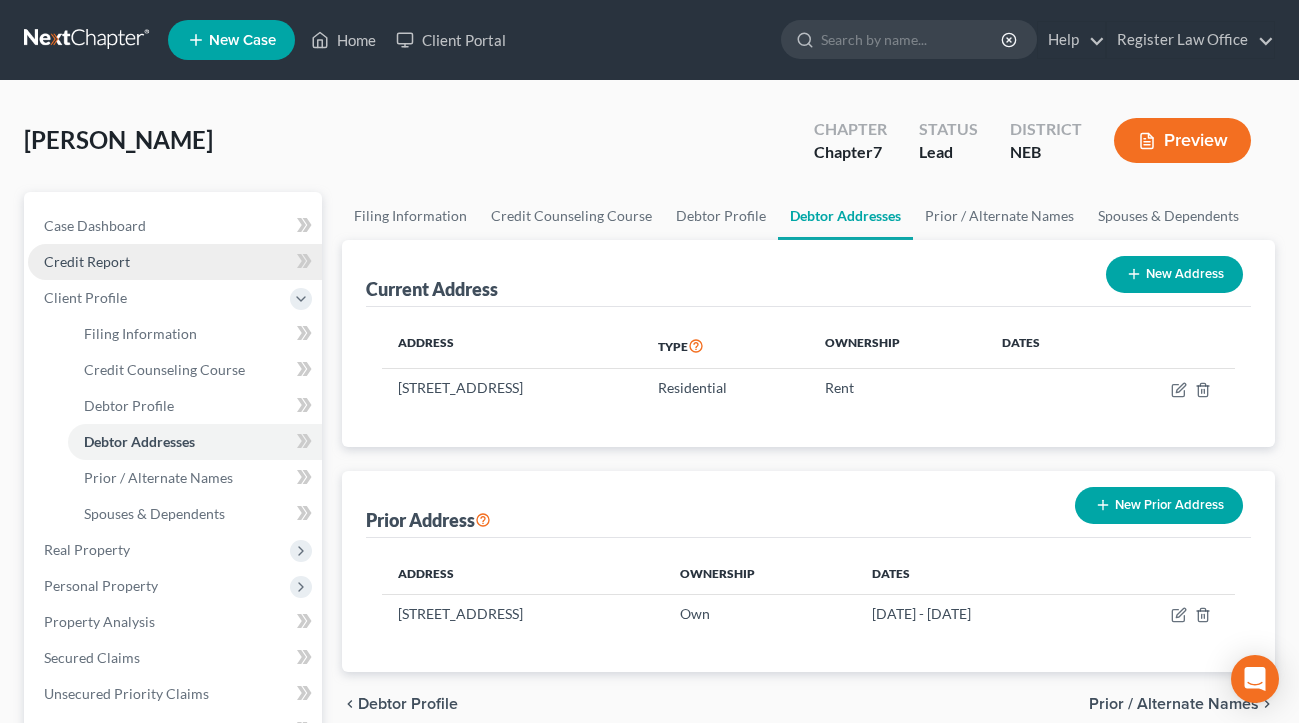 click on "Credit Report" at bounding box center [87, 261] 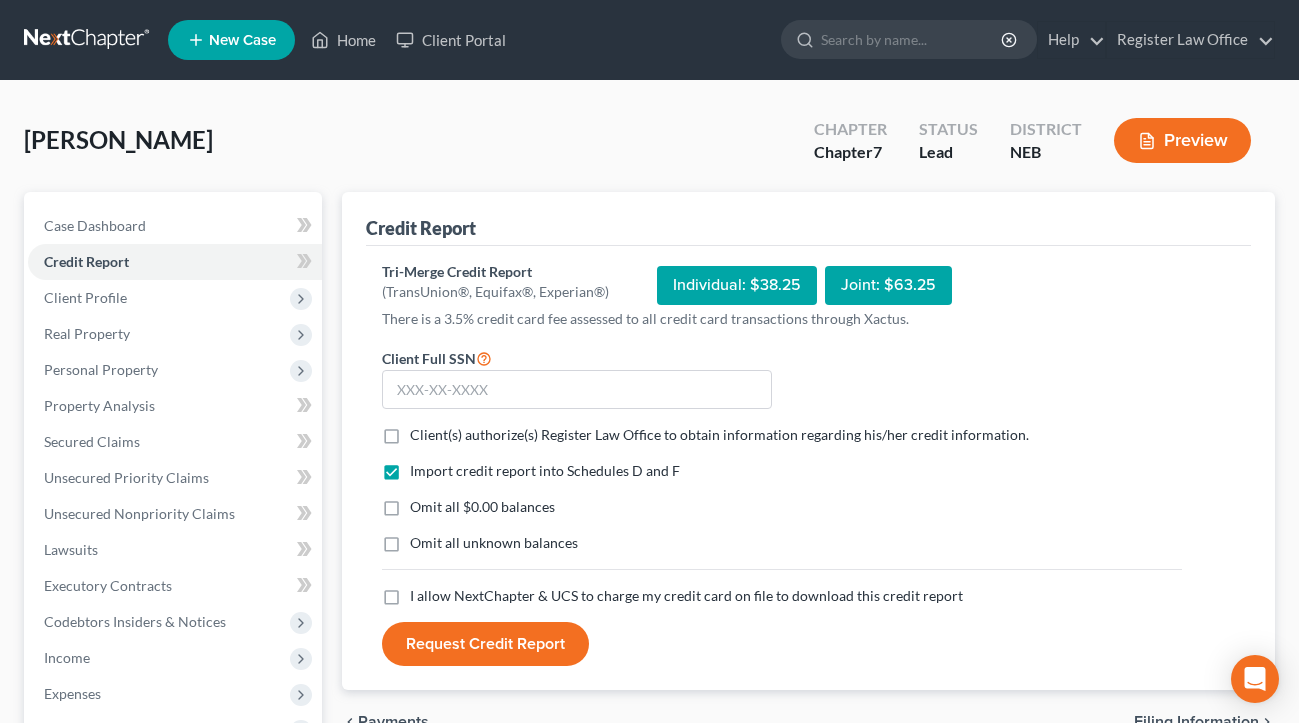 click on "Client(s) authorize(s) Register Law Office to obtain information regarding his/her credit information.
*" at bounding box center [719, 435] 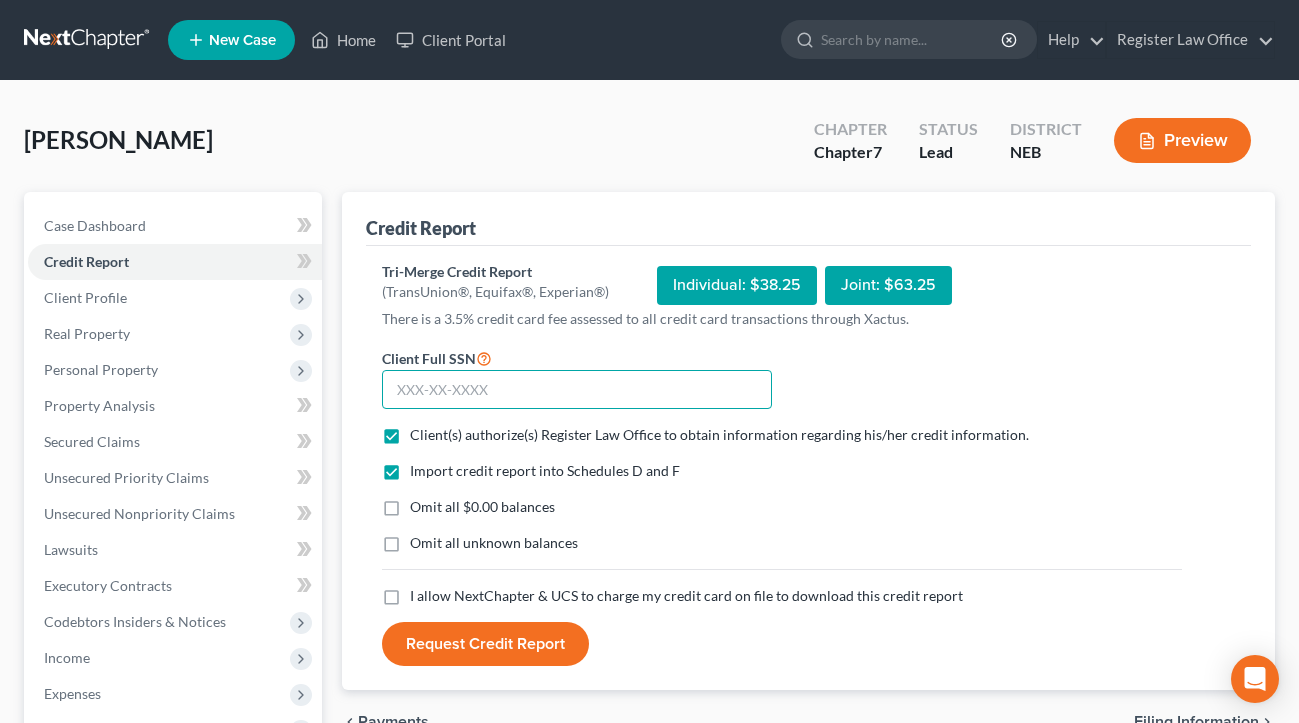 click at bounding box center [577, 390] 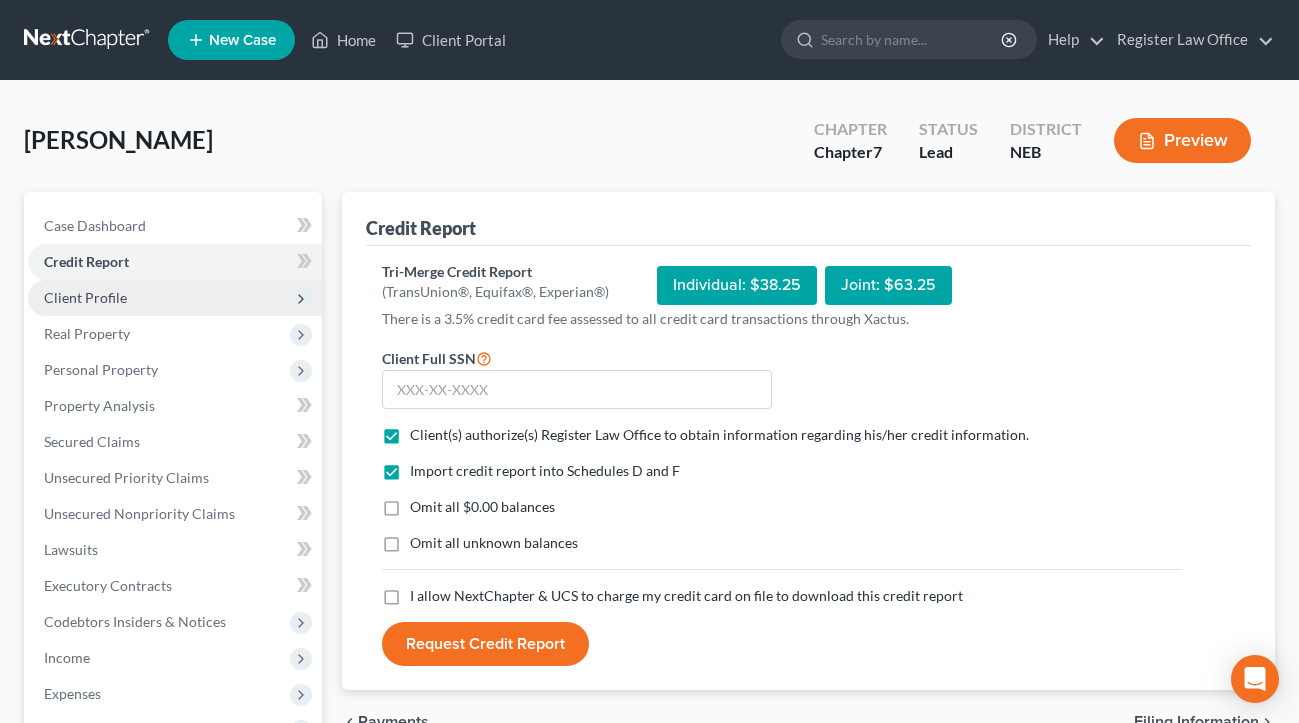 click on "Client Profile" at bounding box center (85, 297) 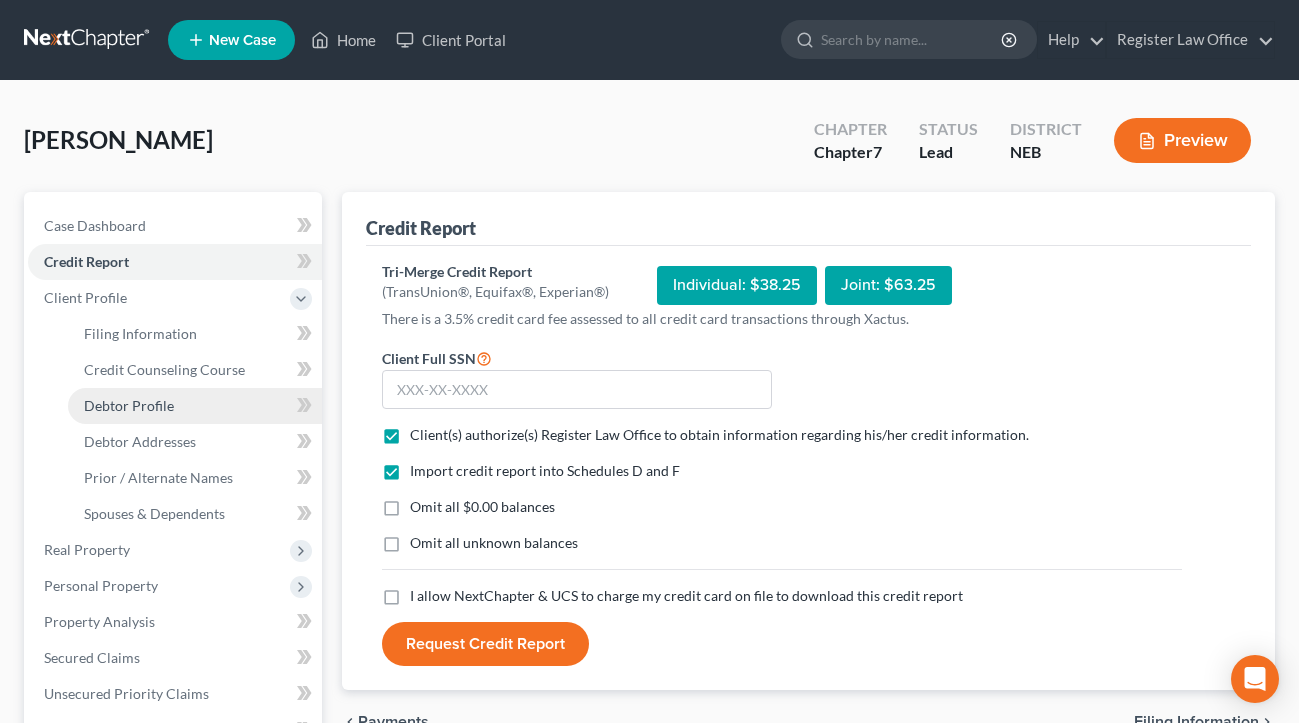 click on "Debtor Profile" at bounding box center [195, 406] 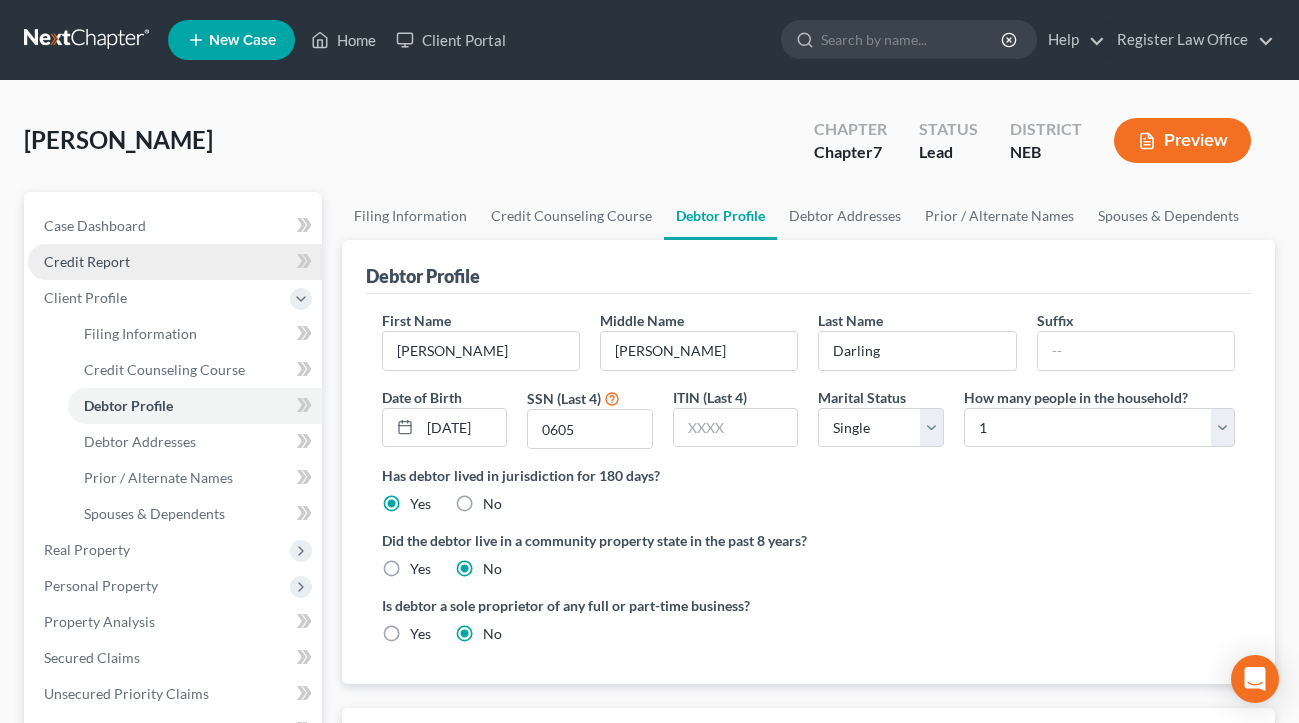 click on "Credit Report" at bounding box center [175, 262] 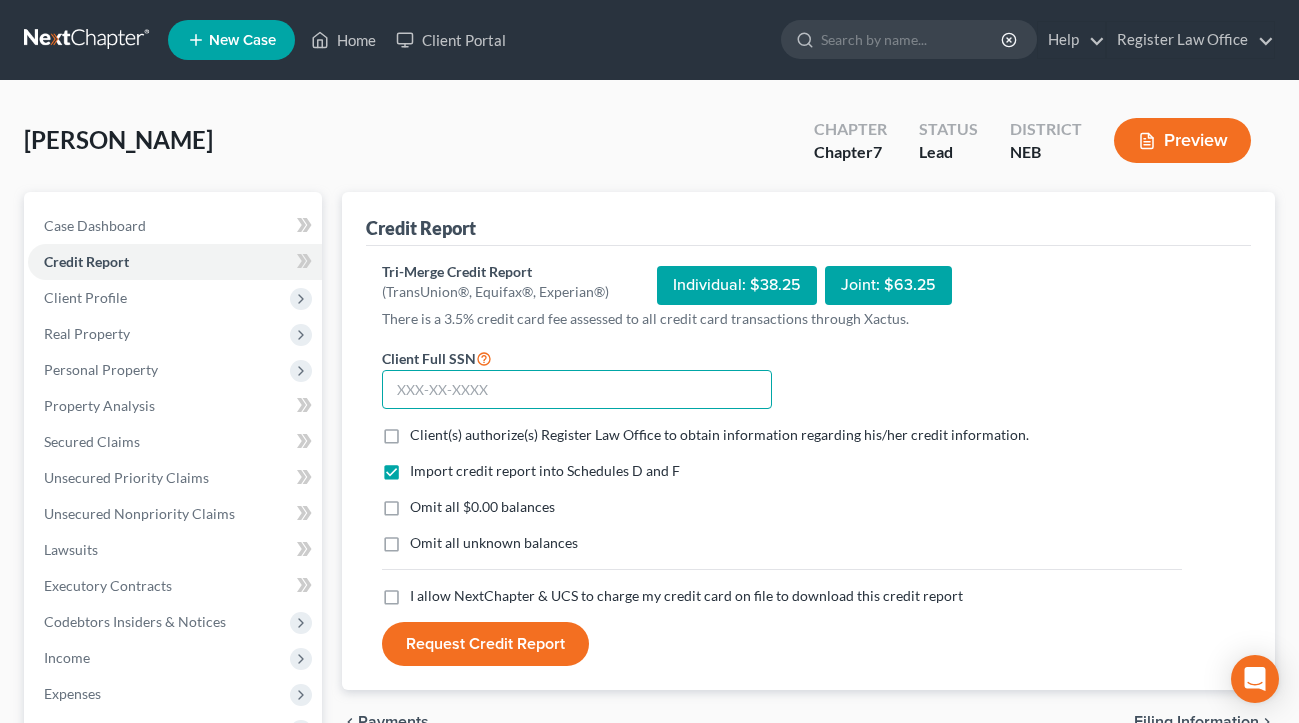 click at bounding box center [577, 390] 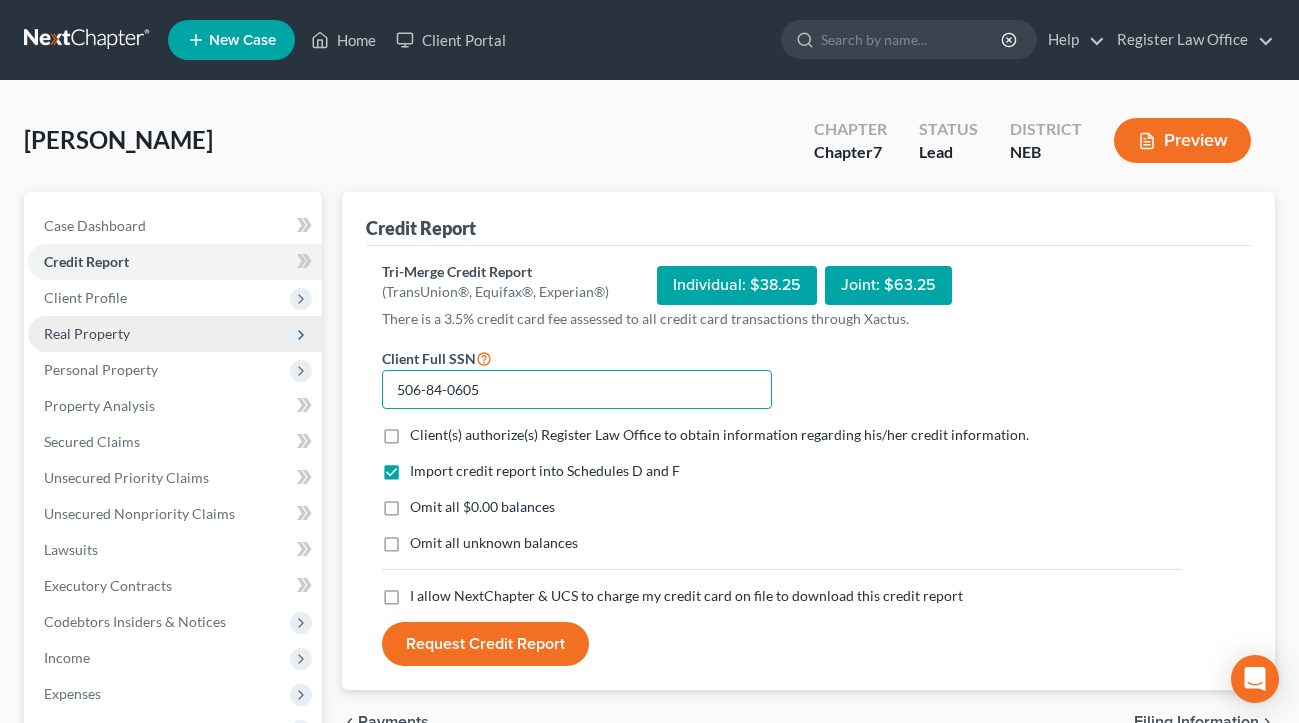 type 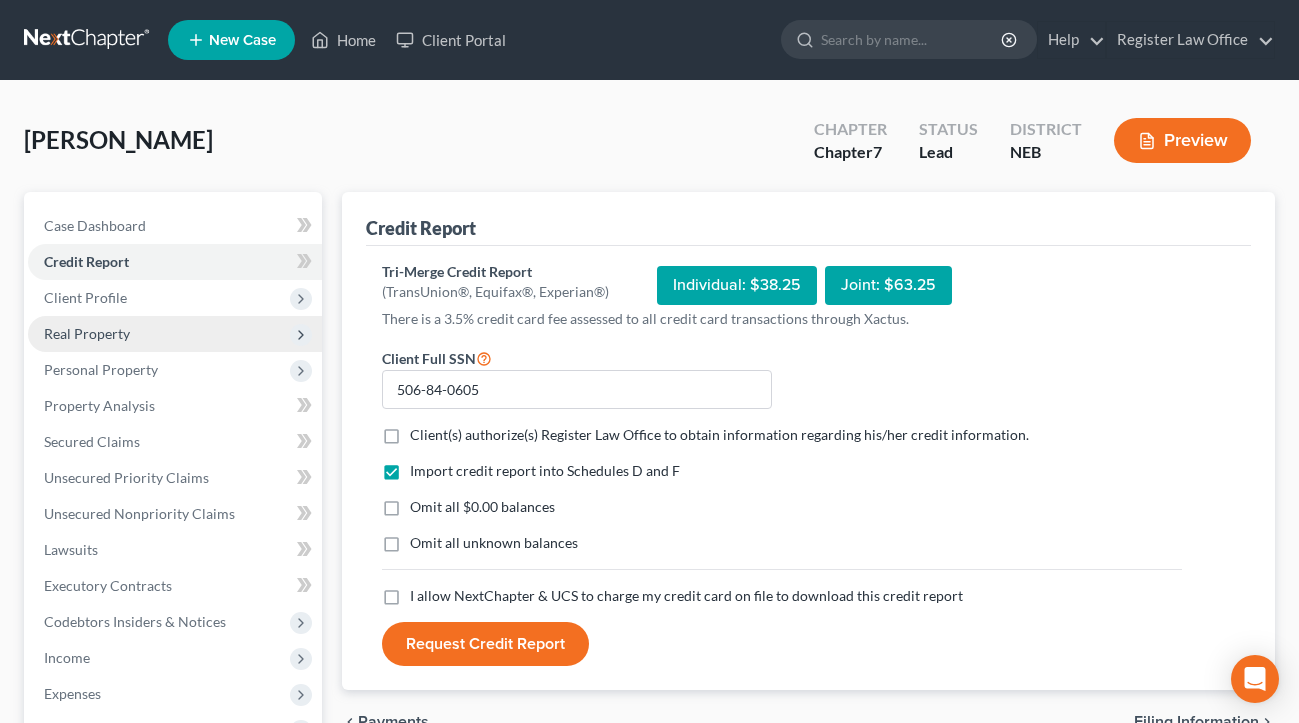 click on "Real Property" at bounding box center (87, 333) 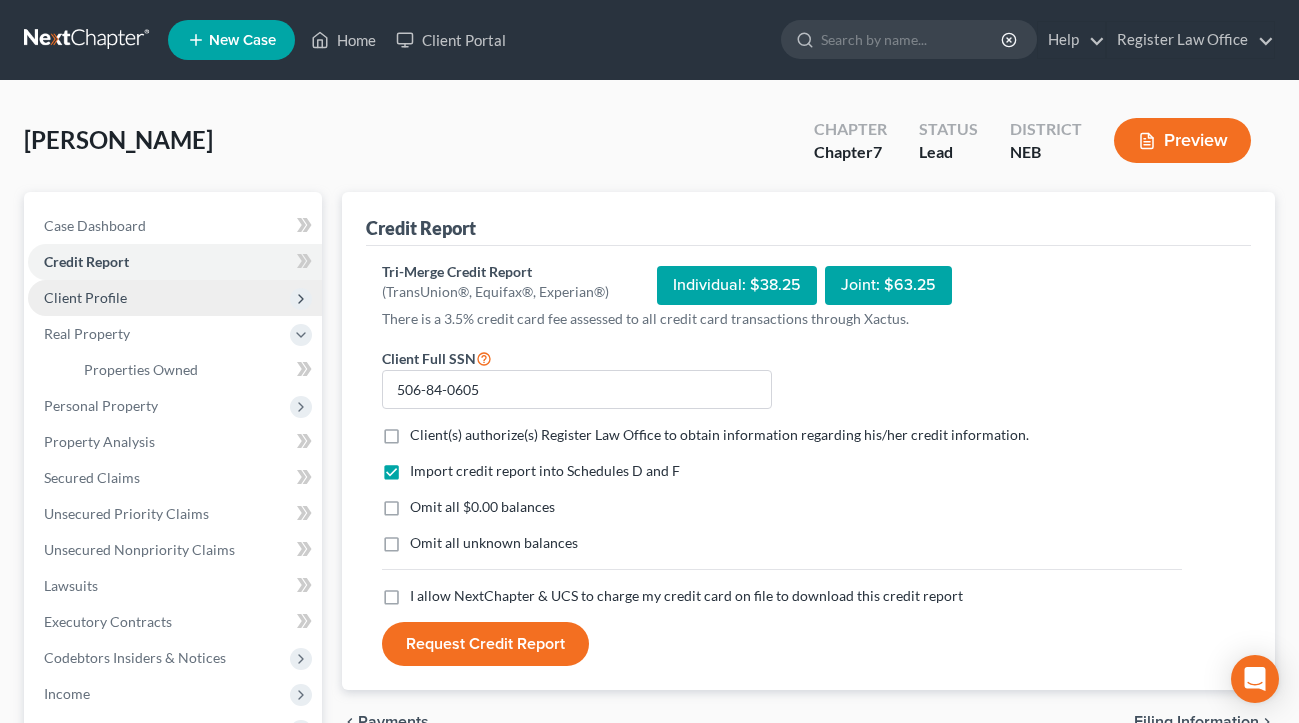 click on "Client Profile" at bounding box center [175, 298] 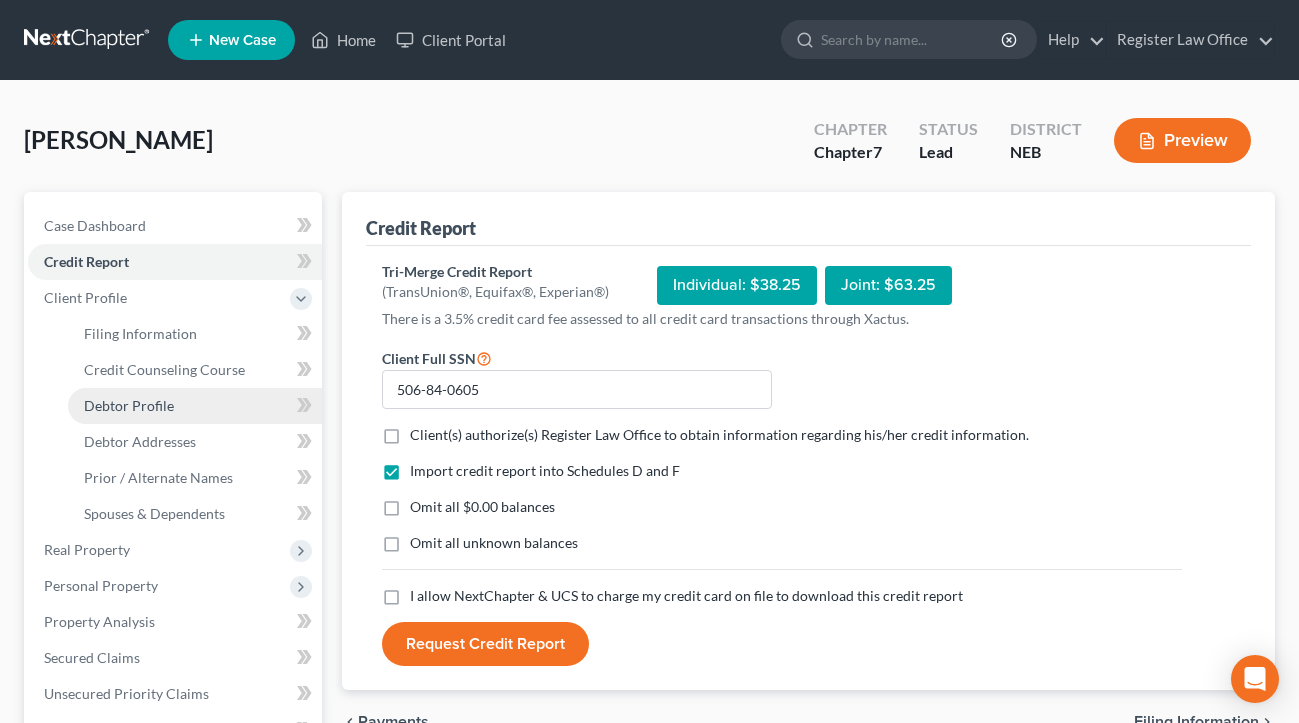 click on "Debtor Profile" at bounding box center (129, 405) 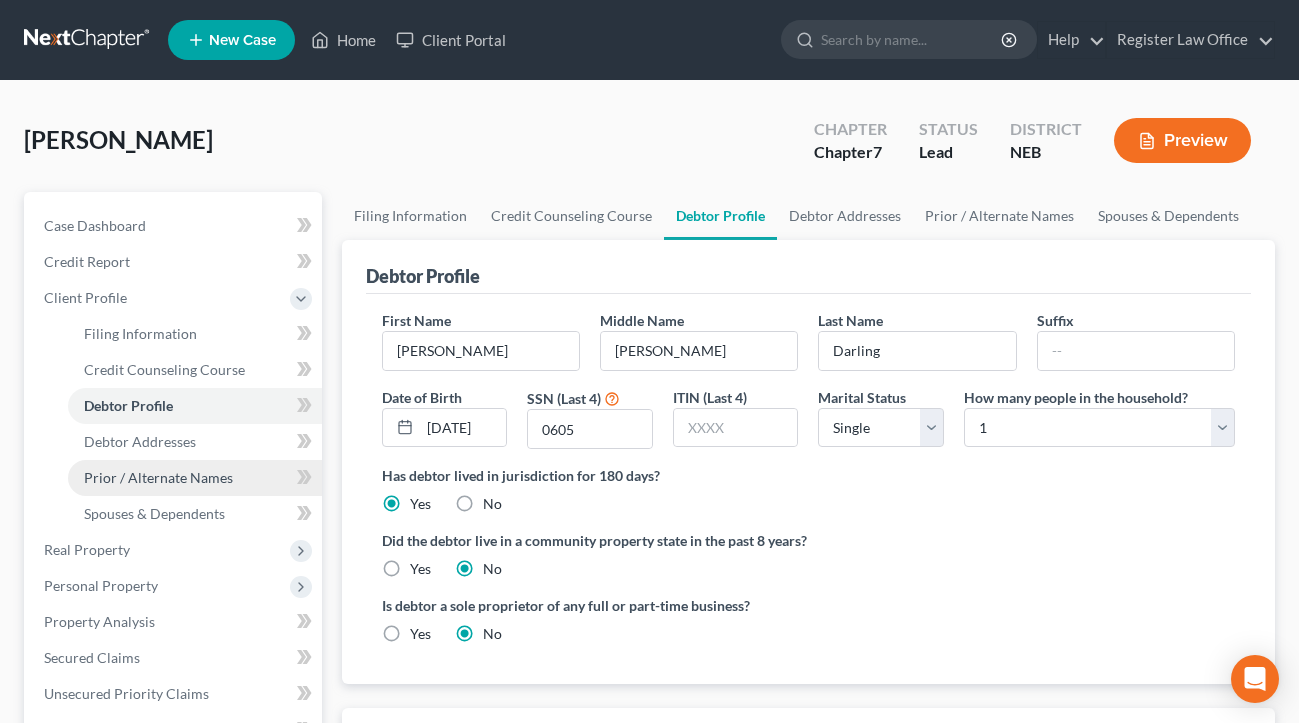 click on "Prior / Alternate Names" at bounding box center [158, 477] 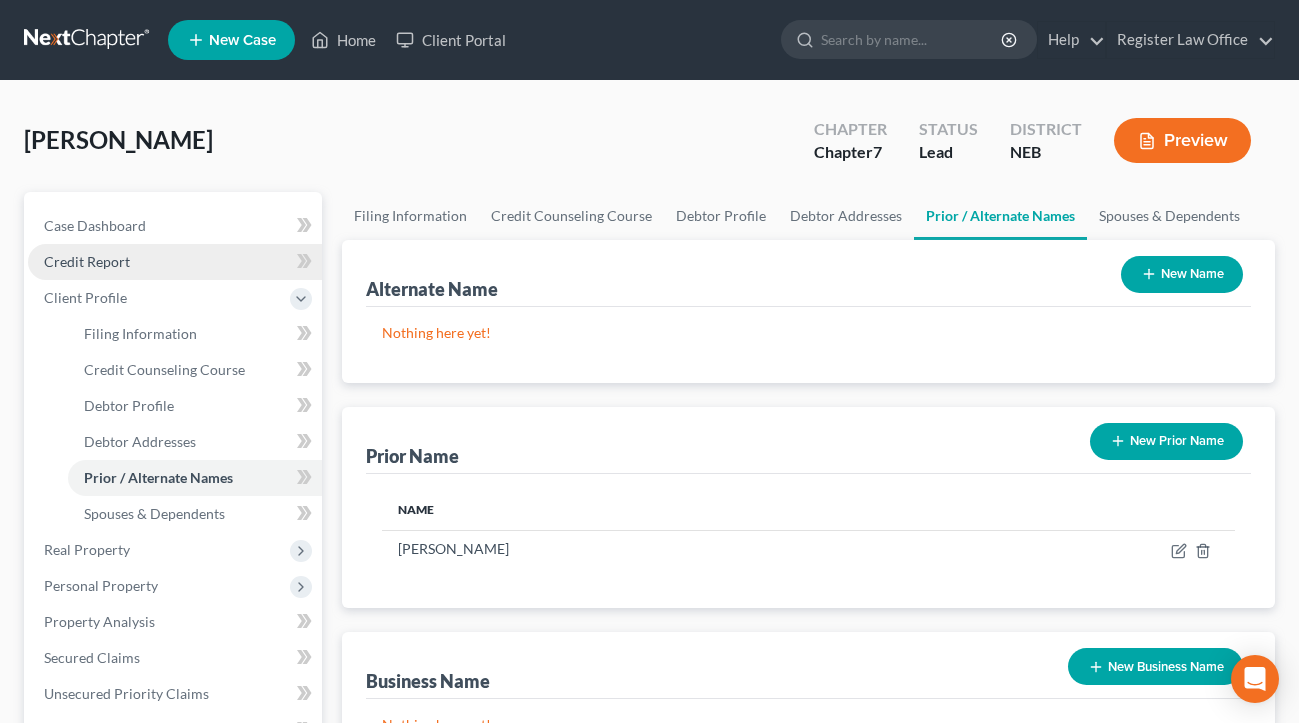 click on "Credit Report" at bounding box center [175, 262] 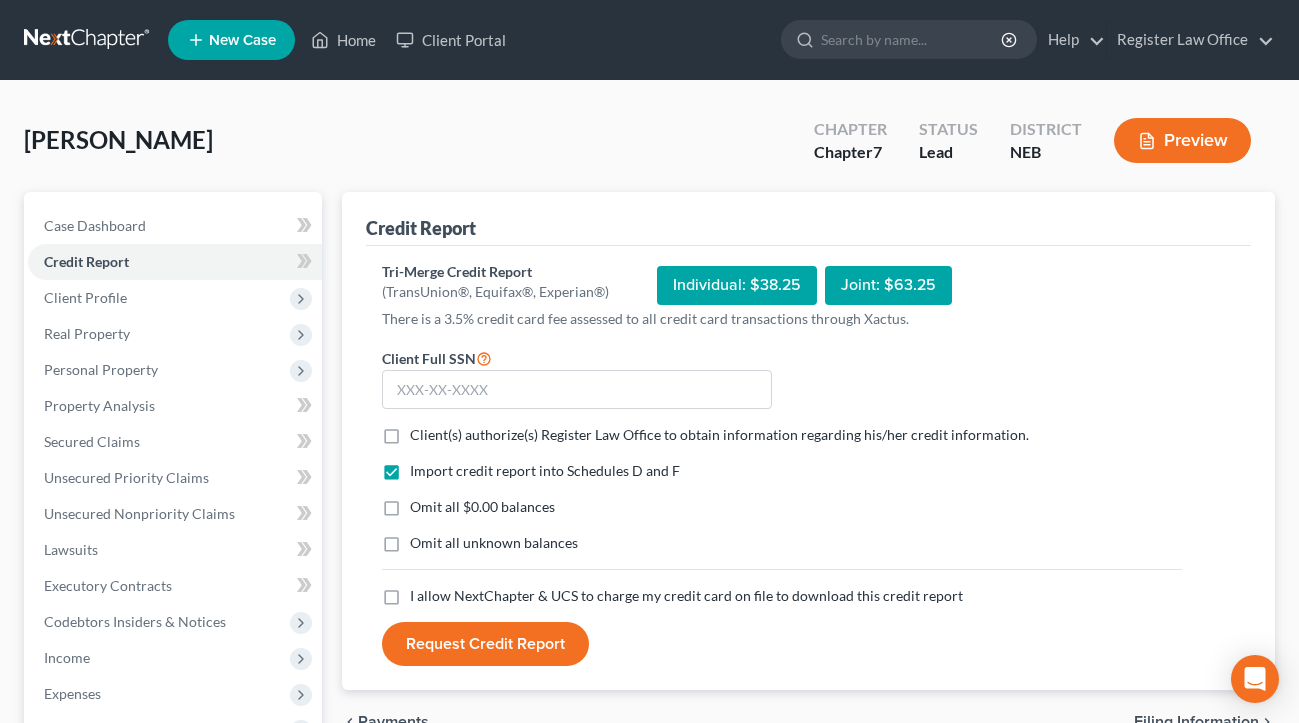 click on "Client(s) authorize(s) Register Law Office to obtain information regarding his/her credit information.
*" at bounding box center (719, 435) 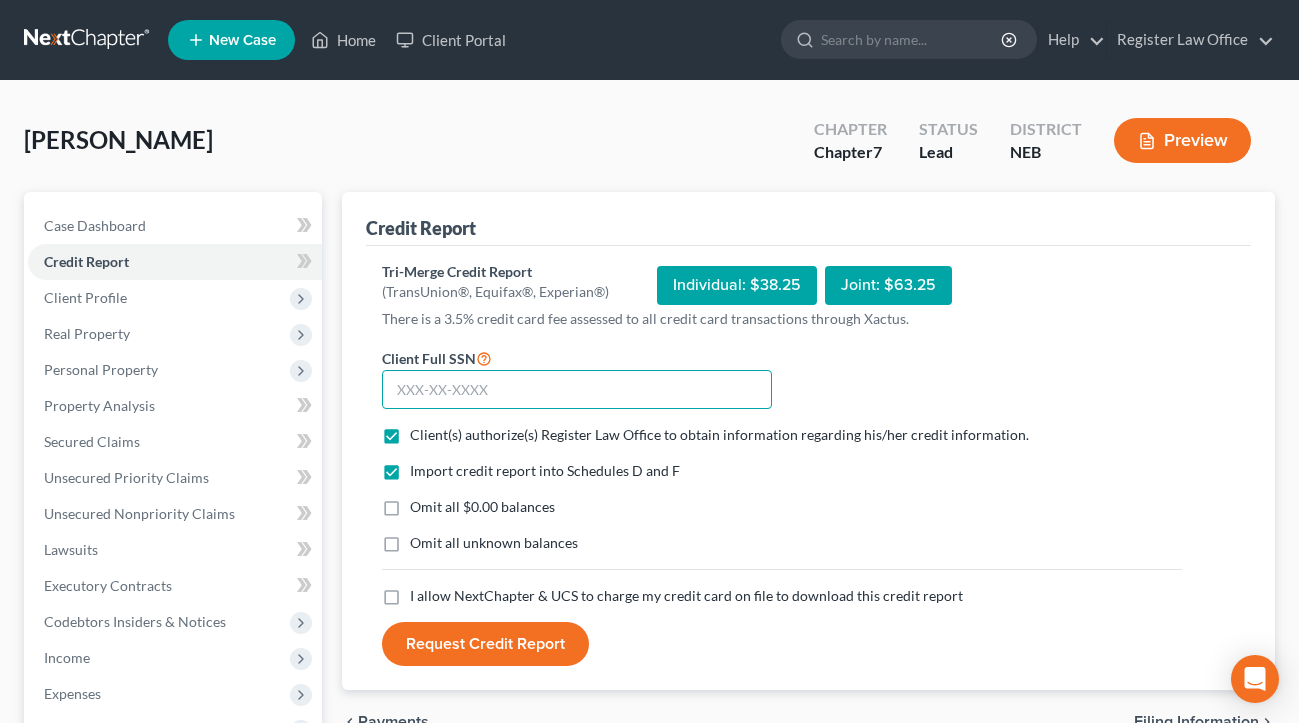 drag, startPoint x: 517, startPoint y: 392, endPoint x: 328, endPoint y: 395, distance: 189.0238 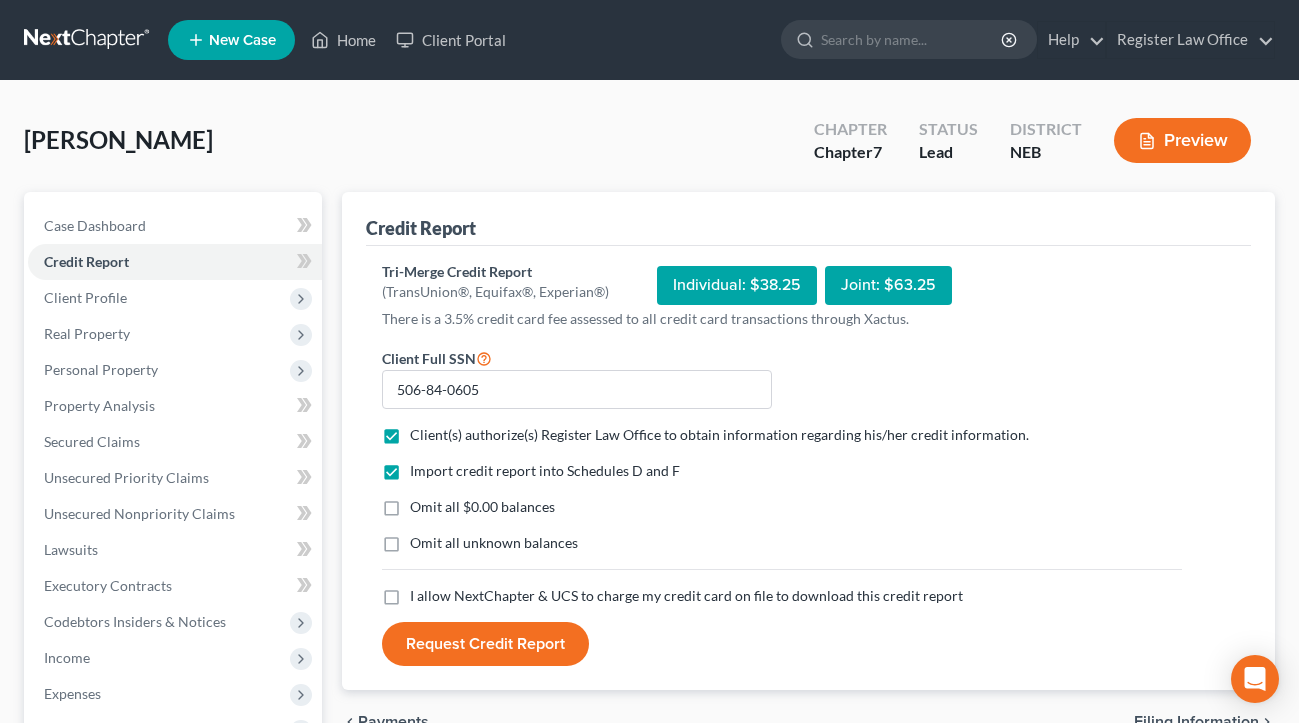 click on "I allow NextChapter & UCS to charge my credit card on file to download this credit report
*" at bounding box center (686, 596) 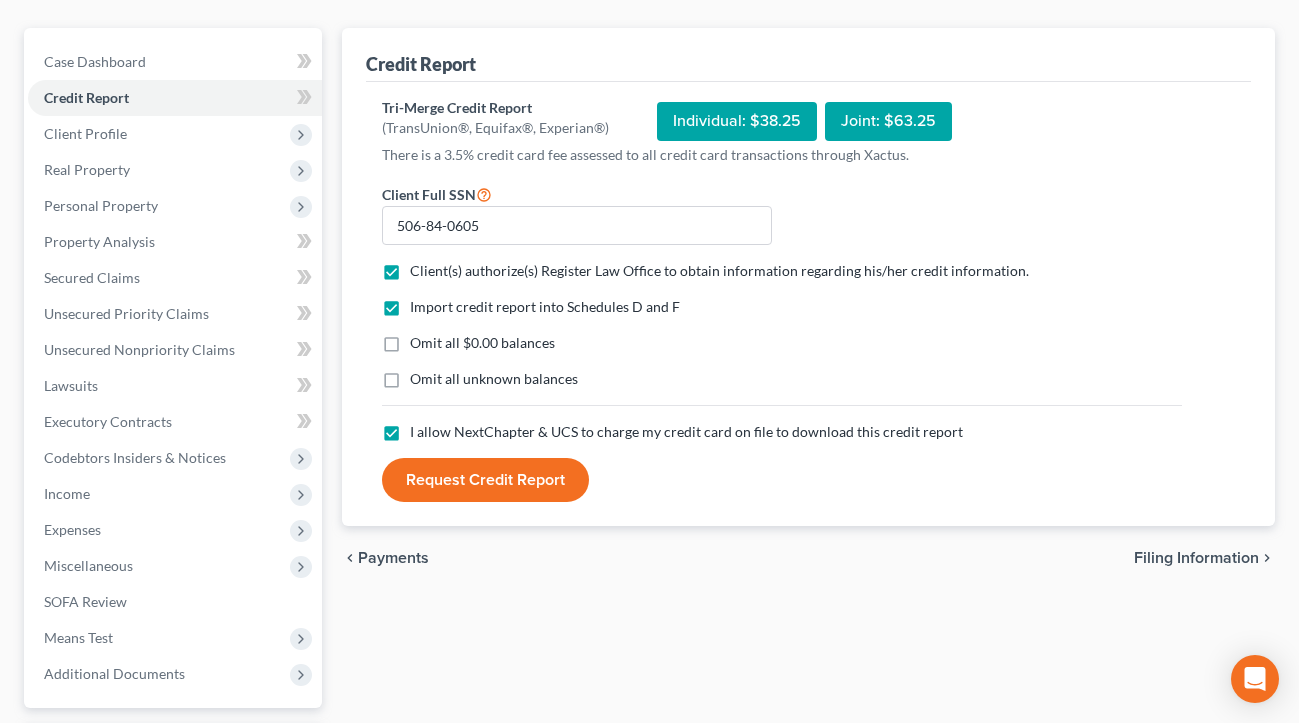 scroll, scrollTop: 200, scrollLeft: 0, axis: vertical 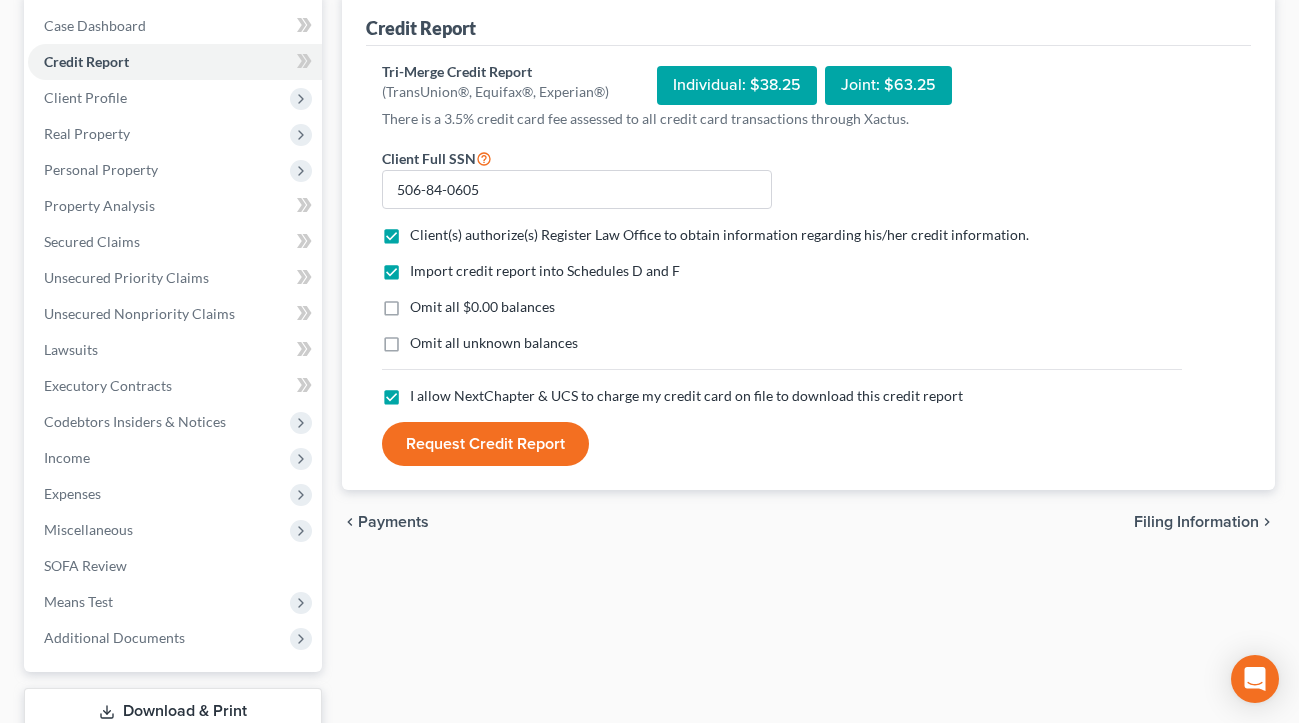 click on "Request Credit Report" at bounding box center (485, 444) 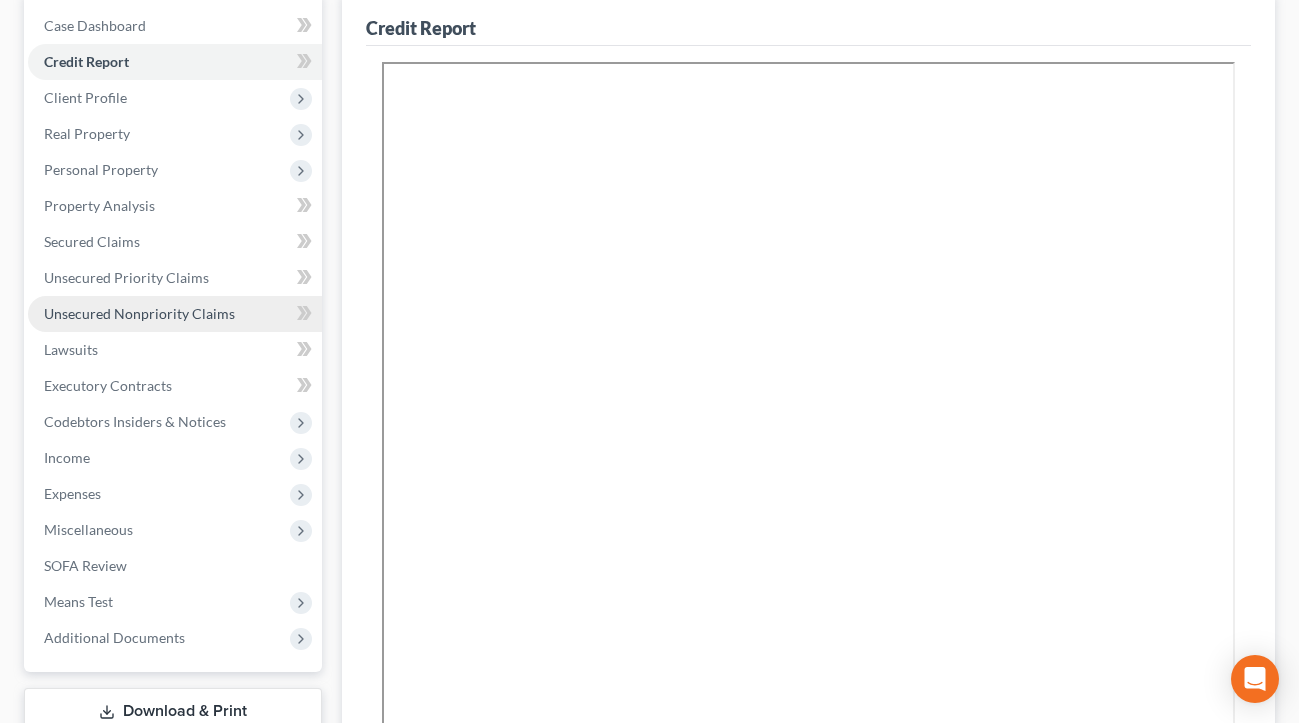click on "Unsecured Nonpriority Claims" at bounding box center (139, 313) 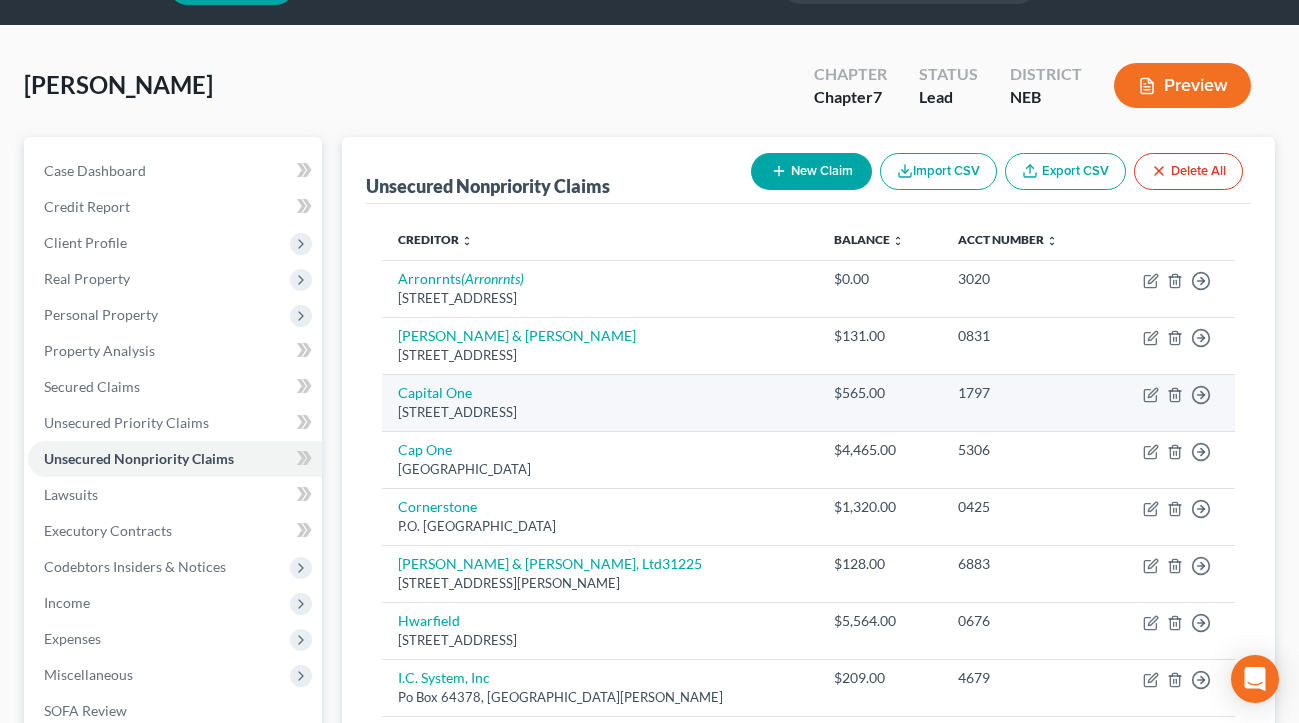 scroll, scrollTop: 0, scrollLeft: 0, axis: both 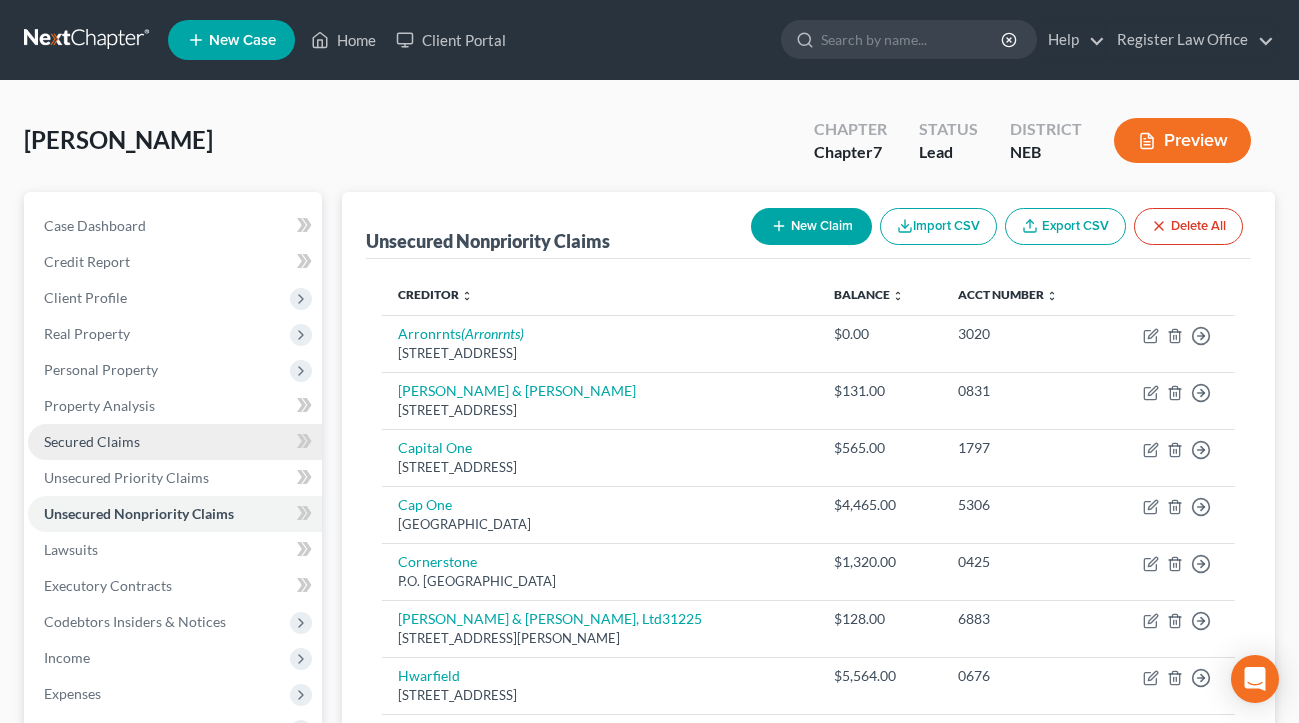 click on "Secured Claims" at bounding box center (92, 441) 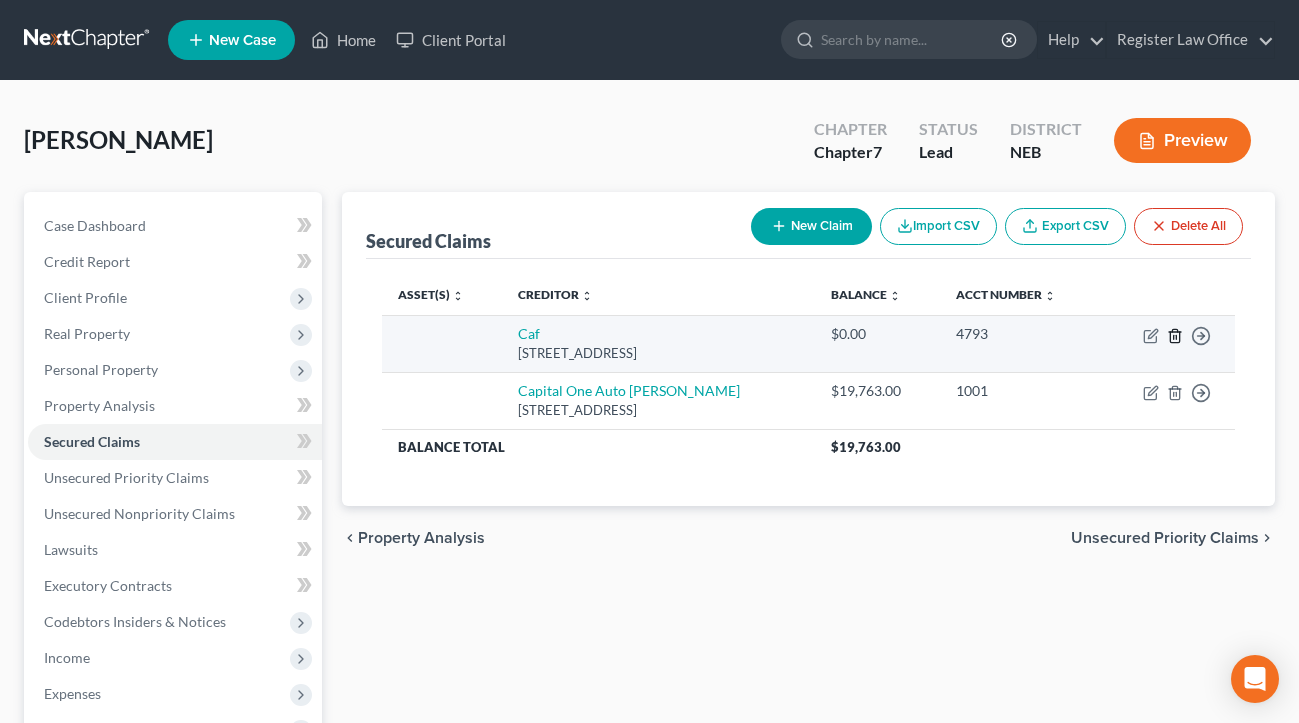 click 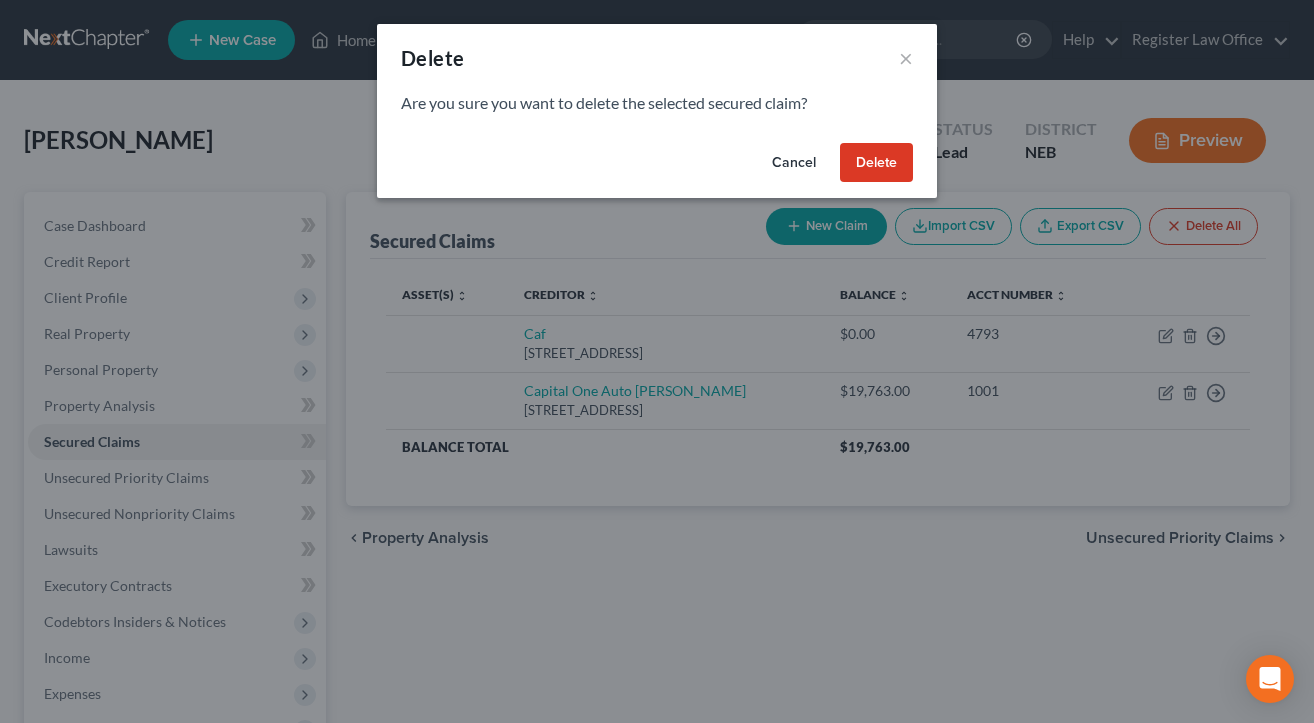 click on "Delete" at bounding box center (876, 163) 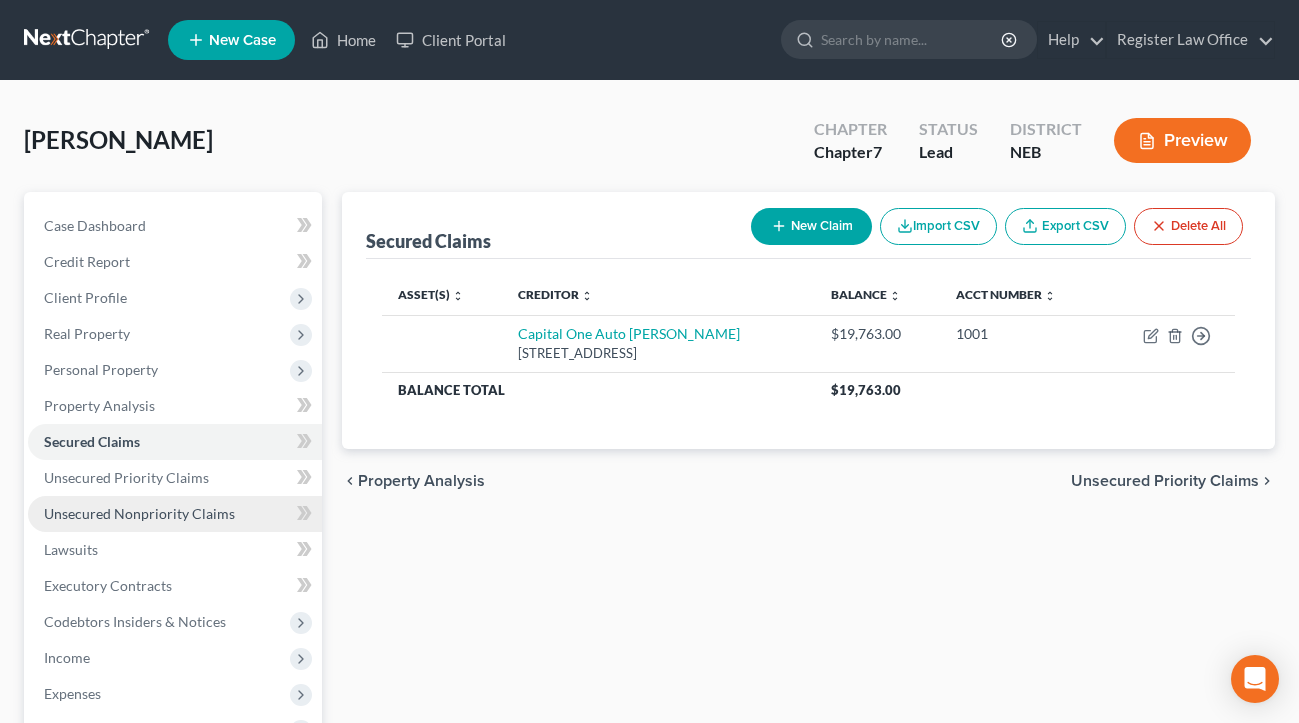 click on "Unsecured Nonpriority Claims" at bounding box center (139, 513) 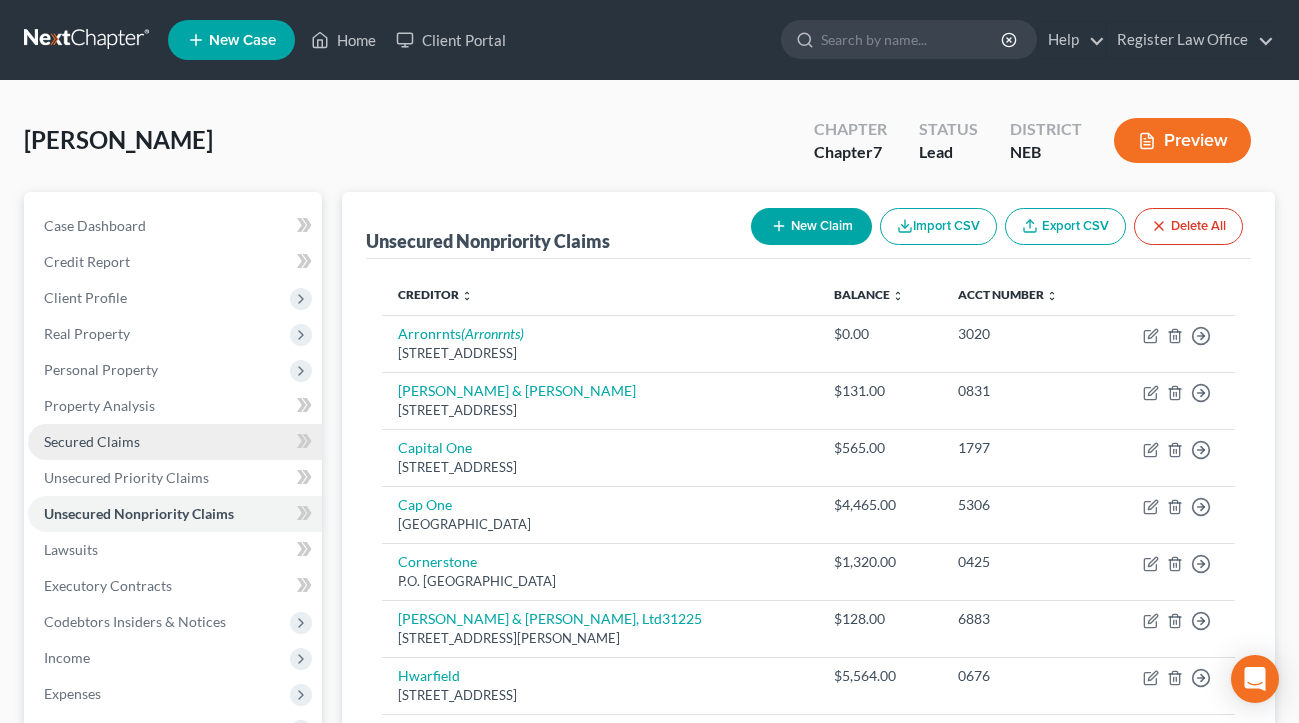 click on "Secured Claims" at bounding box center [92, 441] 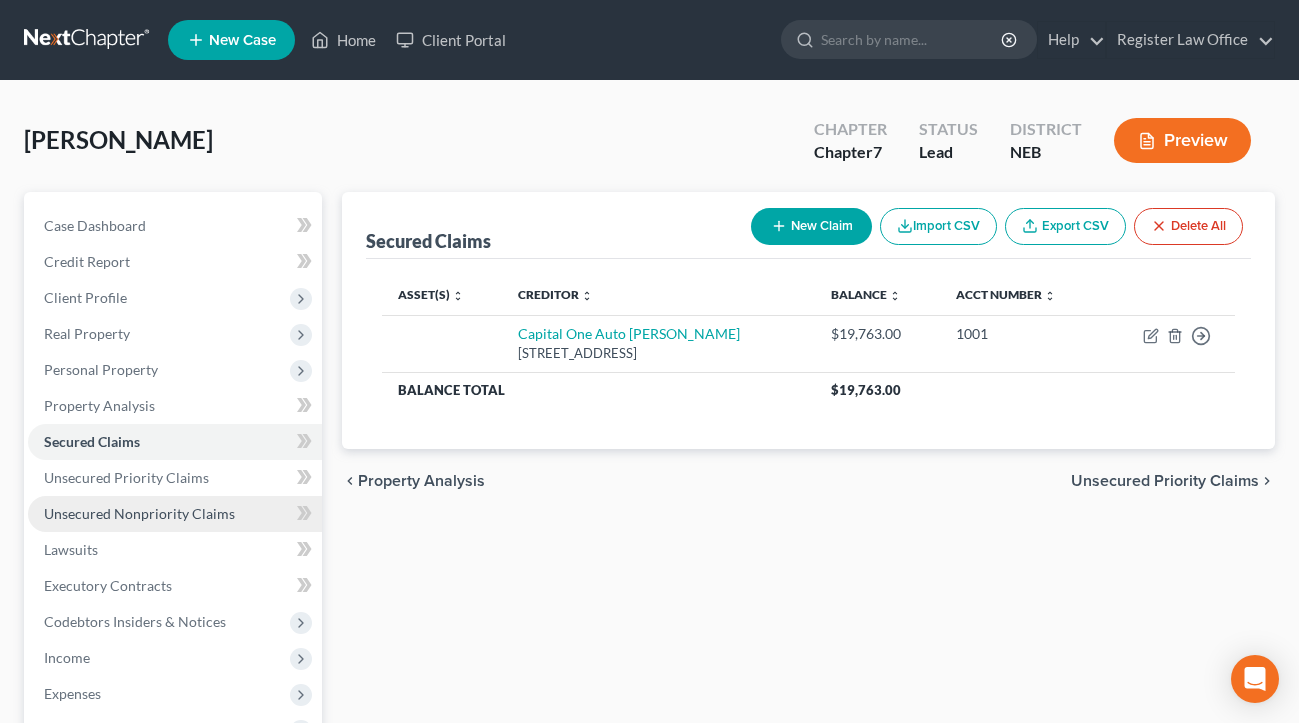 click on "Unsecured Nonpriority Claims" at bounding box center (139, 513) 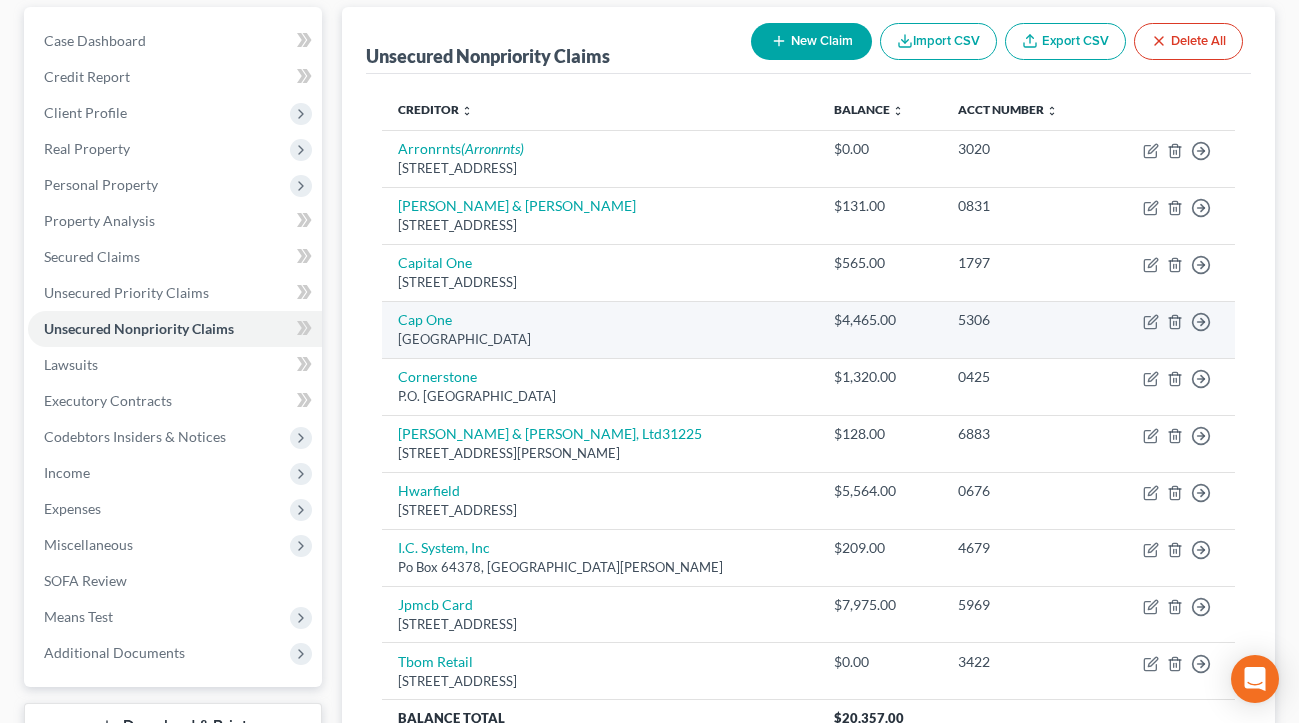 scroll, scrollTop: 178, scrollLeft: 0, axis: vertical 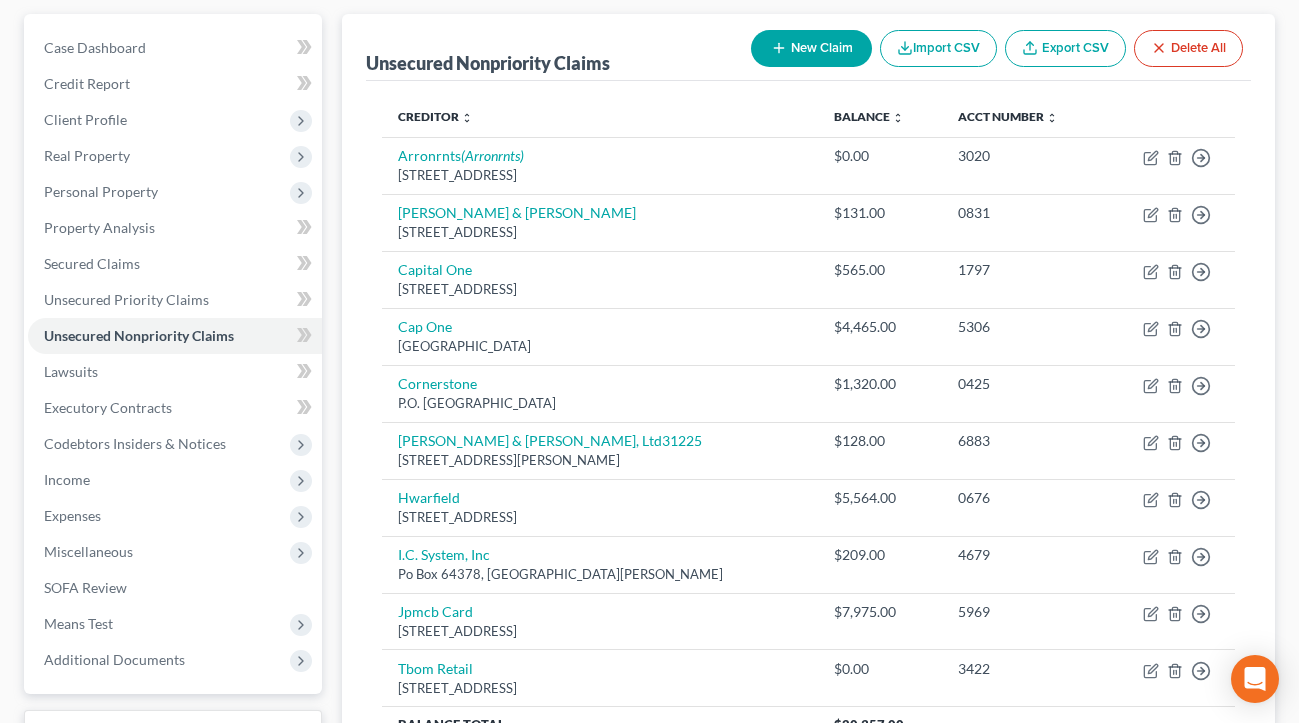 click on "New Claim" at bounding box center (811, 48) 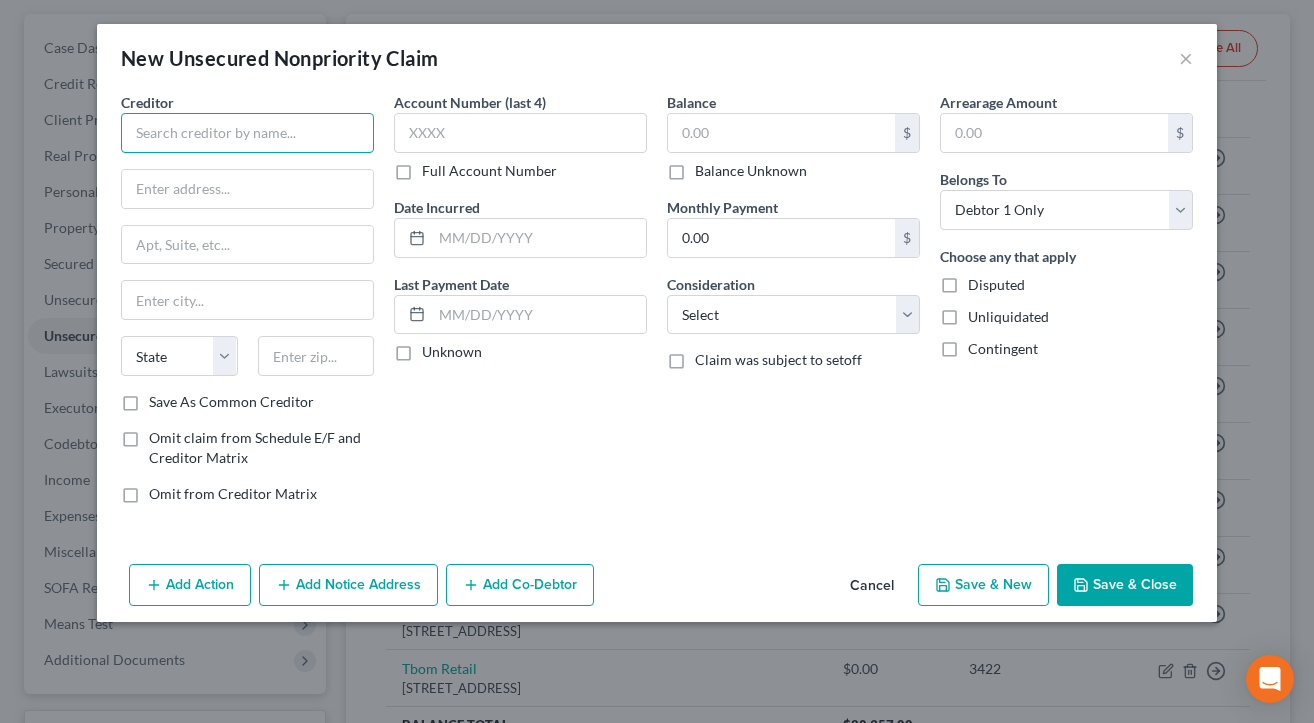 click at bounding box center [247, 133] 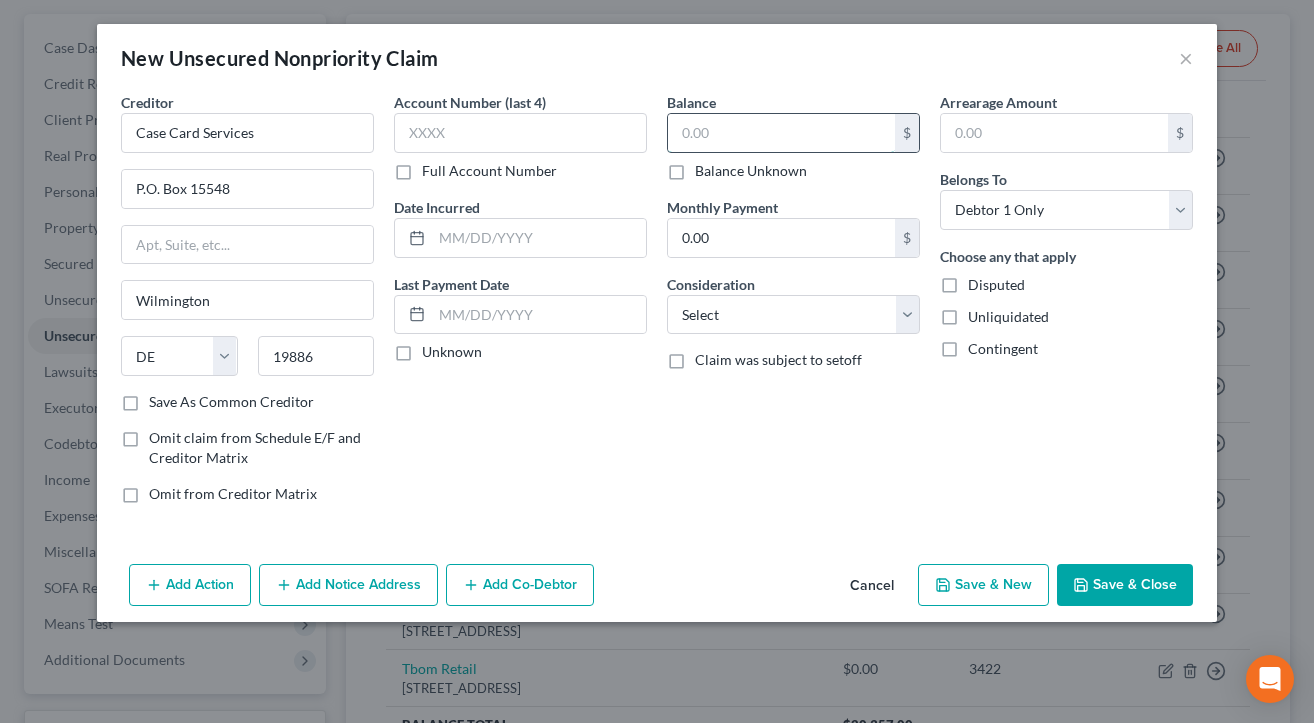click at bounding box center (781, 133) 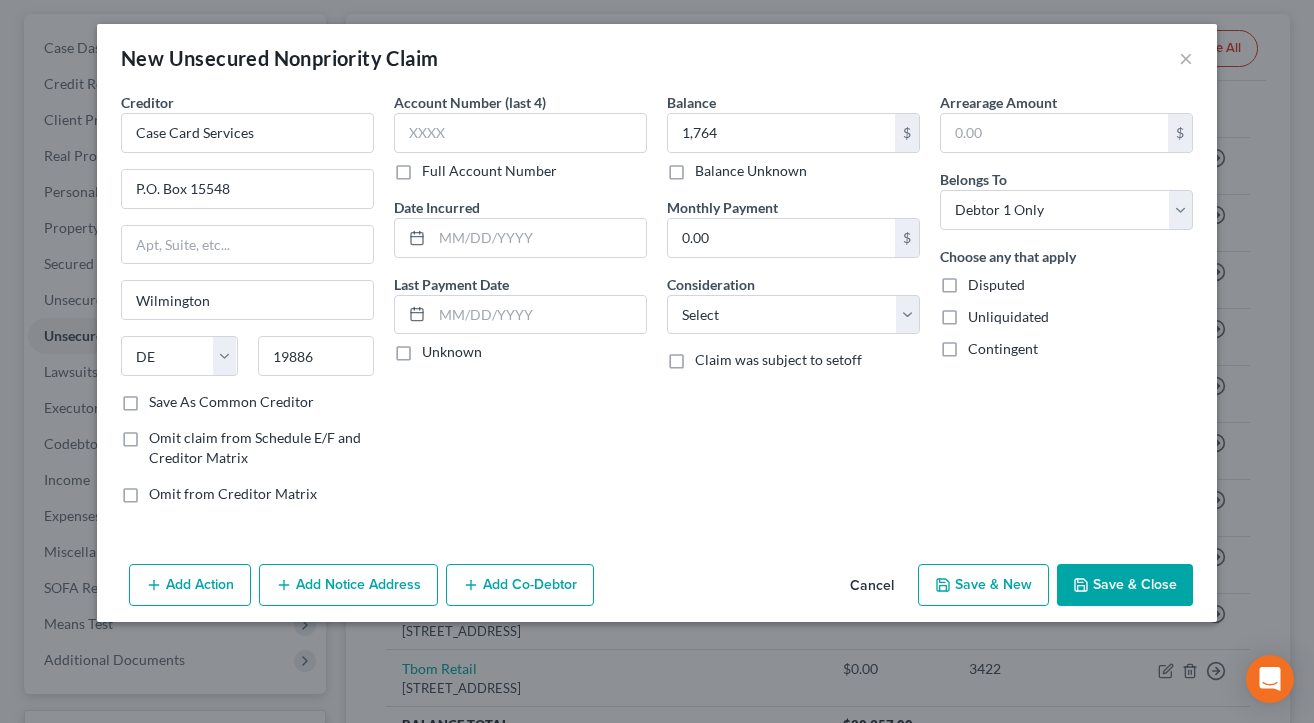 click on "Balance
1,764.00 $
Balance Unknown
Balance Undetermined
1,764 $
Balance Unknown
Monthly Payment 0.00 $ Consideration Select Cable / Satellite Services Collection Agency Credit Card Debt Debt Counseling / Attorneys Deficiency Balance Domestic Support Obligations Home / Car Repairs Income Taxes Judgment Liens Medical Services Monies Loaned / Advanced Mortgage Obligation From Divorce Or Separation Obligation To Pensions Other Overdrawn Bank Account Promised To Help Pay Creditors Student Loans Suppliers And Vendors Telephone / Internet Services Utility Services Claim was subject to setoff" at bounding box center [793, 306] 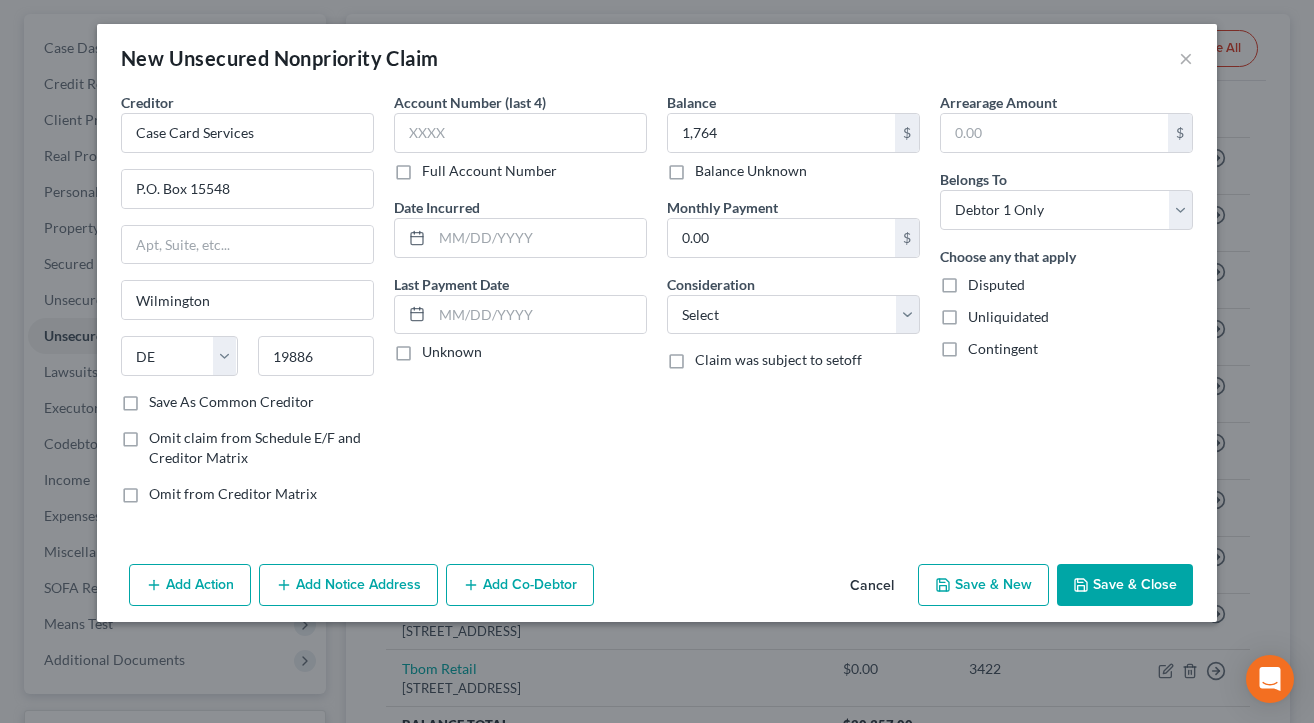 click on "Save & Close" at bounding box center [1125, 585] 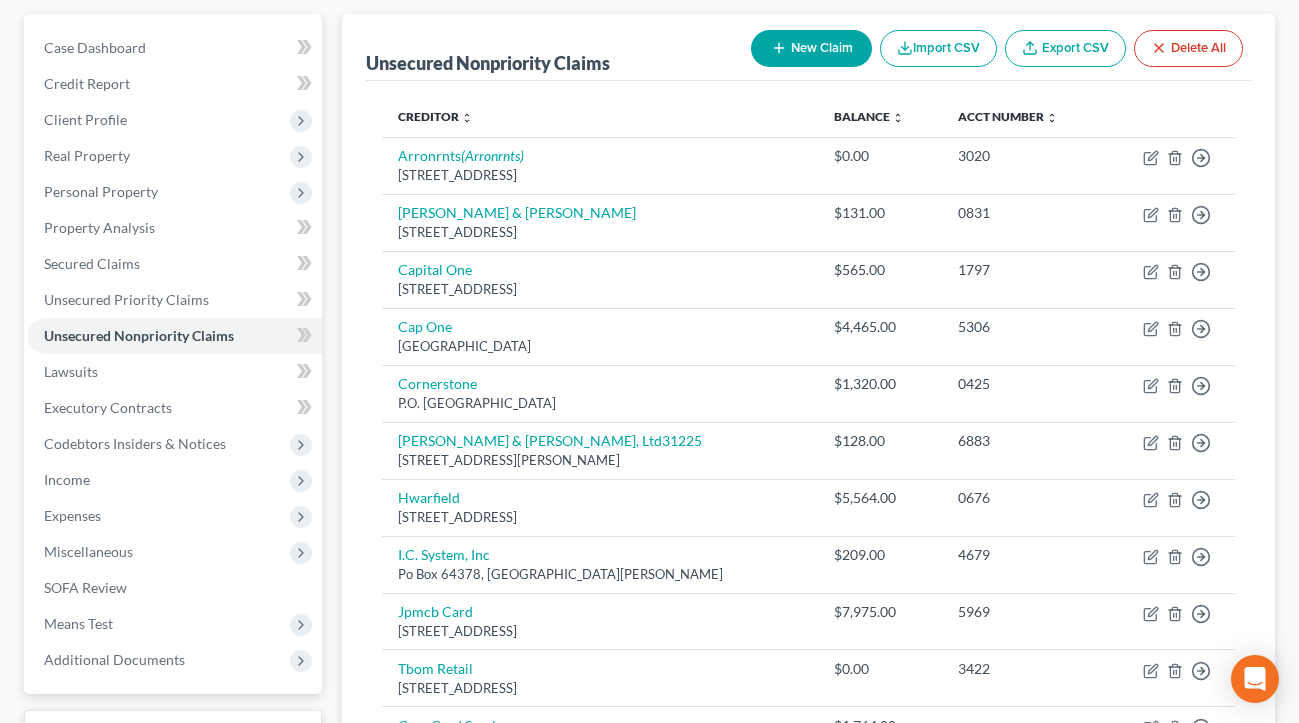 click on "New Claim" at bounding box center (811, 48) 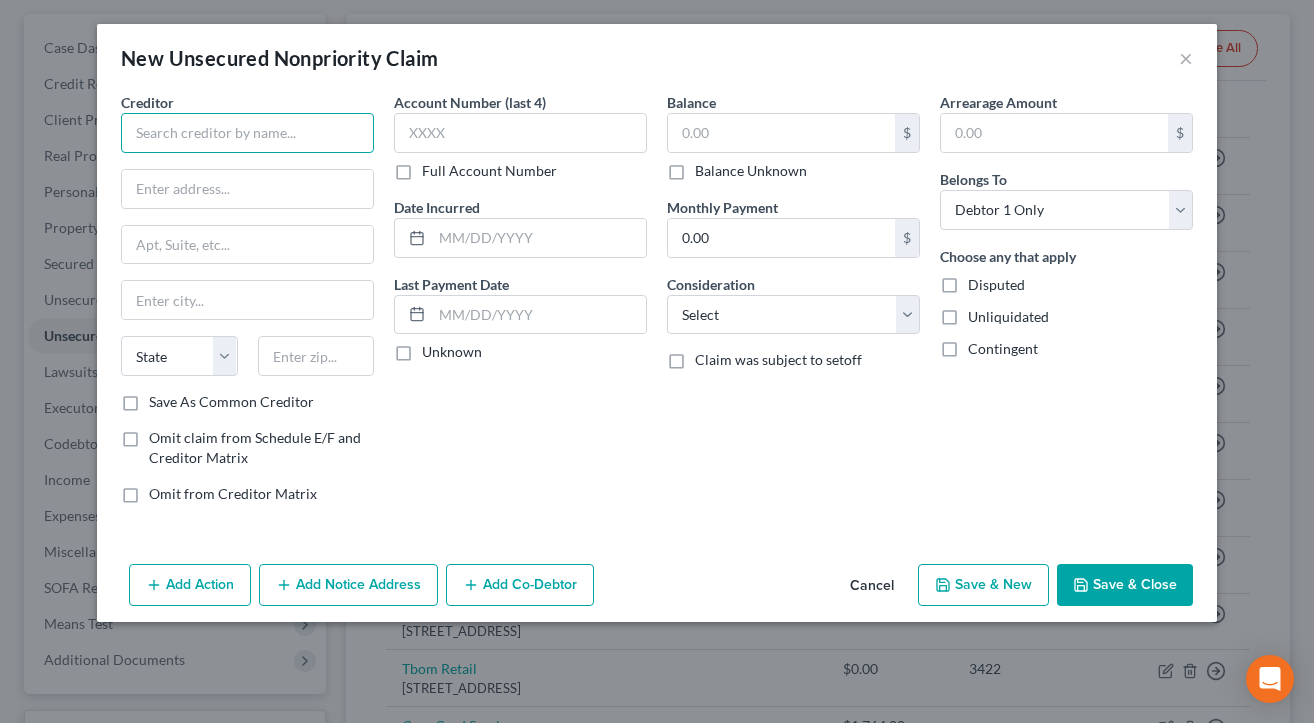 click at bounding box center (247, 133) 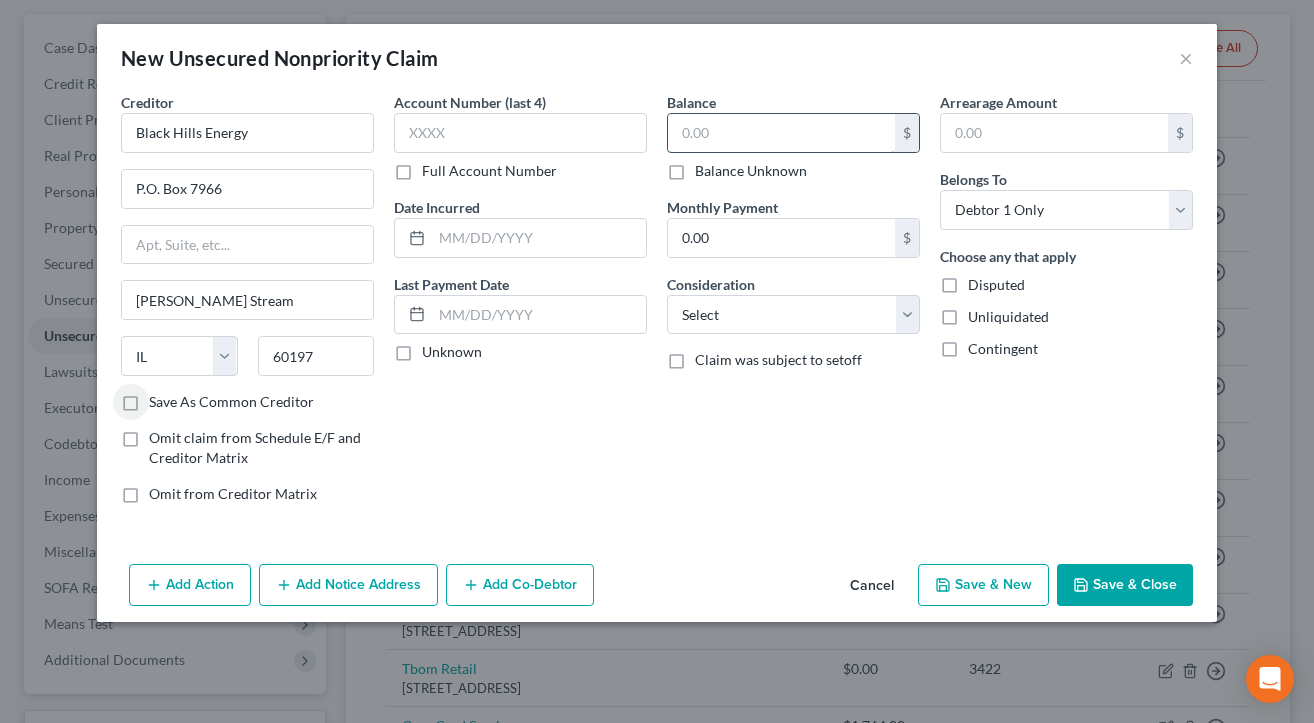 click at bounding box center [781, 133] 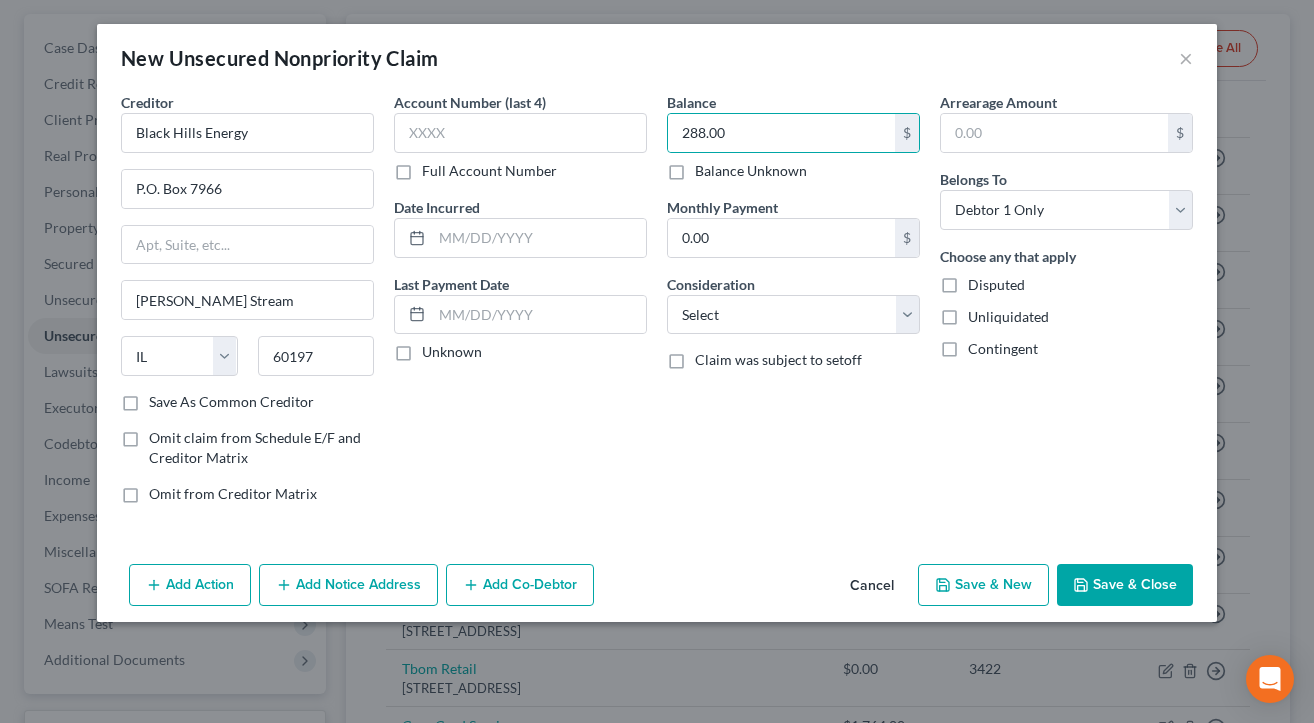 click on "Save & New" at bounding box center (983, 585) 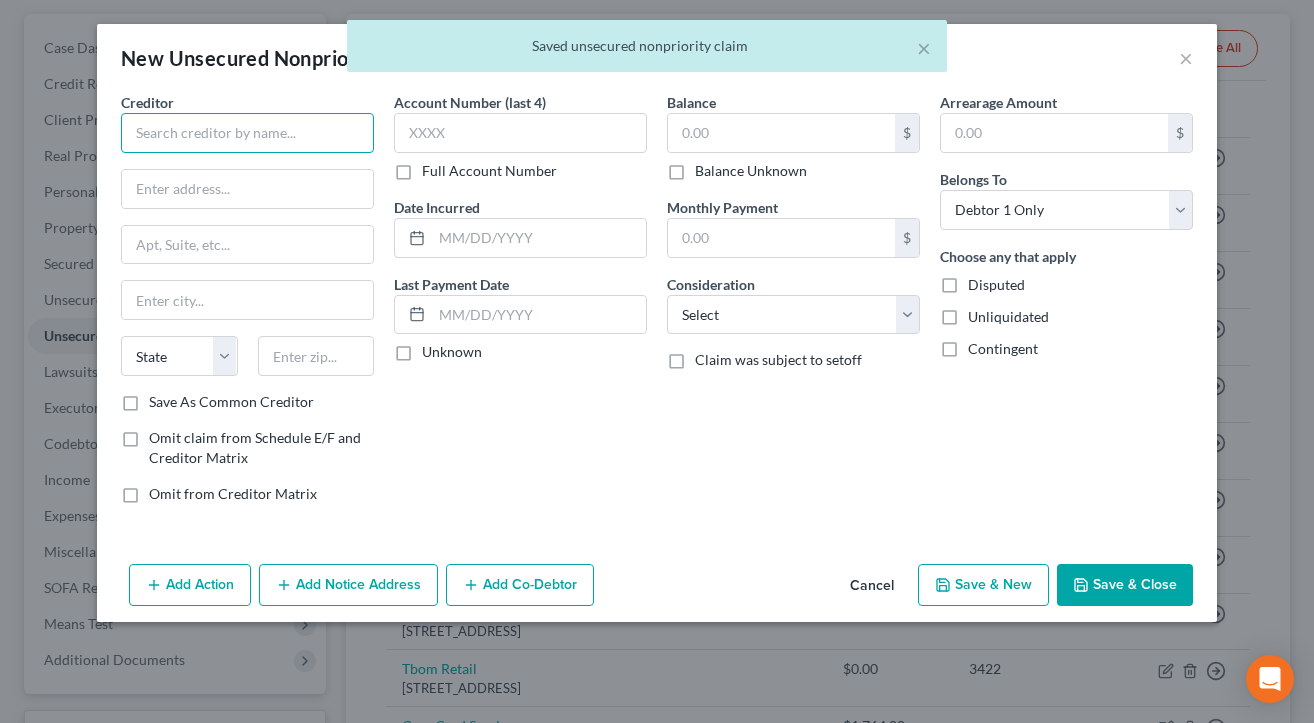 click at bounding box center (247, 133) 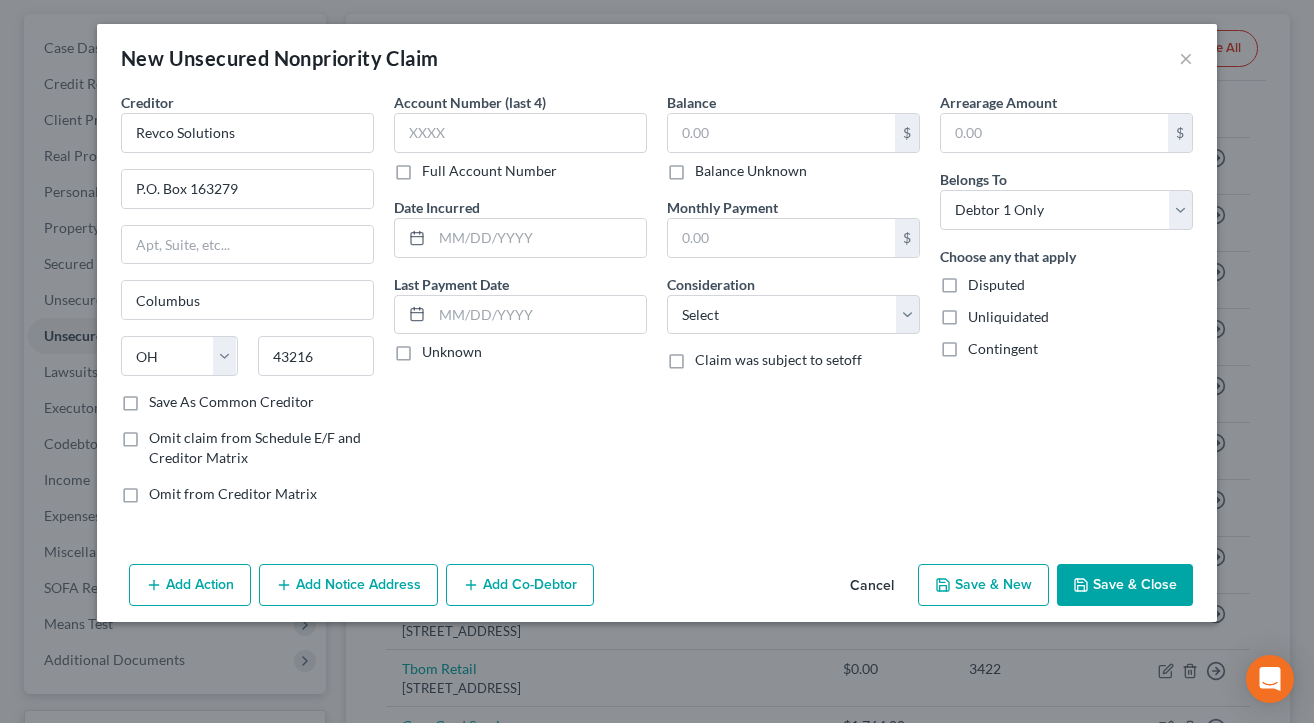 click on "Account Number (last 4)
Full Account Number
Date Incurred         Last Payment Date         Unknown" at bounding box center [520, 306] 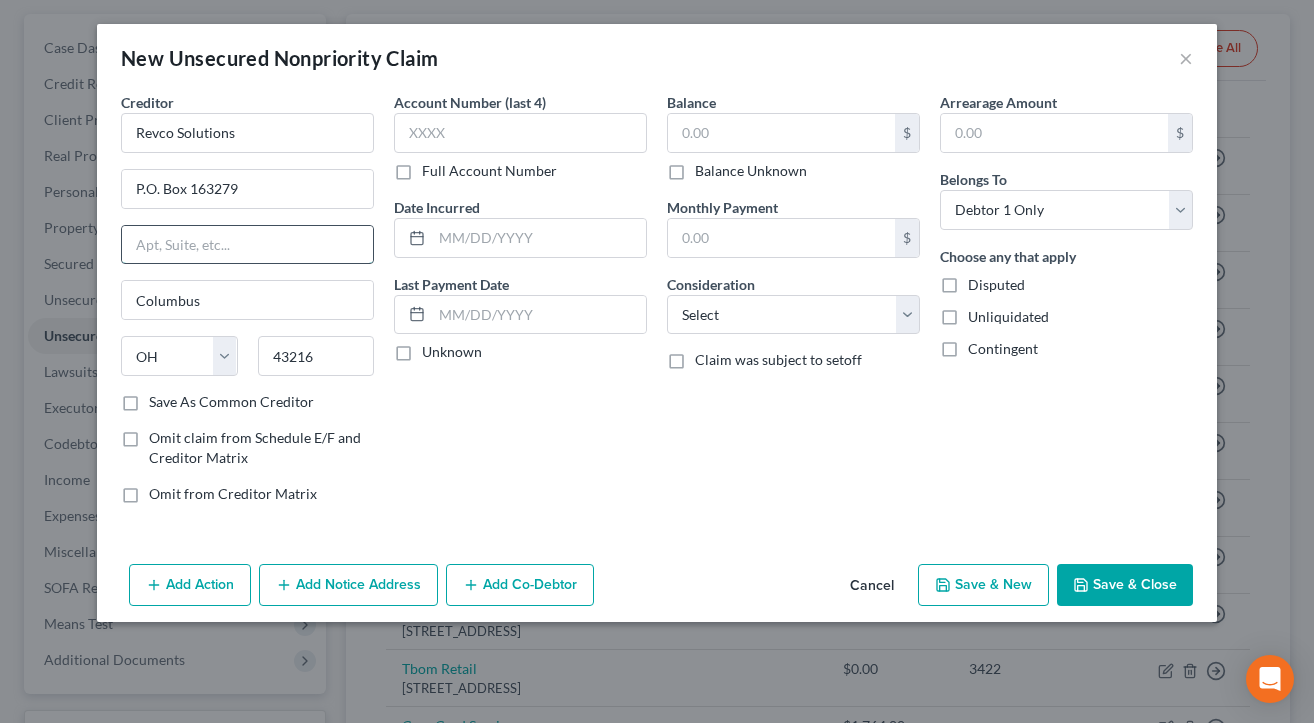 click at bounding box center [247, 245] 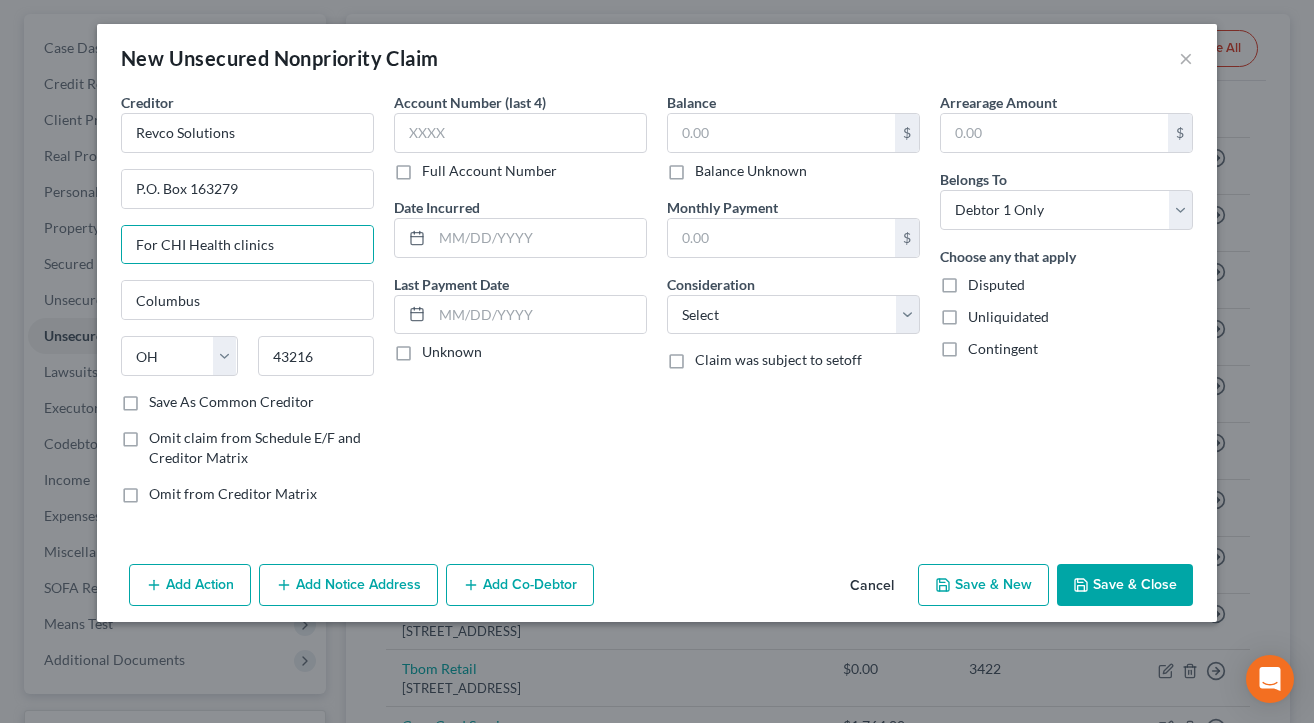click on "Date Incurred" at bounding box center [520, 227] 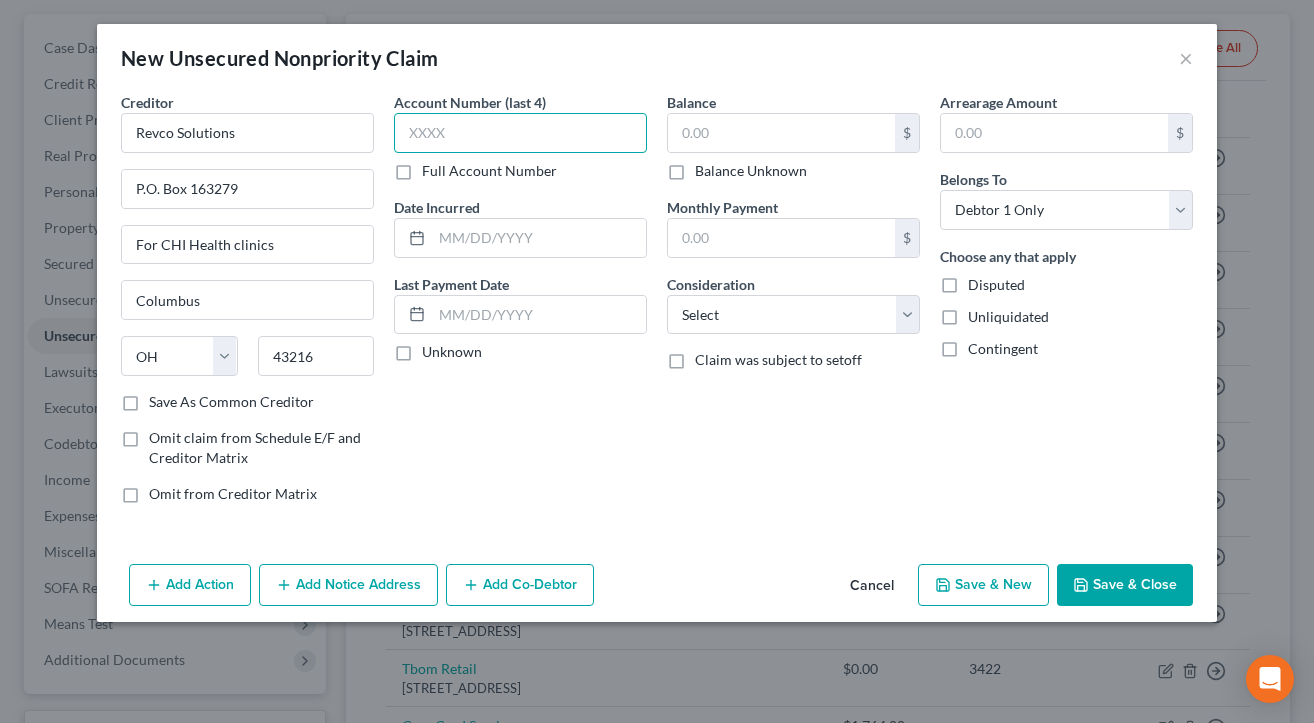 click at bounding box center (520, 133) 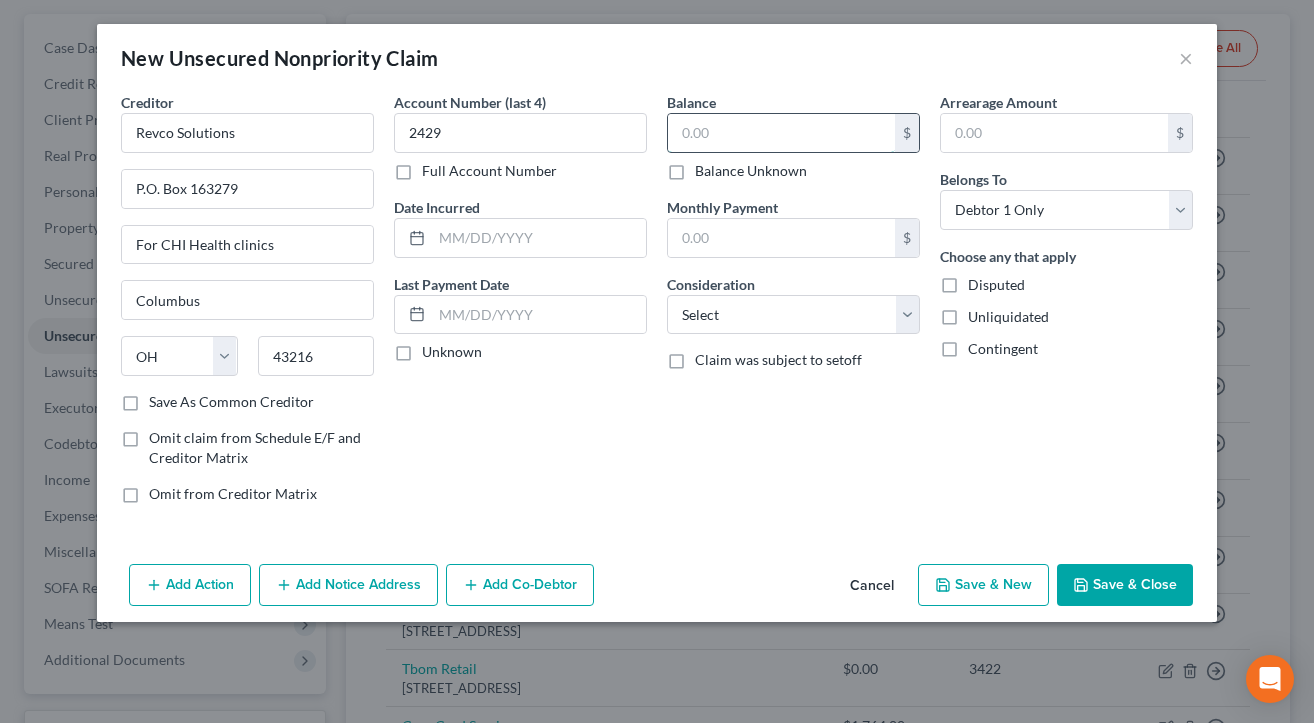 click at bounding box center (781, 133) 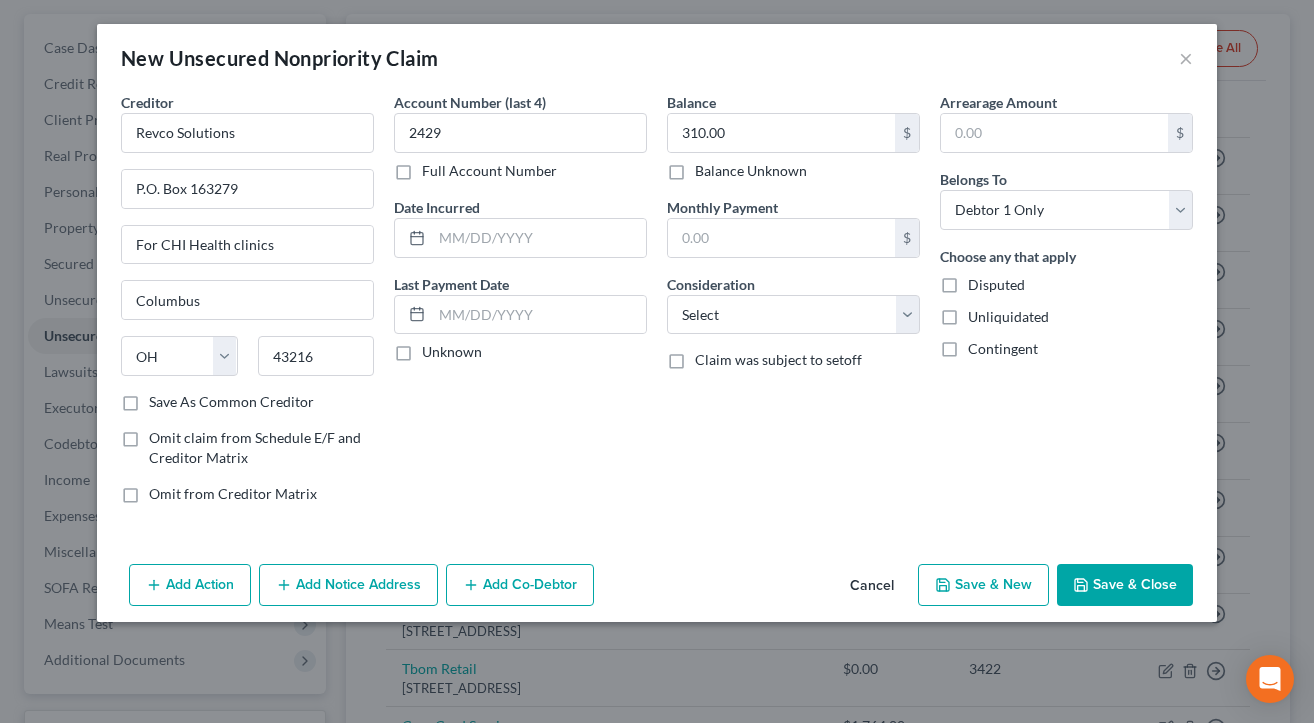 click on "Save & New" at bounding box center (983, 585) 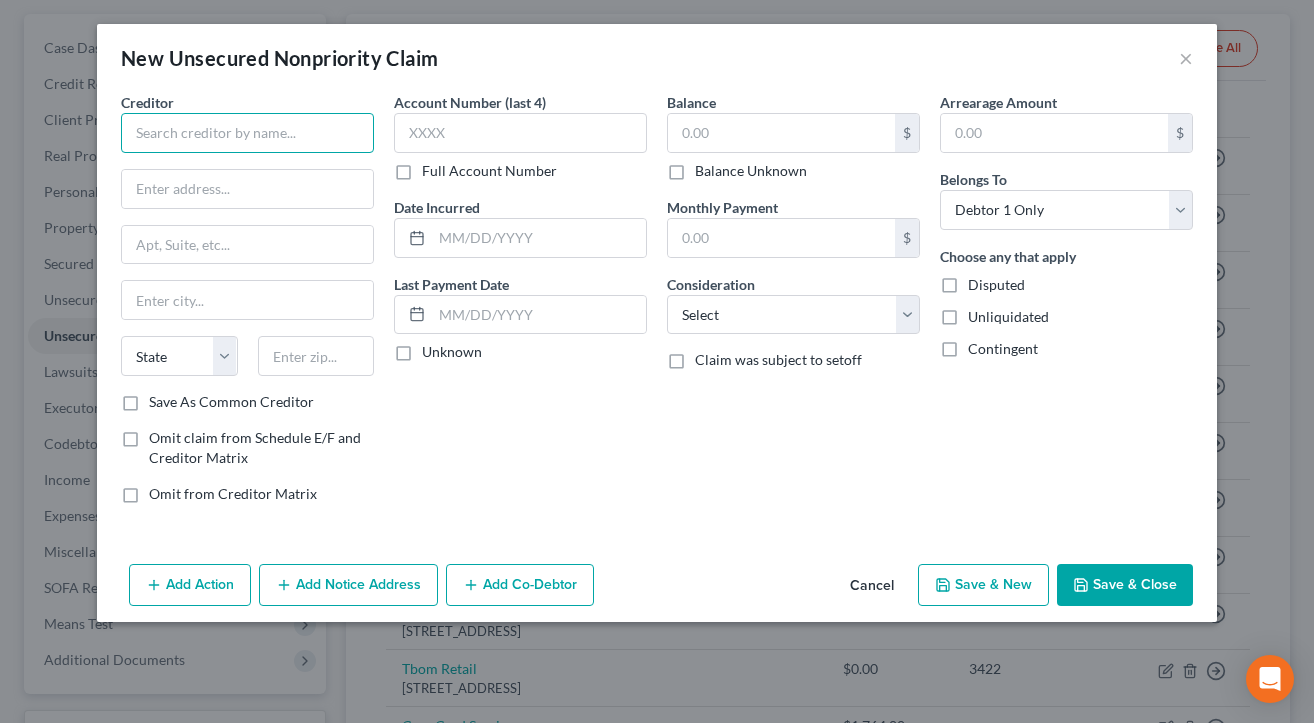 click at bounding box center (247, 133) 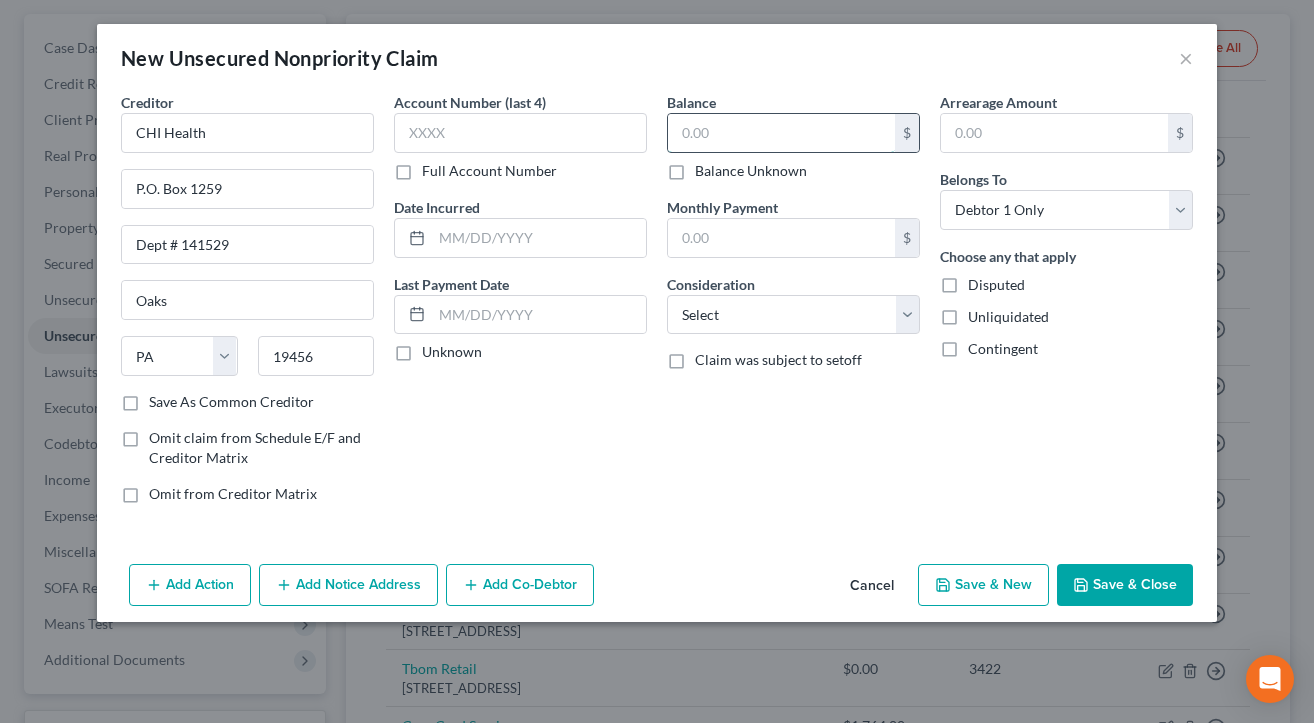 click at bounding box center [781, 133] 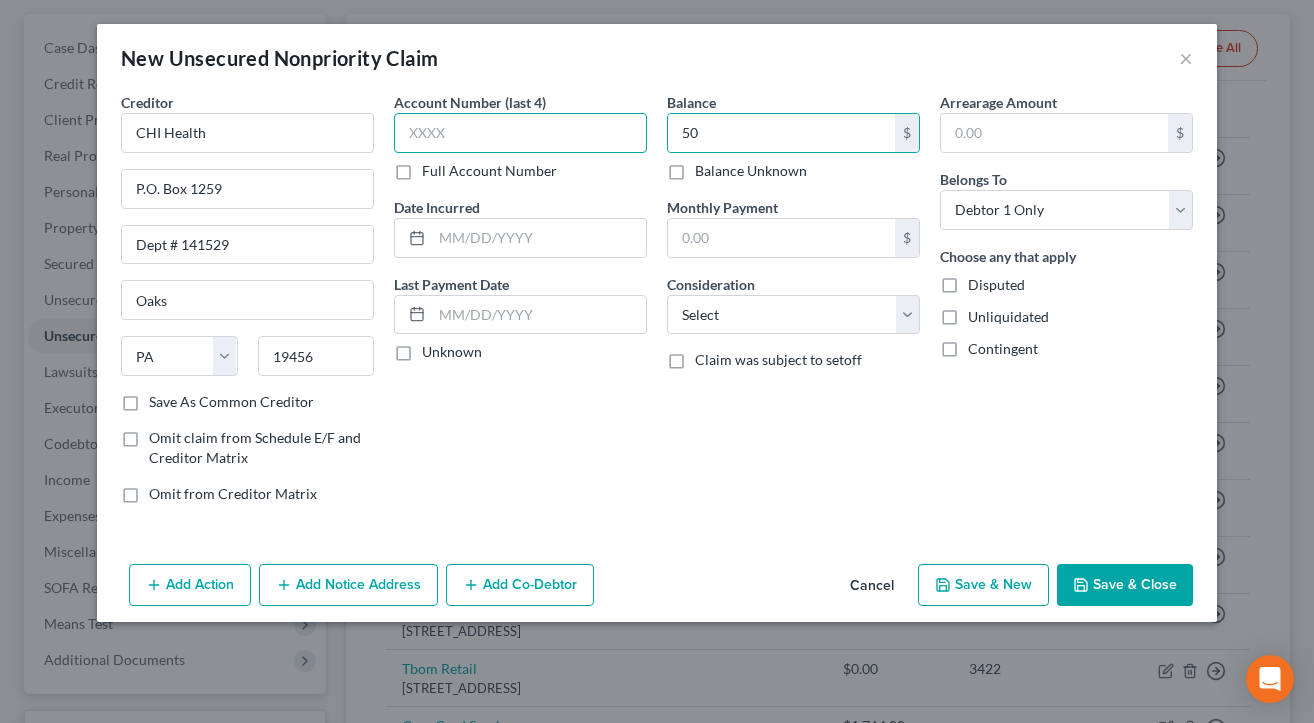 click at bounding box center (520, 133) 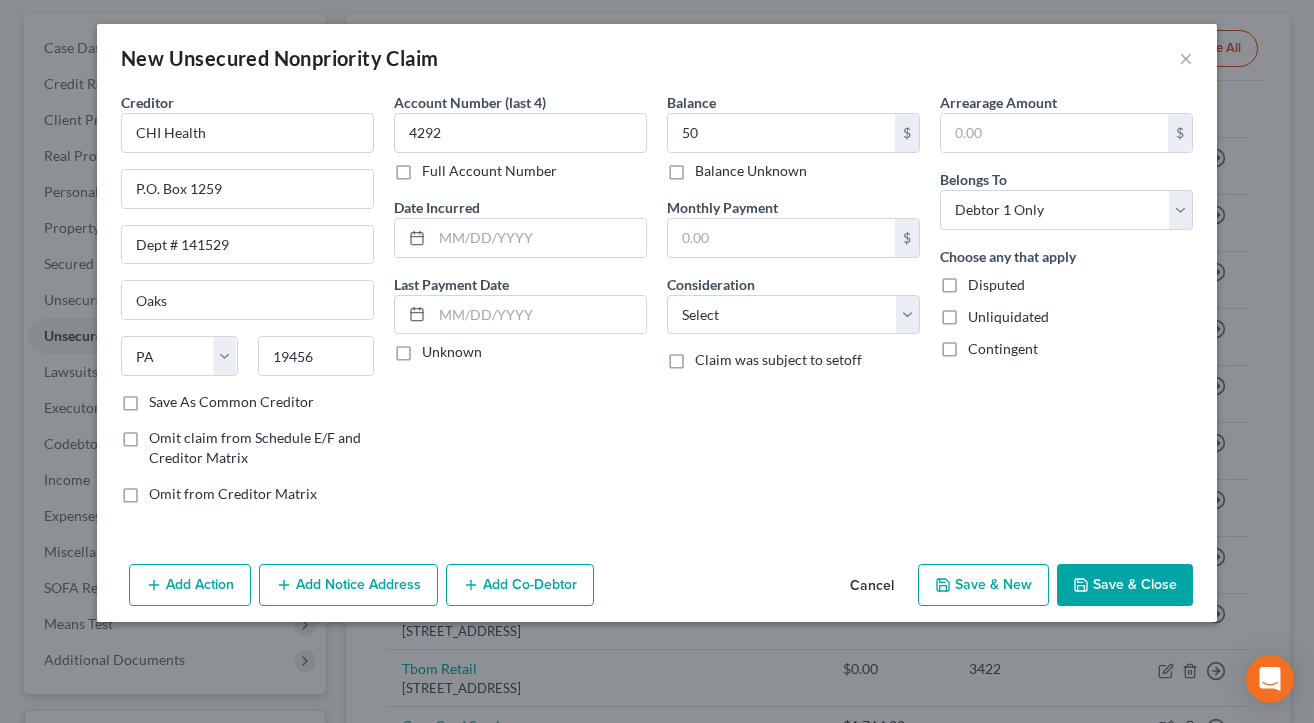 click on "Save & New" at bounding box center [983, 585] 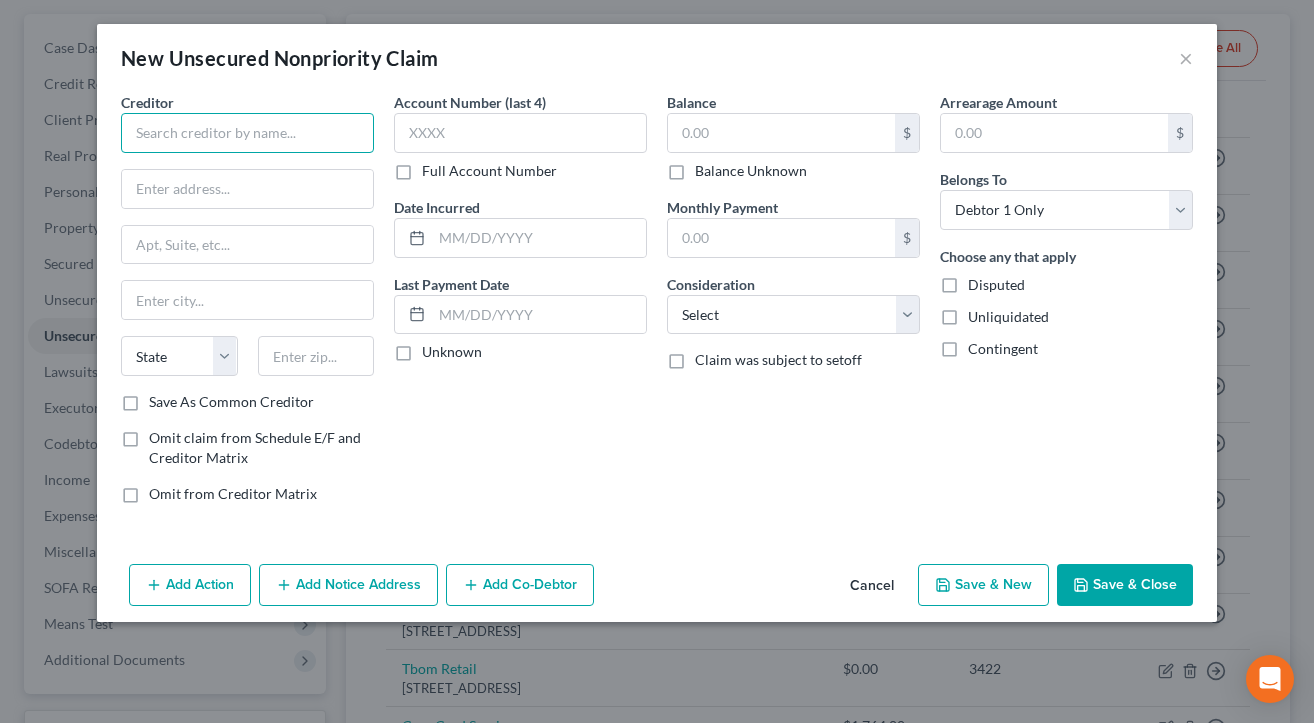 click at bounding box center [247, 133] 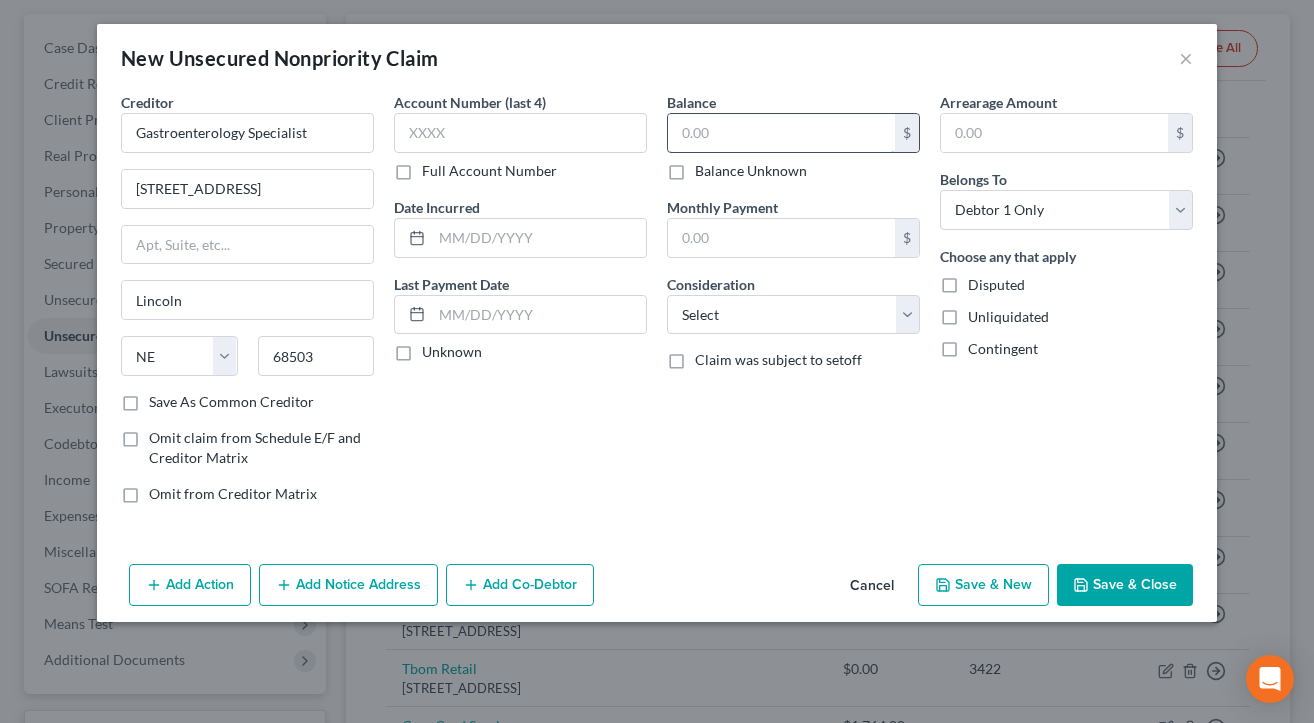 click at bounding box center [781, 133] 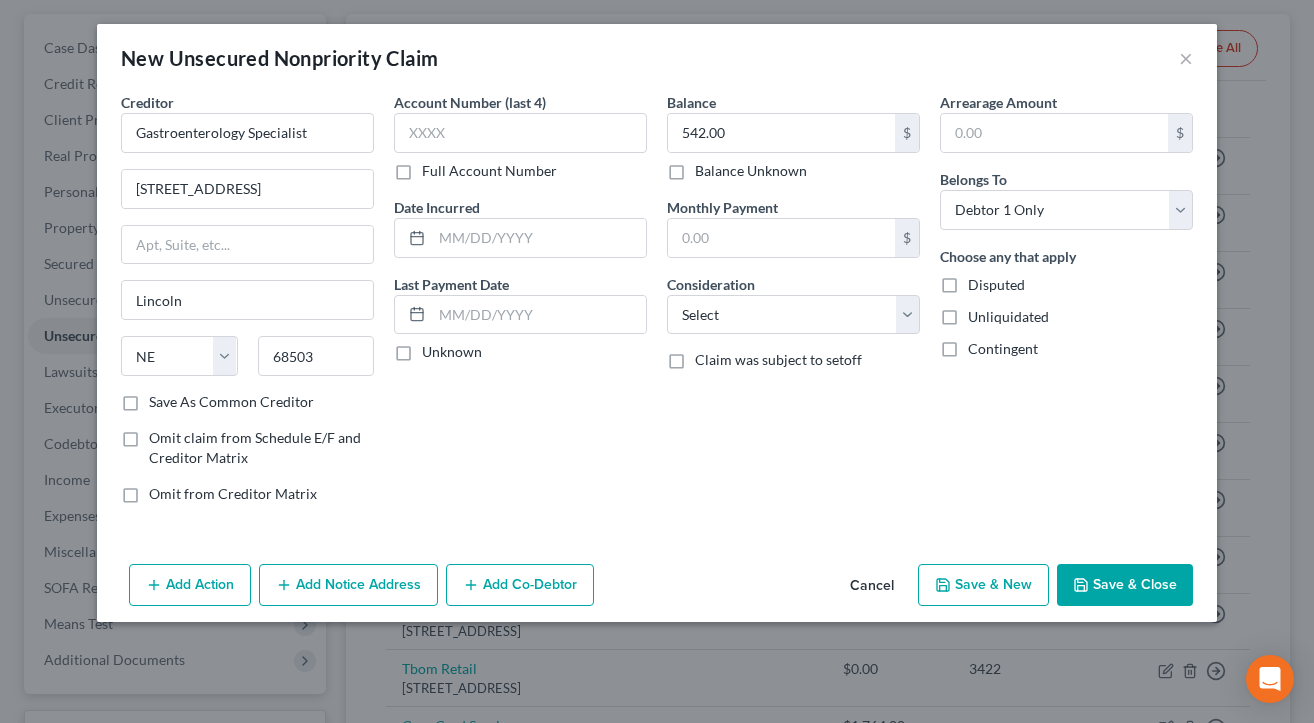 click on "Save & New" at bounding box center (983, 585) 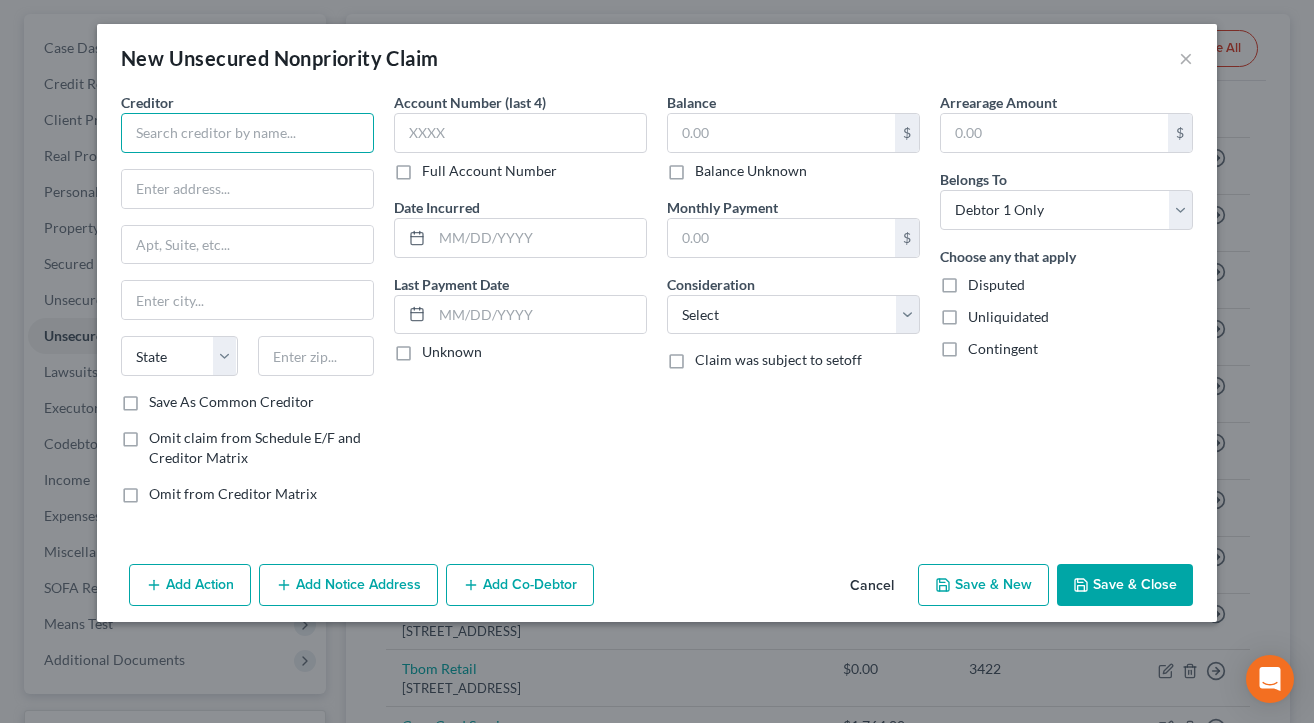 click at bounding box center (247, 133) 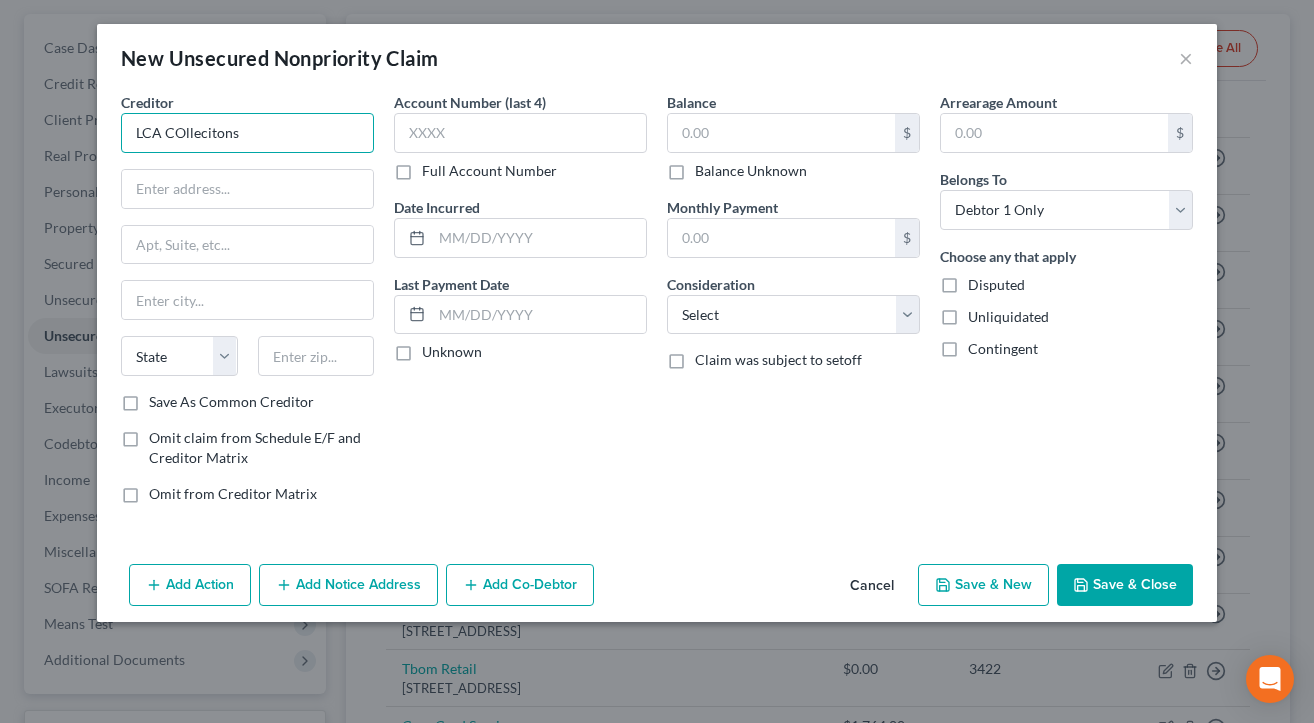 click on "LCA COllecitons" at bounding box center [247, 133] 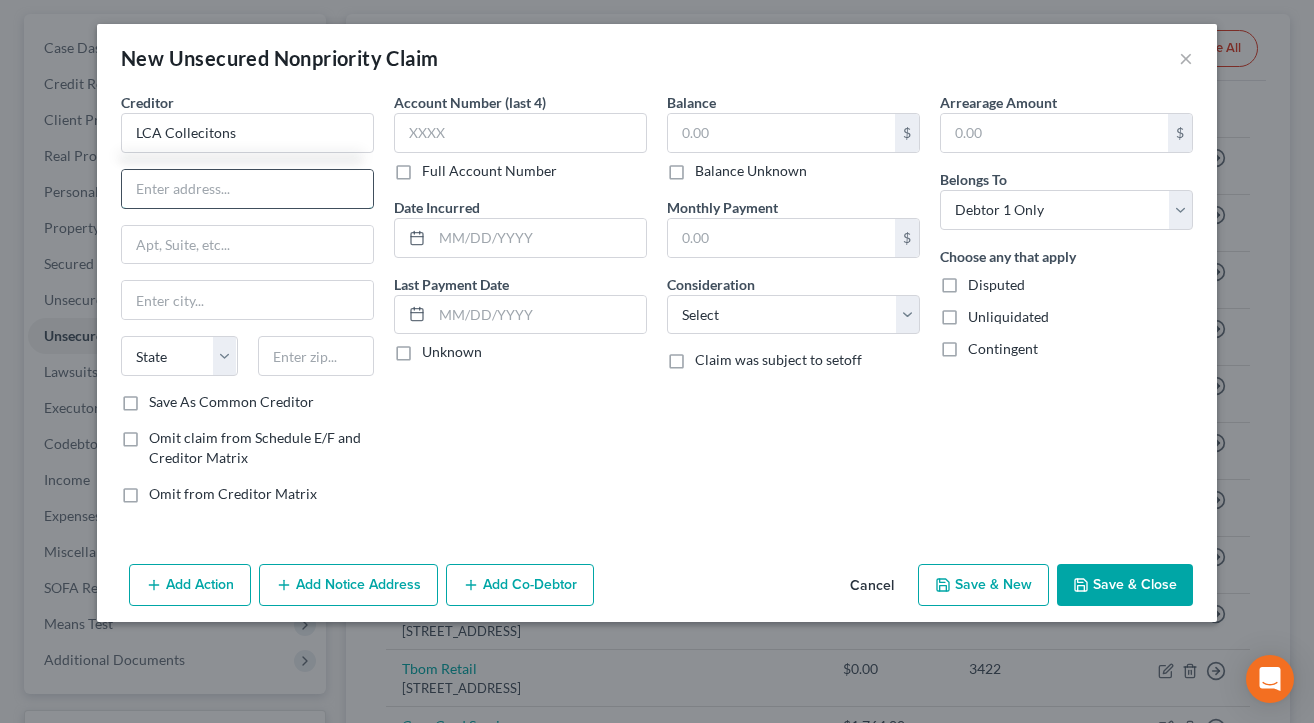 click at bounding box center [247, 189] 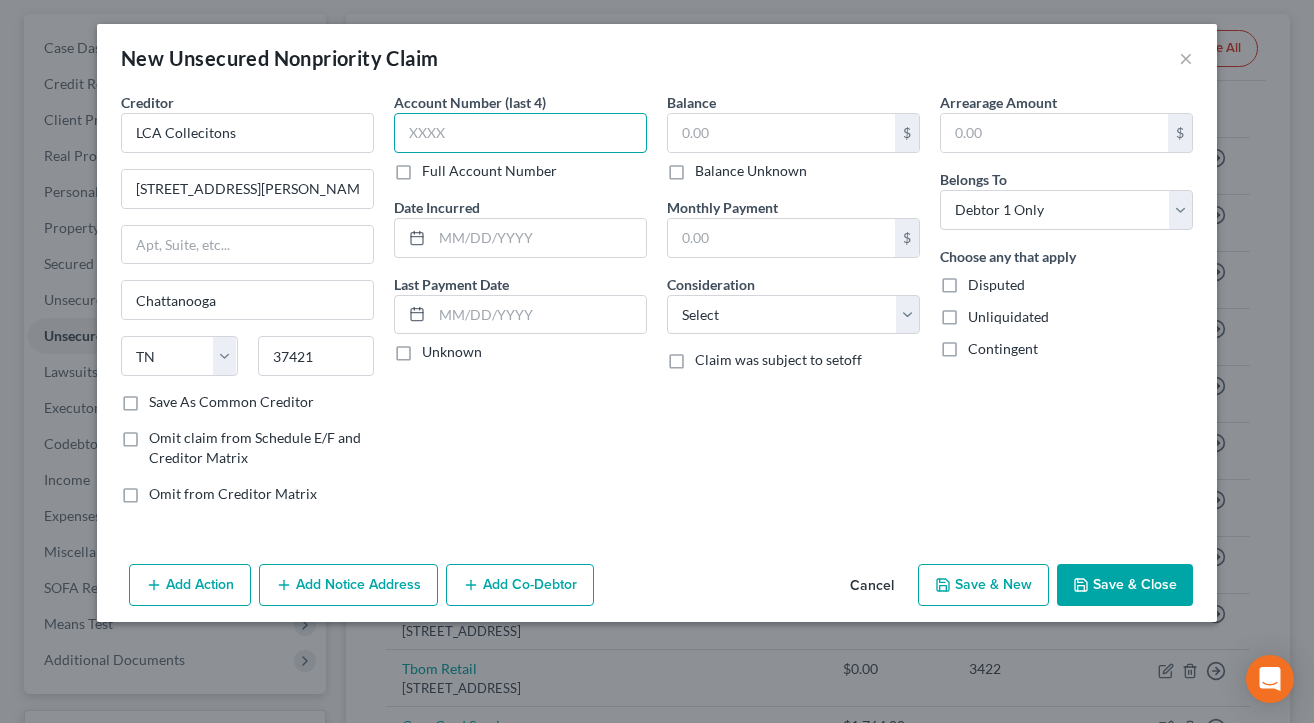 click at bounding box center (520, 133) 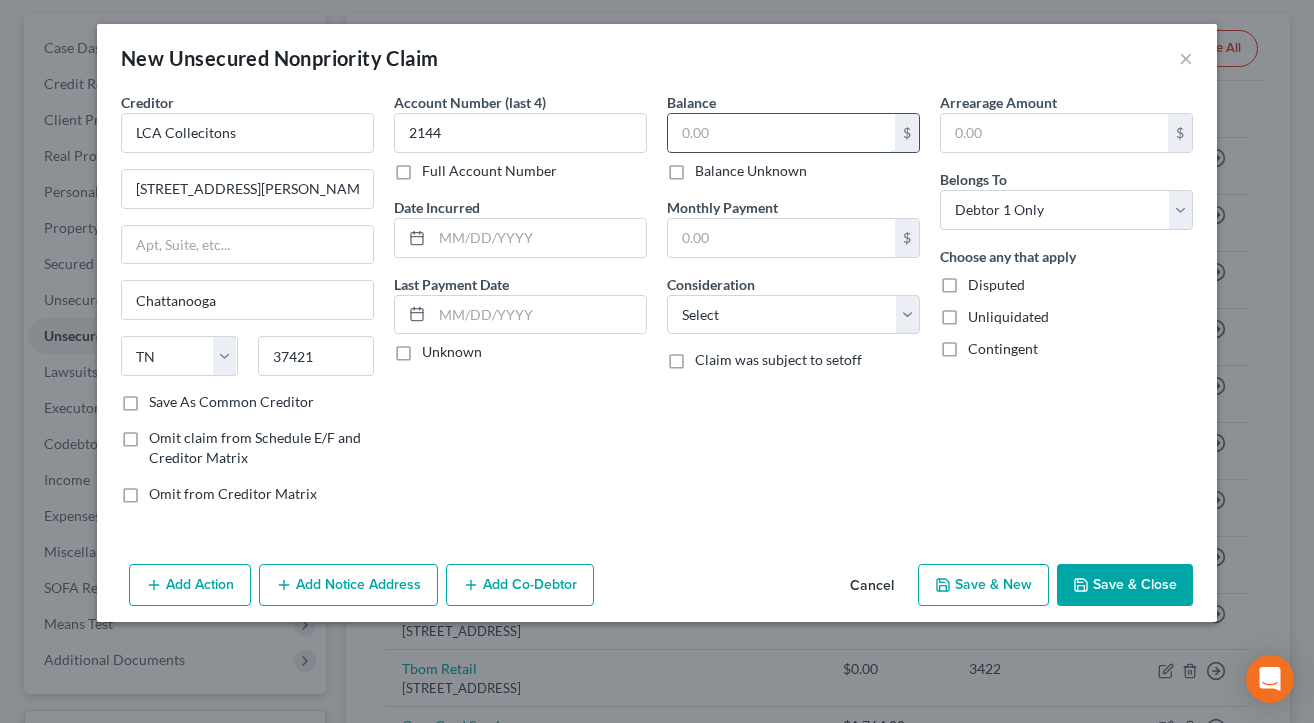 click at bounding box center [781, 133] 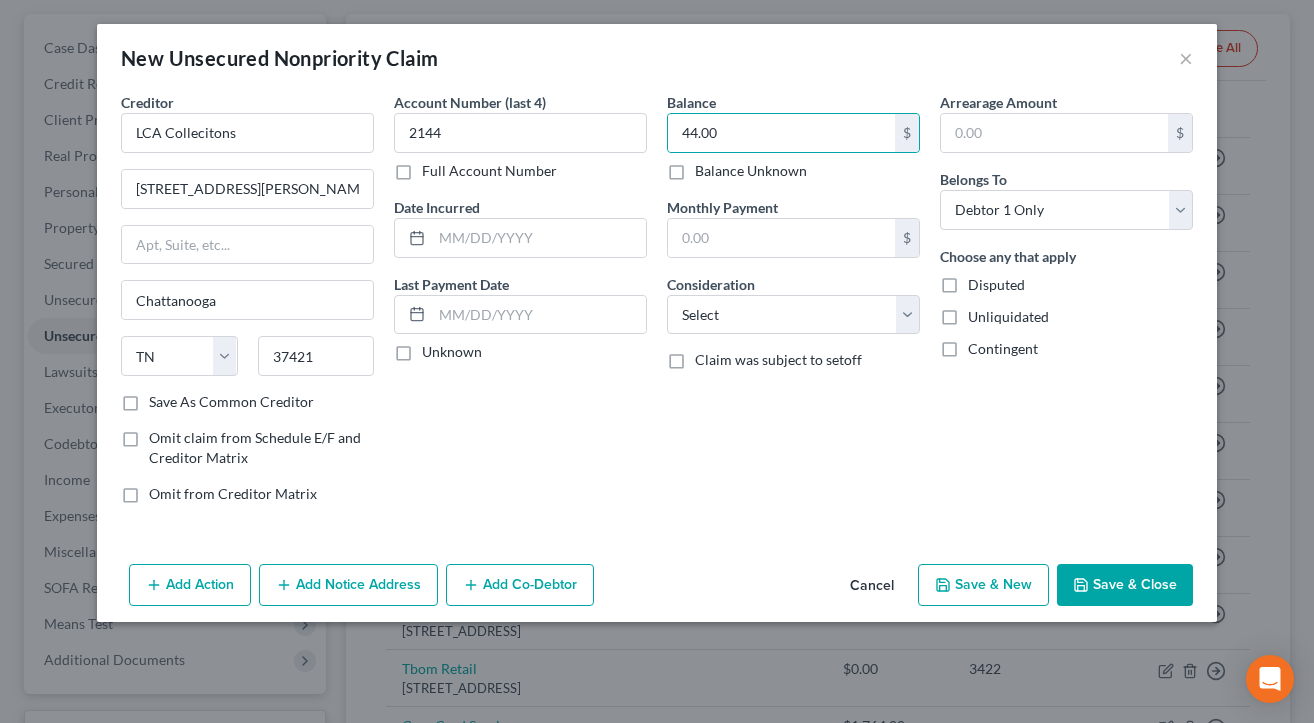 click on "Save & Close" at bounding box center (1125, 585) 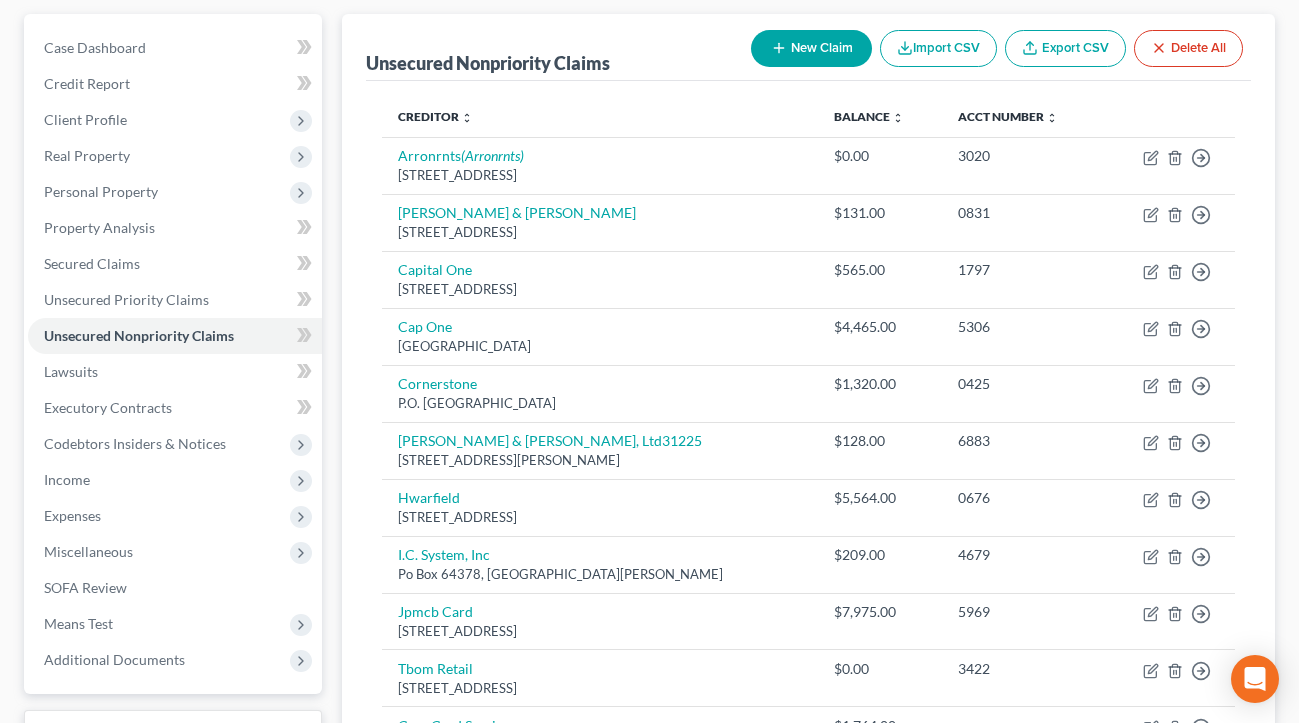 click on "New Claim" at bounding box center [811, 48] 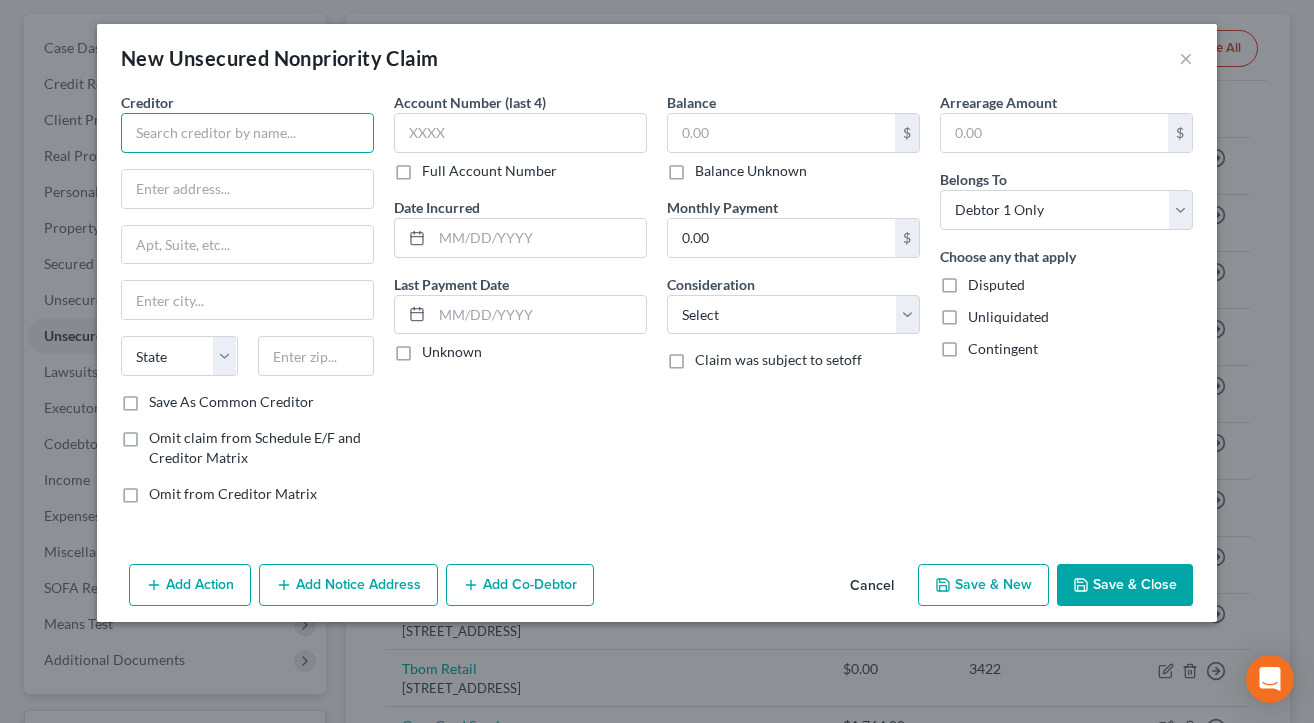 click at bounding box center [247, 133] 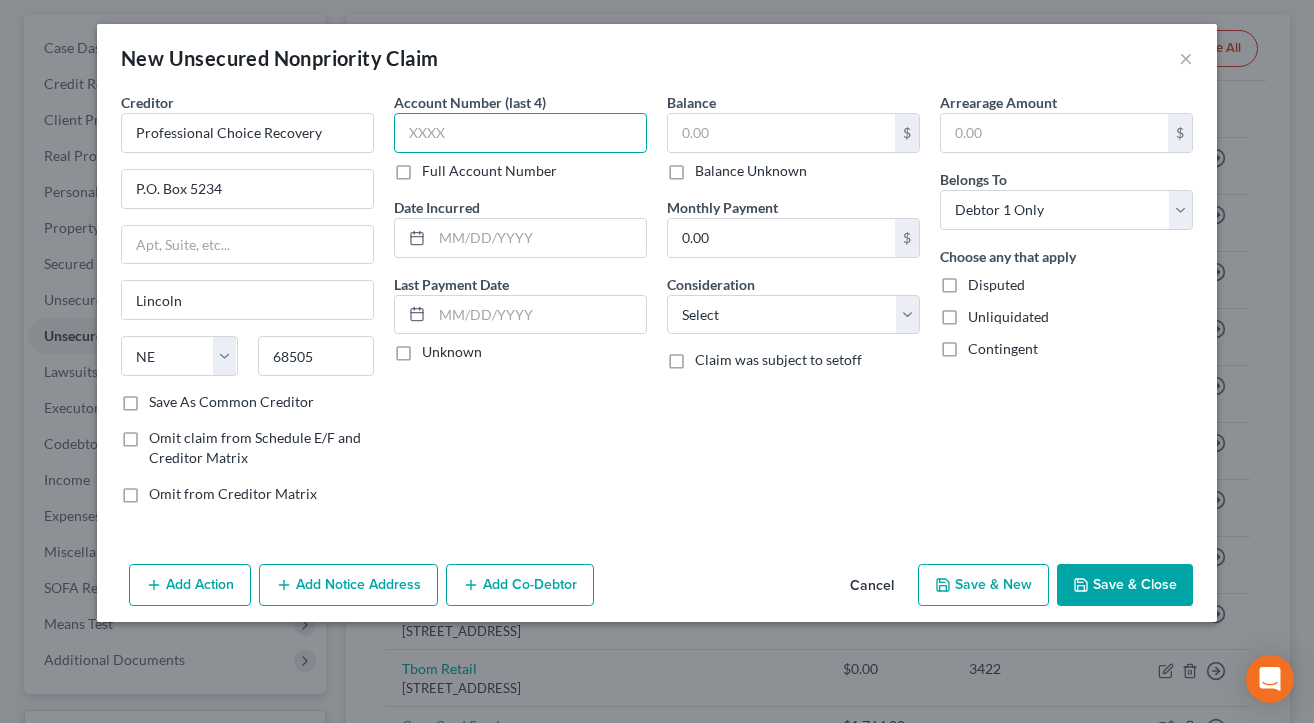 click at bounding box center [520, 133] 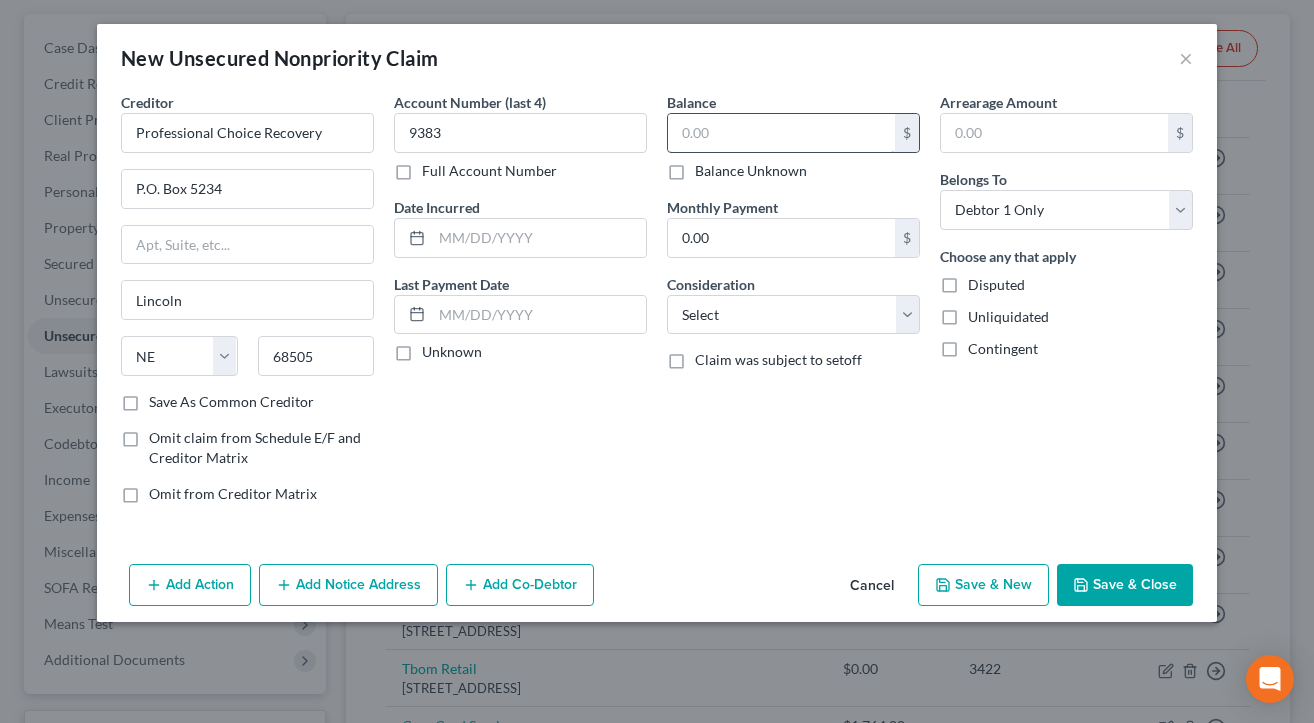 click at bounding box center [781, 133] 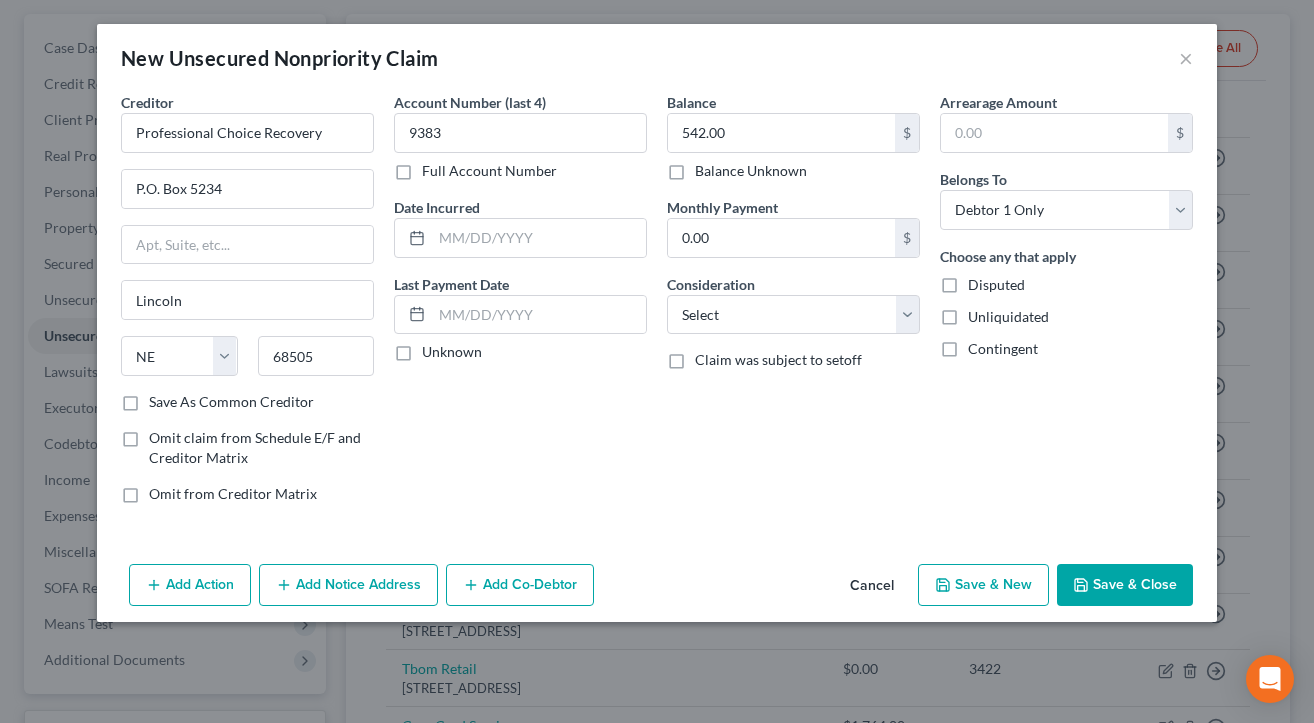 drag, startPoint x: 746, startPoint y: 482, endPoint x: 727, endPoint y: 493, distance: 21.954498 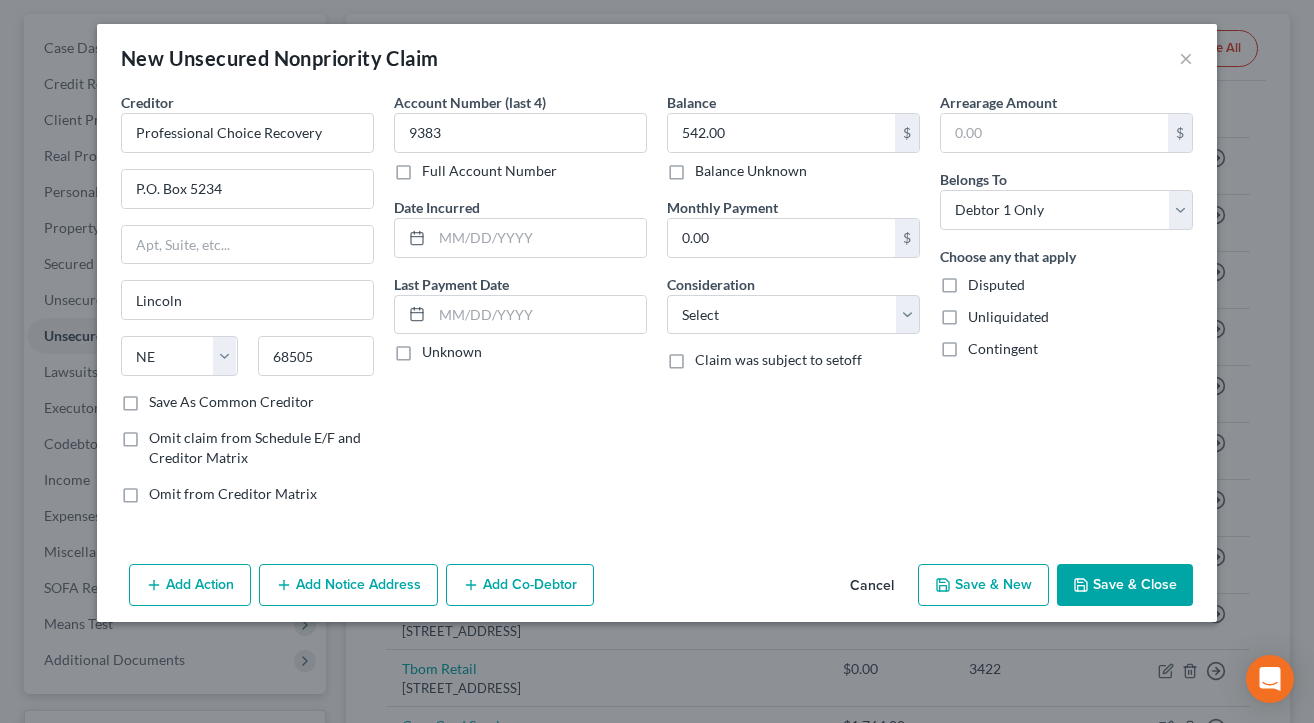 drag, startPoint x: 1131, startPoint y: 574, endPoint x: 1119, endPoint y: 565, distance: 15 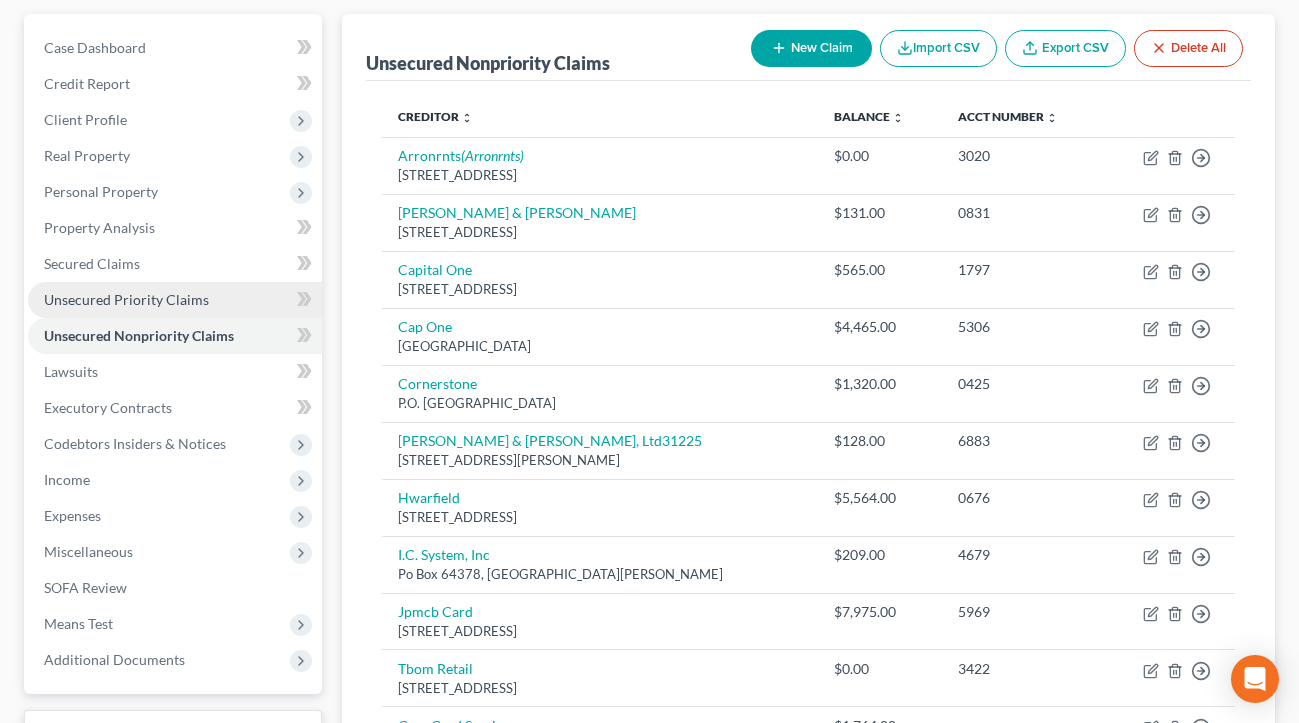 click on "Unsecured Priority Claims" at bounding box center [126, 299] 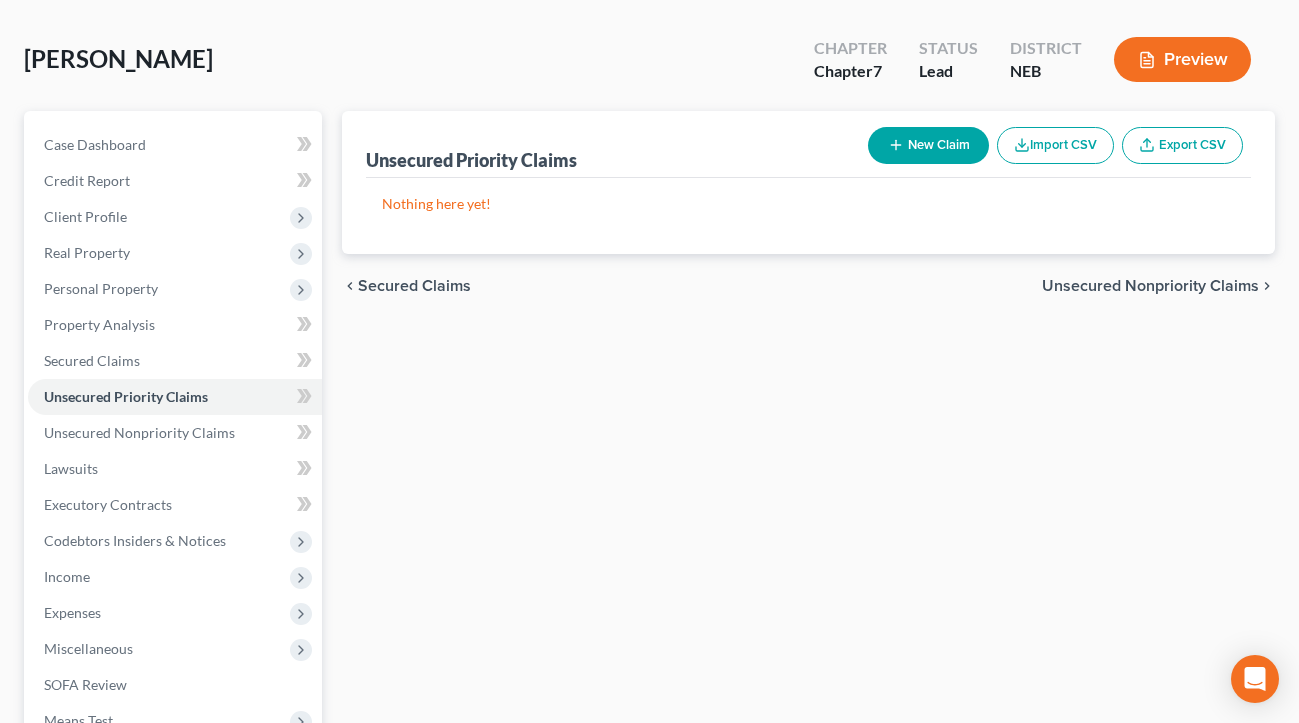 scroll, scrollTop: 0, scrollLeft: 0, axis: both 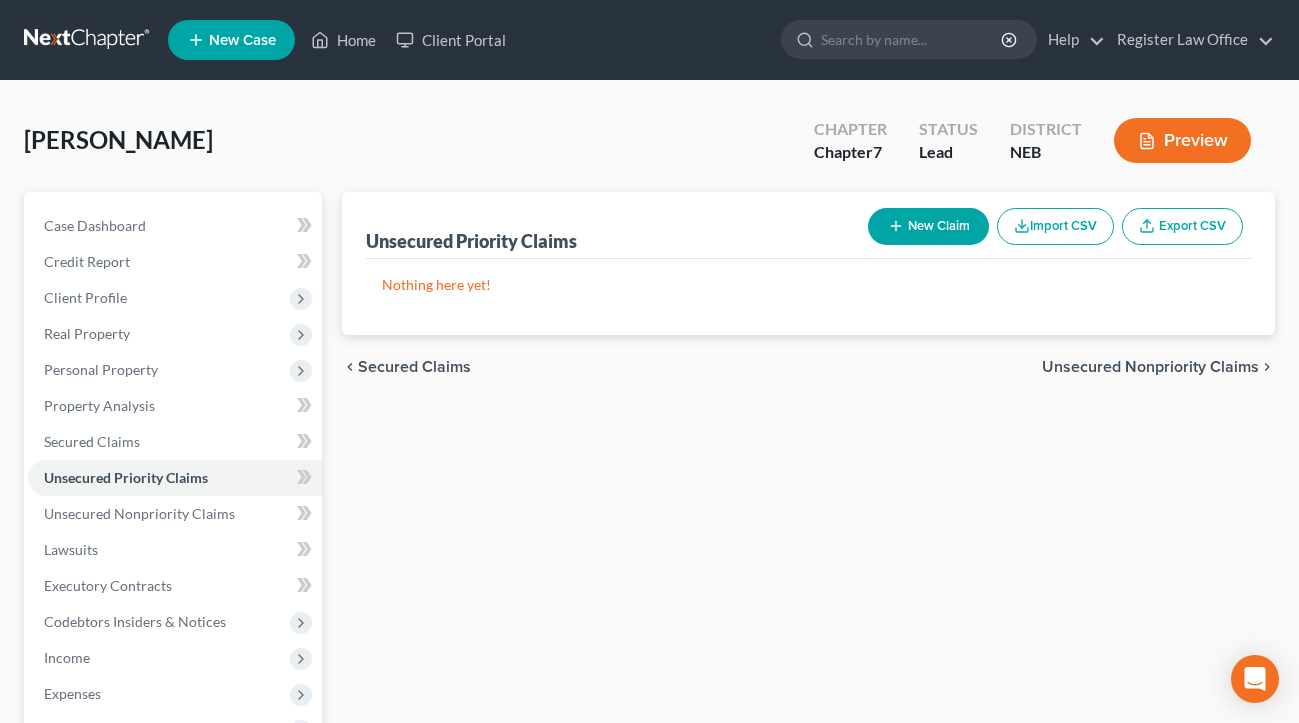 click 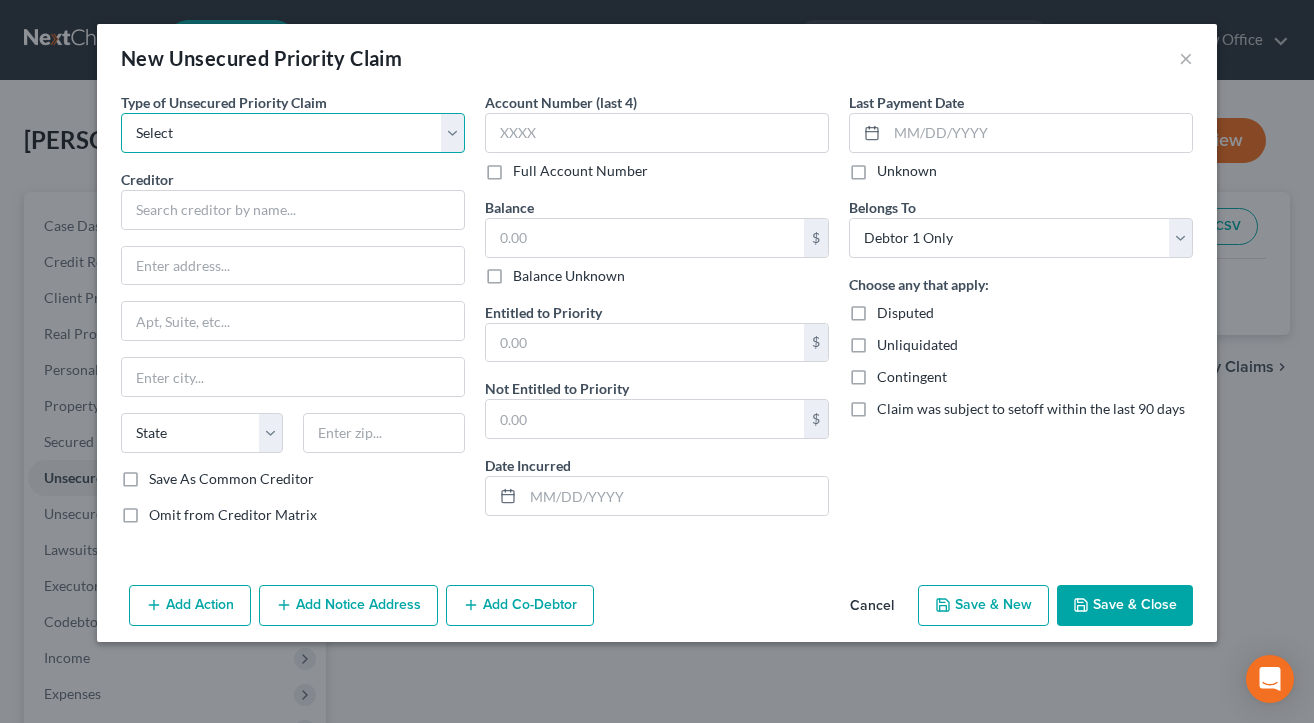 click on "Select Taxes & Other Government Units Domestic Support Obligations Extensions of credit in an involuntary case Wages, Salaries, Commissions Contributions to employee benefits Certain farmers and fisherman Deposits by individuals Commitments to maintain capitals Claims for death or injury while intoxicated Other" at bounding box center (293, 133) 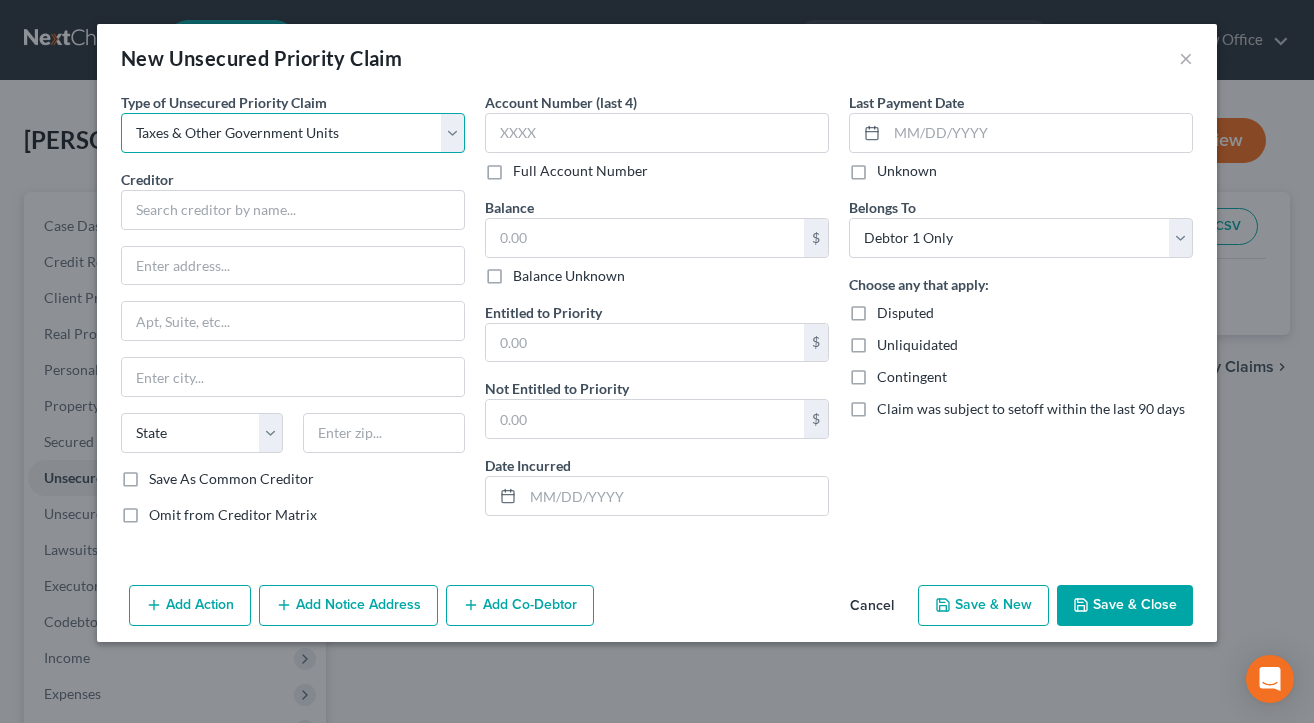click on "Select Taxes & Other Government Units Domestic Support Obligations Extensions of credit in an involuntary case Wages, Salaries, Commissions Contributions to employee benefits Certain farmers and fisherman Deposits by individuals Commitments to maintain capitals Claims for death or injury while intoxicated Other" at bounding box center (293, 133) 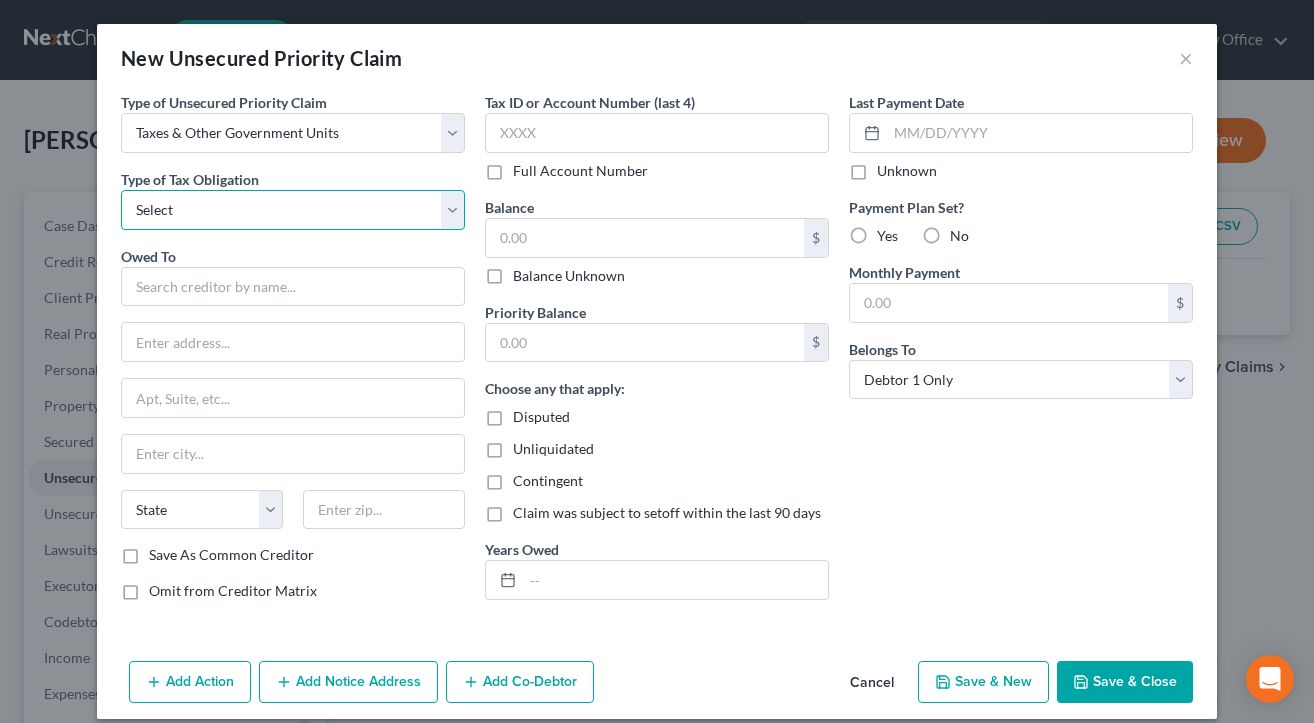 click on "Select Federal City State Franchise Tax Board Other" at bounding box center (293, 210) 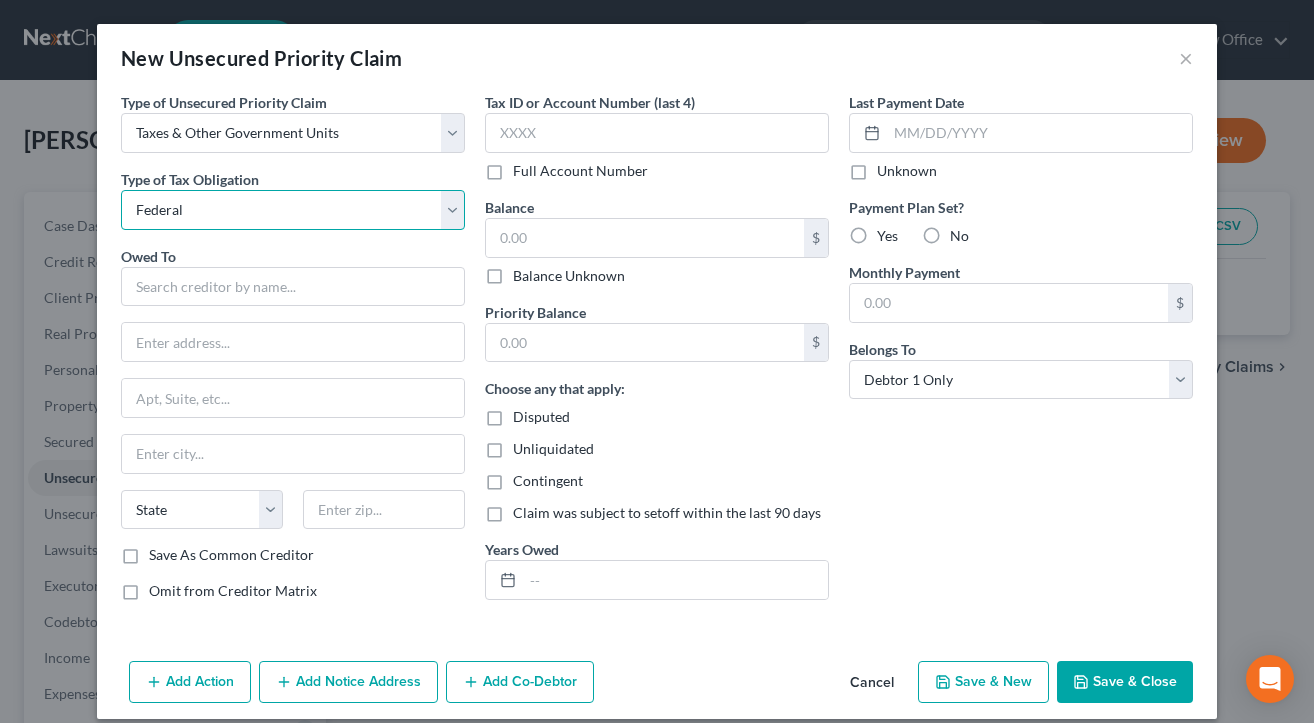 click on "Select Federal City State Franchise Tax Board Other" at bounding box center [293, 210] 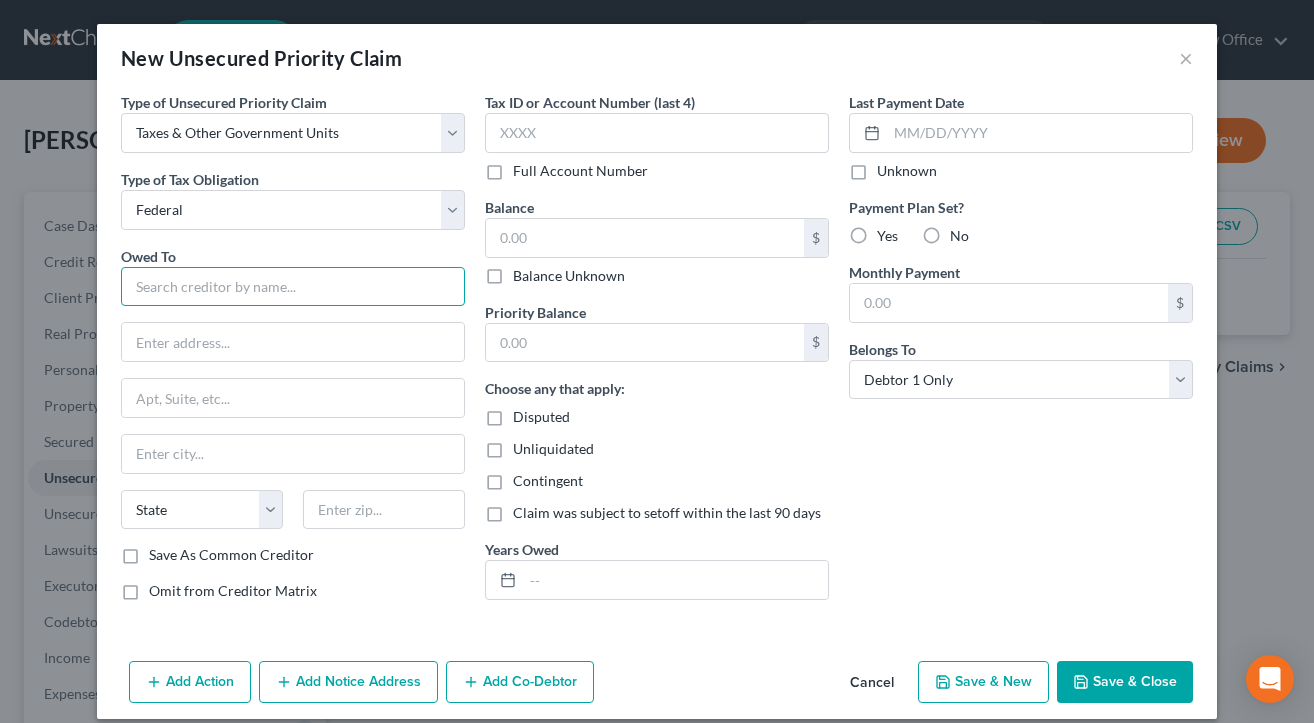 click at bounding box center (293, 287) 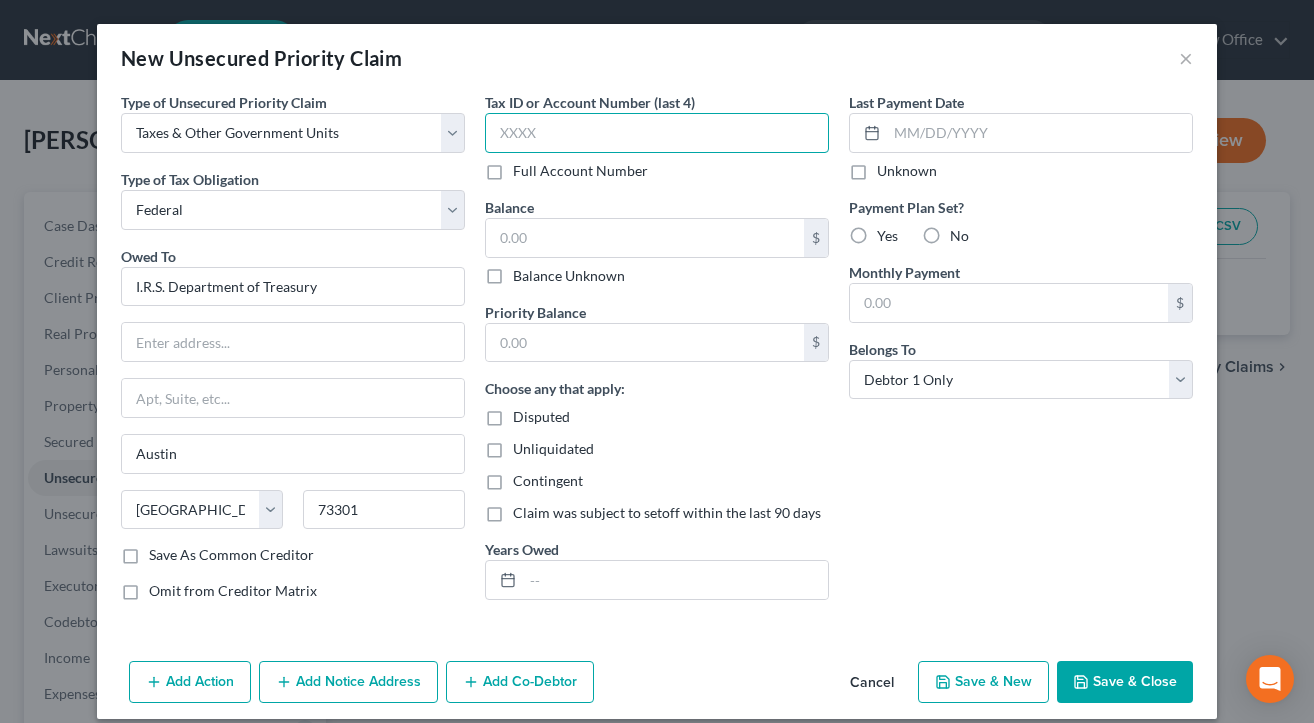 click at bounding box center (657, 133) 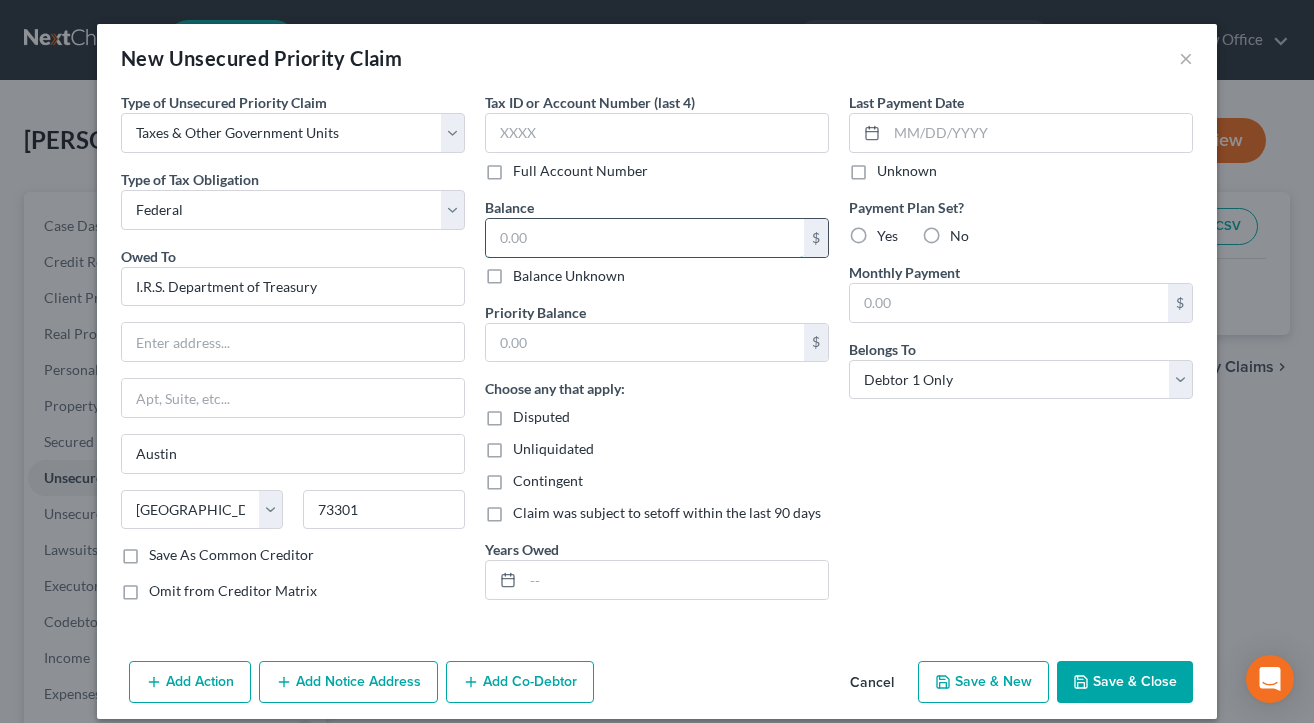 click at bounding box center [645, 238] 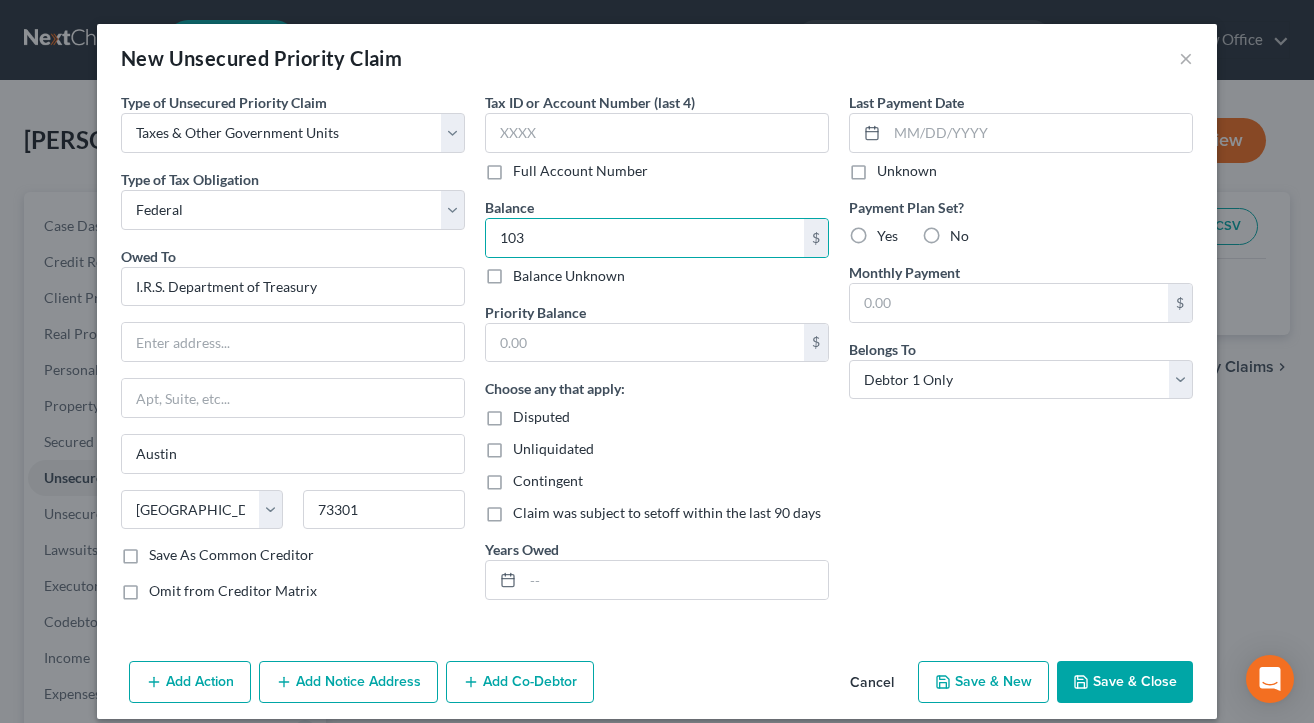 click on "Tax ID or Account Number (last 4)
Full Account Number
Balance
103.00 $
Balance Unknown
Balance Undetermined
103 $
Balance Unknown
Priority Balance $ Choose any that apply: Disputed Unliquidated Contingent Claim was subject to setoff within the last 90 days Years Owed" at bounding box center (657, 354) 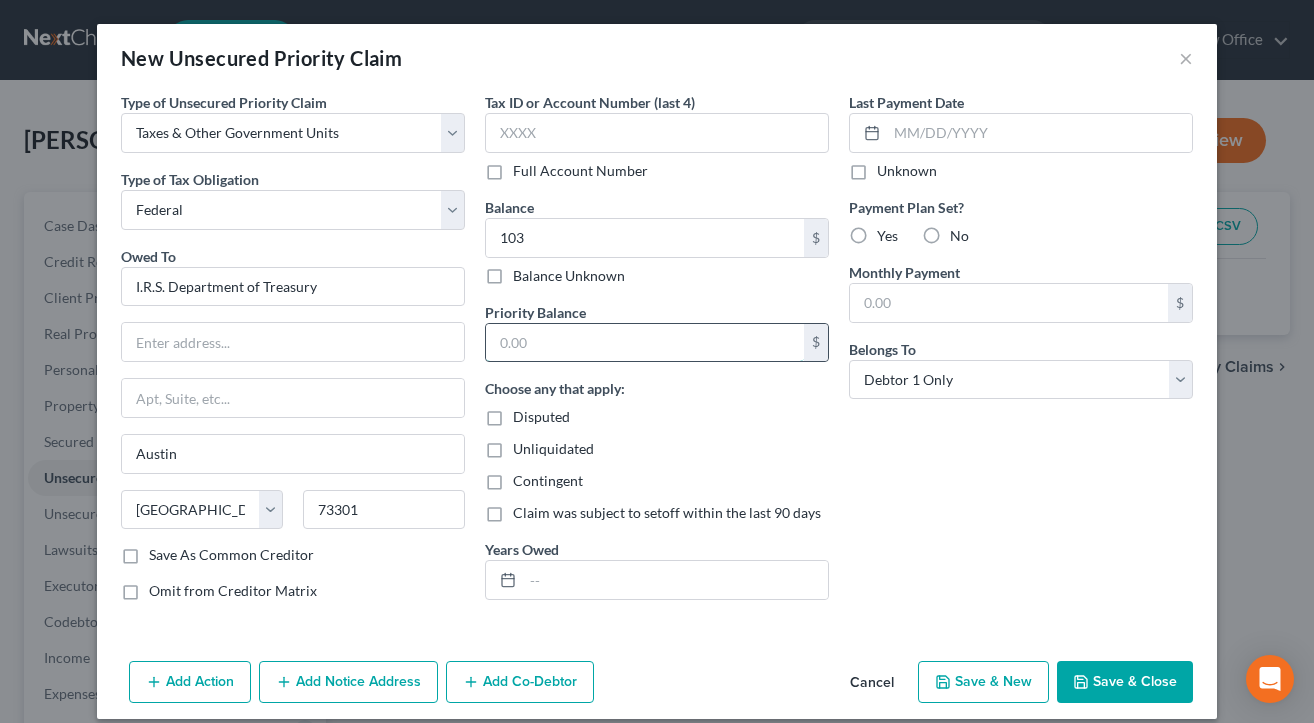 click at bounding box center (645, 343) 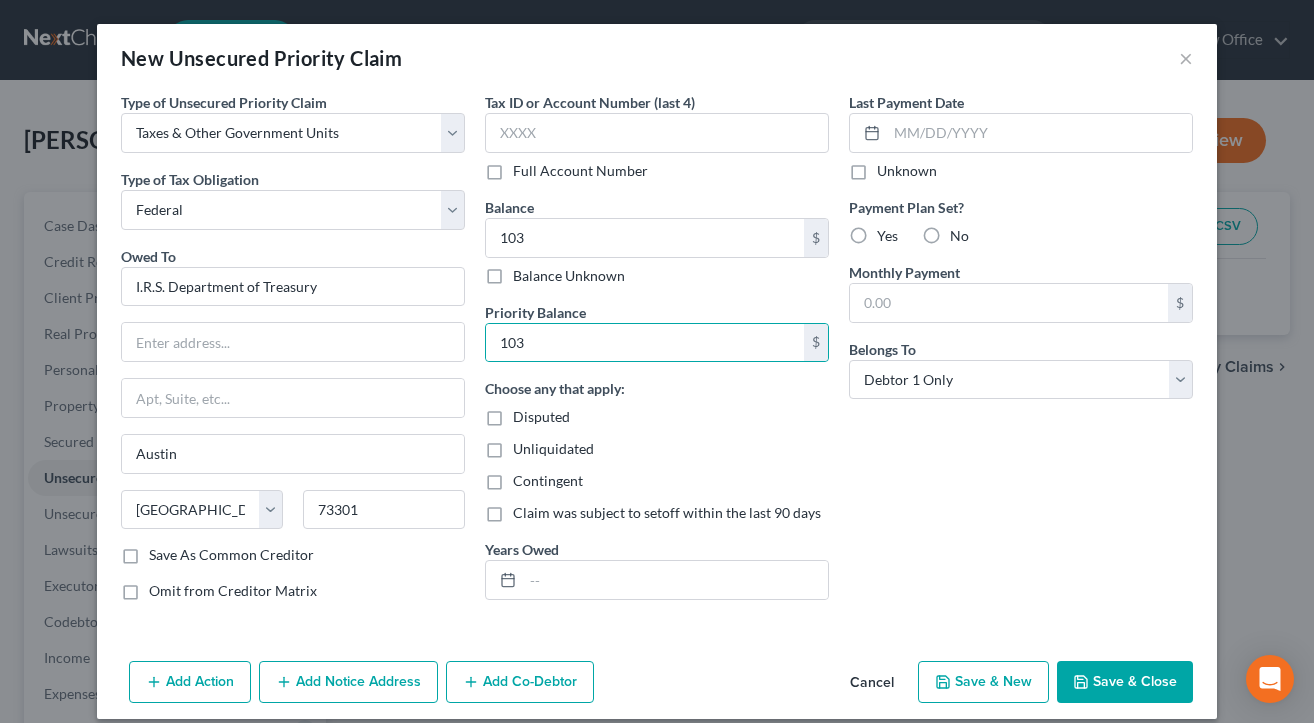 click on "Disputed" at bounding box center [657, 417] 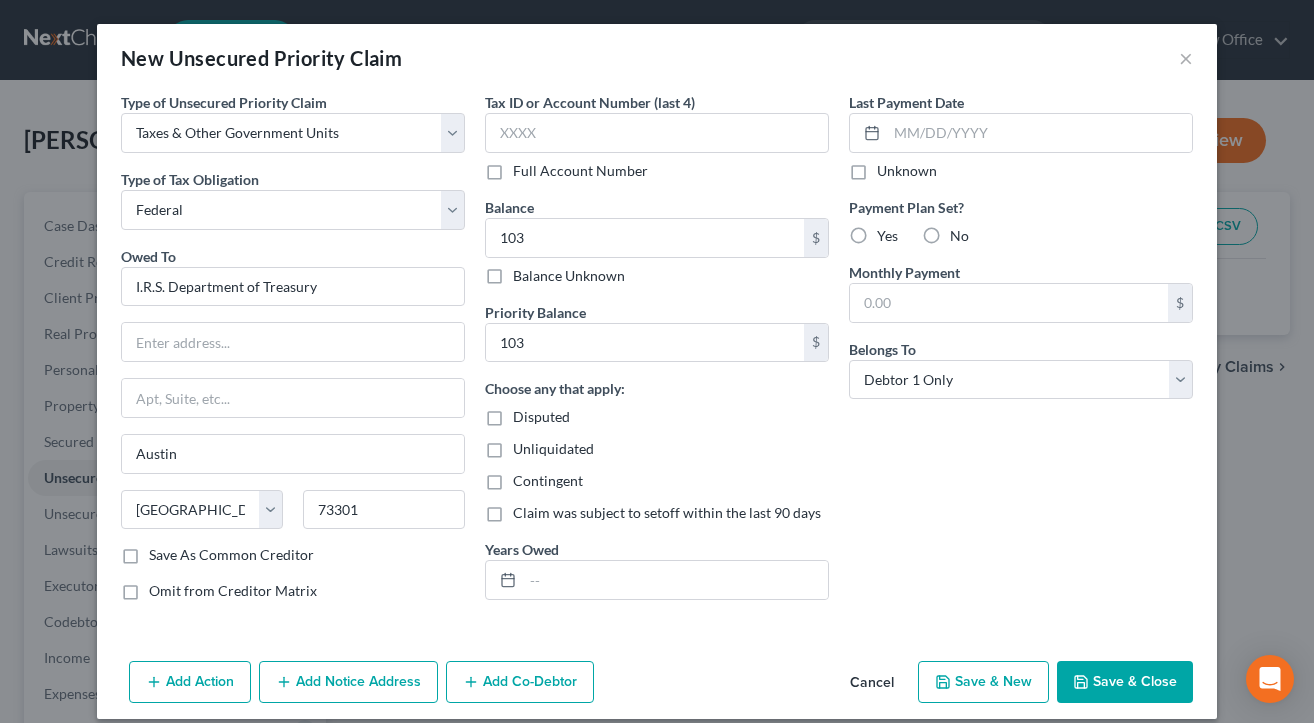 click on "Unliquidated" at bounding box center (553, 449) 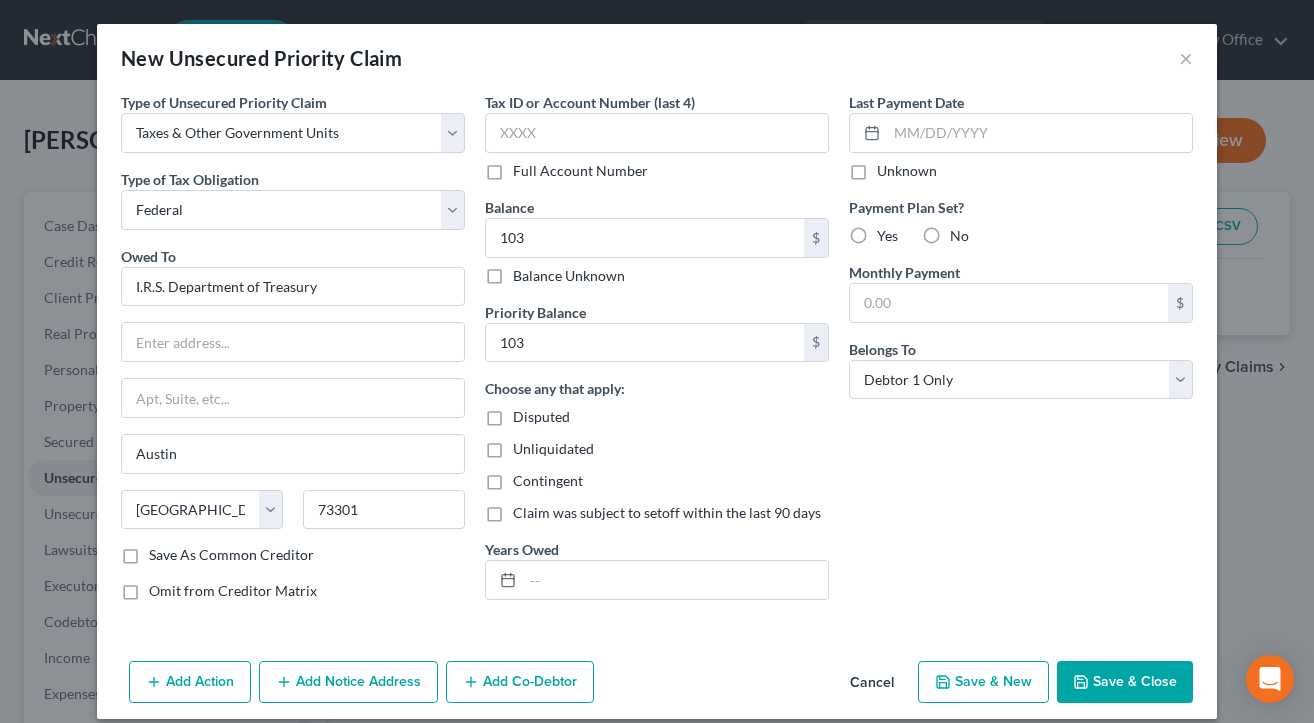 click on "Unliquidated" at bounding box center [527, 445] 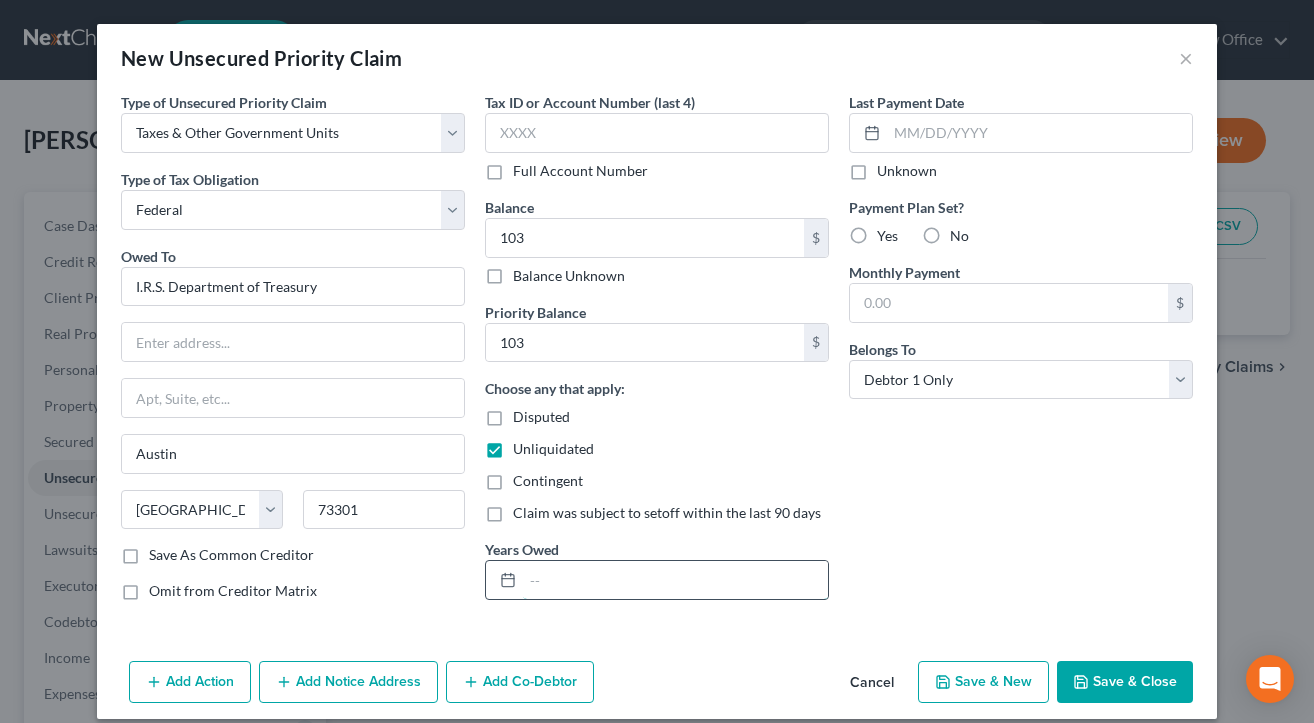 click at bounding box center [675, 580] 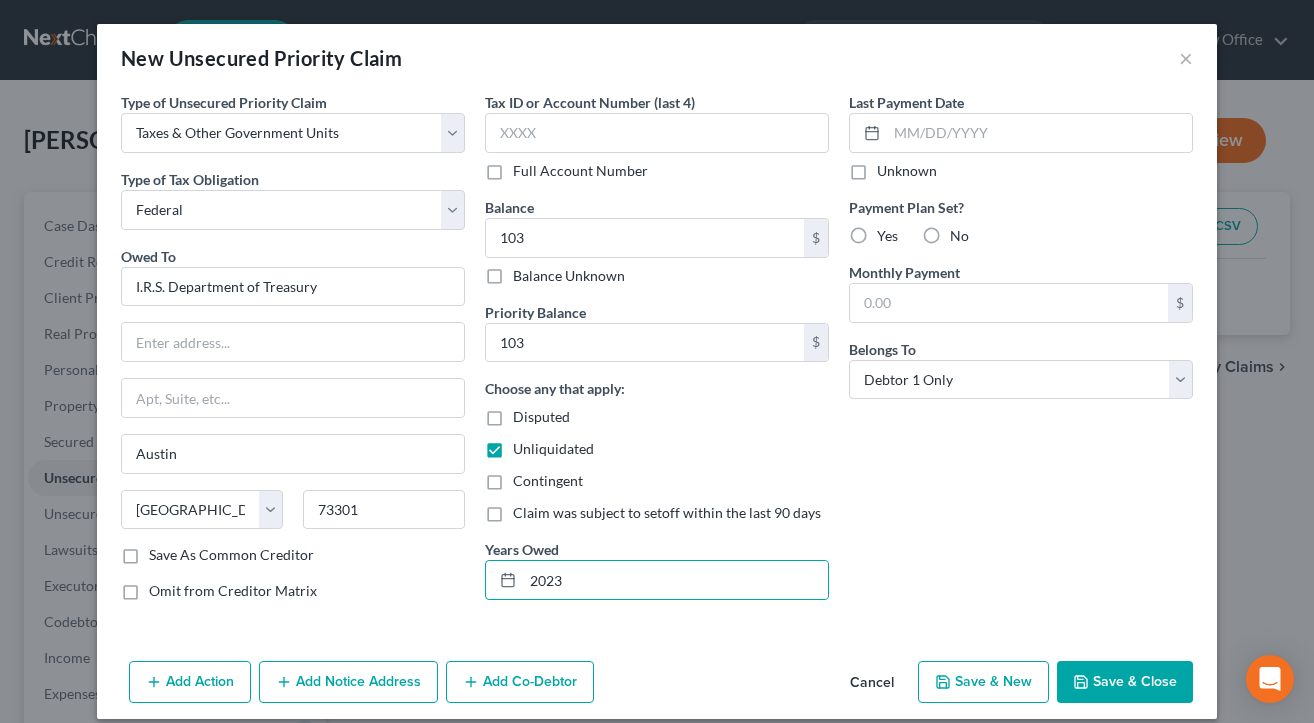 drag, startPoint x: 1078, startPoint y: 571, endPoint x: 1057, endPoint y: 608, distance: 42.544094 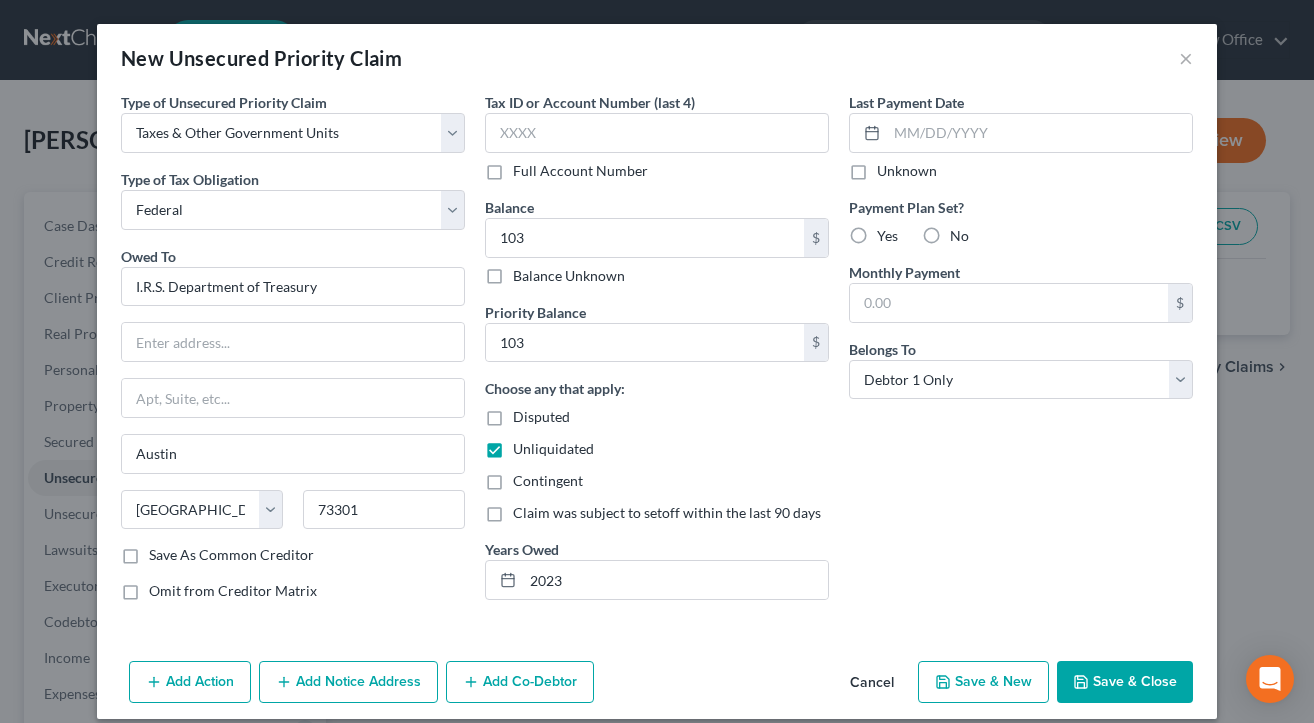 click on "Save & Close" at bounding box center [1125, 682] 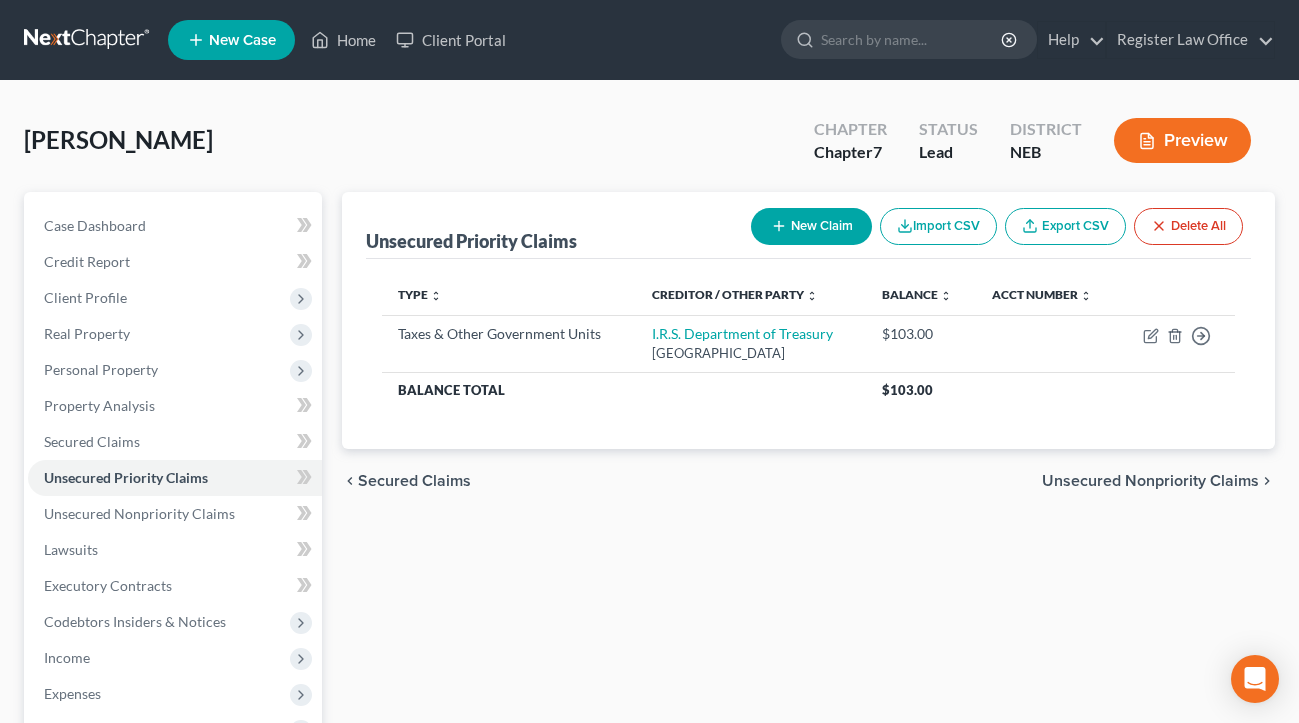 click on "[PERSON_NAME] Upgraded Chapter Chapter  7 Status Lead District NEB Preview" at bounding box center (649, 148) 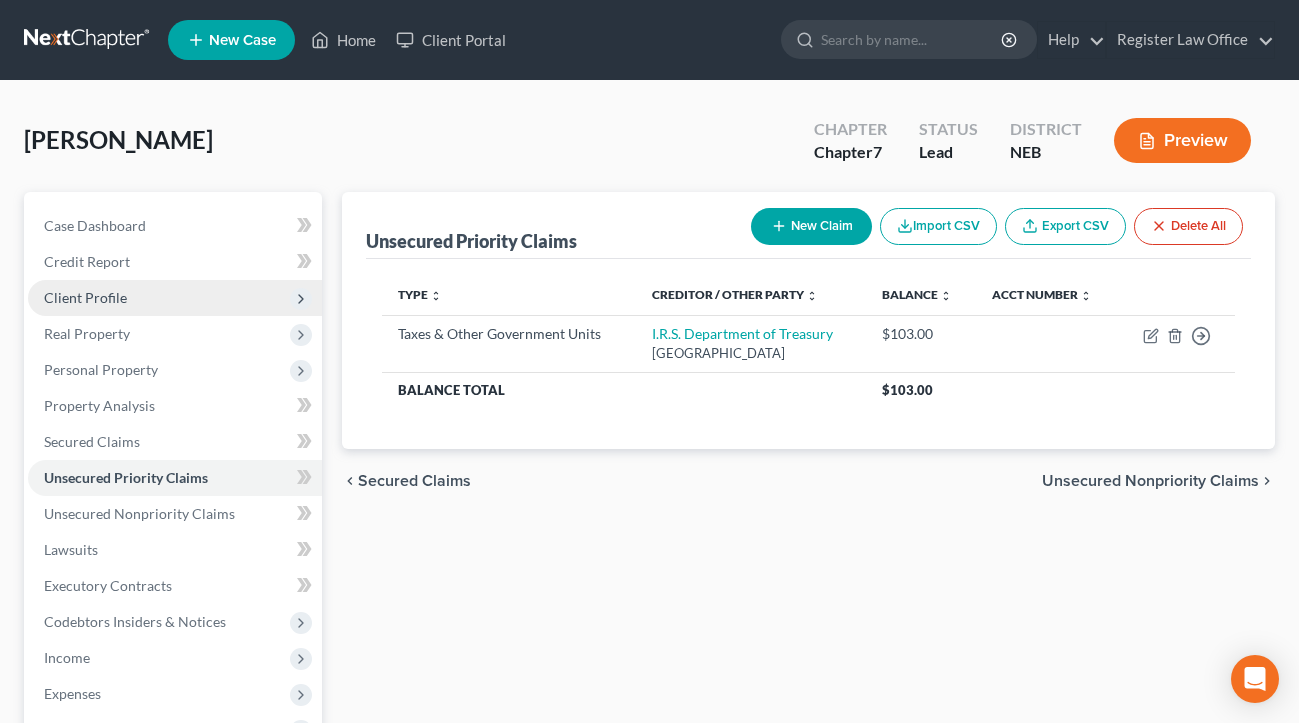click on "Client Profile" at bounding box center (85, 297) 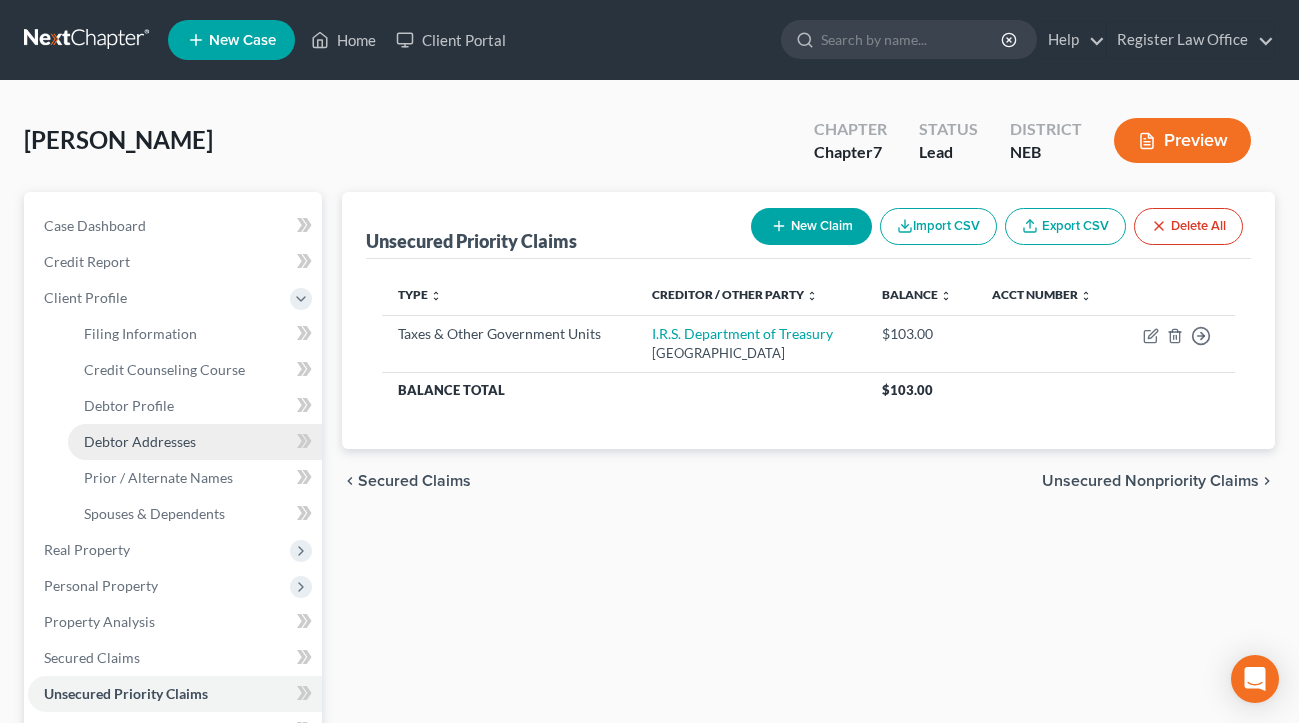 click on "Debtor Addresses" at bounding box center (140, 441) 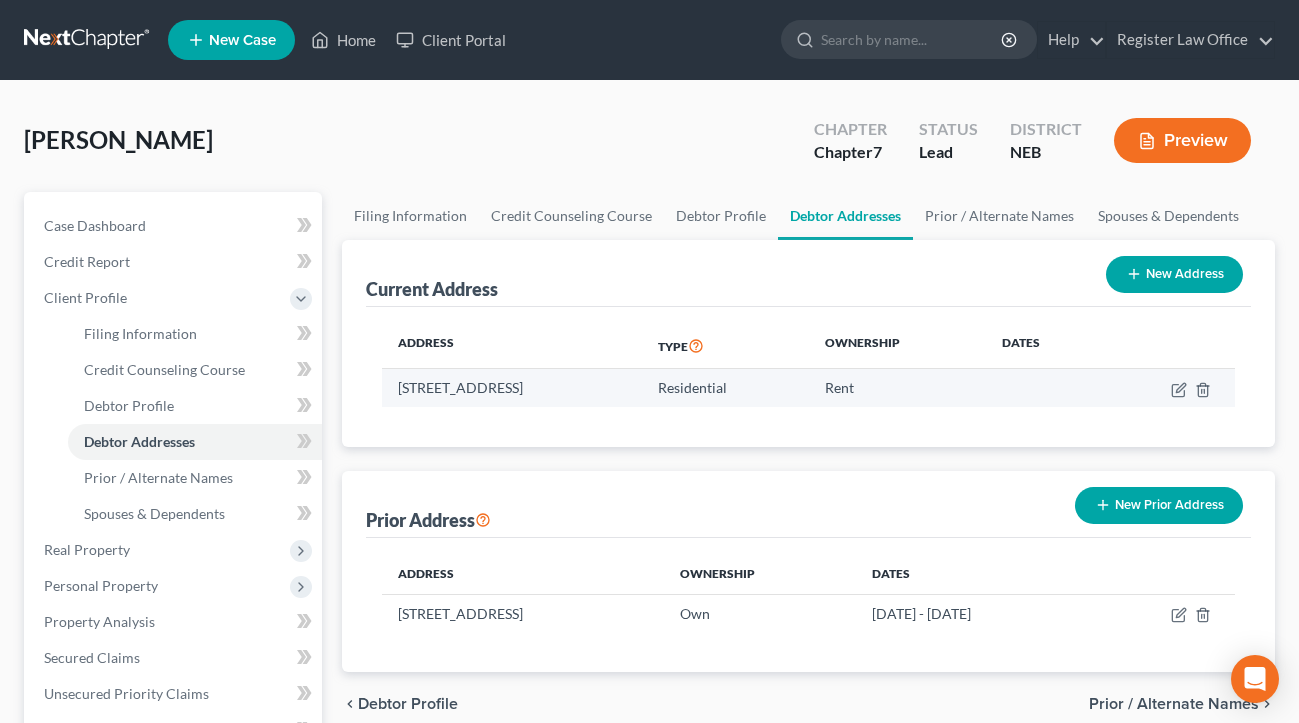 drag, startPoint x: 619, startPoint y: 384, endPoint x: 392, endPoint y: 380, distance: 227.03523 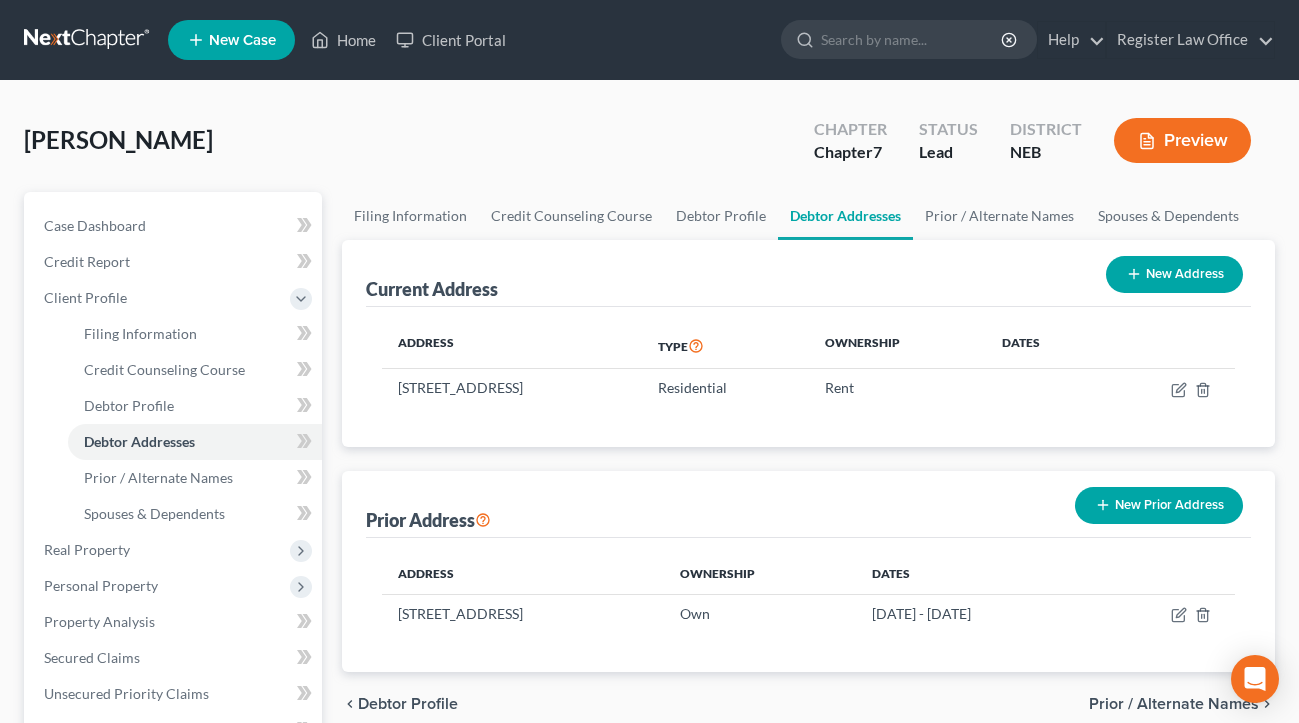 click on "Prior Address  New Prior Address" at bounding box center (808, 504) 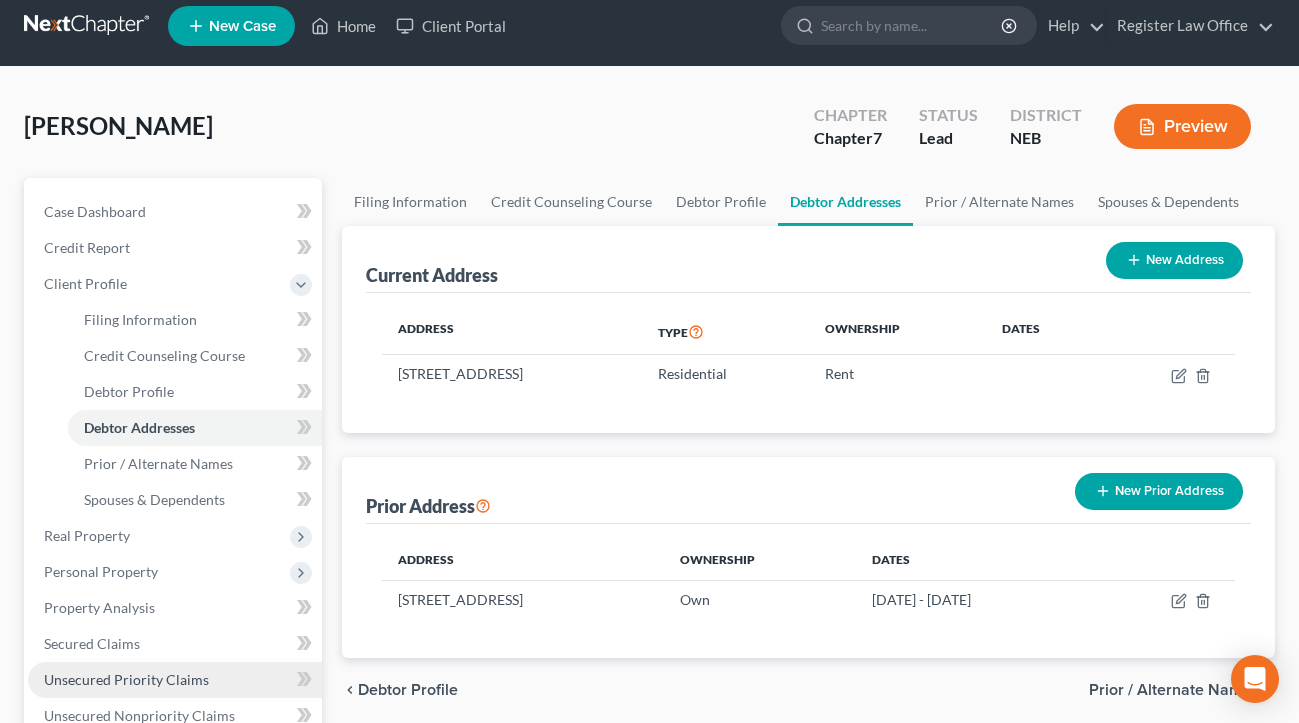 scroll, scrollTop: 200, scrollLeft: 0, axis: vertical 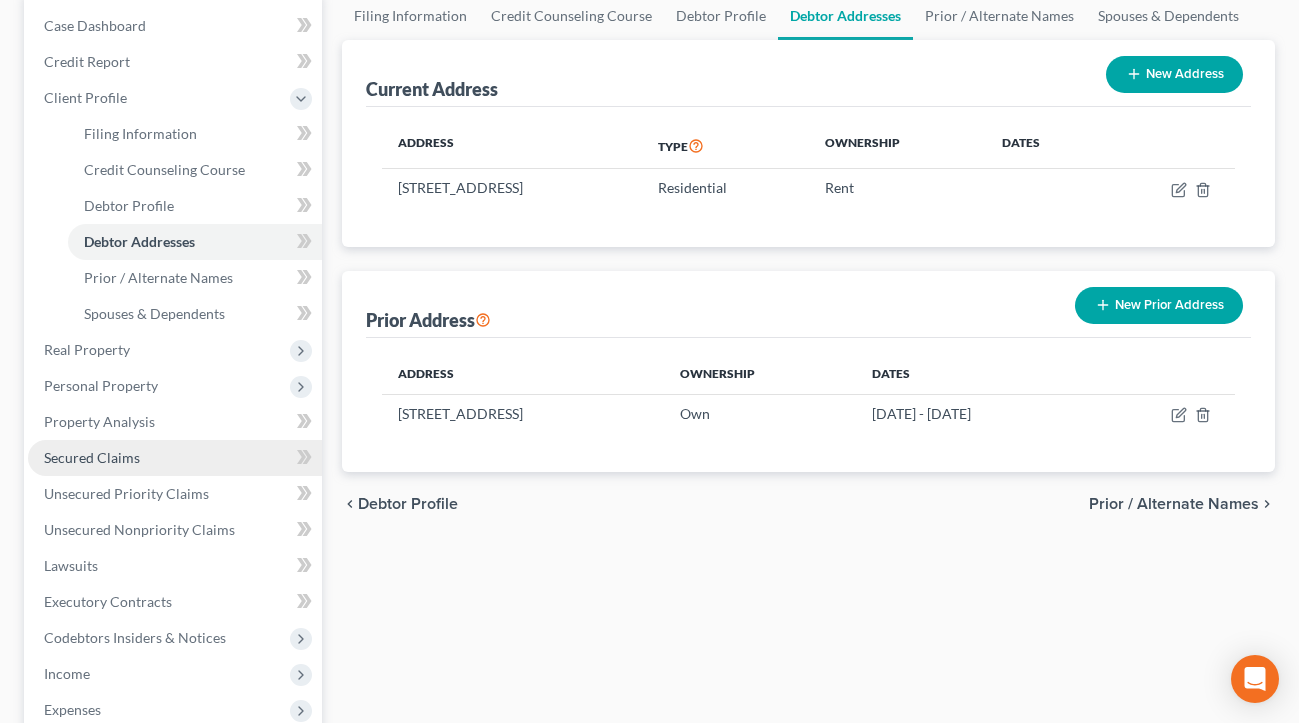 click on "Secured Claims" at bounding box center (175, 458) 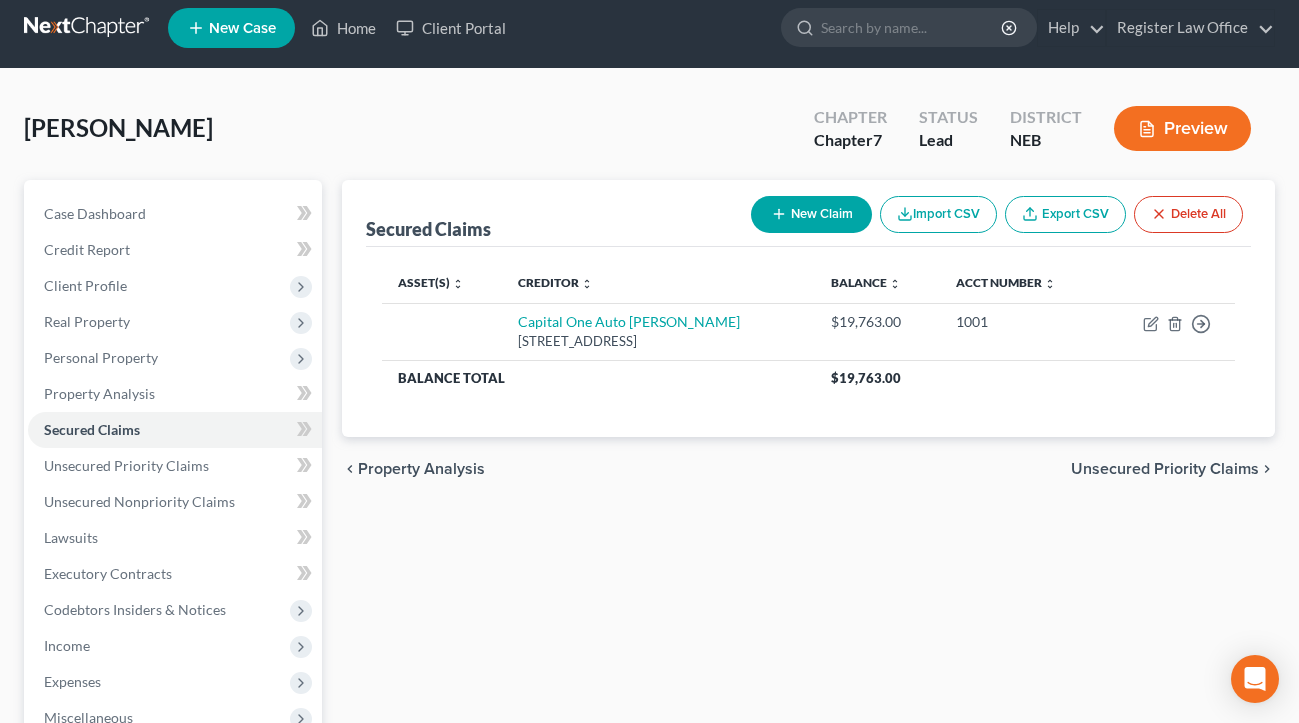 scroll, scrollTop: 0, scrollLeft: 0, axis: both 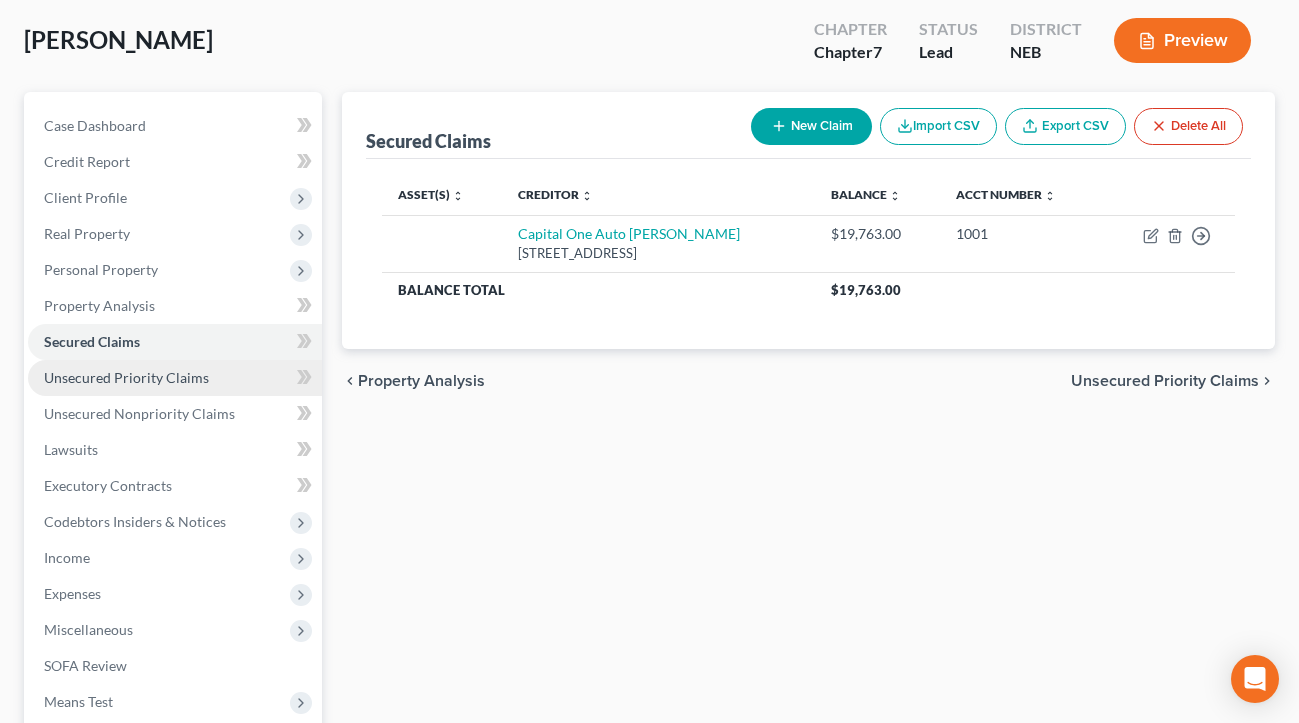 click on "Unsecured Priority Claims" at bounding box center (175, 378) 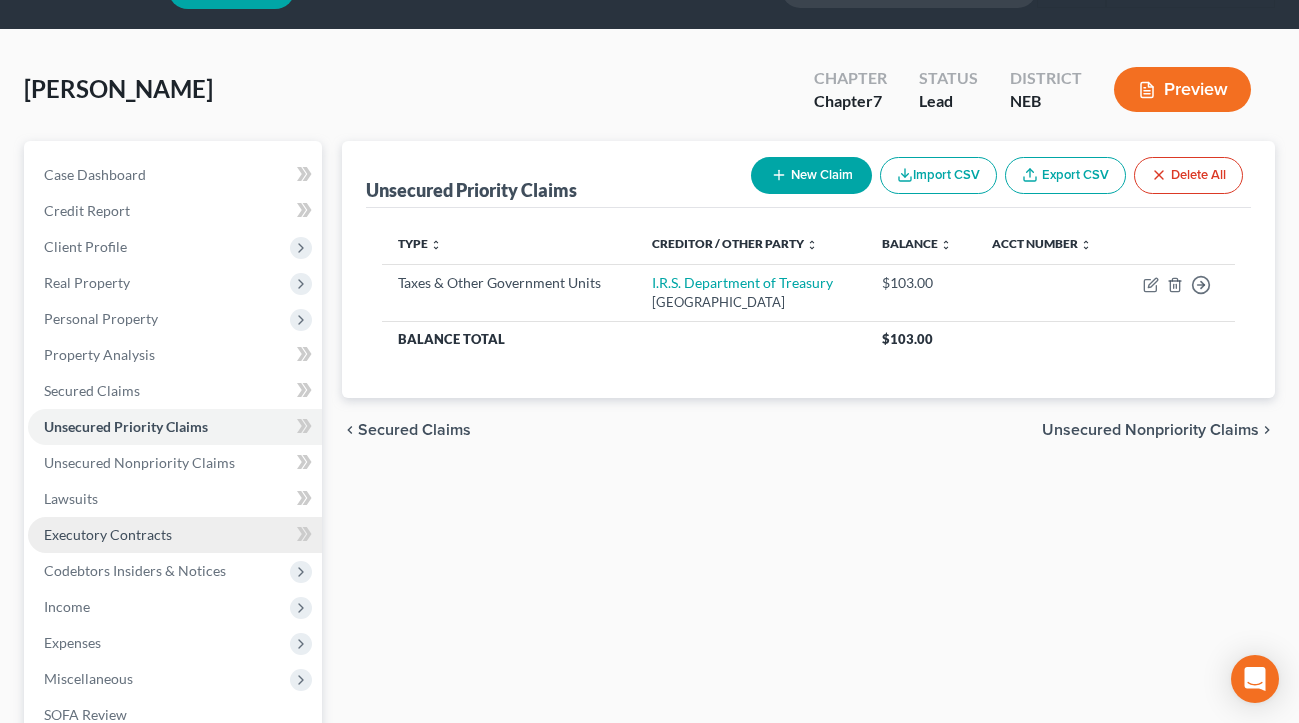 scroll, scrollTop: 100, scrollLeft: 0, axis: vertical 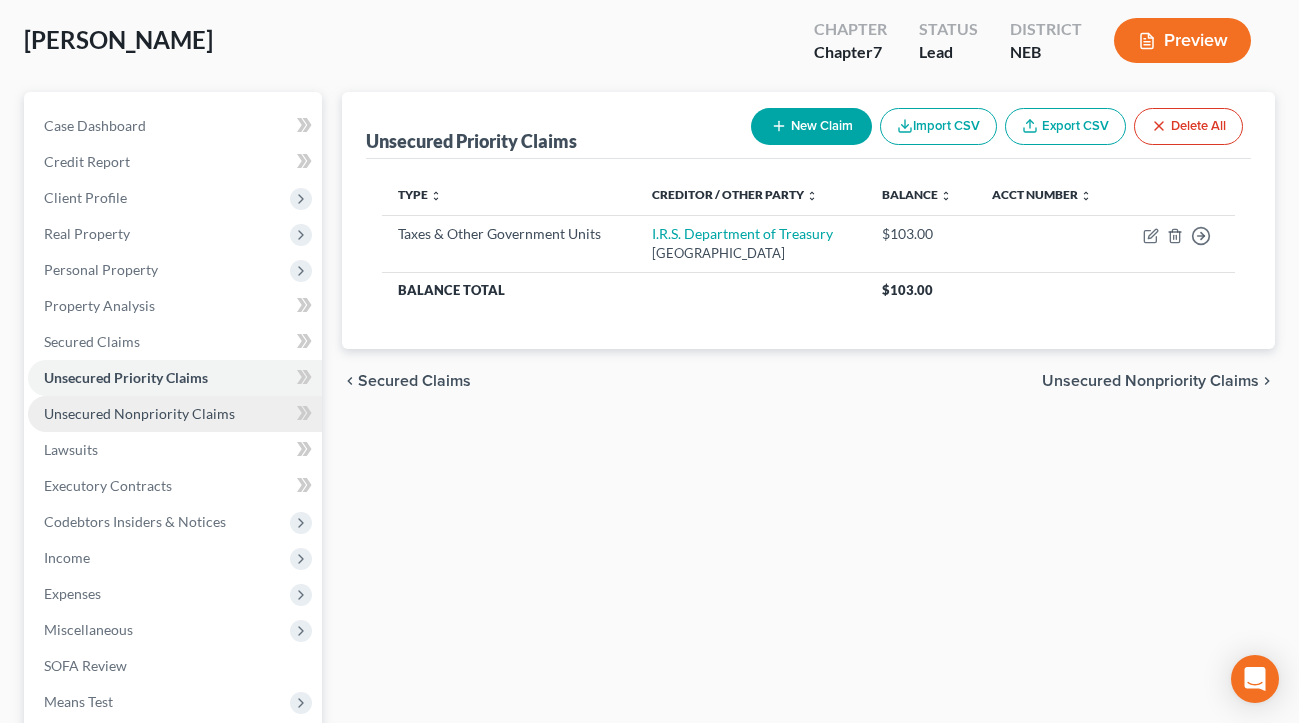click on "Unsecured Nonpriority Claims" at bounding box center [139, 413] 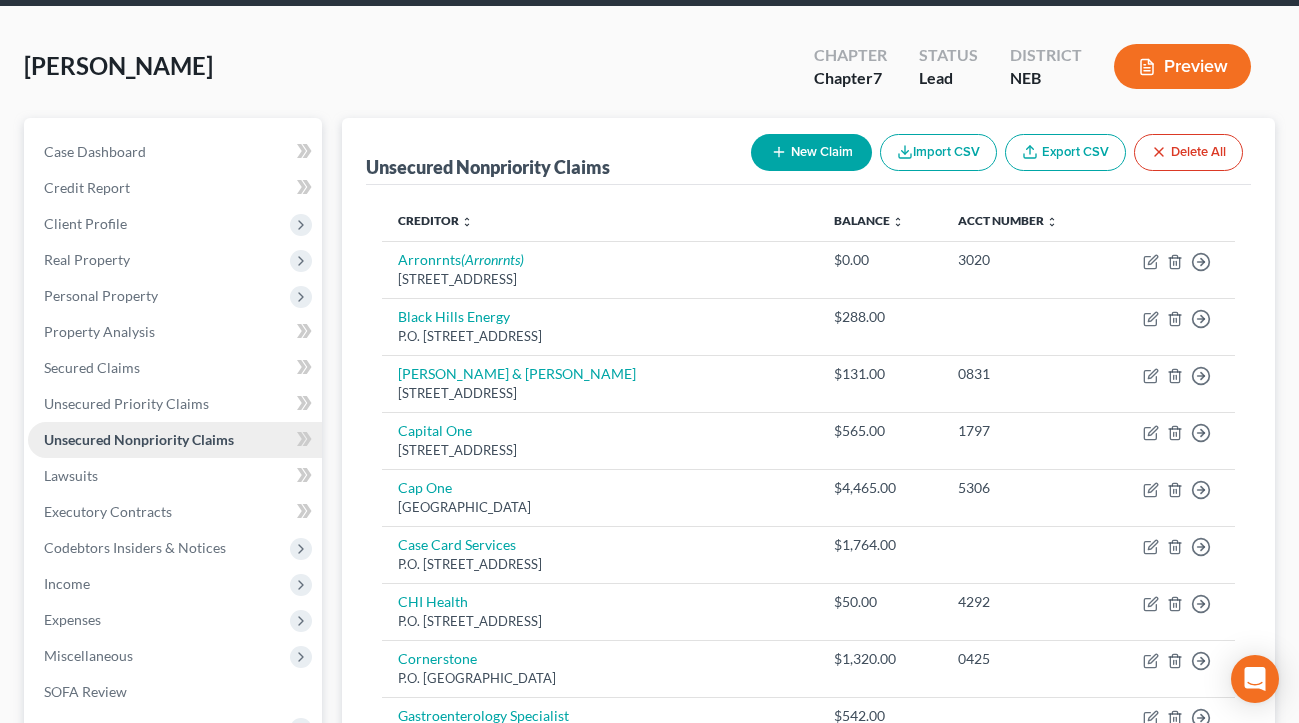 scroll, scrollTop: 200, scrollLeft: 0, axis: vertical 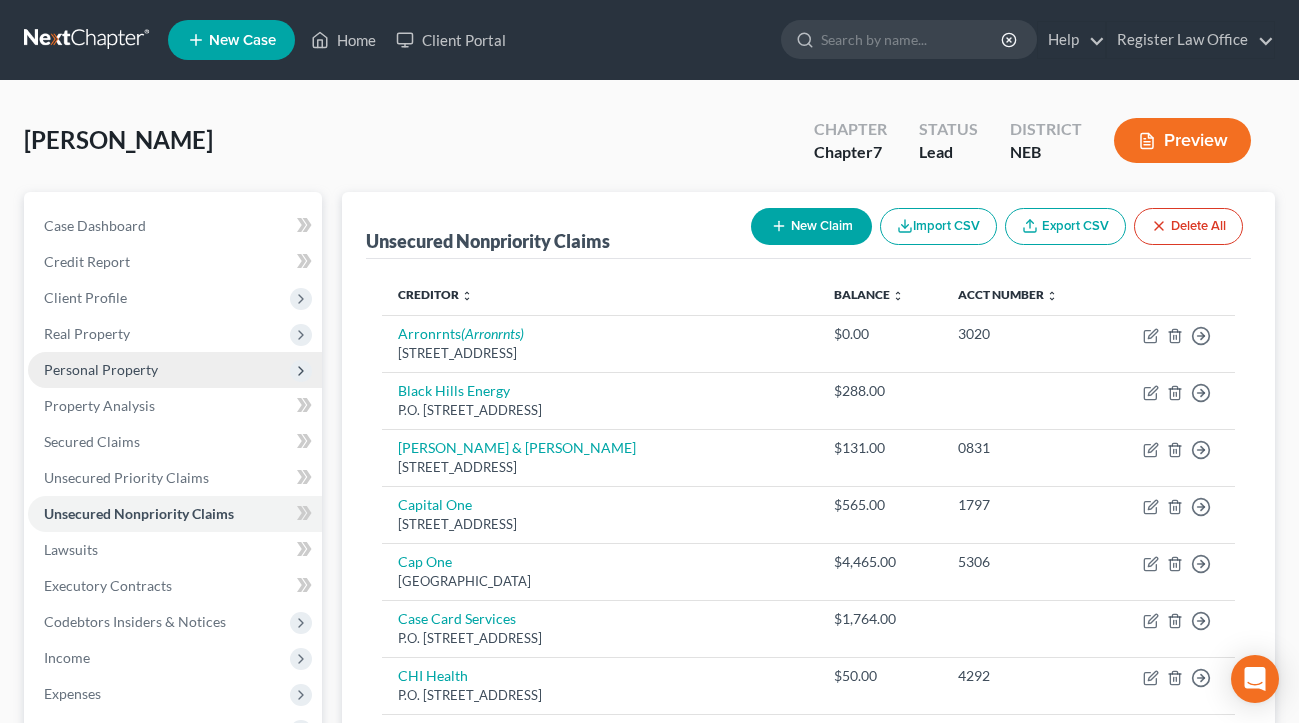 click on "Personal Property" at bounding box center (175, 370) 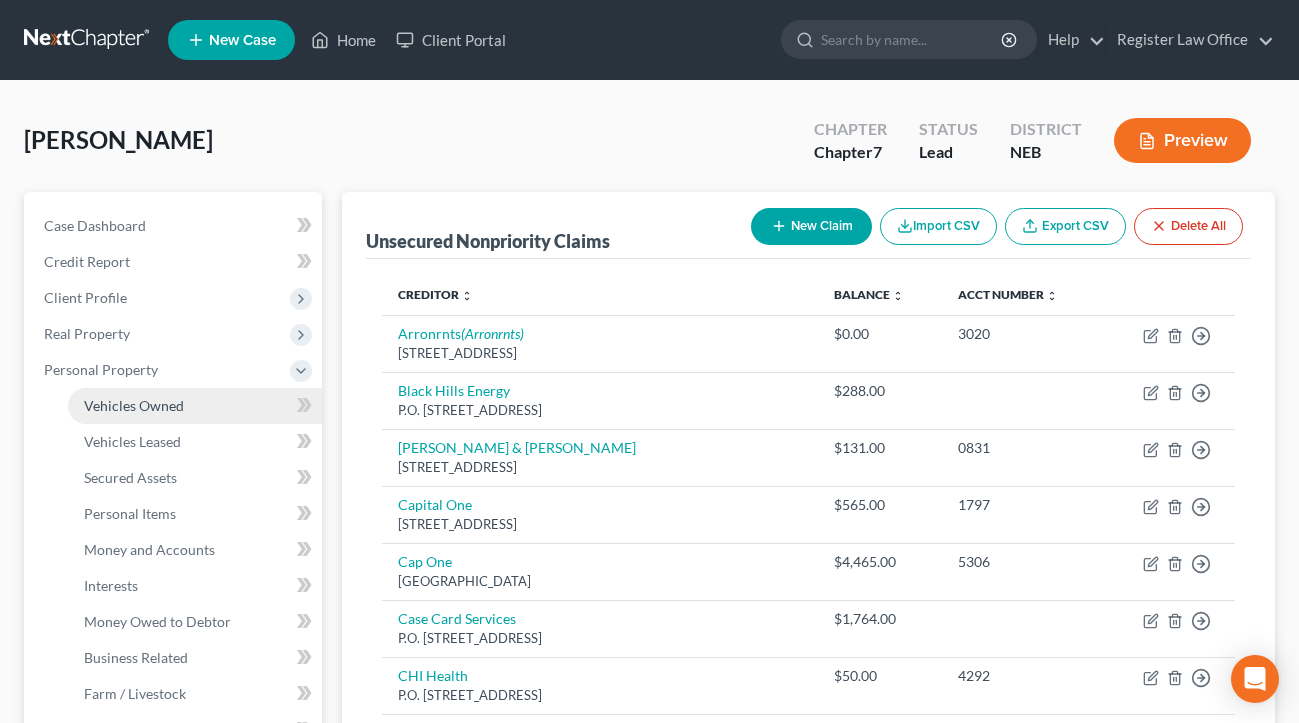 click on "Vehicles Owned" at bounding box center [134, 405] 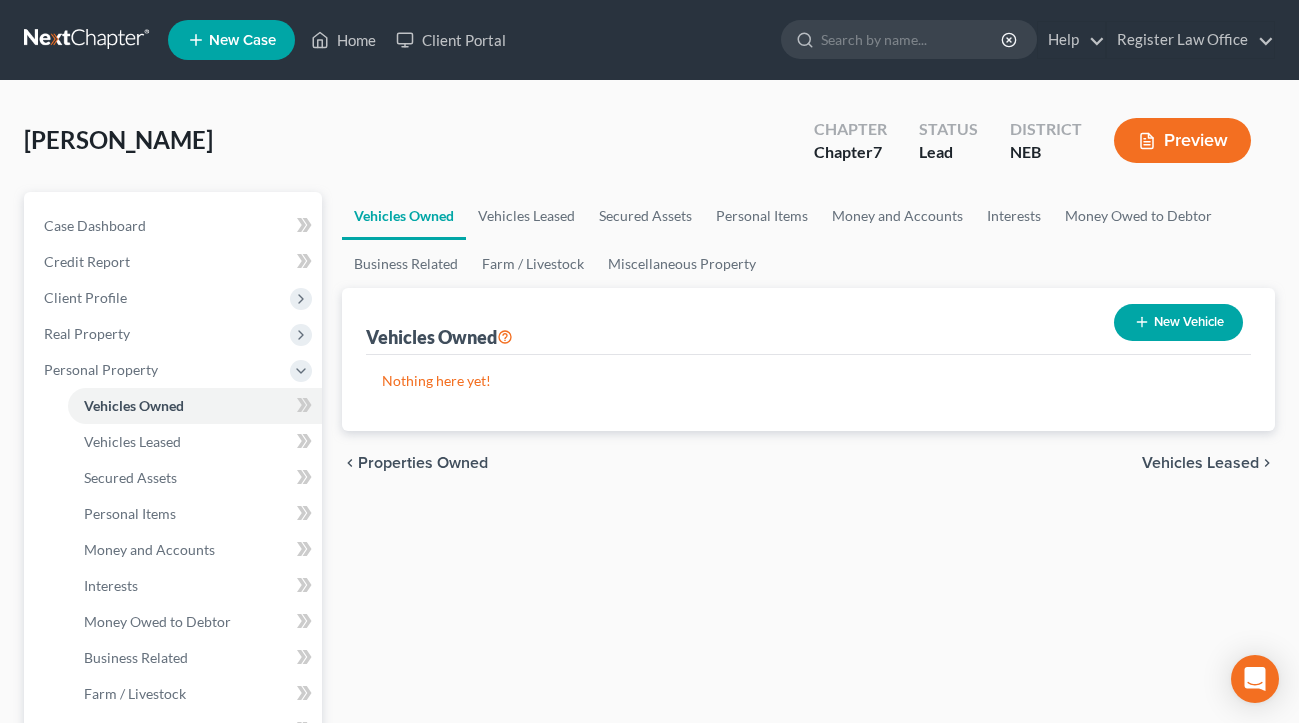 click on "New Vehicle" at bounding box center (1178, 322) 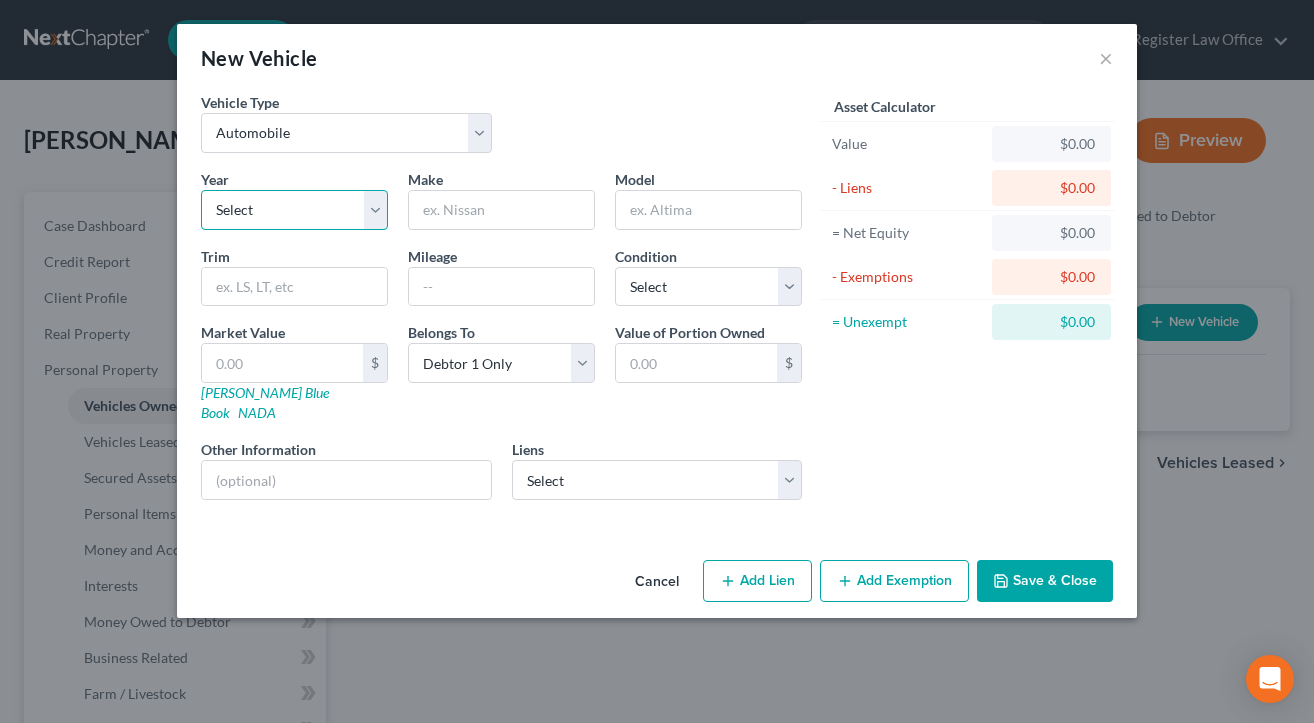 click on "Select 2026 2025 2024 2023 2022 2021 2020 2019 2018 2017 2016 2015 2014 2013 2012 2011 2010 2009 2008 2007 2006 2005 2004 2003 2002 2001 2000 1999 1998 1997 1996 1995 1994 1993 1992 1991 1990 1989 1988 1987 1986 1985 1984 1983 1982 1981 1980 1979 1978 1977 1976 1975 1974 1973 1972 1971 1970 1969 1968 1967 1966 1965 1964 1963 1962 1961 1960 1959 1958 1957 1956 1955 1954 1953 1952 1951 1950 1949 1948 1947 1946 1945 1944 1943 1942 1941 1940 1939 1938 1937 1936 1935 1934 1933 1932 1931 1930 1929 1928 1927 1926 1925 1924 1923 1922 1921 1920 1919 1918 1917 1916 1915 1914 1913 1912 1911 1910 1909 1908 1907 1906 1905 1904 1903 1902 1901" at bounding box center (294, 210) 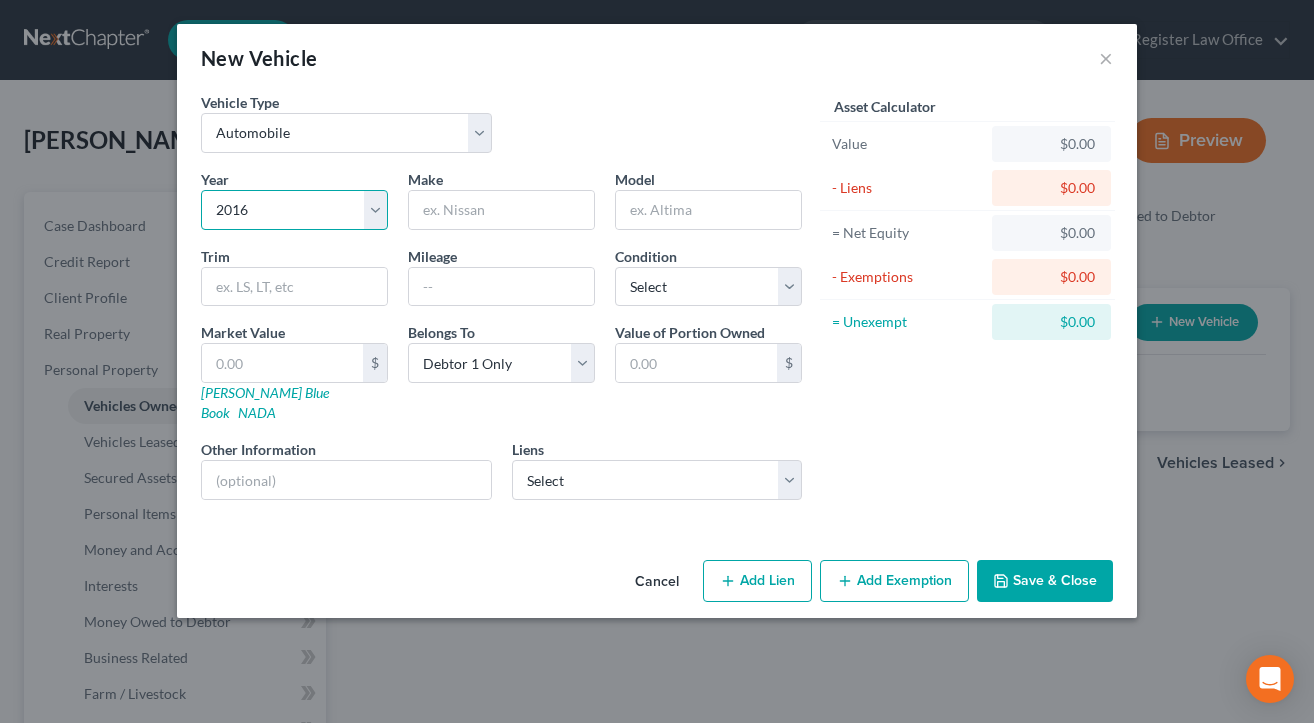 click on "Select 2026 2025 2024 2023 2022 2021 2020 2019 2018 2017 2016 2015 2014 2013 2012 2011 2010 2009 2008 2007 2006 2005 2004 2003 2002 2001 2000 1999 1998 1997 1996 1995 1994 1993 1992 1991 1990 1989 1988 1987 1986 1985 1984 1983 1982 1981 1980 1979 1978 1977 1976 1975 1974 1973 1972 1971 1970 1969 1968 1967 1966 1965 1964 1963 1962 1961 1960 1959 1958 1957 1956 1955 1954 1953 1952 1951 1950 1949 1948 1947 1946 1945 1944 1943 1942 1941 1940 1939 1938 1937 1936 1935 1934 1933 1932 1931 1930 1929 1928 1927 1926 1925 1924 1923 1922 1921 1920 1919 1918 1917 1916 1915 1914 1913 1912 1911 1910 1909 1908 1907 1906 1905 1904 1903 1902 1901" at bounding box center (294, 210) 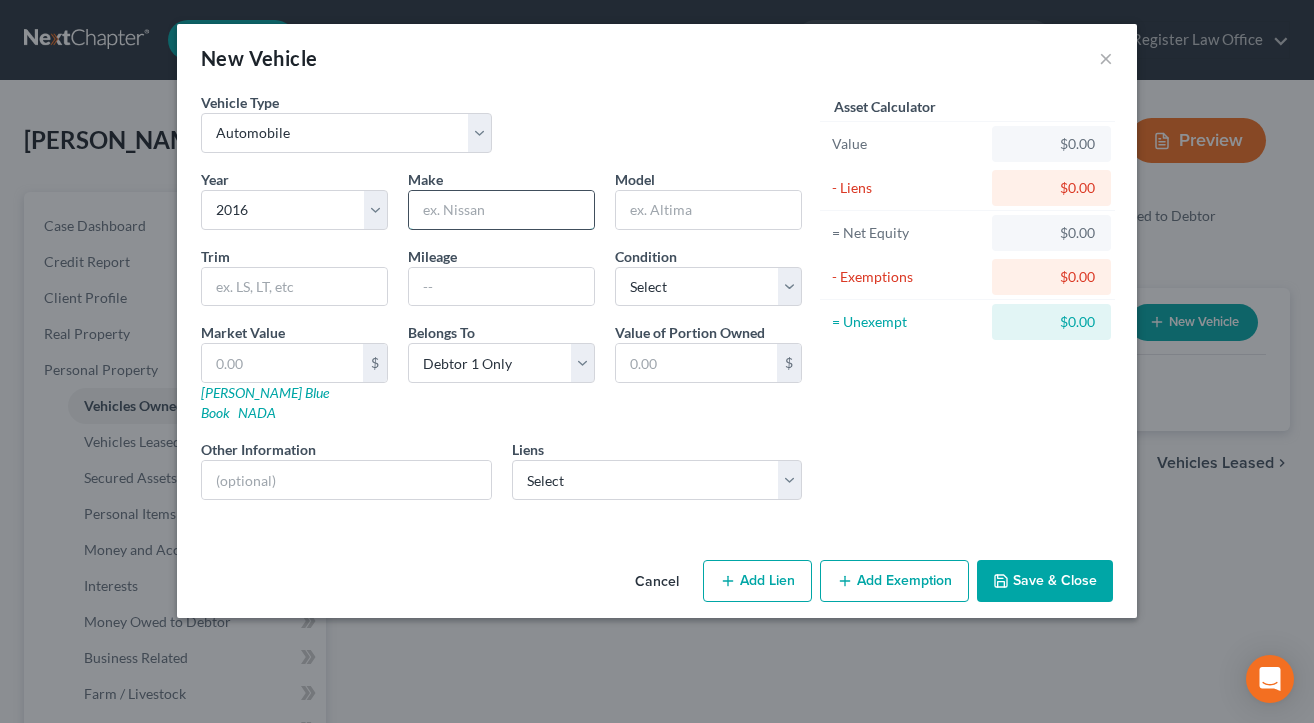 click at bounding box center (501, 210) 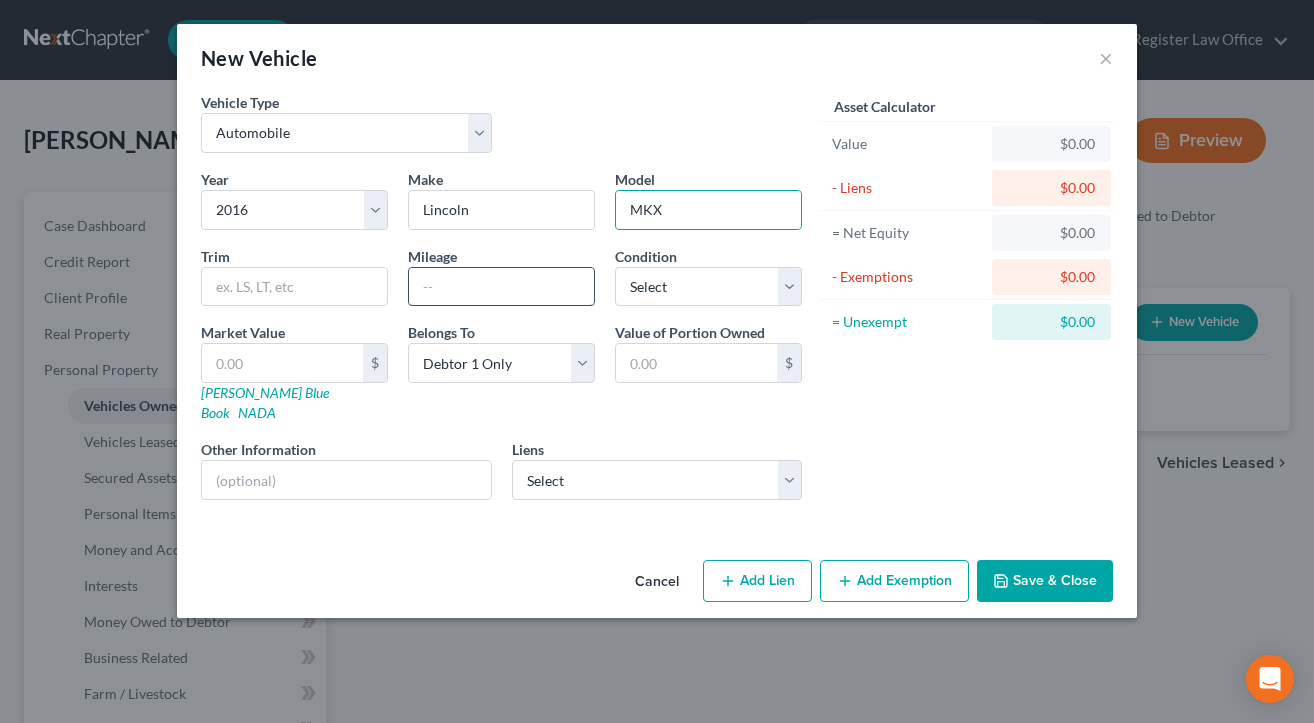 click at bounding box center (501, 287) 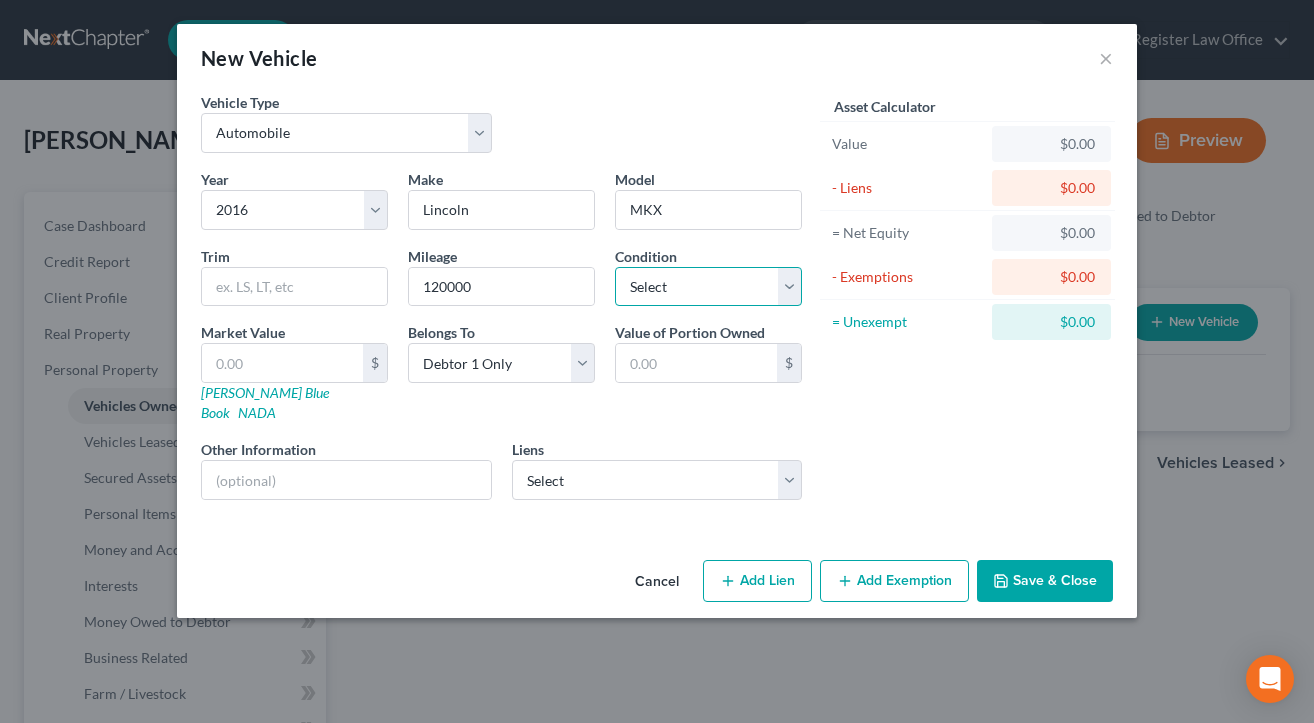 click on "Select Excellent Very Good Good Fair Poor" at bounding box center [708, 287] 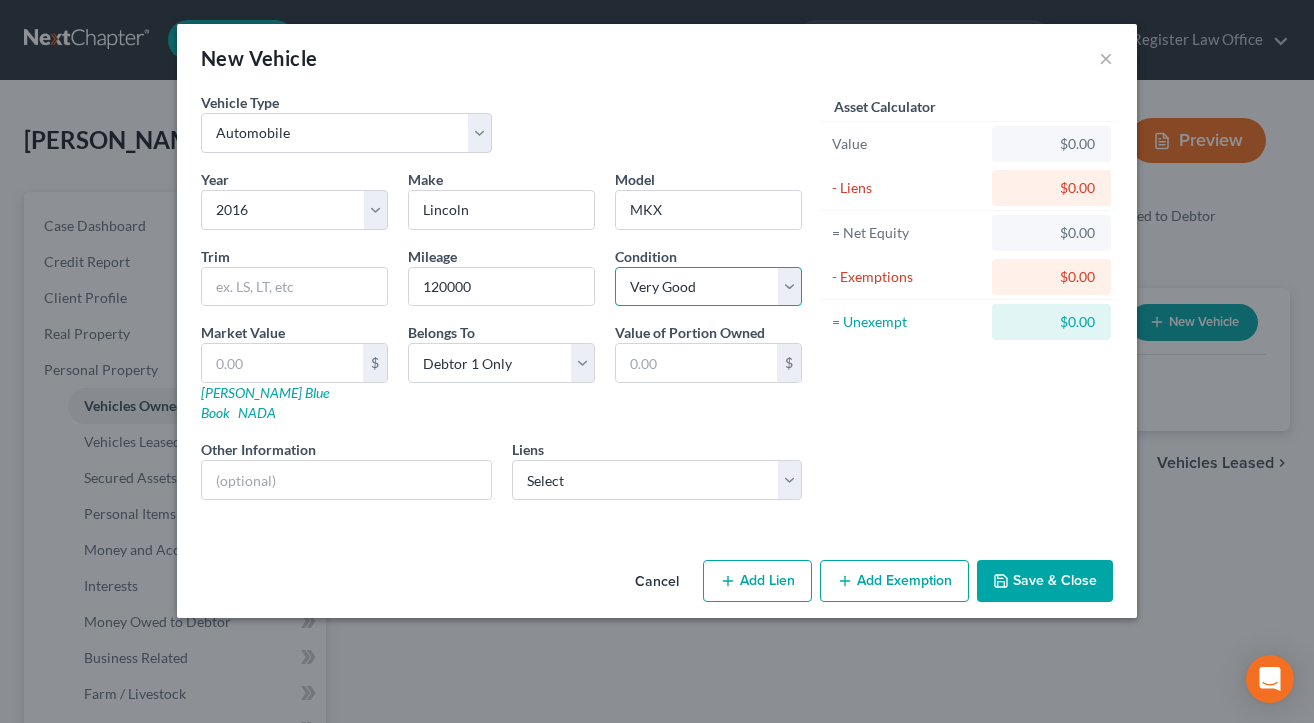 click on "Select Excellent Very Good Good Fair Poor" at bounding box center (708, 287) 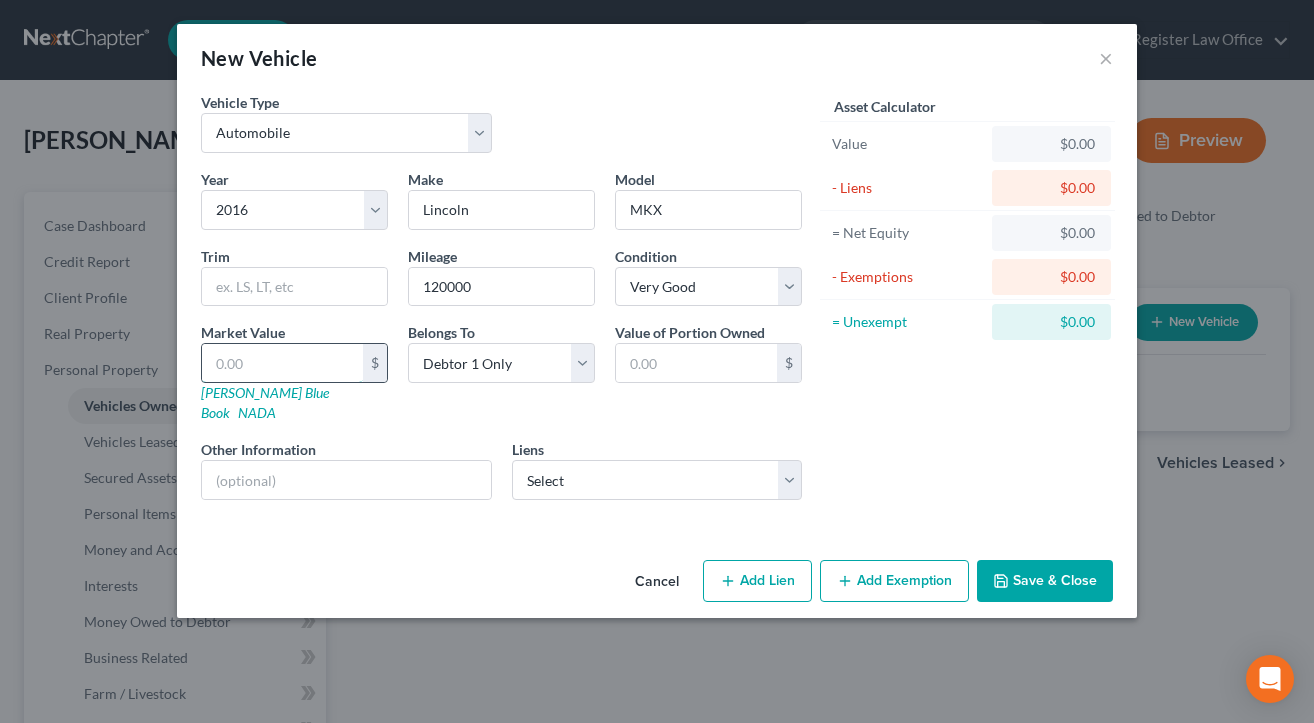 click at bounding box center (282, 363) 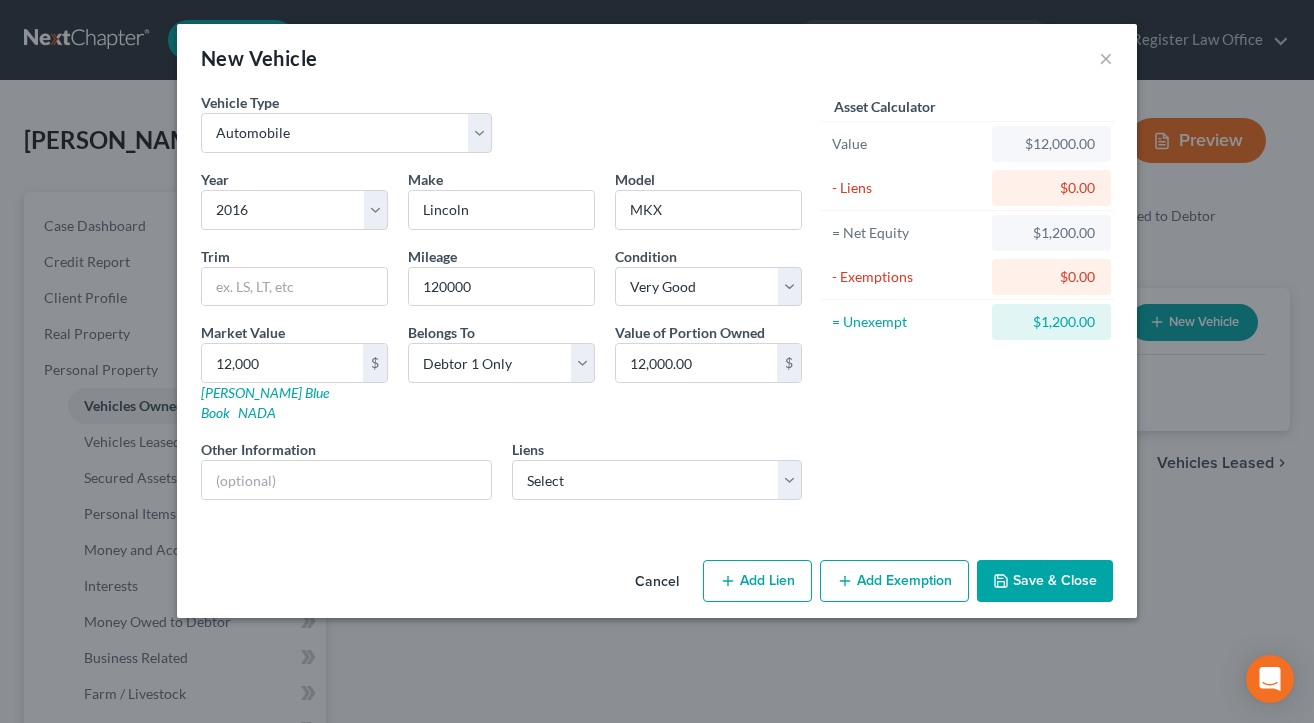 drag, startPoint x: 368, startPoint y: 517, endPoint x: 456, endPoint y: 497, distance: 90.24411 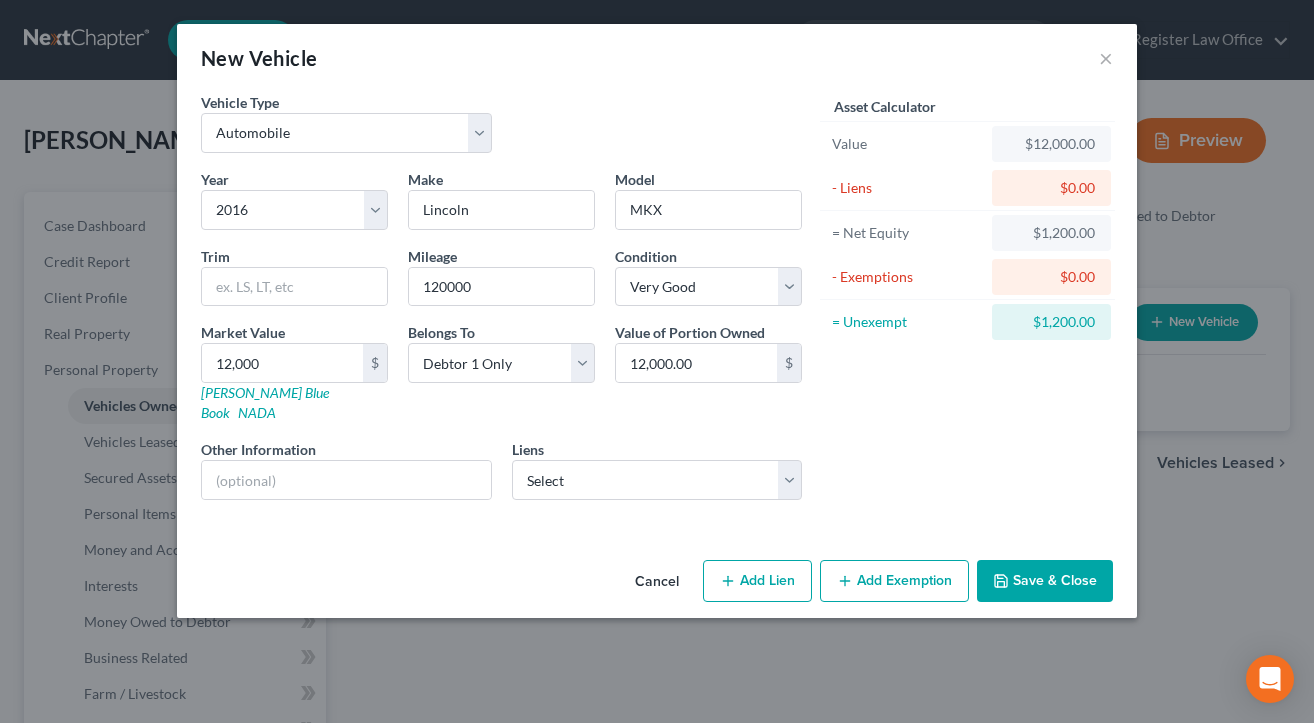 click on "Add Lien" at bounding box center [757, 581] 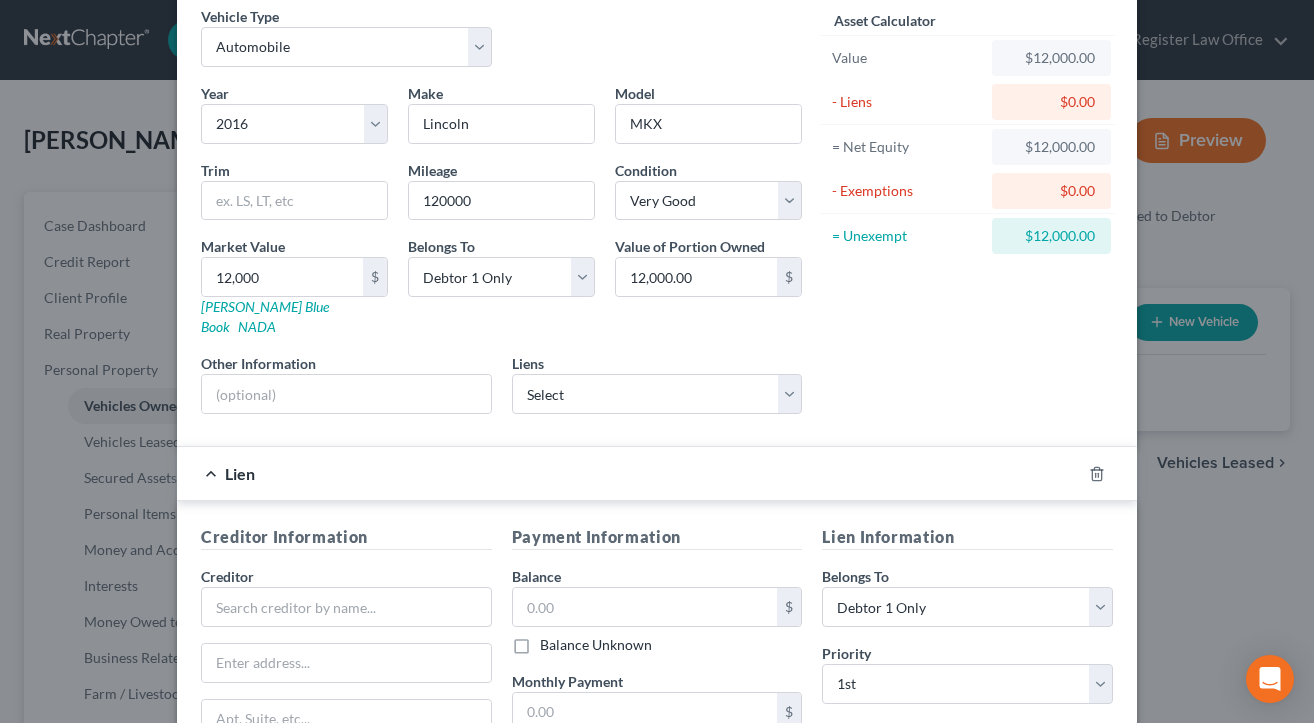 scroll, scrollTop: 200, scrollLeft: 0, axis: vertical 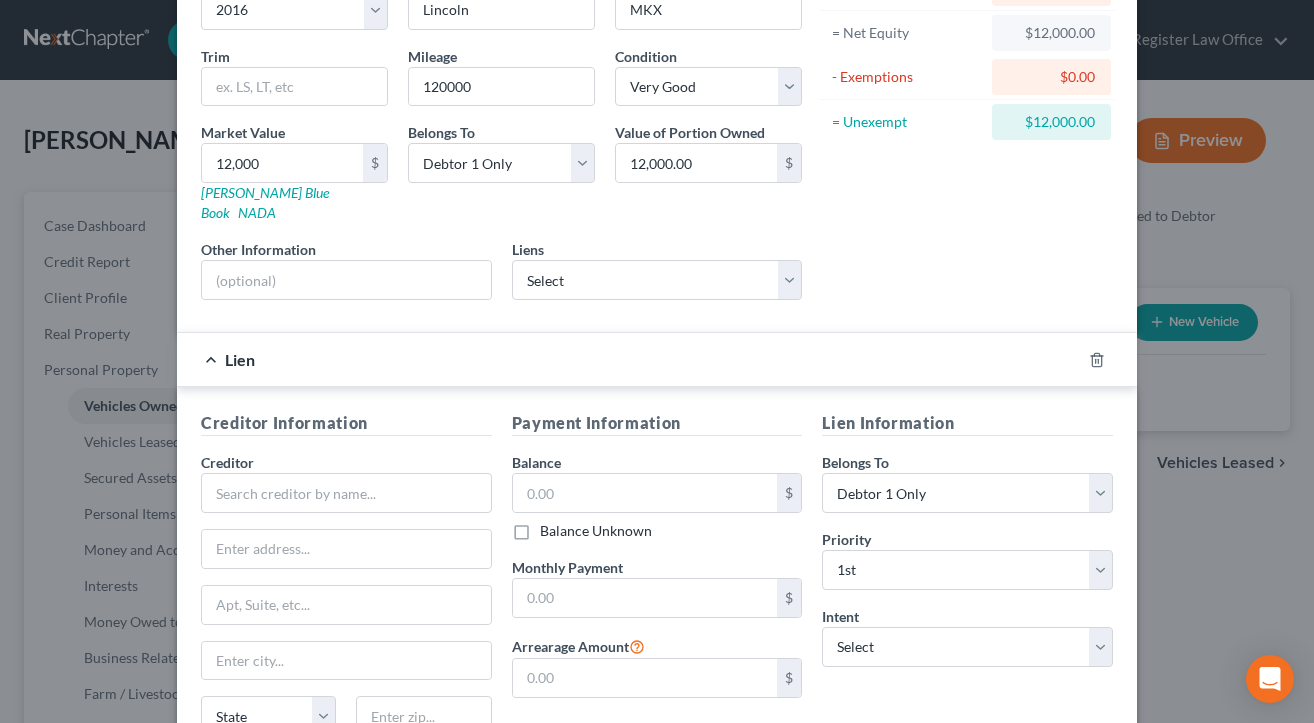 click on "Lien" at bounding box center (240, 359) 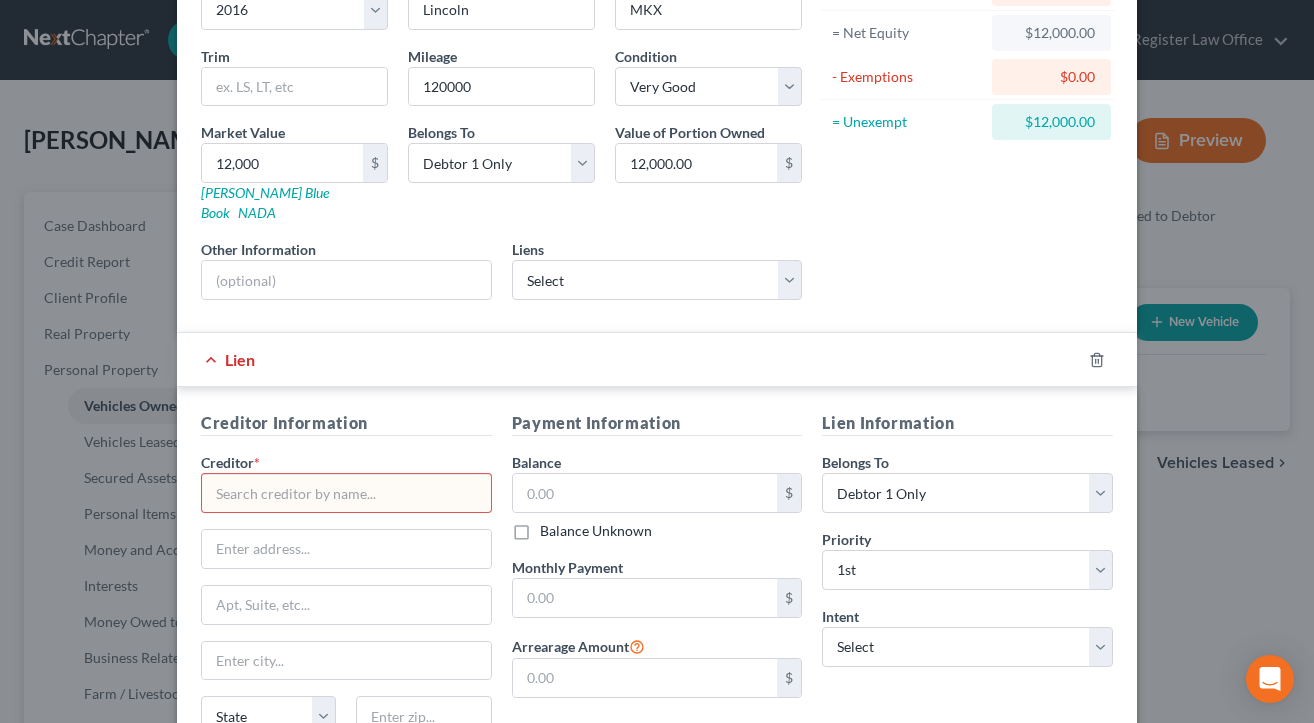 click at bounding box center [346, 493] 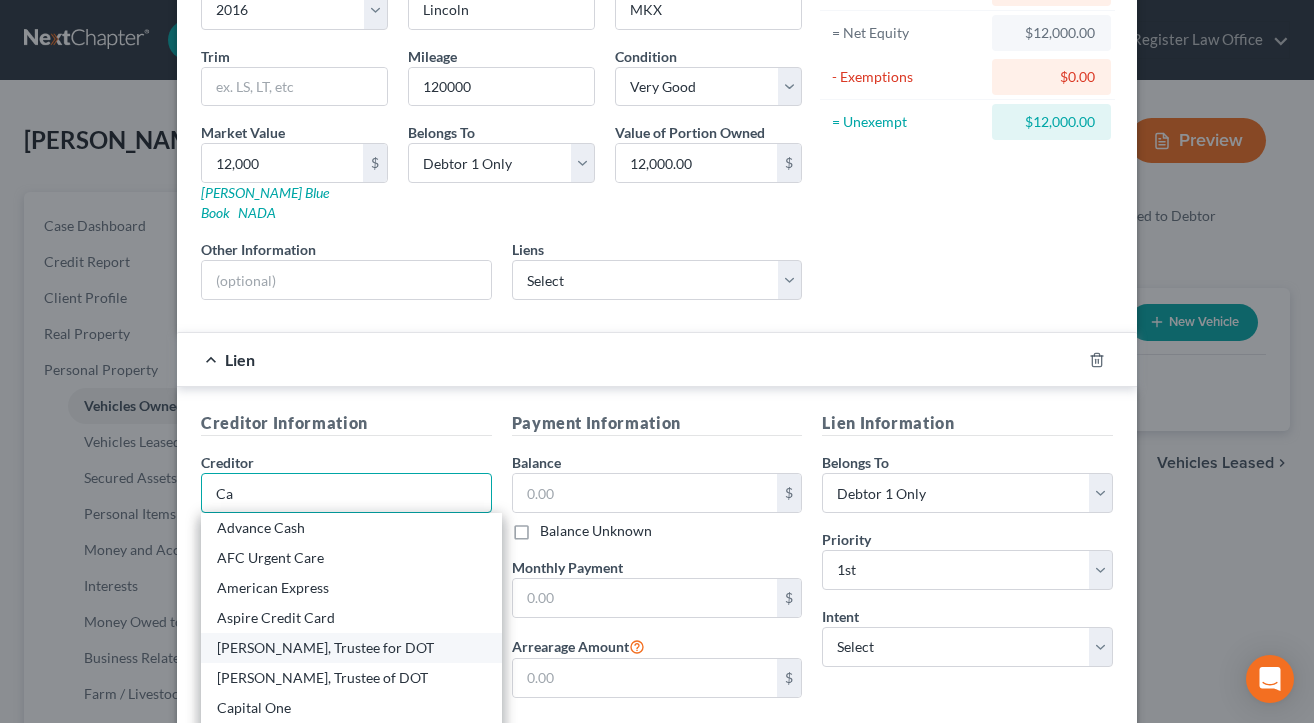 scroll, scrollTop: 100, scrollLeft: 0, axis: vertical 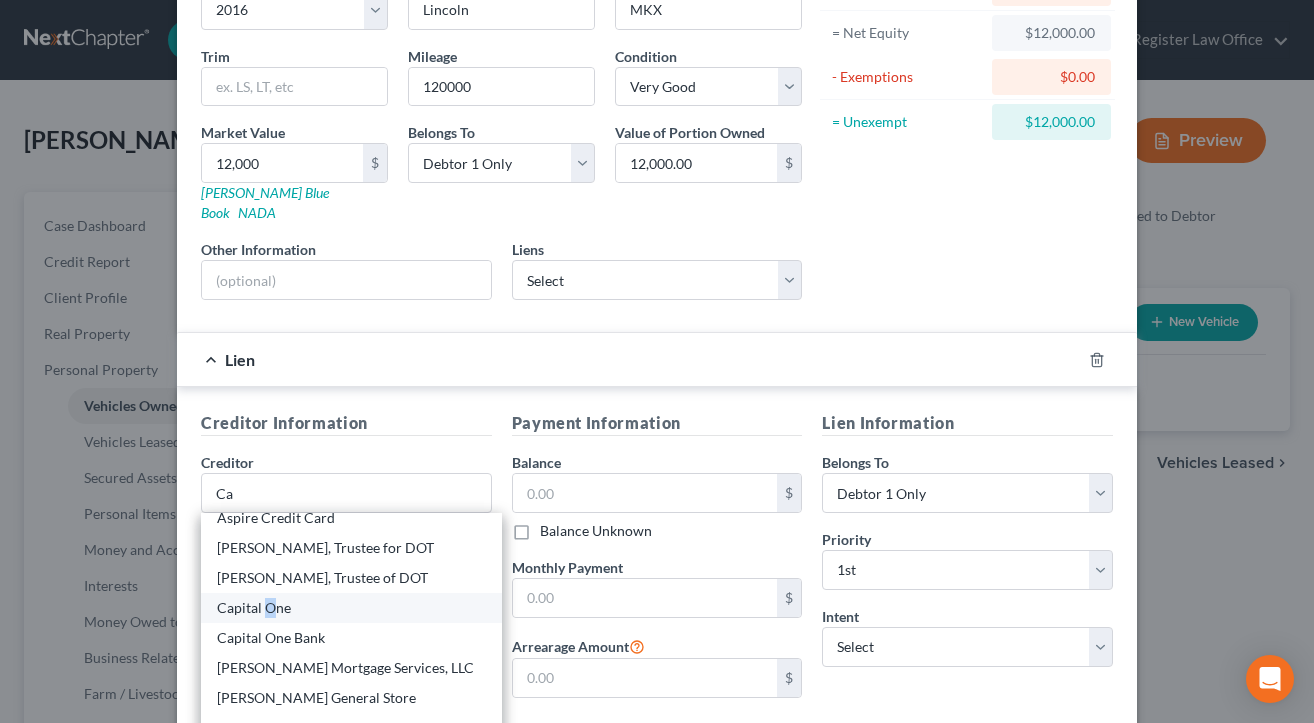 click on "Capital One" at bounding box center (351, 608) 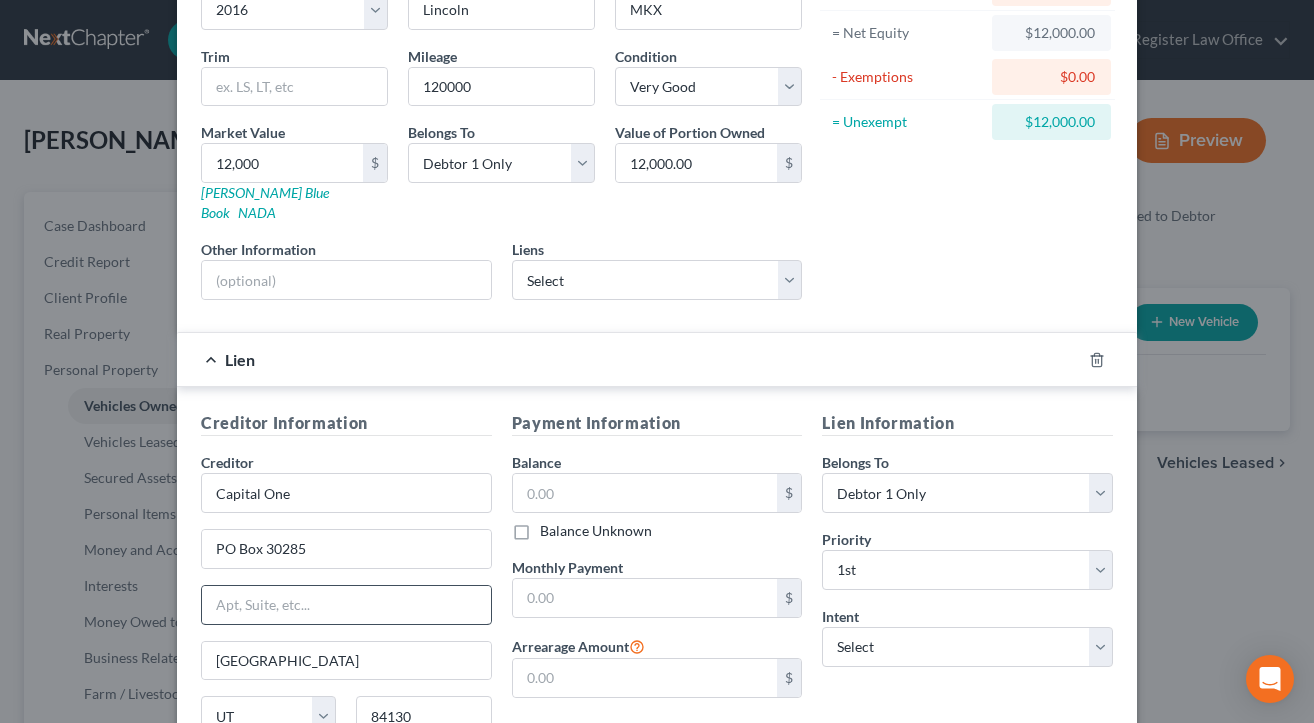 scroll, scrollTop: 0, scrollLeft: 0, axis: both 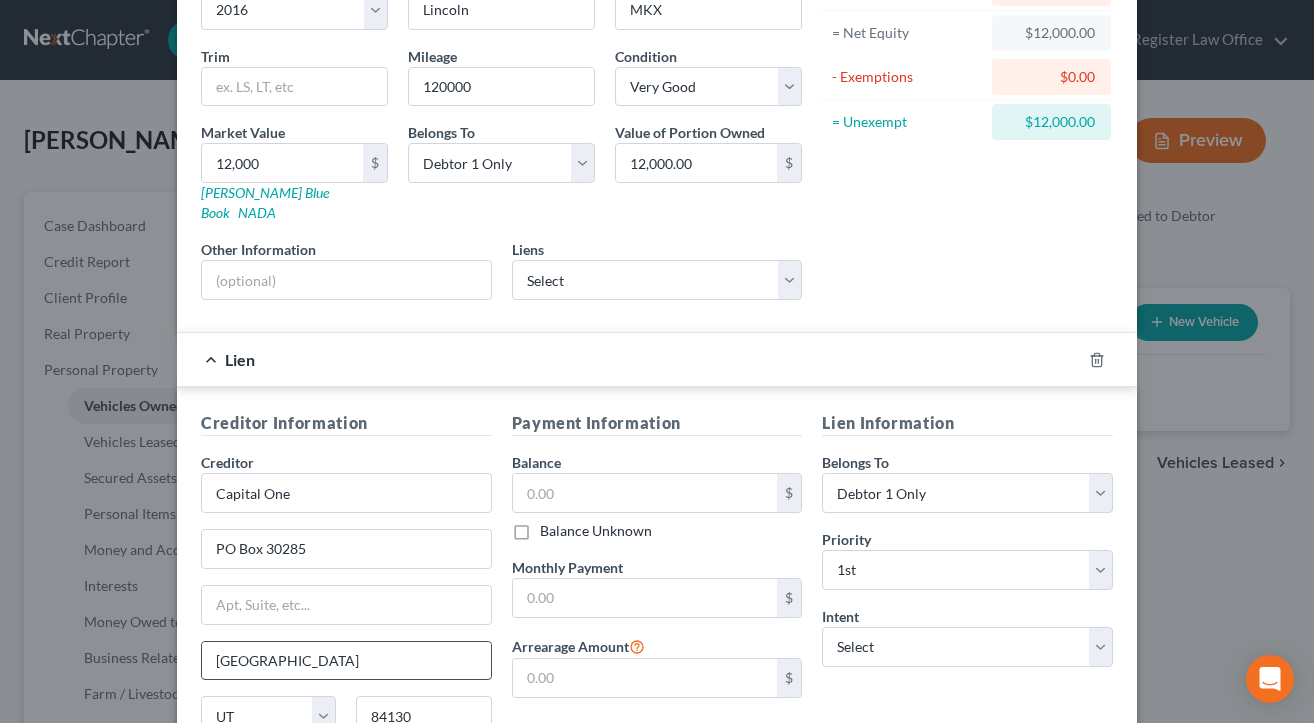 click on "[GEOGRAPHIC_DATA]" at bounding box center (346, 661) 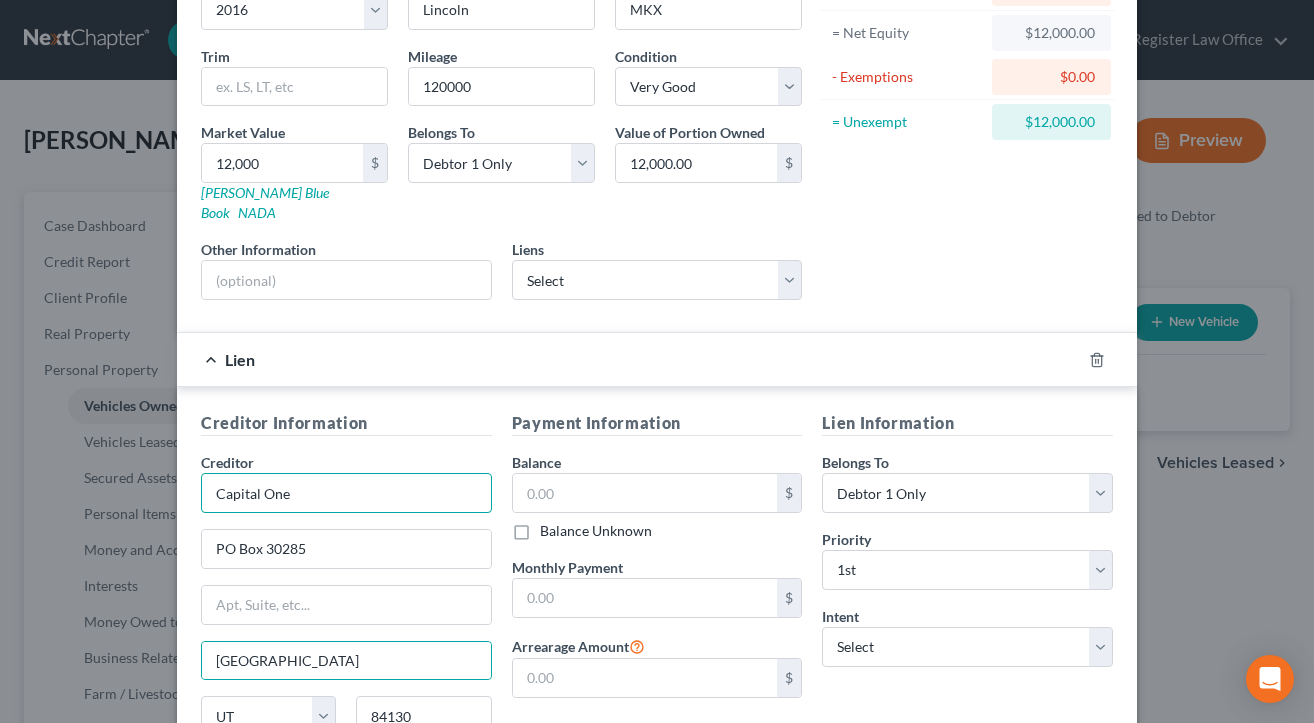 click on "Capital One" at bounding box center (346, 493) 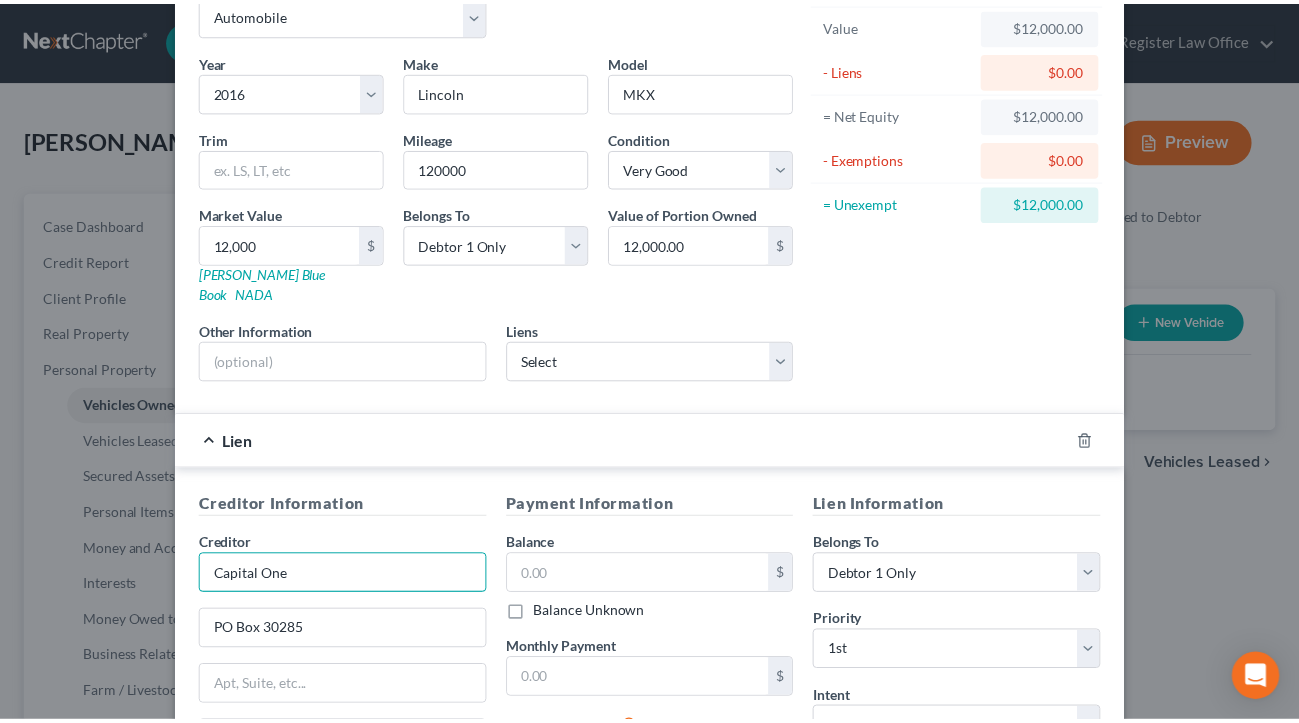 scroll, scrollTop: 371, scrollLeft: 0, axis: vertical 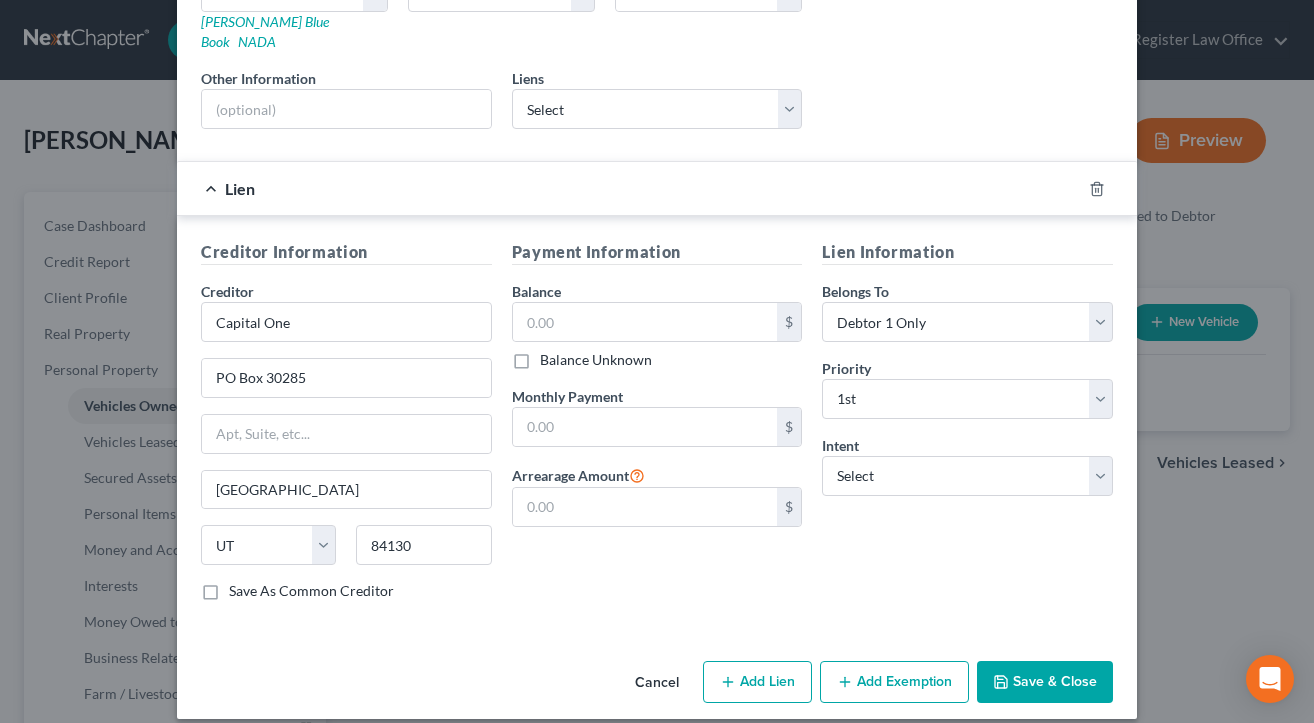 click on "Save & Close" at bounding box center [1045, 682] 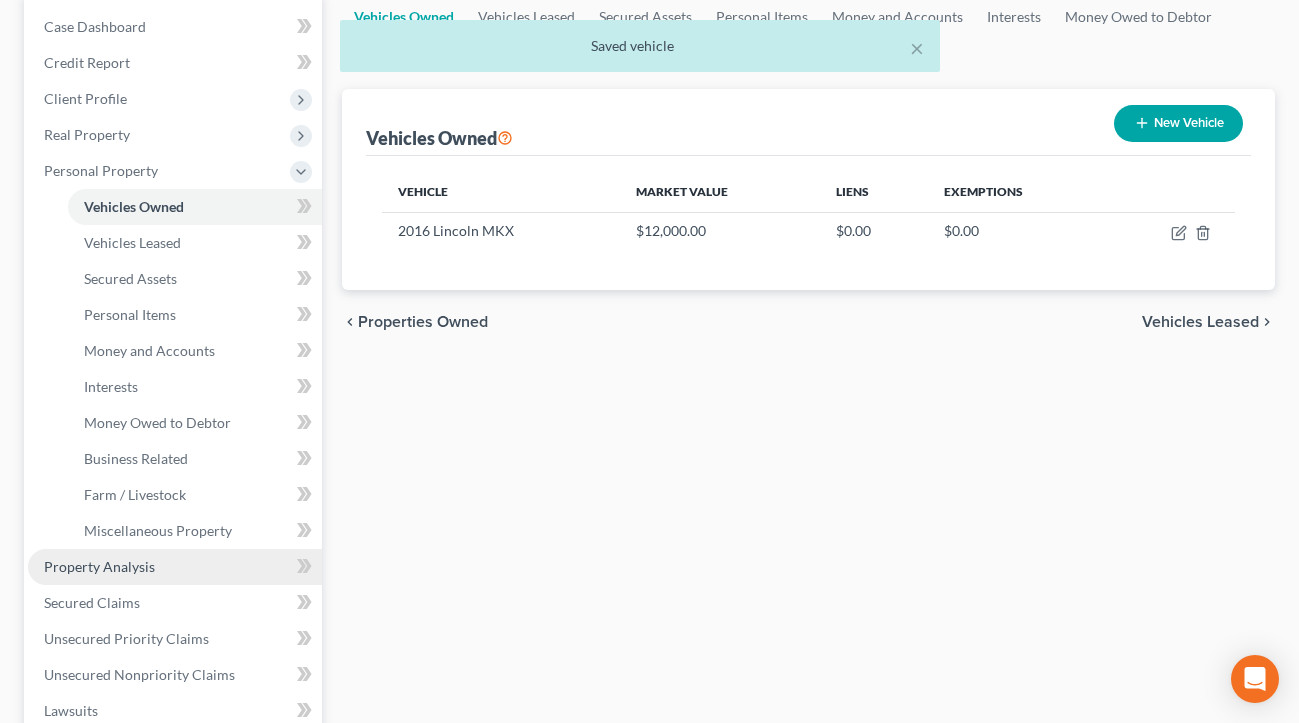 scroll, scrollTop: 200, scrollLeft: 0, axis: vertical 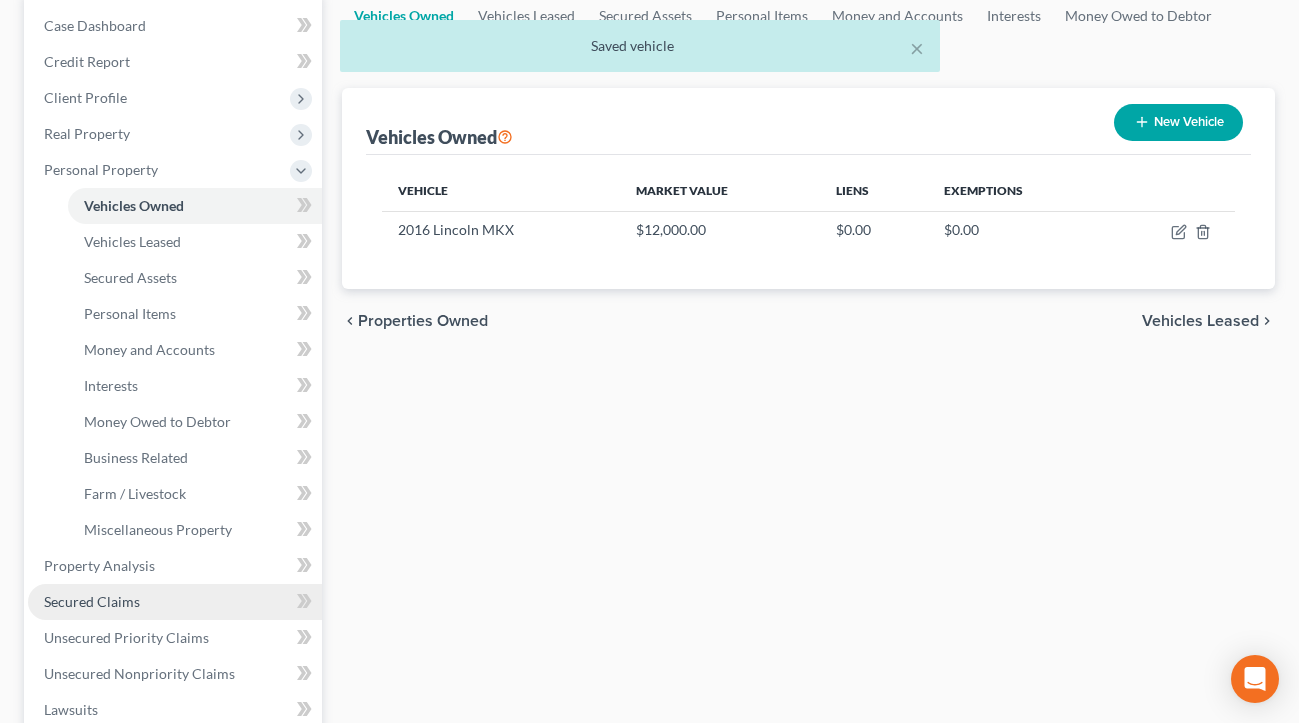 click on "Secured Claims" at bounding box center [92, 601] 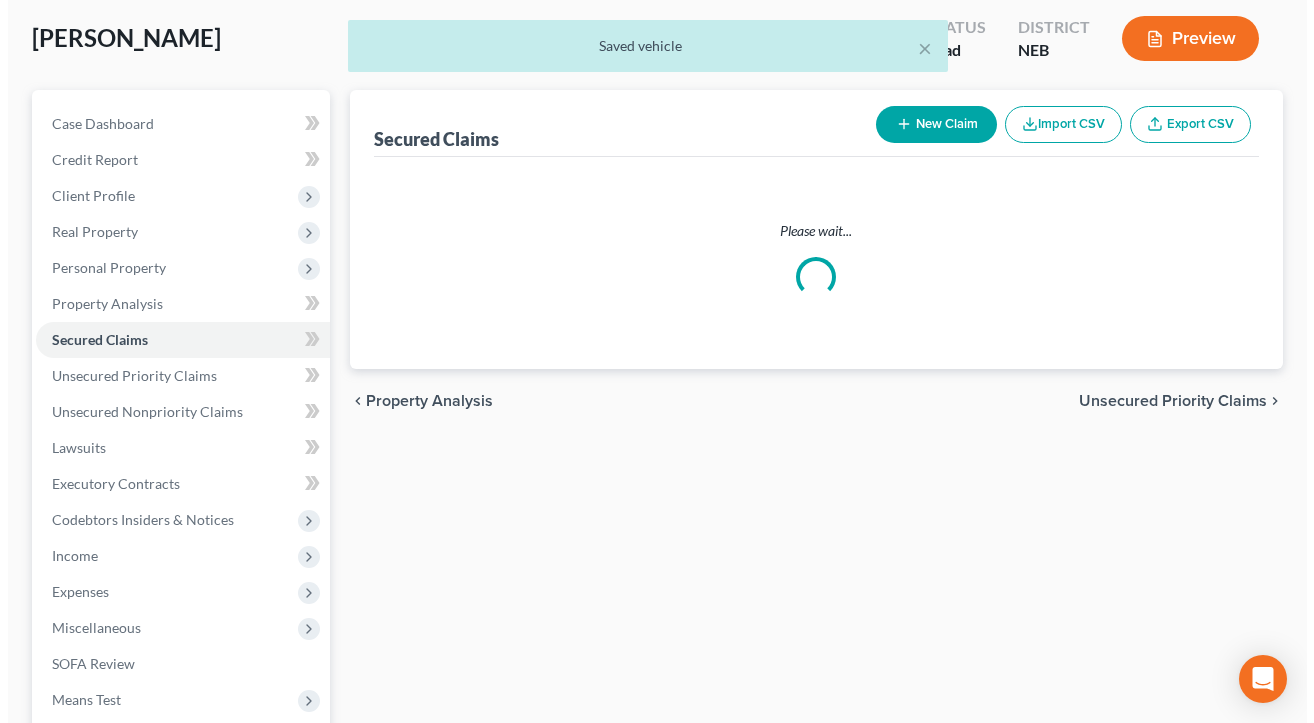 scroll, scrollTop: 0, scrollLeft: 0, axis: both 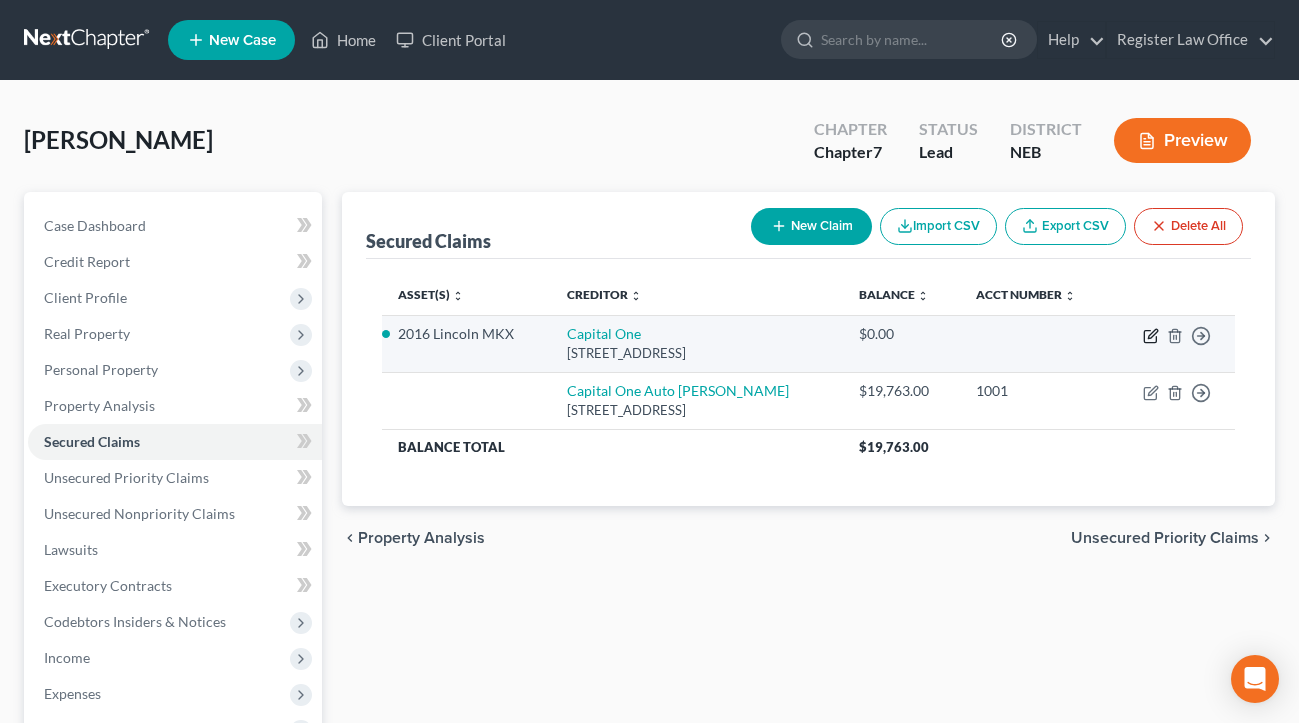 click 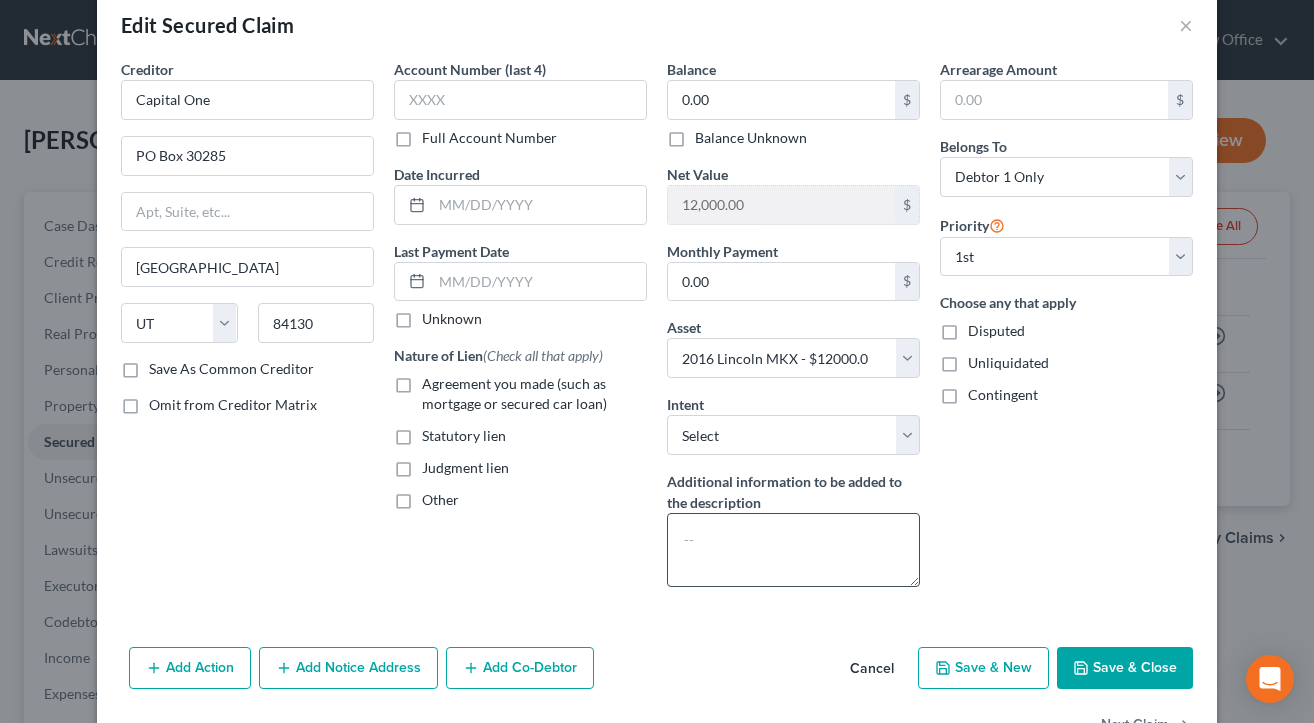 scroll, scrollTop: 0, scrollLeft: 0, axis: both 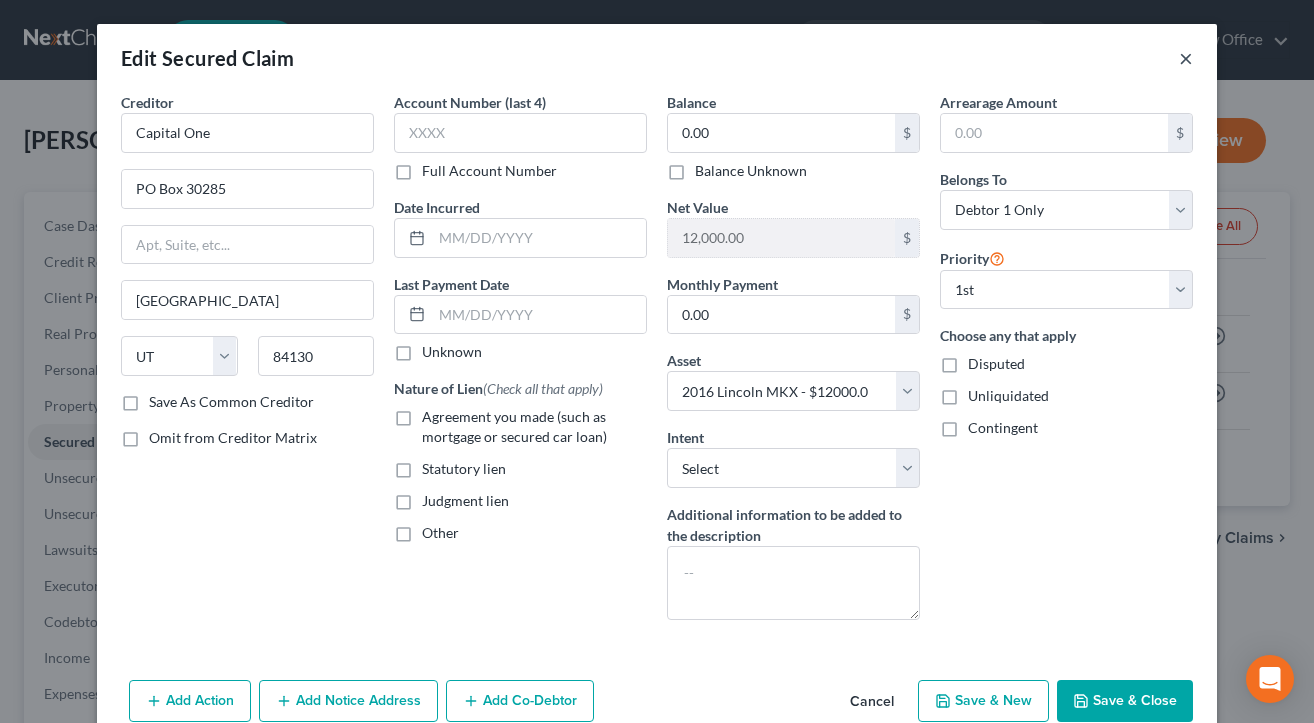 click on "×" at bounding box center [1186, 58] 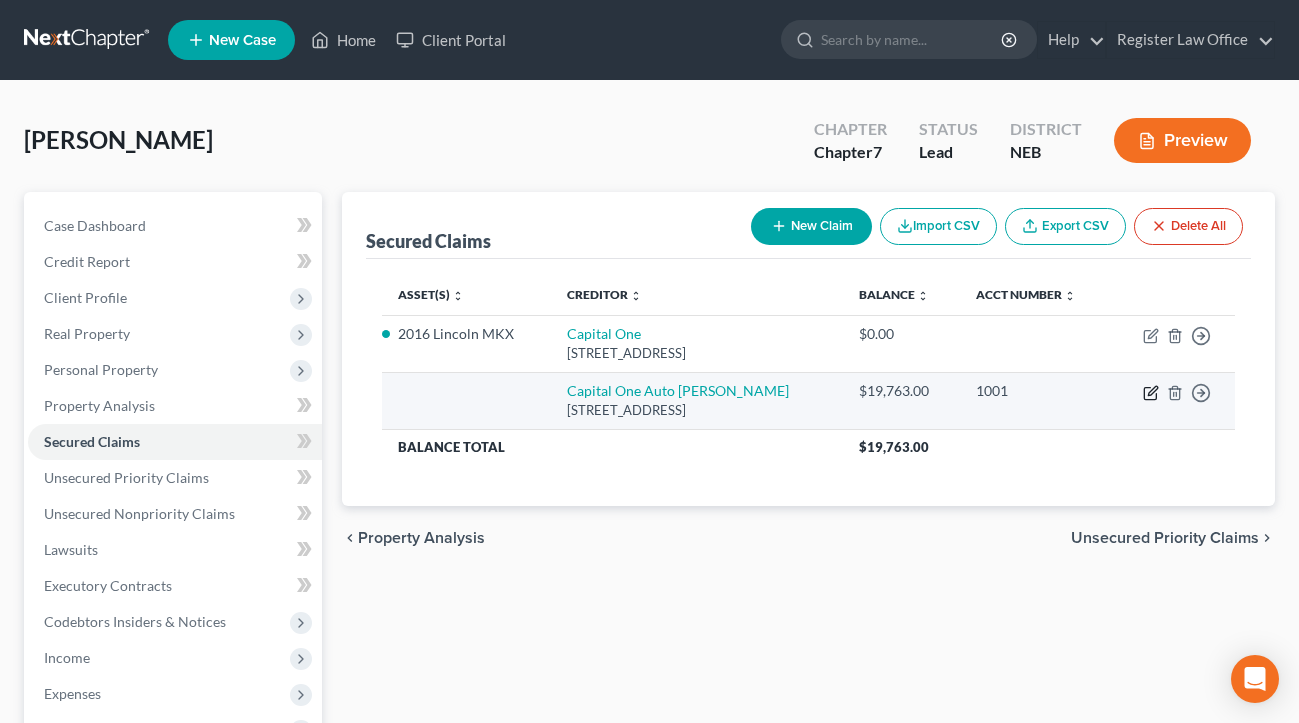 click 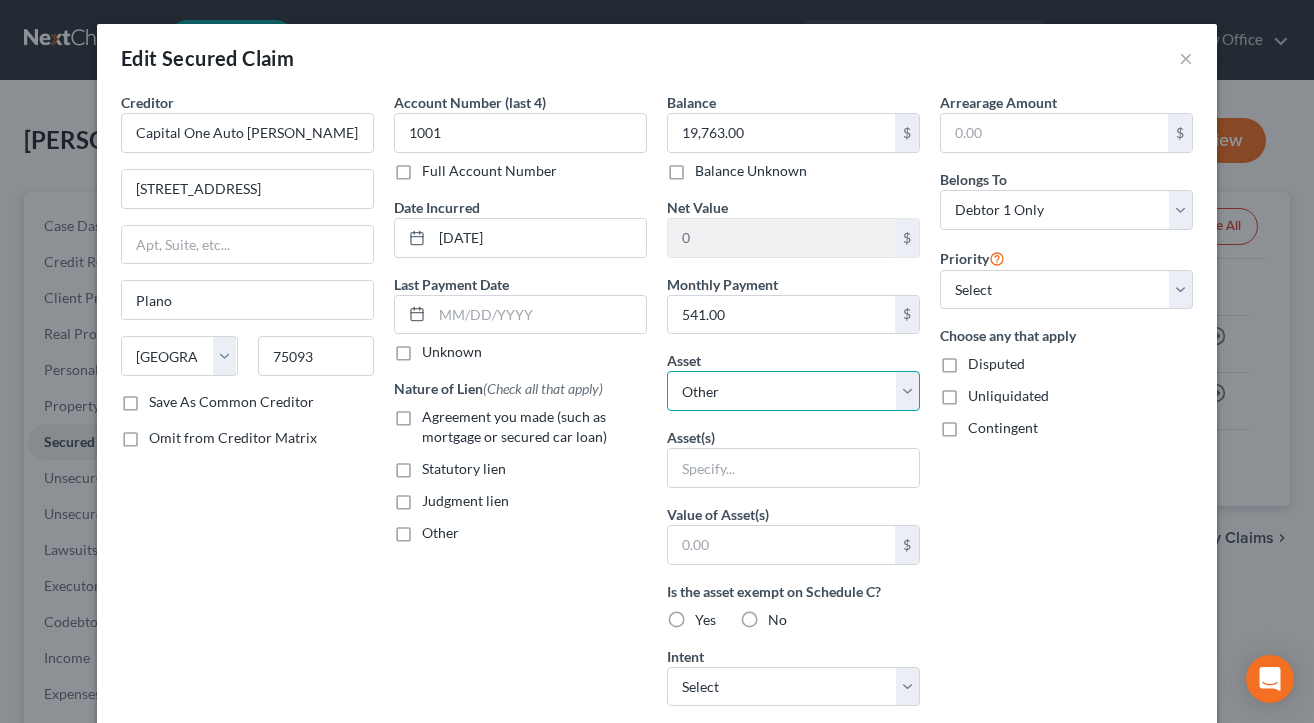 click on "Select Other Multiple Assets 2016 Lincoln MKX - $12000.0" at bounding box center (793, 391) 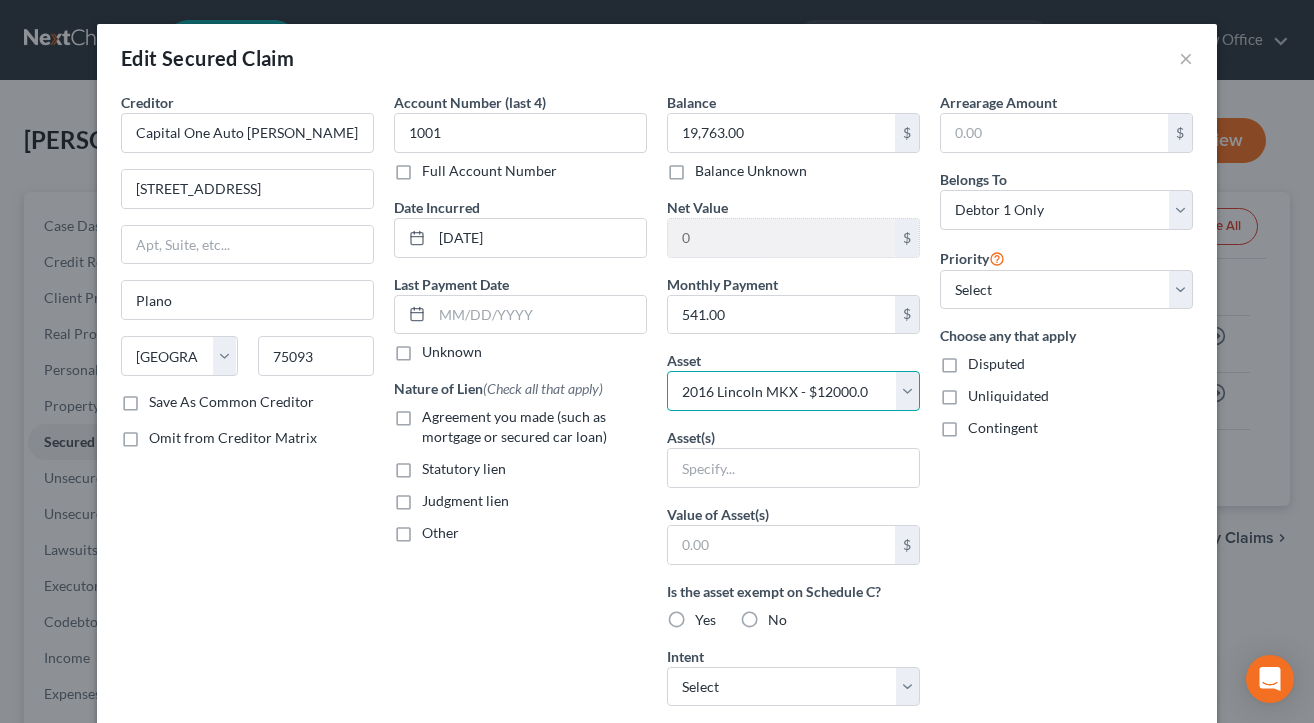 click on "Select Other Multiple Assets 2016 Lincoln MKX - $12000.0" at bounding box center (793, 391) 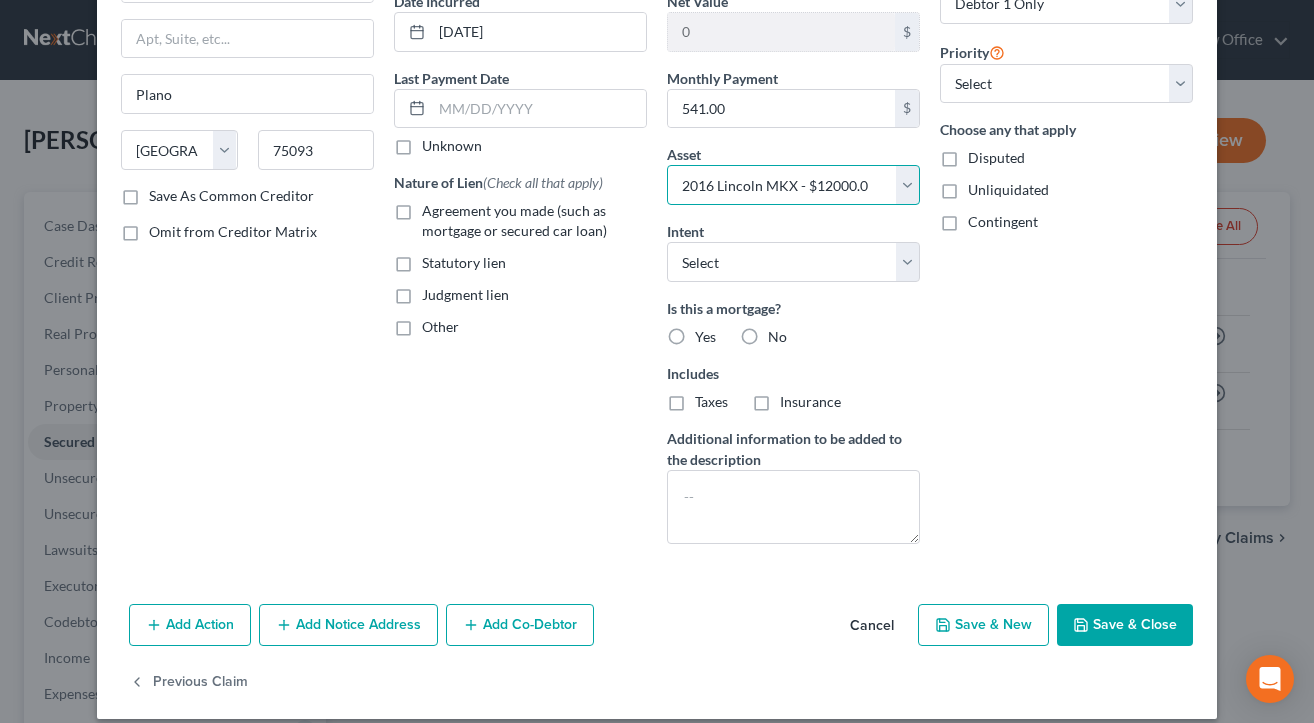 scroll, scrollTop: 226, scrollLeft: 0, axis: vertical 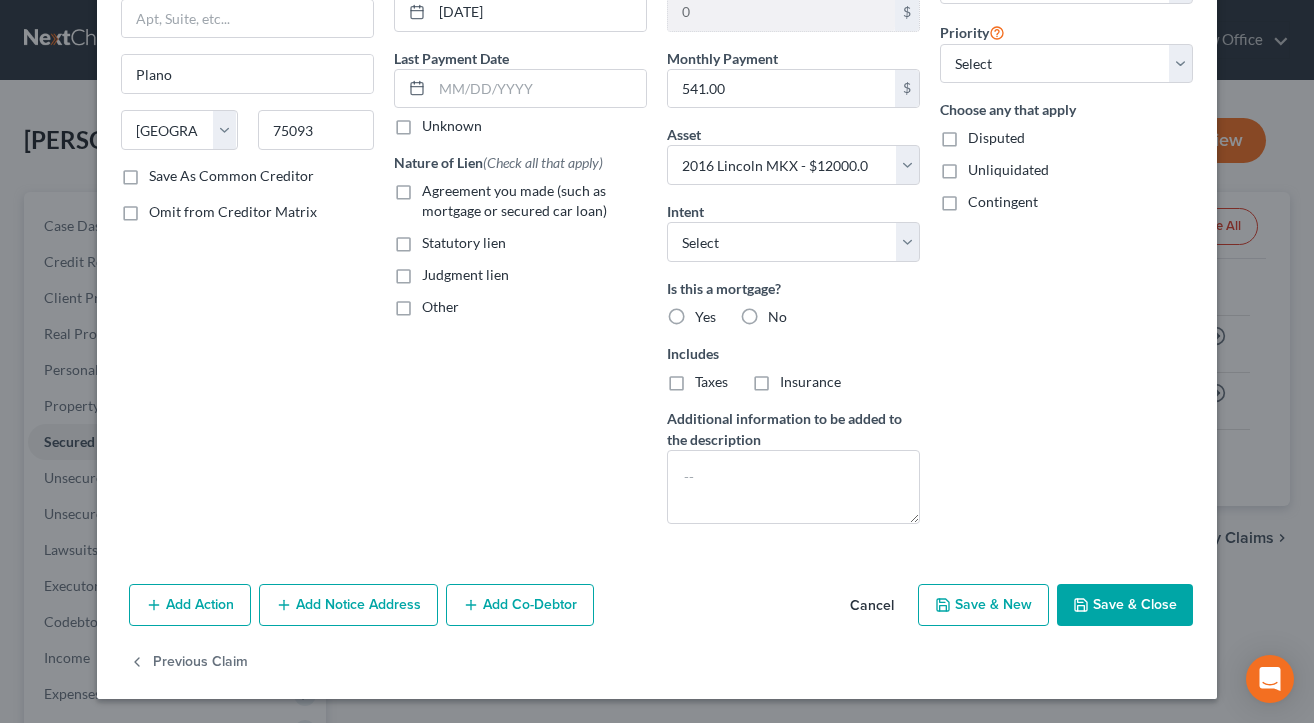 drag, startPoint x: 1090, startPoint y: 606, endPoint x: 1089, endPoint y: 484, distance: 122.0041 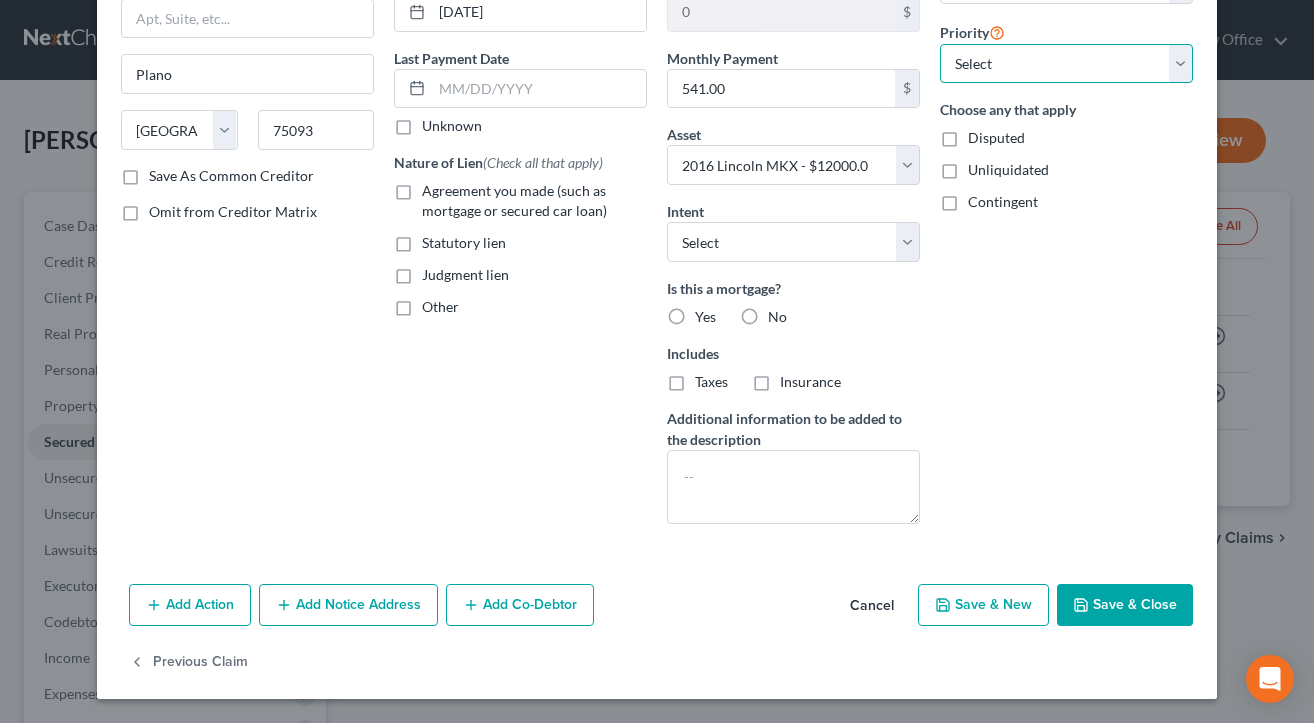click on "Select 2nd 3rd 4th 5th 6th 7th 8th 9th 10th 11th 12th 13th 14th 15th 16th 17th 18th 19th 20th 21th 22th 23th 24th 25th 26th 27th 28th 29th 30th" at bounding box center [1066, 64] 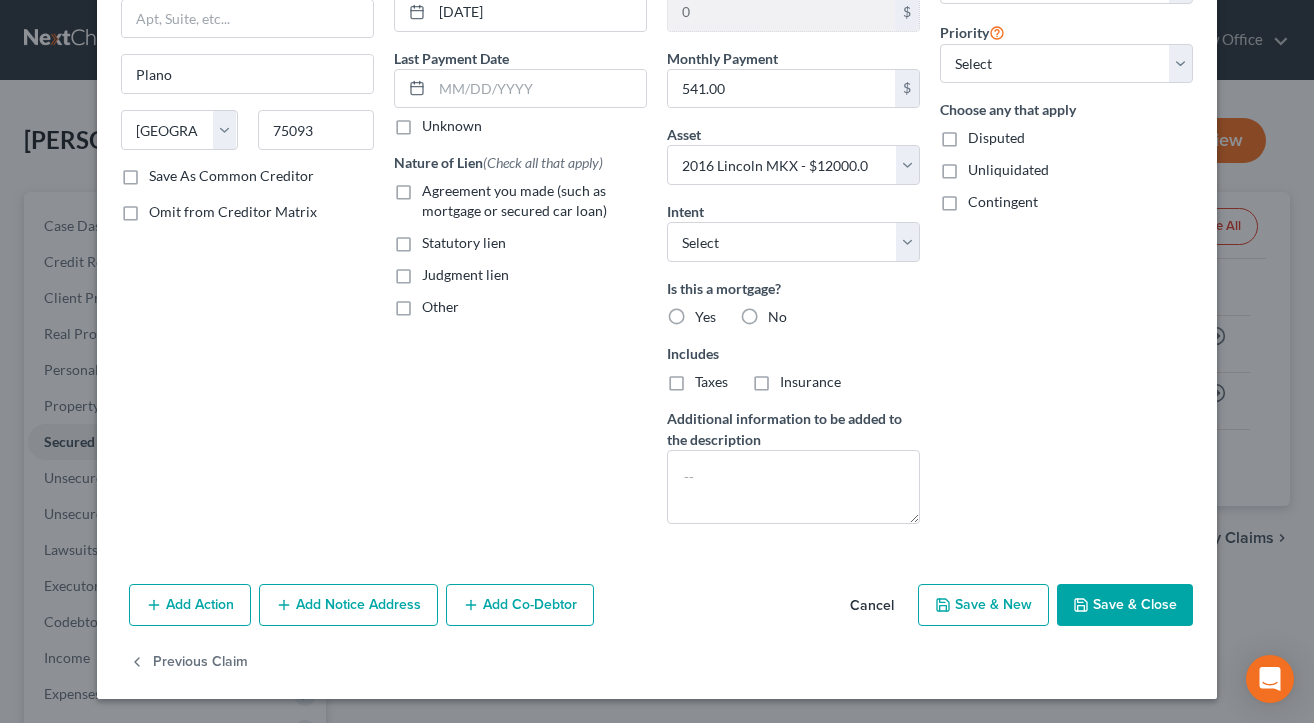 drag, startPoint x: 1126, startPoint y: 602, endPoint x: 1118, endPoint y: 595, distance: 10.630146 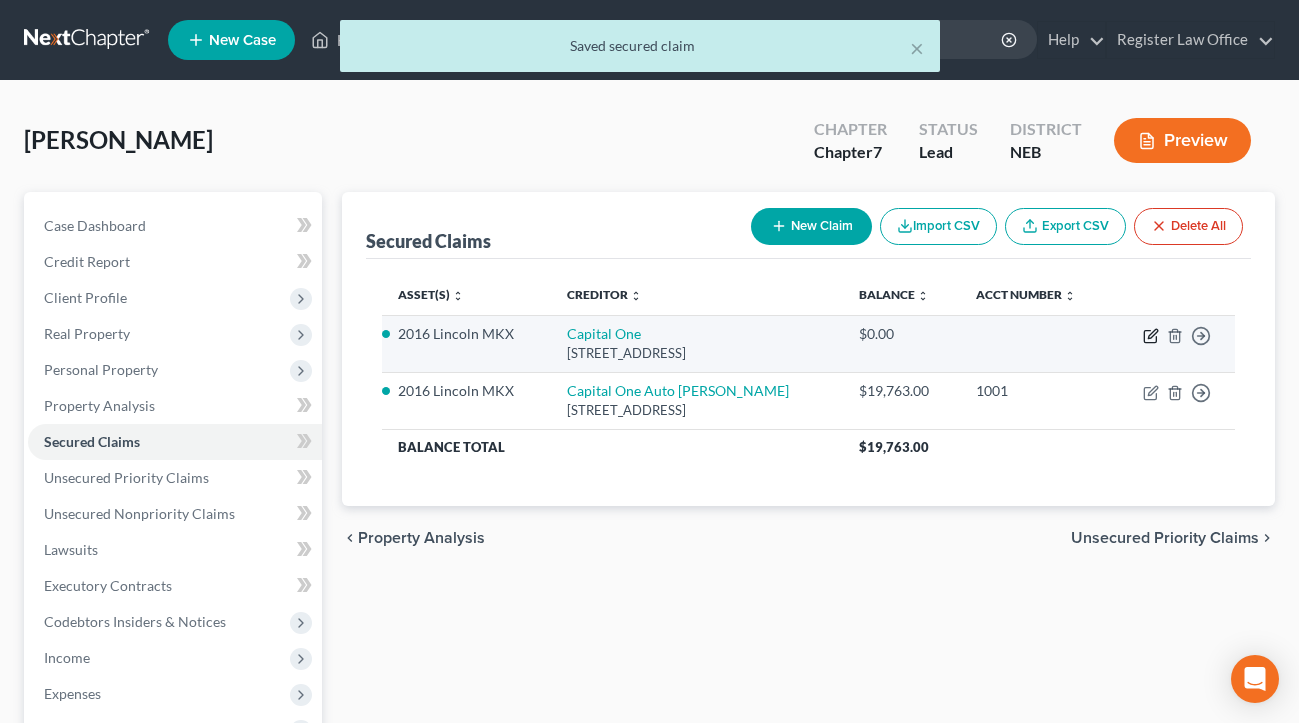 click 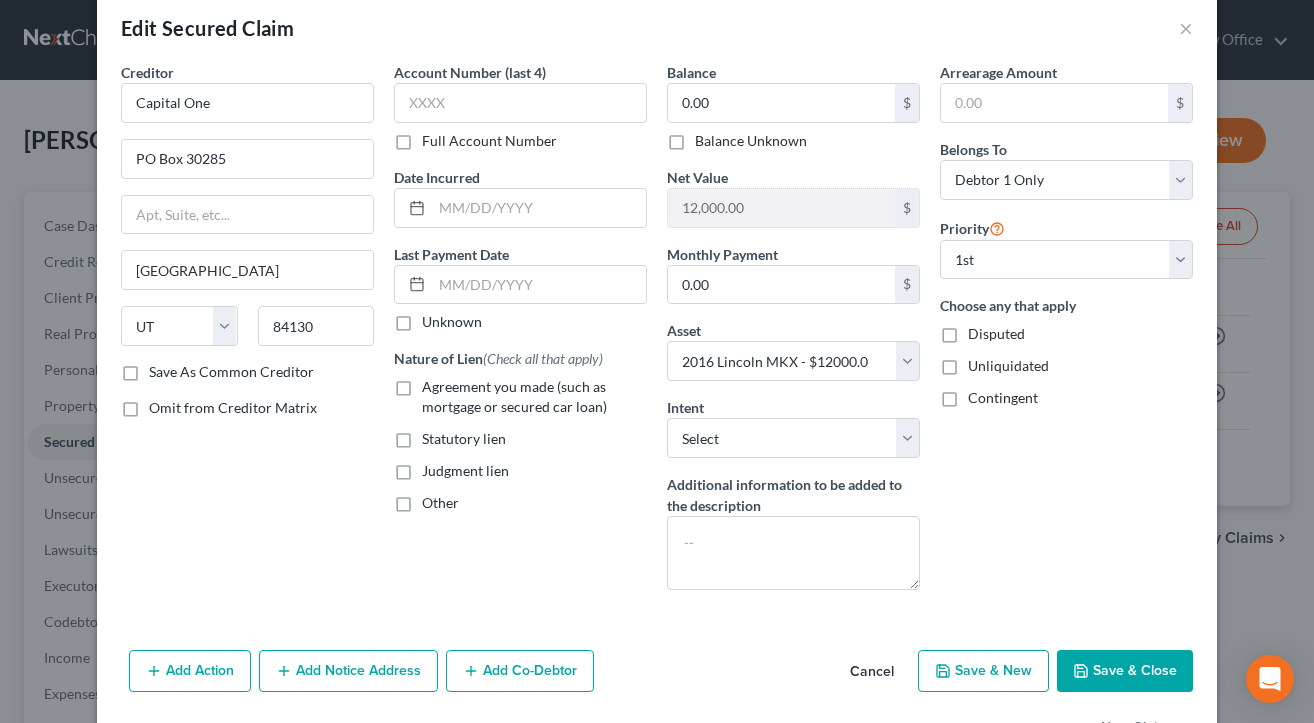 scroll, scrollTop: 0, scrollLeft: 0, axis: both 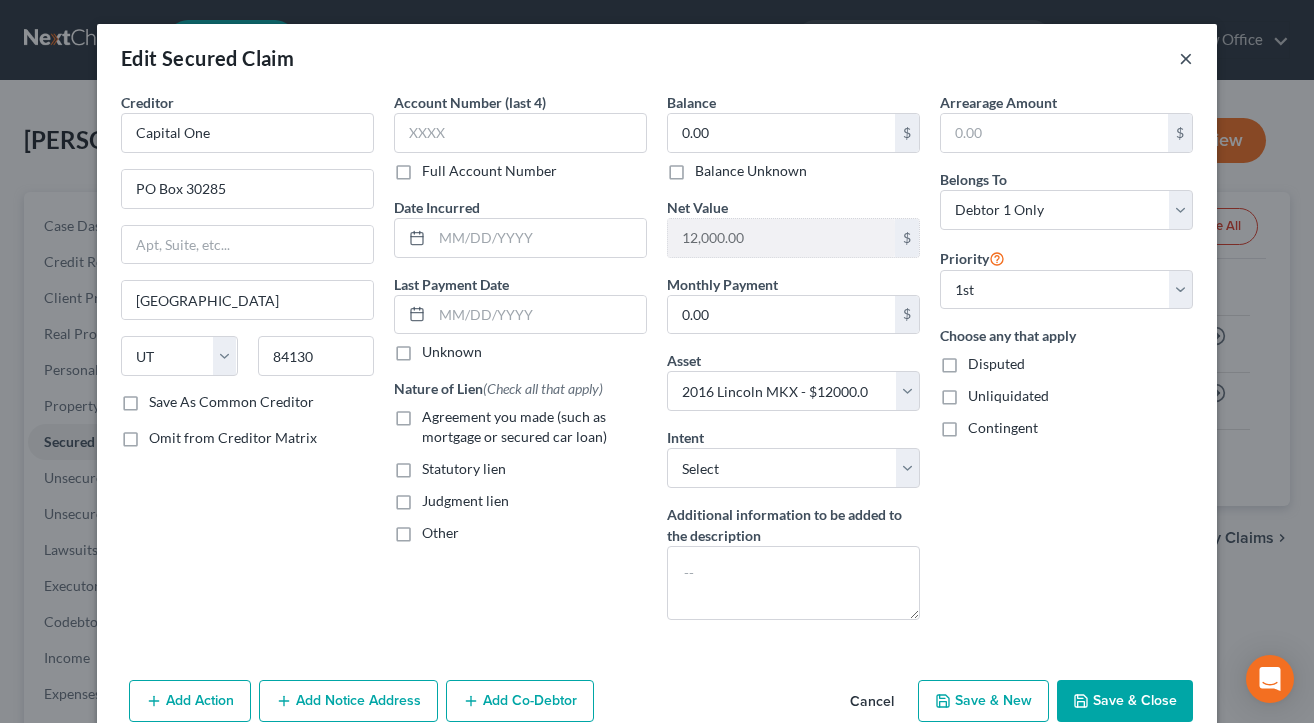 click on "×" at bounding box center (1186, 58) 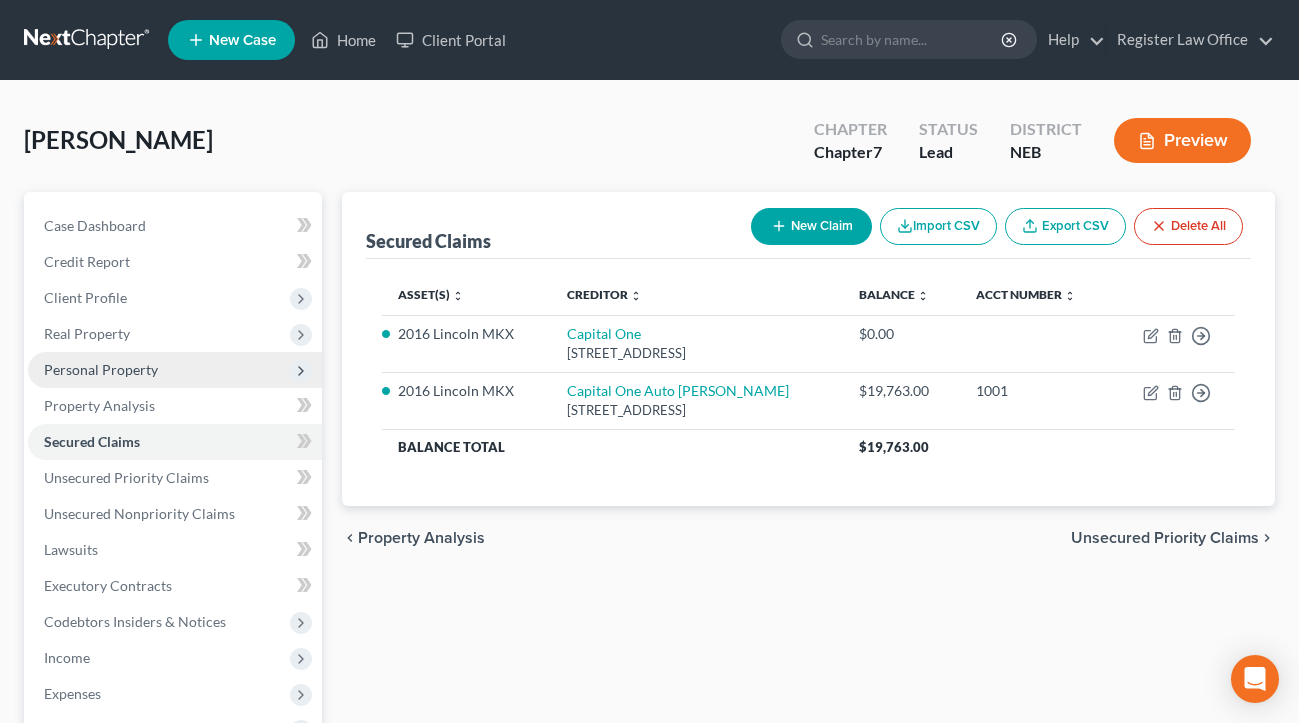click on "Personal Property" at bounding box center [101, 369] 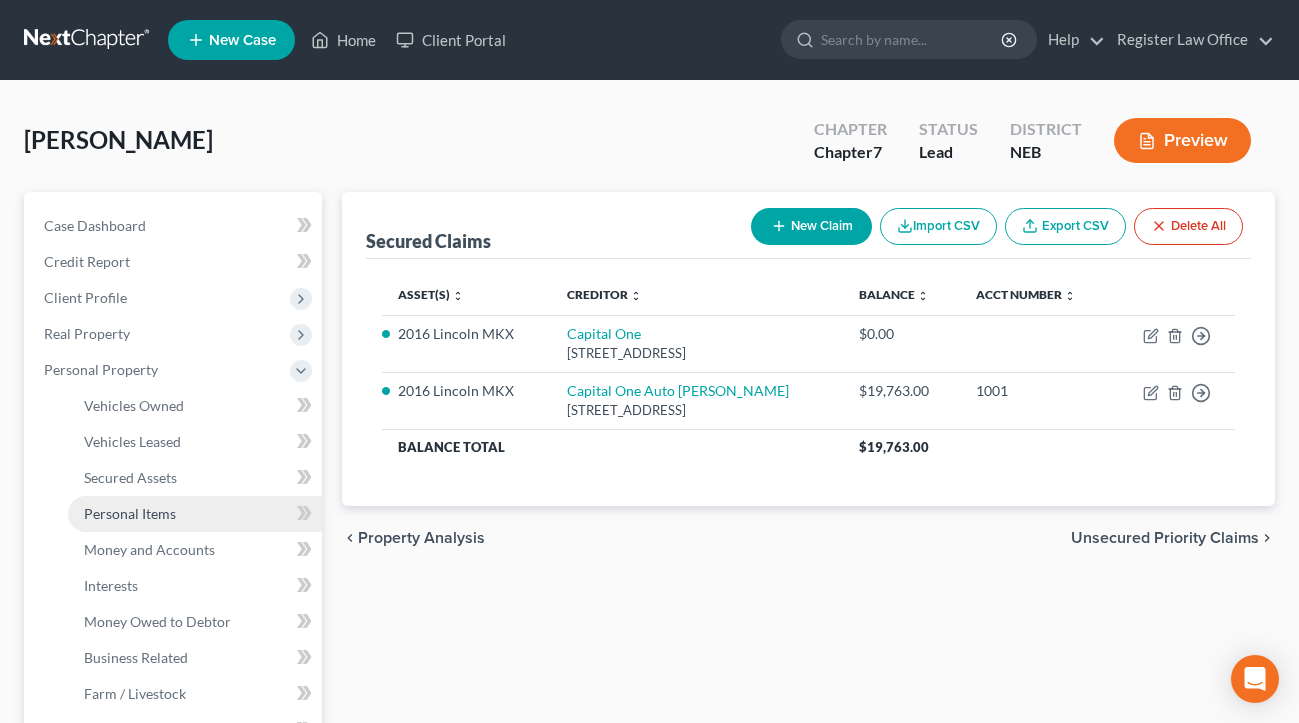 click on "Personal Items" at bounding box center [130, 513] 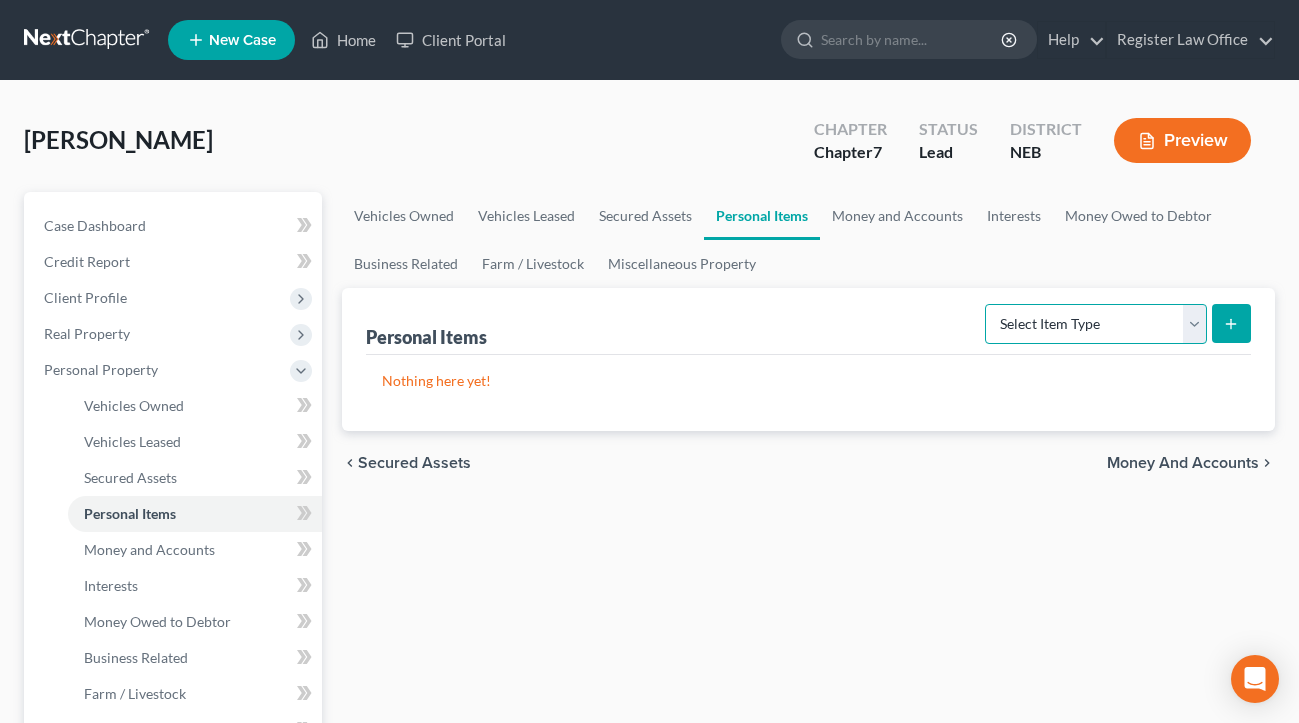 click on "Select Item Type Clothing Collectibles Of Value Electronics Firearms Household Goods Jewelry Other Pet(s) Sports & Hobby Equipment" at bounding box center [1096, 324] 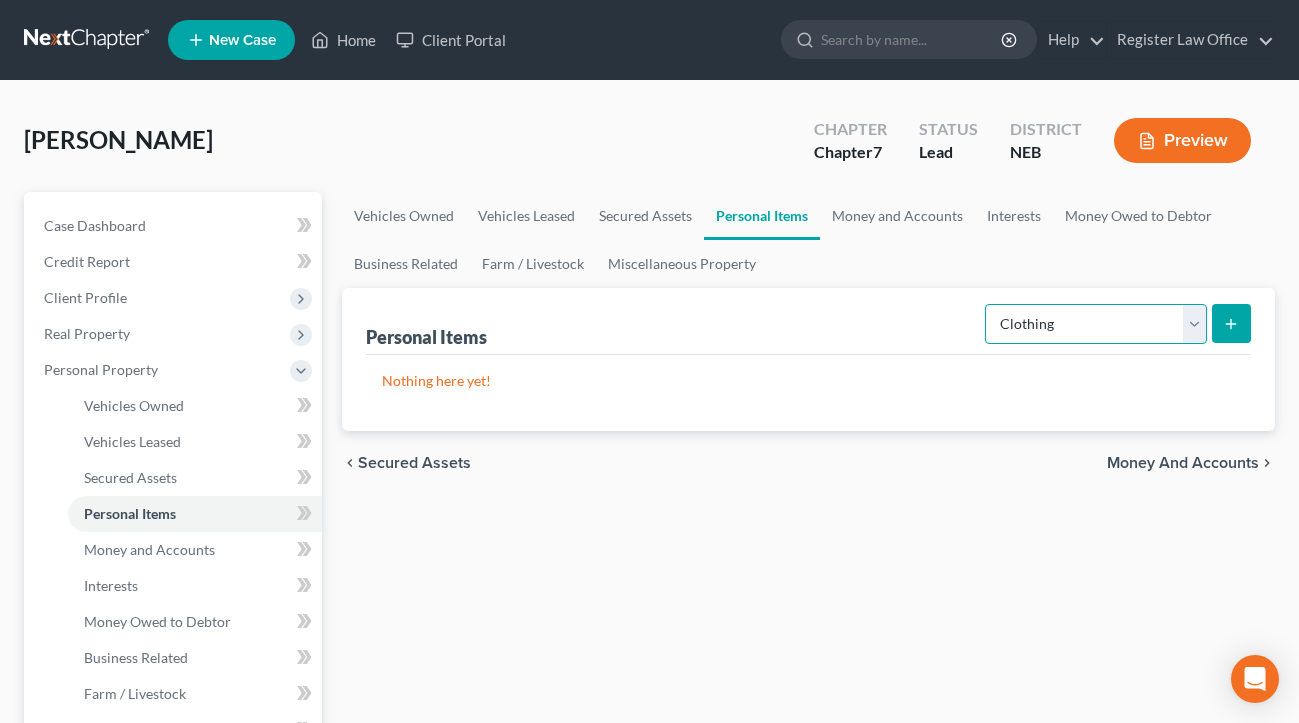 click on "Select Item Type Clothing Collectibles Of Value Electronics Firearms Household Goods Jewelry Other Pet(s) Sports & Hobby Equipment" at bounding box center (1096, 324) 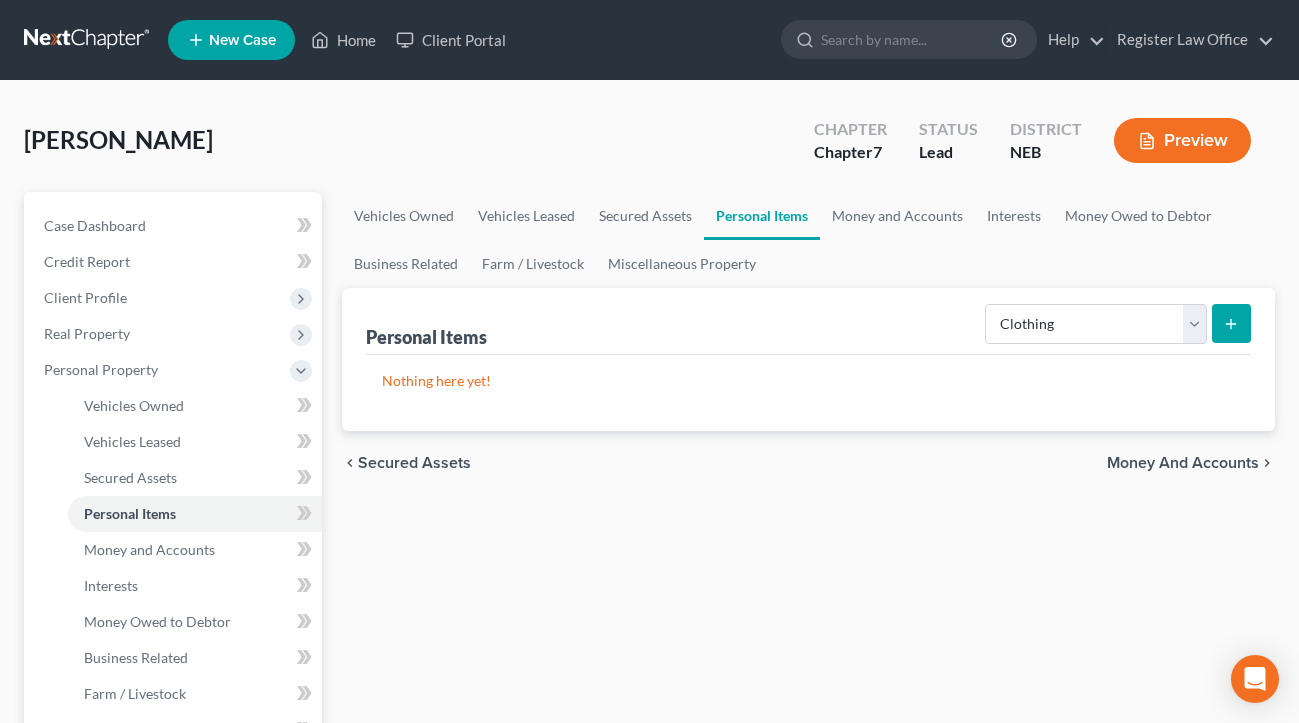 click 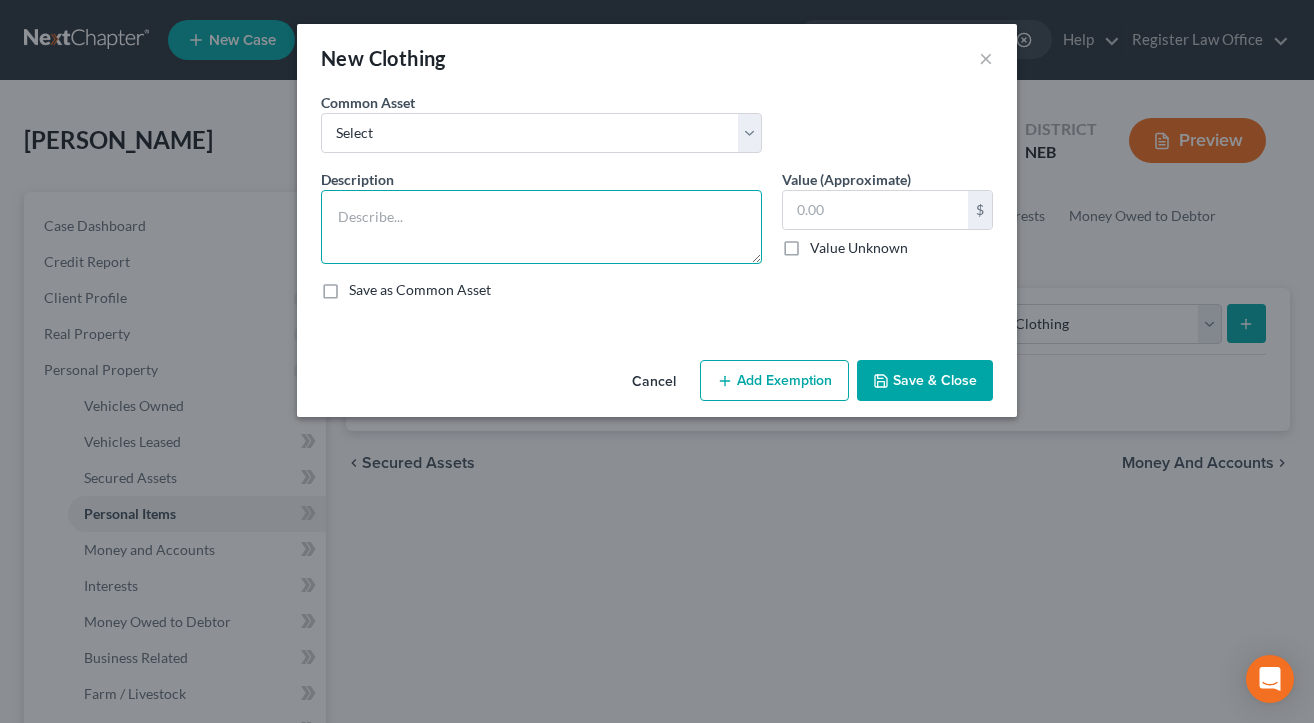 click at bounding box center (541, 227) 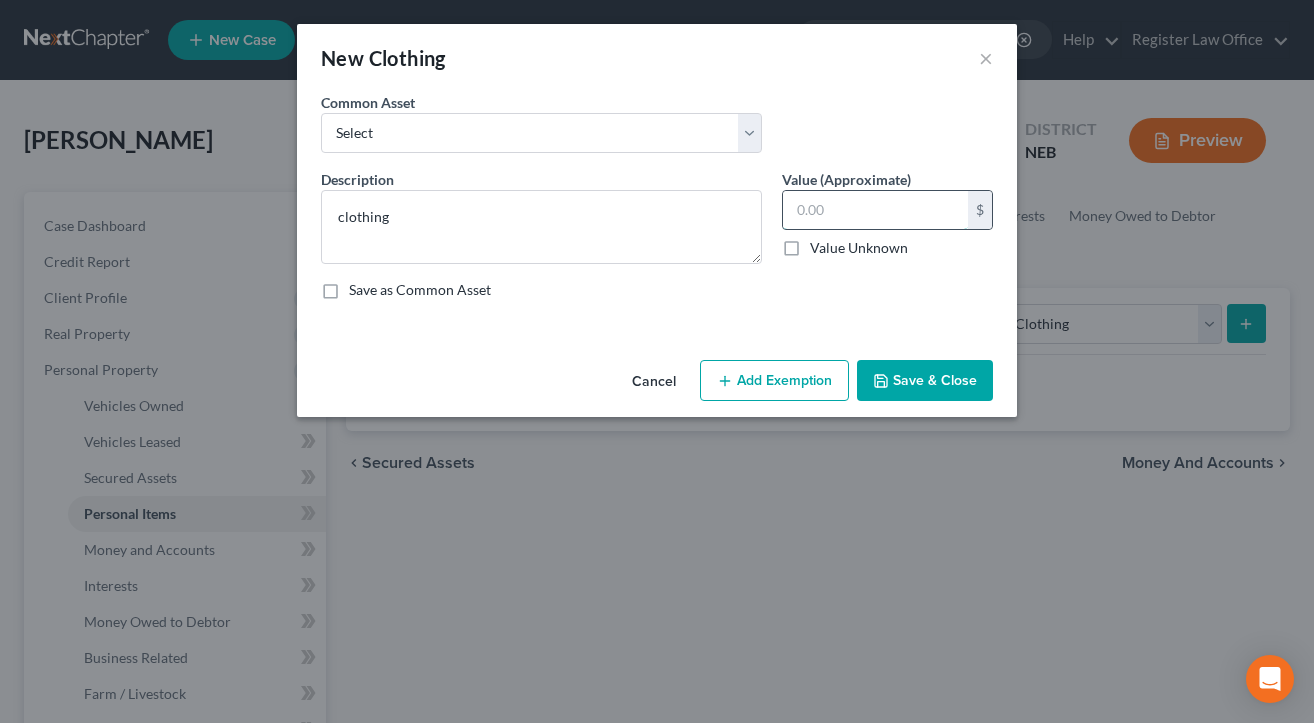 click at bounding box center [875, 210] 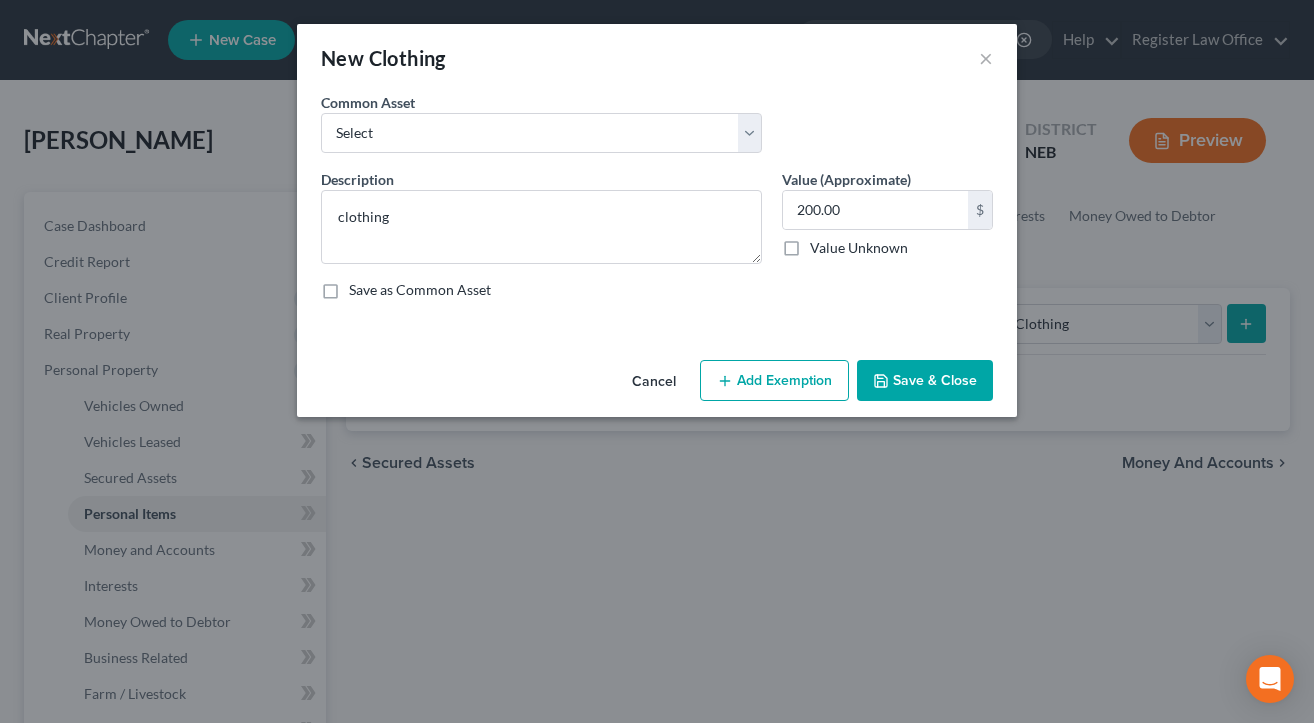 click on "Add Exemption" at bounding box center [774, 381] 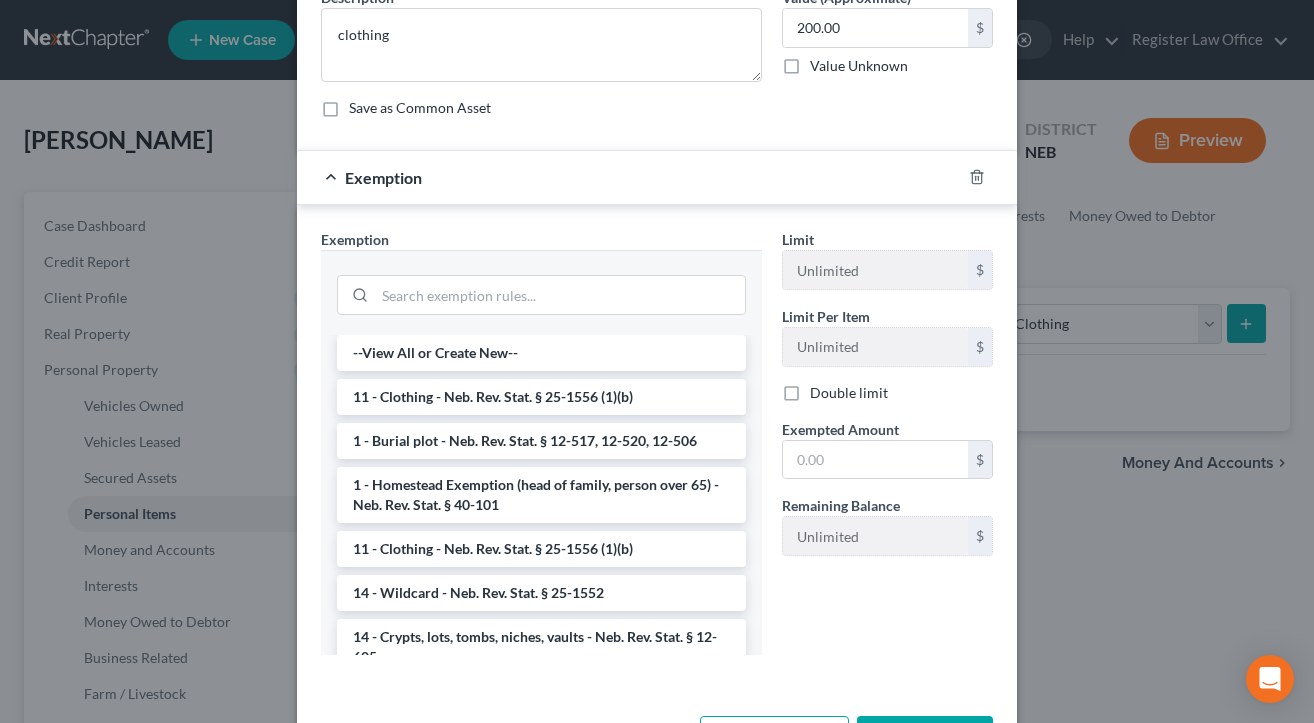 scroll, scrollTop: 200, scrollLeft: 0, axis: vertical 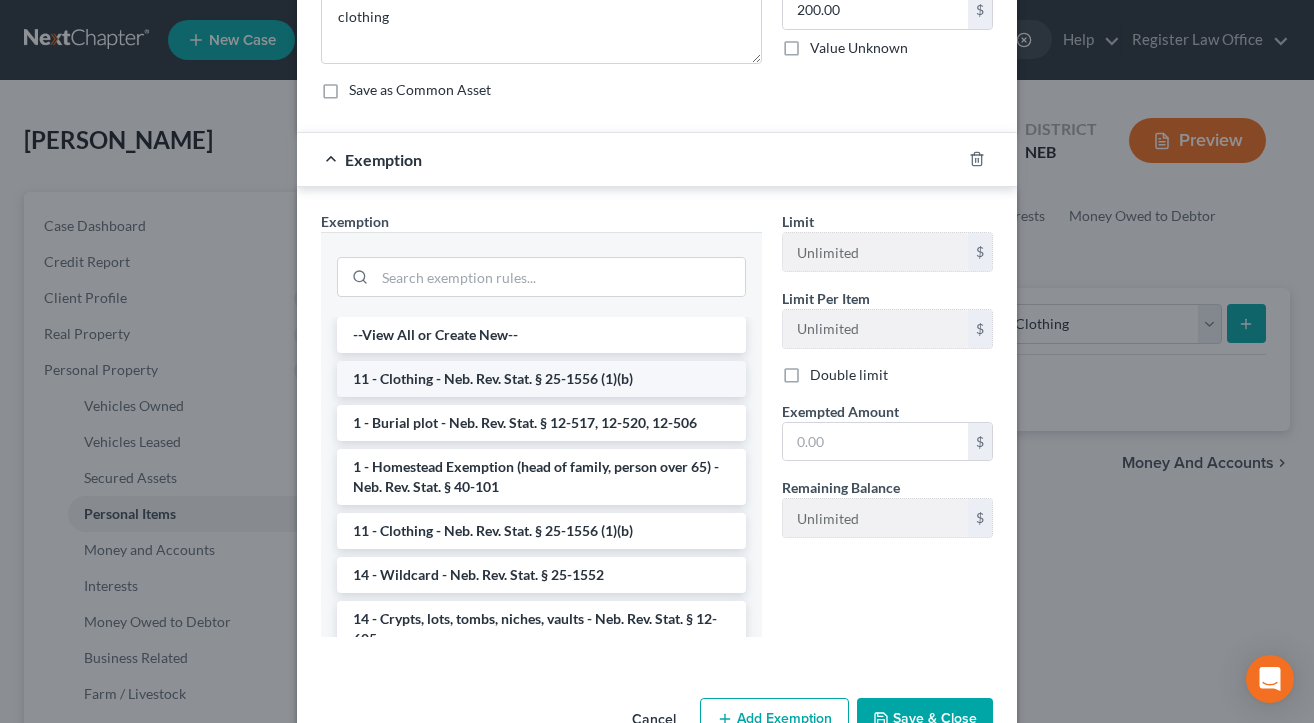 click on "11 - Clothing - Neb. Rev. Stat. § 25-1556 (1)(b)" at bounding box center (541, 379) 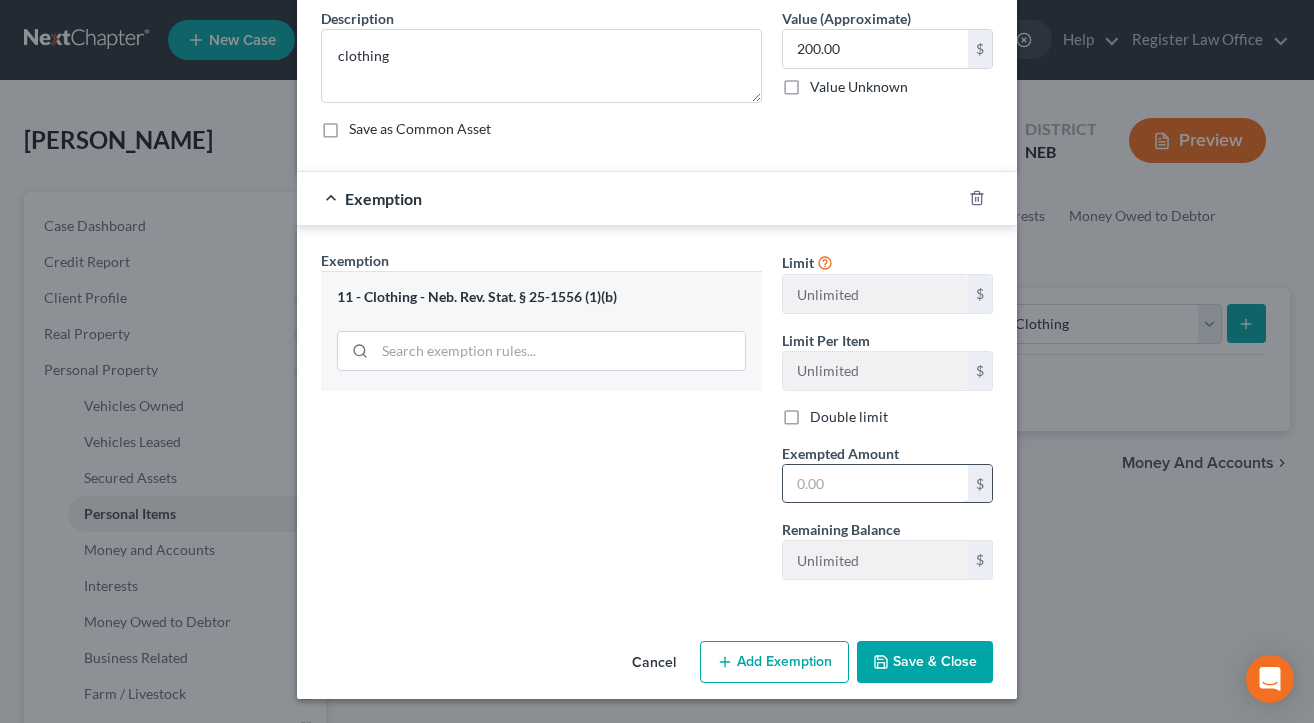 click at bounding box center [875, 484] 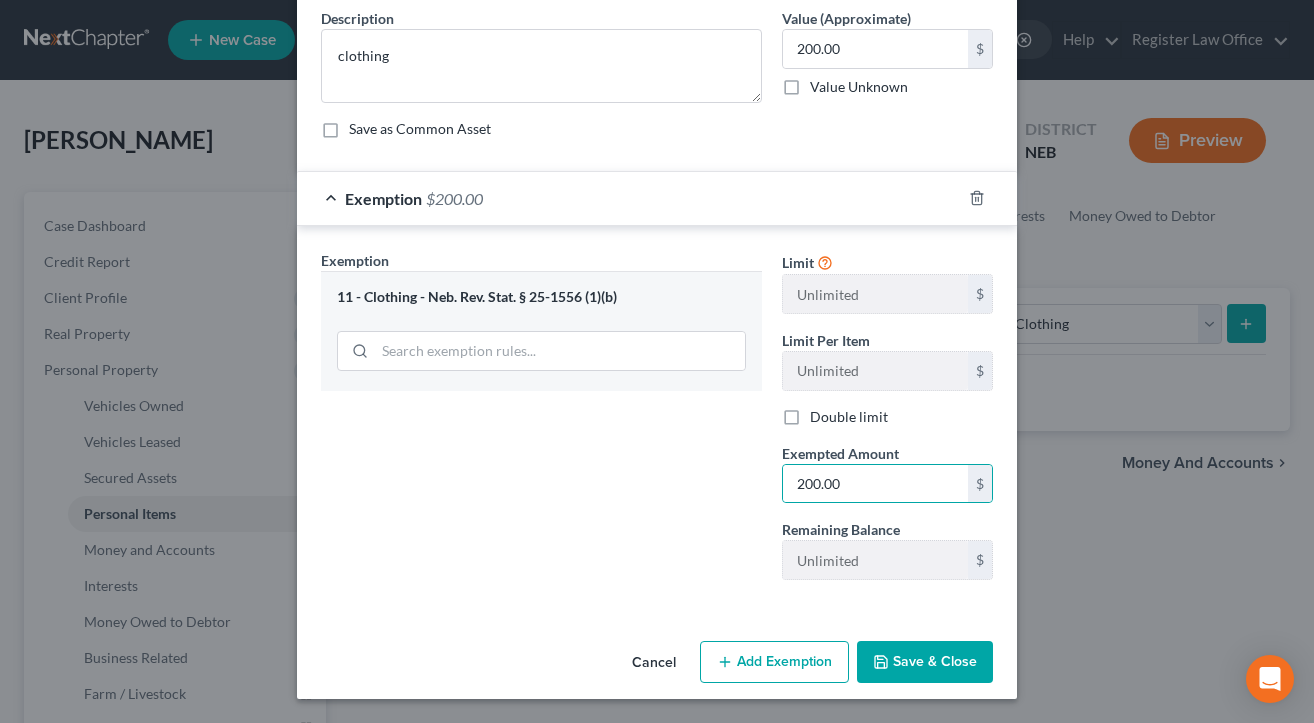drag, startPoint x: 759, startPoint y: 668, endPoint x: 856, endPoint y: 611, distance: 112.507774 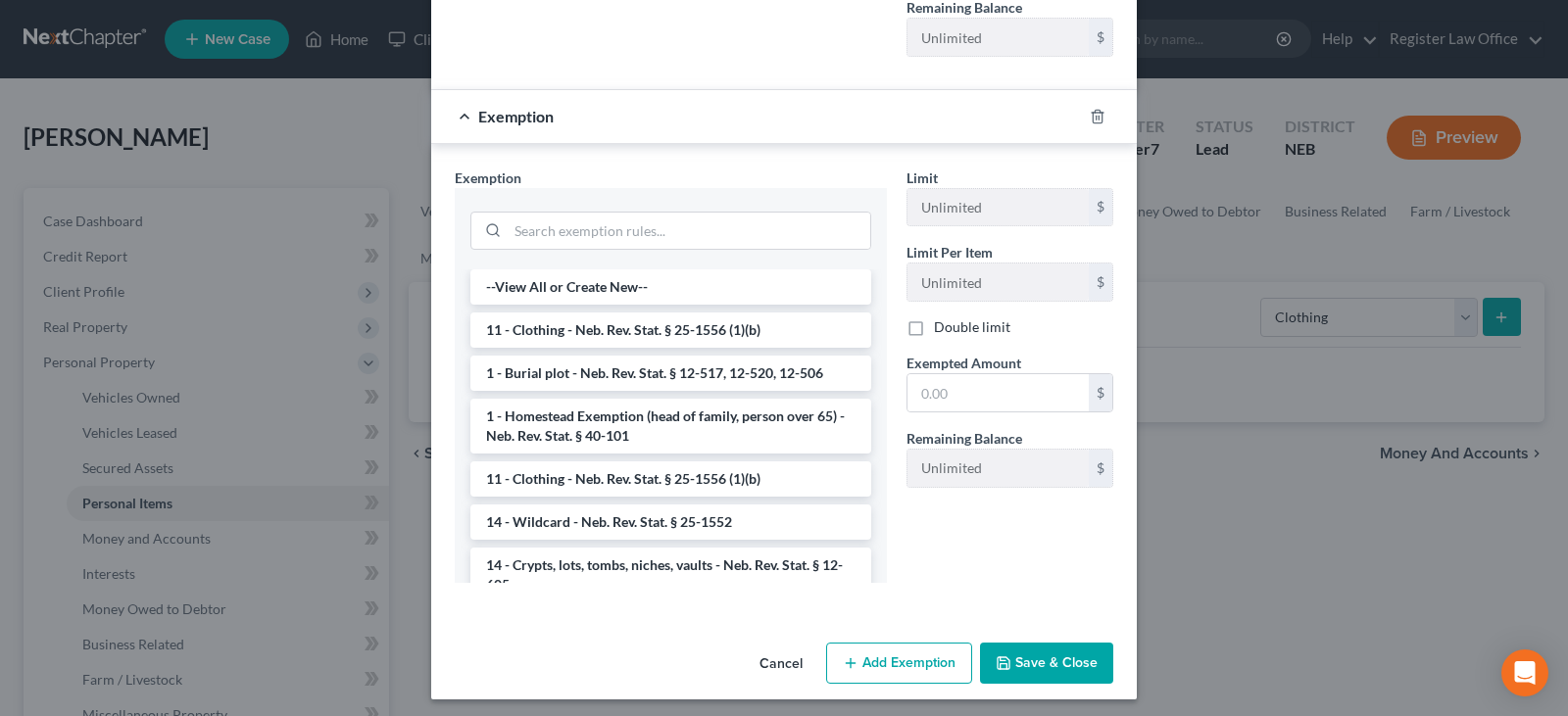 scroll, scrollTop: 676, scrollLeft: 0, axis: vertical 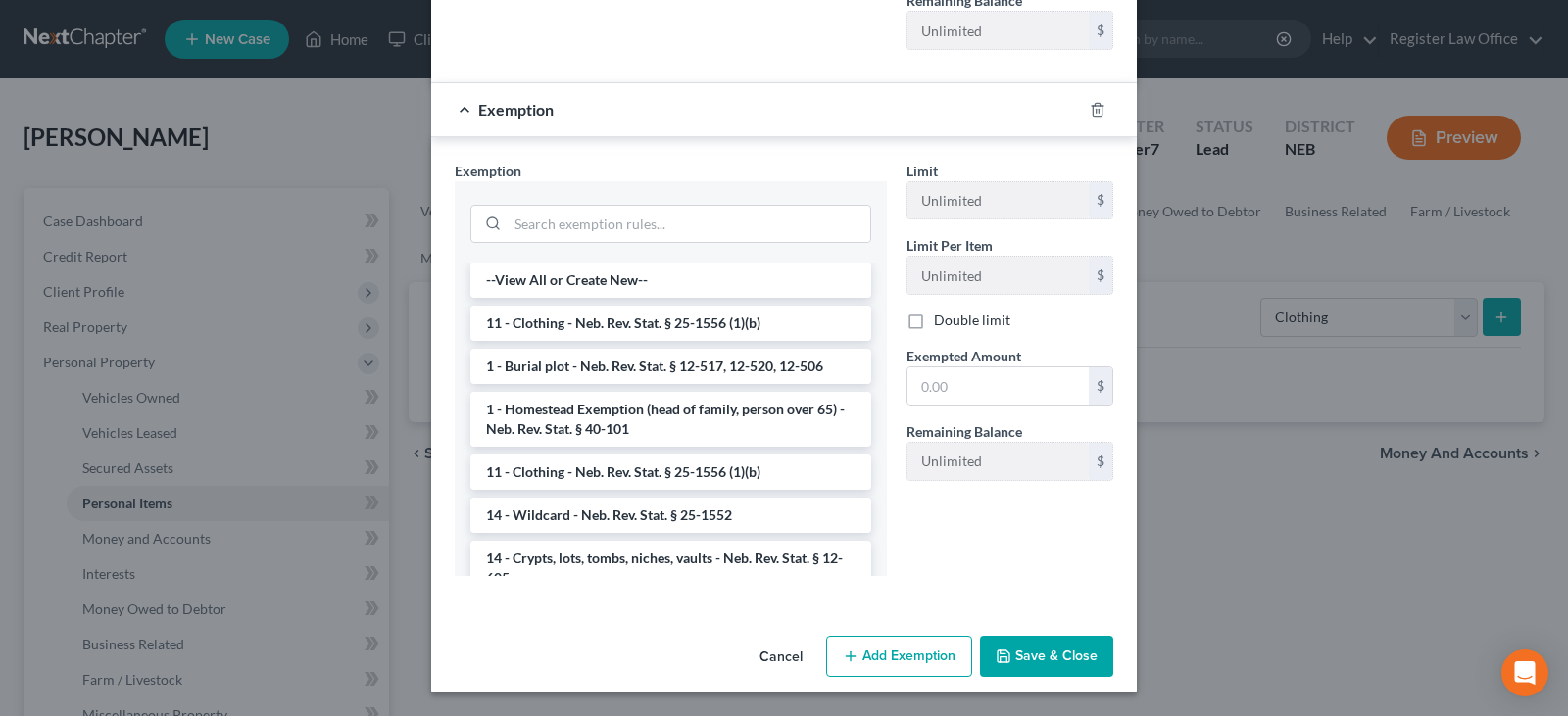 drag, startPoint x: 1008, startPoint y: 664, endPoint x: 1342, endPoint y: 388, distance: 433.28051 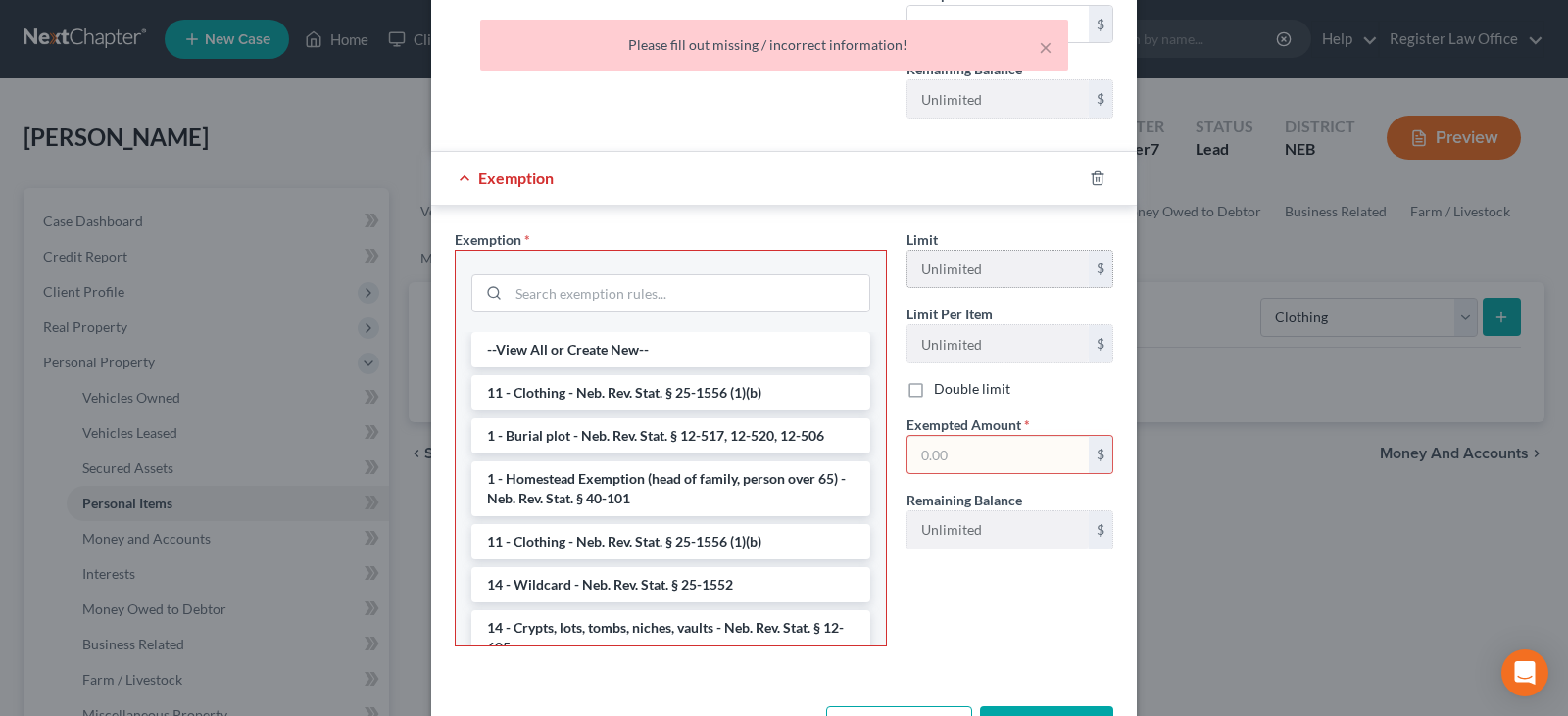 scroll, scrollTop: 578, scrollLeft: 0, axis: vertical 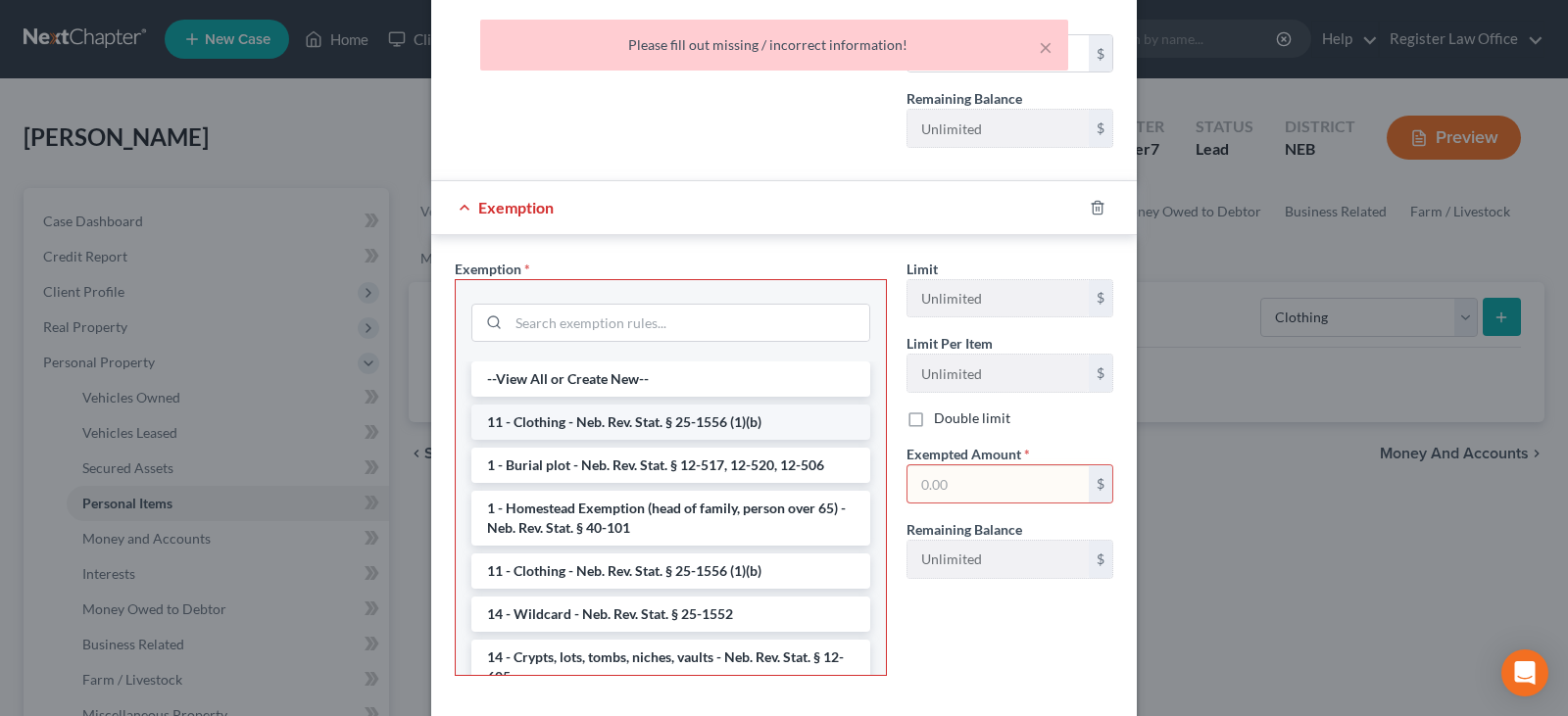 click on "11 - Clothing - Neb. Rev. Stat. § 25-1556 (1)(b)" at bounding box center [670, 422] 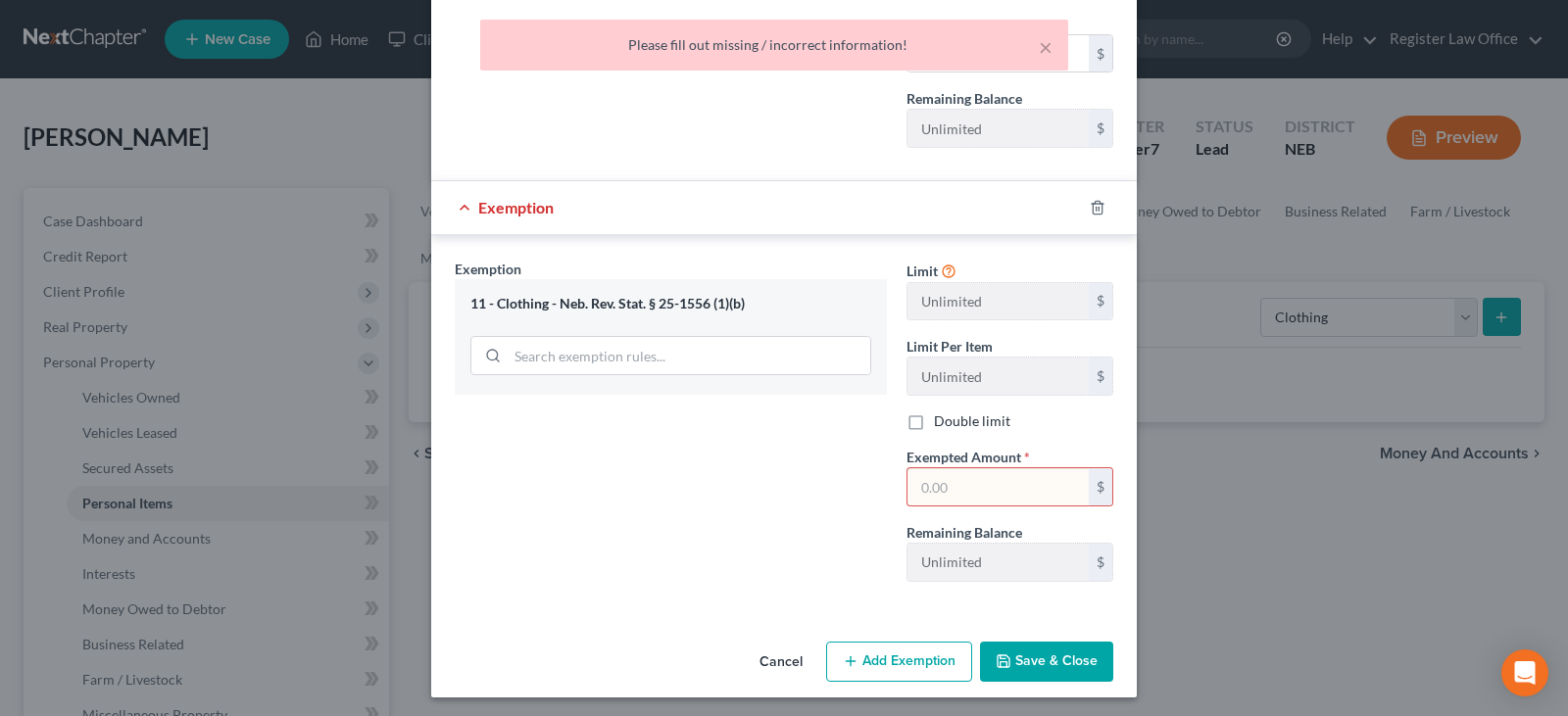 drag, startPoint x: 1024, startPoint y: 671, endPoint x: 1087, endPoint y: 630, distance: 75.16648 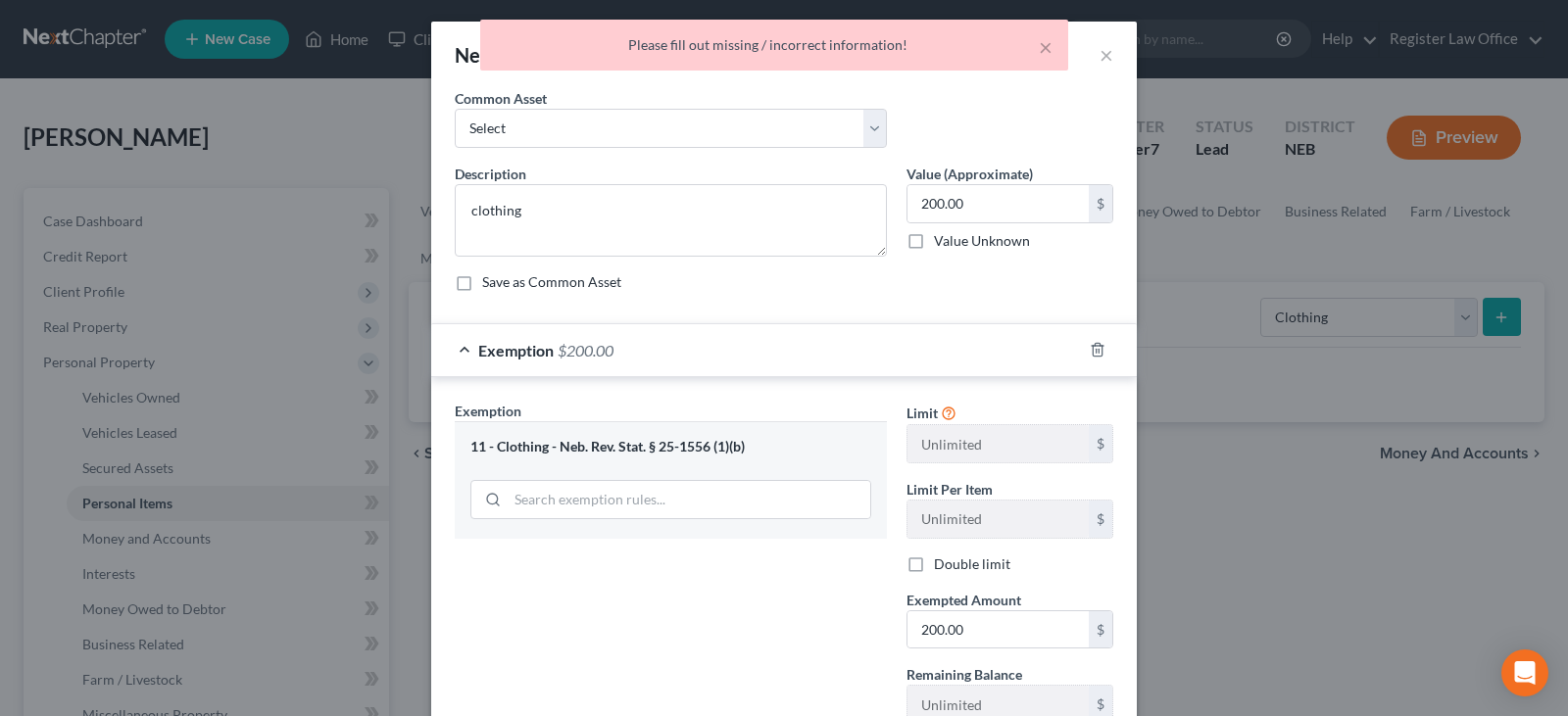 scroll, scrollTop: 0, scrollLeft: 0, axis: both 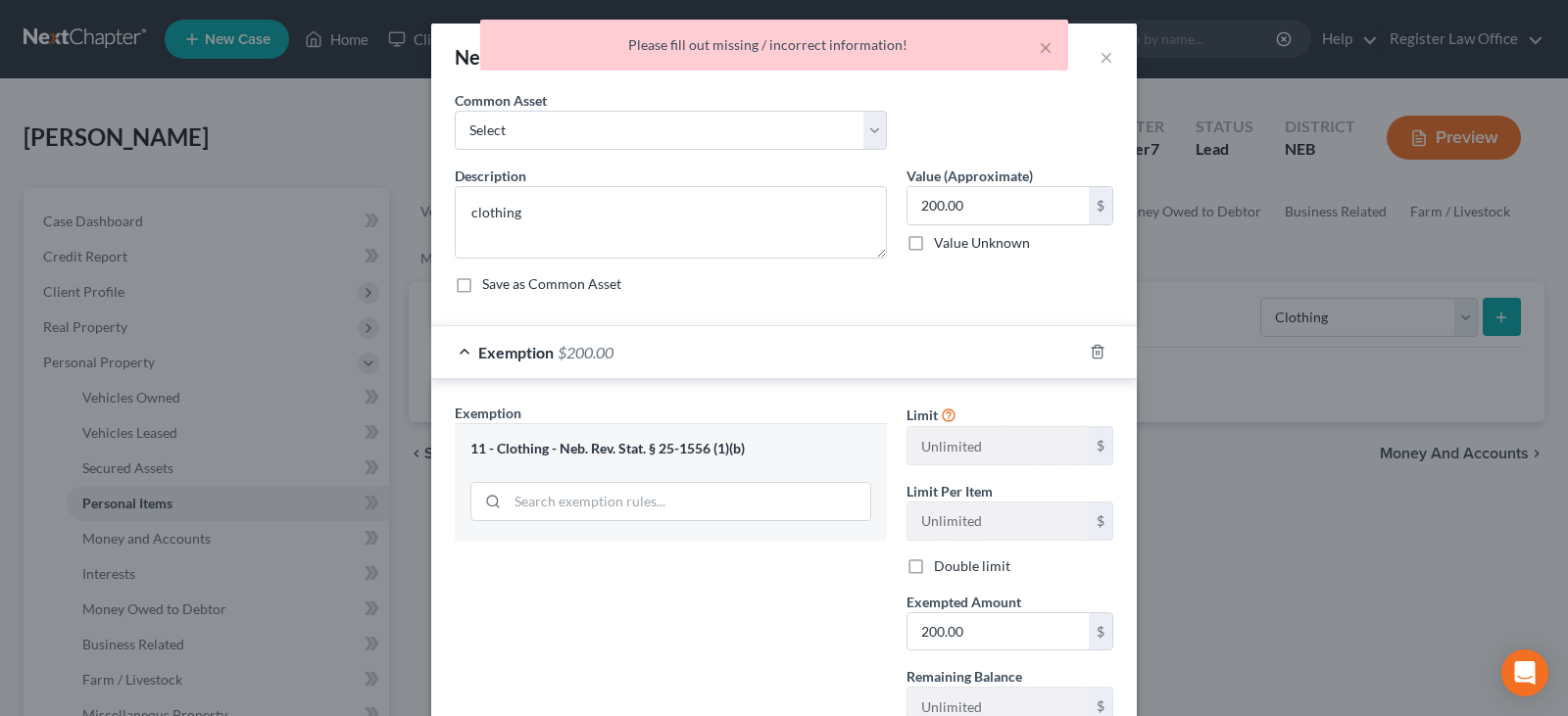 click on "×                     Please fill out missing / incorrect information!" at bounding box center (774, 50) 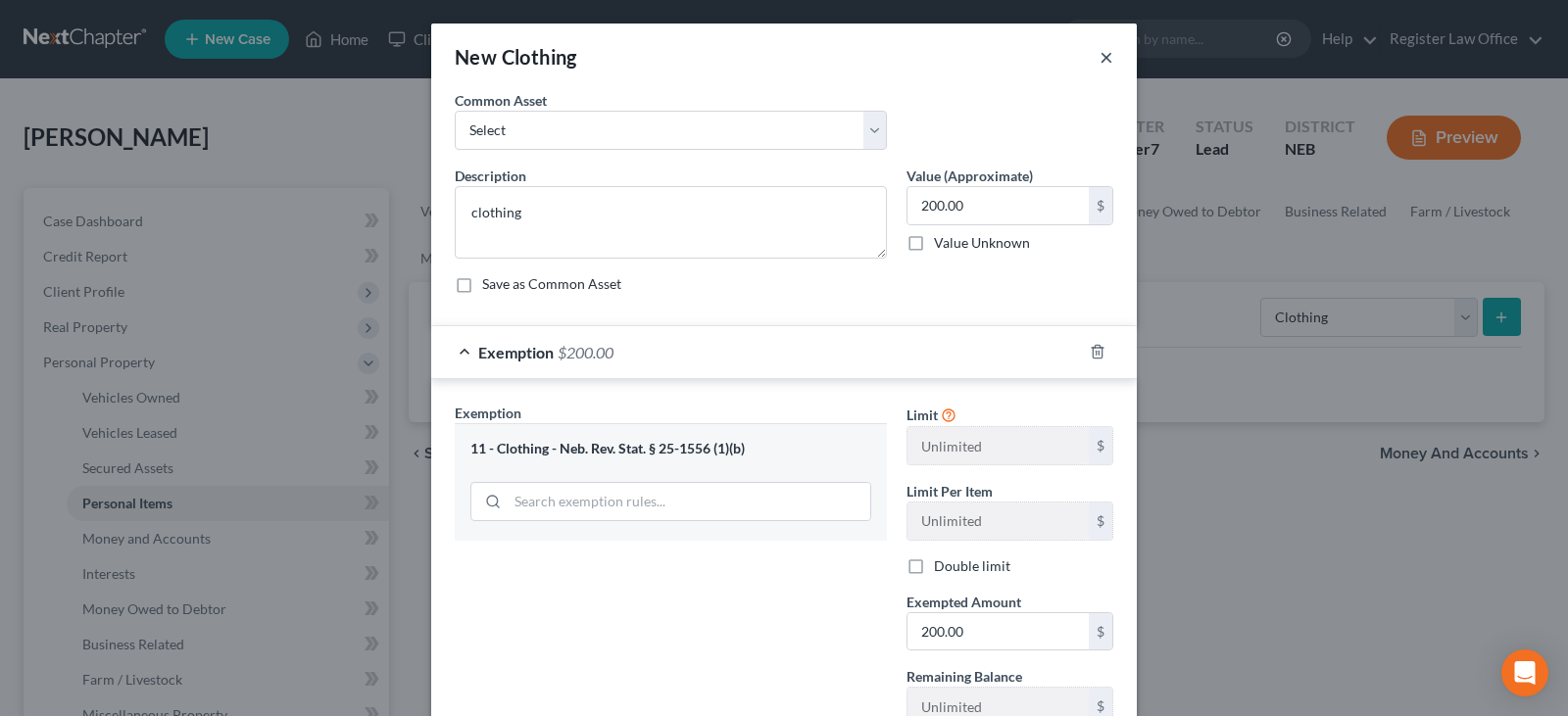click on "×" at bounding box center (1106, 57) 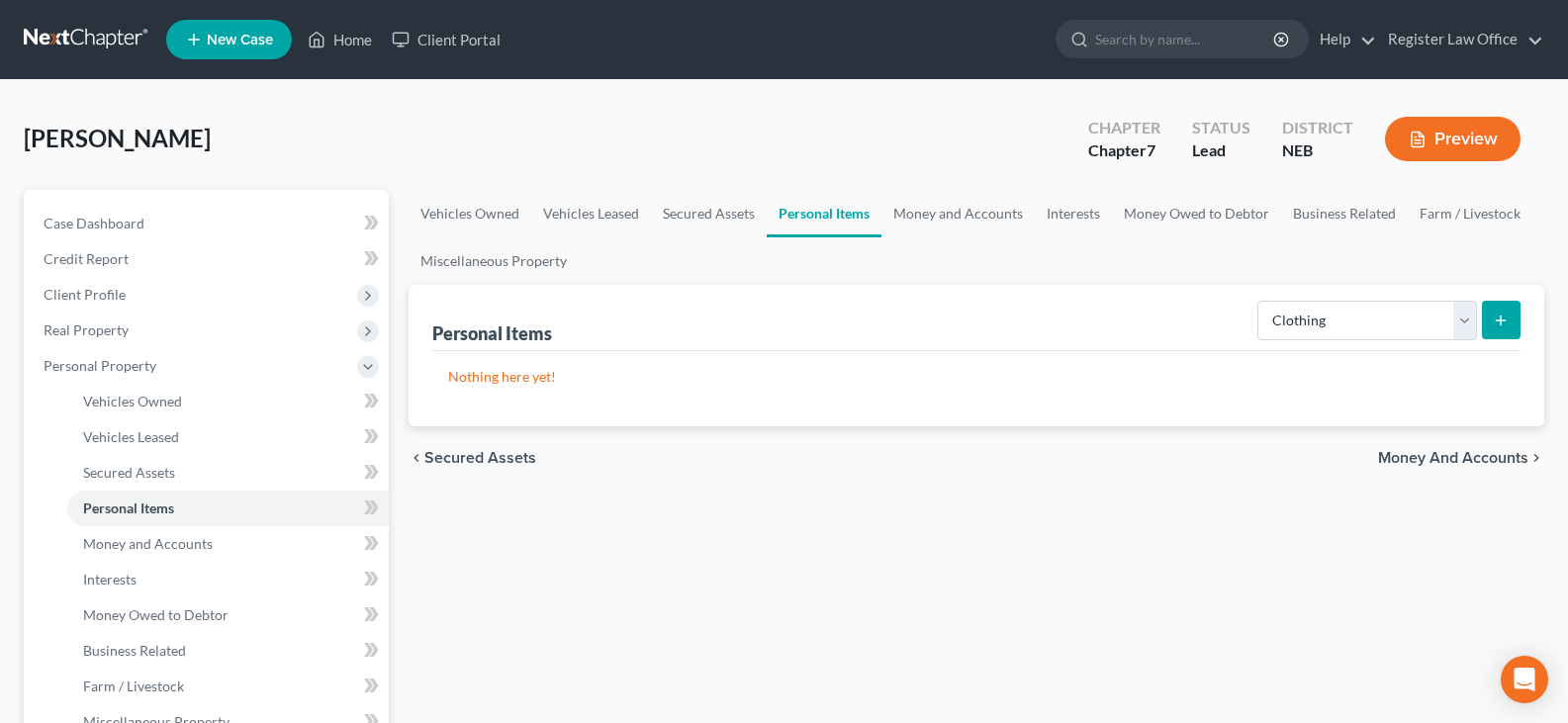 click at bounding box center (1501, 319) 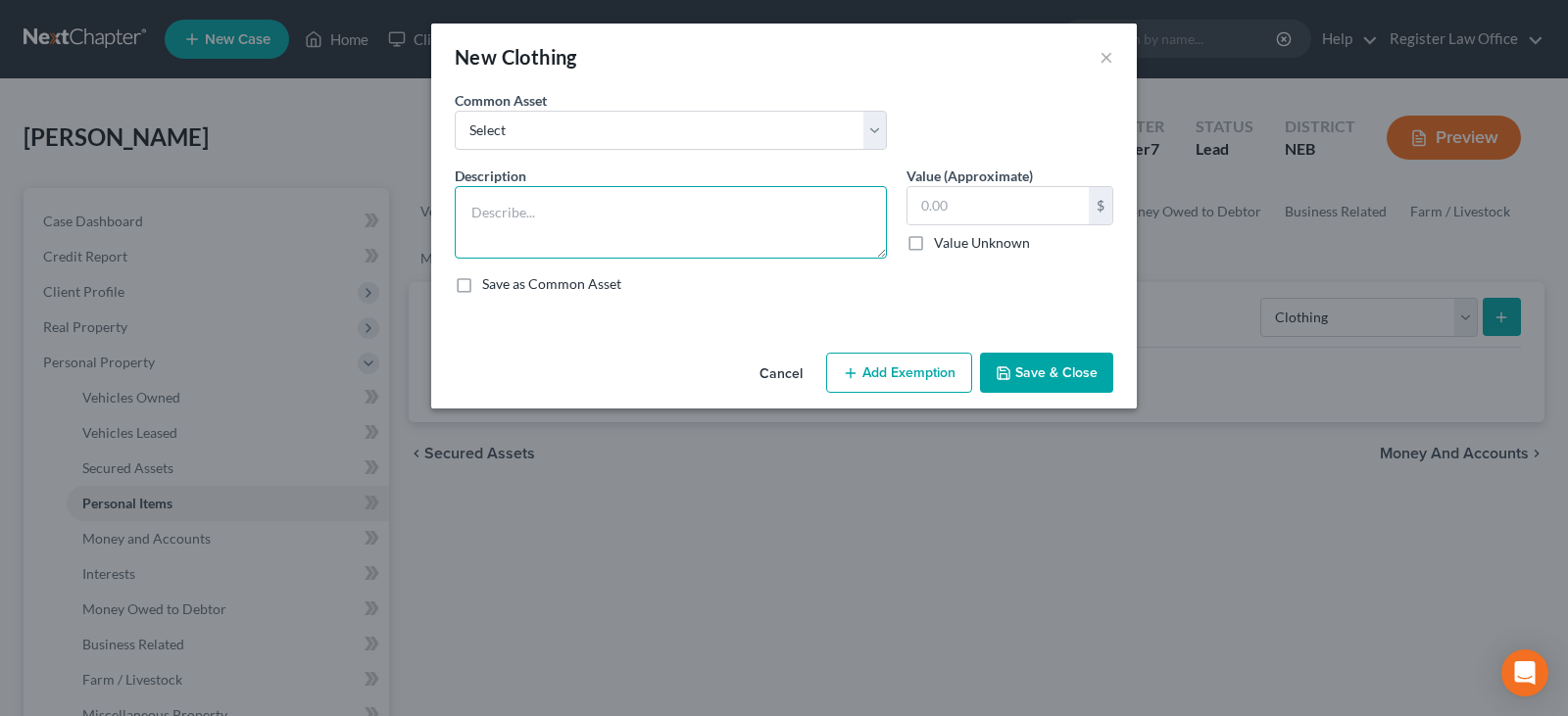 drag, startPoint x: 526, startPoint y: 208, endPoint x: 736, endPoint y: 197, distance: 210.2879 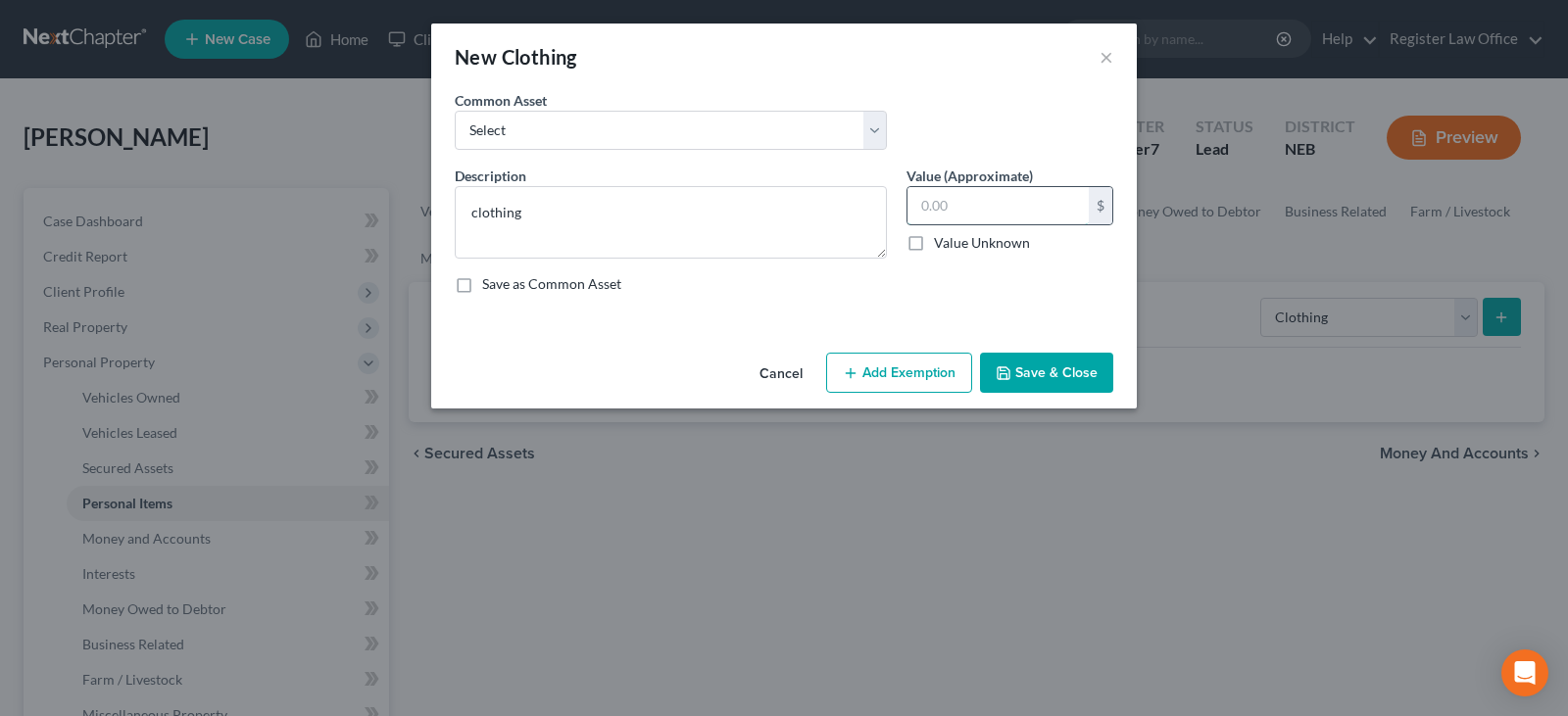 click at bounding box center [998, 206] 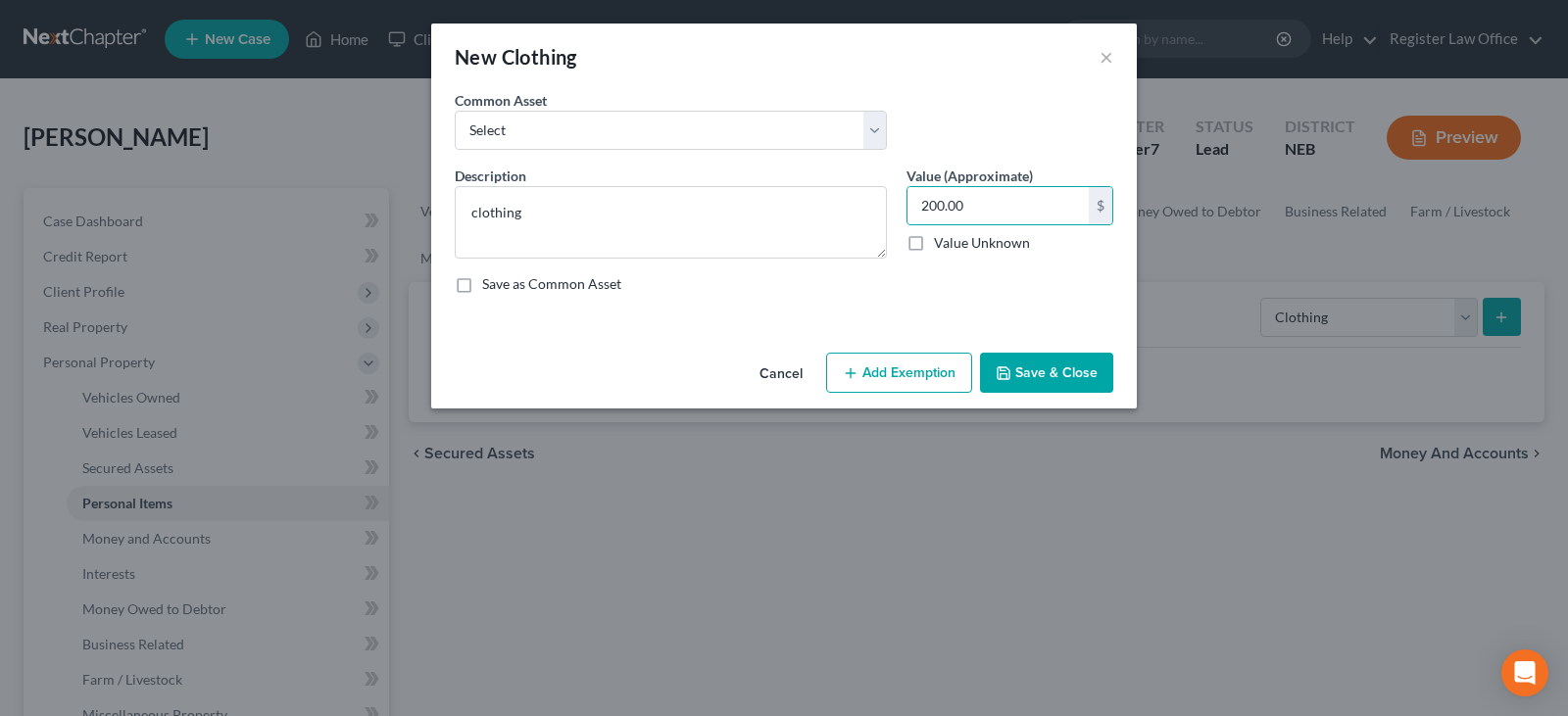 click on "Add Exemption" at bounding box center [899, 373] 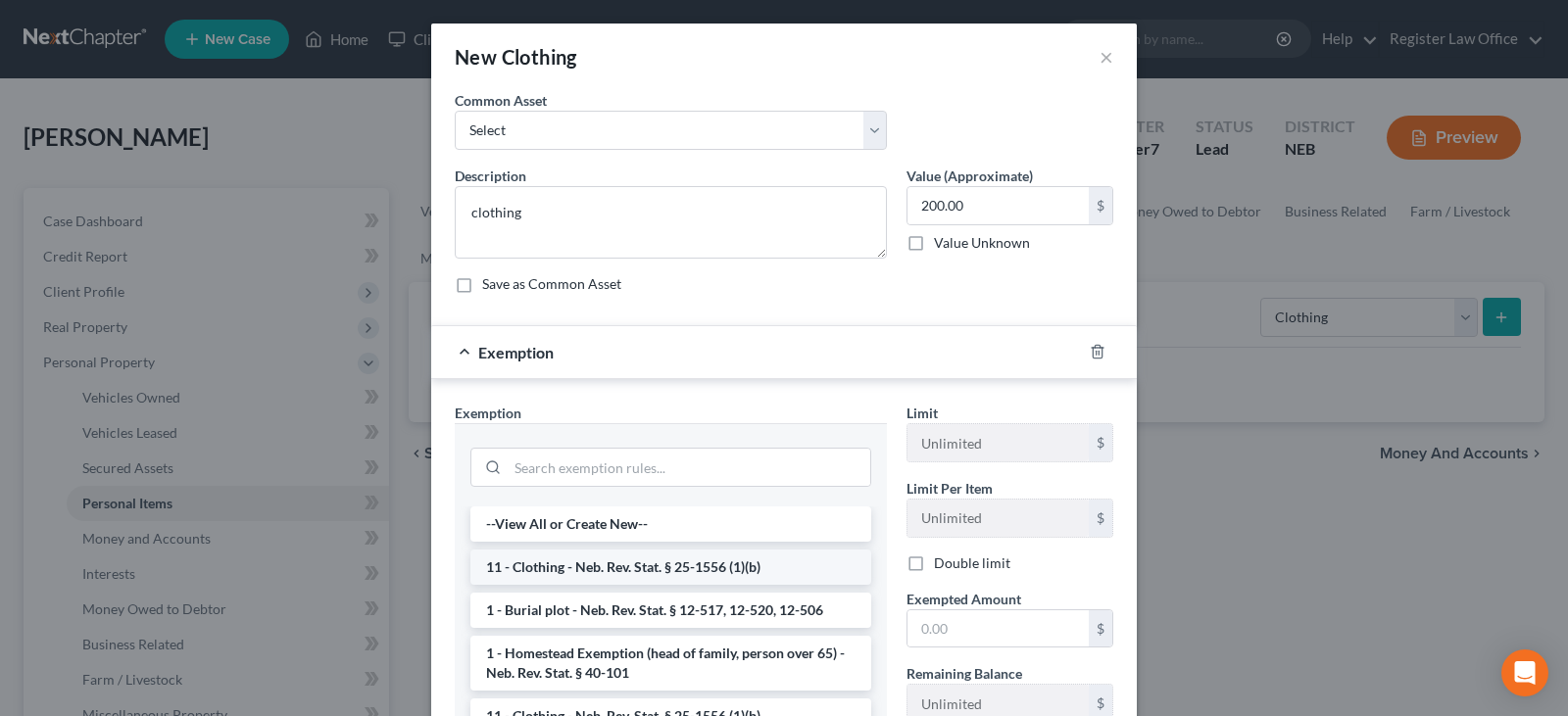 click on "11 - Clothing - Neb. Rev. Stat. § 25-1556 (1)(b)" at bounding box center (670, 567) 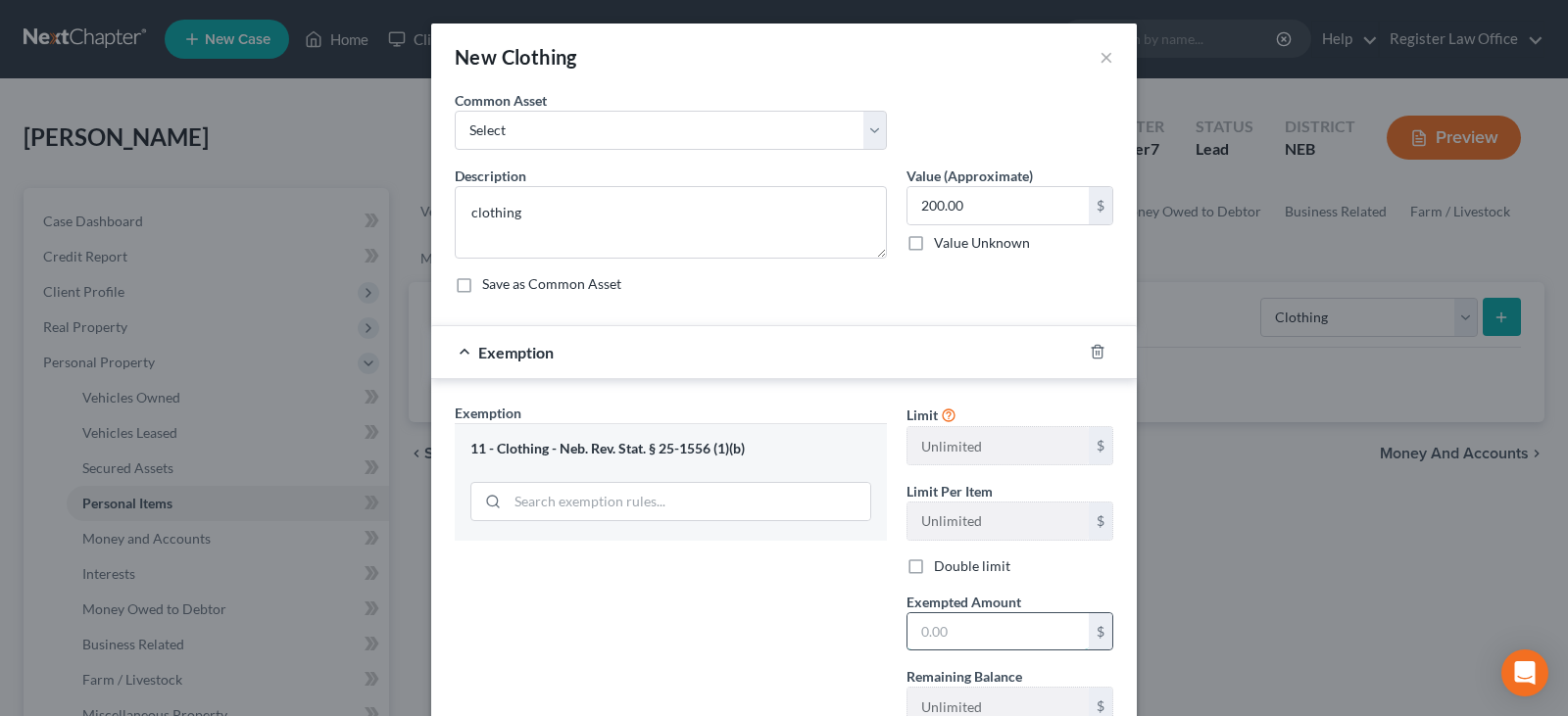 click at bounding box center [998, 632] 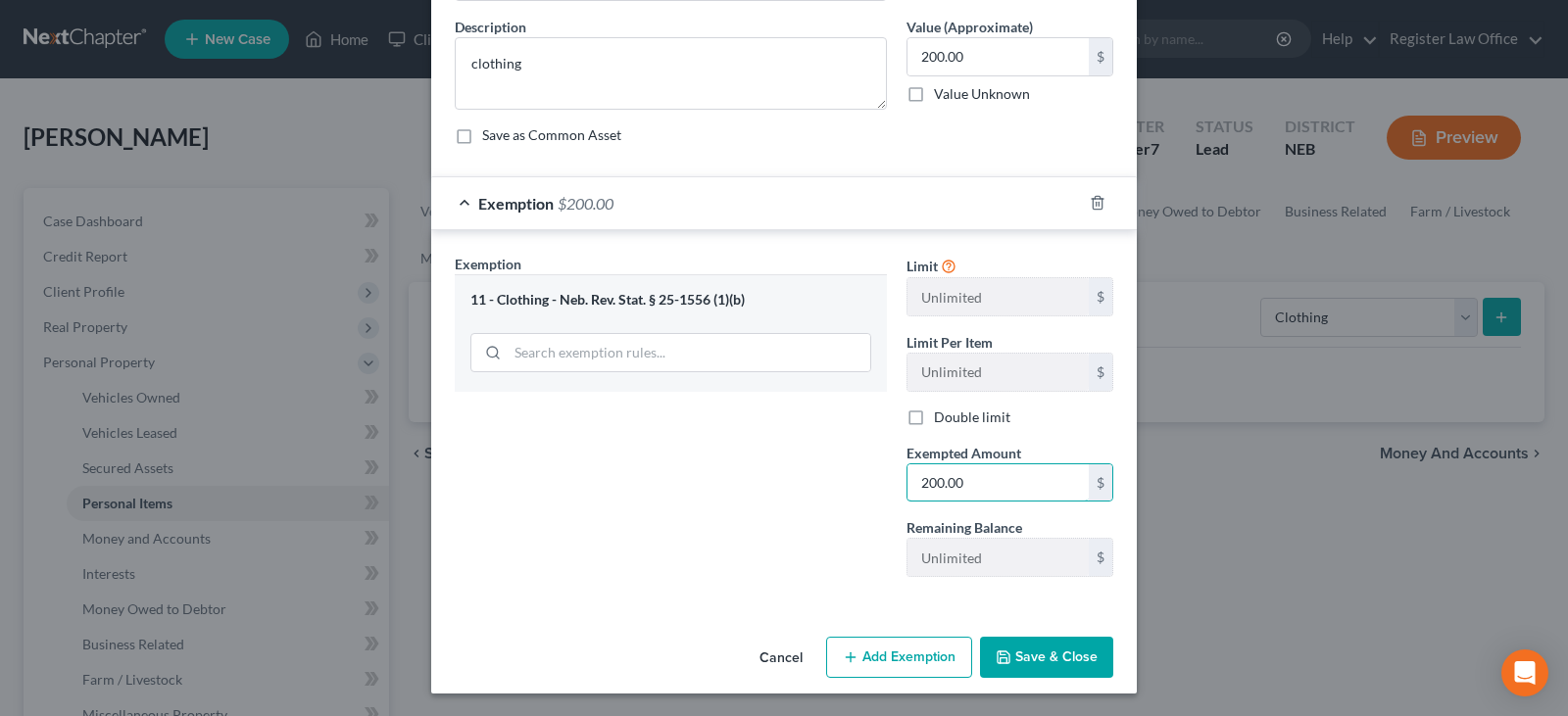 scroll, scrollTop: 150, scrollLeft: 0, axis: vertical 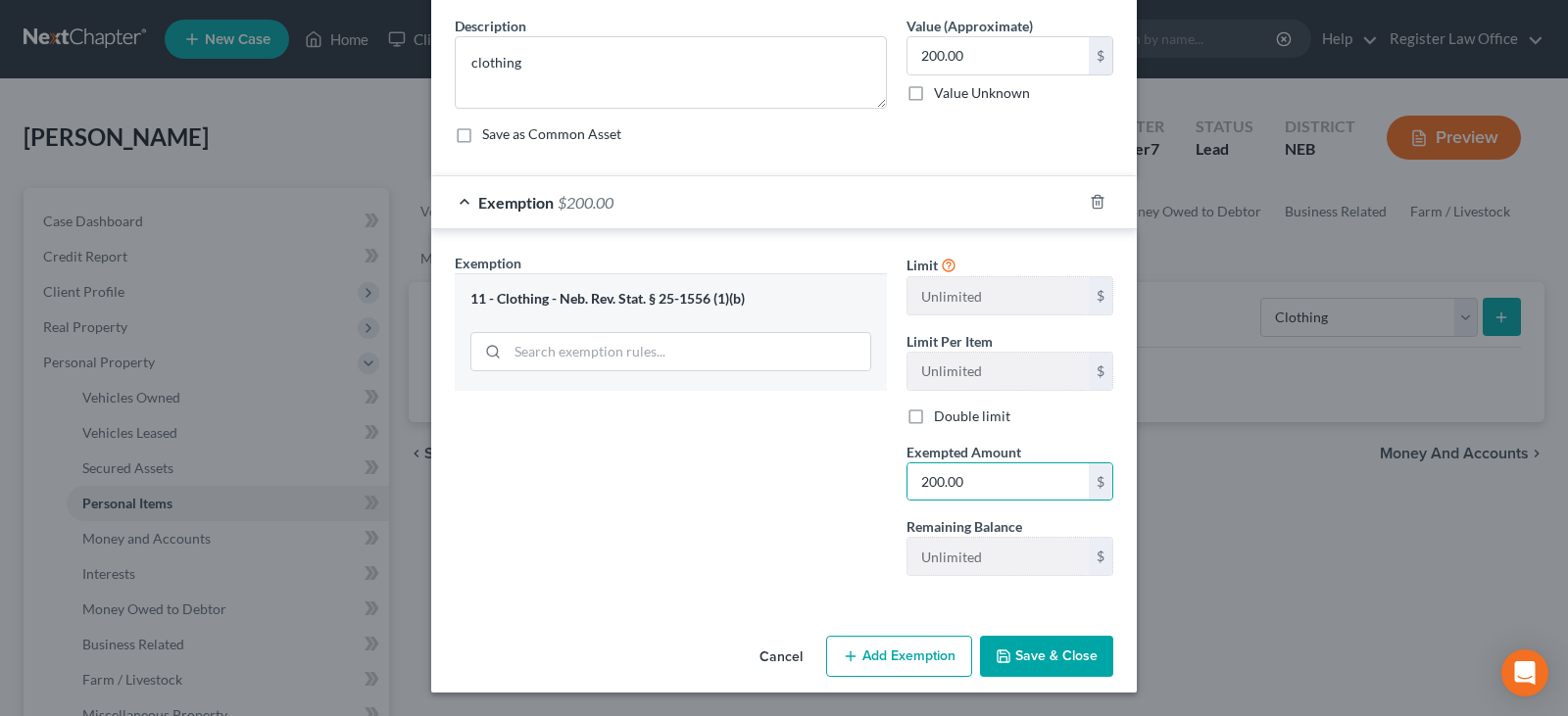 click on "Save & Close" at bounding box center (1047, 656) 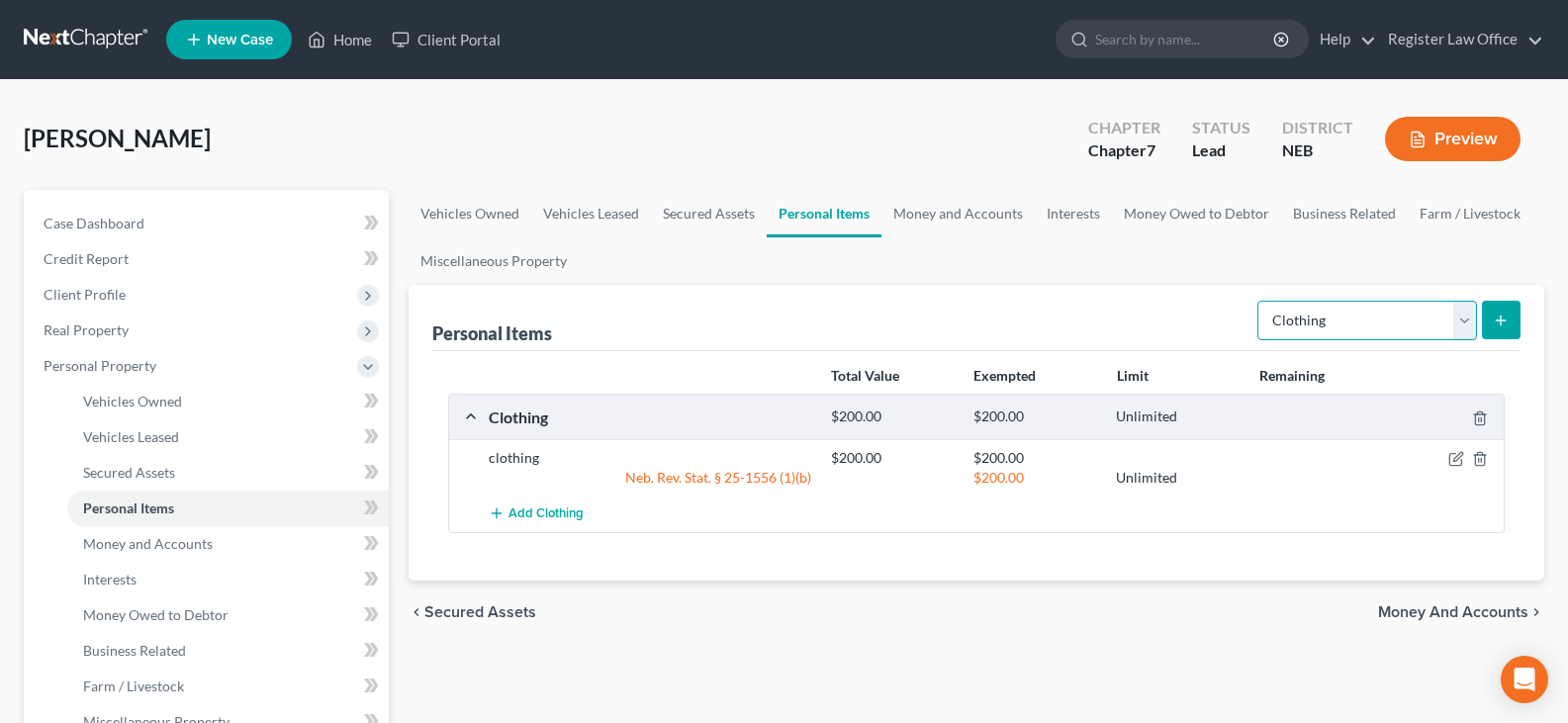 click on "Select Item Type Clothing Collectibles Of Value Electronics Firearms Household Goods Jewelry Other Pet(s) Sports & Hobby Equipment" at bounding box center [1367, 320] 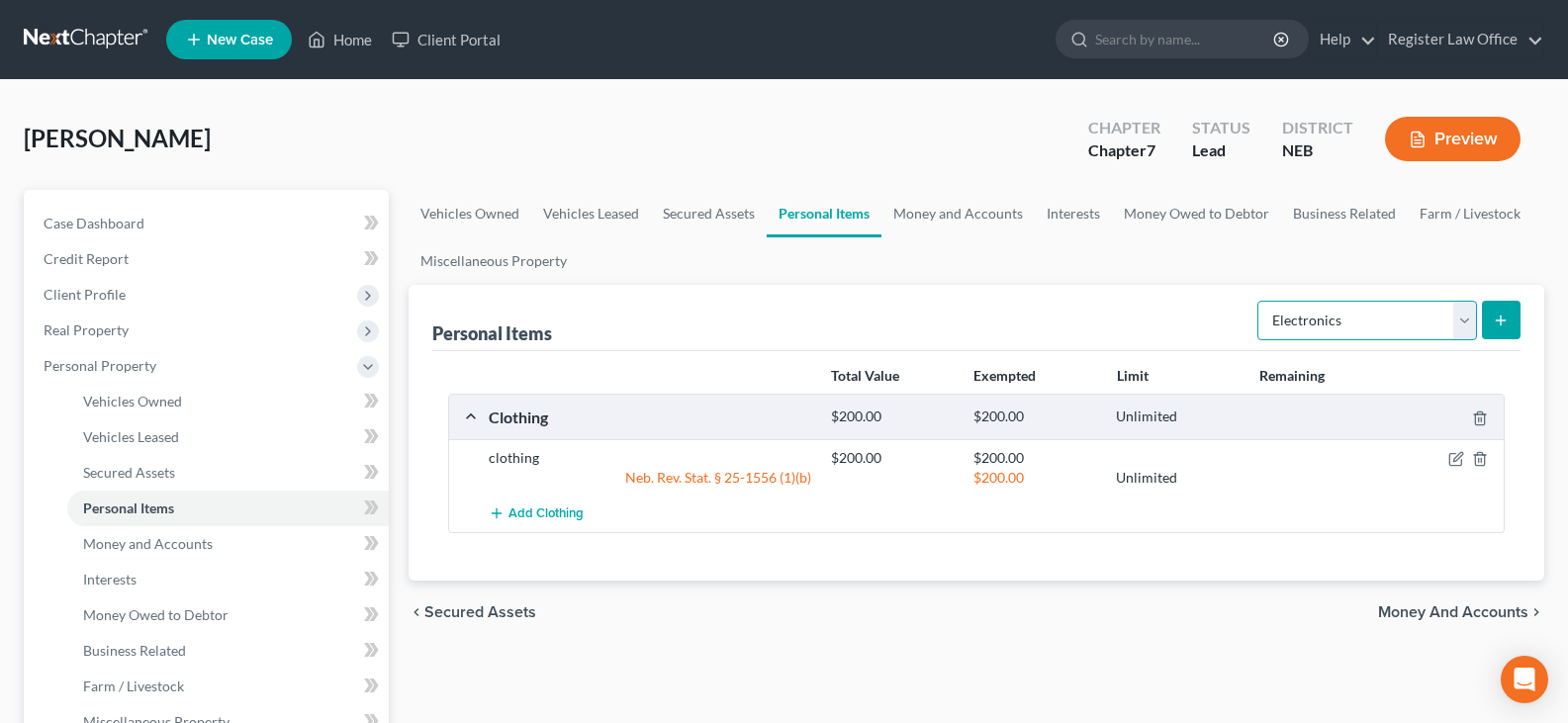 click on "Select Item Type Clothing Collectibles Of Value Electronics Firearms Household Goods Jewelry Other Pet(s) Sports & Hobby Equipment" at bounding box center (1367, 320) 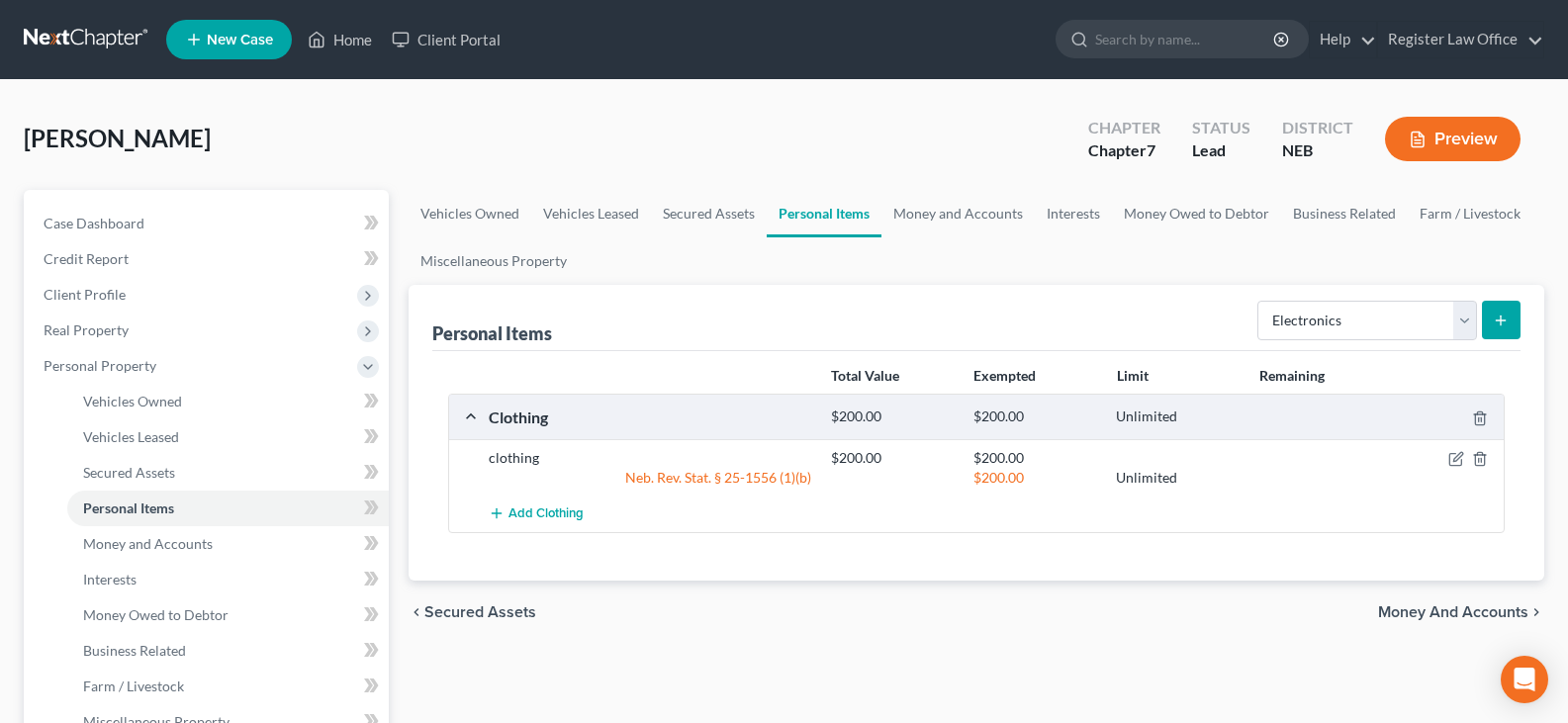 click 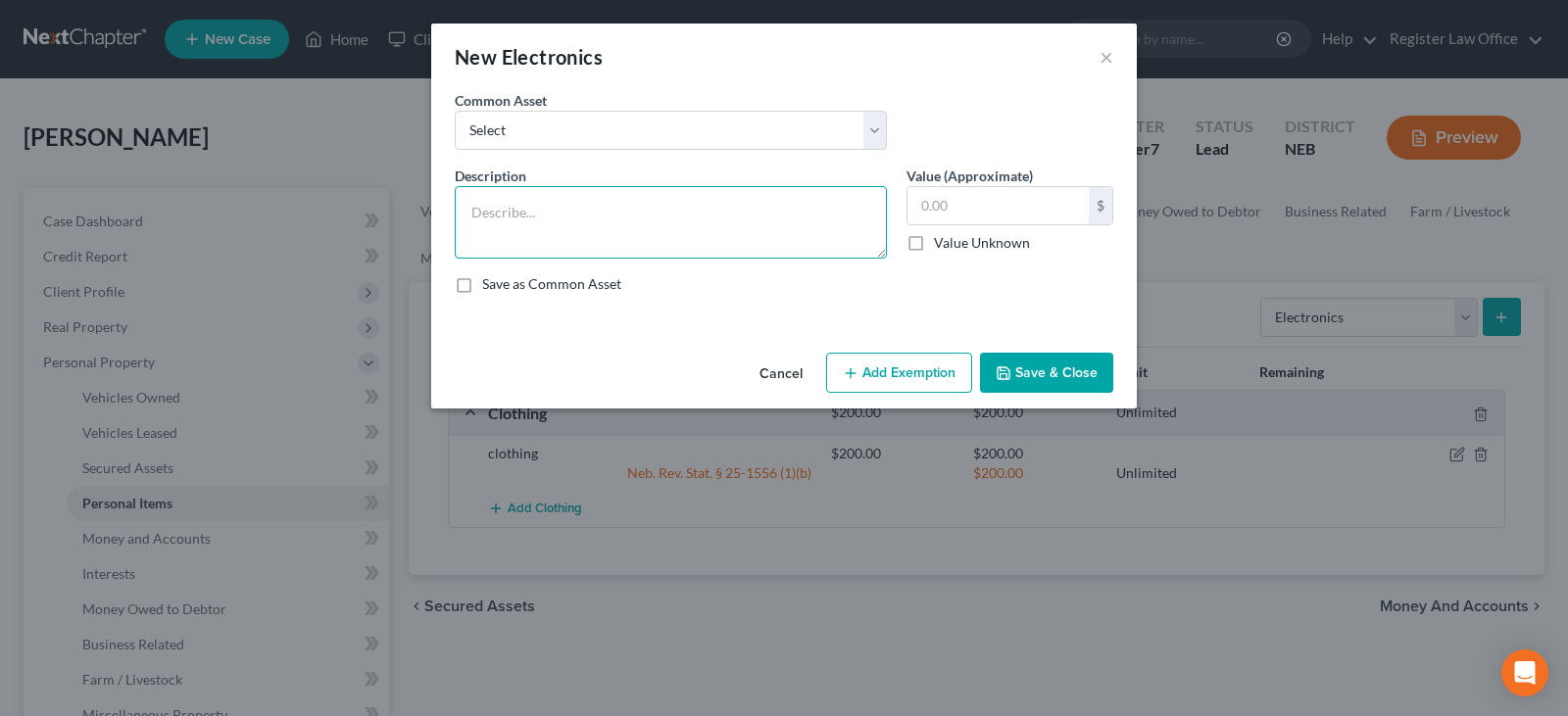 click at bounding box center (670, 222) 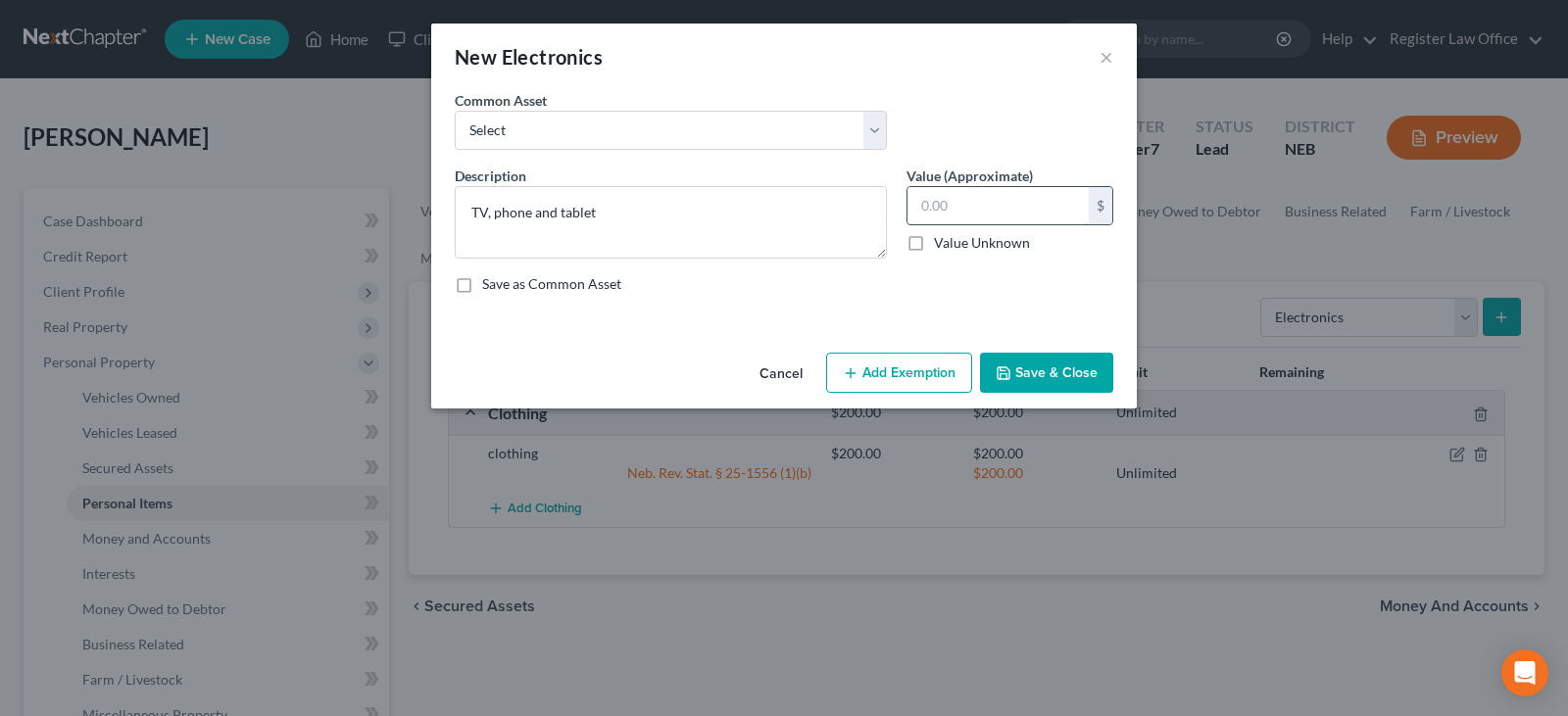 click at bounding box center (998, 206) 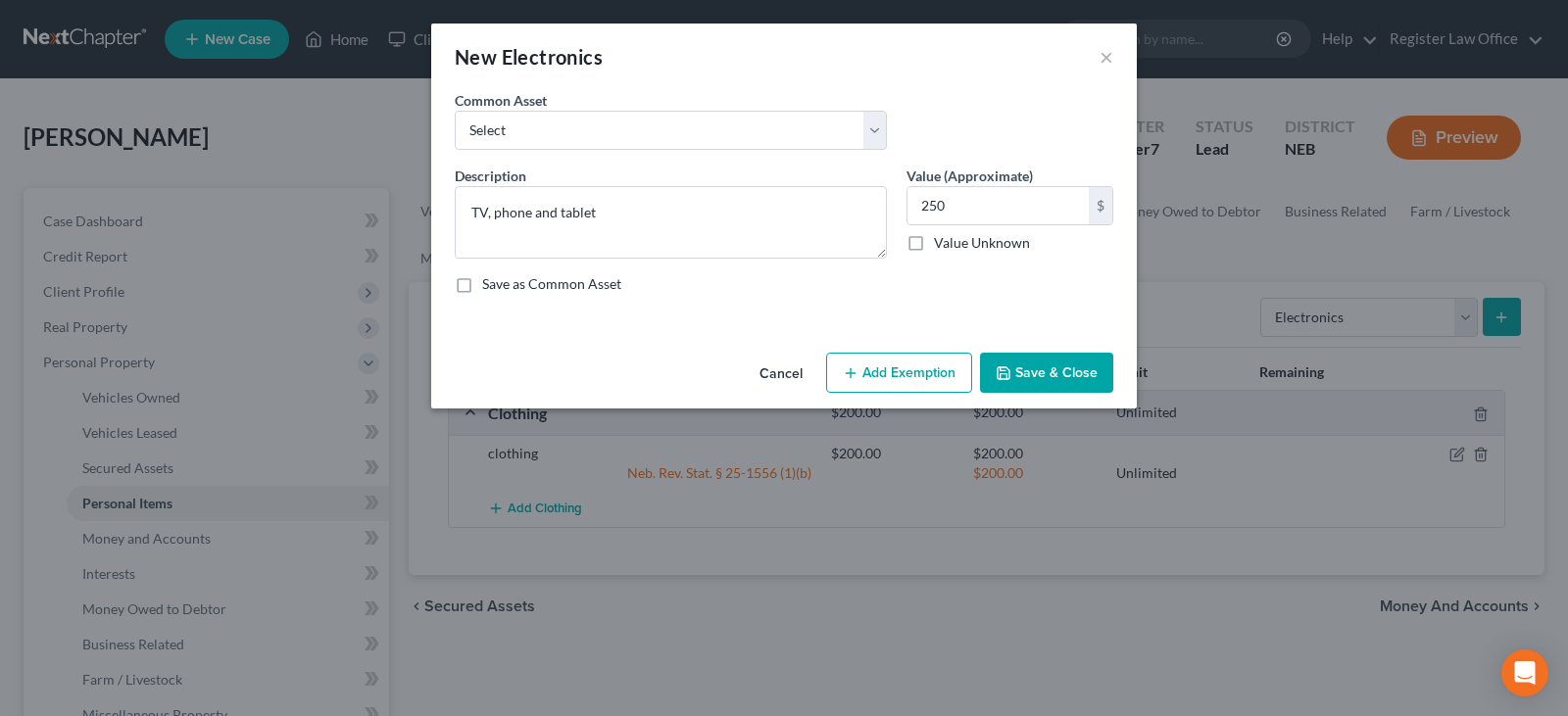 click on "Add Exemption" at bounding box center [899, 373] 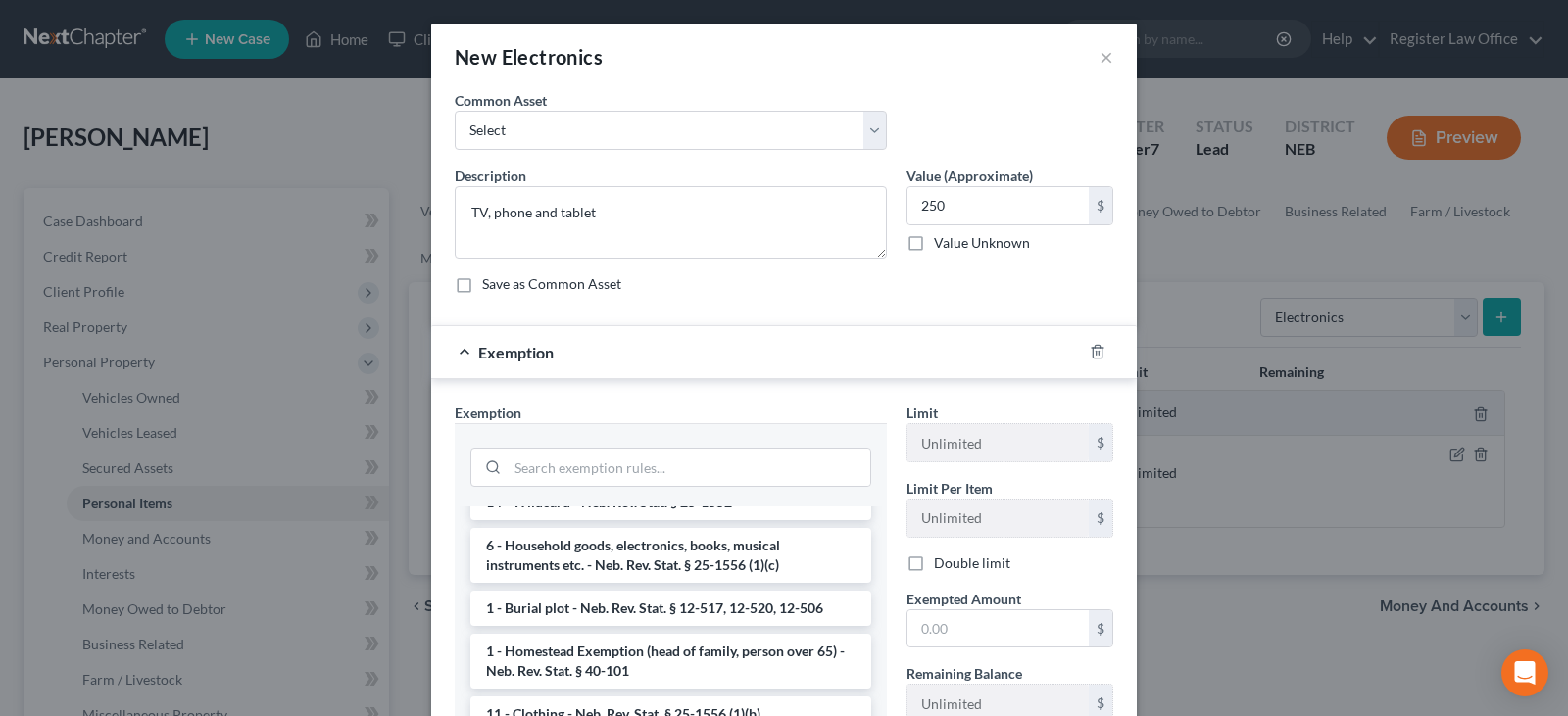 scroll, scrollTop: 98, scrollLeft: 0, axis: vertical 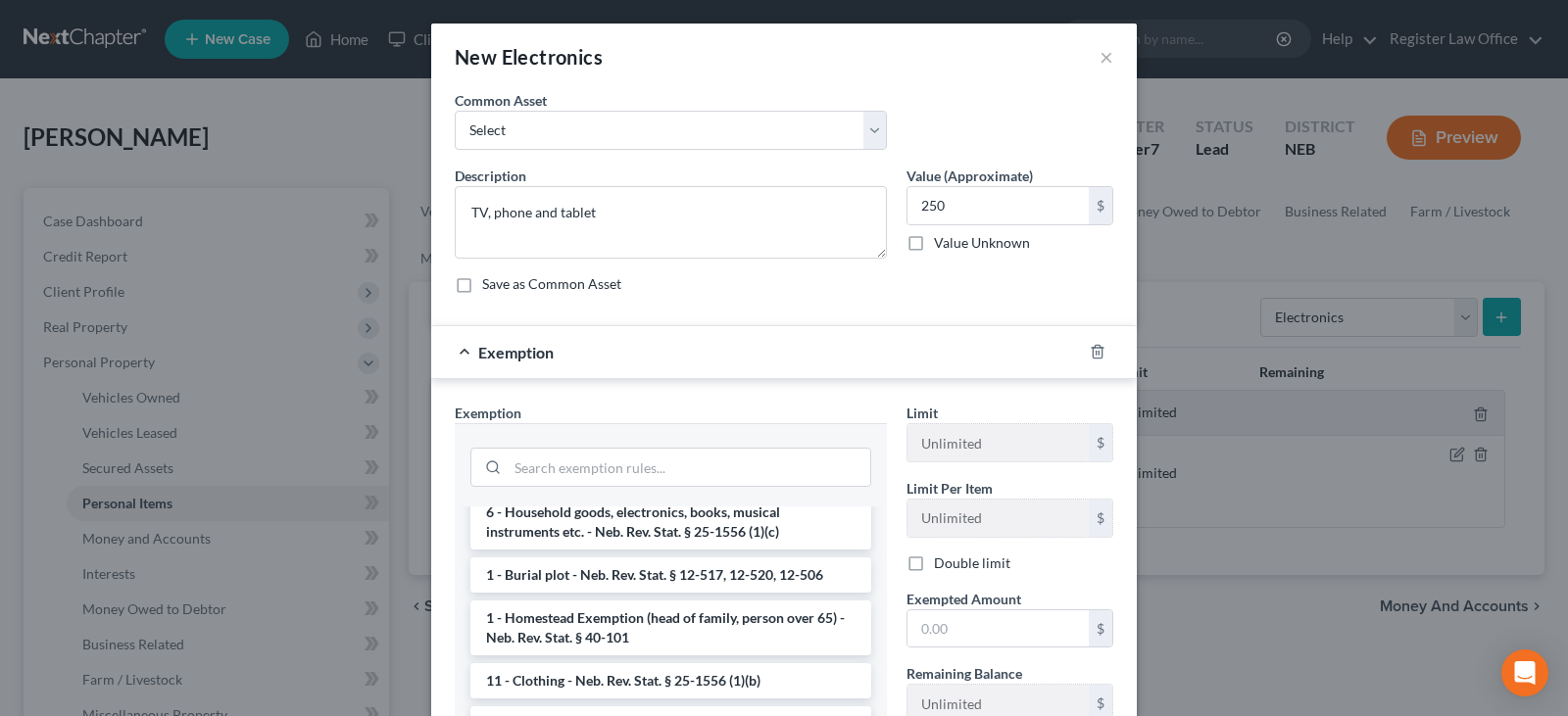 drag, startPoint x: 657, startPoint y: 518, endPoint x: 671, endPoint y: 502, distance: 21.260292 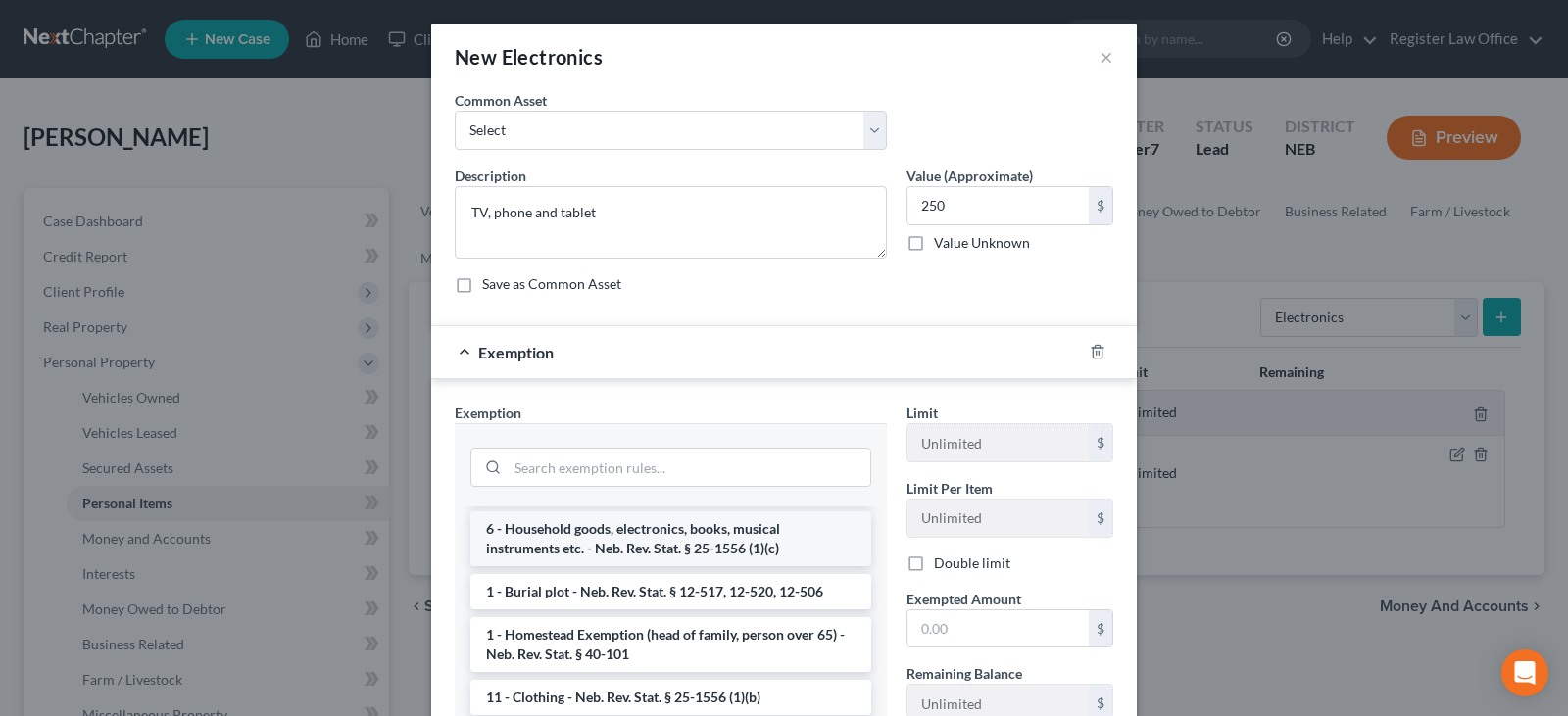 click on "6 - Household goods, electronics, books, musical instruments etc. - Neb. Rev. Stat. § 25-1556 (1)(c)" at bounding box center (670, 539) 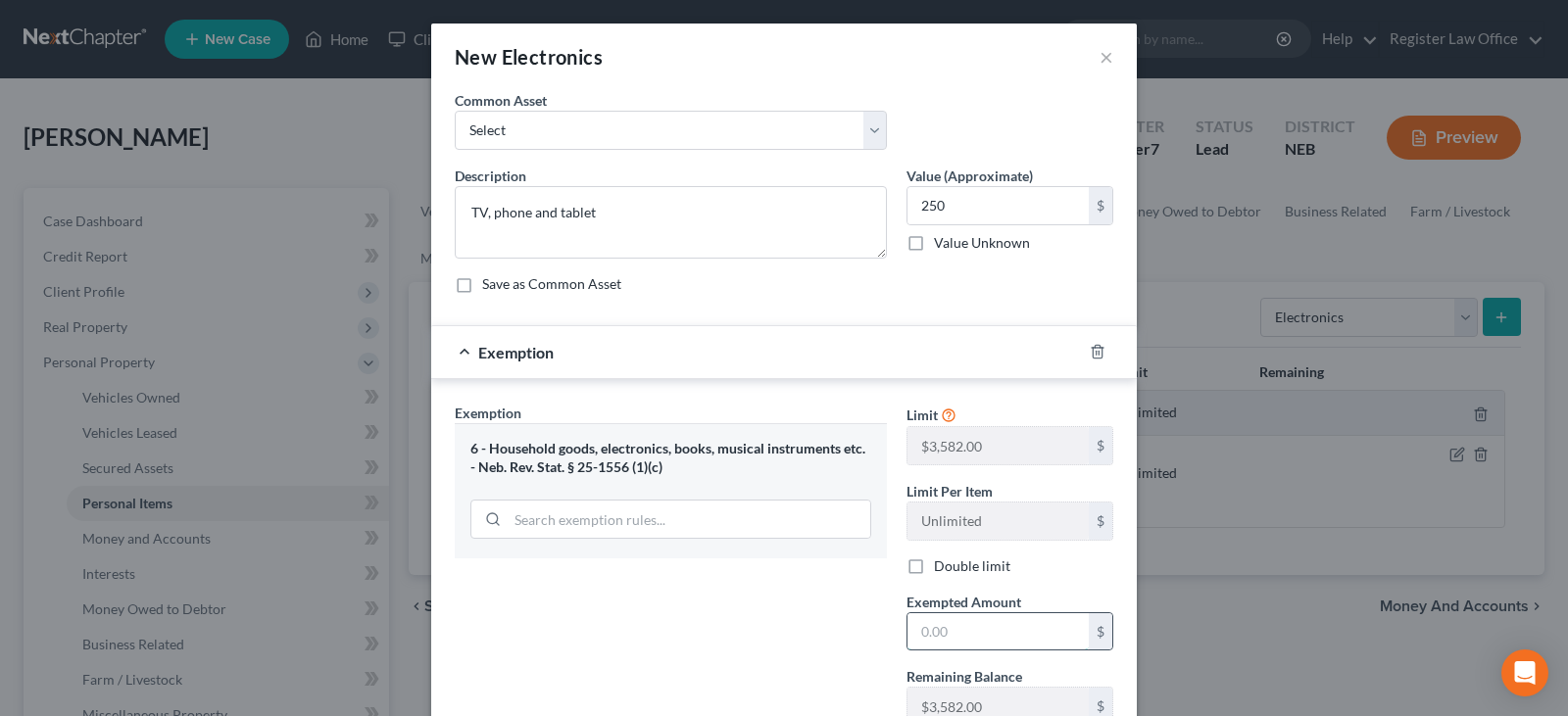 click at bounding box center [998, 632] 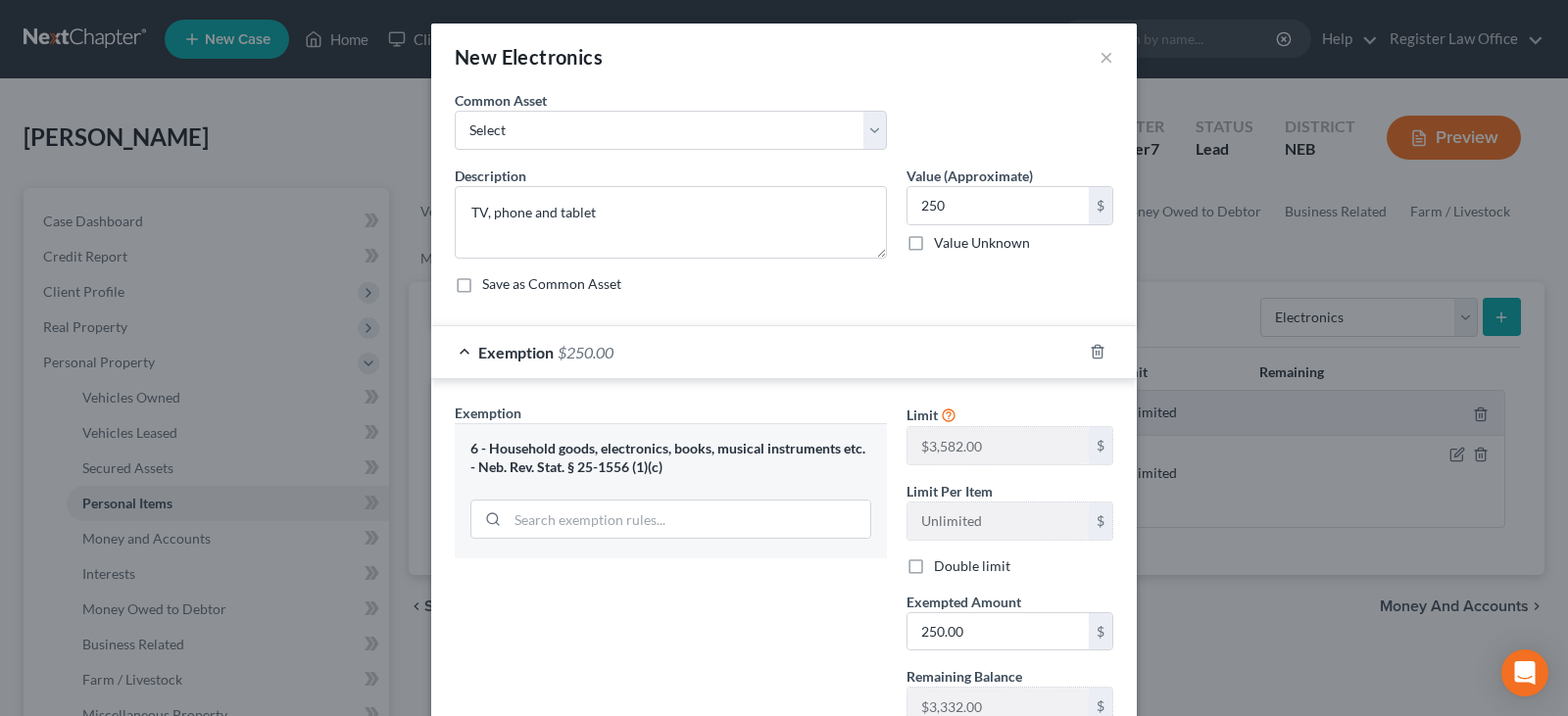 click on "New Electronics  × An exemption set must first be selected from the Filing Information section. Common Asset Select Cell phone, TV, stereo
Description
*
TV, phone and tablet Value (Approximate)
250.00 $
Value Unknown
Balance Undetermined
250 $
Value Unknown
Save as Common Asset
Exemption $250.00
Exemption Set must be selected for CA.
Exemption
*
6 - Household goods, electronics, books, musical instruments etc. - Neb. Rev. Stat. § 25-1556 (1)(c)         Limit     $3,582.00 $ Limit Per Item Unlimited $ Double limit
Exempted Amount
*
250.00 $ Remaining Balance $3,582.00 $
Cancel Add Exemption Save & Close" at bounding box center (784, 358) 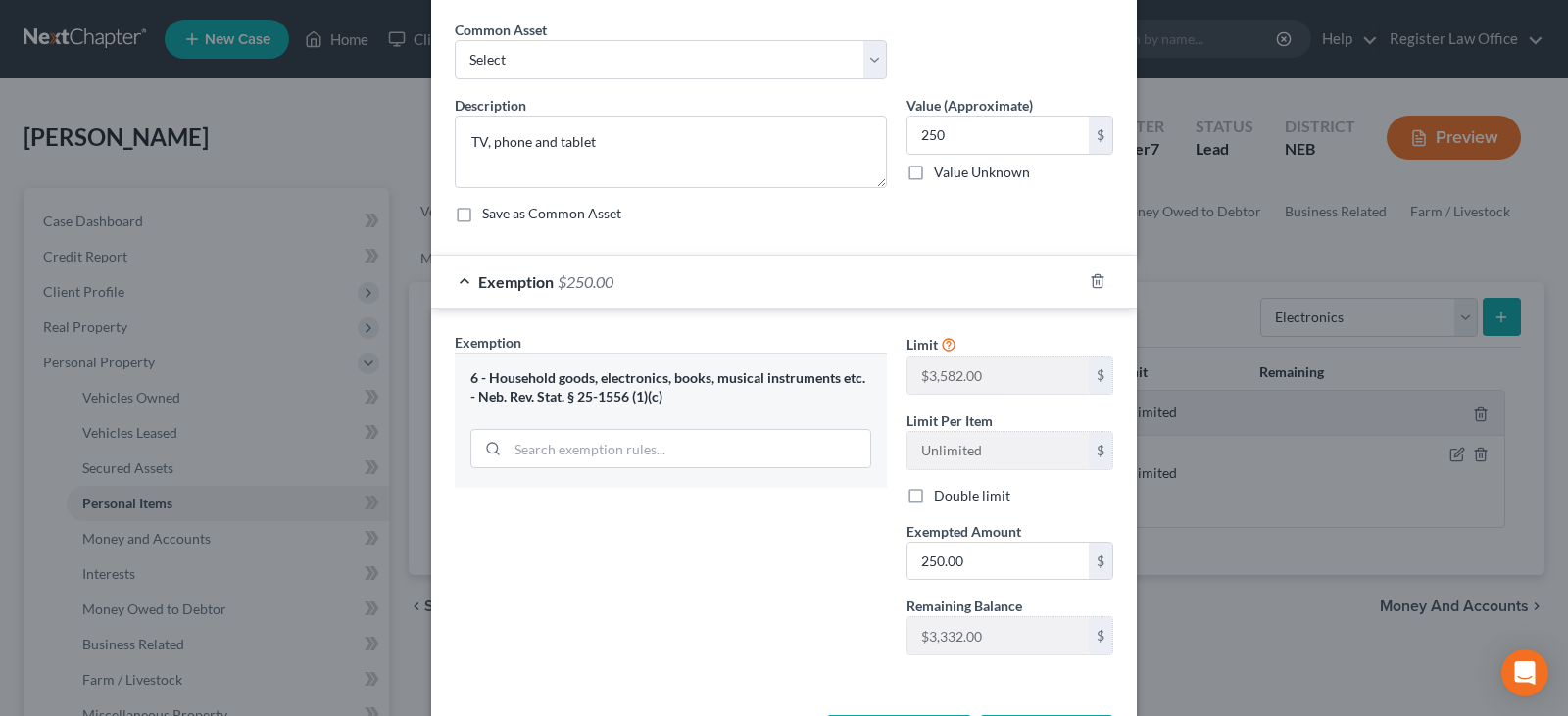 scroll, scrollTop: 150, scrollLeft: 0, axis: vertical 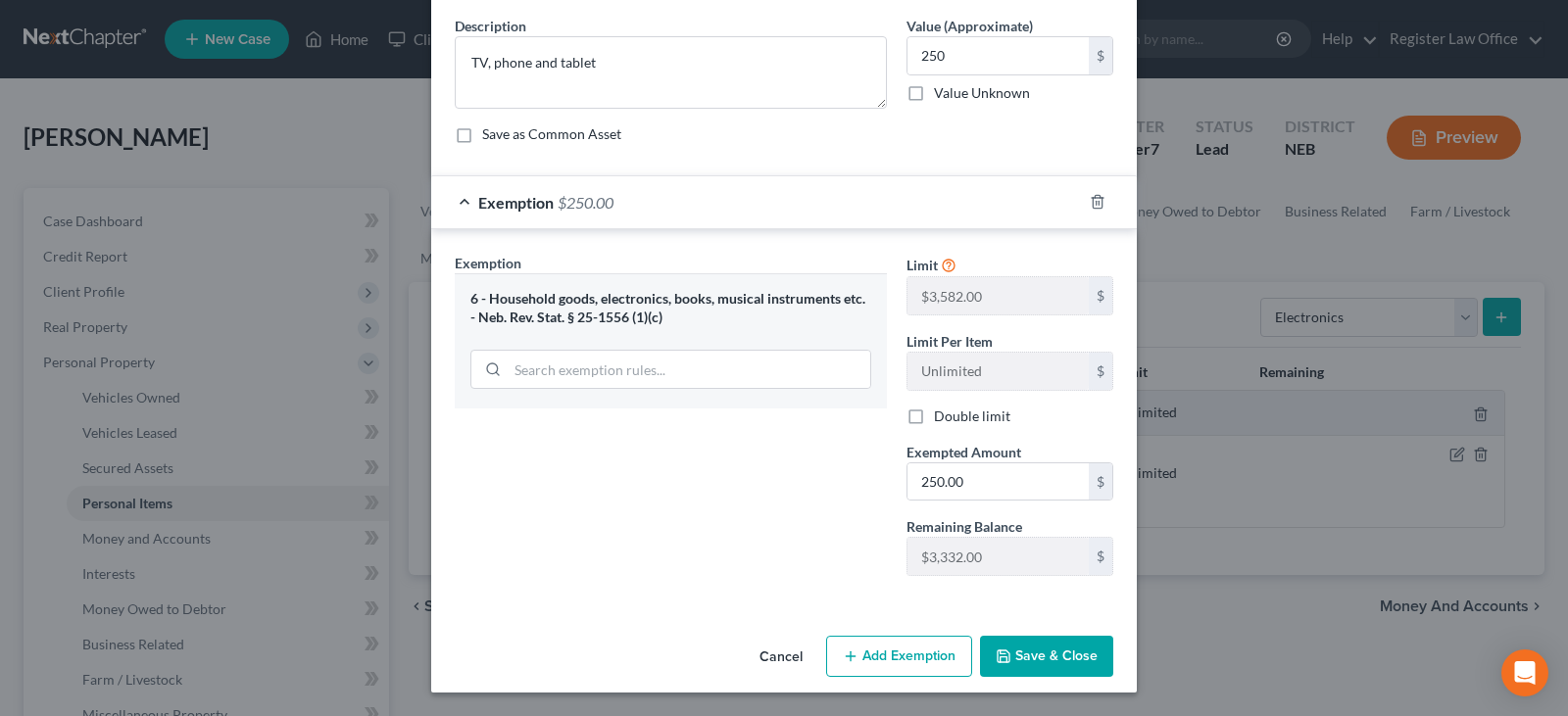 click on "Save & Close" at bounding box center (1047, 656) 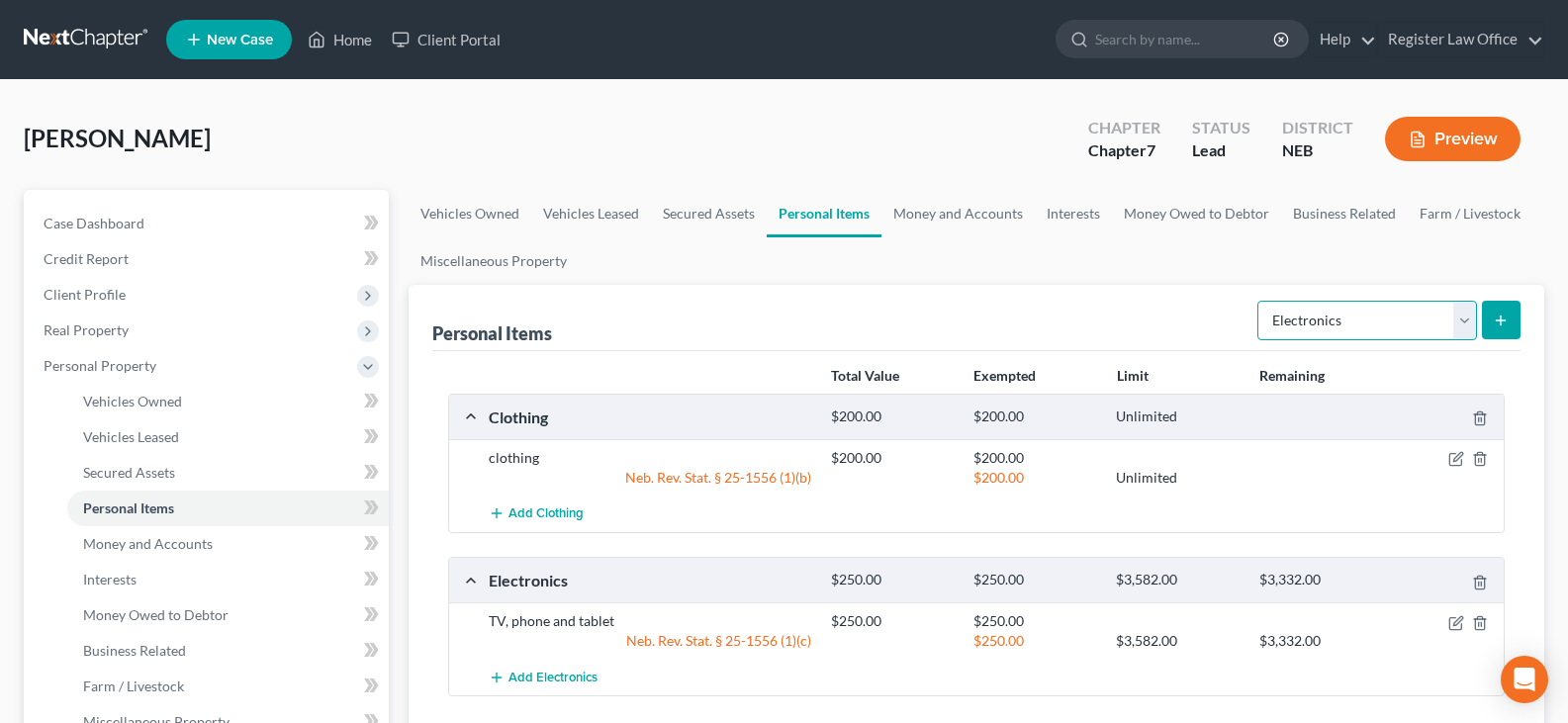 click on "Select Item Type Clothing Collectibles Of Value Electronics Firearms Household Goods Jewelry Other Pet(s) Sports & Hobby Equipment" at bounding box center [1367, 320] 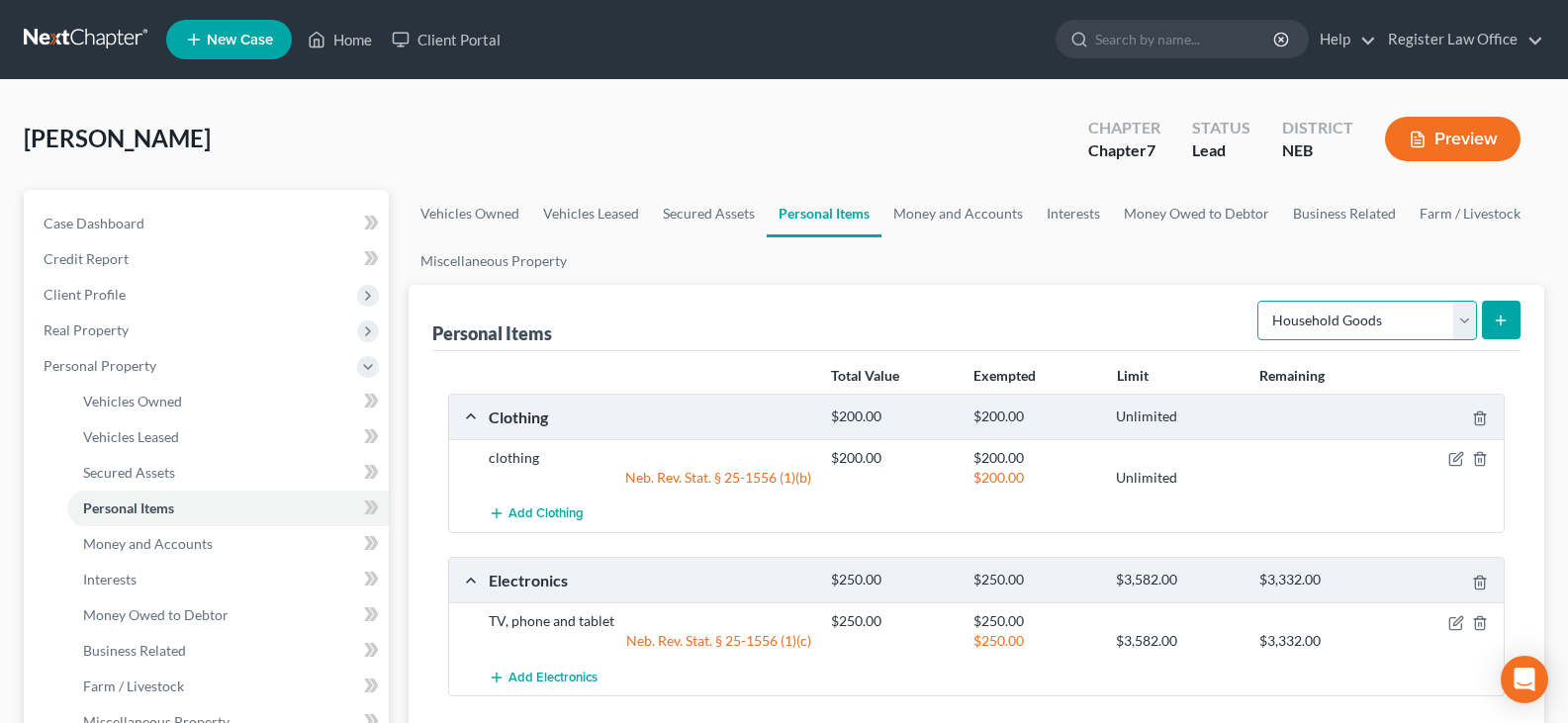 click on "Select Item Type Clothing Collectibles Of Value Electronics Firearms Household Goods Jewelry Other Pet(s) Sports & Hobby Equipment" at bounding box center [1367, 320] 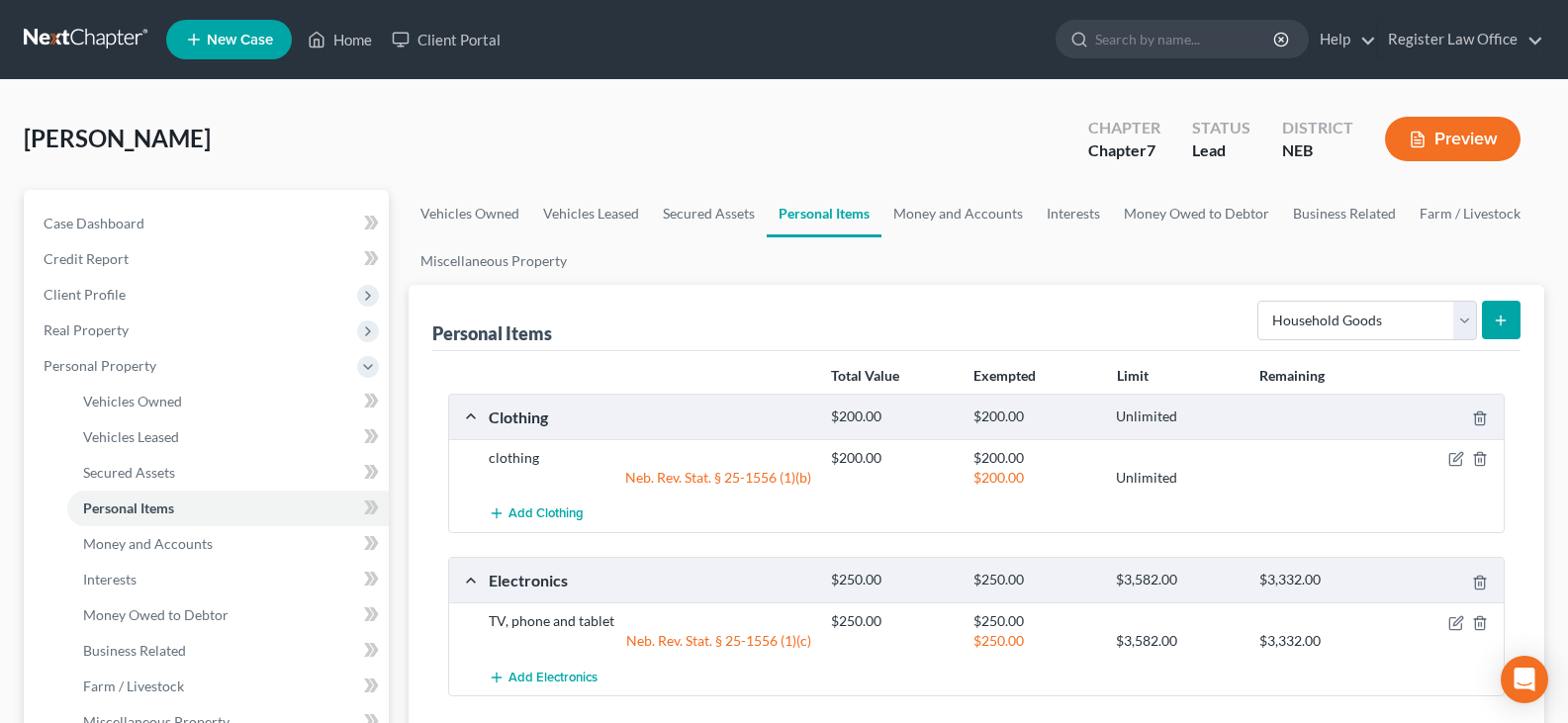 click 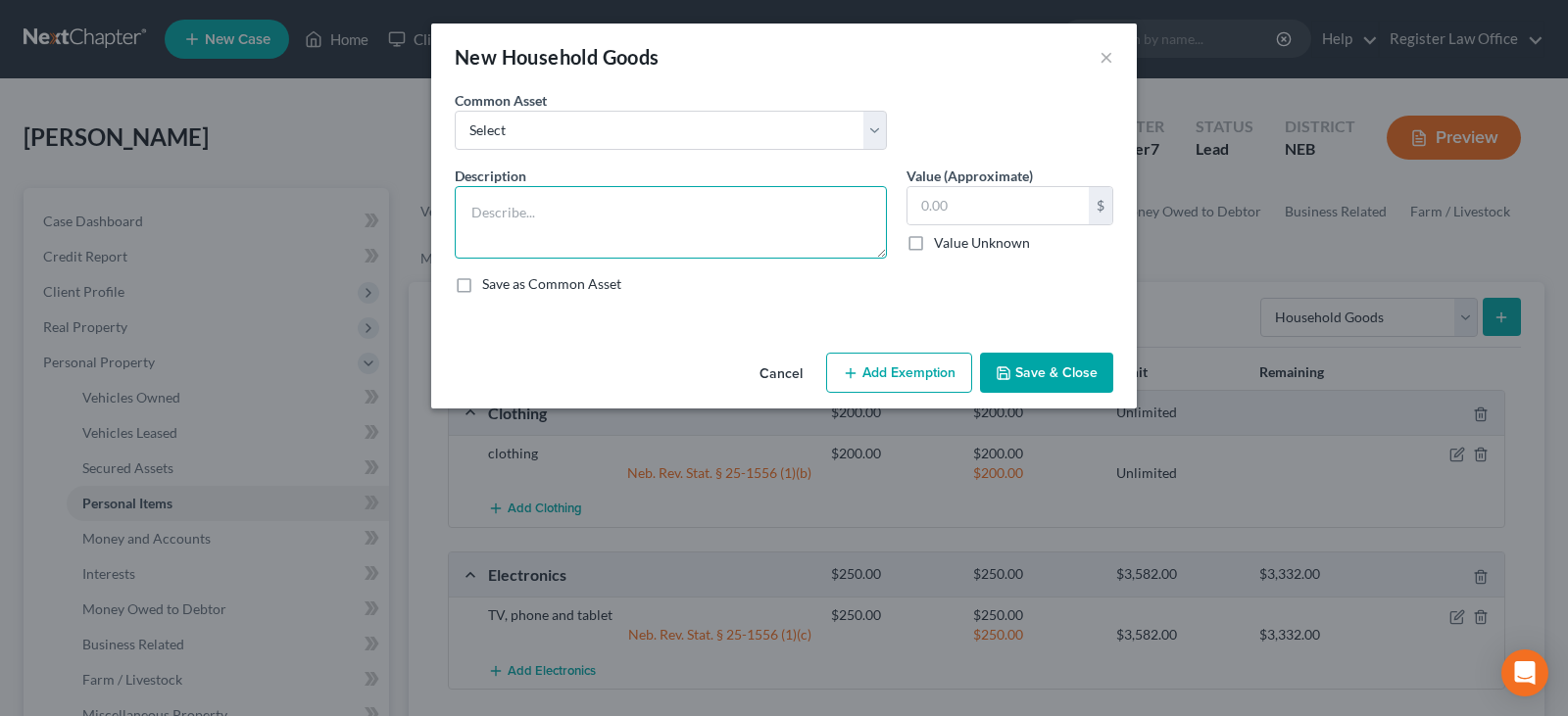 click at bounding box center (670, 222) 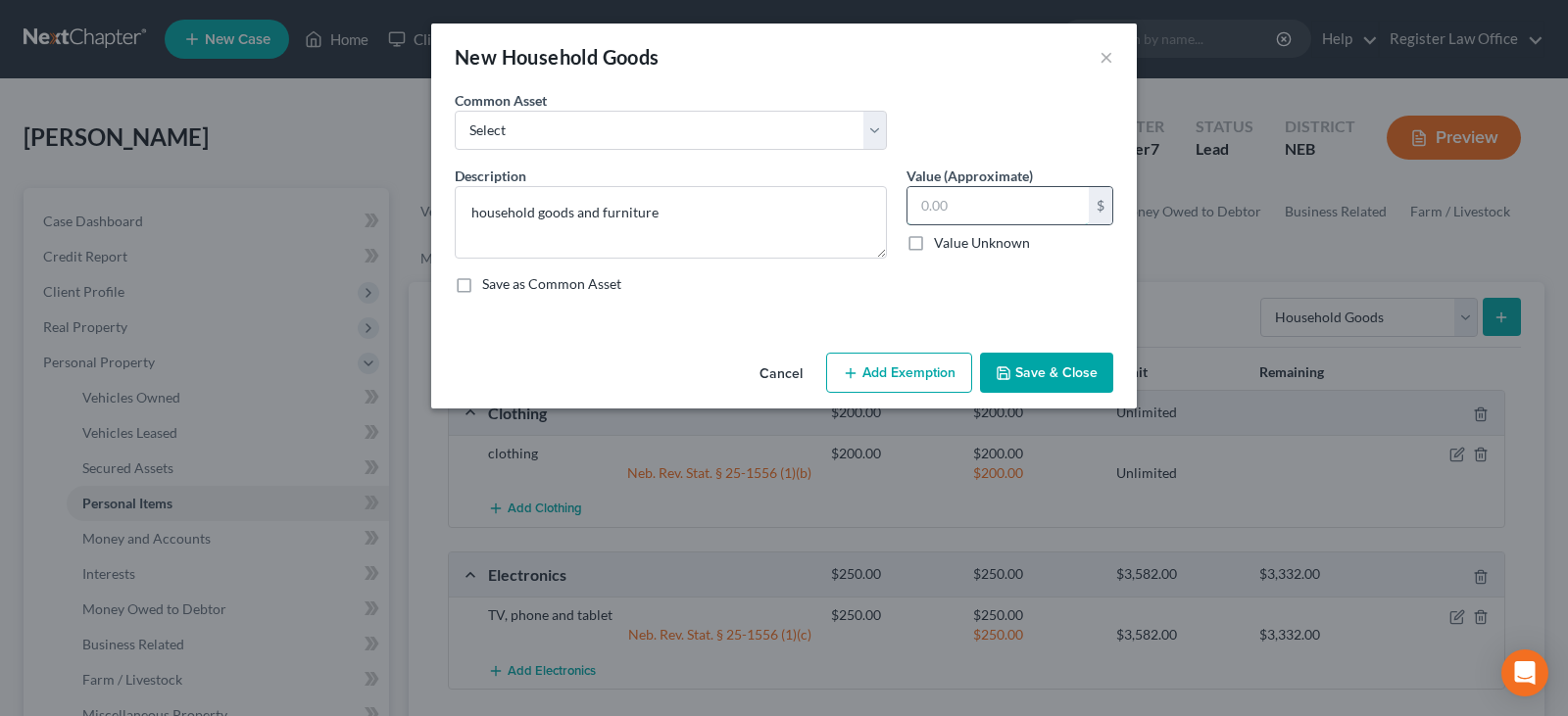 click 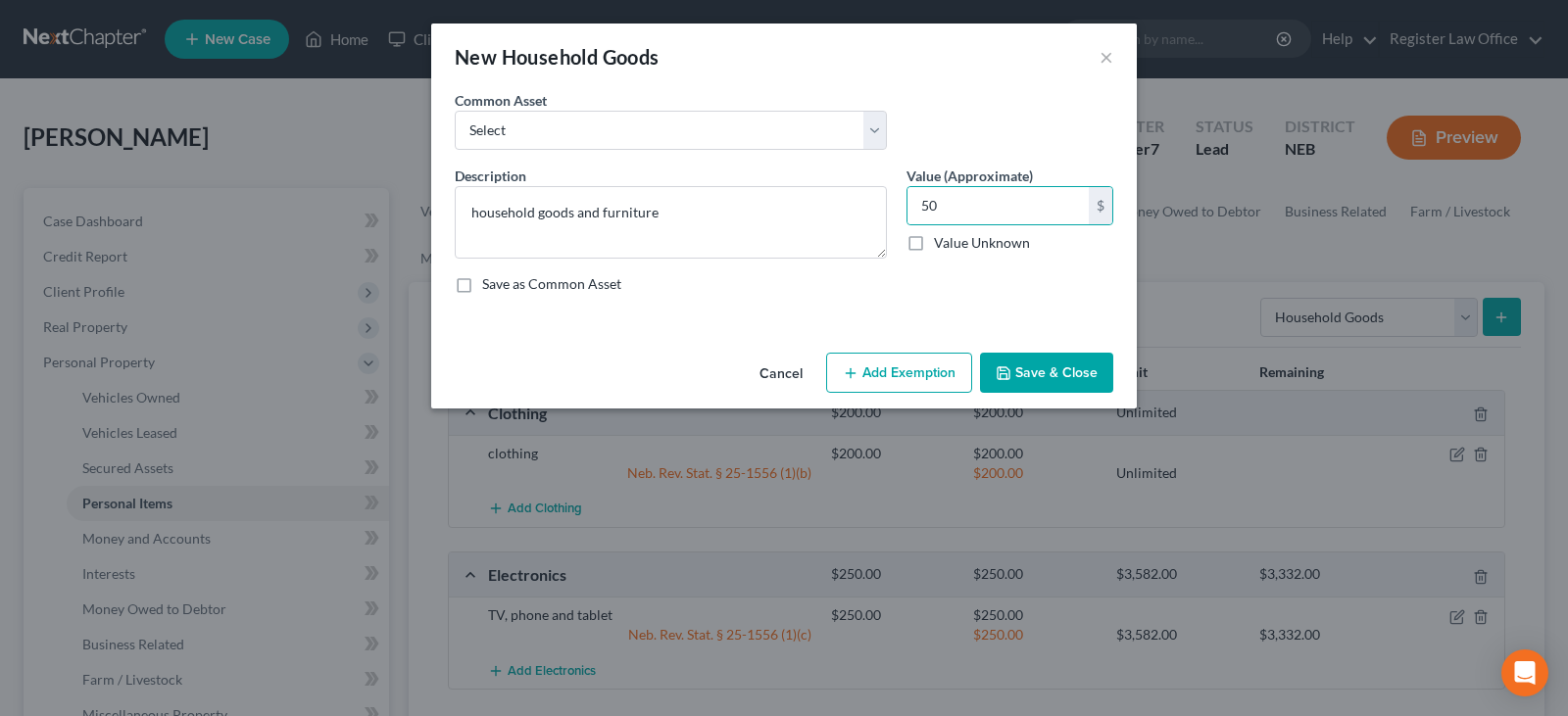 click on "Add Exemption" at bounding box center [899, 373] 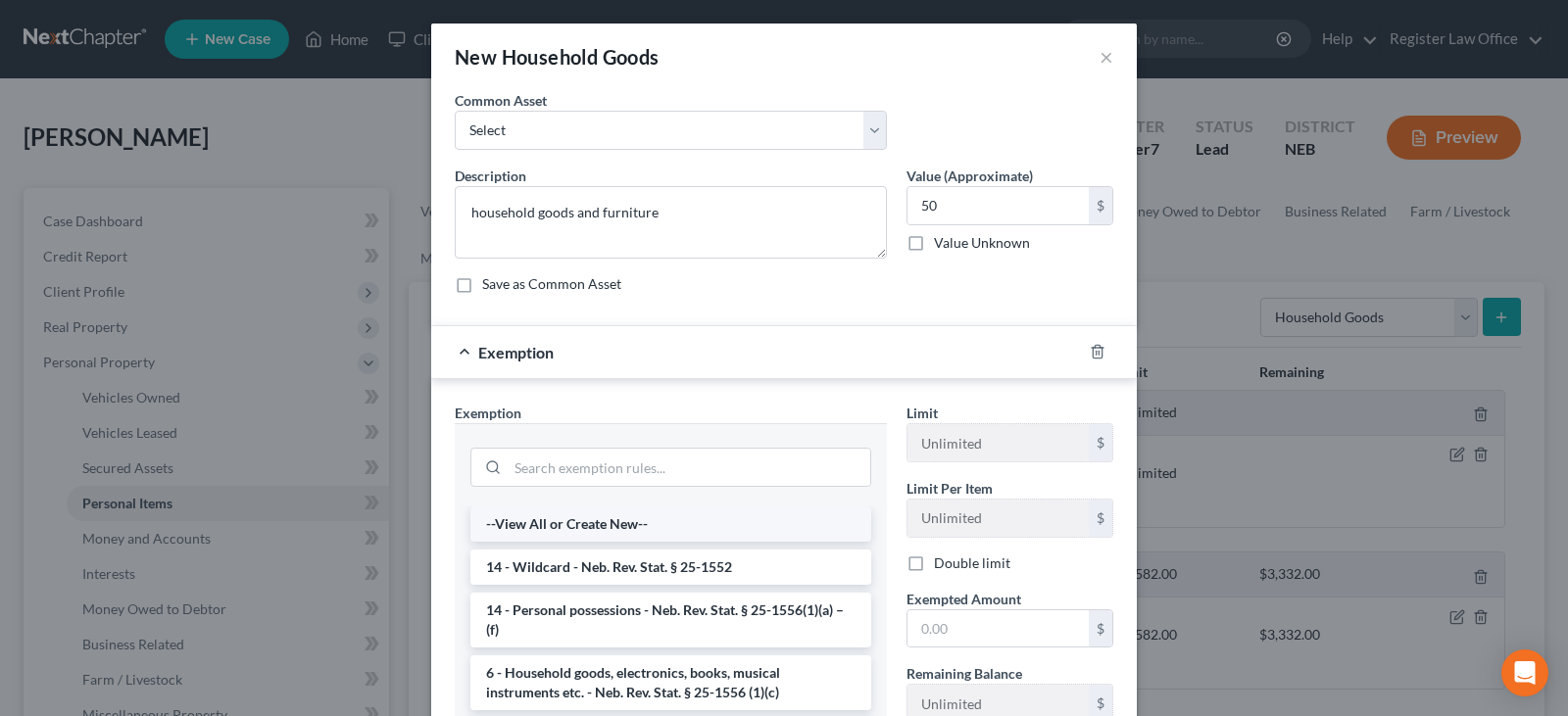 scroll, scrollTop: 196, scrollLeft: 0, axis: vertical 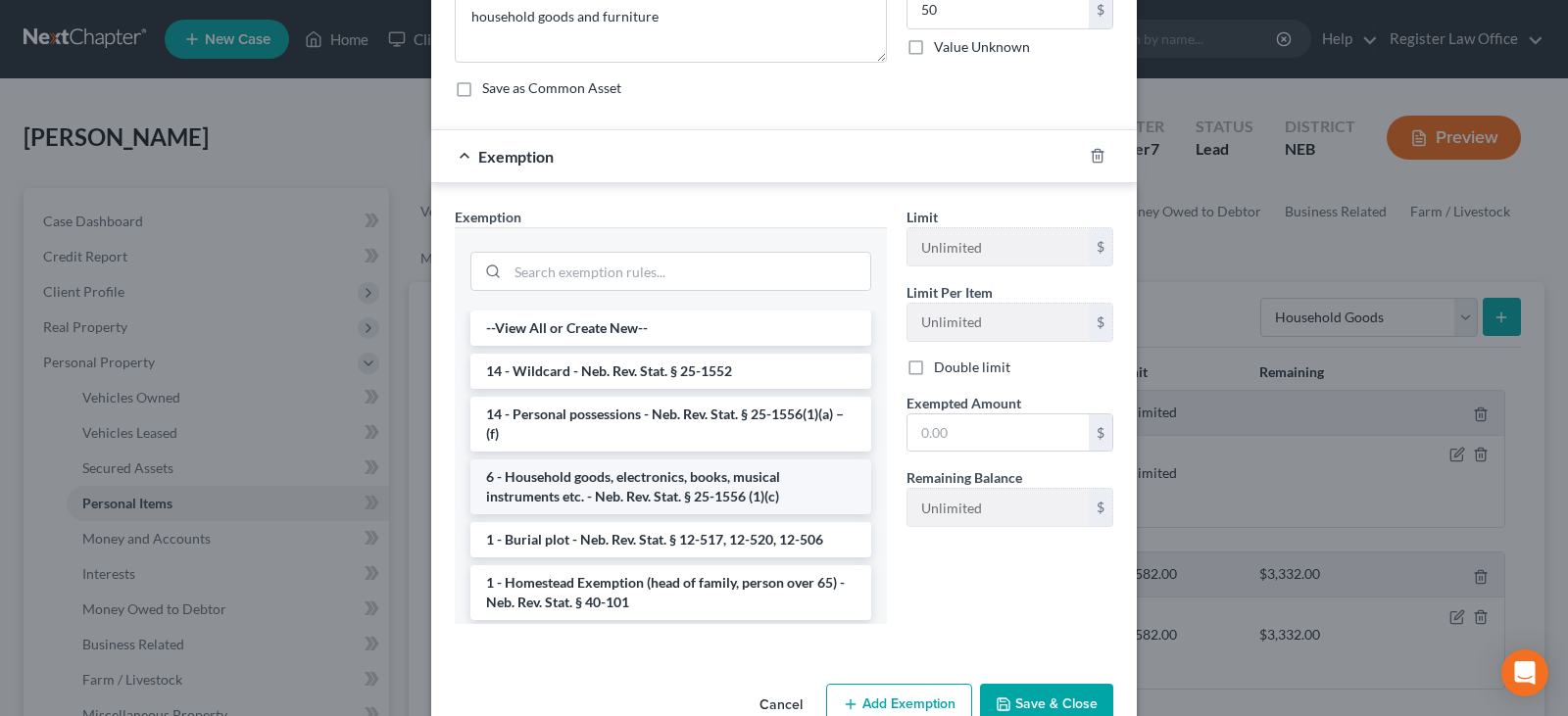 click on "6 - Household goods, electronics, books, musical instruments etc. - Neb. Rev. Stat. § 25-1556 (1)(c)" at bounding box center [670, 487] 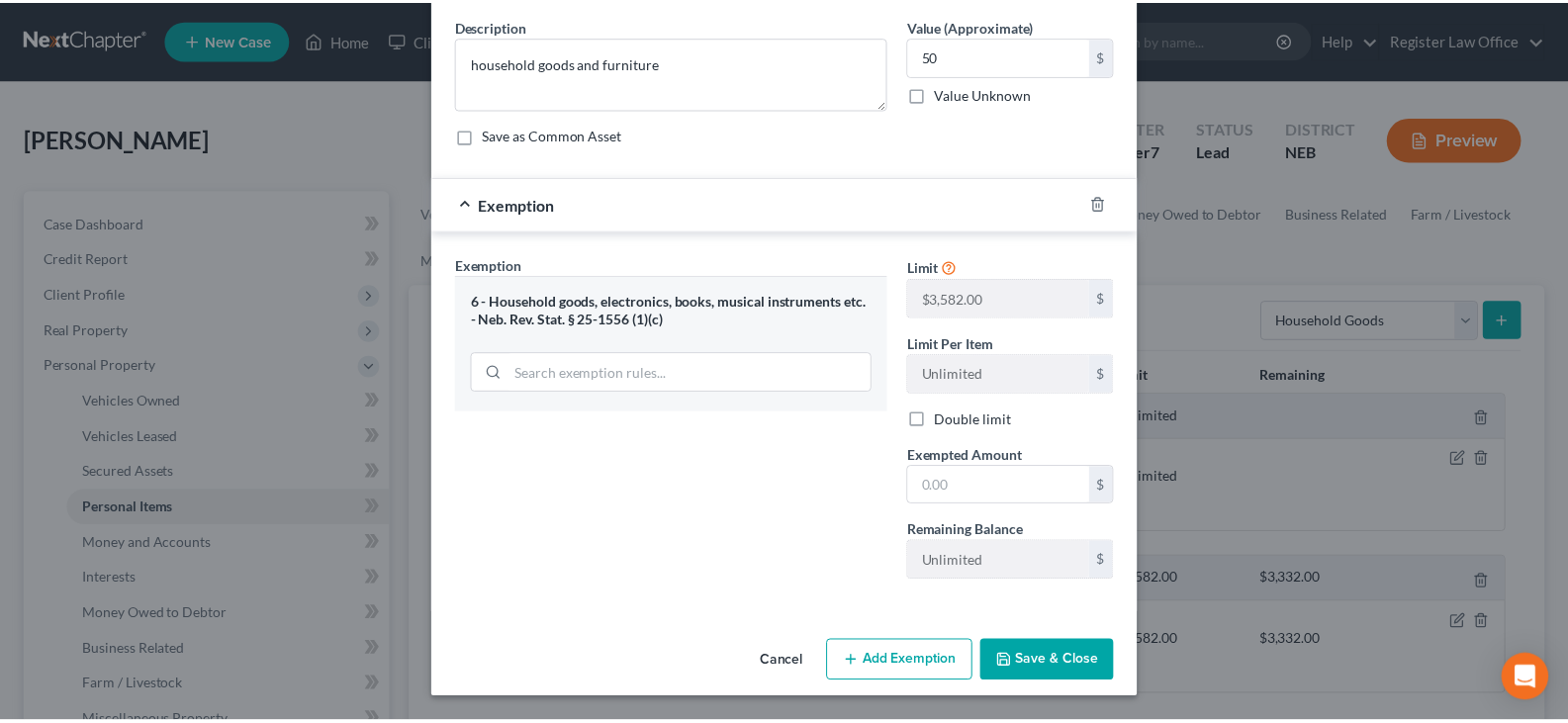 scroll, scrollTop: 151, scrollLeft: 0, axis: vertical 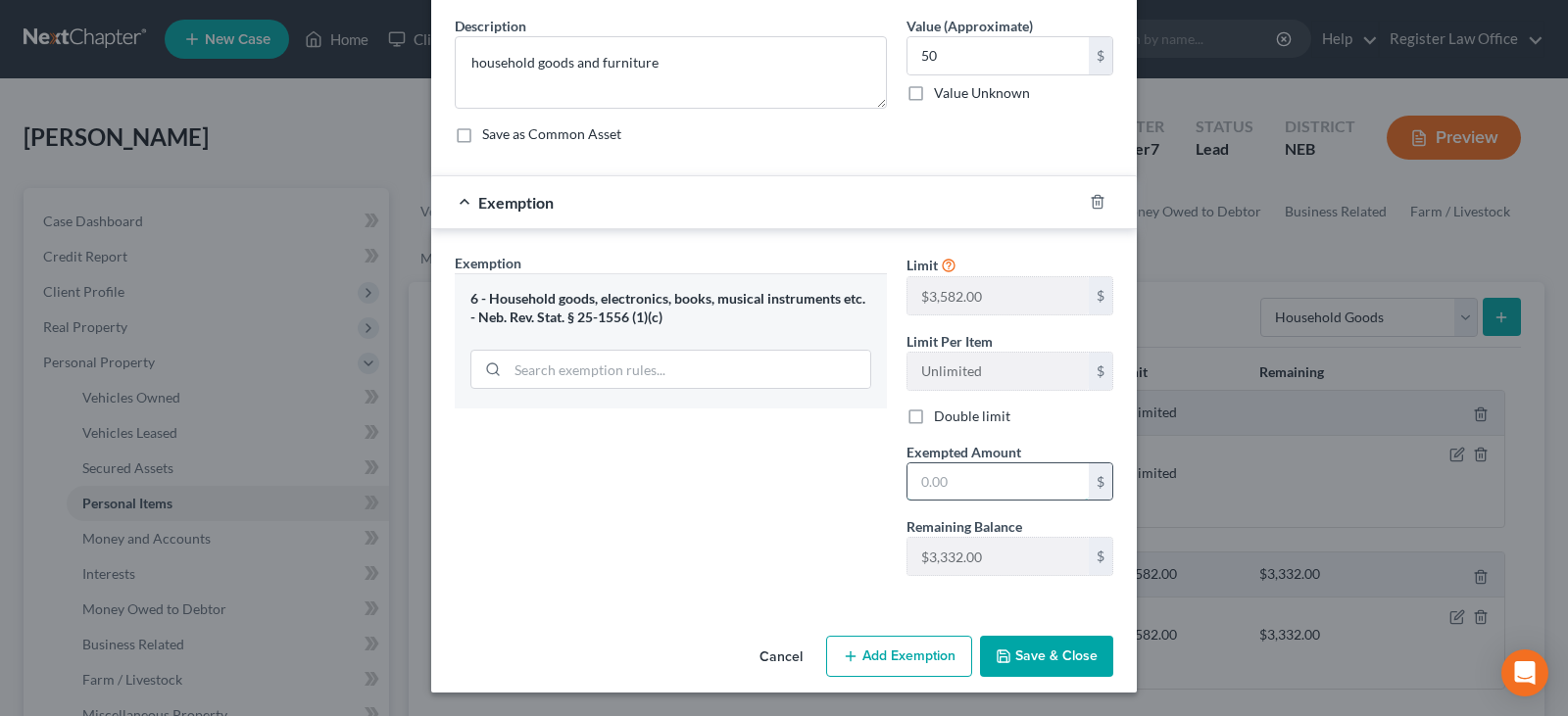 click at bounding box center (998, 482) 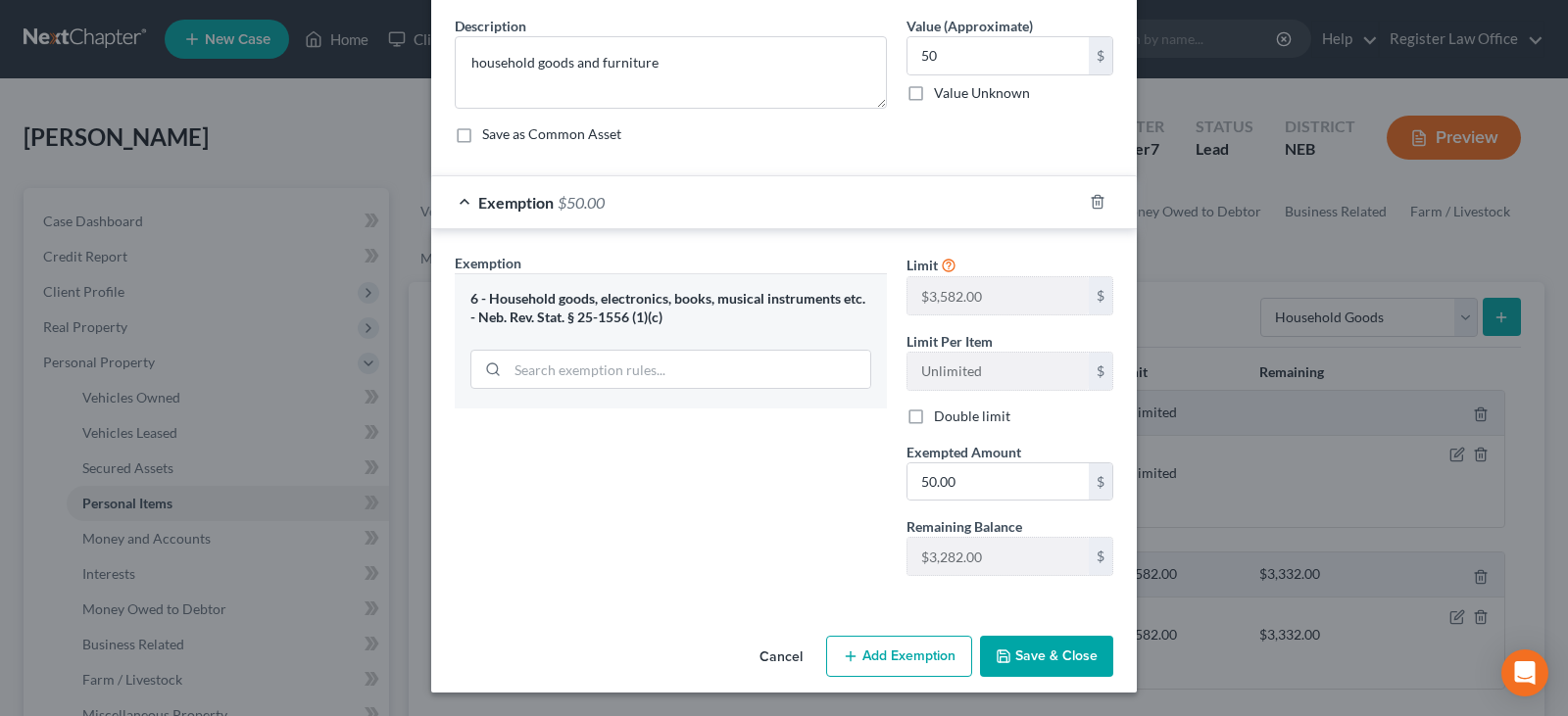 click on "Save & Close" at bounding box center (1047, 656) 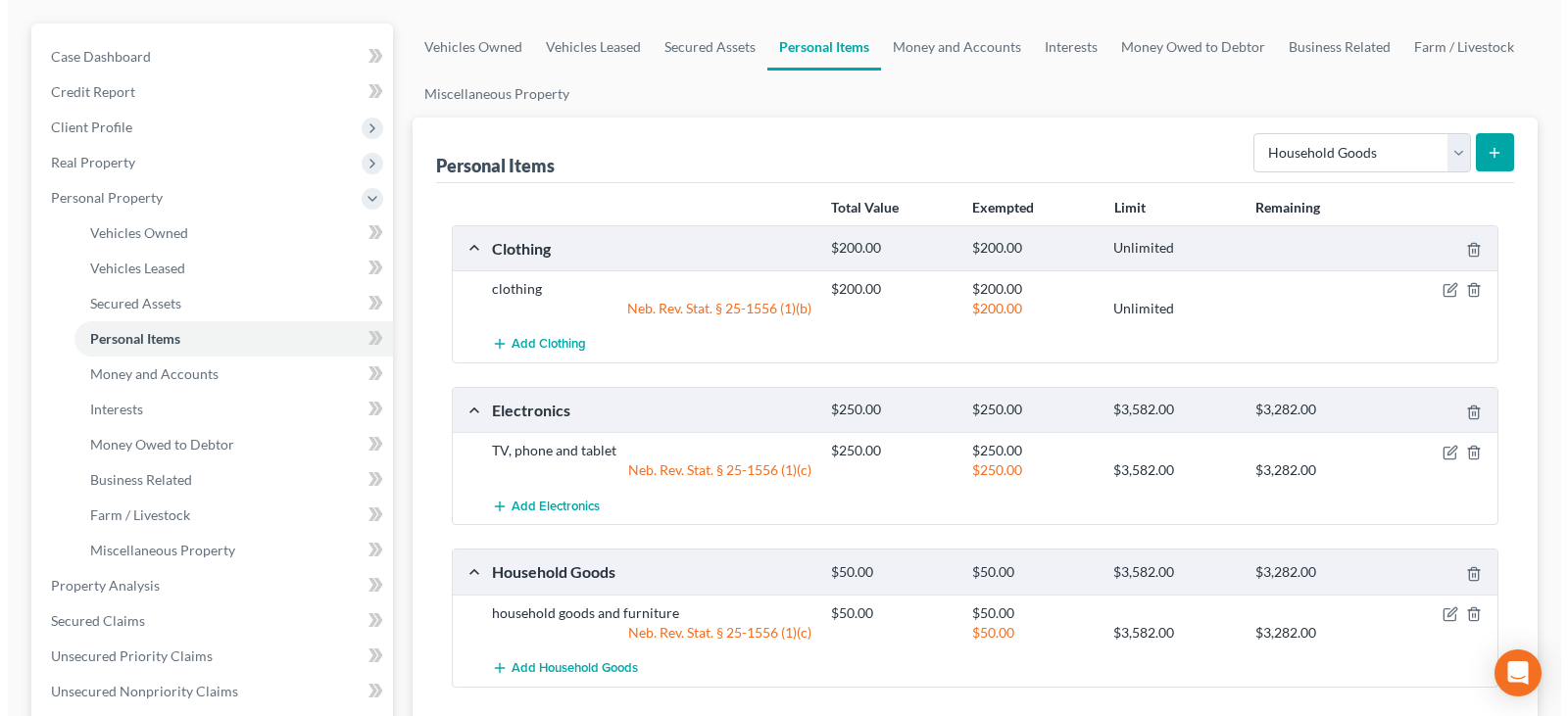 scroll, scrollTop: 196, scrollLeft: 0, axis: vertical 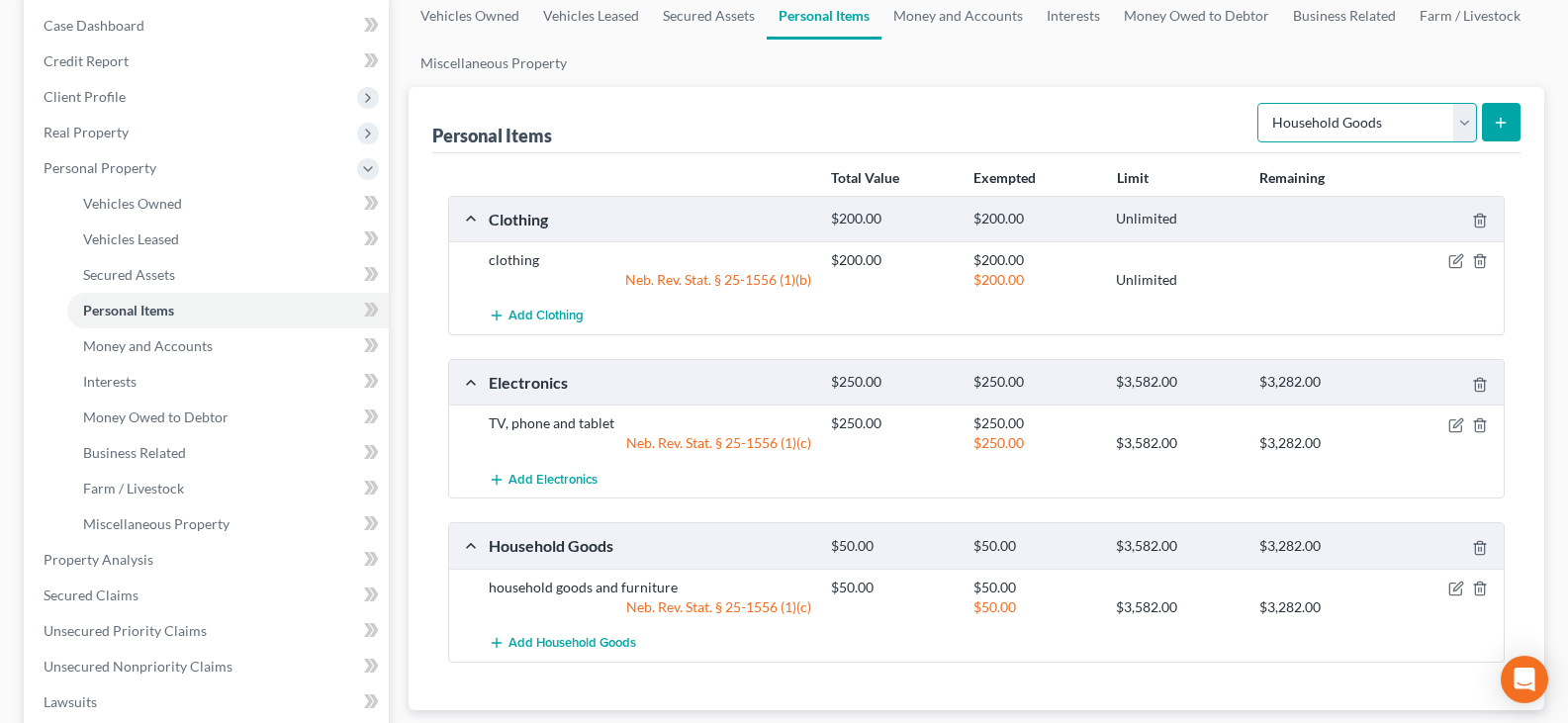 click on "Select Item Type Clothing Collectibles Of Value Electronics Firearms Household Goods Jewelry Other Pet(s) Sports & Hobby Equipment" at bounding box center [1367, 123] 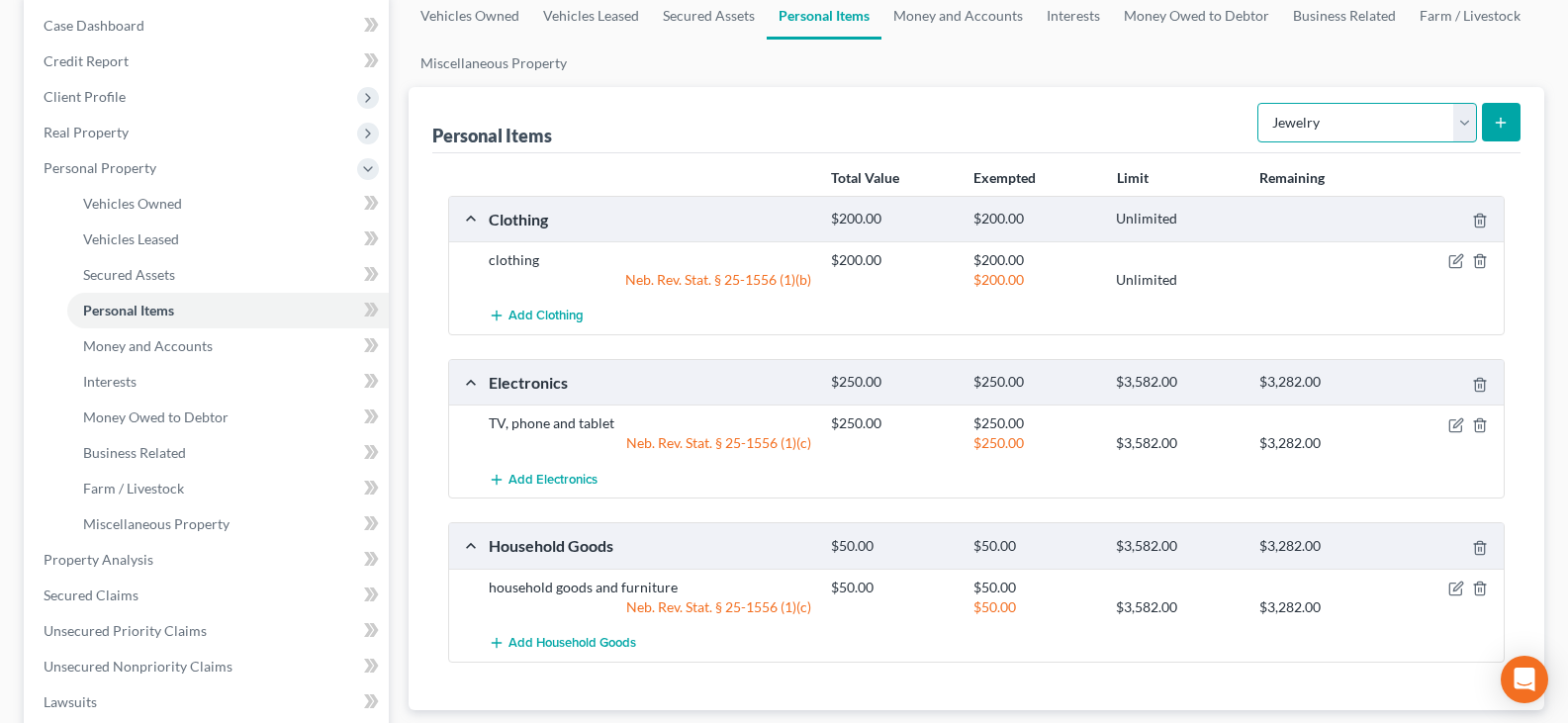 click on "Select Item Type Clothing Collectibles Of Value Electronics Firearms Household Goods Jewelry Other Pet(s) Sports & Hobby Equipment" at bounding box center (1367, 123) 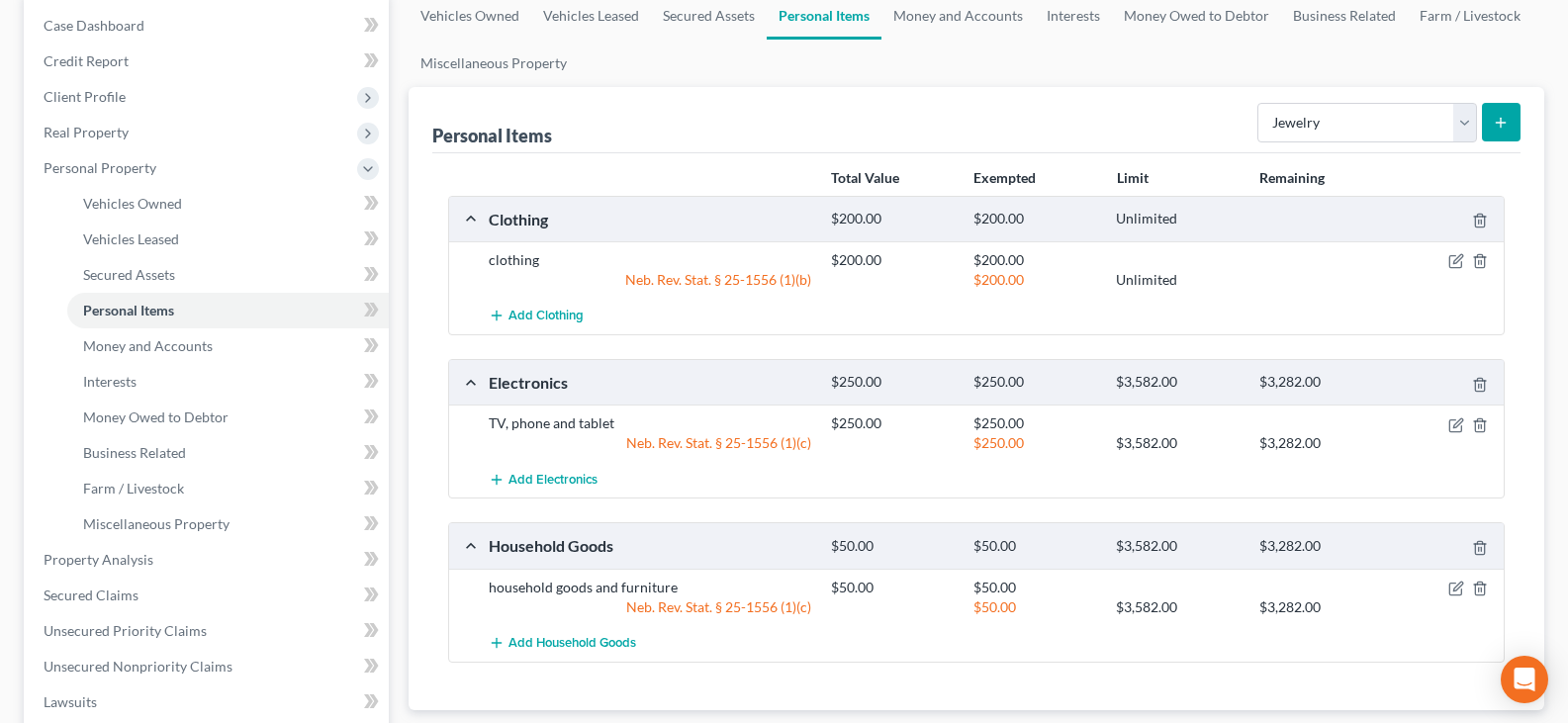 click 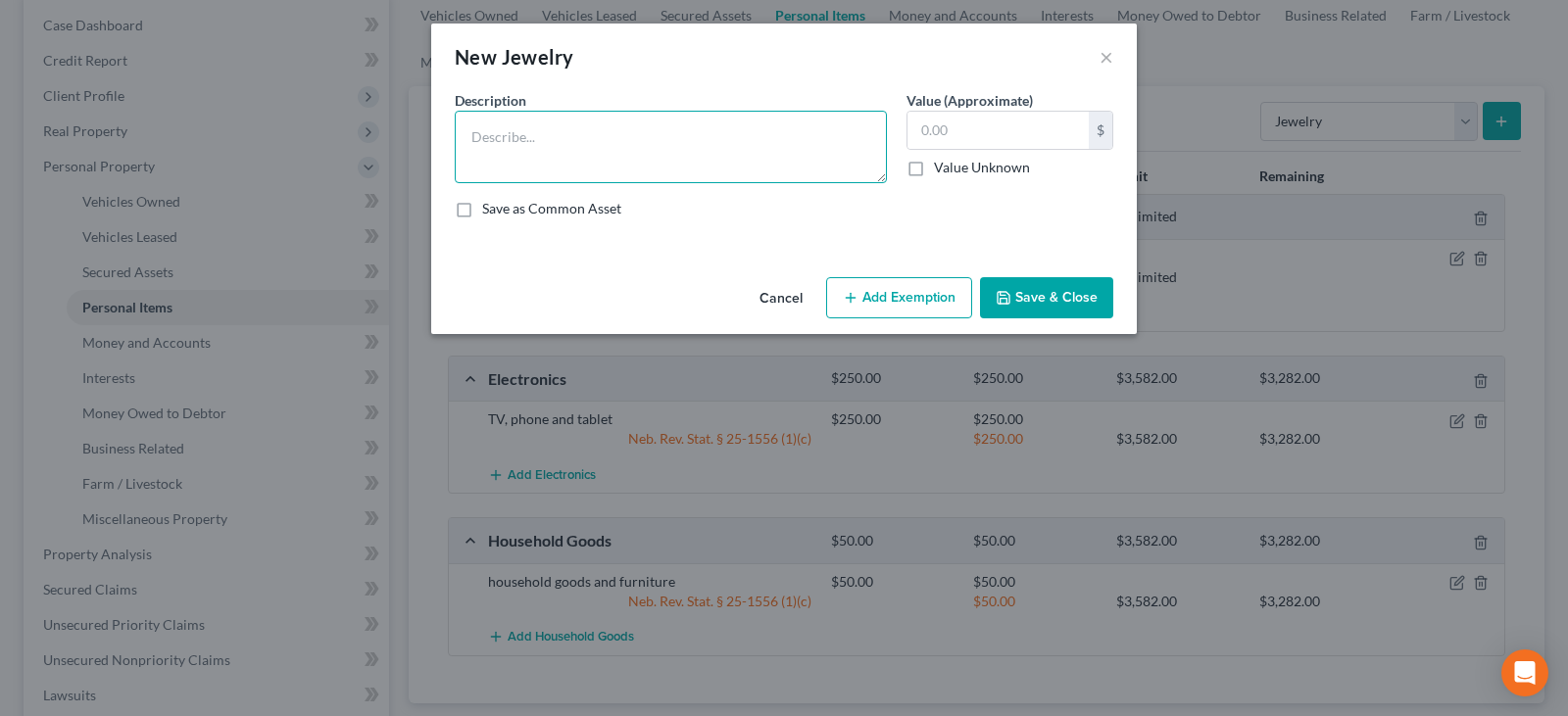 click at bounding box center (670, 147) 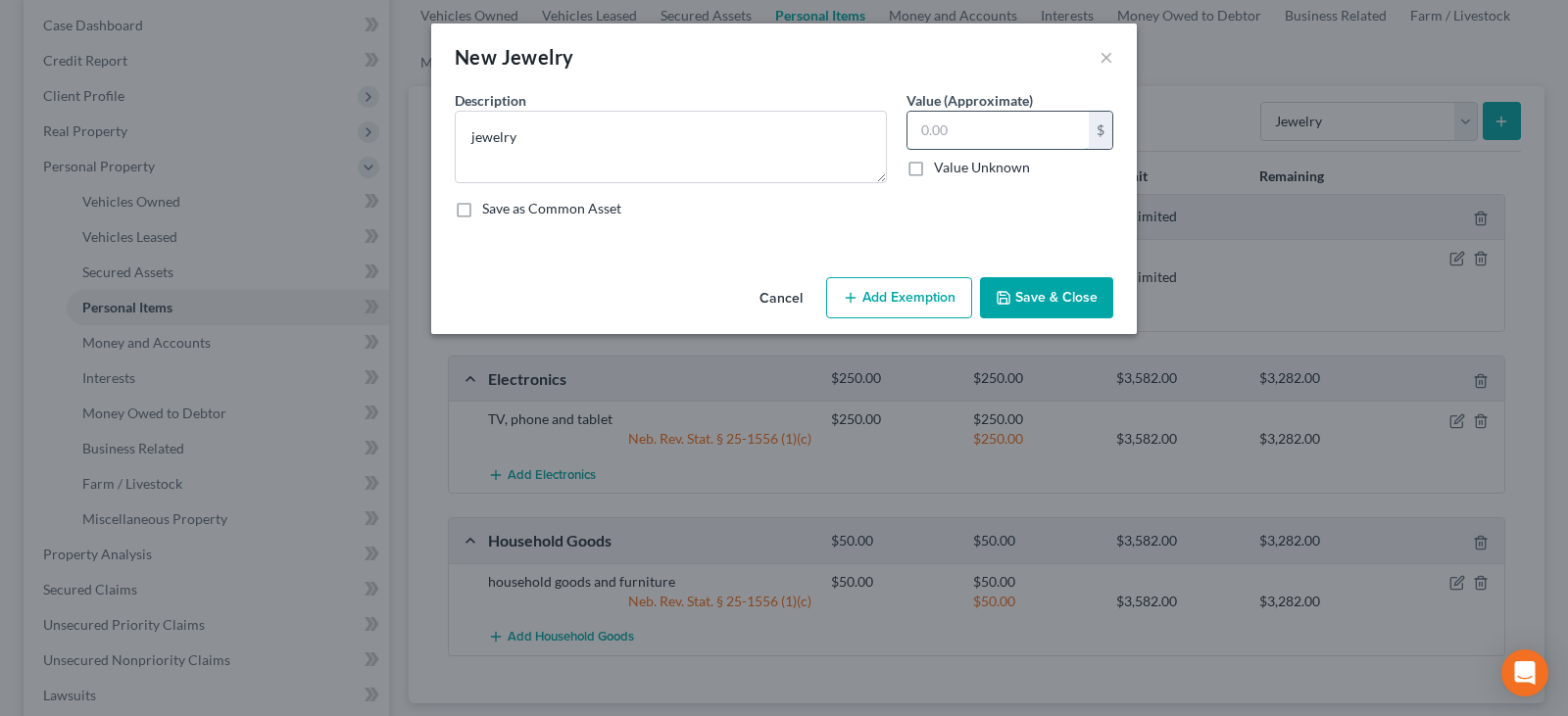 click at bounding box center [998, 130] 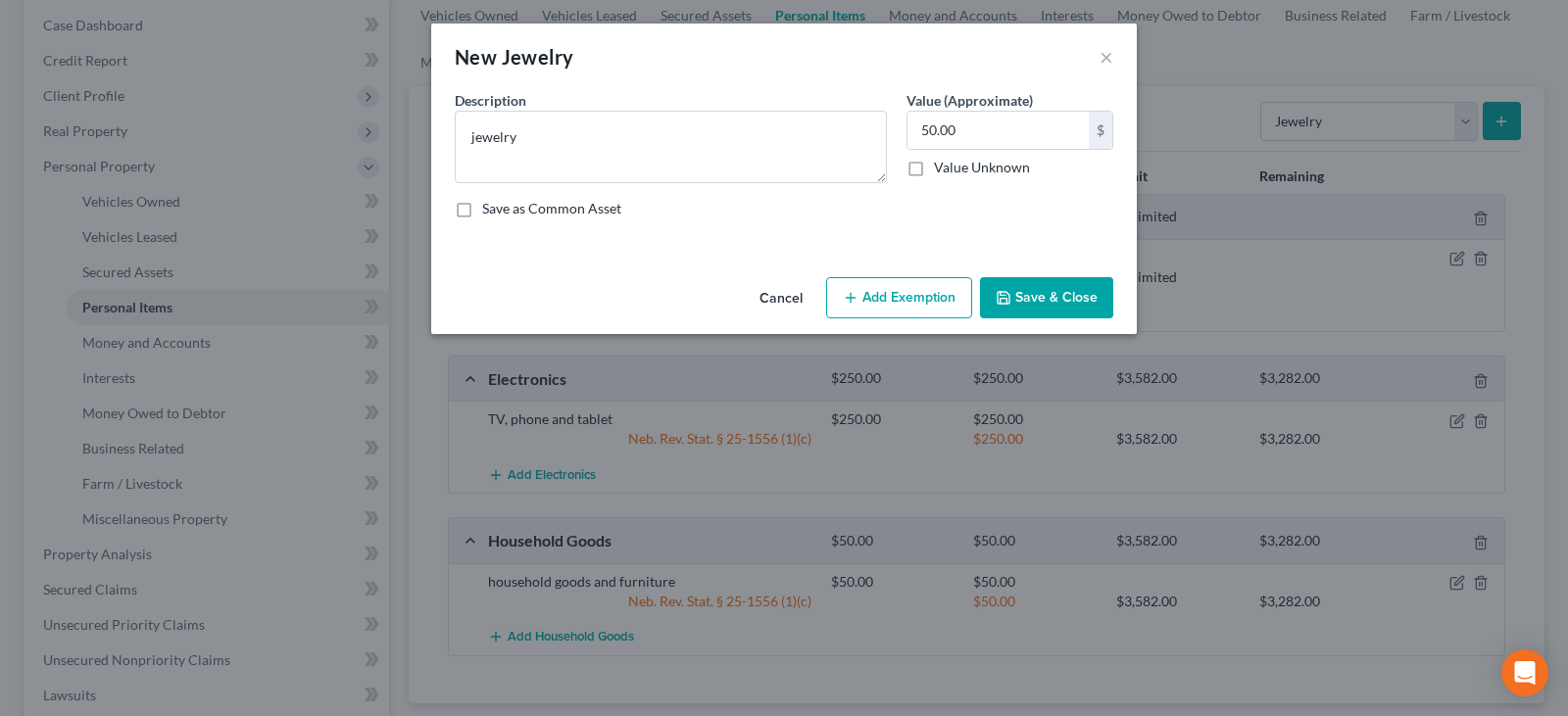 click on "Add Exemption" at bounding box center [899, 298] 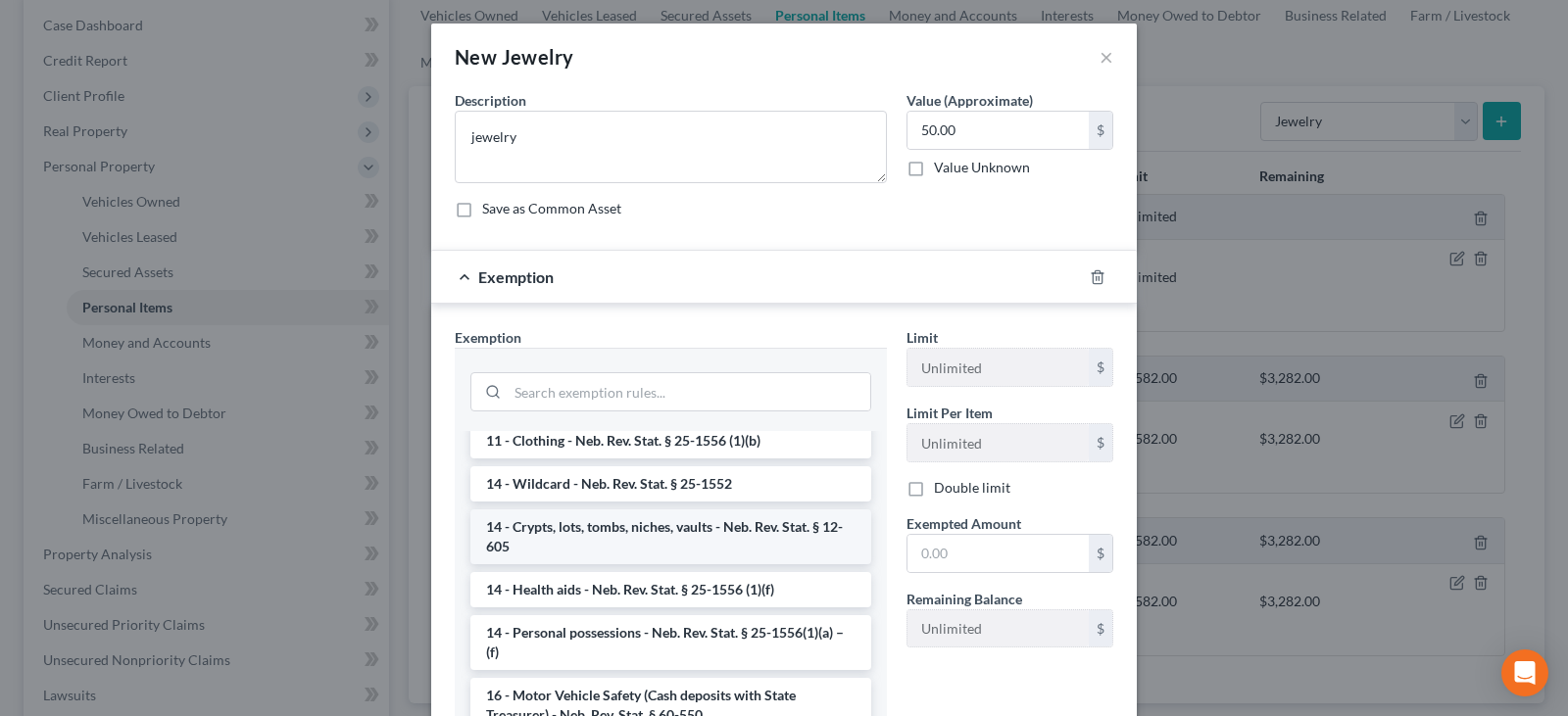 scroll, scrollTop: 196, scrollLeft: 0, axis: vertical 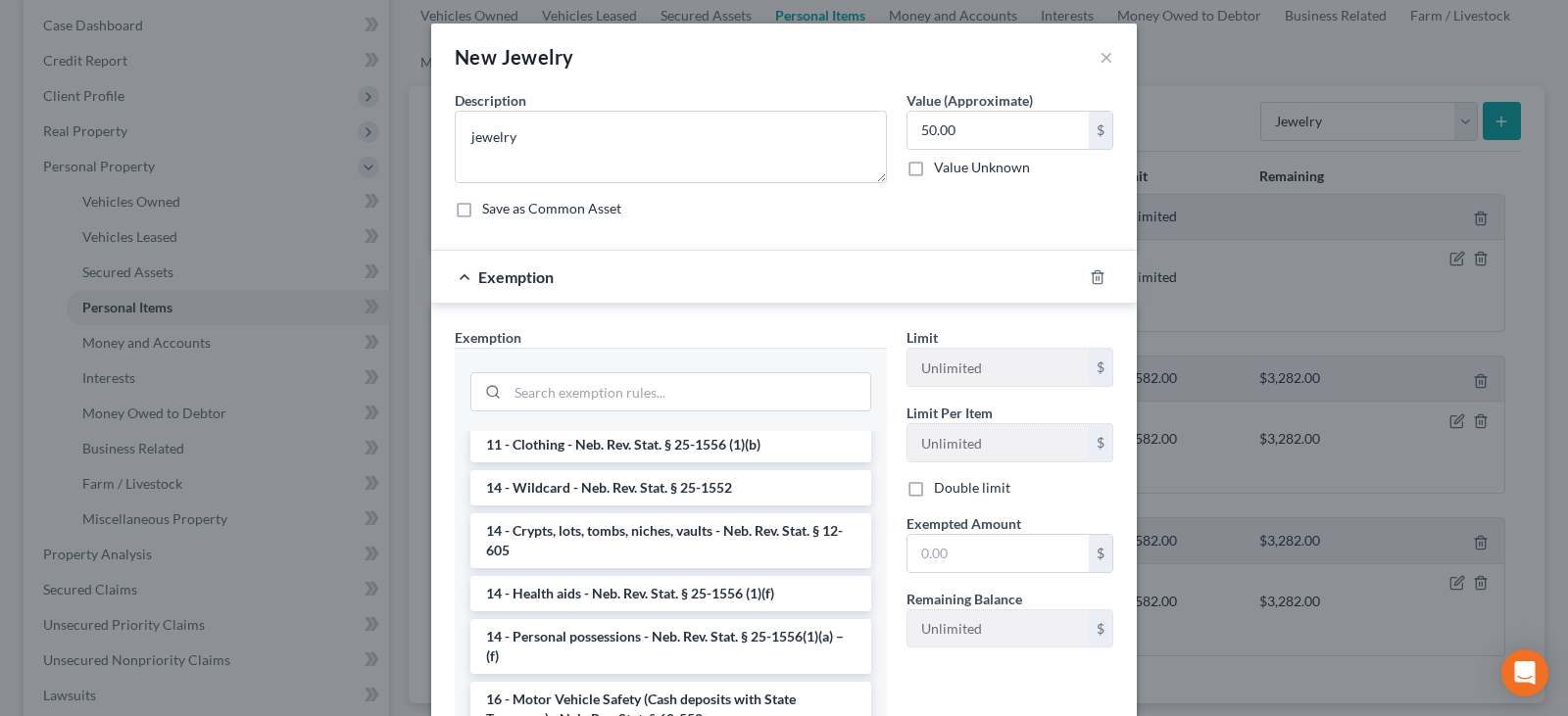 drag, startPoint x: 627, startPoint y: 635, endPoint x: 679, endPoint y: 625, distance: 52.952809 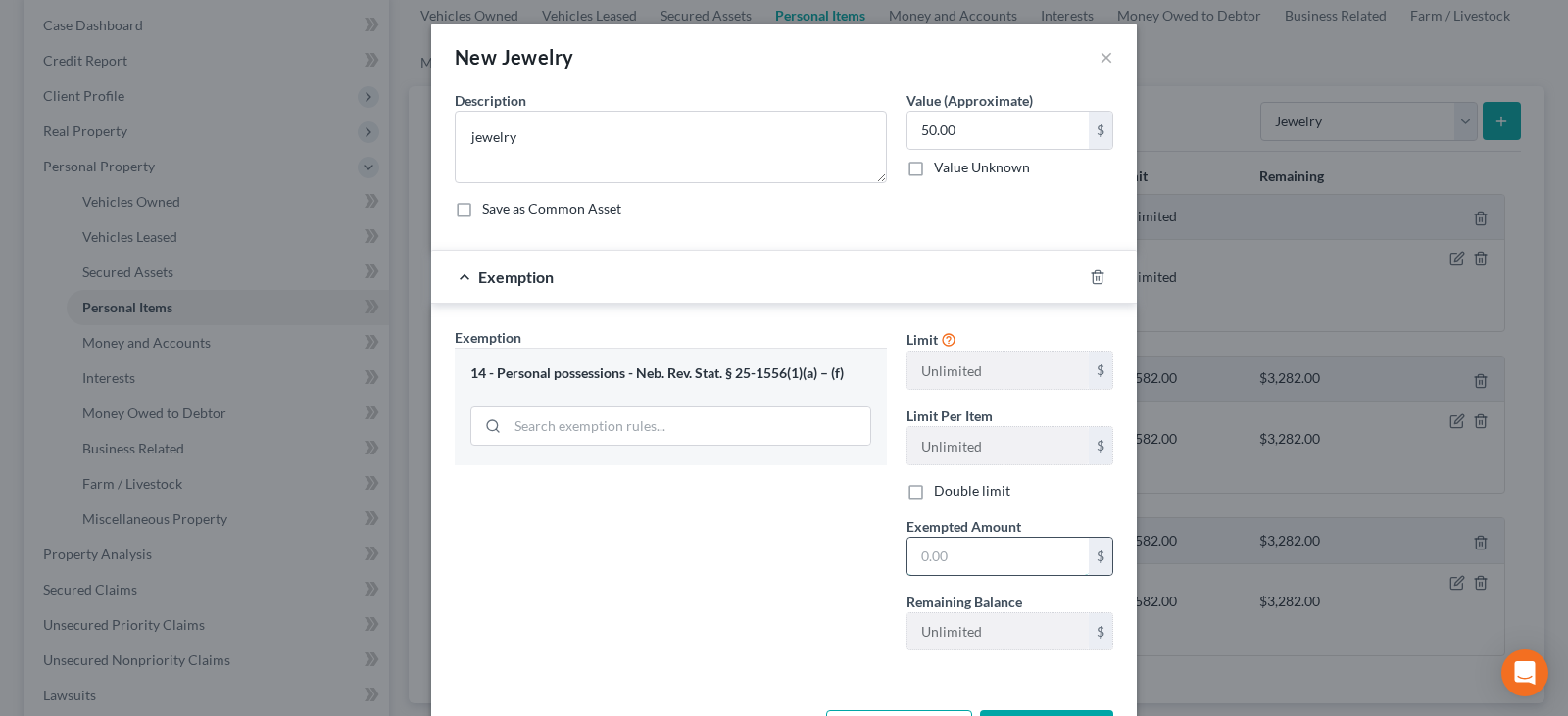 click at bounding box center [998, 556] 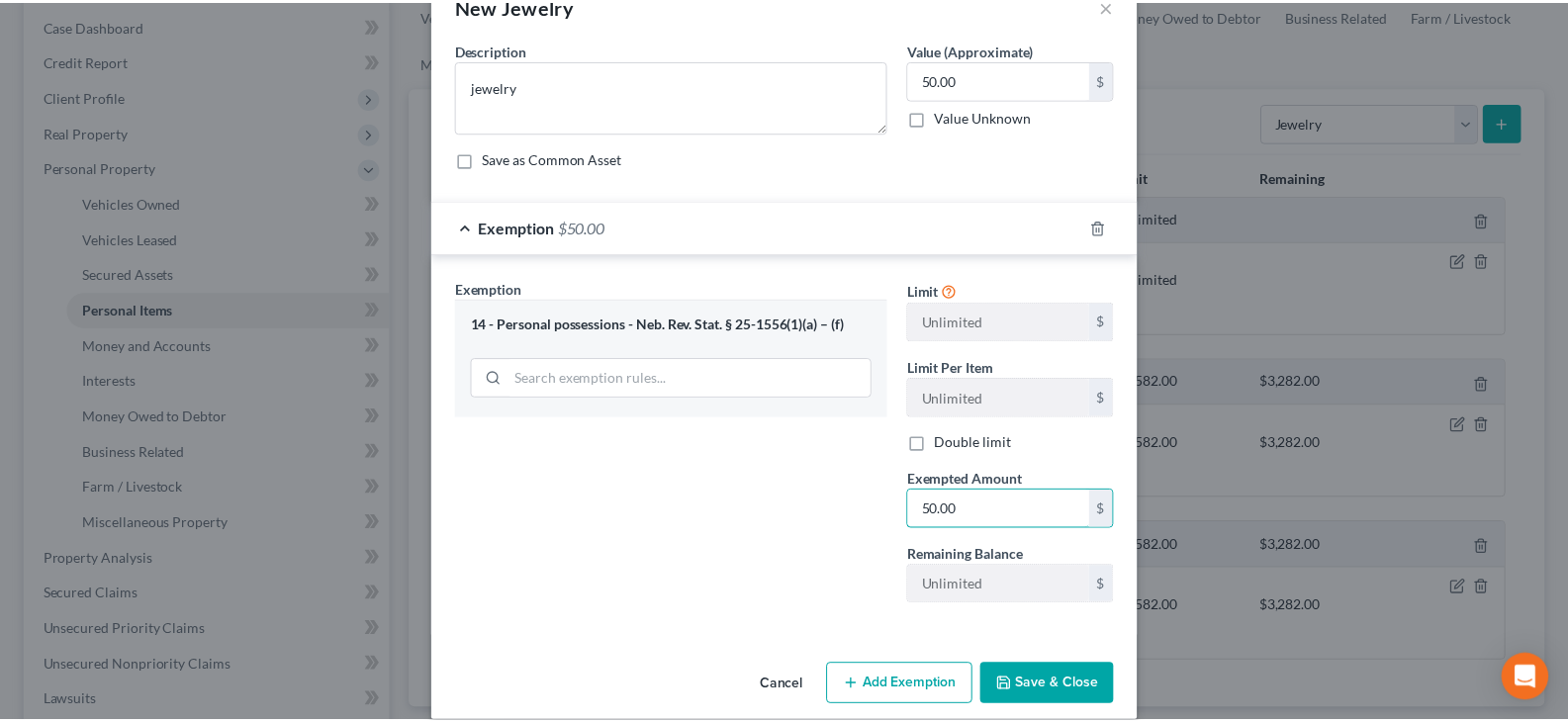 scroll, scrollTop: 75, scrollLeft: 0, axis: vertical 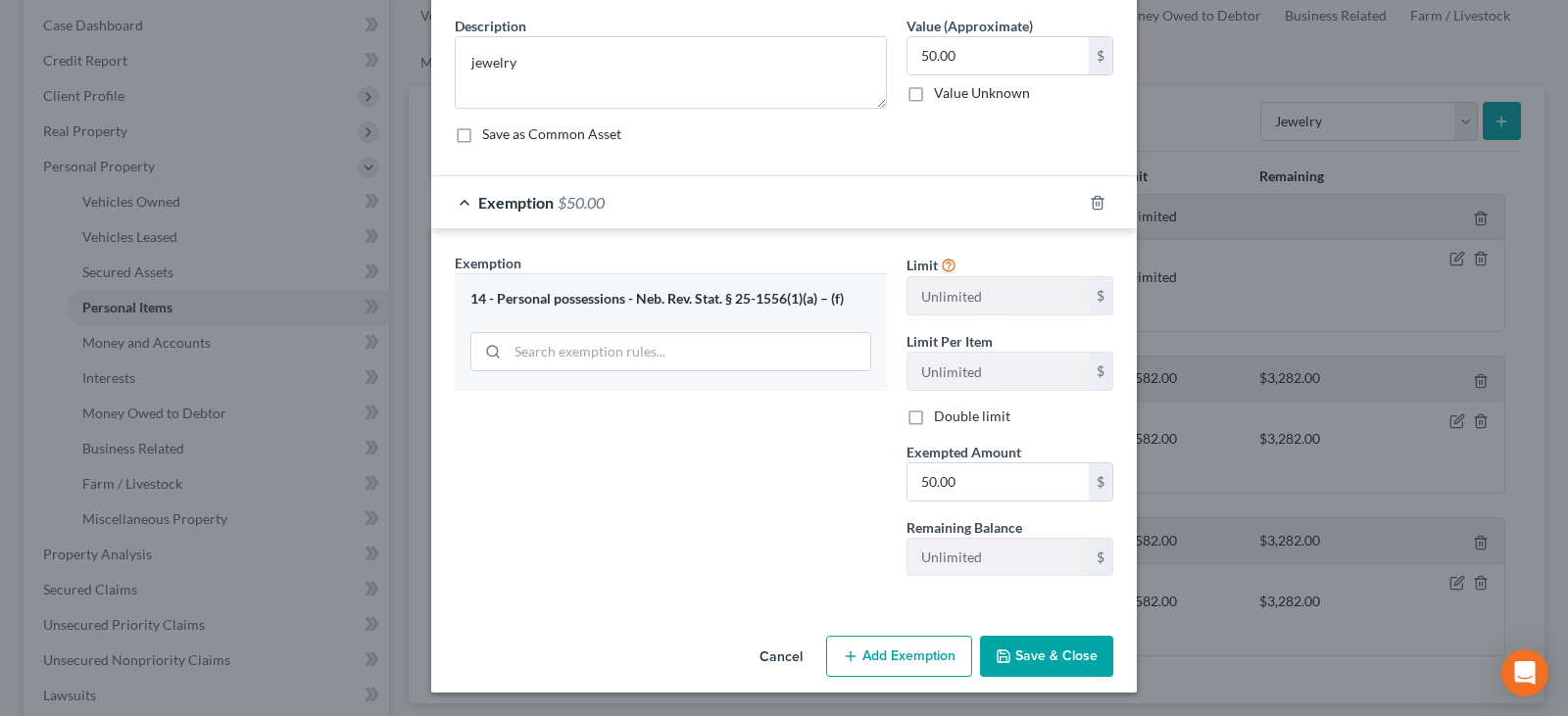 click on "Save & Close" at bounding box center (1047, 656) 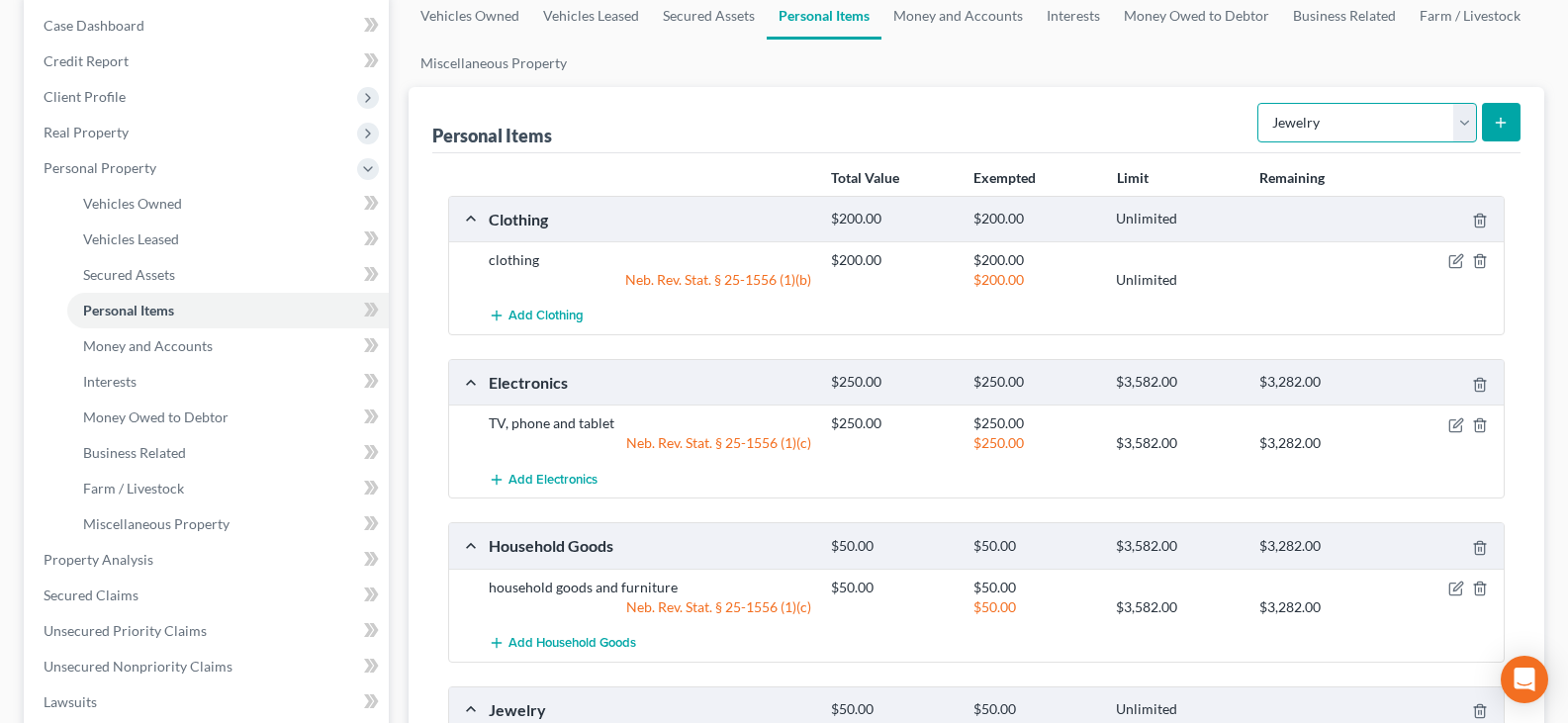 click on "Select Item Type Clothing Collectibles Of Value Electronics Firearms Household Goods Jewelry Other Pet(s) Sports & Hobby Equipment" at bounding box center (1367, 123) 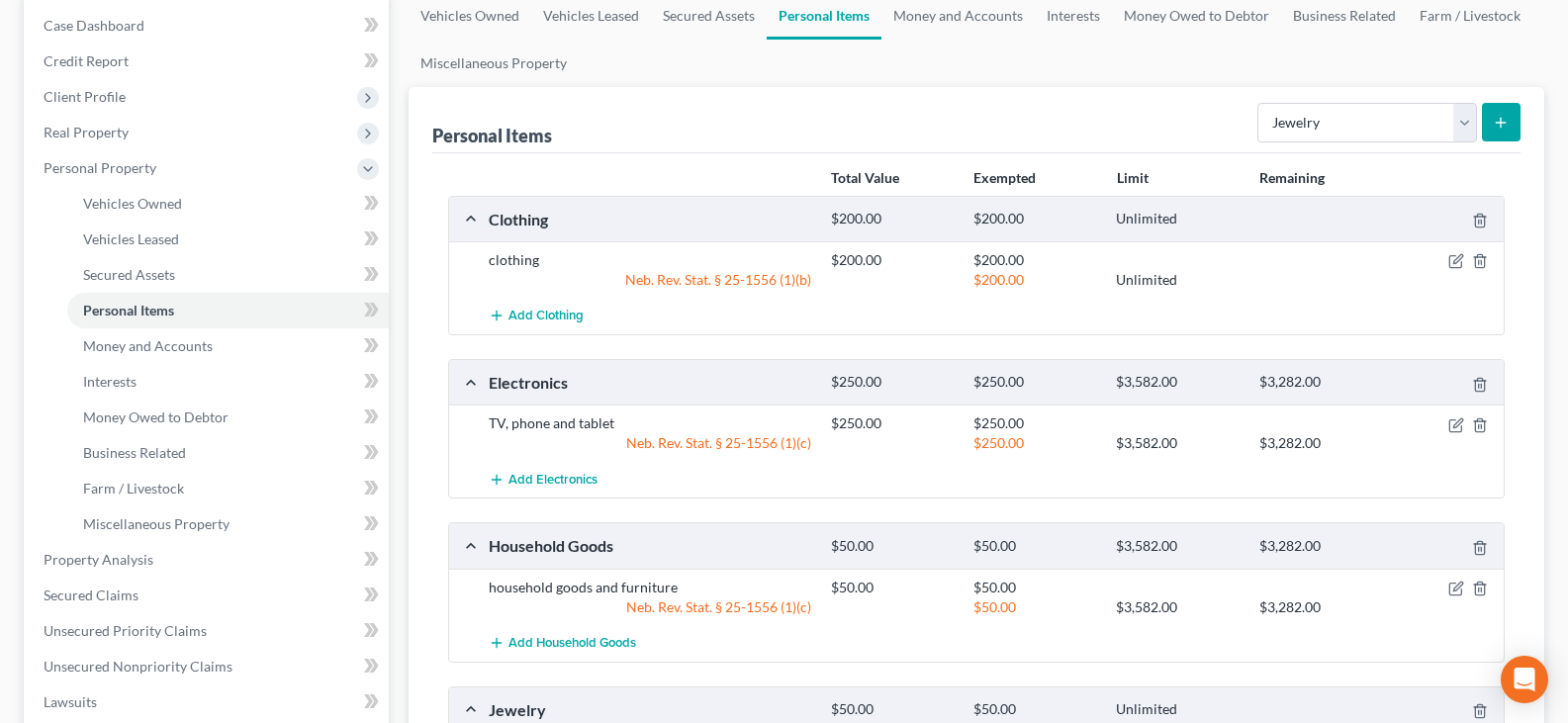 click on "Personal Items Select Item Type Clothing Collectibles Of Value Electronics Firearms Household Goods Jewelry Other Pet(s) Sports & Hobby Equipment" at bounding box center [976, 120] 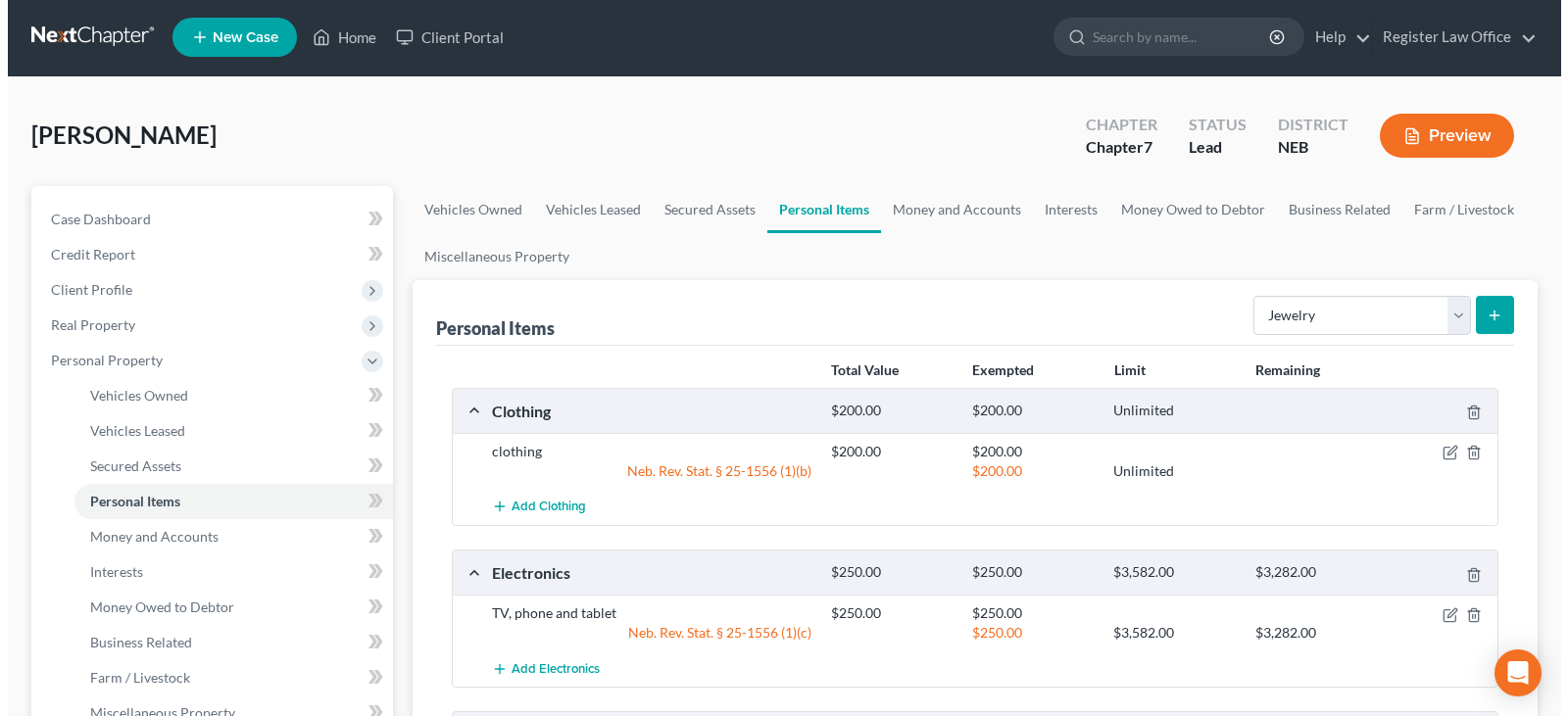 scroll, scrollTop: 0, scrollLeft: 0, axis: both 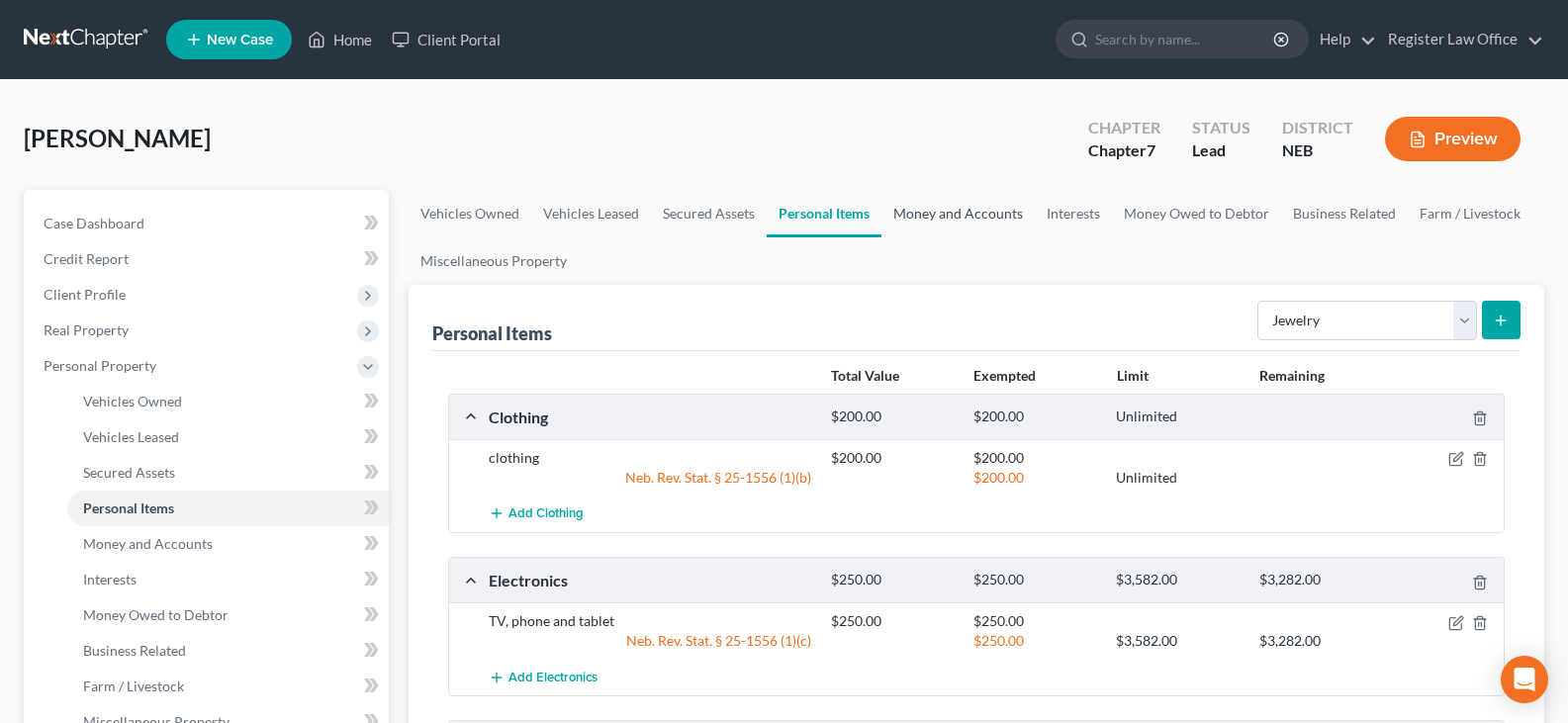 click on "Money and Accounts" at bounding box center [958, 214] 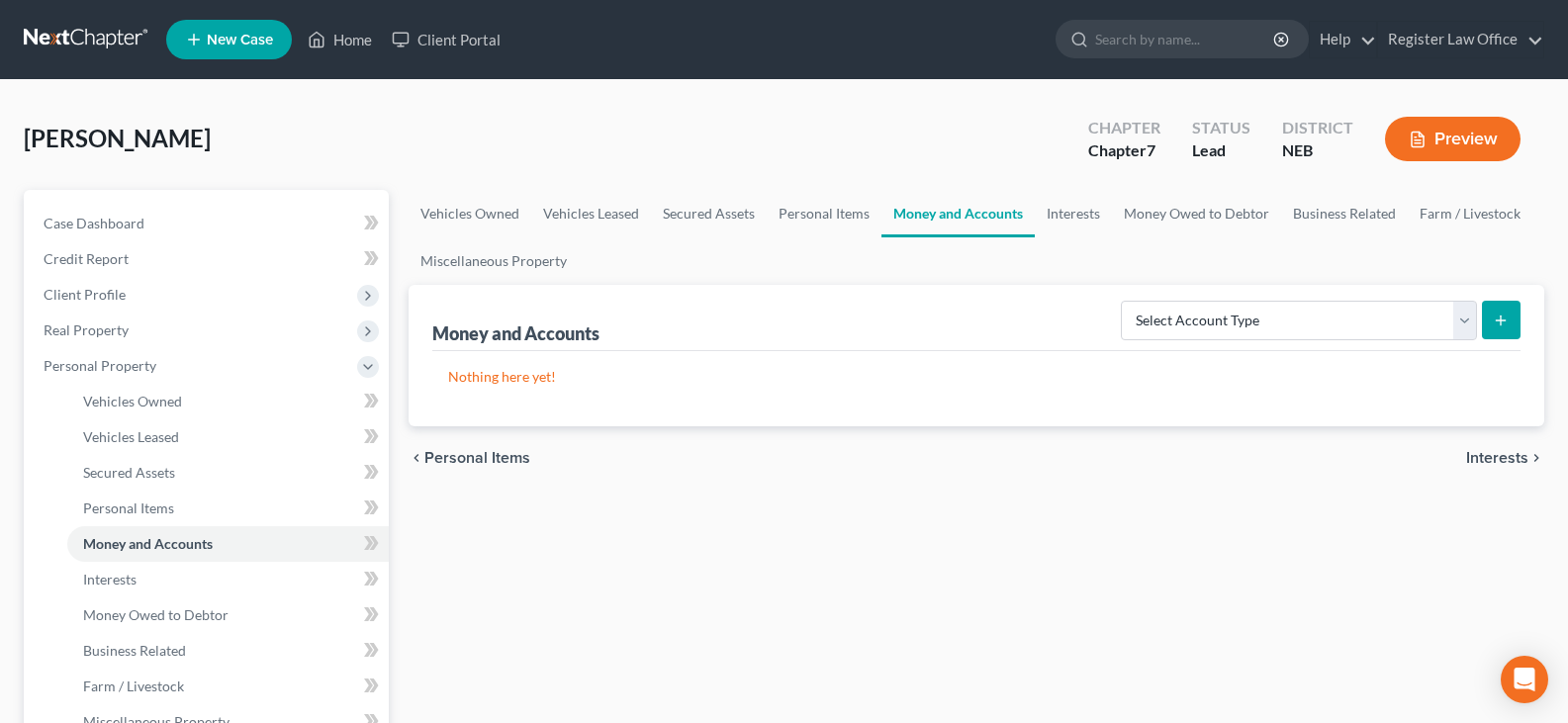 click 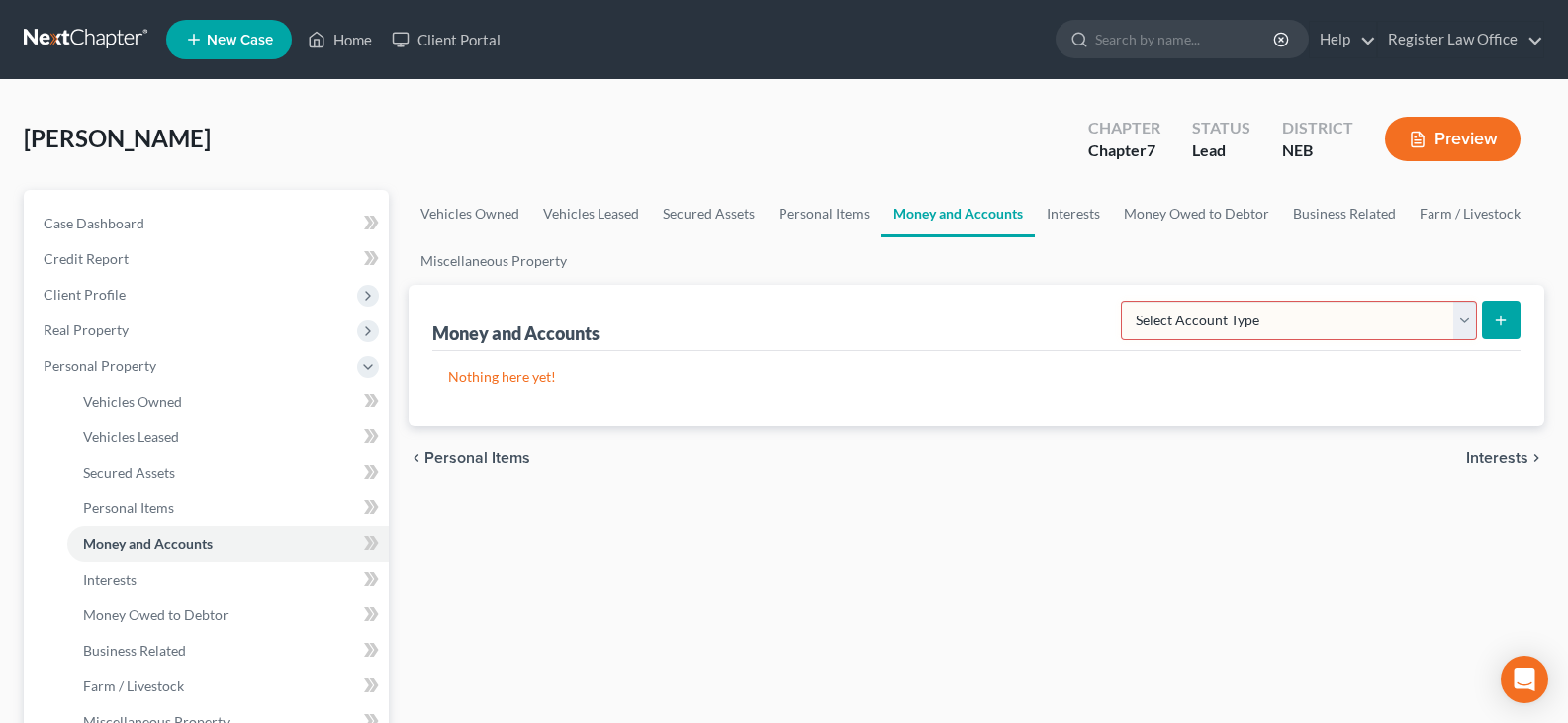 click on "Select Account Type Brokerage Cash on Hand Certificates of Deposit Checking Account Money Market Other (Credit Union, Health Savings Account, etc) Safe Deposit Box Savings Account Security Deposits or Prepayments" at bounding box center [1299, 320] 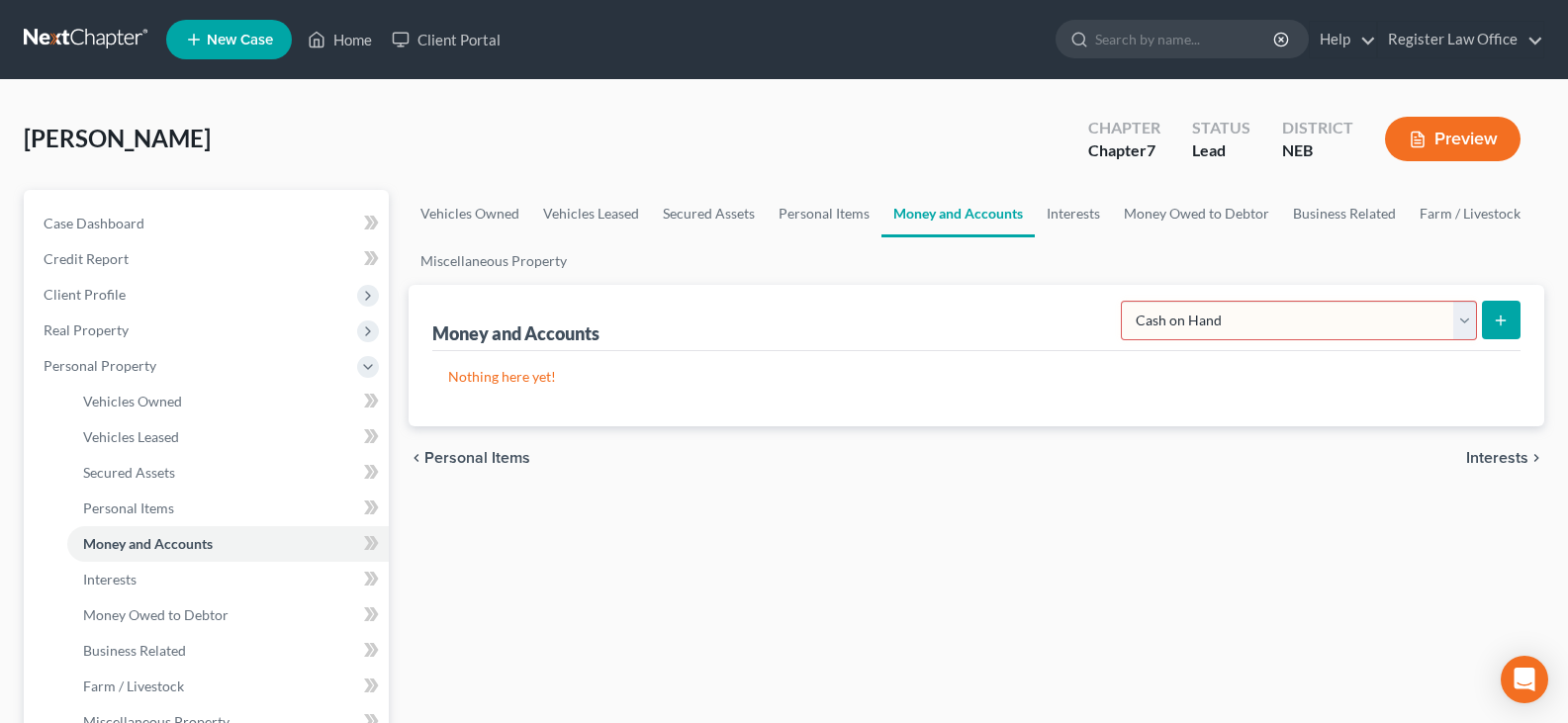 click on "Select Account Type Brokerage Cash on Hand Certificates of Deposit Checking Account Money Market Other (Credit Union, Health Savings Account, etc) Safe Deposit Box Savings Account Security Deposits or Prepayments" at bounding box center (1299, 320) 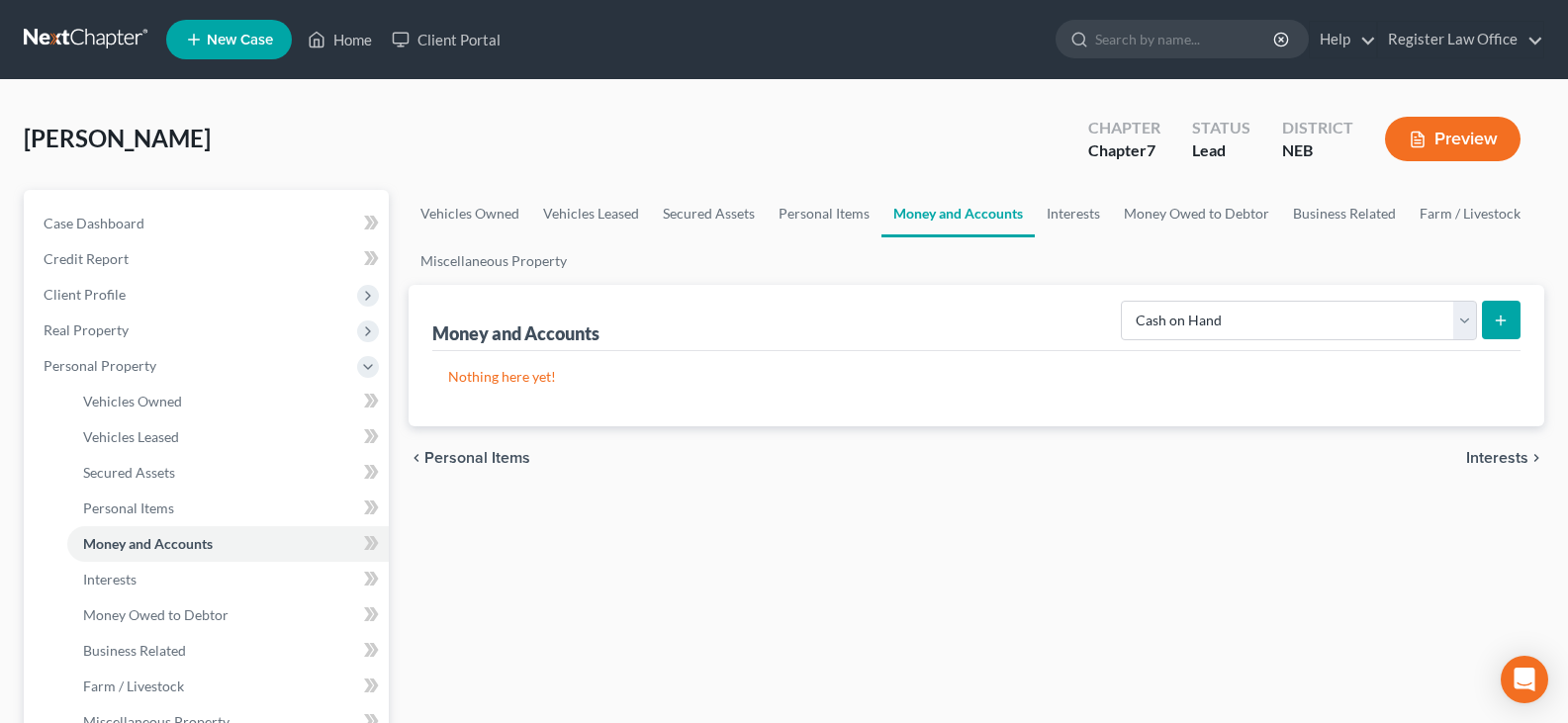 click at bounding box center (1501, 319) 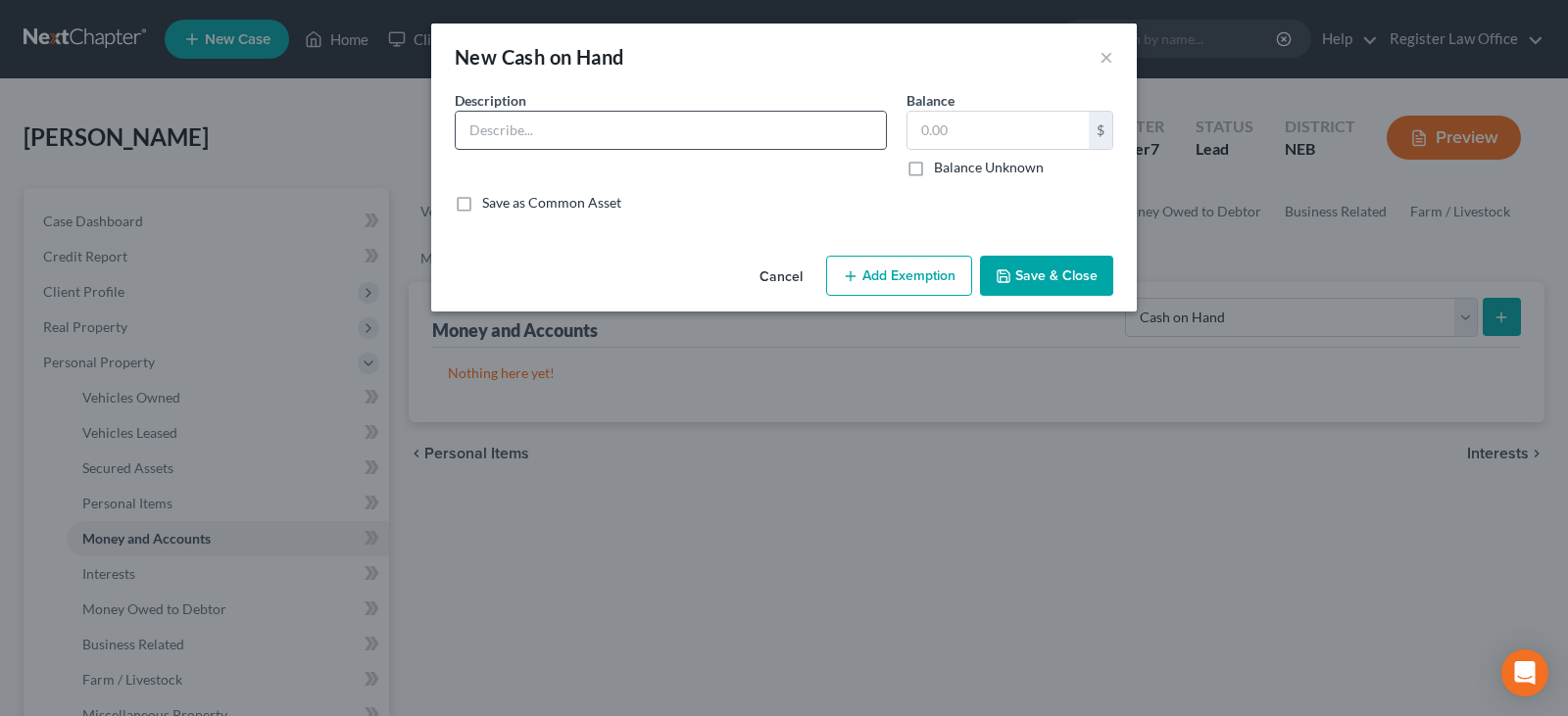 click at bounding box center [670, 130] 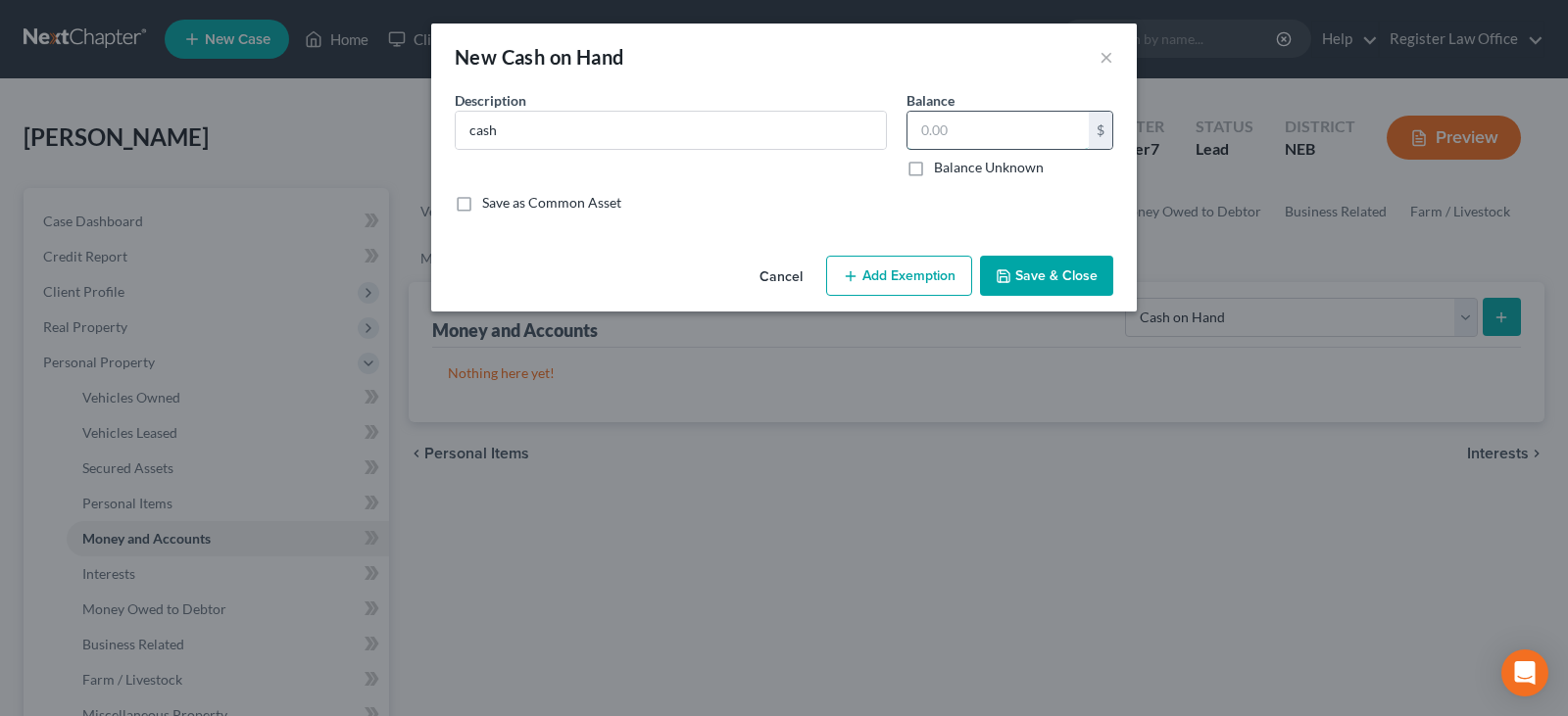 click at bounding box center [998, 130] 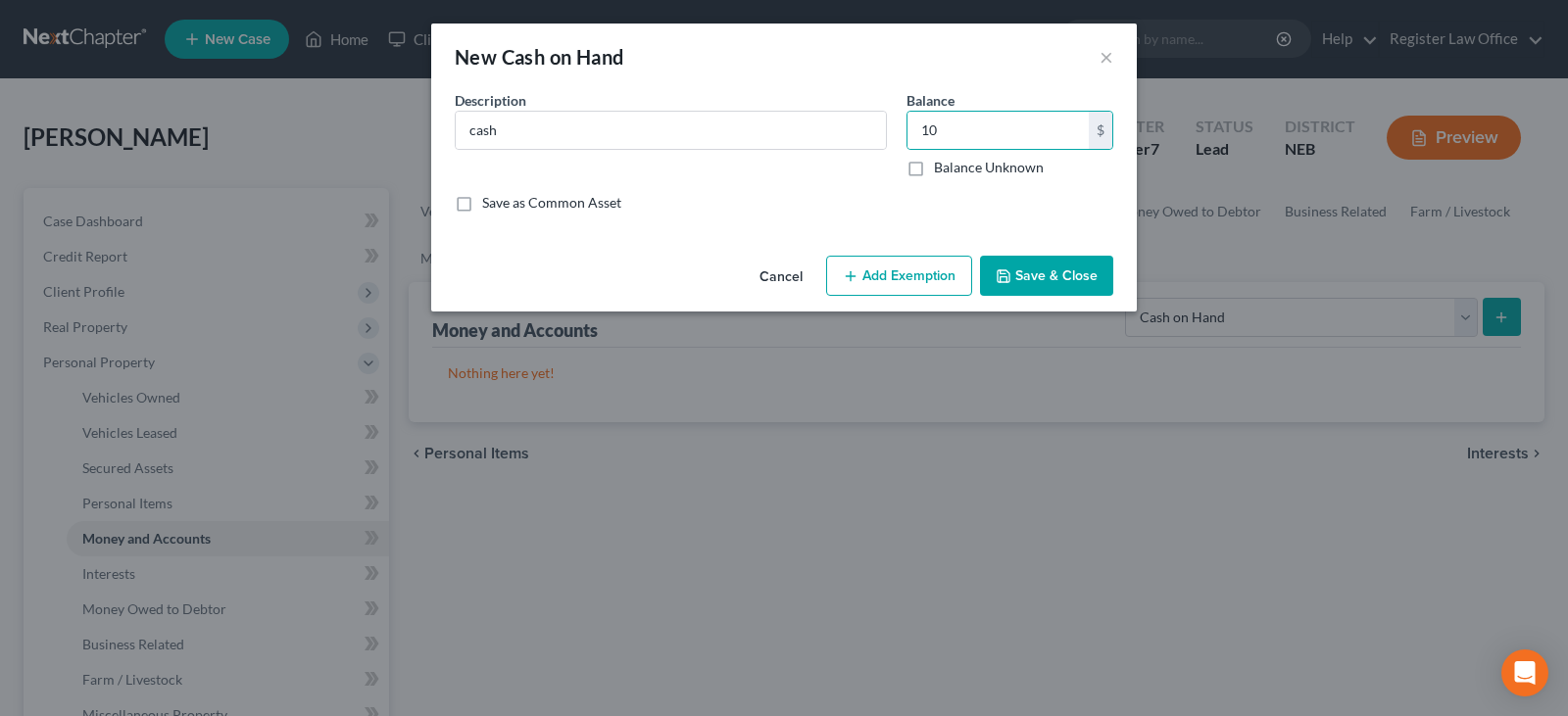 click on "Add Exemption" at bounding box center [899, 276] 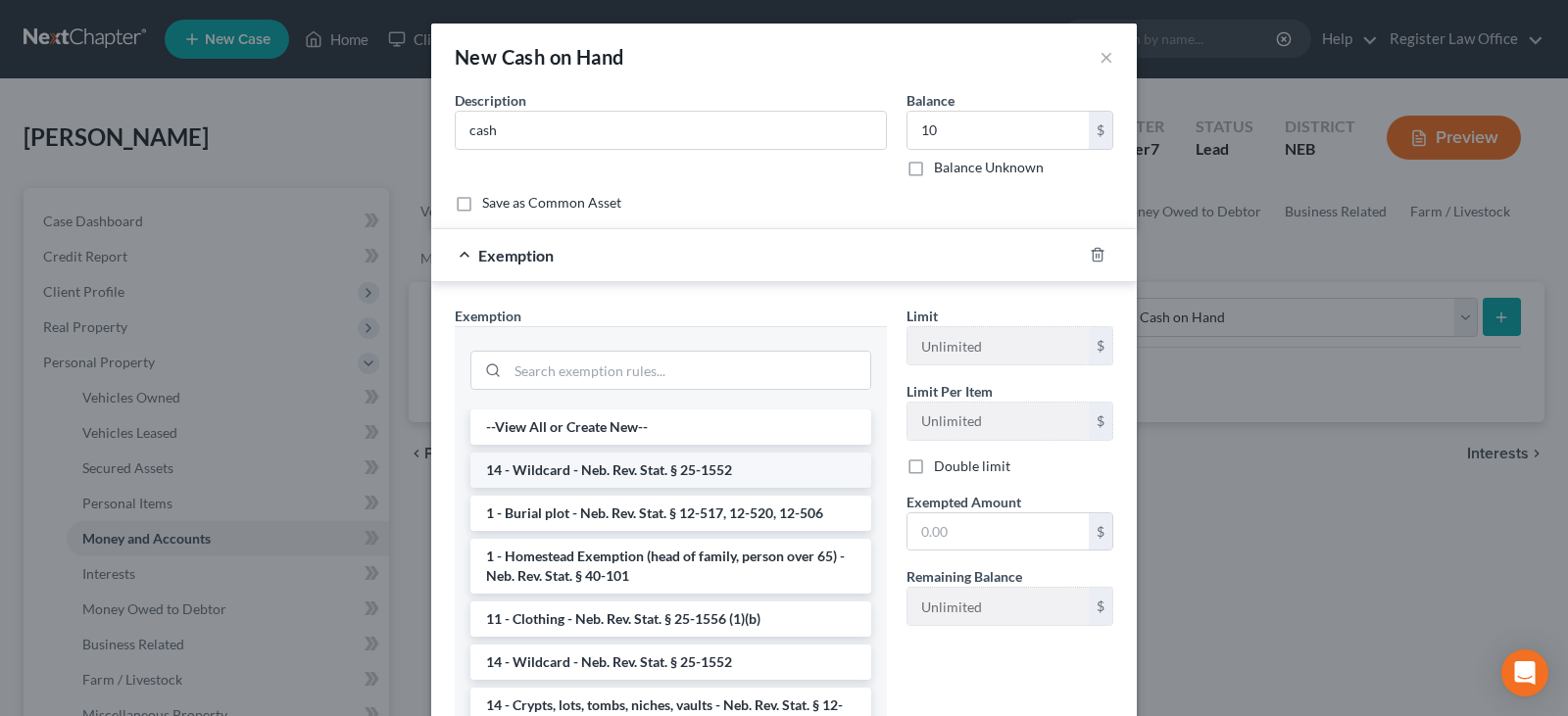 click on "14 - Wildcard - Neb. Rev. Stat. § 25-1552" at bounding box center [670, 470] 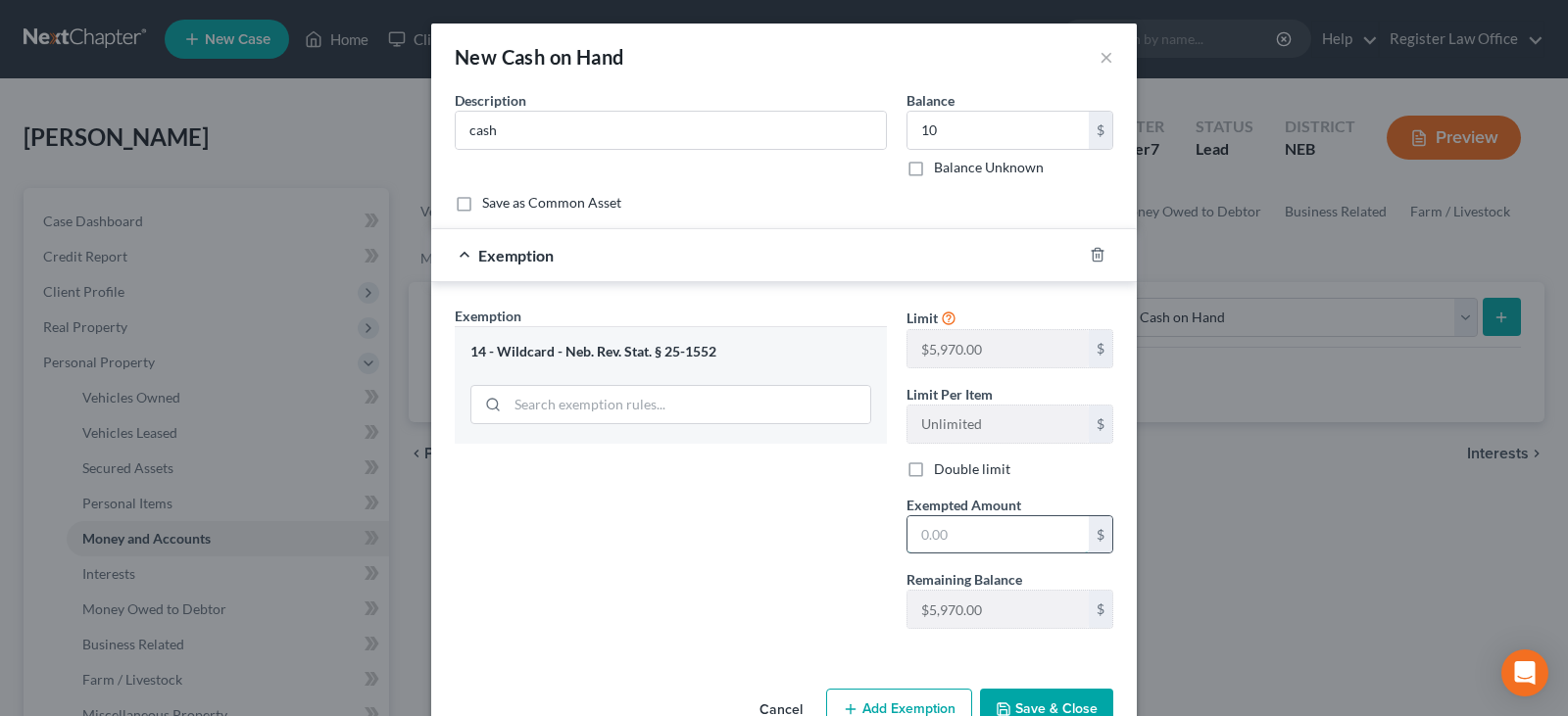click at bounding box center [998, 535] 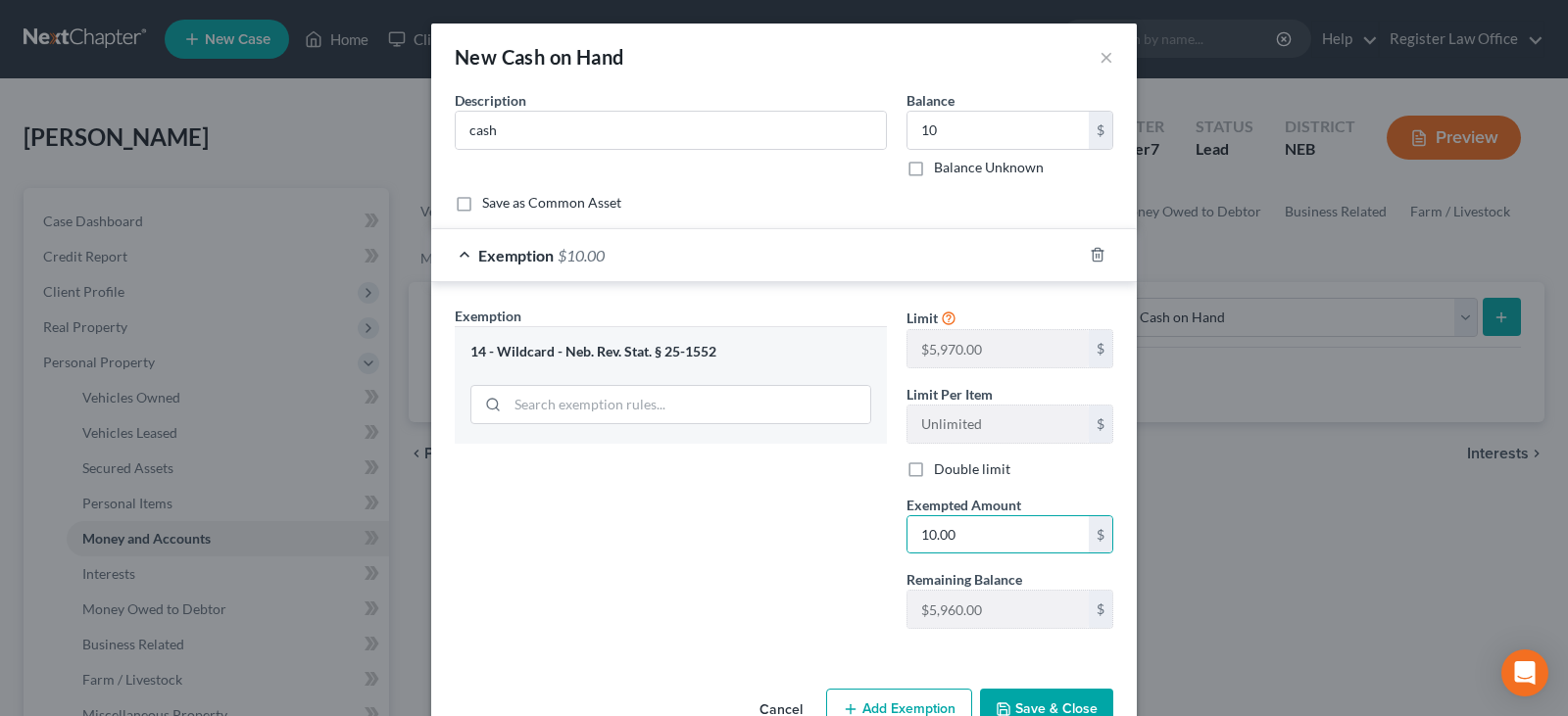 click on "Save & Close" at bounding box center (1047, 709) 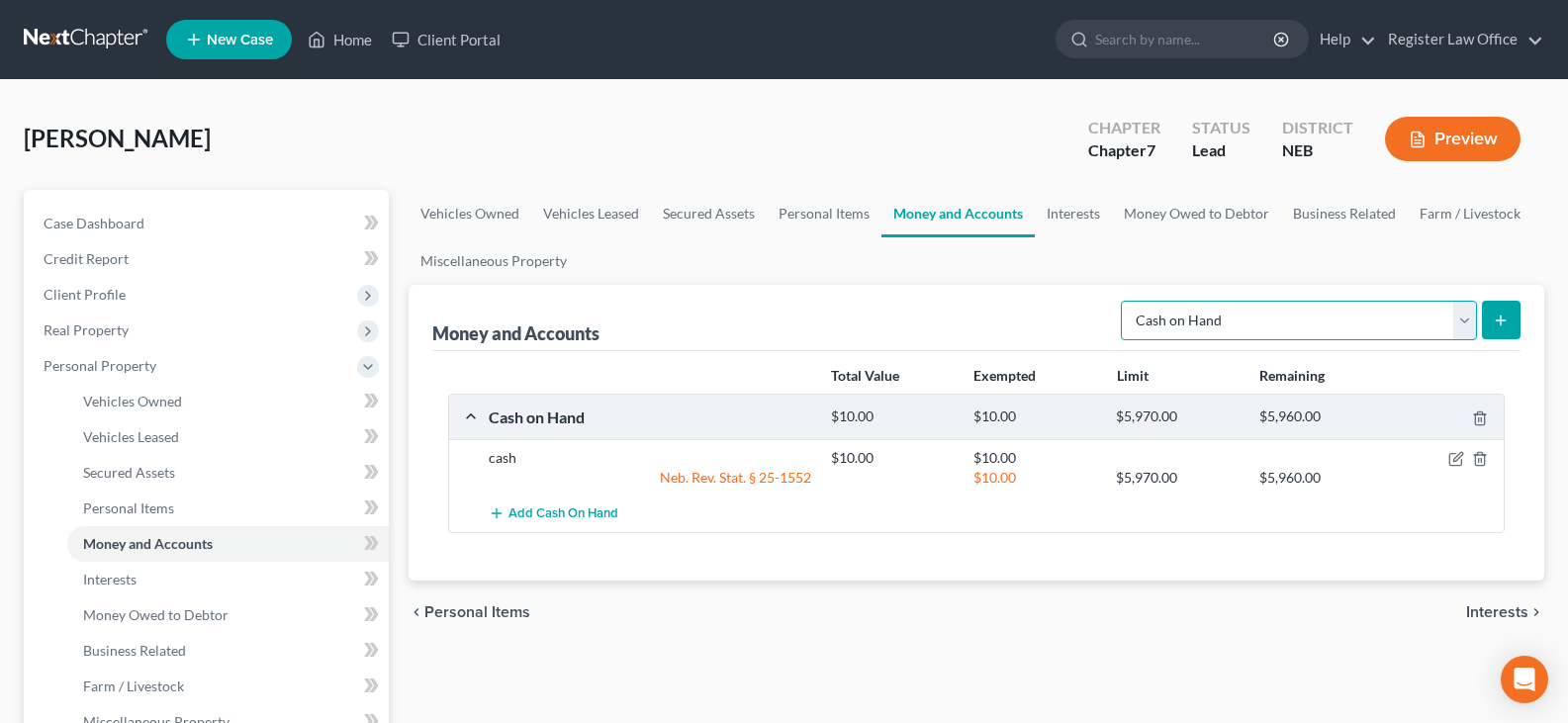 click on "Select Account Type Brokerage Cash on Hand Certificates of Deposit Checking Account Money Market Other (Credit Union, Health Savings Account, etc) Safe Deposit Box Savings Account Security Deposits or Prepayments" at bounding box center [1299, 320] 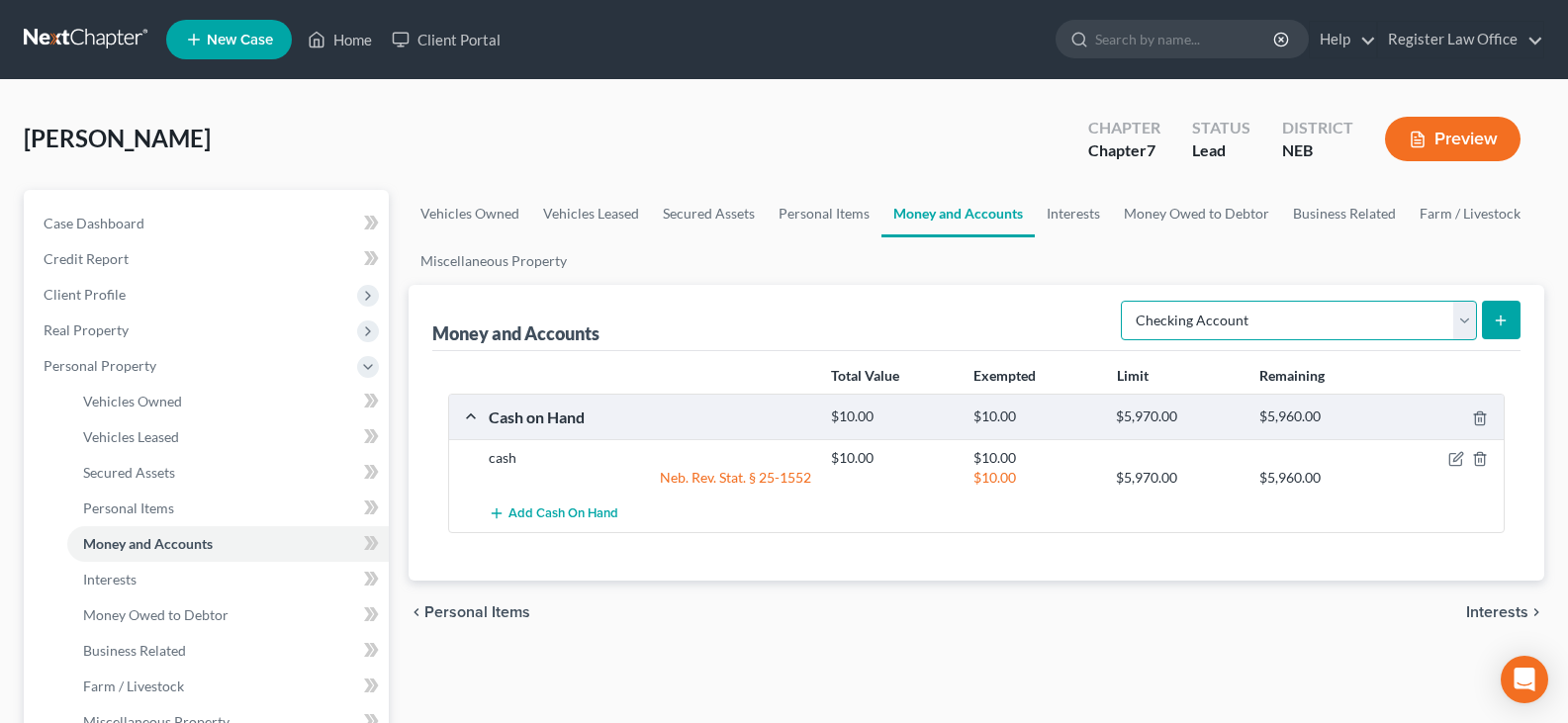 click on "Select Account Type Brokerage Cash on Hand Certificates of Deposit Checking Account Money Market Other (Credit Union, Health Savings Account, etc) Safe Deposit Box Savings Account Security Deposits or Prepayments" at bounding box center (1299, 320) 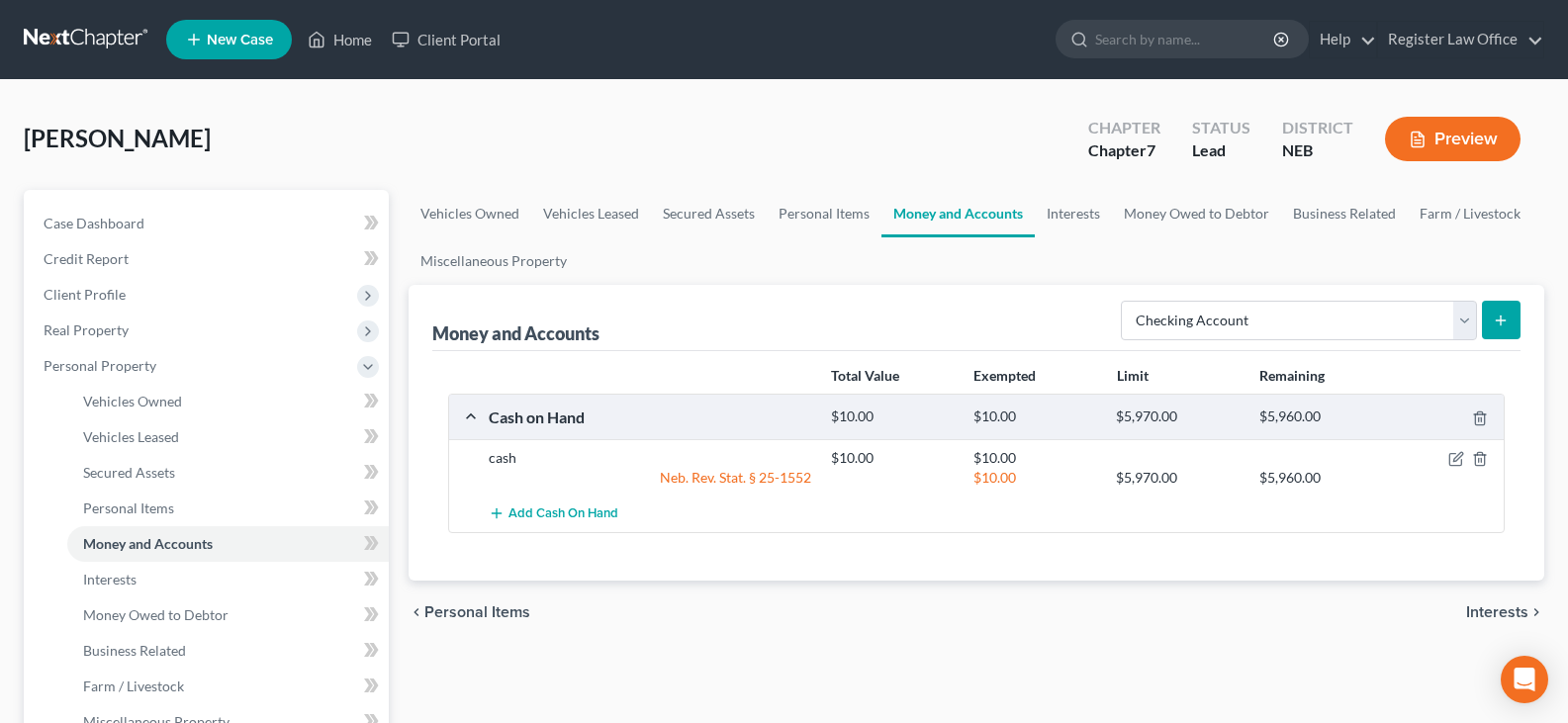 click 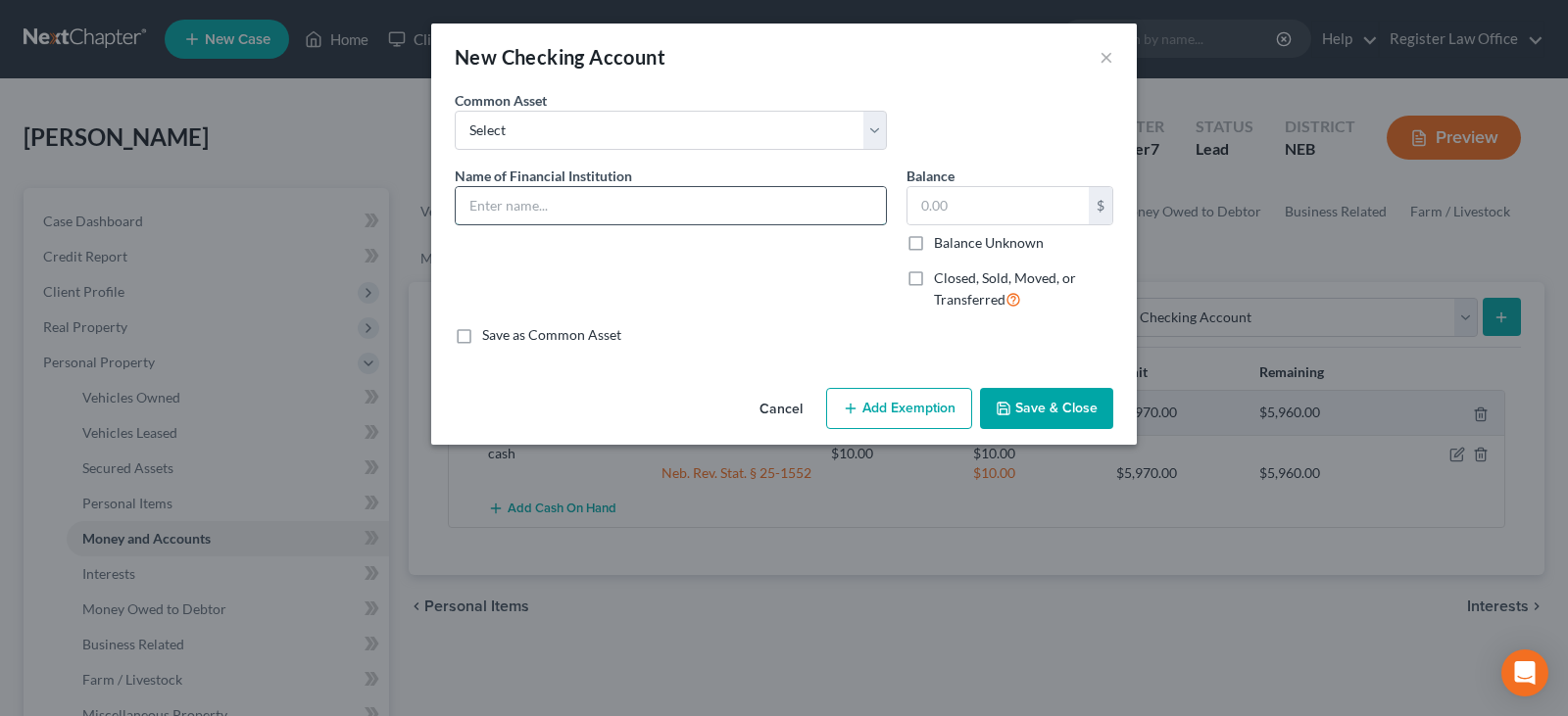 click at bounding box center [670, 206] 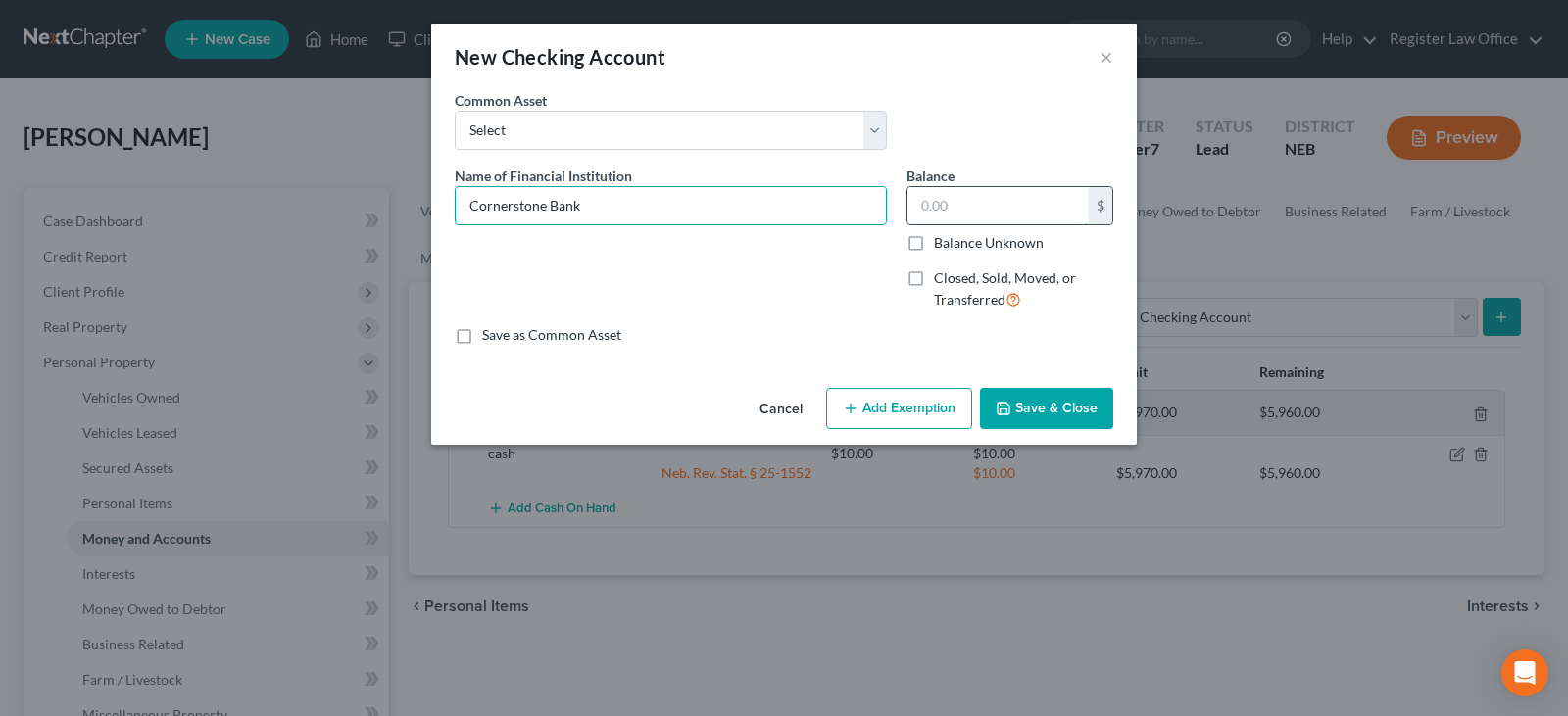 click at bounding box center [998, 206] 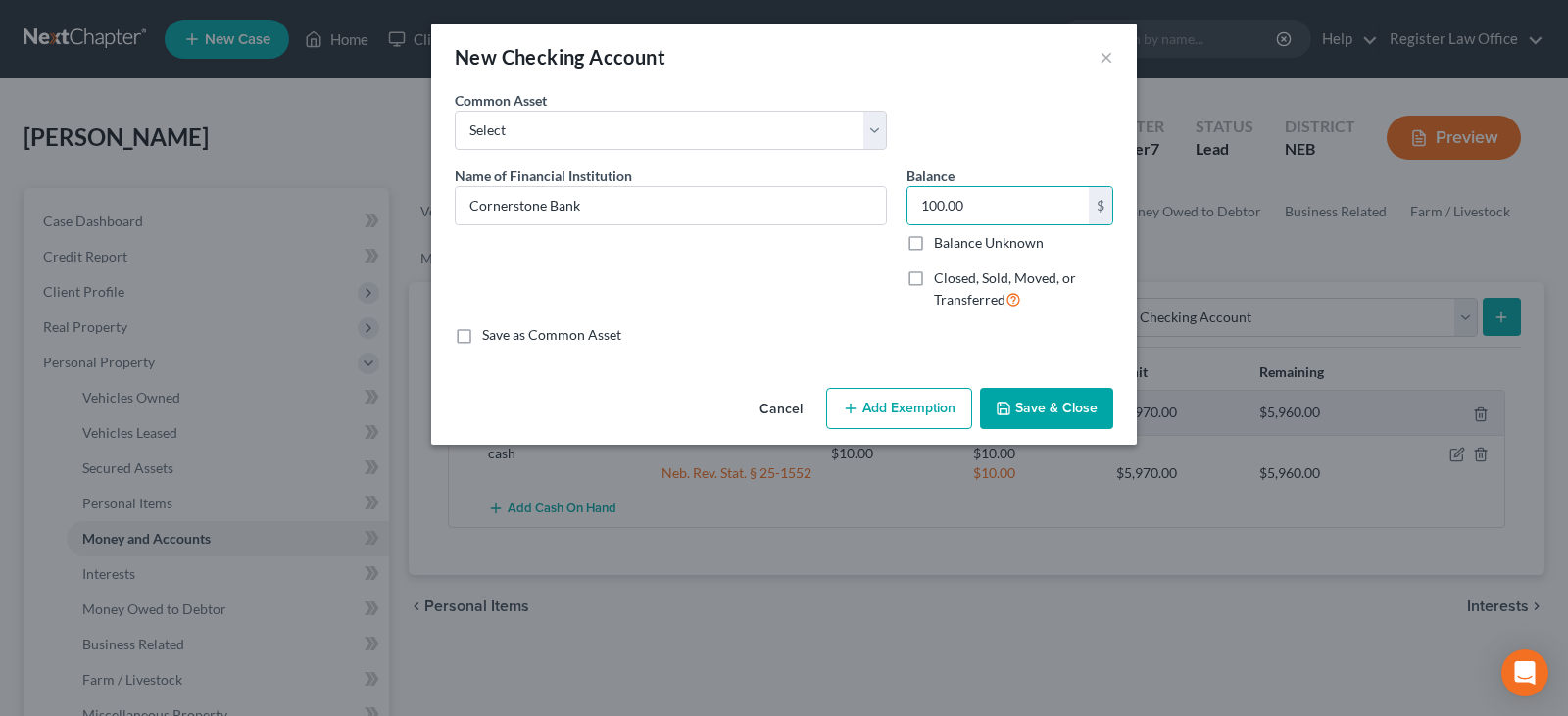 click on "Add Exemption" at bounding box center (899, 408) 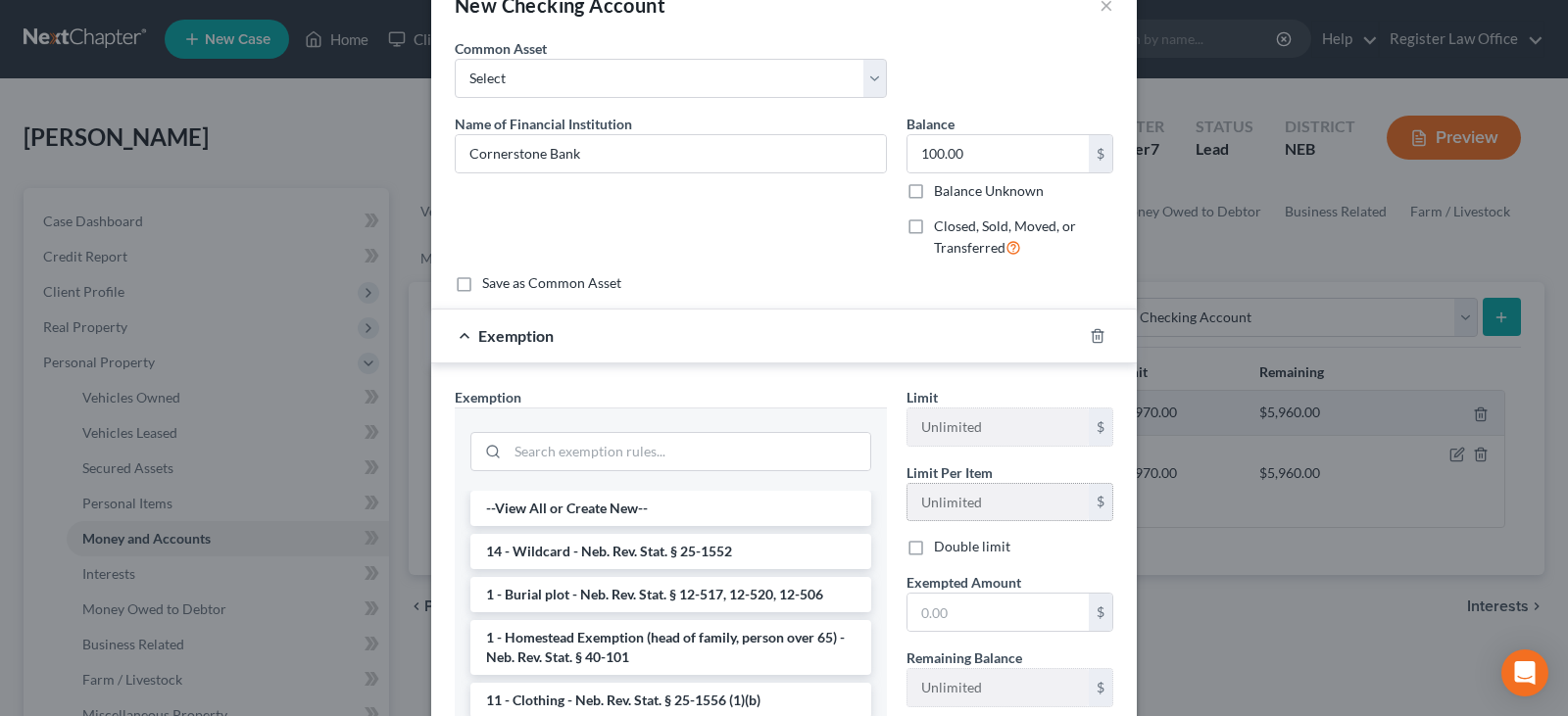 scroll, scrollTop: 98, scrollLeft: 0, axis: vertical 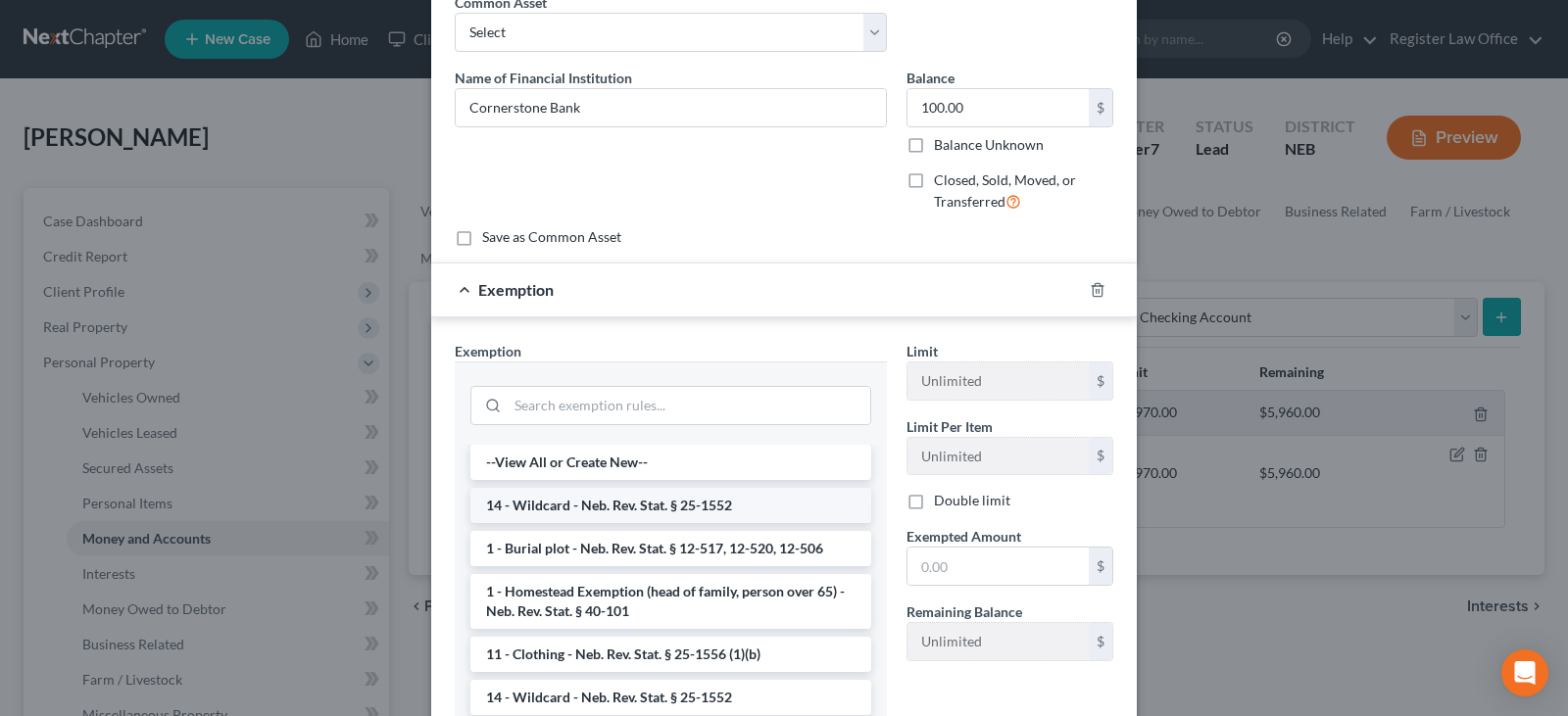 click on "14 - Wildcard - Neb. Rev. Stat. § 25-1552" at bounding box center [670, 505] 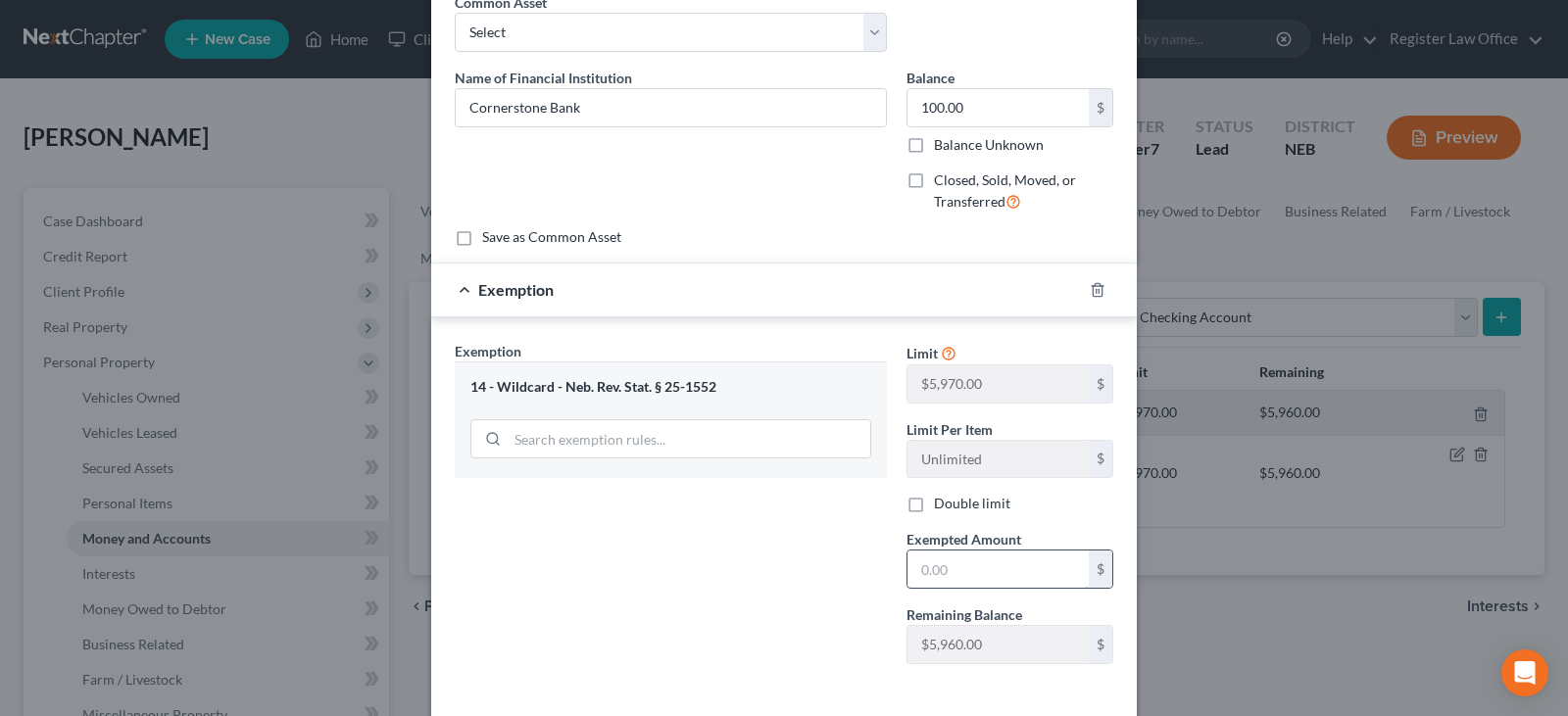 click at bounding box center [998, 569] 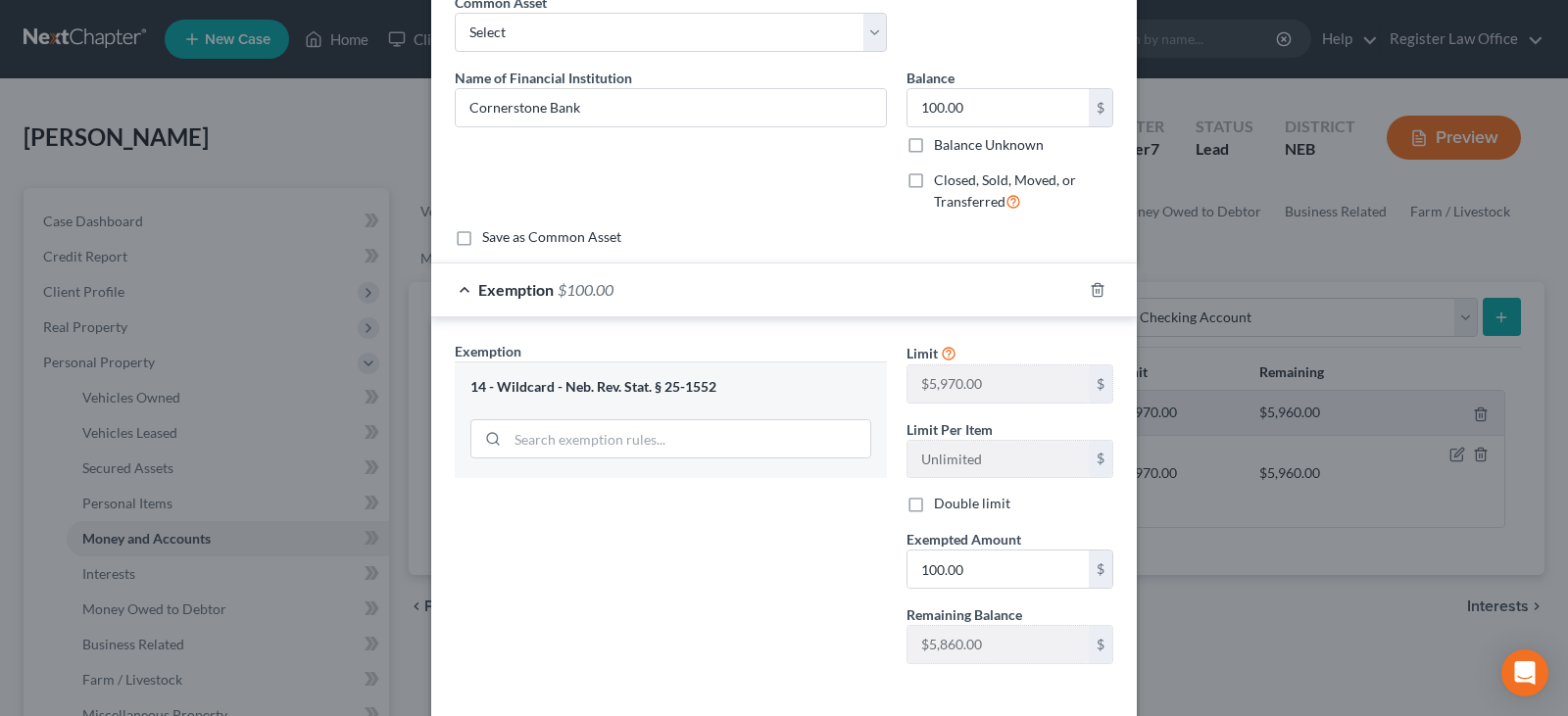 drag, startPoint x: 836, startPoint y: 563, endPoint x: 862, endPoint y: 592, distance: 38.948684 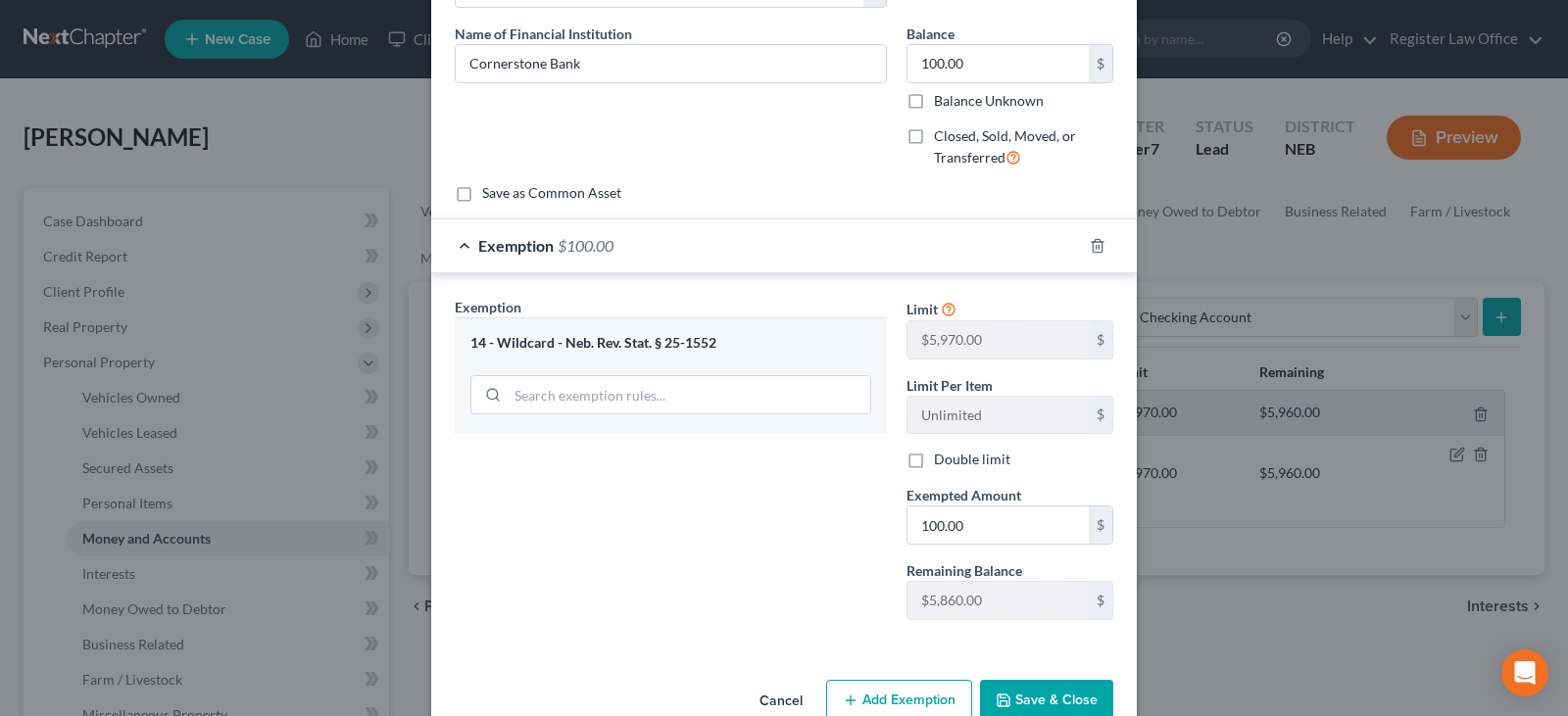 scroll, scrollTop: 185, scrollLeft: 0, axis: vertical 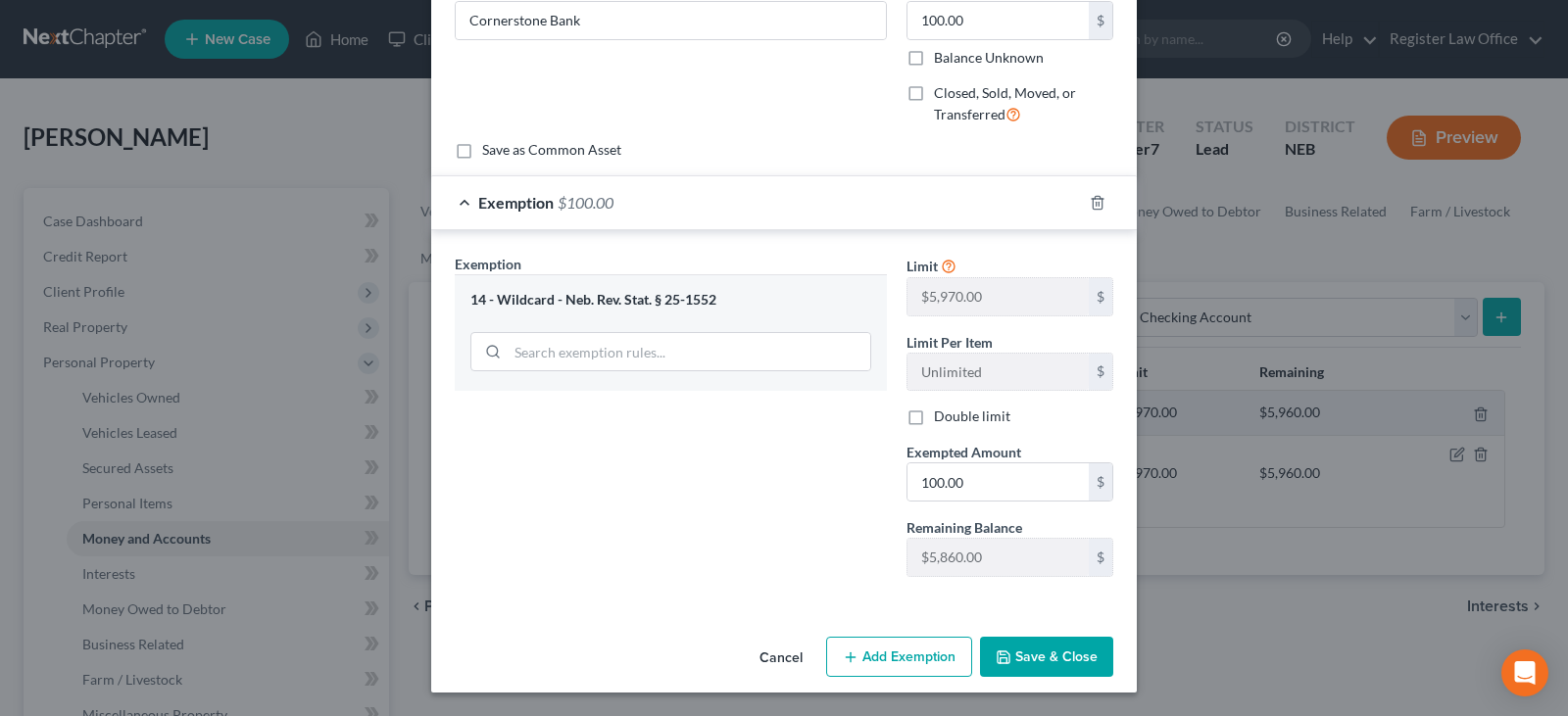 click on "Save & Close" at bounding box center (1047, 657) 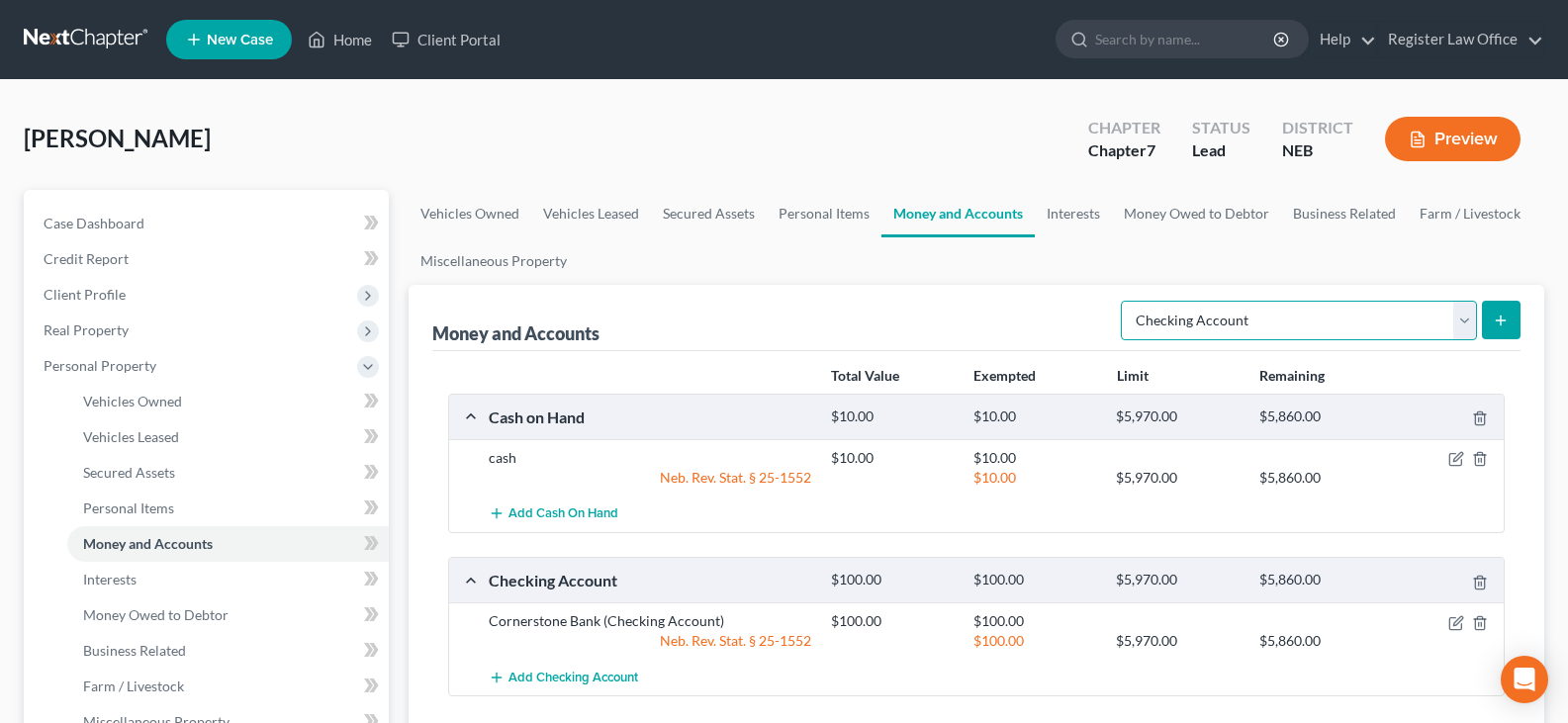 click on "Select Account Type Brokerage Cash on Hand Certificates of Deposit Checking Account Money Market Other (Credit Union, Health Savings Account, etc) Safe Deposit Box Savings Account Security Deposits or Prepayments" at bounding box center (1299, 320) 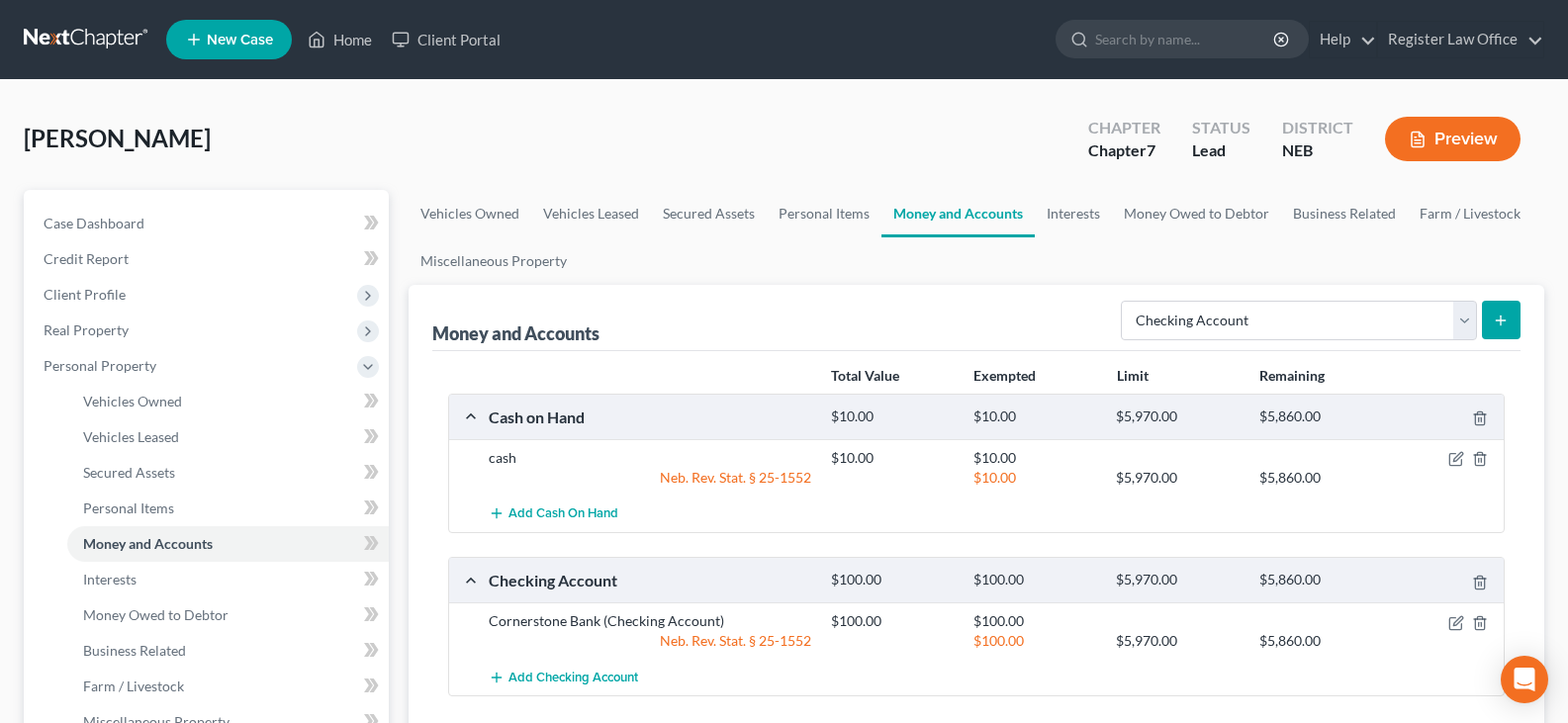 drag, startPoint x: 1058, startPoint y: 308, endPoint x: 1064, endPoint y: 262, distance: 46.38965 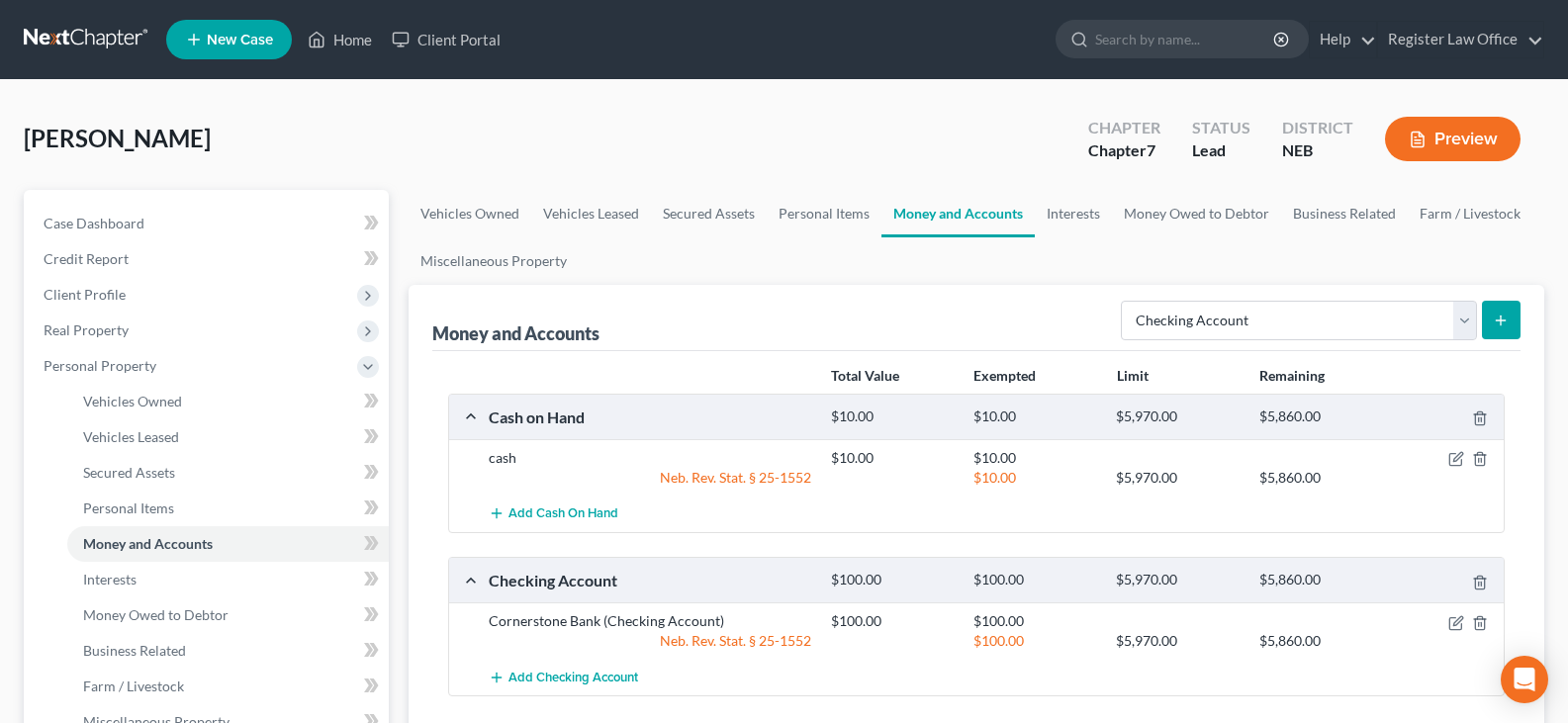 click on "Money and Accounts Select Account Type Brokerage Cash on Hand Certificates of Deposit Checking Account Money Market Other (Credit Union, Health Savings Account, etc) Safe Deposit Box Savings Account Security Deposits or Prepayments" at bounding box center (976, 317) 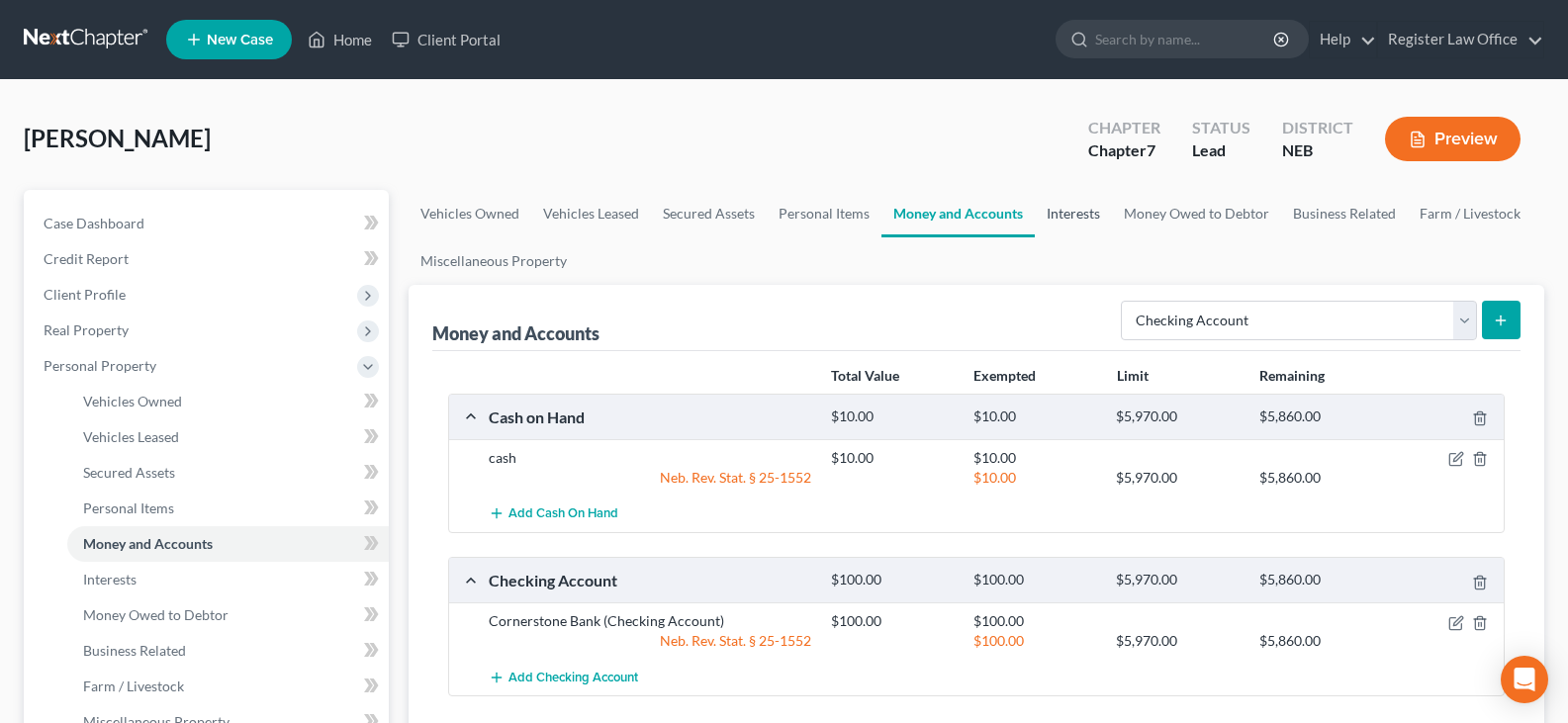 click on "Interests" at bounding box center [1073, 214] 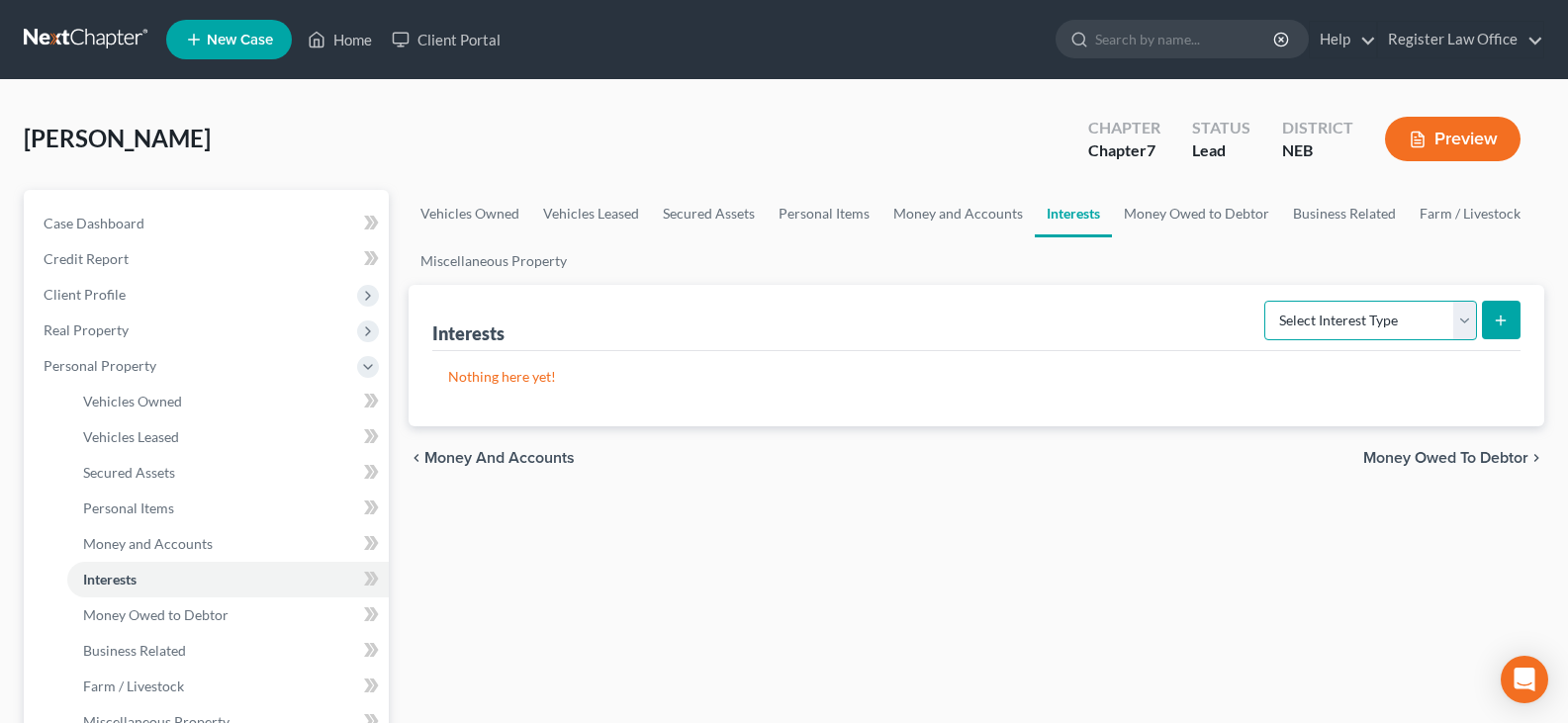 click on "Select Interest Type 401K Annuity Bond Education IRA Government Bond Government Pension Plan Incorporated Business IRA Joint Venture (Active) Joint Venture (Inactive) [PERSON_NAME] Mutual Fund Other Retirement Plan Partnership (Active) Partnership (Inactive) Pension Plan Stock Term Life Insurance Unincorporated Business Whole Life Insurance" at bounding box center [1370, 320] 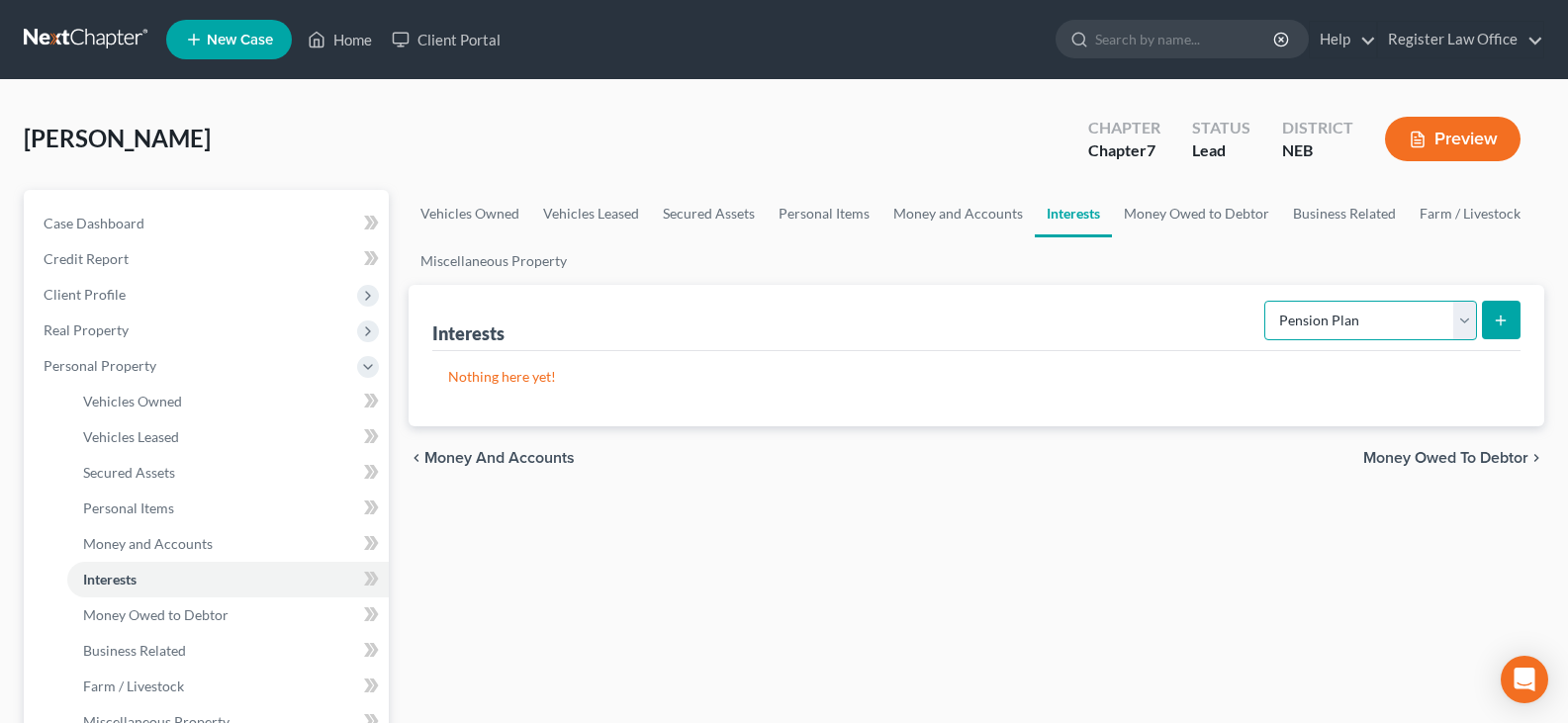 click on "Select Interest Type 401K Annuity Bond Education IRA Government Bond Government Pension Plan Incorporated Business IRA Joint Venture (Active) Joint Venture (Inactive) [PERSON_NAME] Mutual Fund Other Retirement Plan Partnership (Active) Partnership (Inactive) Pension Plan Stock Term Life Insurance Unincorporated Business Whole Life Insurance" at bounding box center [1370, 320] 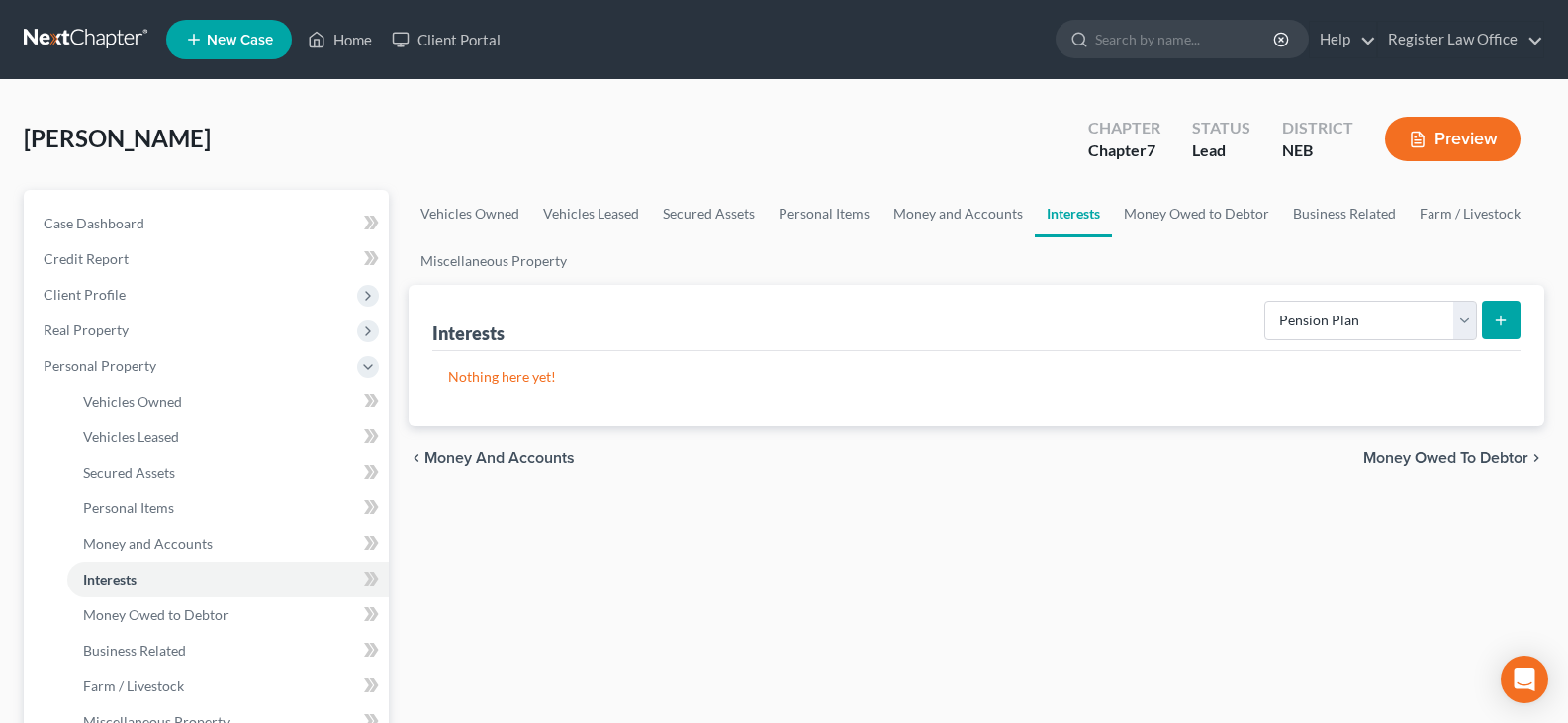 click at bounding box center (1501, 319) 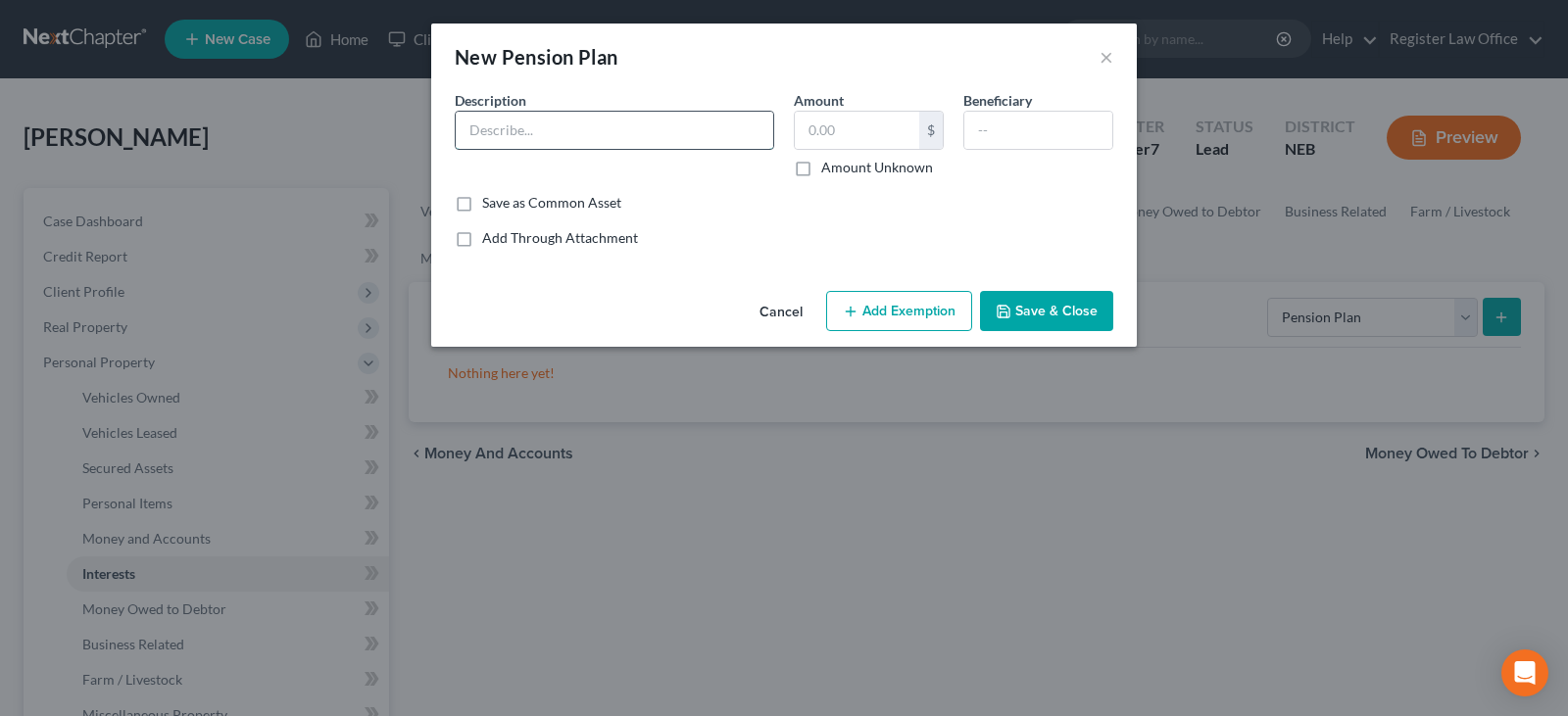 click at bounding box center (614, 130) 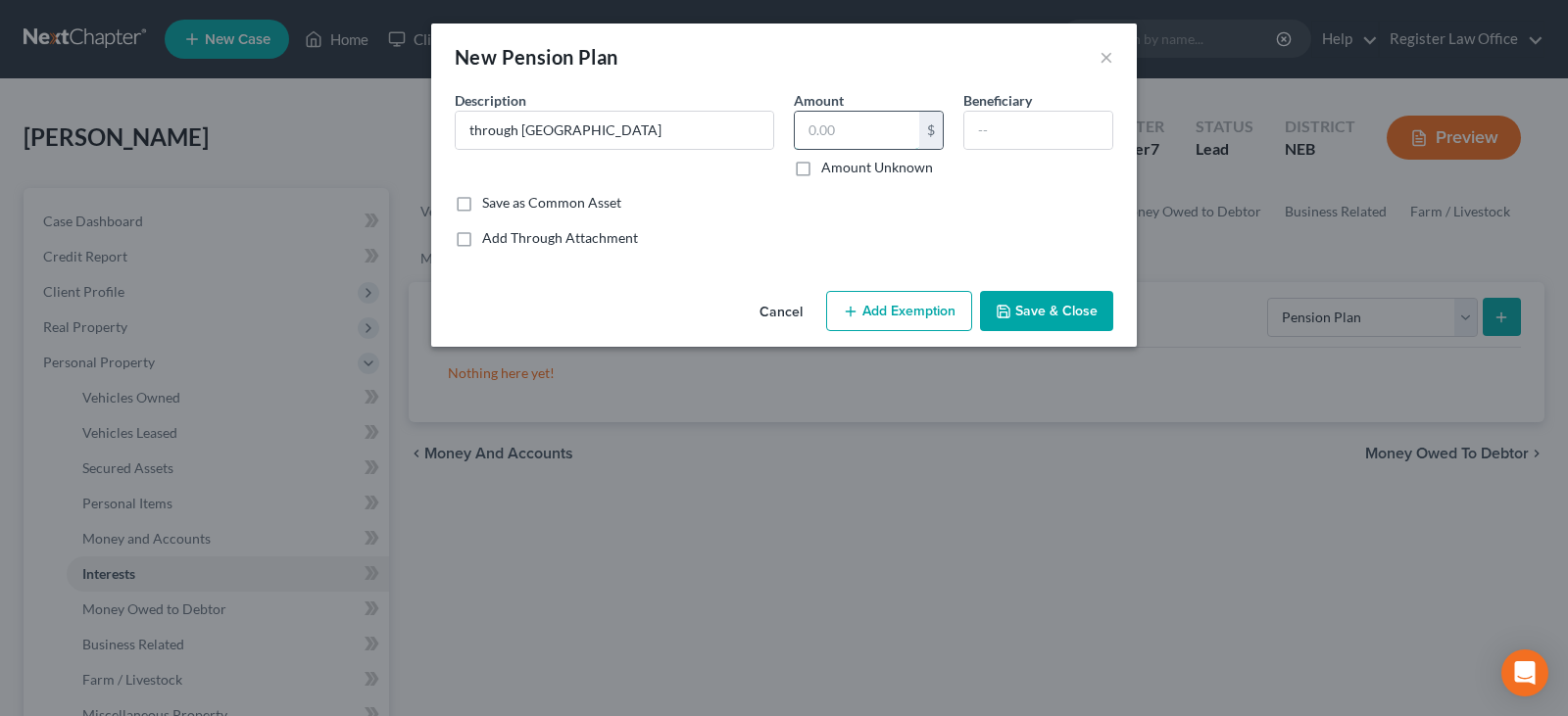 click at bounding box center (857, 130) 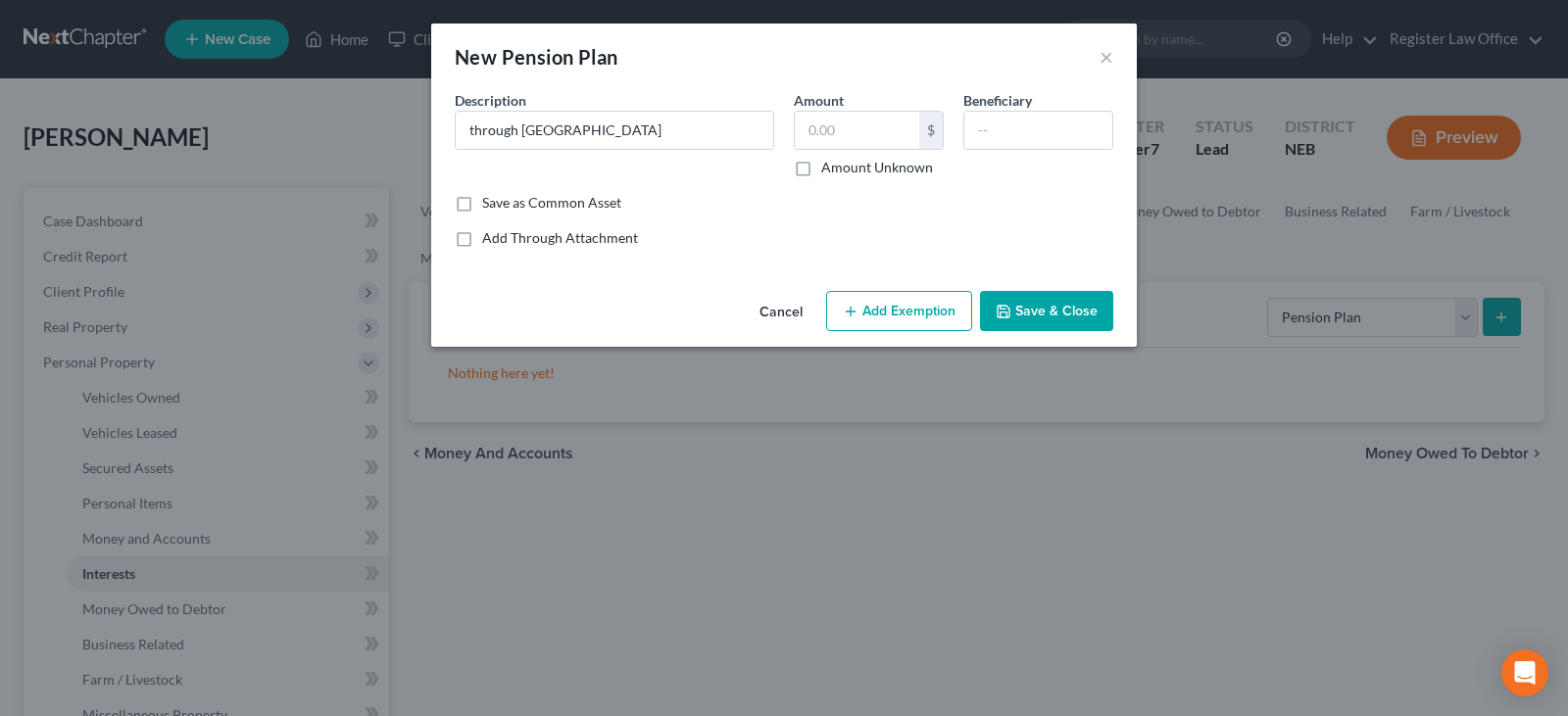 click on "Amount Unknown" at bounding box center (877, 167) 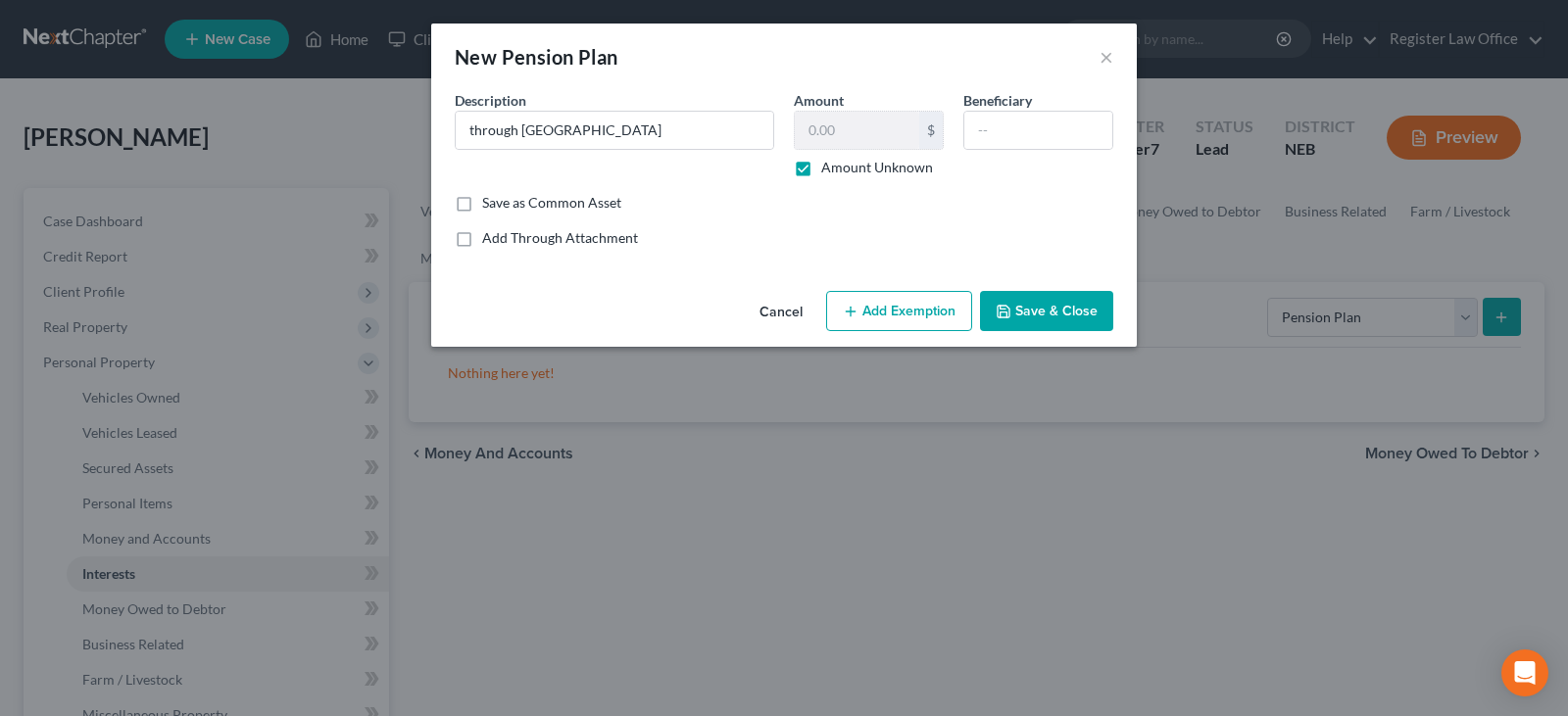 click on "Add Exemption" at bounding box center [899, 311] 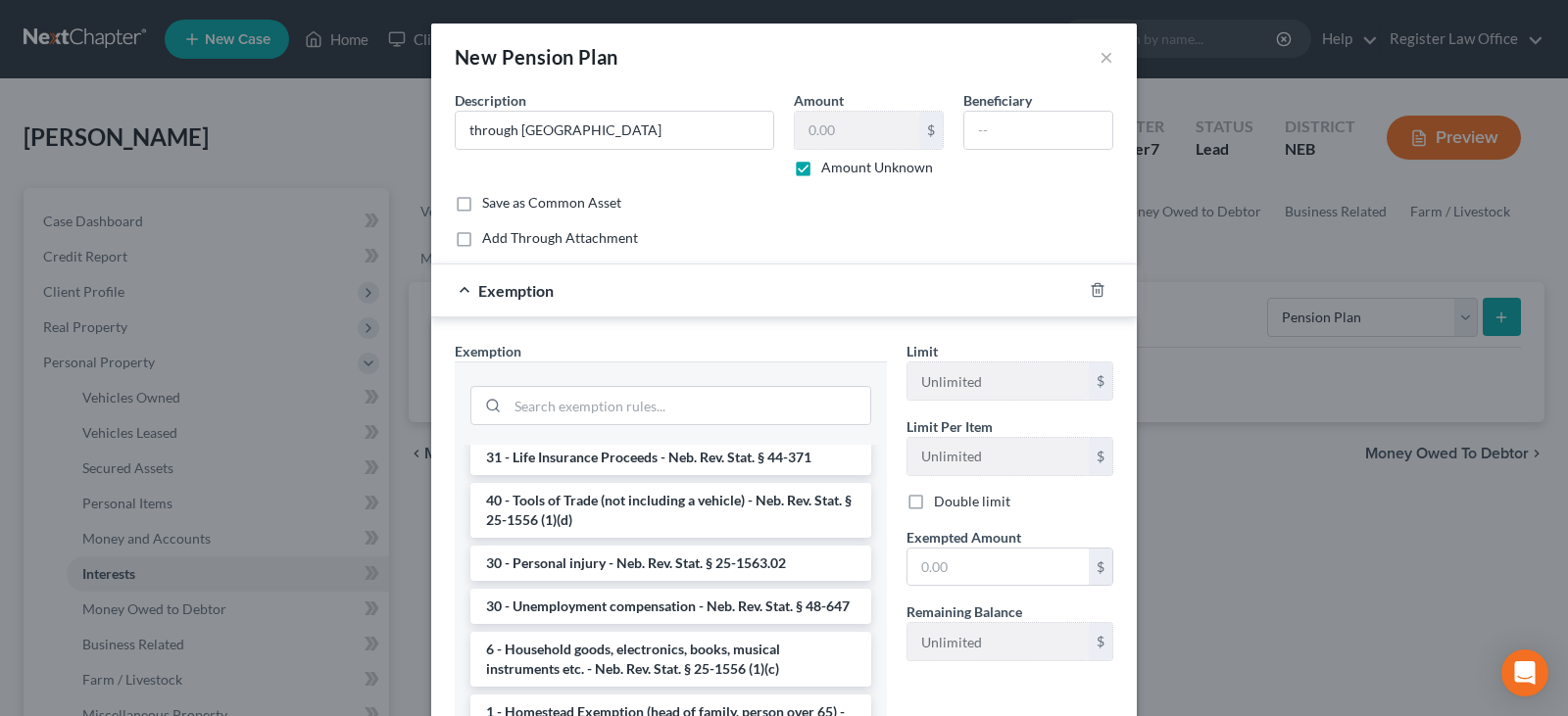 scroll, scrollTop: 1426, scrollLeft: 0, axis: vertical 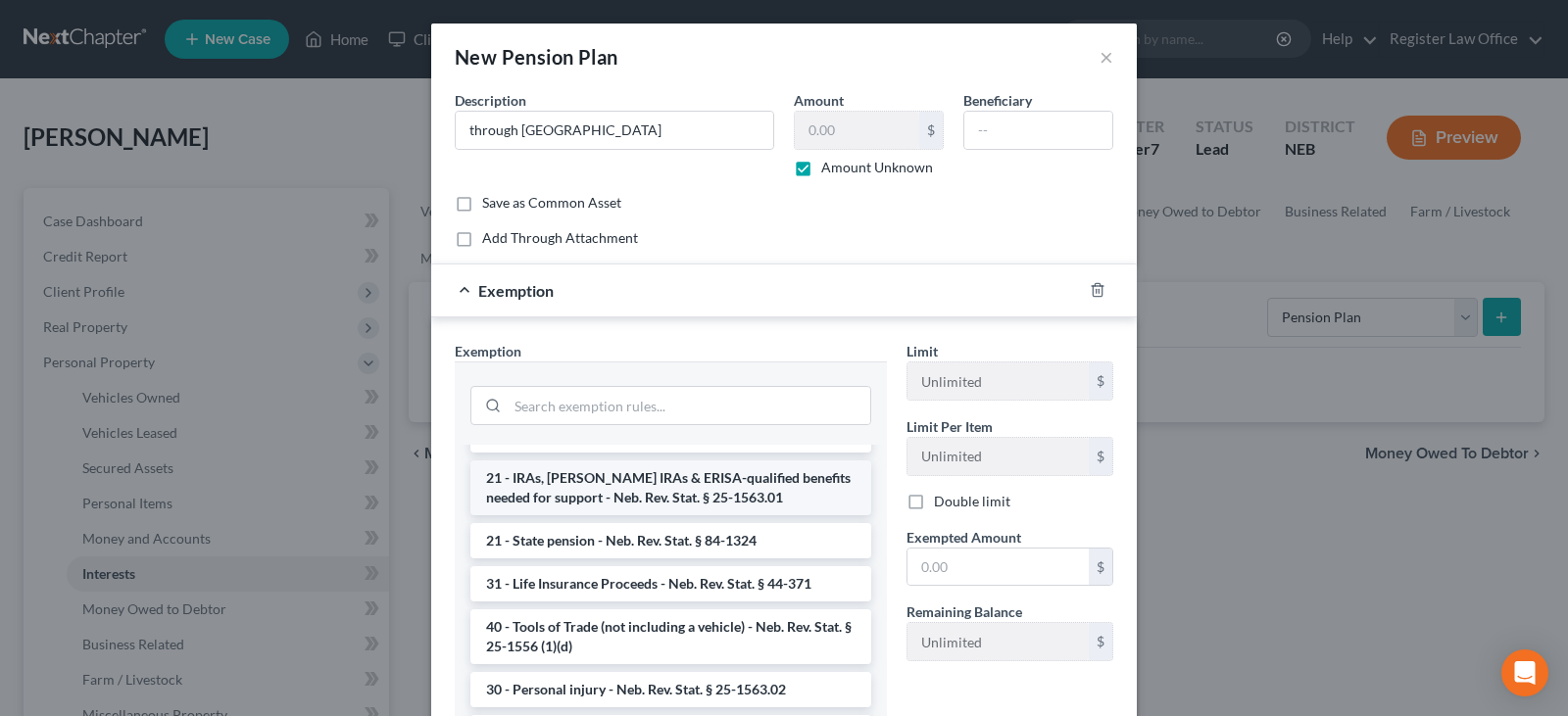 click on "21 - IRAs, [PERSON_NAME] IRAs & ERISA-qualified benefits needed for support - Neb. Rev. Stat. § 25-1563.01" at bounding box center [670, 488] 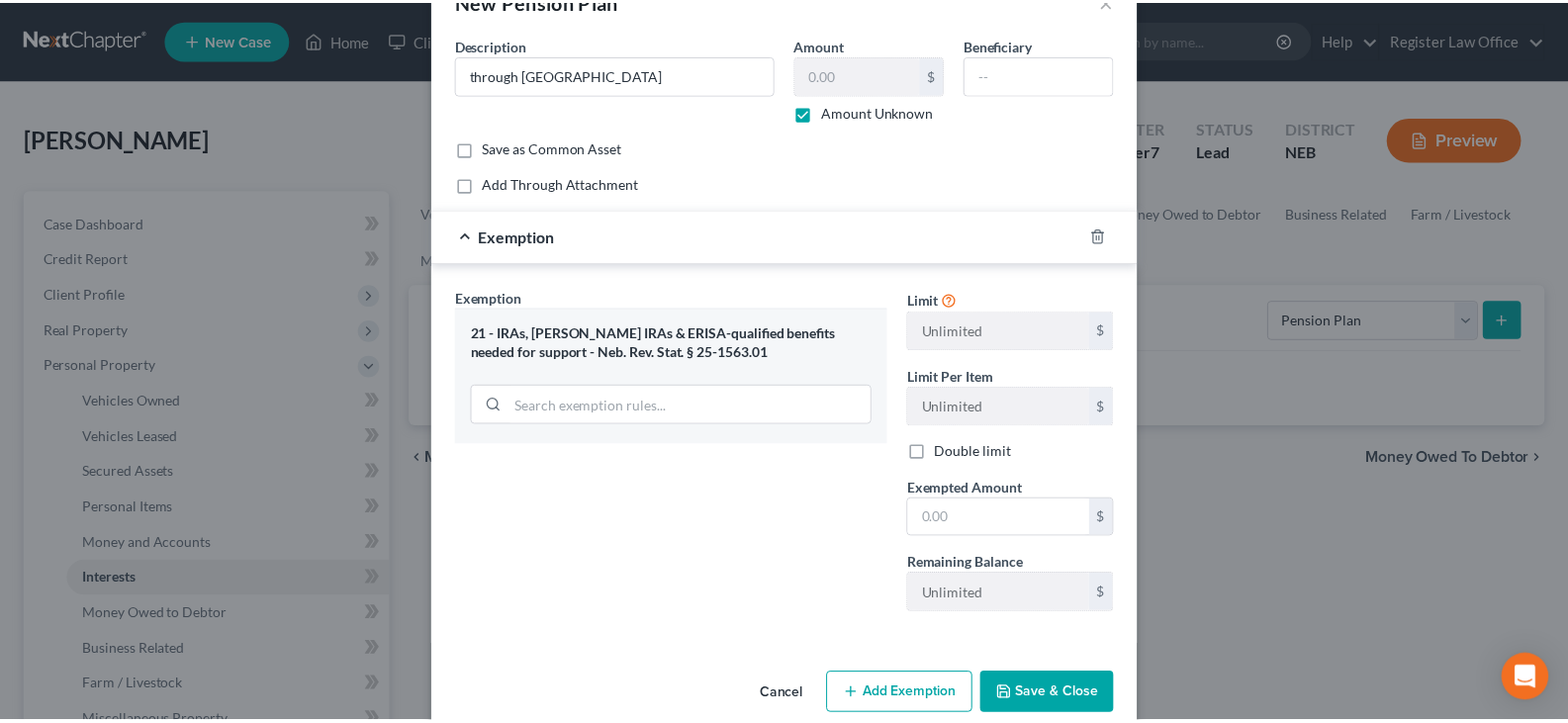 scroll, scrollTop: 89, scrollLeft: 0, axis: vertical 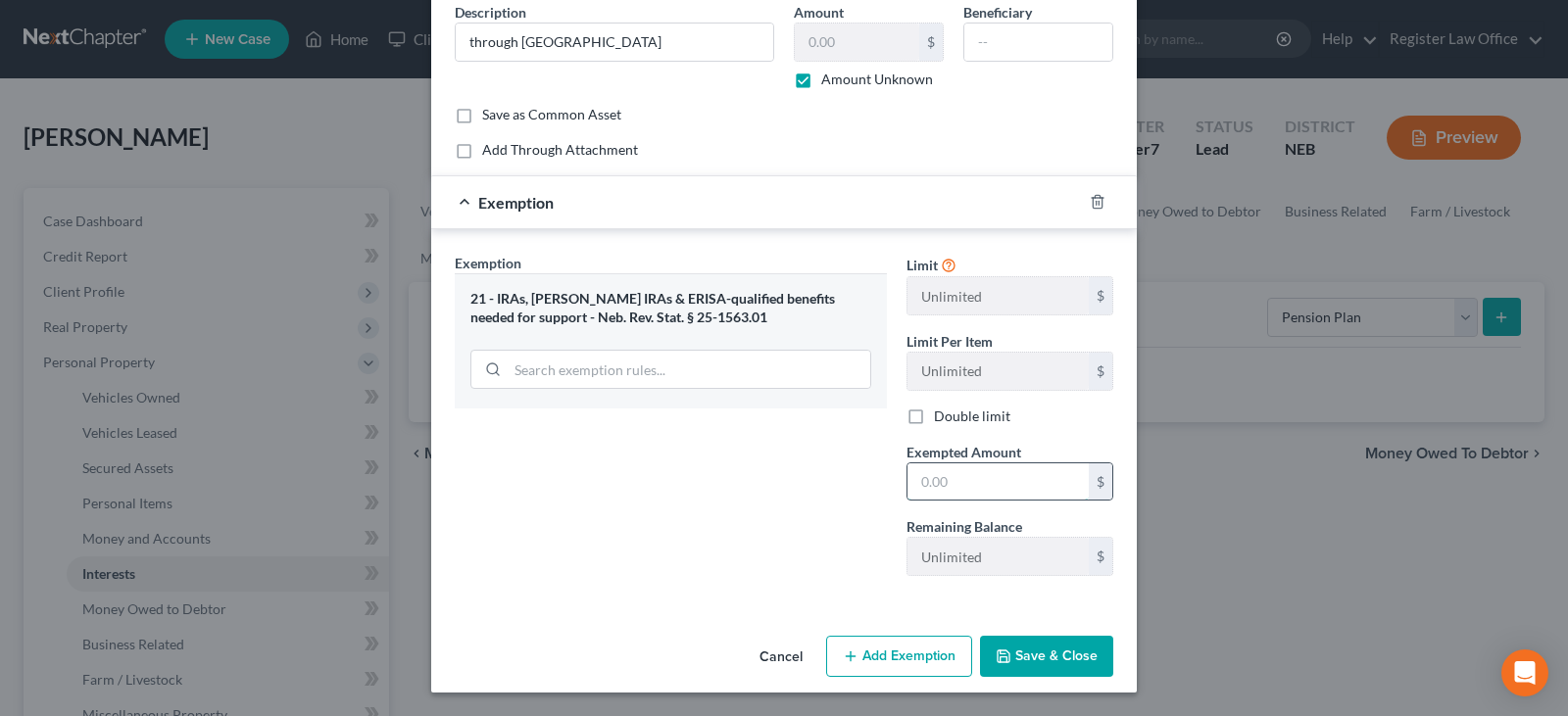 click at bounding box center [998, 482] 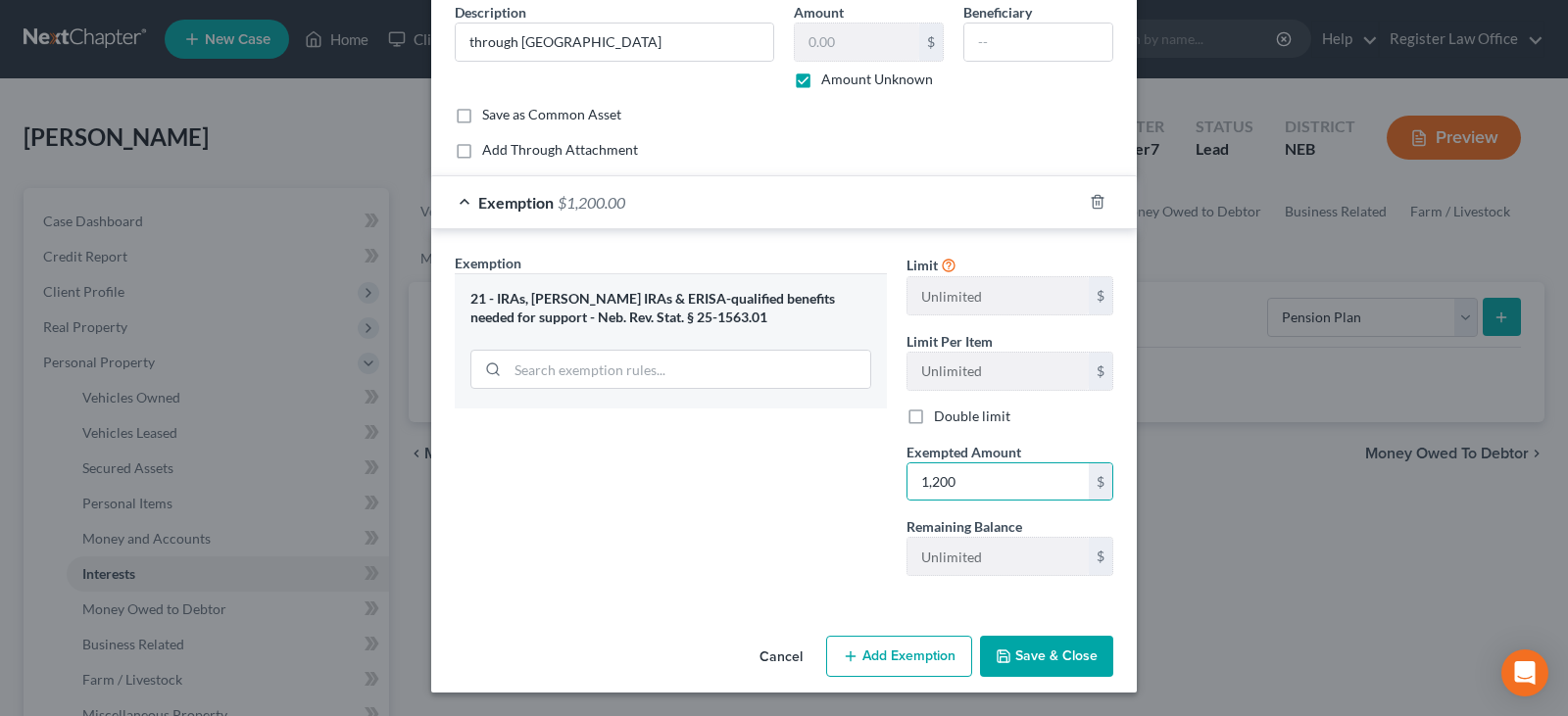 click on "Save & Close" at bounding box center [1047, 656] 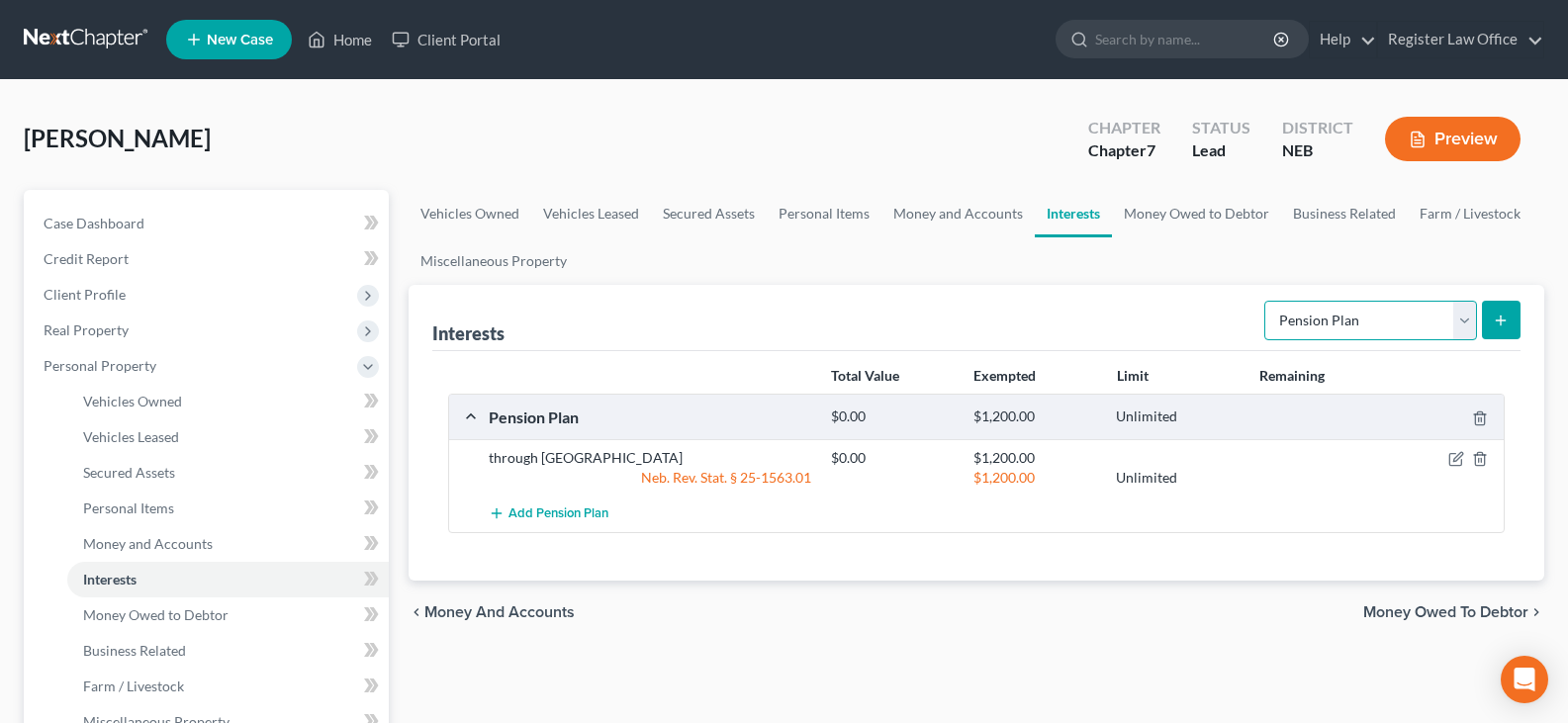 click on "Select Interest Type 401K Annuity Bond Education IRA Government Bond Government Pension Plan Incorporated Business IRA Joint Venture (Active) Joint Venture (Inactive) [PERSON_NAME] Mutual Fund Other Retirement Plan Partnership (Active) Partnership (Inactive) Pension Plan Stock Term Life Insurance Unincorporated Business Whole Life Insurance" at bounding box center (1370, 320) 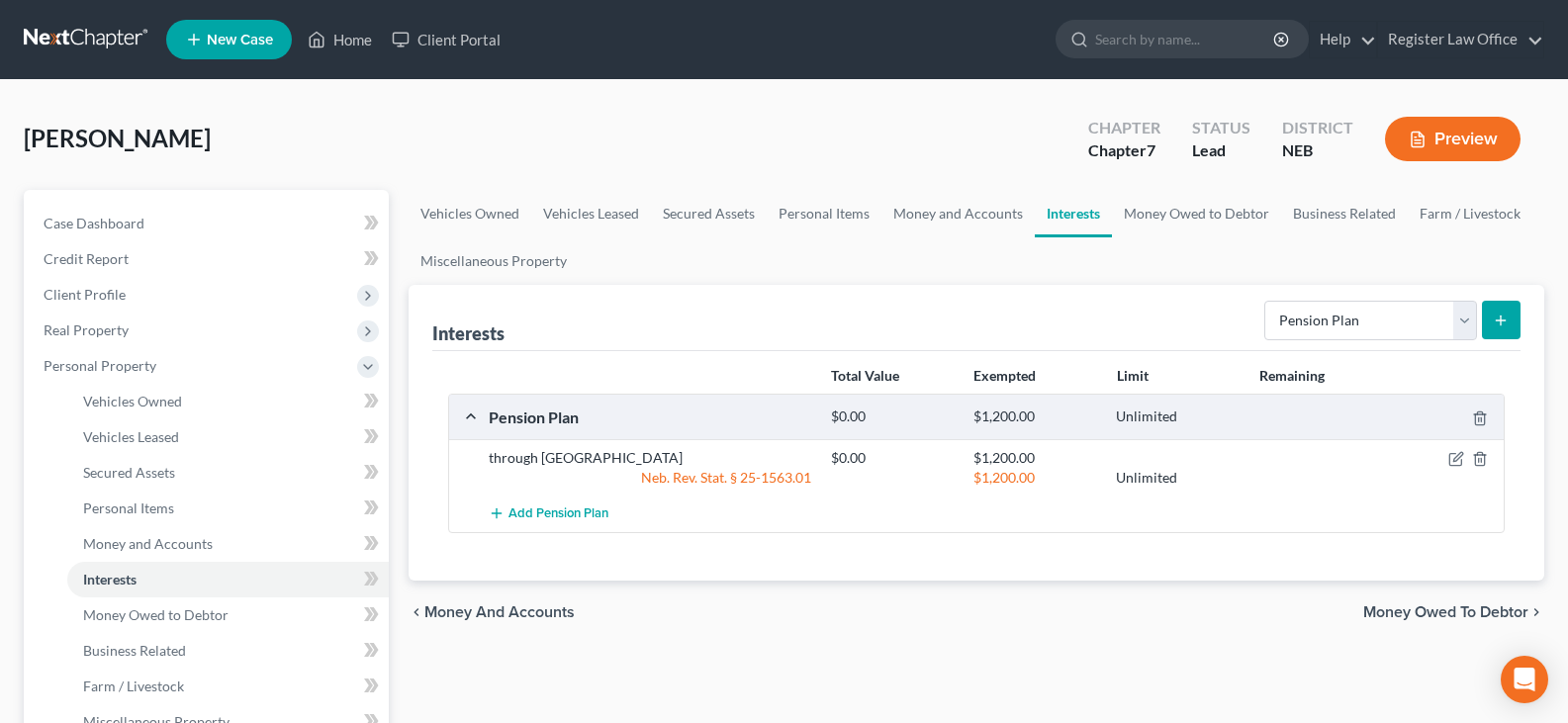 click on "Vehicles Owned
Vehicles Leased
Secured Assets
Personal Items
Money and Accounts
Interests
Money Owed to Debtor
Business Related
Farm / Livestock
Miscellaneous Property" at bounding box center [976, 237] 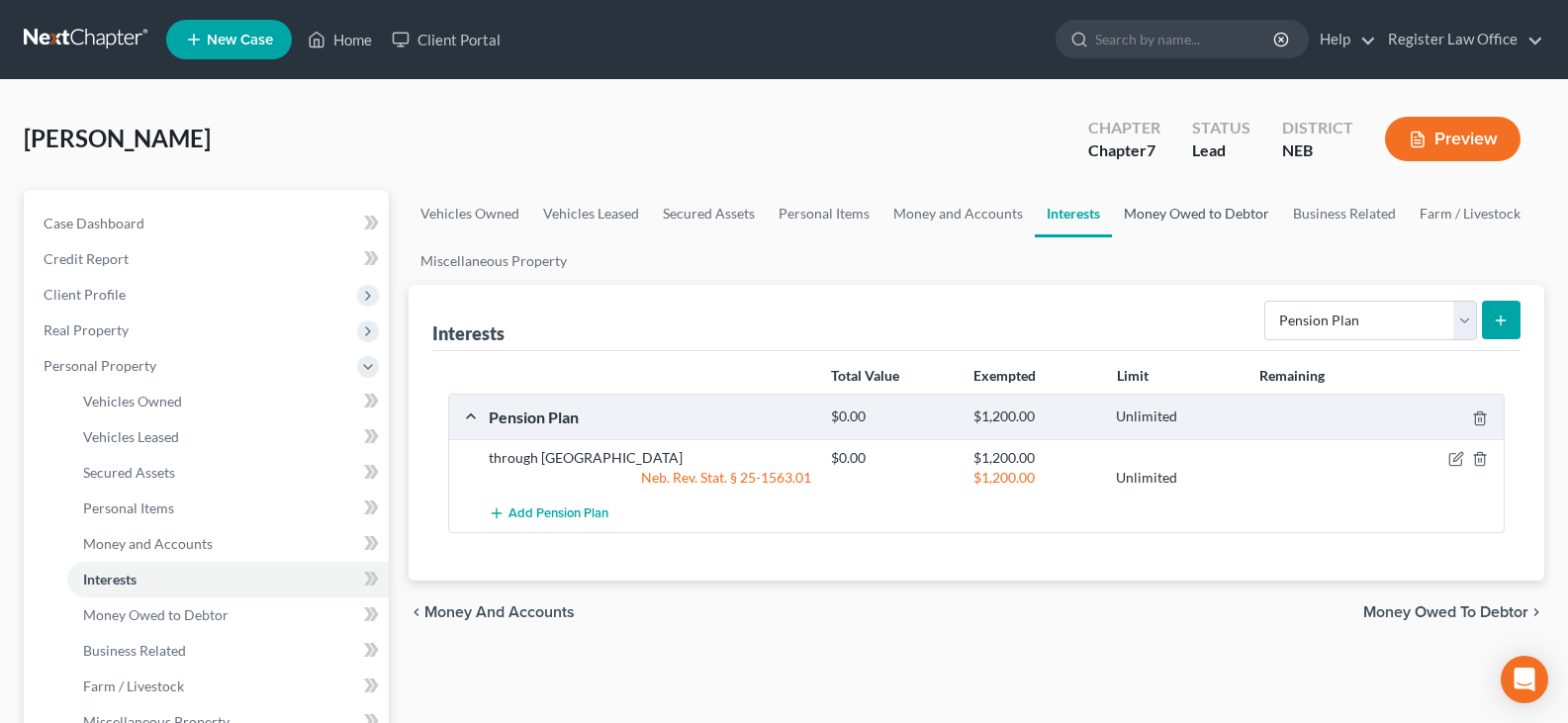 click on "Money Owed to Debtor" at bounding box center [1196, 214] 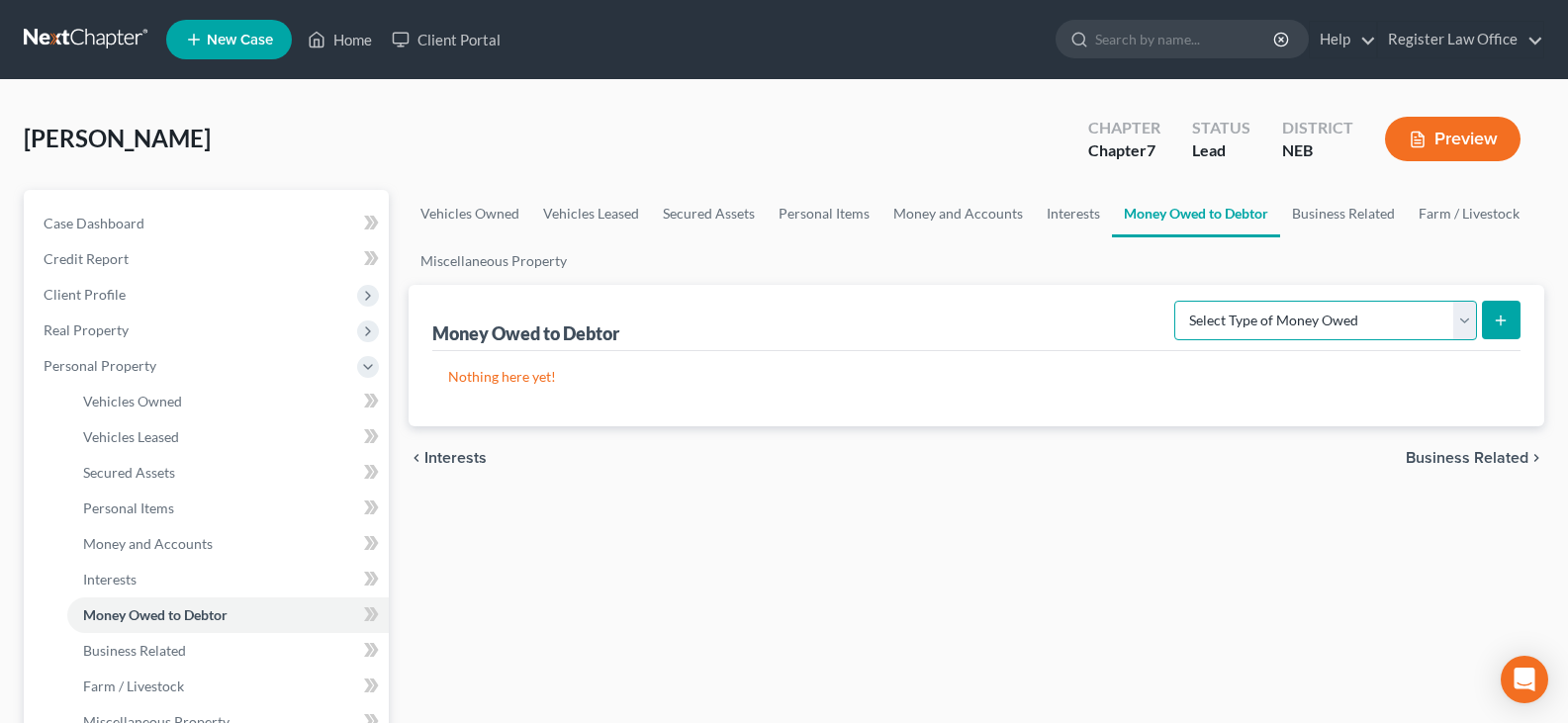 click on "Select Type of Money Owed Accounts Receivable Alimony Child Support Claims Against Third Parties Disability Benefits Disability Insurance Payments Divorce Settlements Equitable or Future Interests Expected Tax Refund and Unused NOLs Financial Assets Not Yet Listed Life Estate of Descendants Maintenance Other Contingent & Unliquidated Claims Property Settlements Sick or Vacation Pay Social Security Benefits Trusts Unpaid Loans Unpaid Wages Workers Compensation" at bounding box center (1326, 320) 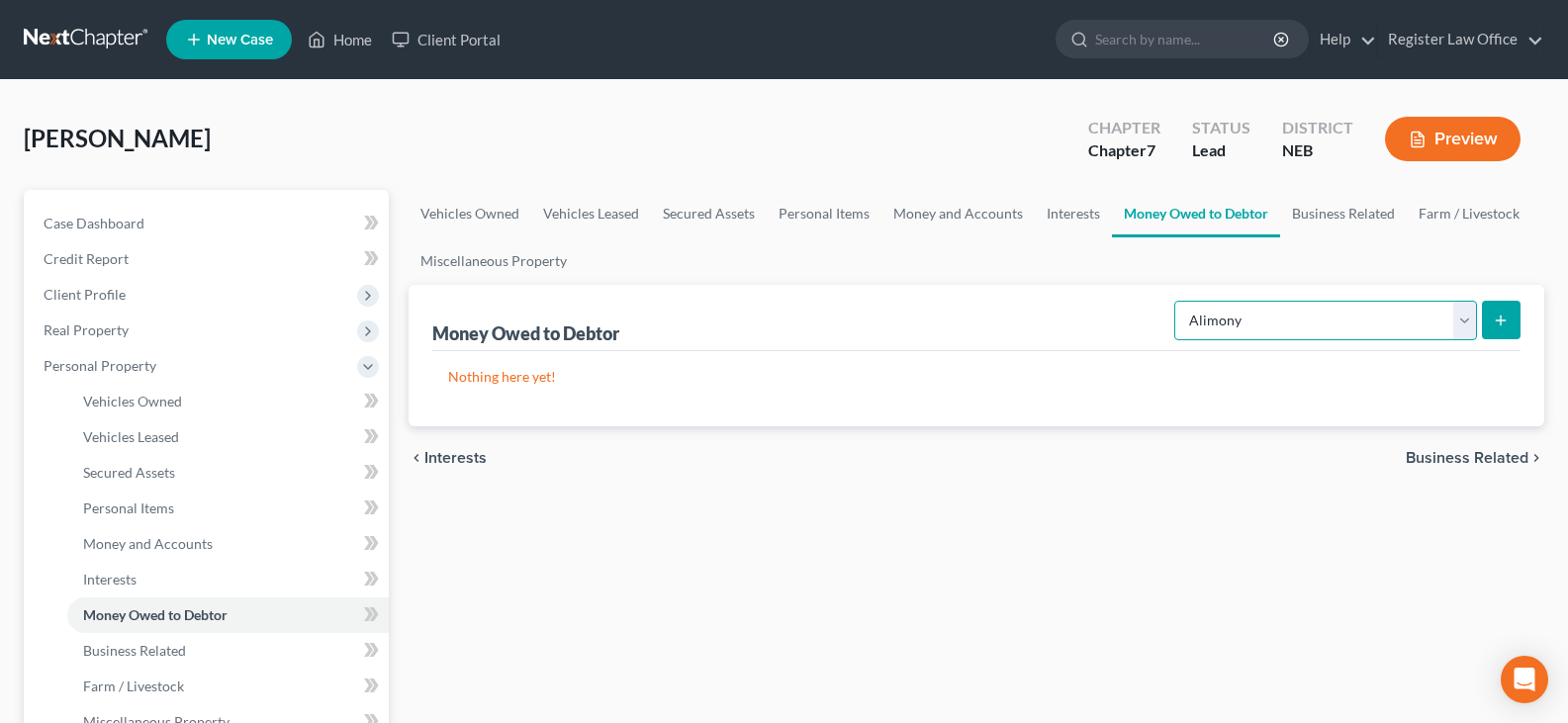 click on "Select Type of Money Owed Accounts Receivable Alimony Child Support Claims Against Third Parties Disability Benefits Disability Insurance Payments Divorce Settlements Equitable or Future Interests Expected Tax Refund and Unused NOLs Financial Assets Not Yet Listed Life Estate of Descendants Maintenance Other Contingent & Unliquidated Claims Property Settlements Sick or Vacation Pay Social Security Benefits Trusts Unpaid Loans Unpaid Wages Workers Compensation" at bounding box center (1326, 320) 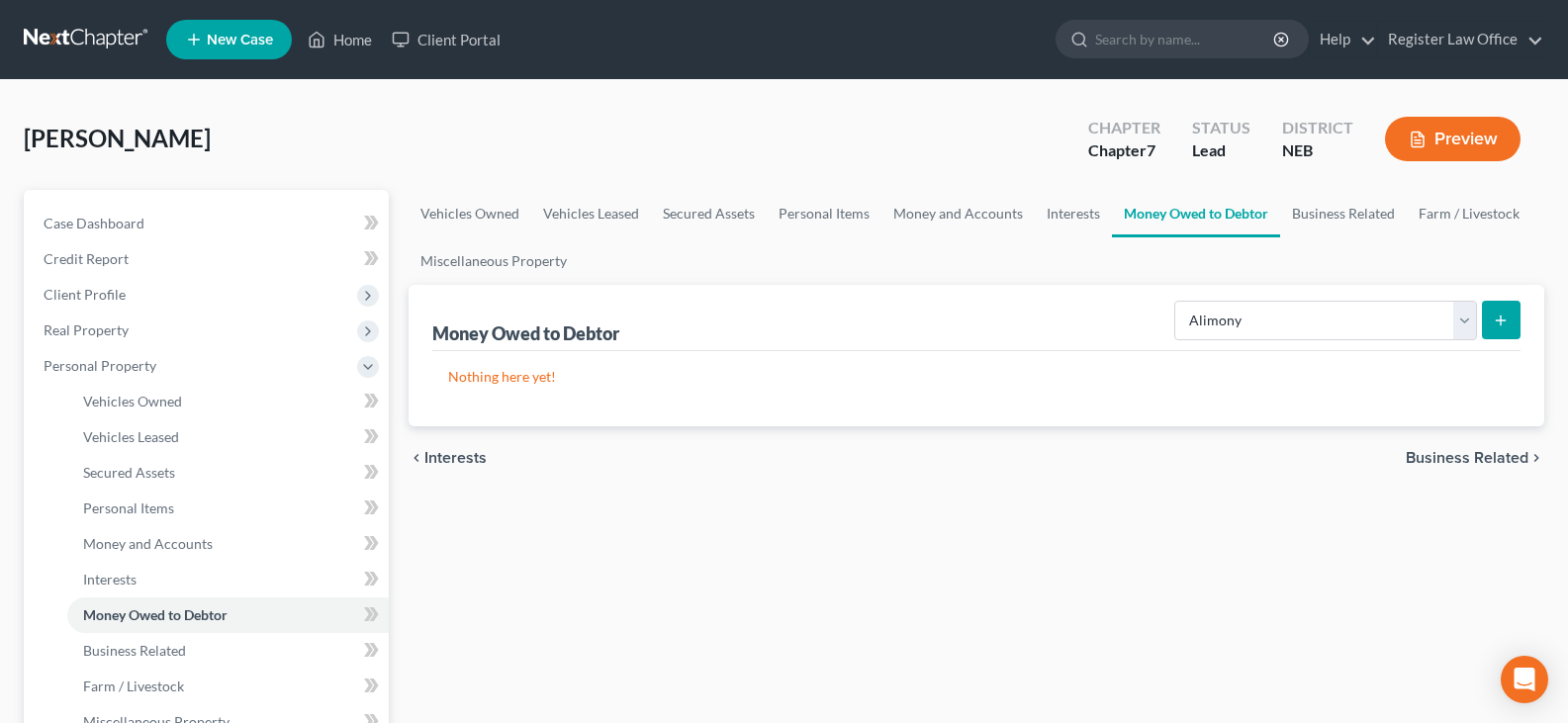 click 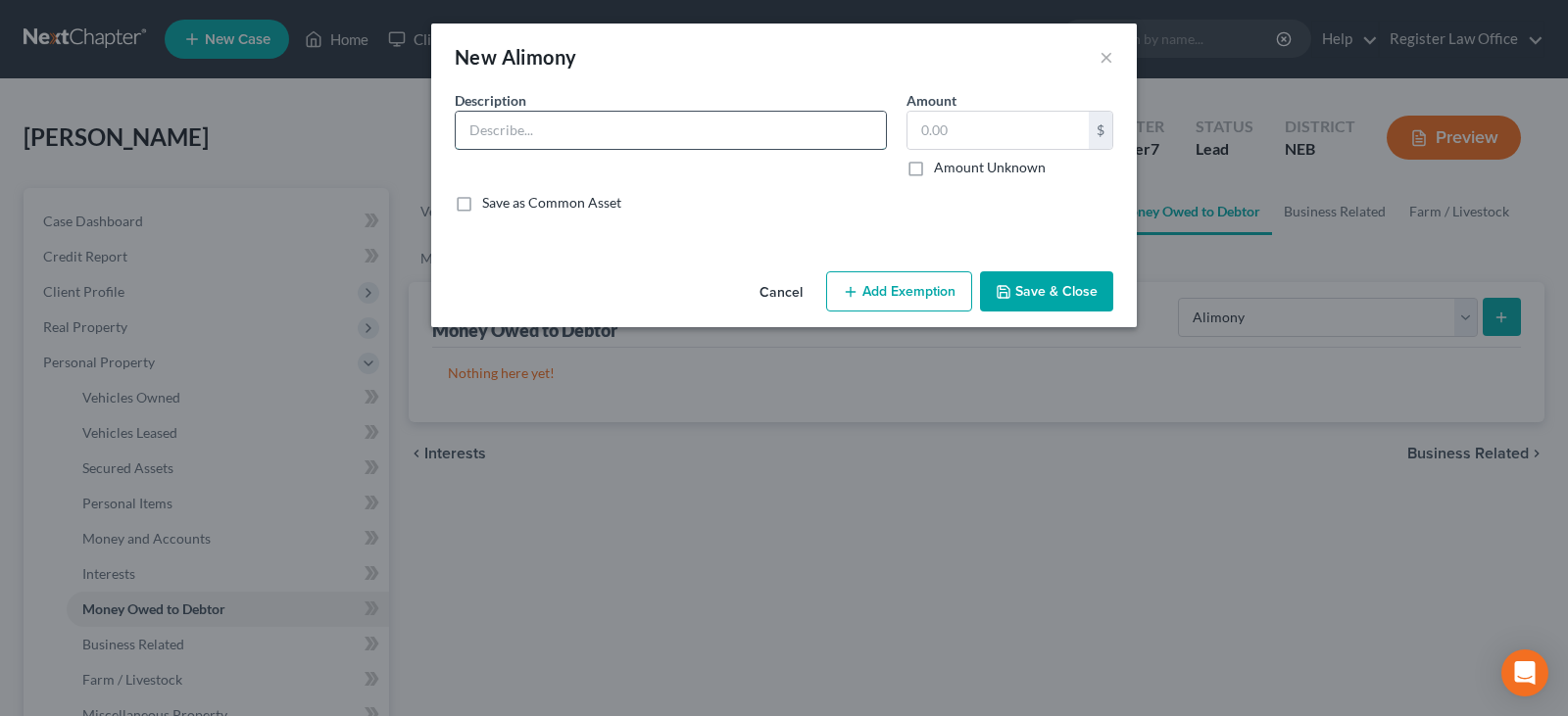click at bounding box center (670, 130) 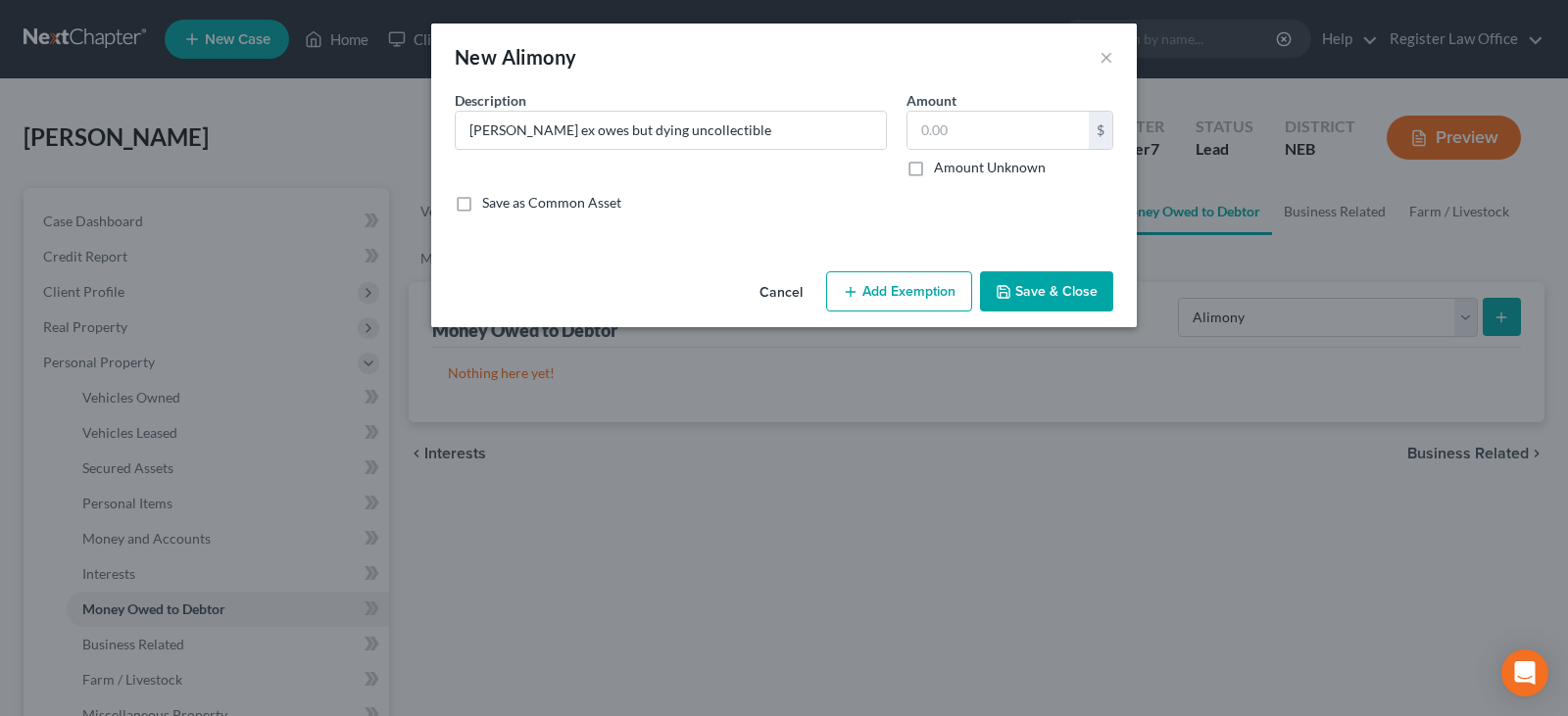 click on "Amount Unknown" at bounding box center (990, 167) 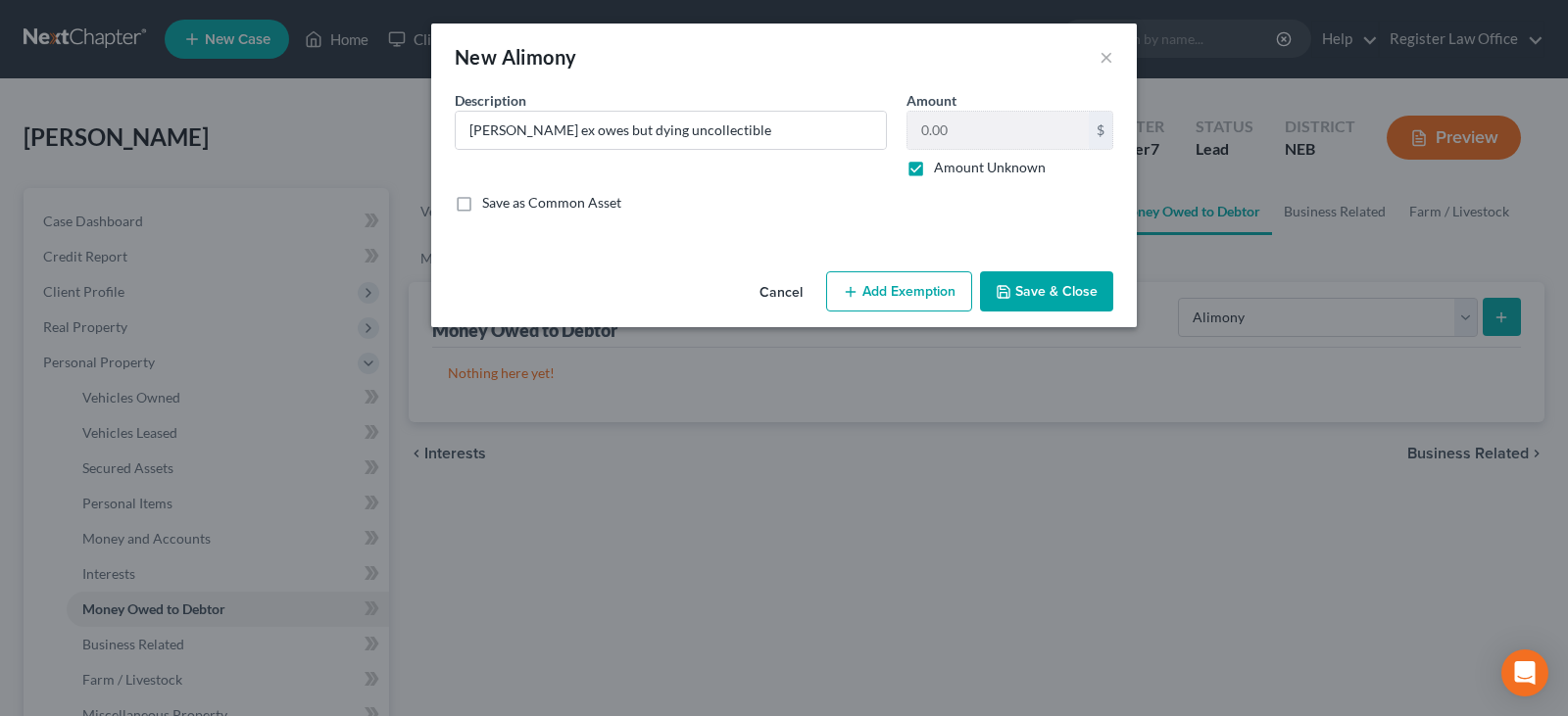 click on "Save & Close" at bounding box center [1047, 292] 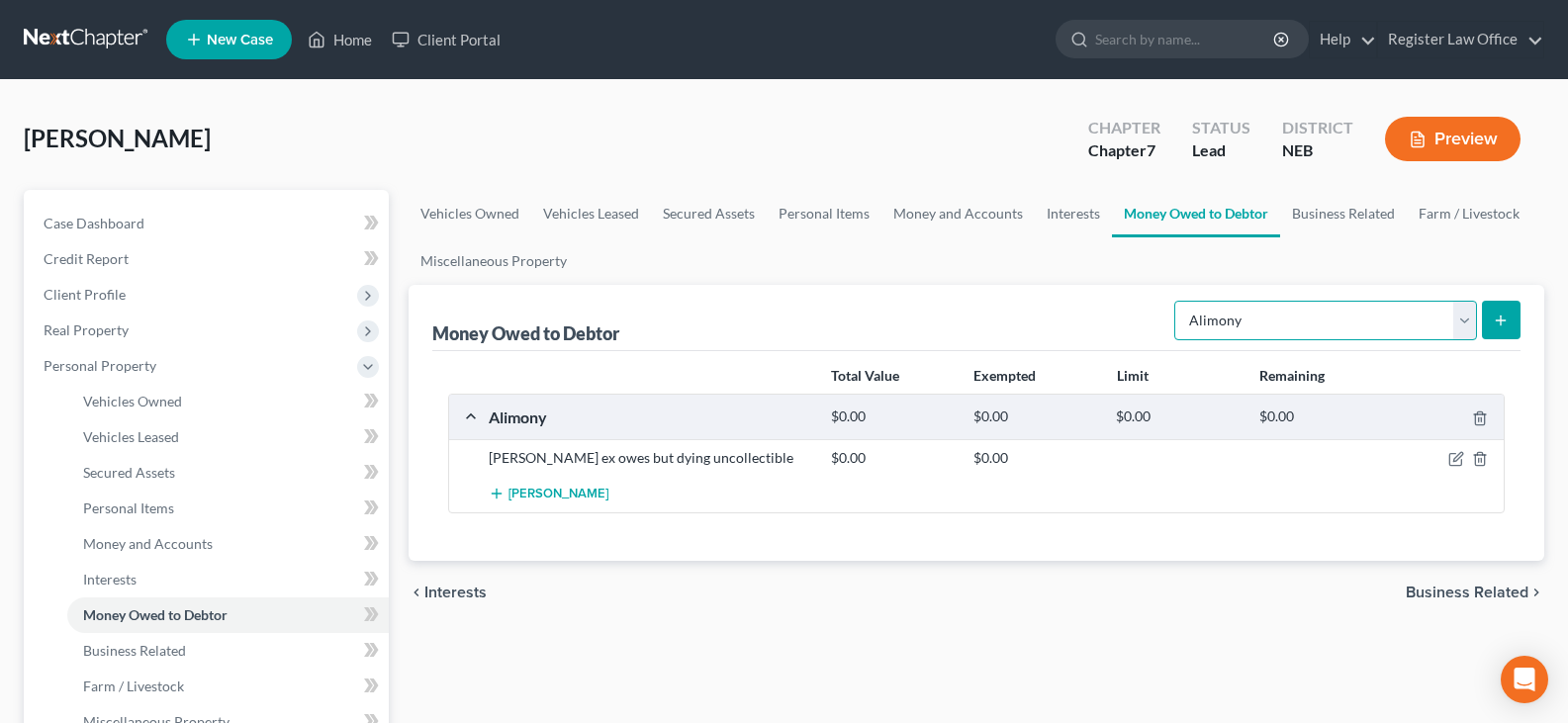 click on "Select Type of Money Owed Accounts Receivable Alimony Child Support Claims Against Third Parties Disability Benefits Disability Insurance Payments Divorce Settlements Equitable or Future Interests Expected Tax Refund and Unused NOLs Financial Assets Not Yet Listed Life Estate of Descendants Maintenance Other Contingent & Unliquidated Claims Property Settlements Sick or Vacation Pay Social Security Benefits Trusts Unpaid Loans Unpaid Wages Workers Compensation" at bounding box center (1326, 320) 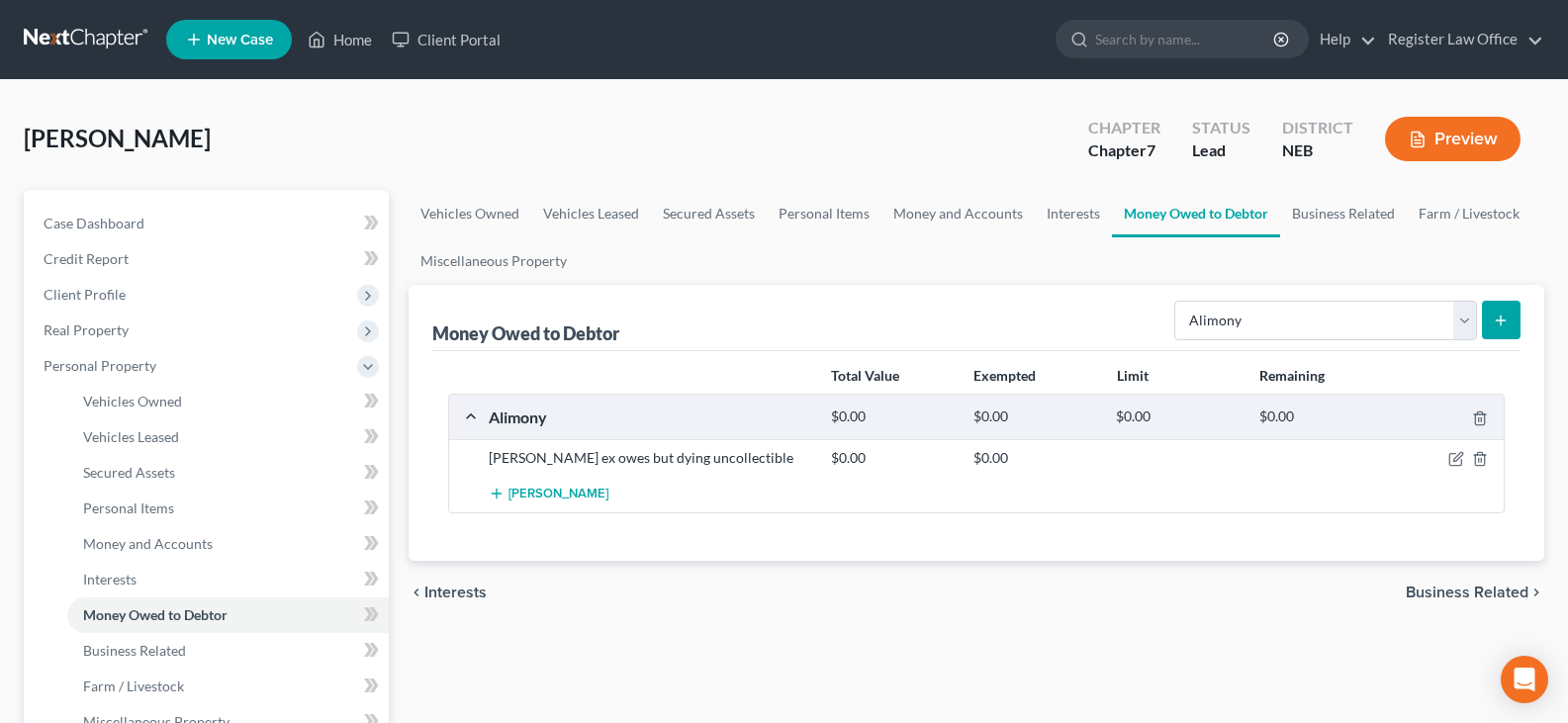 click on "Vehicles Owned
Vehicles Leased
Secured Assets
Personal Items
Money and Accounts
Interests
Money Owed to Debtor
Business Related
Farm / Livestock
Miscellaneous Property" at bounding box center [976, 237] 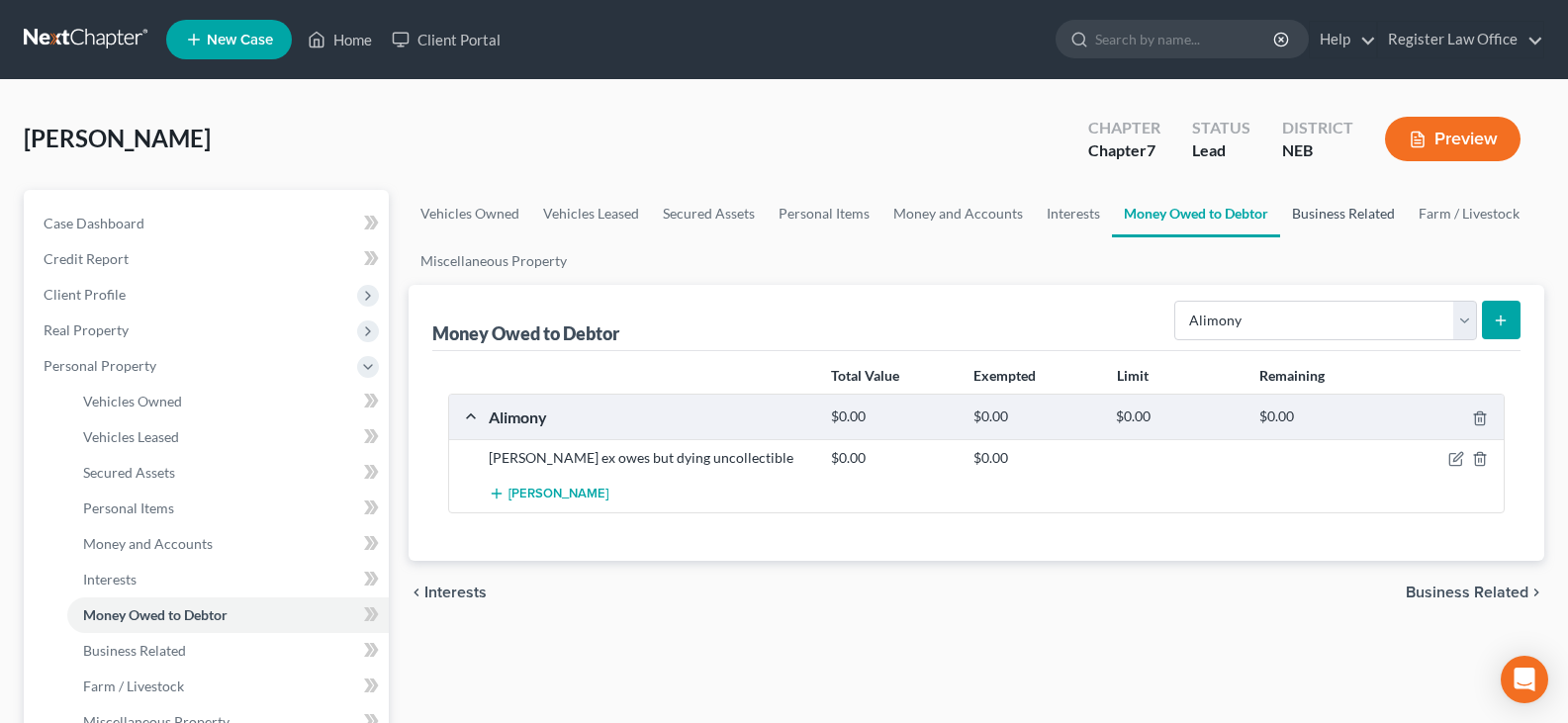 click on "Business Related" at bounding box center (1343, 214) 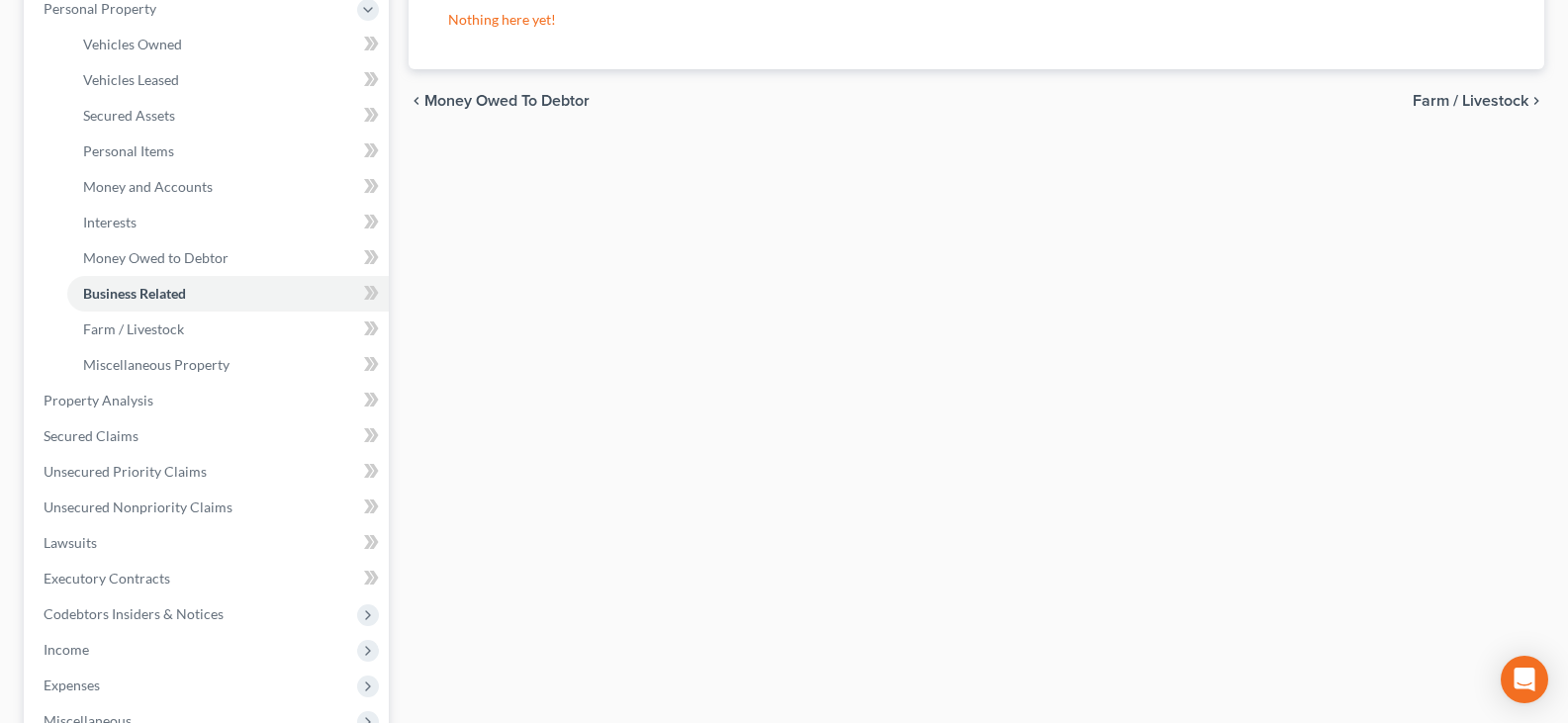 scroll, scrollTop: 396, scrollLeft: 0, axis: vertical 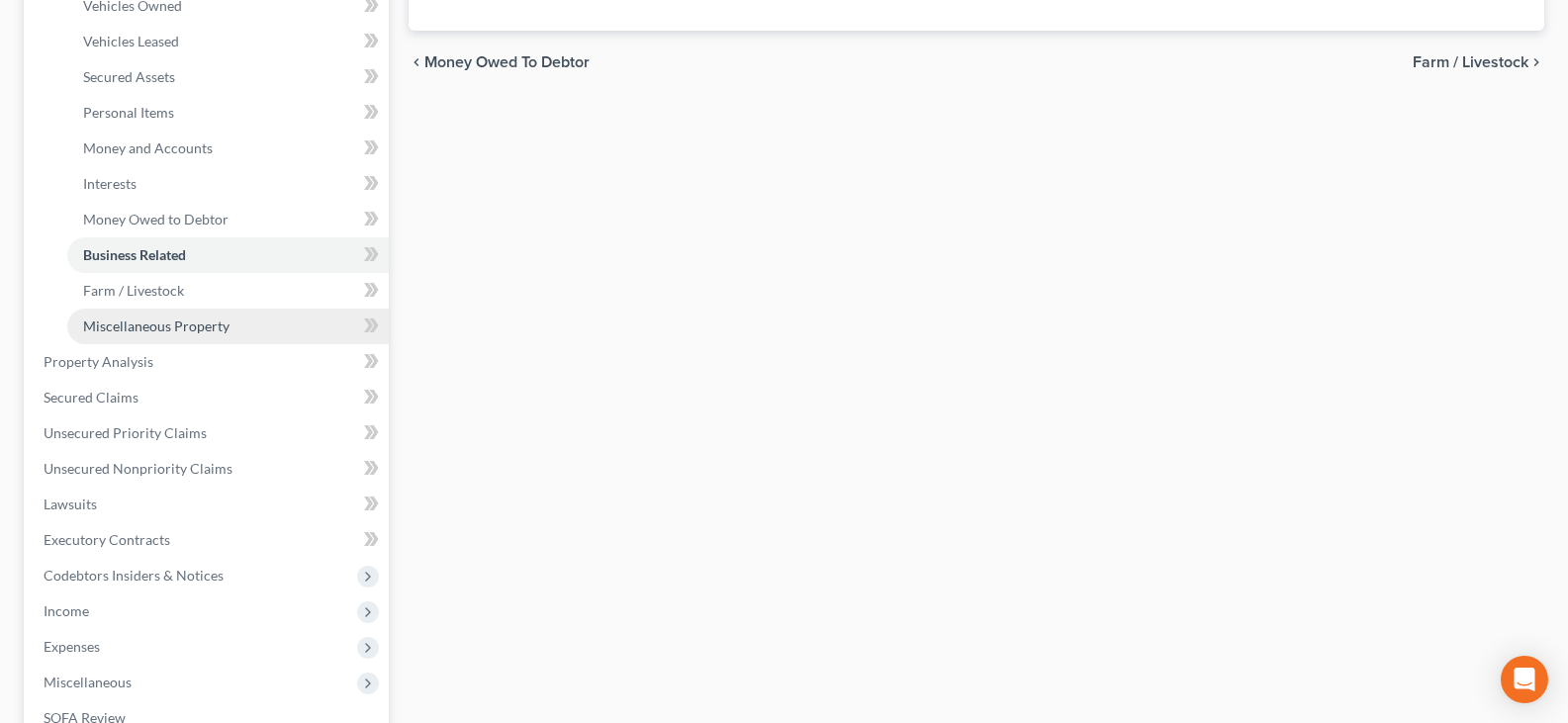 click on "Miscellaneous Property" at bounding box center [156, 325] 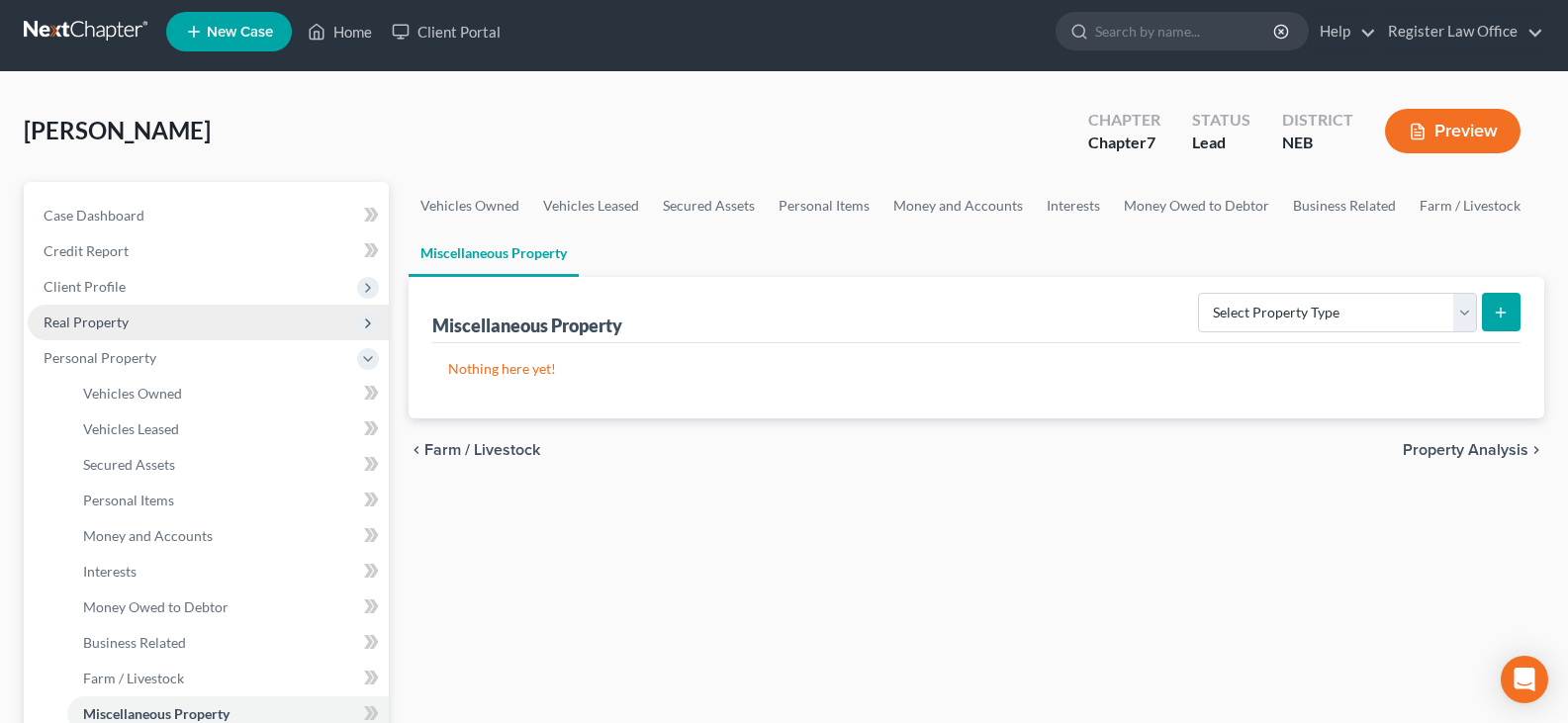 scroll, scrollTop: 0, scrollLeft: 0, axis: both 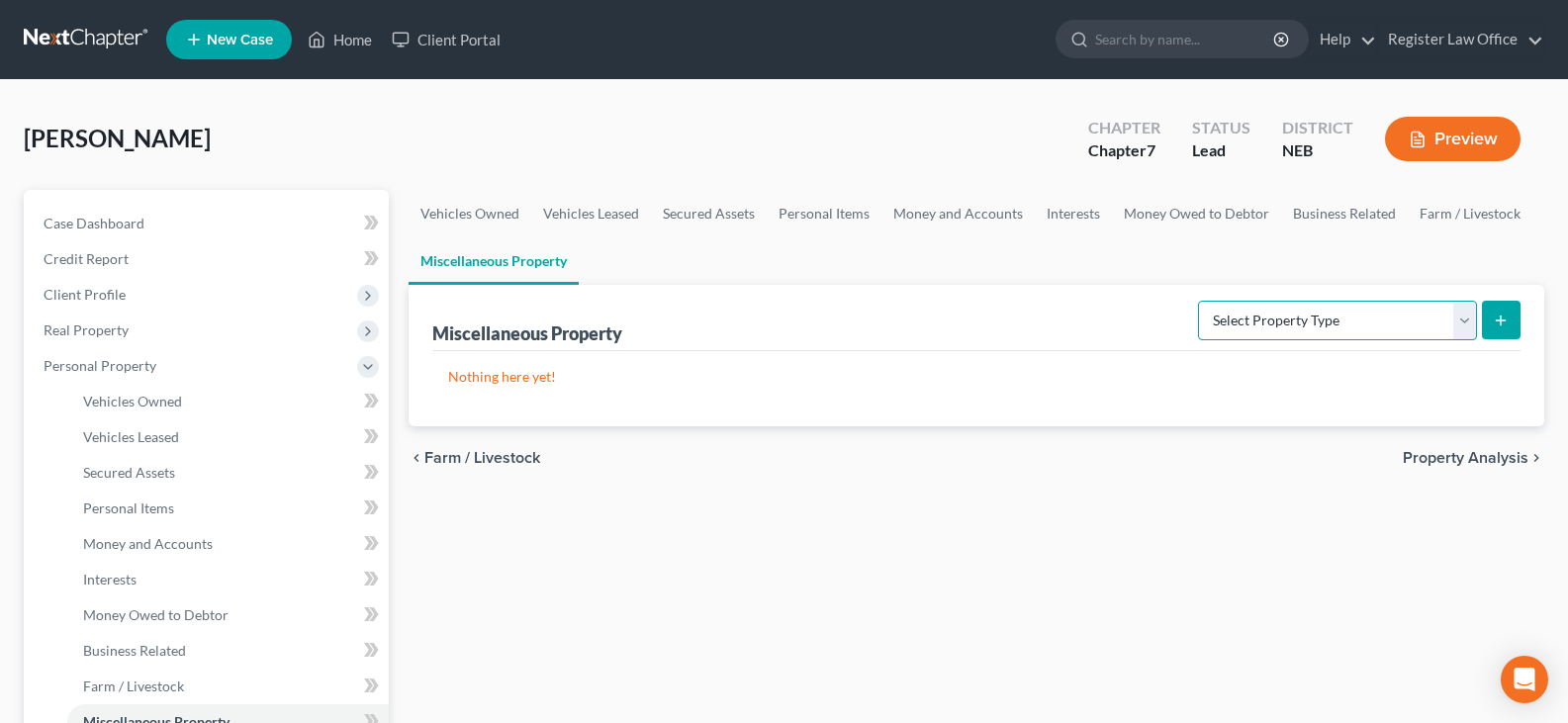 click on "Select Property Type Assigned for Creditor Benefit [DATE] Holding for Another Not Yet Listed Stored [DATE] Transferred" at bounding box center (1337, 320) 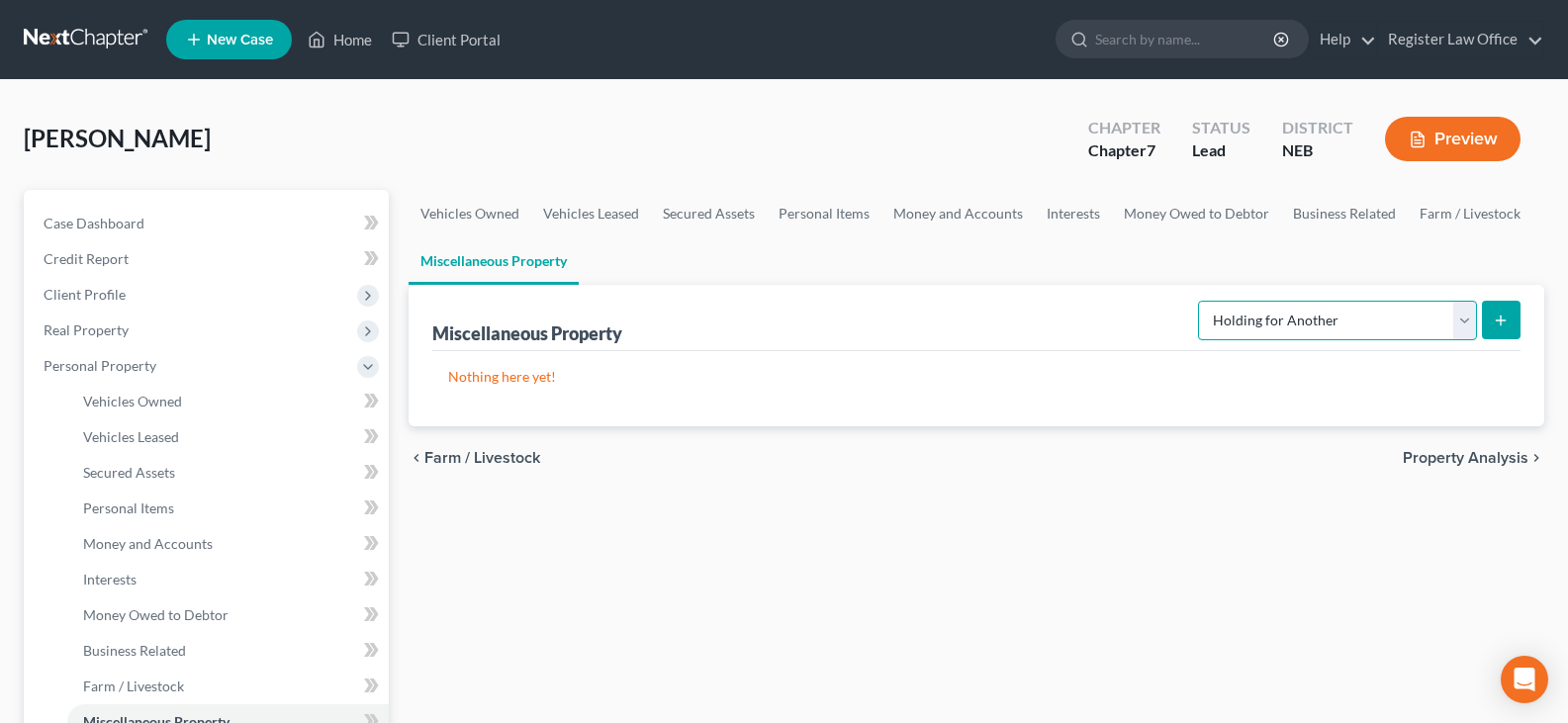 click on "Select Property Type Assigned for Creditor Benefit [DATE] Holding for Another Not Yet Listed Stored [DATE] Transferred" at bounding box center (1337, 320) 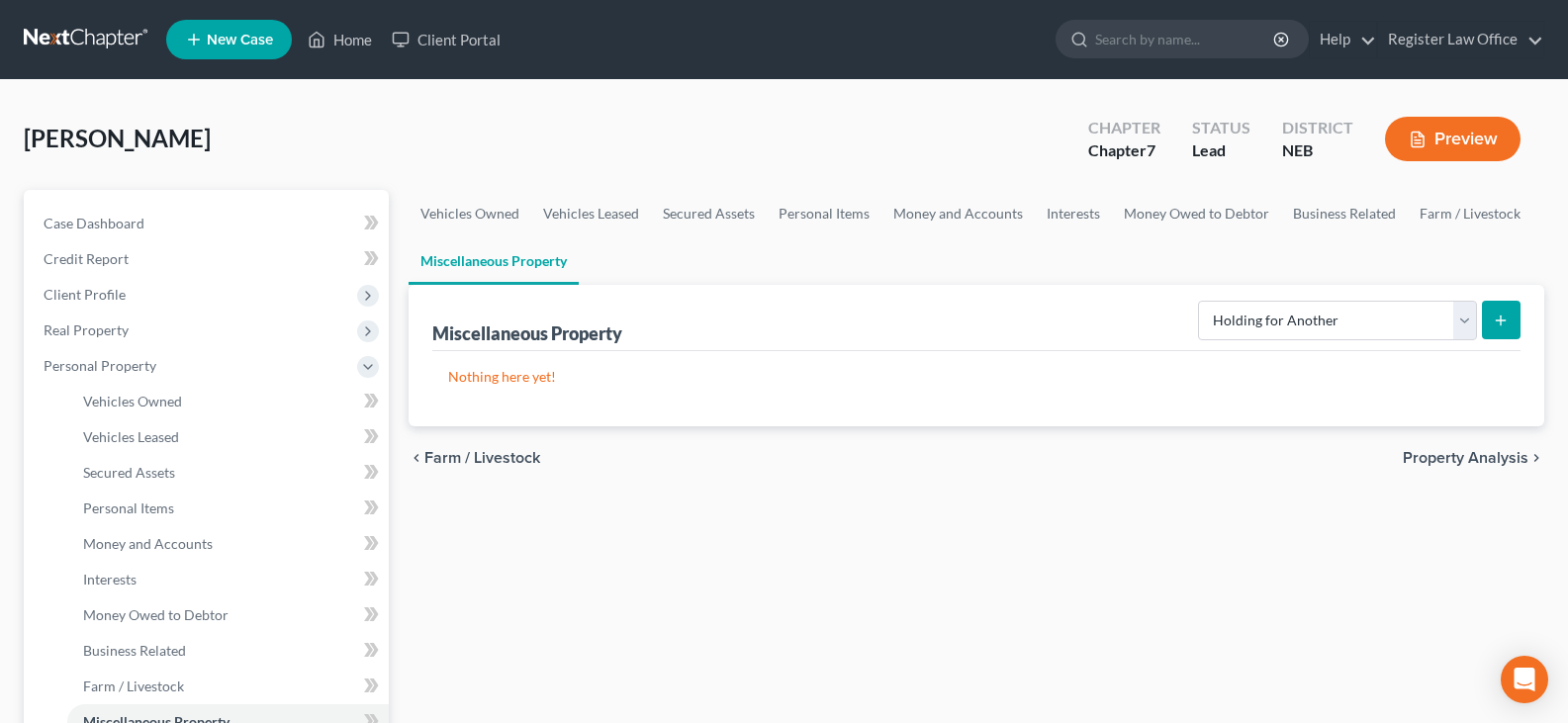 click 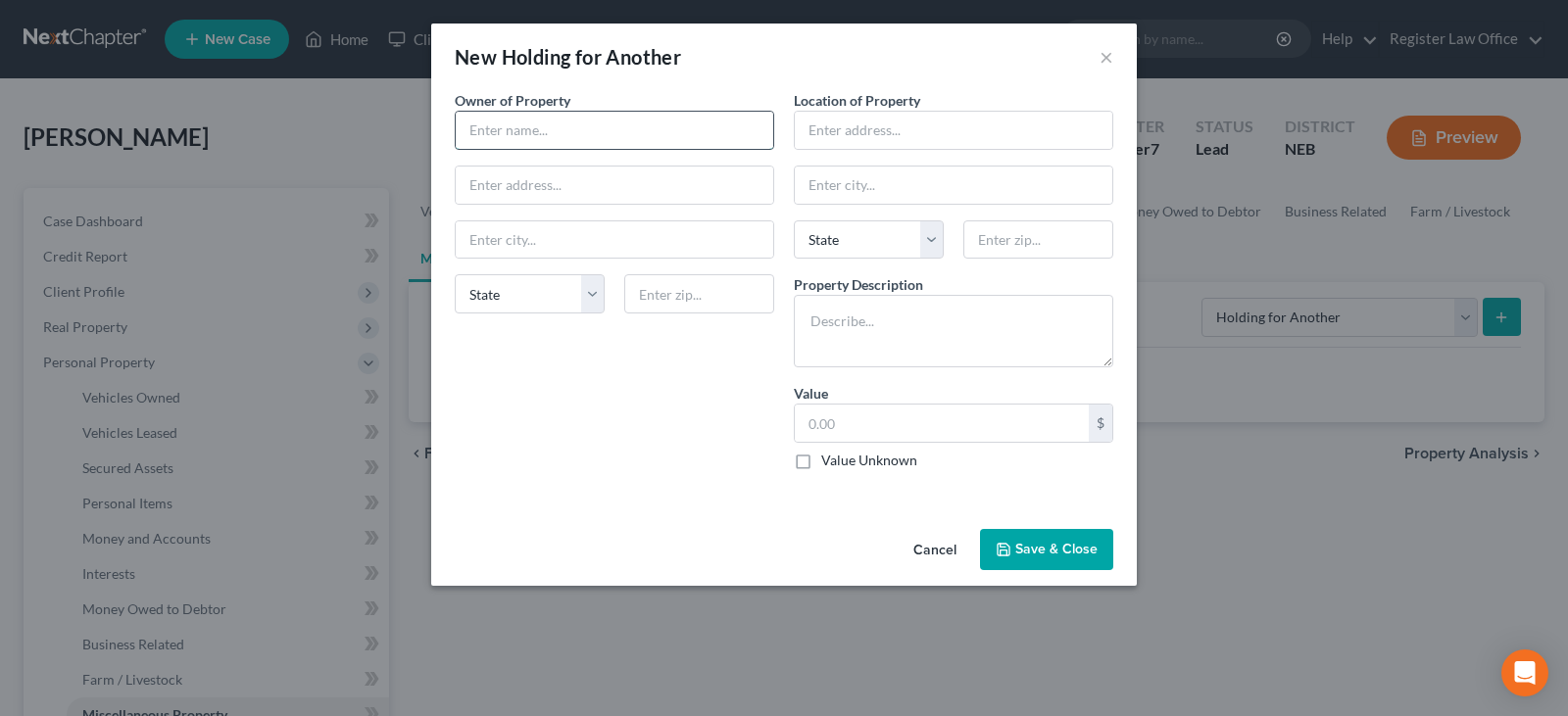 click at bounding box center [614, 130] 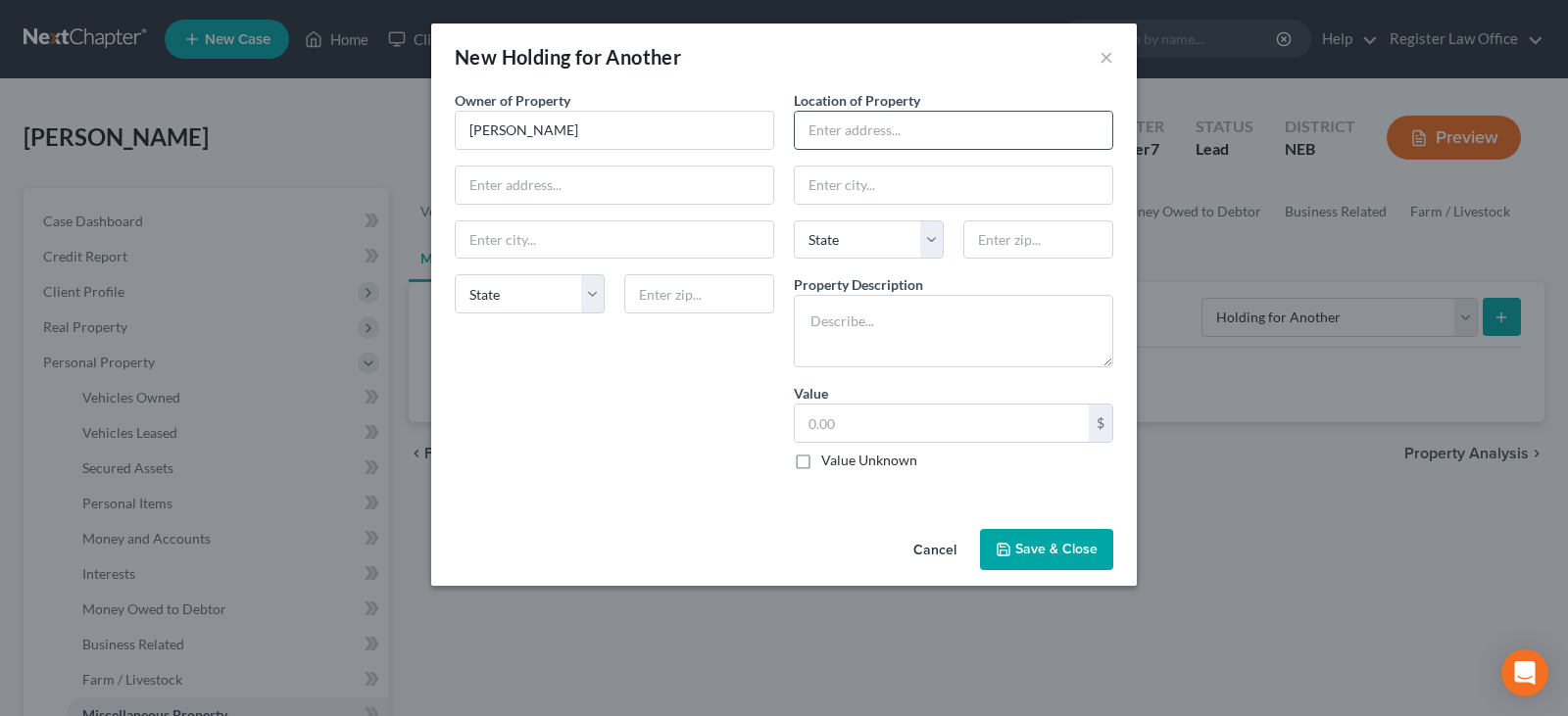 click at bounding box center [954, 130] 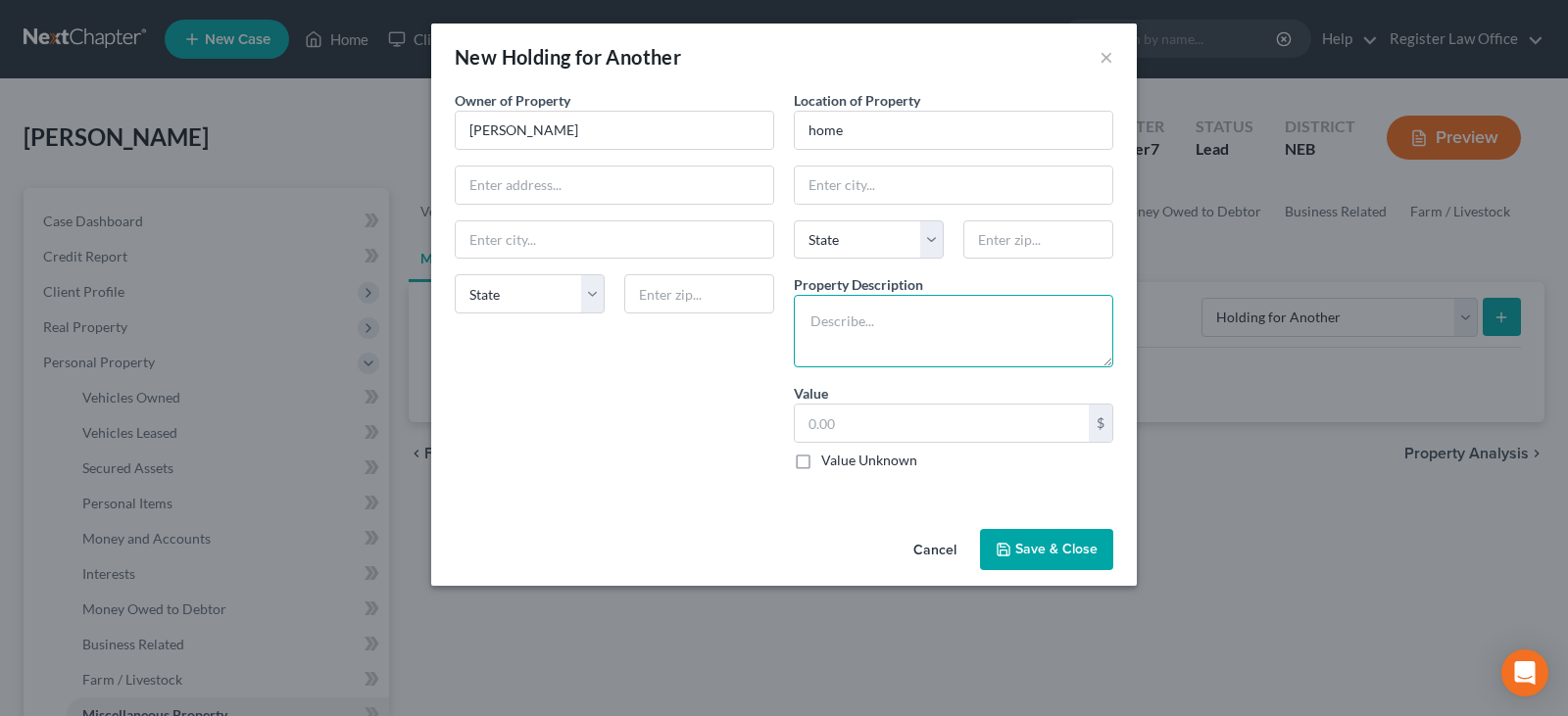 click at bounding box center (954, 331) 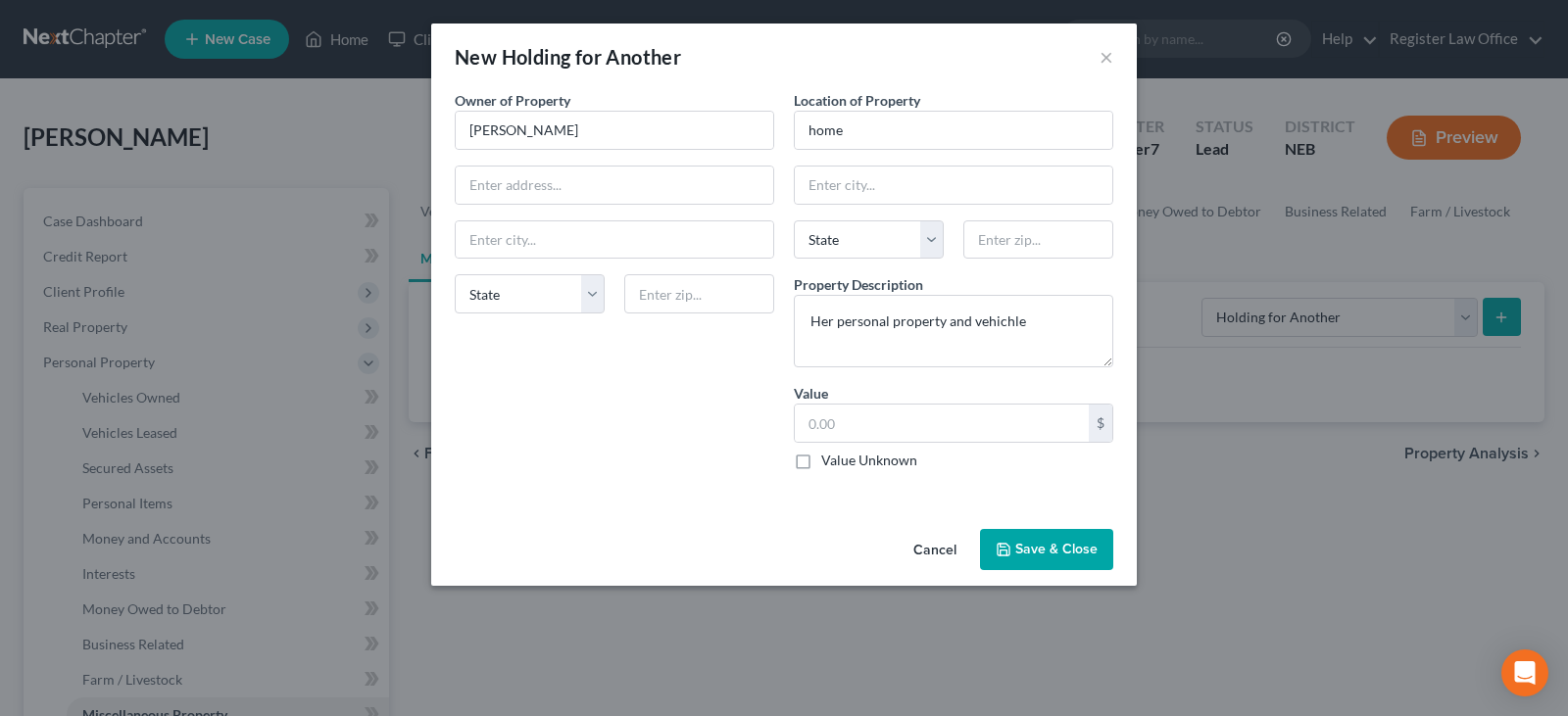 click on "Value Unknown" at bounding box center (869, 460) 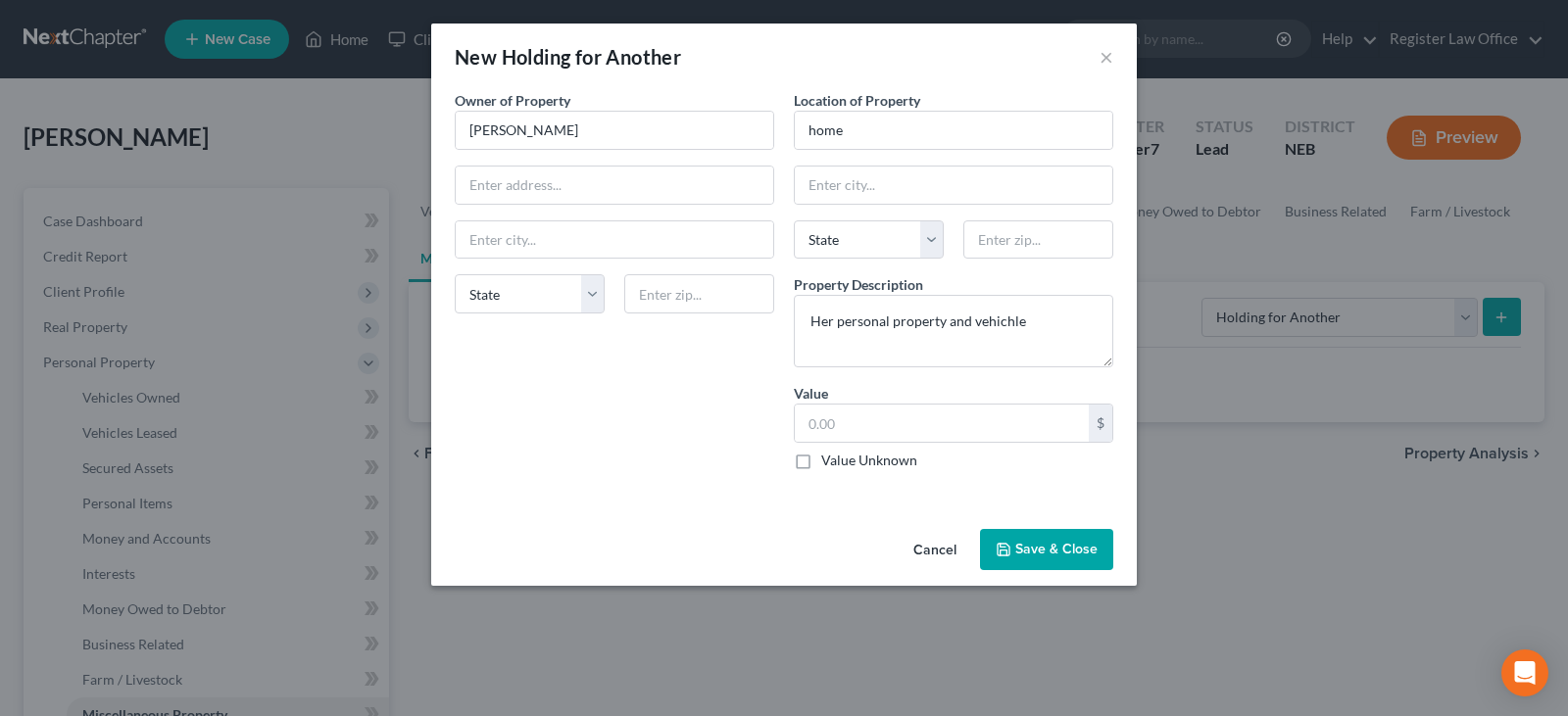 click on "Value Unknown" at bounding box center (835, 456) 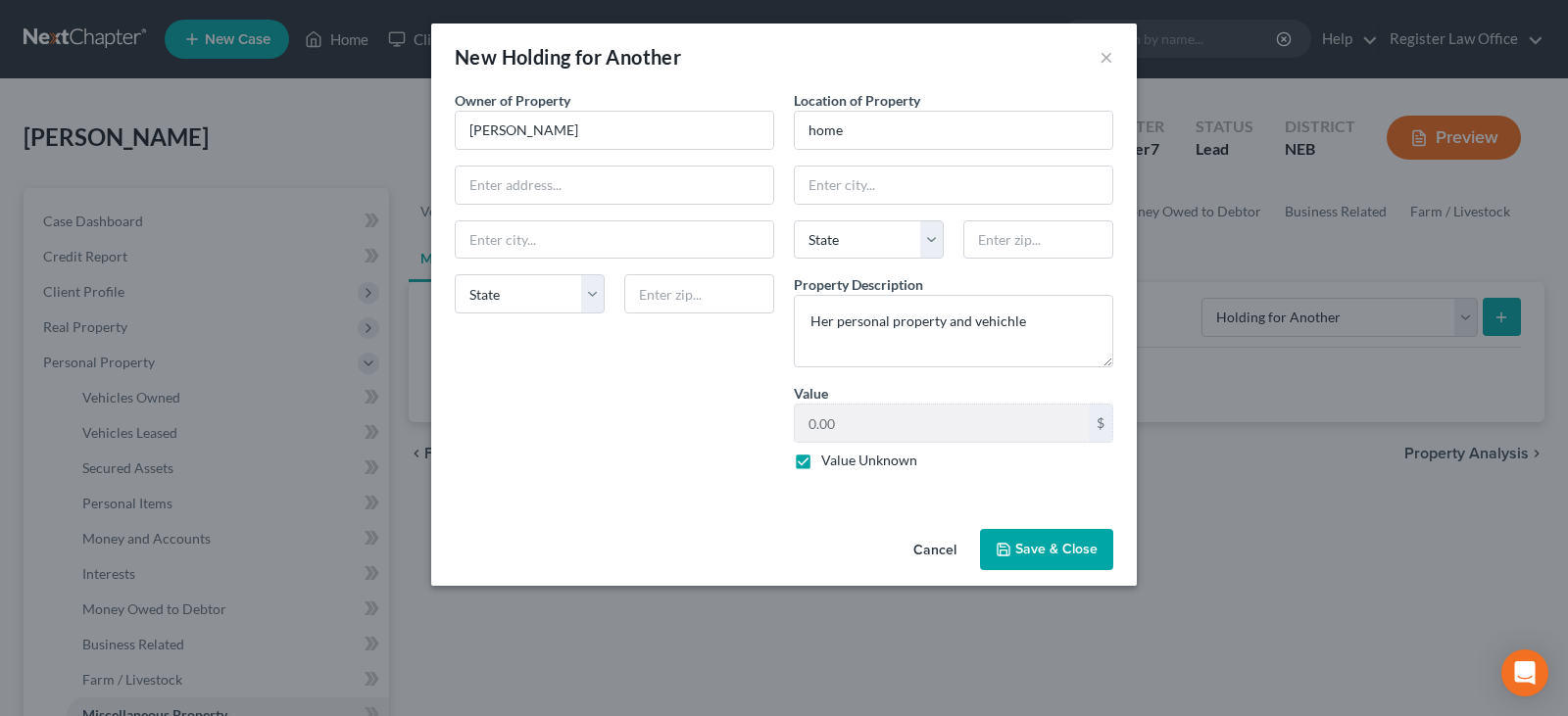 click 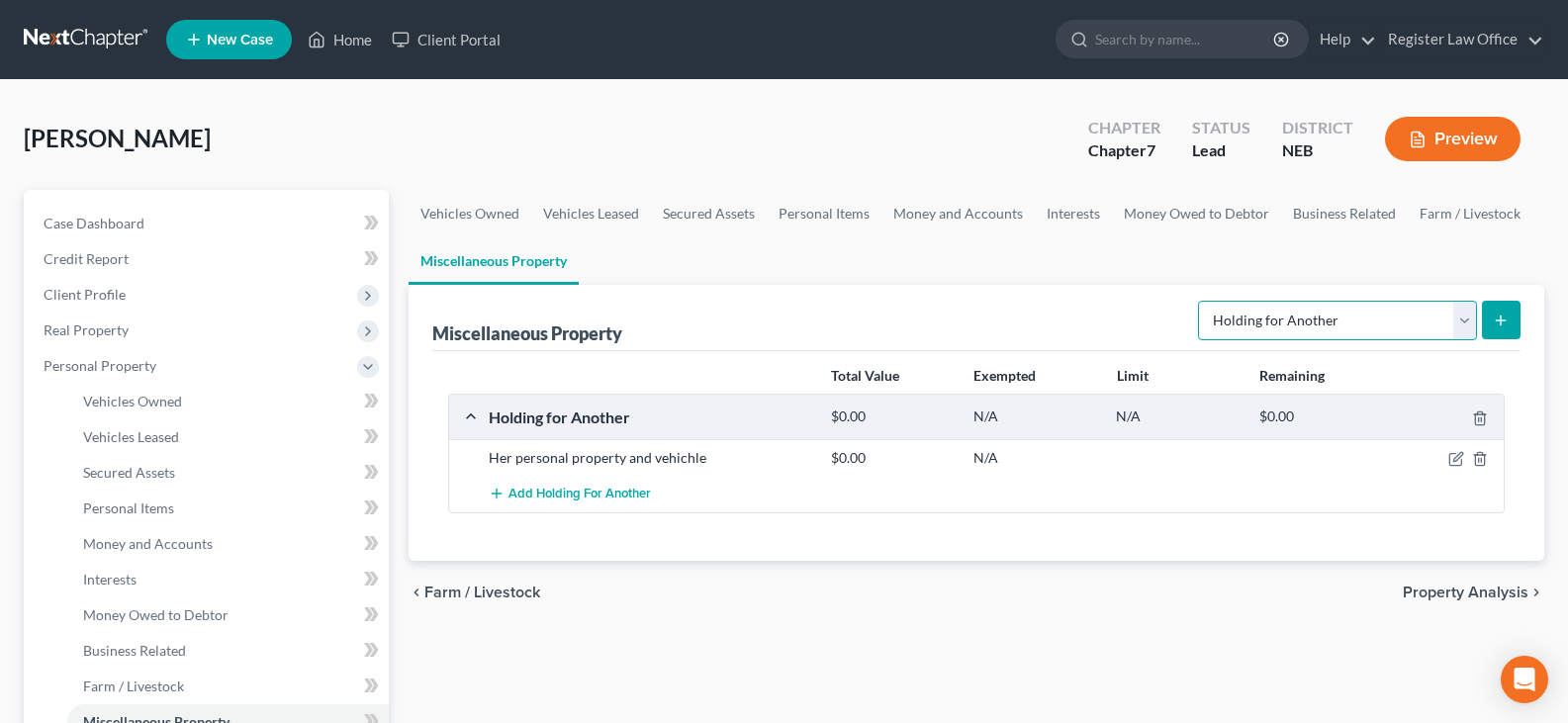 drag, startPoint x: 1316, startPoint y: 316, endPoint x: 1304, endPoint y: 318, distance: 12.165525 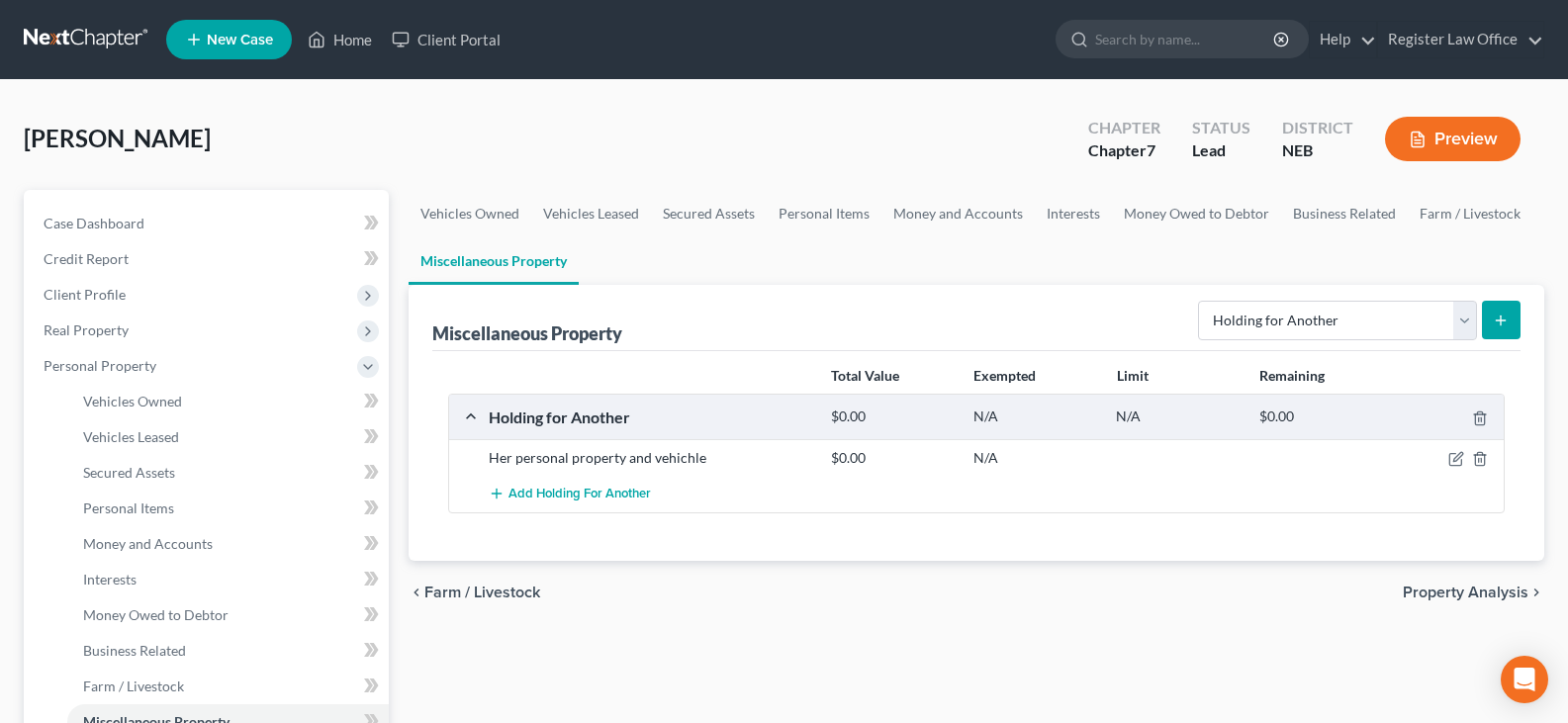 click on "Vehicles Owned
Vehicles Leased
Secured Assets
Personal Items
Money and Accounts
Interests
Money Owed to Debtor
Business Related
Farm / Livestock
Miscellaneous Property" at bounding box center [976, 237] 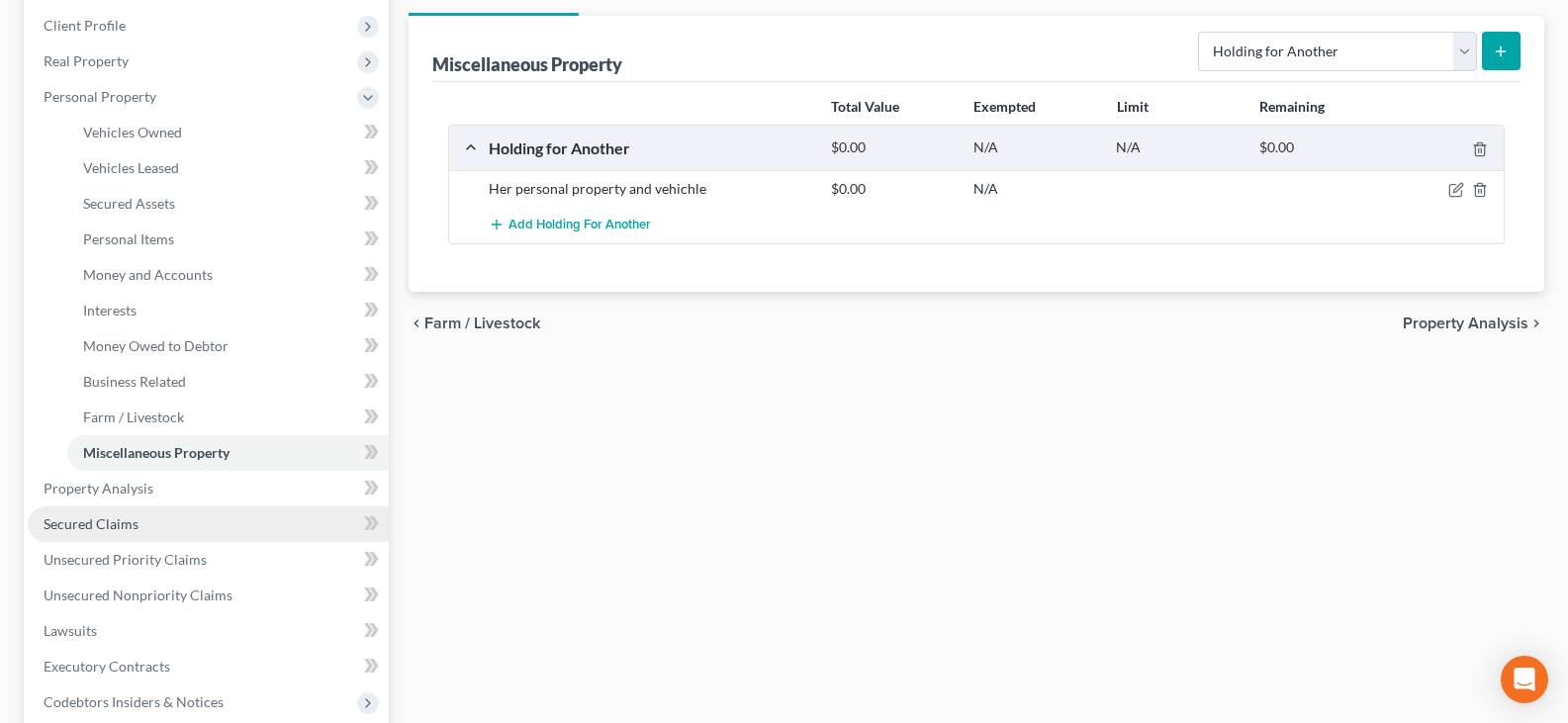 scroll, scrollTop: 297, scrollLeft: 0, axis: vertical 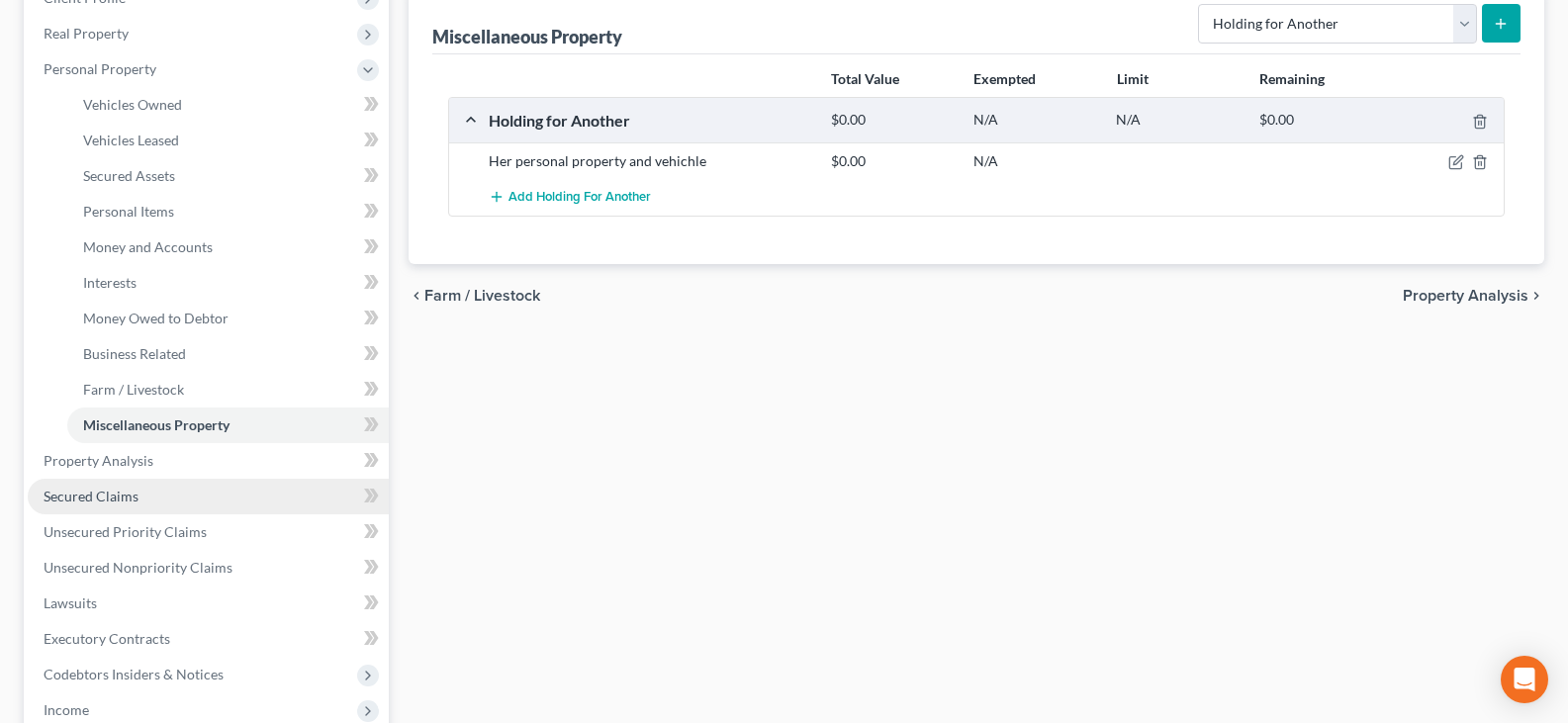 click on "Secured Claims" at bounding box center (91, 496) 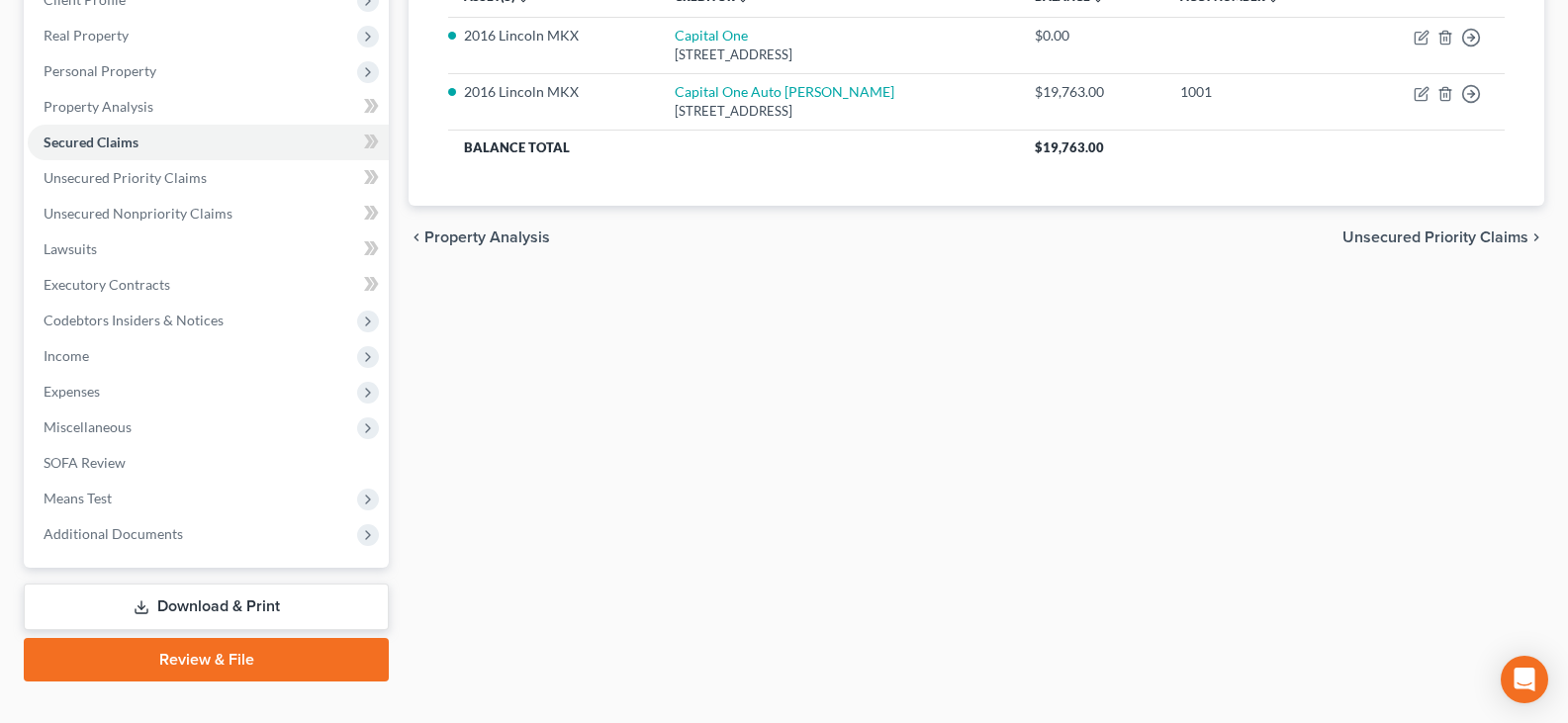 scroll, scrollTop: 297, scrollLeft: 0, axis: vertical 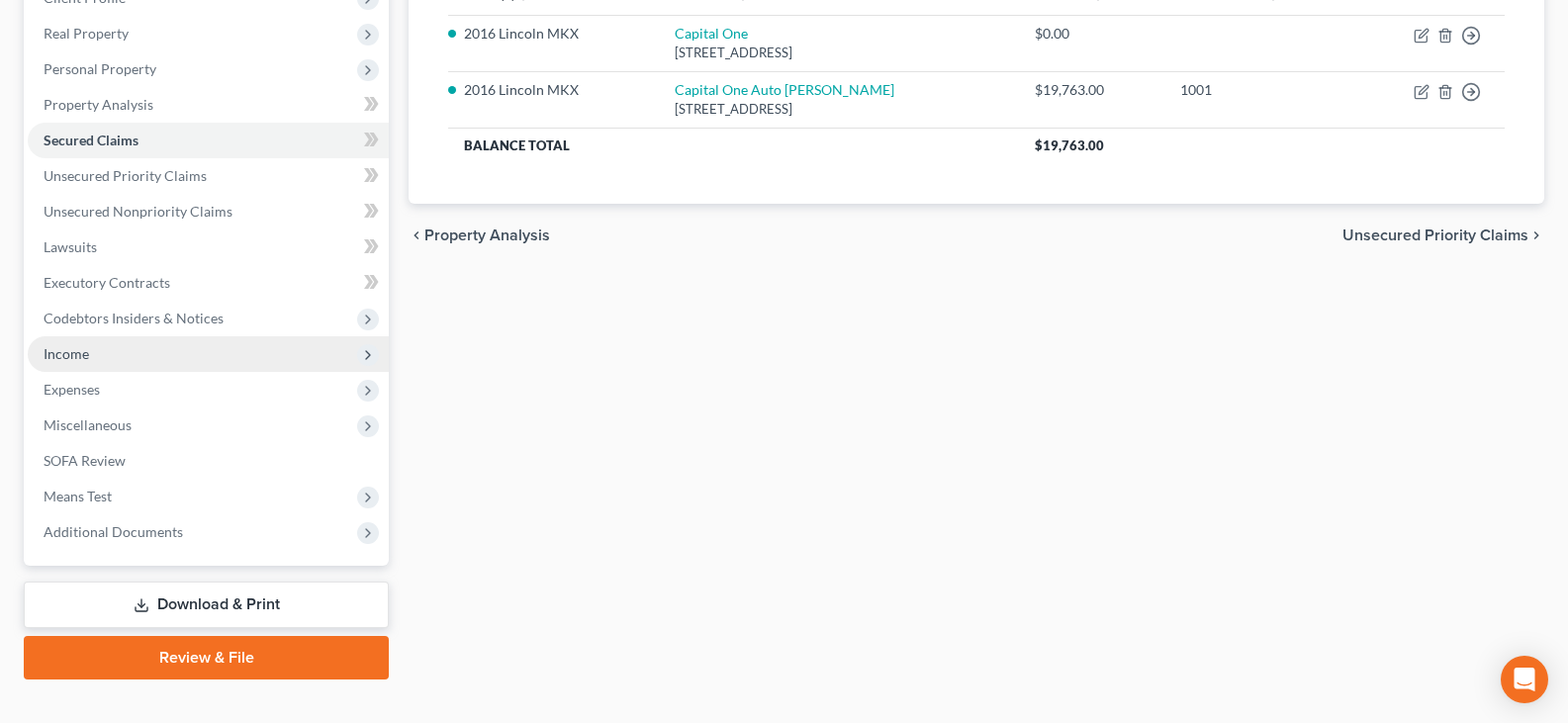 click on "Income" at bounding box center [208, 354] 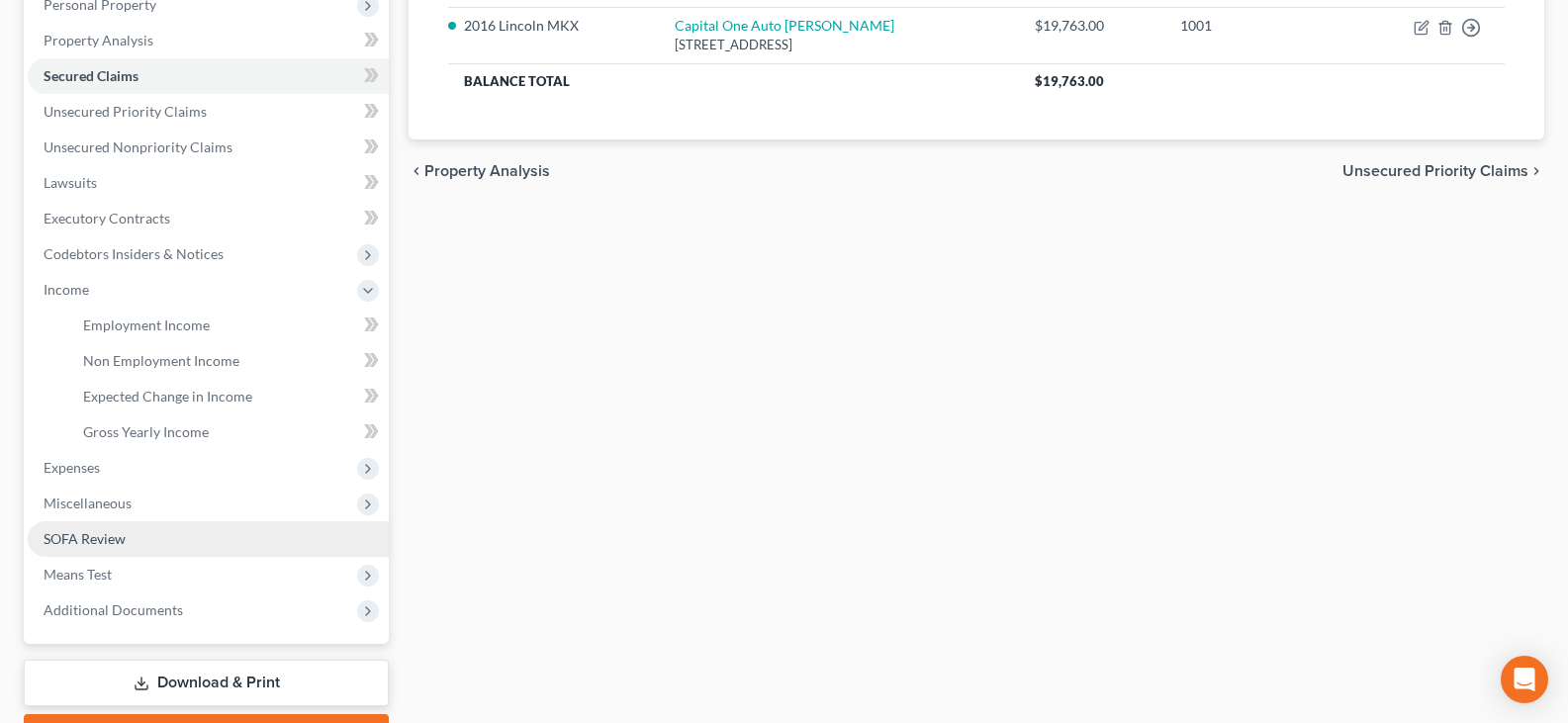 scroll, scrollTop: 396, scrollLeft: 0, axis: vertical 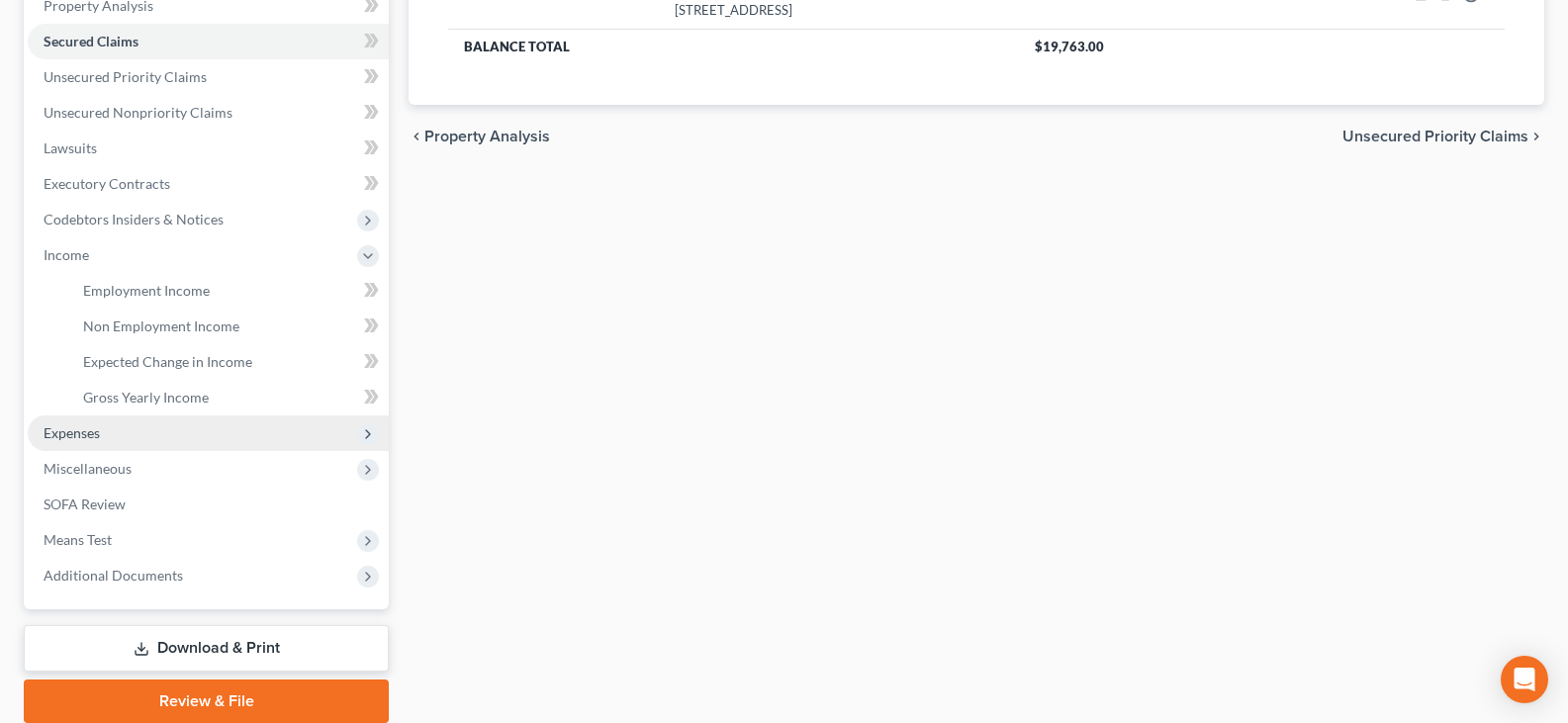 click on "Expenses" at bounding box center [208, 433] 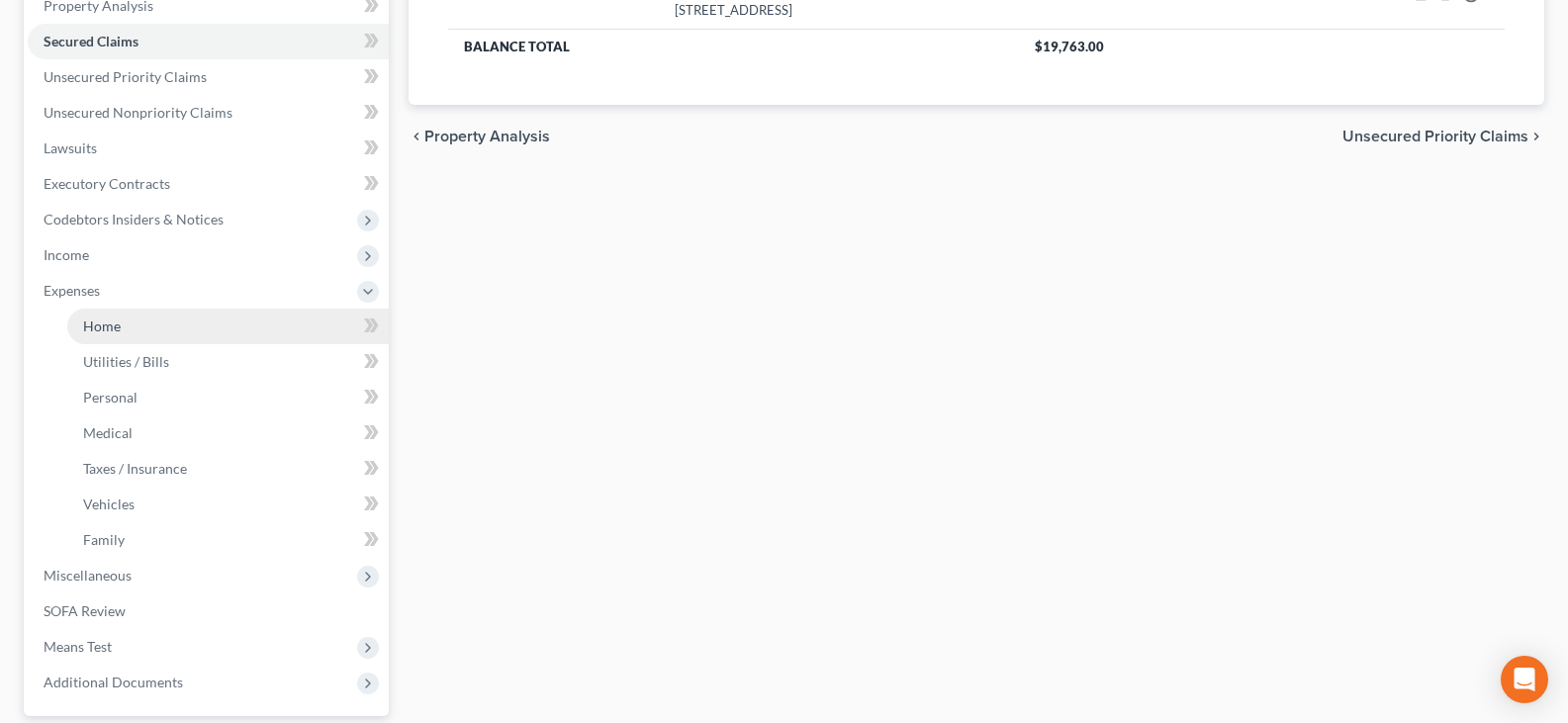 click on "Home" at bounding box center [228, 326] 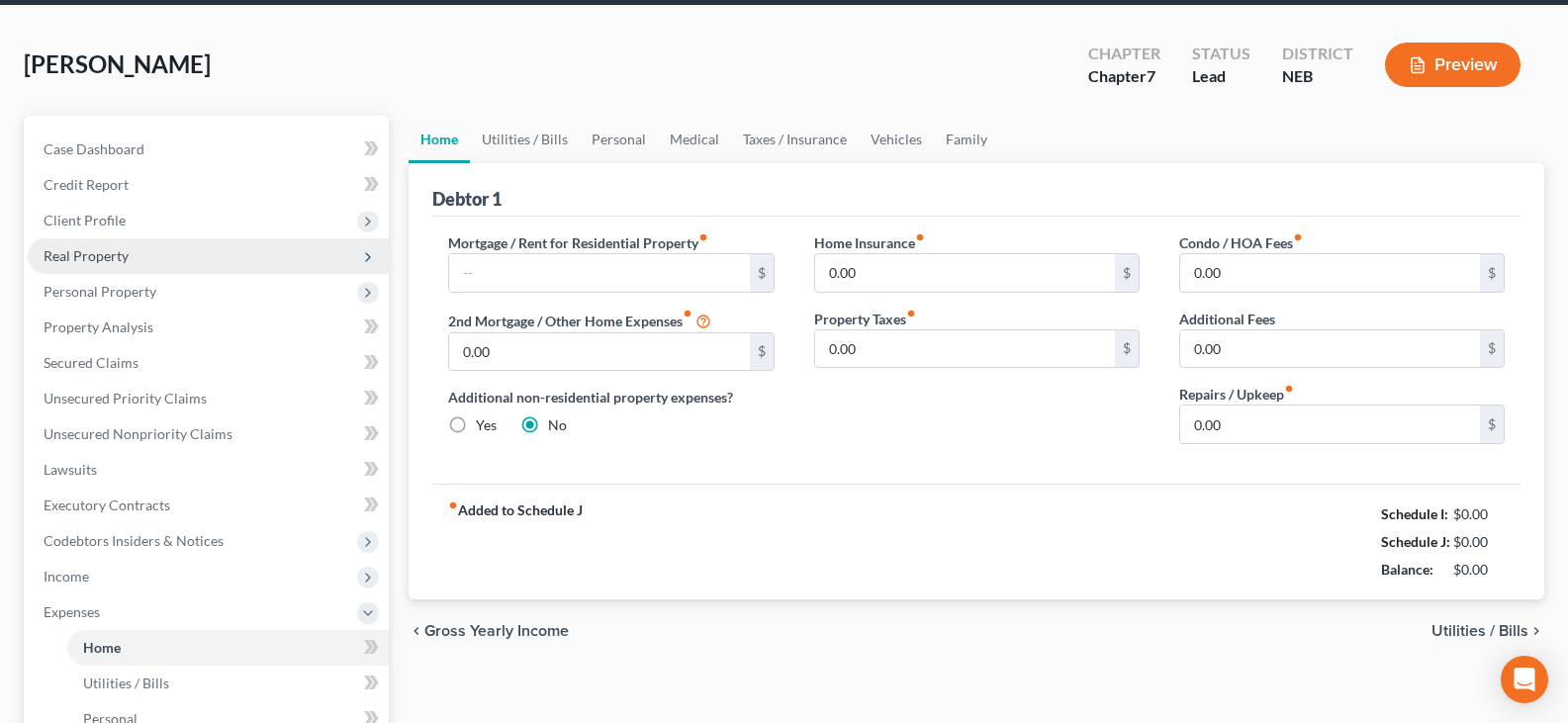 scroll, scrollTop: 0, scrollLeft: 0, axis: both 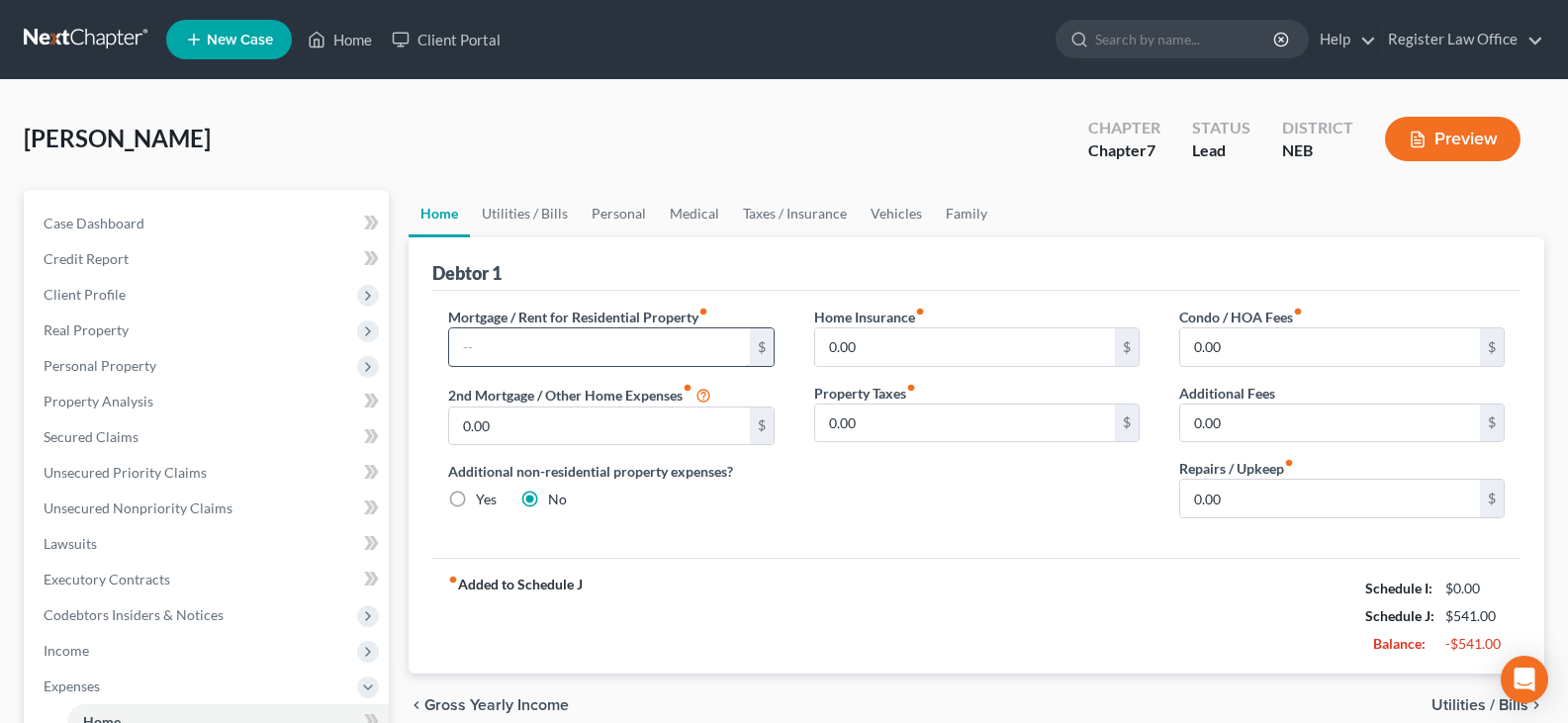 click at bounding box center [599, 347] 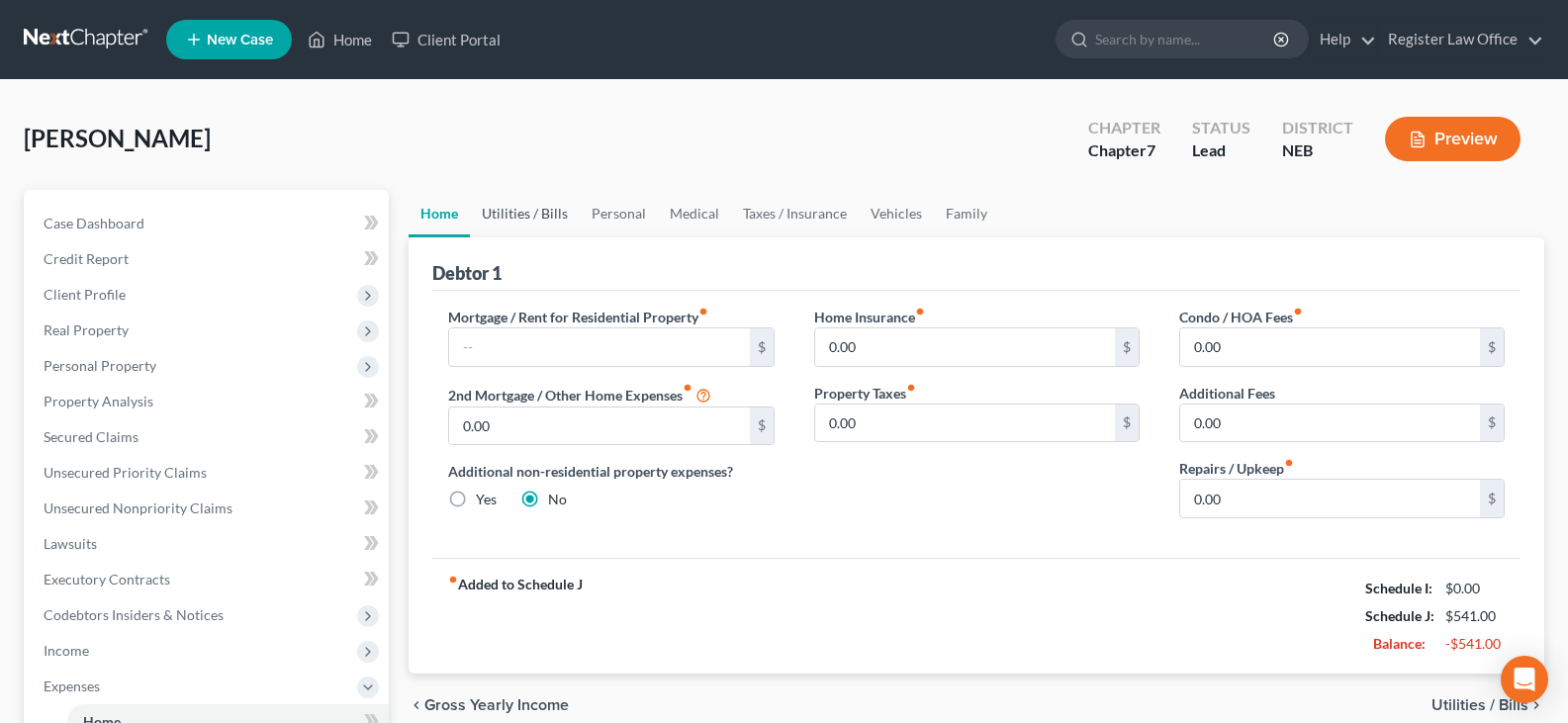 click on "Utilities / Bills" at bounding box center [524, 214] 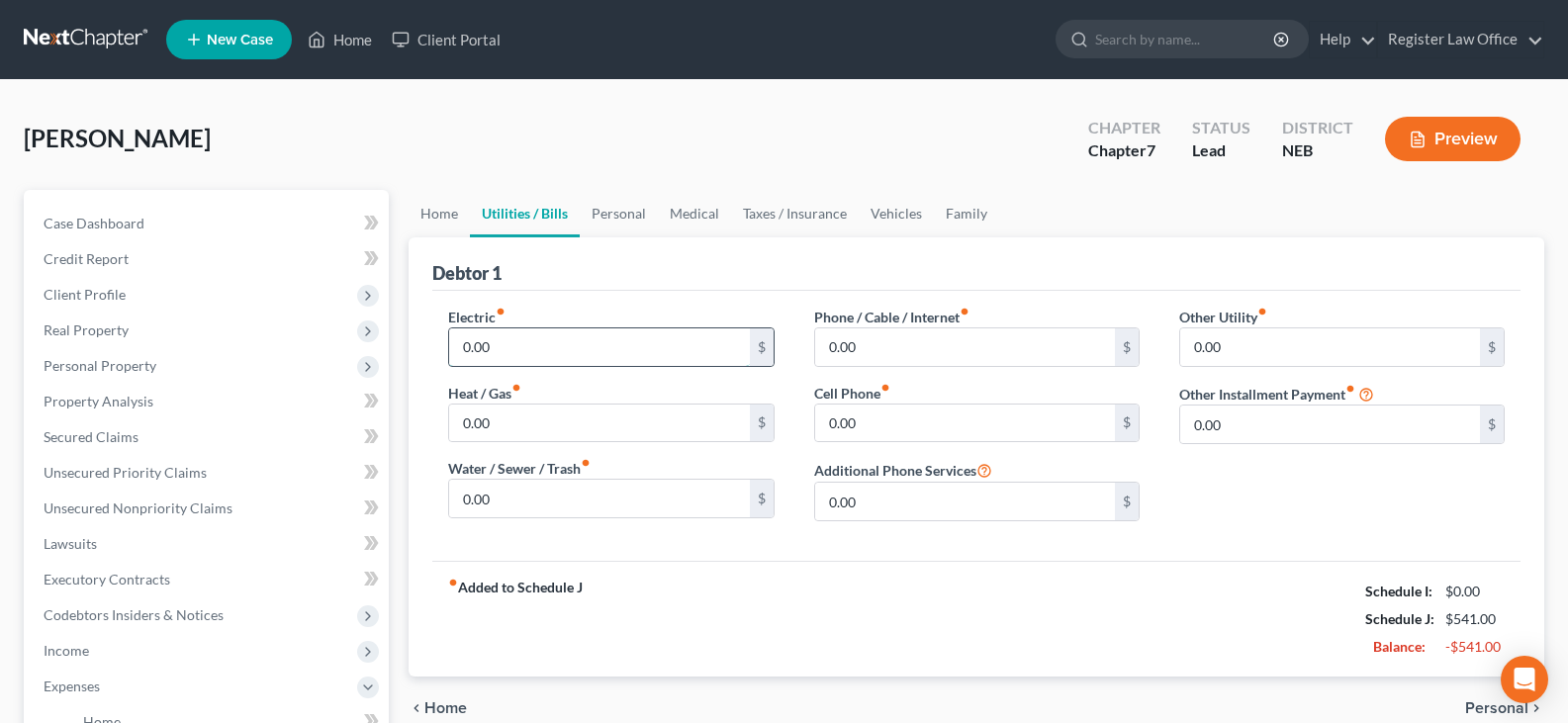 click on "0.00" at bounding box center [599, 347] 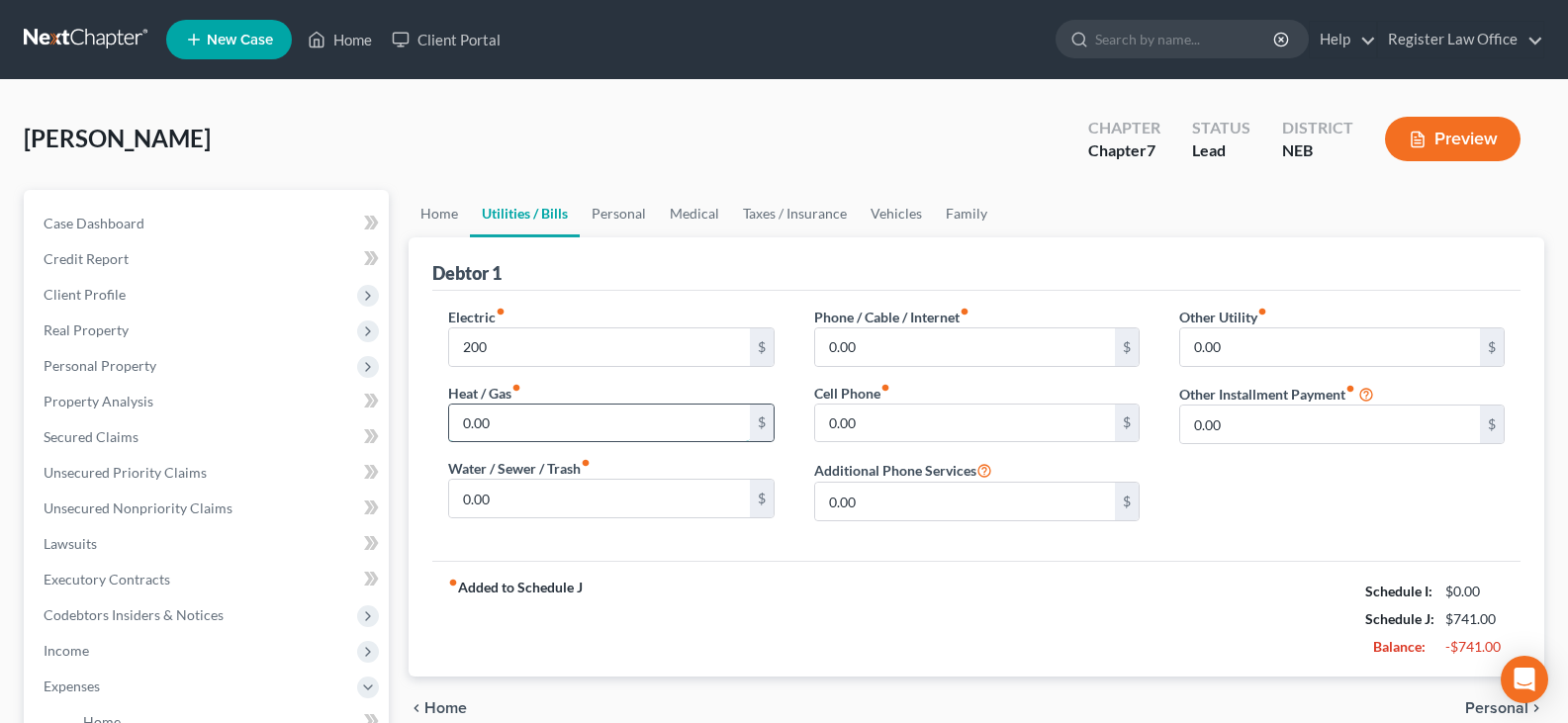 click on "0.00" at bounding box center (599, 423) 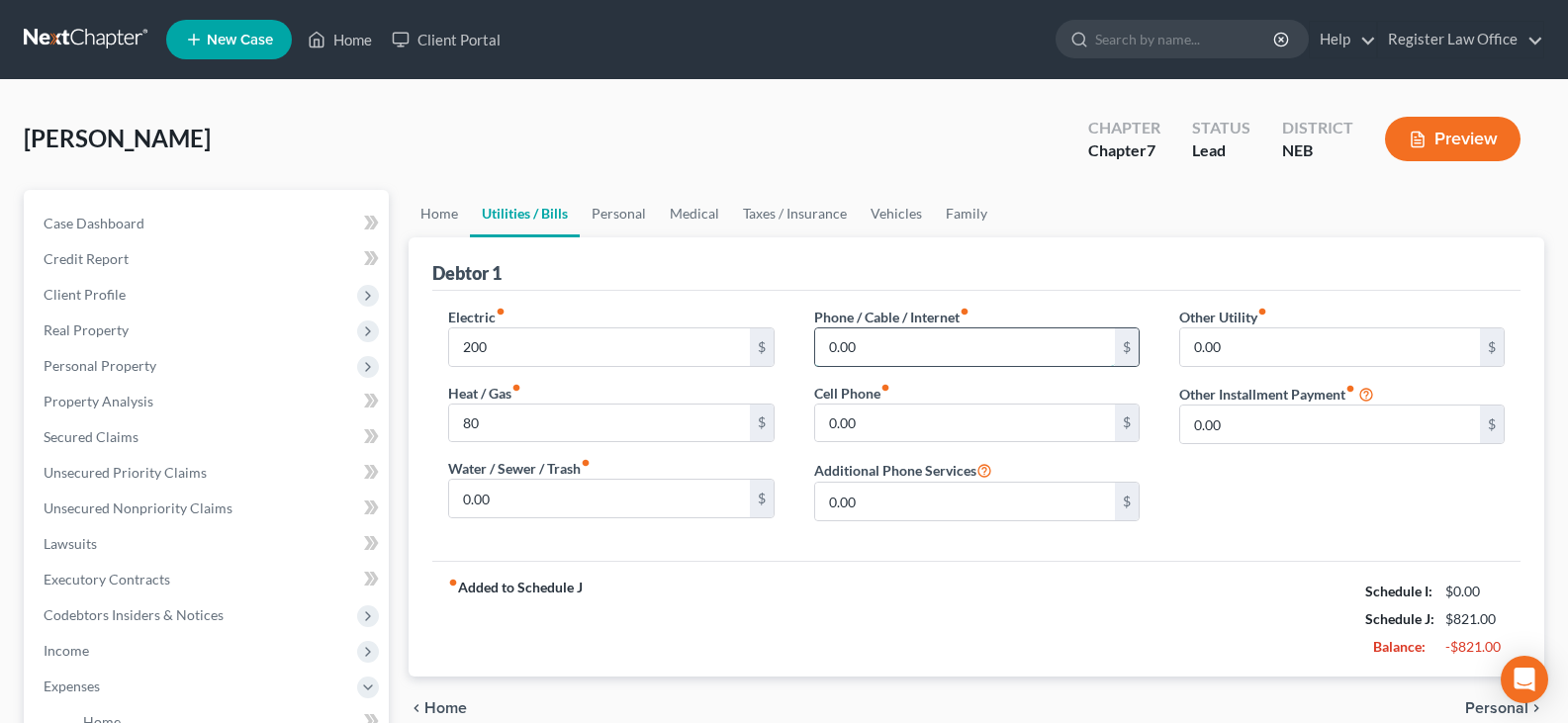 click on "0.00" at bounding box center (965, 347) 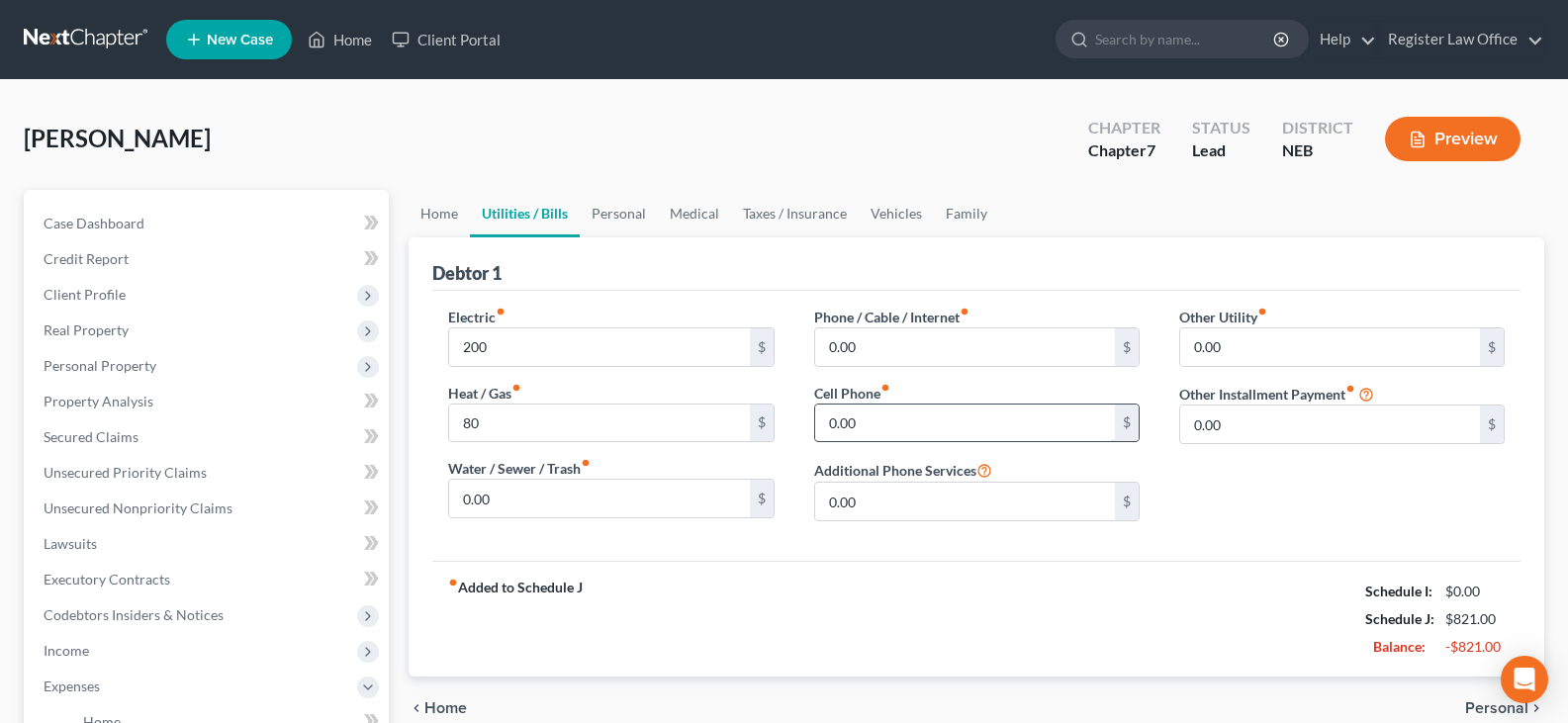 click on "0.00" at bounding box center [965, 423] 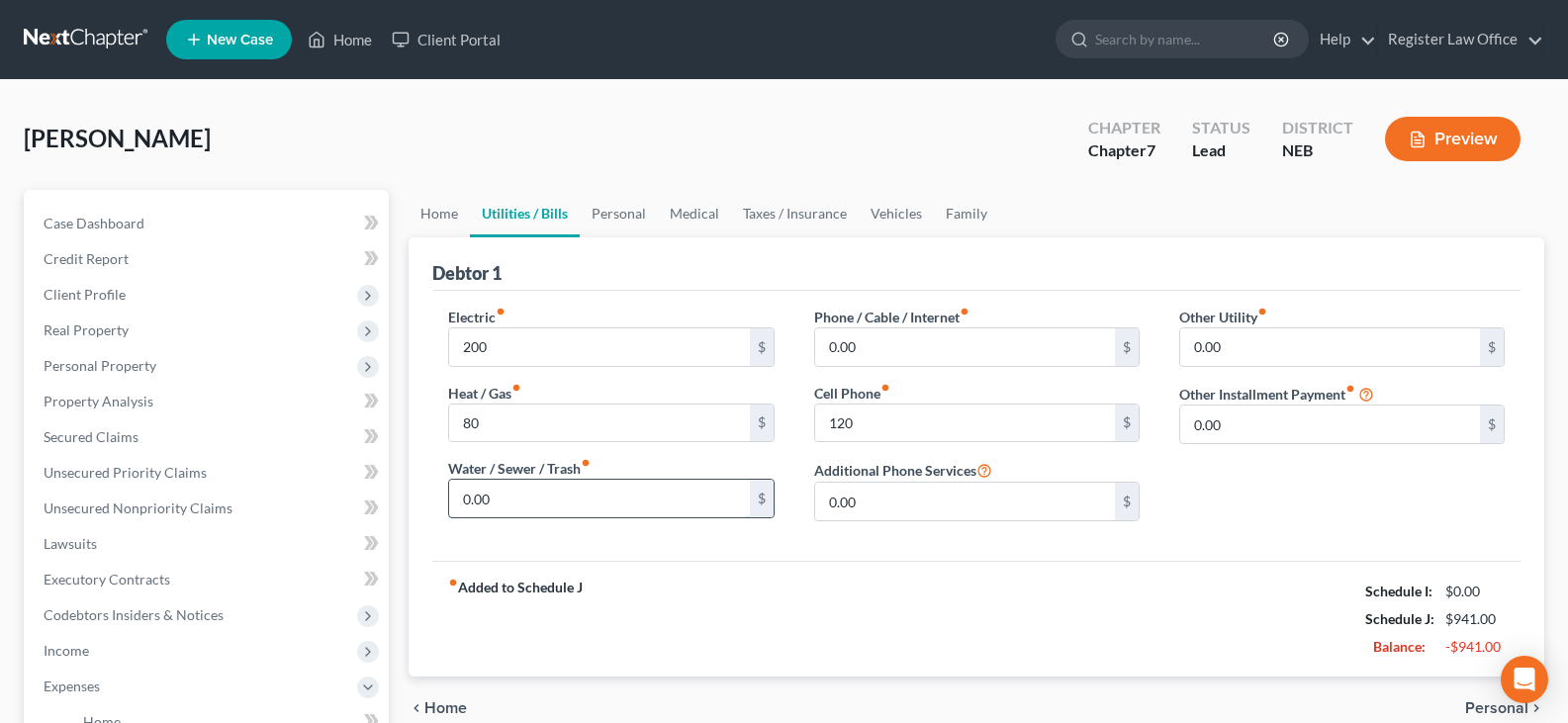 click on "0.00" at bounding box center (599, 498) 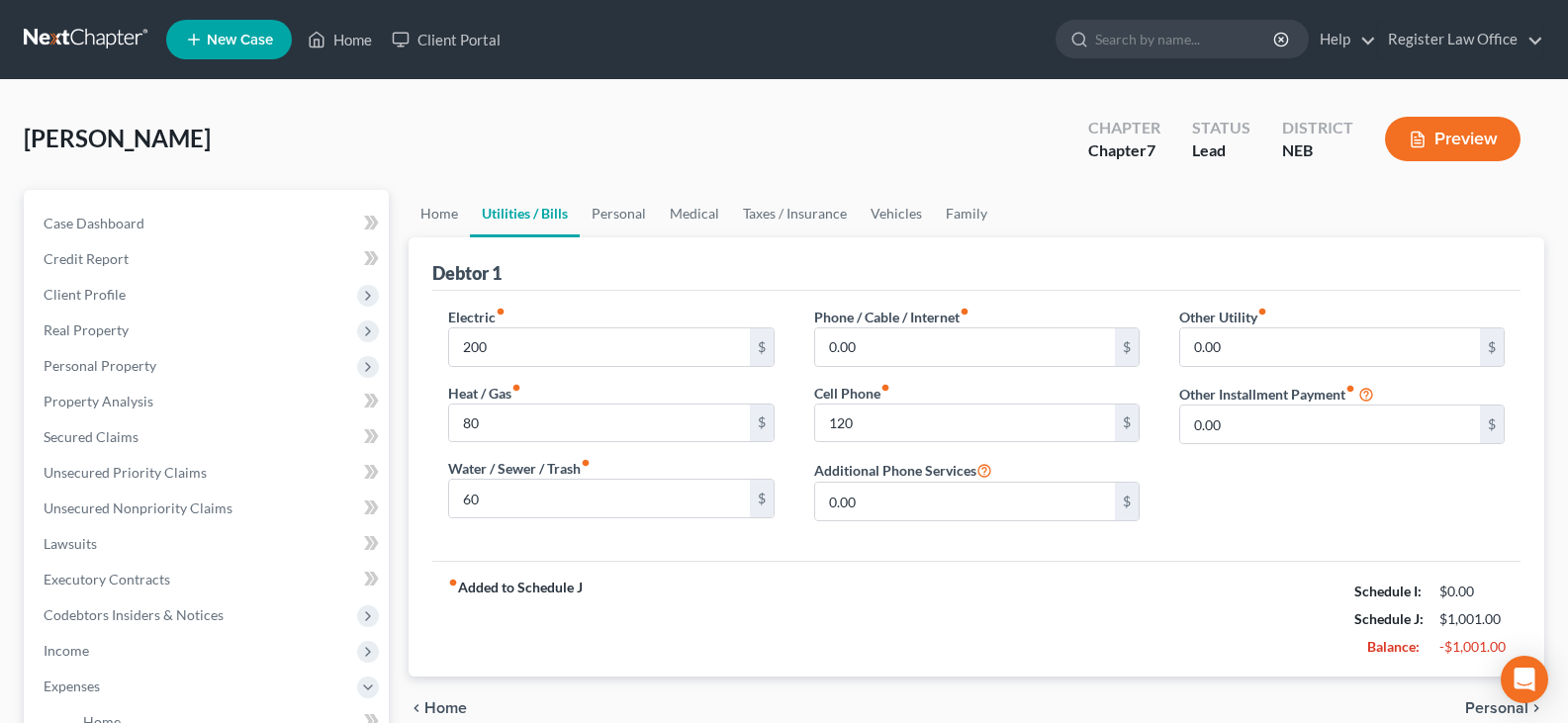 drag, startPoint x: 1049, startPoint y: 578, endPoint x: 1073, endPoint y: 551, distance: 36.124784 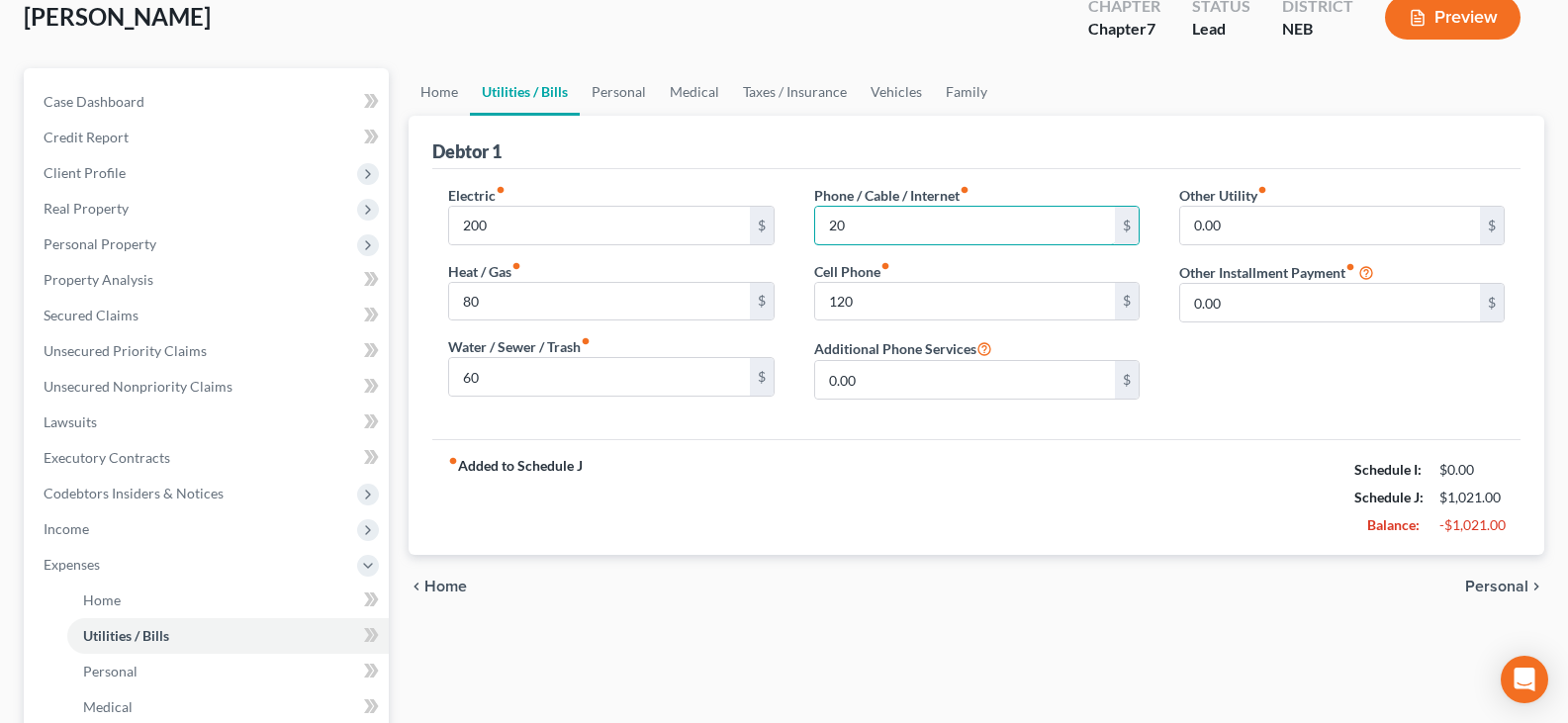 scroll, scrollTop: 99, scrollLeft: 0, axis: vertical 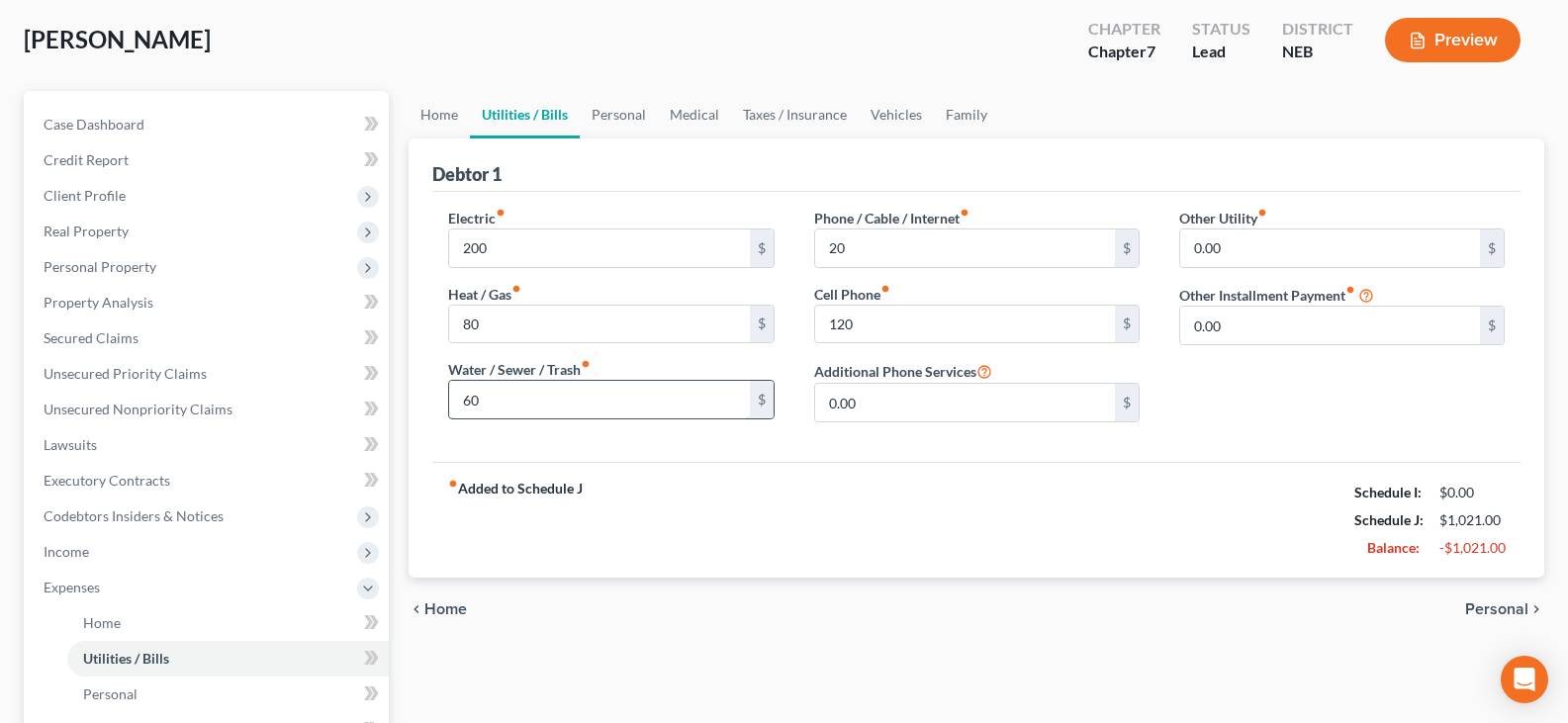 click on "60" at bounding box center (599, 400) 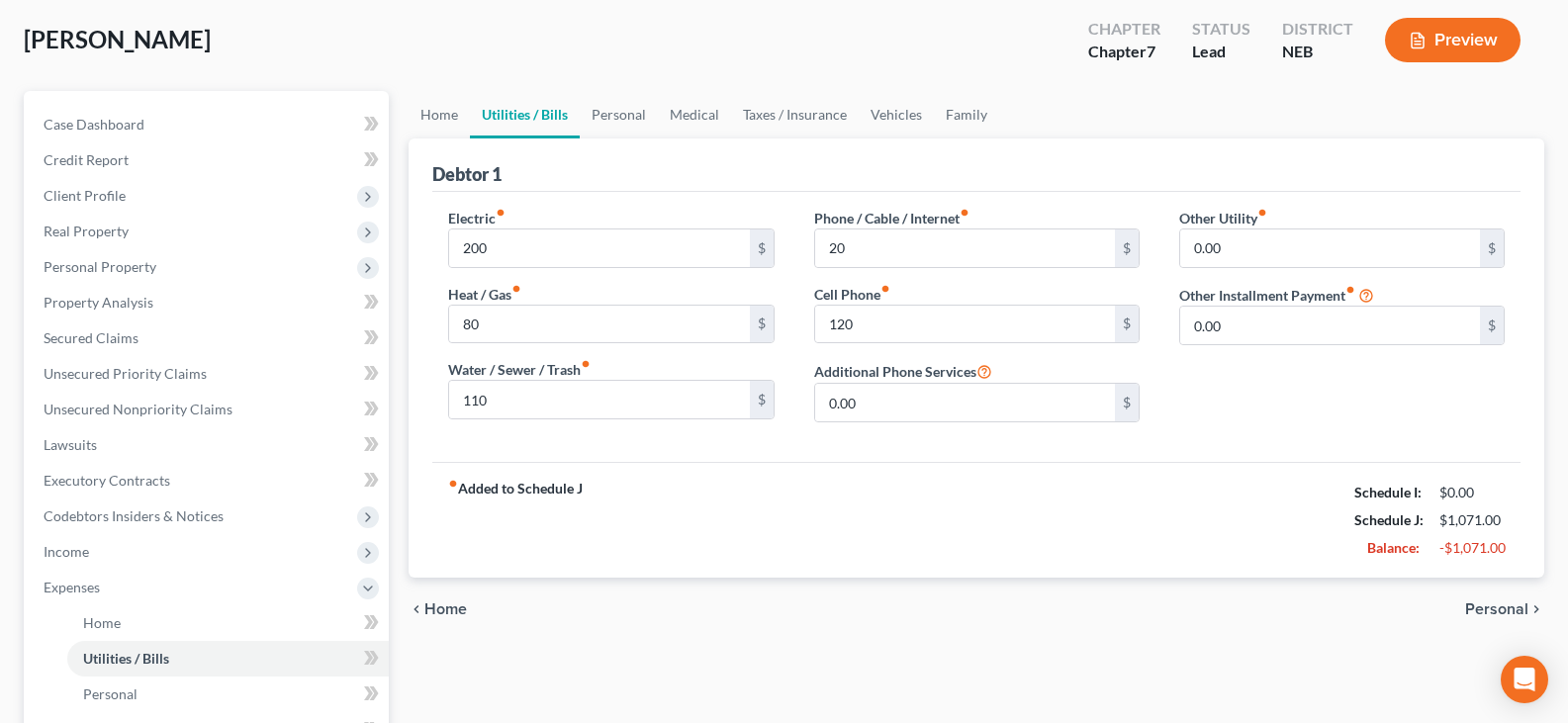 click on "Debtor 1 Electric  fiber_manual_record 200 $ Heat / Gas  fiber_manual_record 80 $  Water / Sewer / Trash  fiber_manual_record 110 $ Phone / Cable / Internet  fiber_manual_record 20 $ Cell Phone  fiber_manual_record 120 $ Additional Phone Services  0.00 $ Other Utility  fiber_manual_record 0.00 $ Other Installment Payment  fiber_manual_record   0.00 $ fiber_manual_record  Added to Schedule J Schedule I: $0.00 Schedule J: $1,071.00 Balance: -$1,071.00" at bounding box center [976, 358] 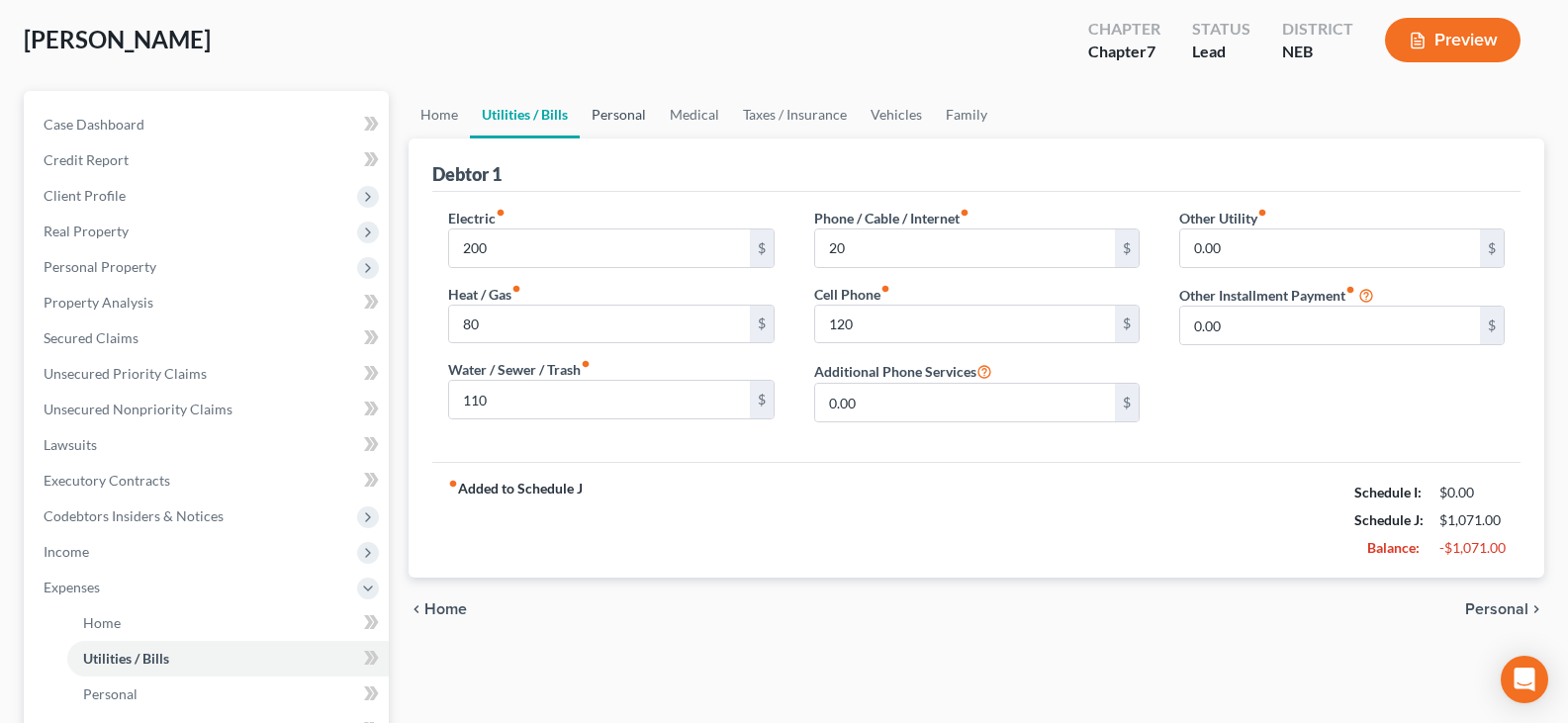 click on "Personal" at bounding box center (618, 115) 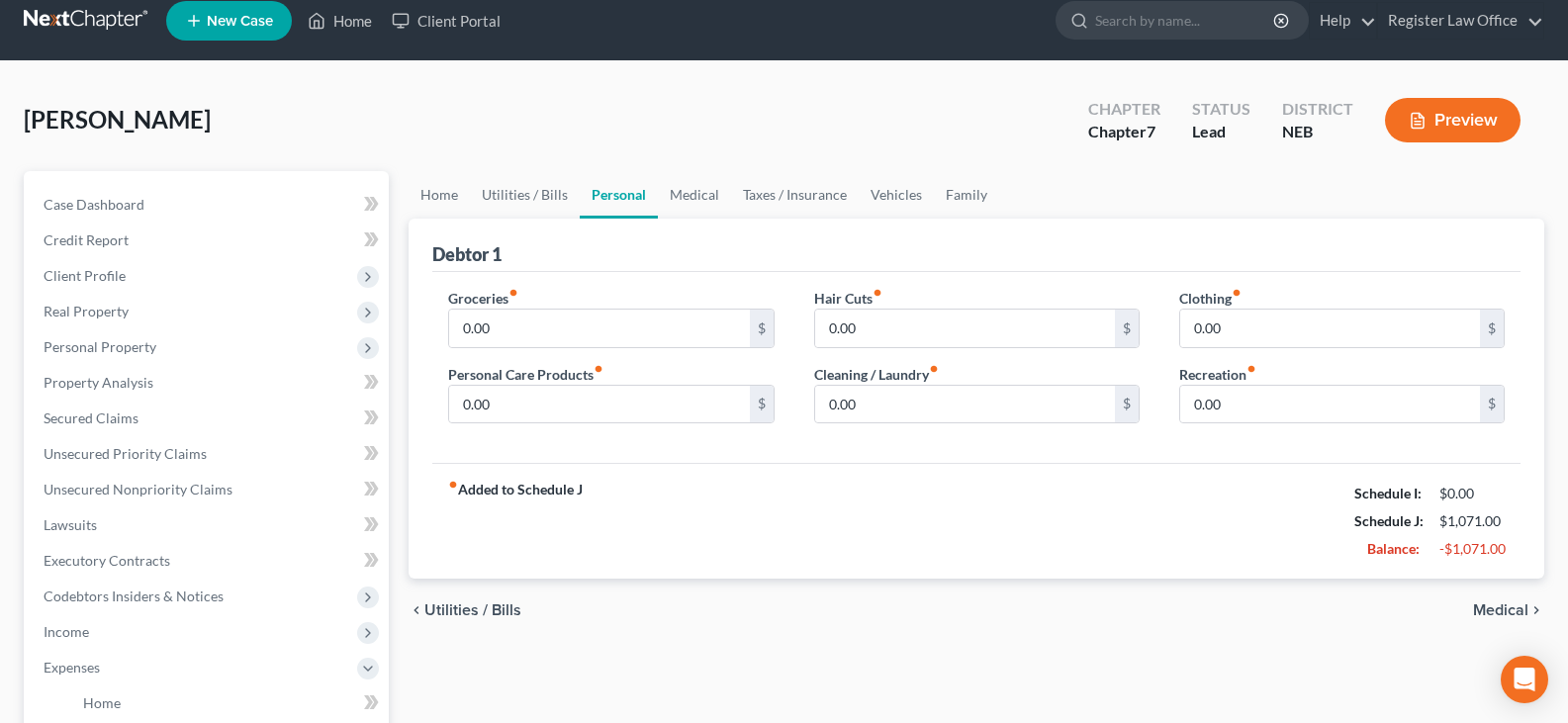 scroll, scrollTop: 0, scrollLeft: 0, axis: both 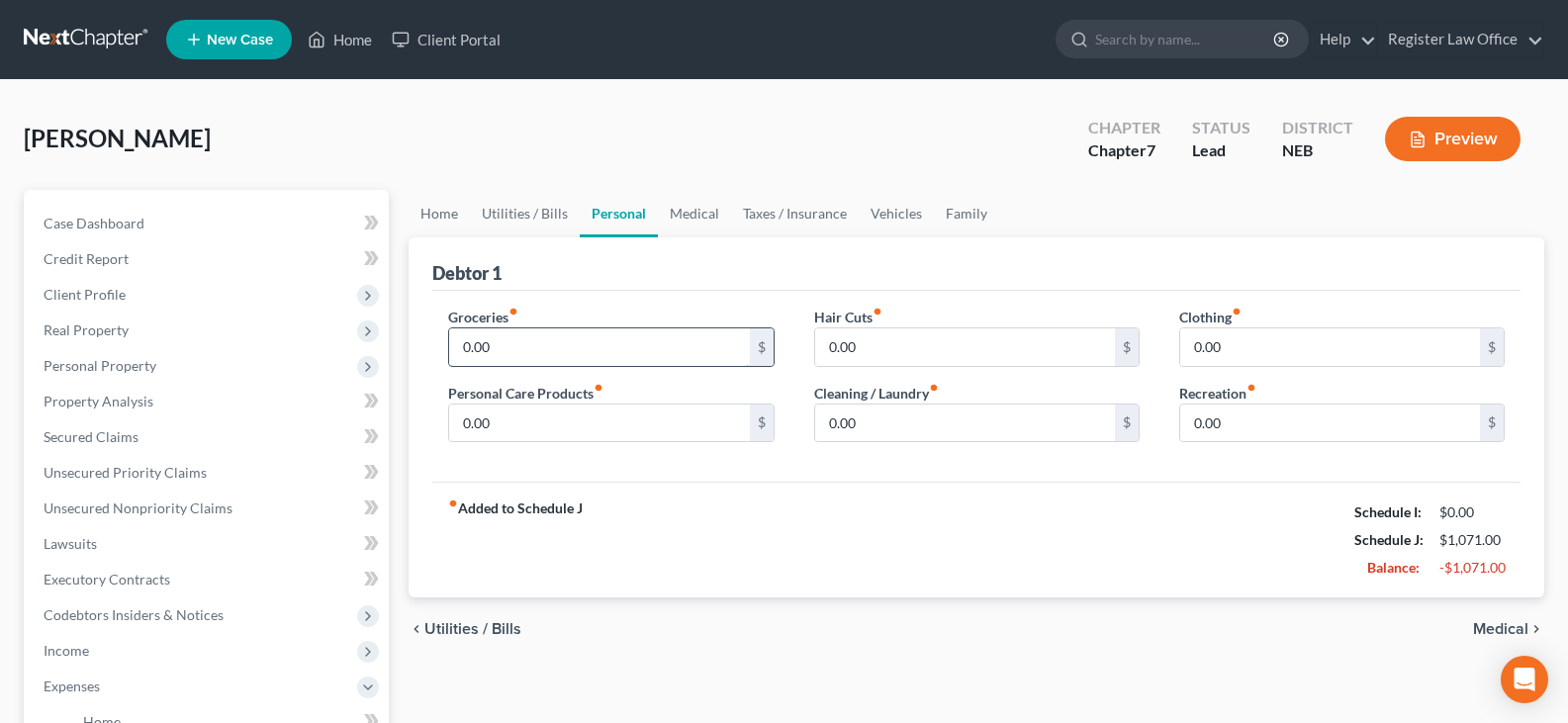 click on "0.00" at bounding box center (599, 347) 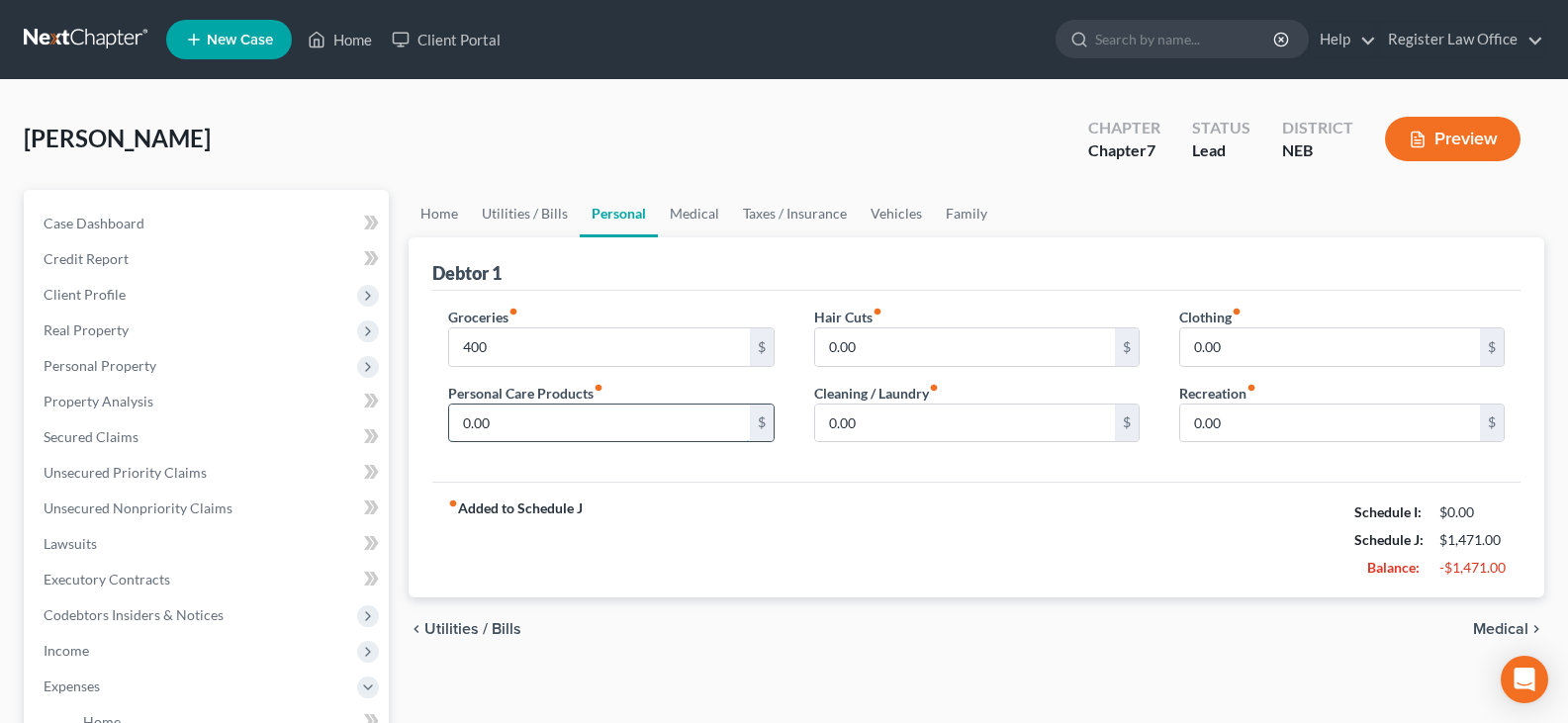 click on "0.00" at bounding box center [599, 423] 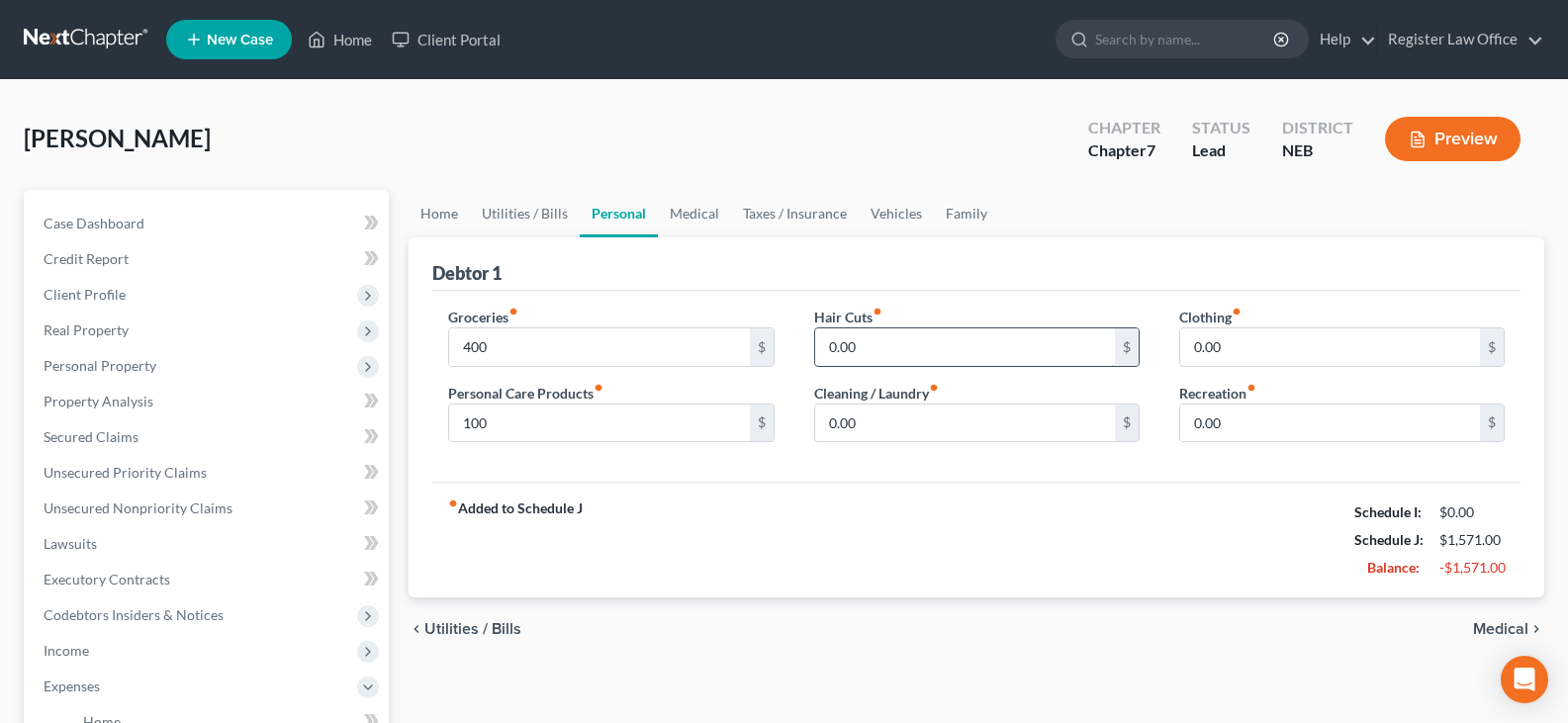 click on "0.00" at bounding box center (965, 347) 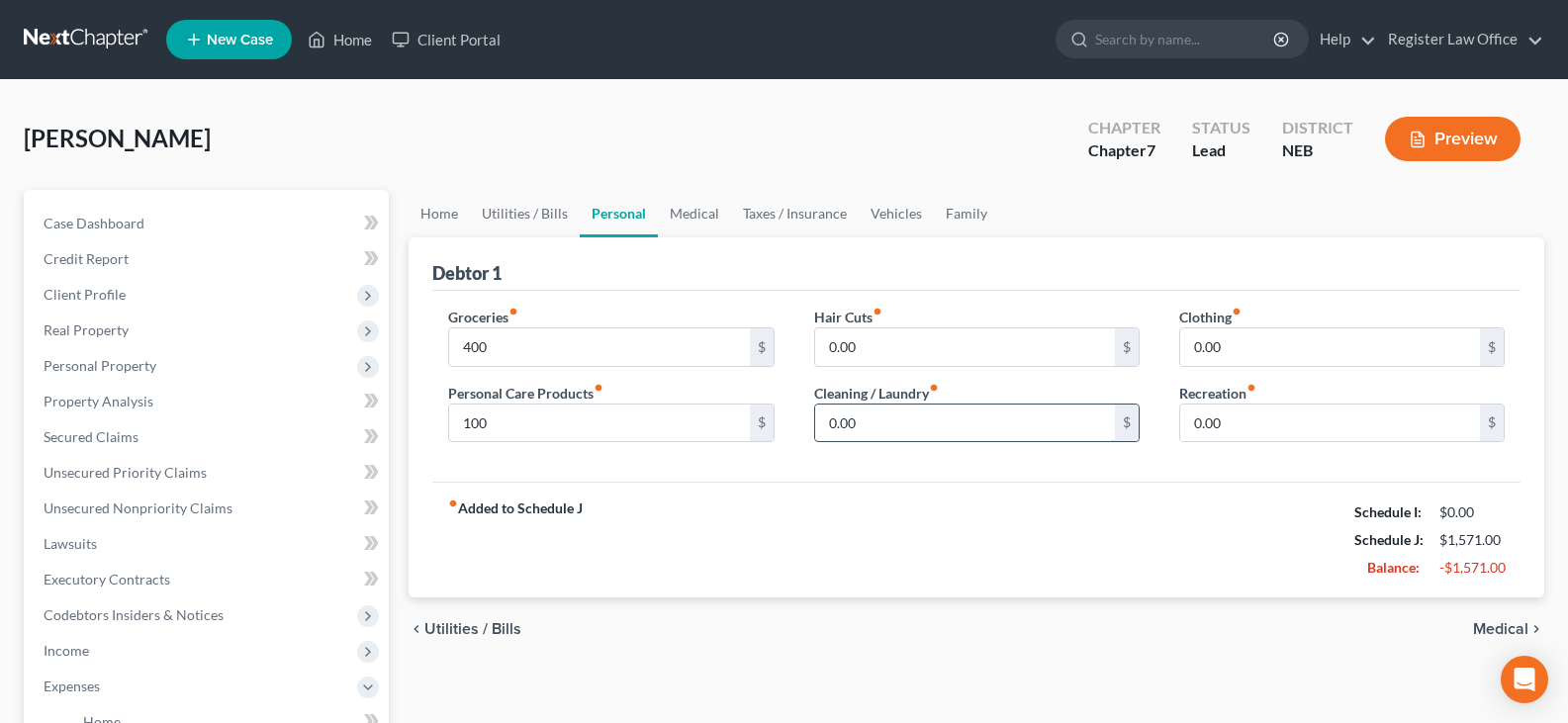 click on "0.00" at bounding box center (965, 423) 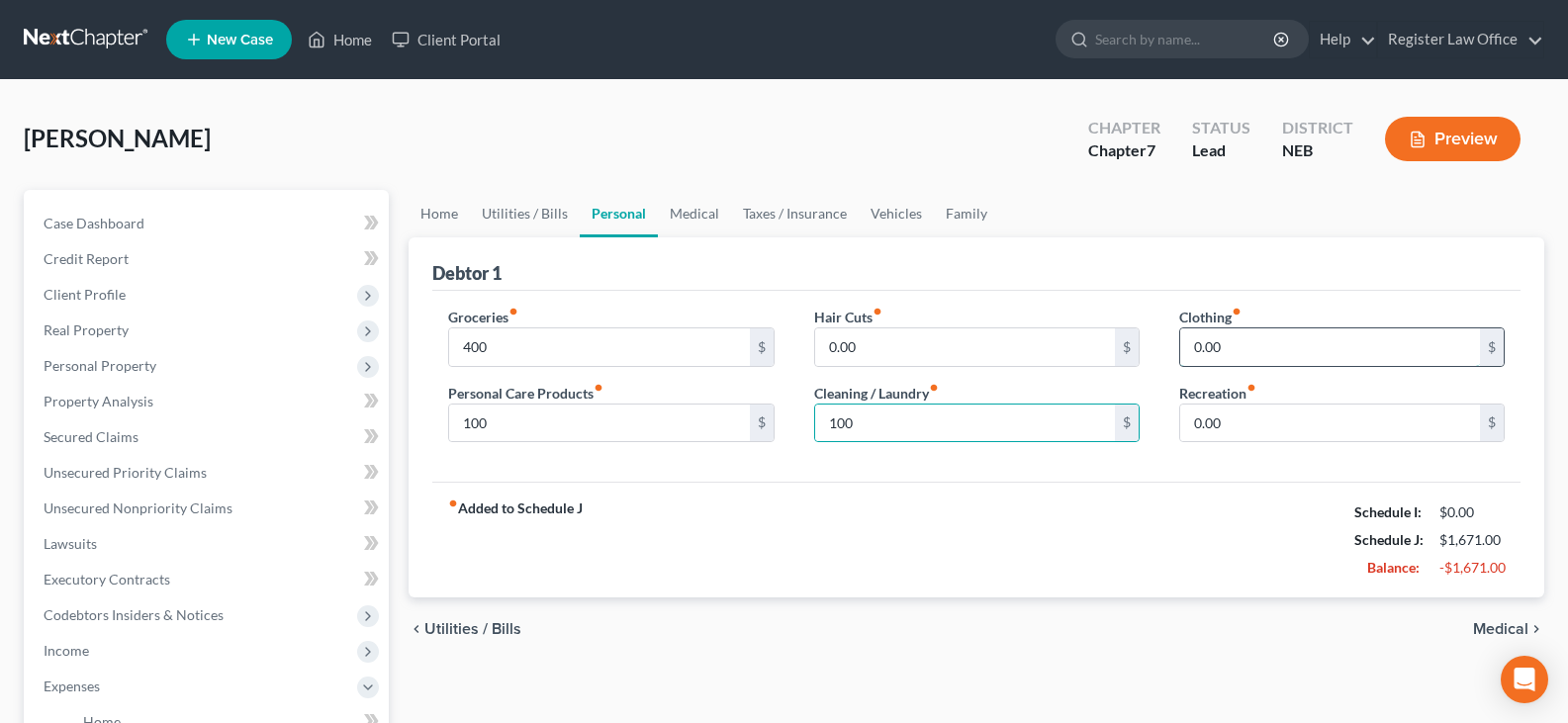 click on "0.00" at bounding box center [1330, 347] 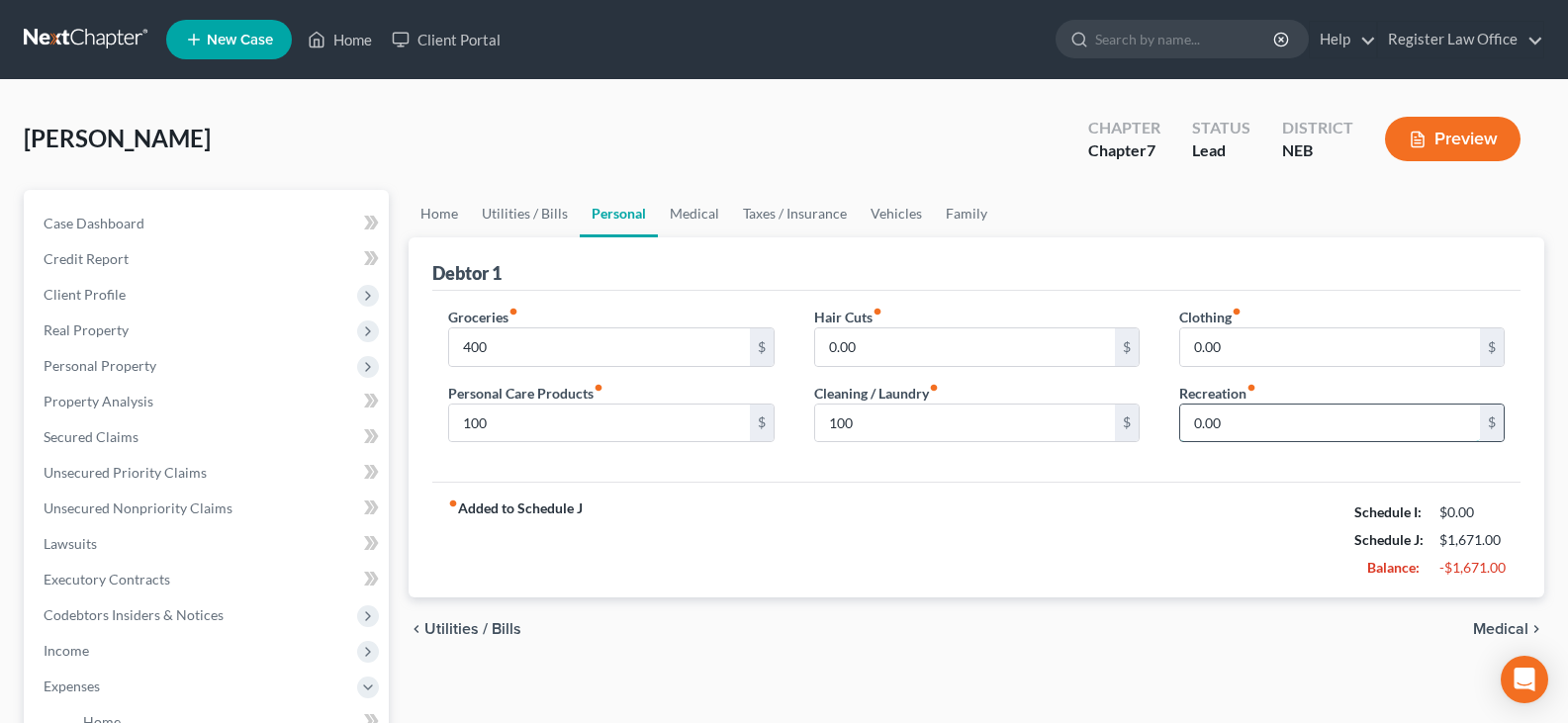 drag, startPoint x: 1256, startPoint y: 432, endPoint x: 1246, endPoint y: 426, distance: 11.661904 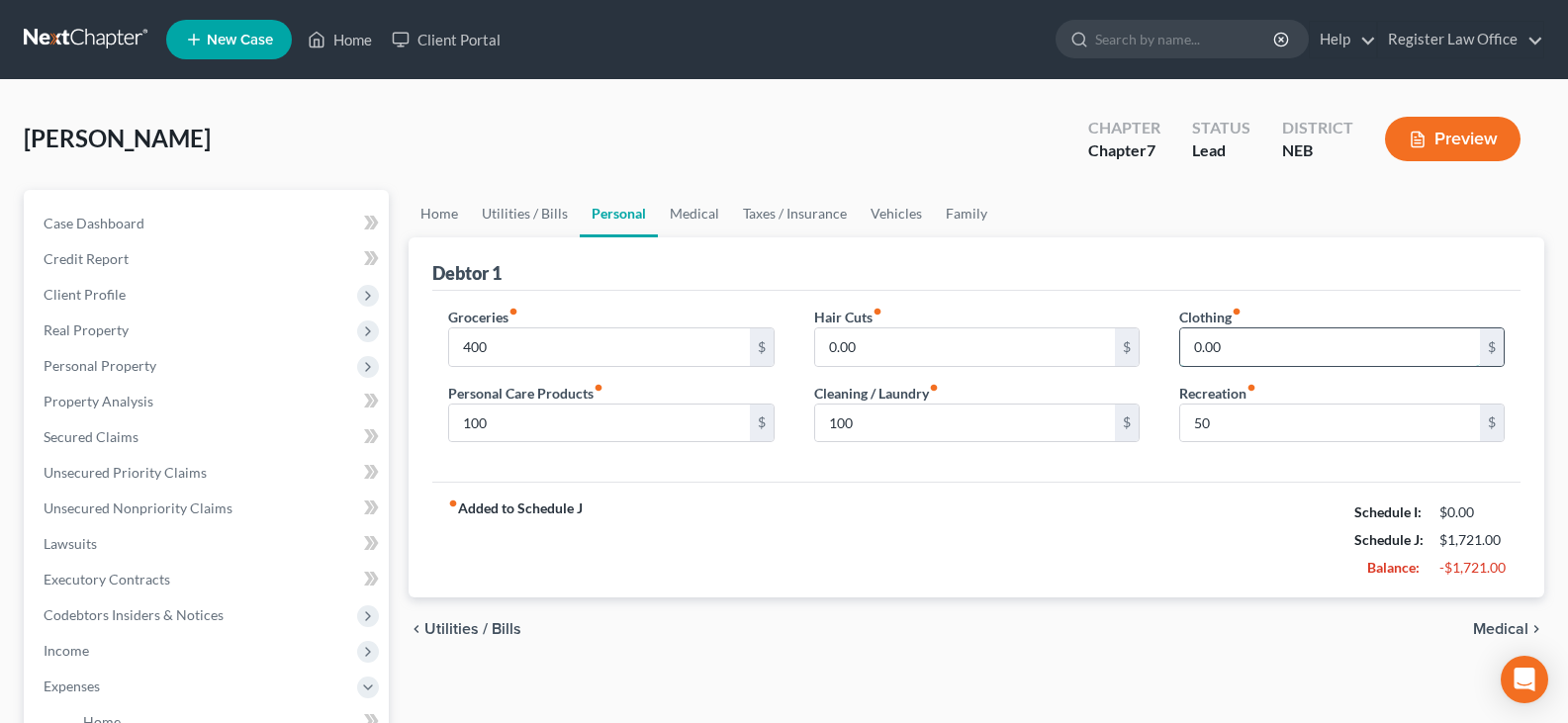 click on "0.00" at bounding box center (1330, 347) 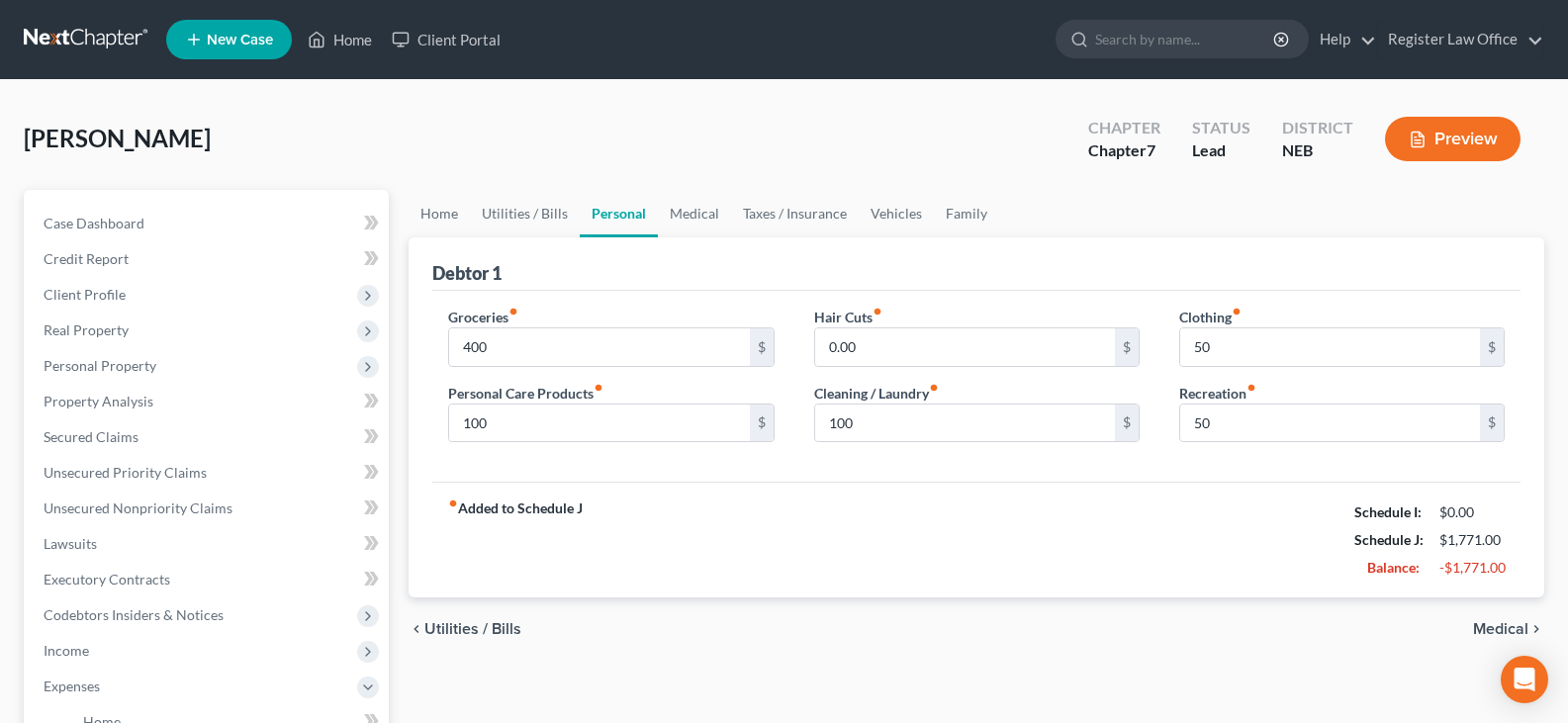 click on "Groceries  fiber_manual_record 400 $ Personal Care Products  fiber_manual_record 100 $ Hair Cuts  fiber_manual_record 0.00 $ Cleaning / Laundry  fiber_manual_record 100 $ Clothing  fiber_manual_record 50 $ Recreation  fiber_manual_record 50 $" at bounding box center [976, 387] 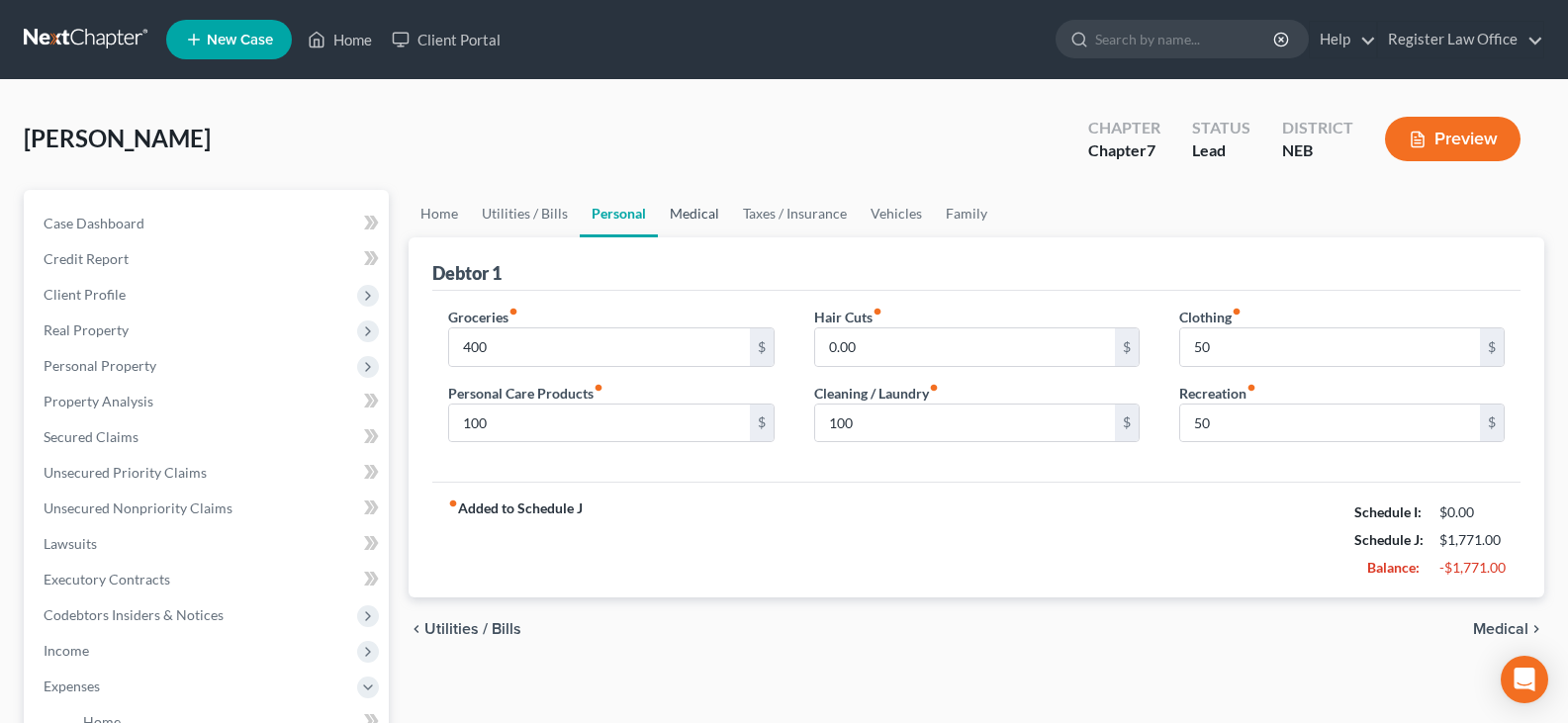 click on "Medical" at bounding box center [694, 214] 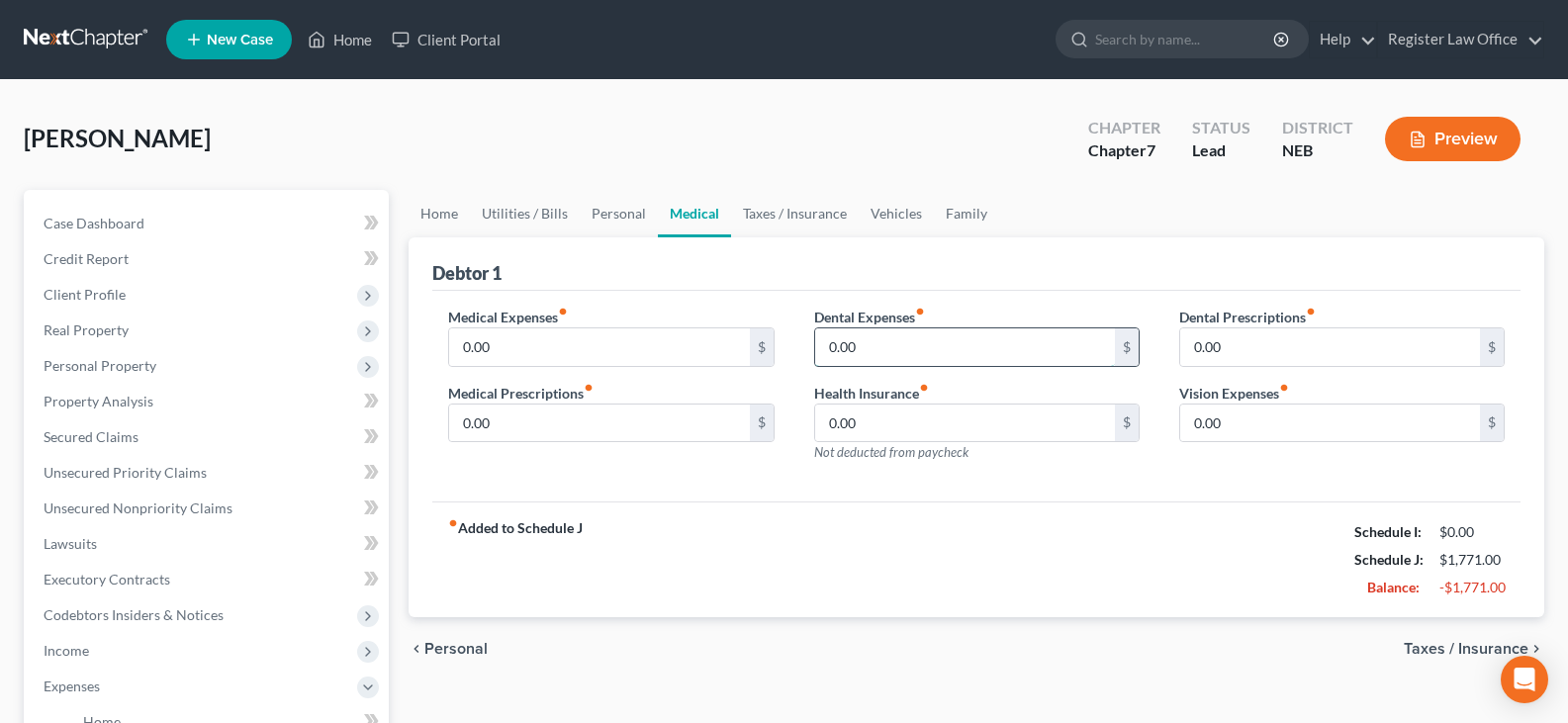 click on "0.00" at bounding box center (965, 347) 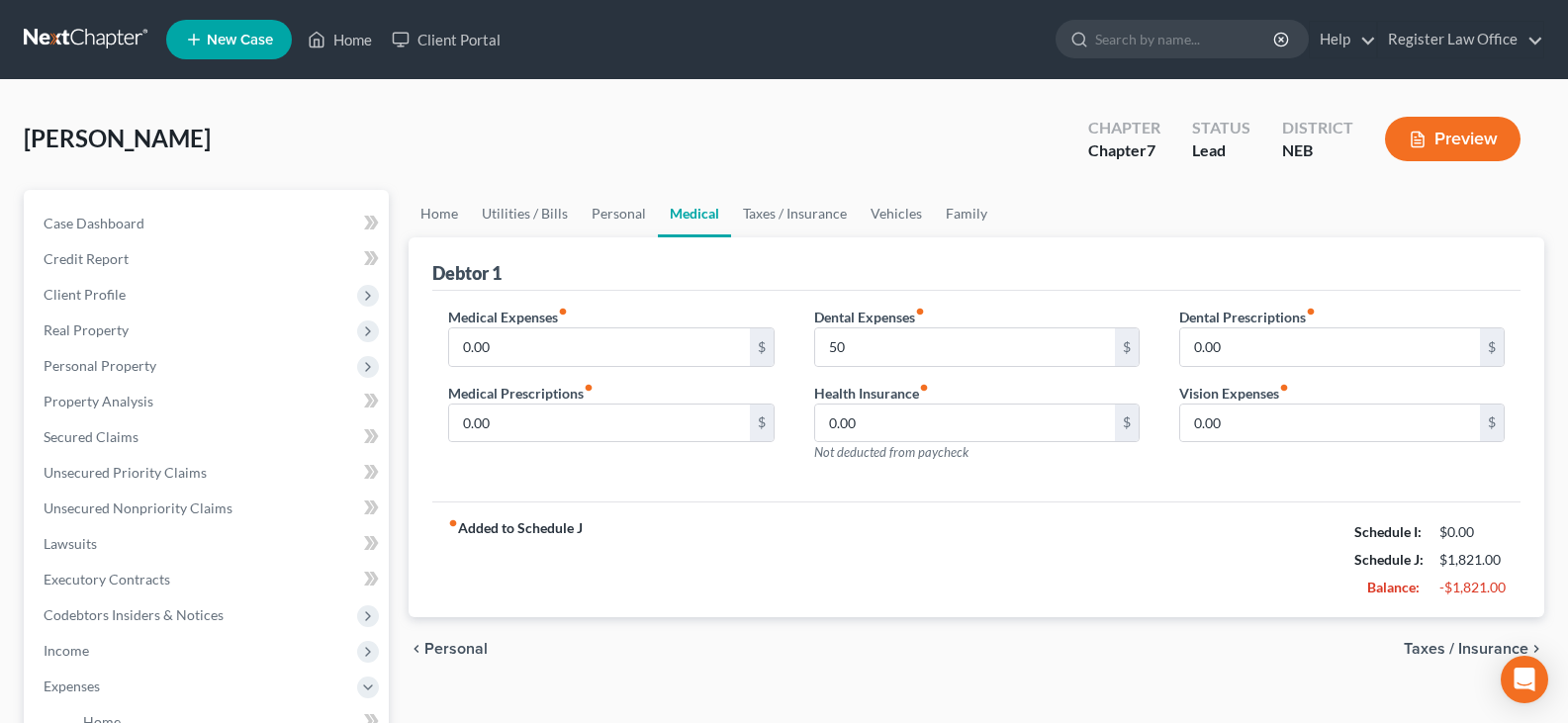 drag, startPoint x: 970, startPoint y: 518, endPoint x: 955, endPoint y: 501, distance: 22.671568 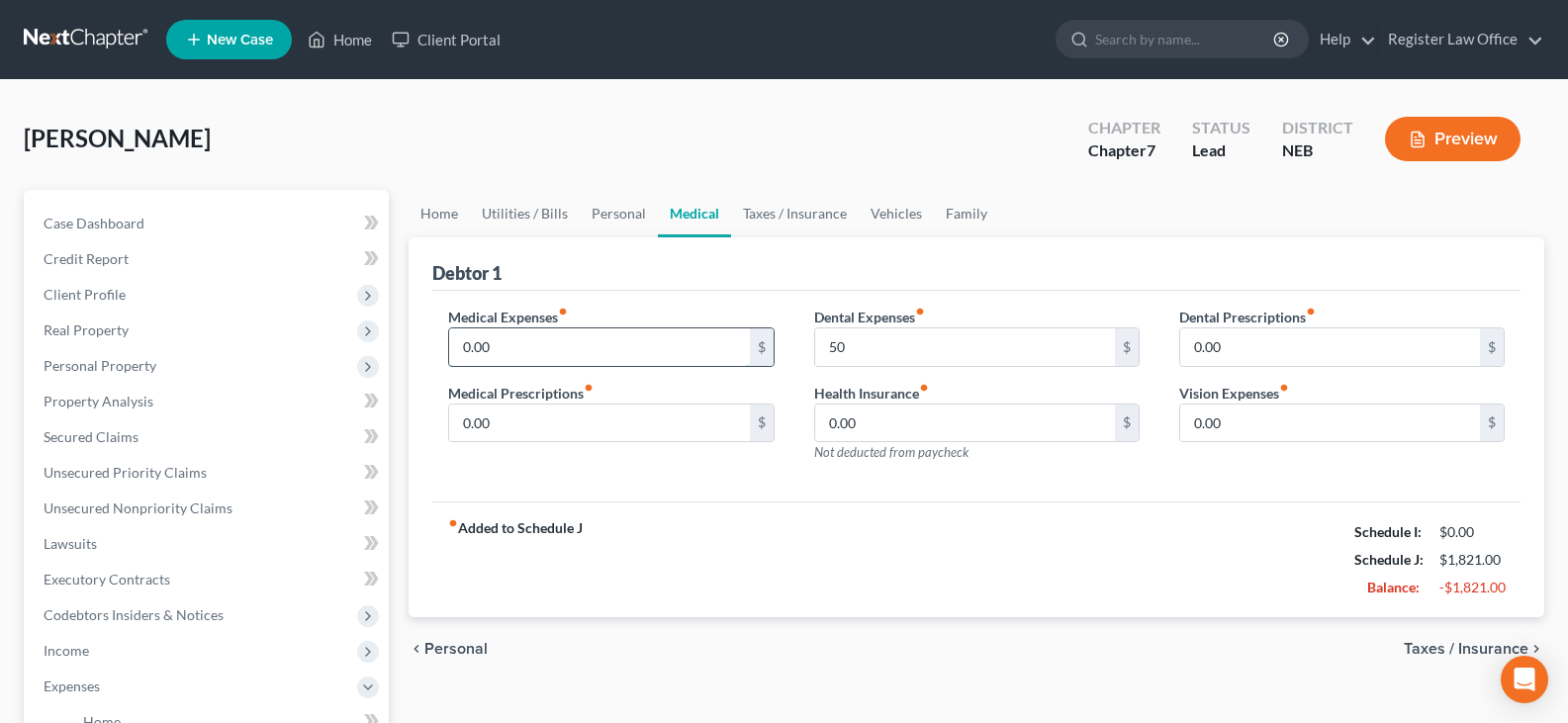 click on "0.00" at bounding box center (599, 347) 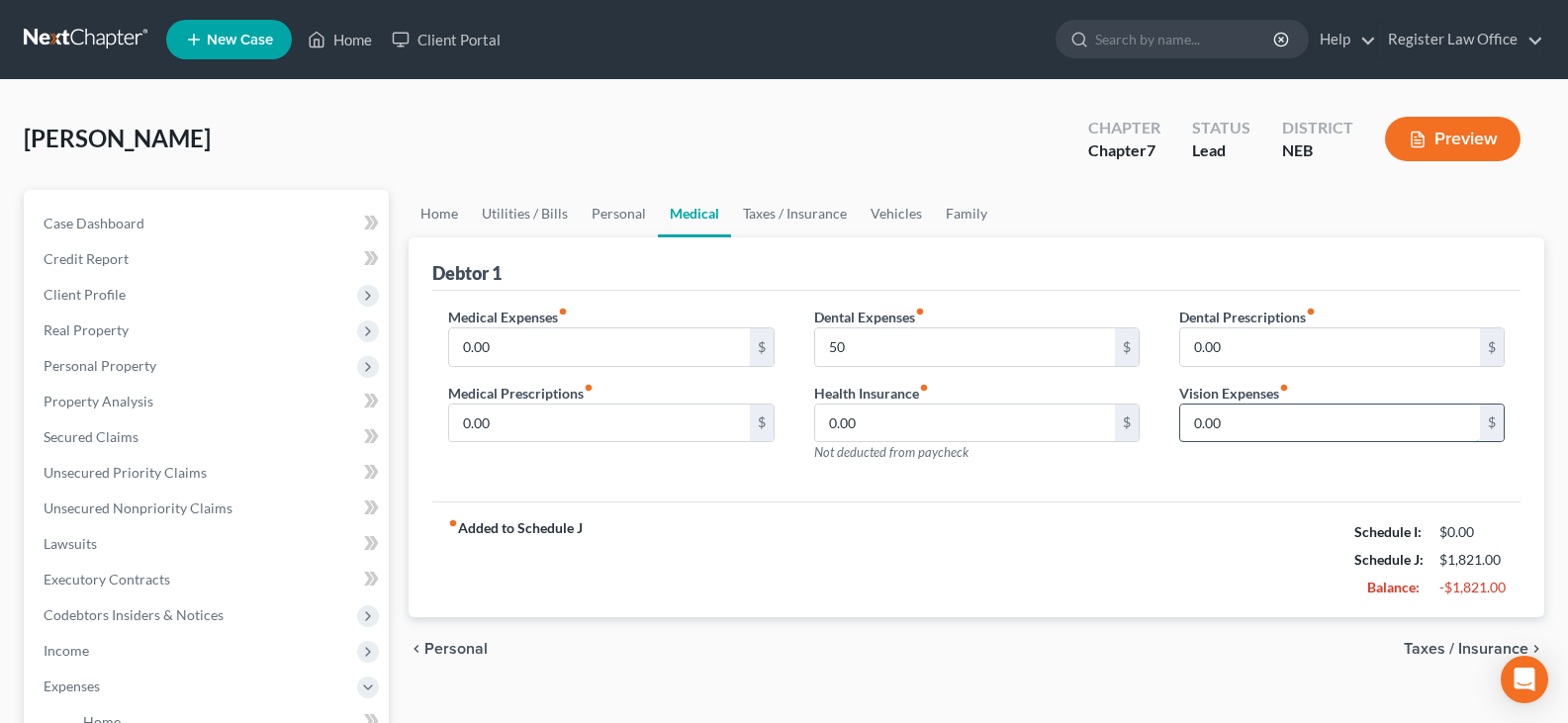 click on "0.00" at bounding box center [1330, 423] 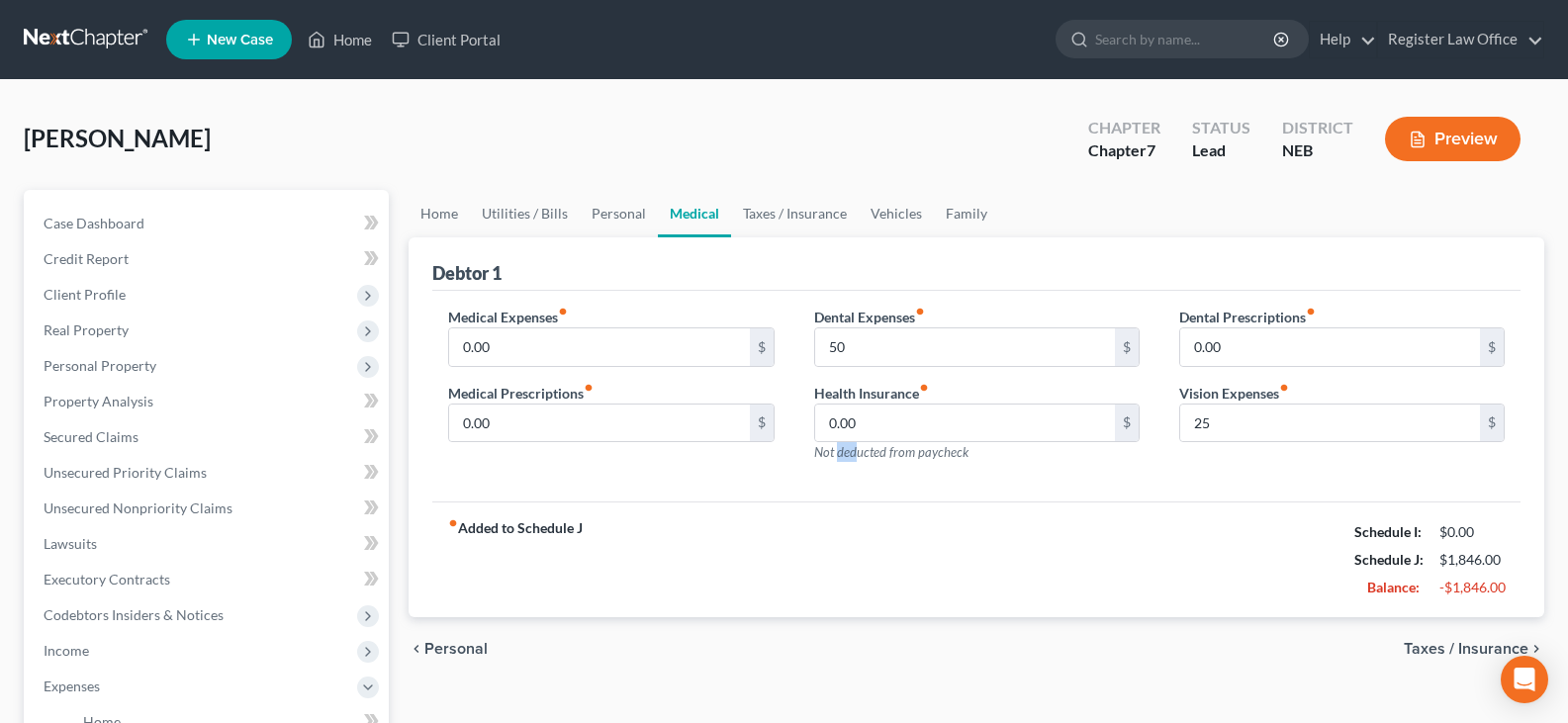 drag, startPoint x: 859, startPoint y: 498, endPoint x: 724, endPoint y: 485, distance: 135.62448 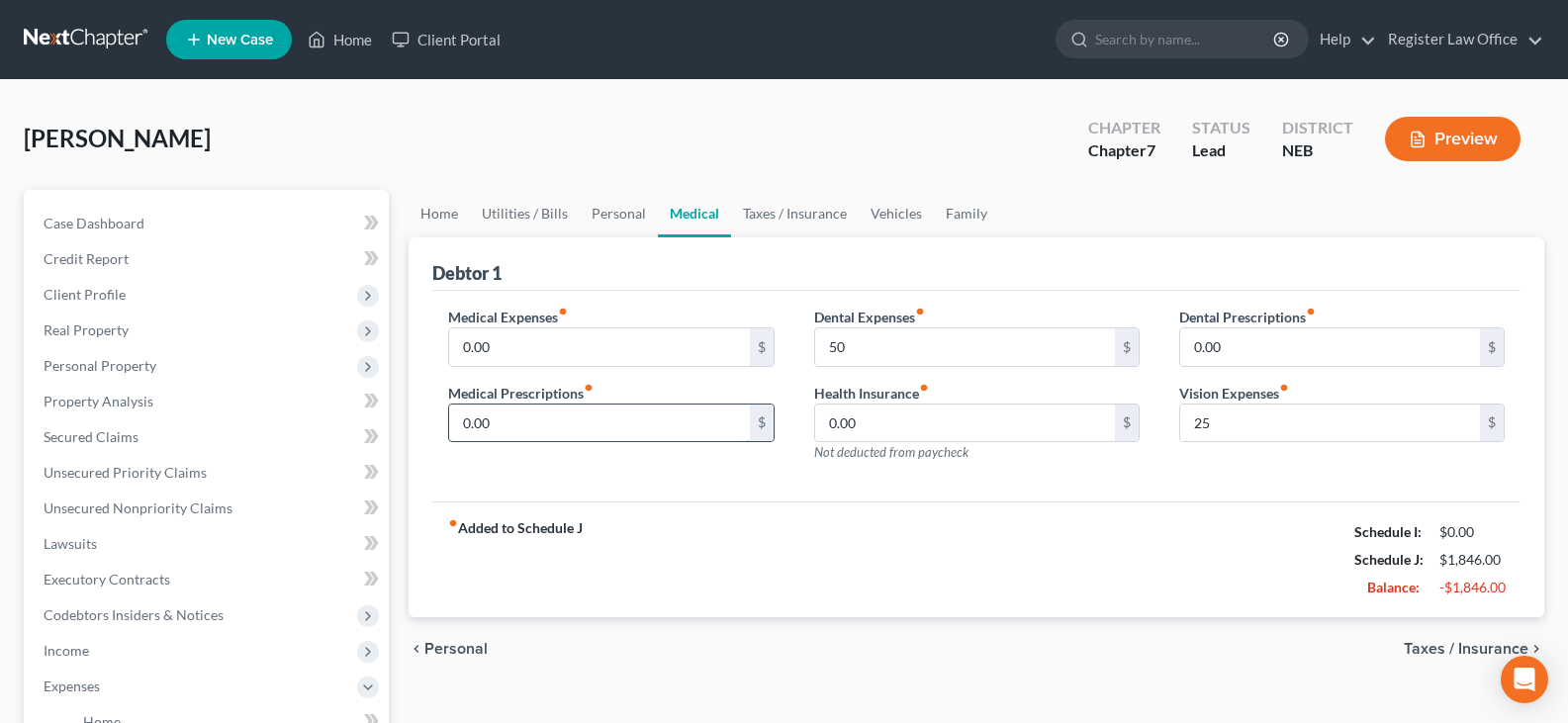 click on "0.00" at bounding box center (599, 423) 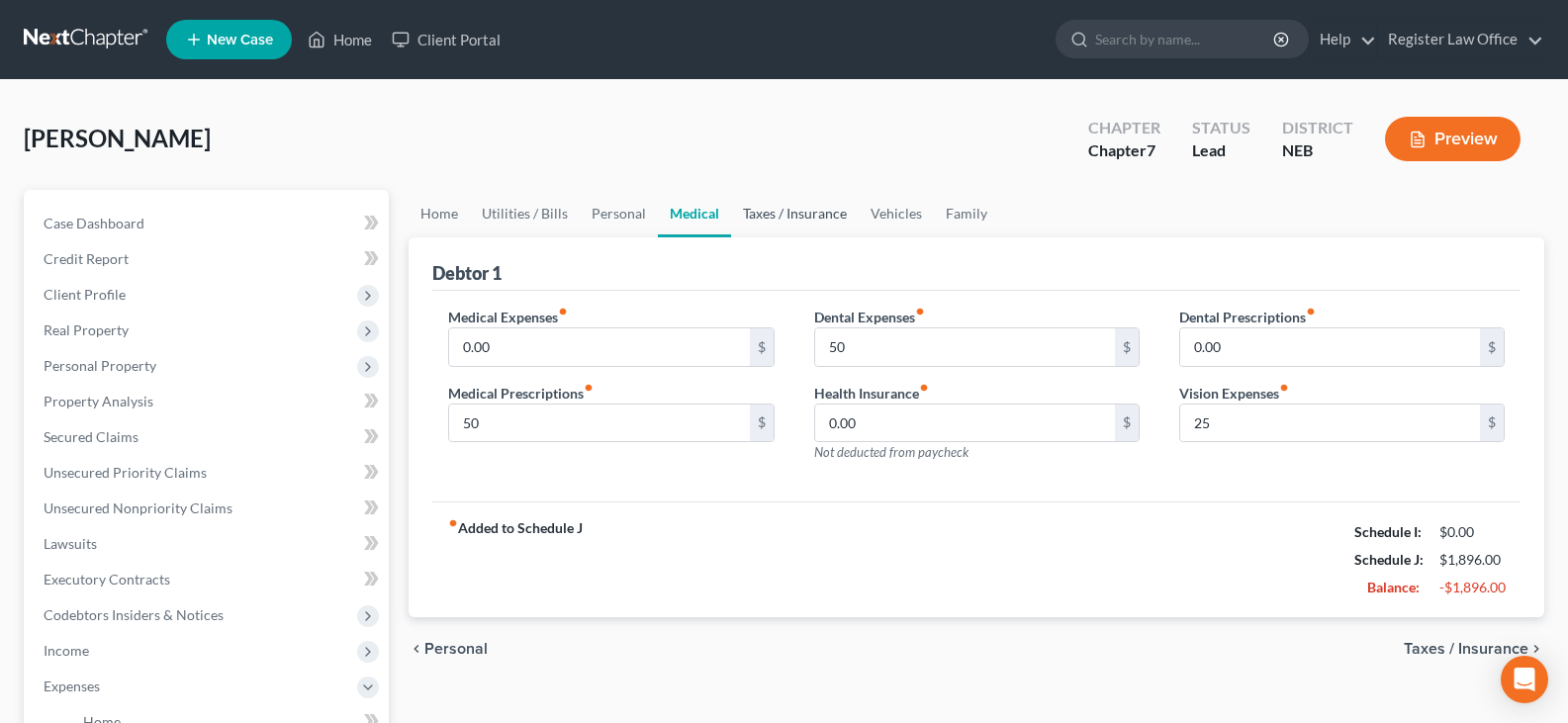 click on "Taxes / Insurance" at bounding box center (794, 214) 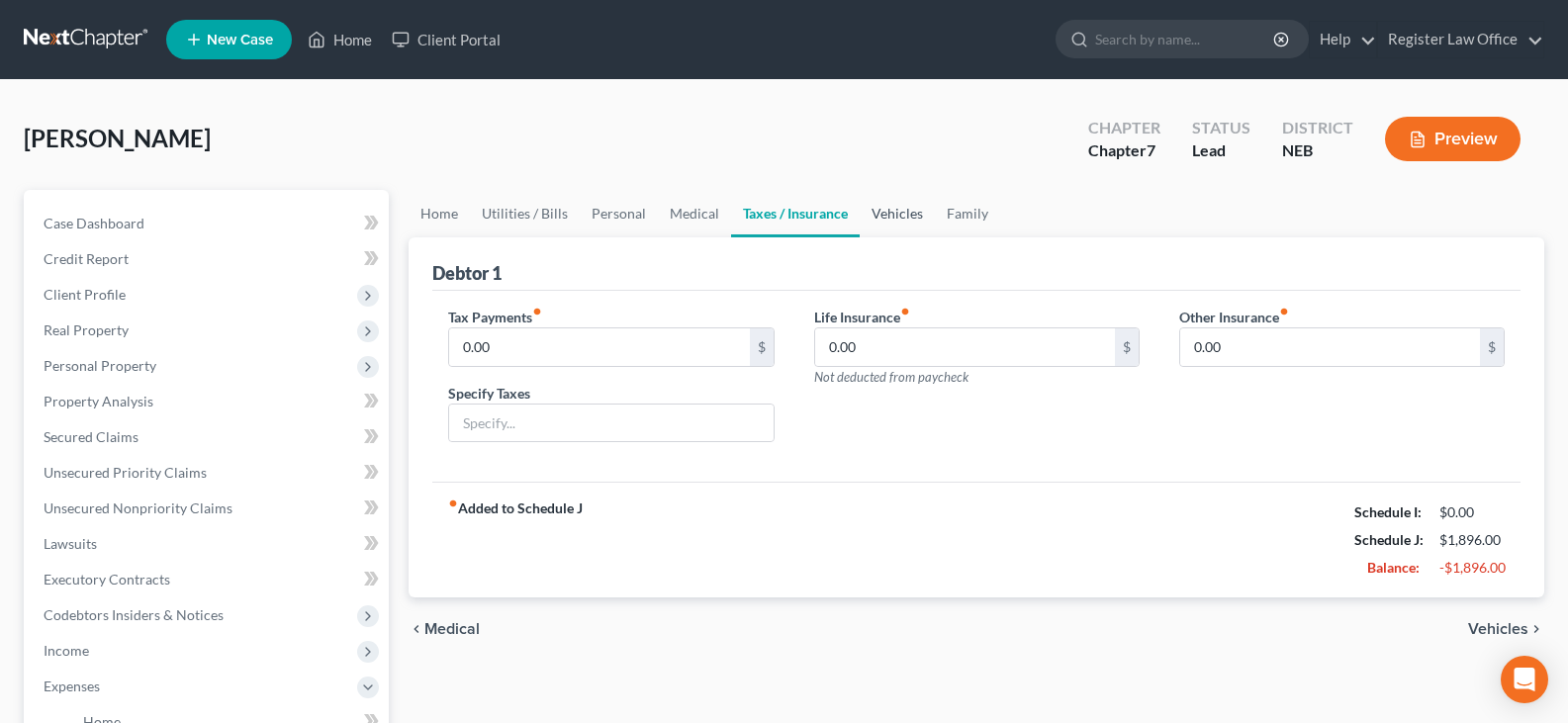 click on "Vehicles" at bounding box center (897, 214) 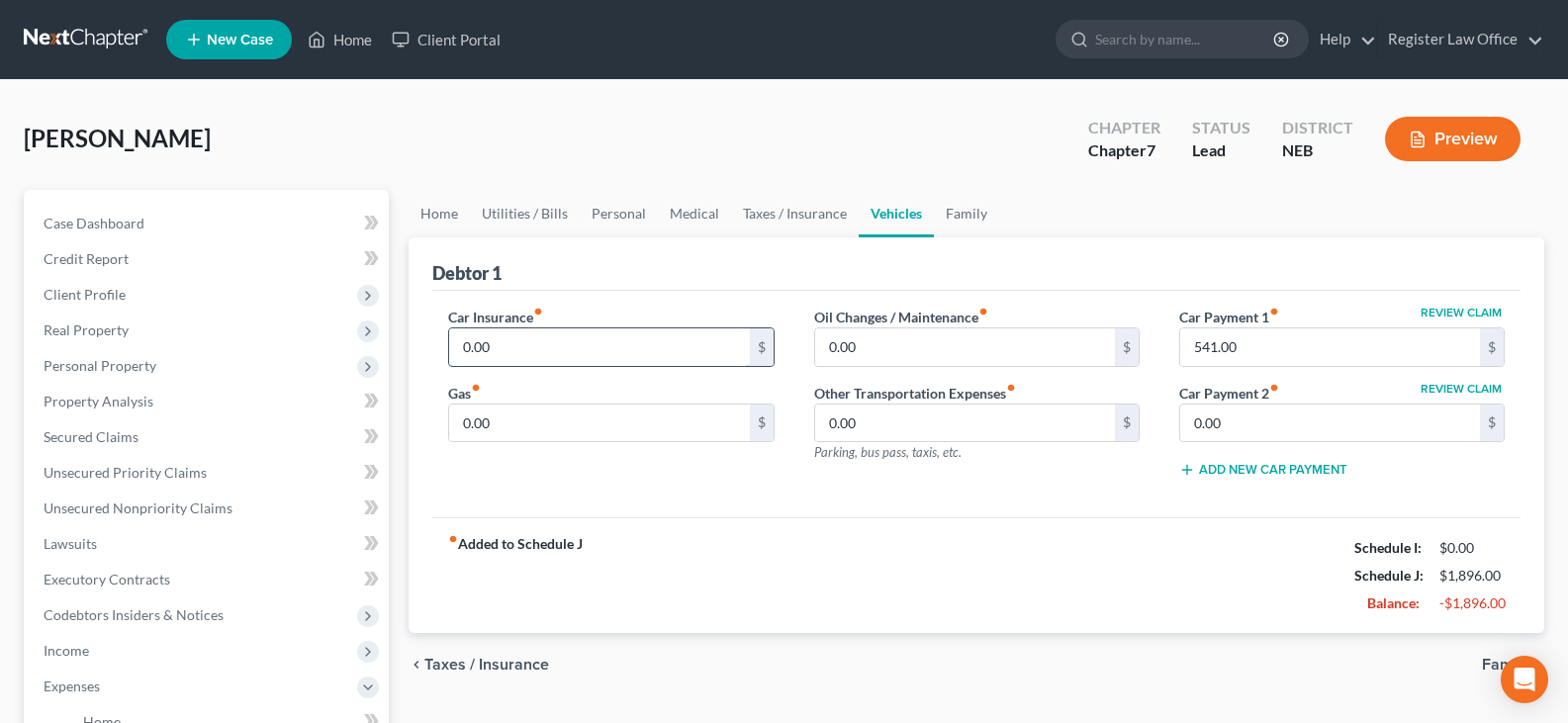 click on "0.00" at bounding box center (599, 347) 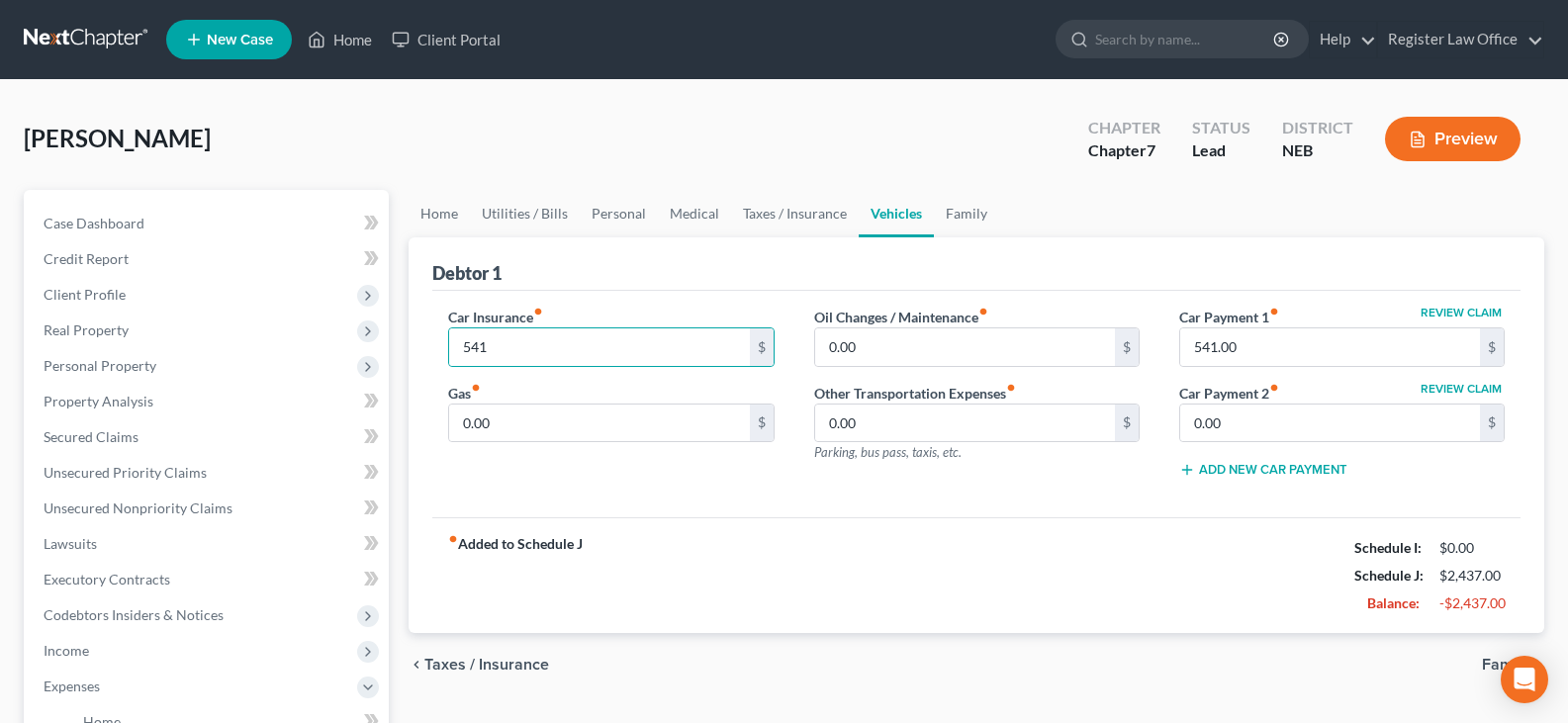 drag, startPoint x: 804, startPoint y: 497, endPoint x: 820, endPoint y: 457, distance: 43.081318 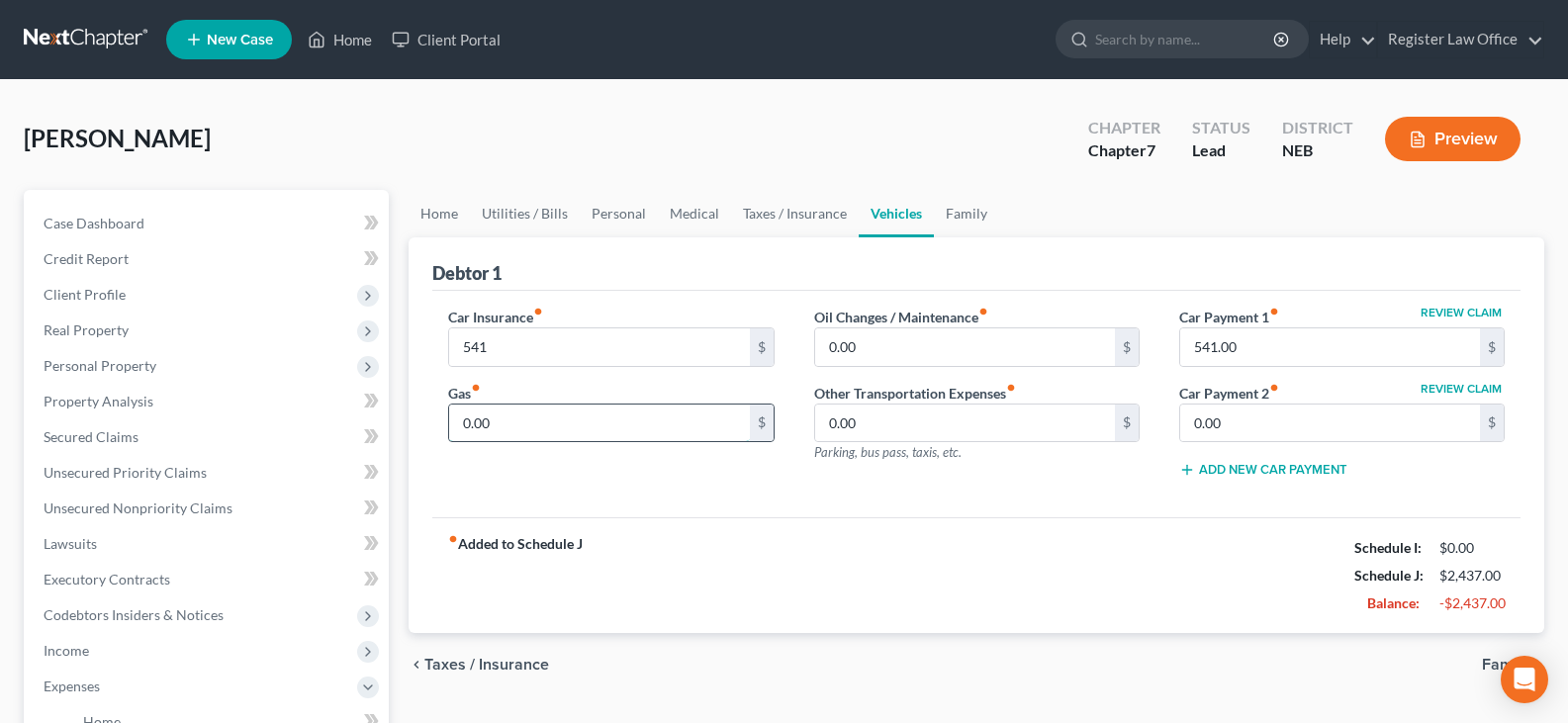 click on "0.00" at bounding box center [599, 423] 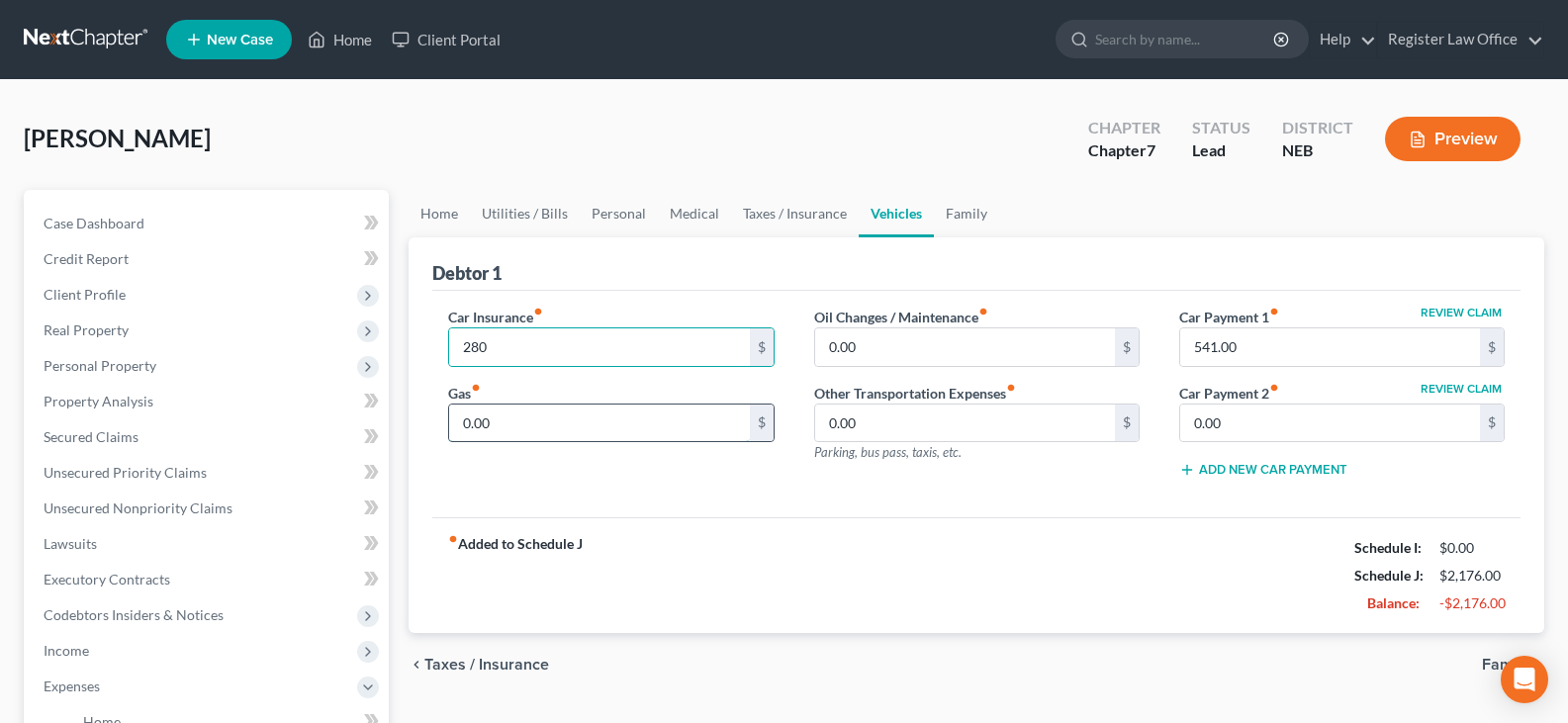 click on "0.00" at bounding box center [599, 423] 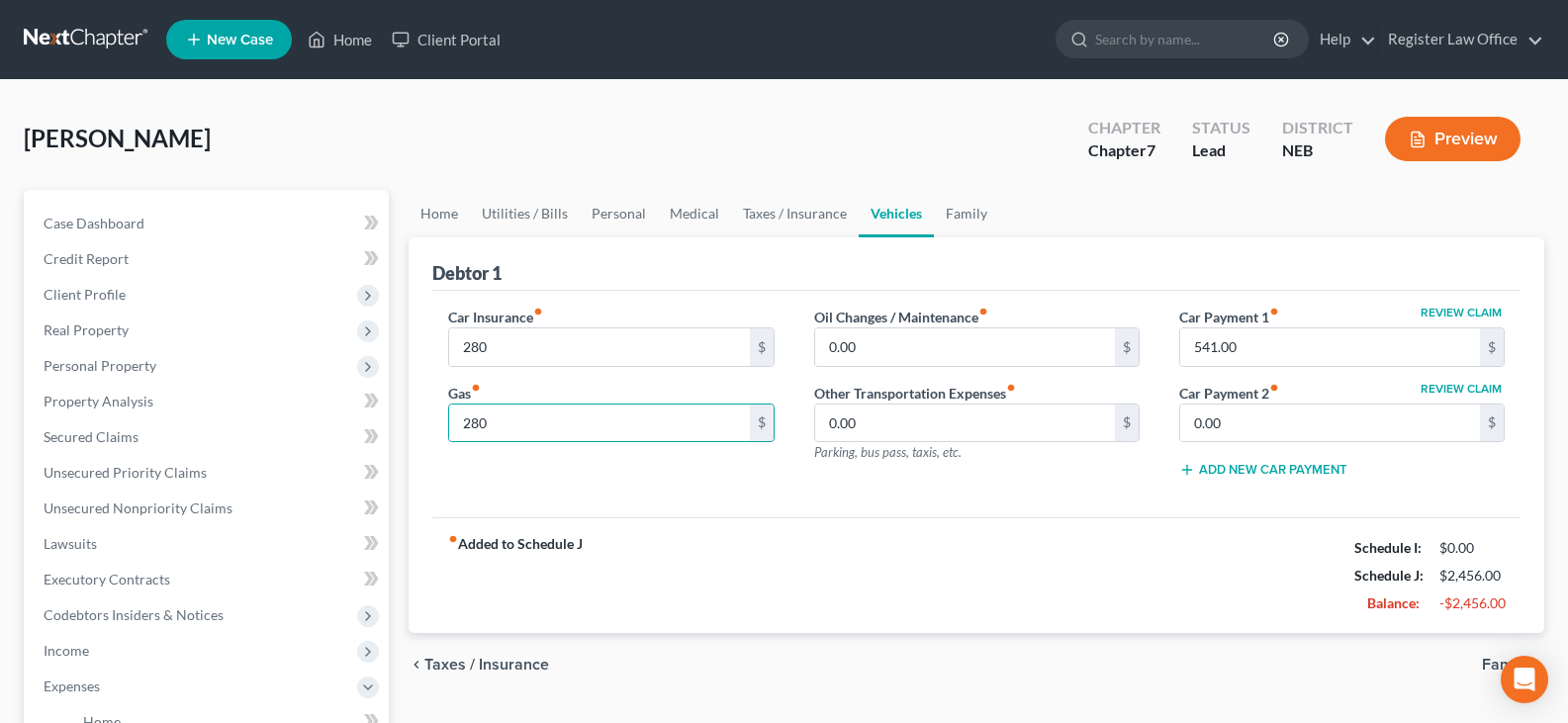 click on "Car Insurance  fiber_manual_record 280 $ Gas  fiber_manual_record 280 $" at bounding box center [610, 401] 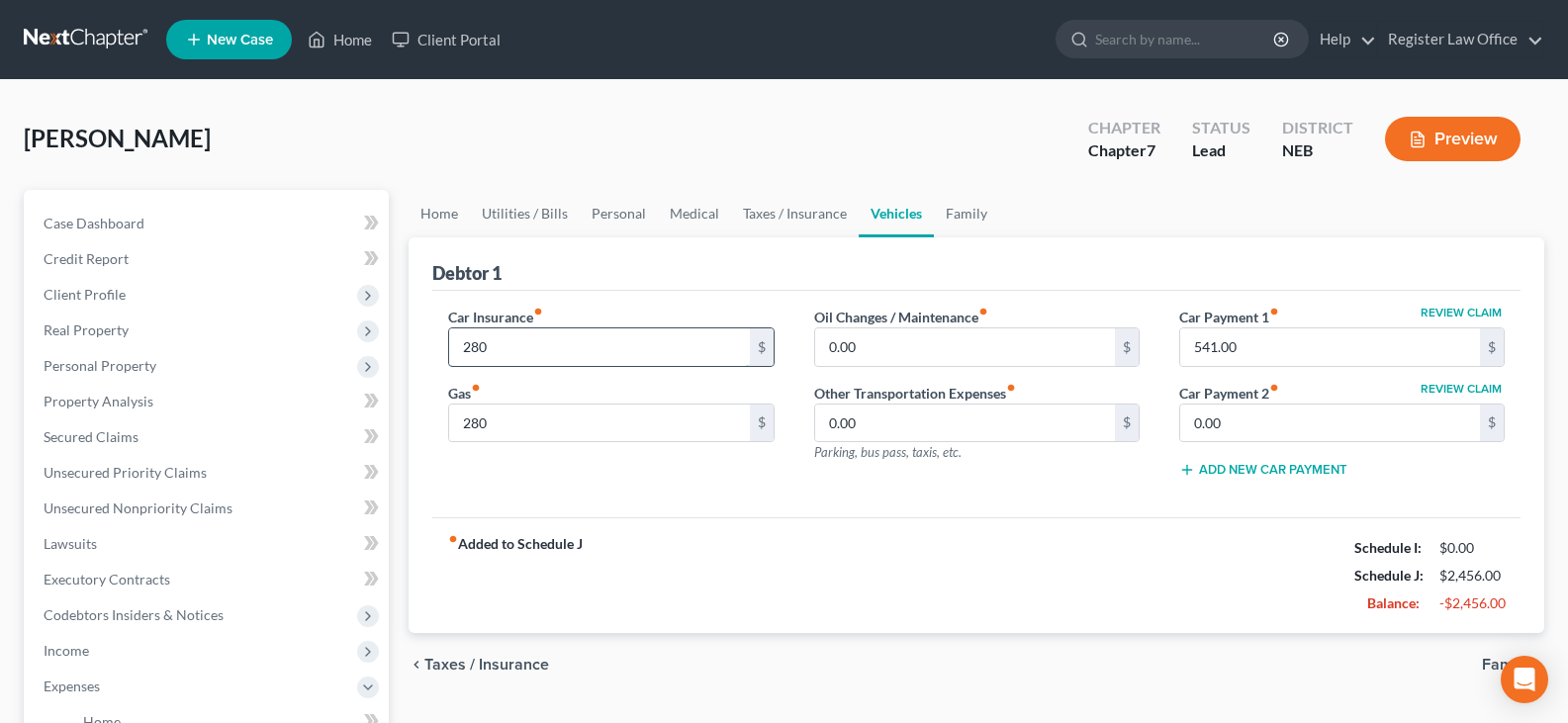 click on "280" at bounding box center (599, 347) 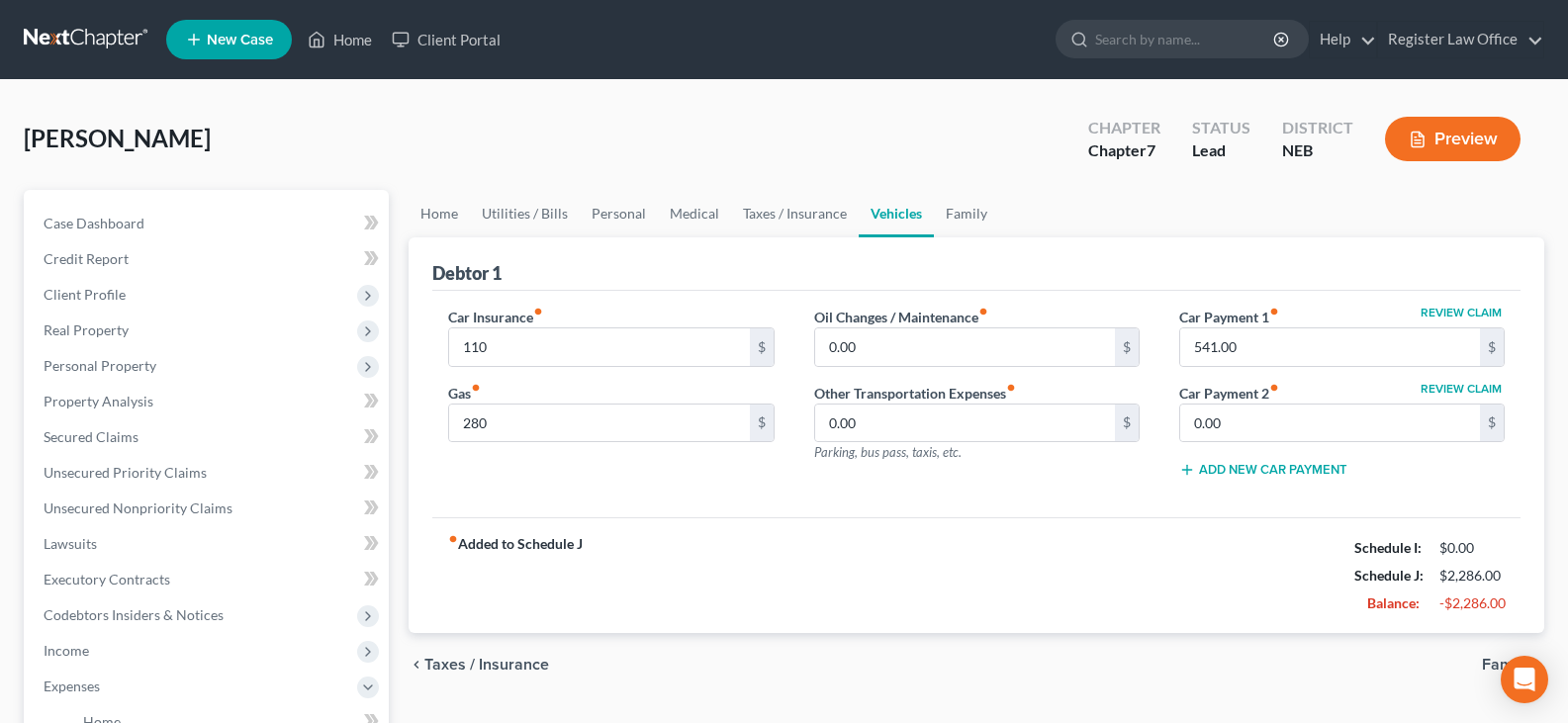 click on "Oil Changes / Maintenance  fiber_manual_record 0.00 $ Other Transportation Expenses  fiber_manual_record 0.00 $ Parking, bus pass, taxis, etc." at bounding box center (976, 401) 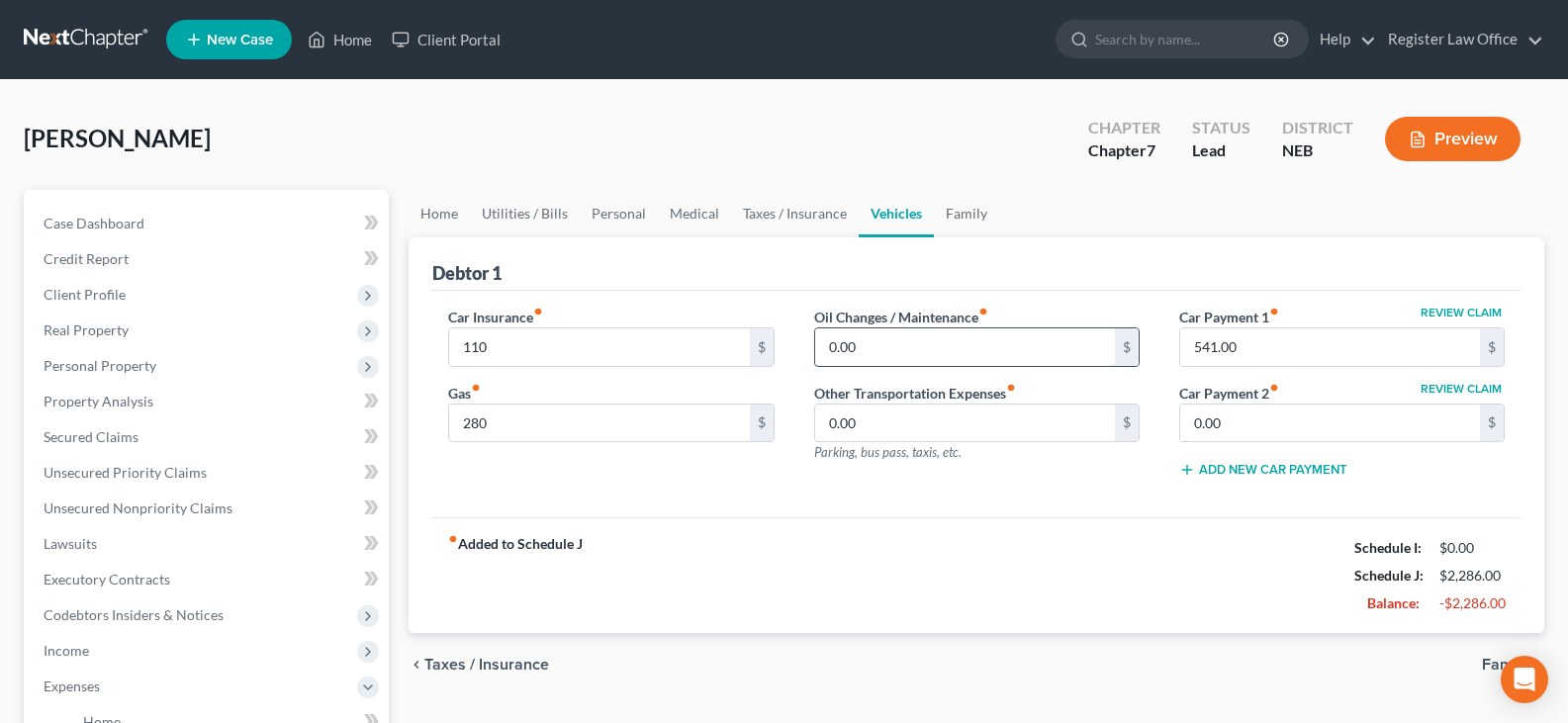 click on "0.00" at bounding box center [965, 347] 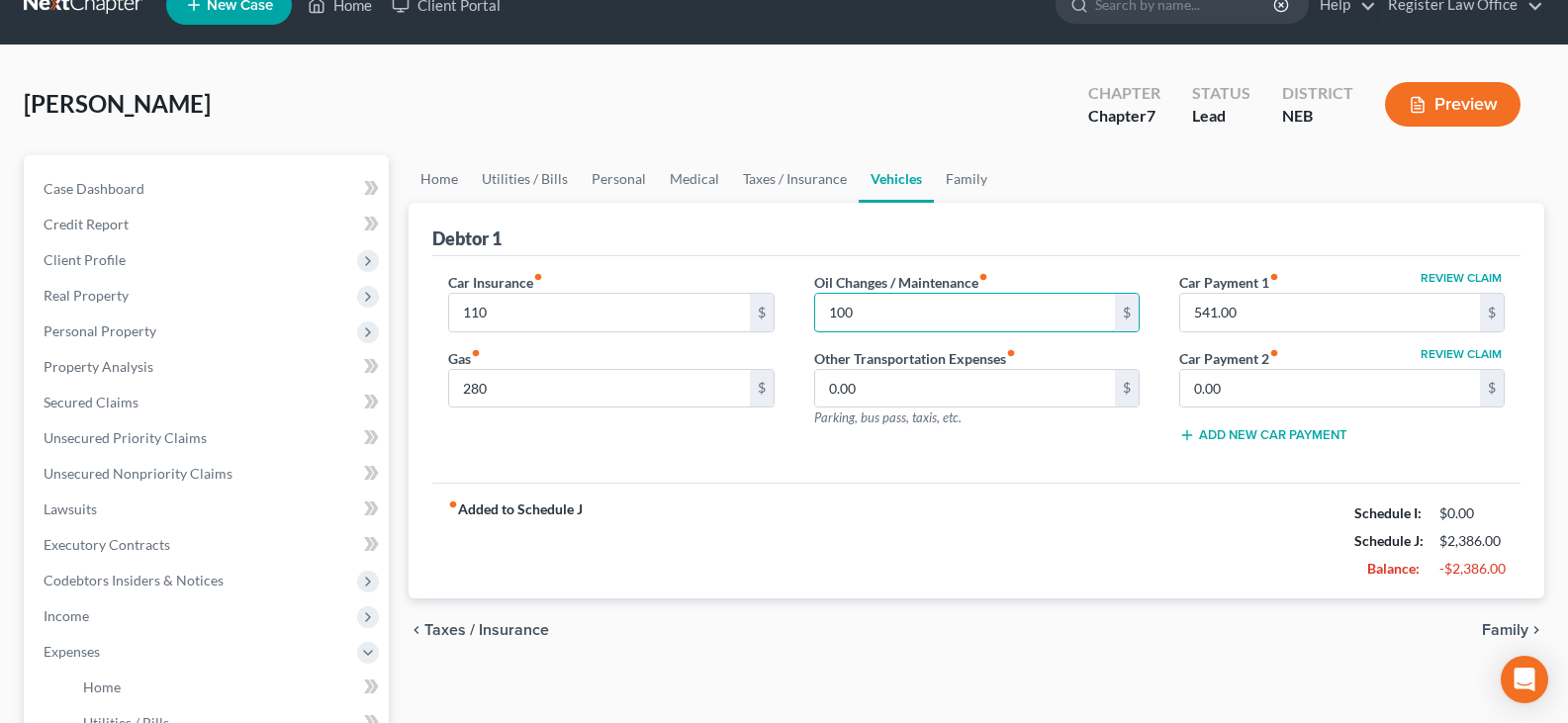 scroll, scrollTop: 0, scrollLeft: 0, axis: both 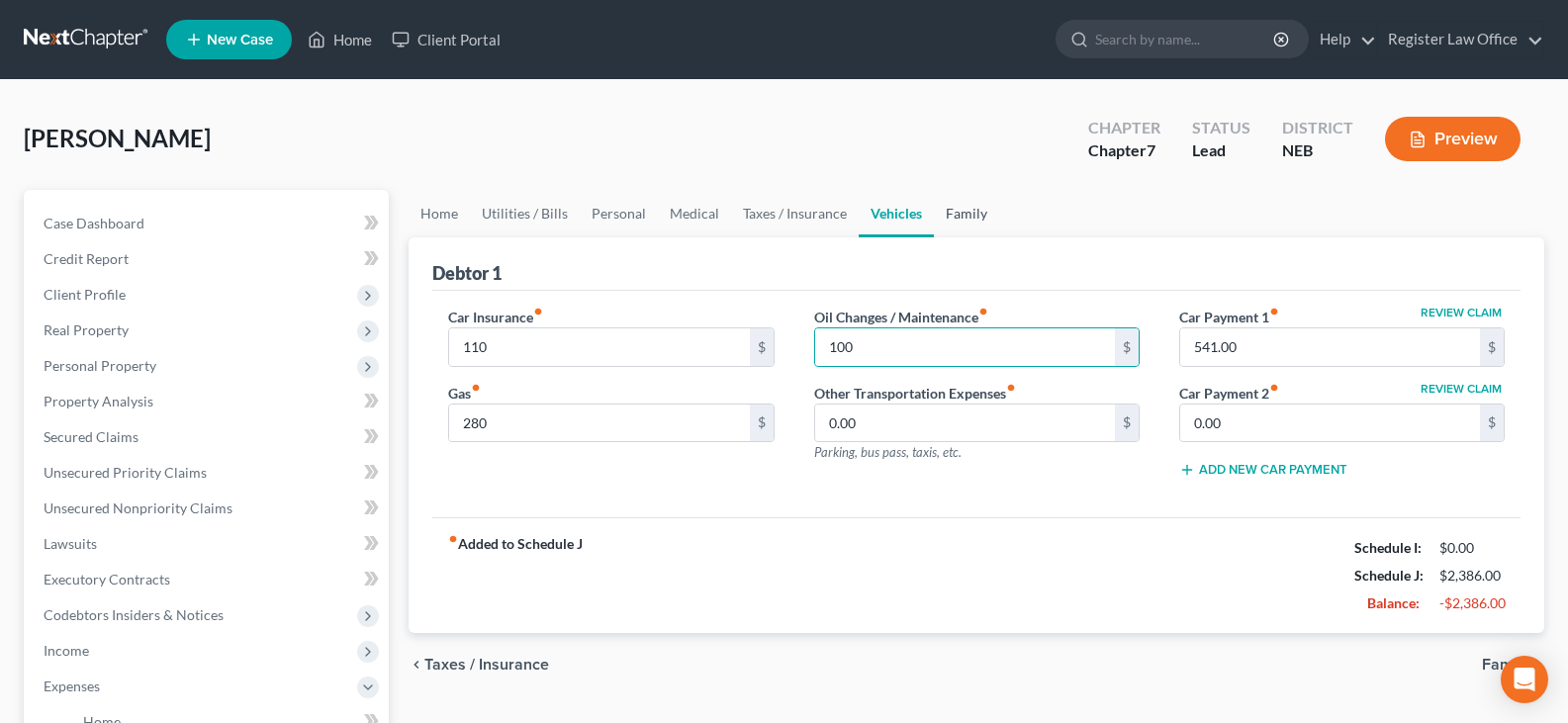 click on "Family" at bounding box center [967, 214] 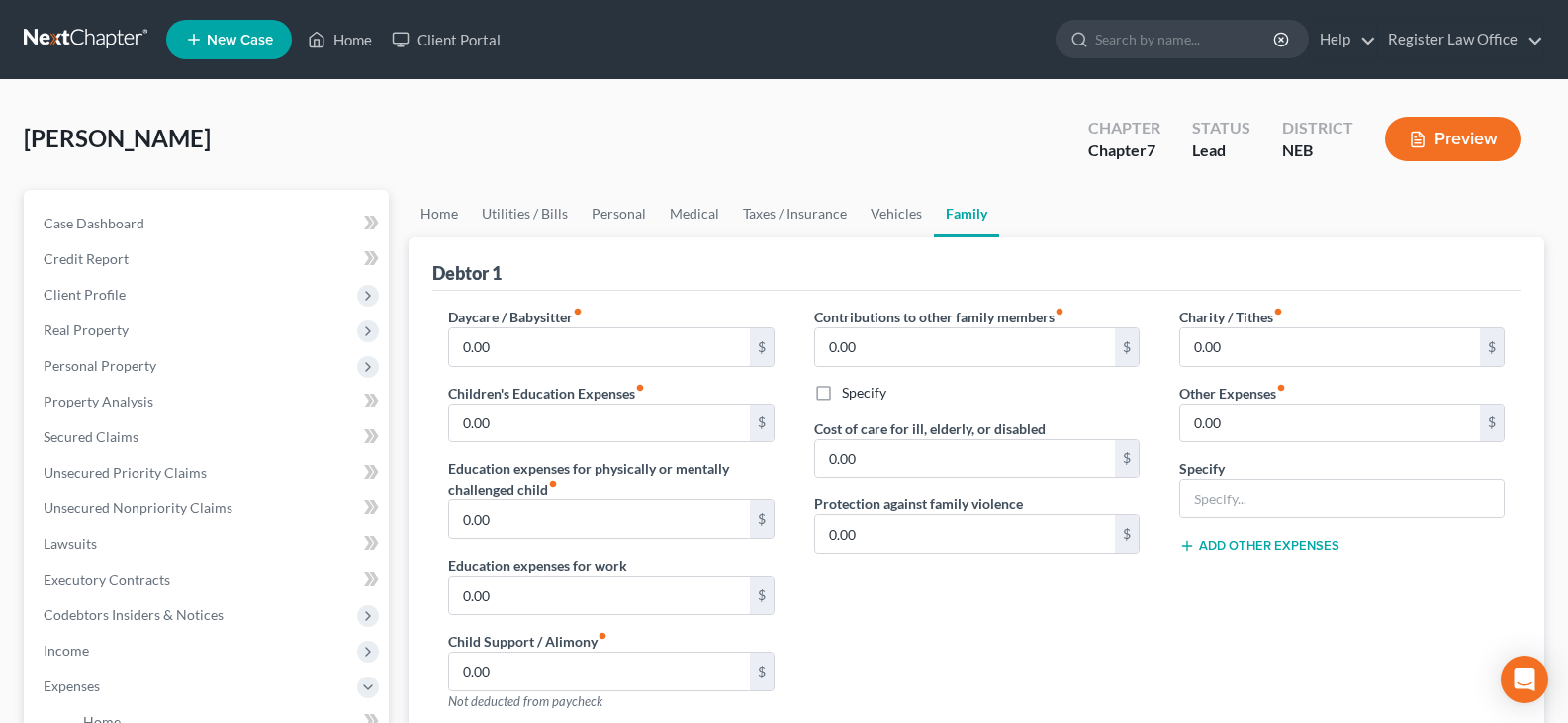 scroll, scrollTop: 99, scrollLeft: 0, axis: vertical 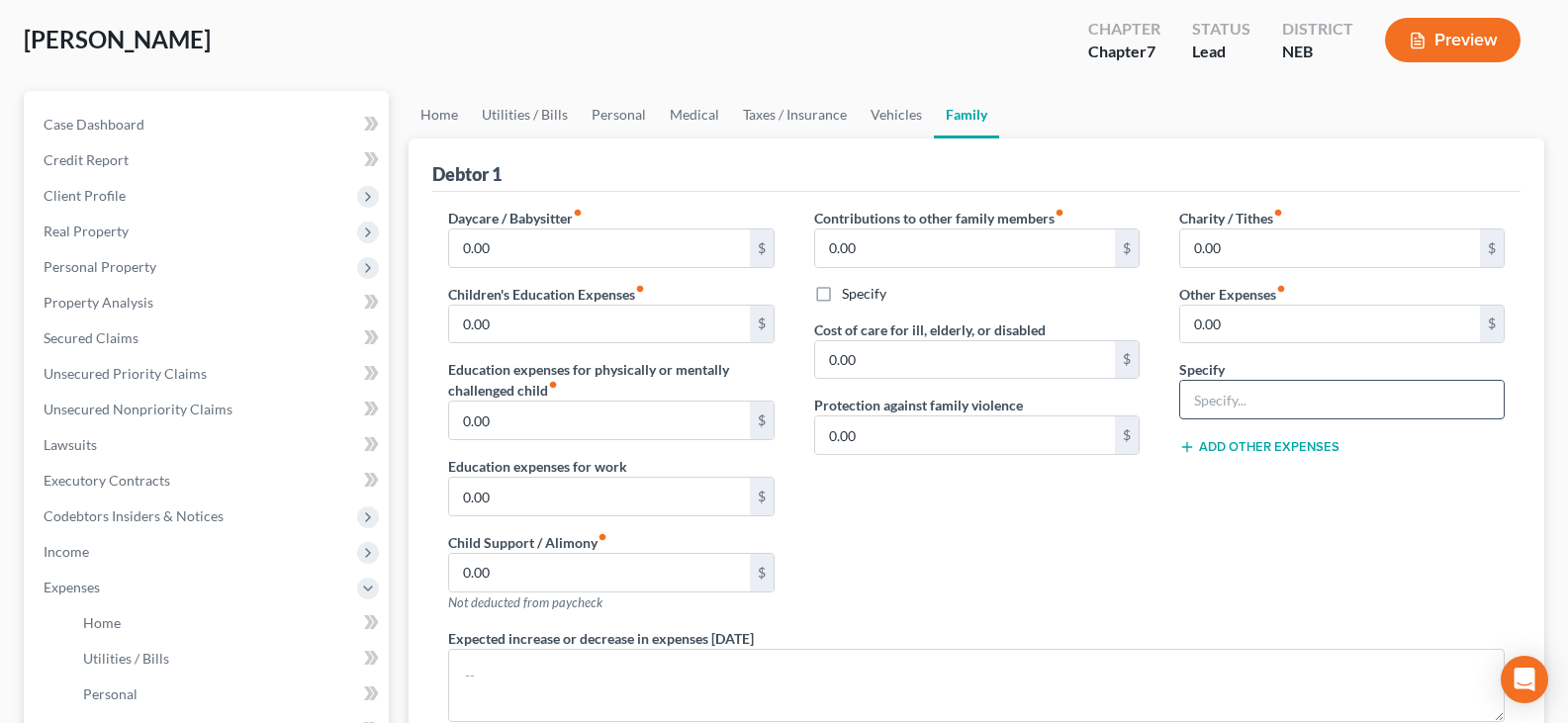 click at bounding box center (1341, 400) 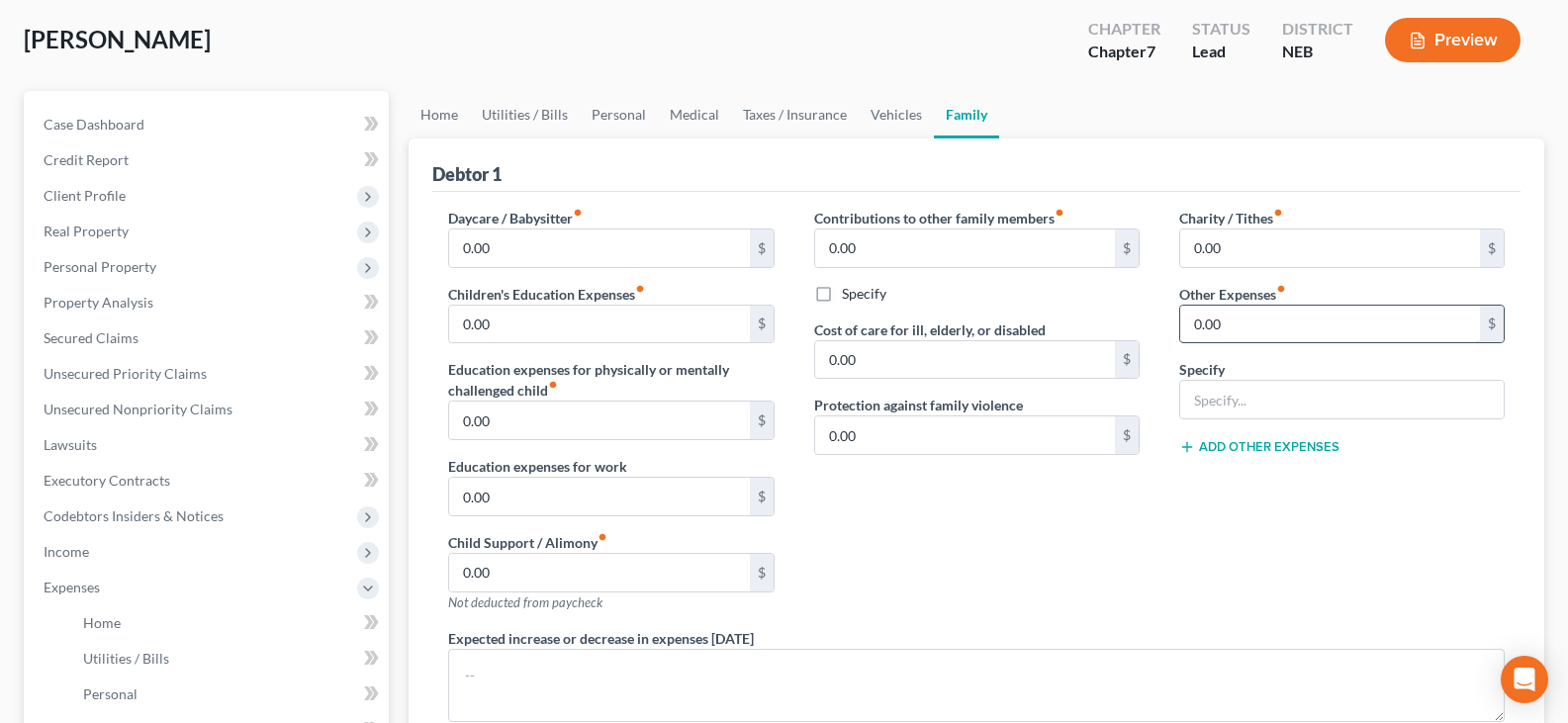 click on "0.00" at bounding box center (1330, 324) 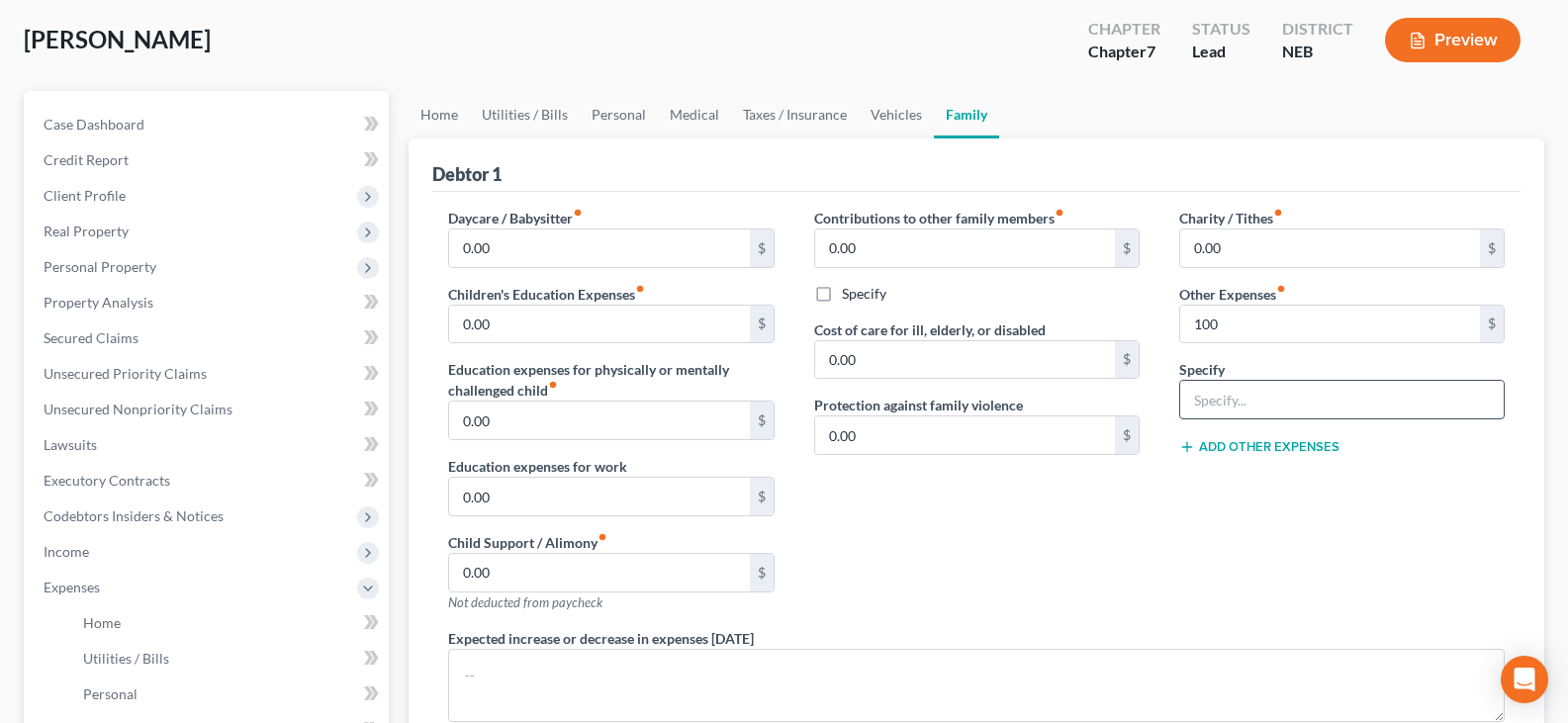 click at bounding box center [1341, 400] 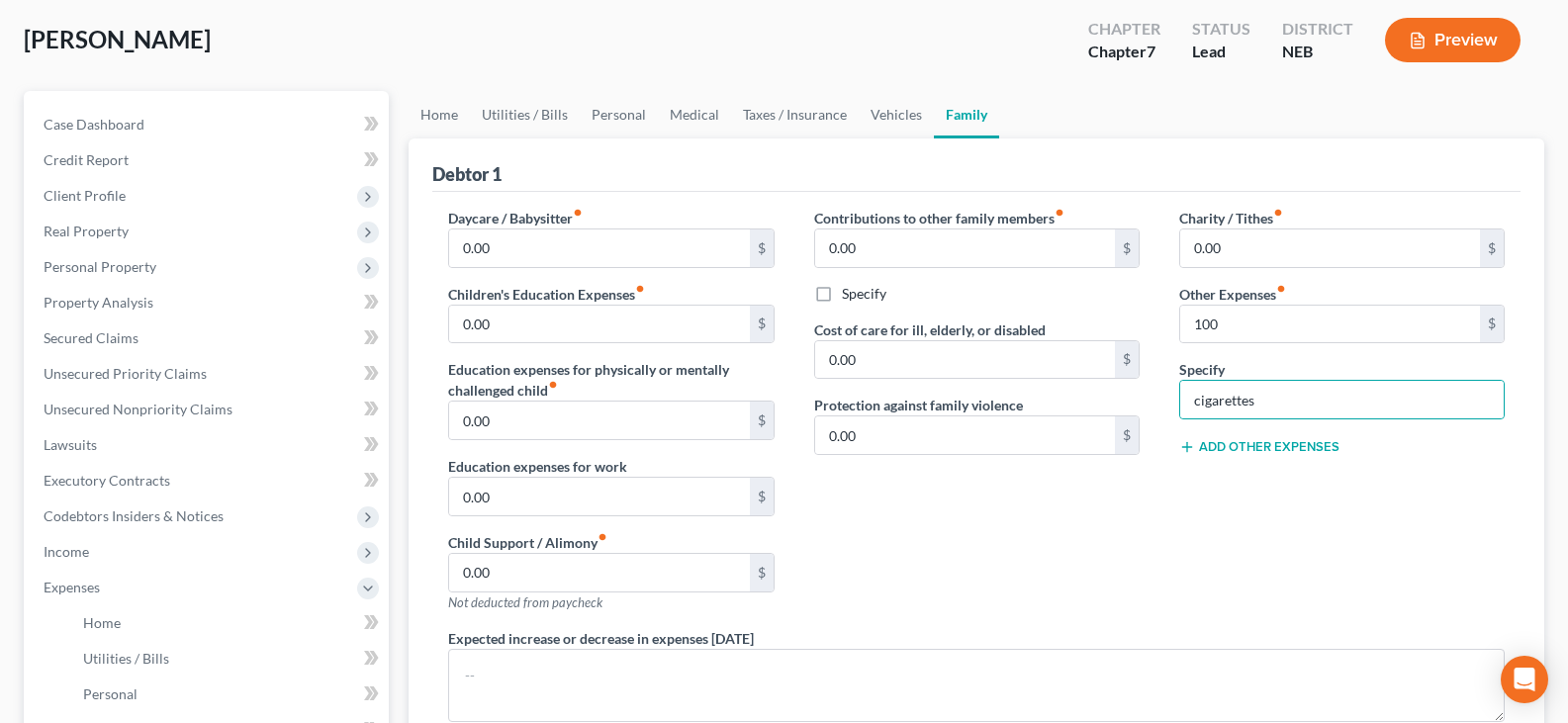 click on "Charity / Tithes  fiber_manual_record 0.00 $ Other Expenses  fiber_manual_record 100 $ Specify cigarettes Add Other Expenses" at bounding box center [1341, 417] 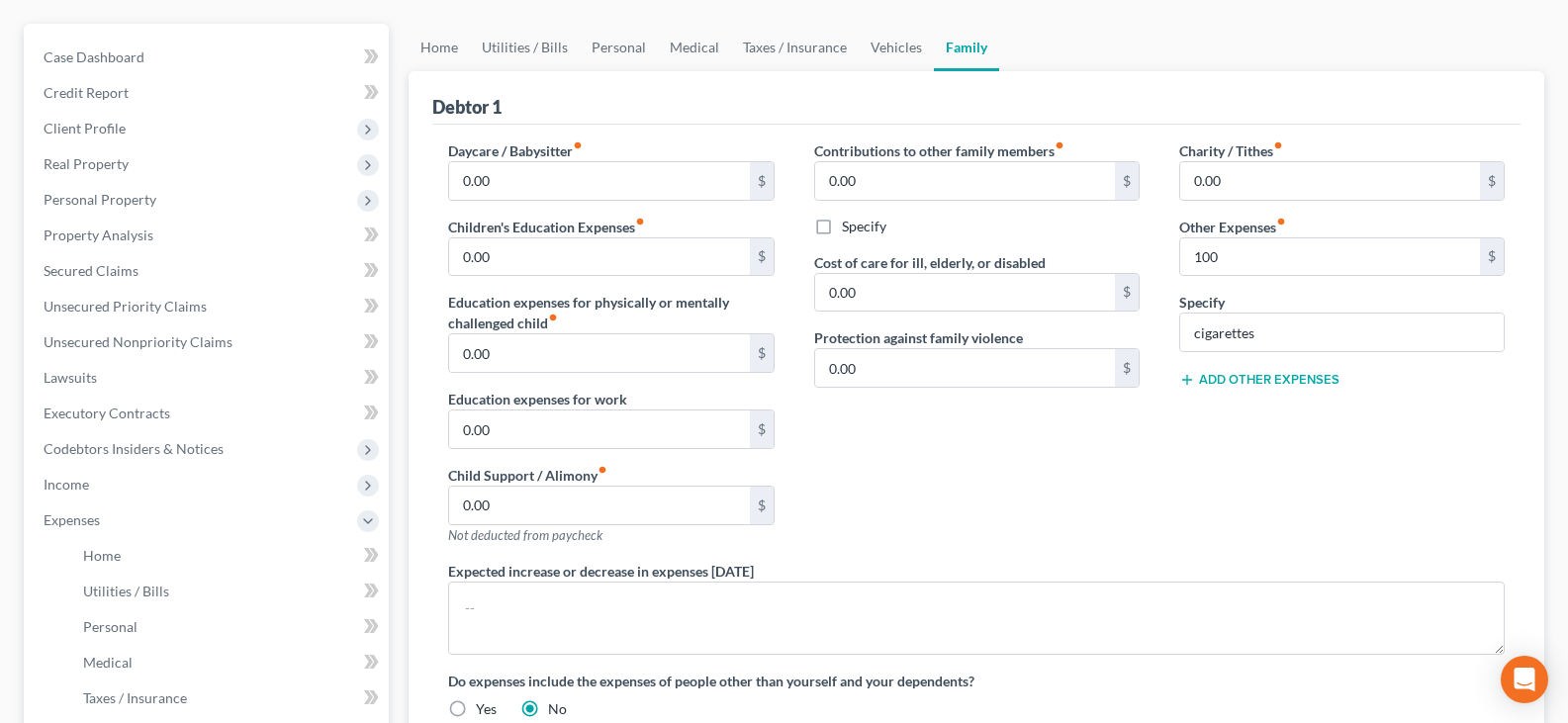scroll, scrollTop: 99, scrollLeft: 0, axis: vertical 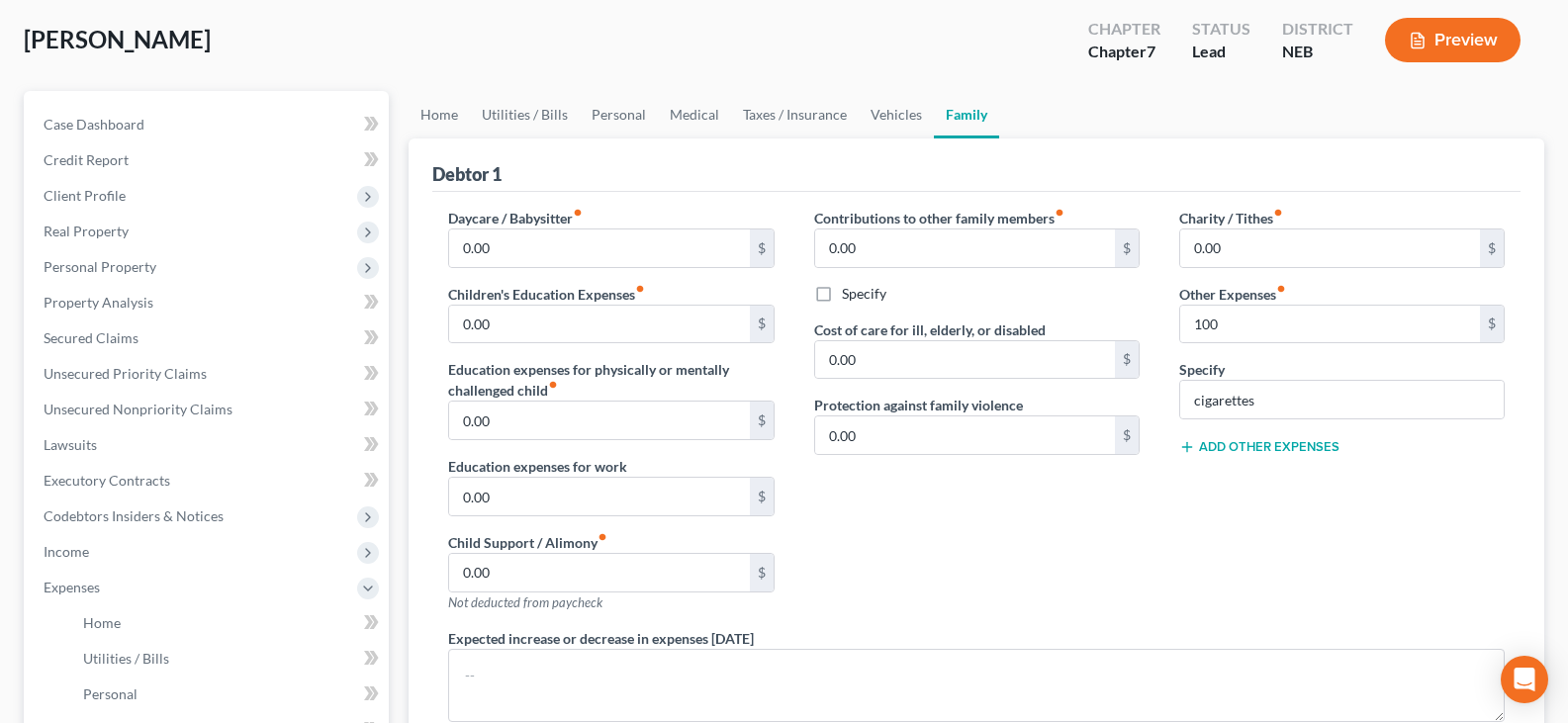 click on "Add Other Expenses" at bounding box center (1259, 447) 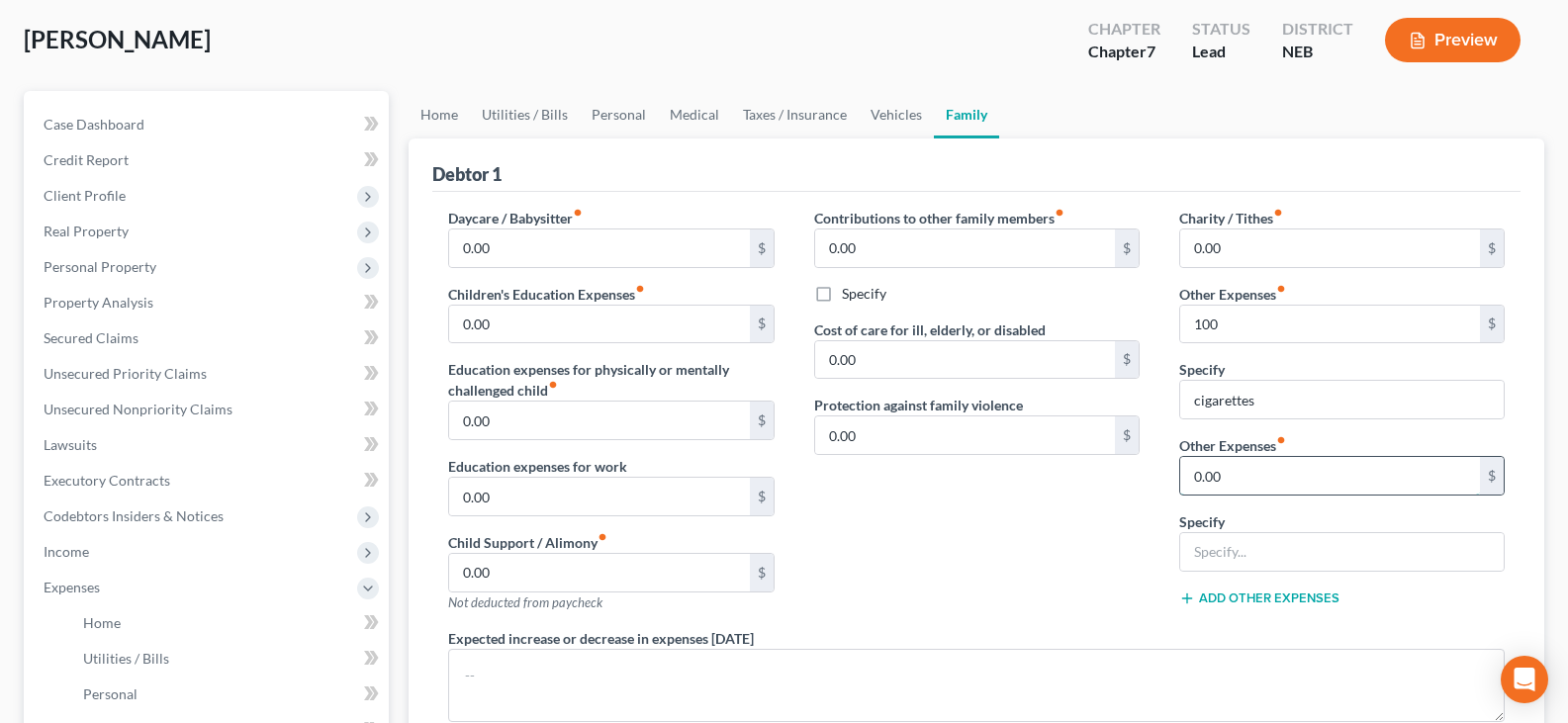click on "0.00" at bounding box center [1330, 476] 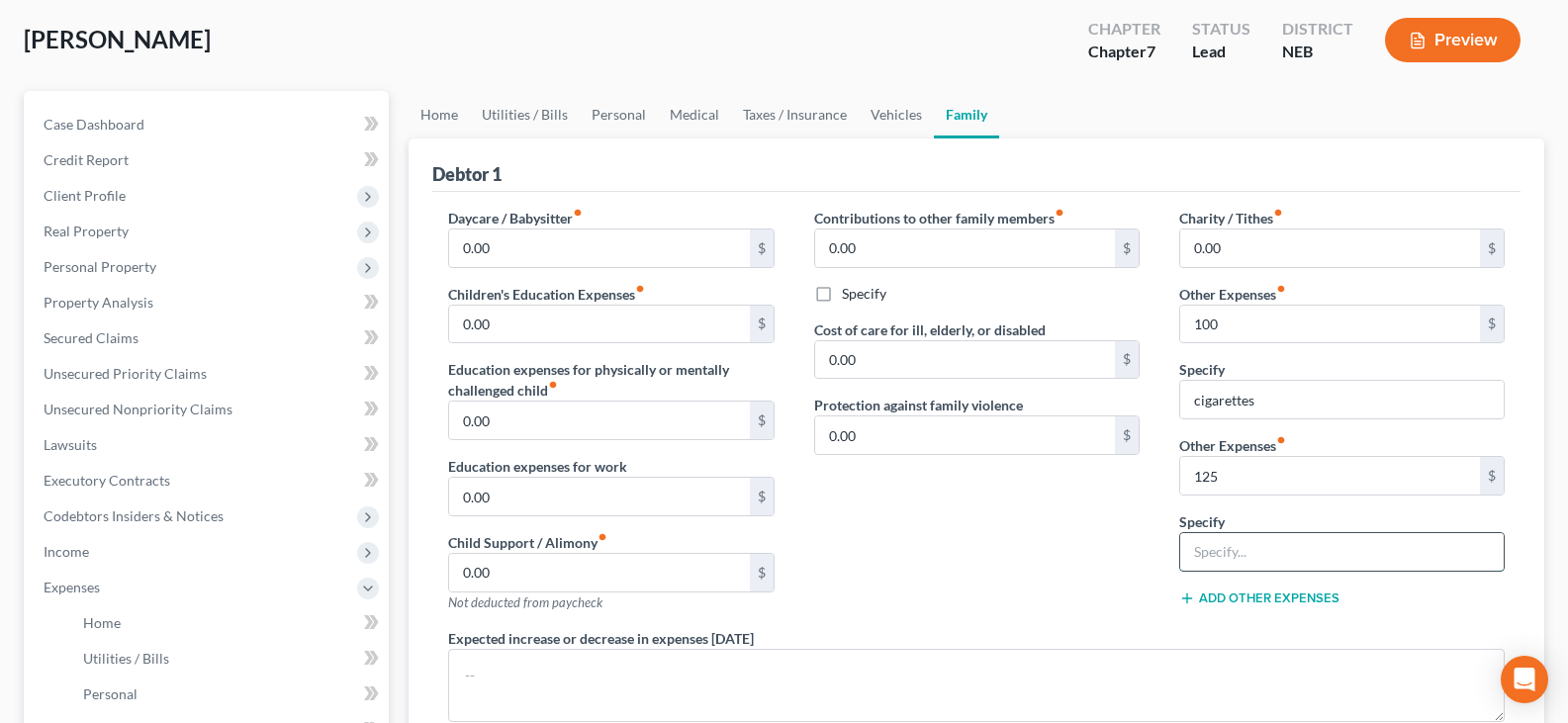 click at bounding box center (1341, 552) 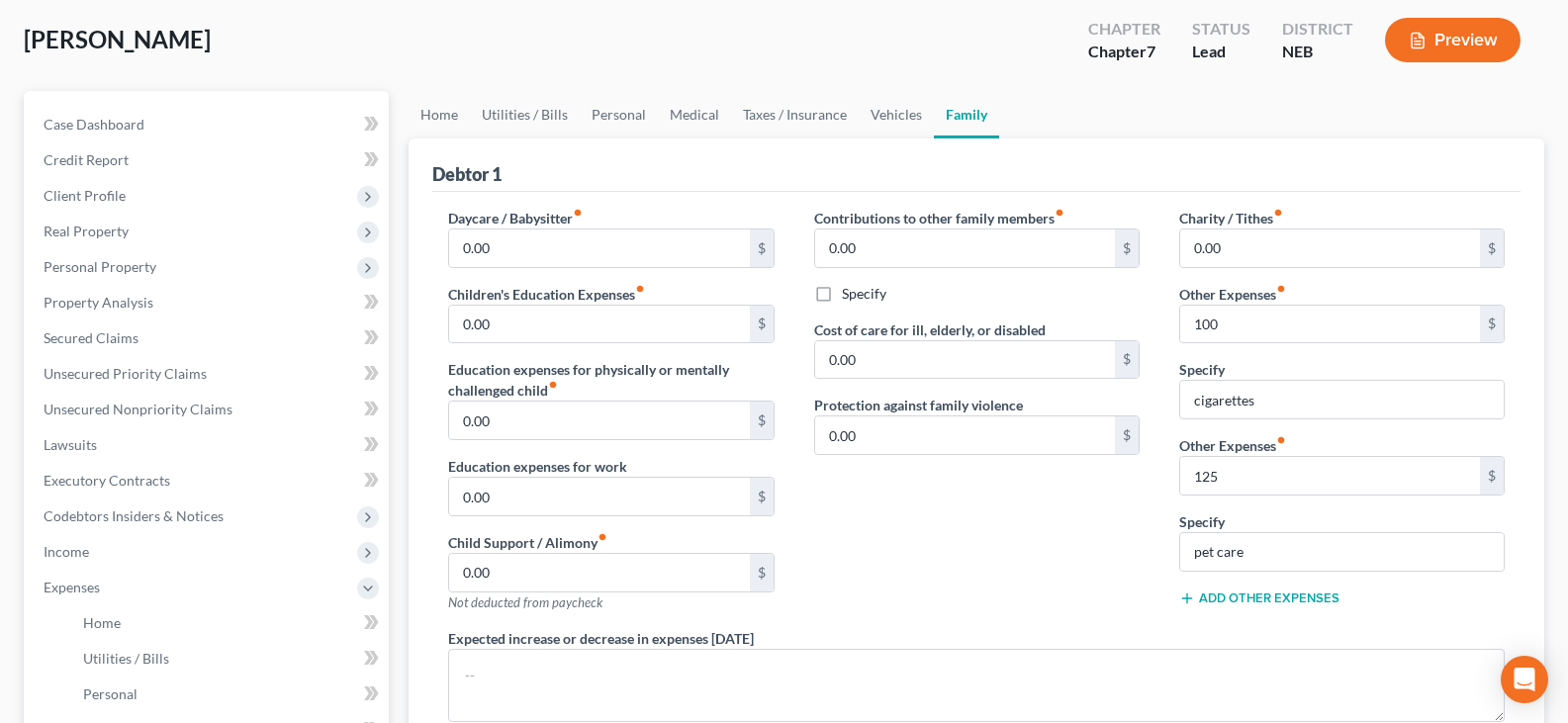 click on "Contributions to other family members  fiber_manual_record 0.00 $ Specify Cost of care for ill, elderly, or disabled 0.00 $ Protection against family violence 0.00 $" at bounding box center (976, 417) 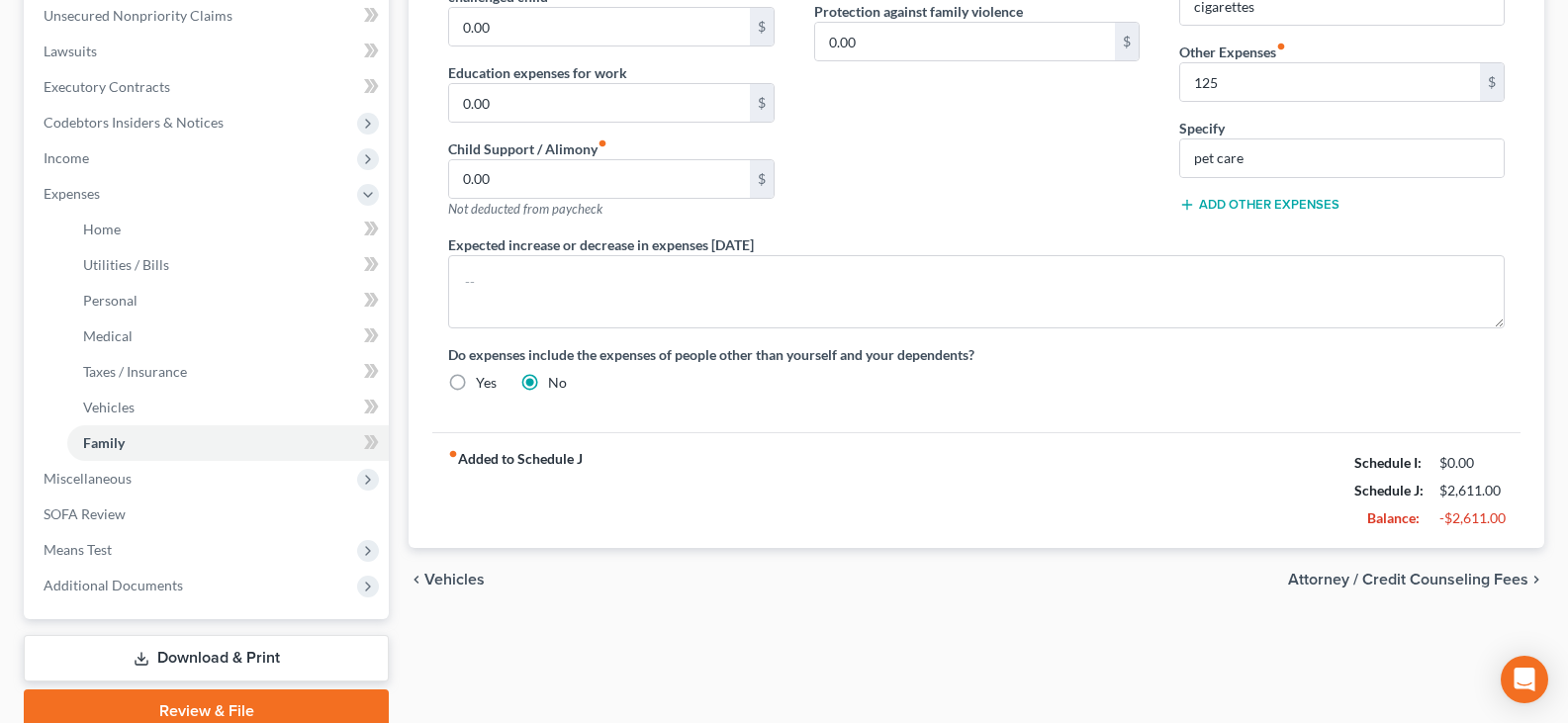 scroll, scrollTop: 495, scrollLeft: 0, axis: vertical 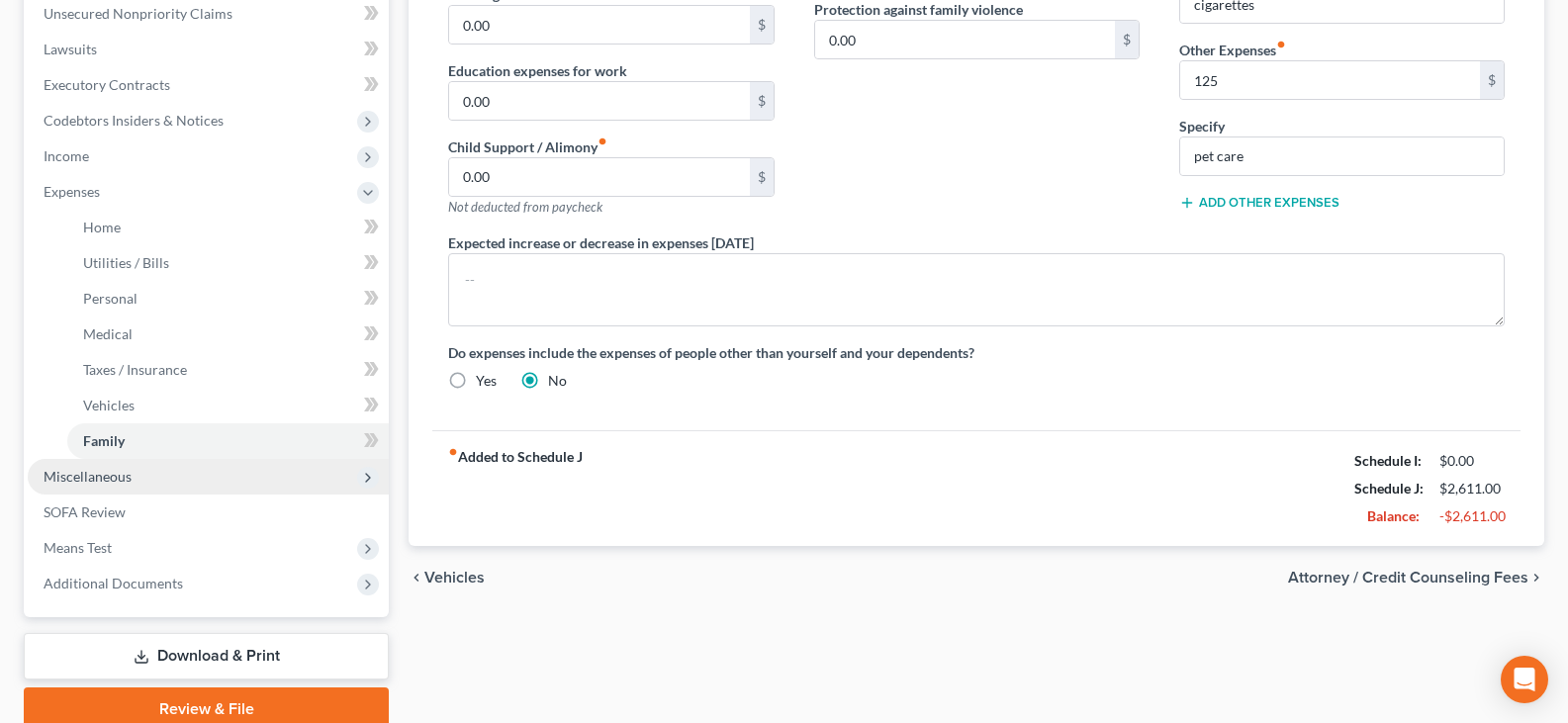 click on "Miscellaneous" at bounding box center (208, 477) 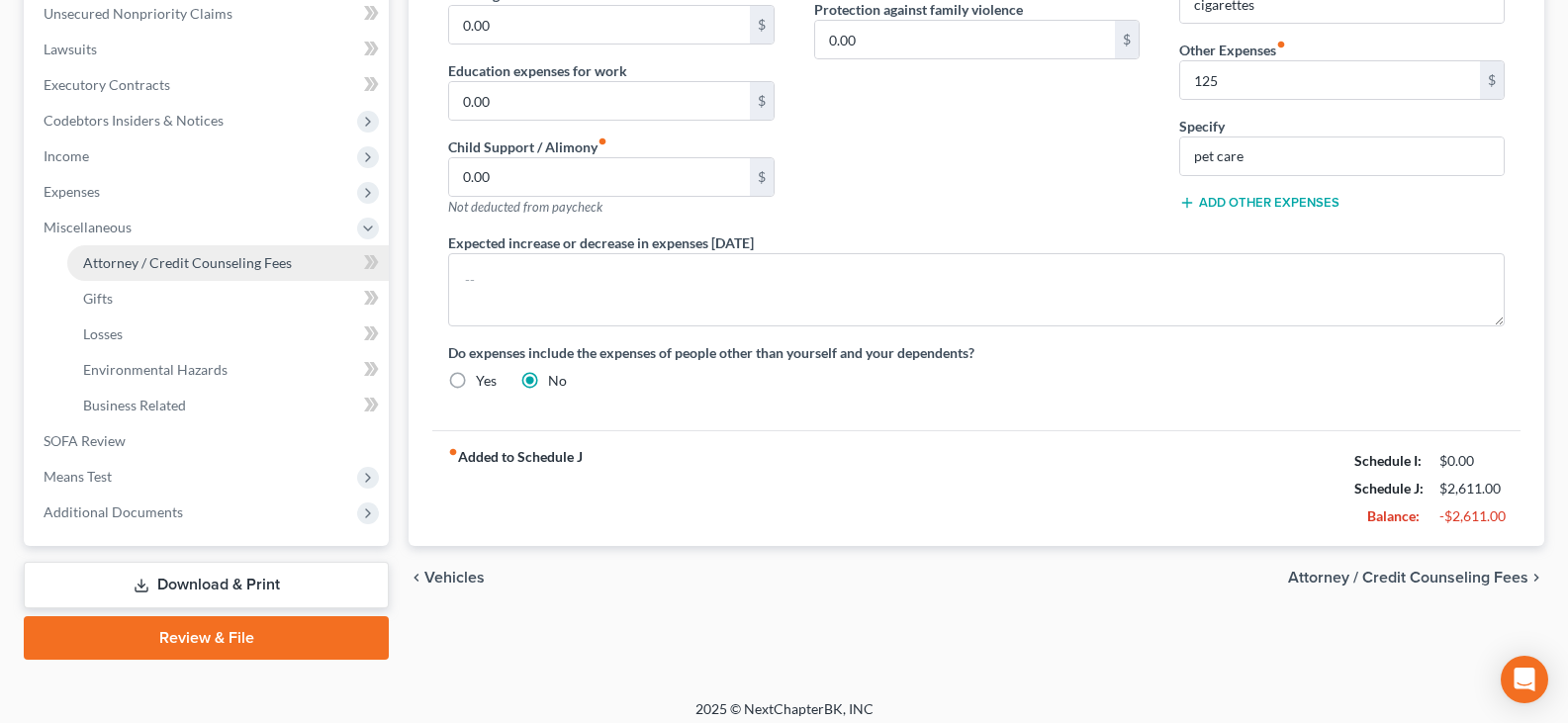 click on "Attorney / Credit Counseling Fees" at bounding box center [187, 262] 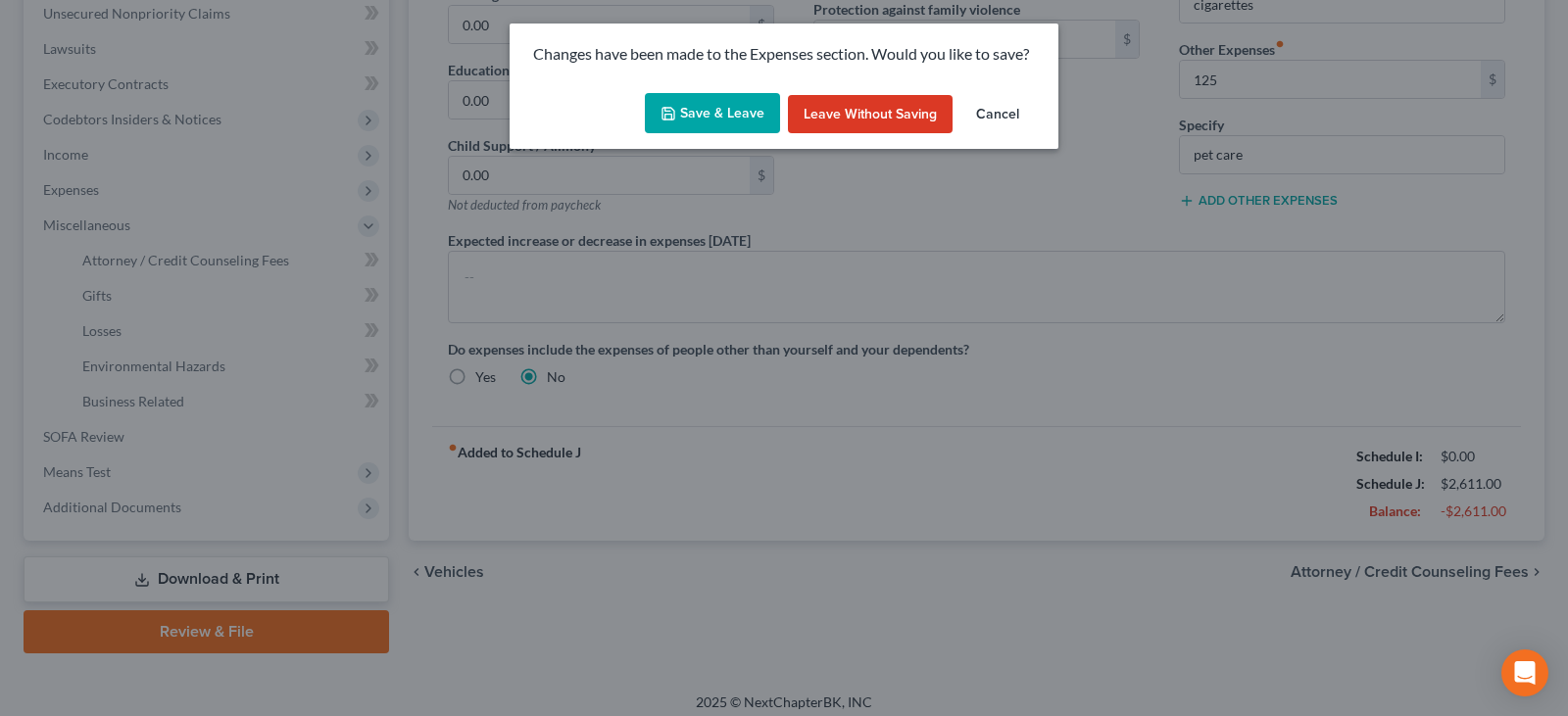 click on "Save & Leave" at bounding box center [712, 114] 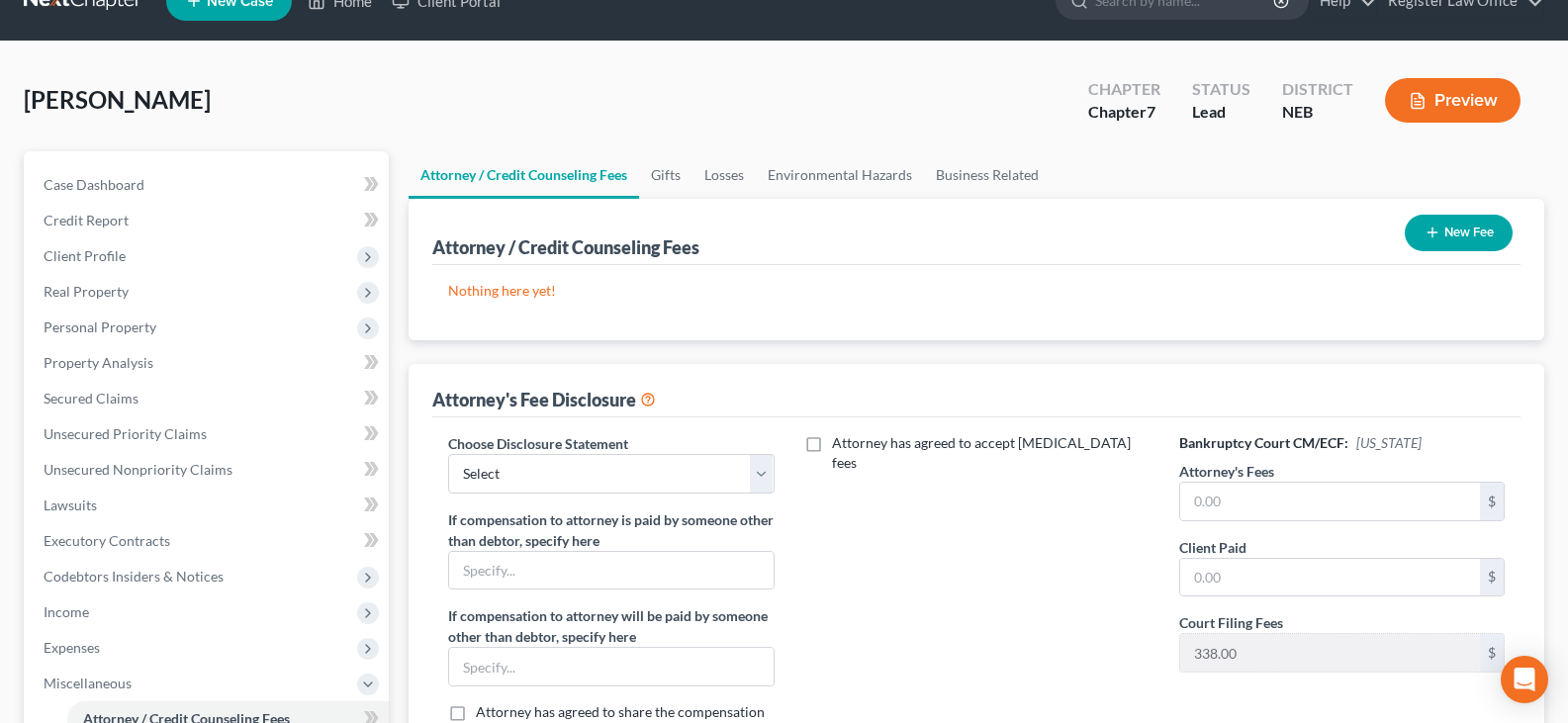 scroll, scrollTop: 0, scrollLeft: 0, axis: both 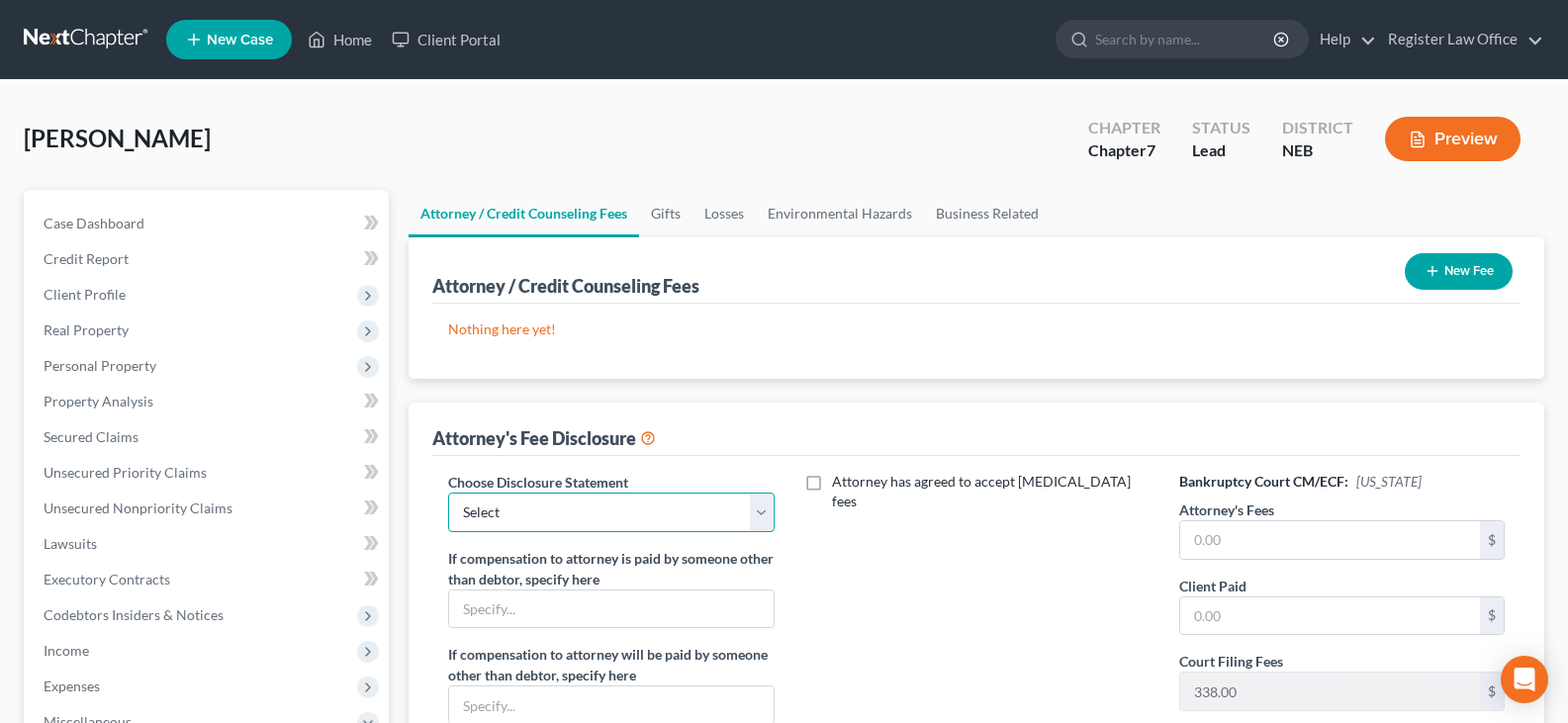 click on "Select Register Law Office" at bounding box center [610, 512] 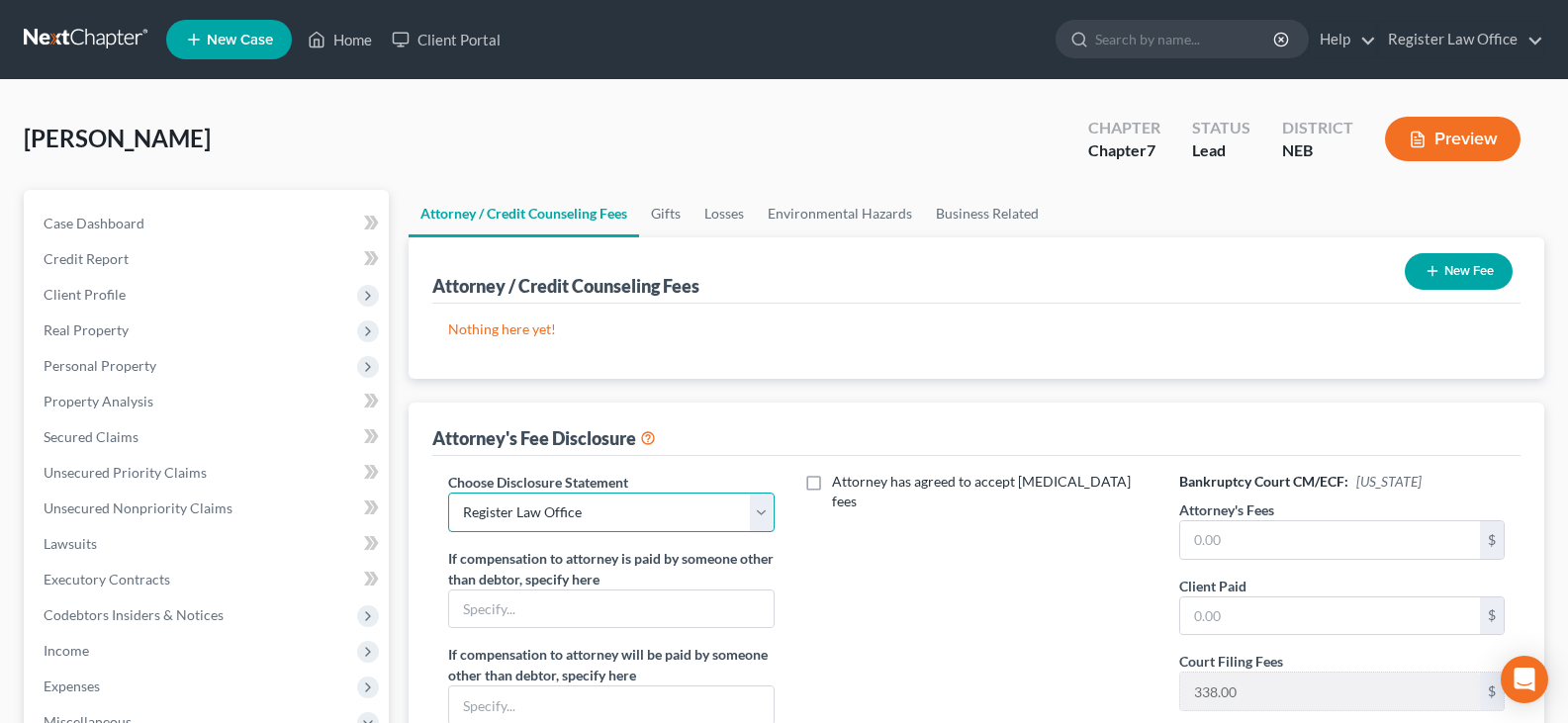 click on "Select Register Law Office" at bounding box center (610, 512) 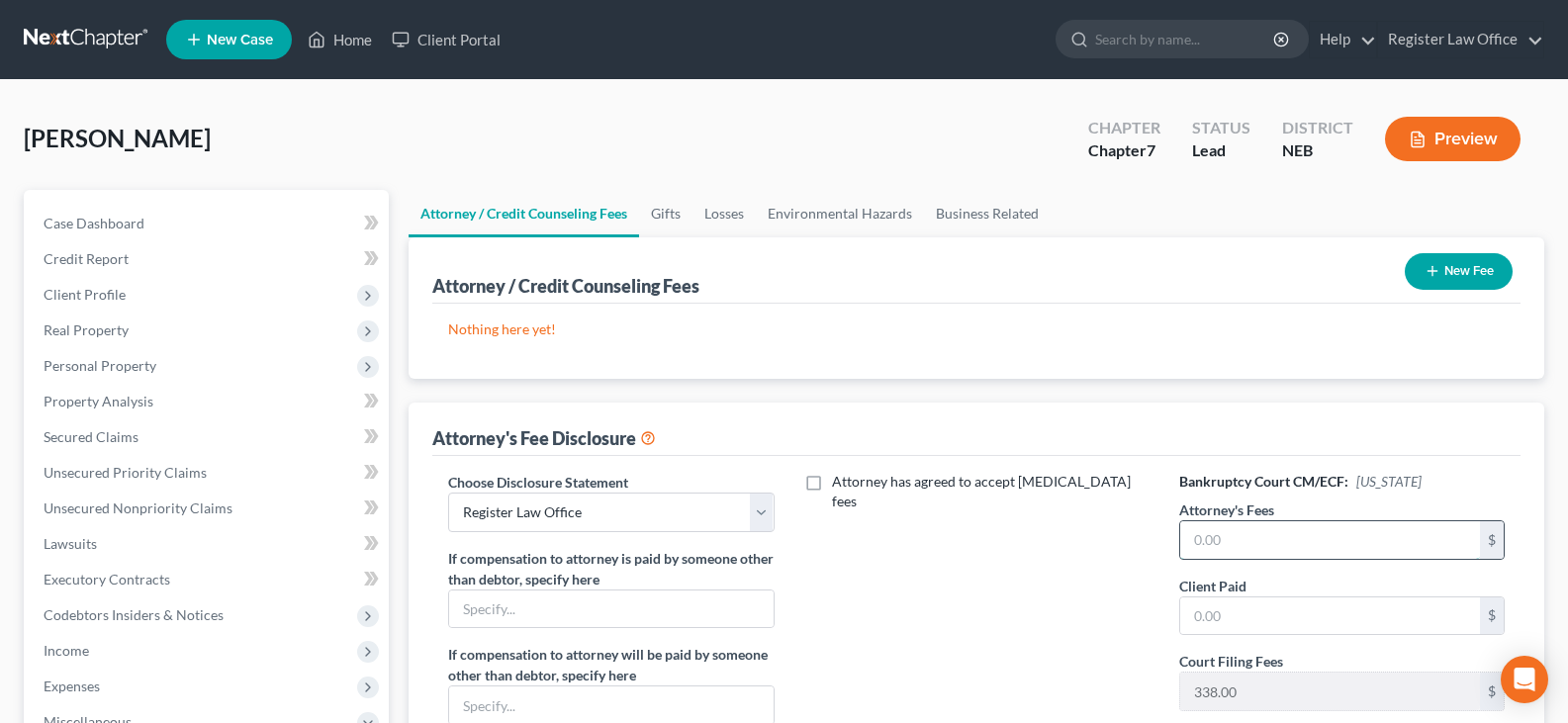 click at bounding box center [1330, 540] 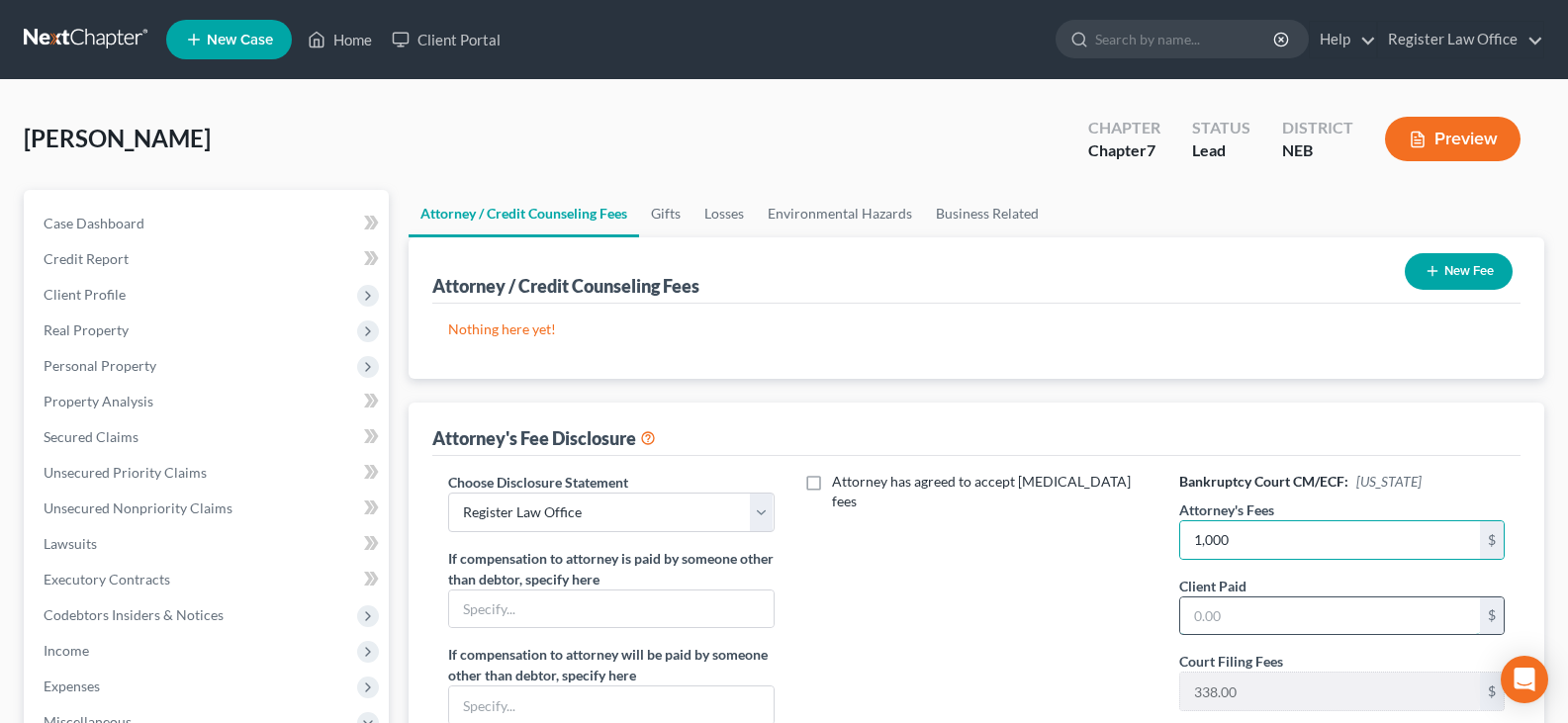 click at bounding box center [1330, 616] 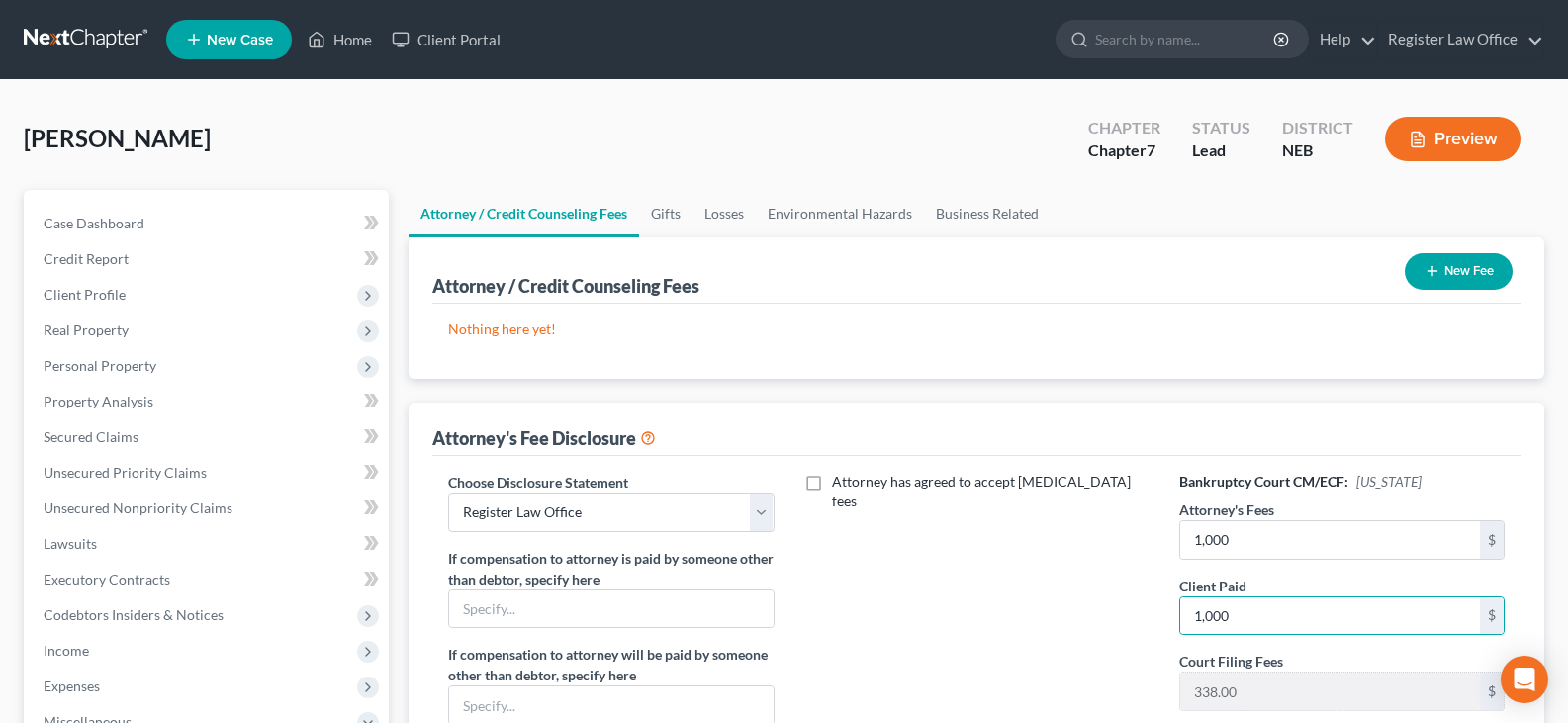 click on "Attorney has agreed to accept [MEDICAL_DATA] fees" at bounding box center (976, 645) 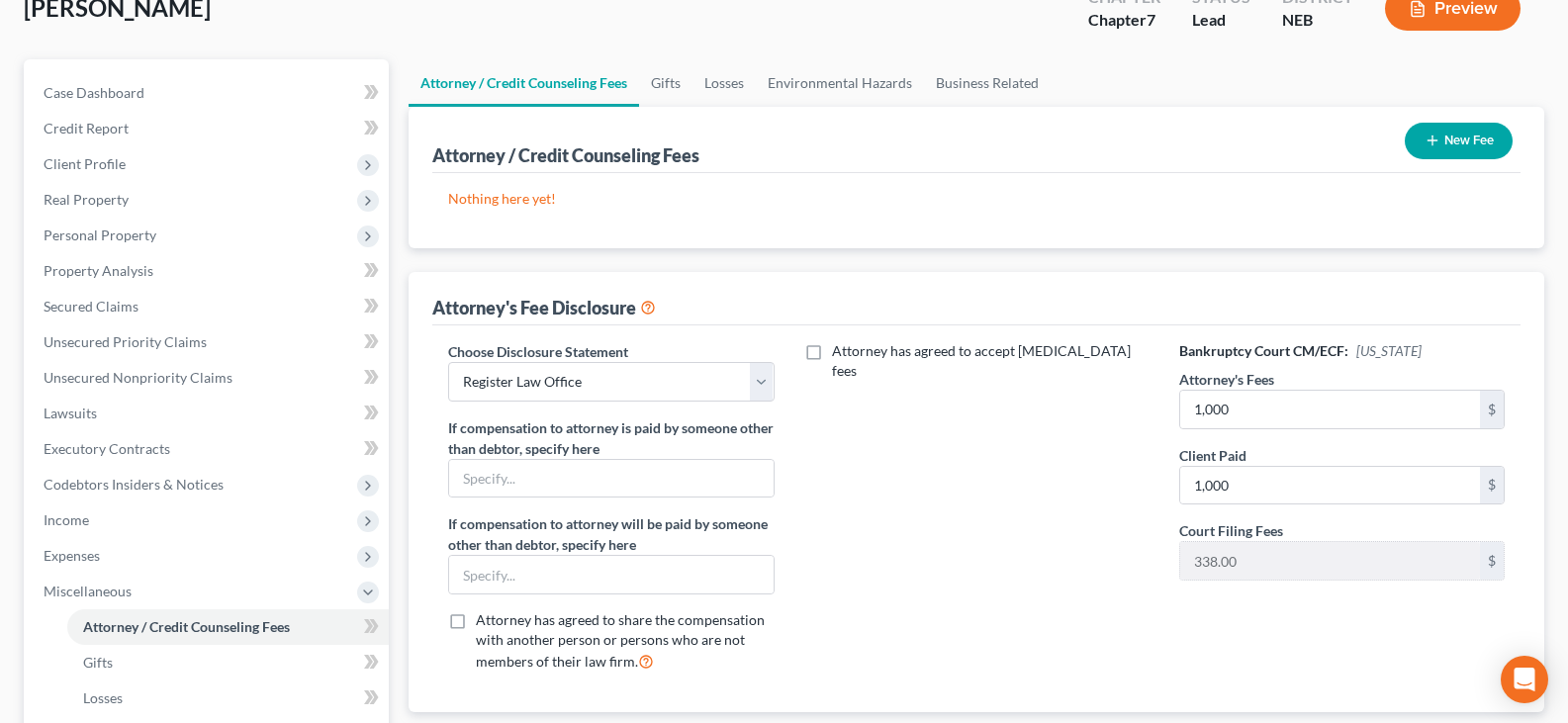 scroll, scrollTop: 396, scrollLeft: 0, axis: vertical 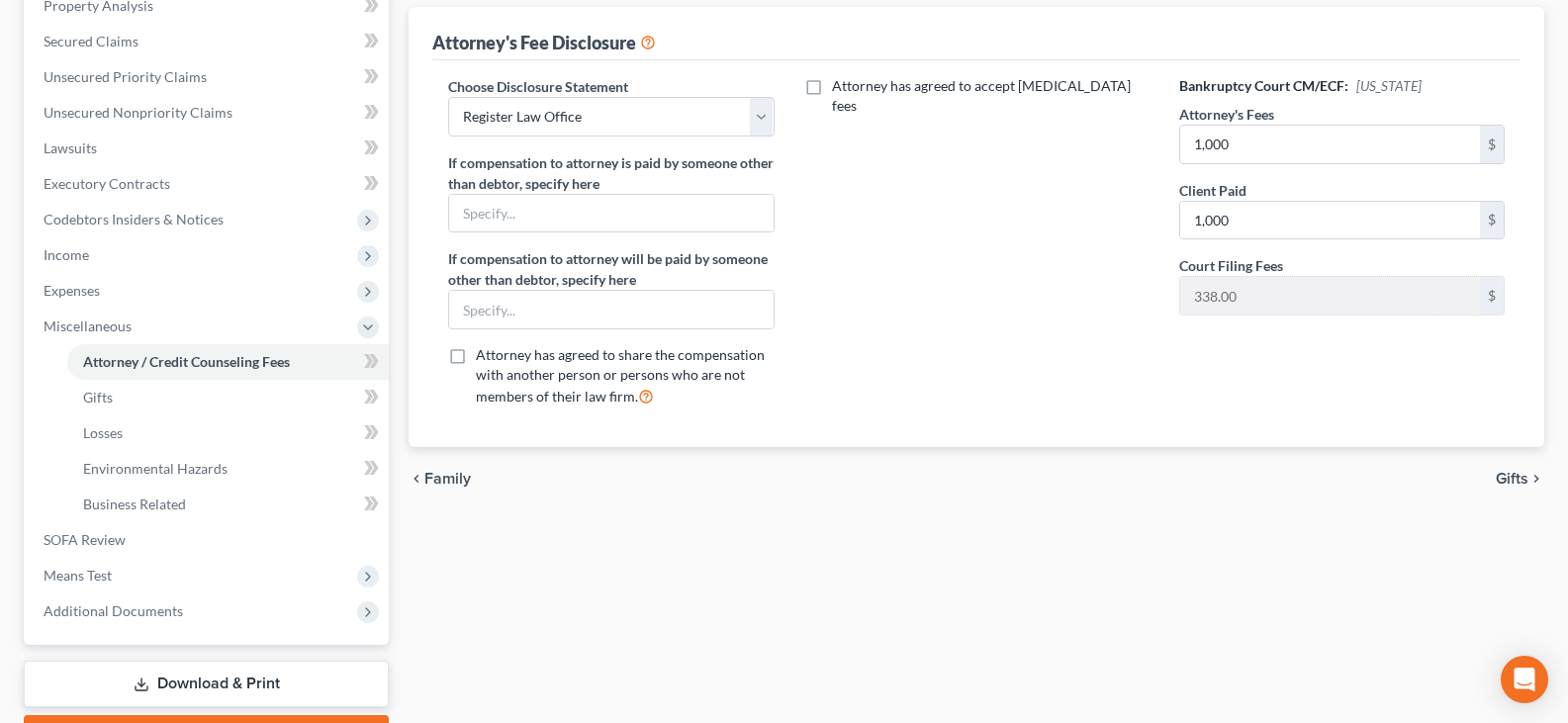 drag, startPoint x: 941, startPoint y: 454, endPoint x: 497, endPoint y: 438, distance: 444.28819 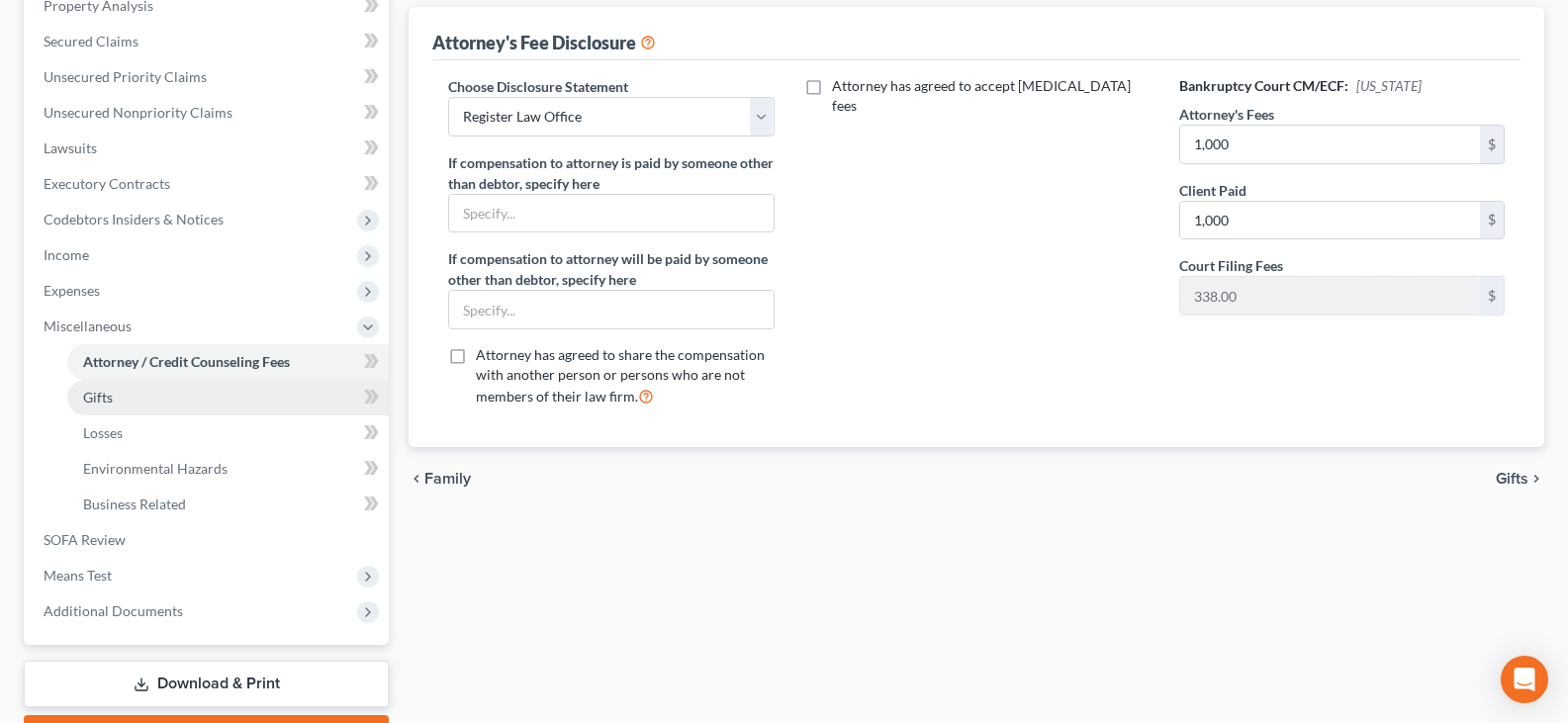 click on "Gifts" at bounding box center (228, 398) 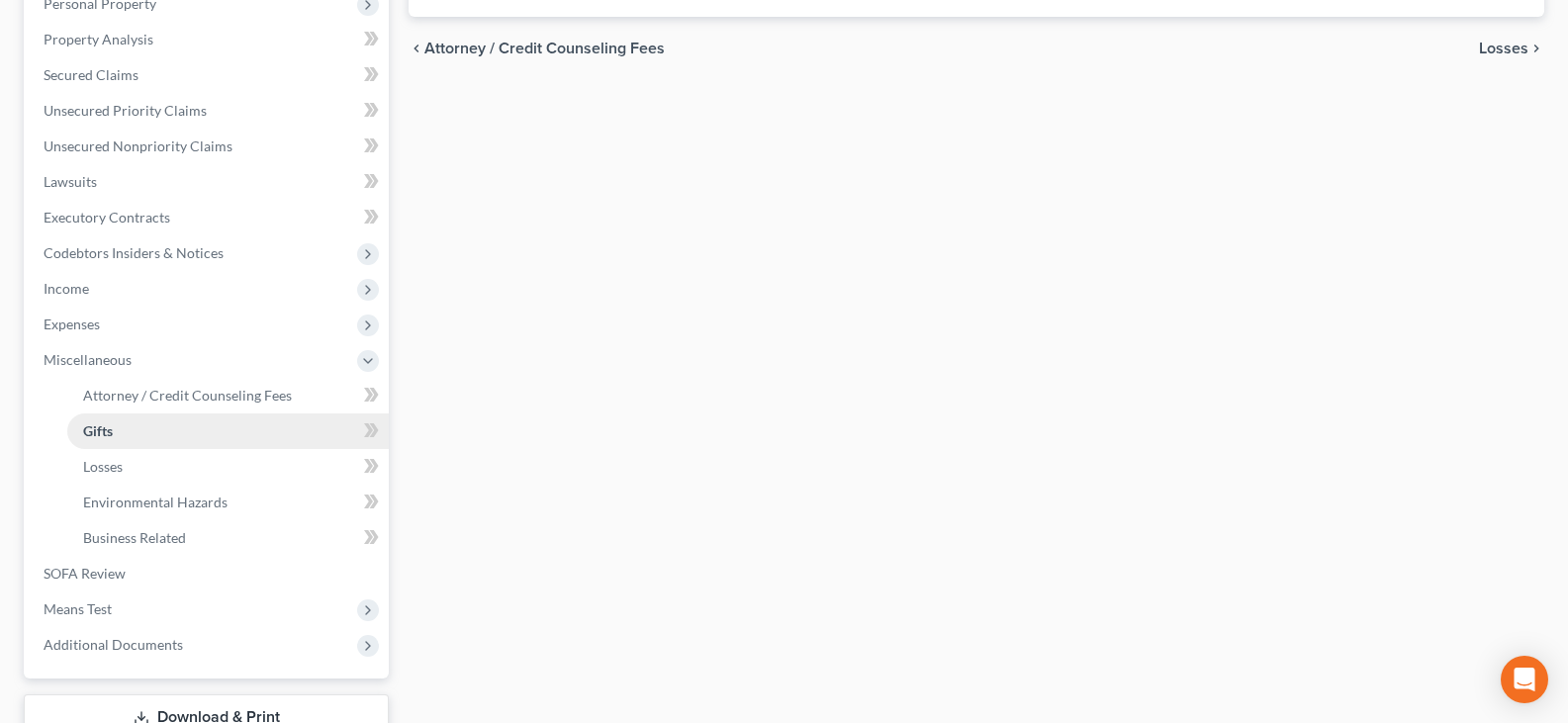 scroll, scrollTop: 495, scrollLeft: 0, axis: vertical 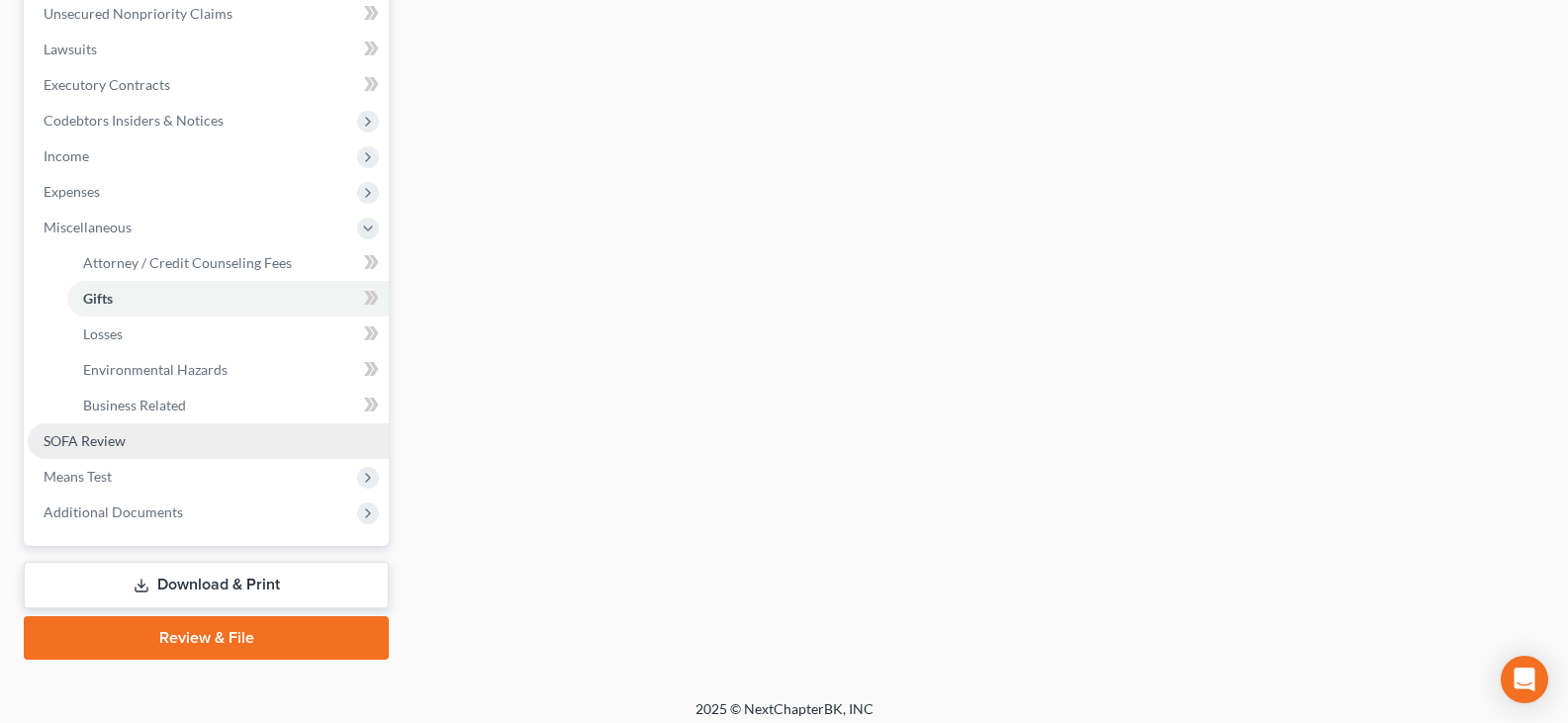 click on "SOFA Review" at bounding box center [208, 441] 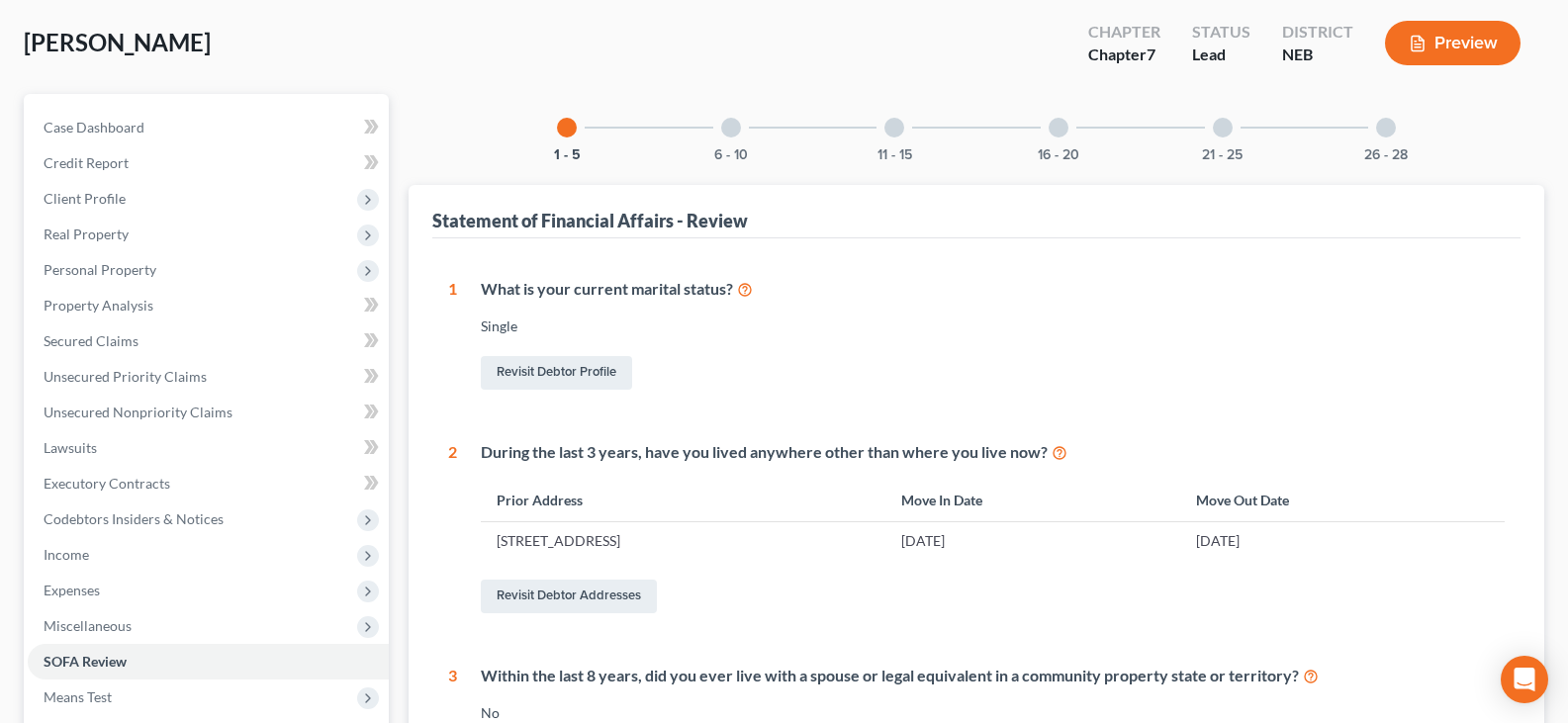scroll, scrollTop: 95, scrollLeft: 0, axis: vertical 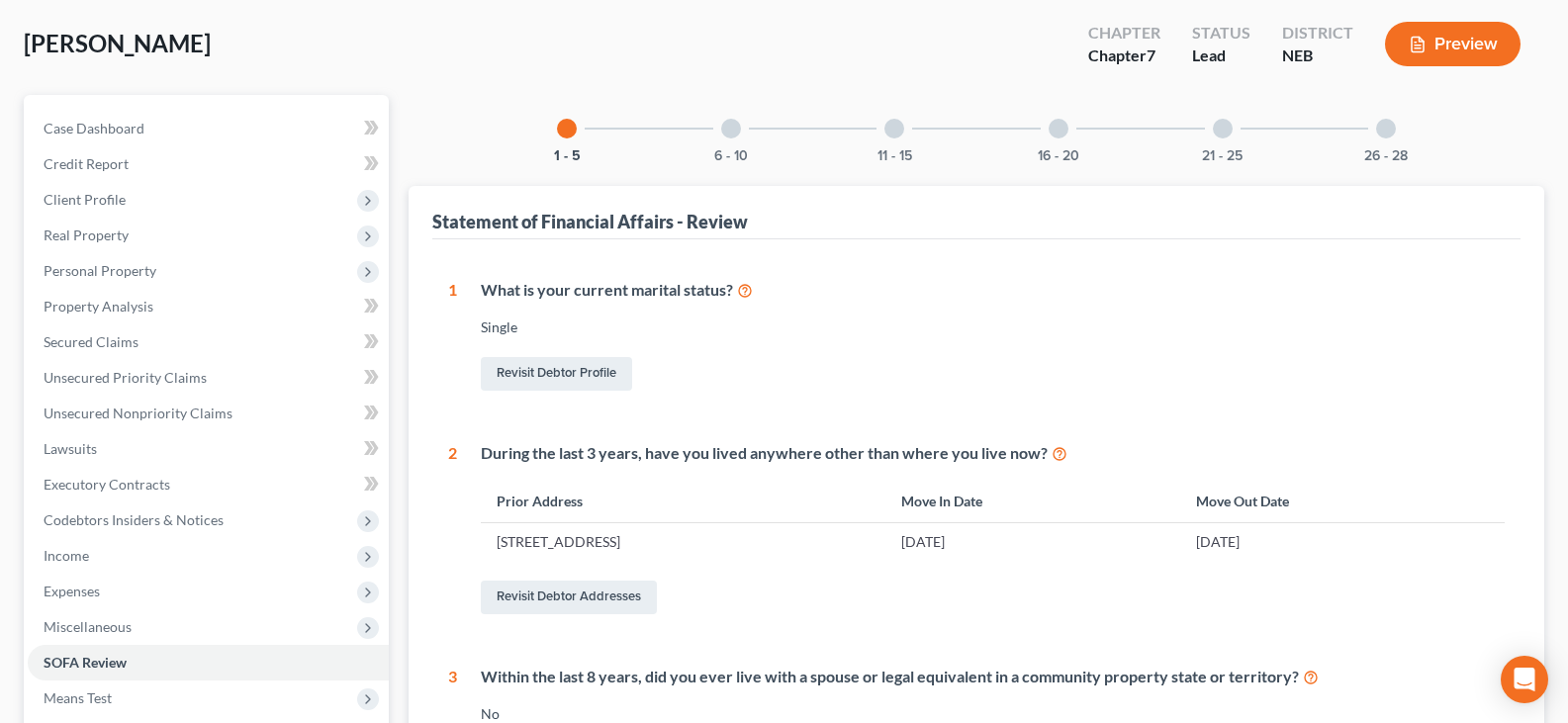 click at bounding box center (731, 129) 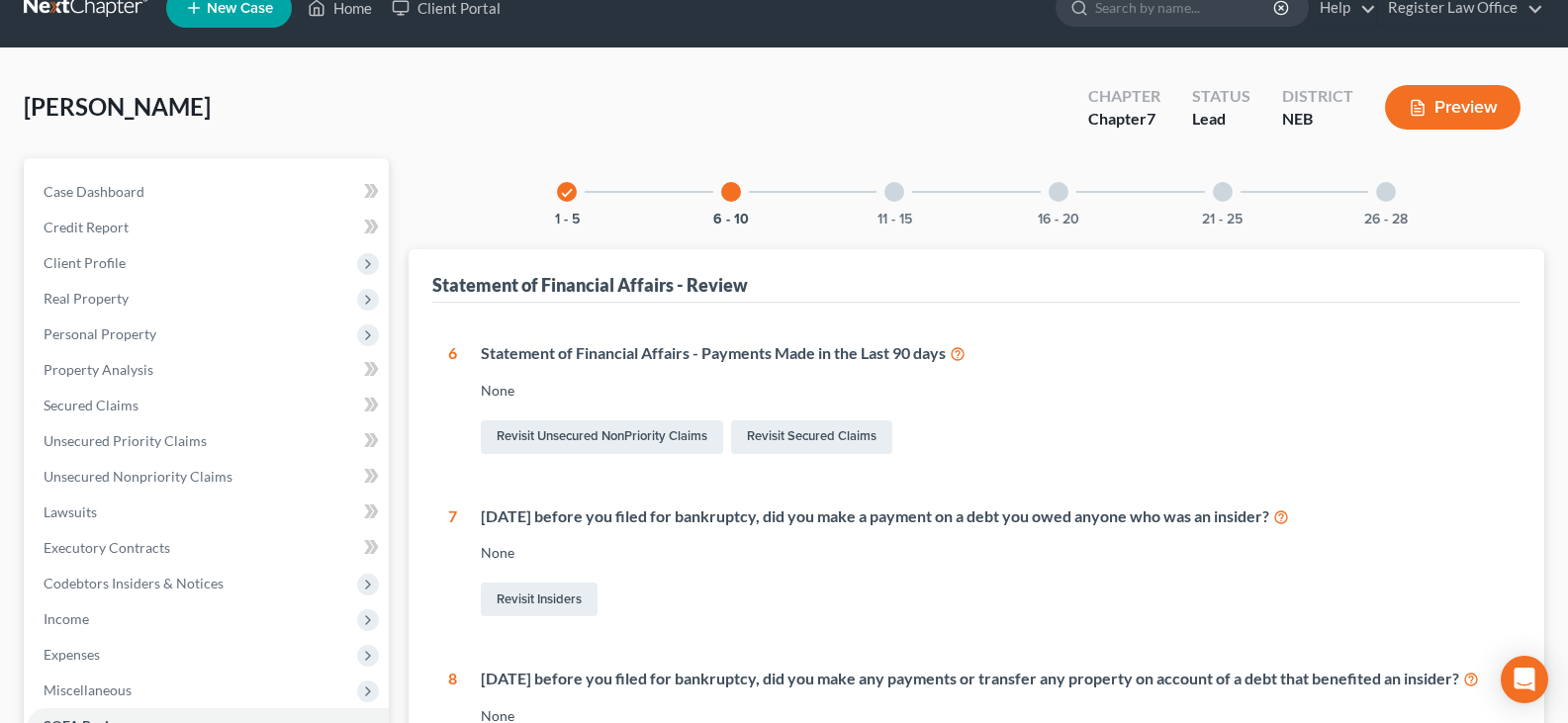 scroll, scrollTop: 0, scrollLeft: 0, axis: both 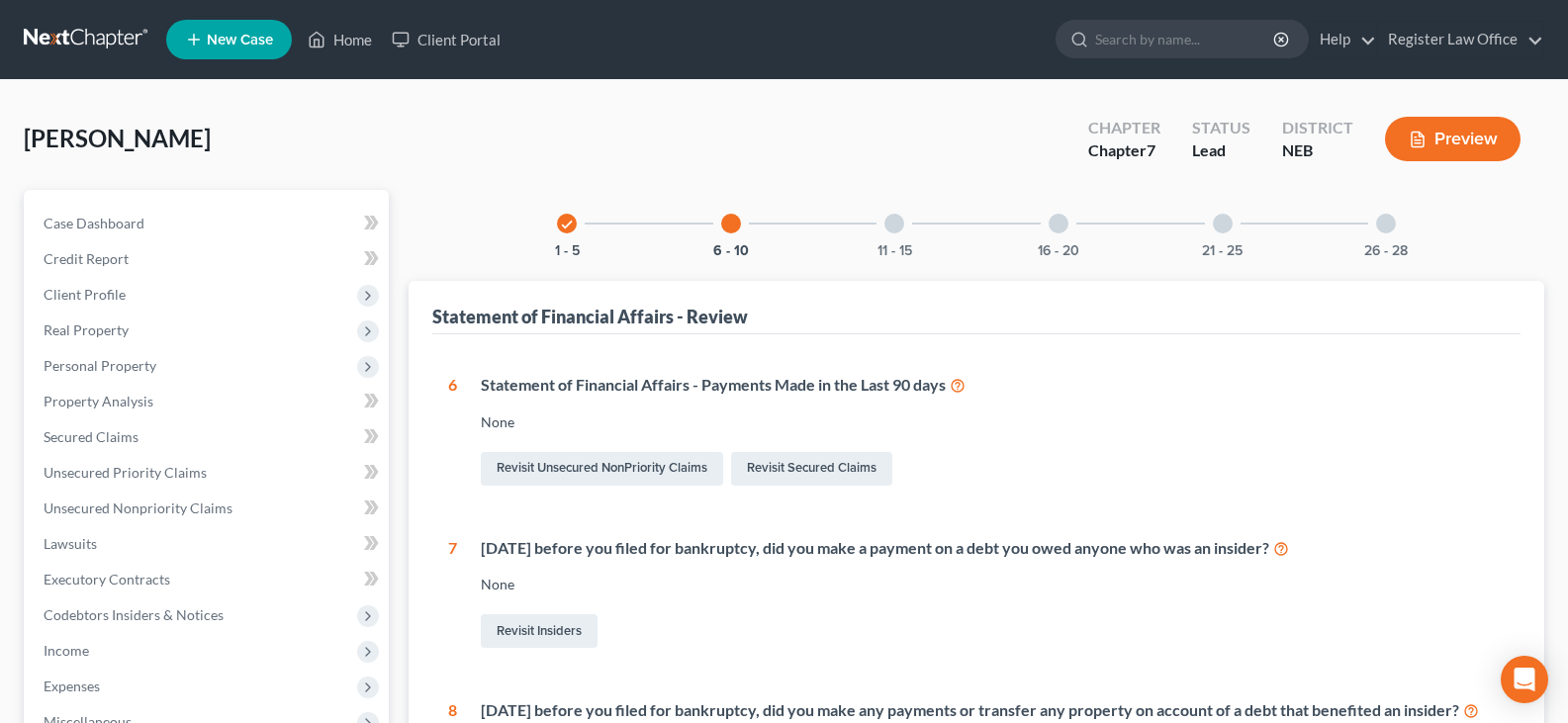 click at bounding box center [894, 224] 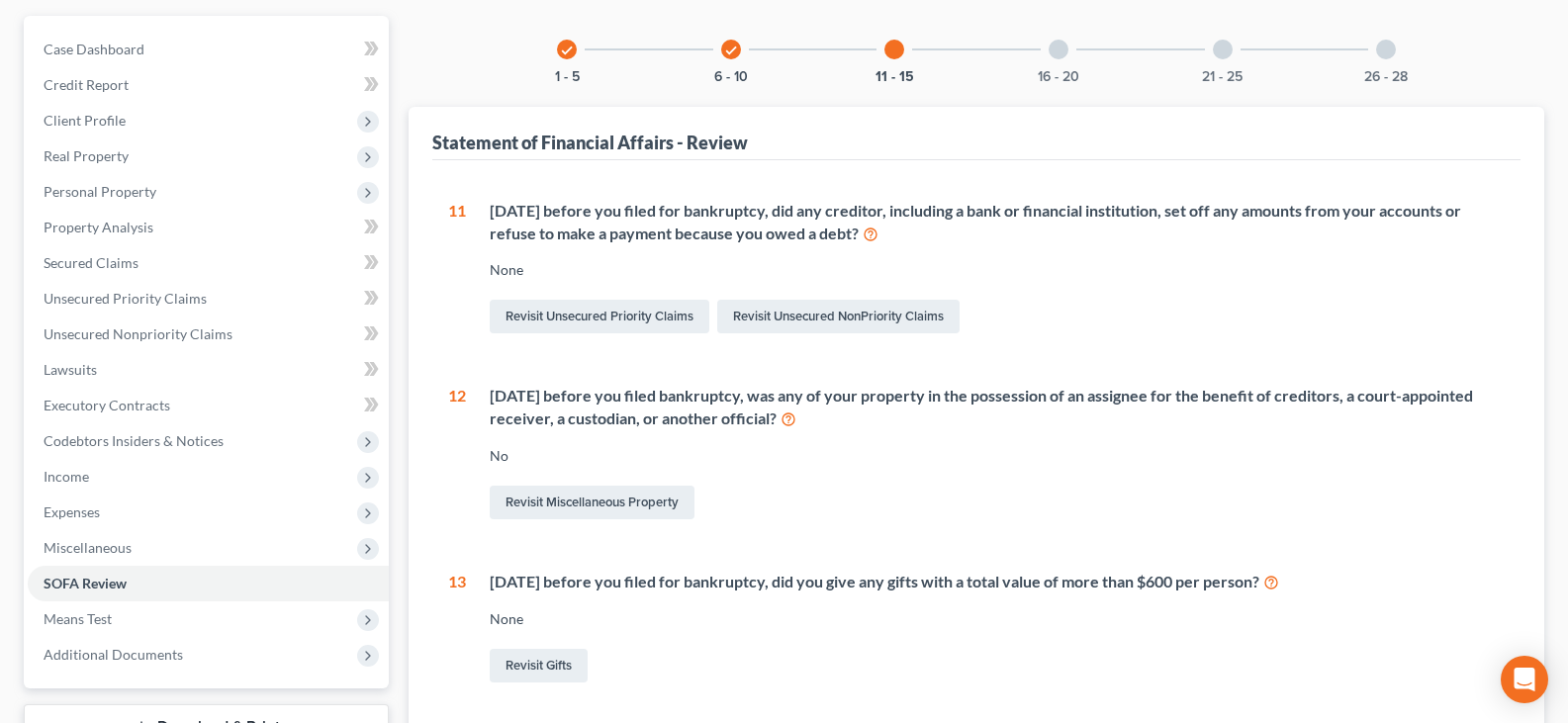scroll, scrollTop: 0, scrollLeft: 0, axis: both 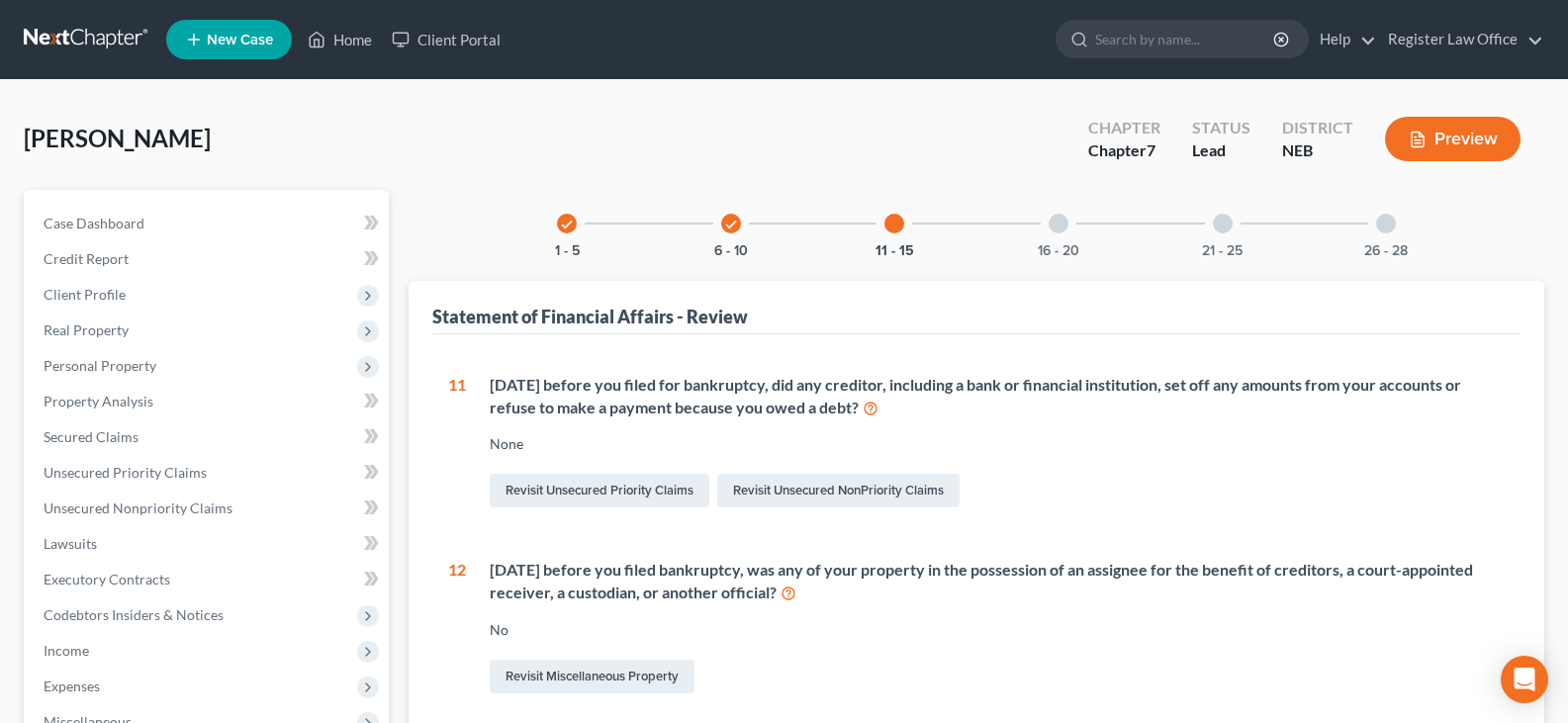 click at bounding box center [1059, 224] 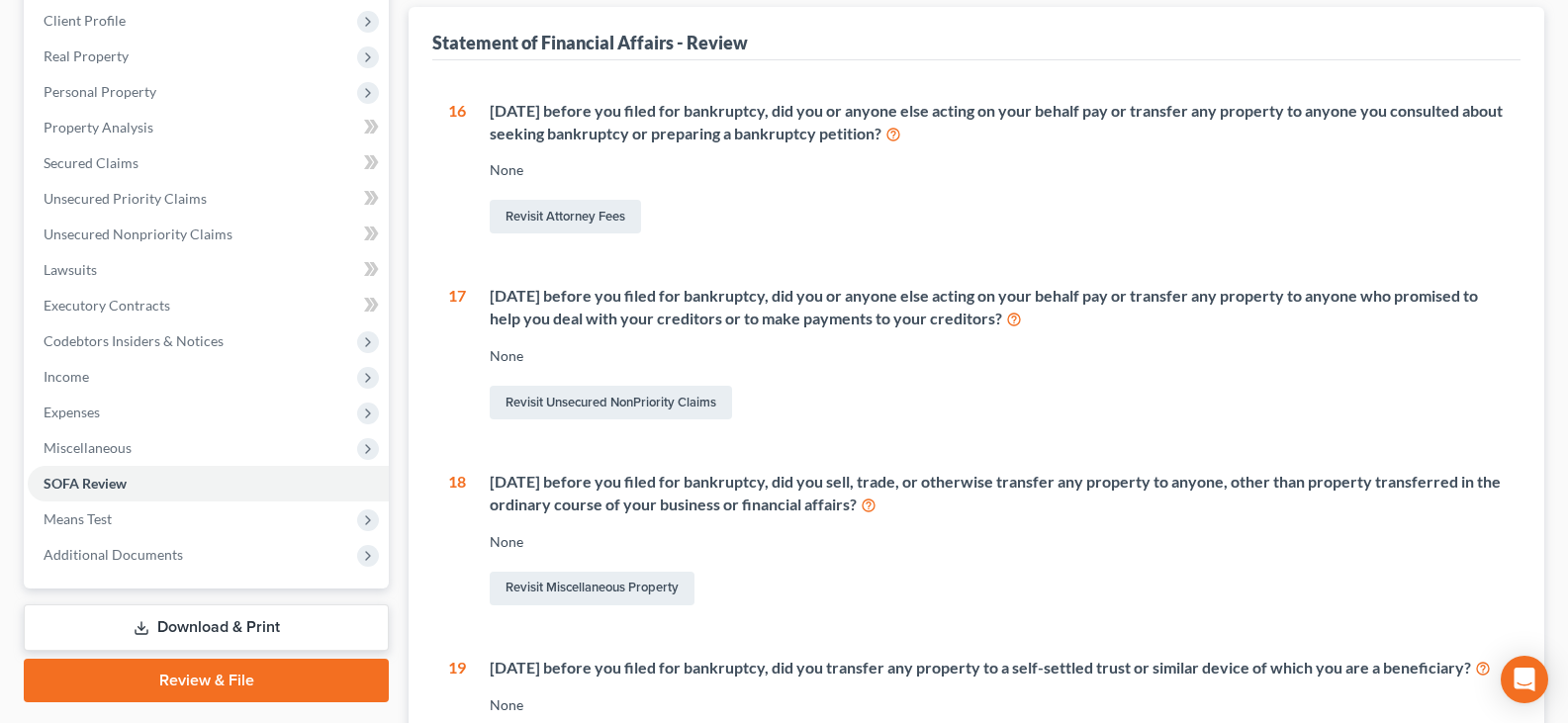 scroll, scrollTop: 0, scrollLeft: 0, axis: both 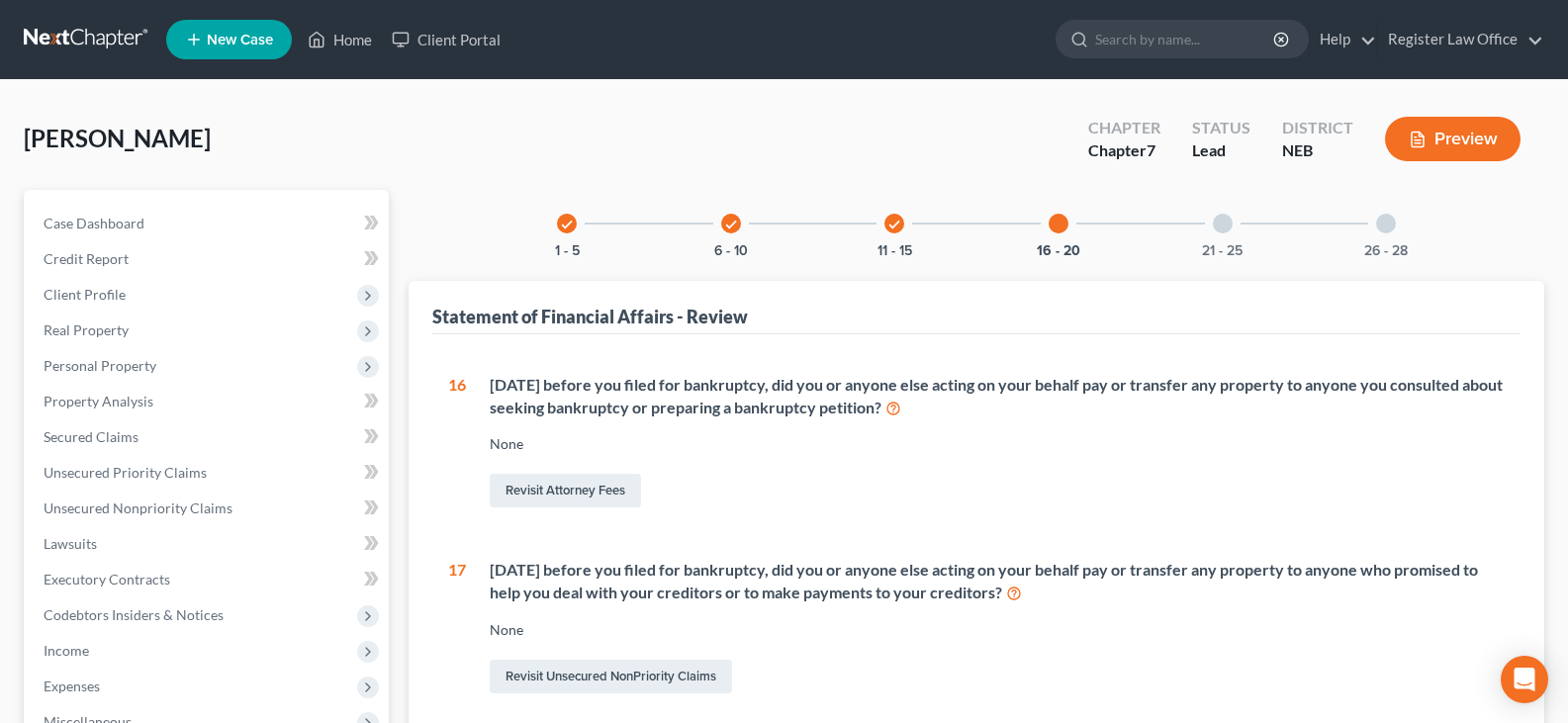 click at bounding box center (1223, 224) 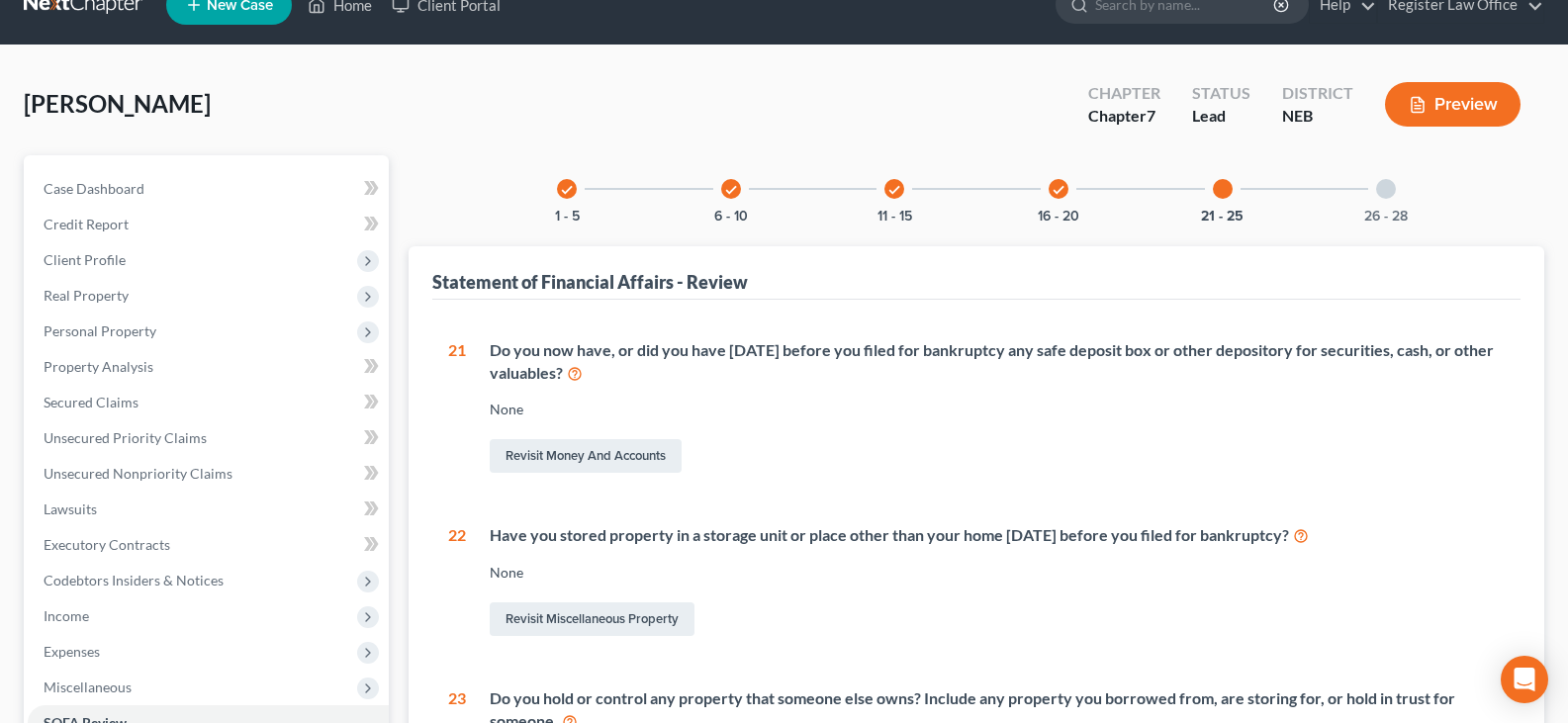 scroll, scrollTop: 0, scrollLeft: 0, axis: both 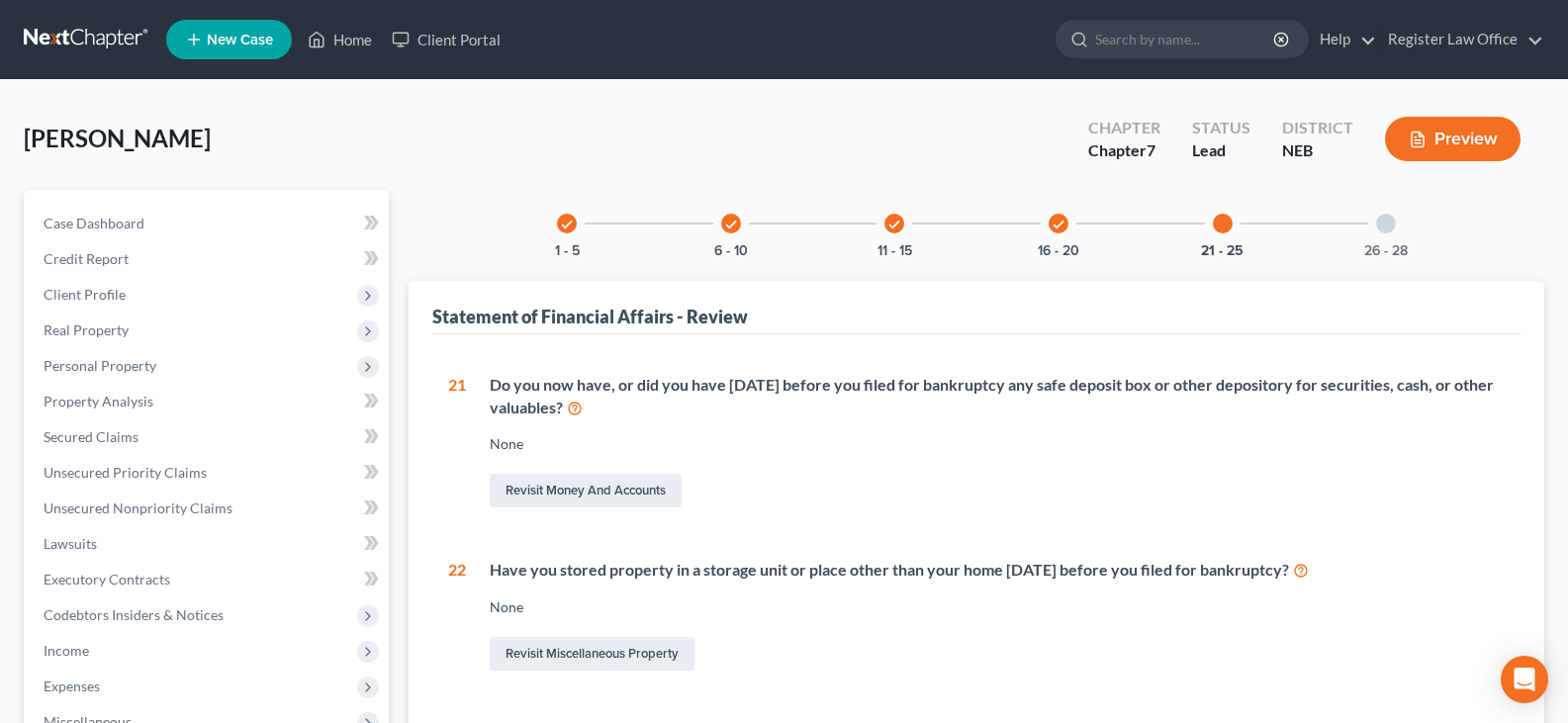 click at bounding box center (1386, 224) 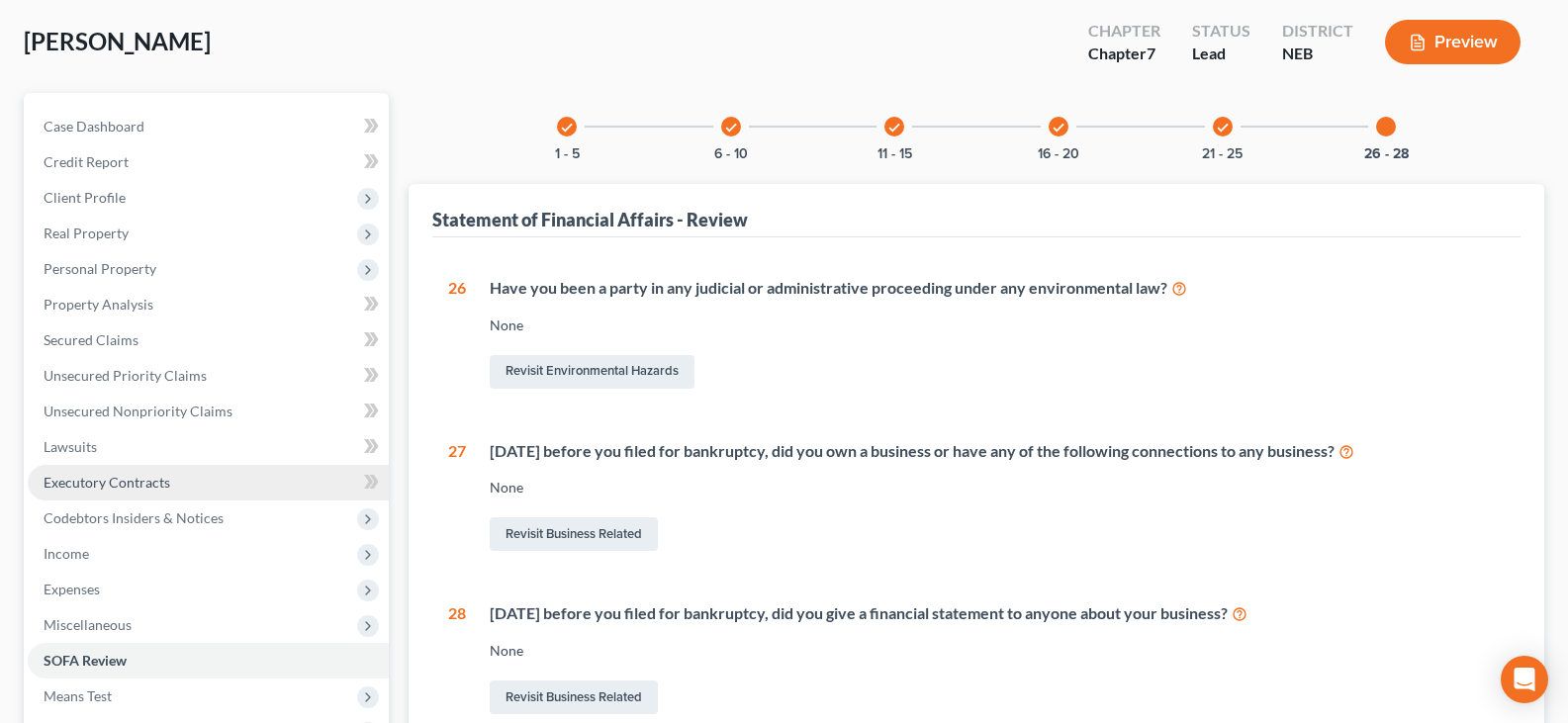 scroll, scrollTop: 131, scrollLeft: 0, axis: vertical 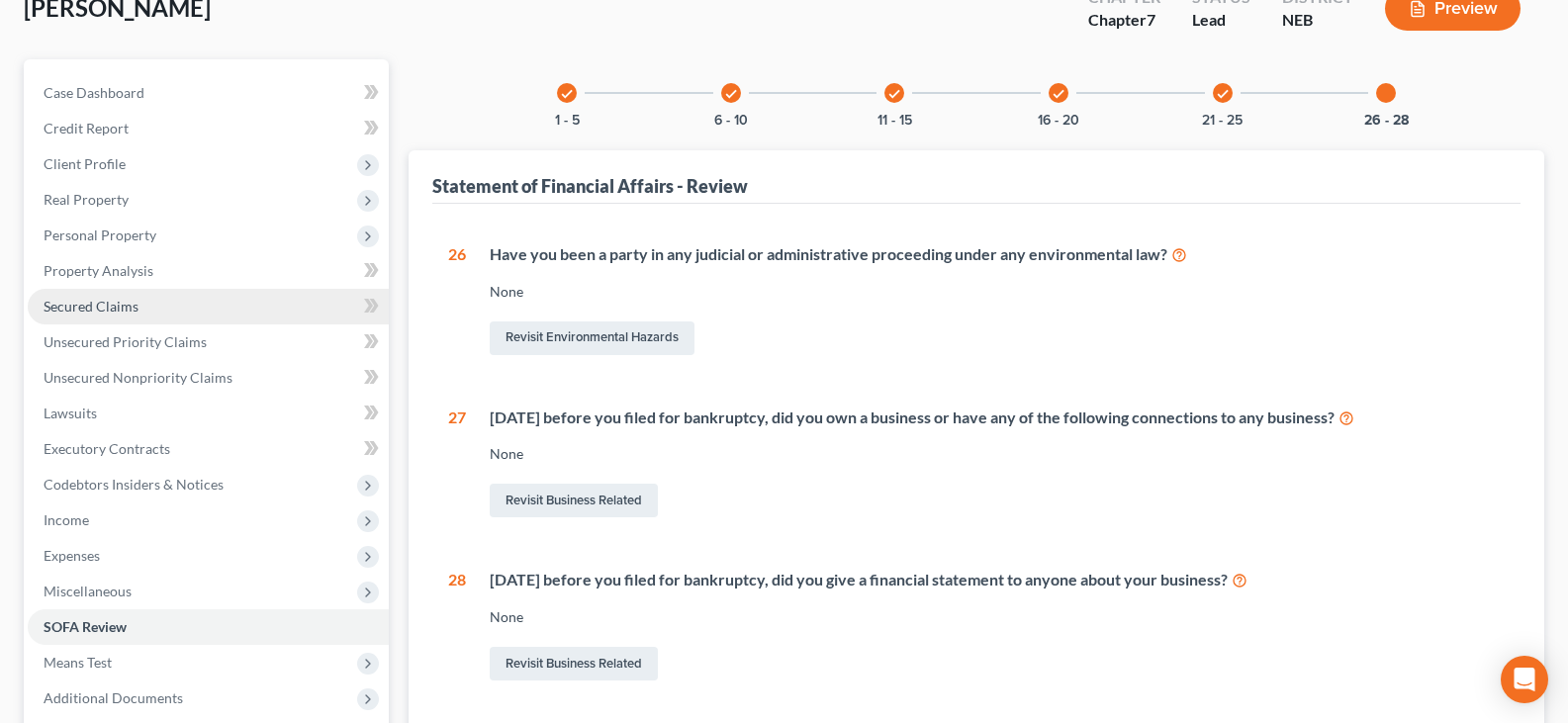 click on "Secured Claims" at bounding box center [91, 306] 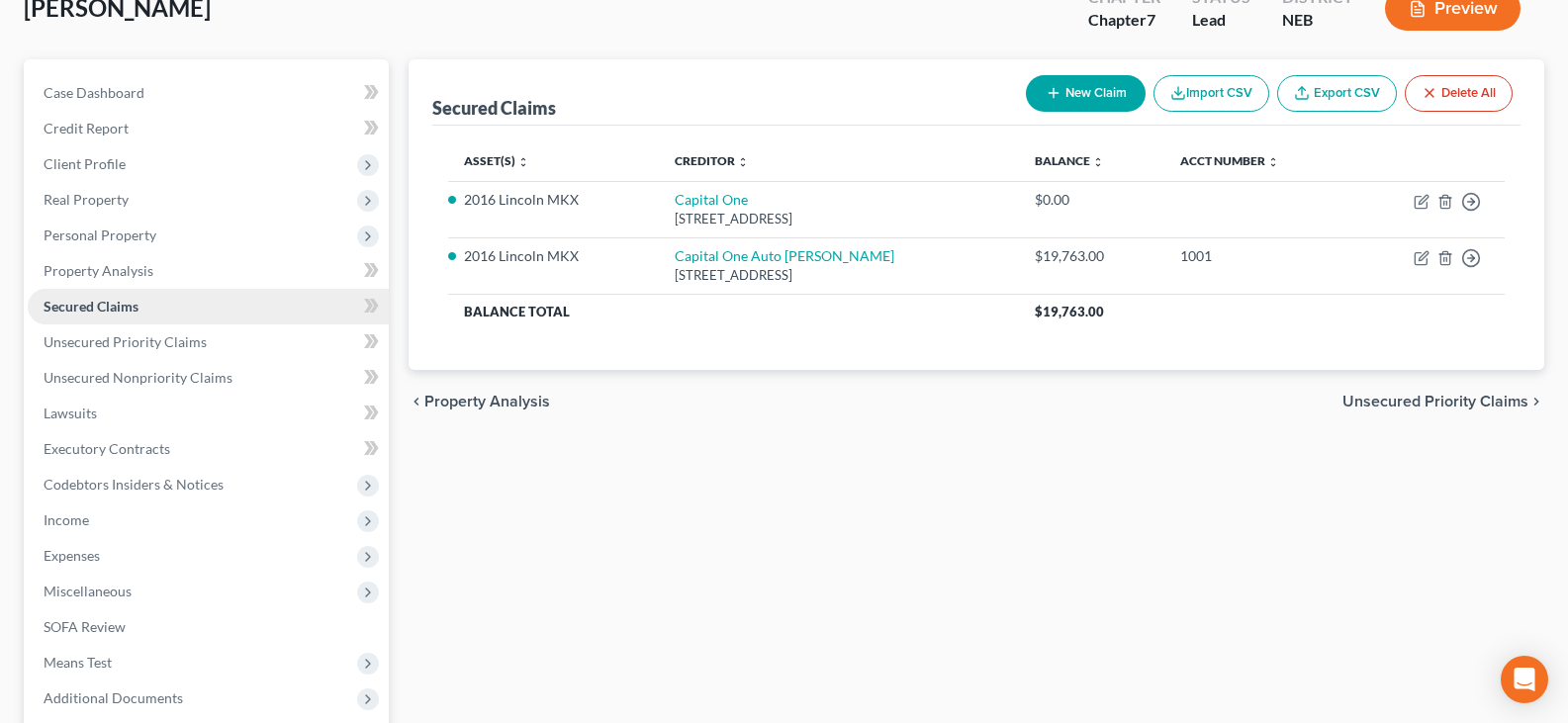 click on "Secured Claims" at bounding box center (91, 306) 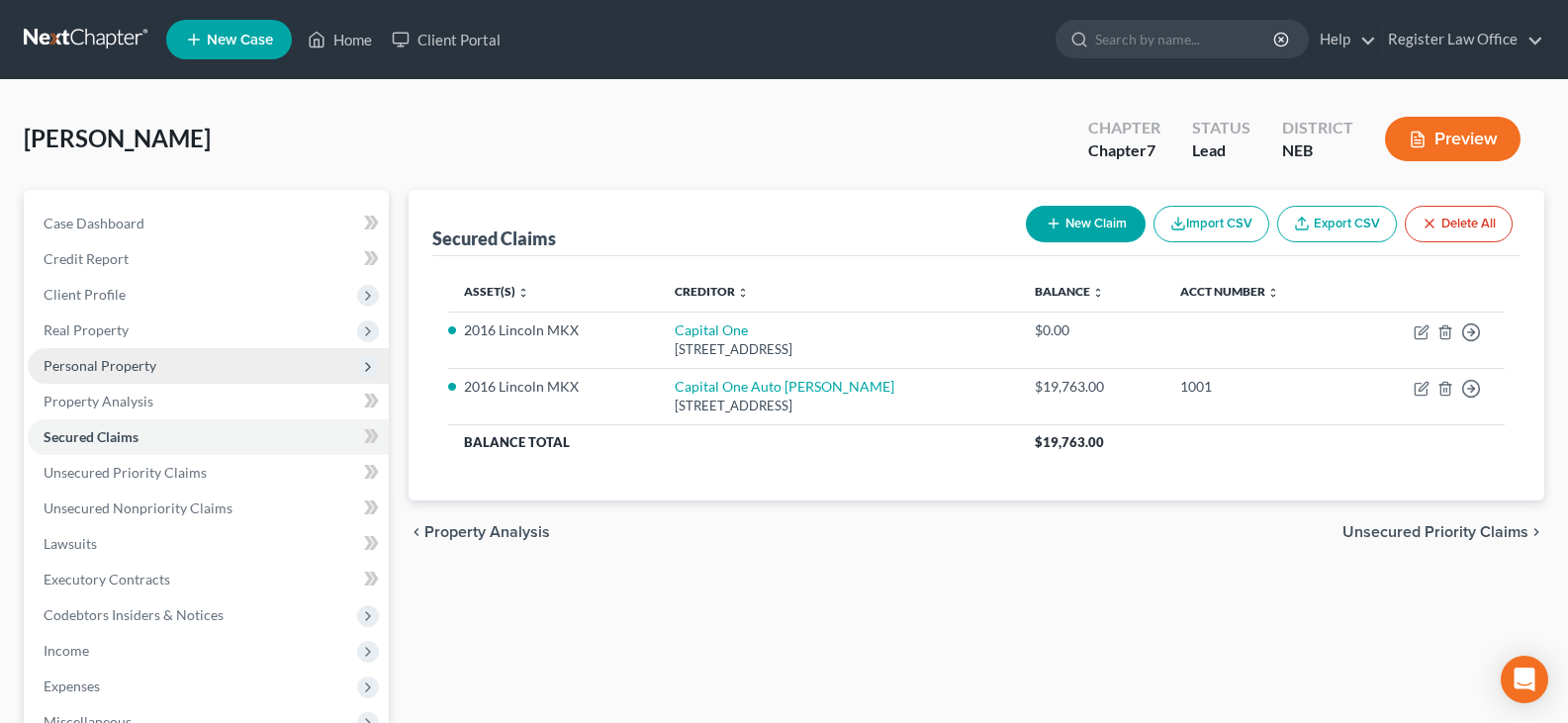 click on "Personal Property" at bounding box center [208, 366] 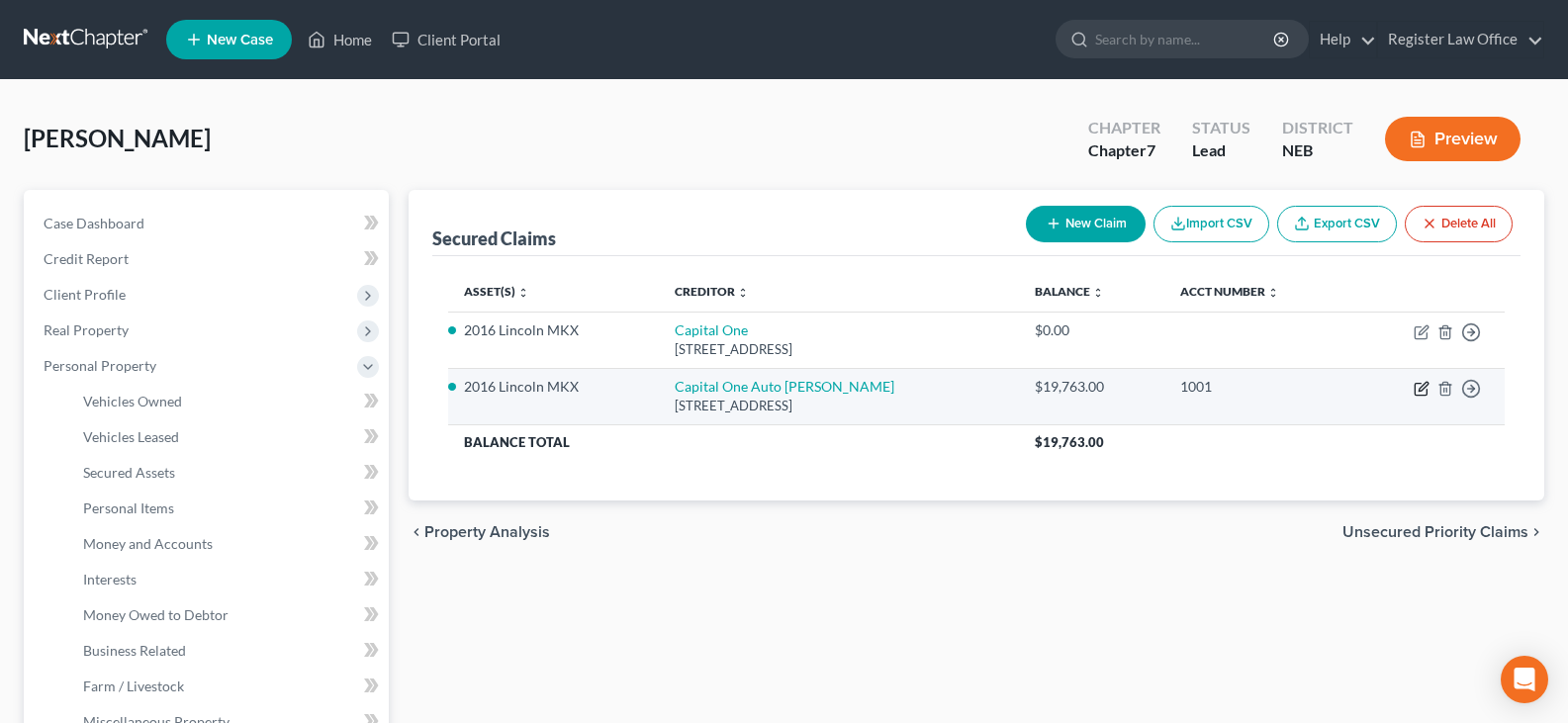 click 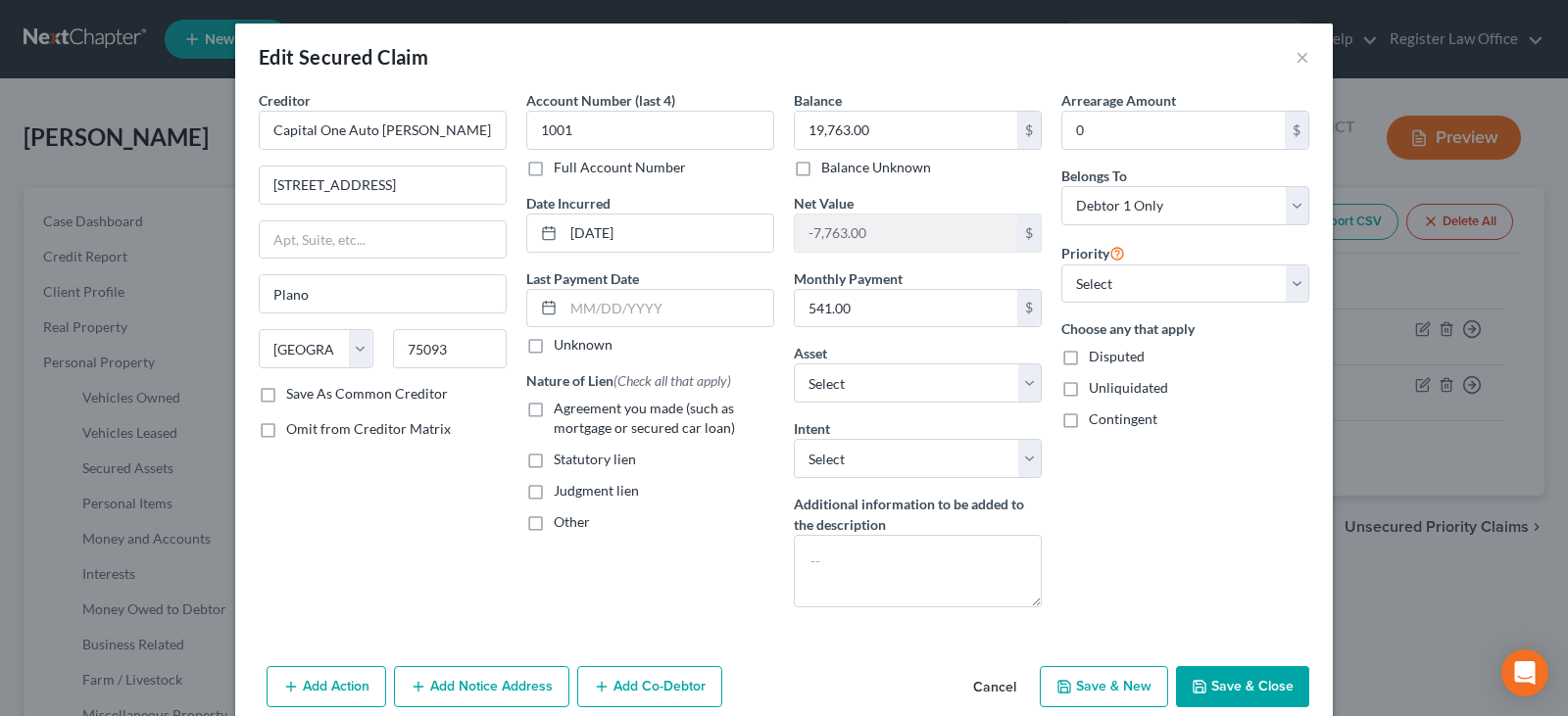 drag, startPoint x: 1238, startPoint y: 684, endPoint x: 1231, endPoint y: 667, distance: 18.384776 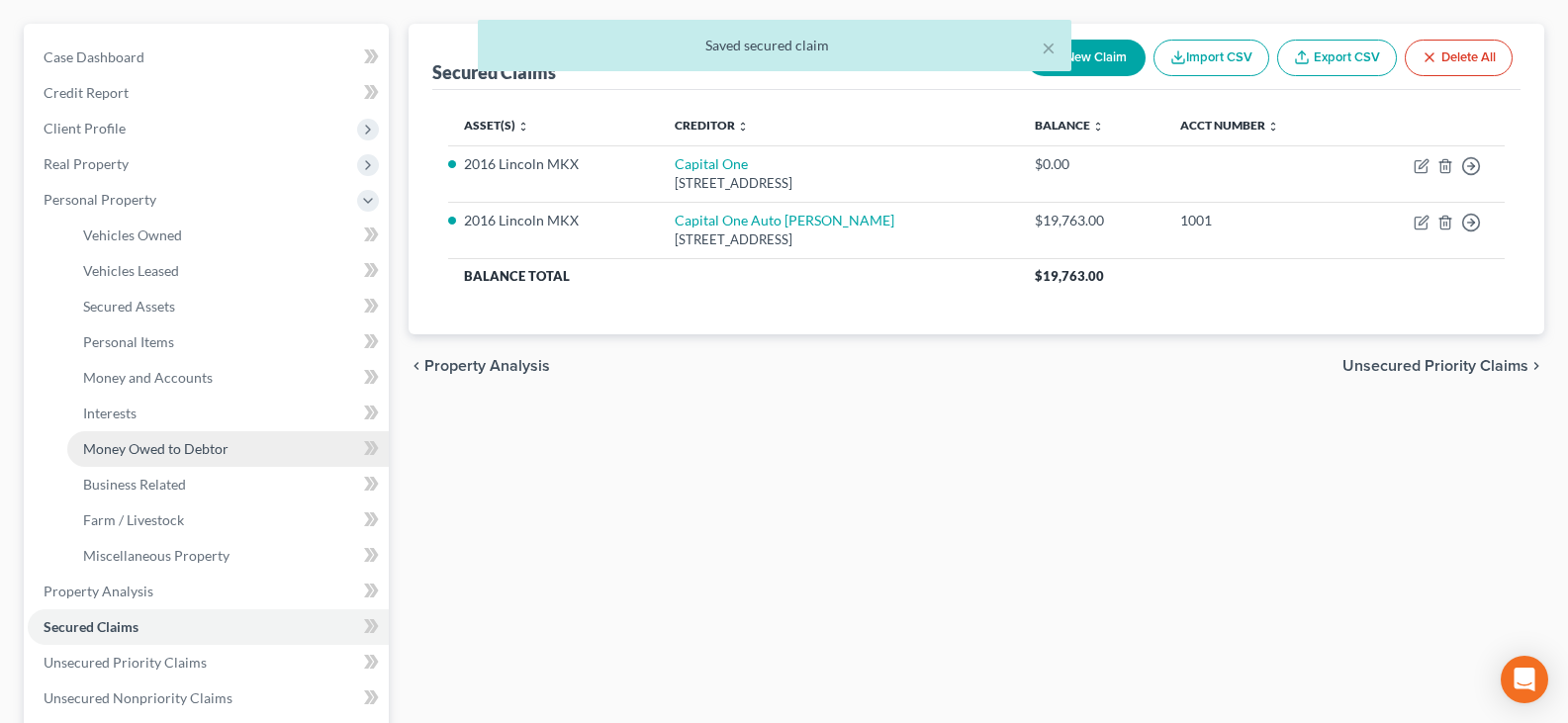 scroll, scrollTop: 198, scrollLeft: 0, axis: vertical 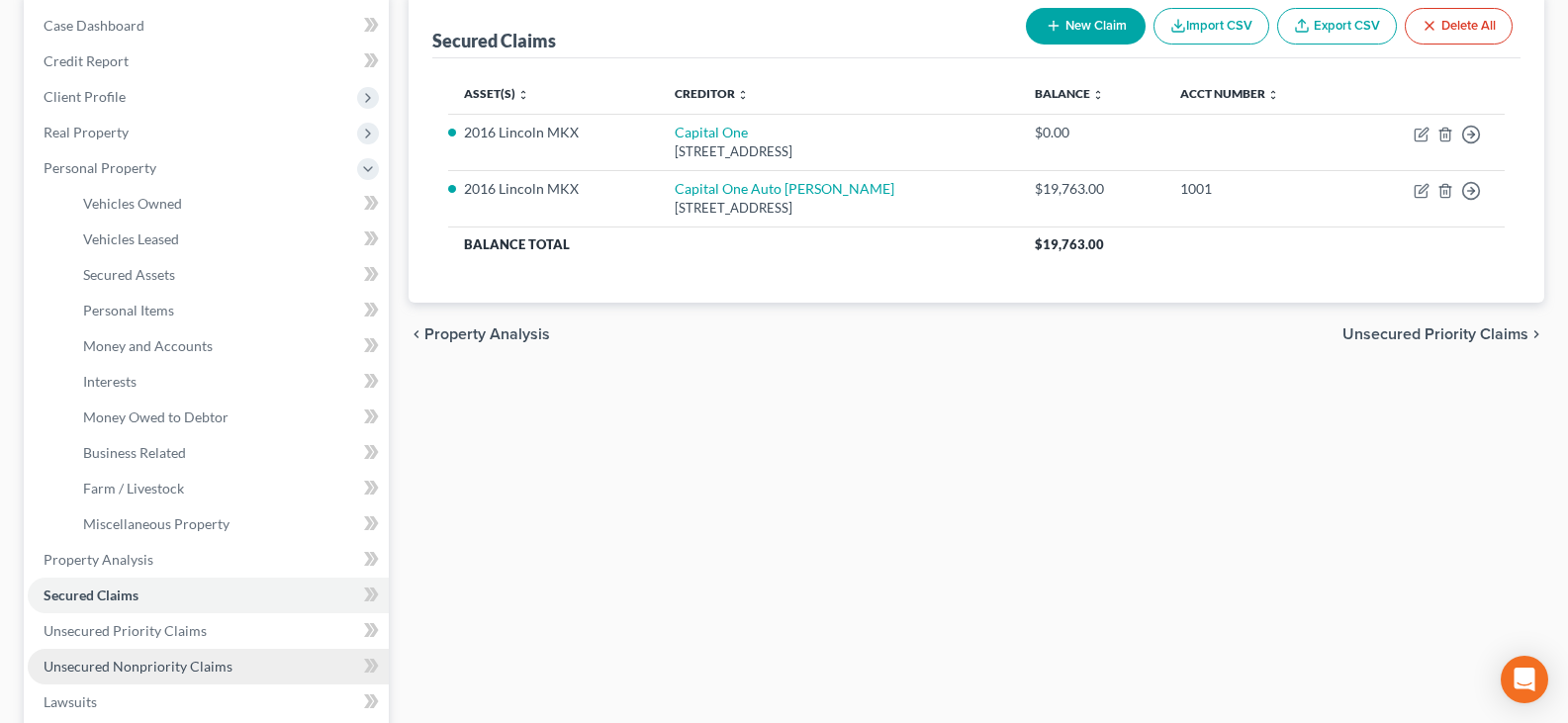 click on "Unsecured Nonpriority Claims" at bounding box center (208, 667) 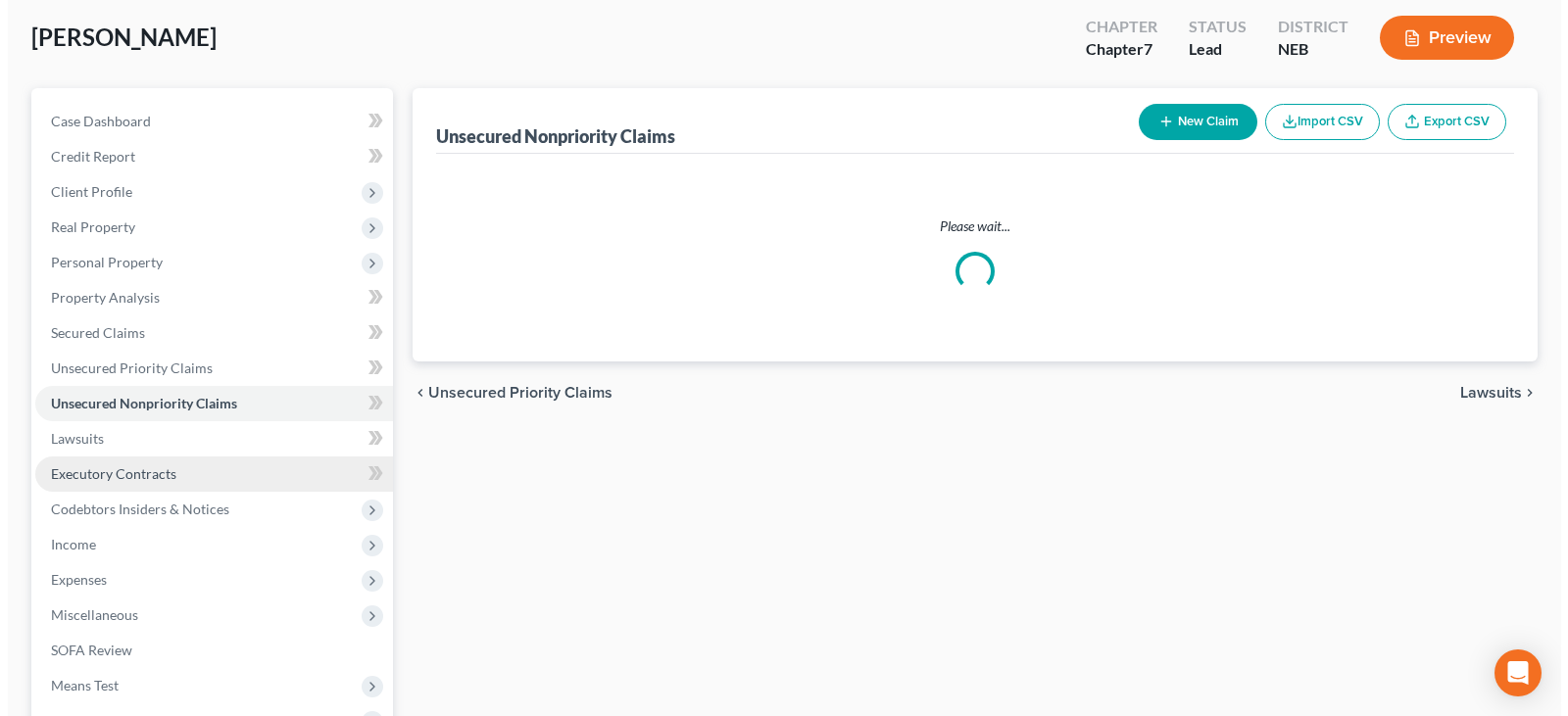 scroll, scrollTop: 0, scrollLeft: 0, axis: both 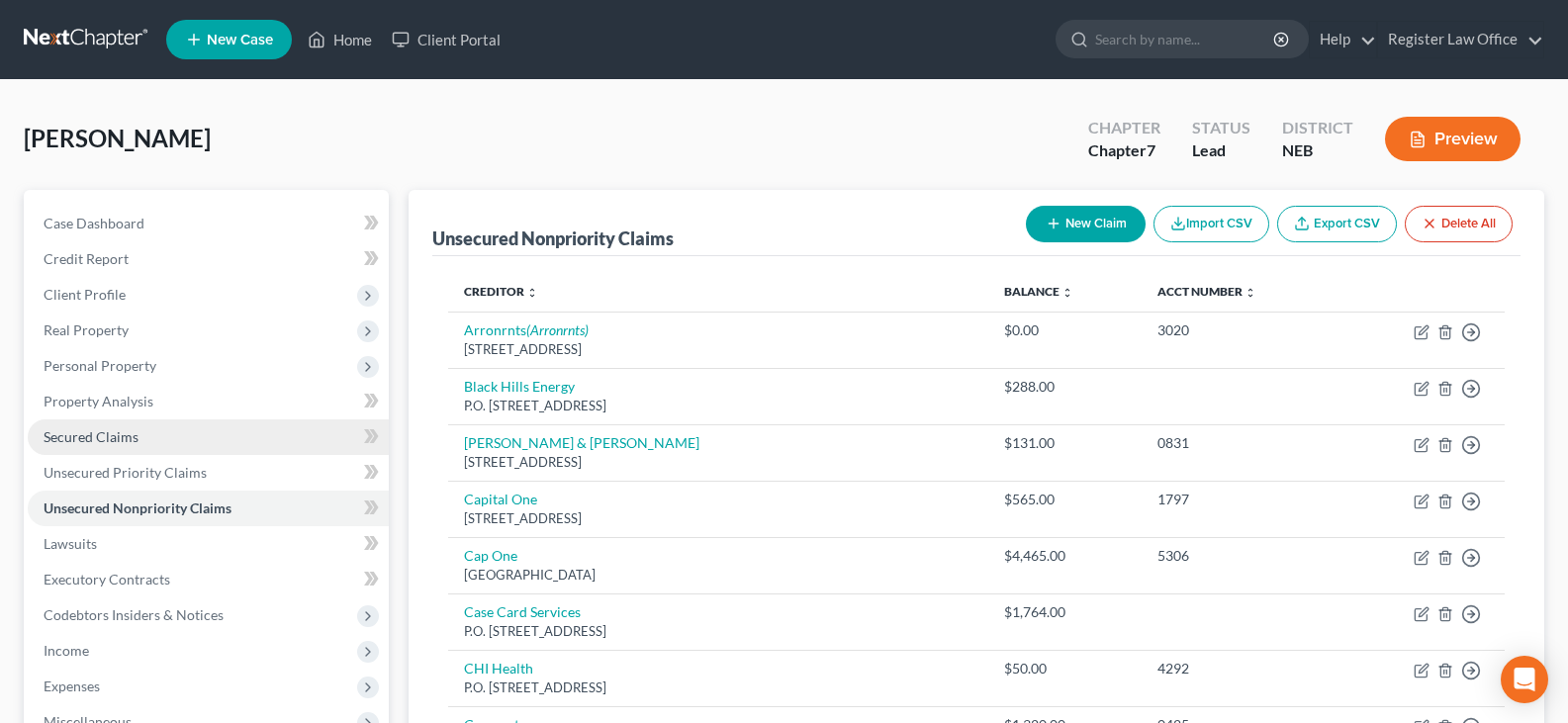 click on "Secured Claims" at bounding box center (91, 436) 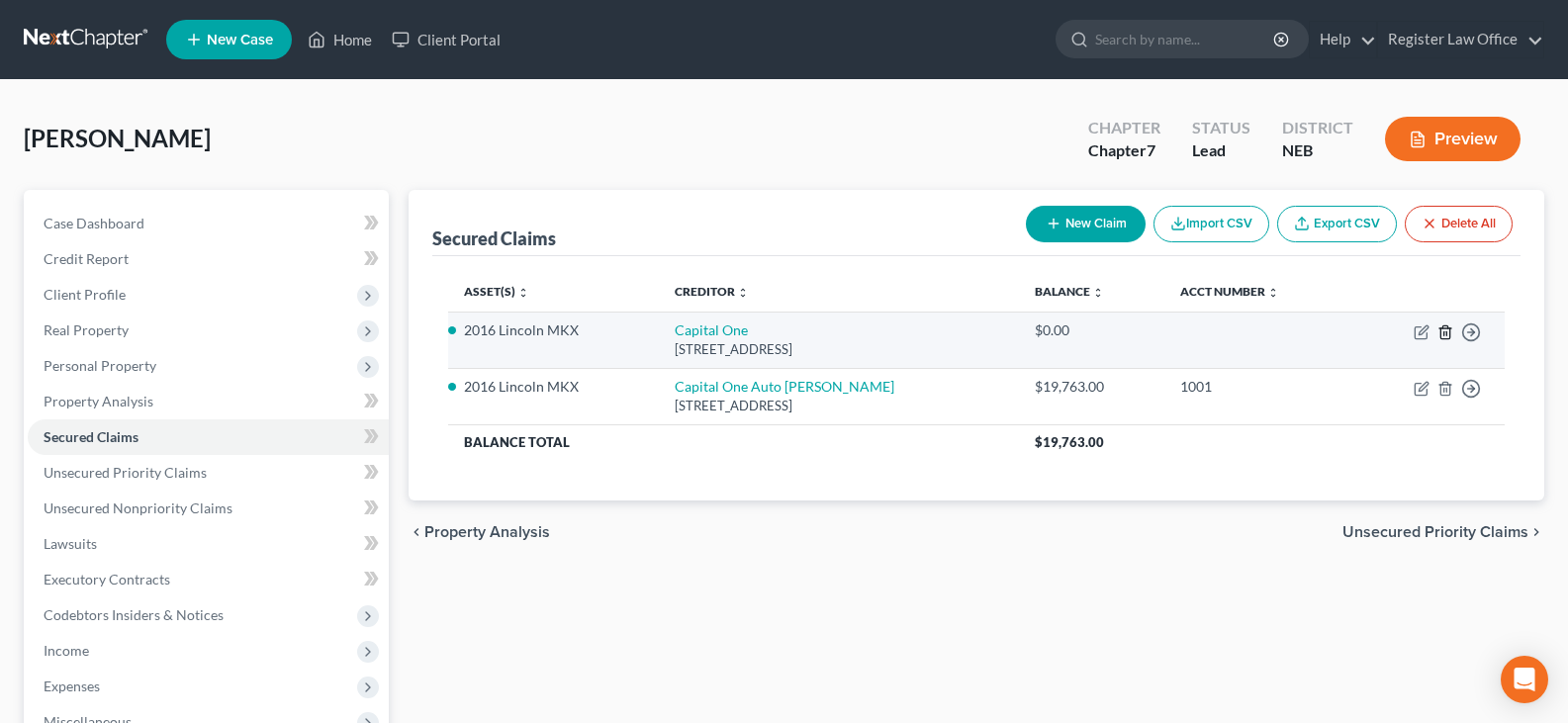 click 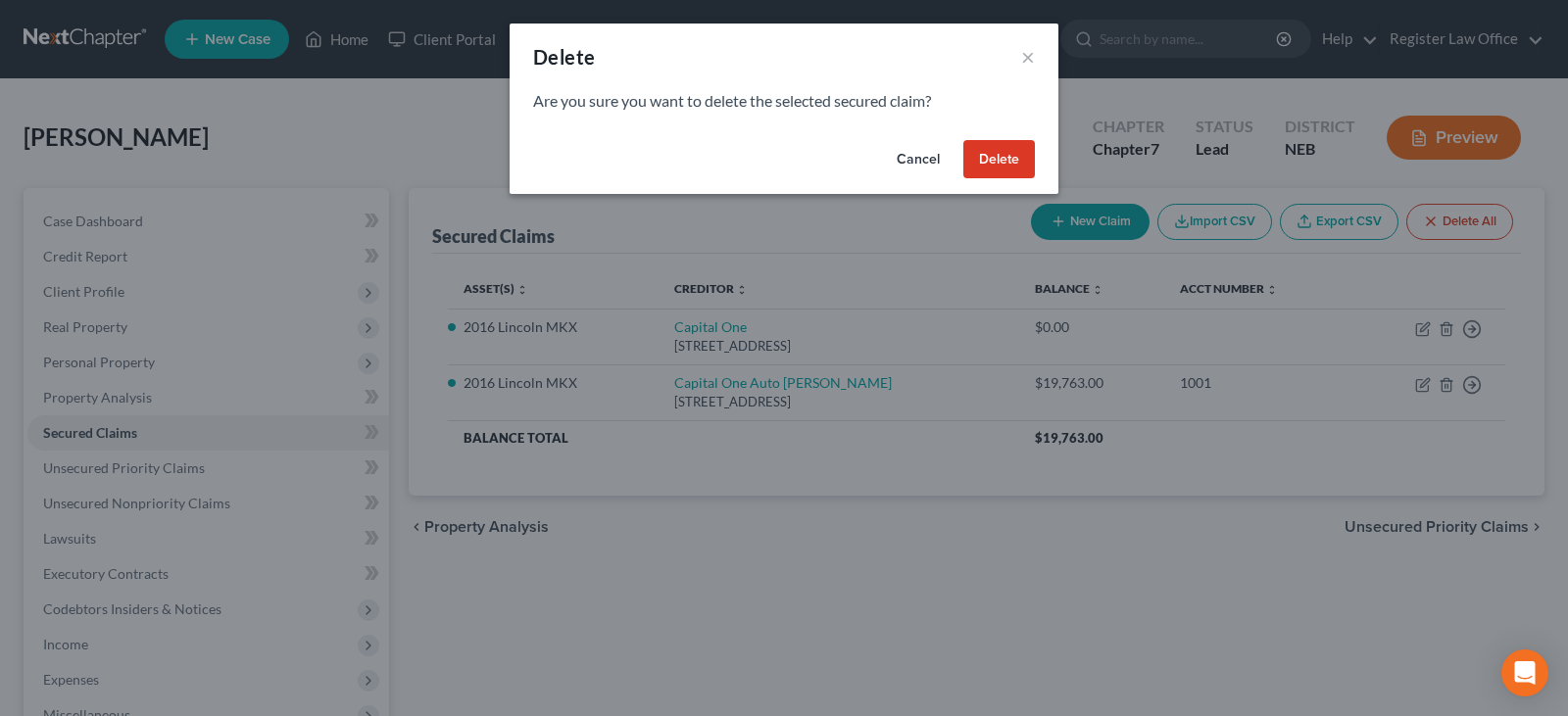click on "Delete" at bounding box center (999, 160) 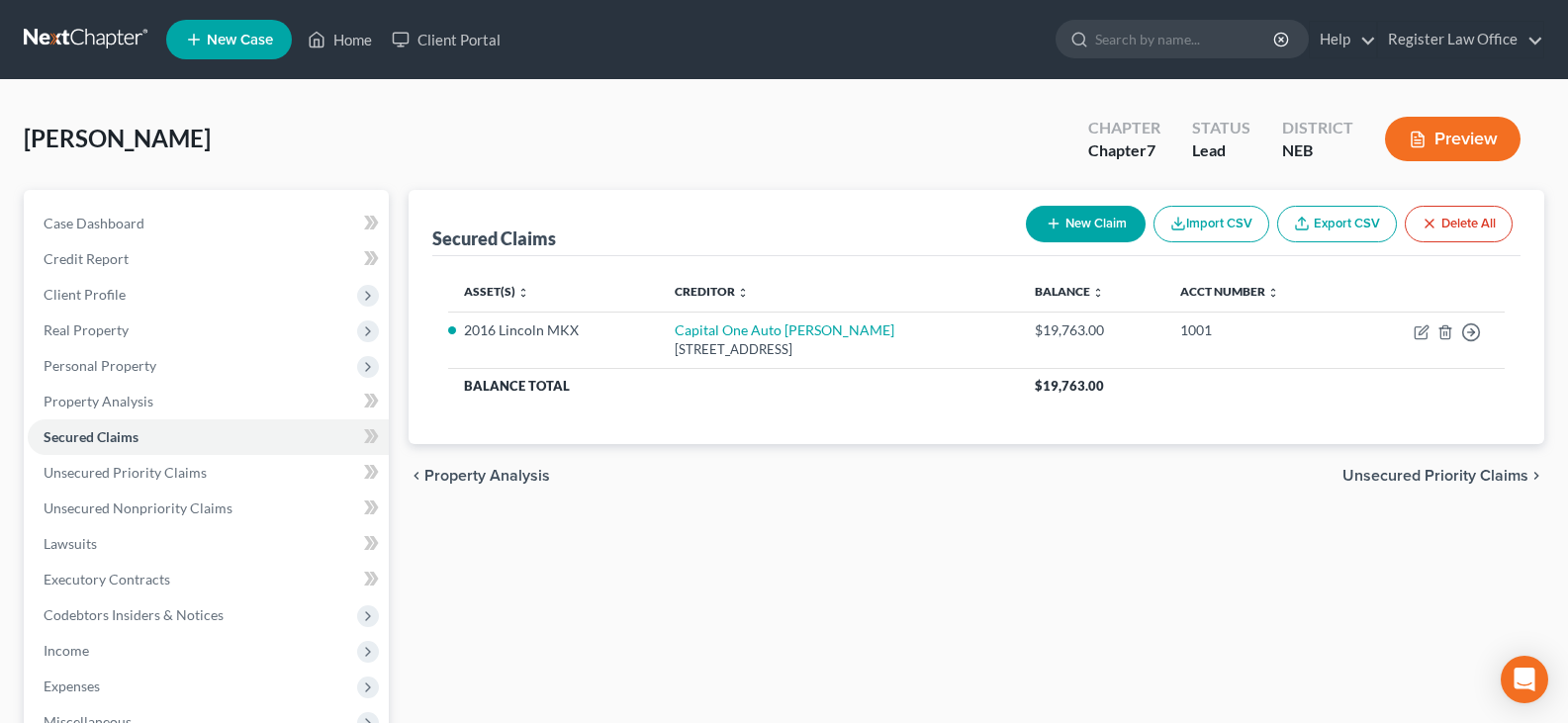 click on "Preview" at bounding box center (1452, 138) 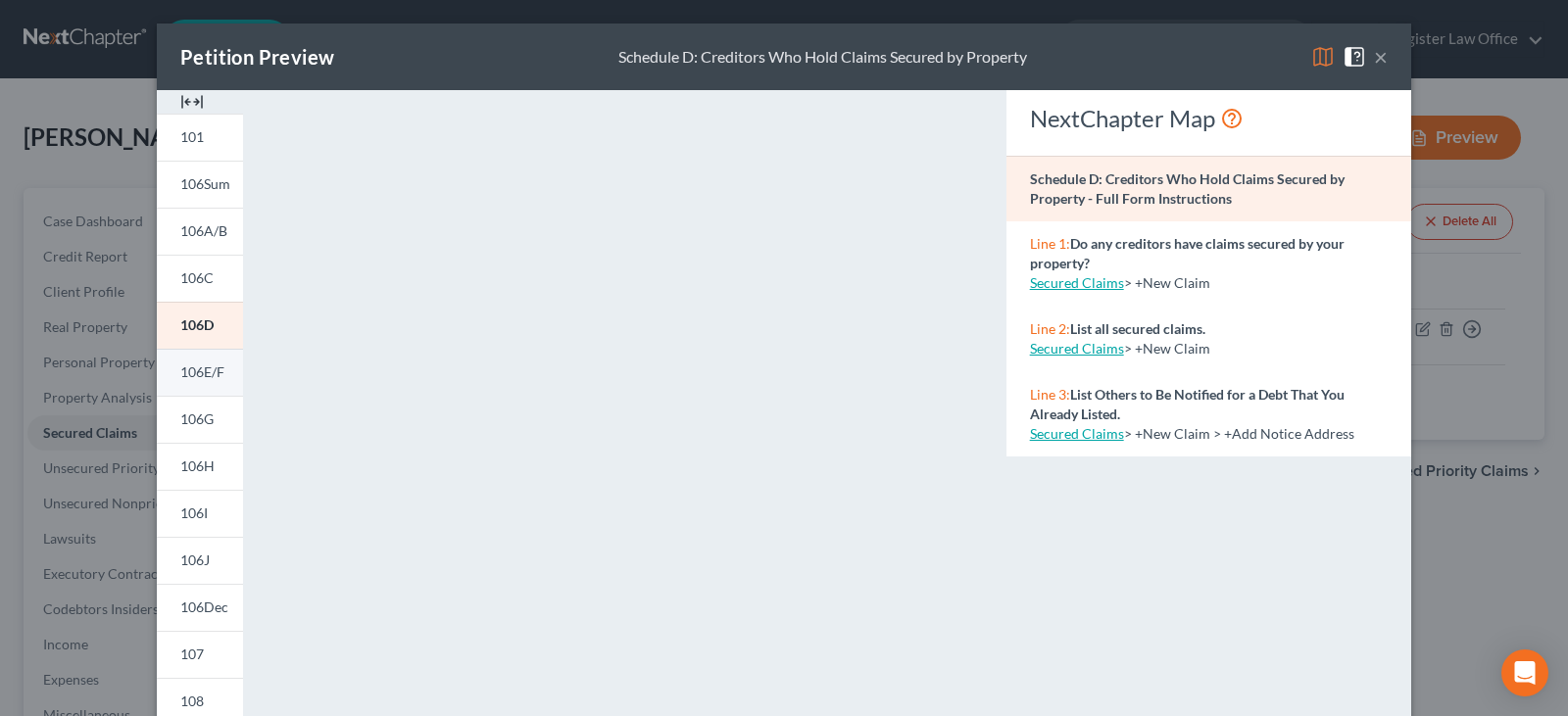 click on "106E/F" at bounding box center (202, 371) 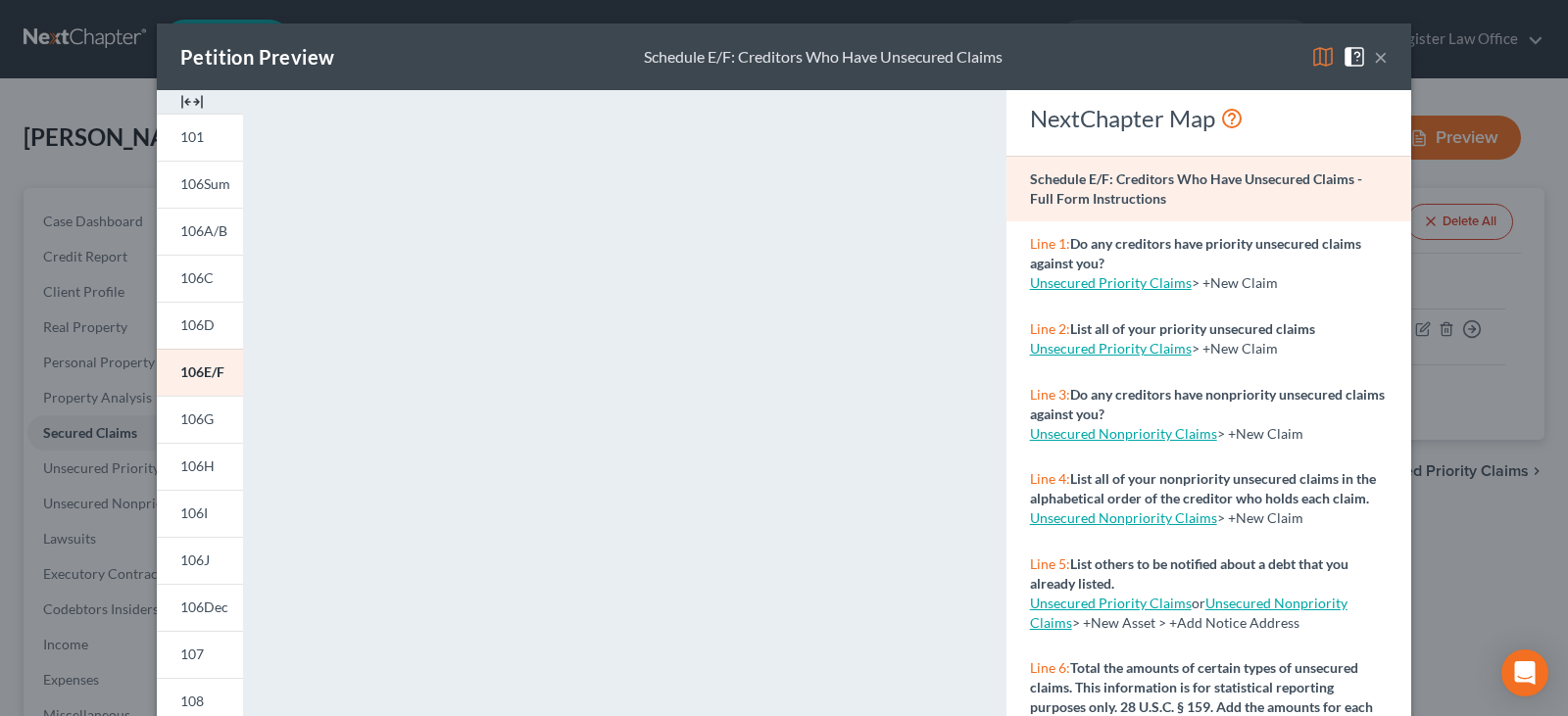 click on "×" at bounding box center [1381, 57] 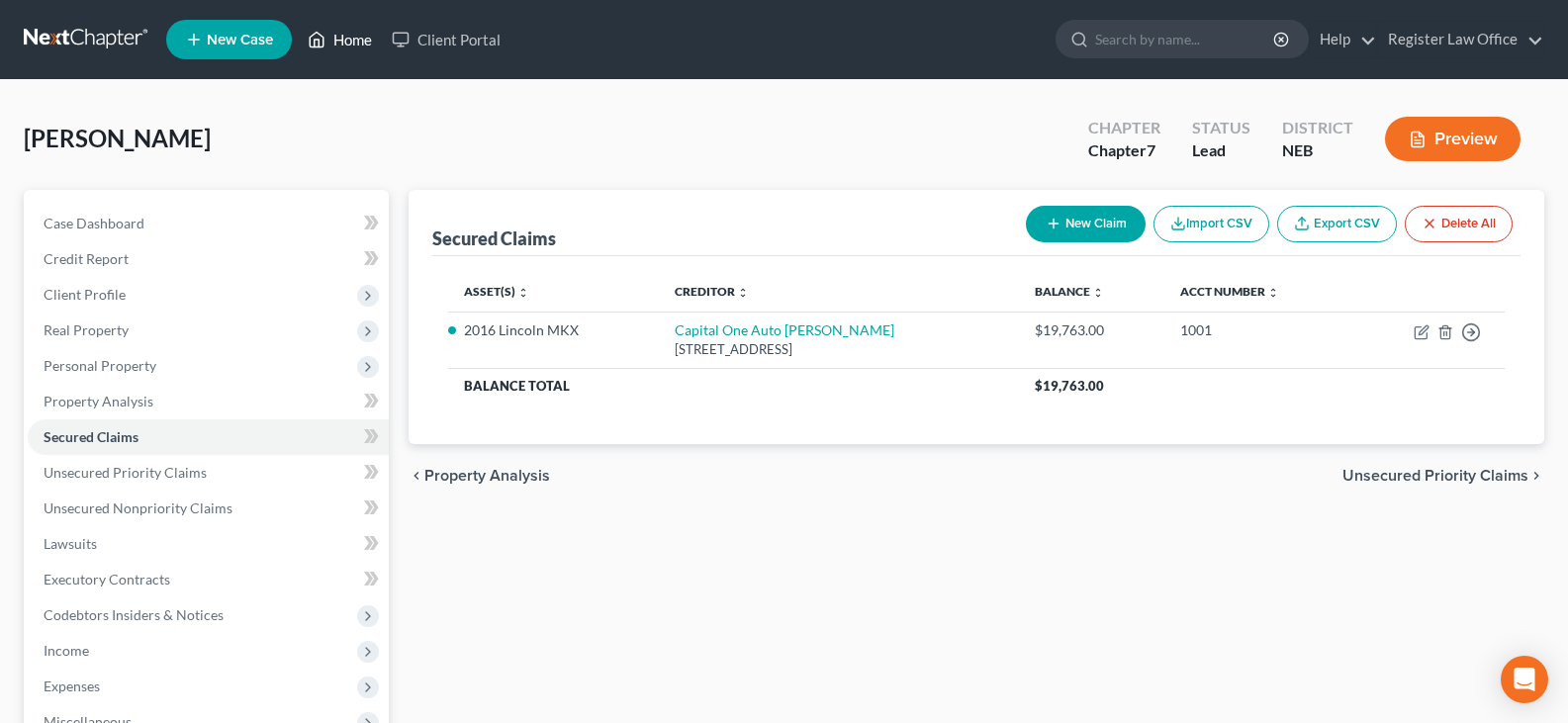 click on "Home" at bounding box center [339, 40] 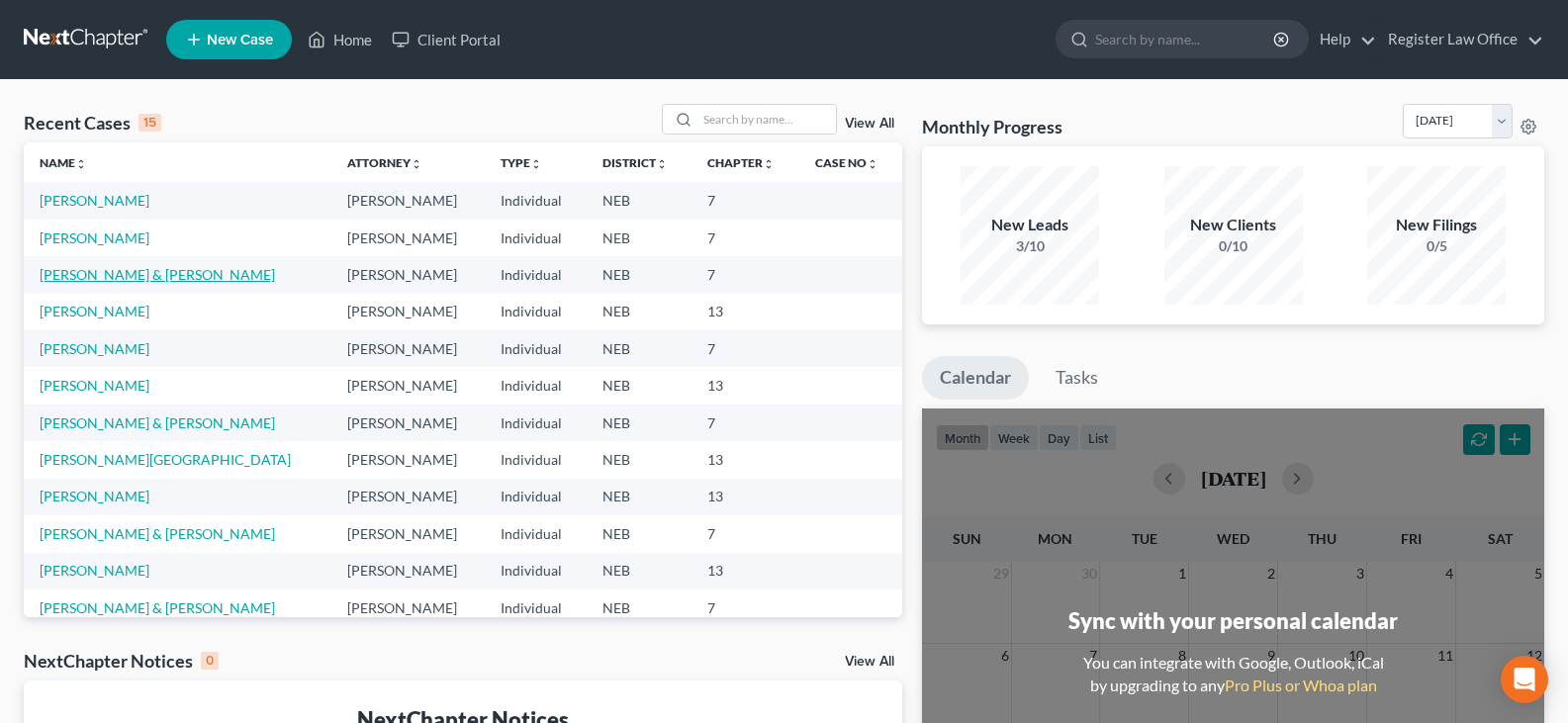 click on "[PERSON_NAME] & [PERSON_NAME]" at bounding box center (157, 274) 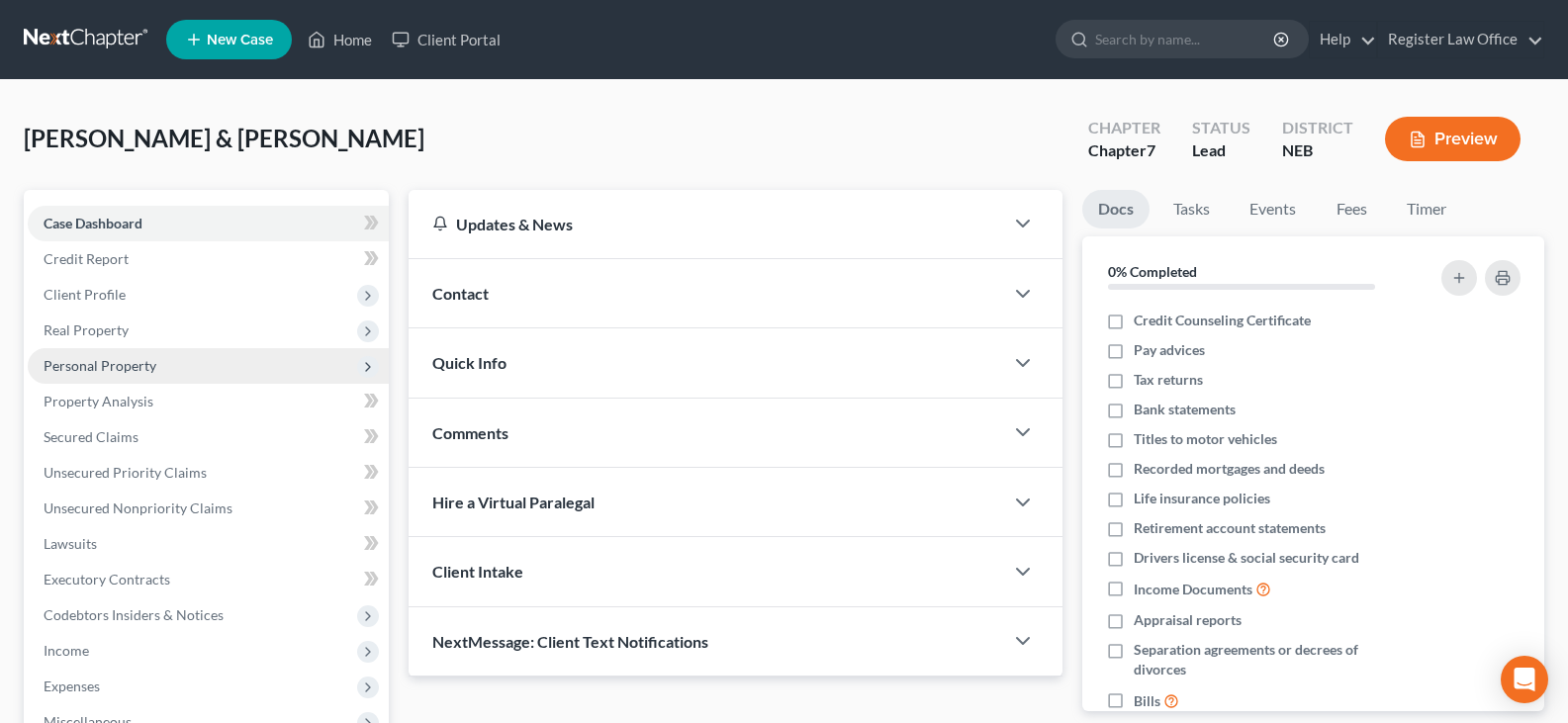 click on "Personal Property" at bounding box center [100, 365] 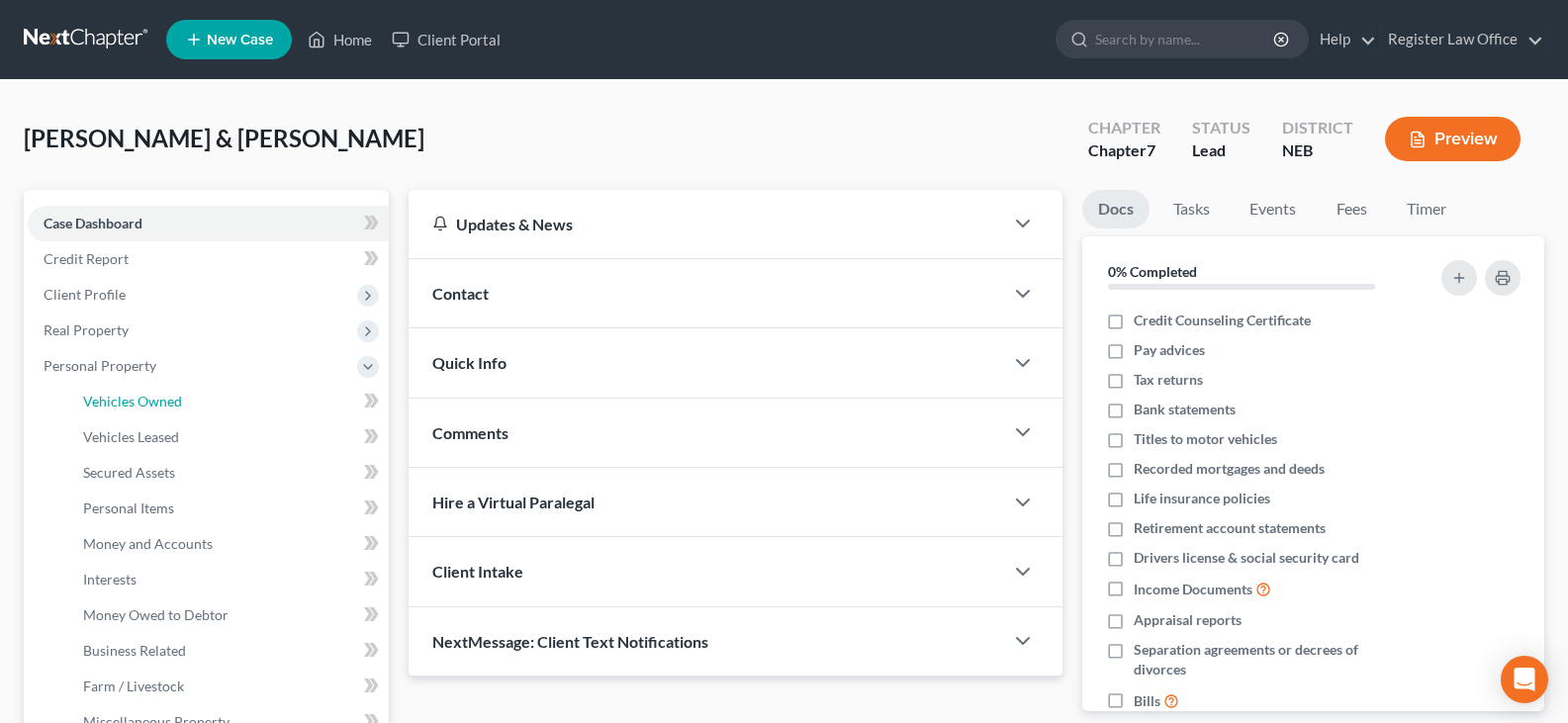 drag, startPoint x: 149, startPoint y: 404, endPoint x: 777, endPoint y: 435, distance: 628.76466 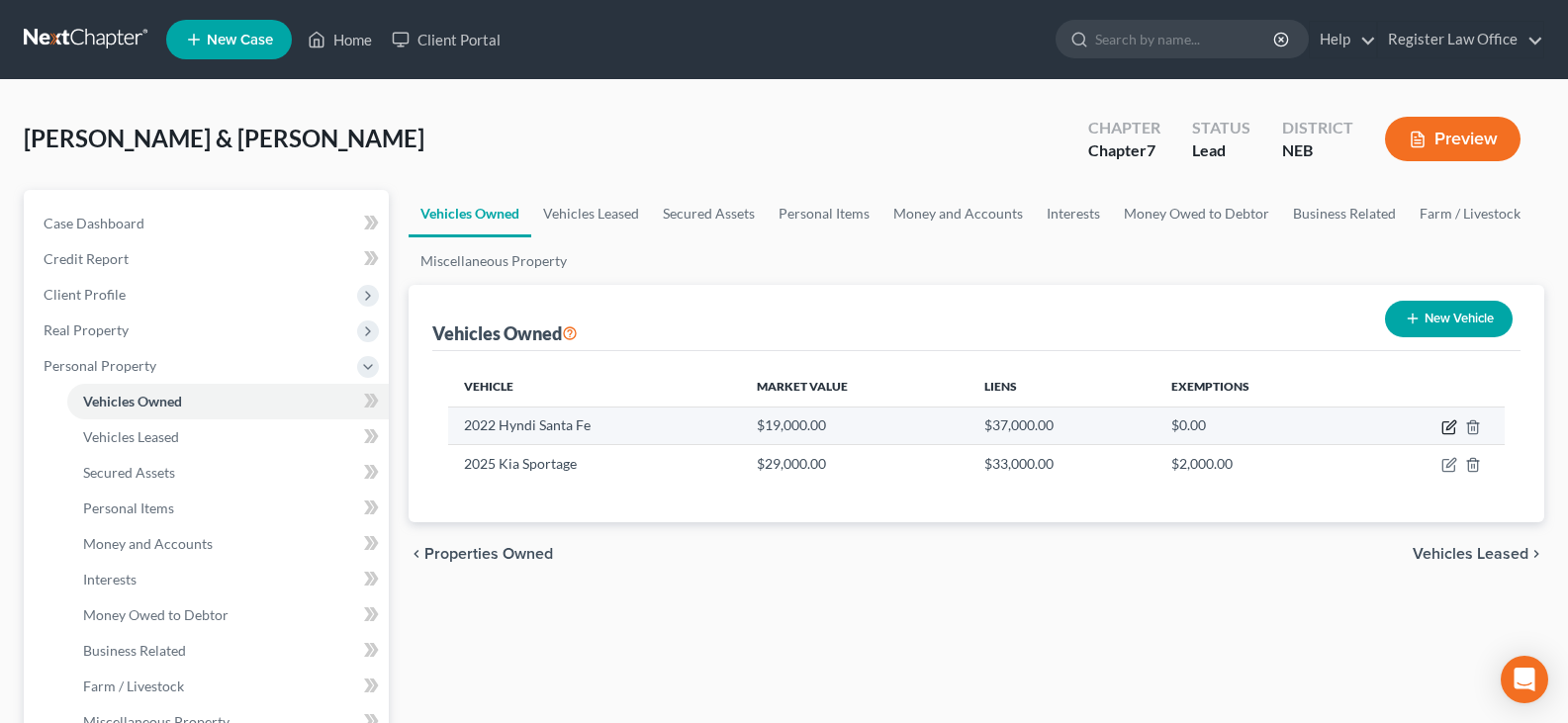 click 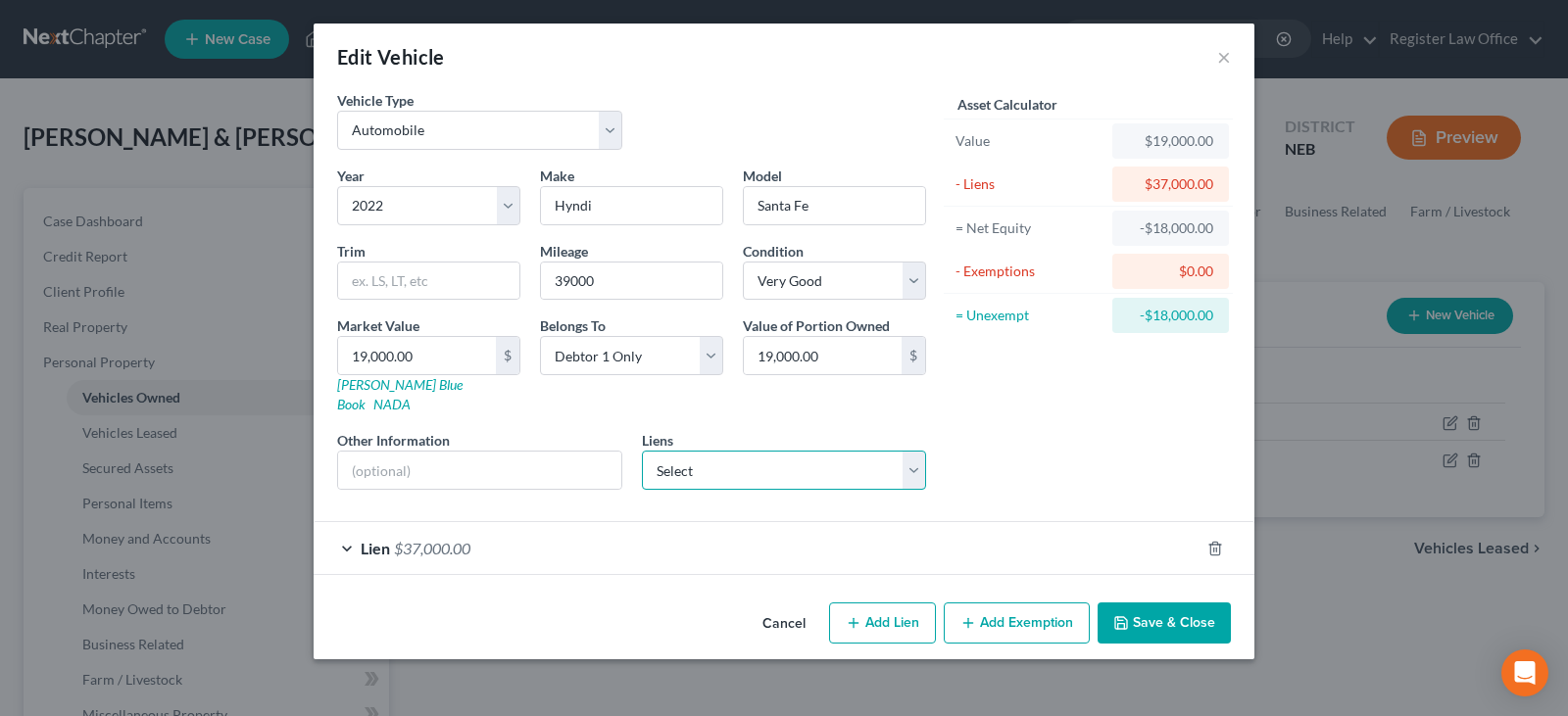 click on "Select Greenstatecu - $37,155.00 Kia Fin Am - $33,902.00" at bounding box center [784, 470] 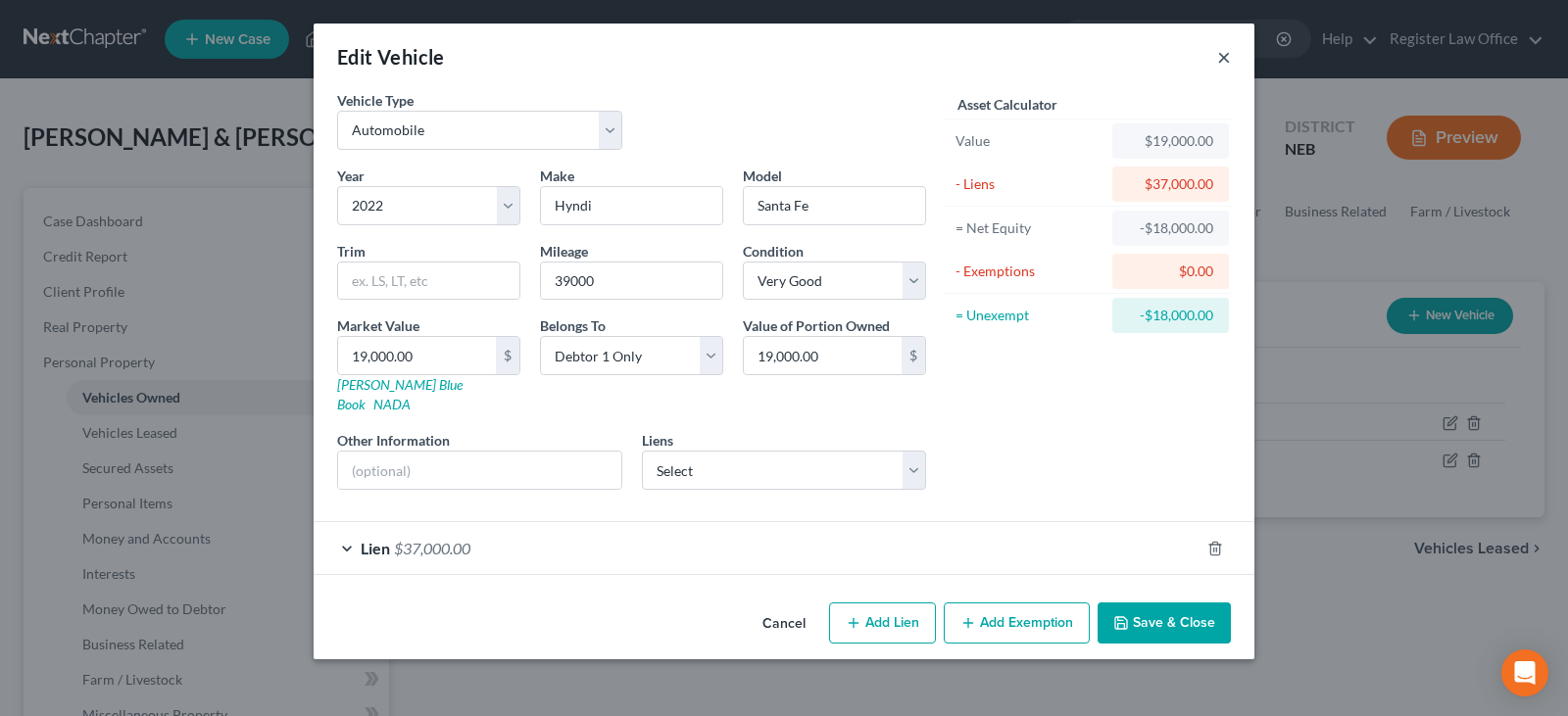 click on "×" at bounding box center [1224, 57] 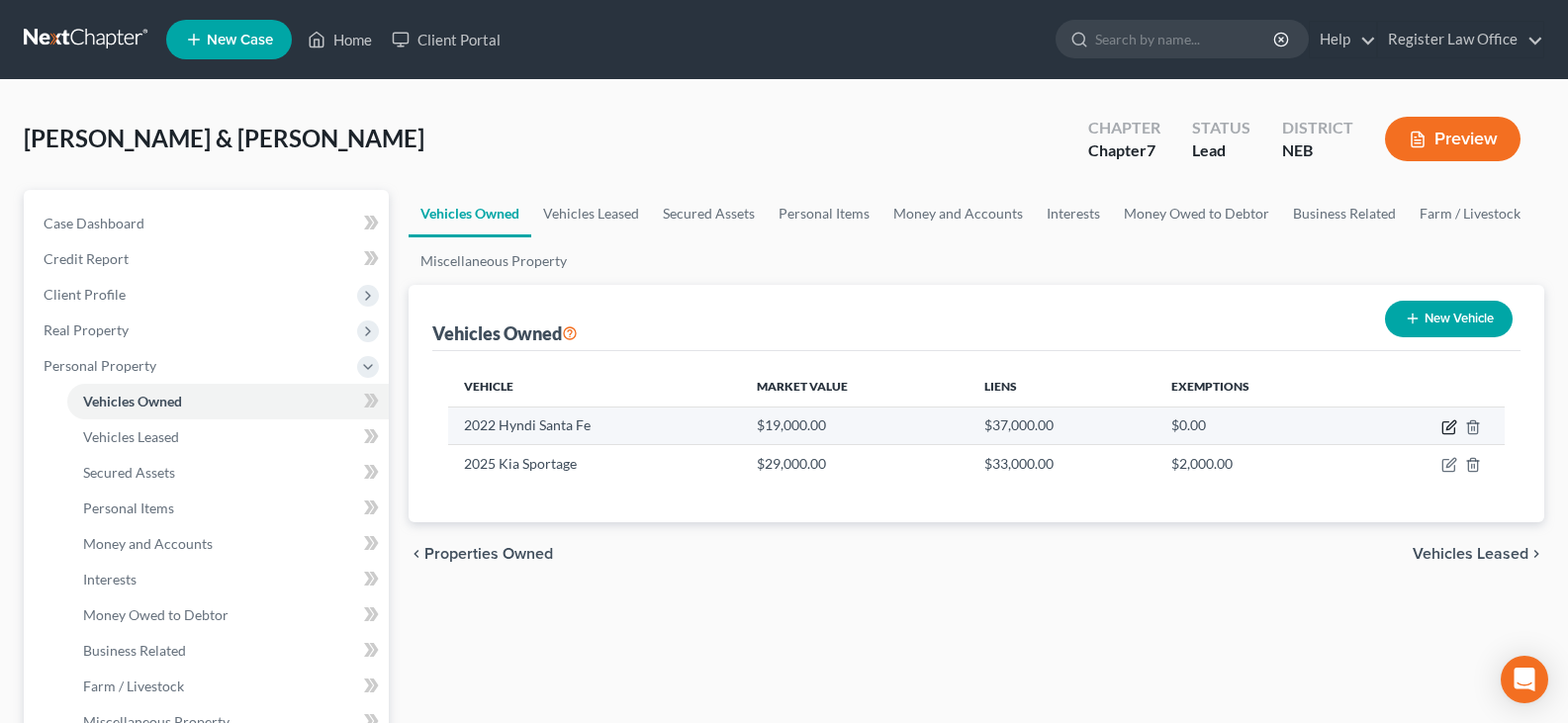 click 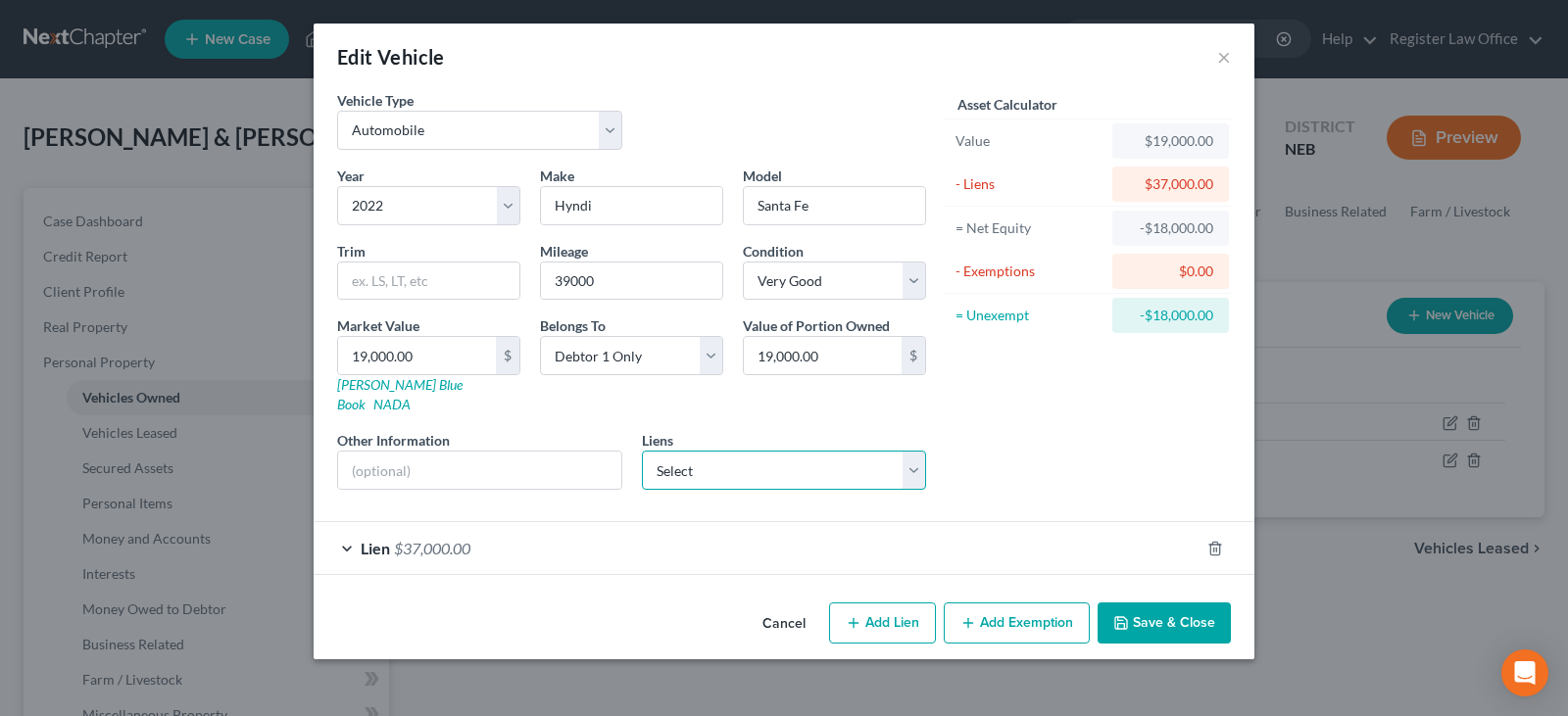 click on "Select Greenstatecu - $37,155.00 Kia Fin Am - $33,902.00" at bounding box center (784, 470) 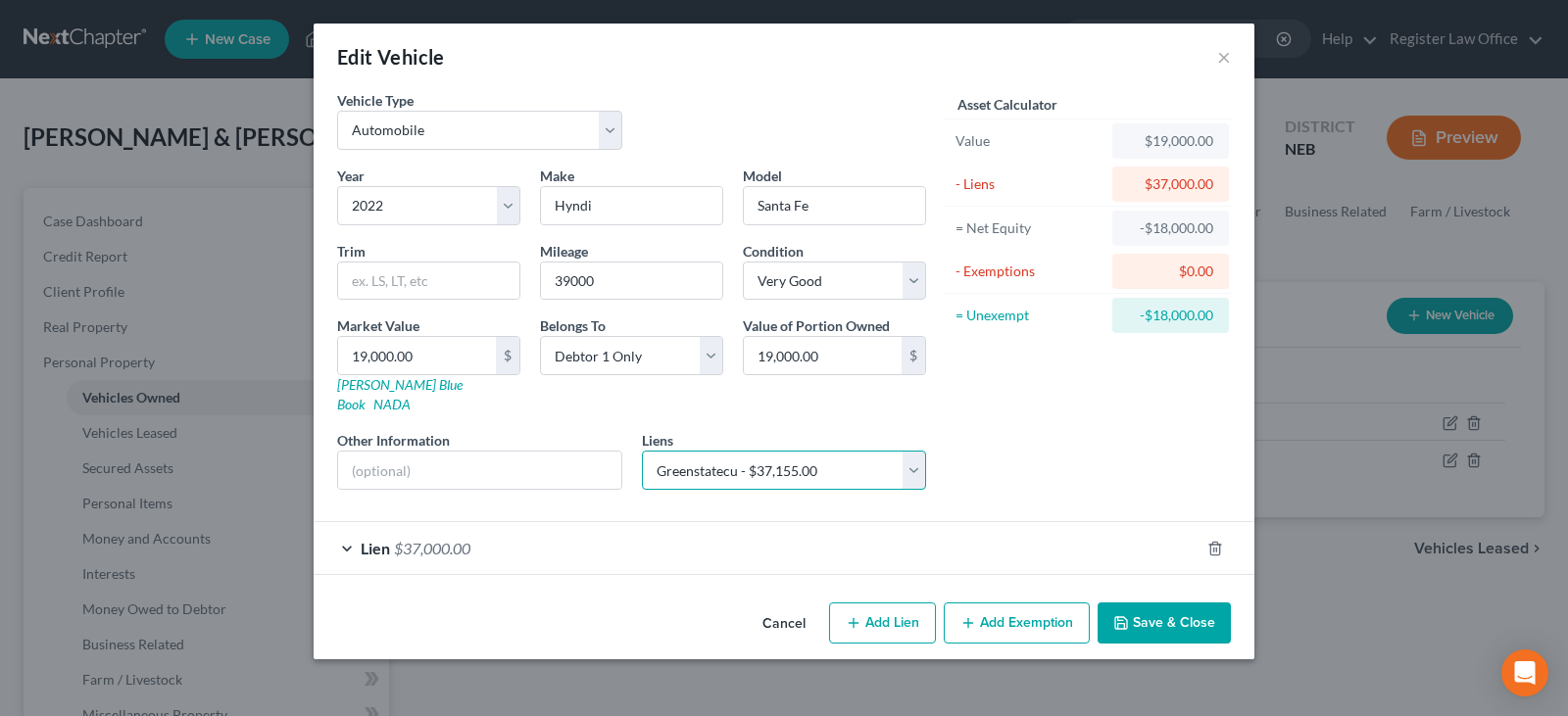 click on "Select Greenstatecu - $37,155.00 Kia Fin Am - $33,902.00" at bounding box center [784, 470] 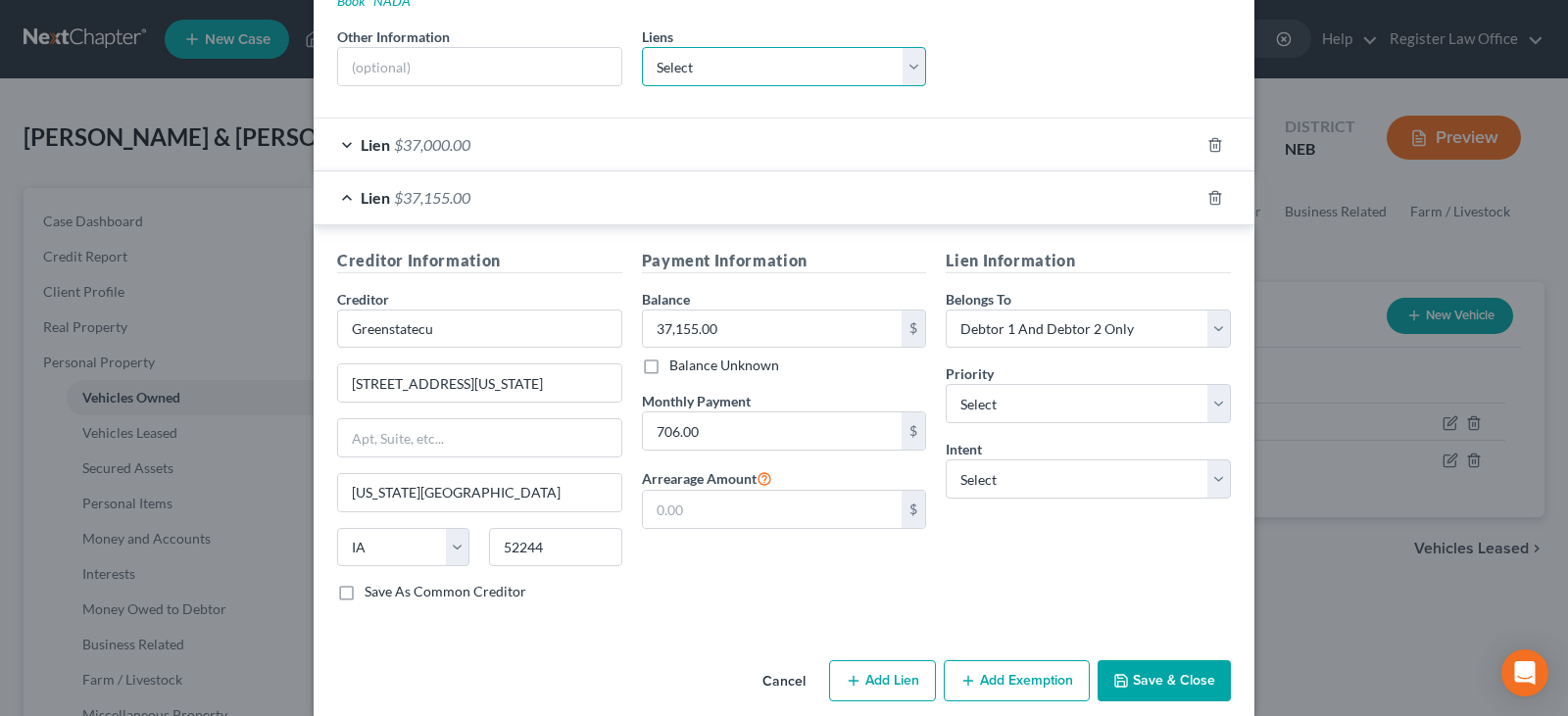 scroll, scrollTop: 408, scrollLeft: 0, axis: vertical 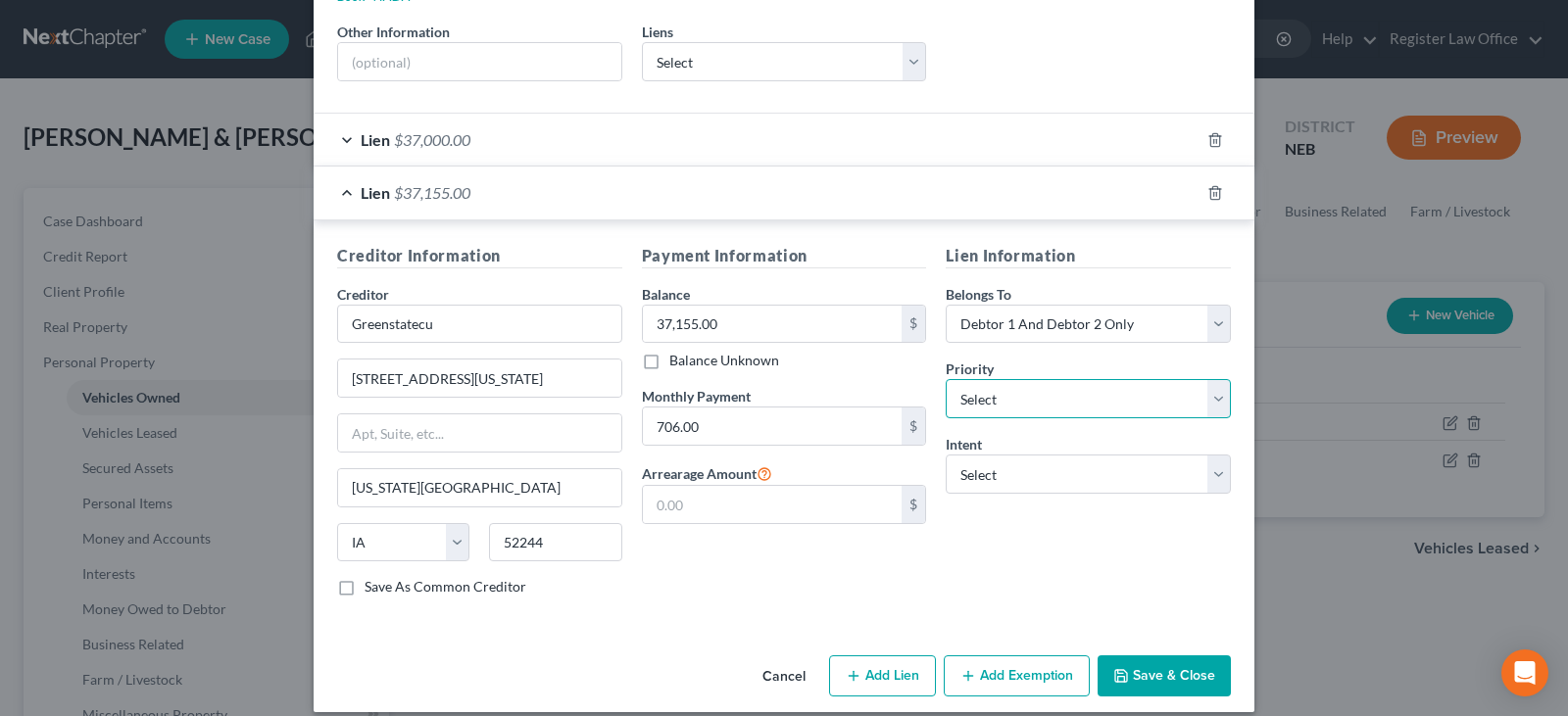 click on "Select 1st 2nd 3rd 4th 5th 6th 7th 8th 9th 10th 11th 12th 13th 14th 15th 16th 17th 18th 19th 20th 21th 22th 23th 24th 25th 26th 27th 28th 29th 30th" at bounding box center (1088, 399) 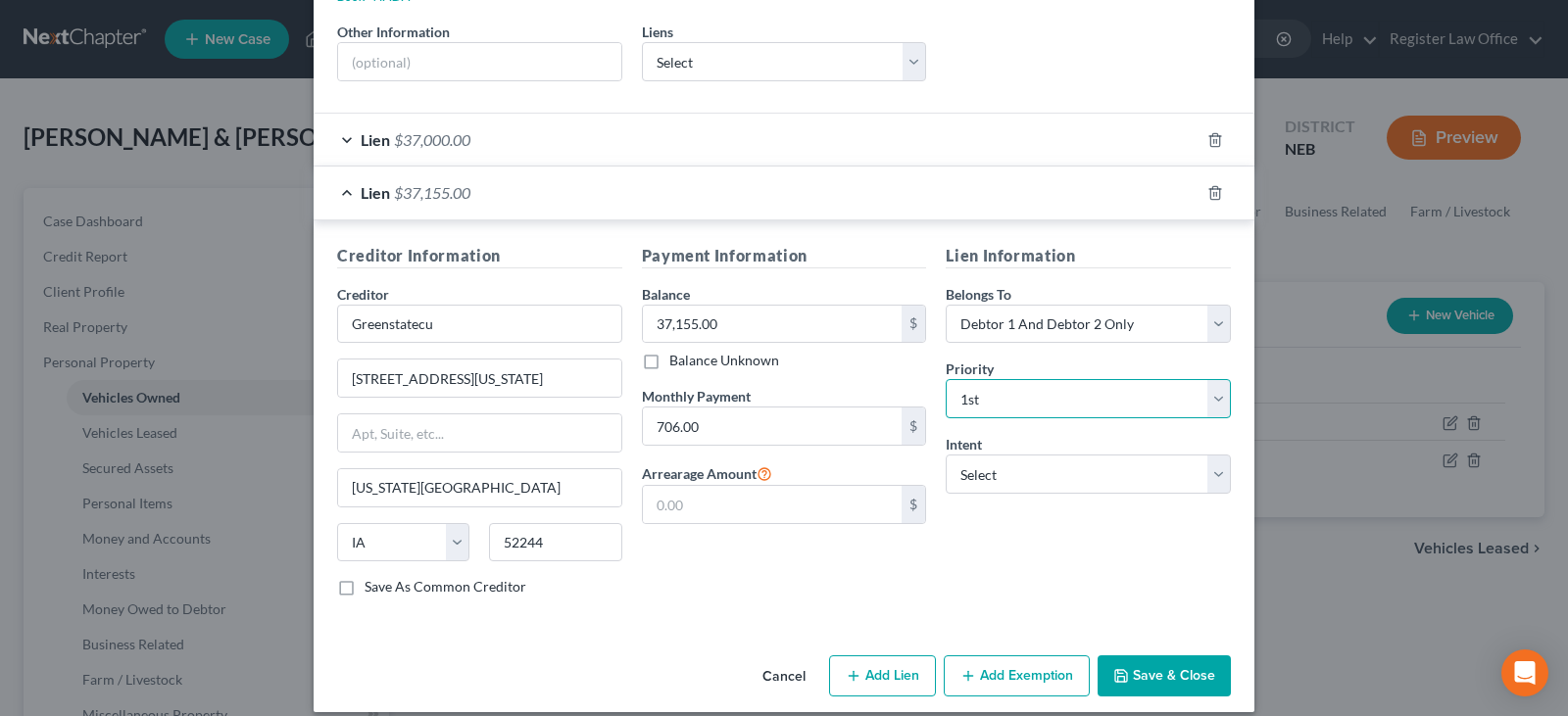 click on "Select 1st 2nd 3rd 4th 5th 6th 7th 8th 9th 10th 11th 12th 13th 14th 15th 16th 17th 18th 19th 20th 21th 22th 23th 24th 25th 26th 27th 28th 29th 30th" at bounding box center (1088, 399) 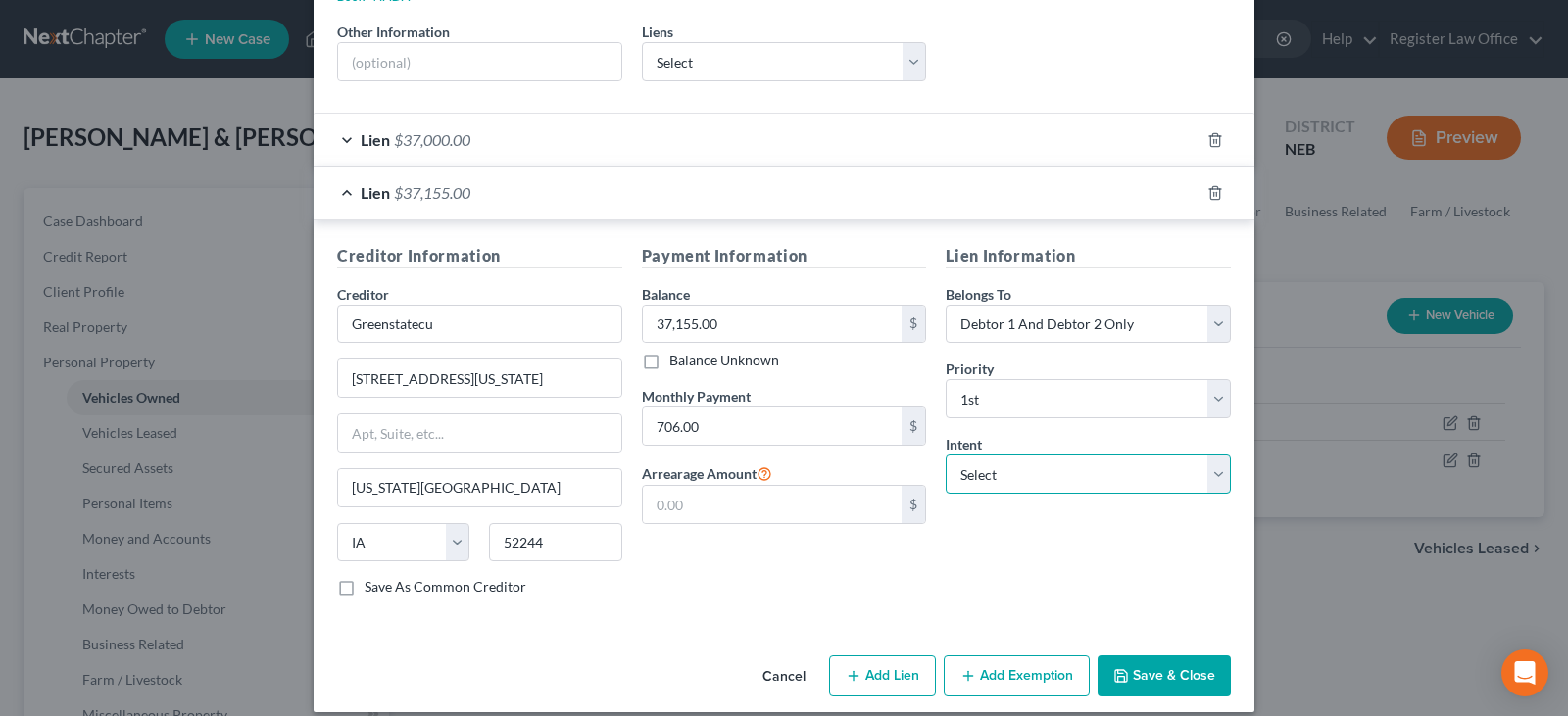 click on "Select Surrender Redeem Reaffirm Avoid Other" at bounding box center (1088, 474) 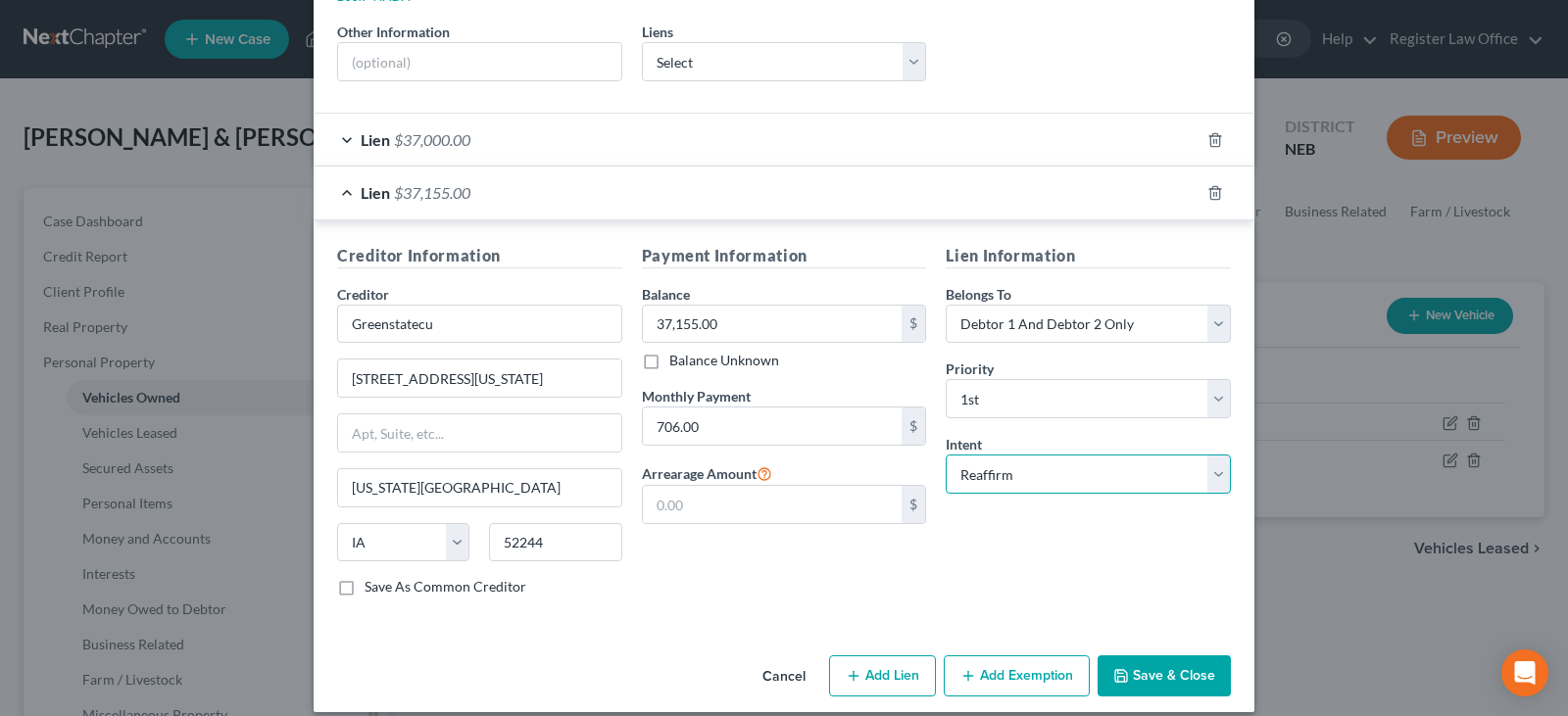 click on "Select Surrender Redeem Reaffirm Avoid Other" at bounding box center [1088, 474] 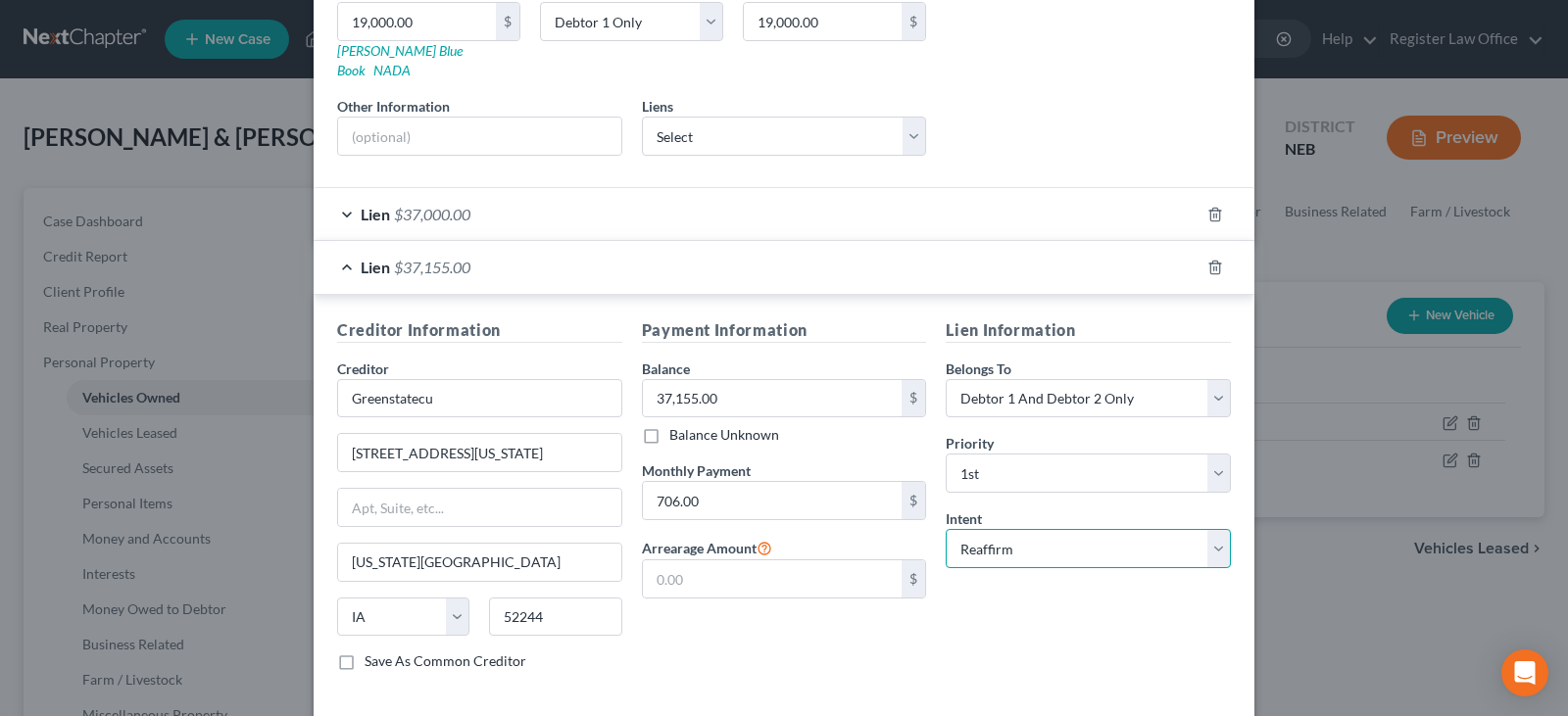 scroll, scrollTop: 408, scrollLeft: 0, axis: vertical 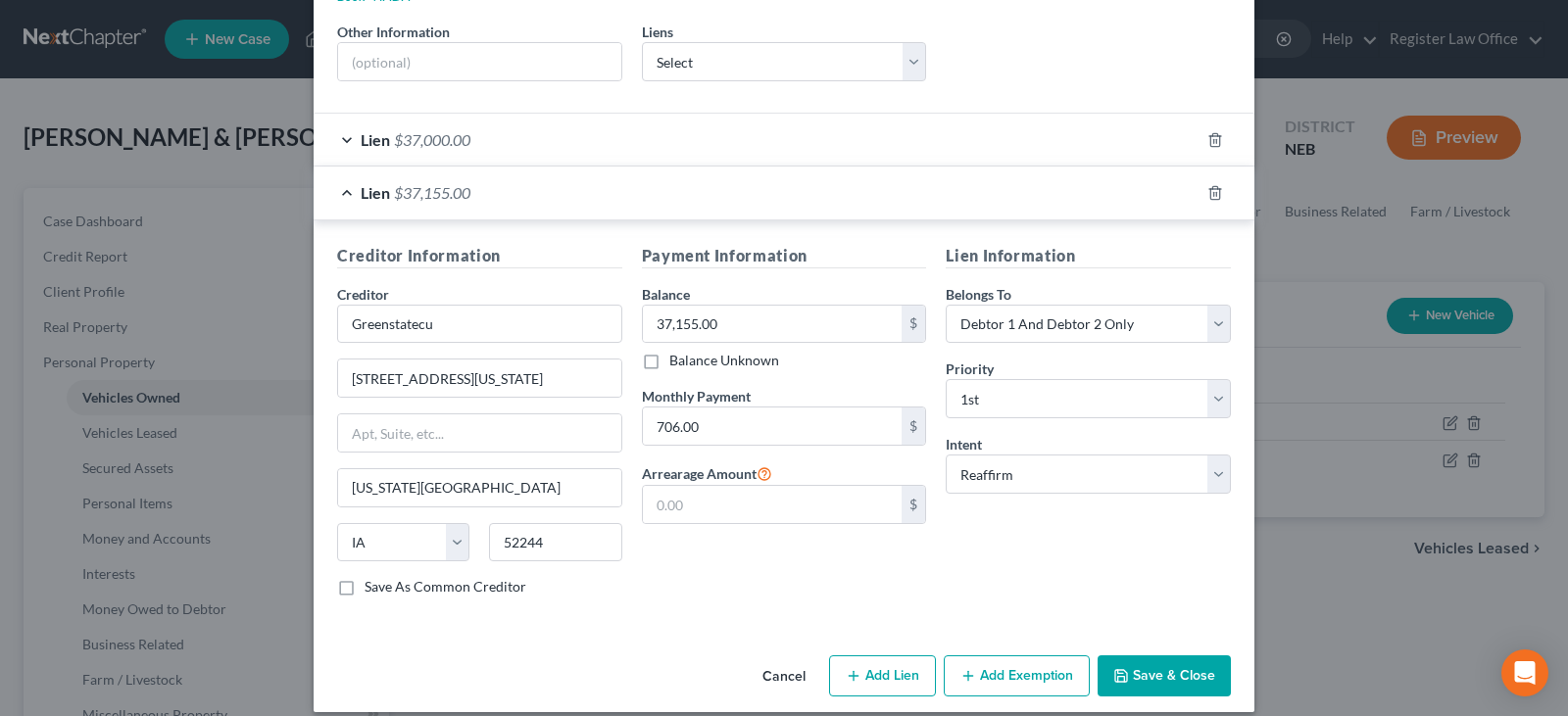 click on "Save & Close" at bounding box center [1164, 676] 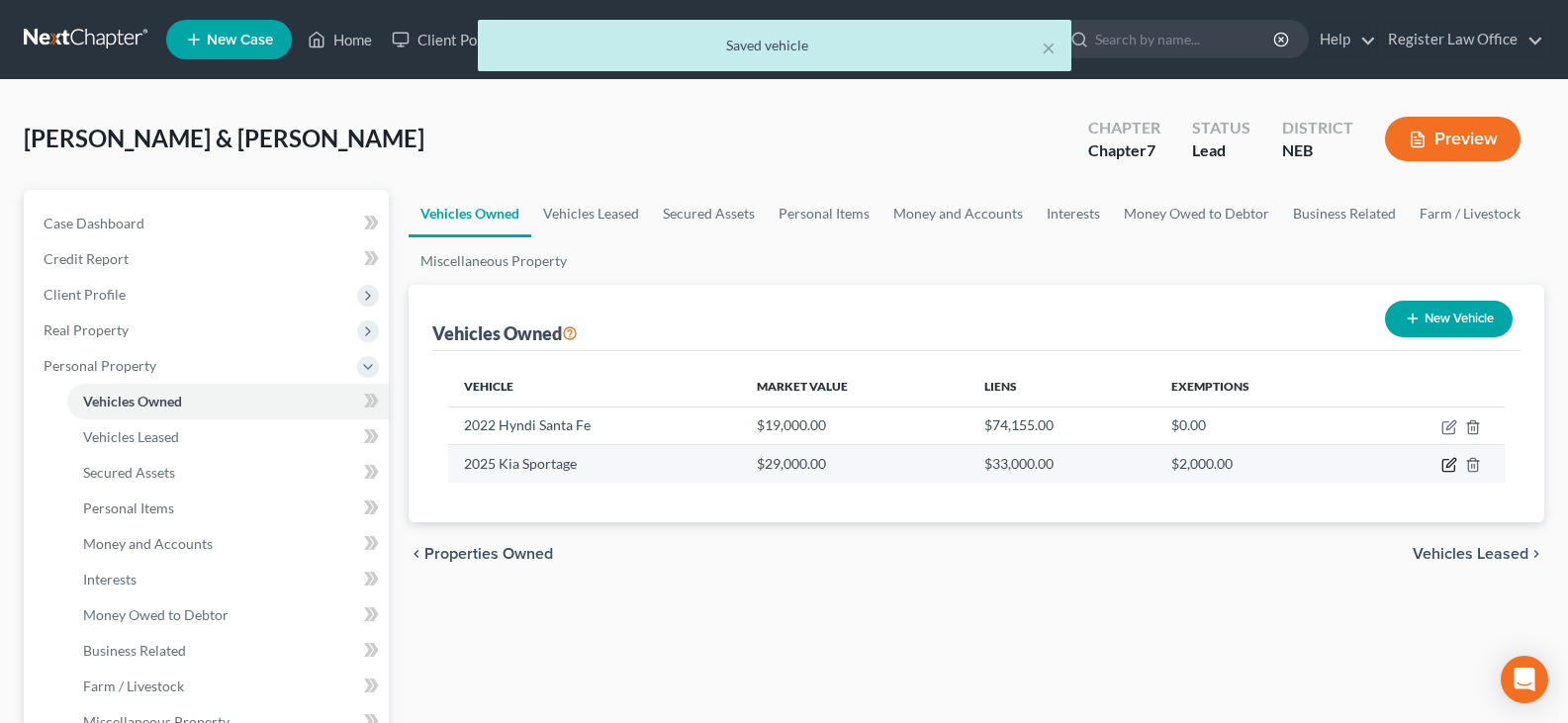 click 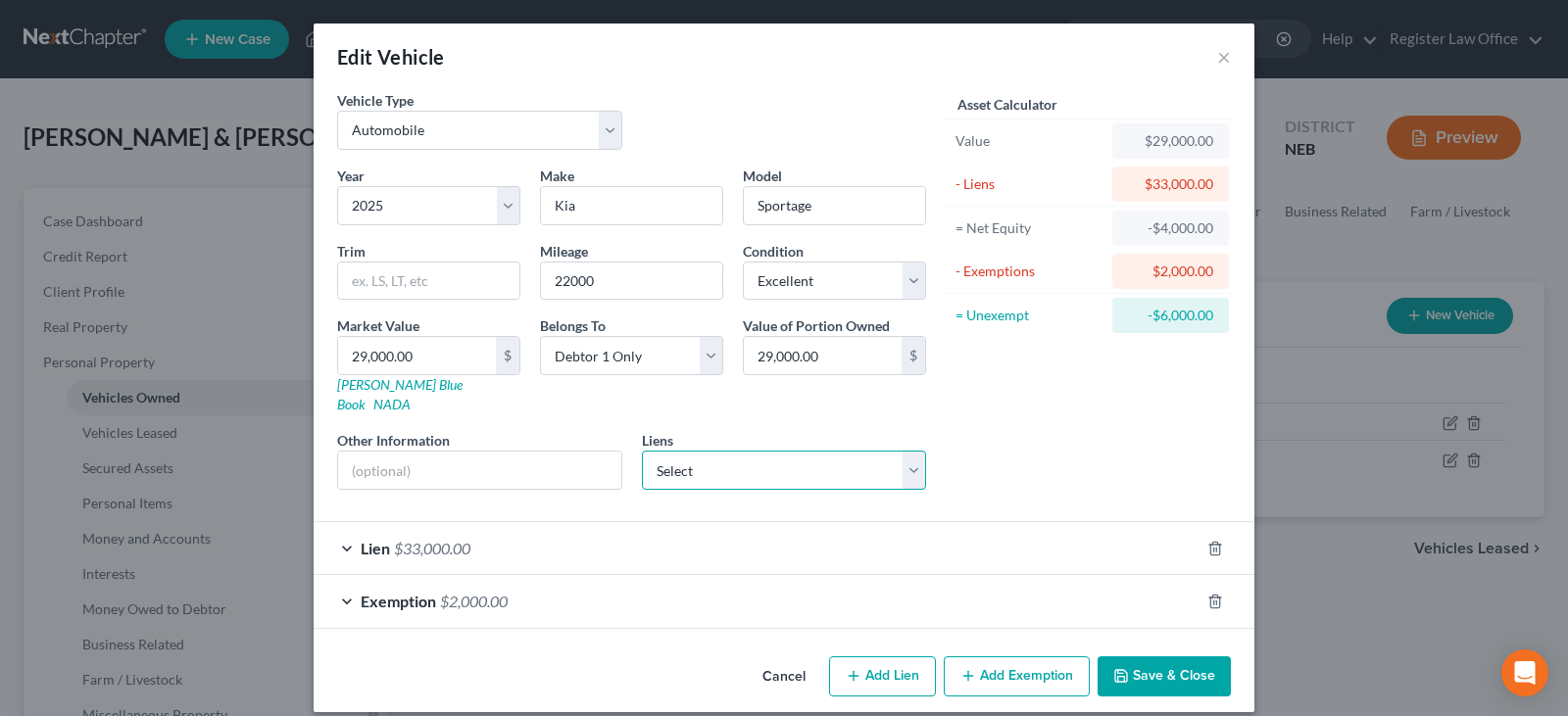 click on "Select Kia Fin Am - $33,902.00" at bounding box center (784, 470) 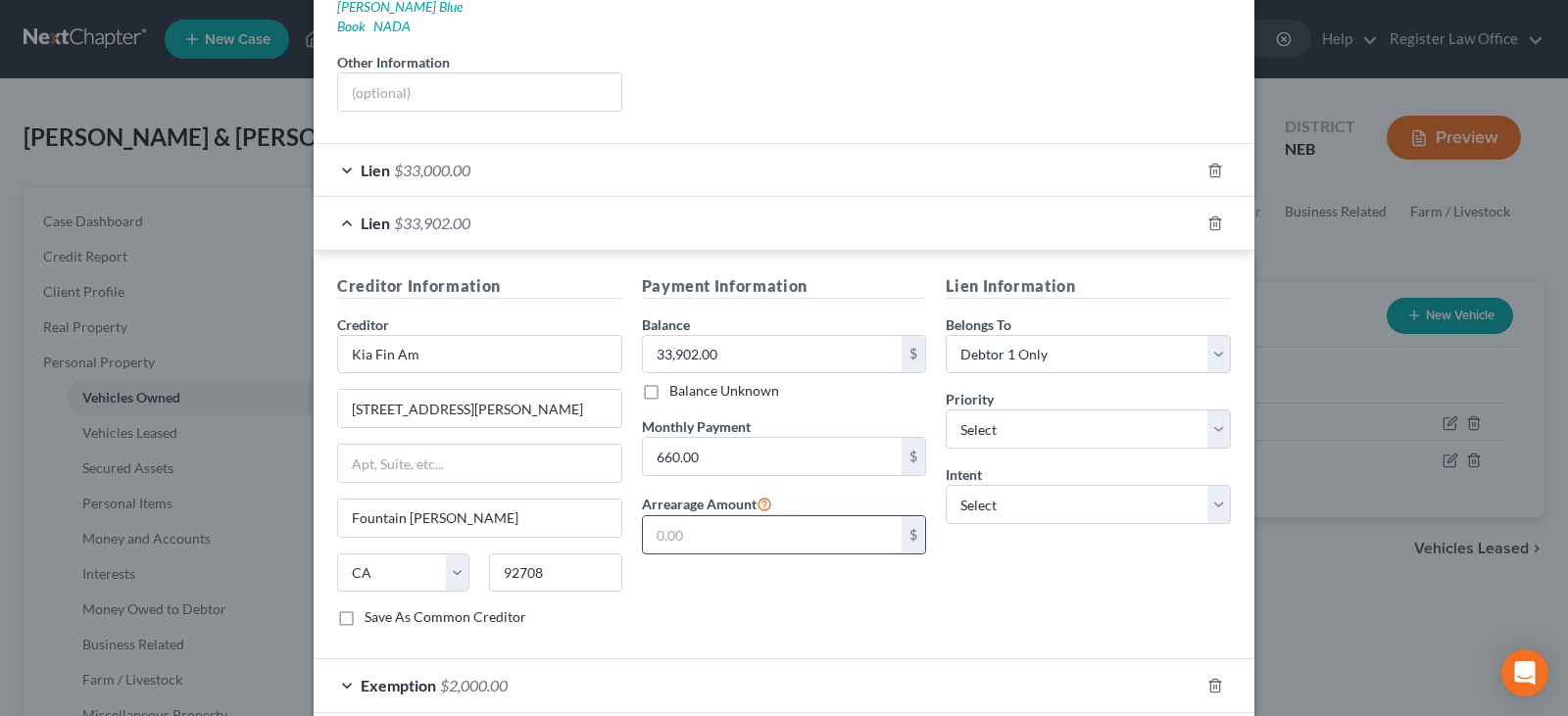 scroll, scrollTop: 462, scrollLeft: 0, axis: vertical 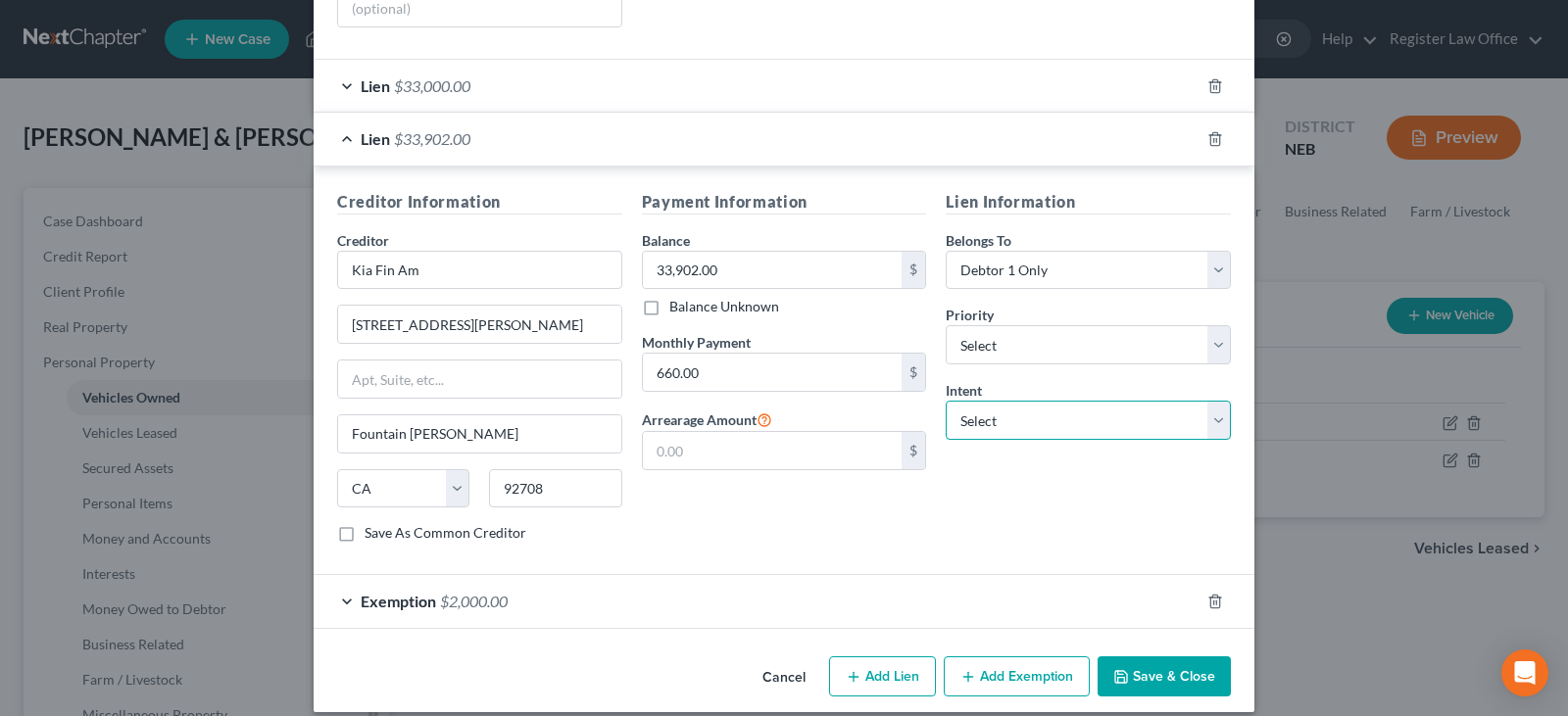 click on "Select Surrender Redeem Reaffirm Avoid Other" at bounding box center (1088, 420) 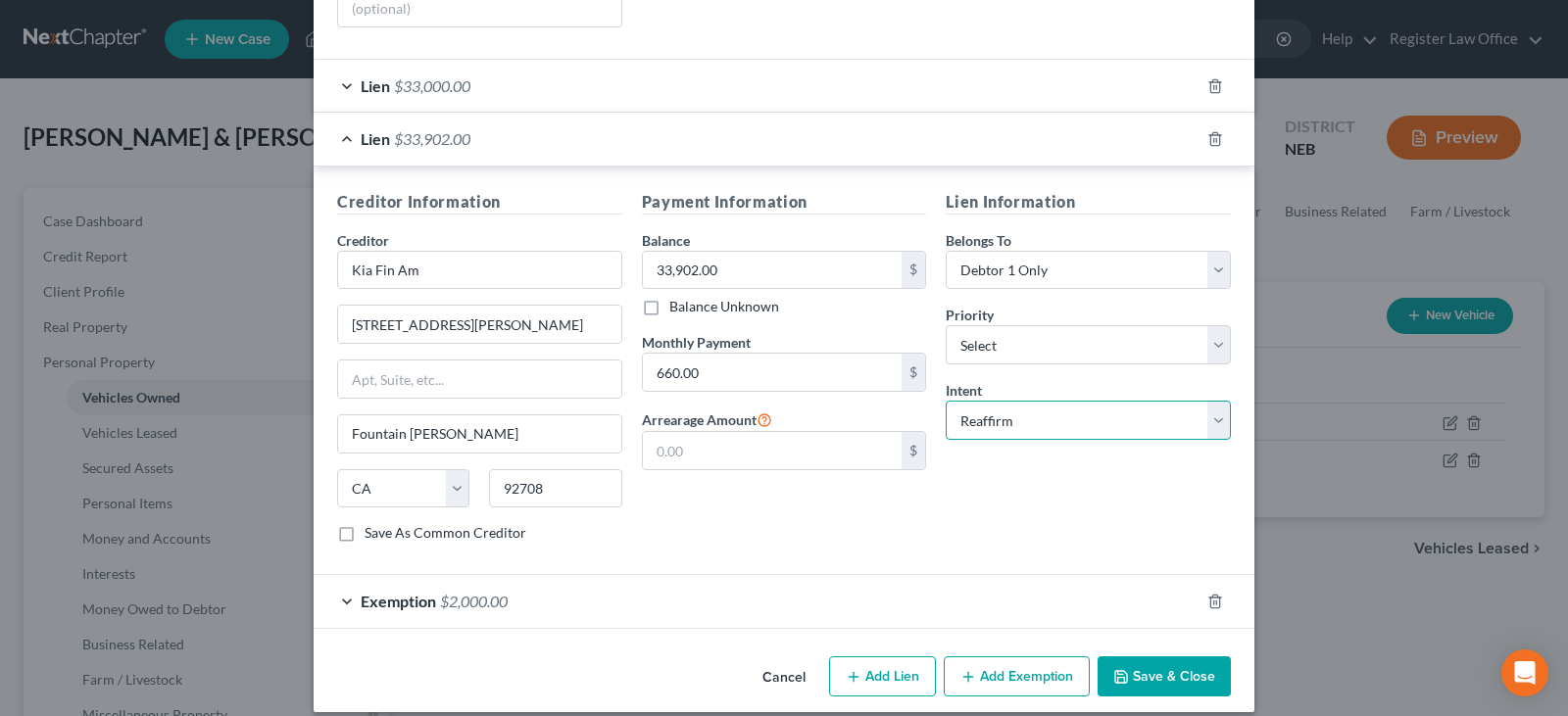 click on "Select Surrender Redeem Reaffirm Avoid Other" at bounding box center [1088, 420] 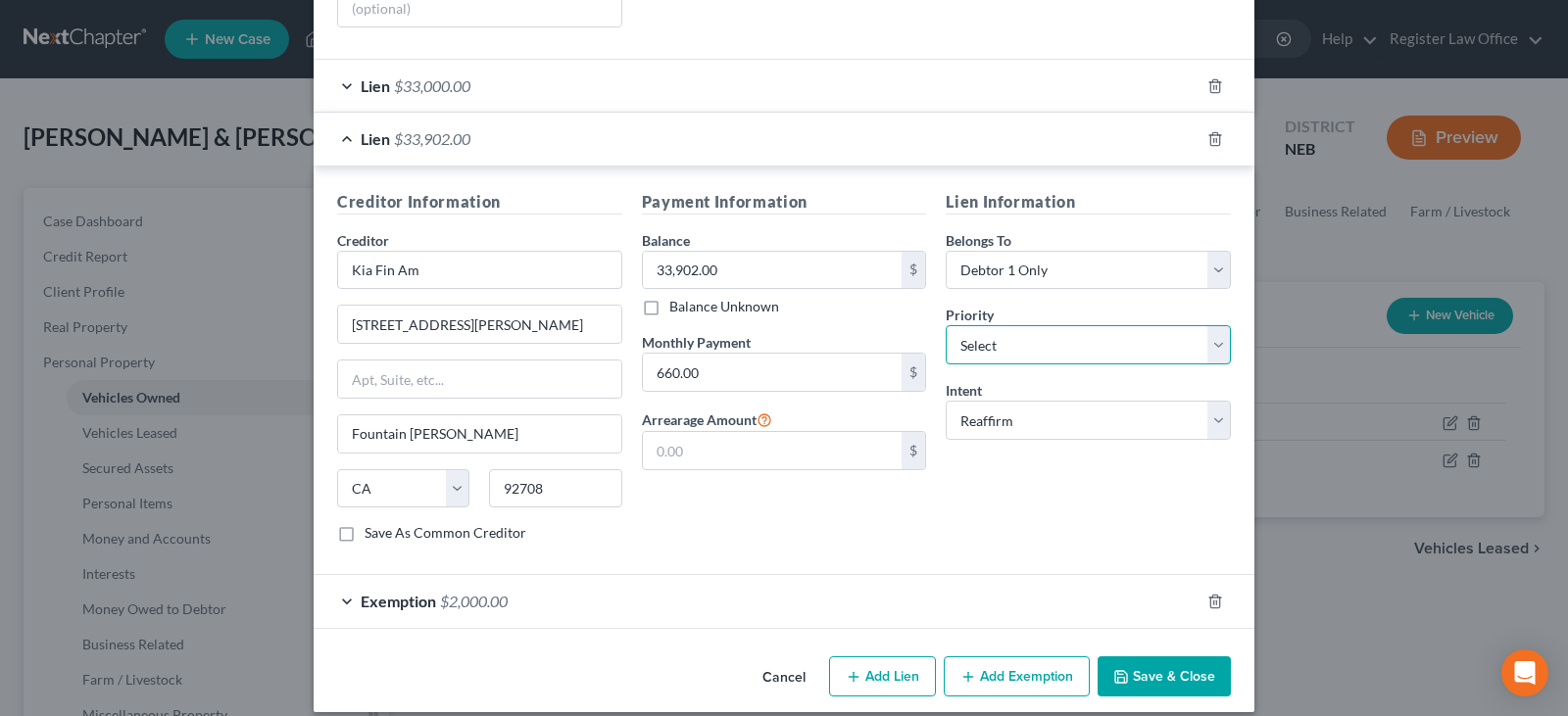 click on "Select 1st 2nd 3rd 4th 5th 6th 7th 8th 9th 10th 11th 12th 13th 14th 15th 16th 17th 18th 19th 20th 21th 22th 23th 24th 25th 26th 27th 28th 29th 30th" at bounding box center (1088, 345) 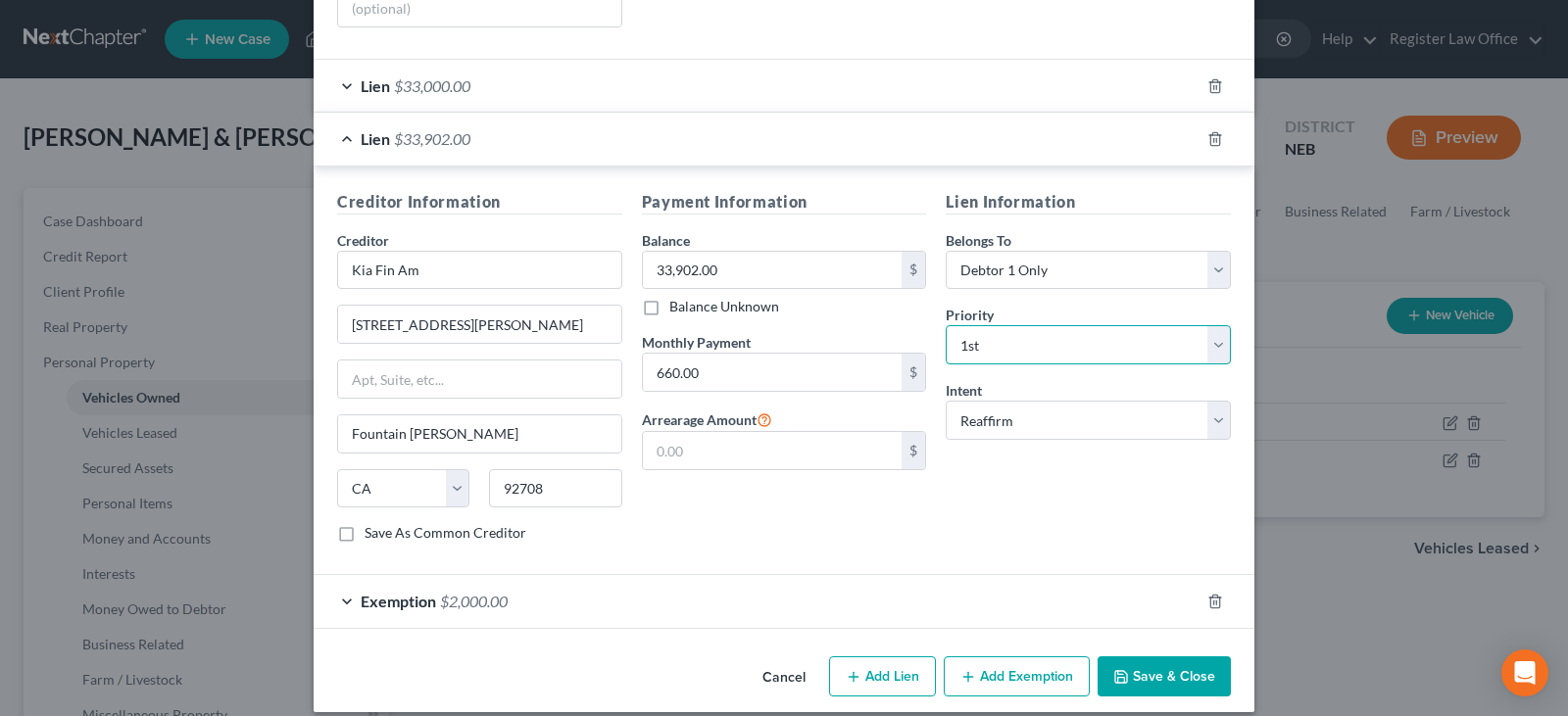 click on "Select 1st 2nd 3rd 4th 5th 6th 7th 8th 9th 10th 11th 12th 13th 14th 15th 16th 17th 18th 19th 20th 21th 22th 23th 24th 25th 26th 27th 28th 29th 30th" at bounding box center (1088, 345) 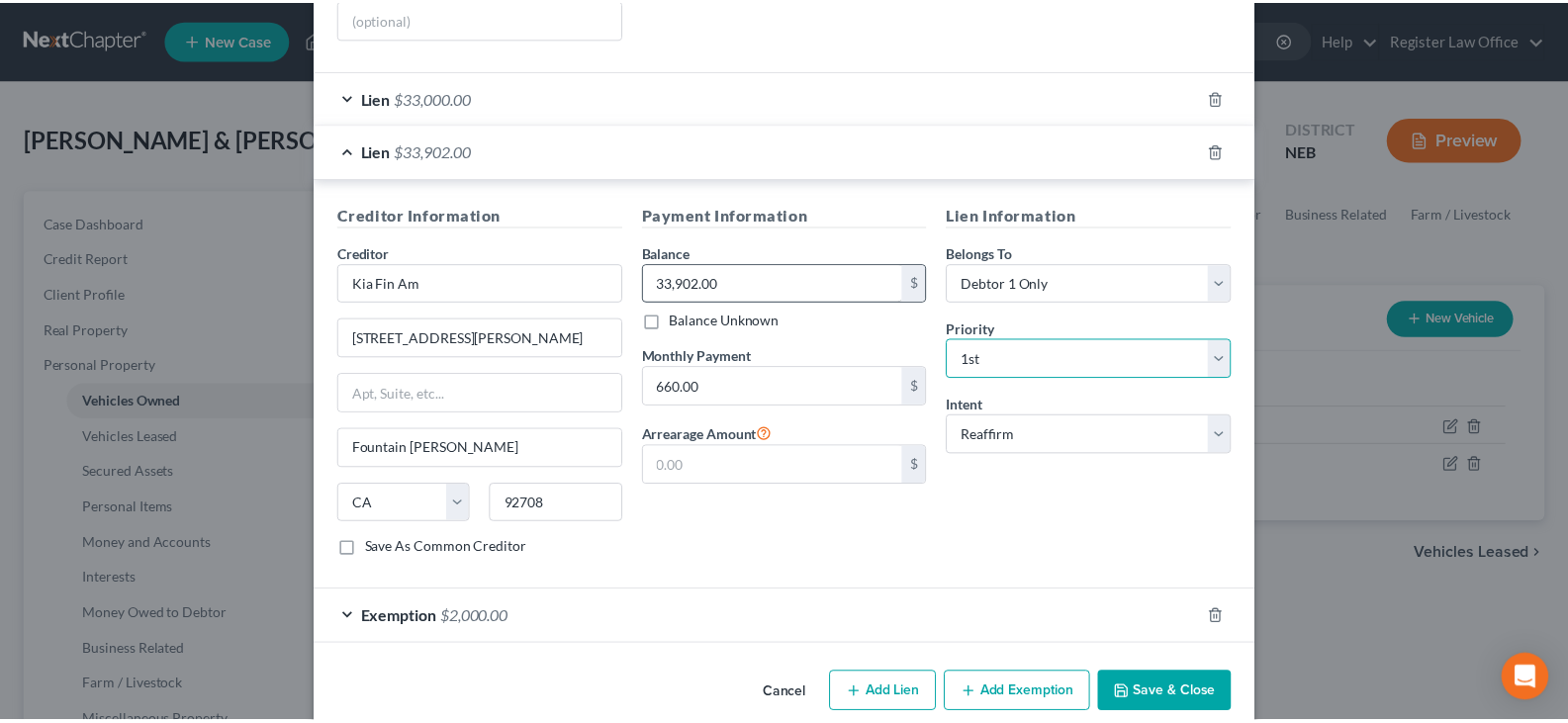 scroll, scrollTop: 467, scrollLeft: 0, axis: vertical 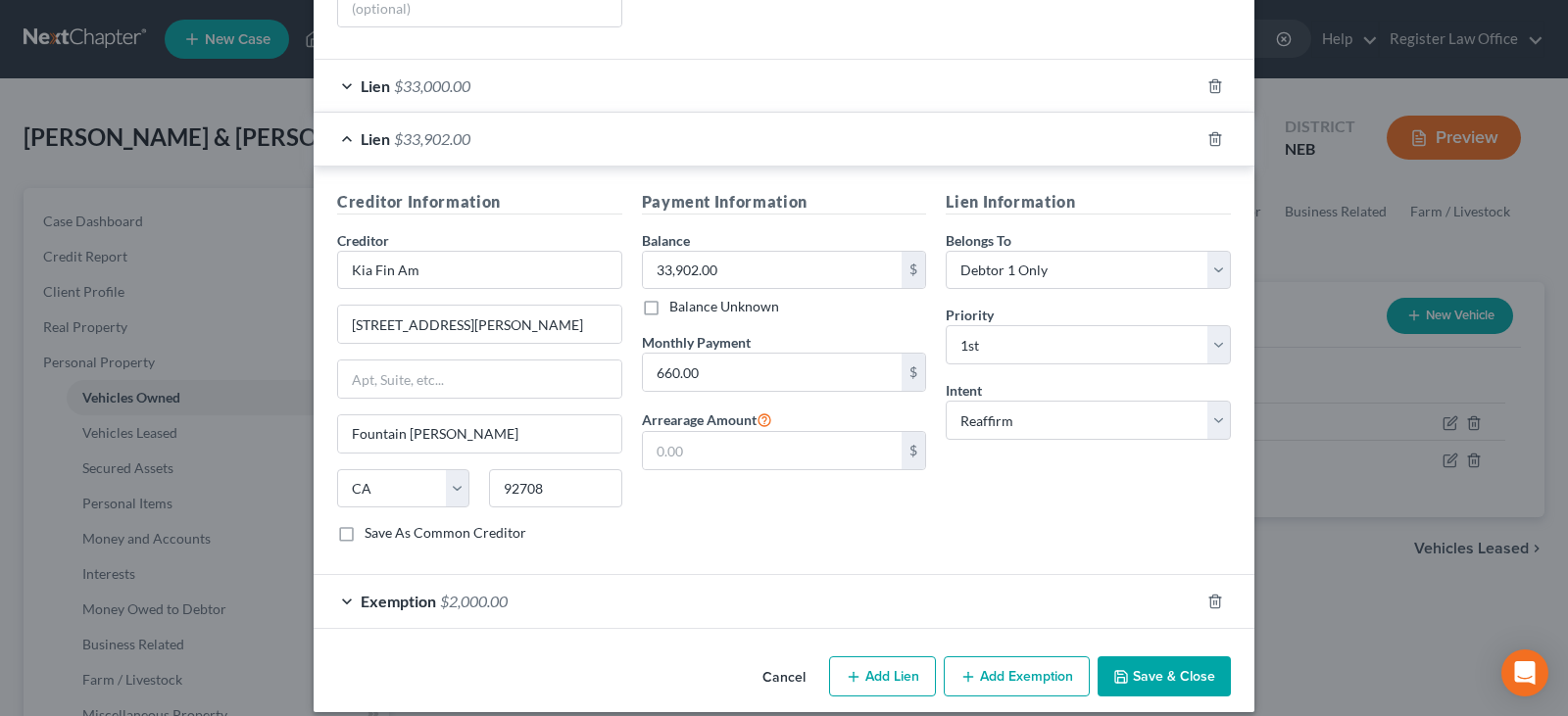 click on "Save & Close" at bounding box center (1164, 677) 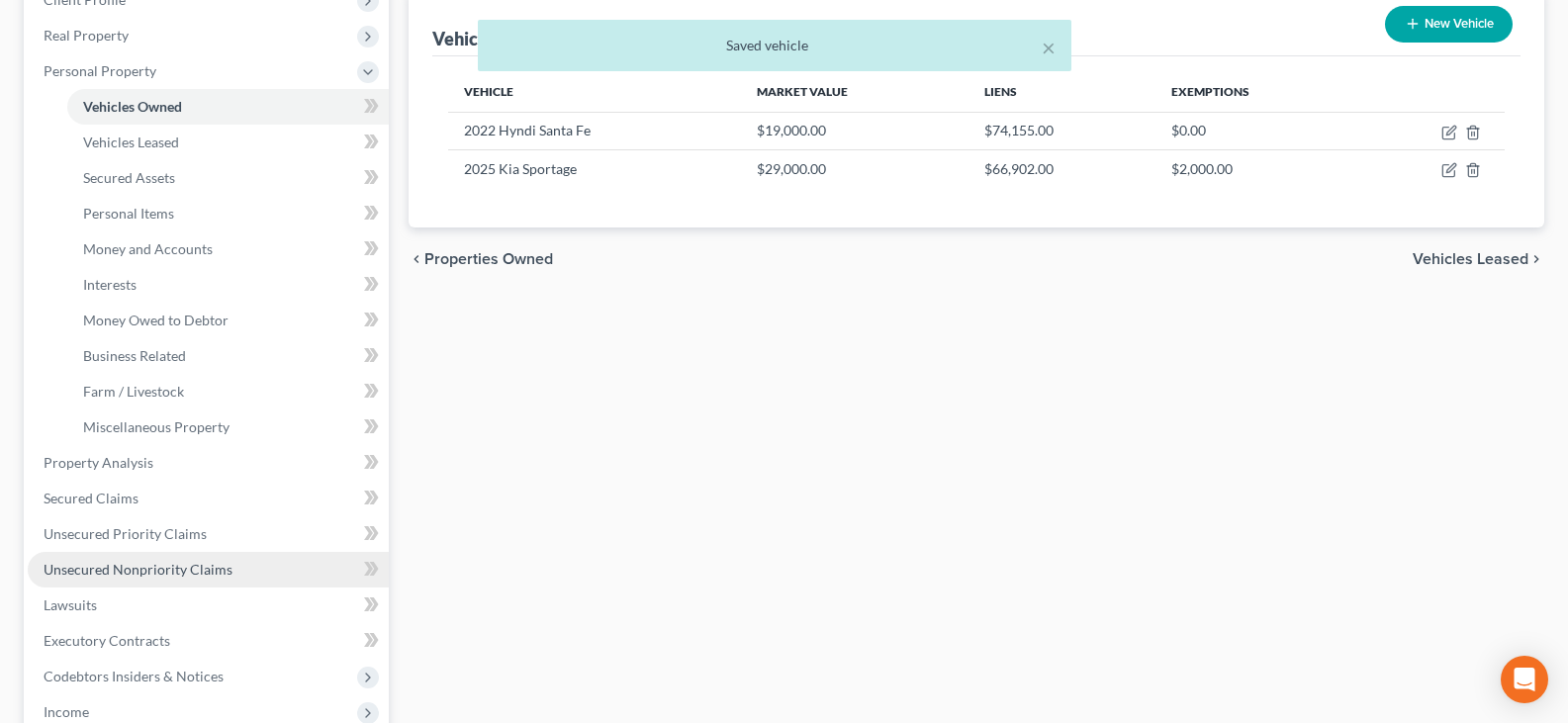 scroll, scrollTop: 297, scrollLeft: 0, axis: vertical 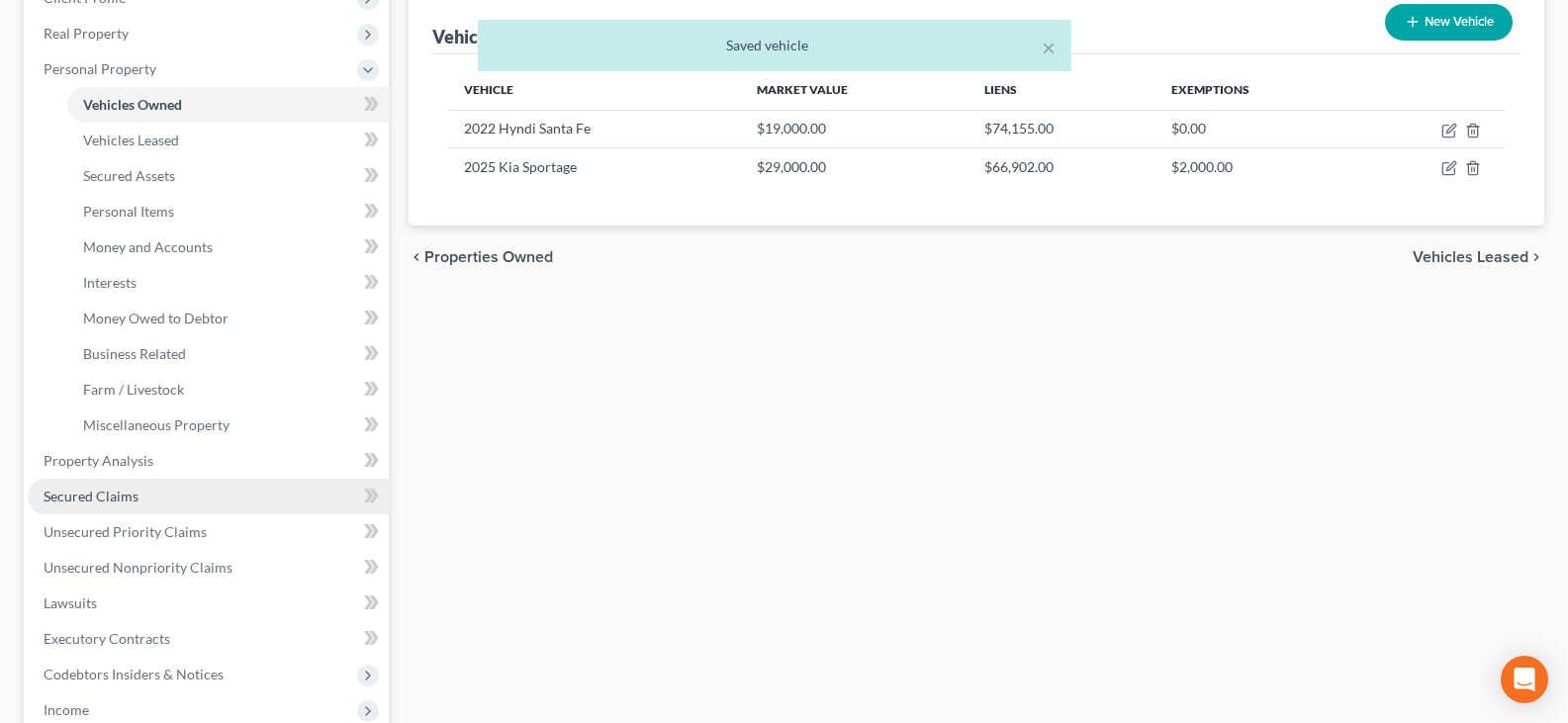 click on "Secured Claims" at bounding box center (91, 496) 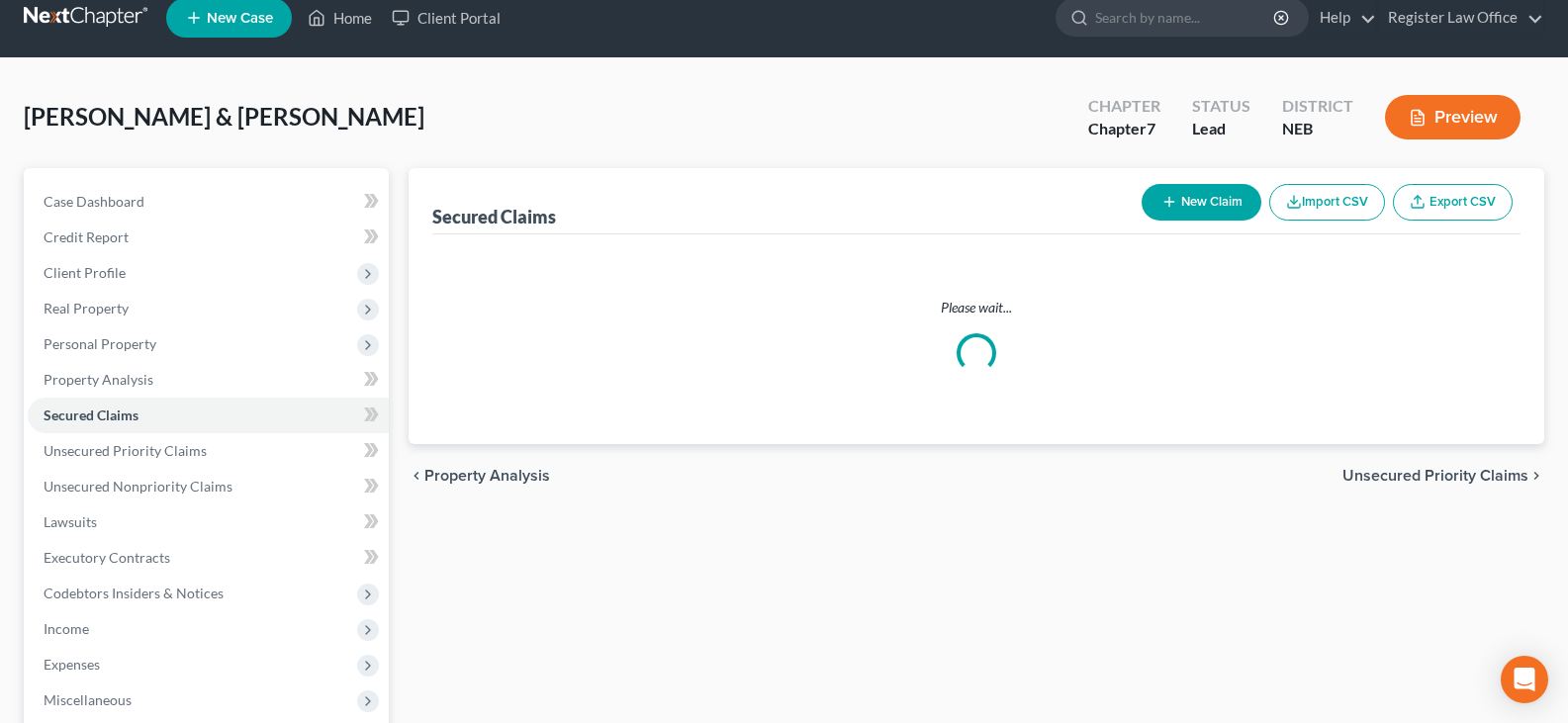 scroll, scrollTop: 0, scrollLeft: 0, axis: both 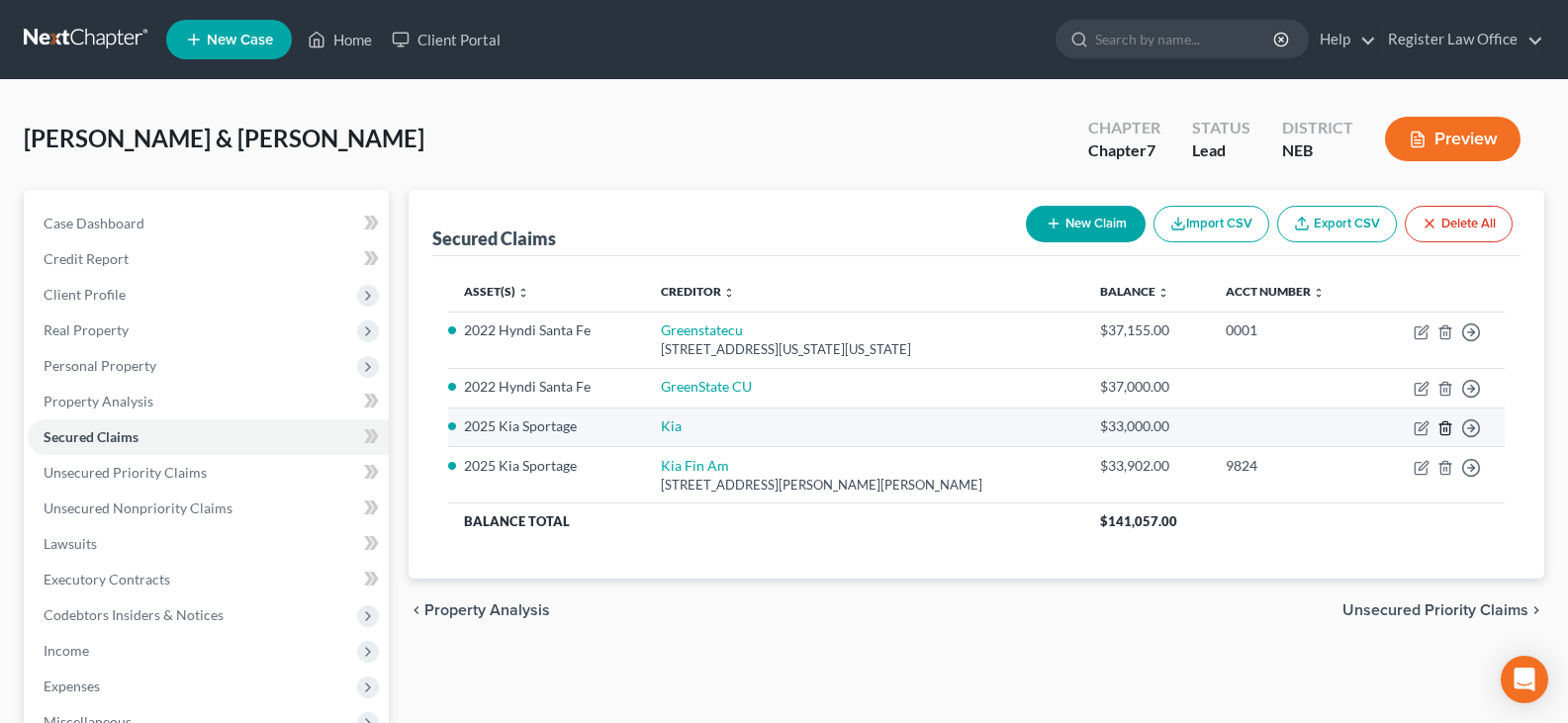 click 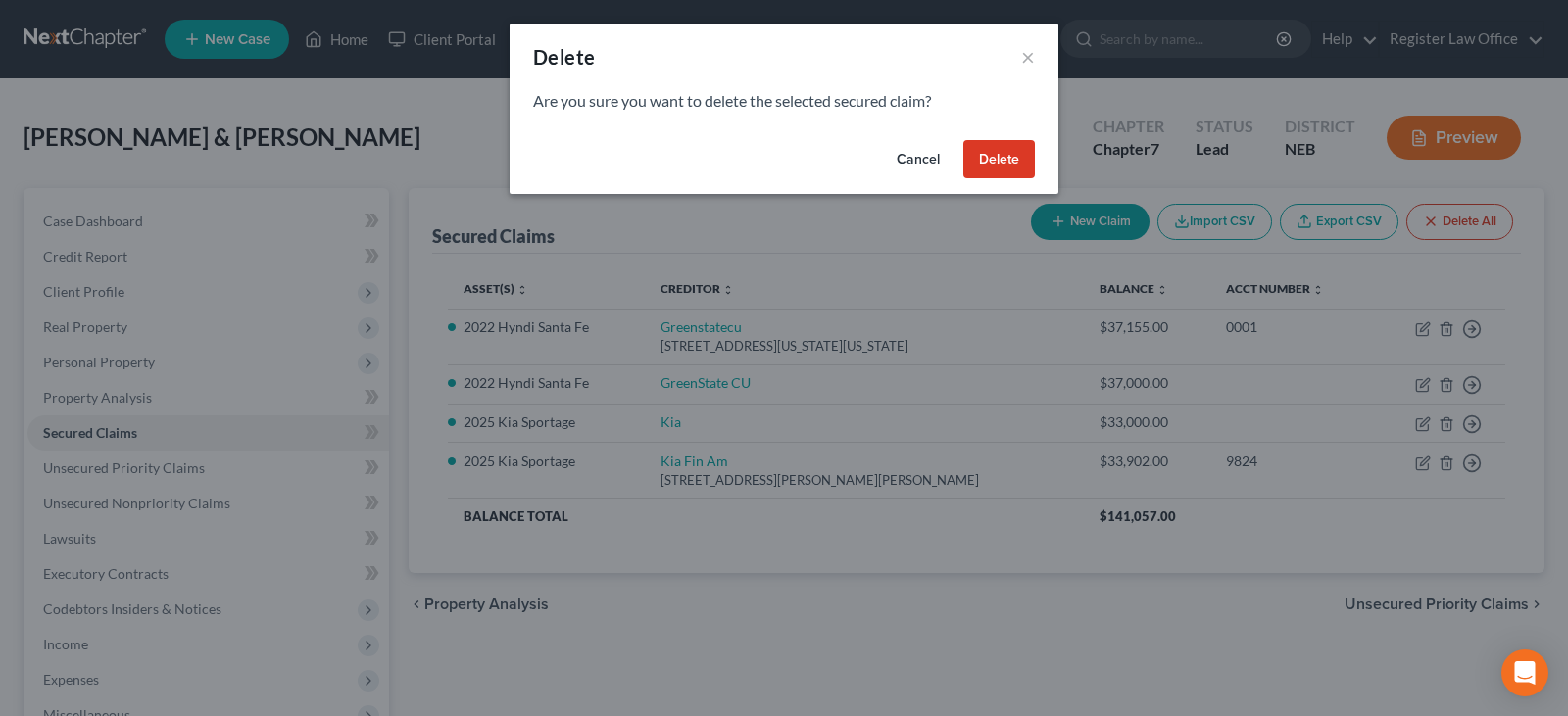 drag, startPoint x: 998, startPoint y: 160, endPoint x: 987, endPoint y: 218, distance: 59 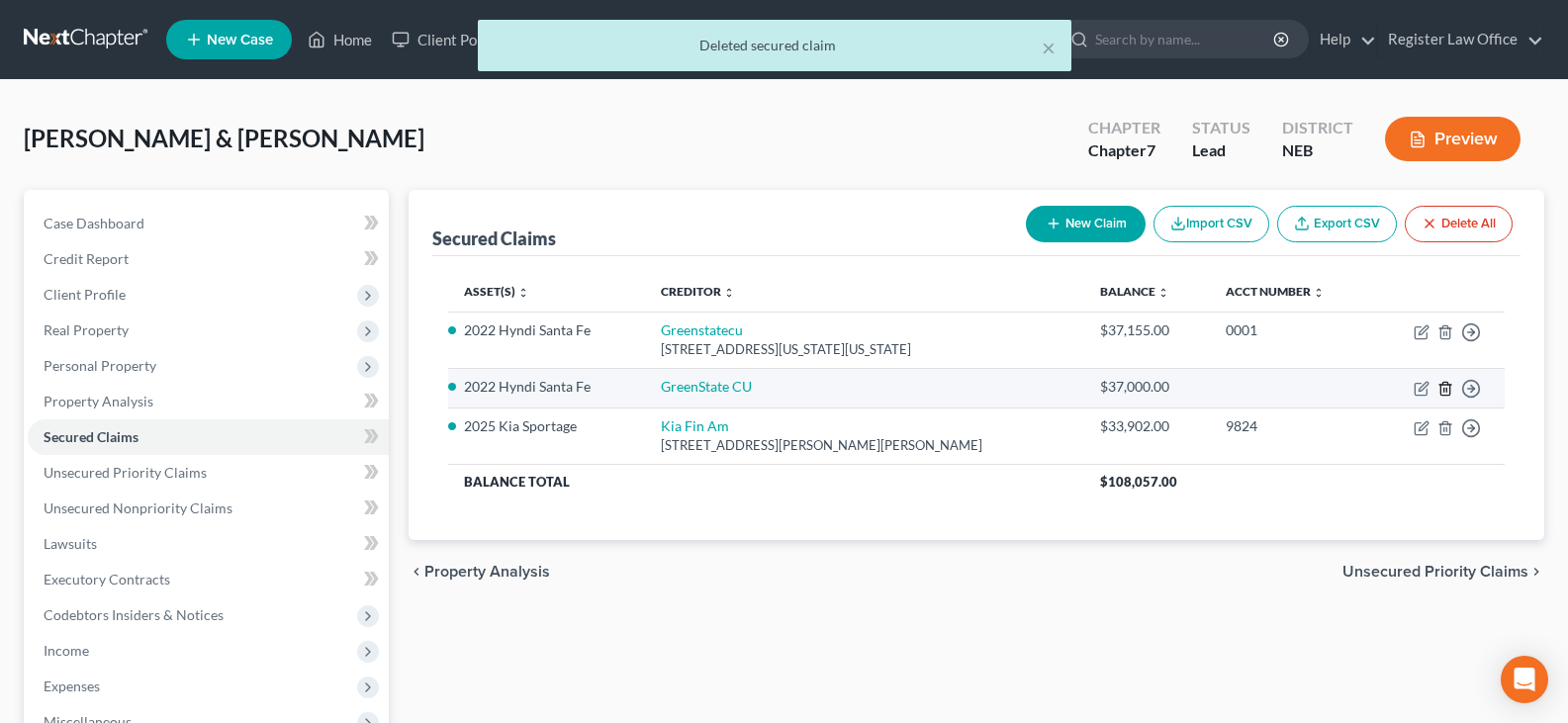 click 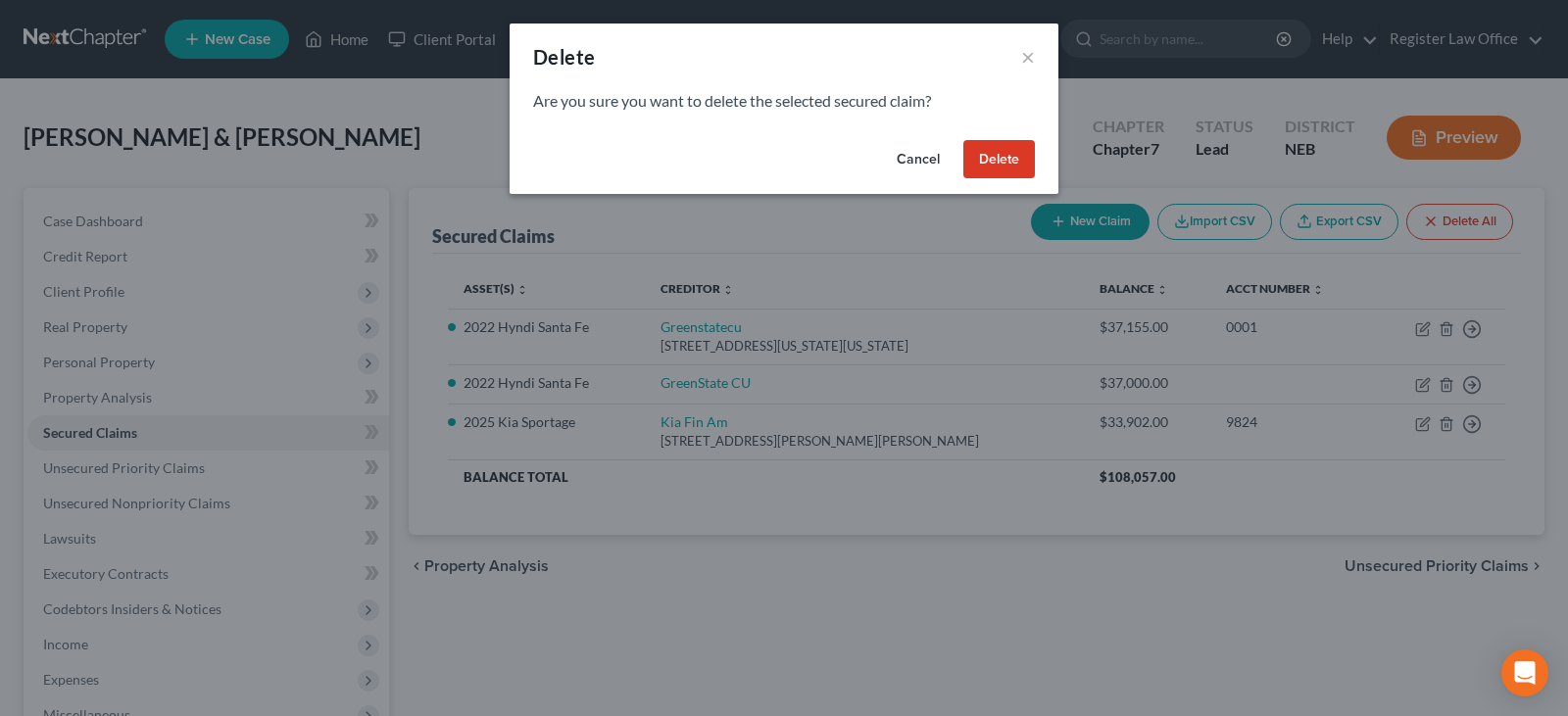 click on "Delete" at bounding box center (999, 160) 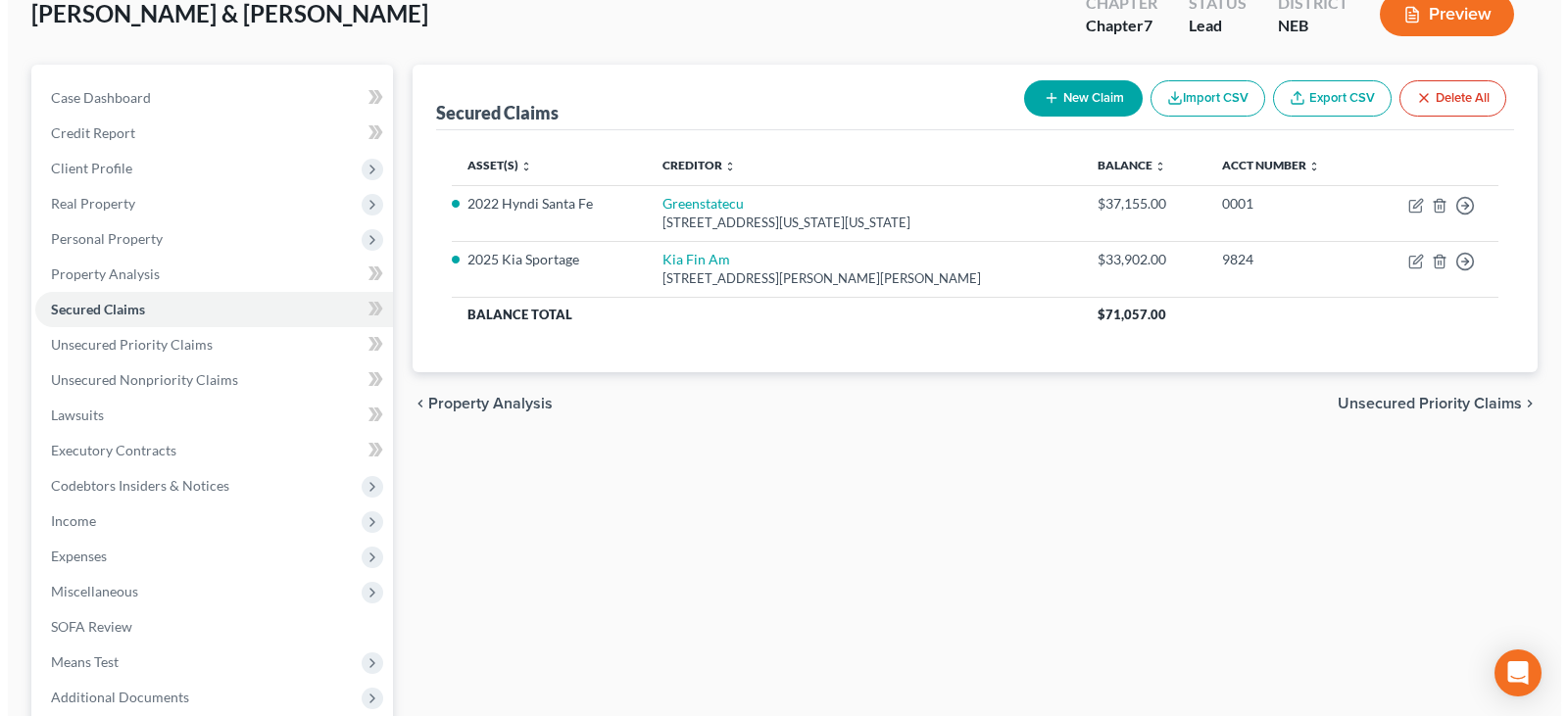 scroll, scrollTop: 0, scrollLeft: 0, axis: both 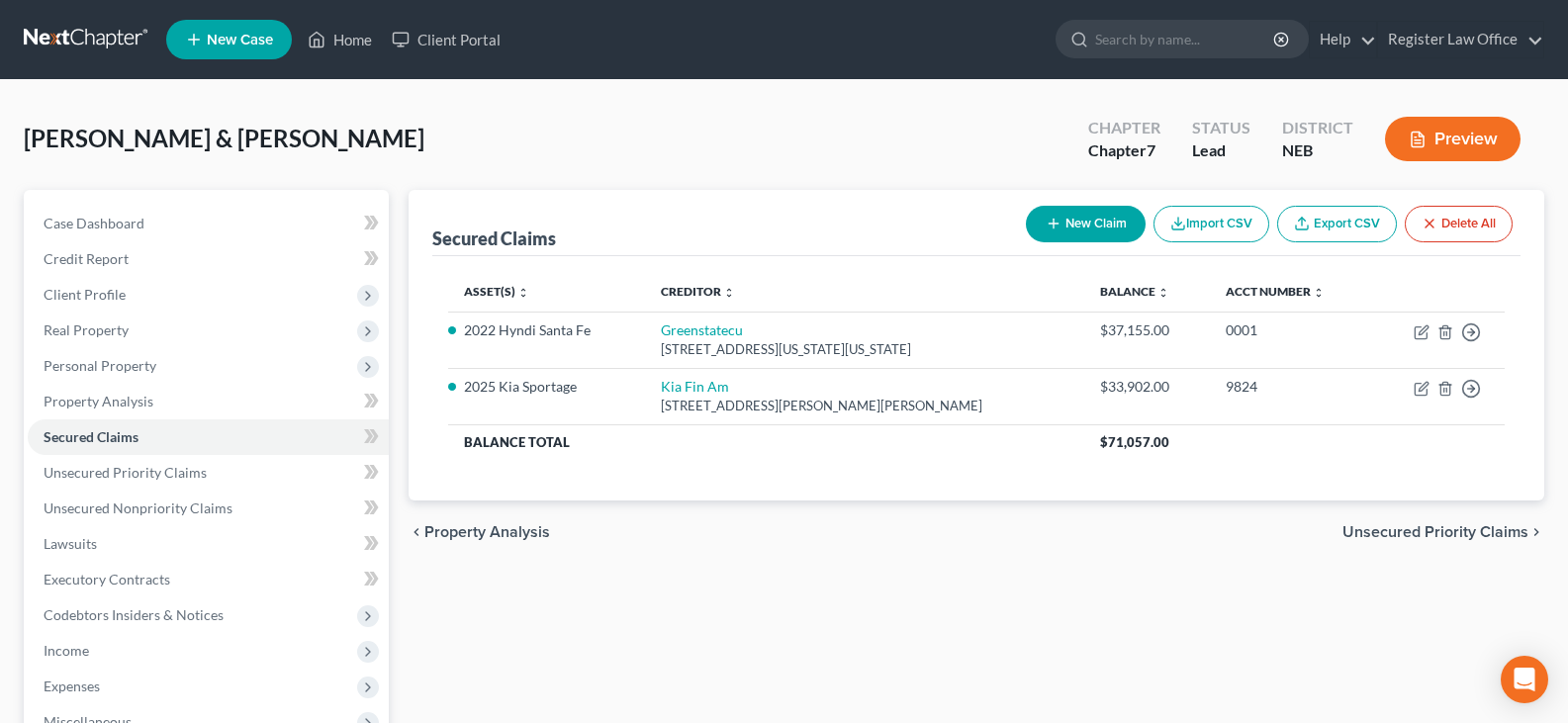 click on "Preview" at bounding box center (1452, 138) 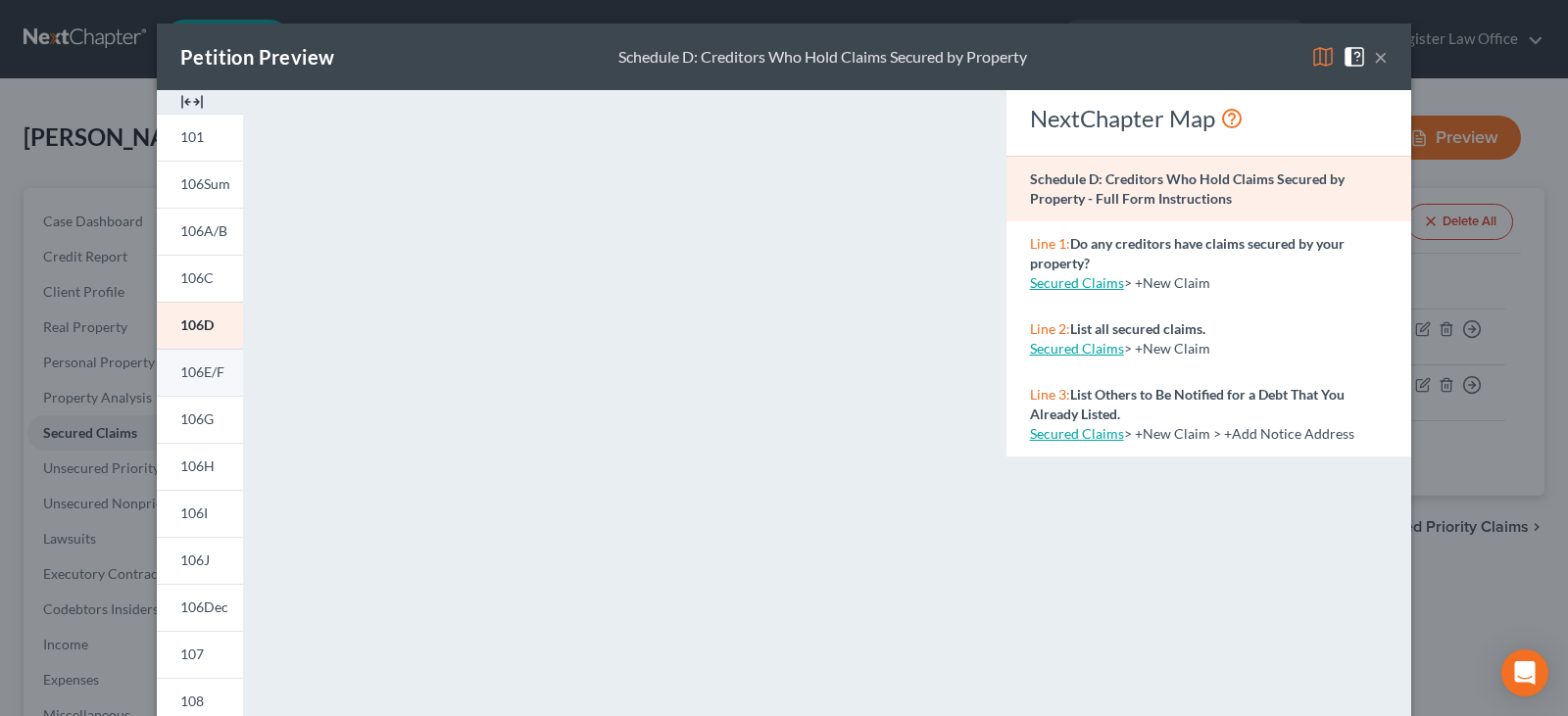 click on "106E/F" at bounding box center (202, 371) 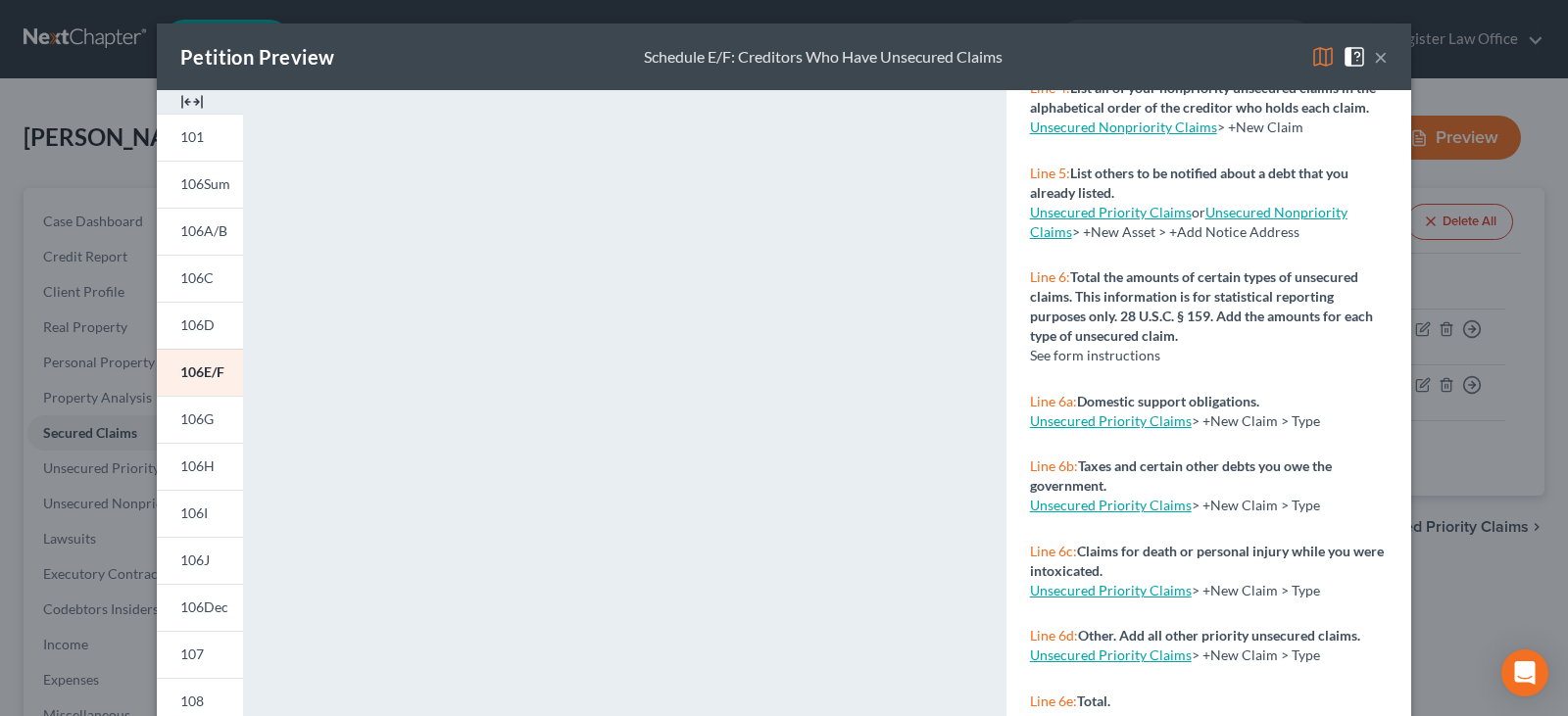 scroll, scrollTop: 392, scrollLeft: 0, axis: vertical 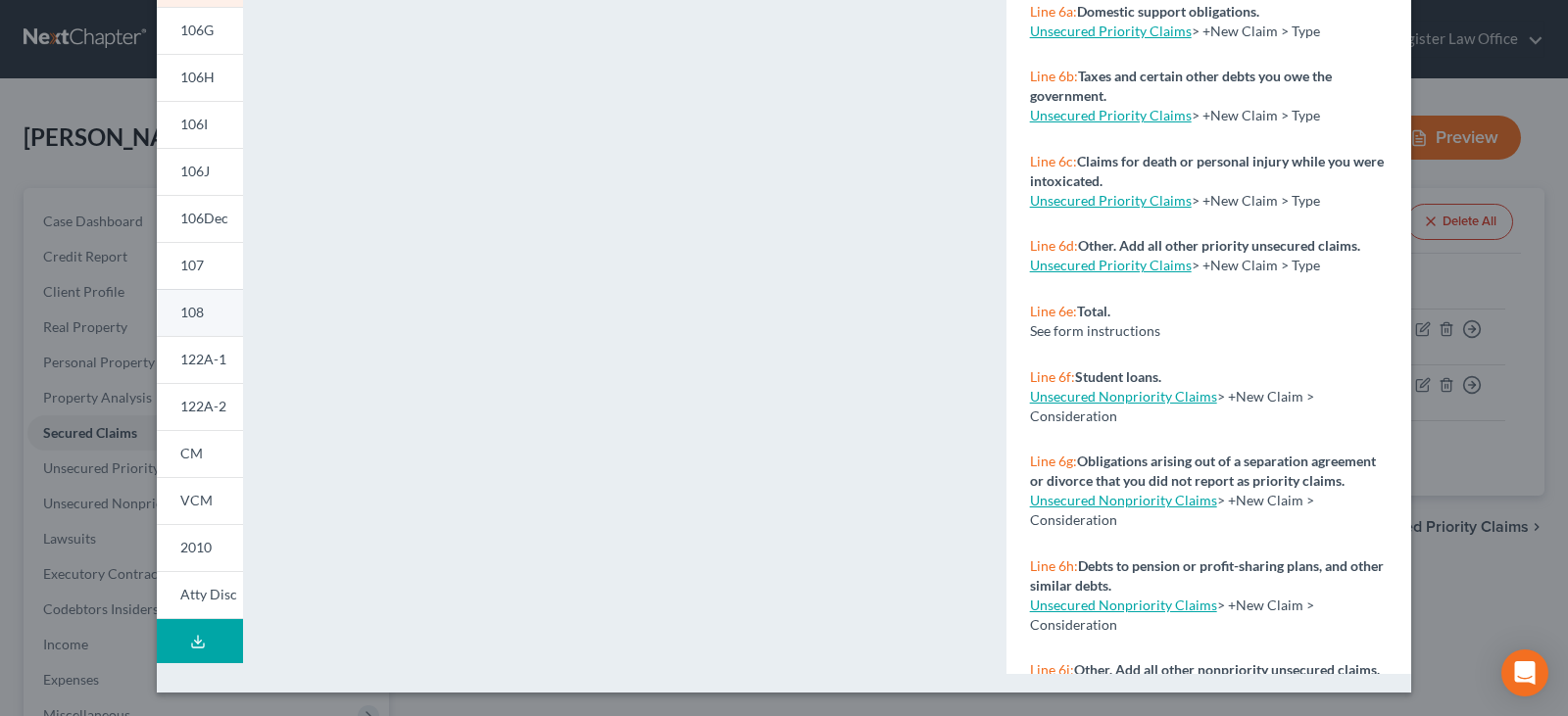 click on "108" at bounding box center [192, 311] 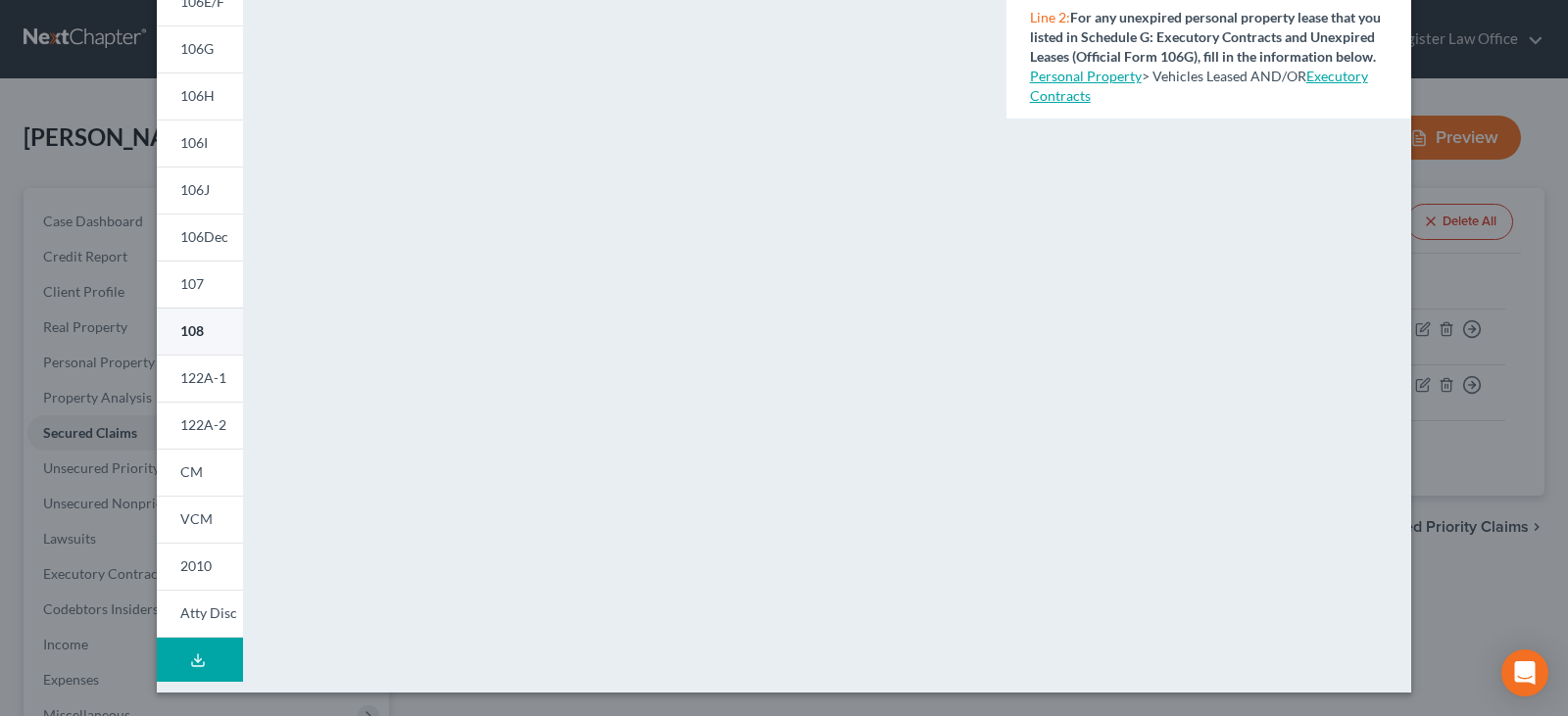 scroll, scrollTop: 0, scrollLeft: 0, axis: both 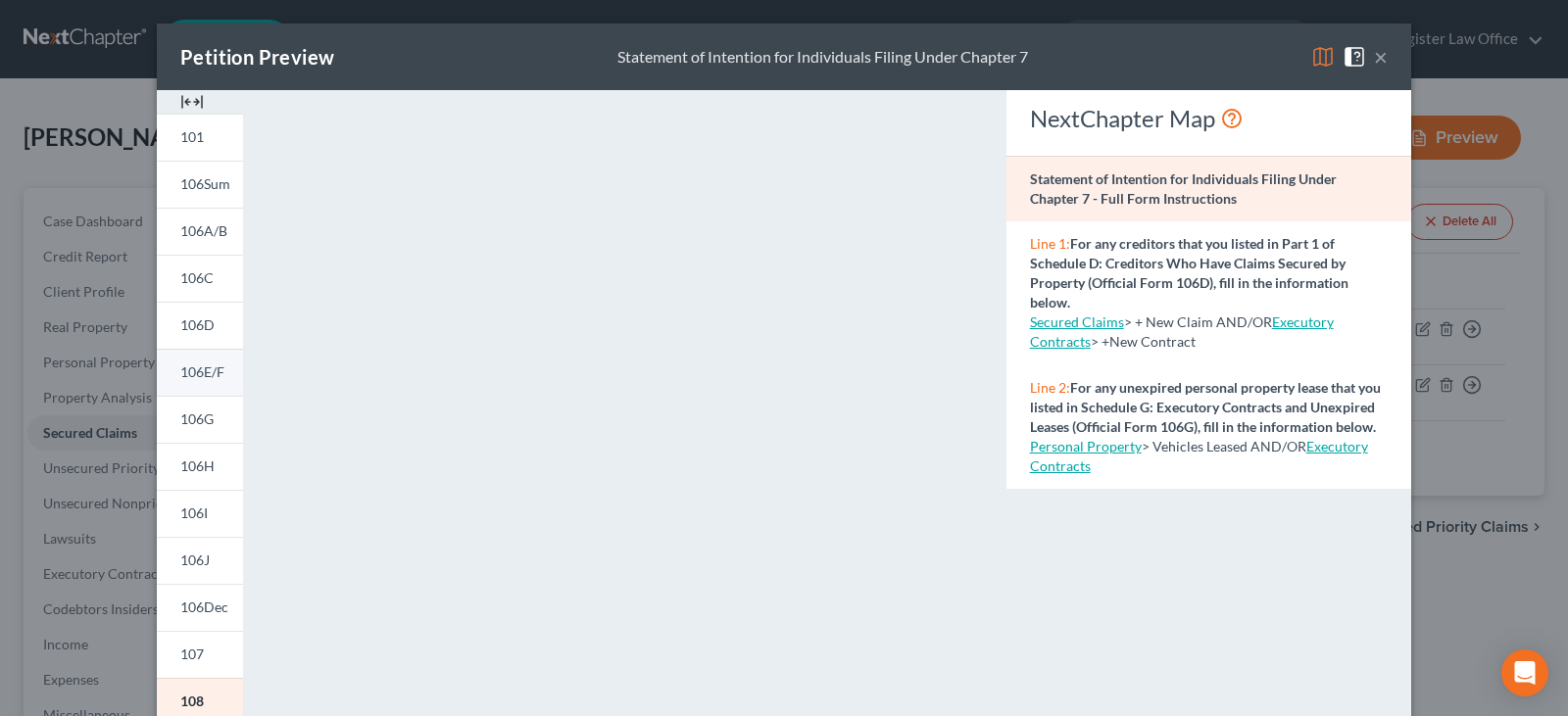 click on "106E/F" at bounding box center [202, 371] 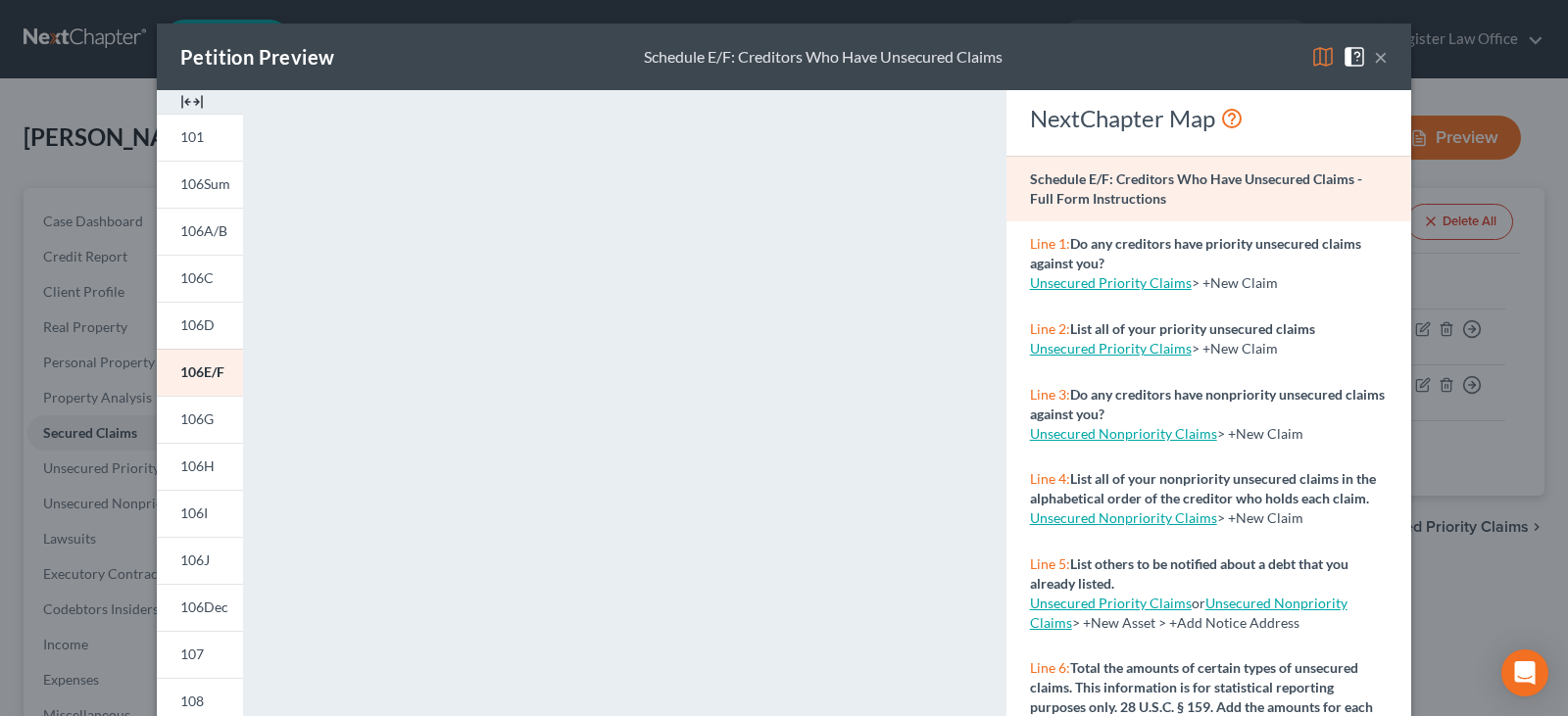 click on "×" at bounding box center [1381, 57] 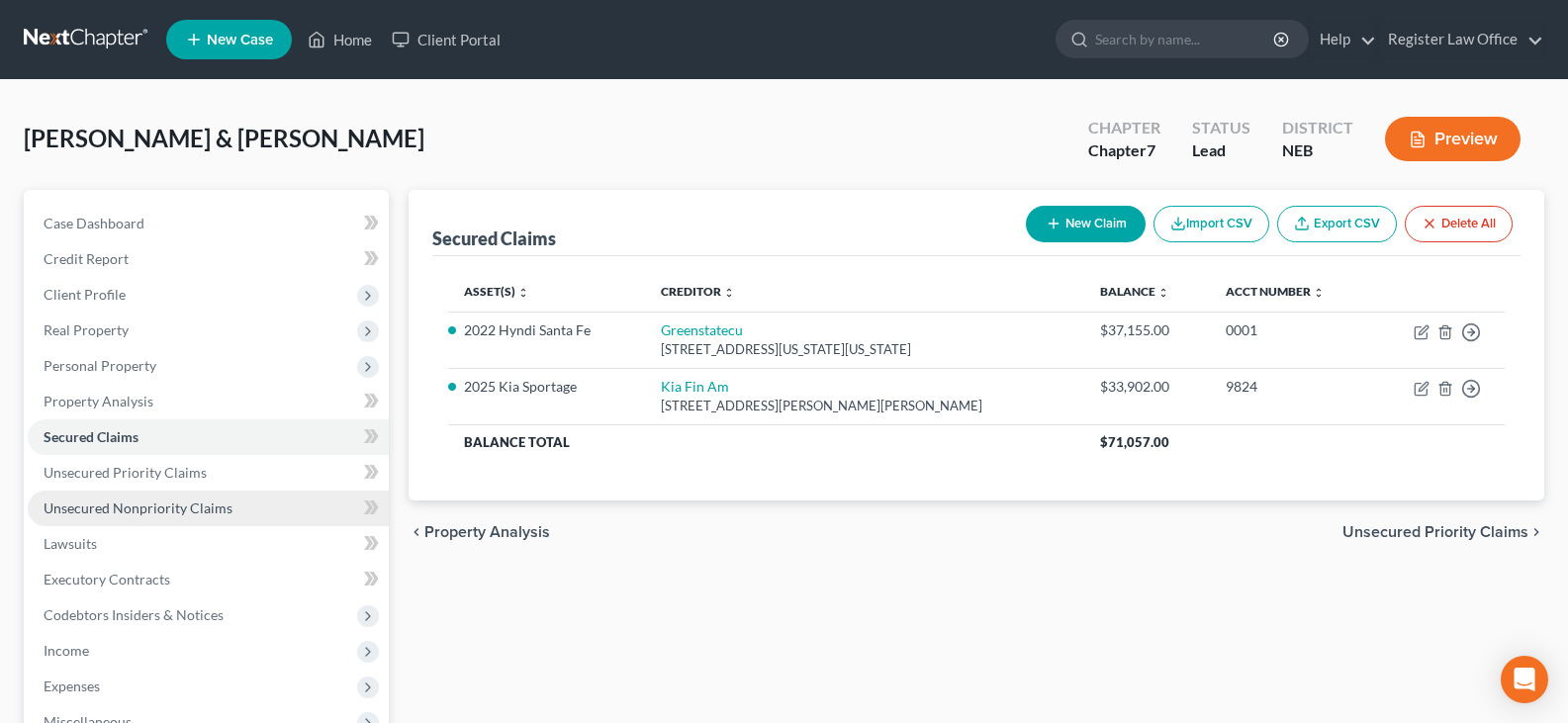 click on "Unsecured Nonpriority Claims" at bounding box center (138, 507) 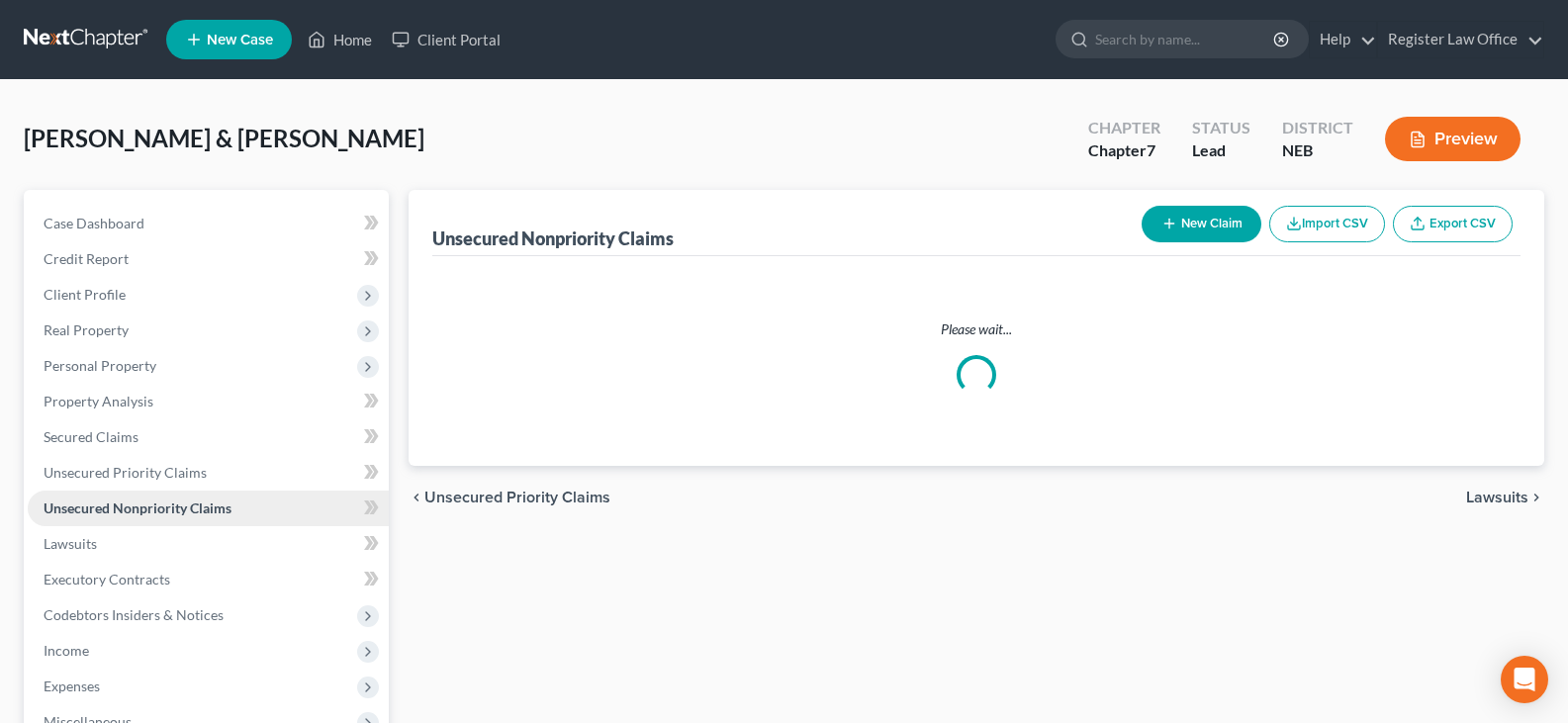 click on "Unsecured Nonpriority Claims" at bounding box center (138, 507) 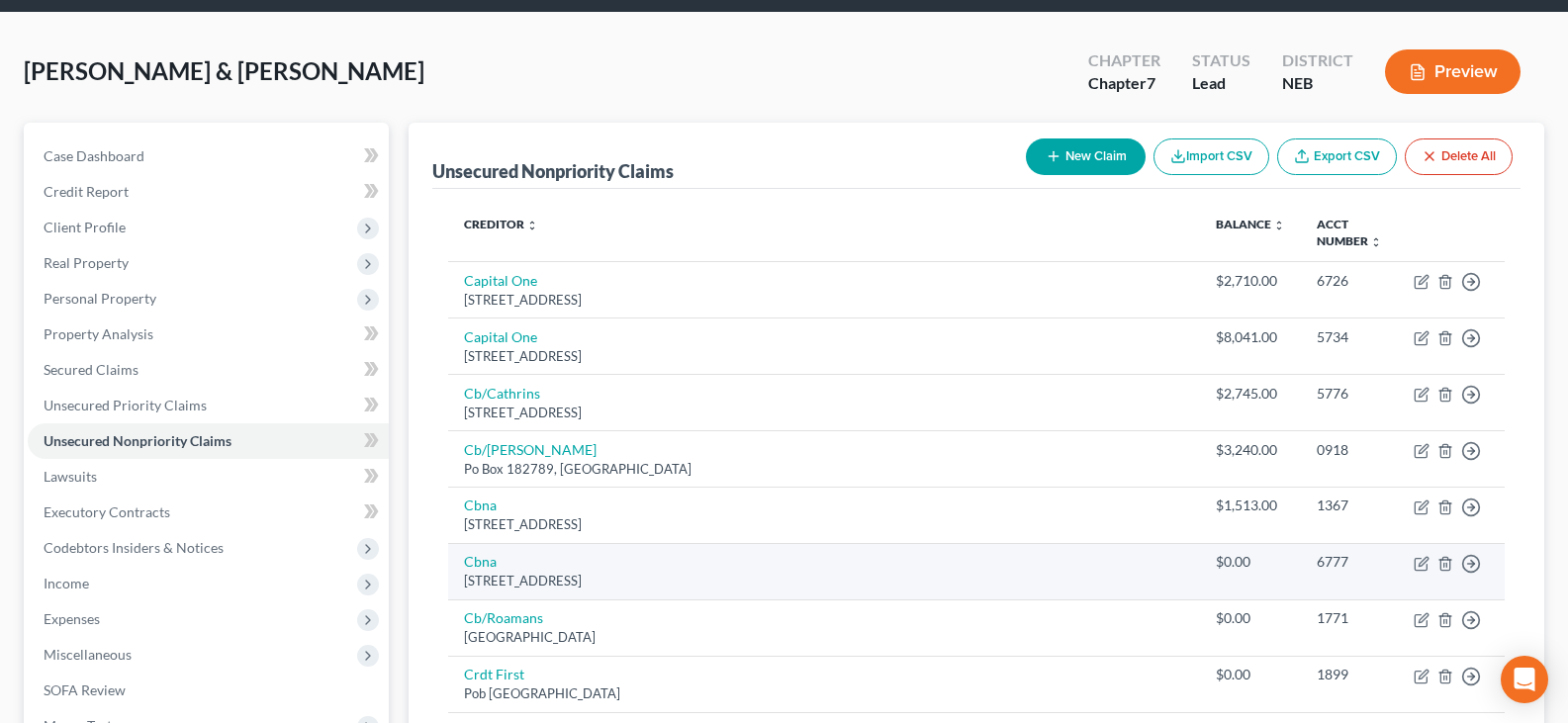 scroll, scrollTop: 99, scrollLeft: 0, axis: vertical 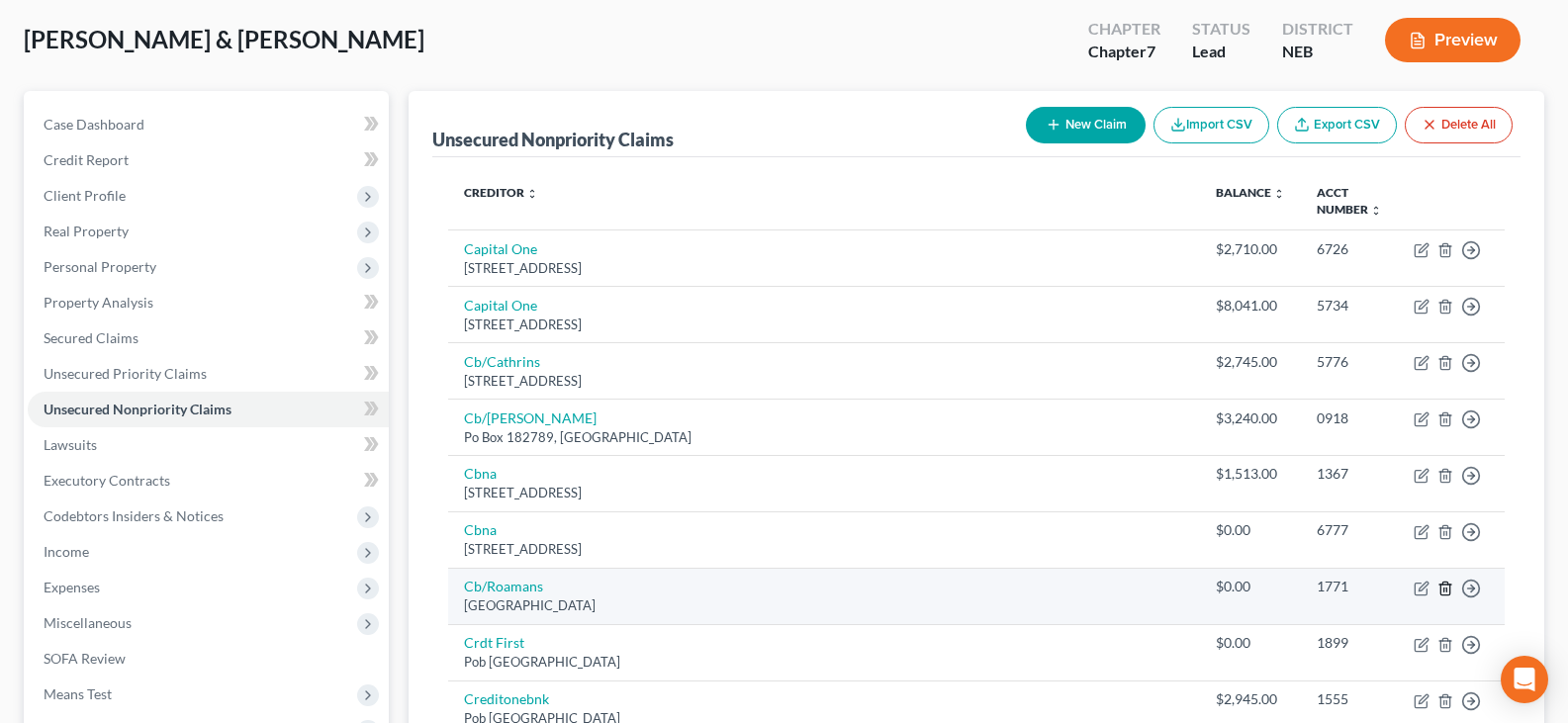 click 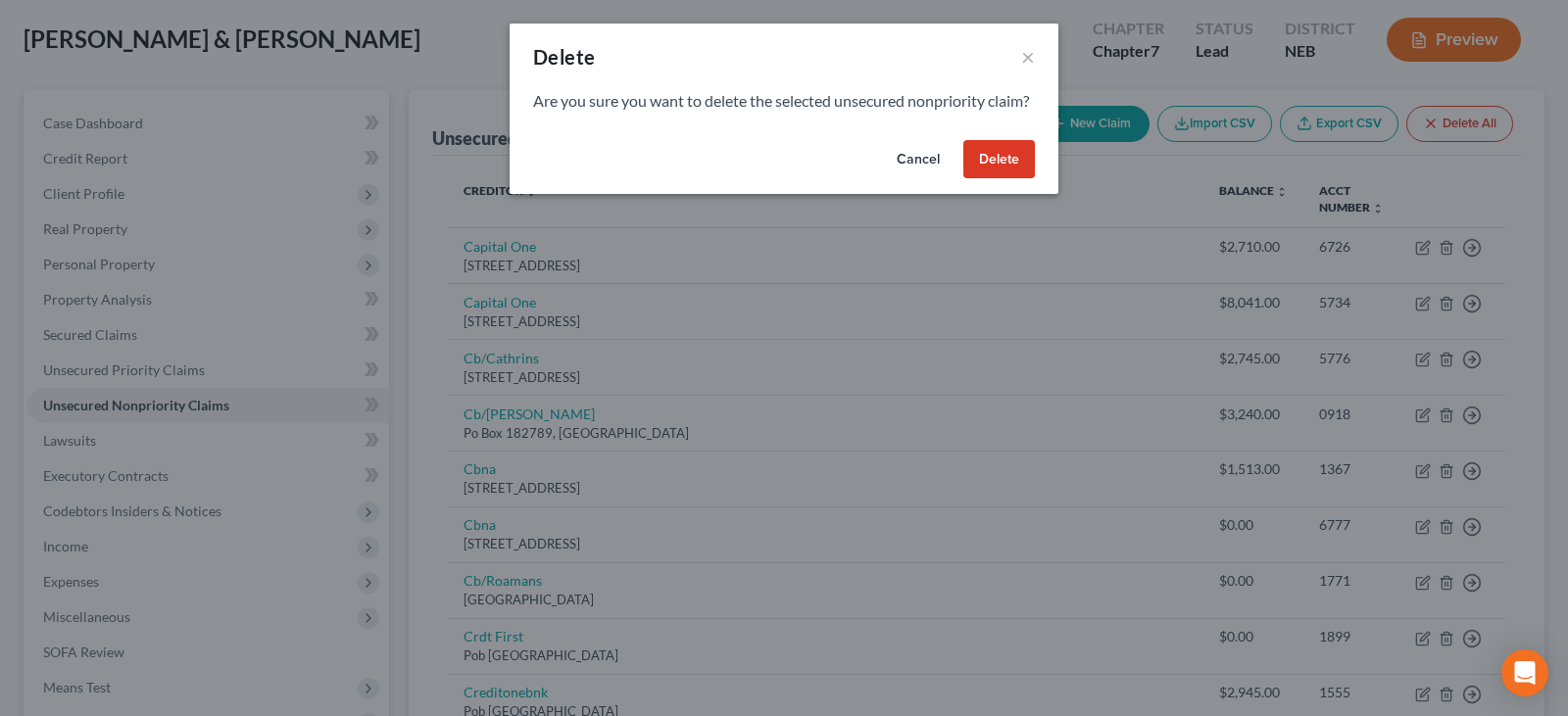 click on "Delete" at bounding box center [999, 160] 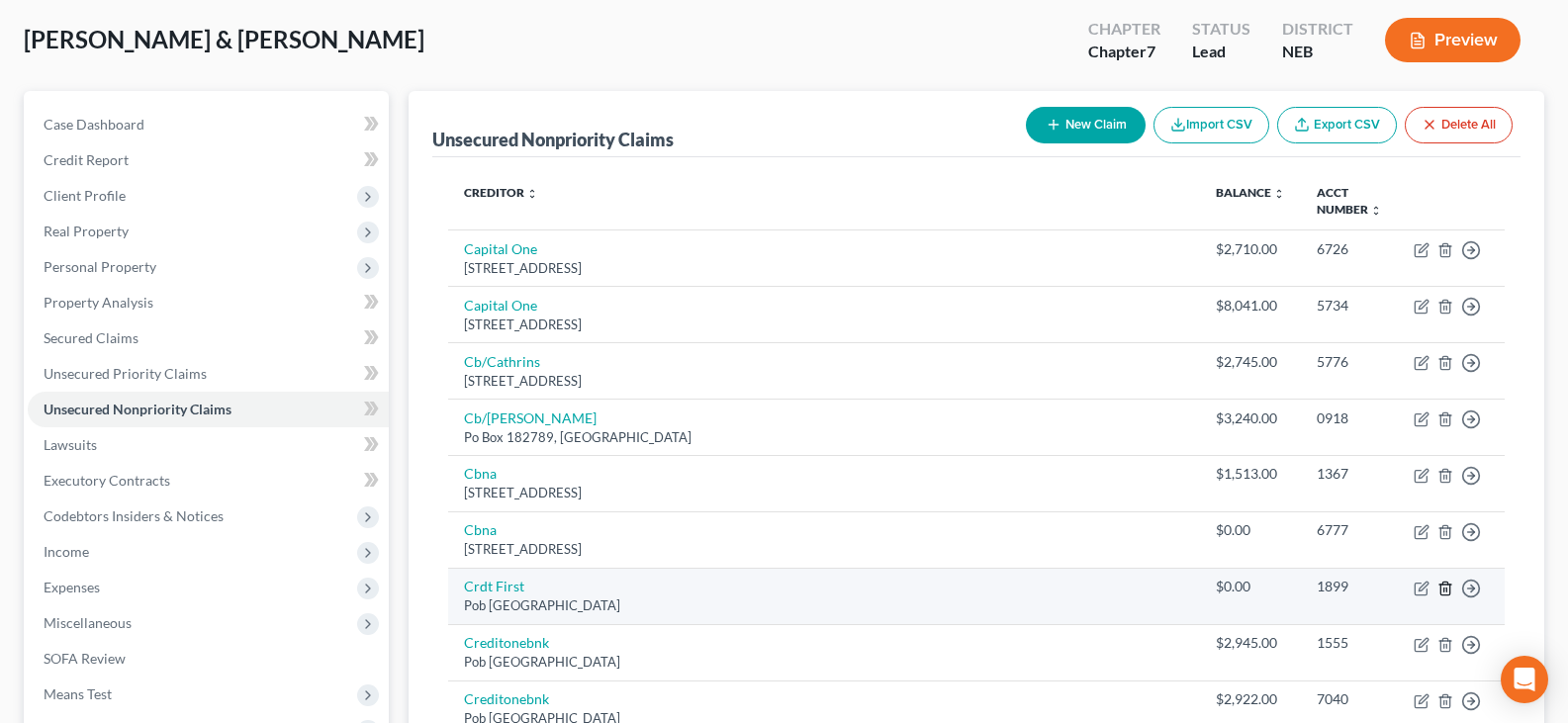 click 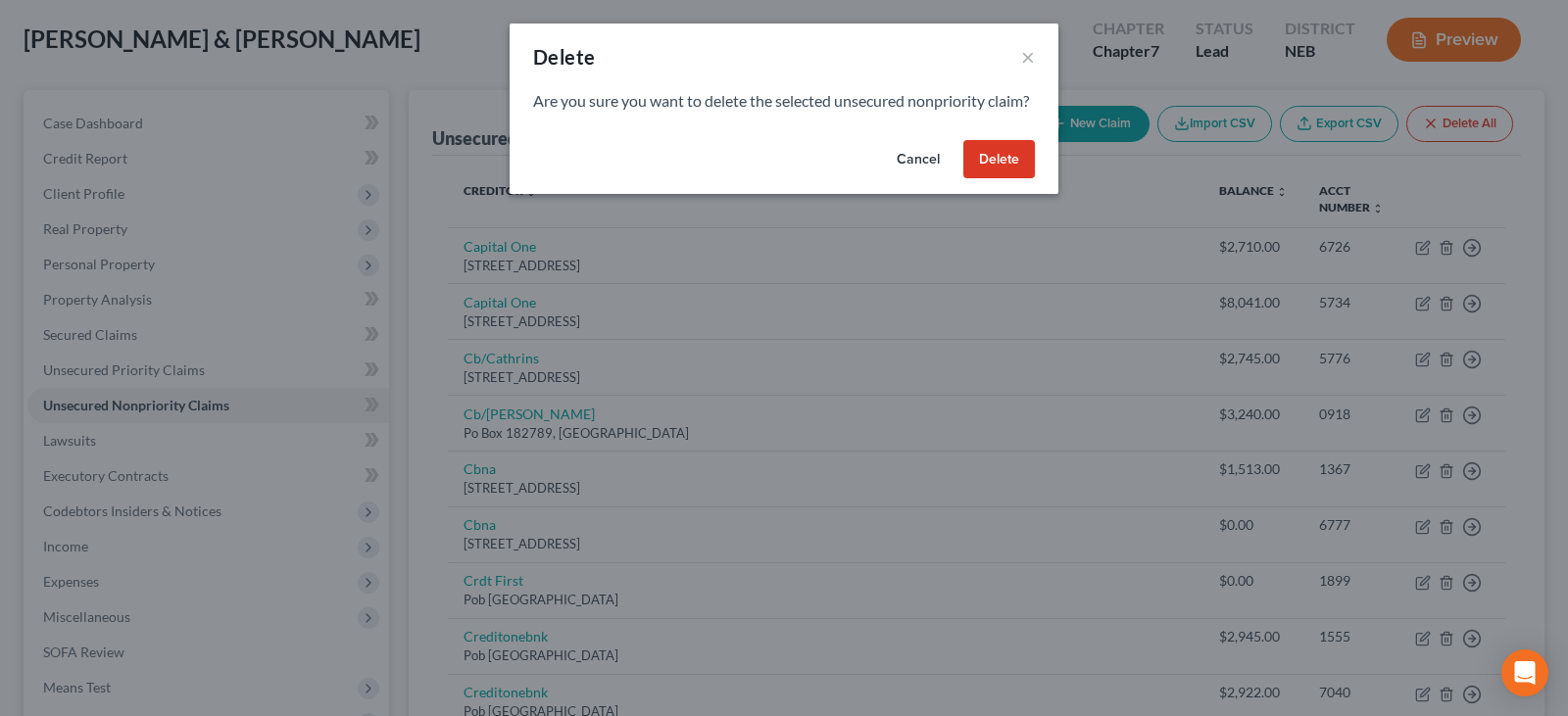 click on "Delete" at bounding box center [999, 160] 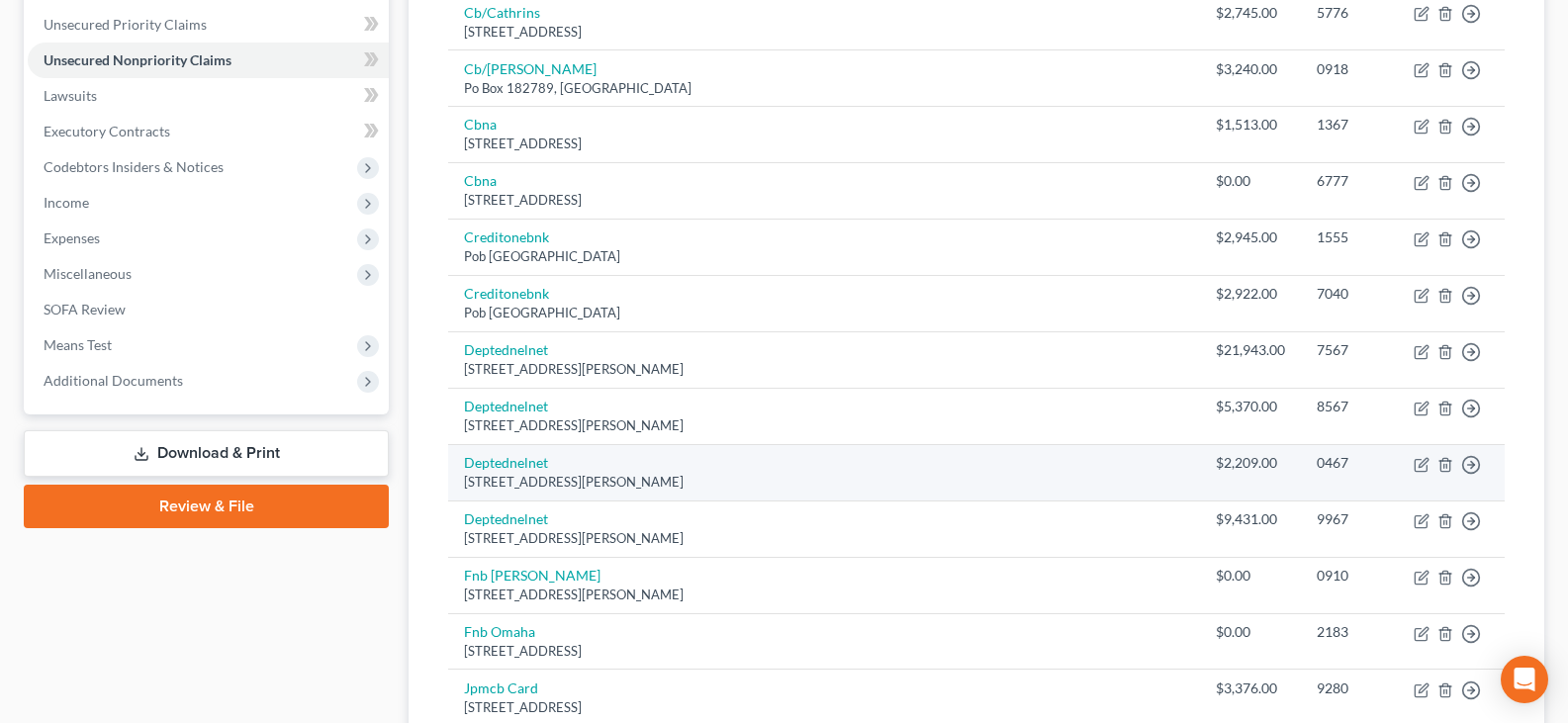 scroll, scrollTop: 495, scrollLeft: 0, axis: vertical 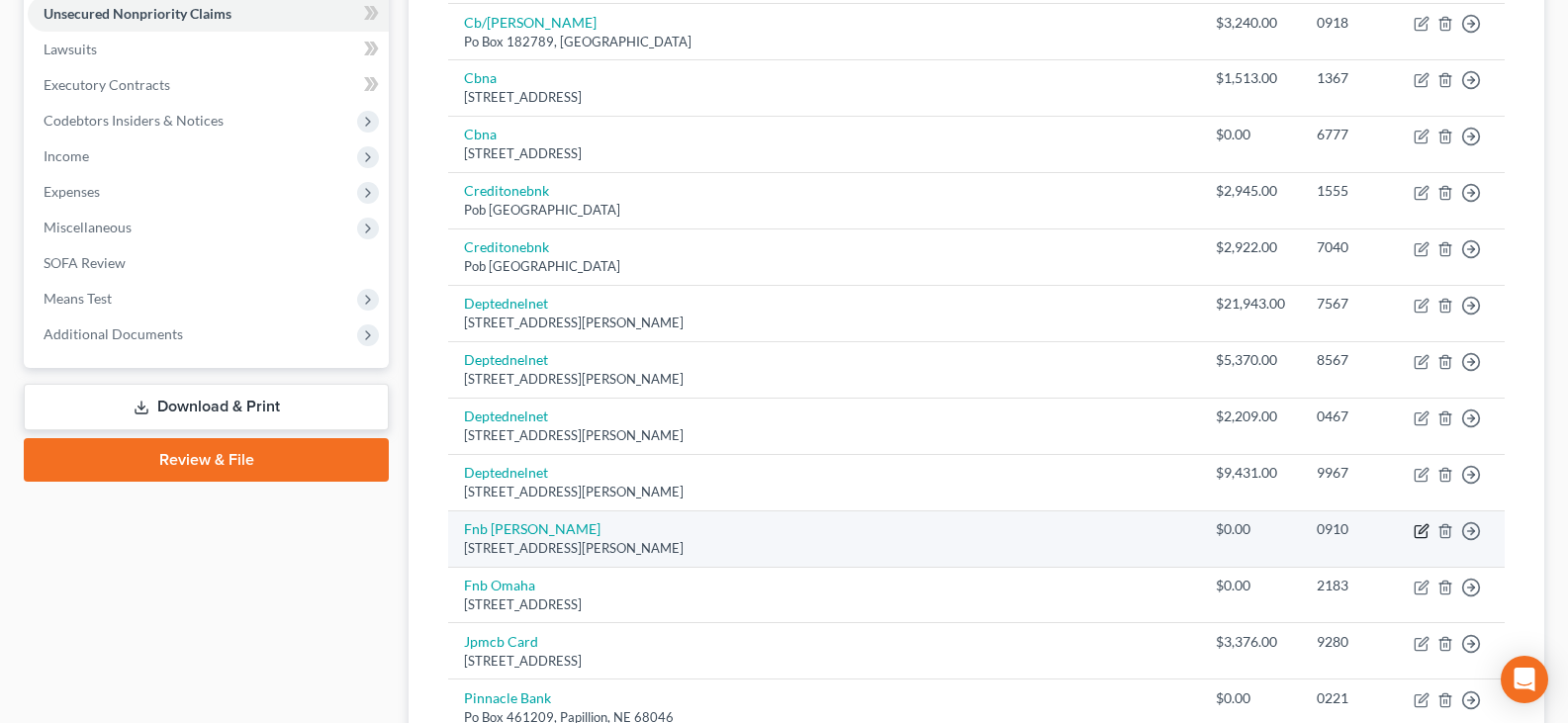 click 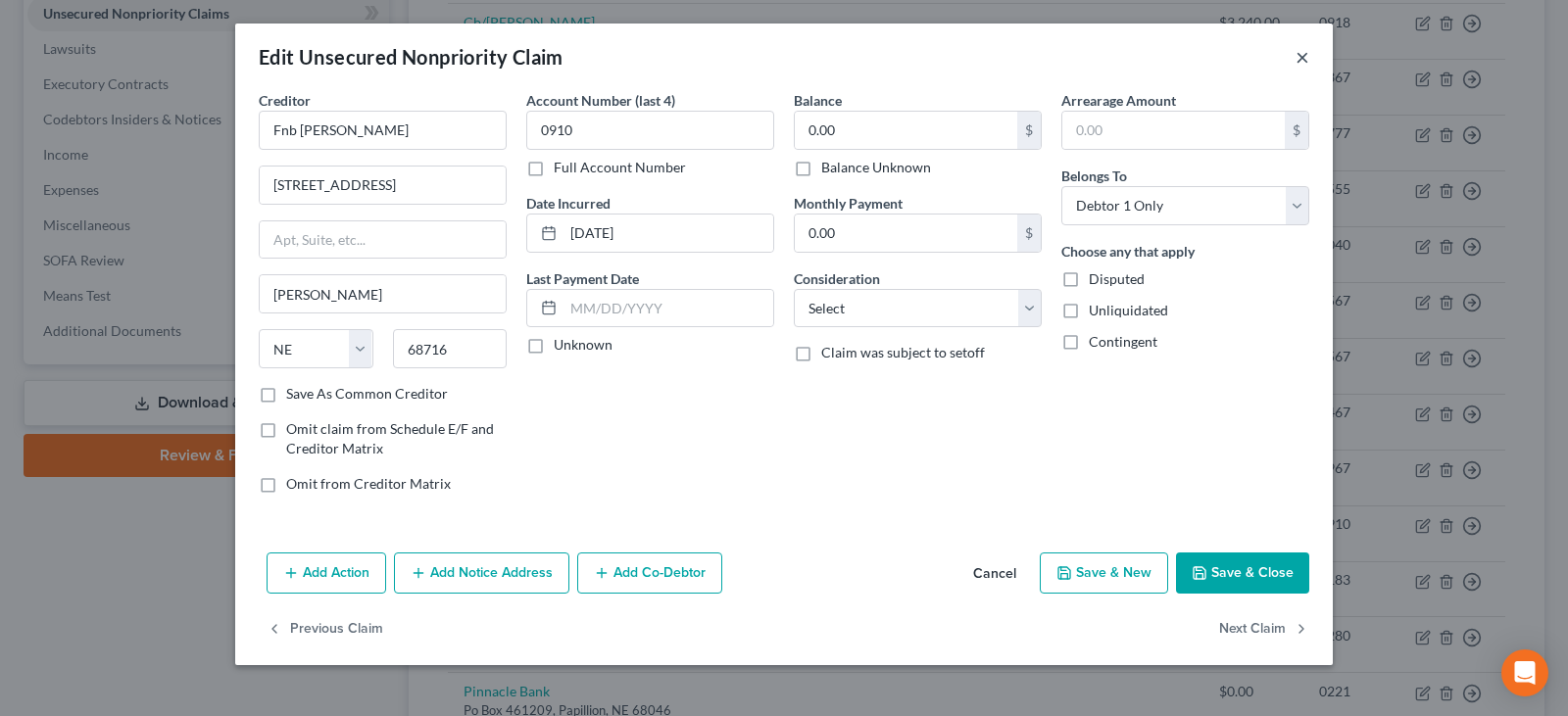 drag, startPoint x: 1298, startPoint y: 52, endPoint x: 1298, endPoint y: 135, distance: 83 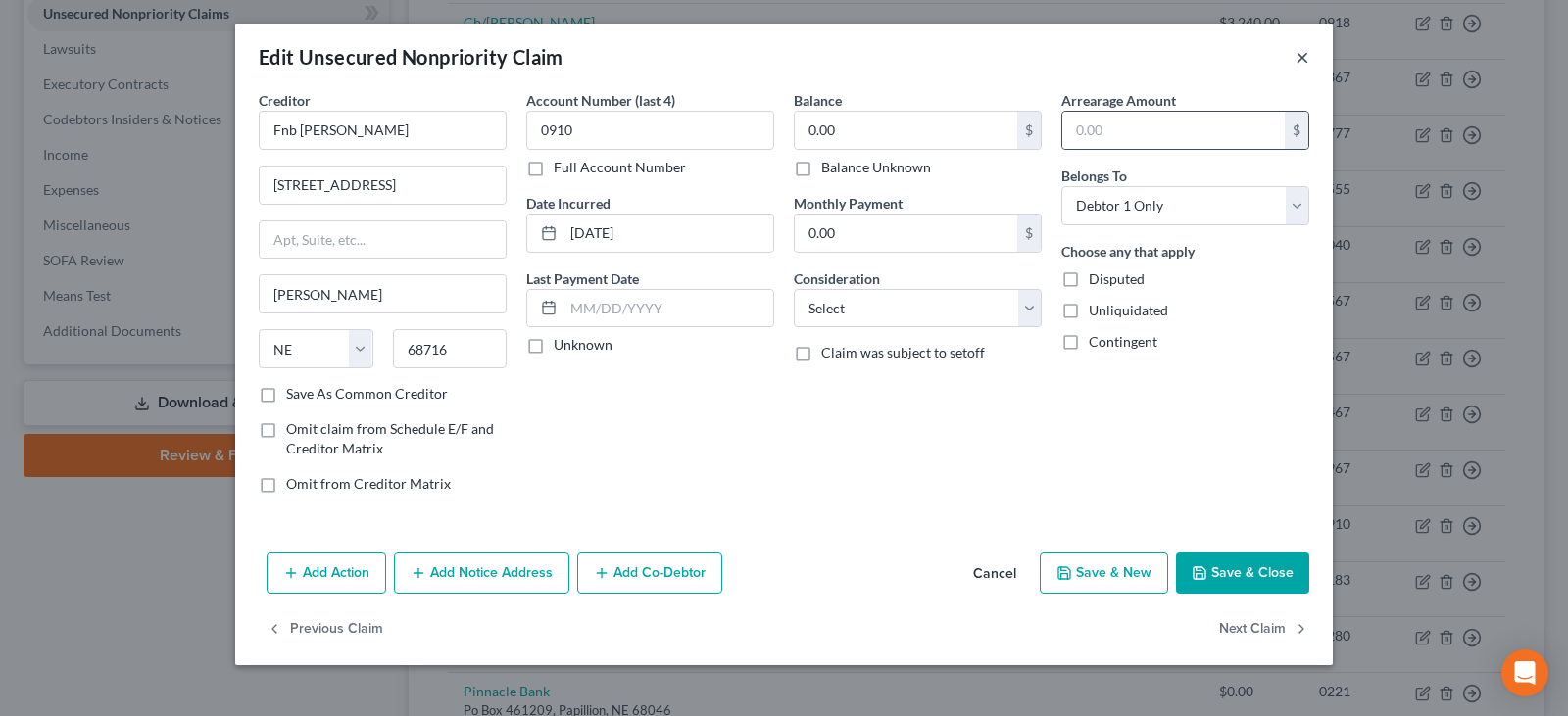 click on "×" at bounding box center (1302, 57) 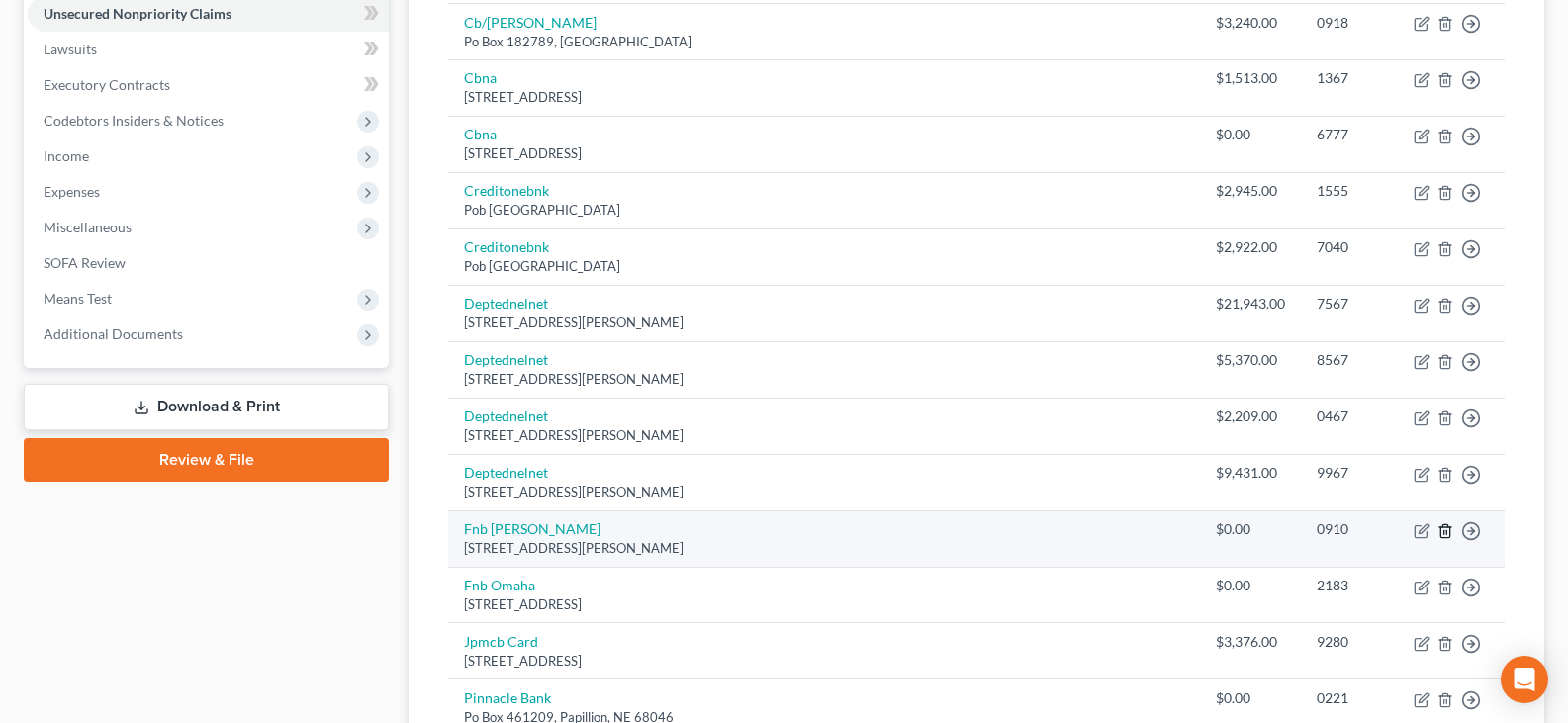 click 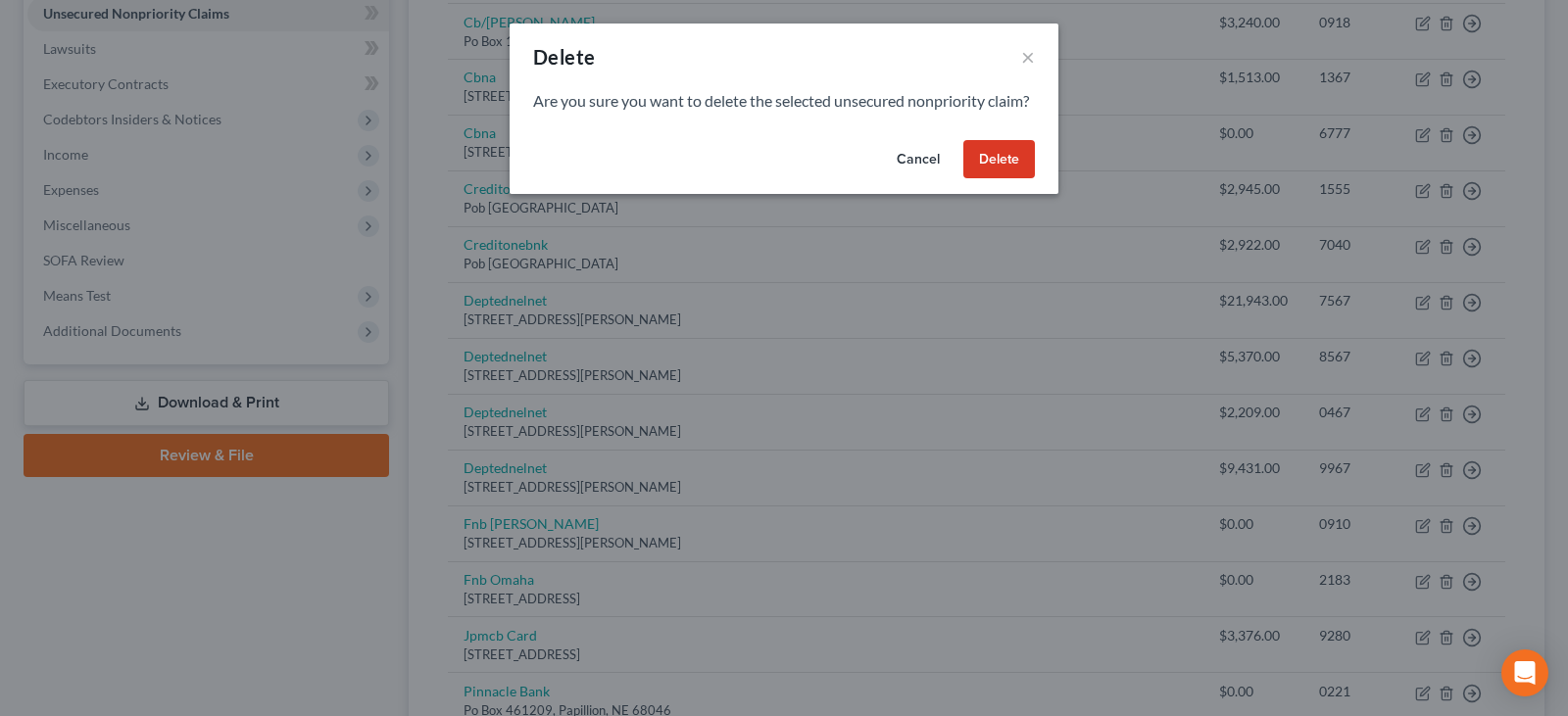 click on "Delete" at bounding box center [999, 160] 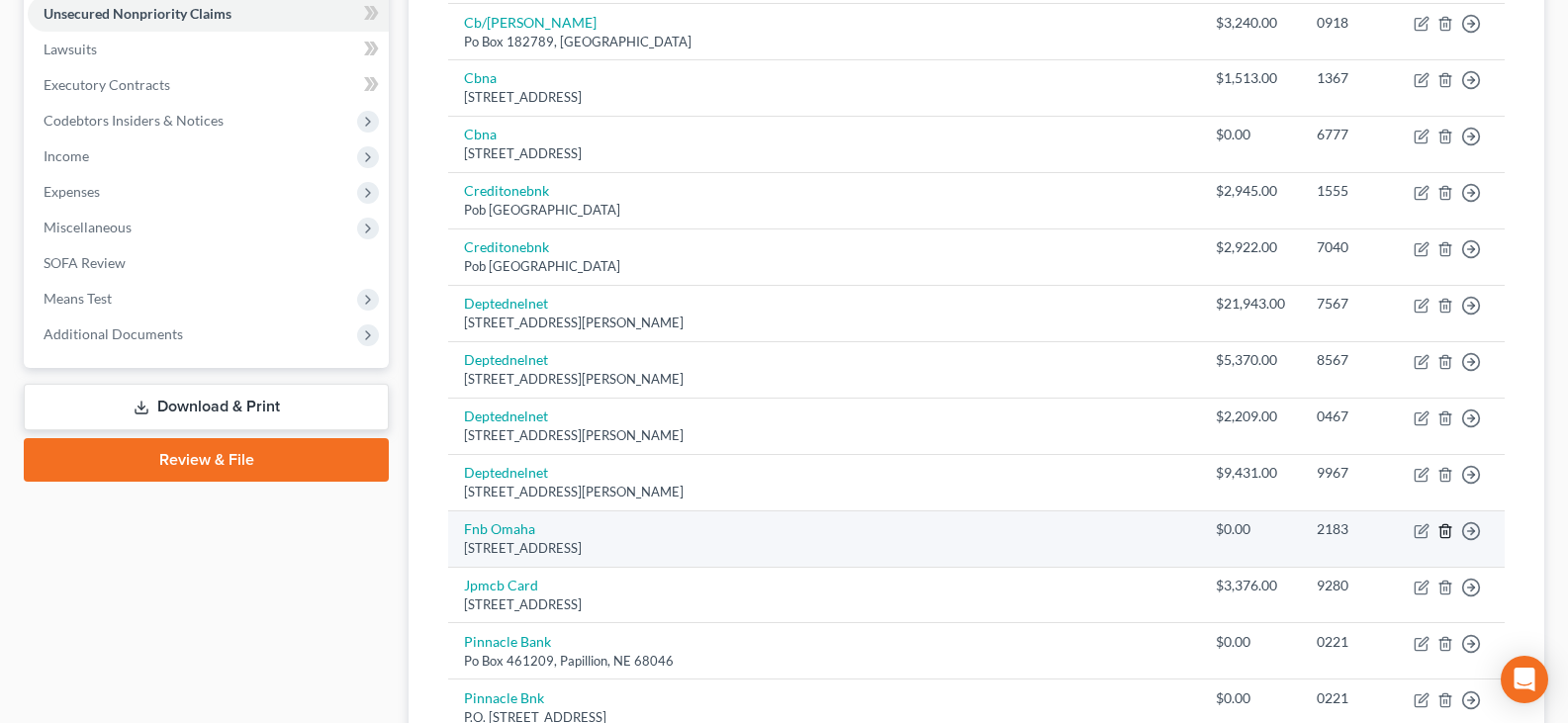 click on "Move to D Move to E Move to G Move to Notice Only" at bounding box center (1451, 538) 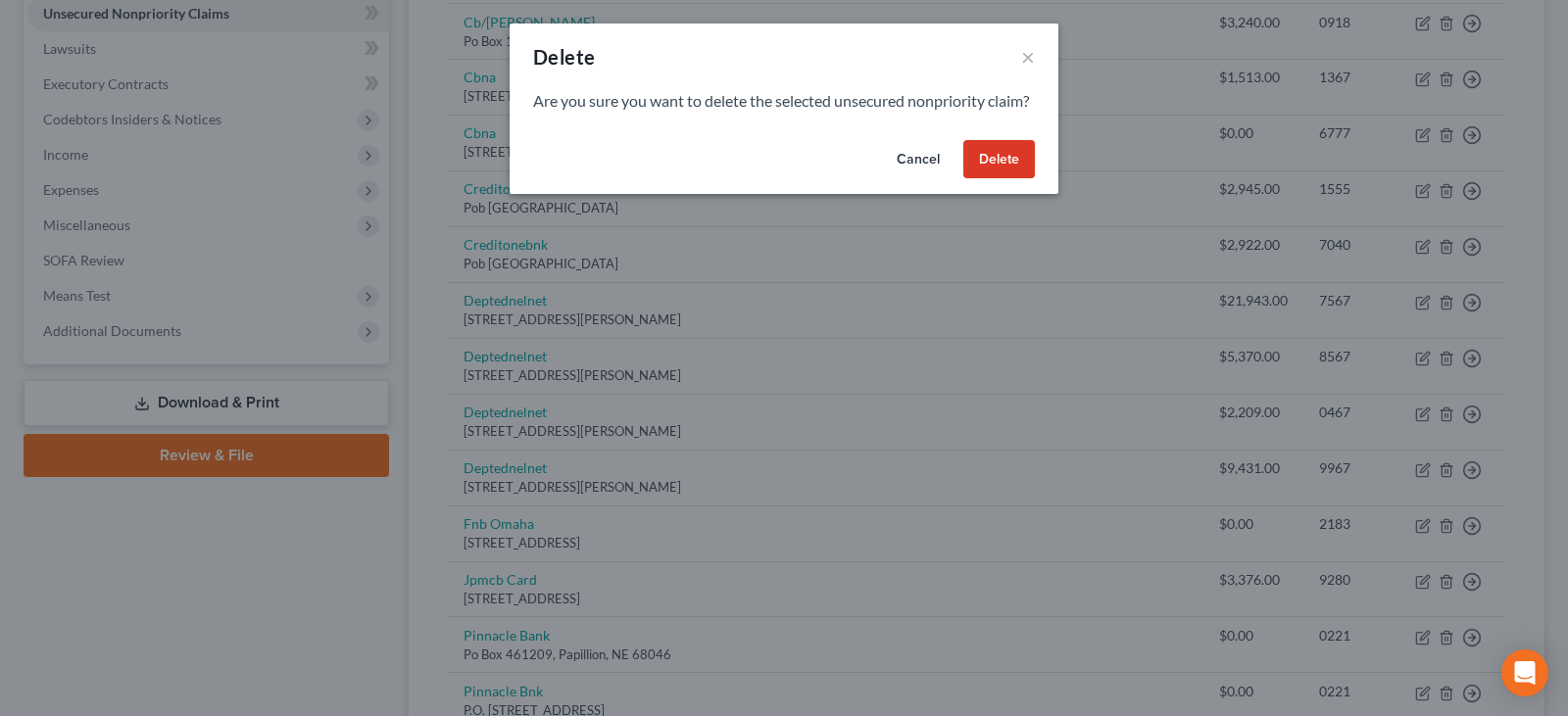 click on "Delete" at bounding box center [999, 160] 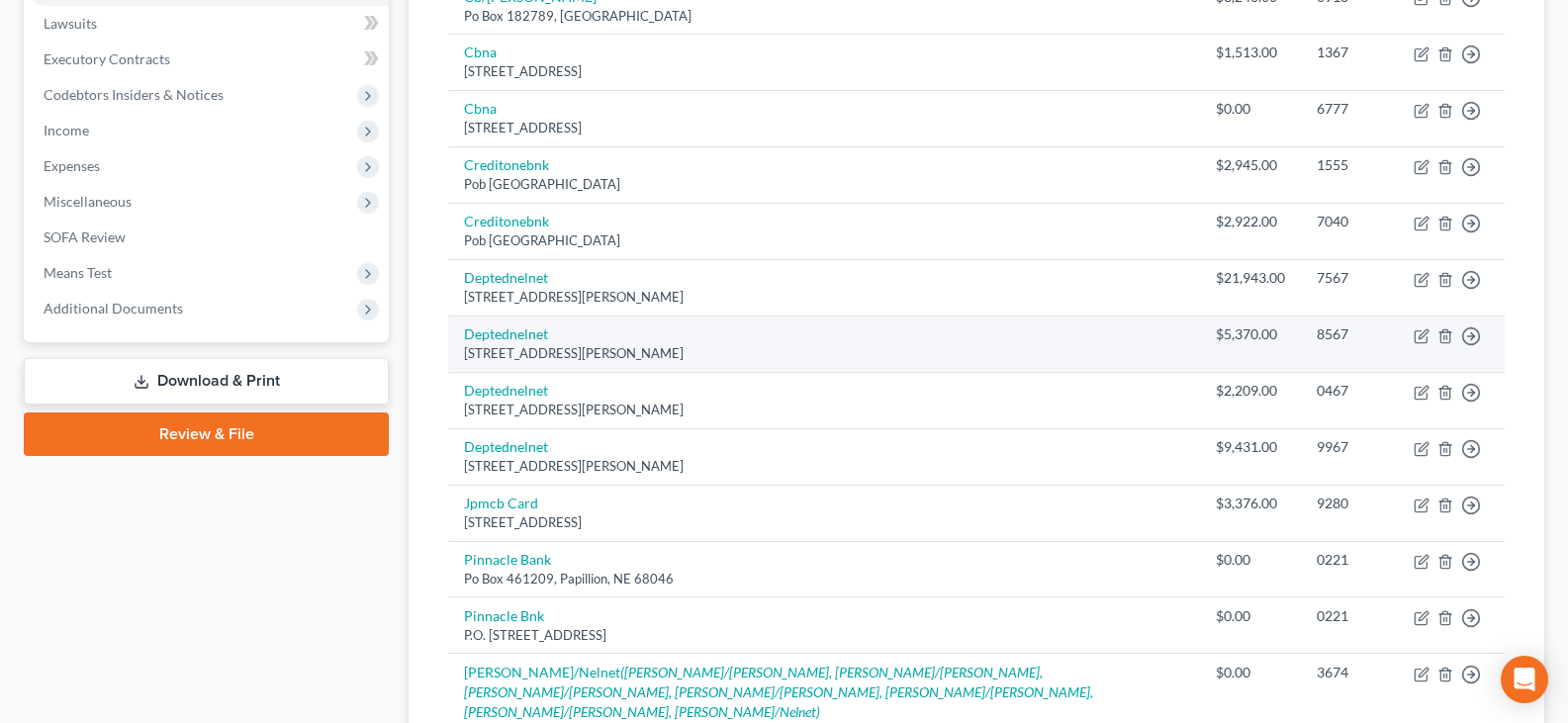 scroll, scrollTop: 593, scrollLeft: 0, axis: vertical 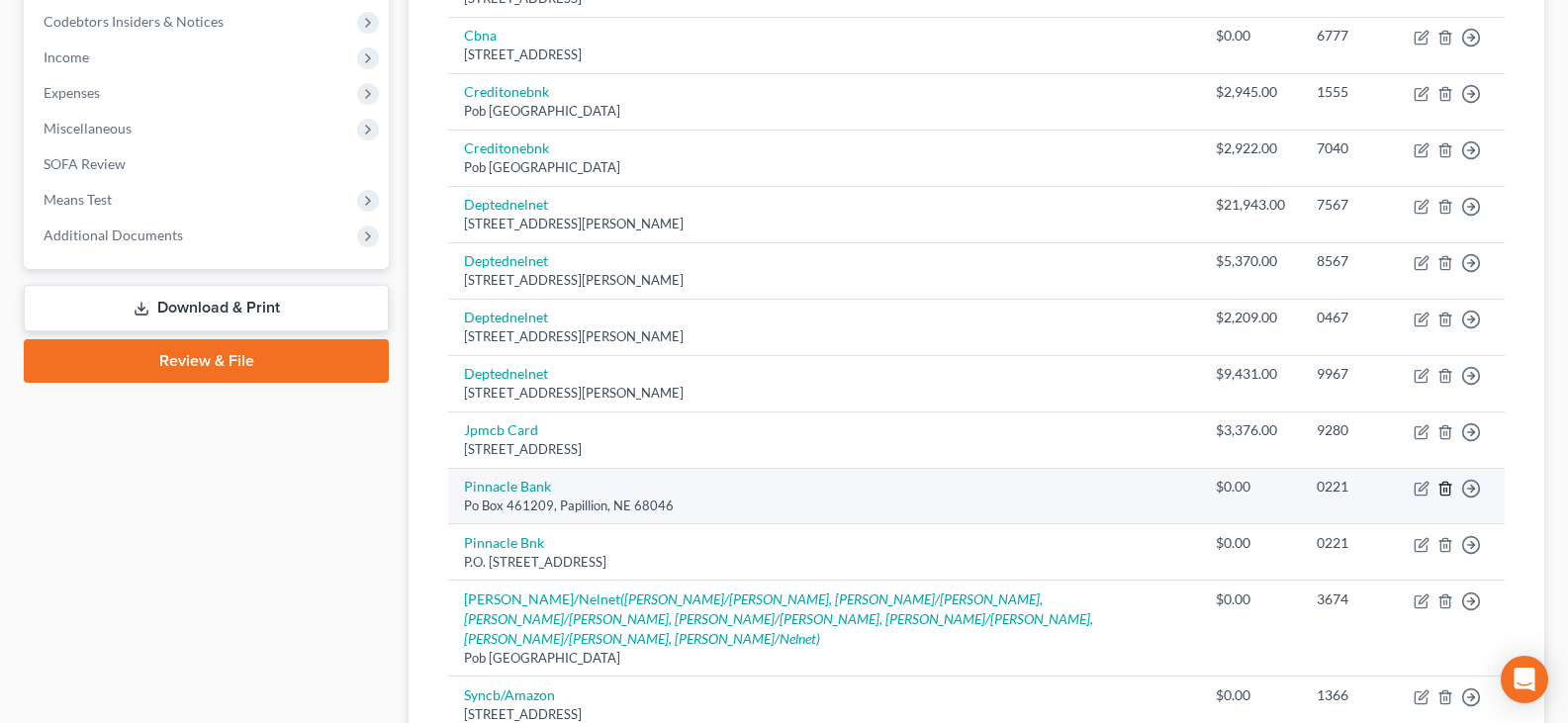 click 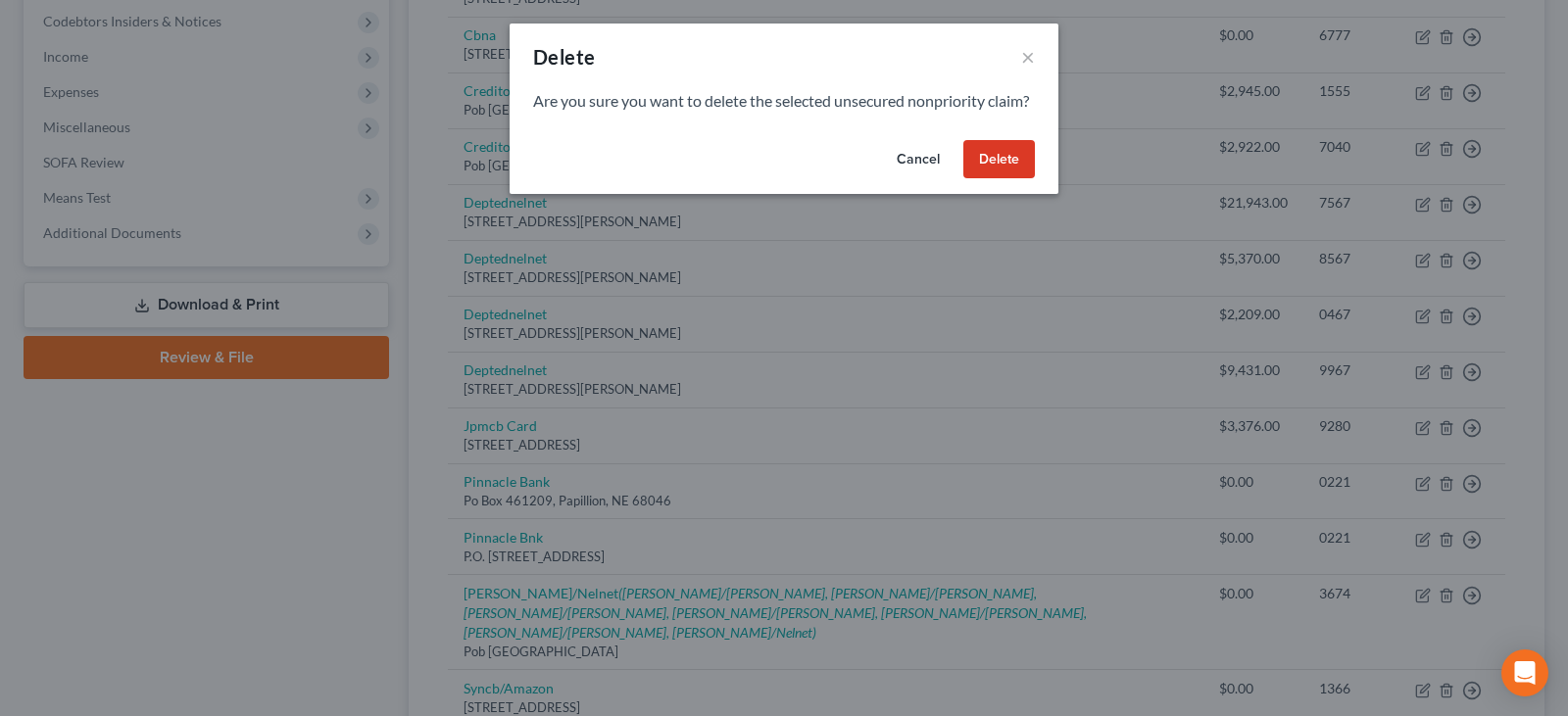 click on "Delete" at bounding box center (999, 160) 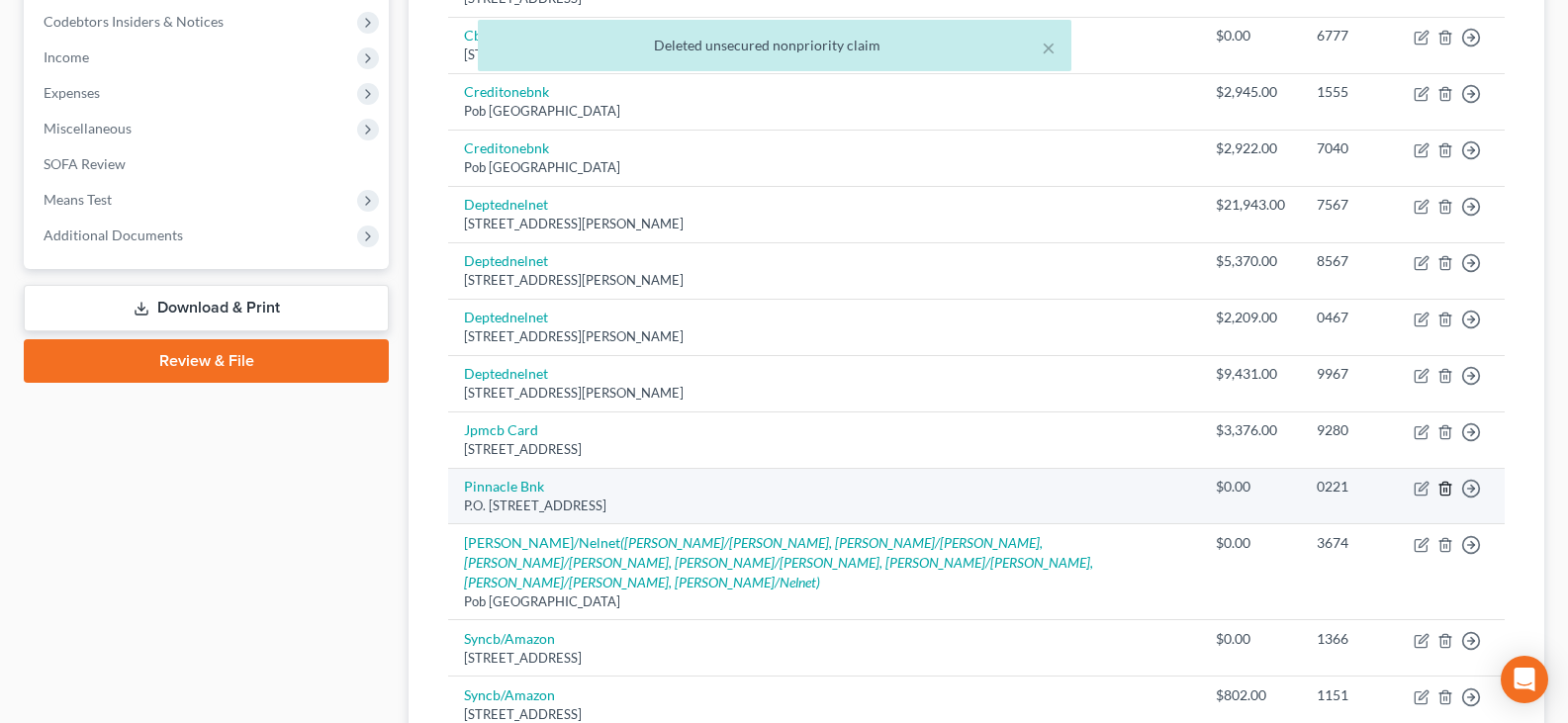 click 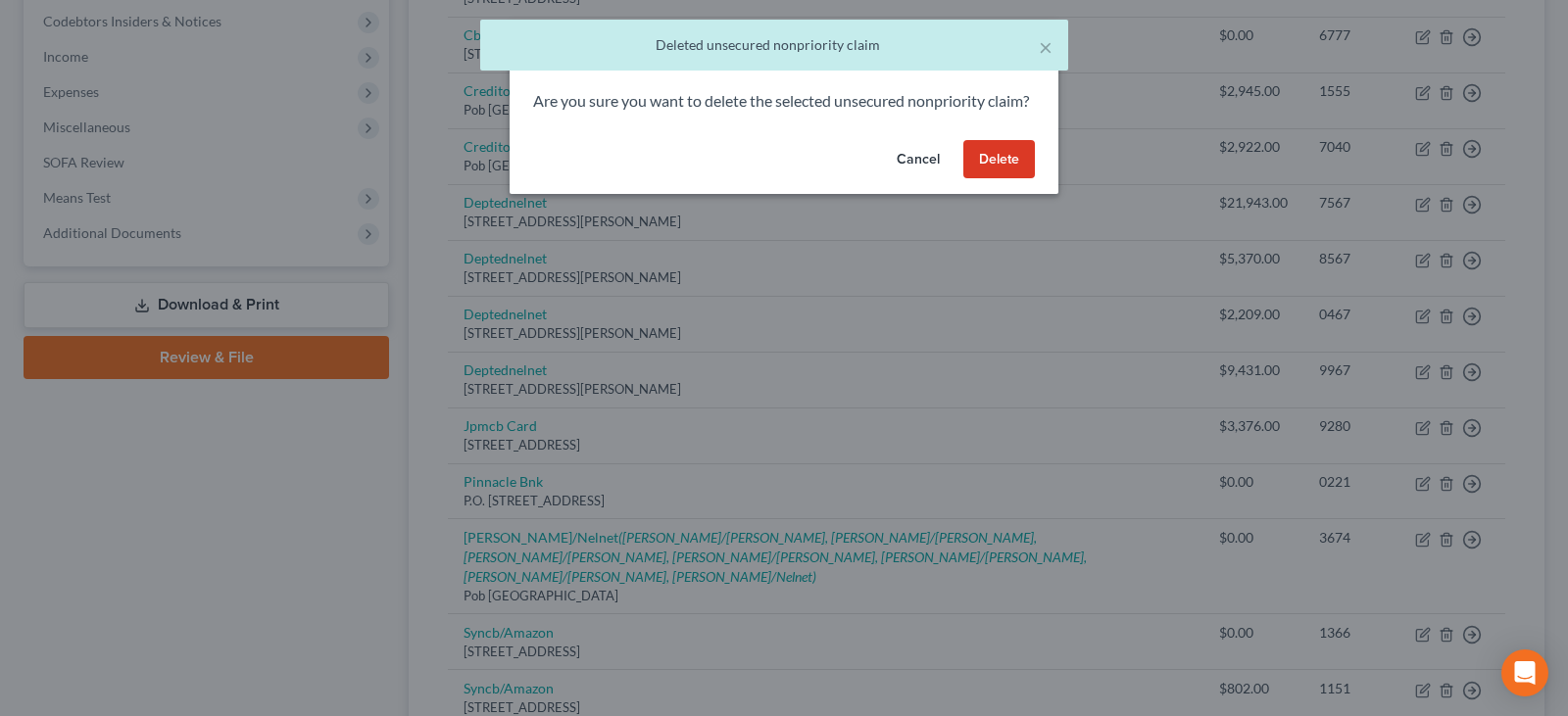 click on "Delete" at bounding box center [999, 160] 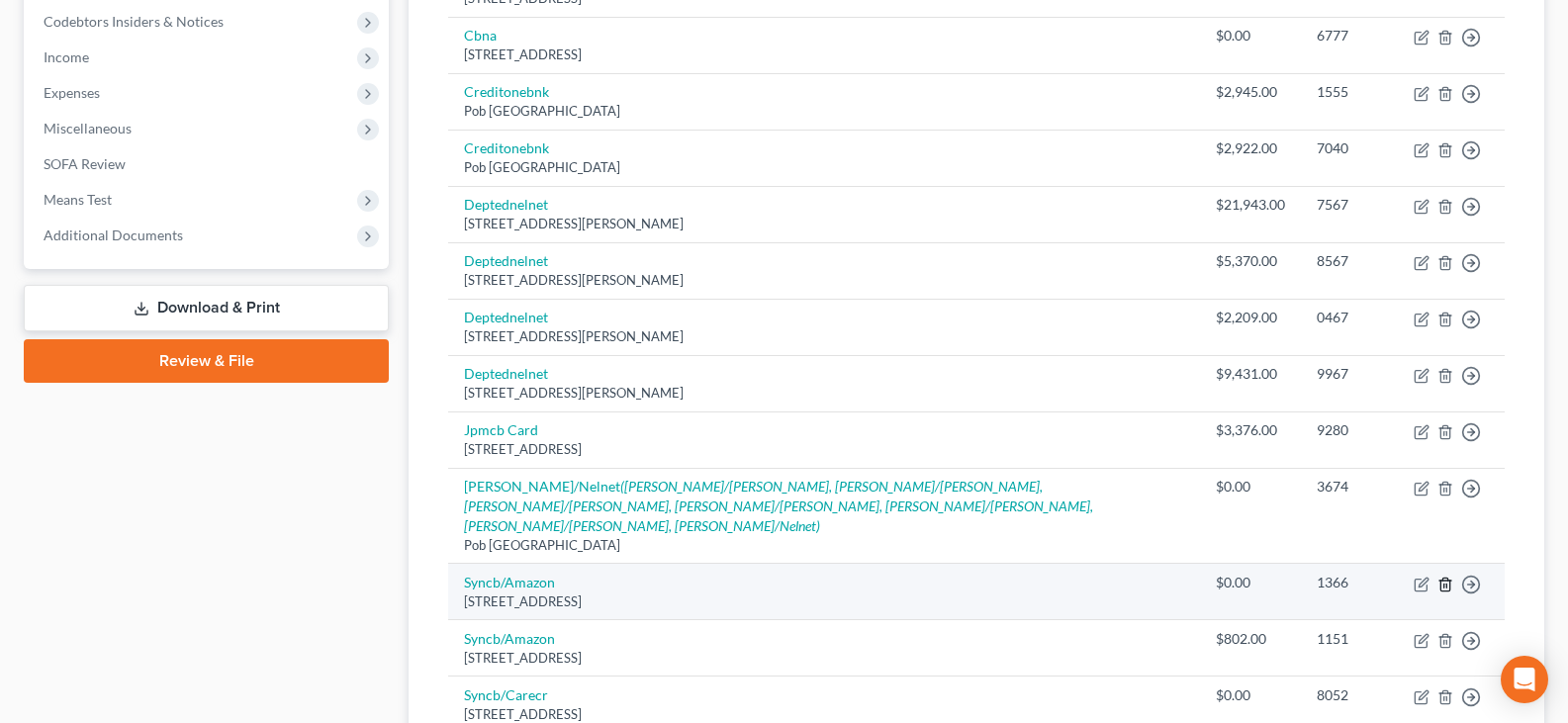 click 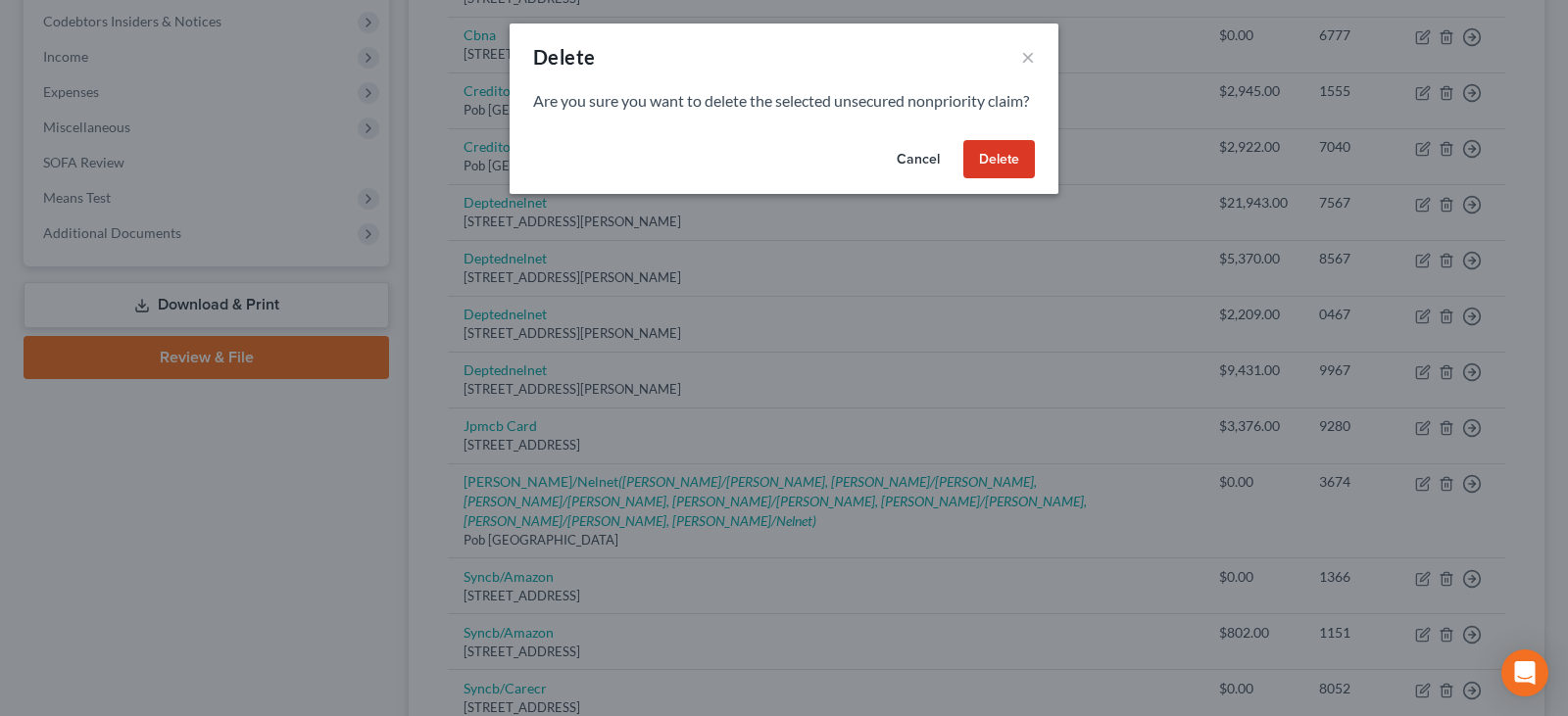 drag, startPoint x: 1005, startPoint y: 182, endPoint x: 1190, endPoint y: 435, distance: 313.42304 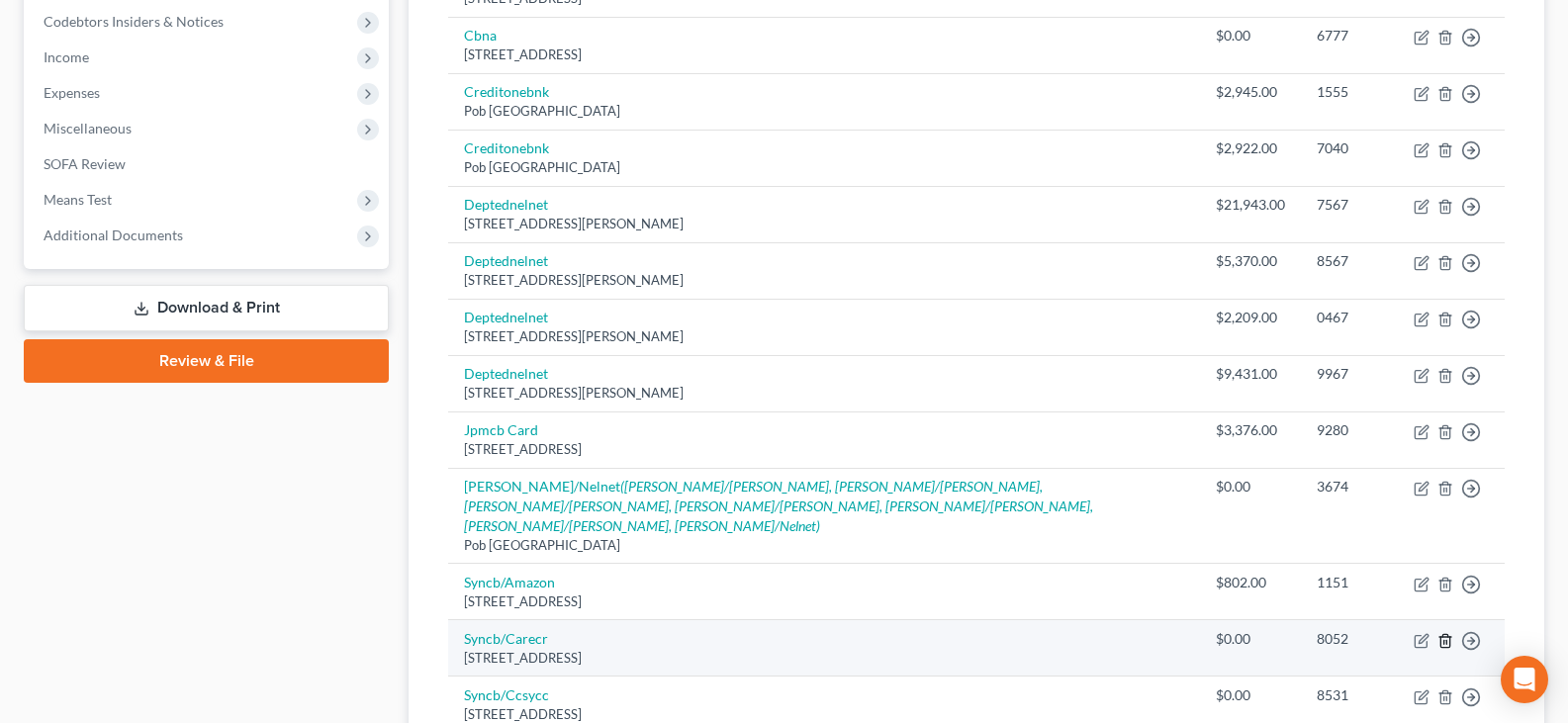 click 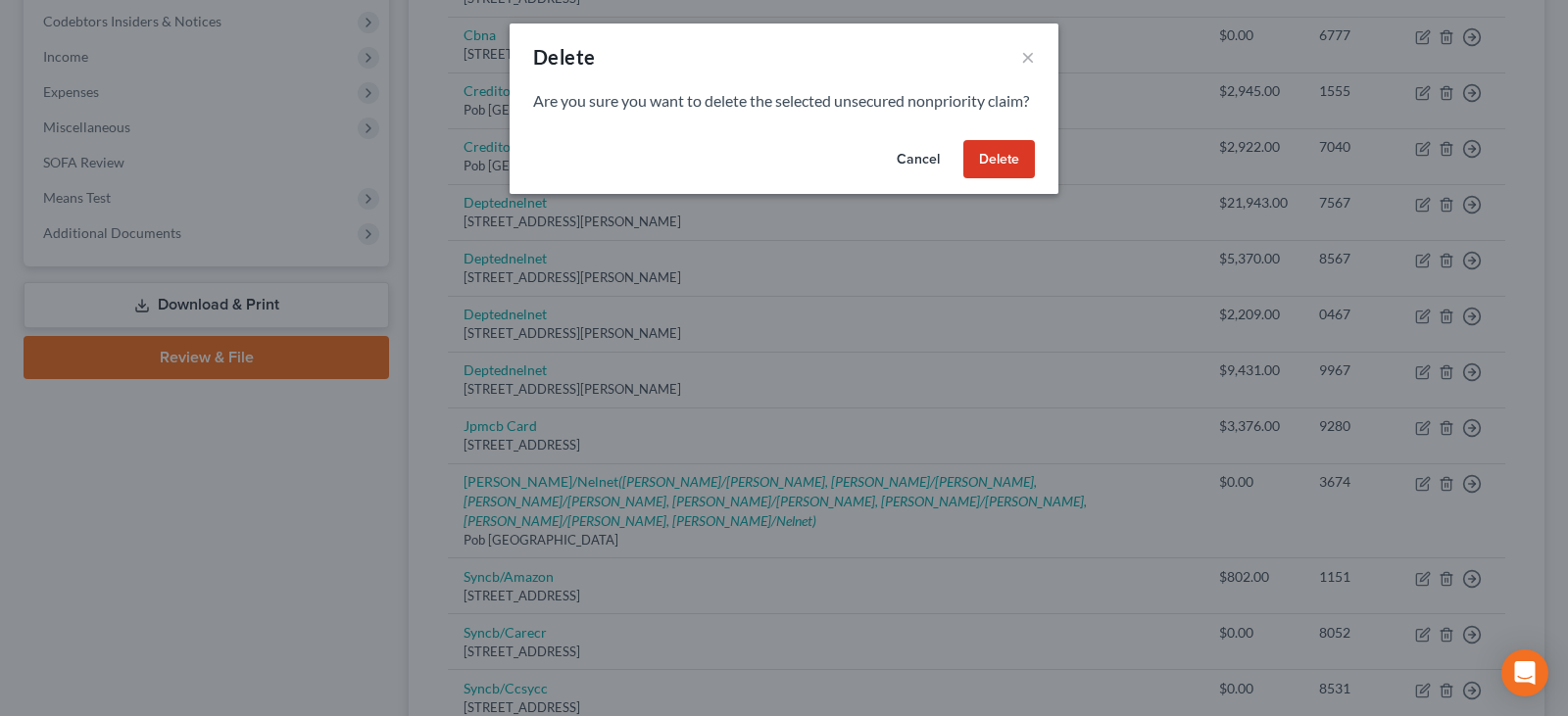 click on "Delete" at bounding box center (999, 160) 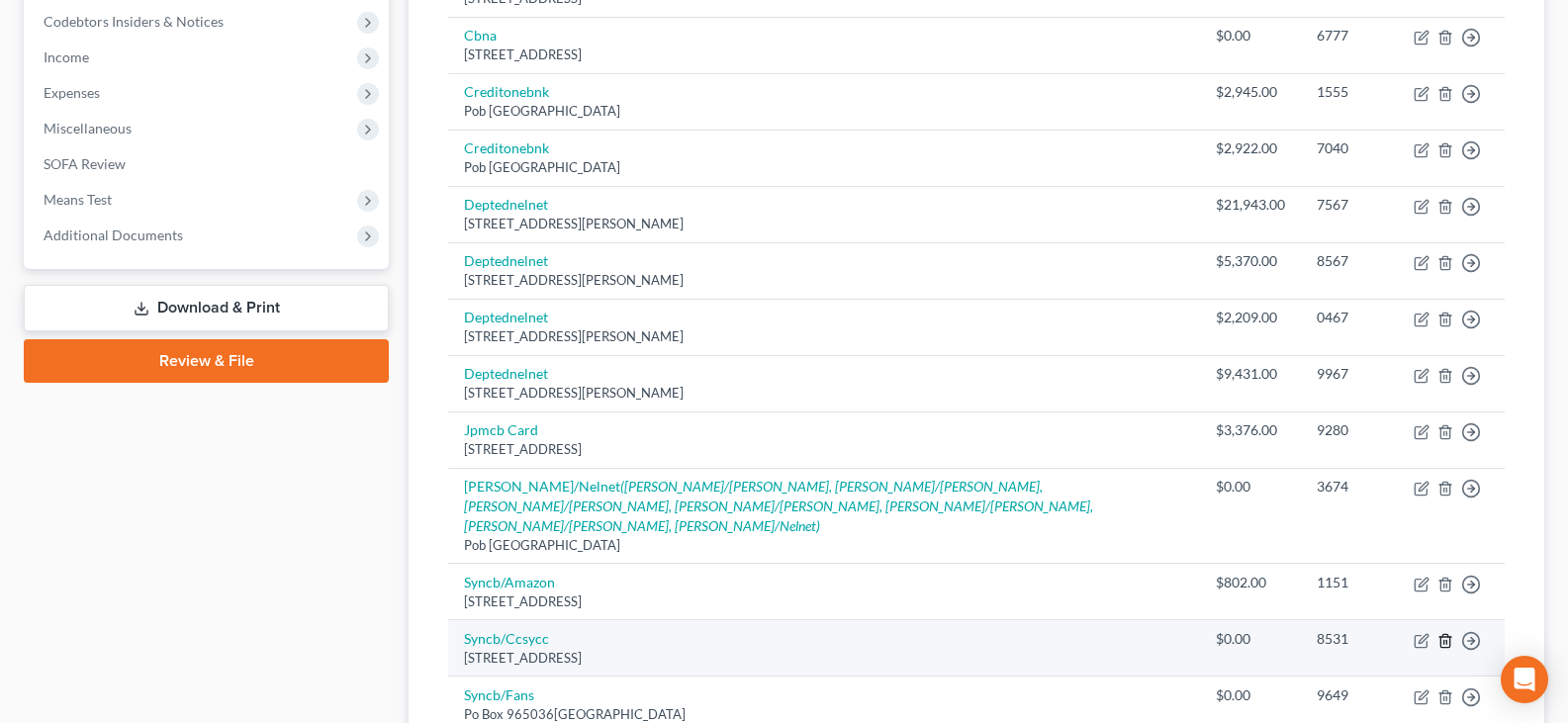 click 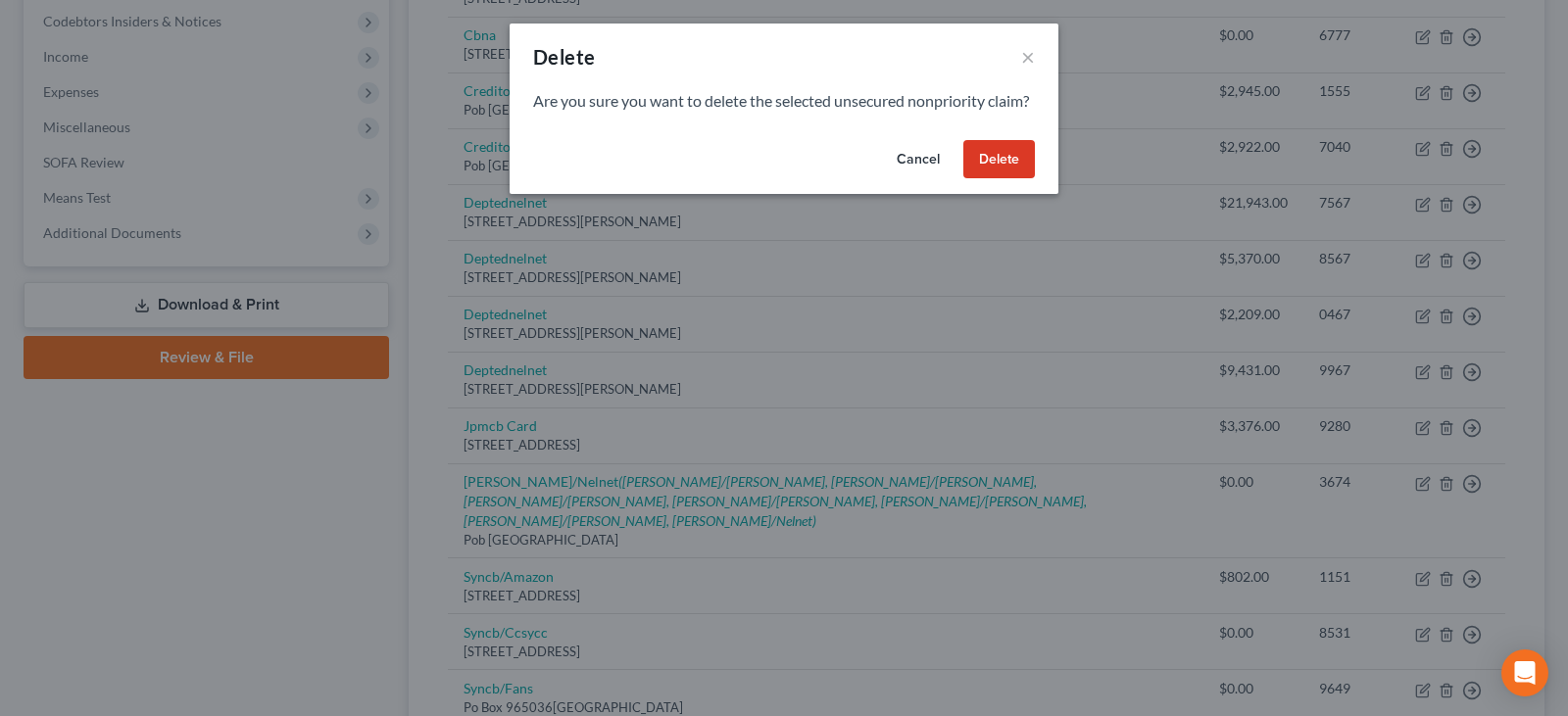 click on "Delete" at bounding box center [999, 160] 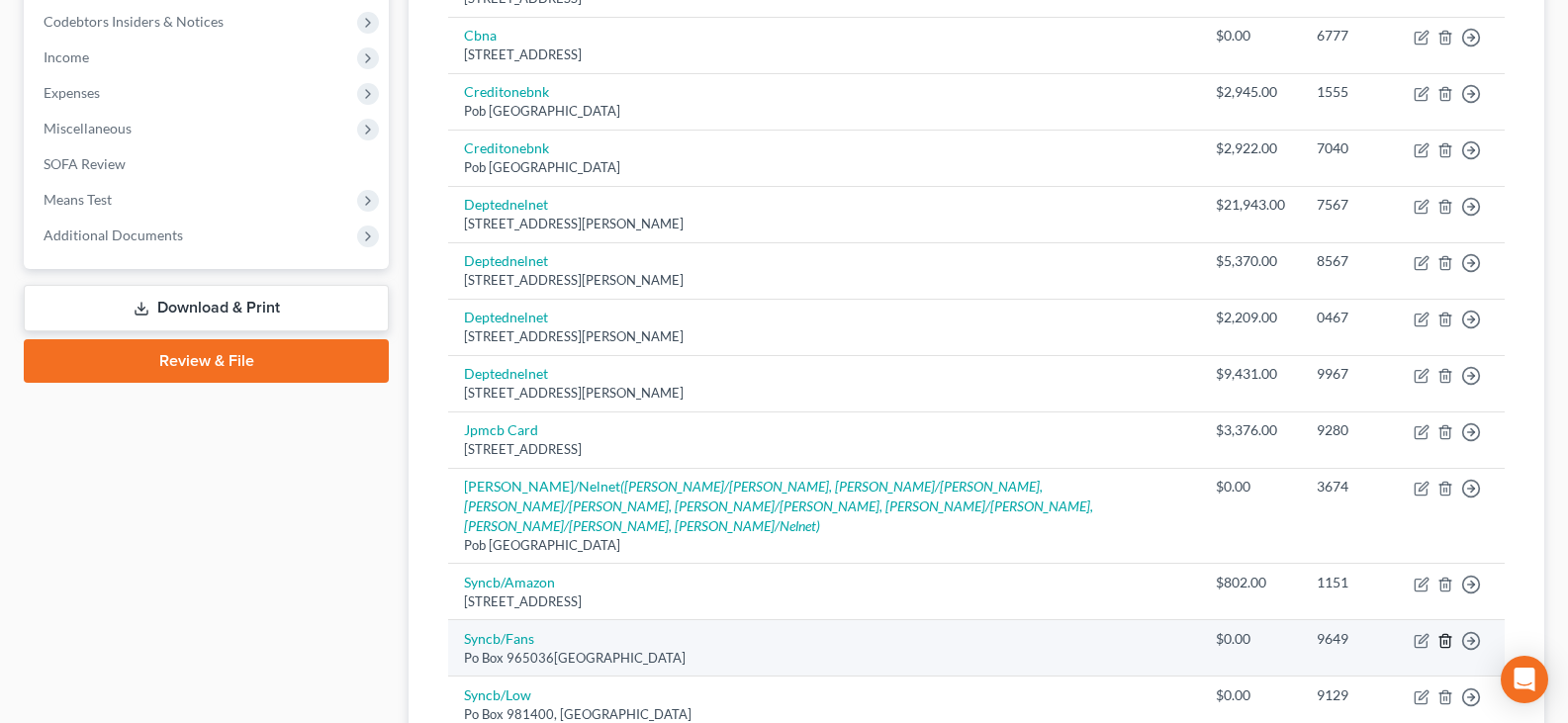 click 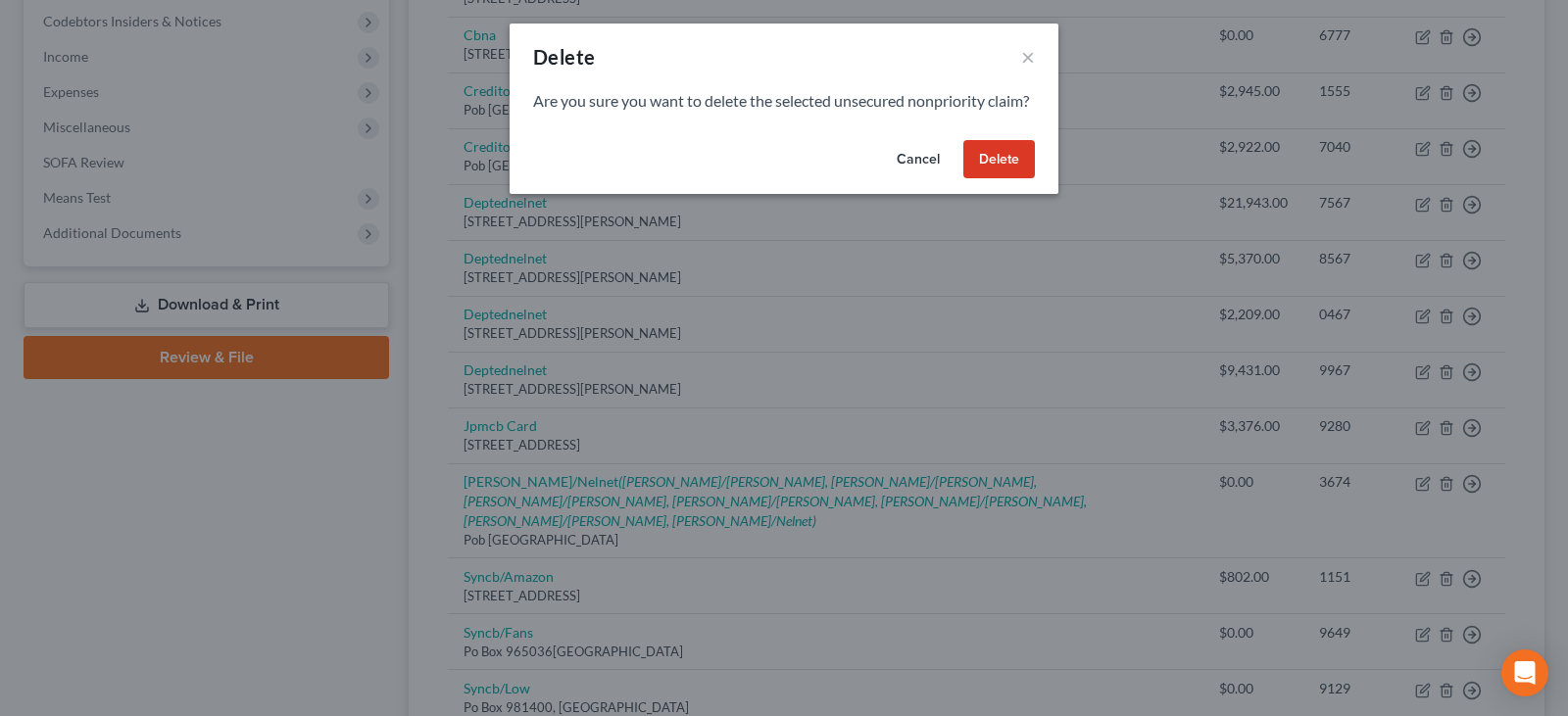 click on "Delete" at bounding box center [999, 160] 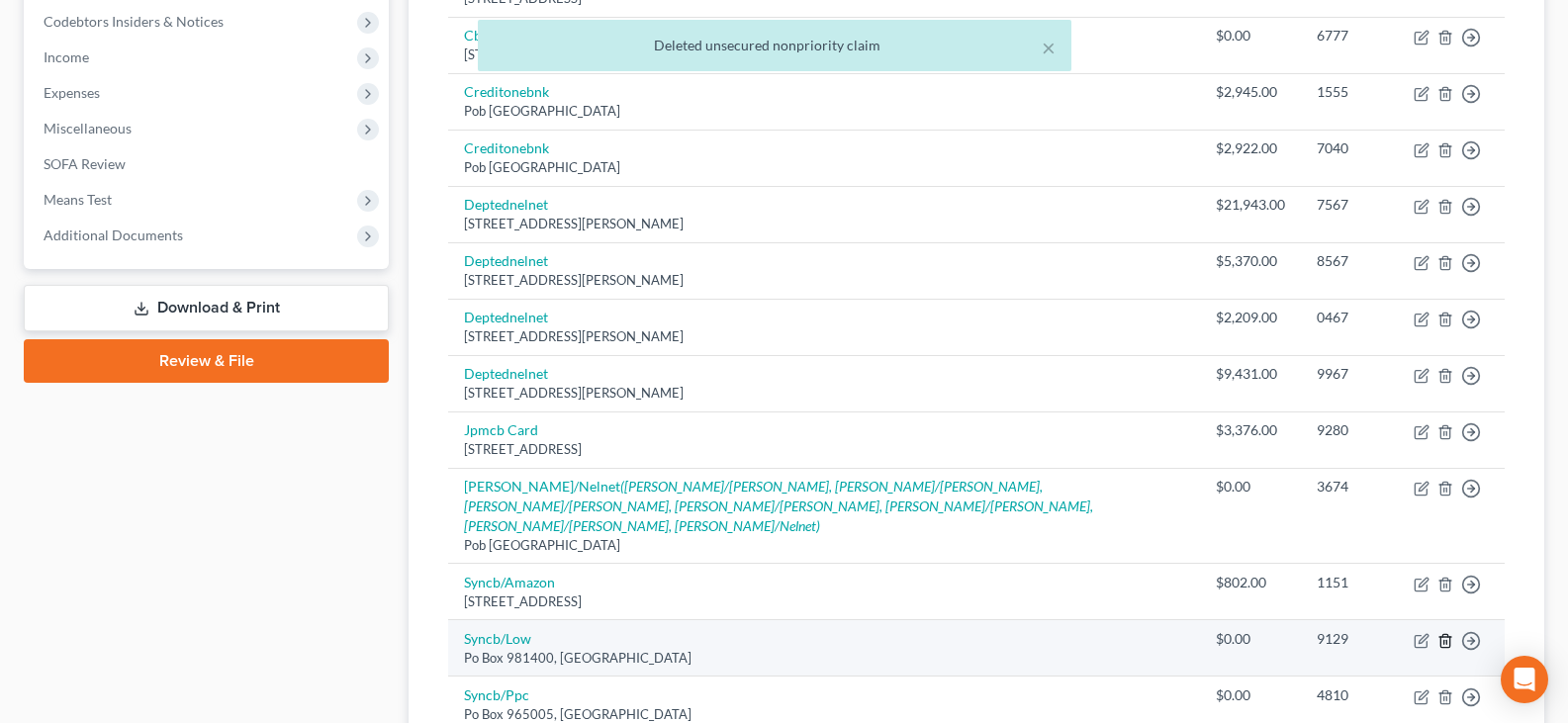click 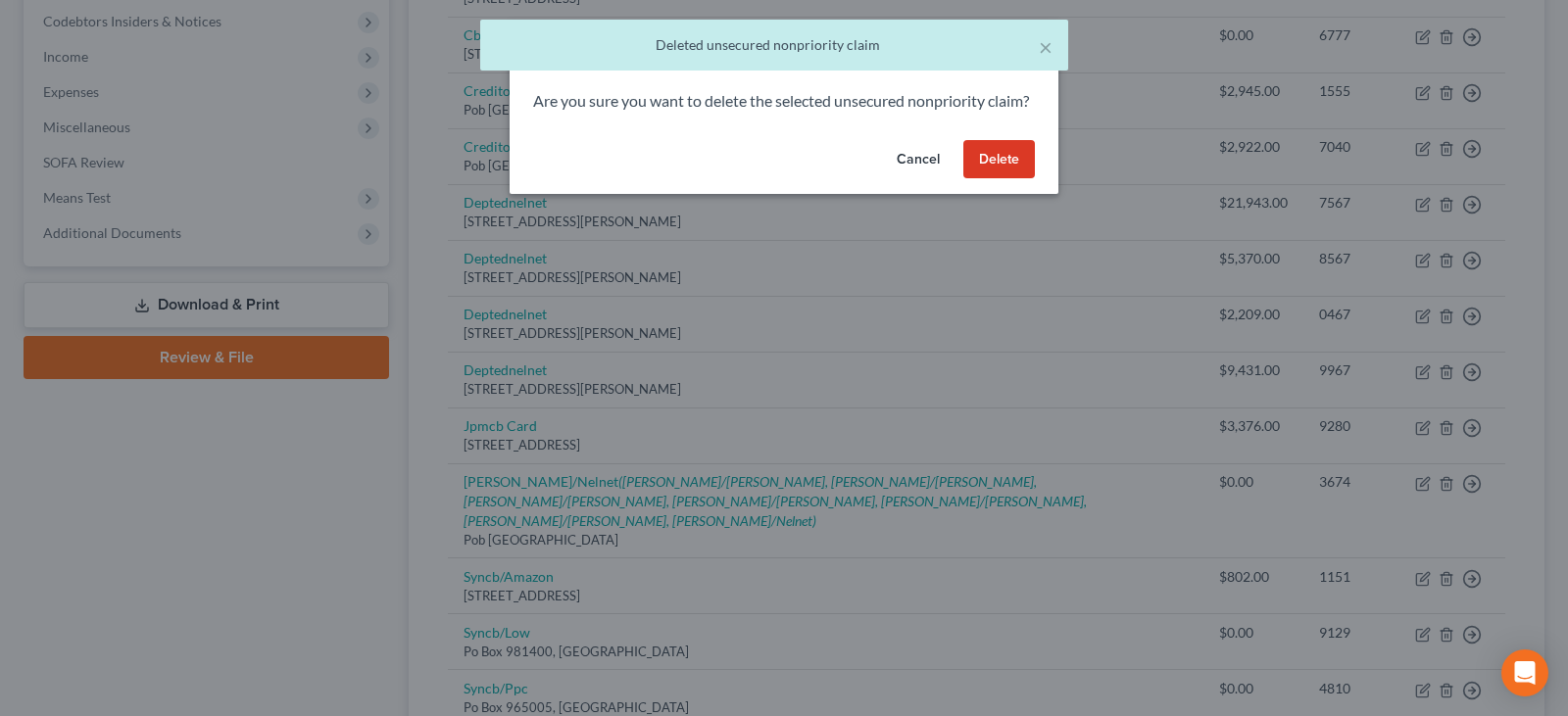 click on "Delete" at bounding box center [999, 160] 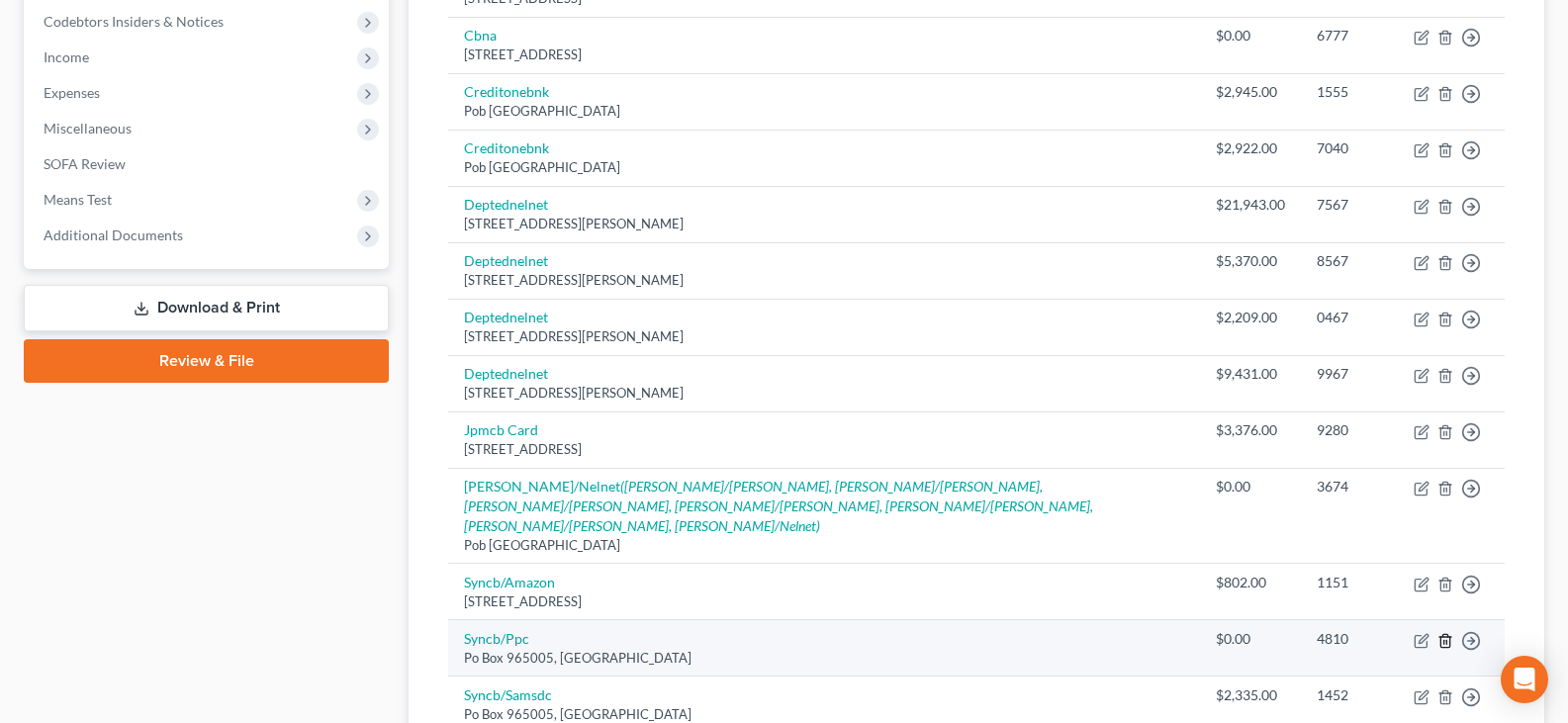 click 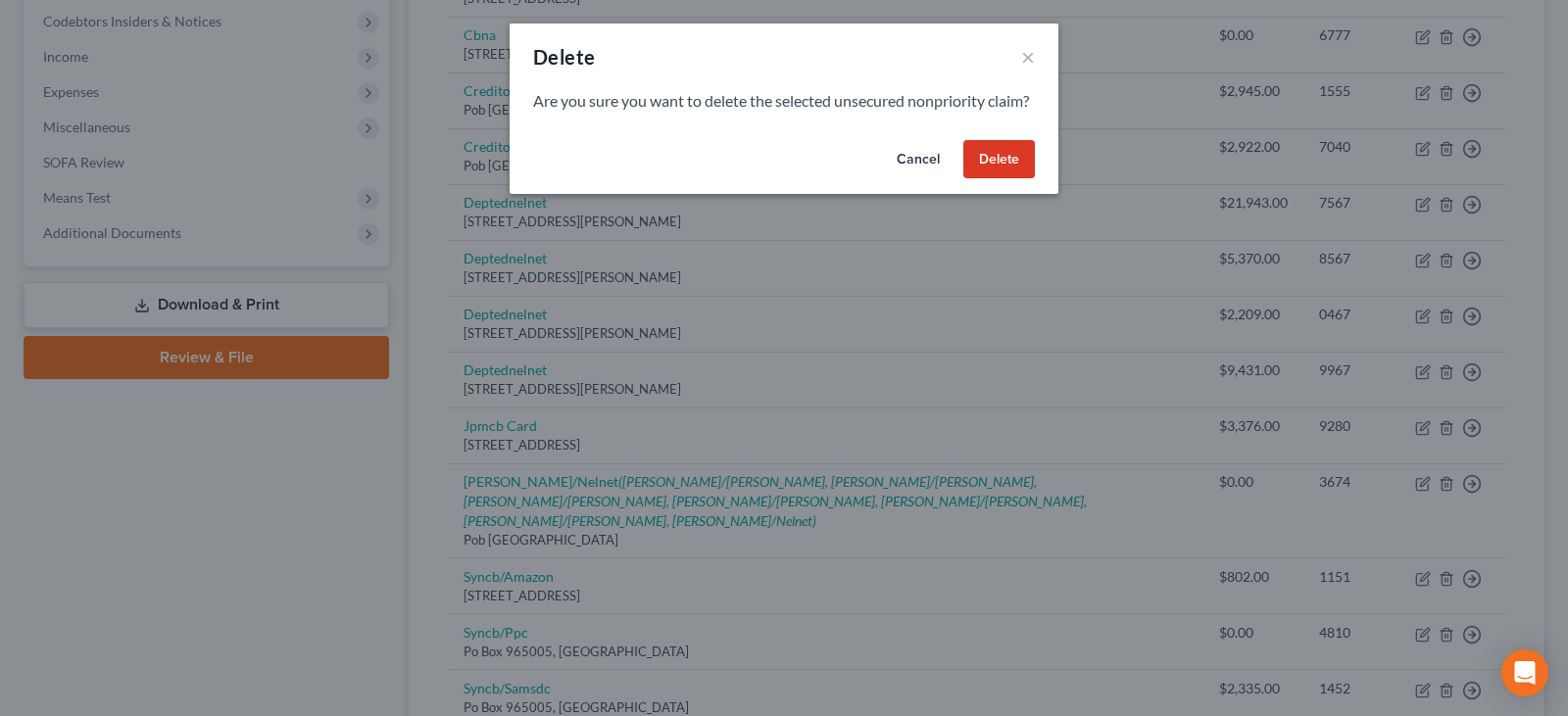 click on "Delete" at bounding box center [999, 160] 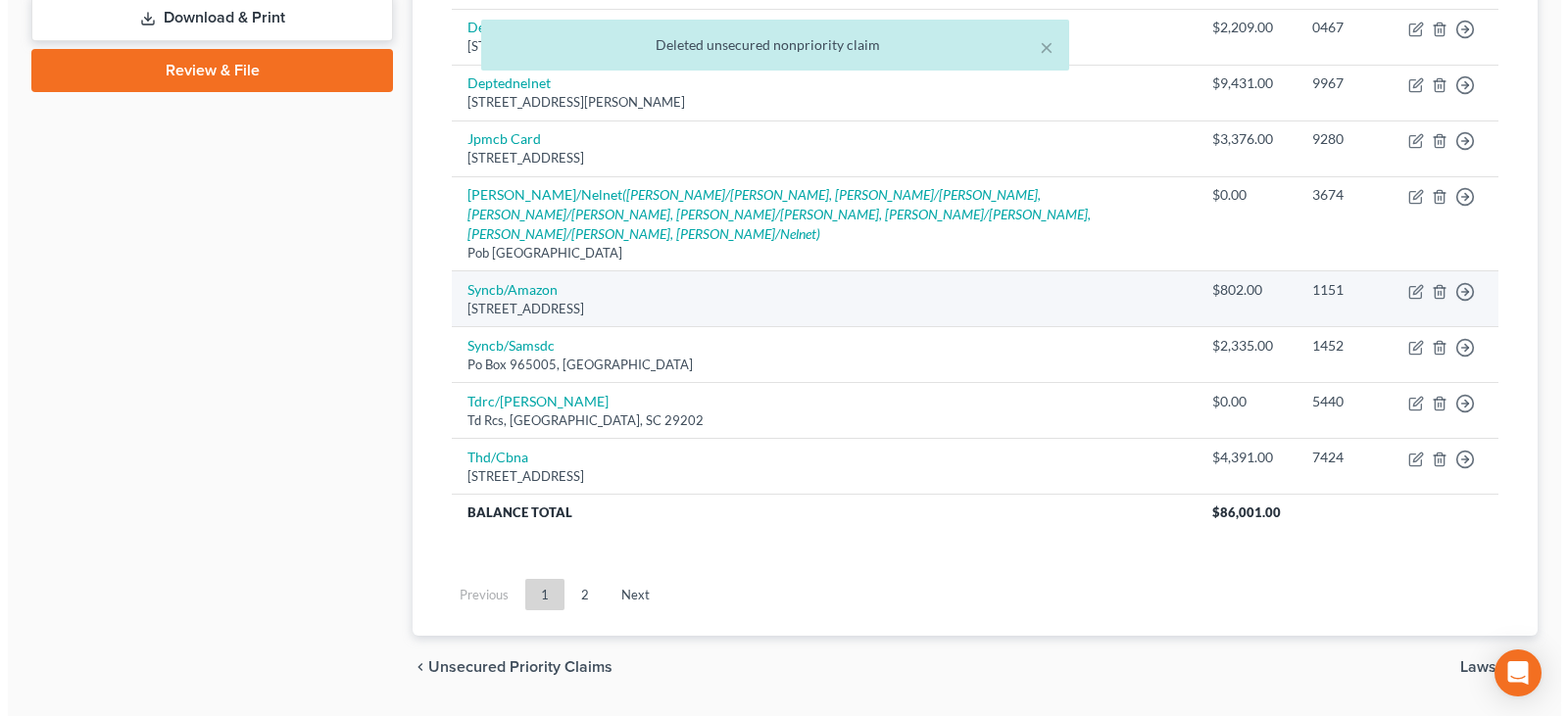scroll, scrollTop: 876, scrollLeft: 0, axis: vertical 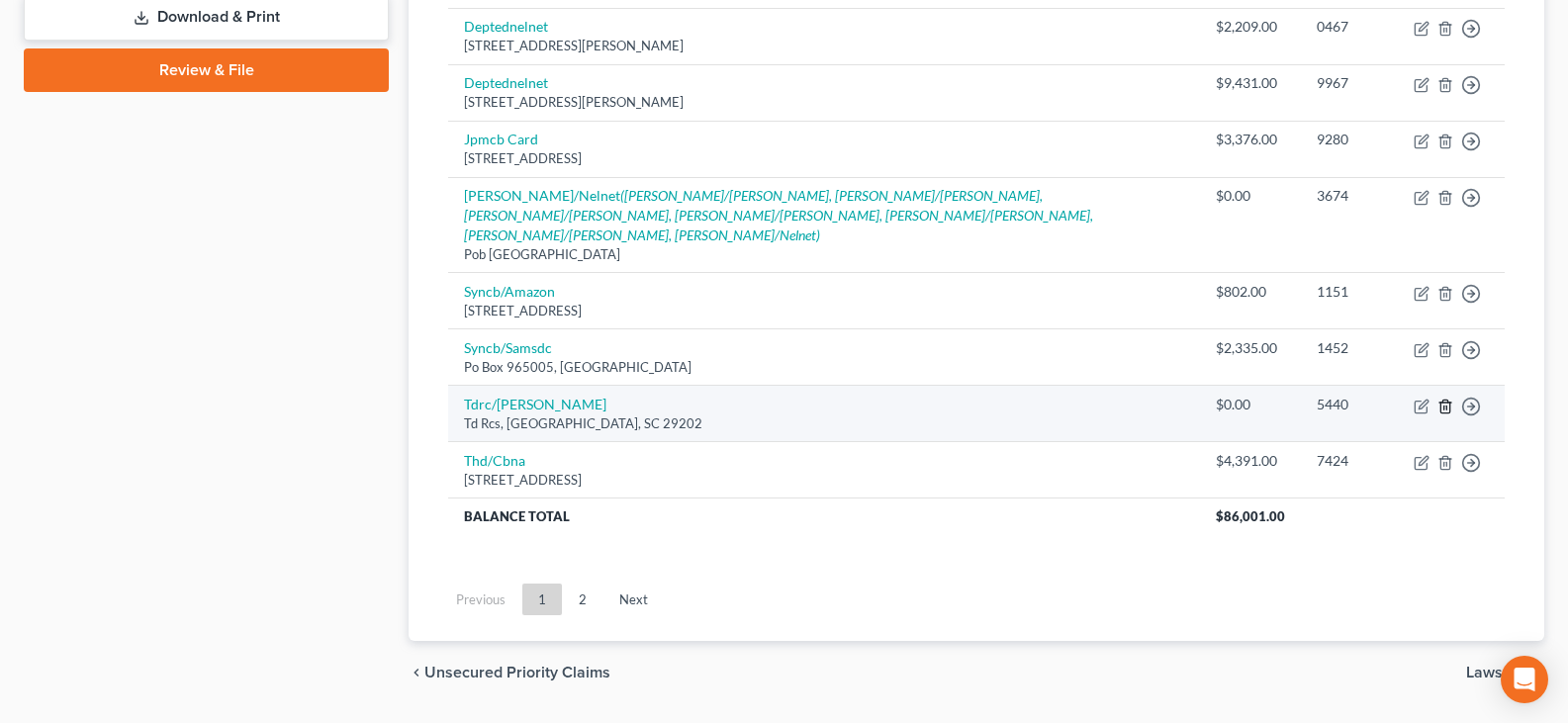 click 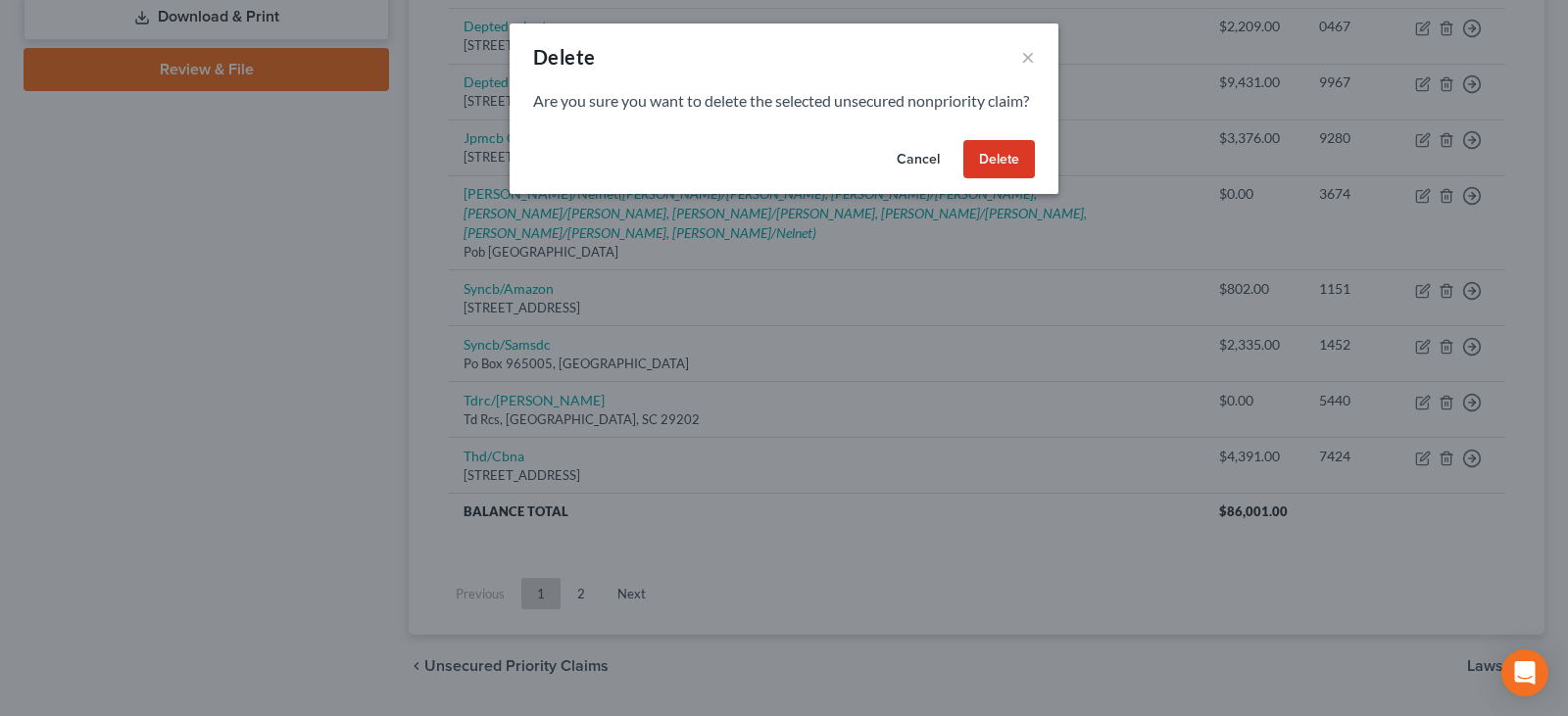 click on "Delete" at bounding box center [999, 160] 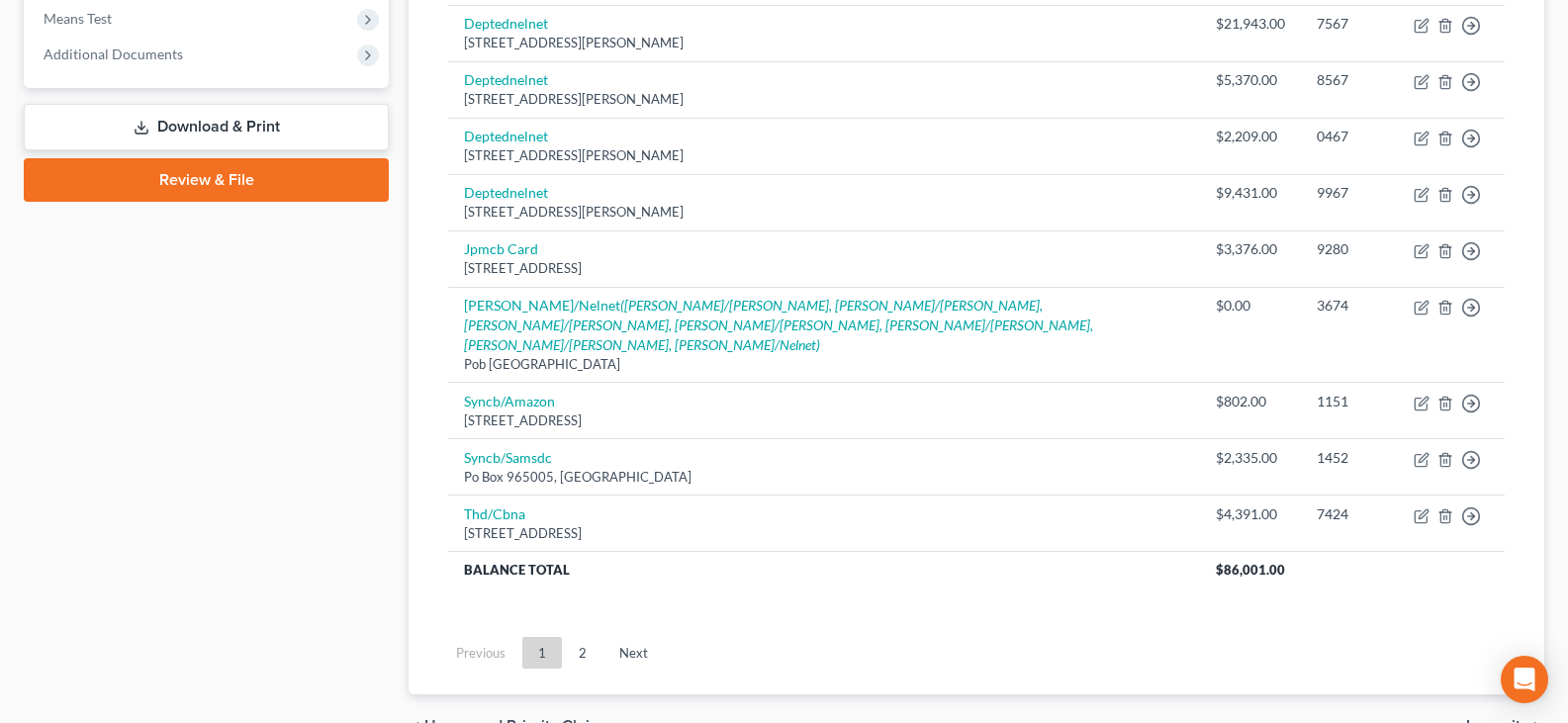 scroll, scrollTop: 729, scrollLeft: 0, axis: vertical 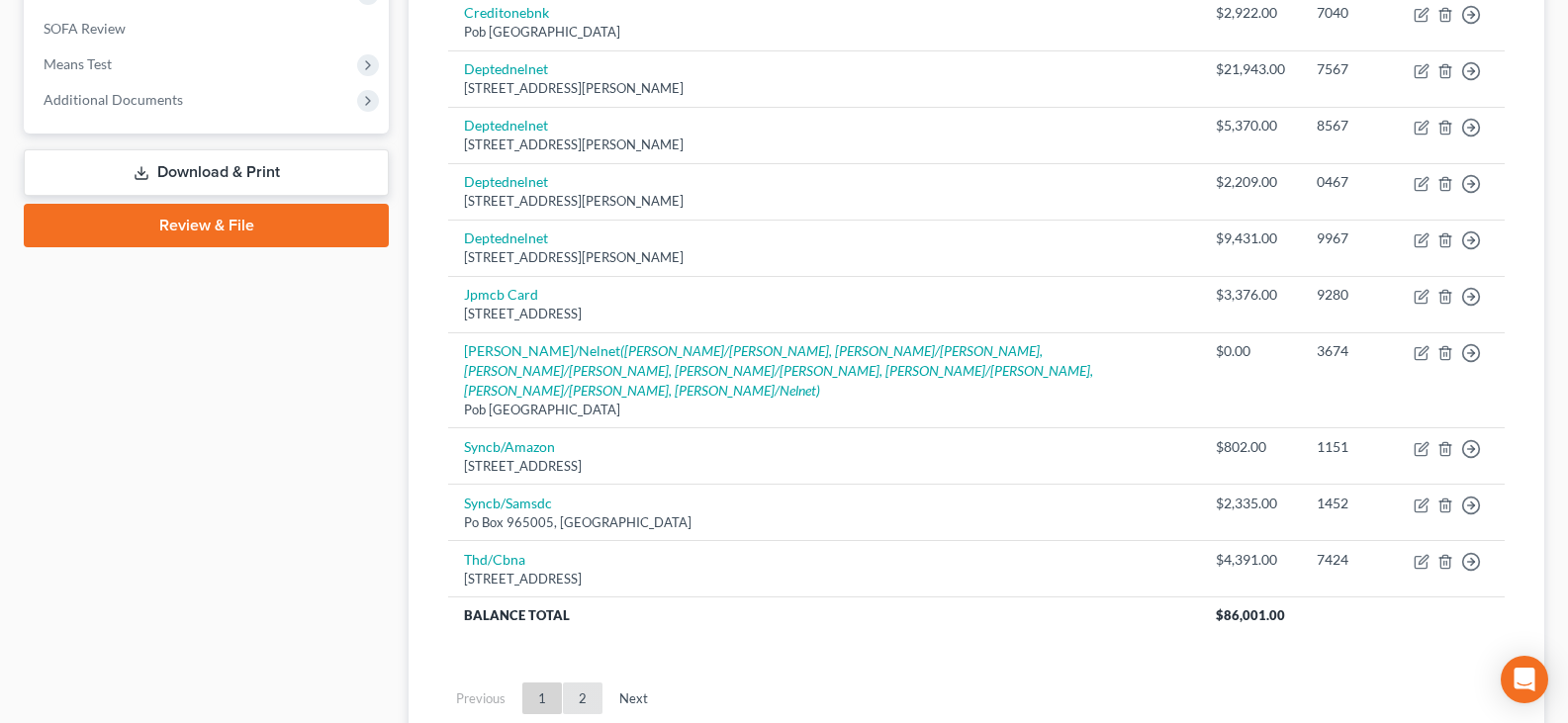 click on "2" at bounding box center (583, 698) 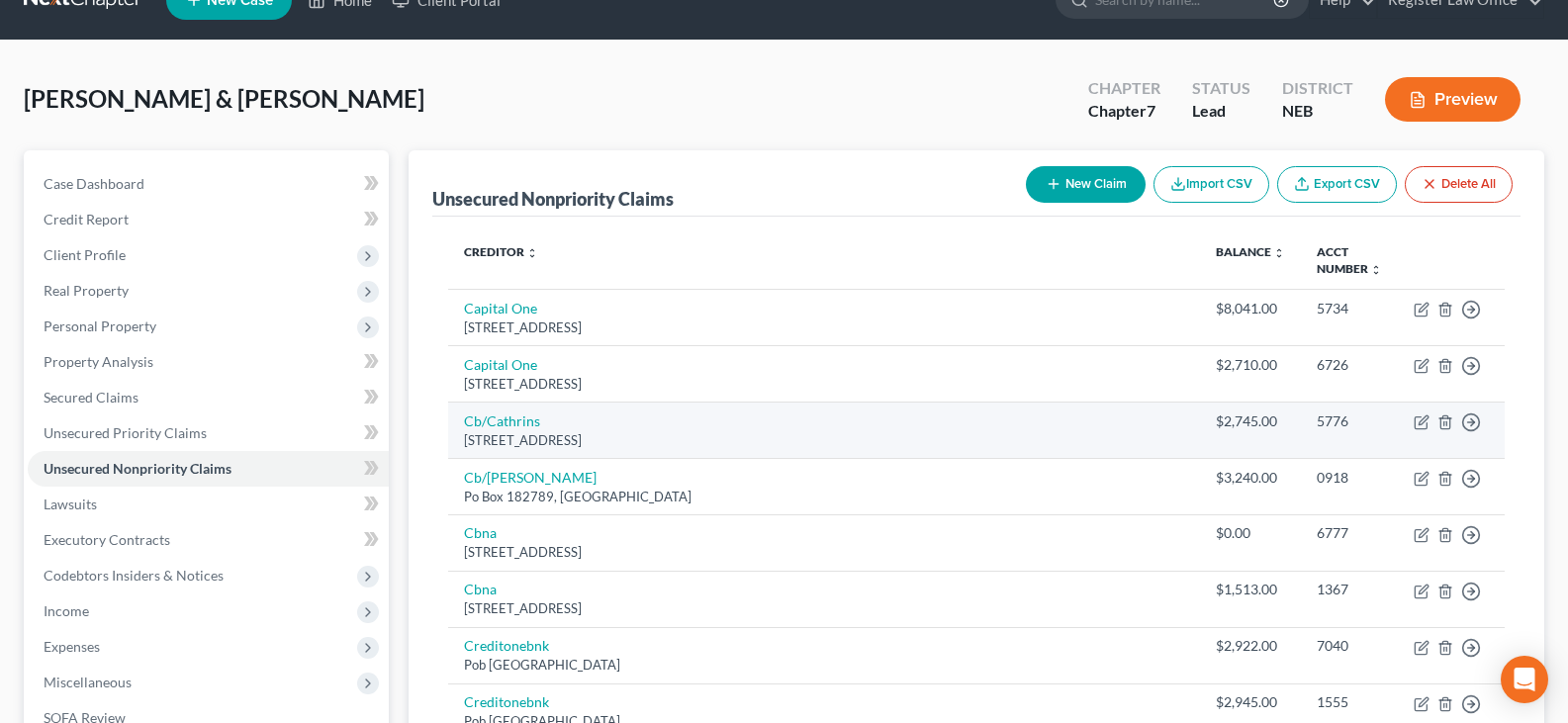 scroll, scrollTop: 0, scrollLeft: 0, axis: both 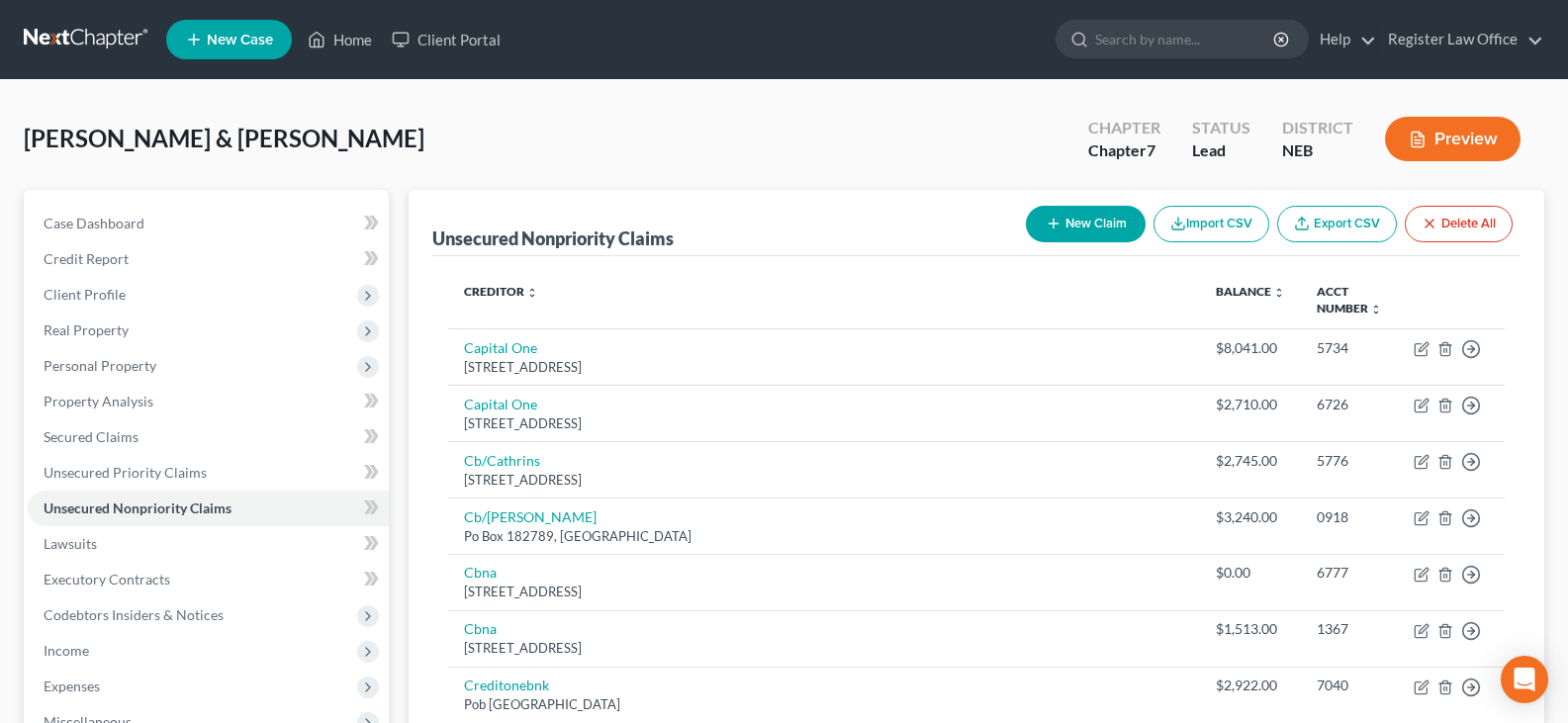 click on "New Claim" at bounding box center [1085, 224] 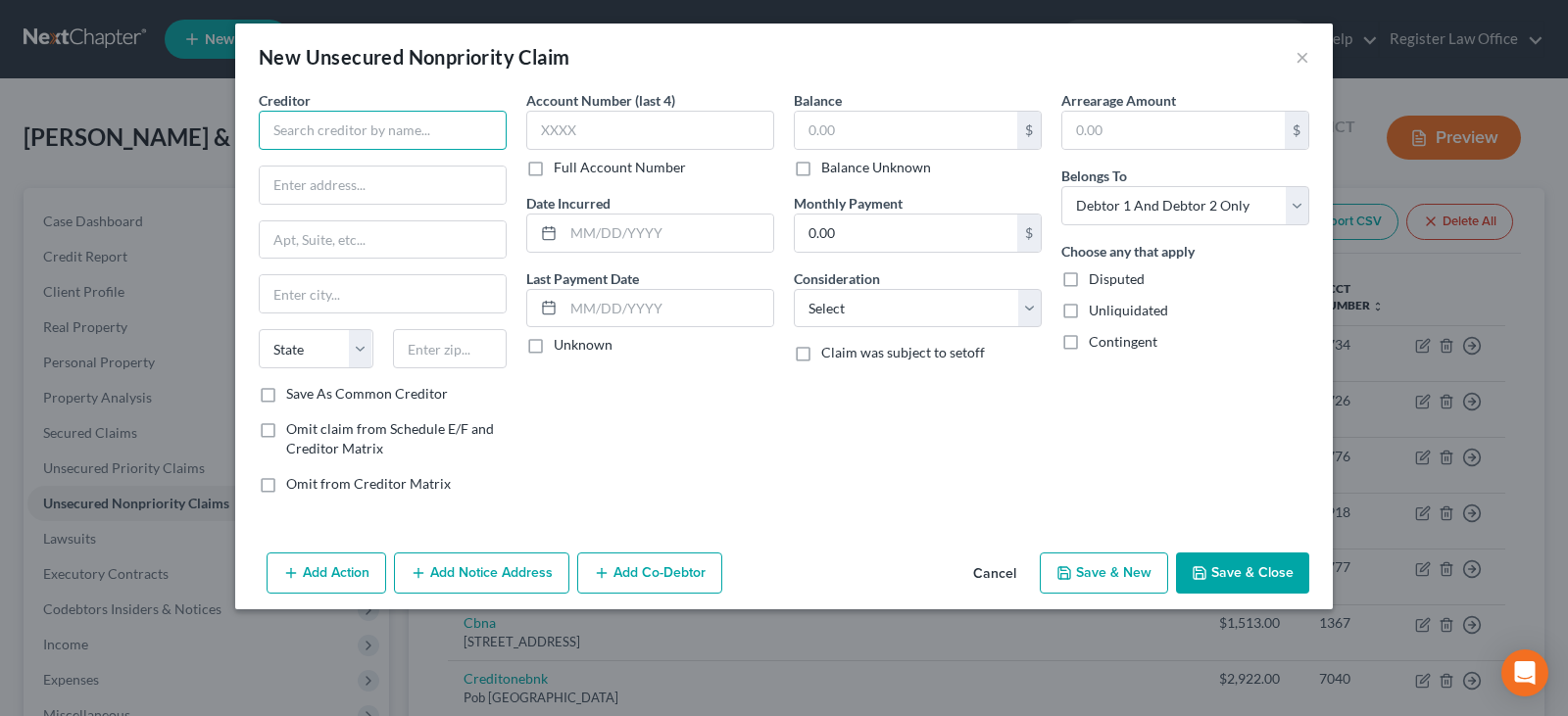 click at bounding box center [382, 130] 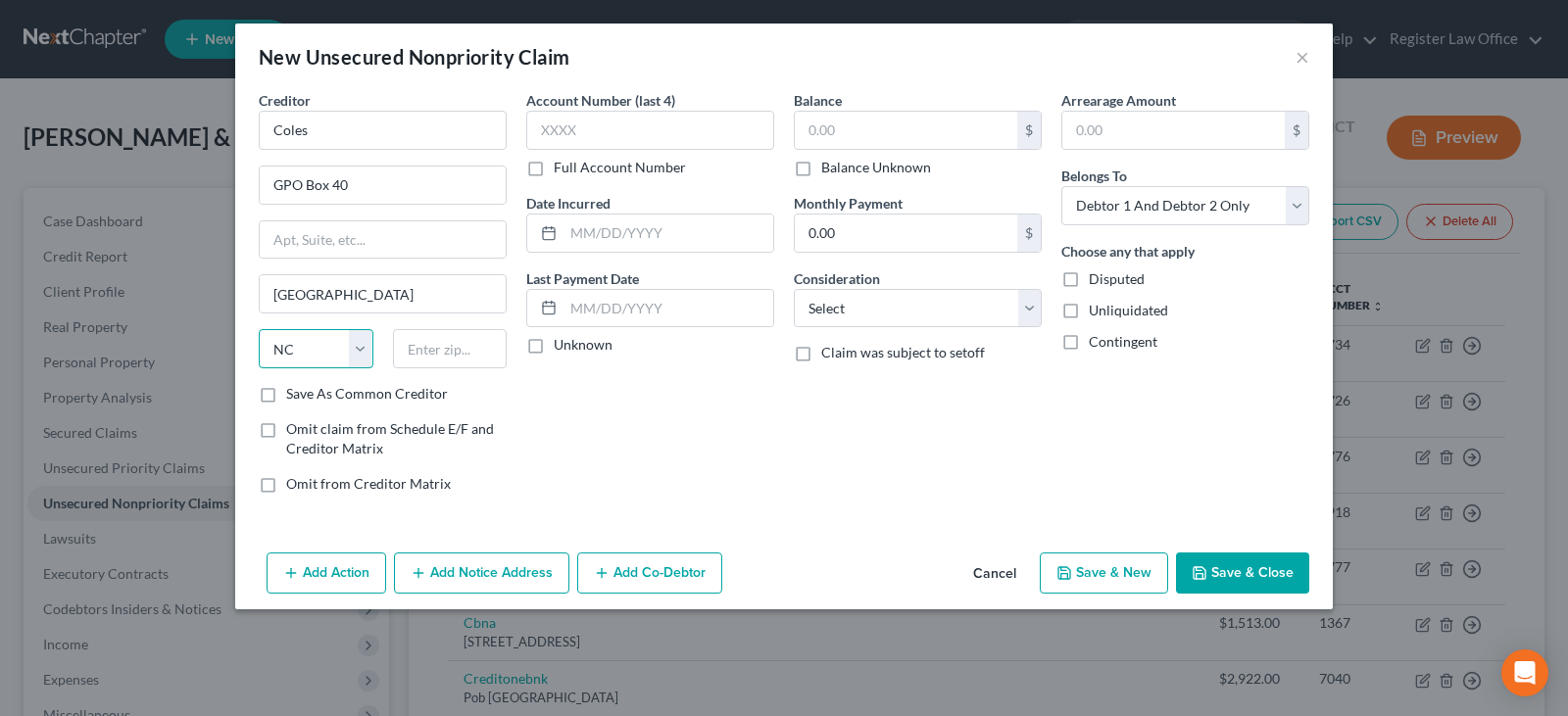 click on "State [US_STATE] AK AR AZ CA CO CT DE DC [GEOGRAPHIC_DATA] [GEOGRAPHIC_DATA] GU HI ID IL IN [GEOGRAPHIC_DATA] [GEOGRAPHIC_DATA] [GEOGRAPHIC_DATA] LA ME MD [GEOGRAPHIC_DATA] [GEOGRAPHIC_DATA] [GEOGRAPHIC_DATA] [GEOGRAPHIC_DATA] [GEOGRAPHIC_DATA] MT NC [GEOGRAPHIC_DATA] [GEOGRAPHIC_DATA] [GEOGRAPHIC_DATA] NH [GEOGRAPHIC_DATA] [GEOGRAPHIC_DATA] [GEOGRAPHIC_DATA] [GEOGRAPHIC_DATA] [GEOGRAPHIC_DATA] [GEOGRAPHIC_DATA] [GEOGRAPHIC_DATA] PR RI SC SD [GEOGRAPHIC_DATA] [GEOGRAPHIC_DATA] [GEOGRAPHIC_DATA] VI [GEOGRAPHIC_DATA] [GEOGRAPHIC_DATA] [GEOGRAPHIC_DATA] WV WI WY" at bounding box center [316, 349] 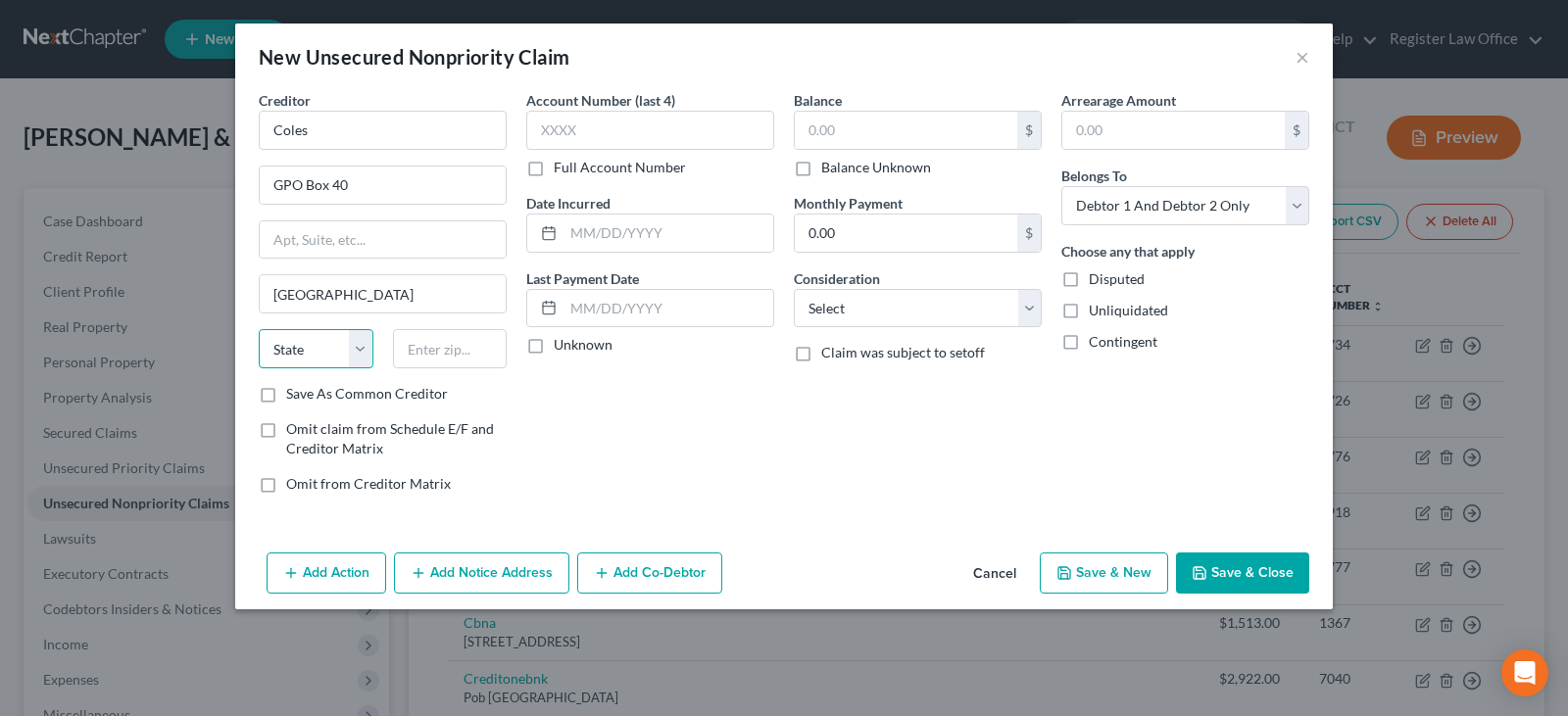click on "State [US_STATE] AK AR AZ CA CO CT DE DC [GEOGRAPHIC_DATA] [GEOGRAPHIC_DATA] GU HI ID IL IN [GEOGRAPHIC_DATA] [GEOGRAPHIC_DATA] [GEOGRAPHIC_DATA] LA ME MD [GEOGRAPHIC_DATA] [GEOGRAPHIC_DATA] [GEOGRAPHIC_DATA] [GEOGRAPHIC_DATA] [GEOGRAPHIC_DATA] MT NC [GEOGRAPHIC_DATA] [GEOGRAPHIC_DATA] [GEOGRAPHIC_DATA] NH [GEOGRAPHIC_DATA] [GEOGRAPHIC_DATA] [GEOGRAPHIC_DATA] [GEOGRAPHIC_DATA] [GEOGRAPHIC_DATA] [GEOGRAPHIC_DATA] [GEOGRAPHIC_DATA] PR RI SC SD [GEOGRAPHIC_DATA] [GEOGRAPHIC_DATA] [GEOGRAPHIC_DATA] VI [GEOGRAPHIC_DATA] [GEOGRAPHIC_DATA] [GEOGRAPHIC_DATA] WV WI WY" at bounding box center (316, 349) 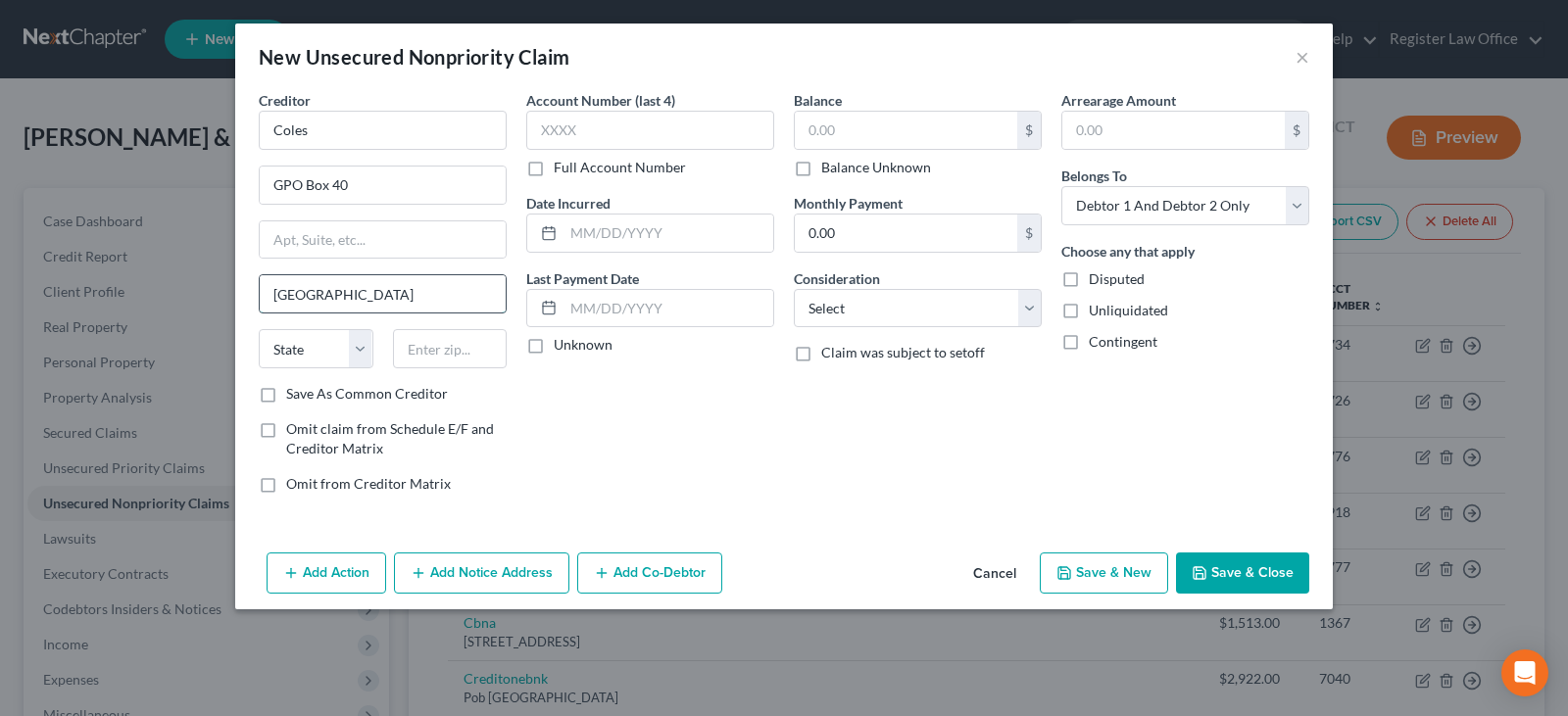 click on "[GEOGRAPHIC_DATA]" at bounding box center [382, 294] 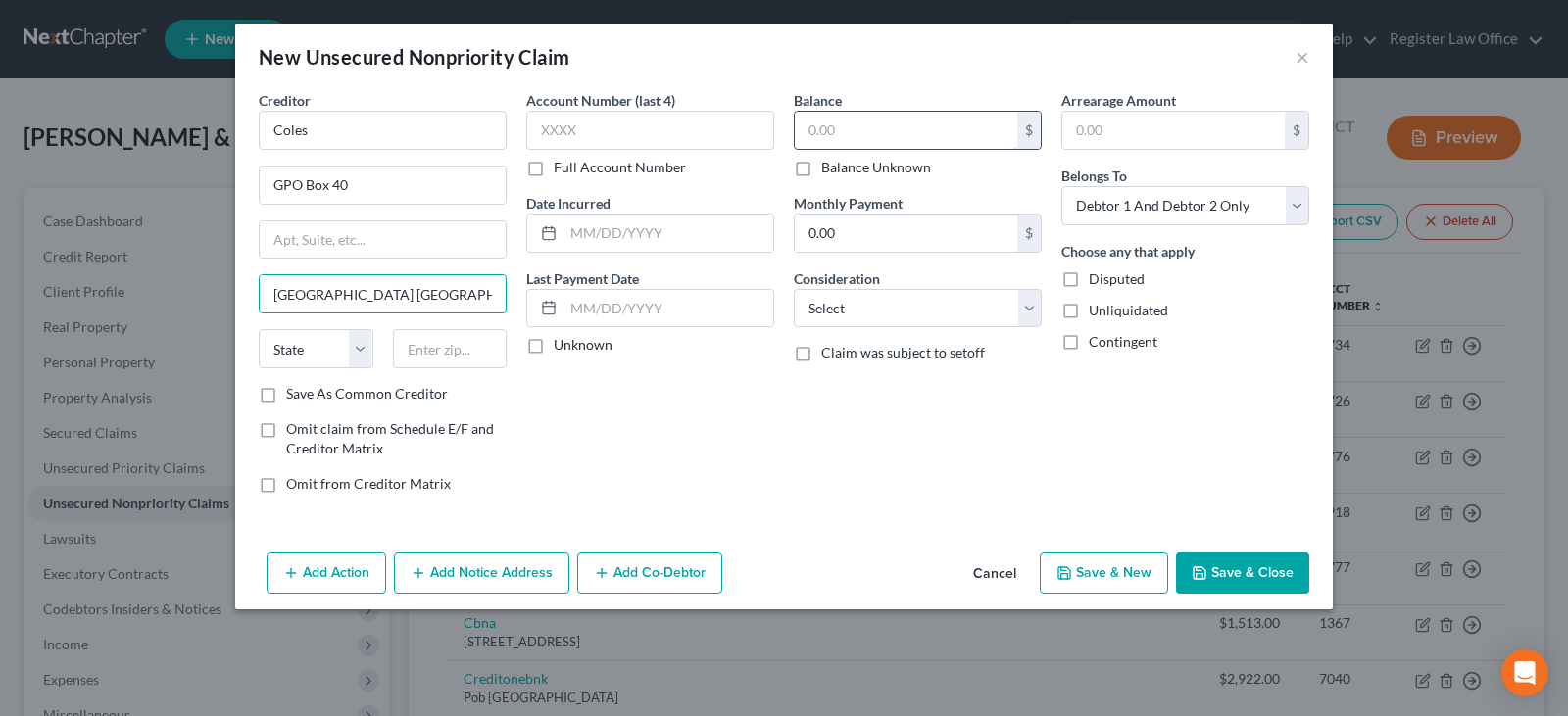 click at bounding box center (906, 130) 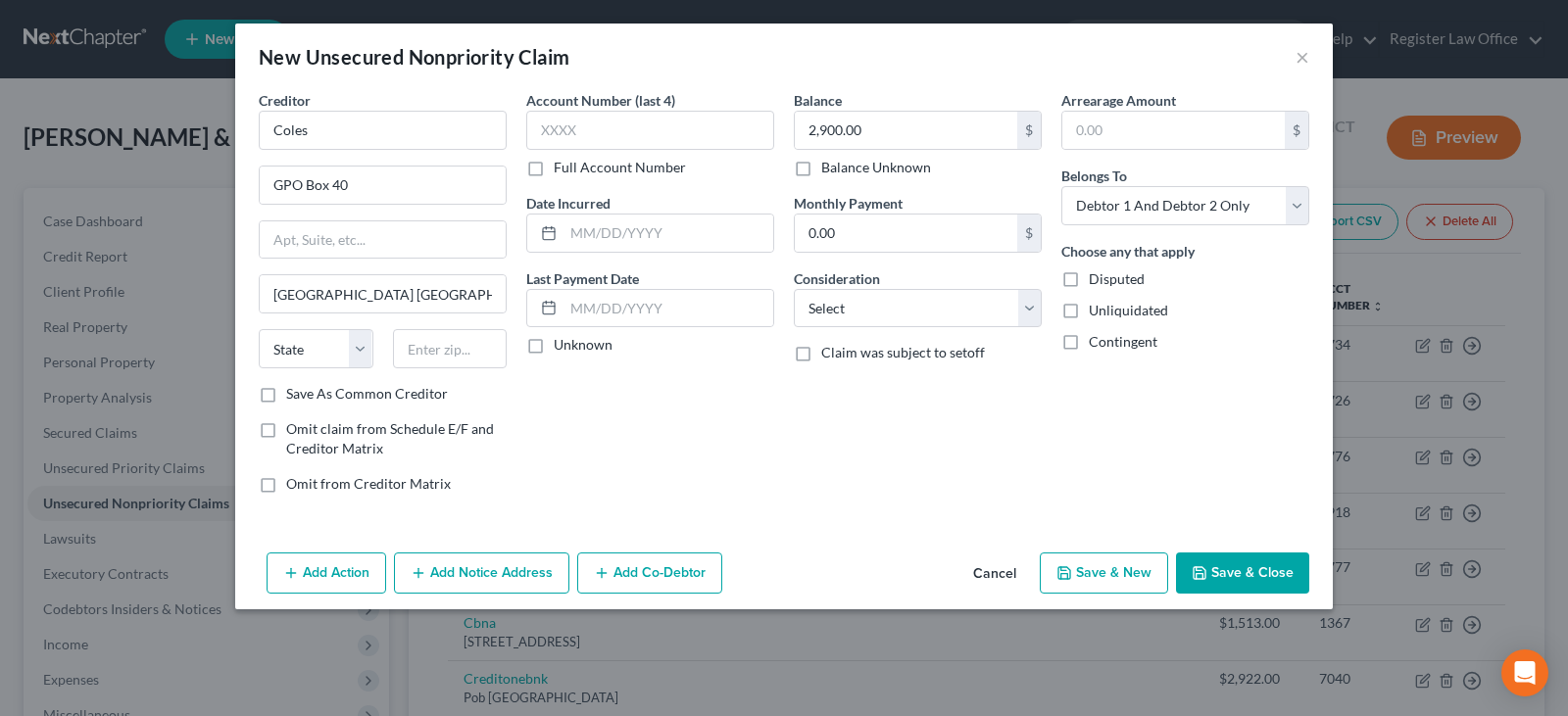 click on "Save & Close" at bounding box center (1243, 573) 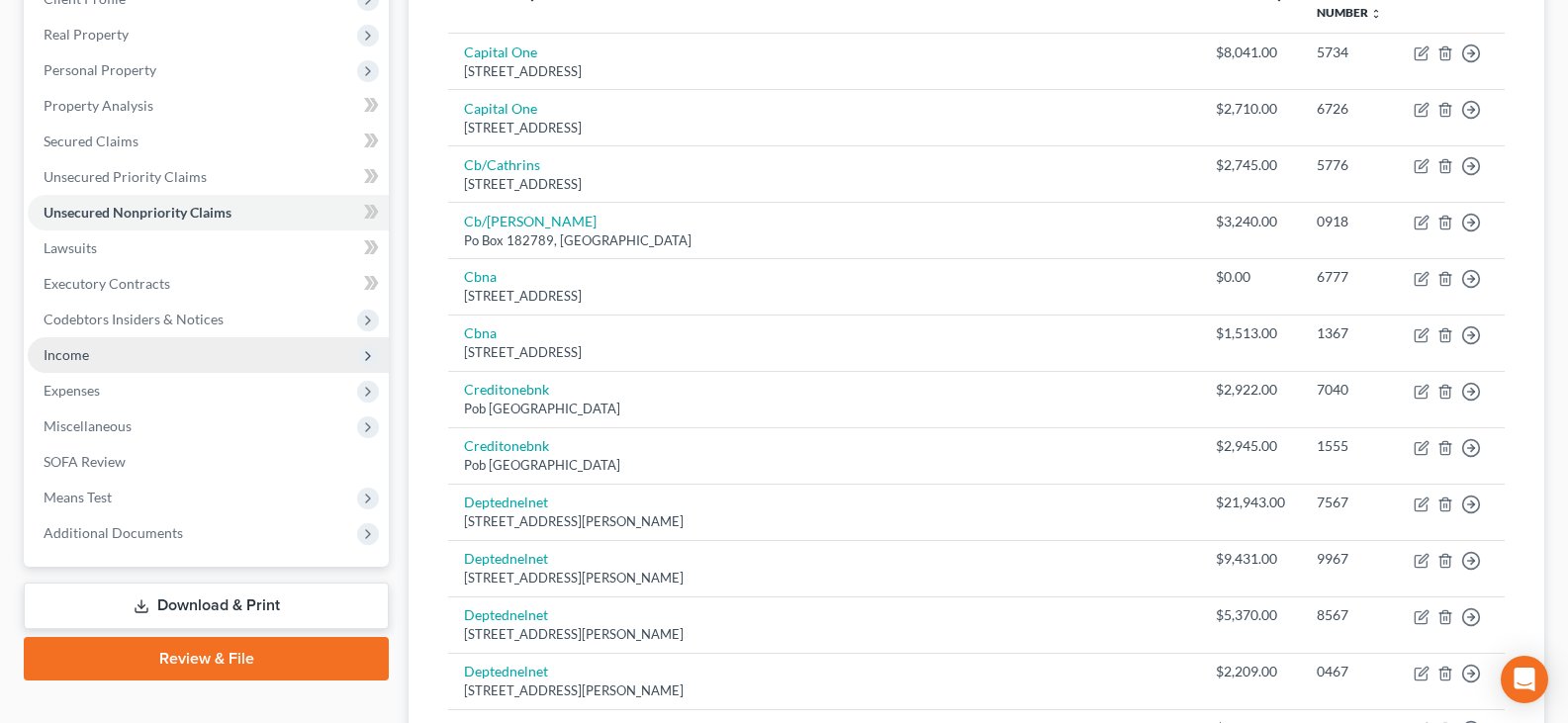 scroll, scrollTop: 297, scrollLeft: 0, axis: vertical 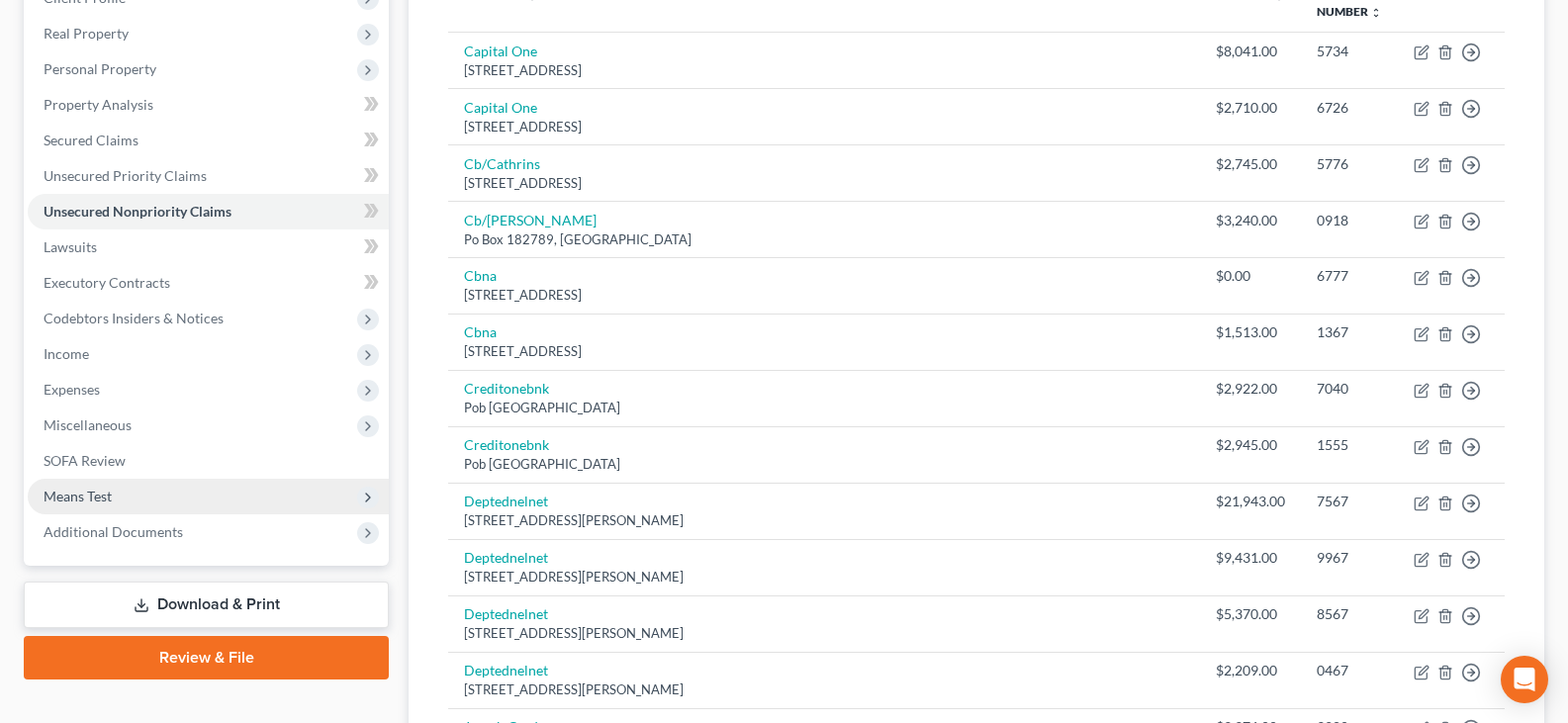 click on "Means Test" at bounding box center (77, 496) 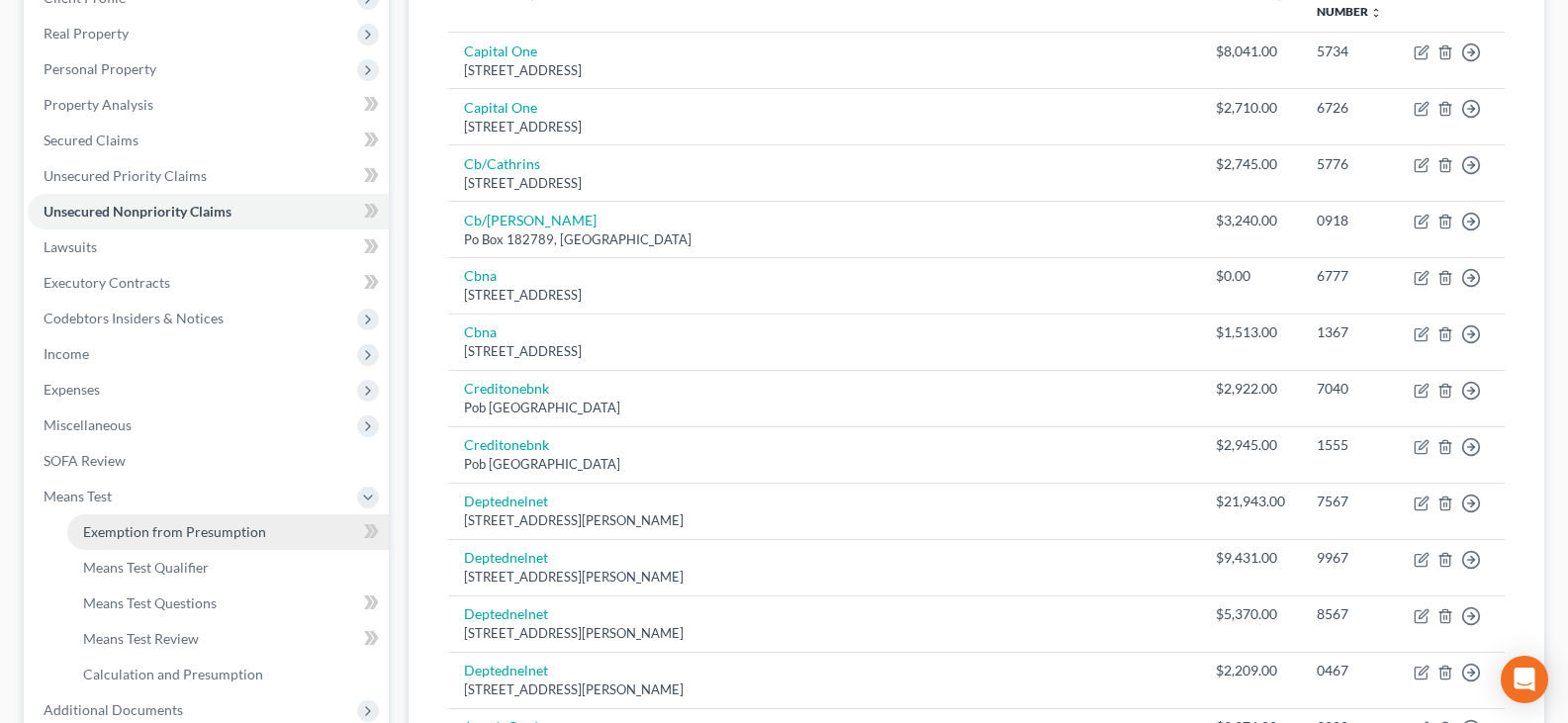 click on "Exemption from Presumption" at bounding box center [174, 531] 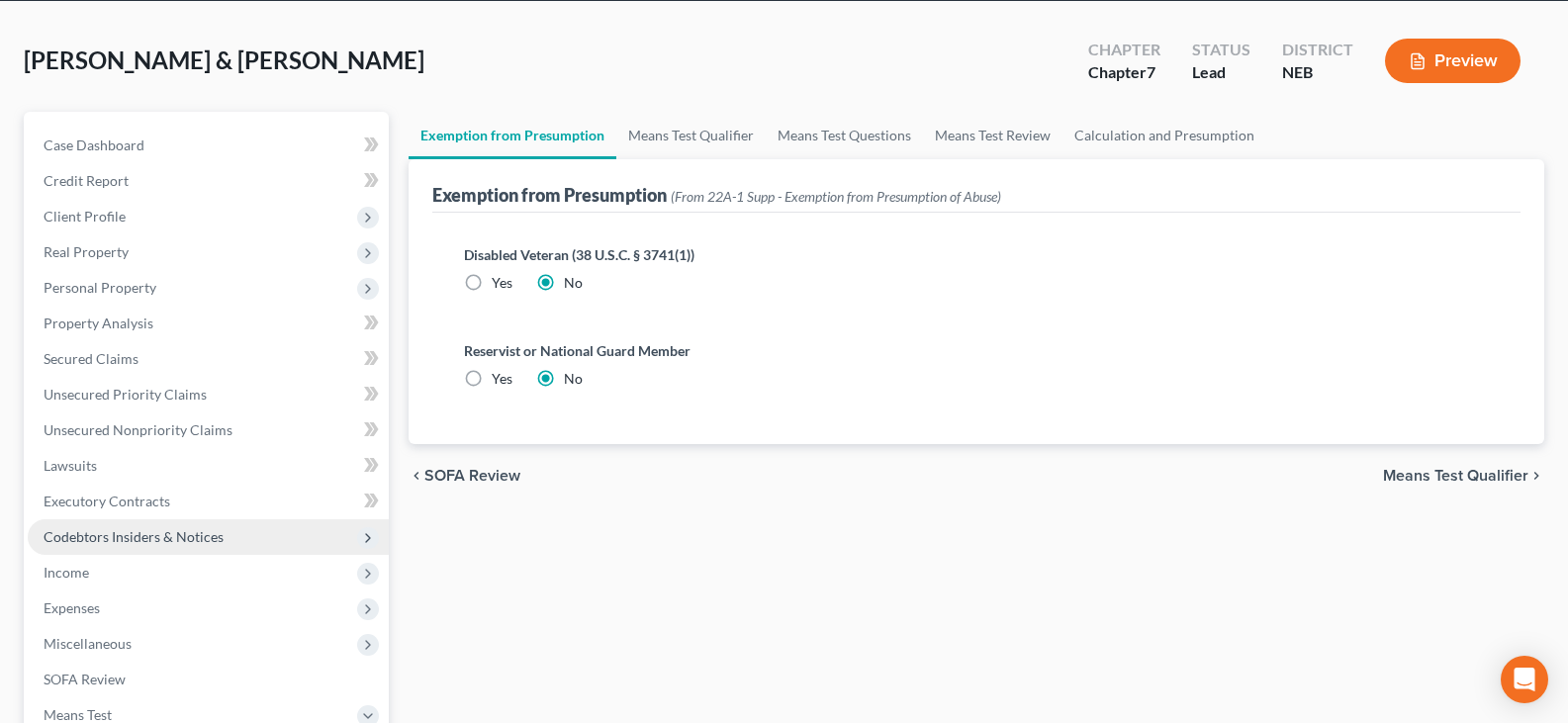 scroll, scrollTop: 198, scrollLeft: 0, axis: vertical 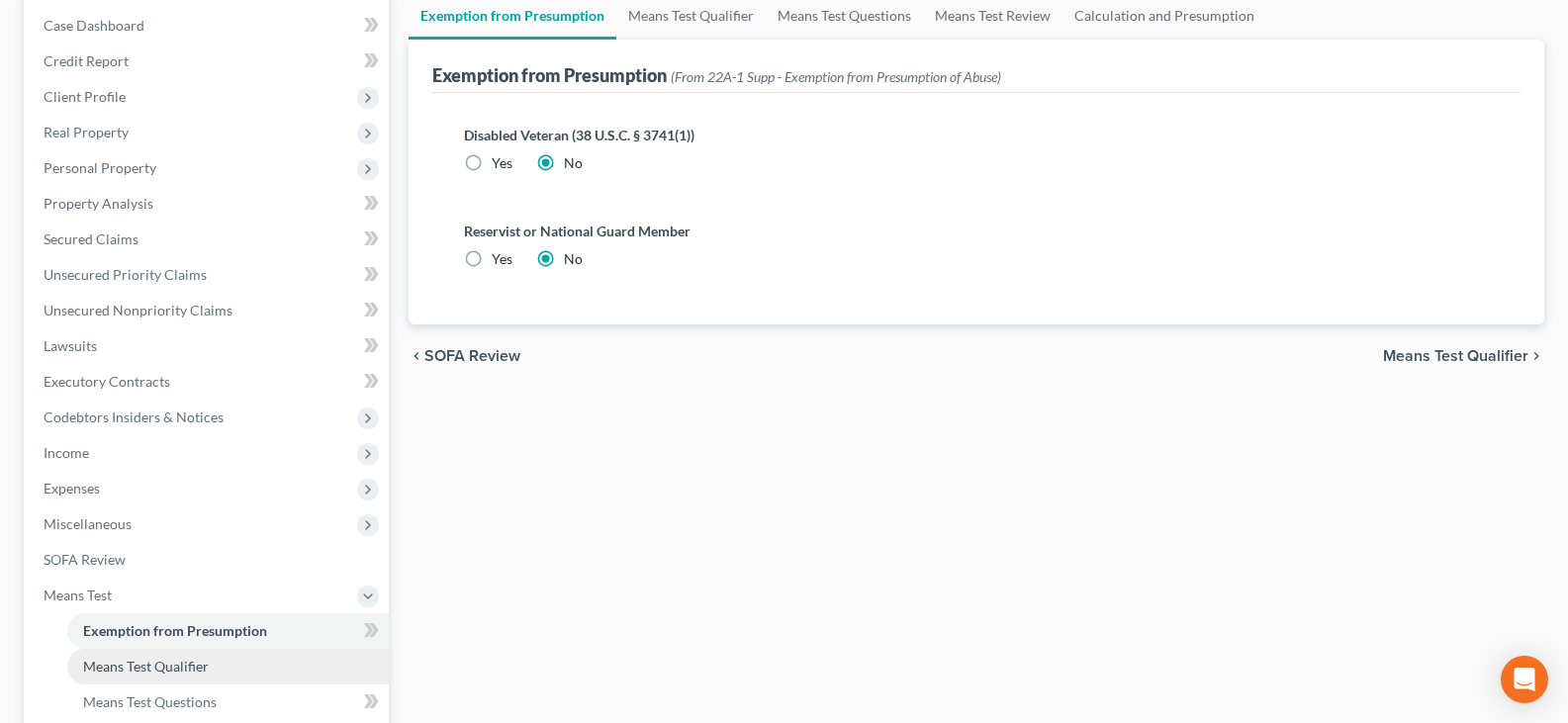 click on "Means Test Qualifier" at bounding box center [145, 666] 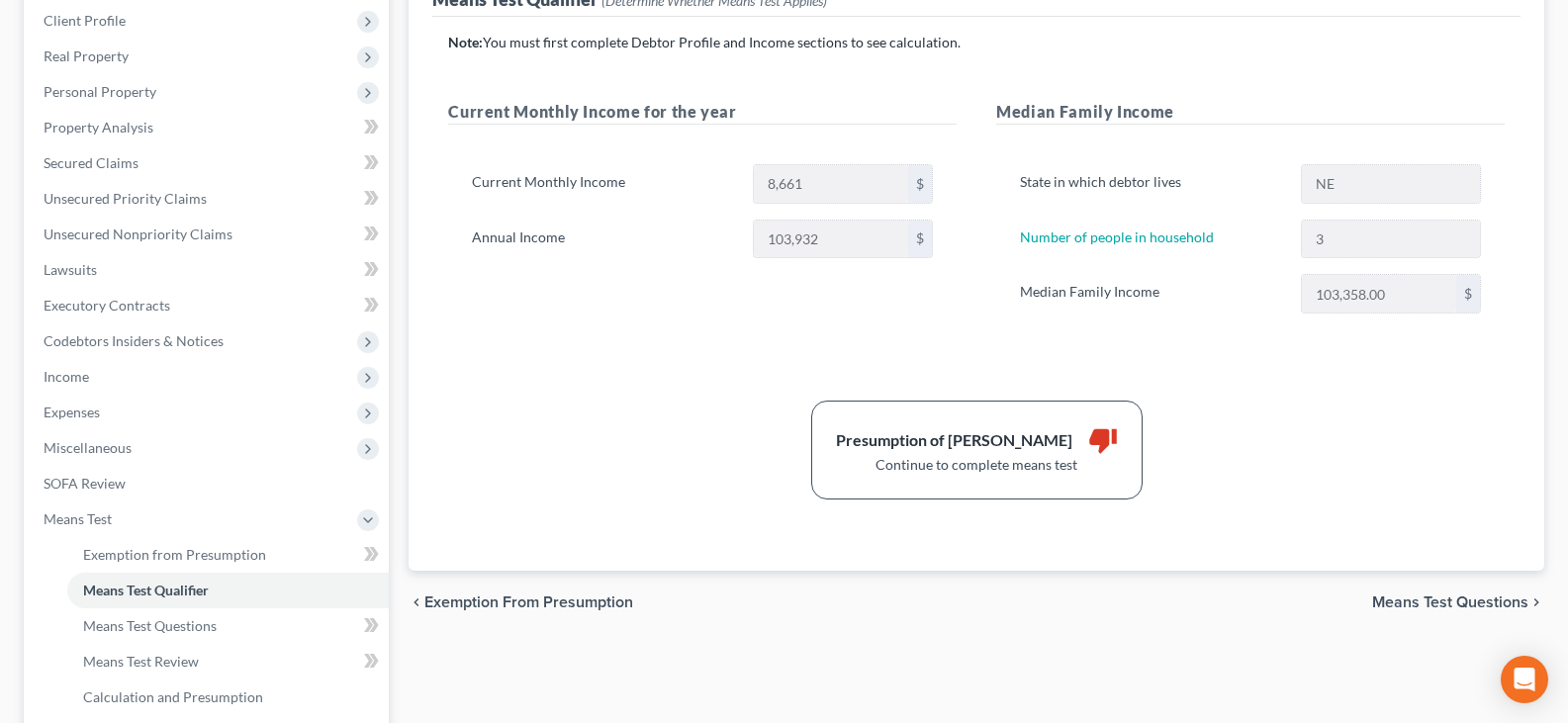 scroll, scrollTop: 297, scrollLeft: 0, axis: vertical 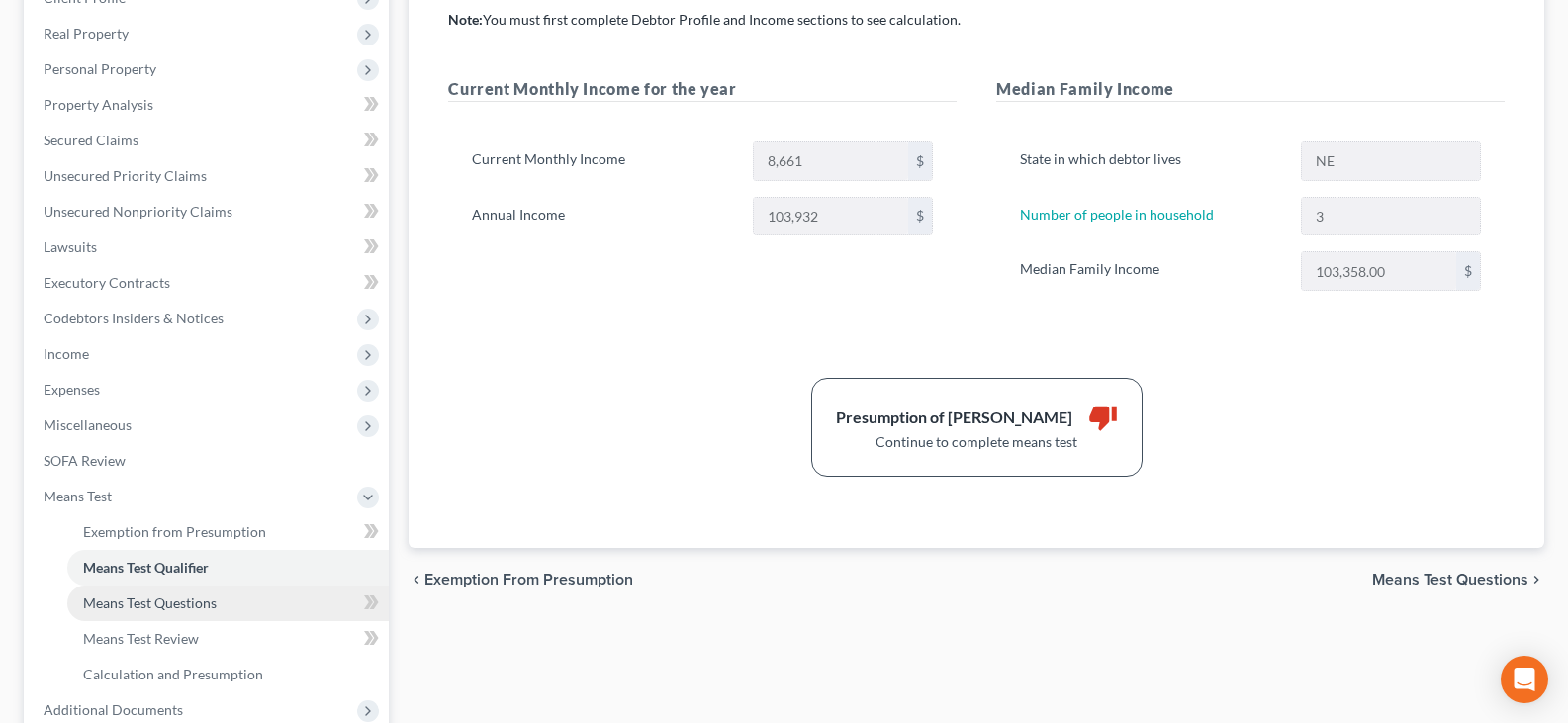 click on "Means Test Questions" at bounding box center [149, 602] 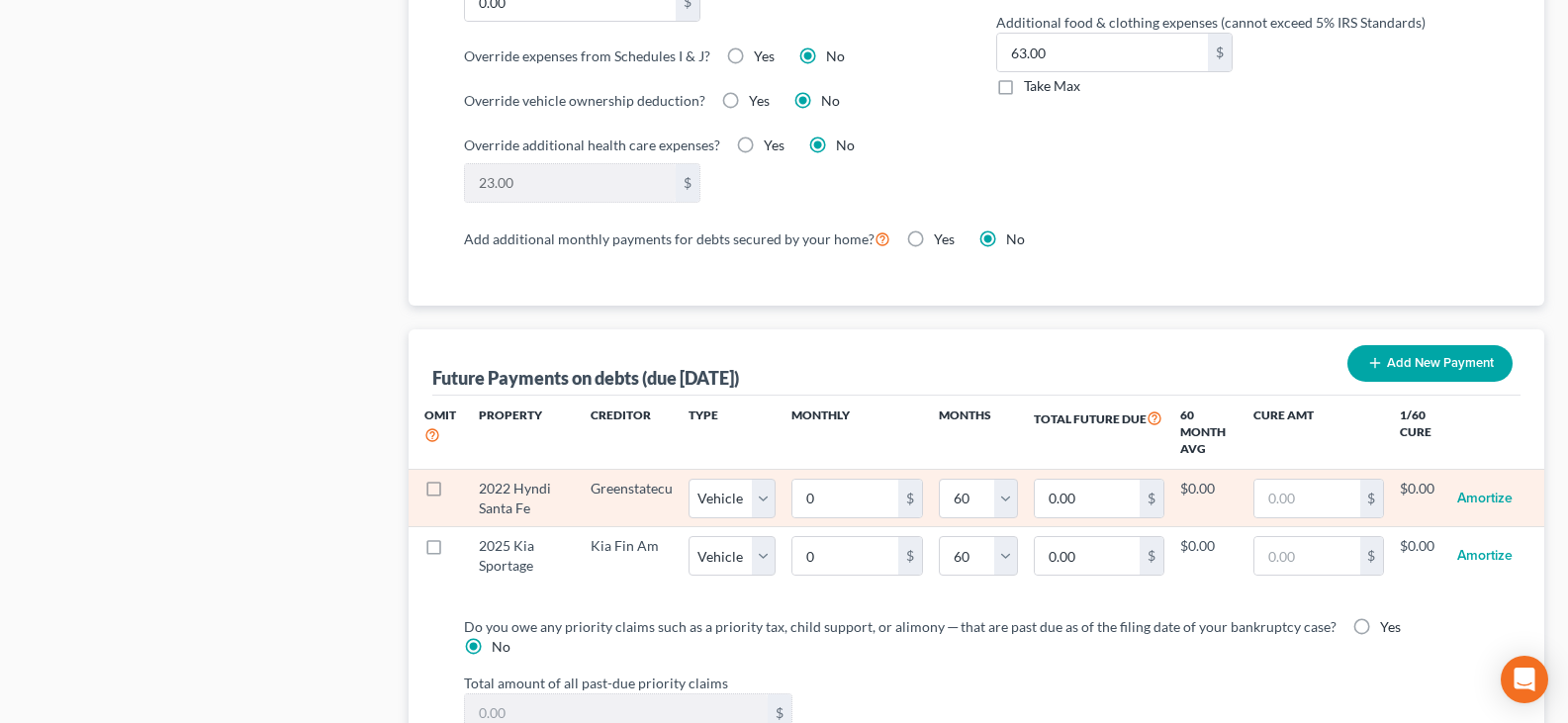 scroll, scrollTop: 1681, scrollLeft: 0, axis: vertical 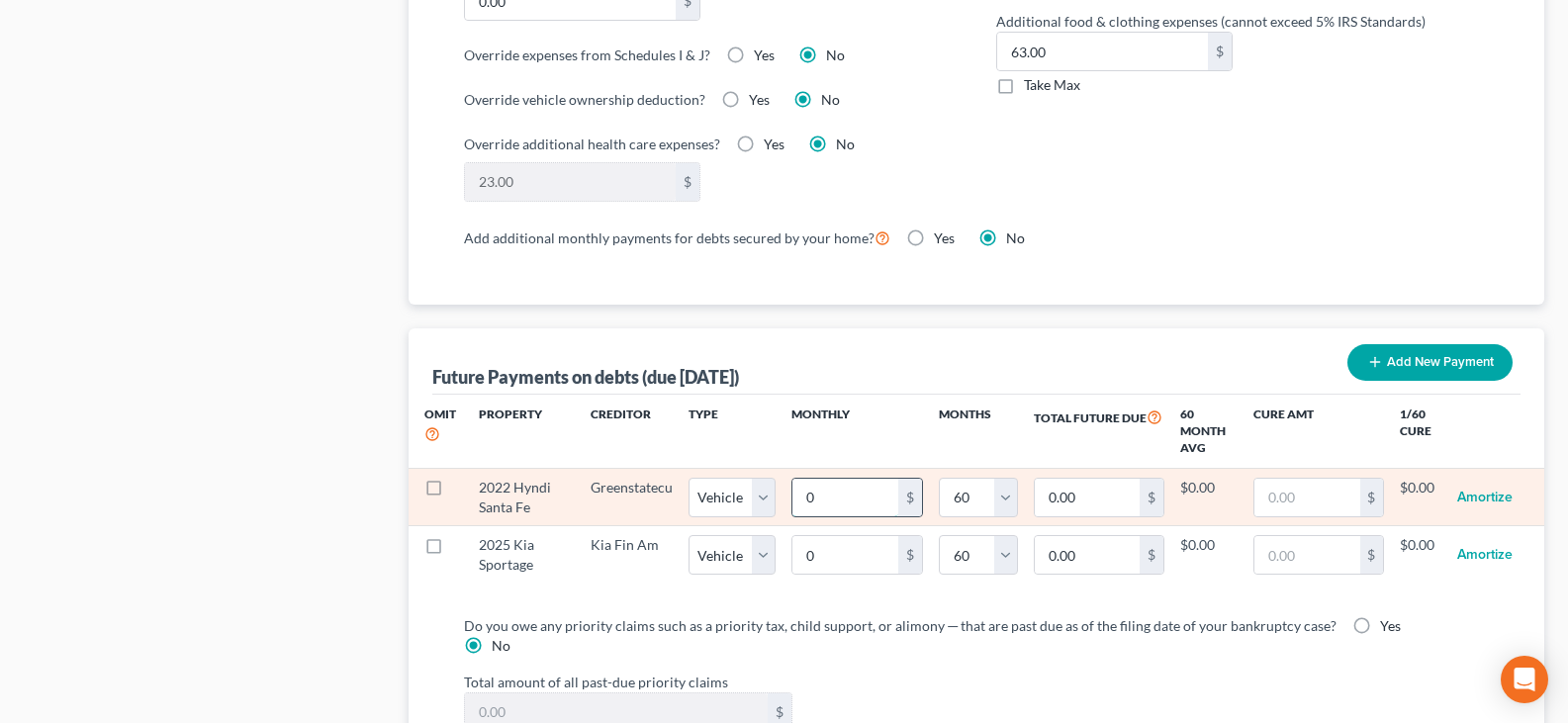 click on "0" at bounding box center [845, 497] 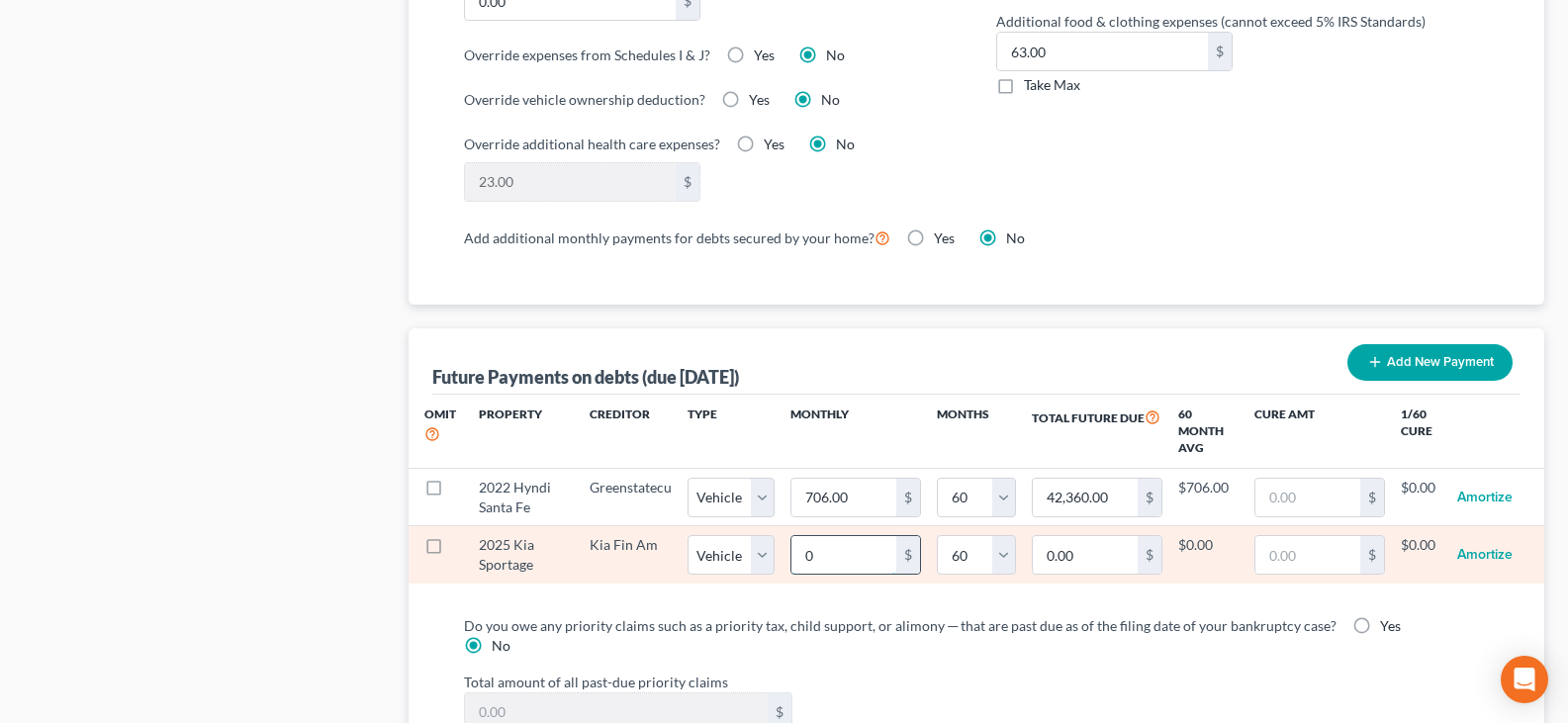 click on "0" at bounding box center [844, 555] 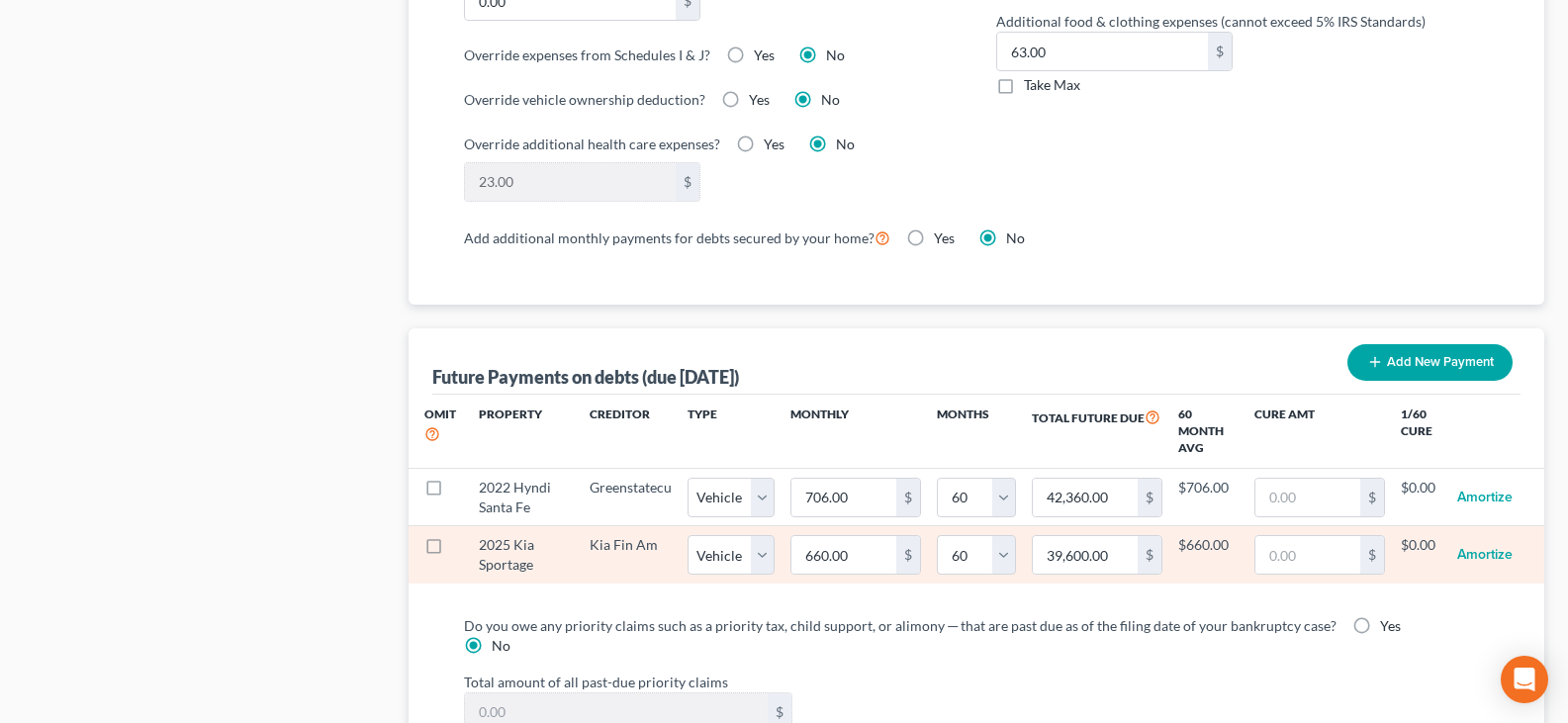 click on "39,600.00 $" at bounding box center [1097, 555] 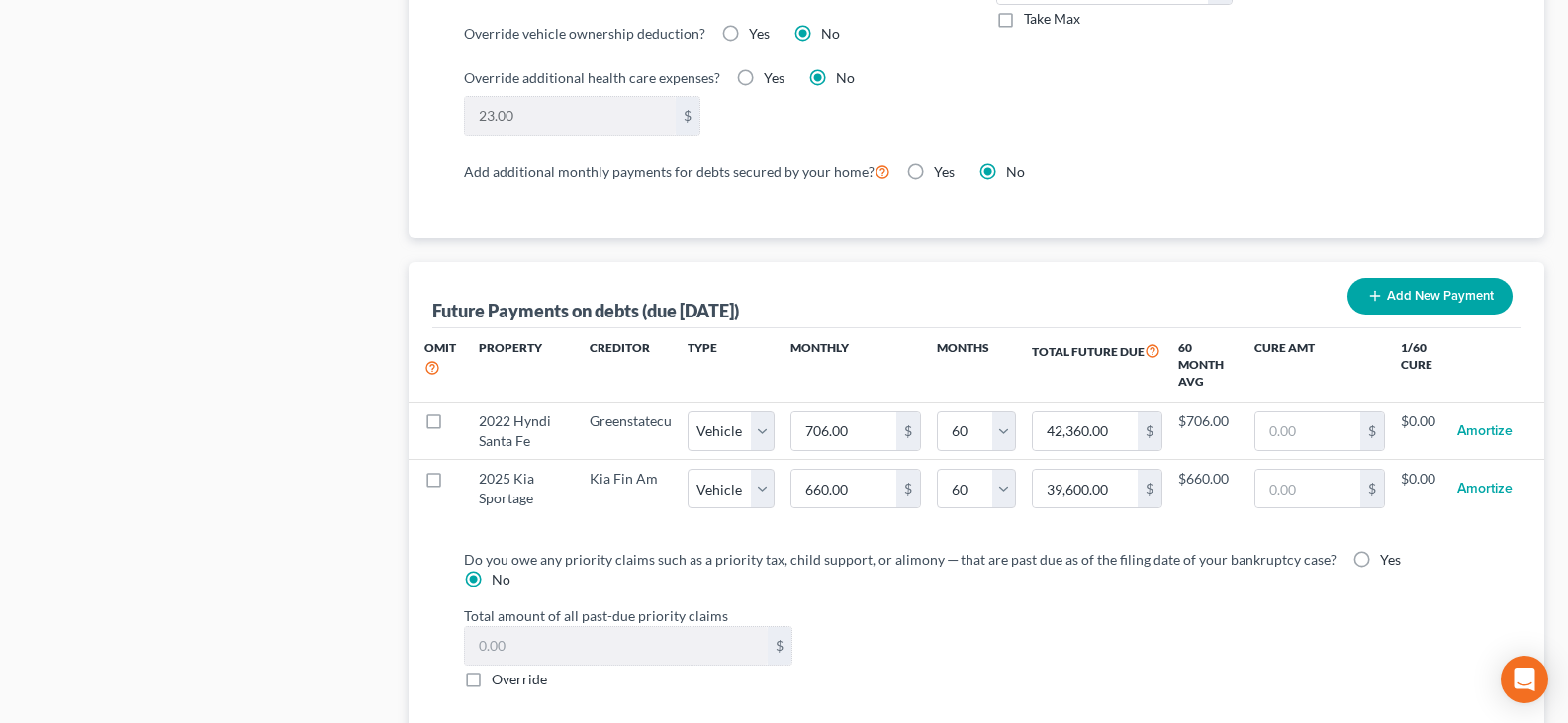 scroll, scrollTop: 1879, scrollLeft: 0, axis: vertical 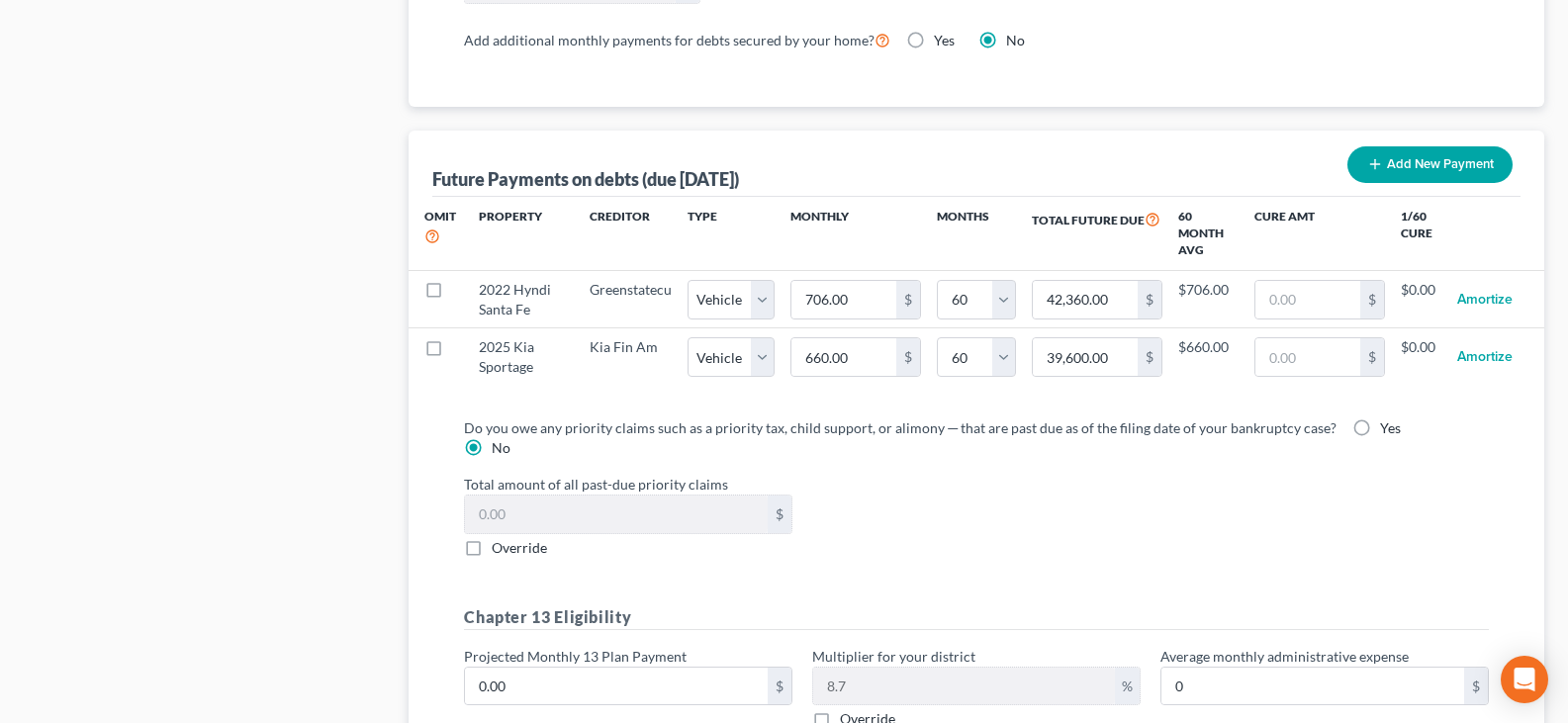 click on "Total amount of all past-due priority claims $ Override" at bounding box center (976, 515) 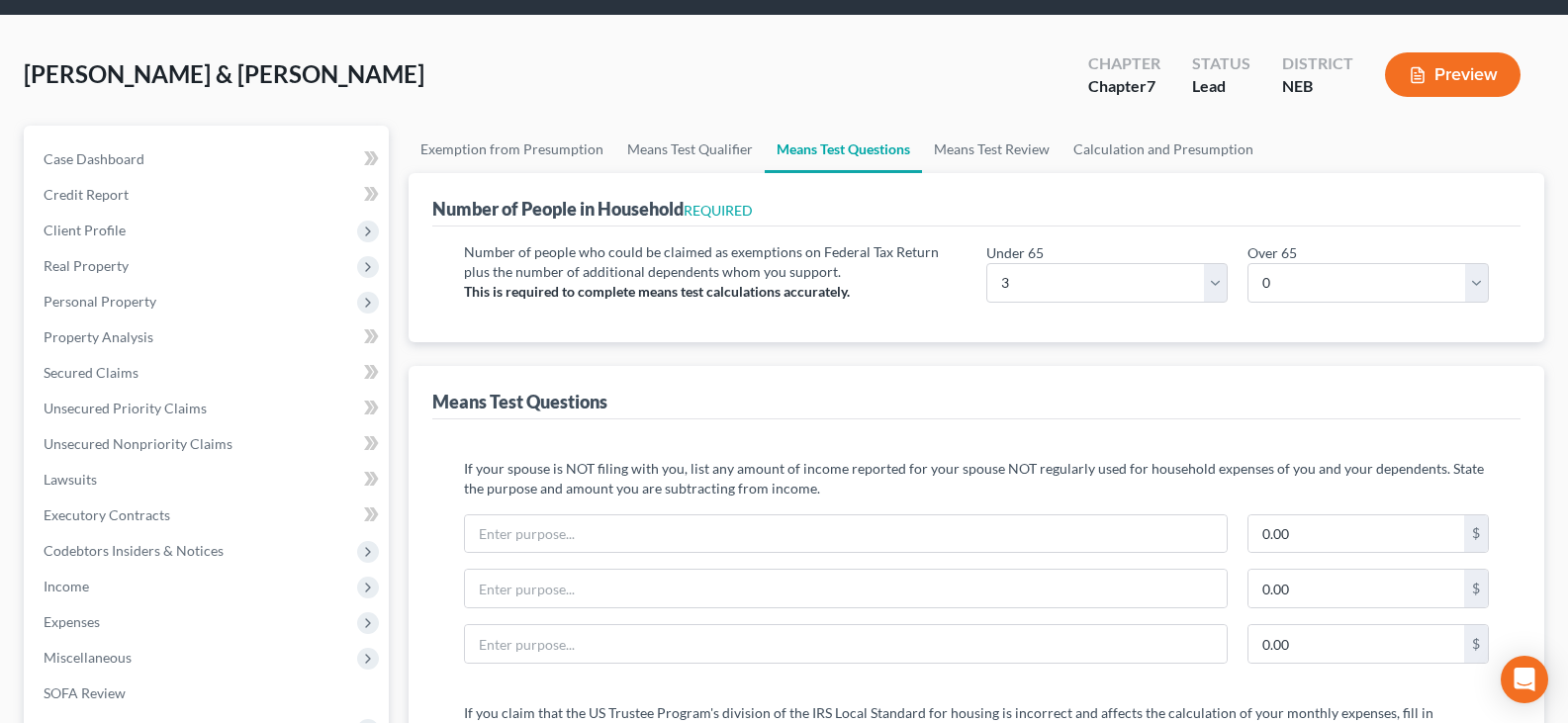 scroll, scrollTop: 58, scrollLeft: 0, axis: vertical 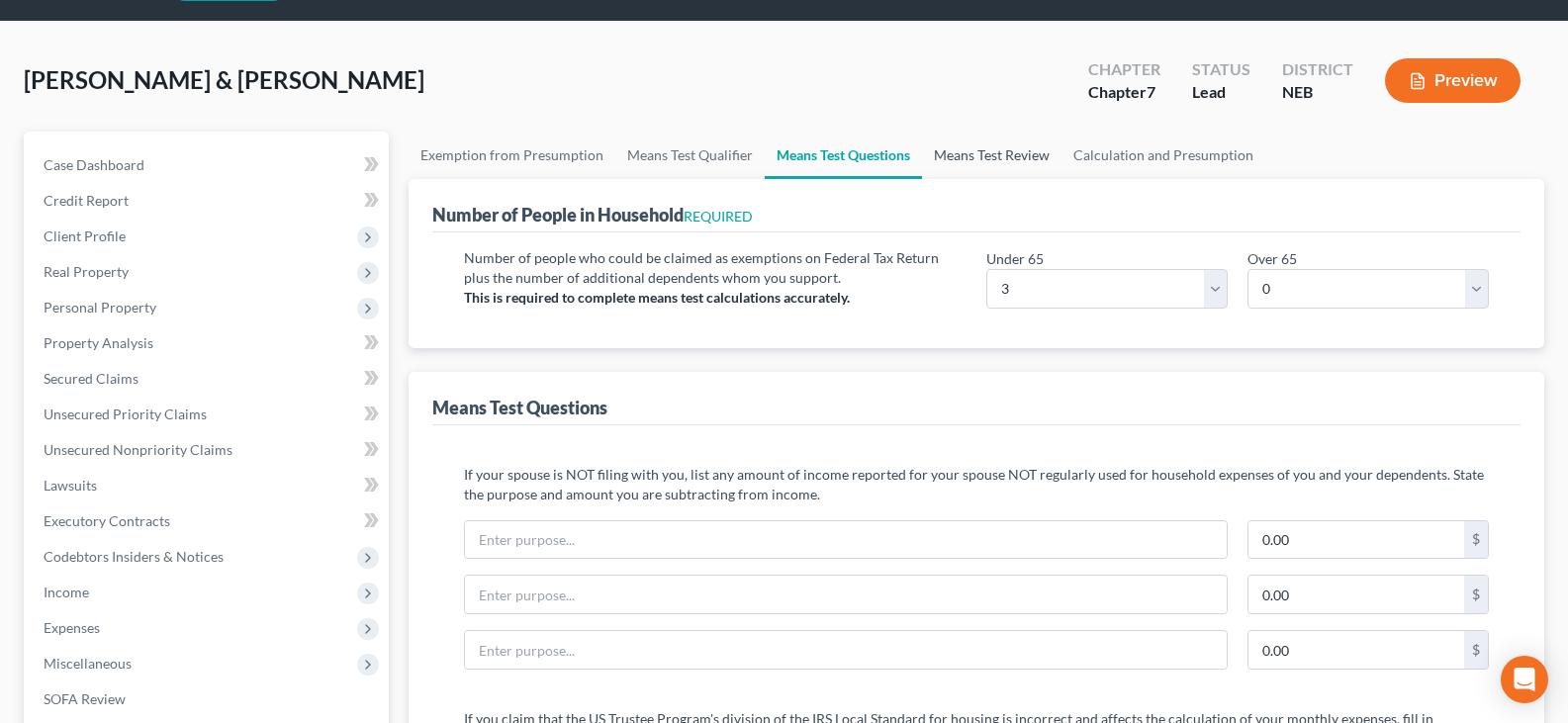 click on "Means Test Review" at bounding box center [991, 155] 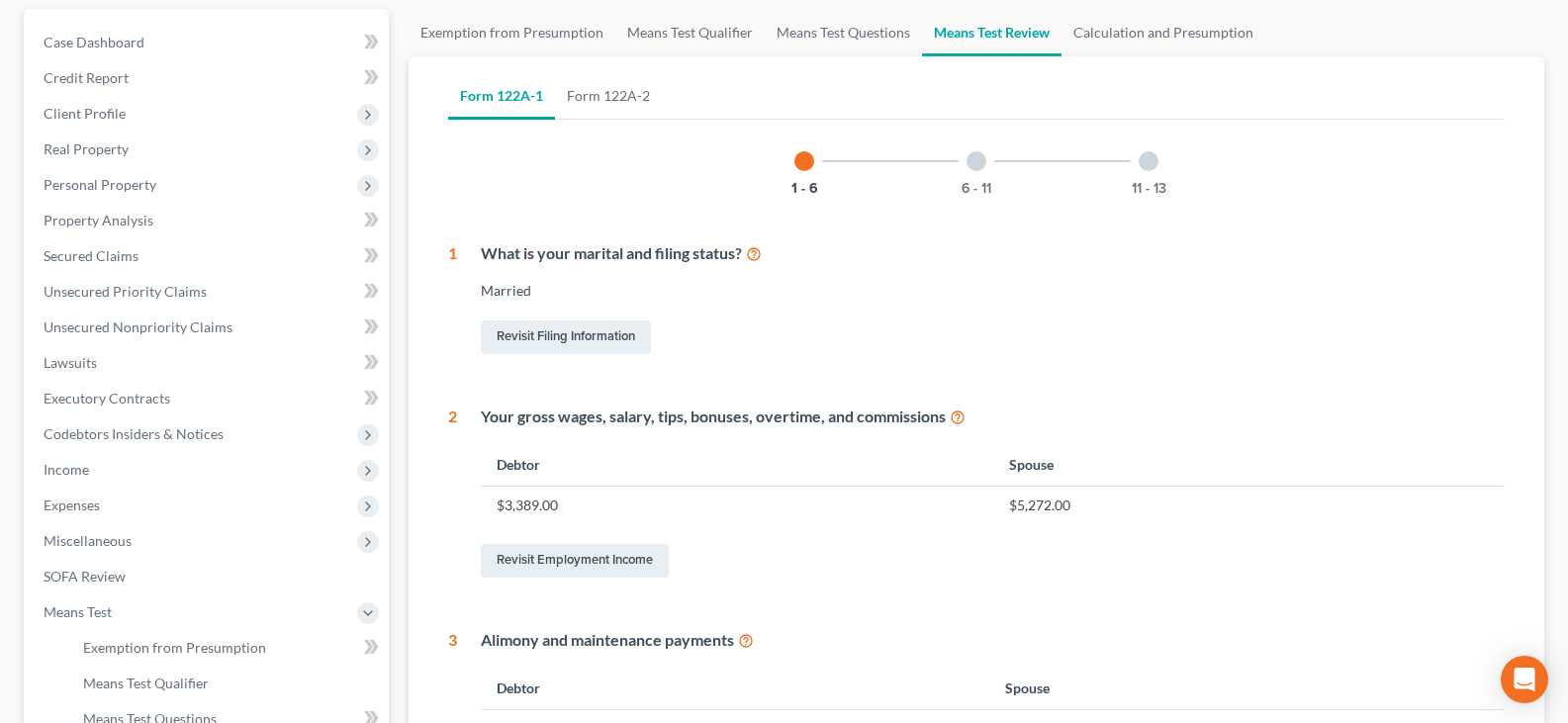 scroll, scrollTop: 67, scrollLeft: 0, axis: vertical 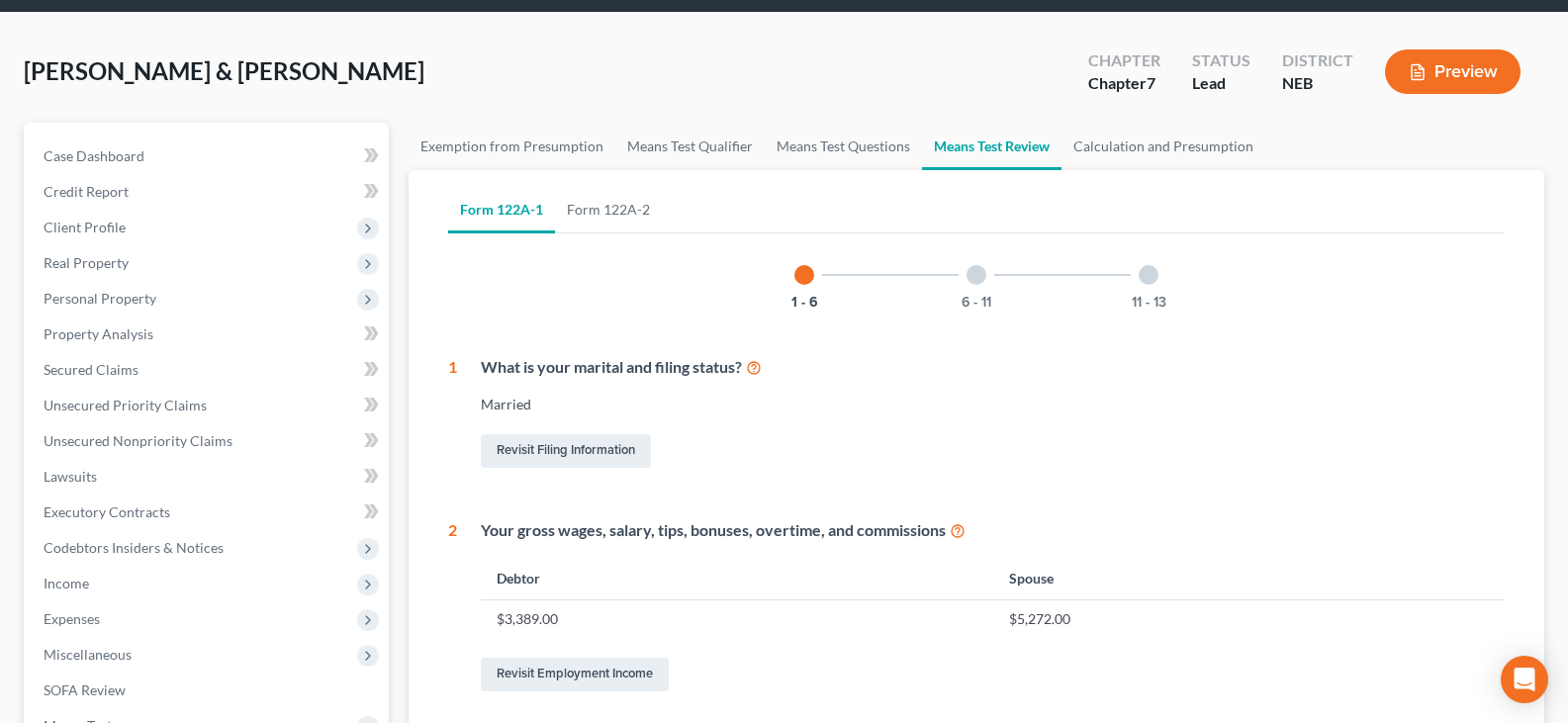 click at bounding box center [976, 275] 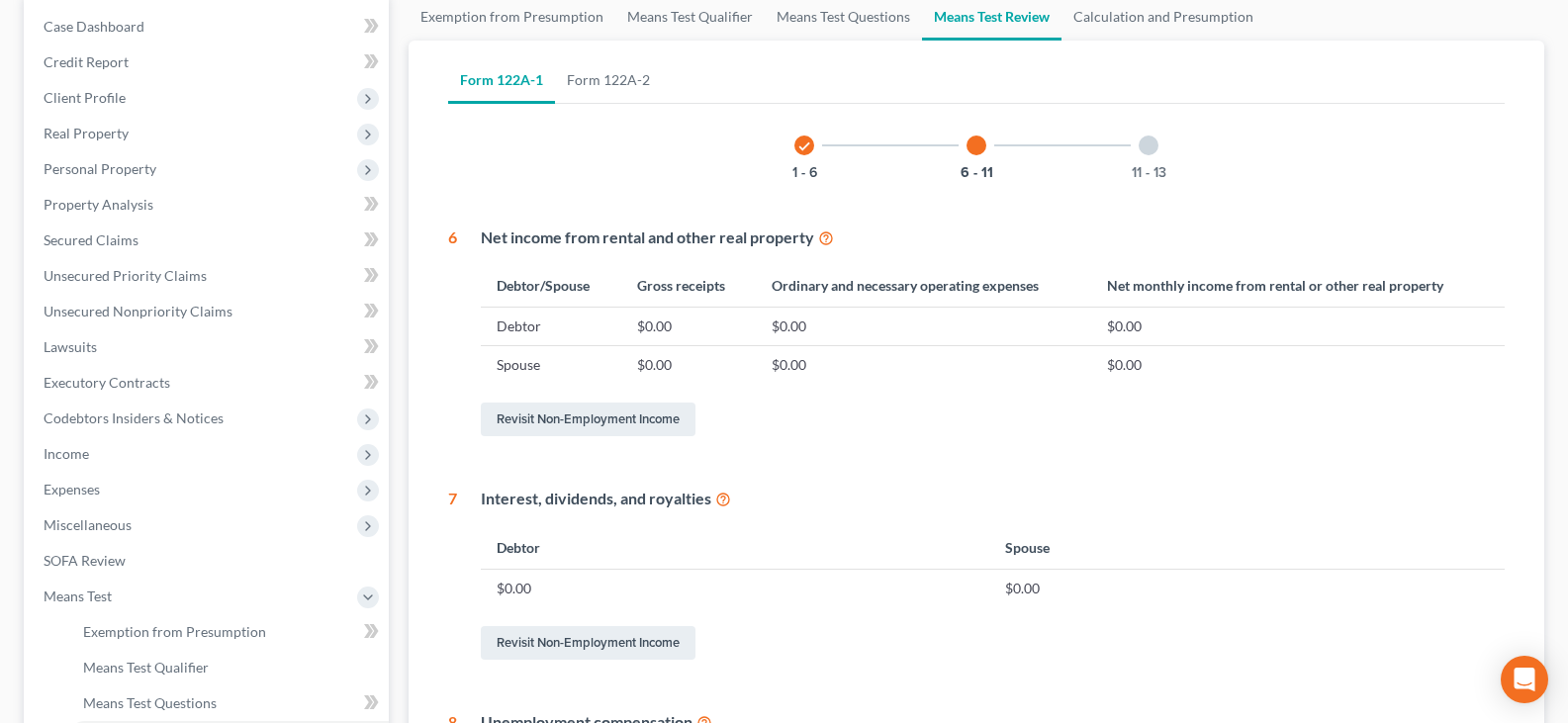 scroll, scrollTop: 7, scrollLeft: 0, axis: vertical 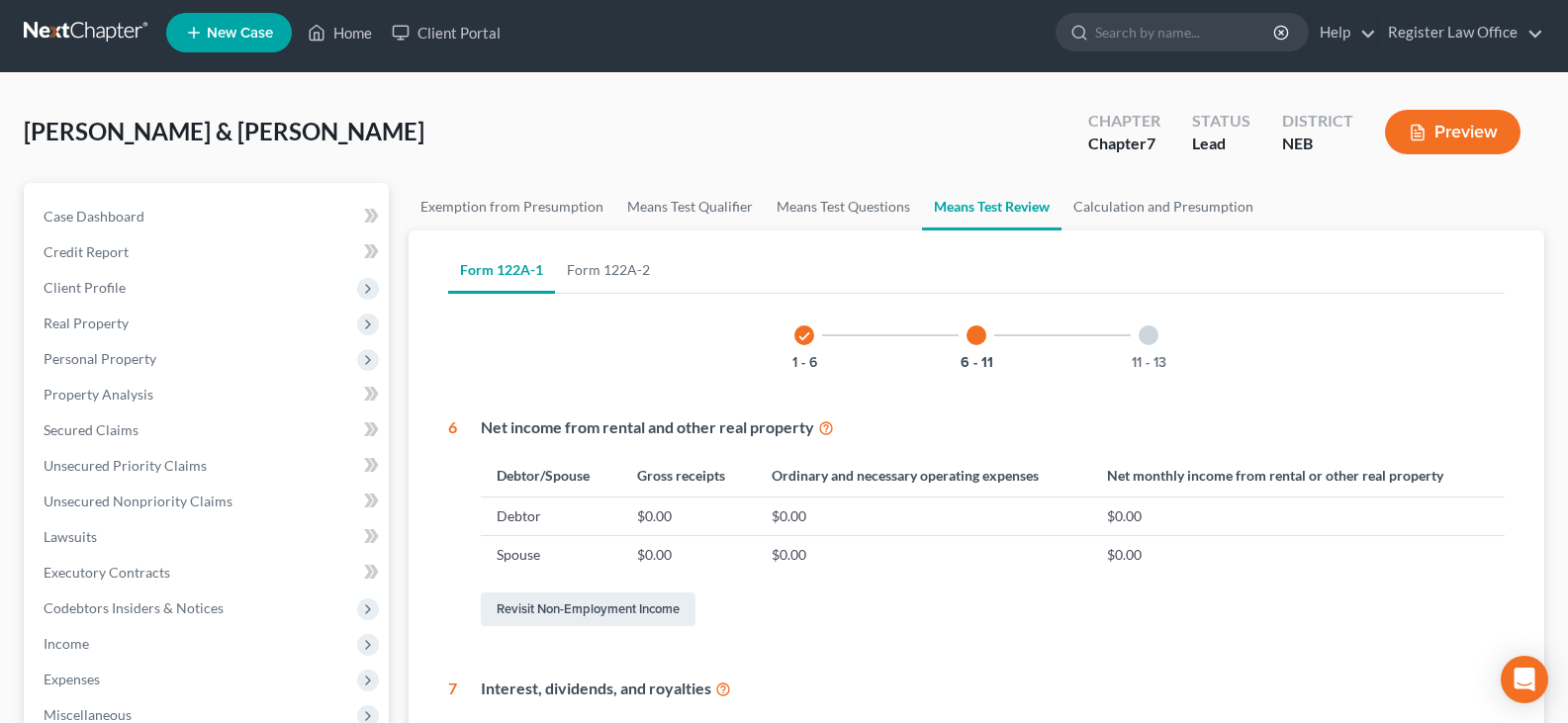 click at bounding box center [1149, 335] 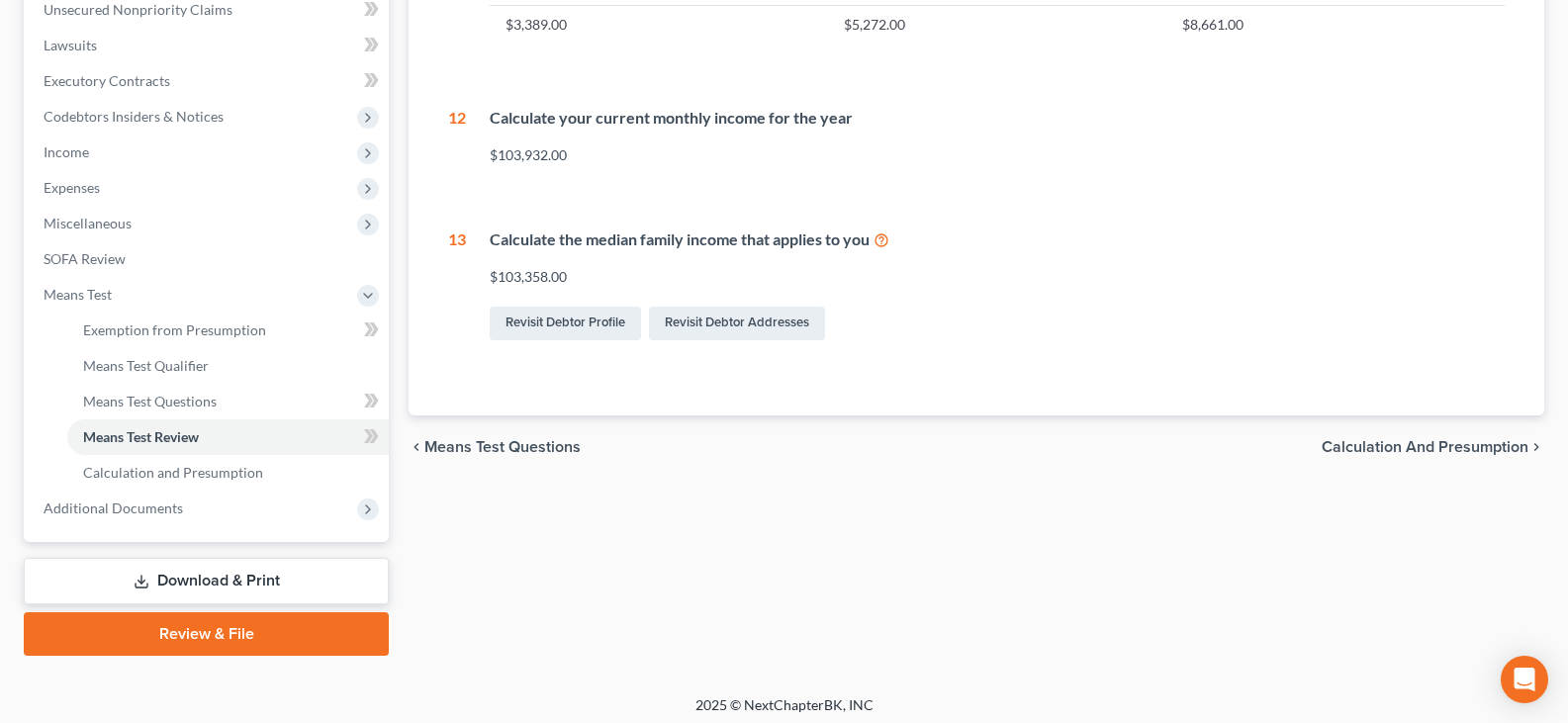 scroll, scrollTop: 506, scrollLeft: 0, axis: vertical 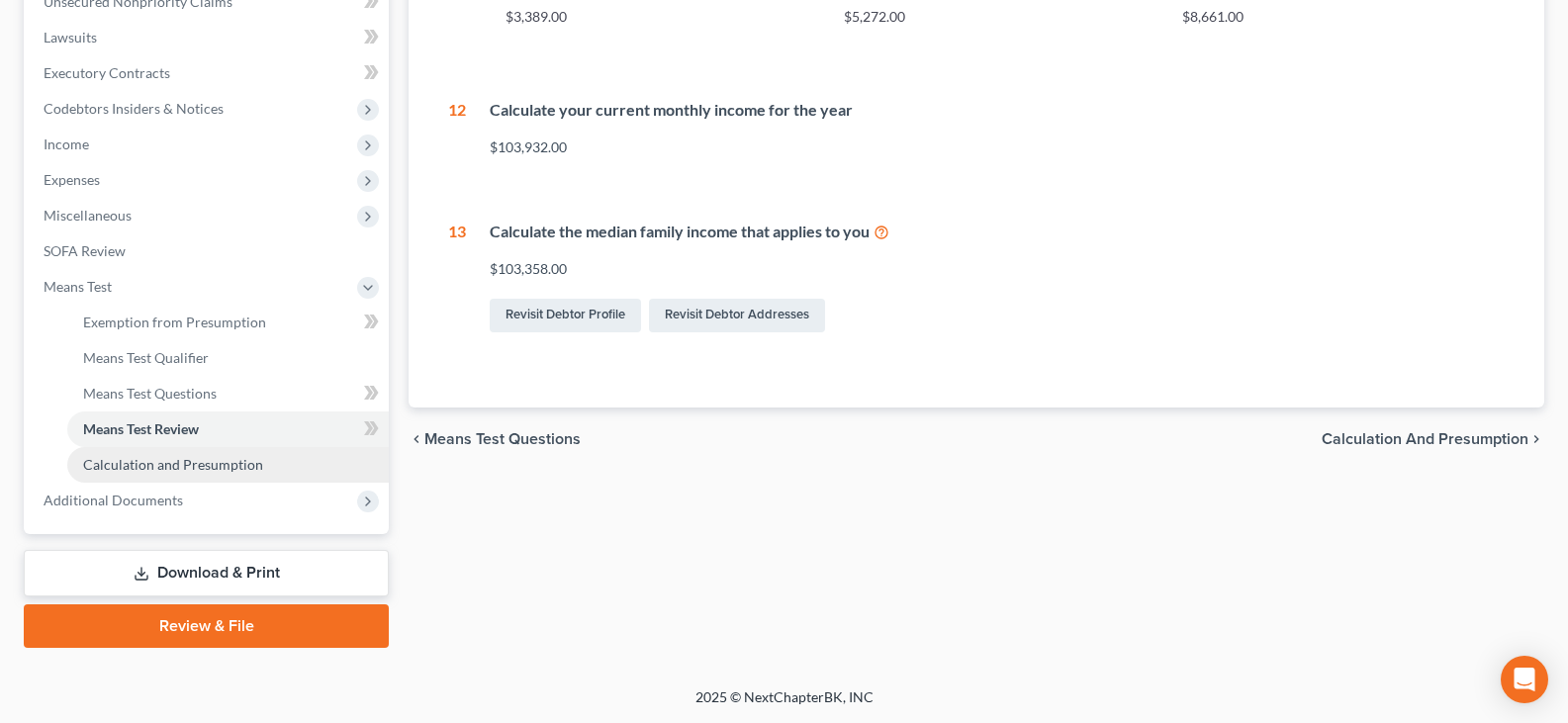click on "Calculation and Presumption" at bounding box center (173, 464) 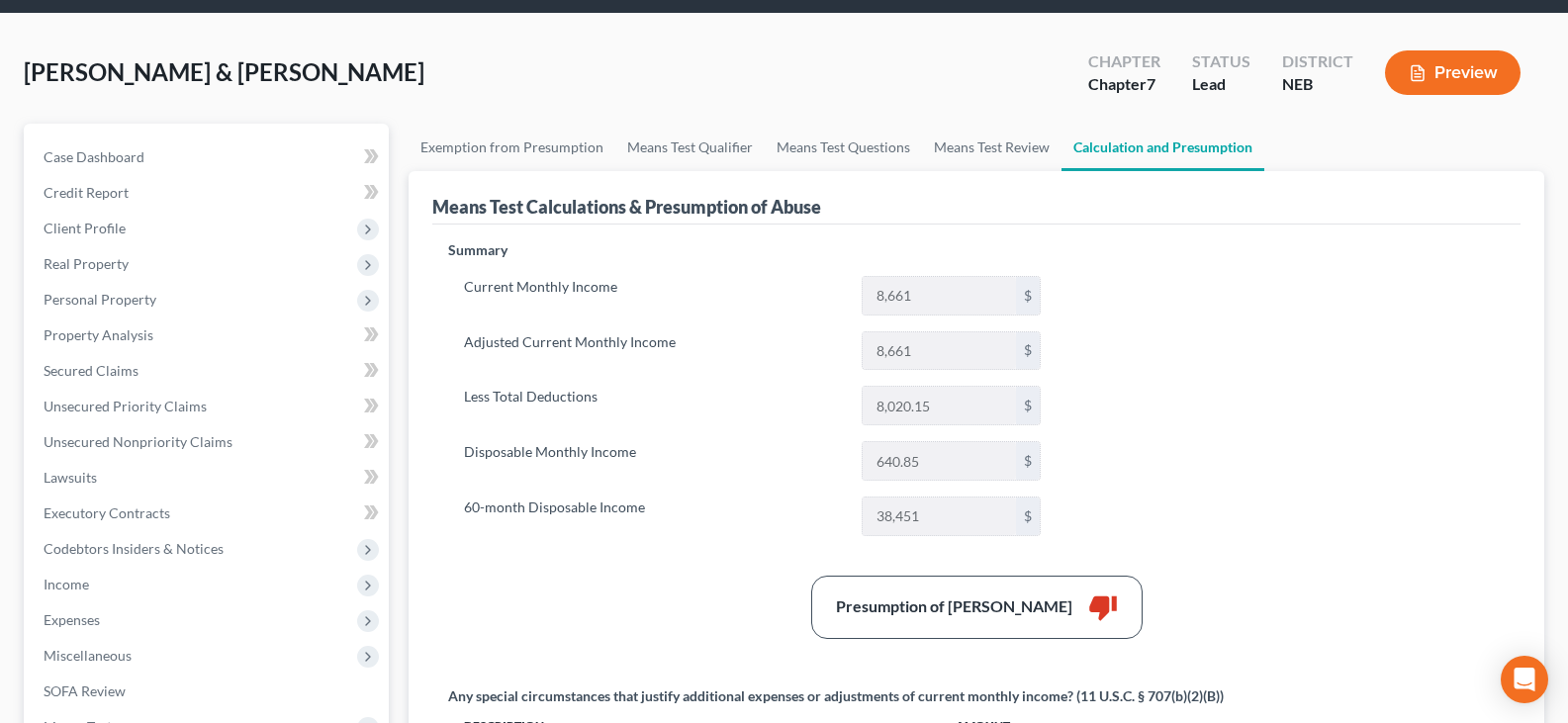 scroll, scrollTop: 99, scrollLeft: 0, axis: vertical 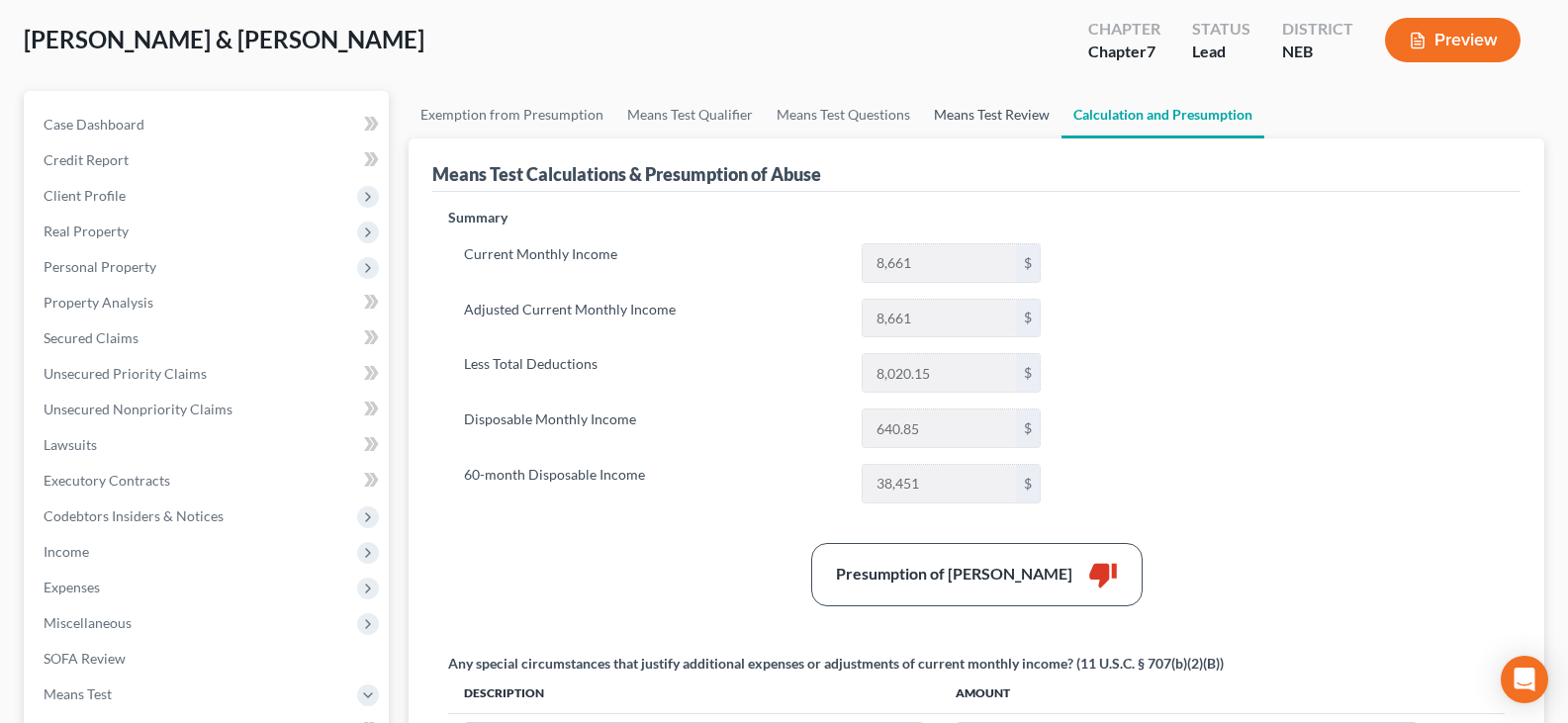 click on "Means Test Review" at bounding box center [991, 115] 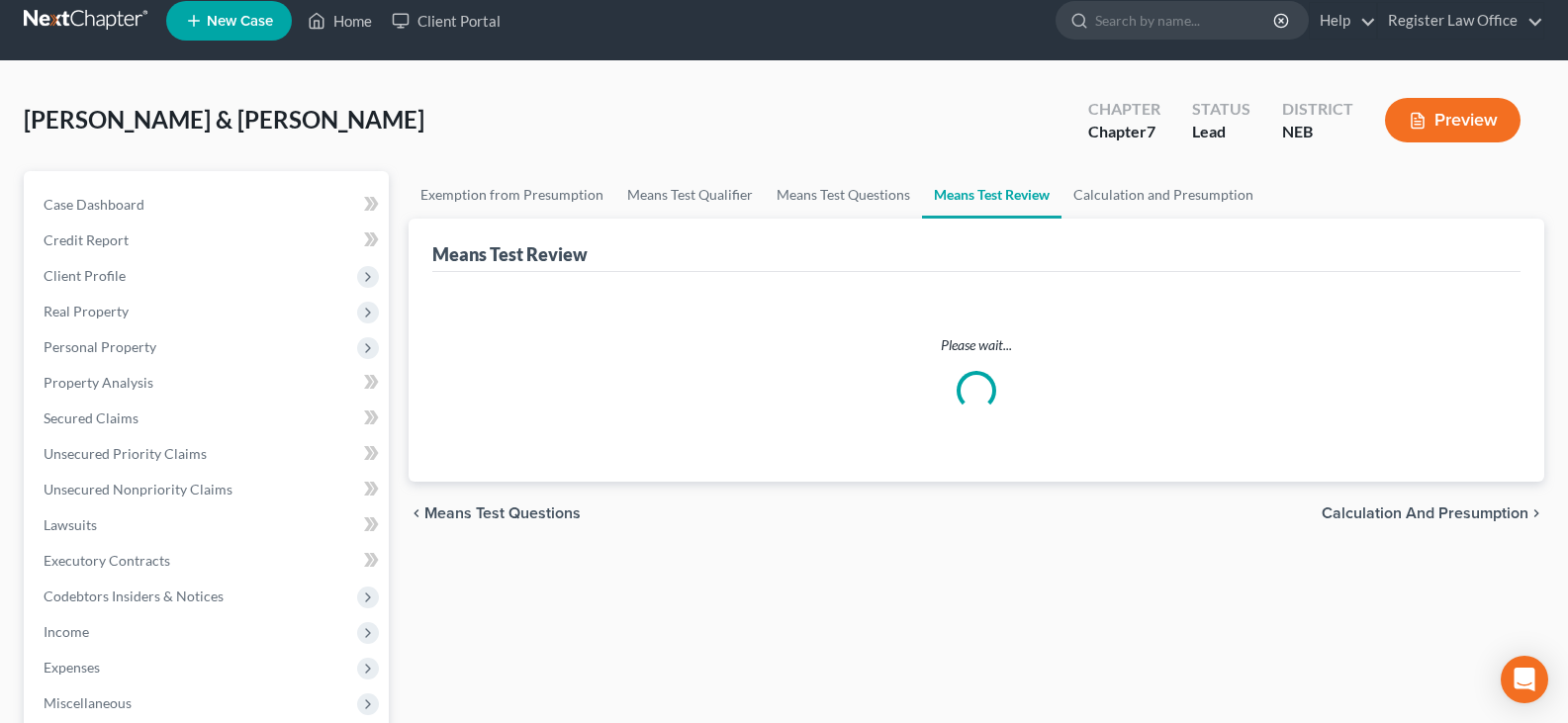 scroll, scrollTop: 0, scrollLeft: 0, axis: both 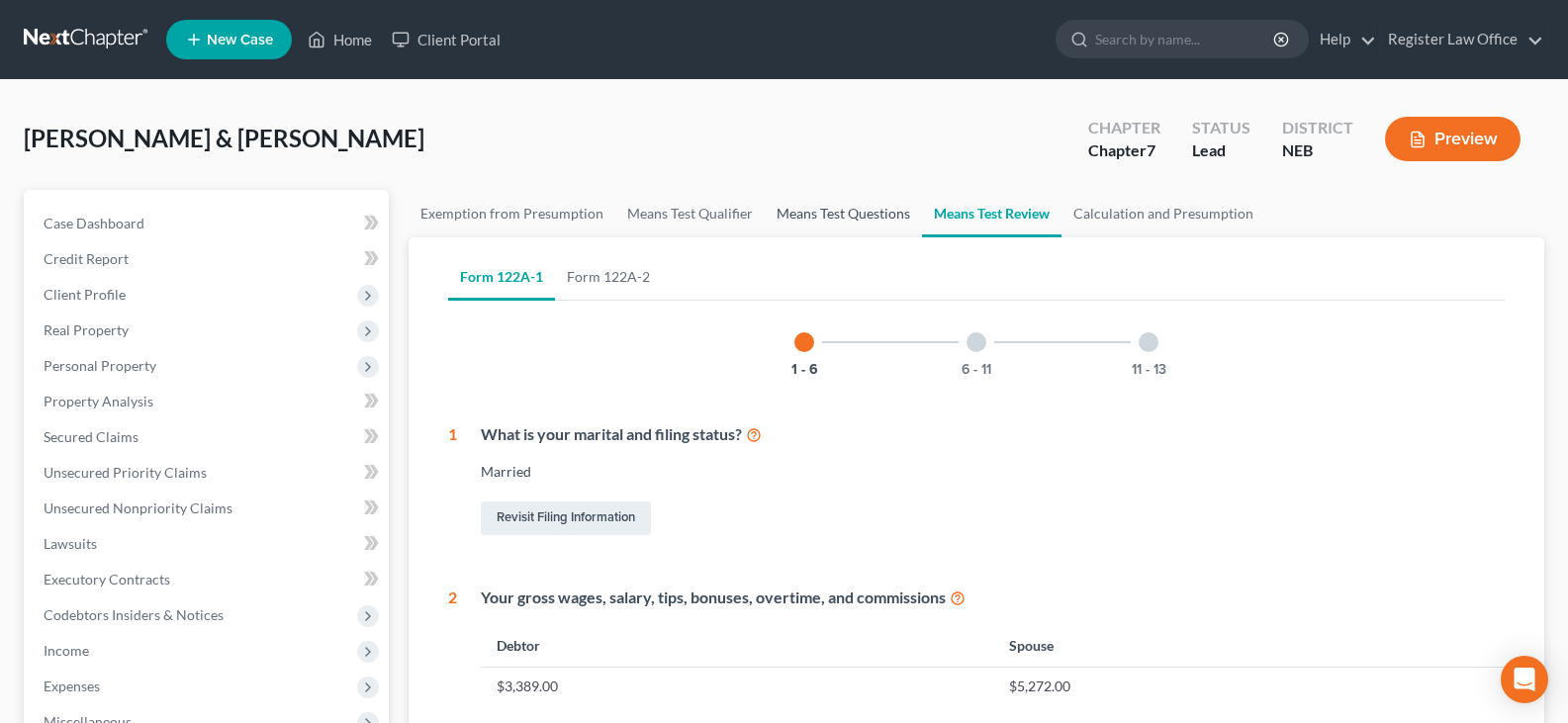 drag, startPoint x: 849, startPoint y: 213, endPoint x: 846, endPoint y: 227, distance: 14.317821 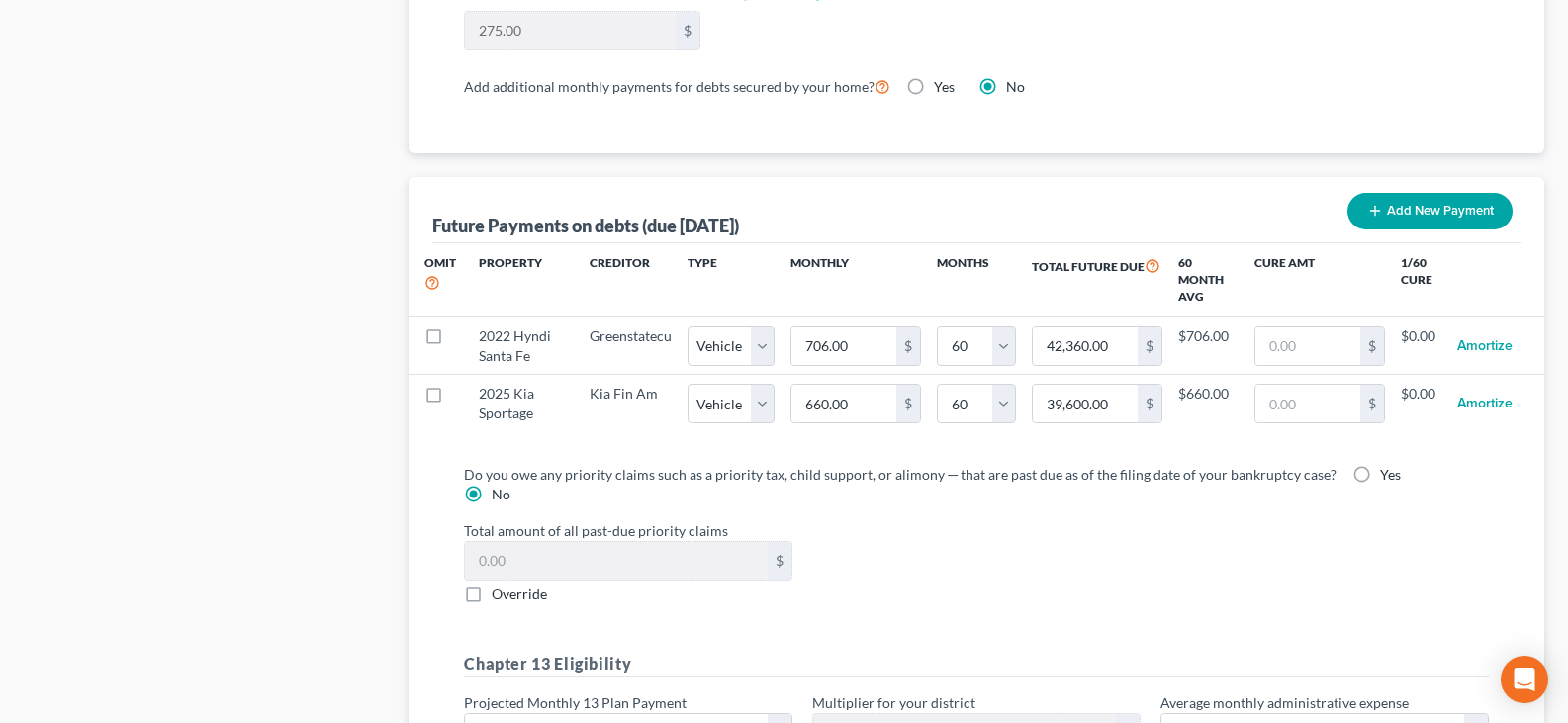 scroll, scrollTop: 1879, scrollLeft: 0, axis: vertical 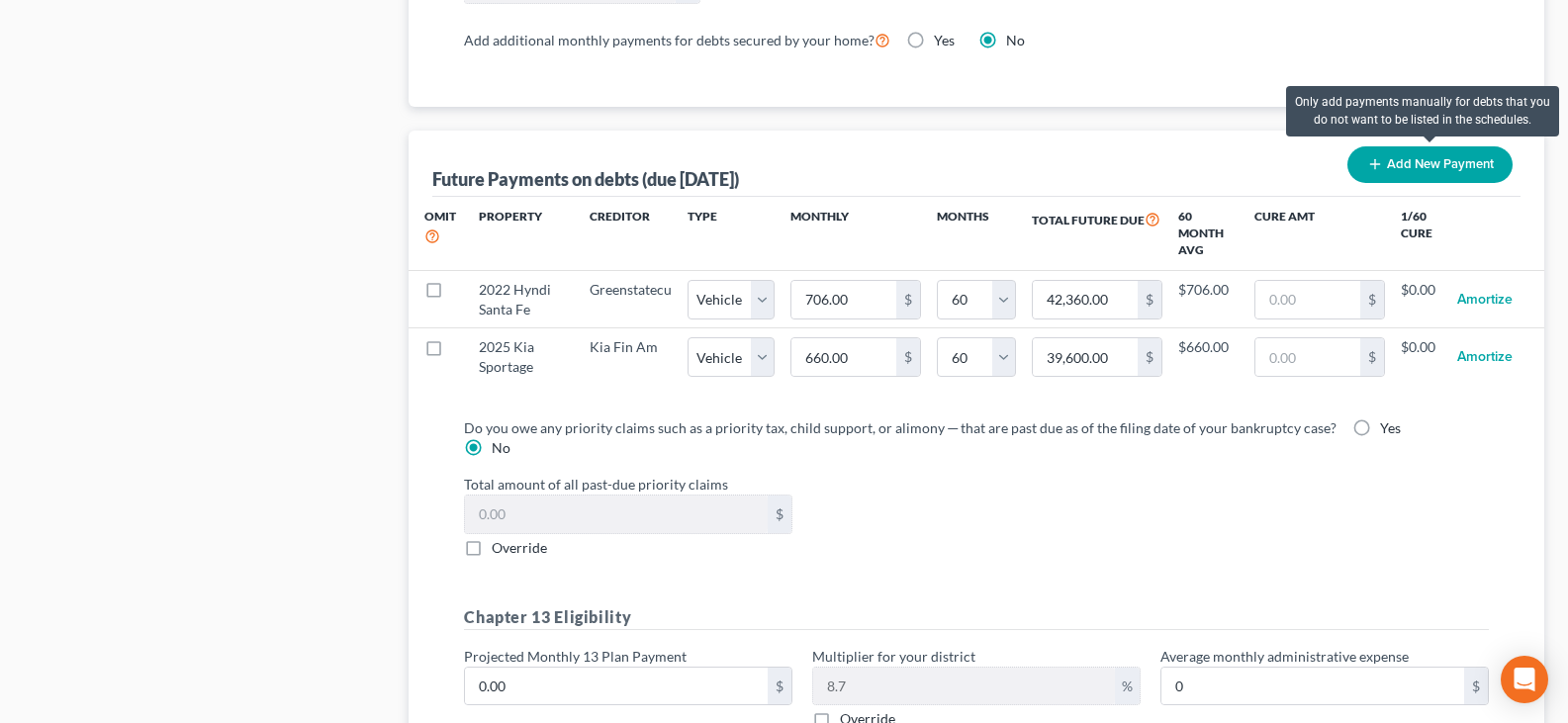 click on "Add New Payment" at bounding box center [1430, 164] 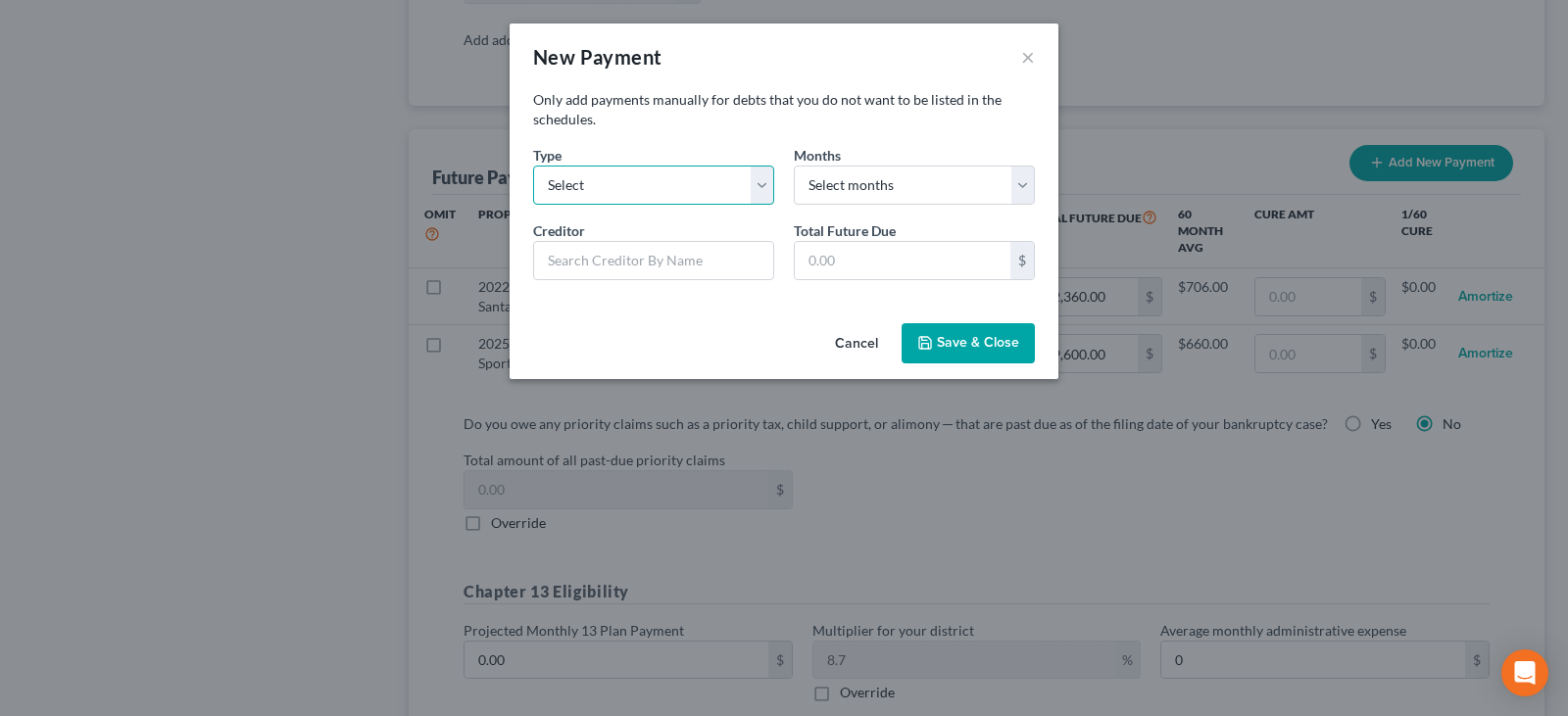 click on "Select Home Vehicle Other" at bounding box center (654, 185) 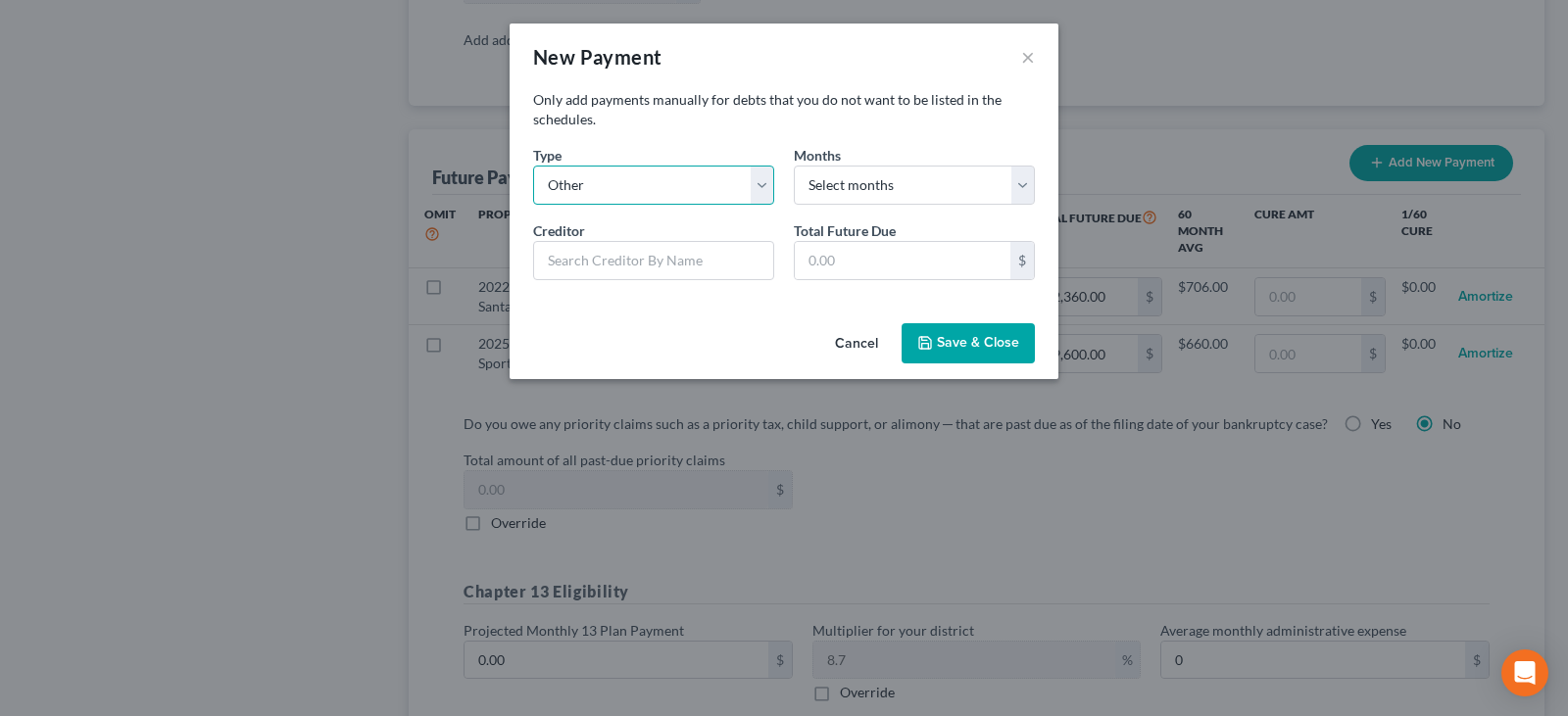 click on "Select Home Vehicle Other" at bounding box center [654, 185] 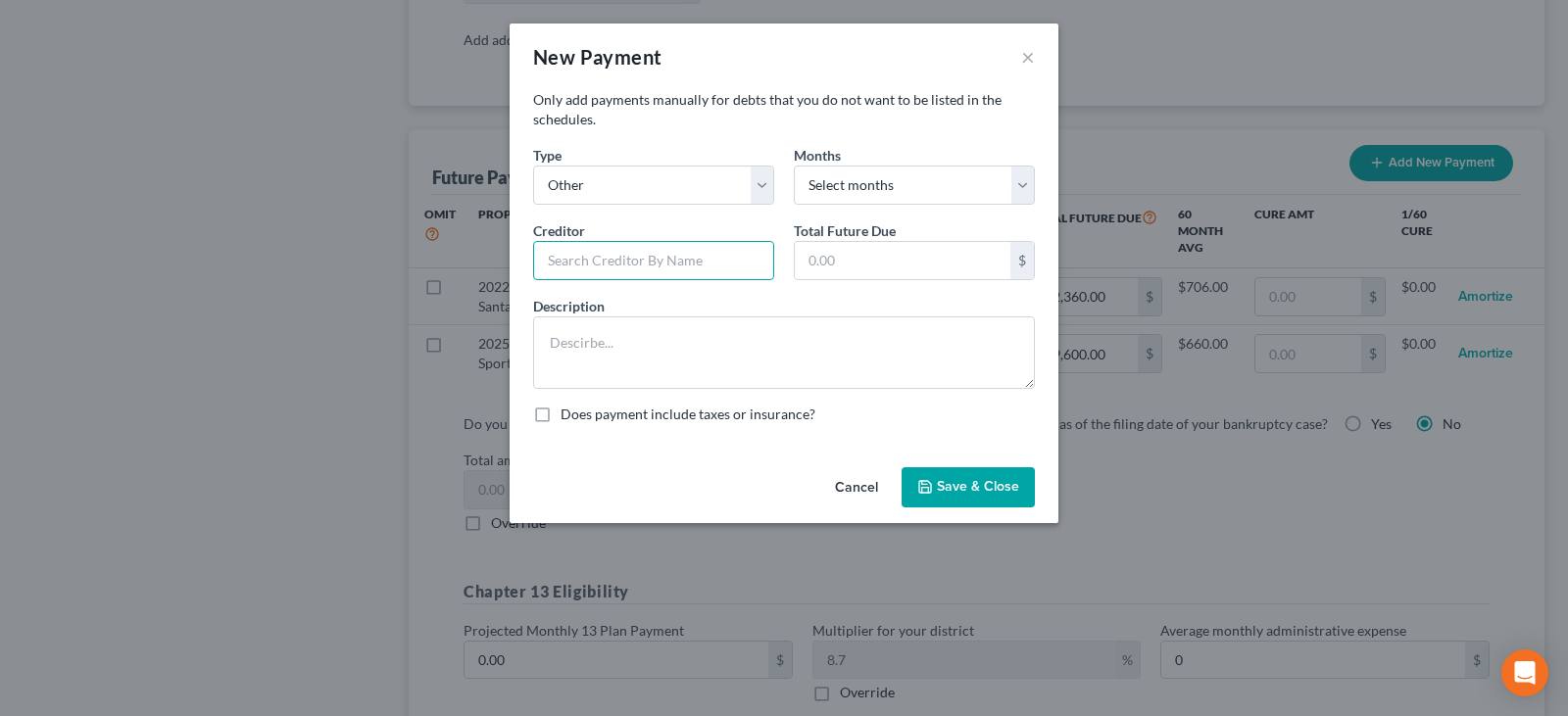 click at bounding box center (654, 261) 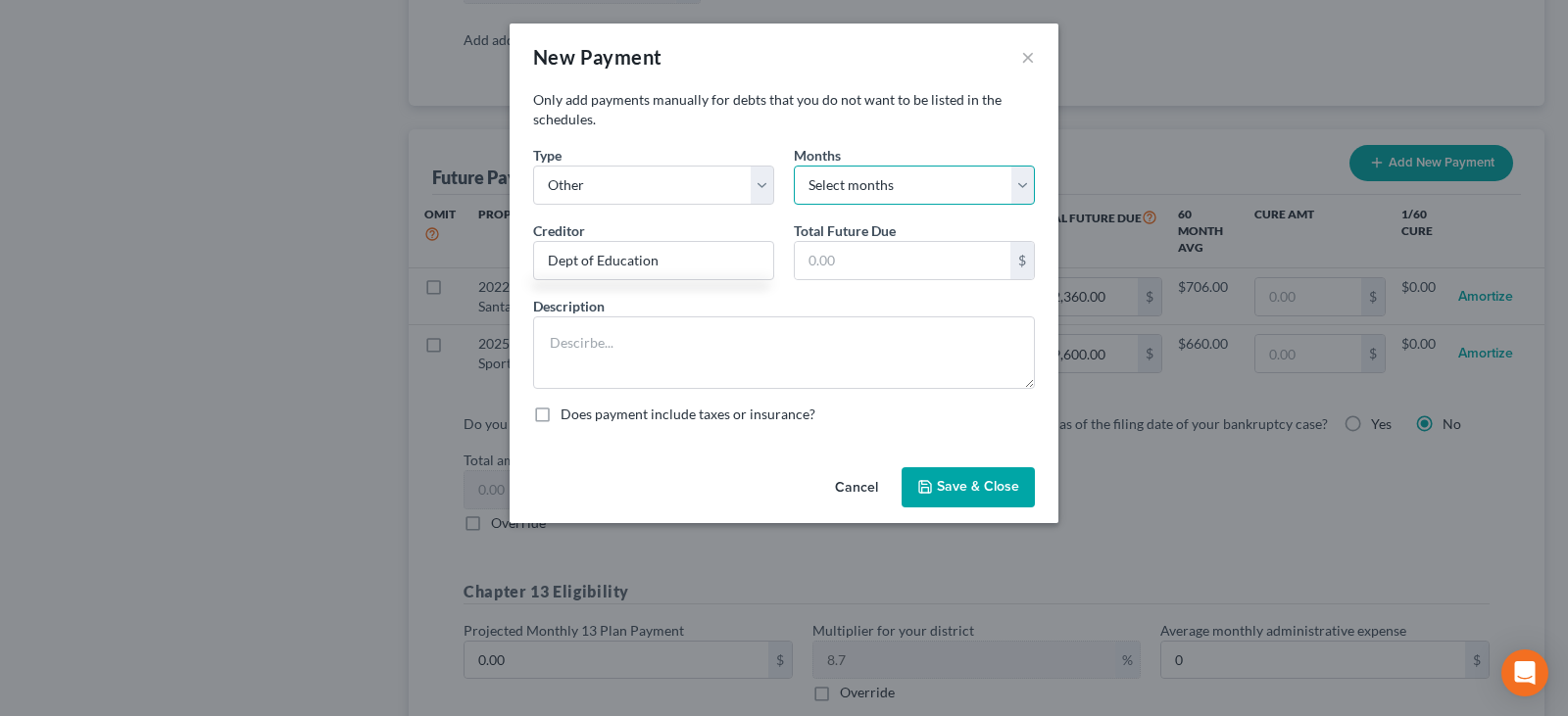 drag, startPoint x: 876, startPoint y: 179, endPoint x: 873, endPoint y: 190, distance: 11.401754 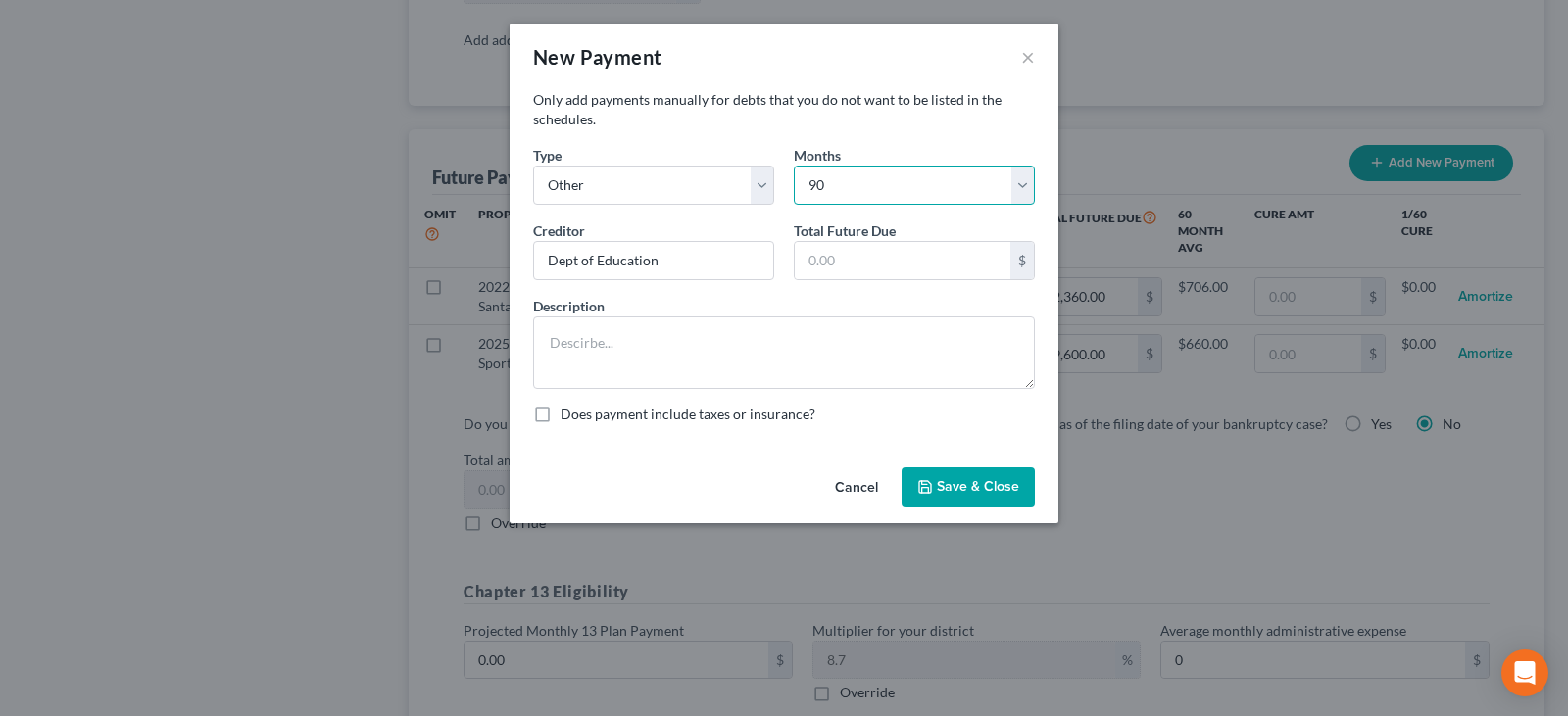 click on "Select months 0 1 2 3 4 5 6 7 8 9 10 11 12 13 14 15 16 17 18 19 20 21 22 23 24 25 26 27 28 29 30 31 32 33 34 35 36 37 38 39 40 41 42 43 44 45 46 47 48 49 50 51 52 53 54 55 56 57 58 59 60 61 62 63 64 65 66 67 68 69 70 71 72 73 74 75 76 77 78 79 80 81 82 83 84 85 86 87 88 89 90" at bounding box center (914, 185) 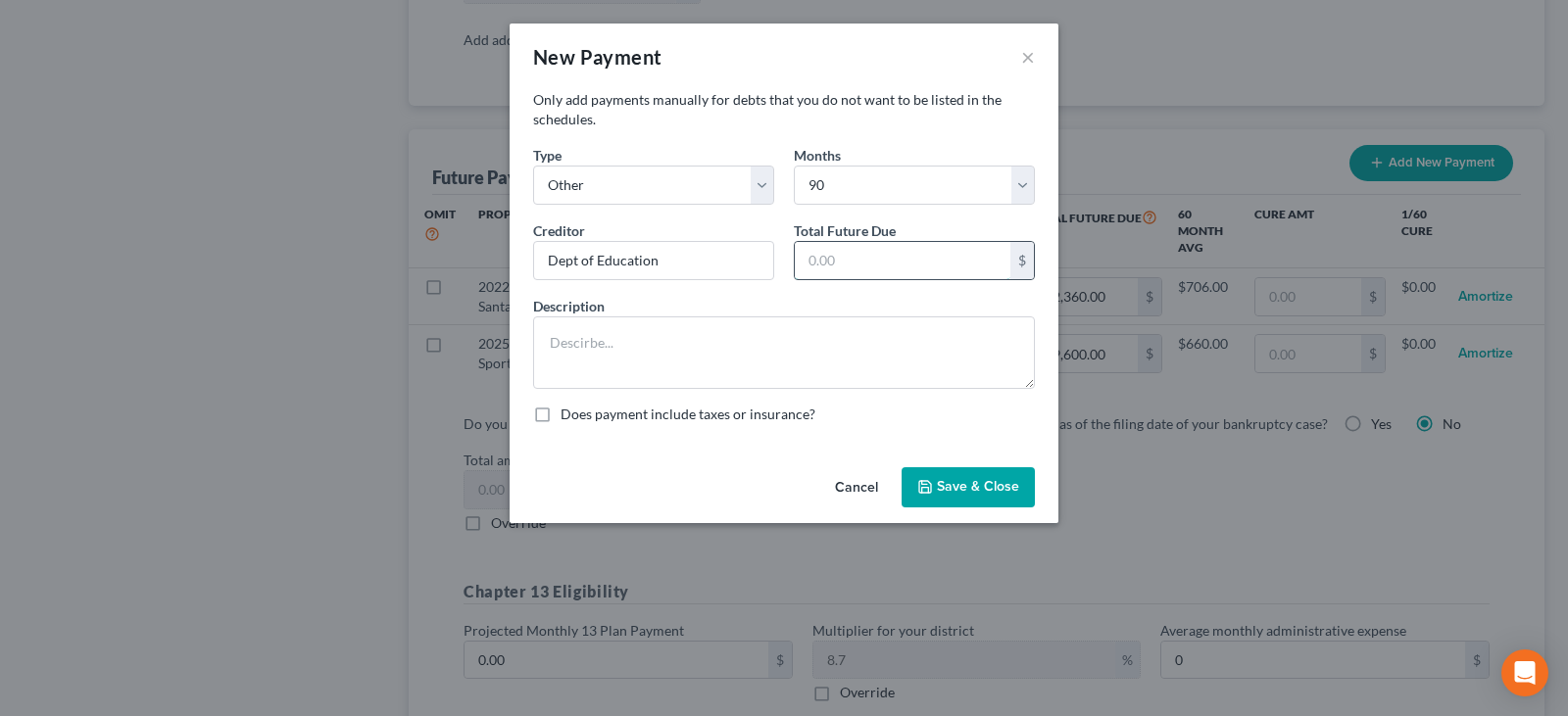 click at bounding box center (903, 261) 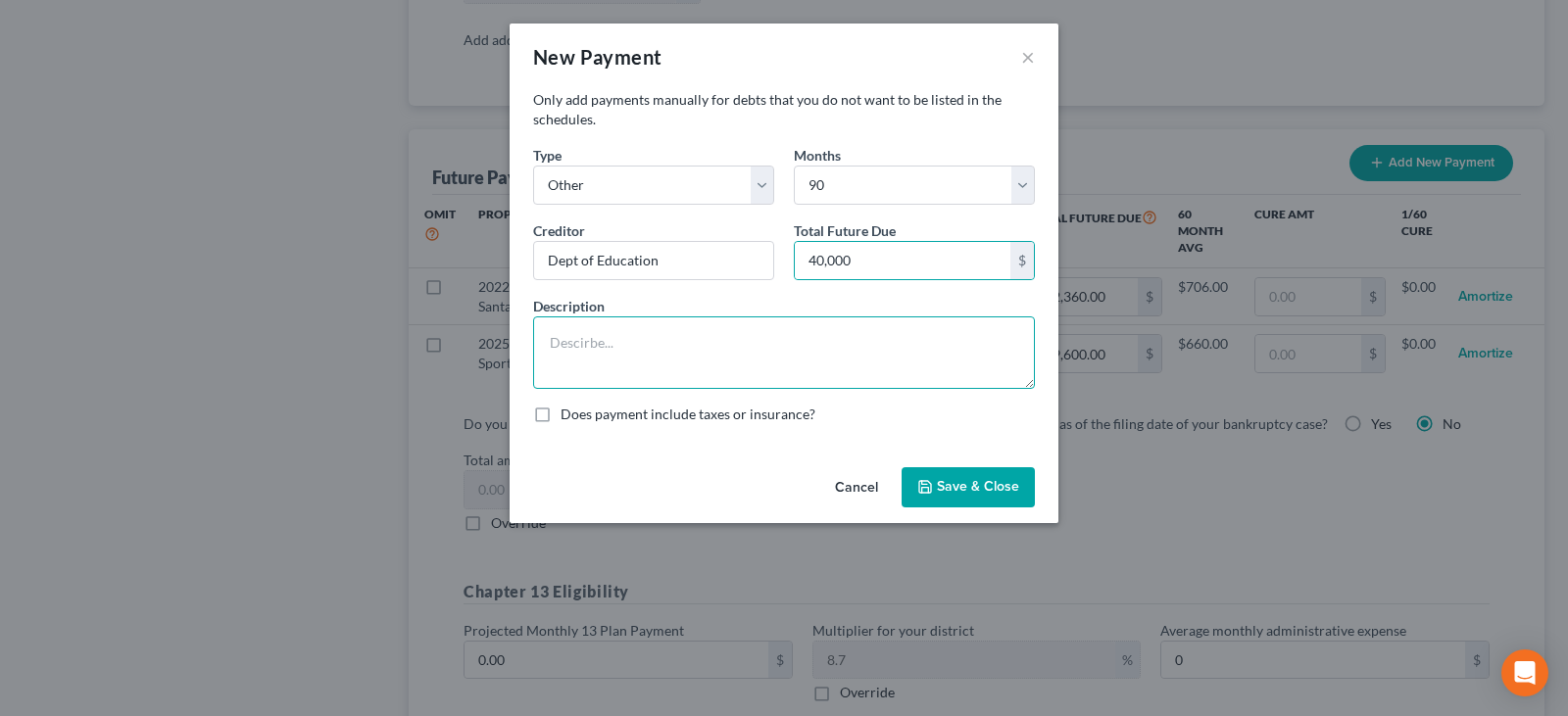 click at bounding box center [784, 353] 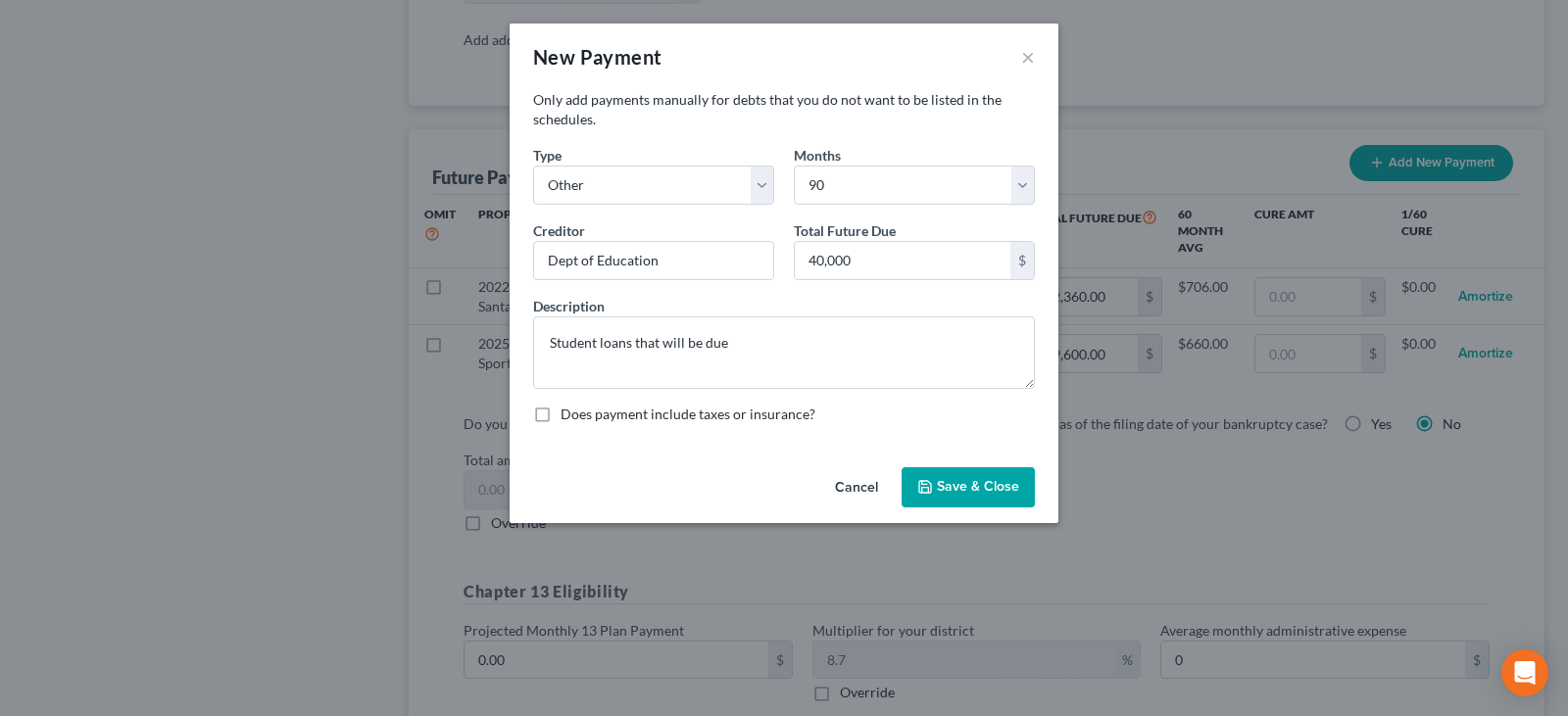 click on "Save & Close" at bounding box center (968, 488) 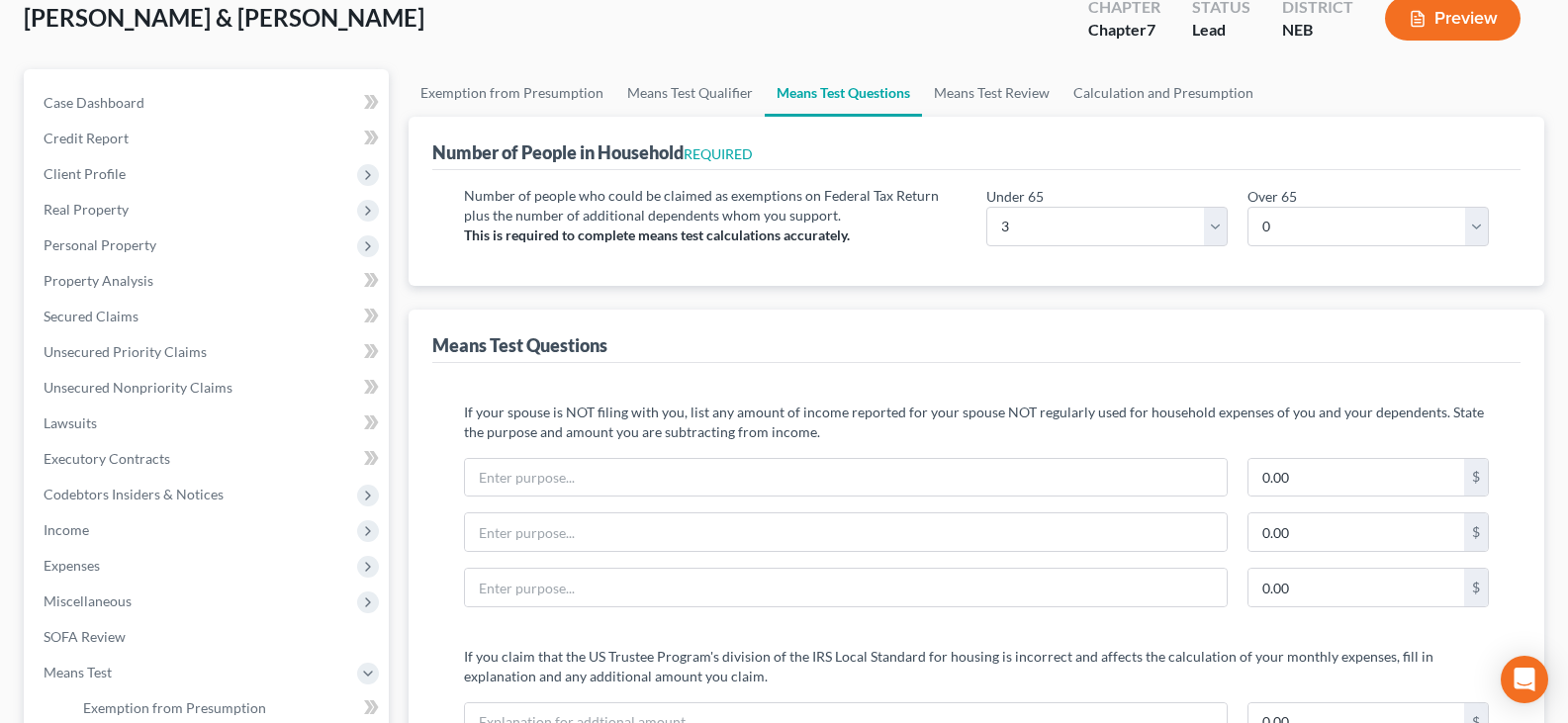 scroll, scrollTop: 0, scrollLeft: 0, axis: both 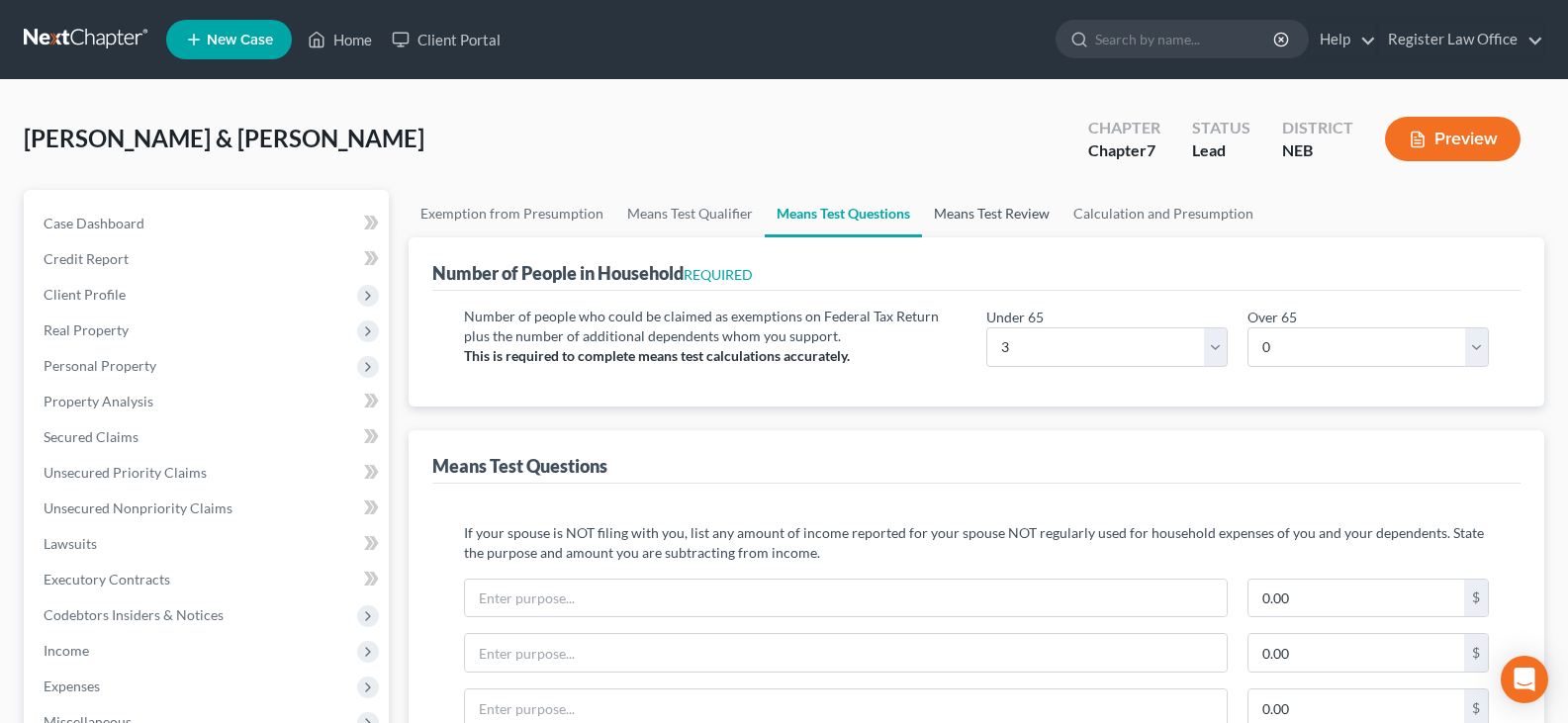 click on "Means Test Review" at bounding box center (991, 214) 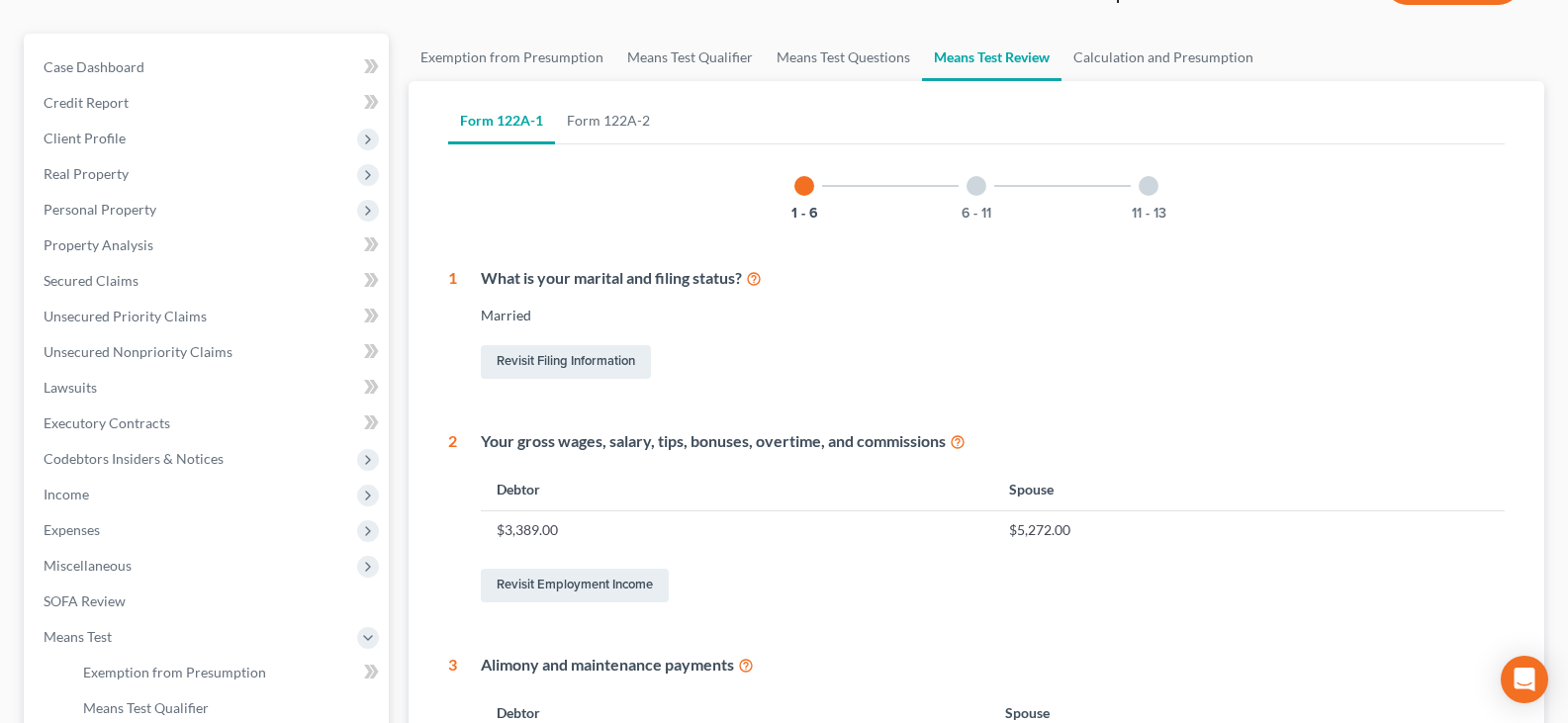 scroll, scrollTop: 0, scrollLeft: 0, axis: both 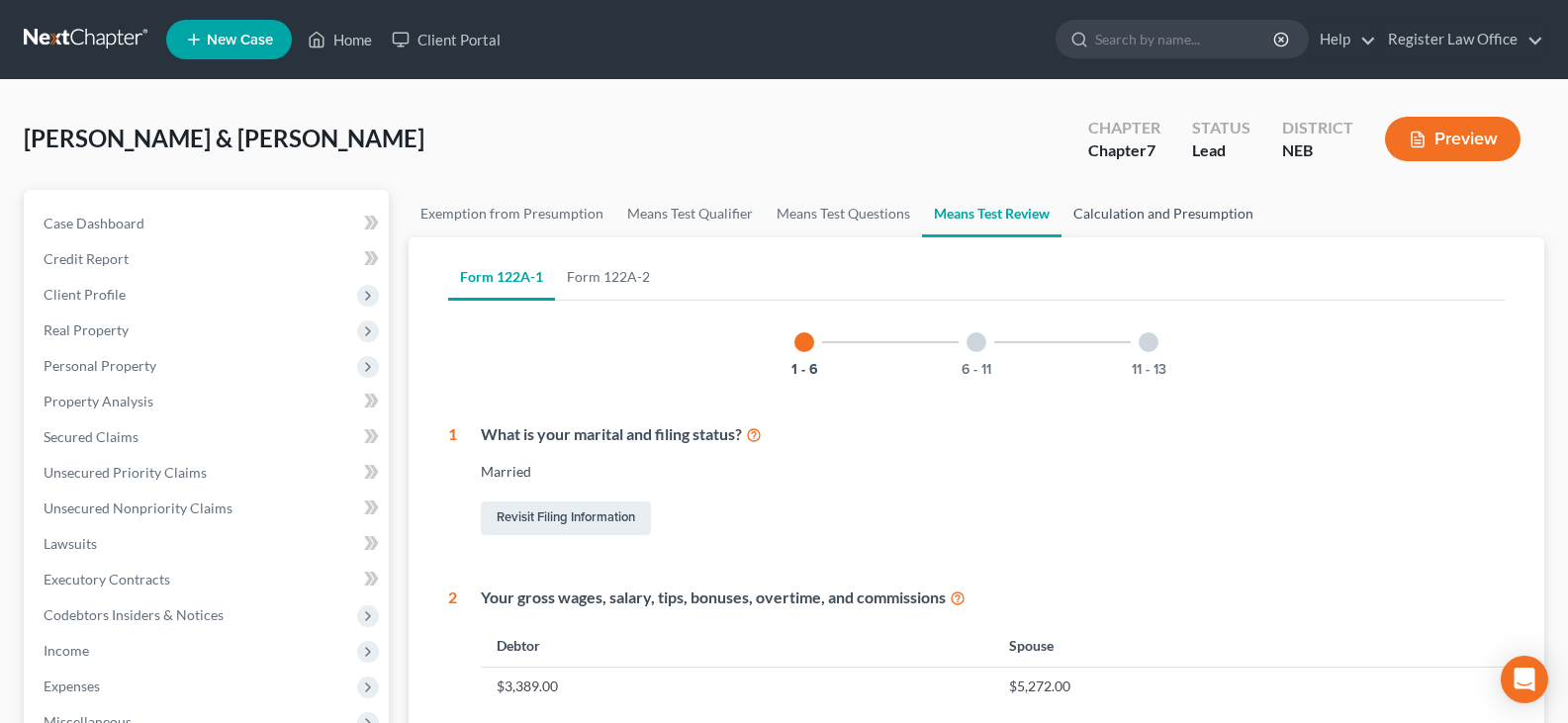 click on "Calculation and Presumption" at bounding box center [1163, 214] 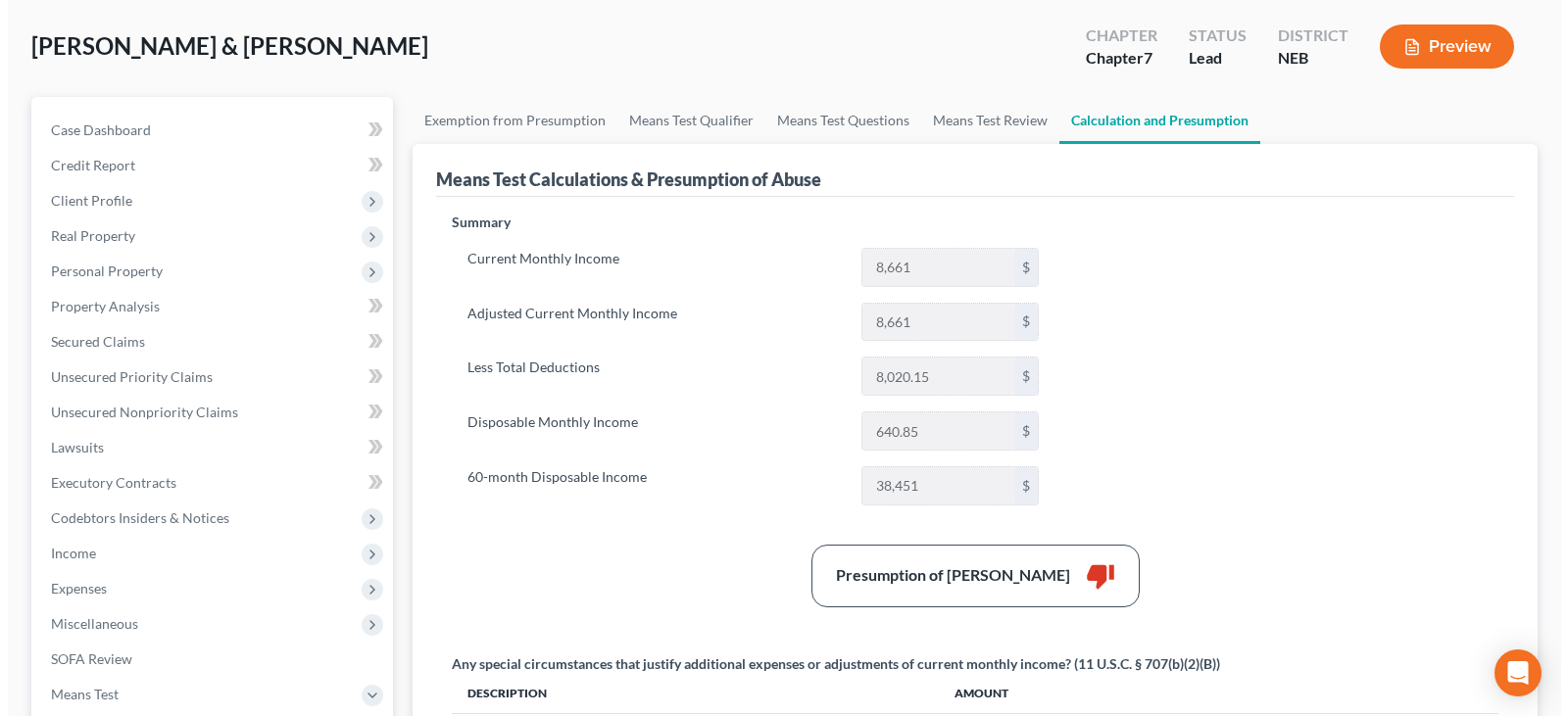 scroll, scrollTop: 0, scrollLeft: 0, axis: both 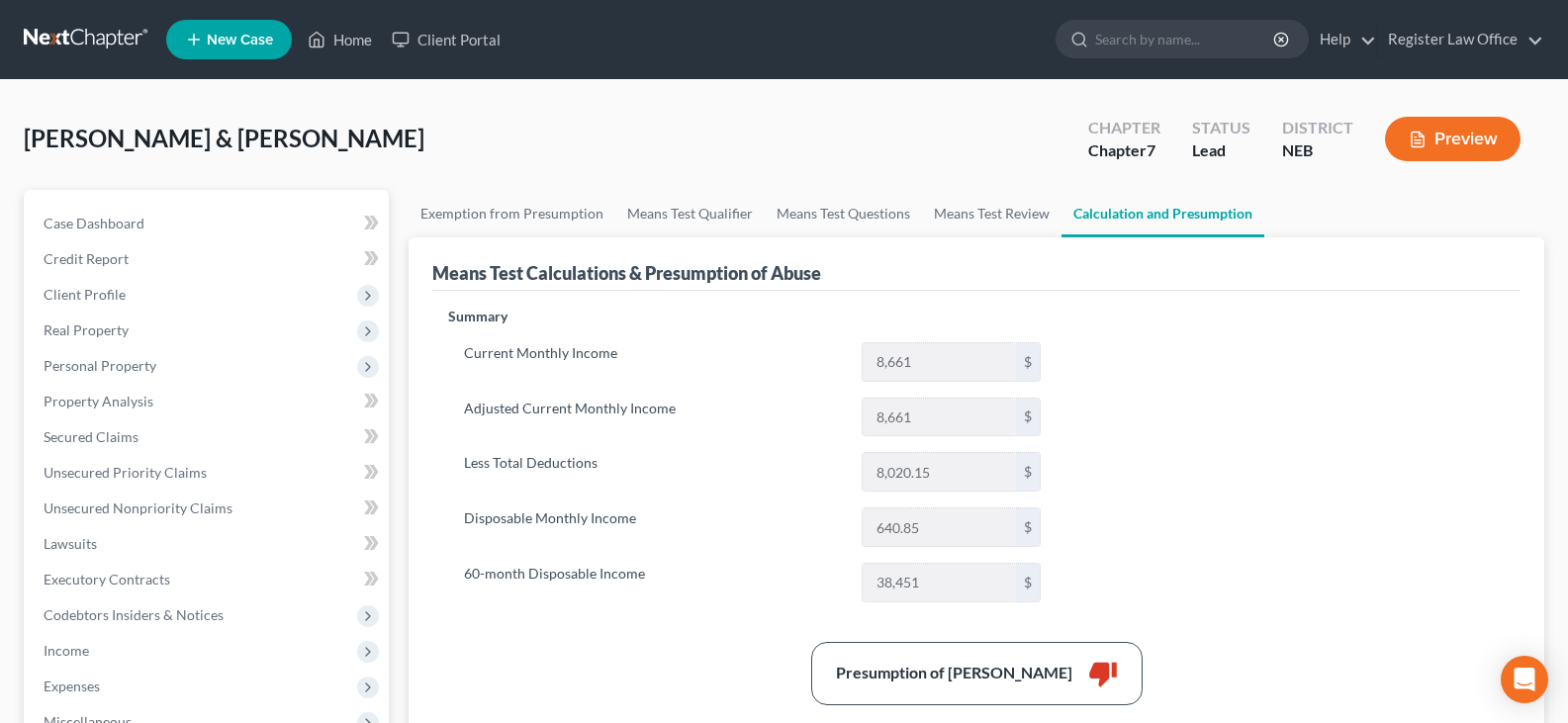 click on "Preview" at bounding box center [1452, 138] 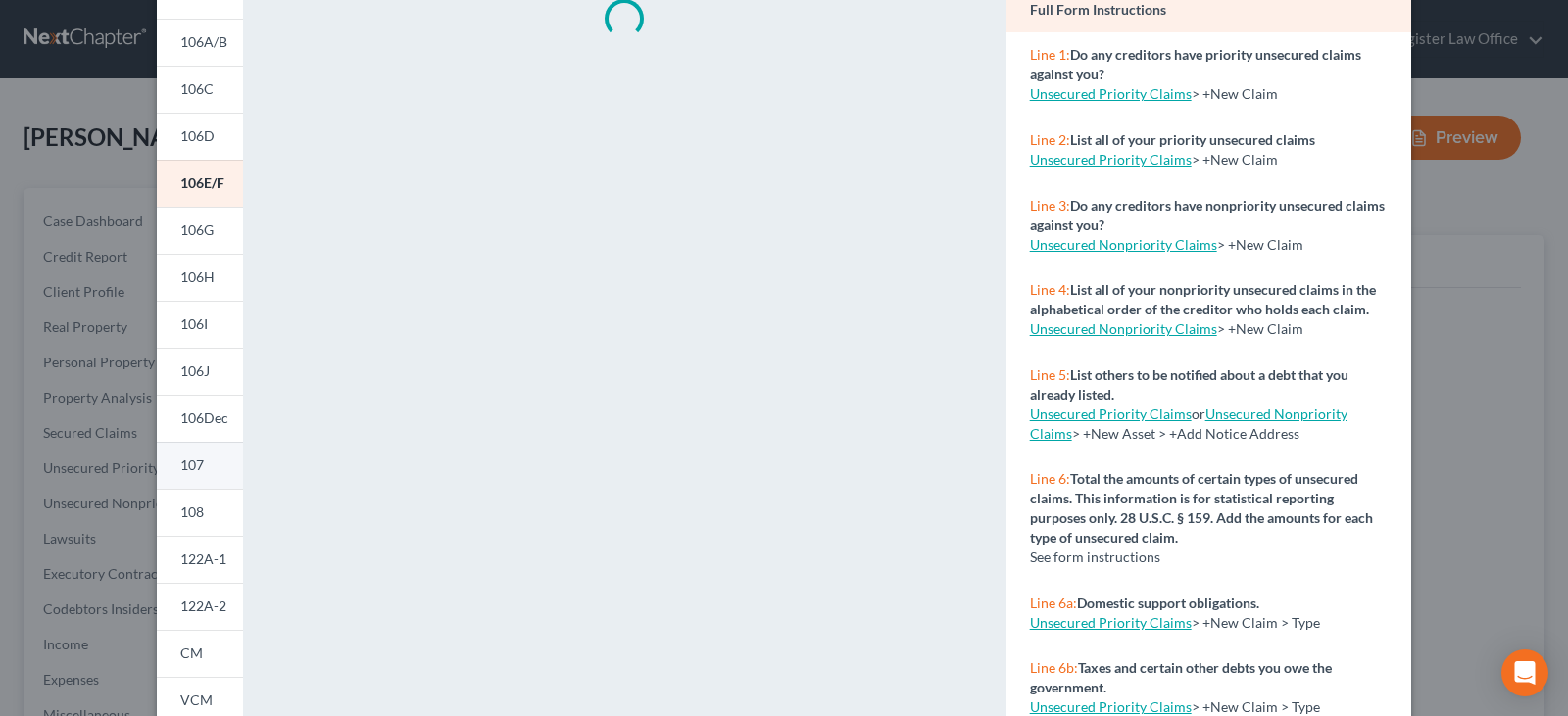 scroll, scrollTop: 196, scrollLeft: 0, axis: vertical 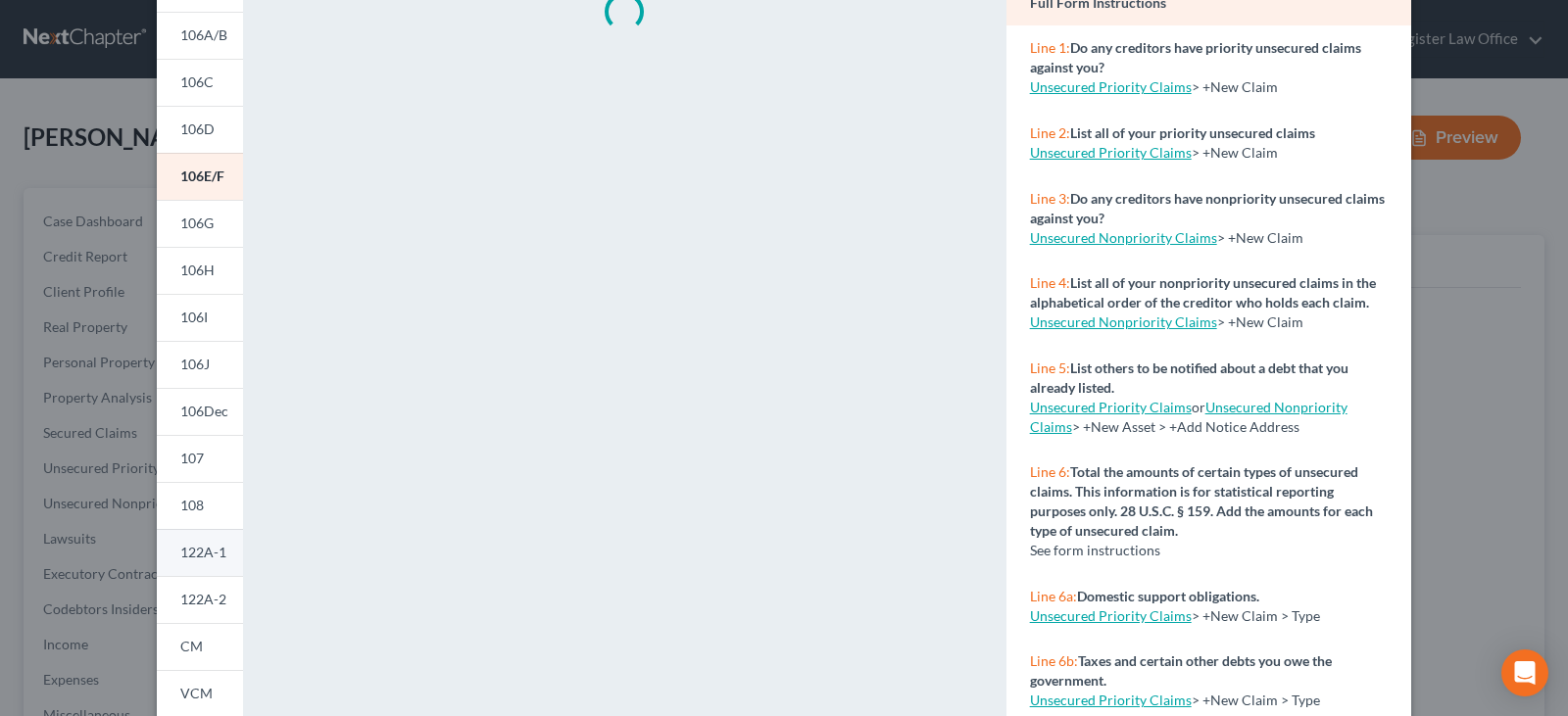 click on "122A-1" at bounding box center (203, 551) 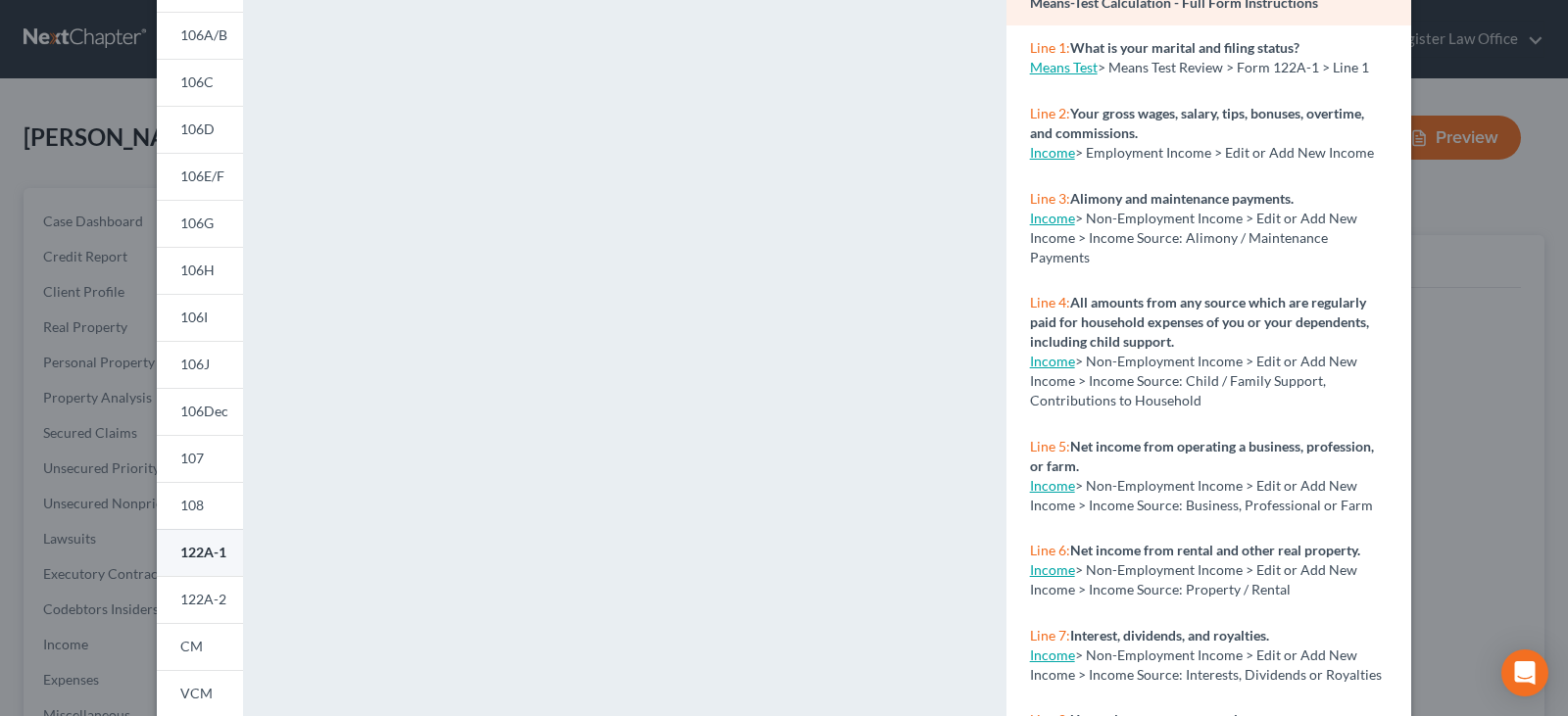 scroll, scrollTop: 161, scrollLeft: 0, axis: vertical 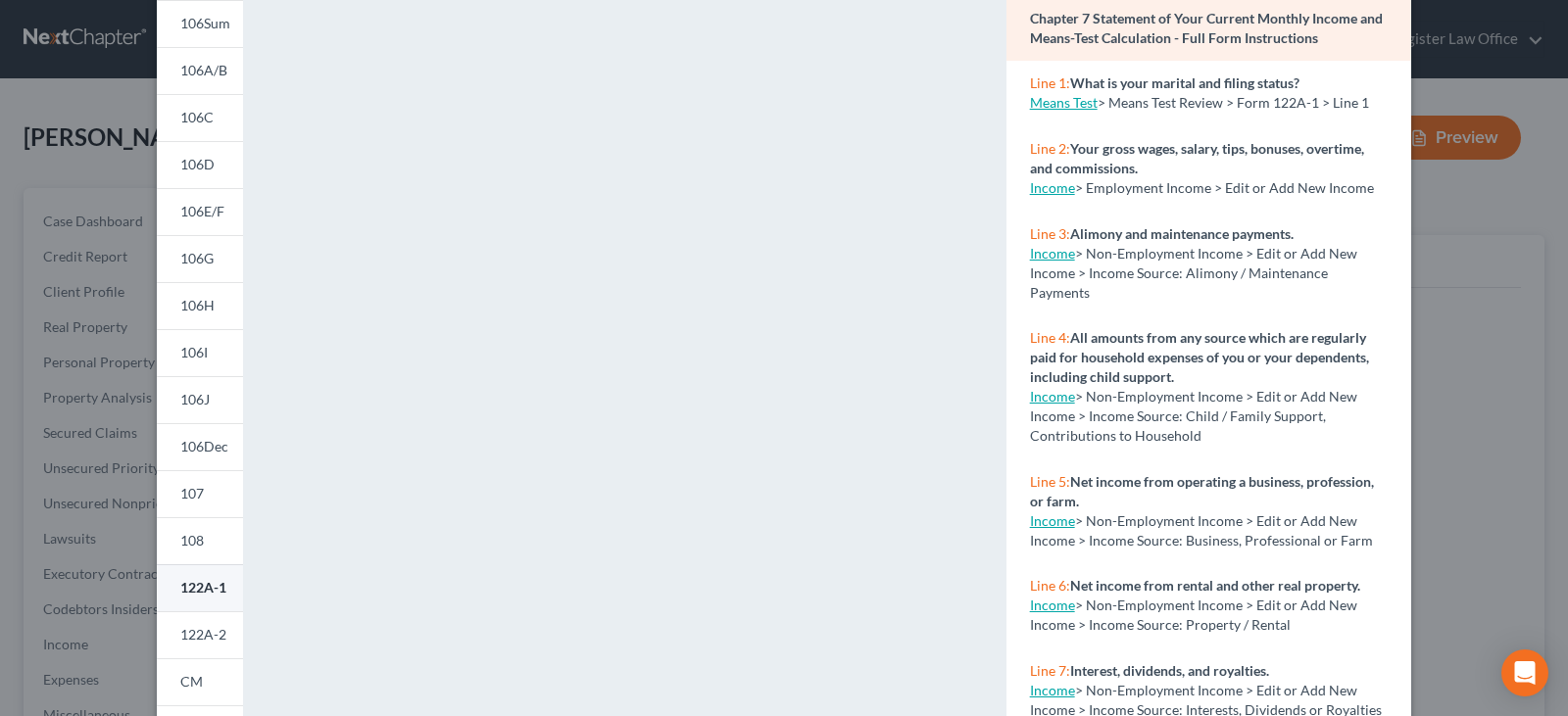 click on "122A-1" at bounding box center [200, 588] 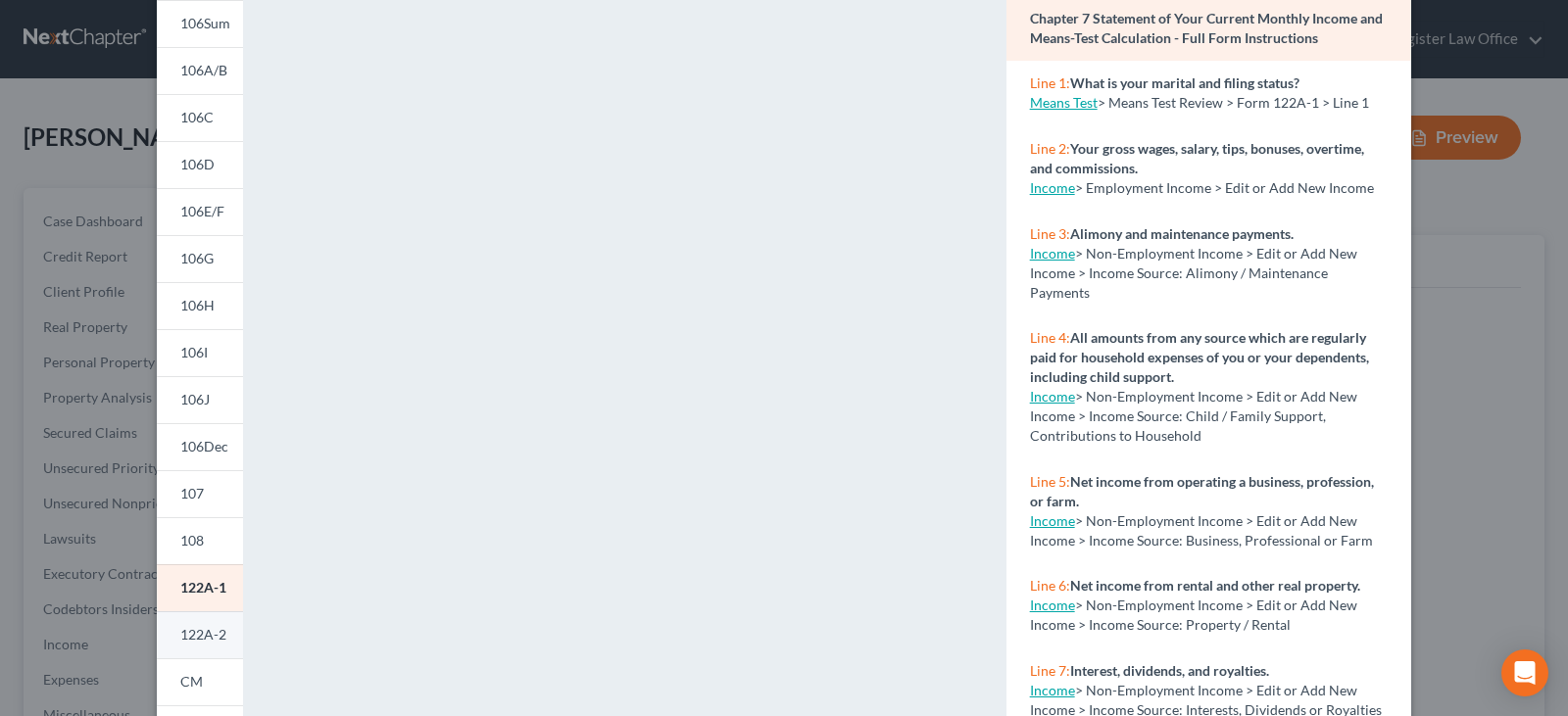 click on "122A-2" at bounding box center [203, 634] 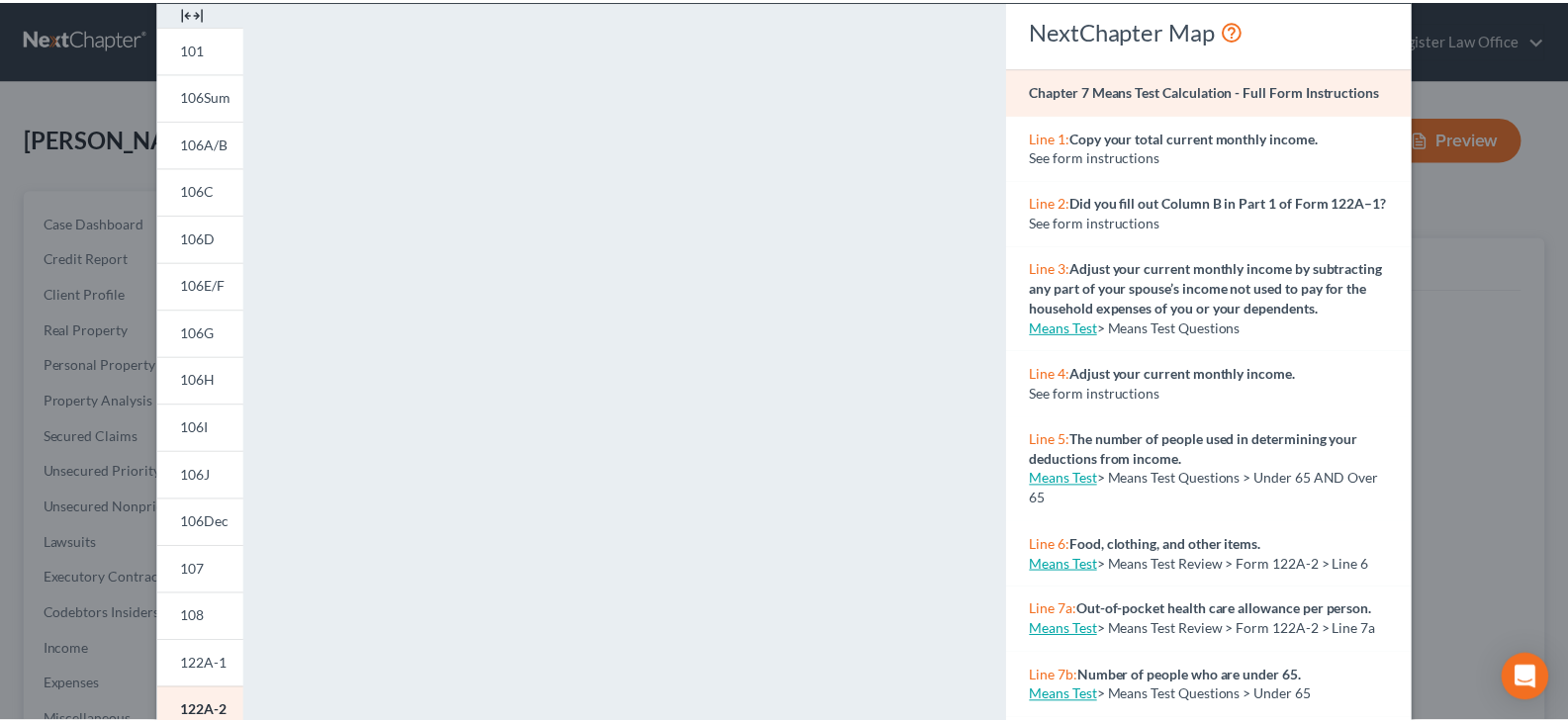 scroll, scrollTop: 0, scrollLeft: 0, axis: both 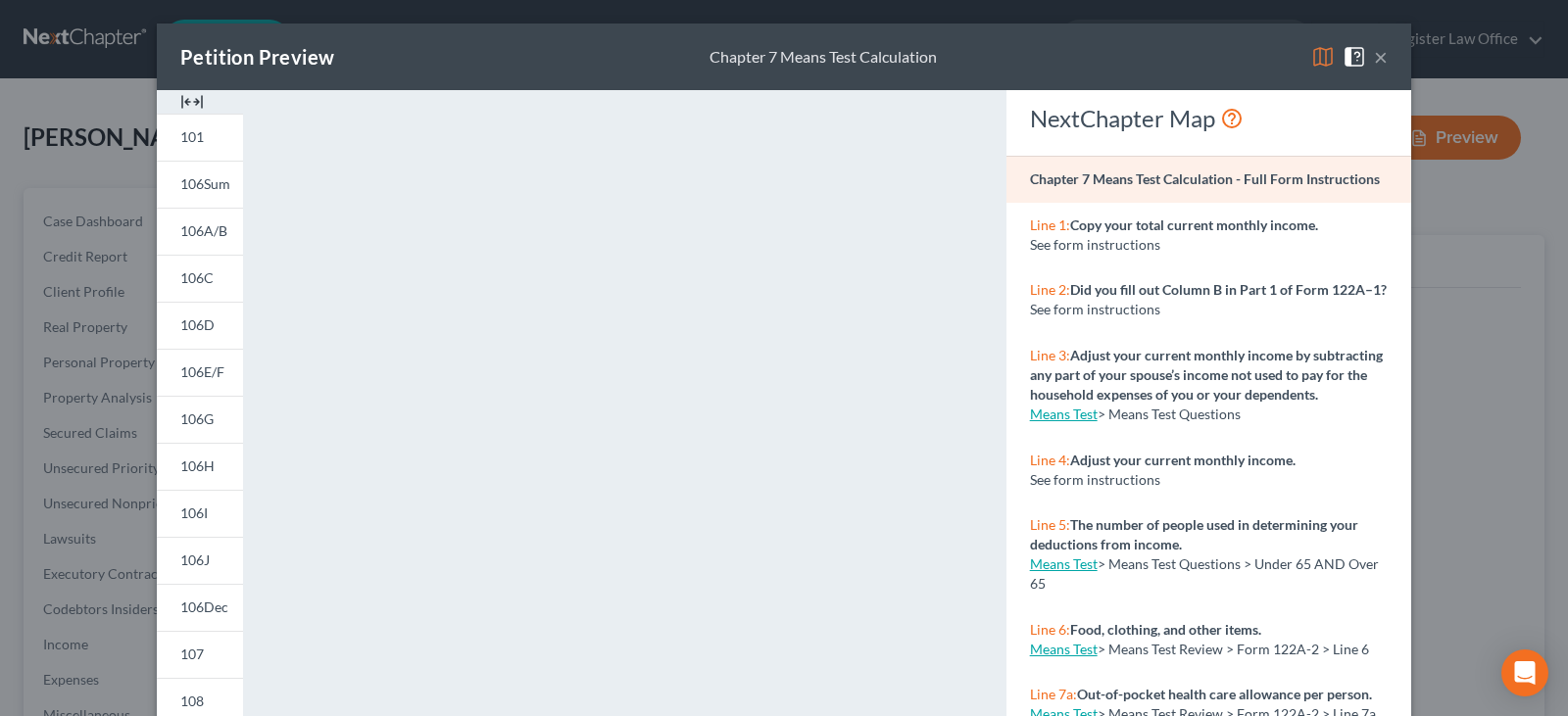 drag, startPoint x: 1373, startPoint y: 58, endPoint x: 1272, endPoint y: 194, distance: 169.40189 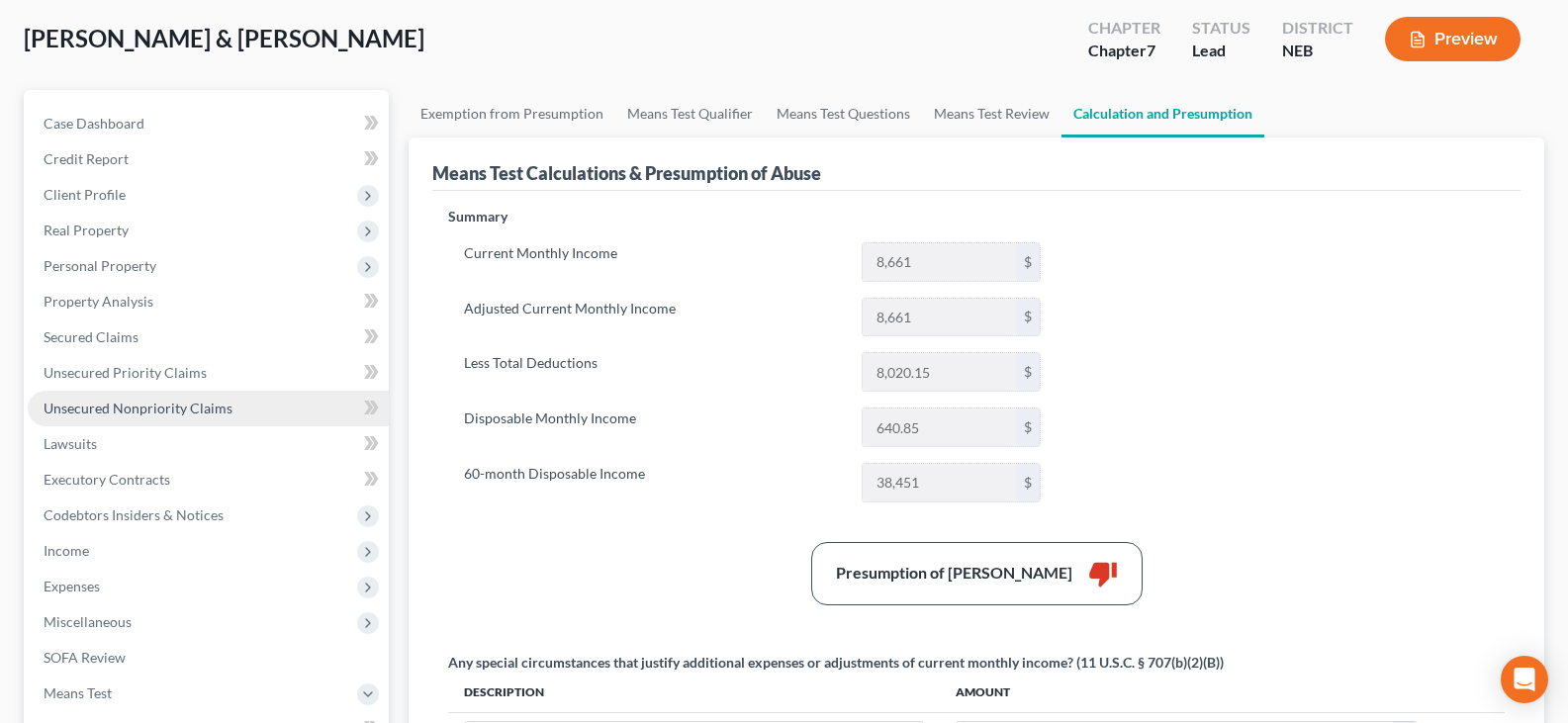scroll, scrollTop: 99, scrollLeft: 0, axis: vertical 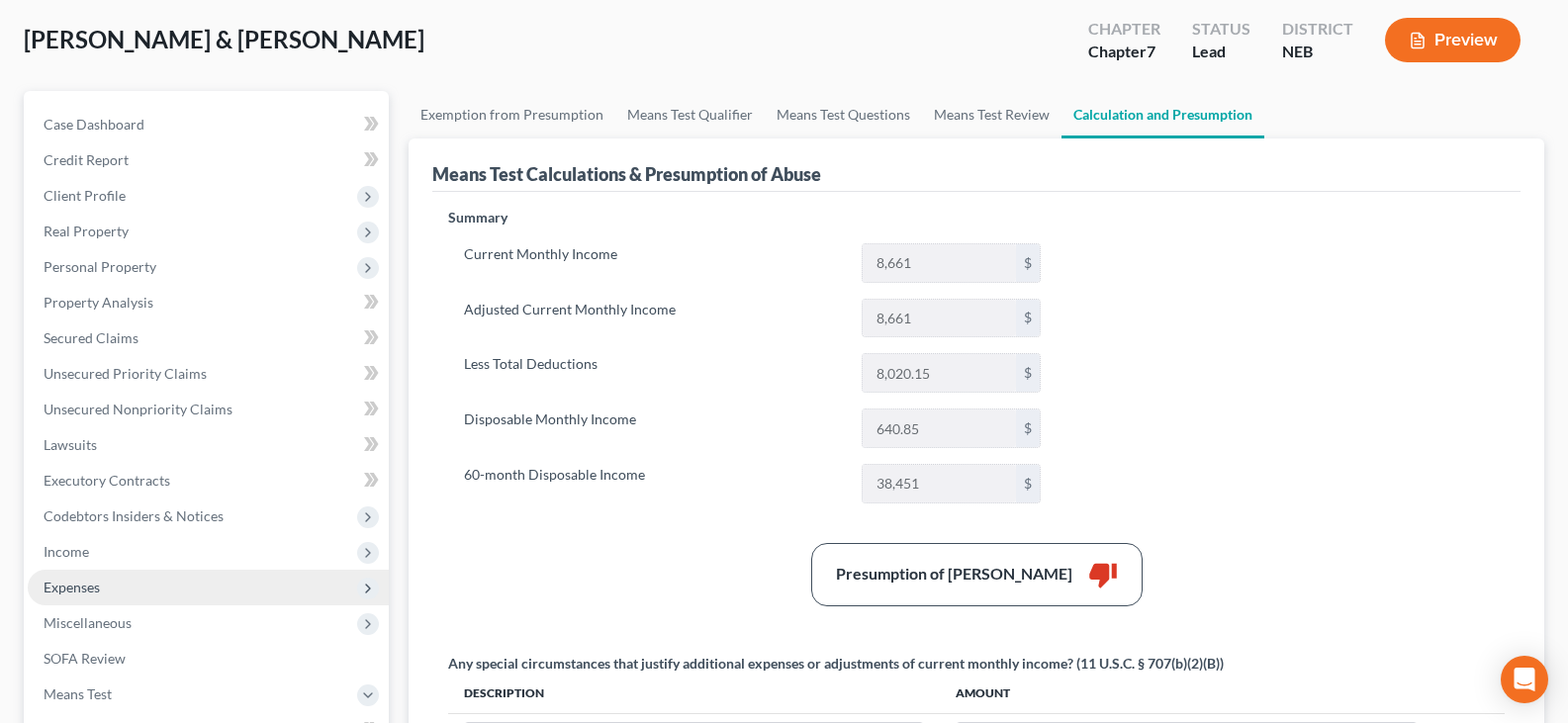 click on "Expenses" at bounding box center (71, 587) 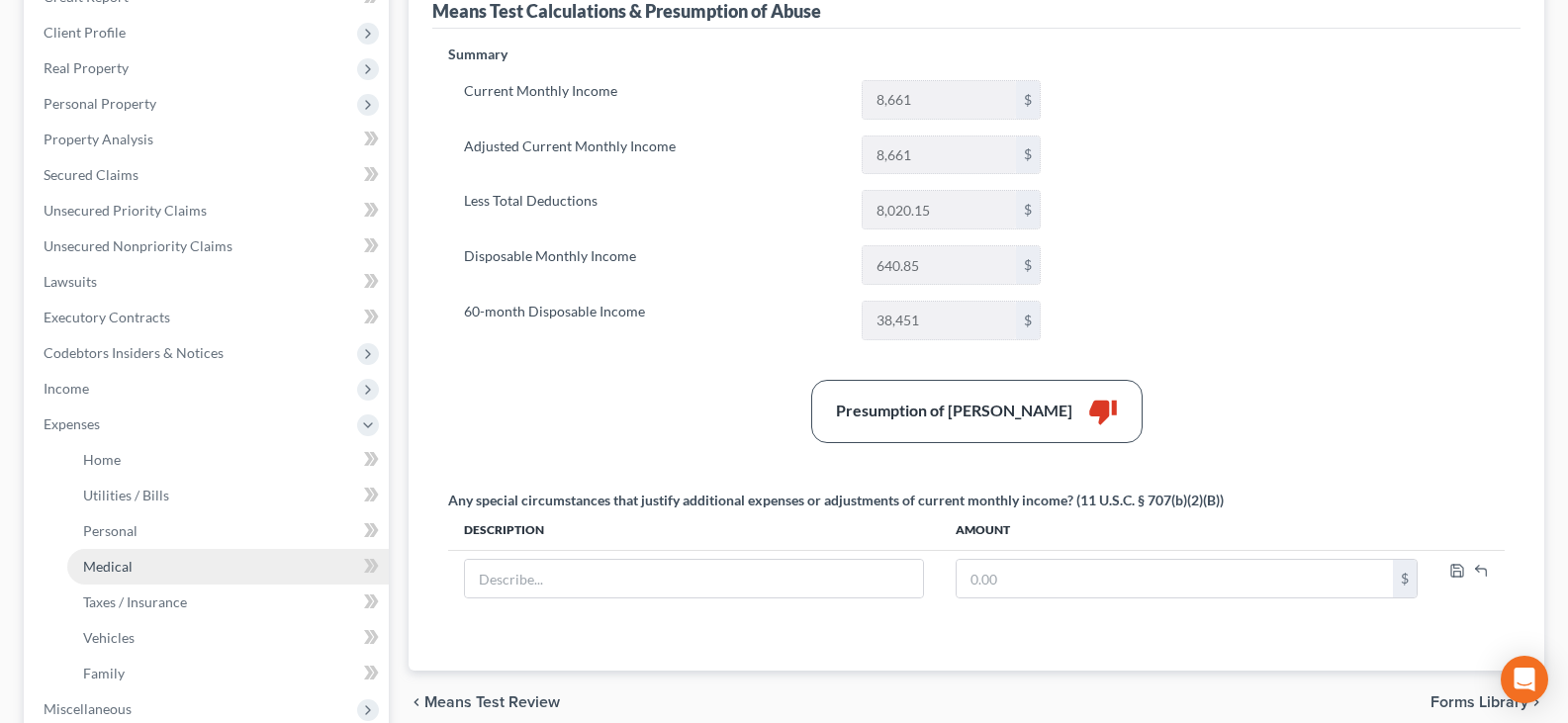 scroll, scrollTop: 297, scrollLeft: 0, axis: vertical 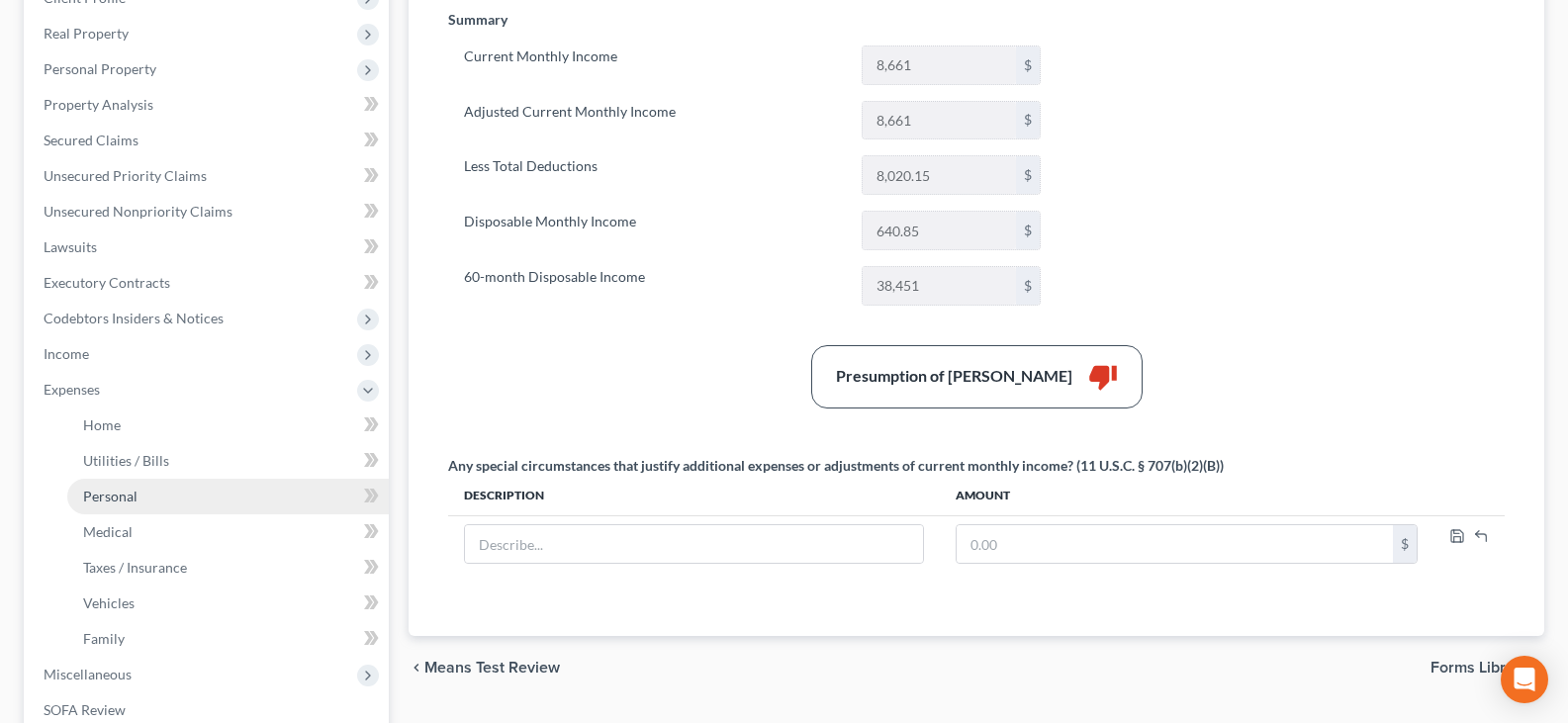 click on "Personal" at bounding box center (110, 496) 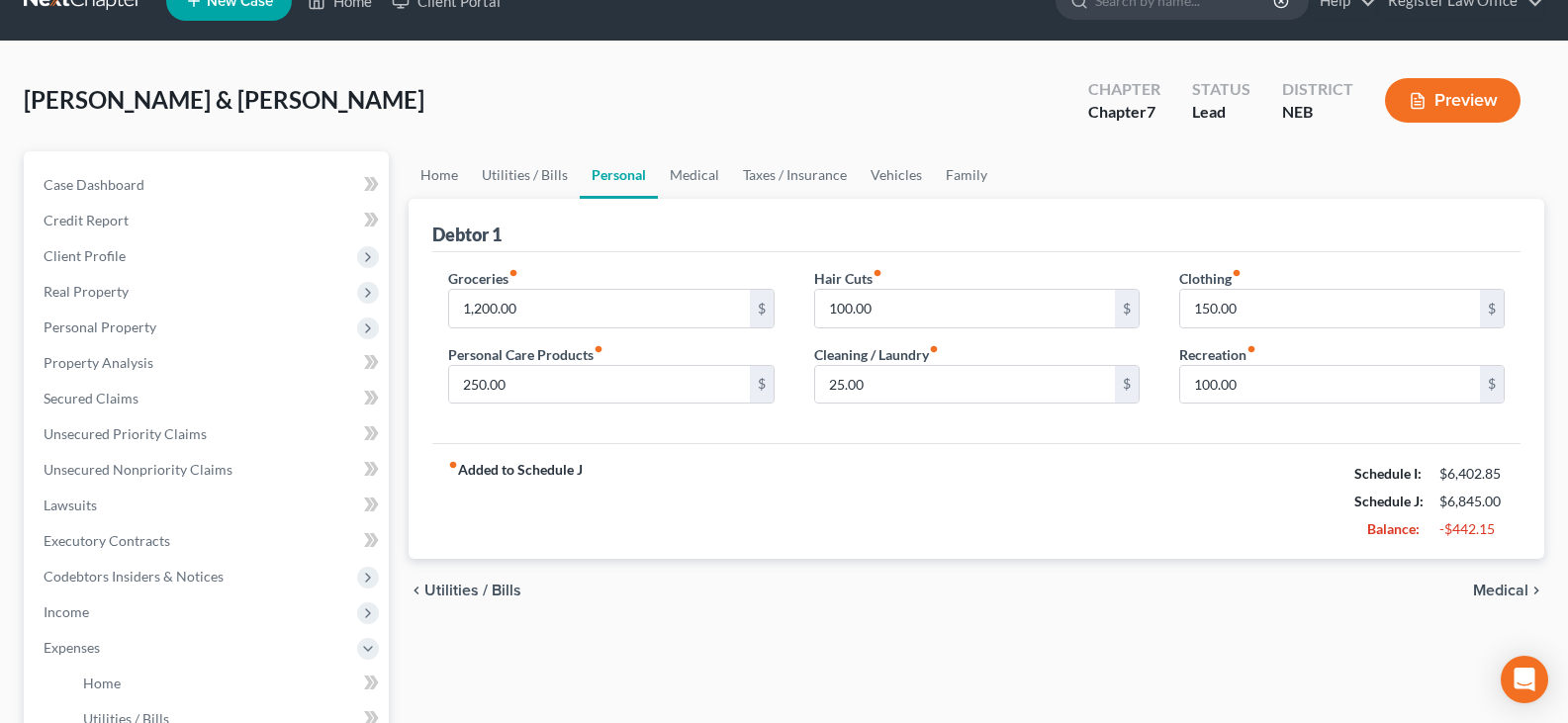 scroll, scrollTop: 0, scrollLeft: 0, axis: both 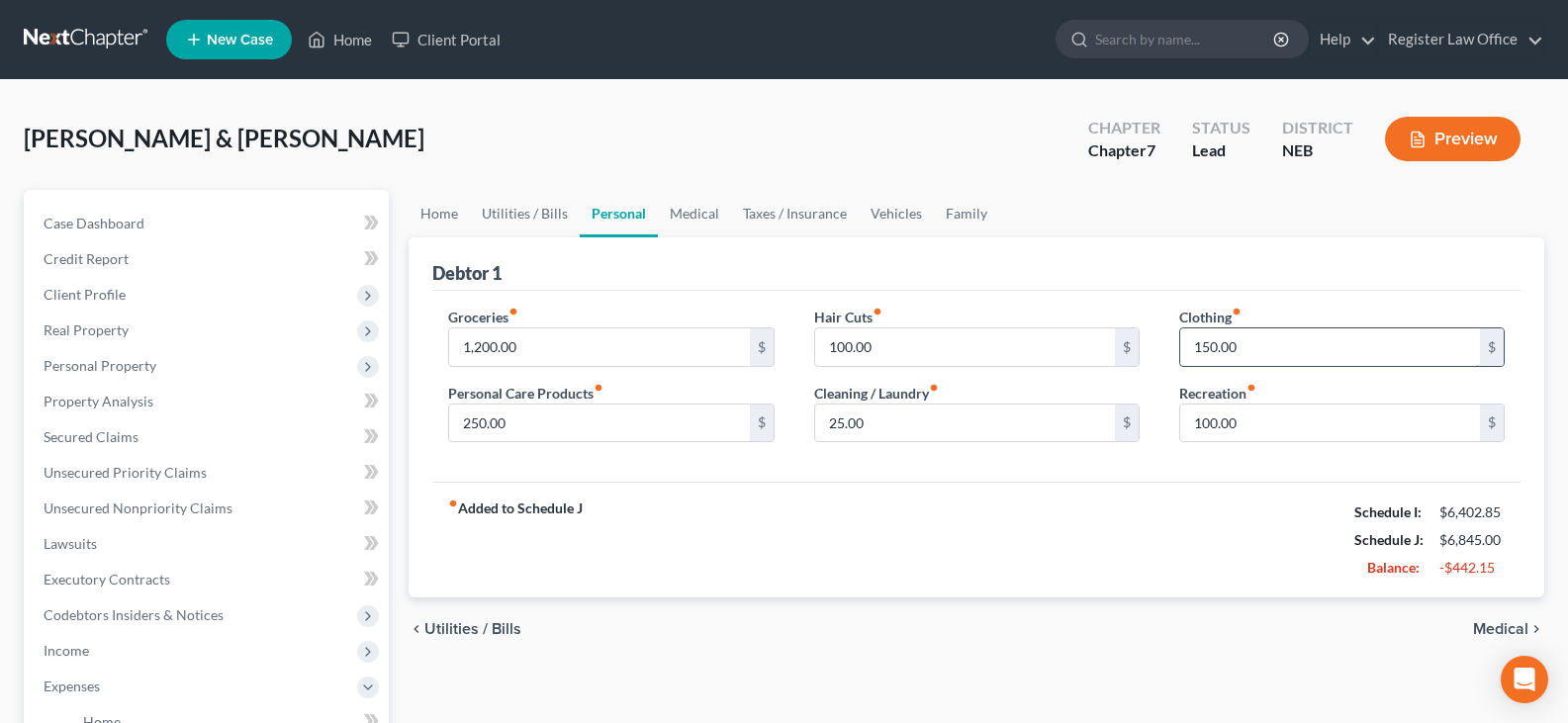 click on "150.00" at bounding box center (1330, 347) 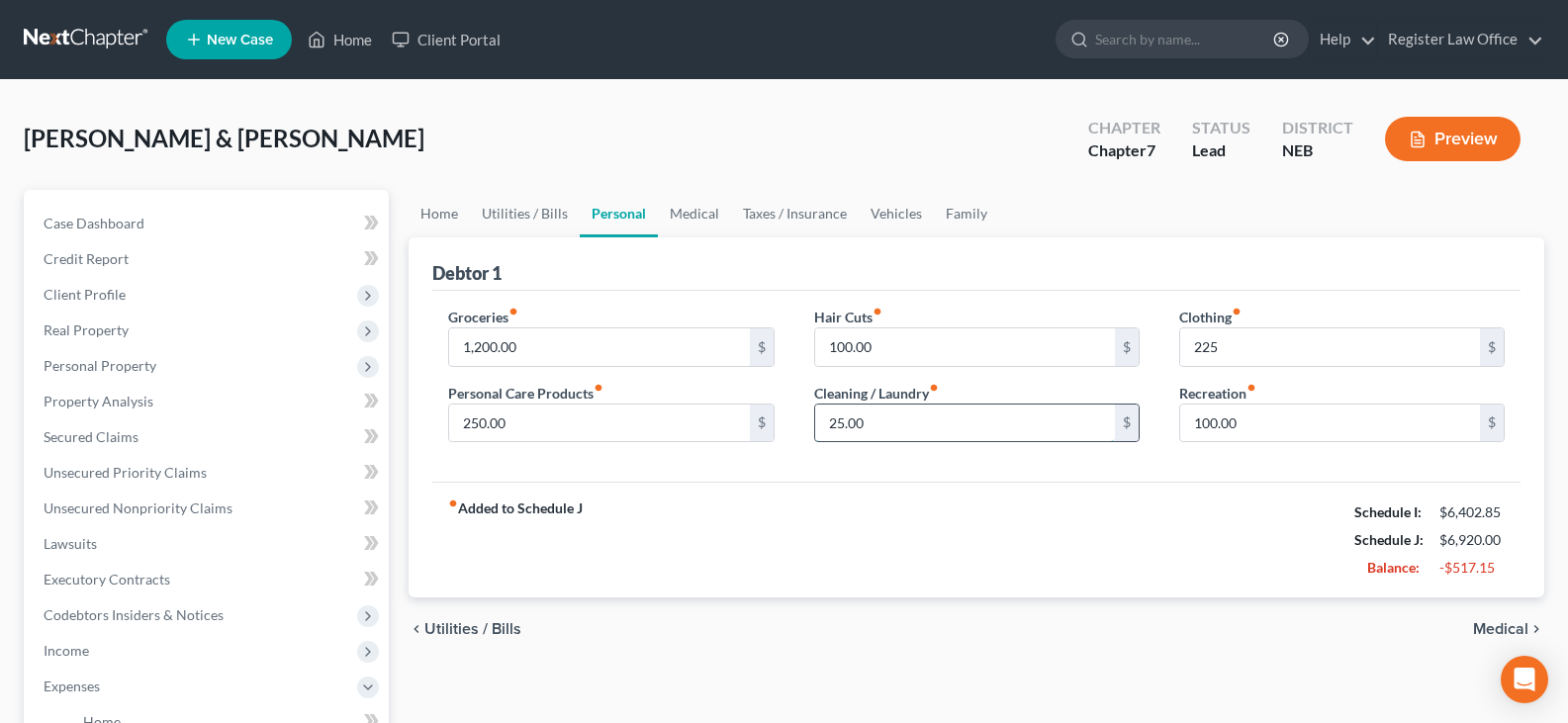 click on "25.00" at bounding box center [965, 423] 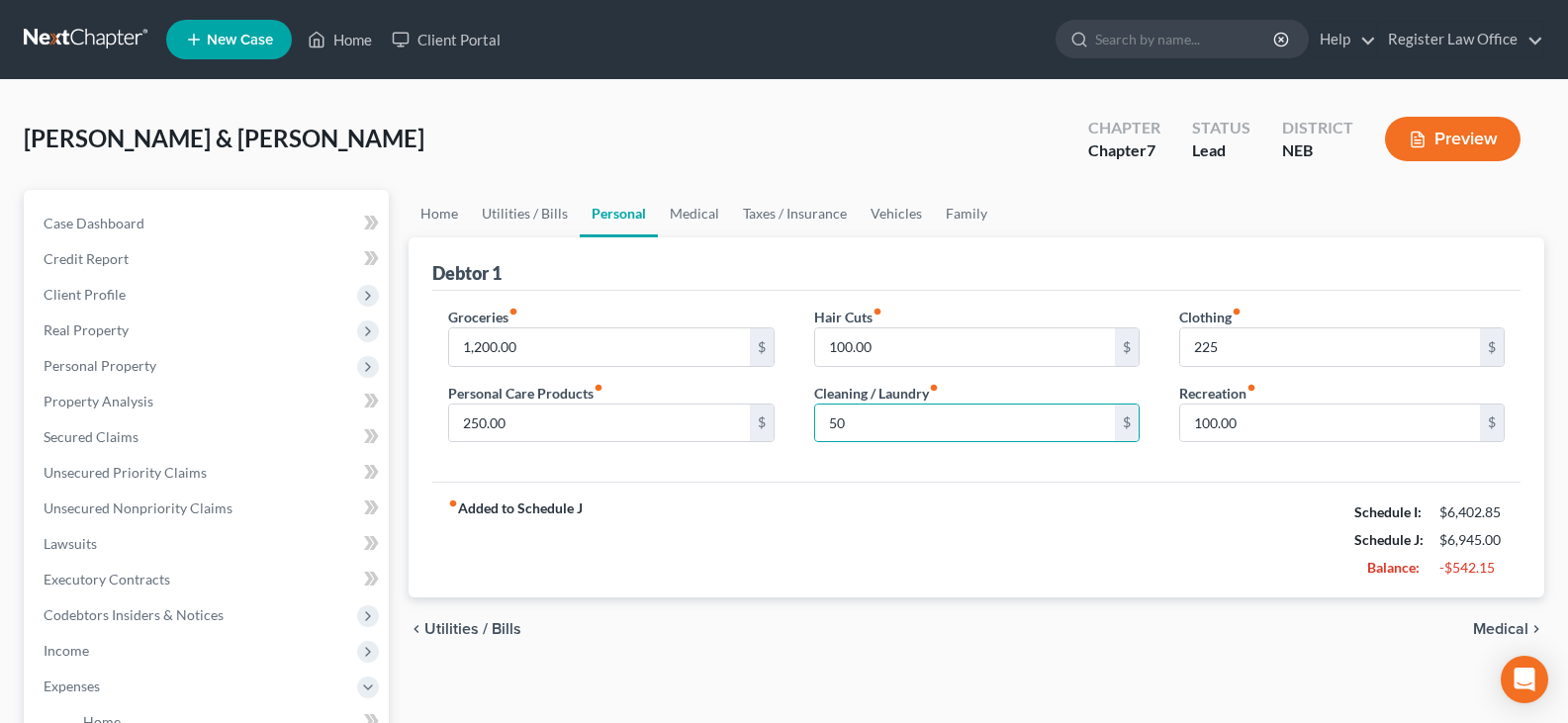 click on "Groceries  fiber_manual_record 1,200.00 $ Personal Care Products  fiber_manual_record 250.00 $ Hair Cuts  fiber_manual_record 100.00 $ Cleaning / Laundry  fiber_manual_record 50 $ Clothing  fiber_manual_record 225 $ Recreation  fiber_manual_record 100.00 $" at bounding box center [976, 387] 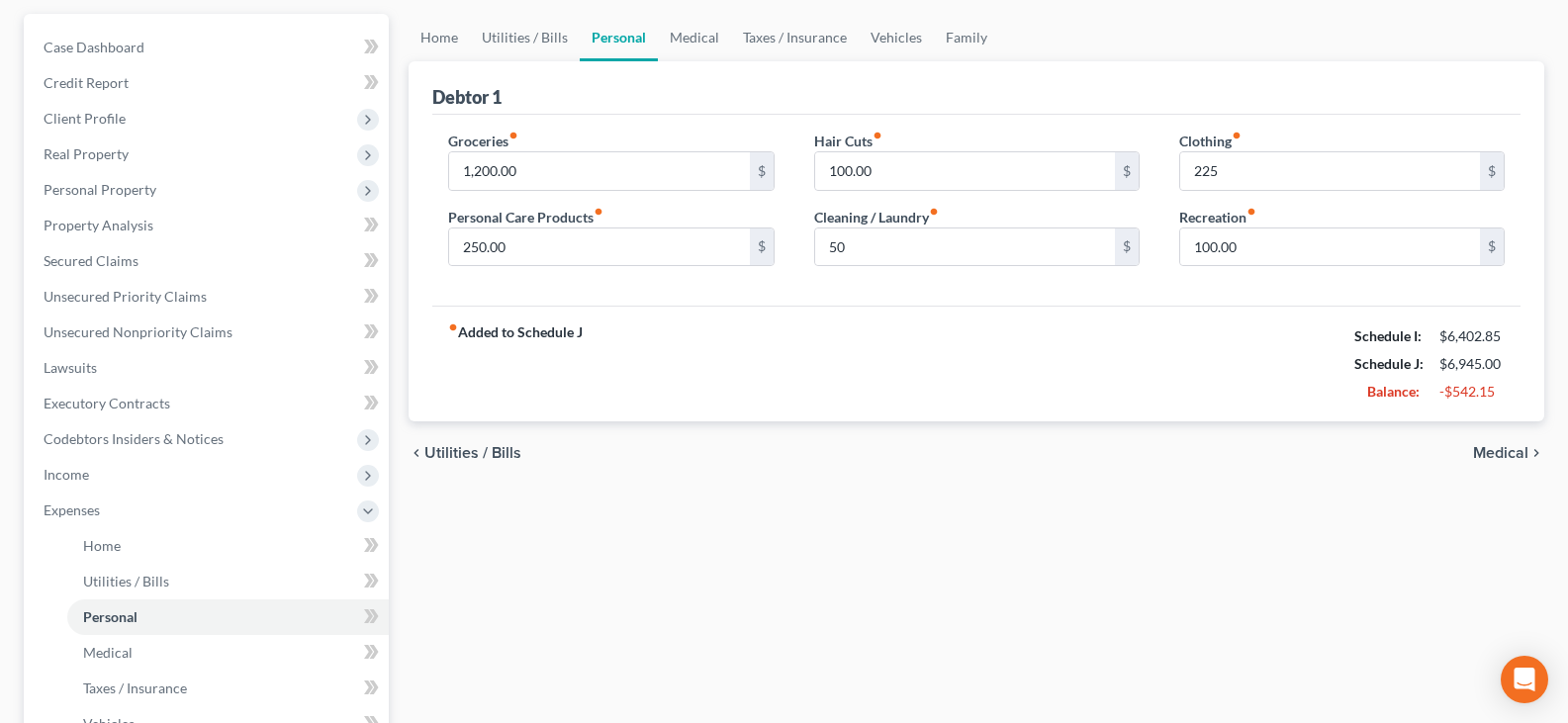 scroll, scrollTop: 198, scrollLeft: 0, axis: vertical 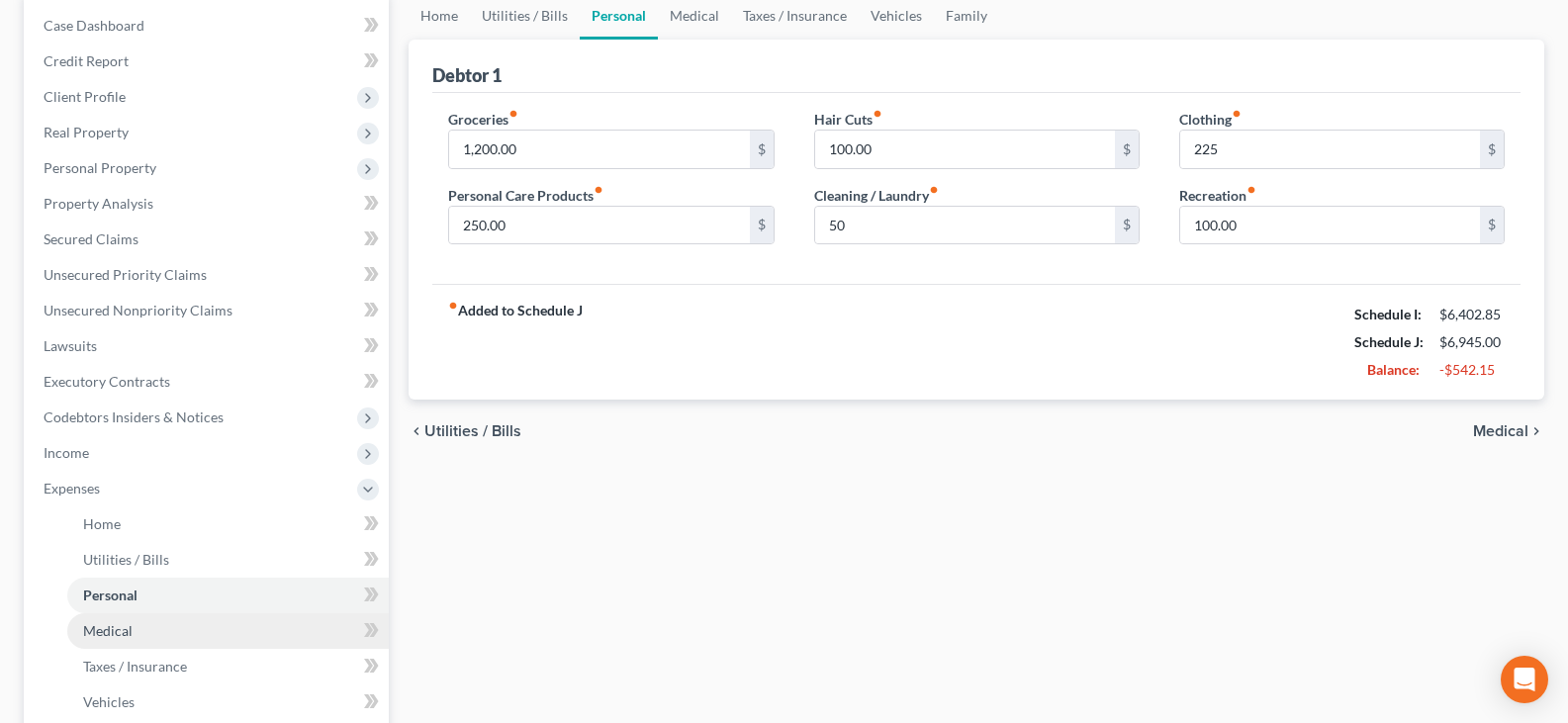 click on "Medical" at bounding box center [108, 630] 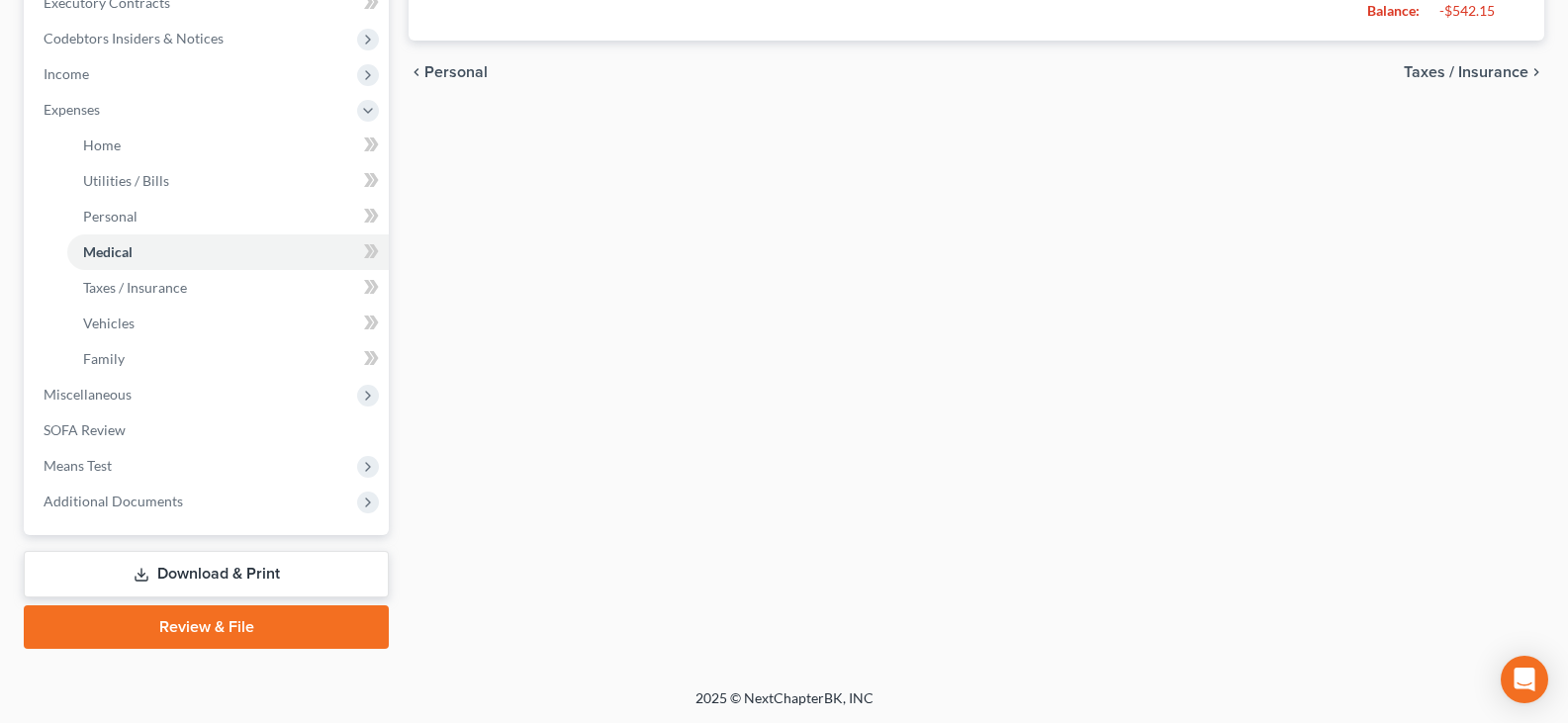 scroll, scrollTop: 578, scrollLeft: 0, axis: vertical 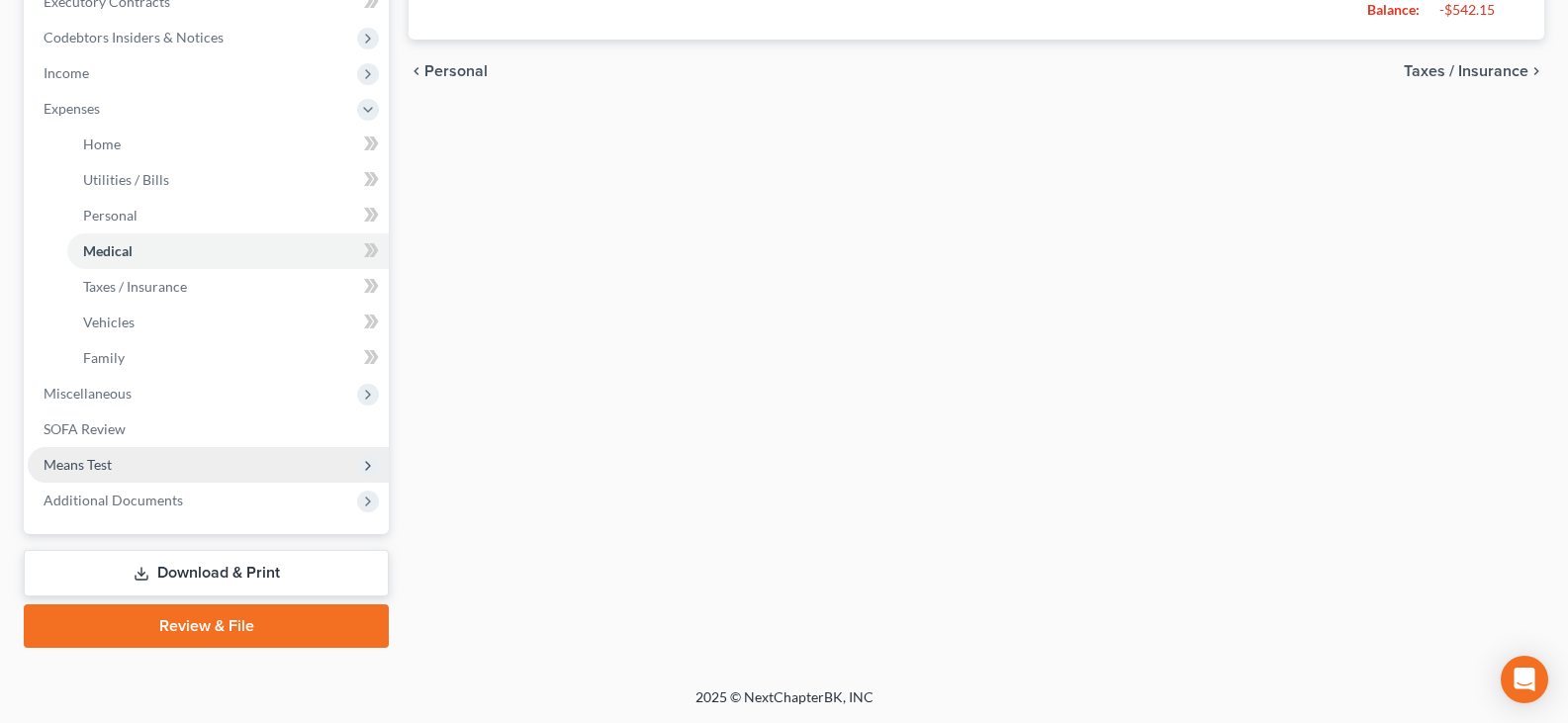 click on "Means Test" at bounding box center (77, 464) 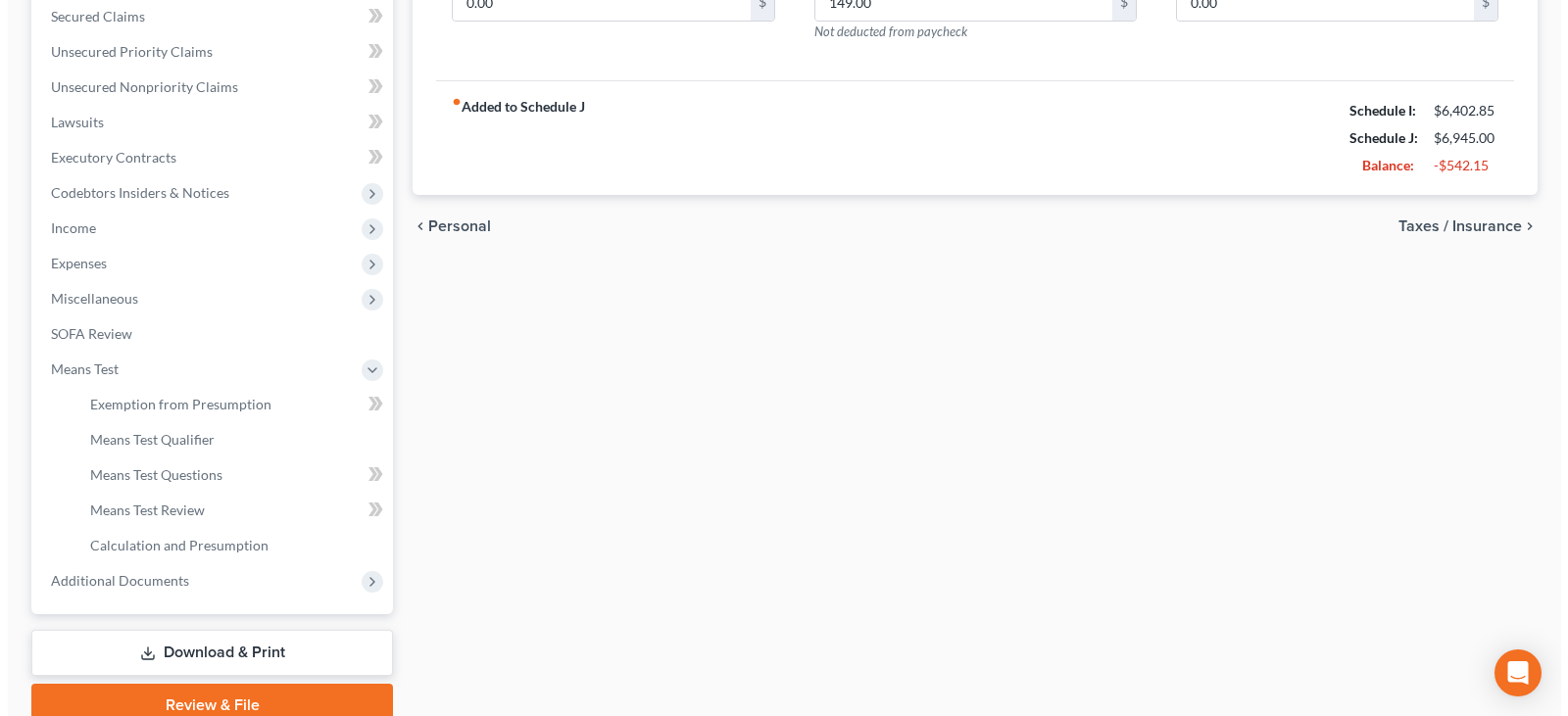 scroll, scrollTop: 501, scrollLeft: 0, axis: vertical 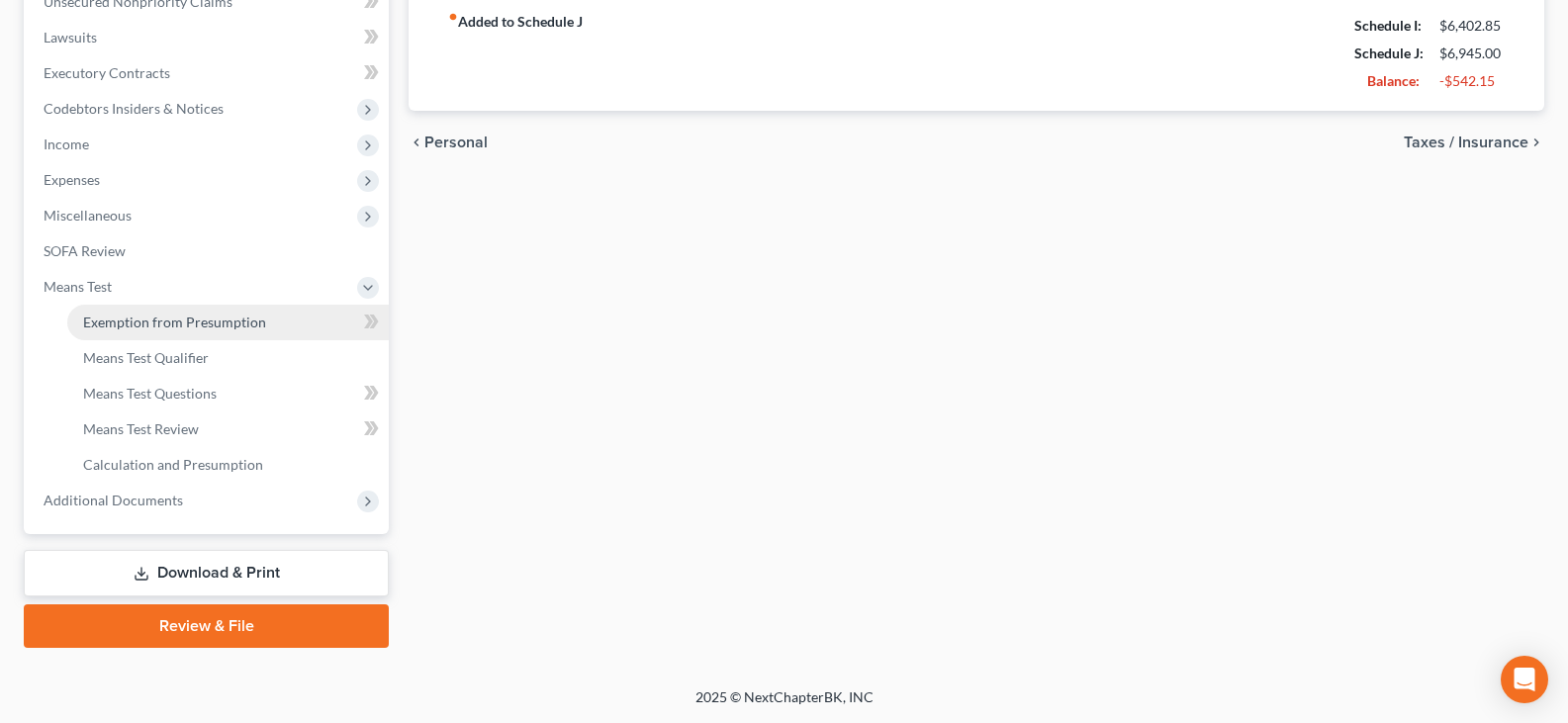 click on "Exemption from Presumption" at bounding box center [174, 321] 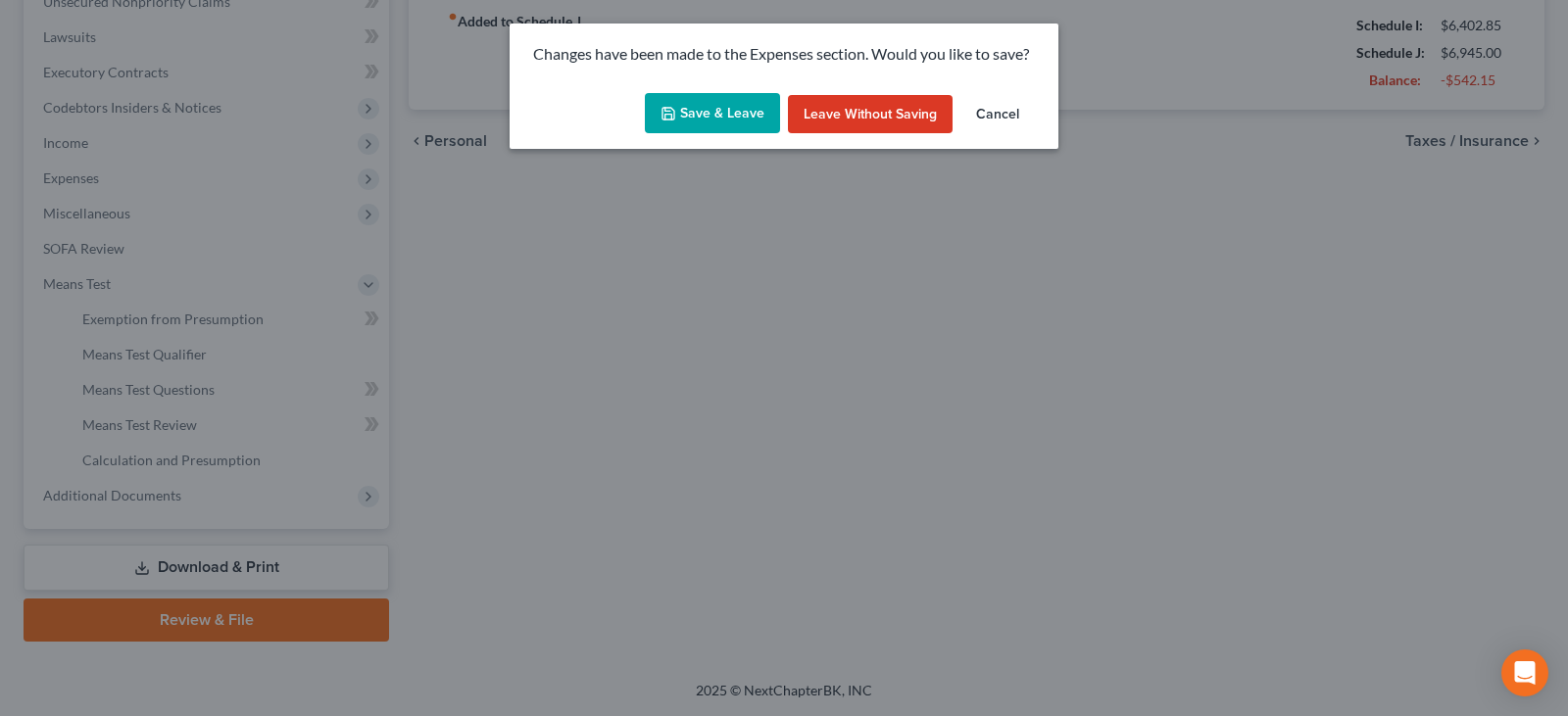 click on "Save & Leave" at bounding box center (712, 114) 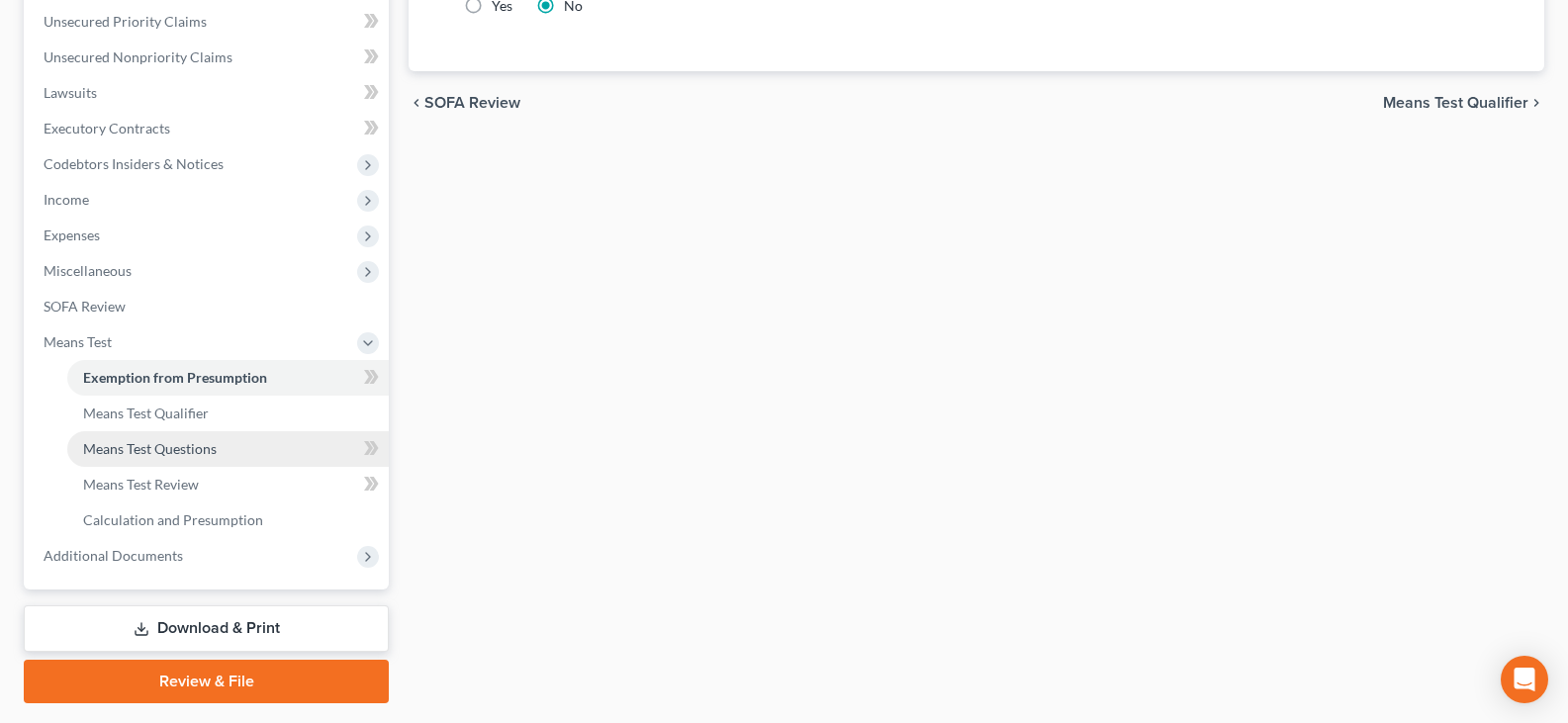 scroll, scrollTop: 506, scrollLeft: 0, axis: vertical 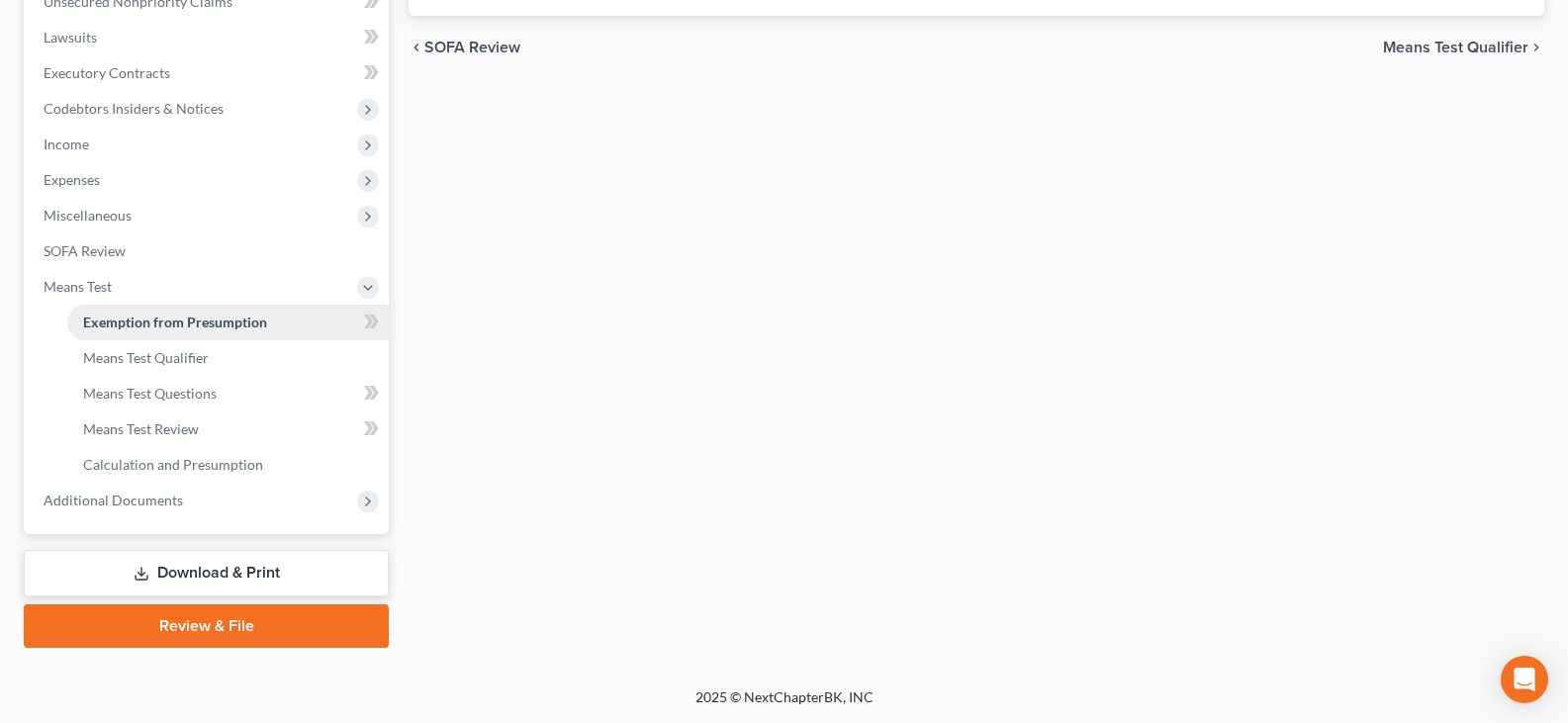 click on "Exemption from Presumption" at bounding box center (175, 321) 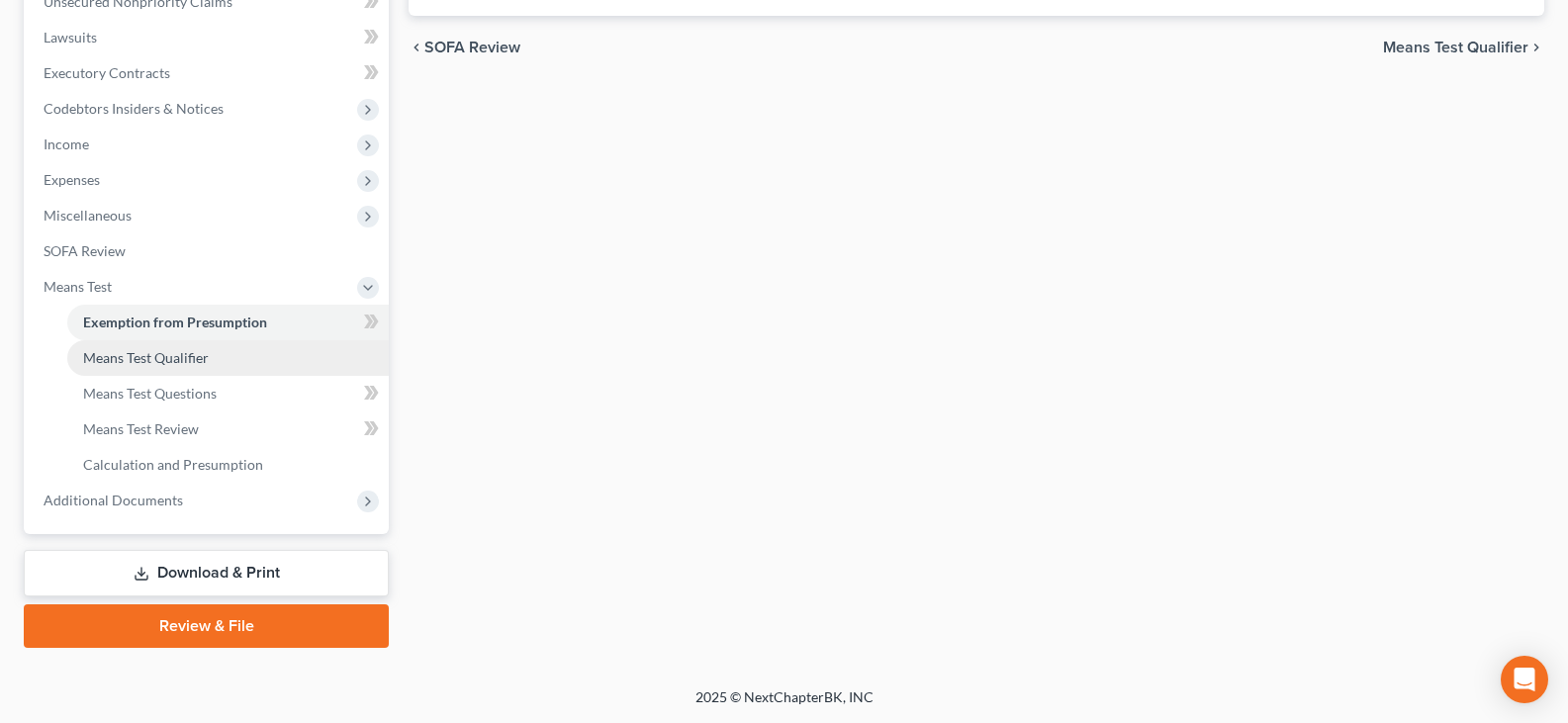 click on "Means Test Qualifier" at bounding box center [145, 357] 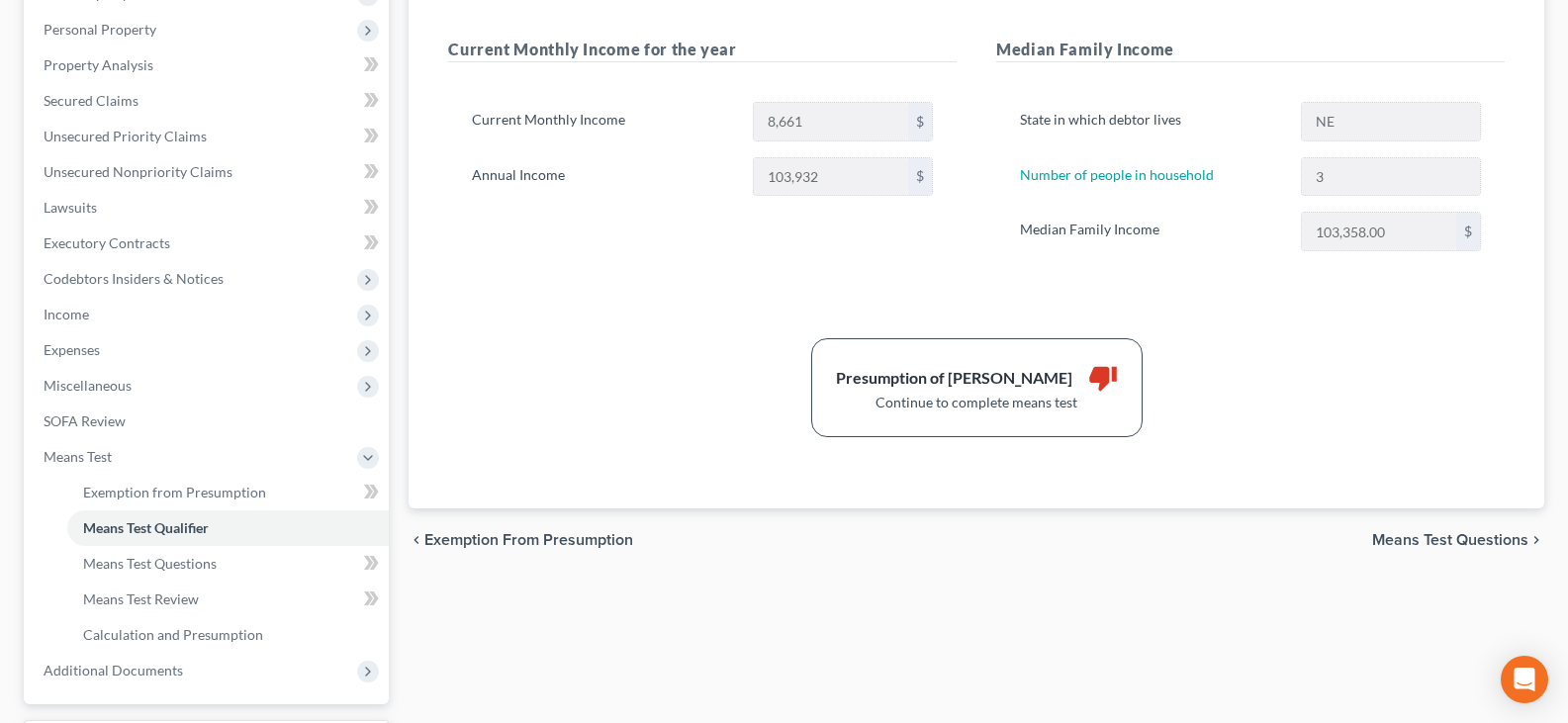 scroll, scrollTop: 396, scrollLeft: 0, axis: vertical 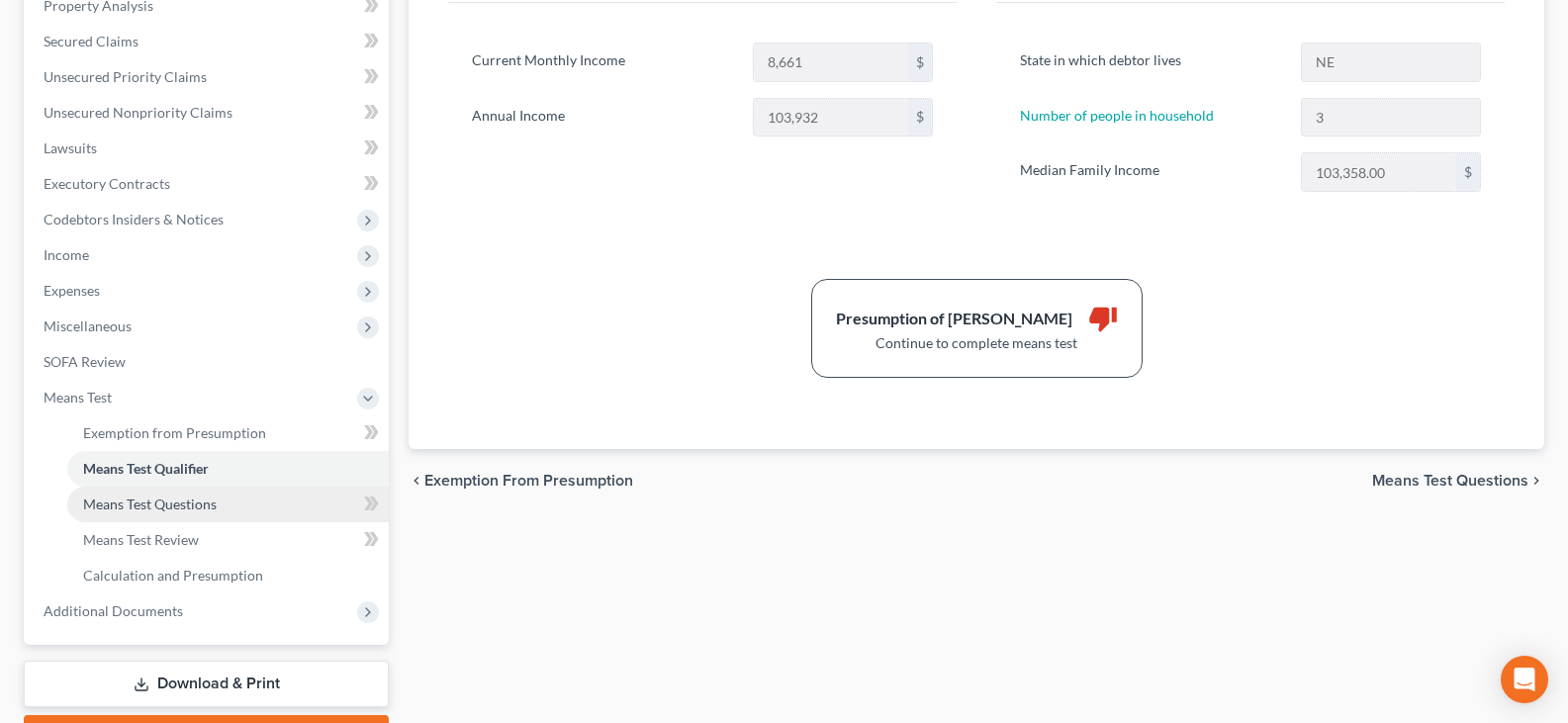 click on "Means Test Questions" at bounding box center (149, 503) 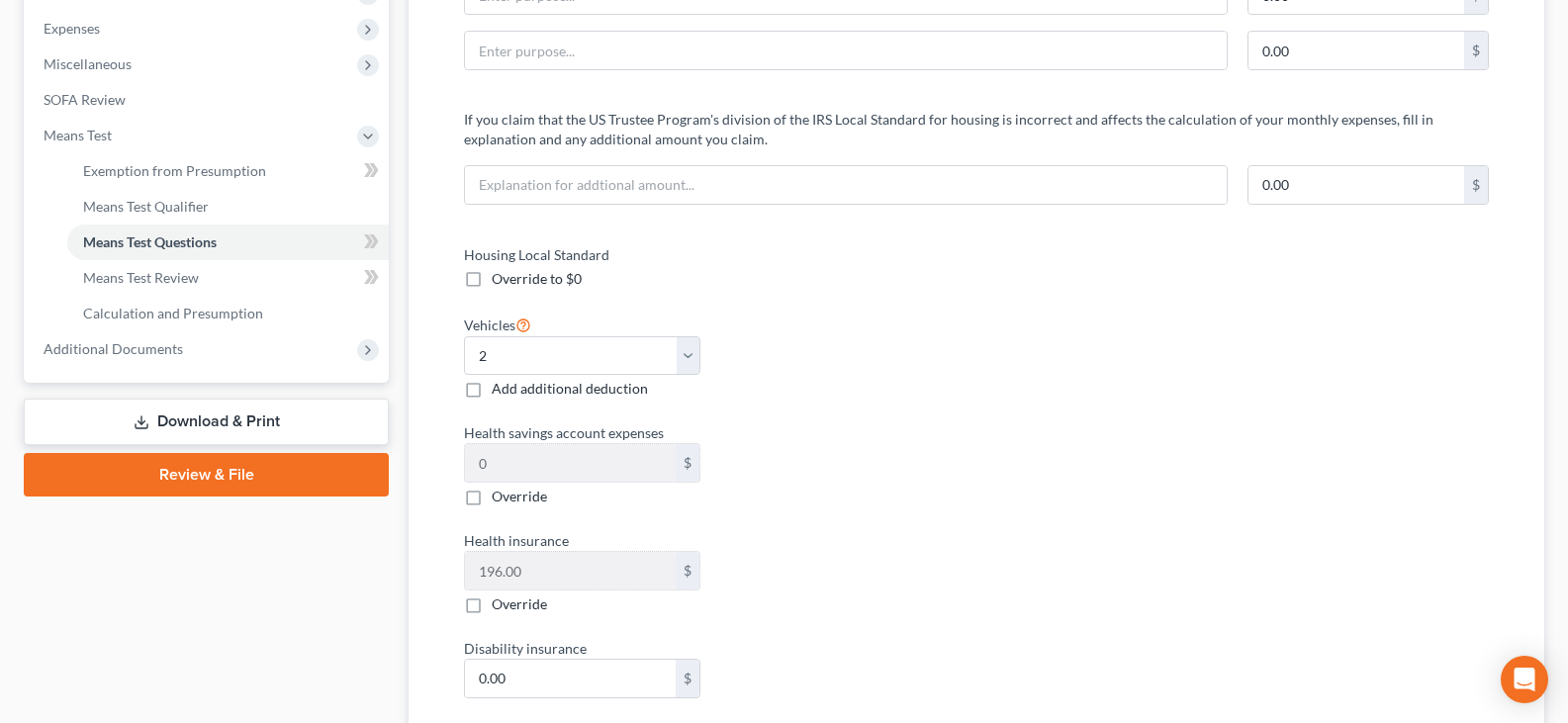 scroll, scrollTop: 692, scrollLeft: 0, axis: vertical 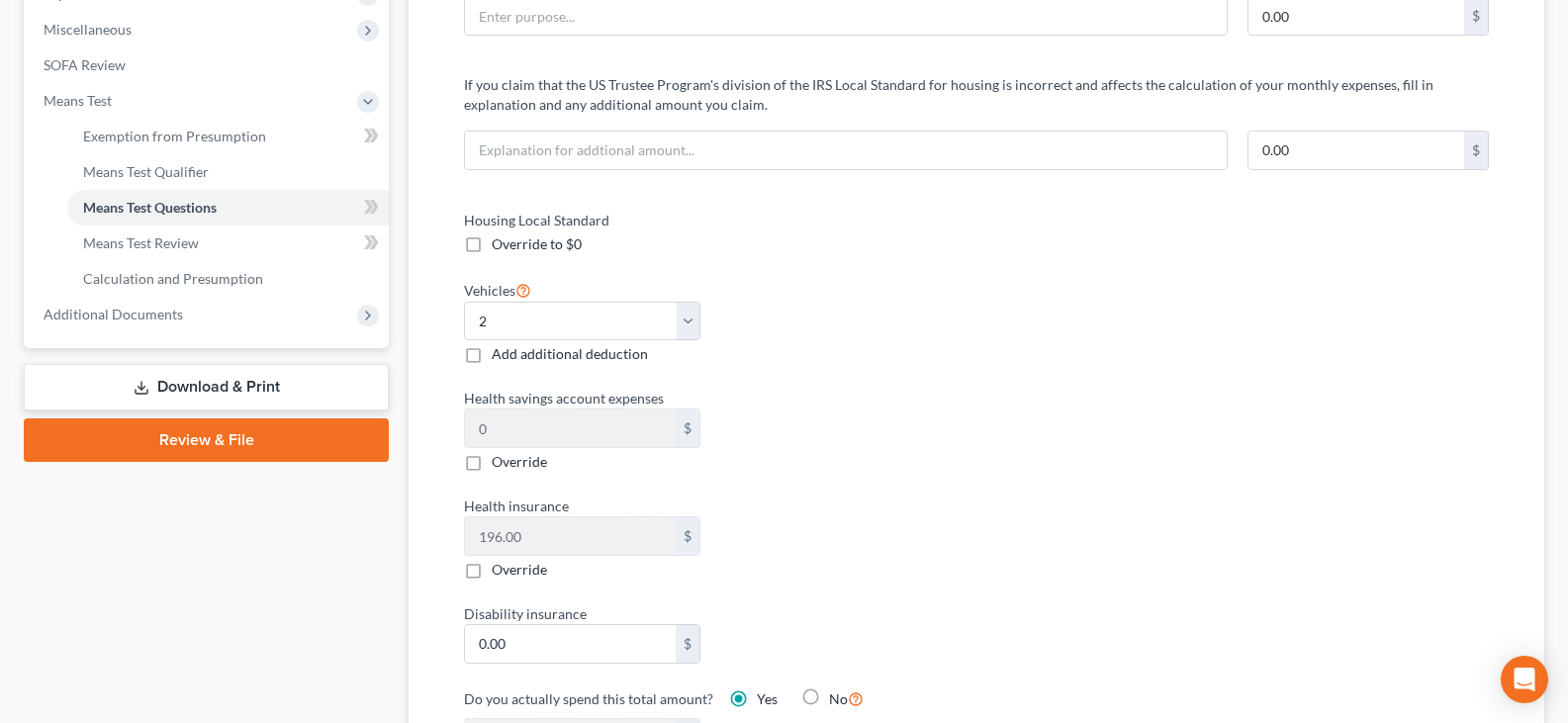 click on "Add additional deduction" at bounding box center [570, 354] 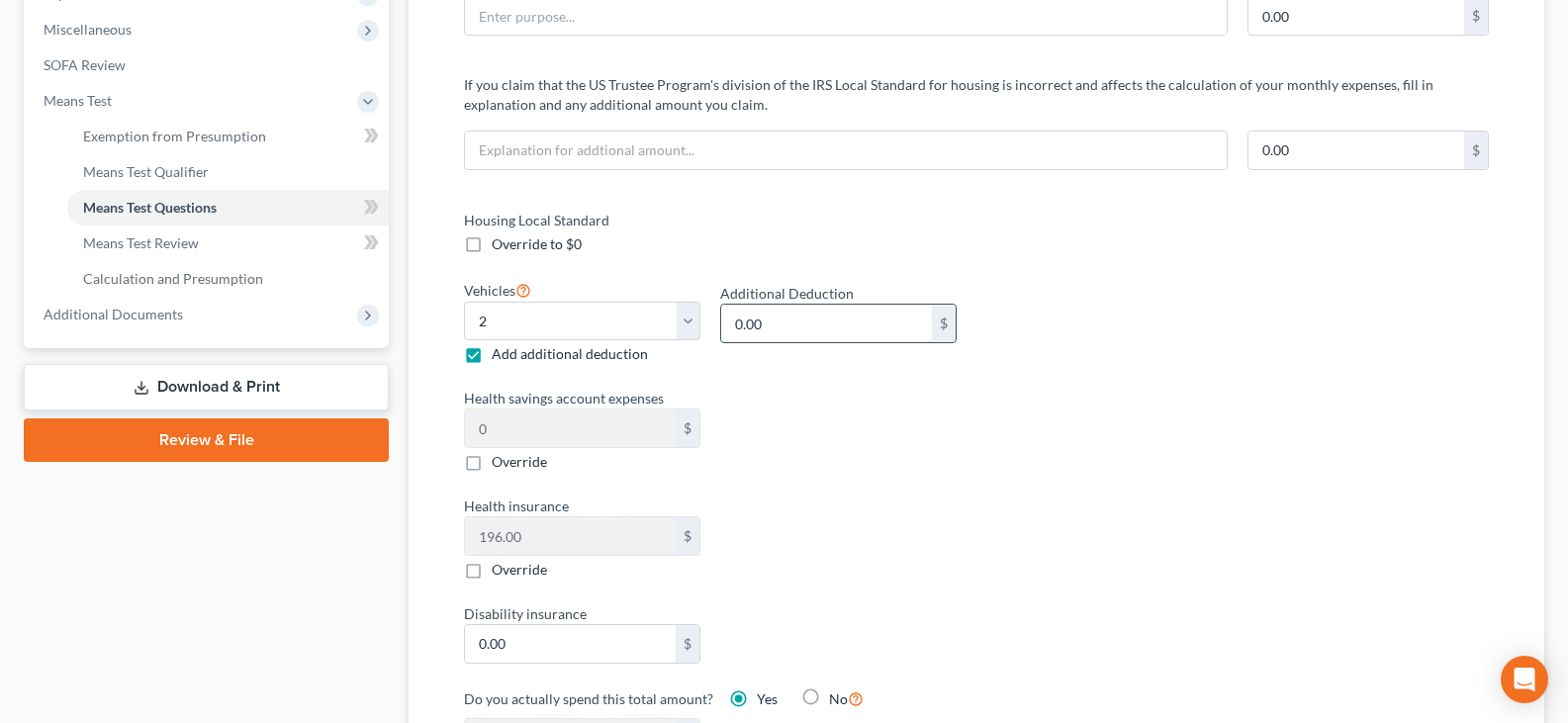click on "0.00" at bounding box center (826, 323) 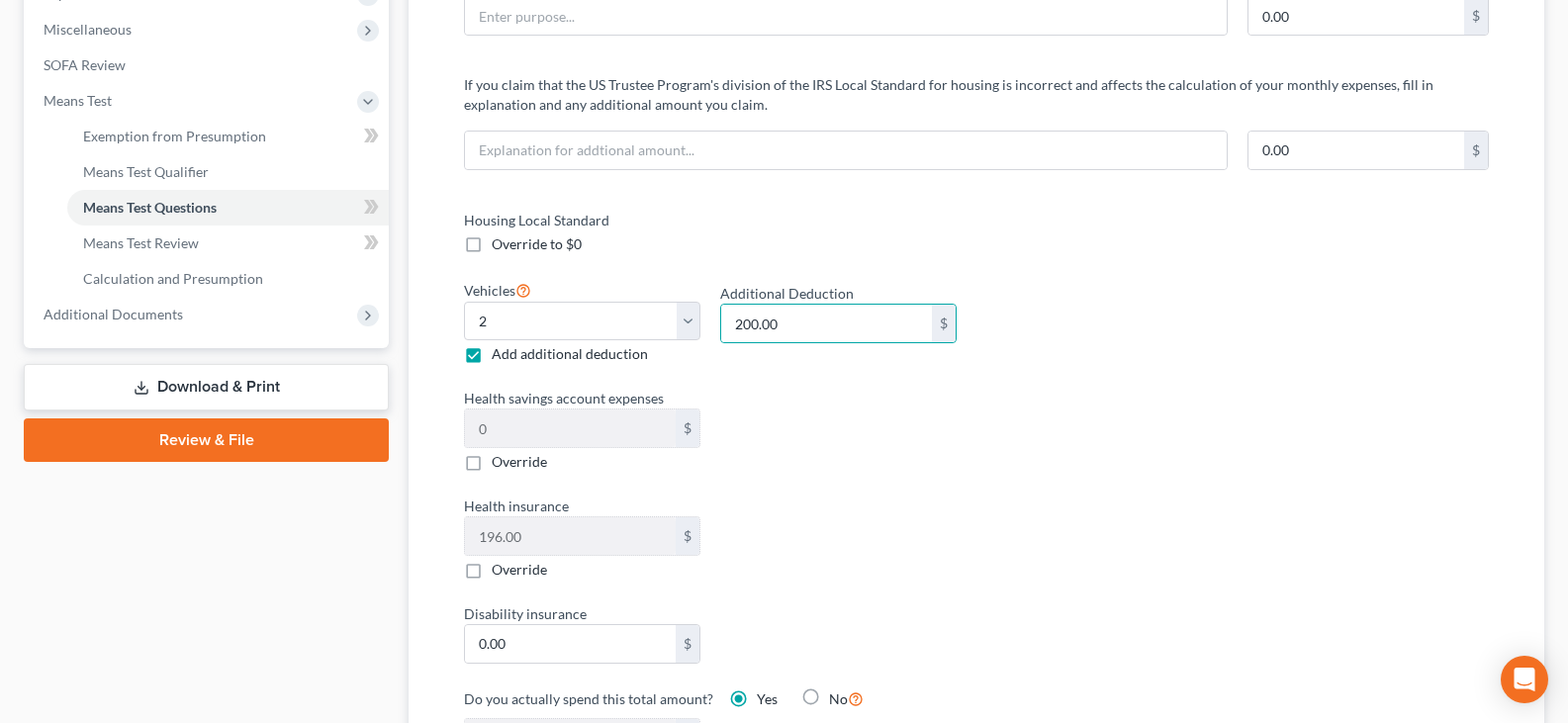 drag, startPoint x: 847, startPoint y: 375, endPoint x: 827, endPoint y: 403, distance: 34.4093 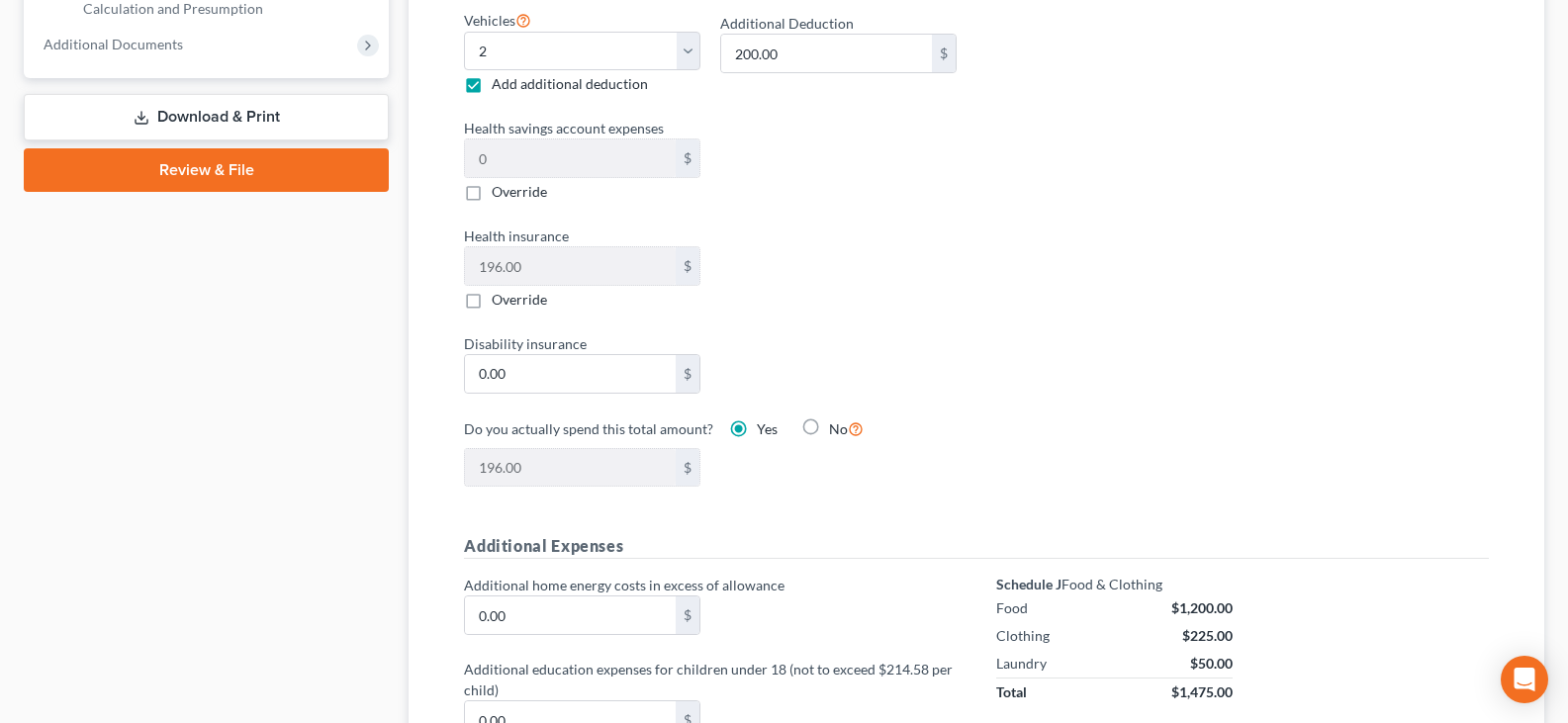 scroll, scrollTop: 989, scrollLeft: 0, axis: vertical 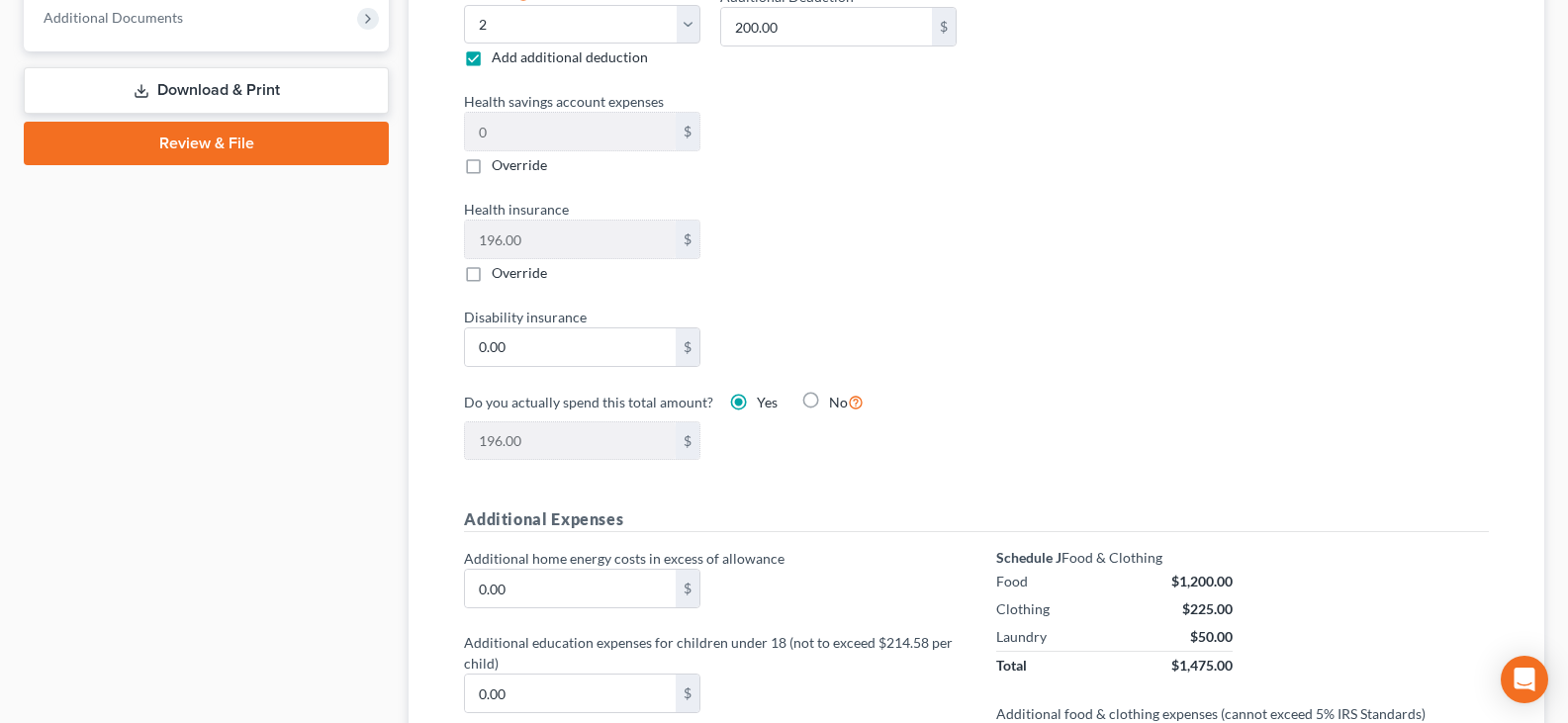 click on "If your spouse is NOT filing with you, list any amount of income reported for your spouse NOT regularly used for household expenses of you and your dependents. State the purpose and amount you are subtracting from income. 0.00 $ 0.00 $ 0.00 $ If you claim that the US Trustee Program's division of the IRS Local Standard for housing is incorrect and affects the calculation of your monthly expenses, fill in explanation and any additional amount you claim. 0.00 $ Housing Local Standard Override to $0 Vehicles  Select 0 1 2 3 4 5 Add additional deduction Additional Deduction 200.00 $ Health savings account expenses 0 $ Override Health insurance 196.00 $ Override Disability insurance 0.00 $ Do you actually spend this total amount? Yes No  196.00 $ Additional Expenses Additional home energy costs in excess of allowance 0.00 $ Additional education expenses for children under 18 (not to exceed $214.58 per child) 0.00 $ Override expenses from Schedules I & J? Yes No Override vehicle ownership deduction? Yes No Yes No $" at bounding box center [976, 241] 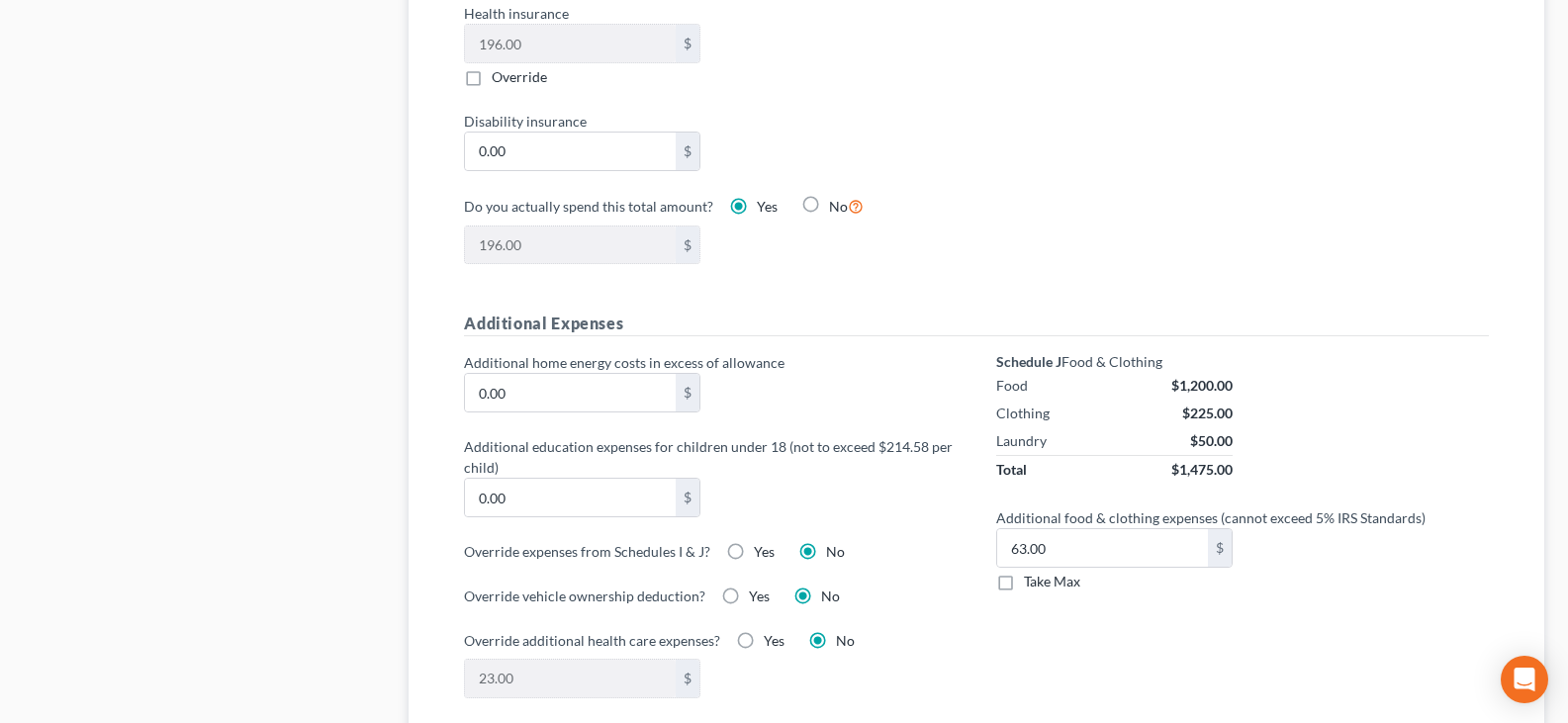 scroll, scrollTop: 1187, scrollLeft: 0, axis: vertical 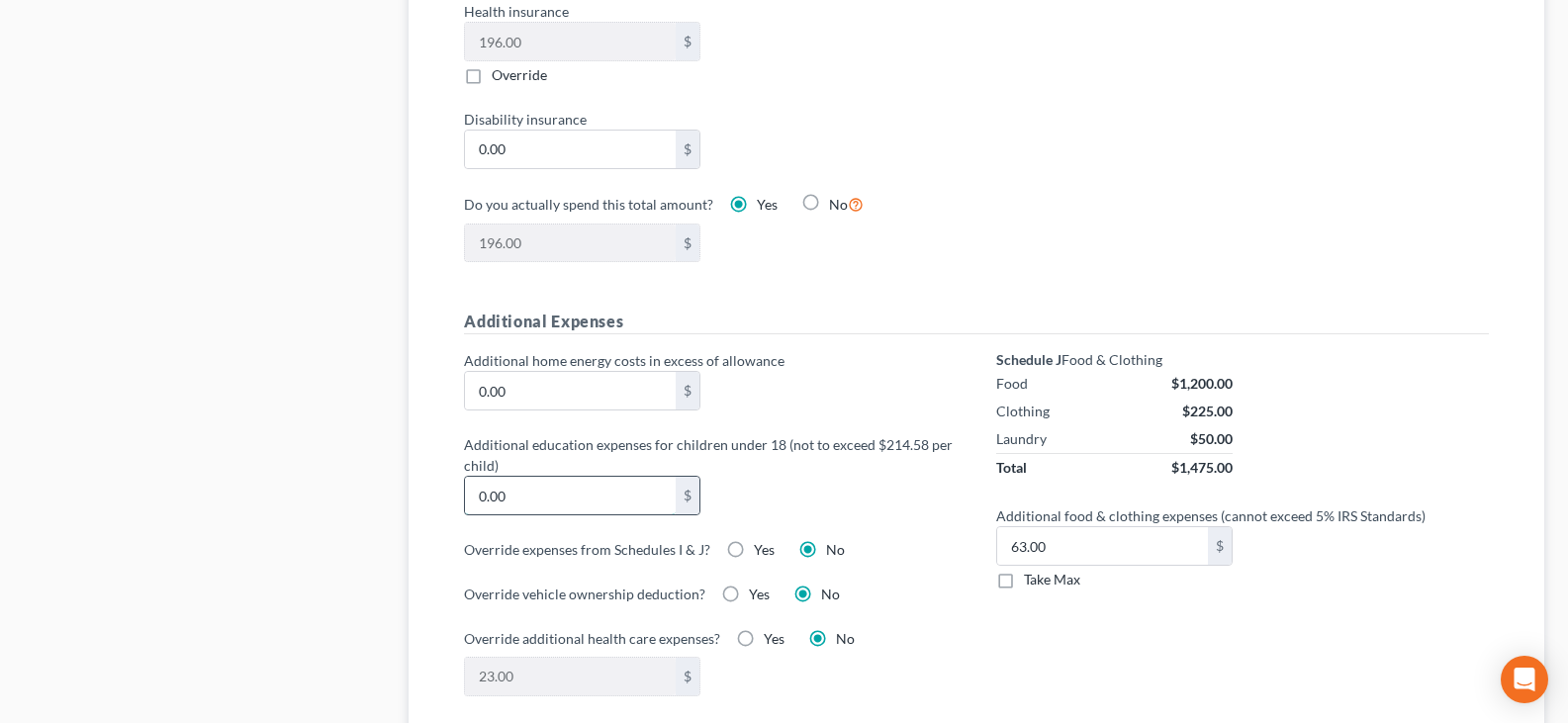 click on "0.00" at bounding box center (570, 496) 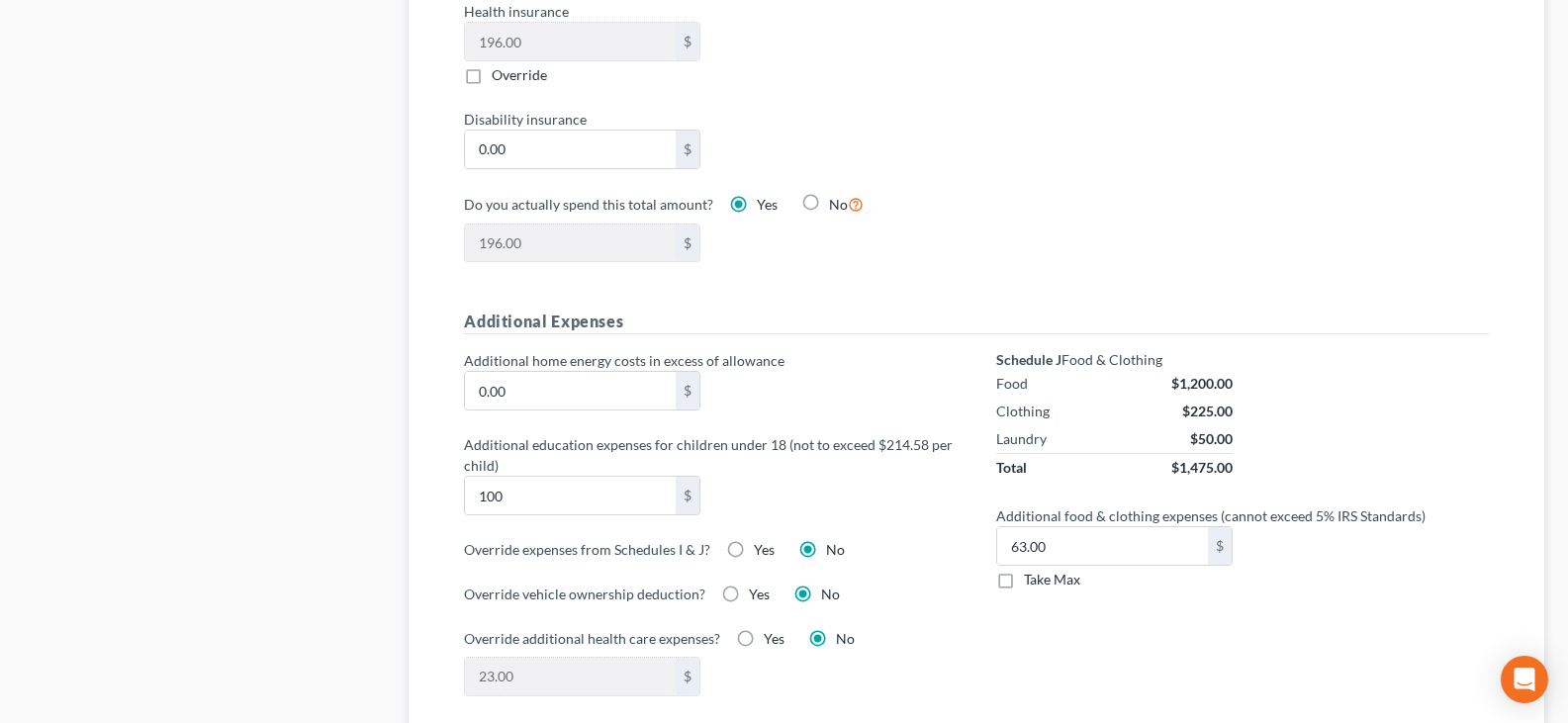 click on "Additional education expenses for children under 18 (not to exceed $214.58 per child) 100 $" at bounding box center [710, 475] 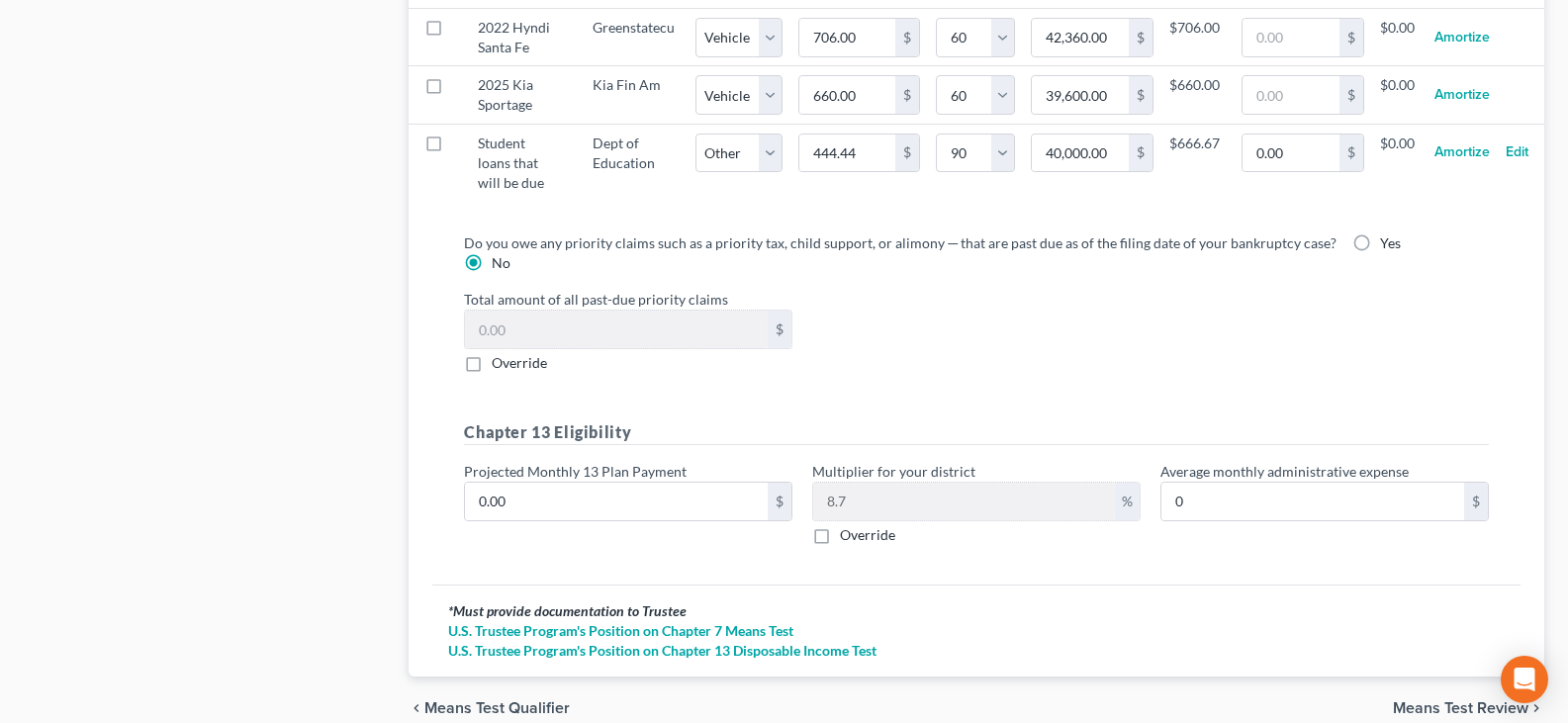 scroll, scrollTop: 2214, scrollLeft: 0, axis: vertical 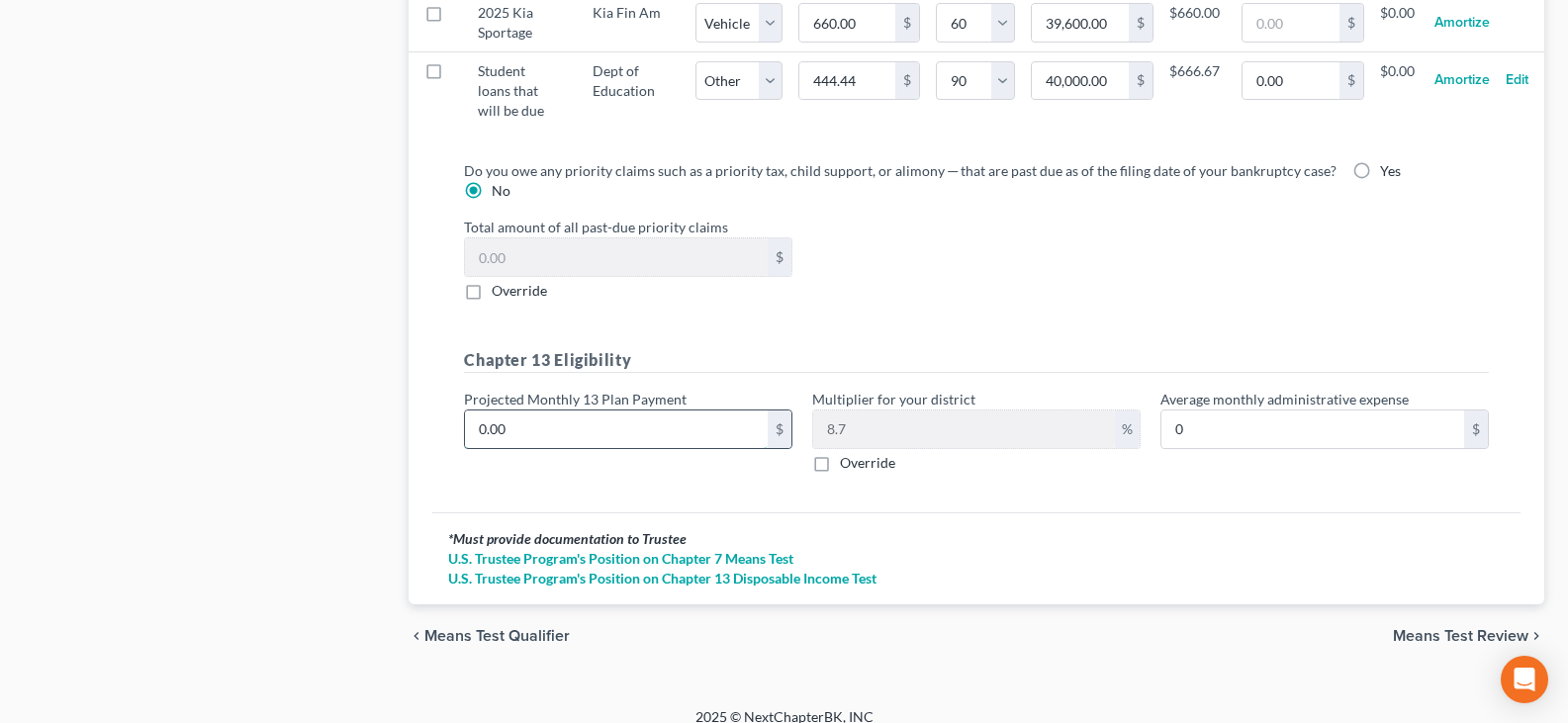 click on "0.00" at bounding box center (616, 429) 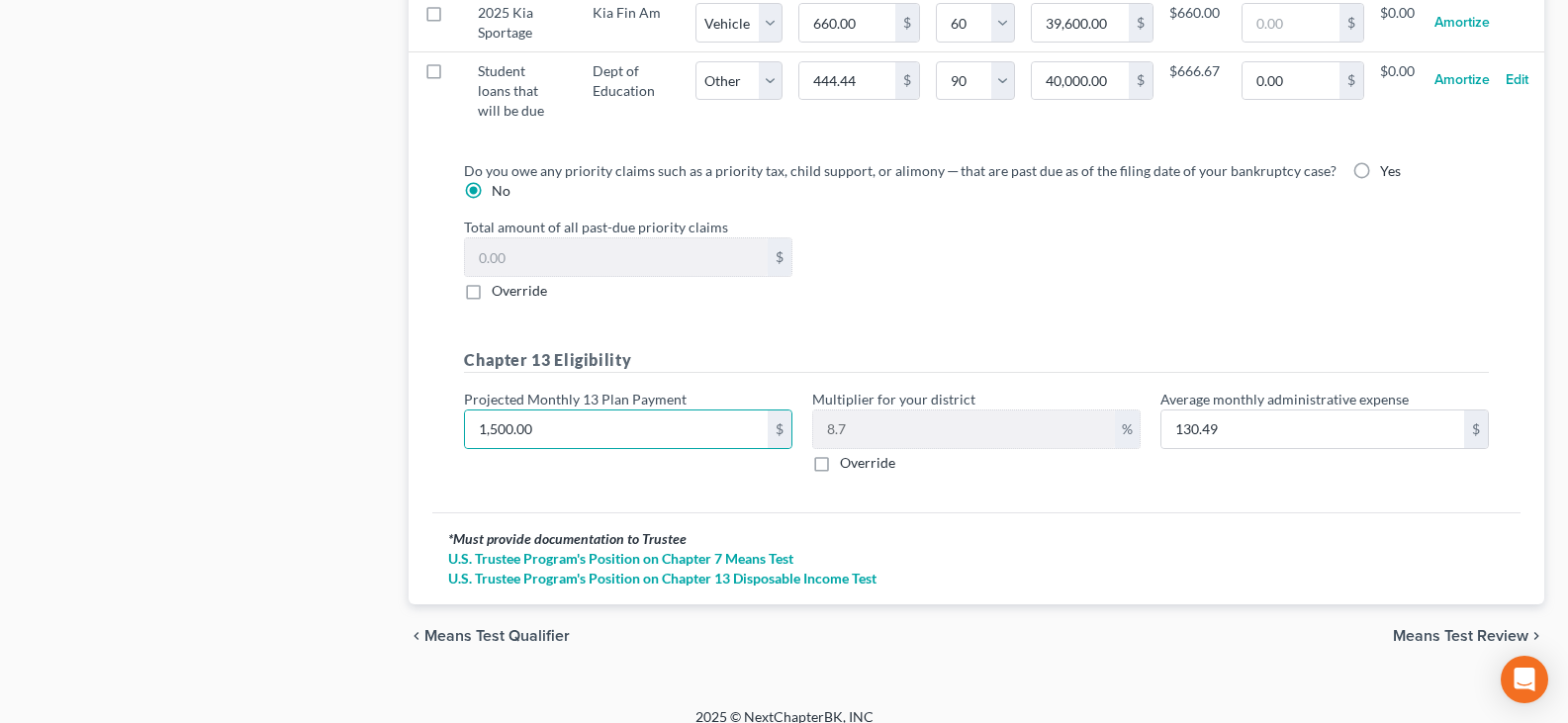 click on "Chapter 13 Eligibility Projected Monthly 13 Plan Payment 1,500.00 $ Multiplier for your district 8.7 % Override Average monthly administrative expense 130.49 $" at bounding box center (976, 418) 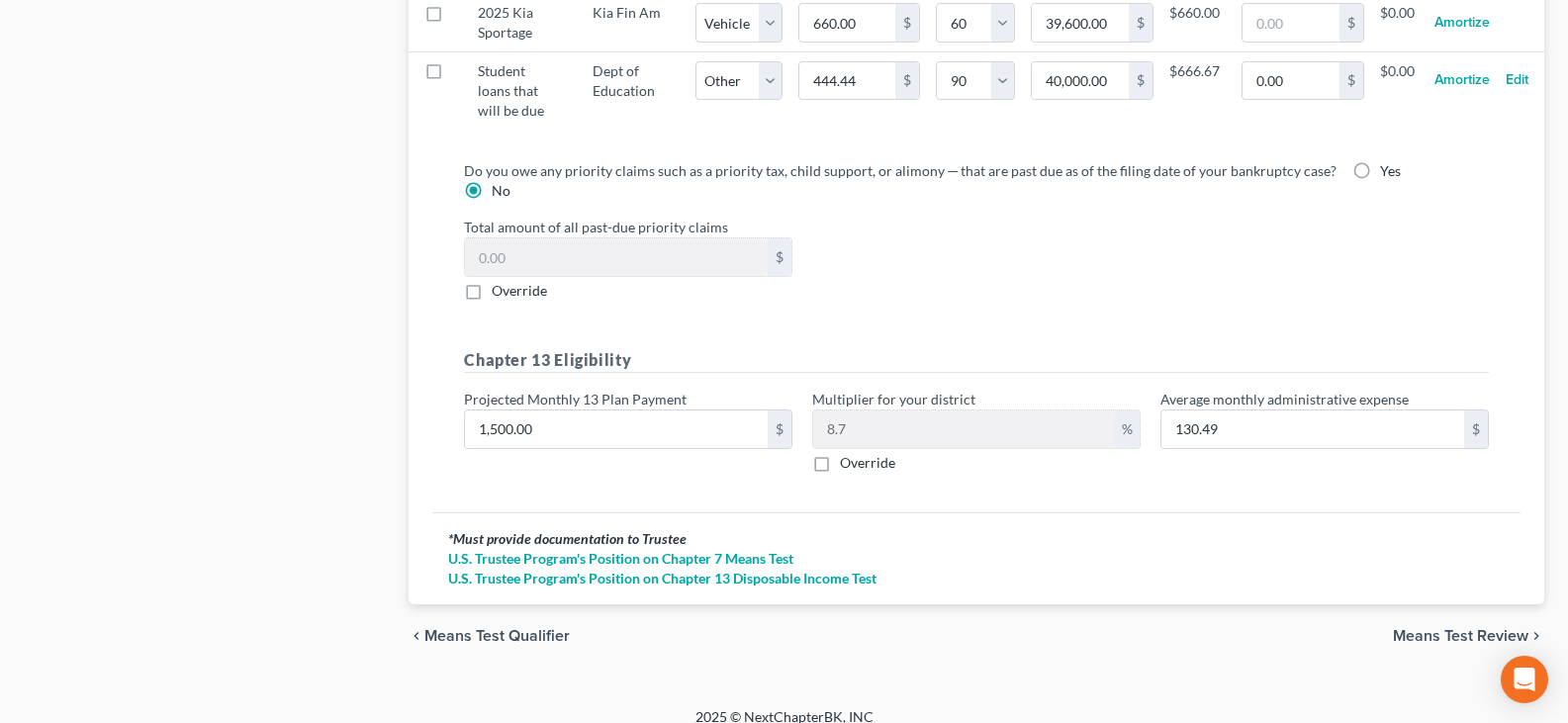 click on "Means Test Review" at bounding box center [1460, 636] 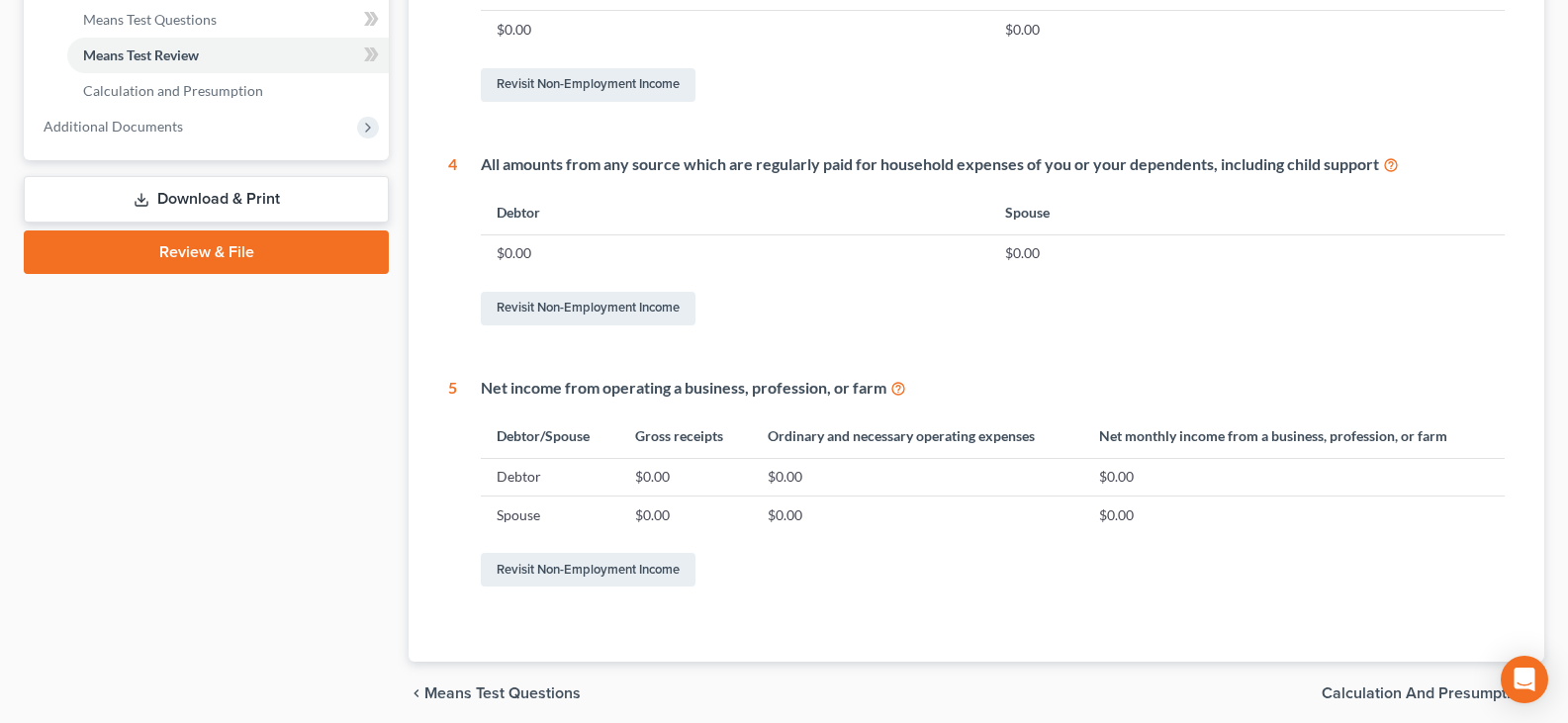 scroll, scrollTop: 957, scrollLeft: 0, axis: vertical 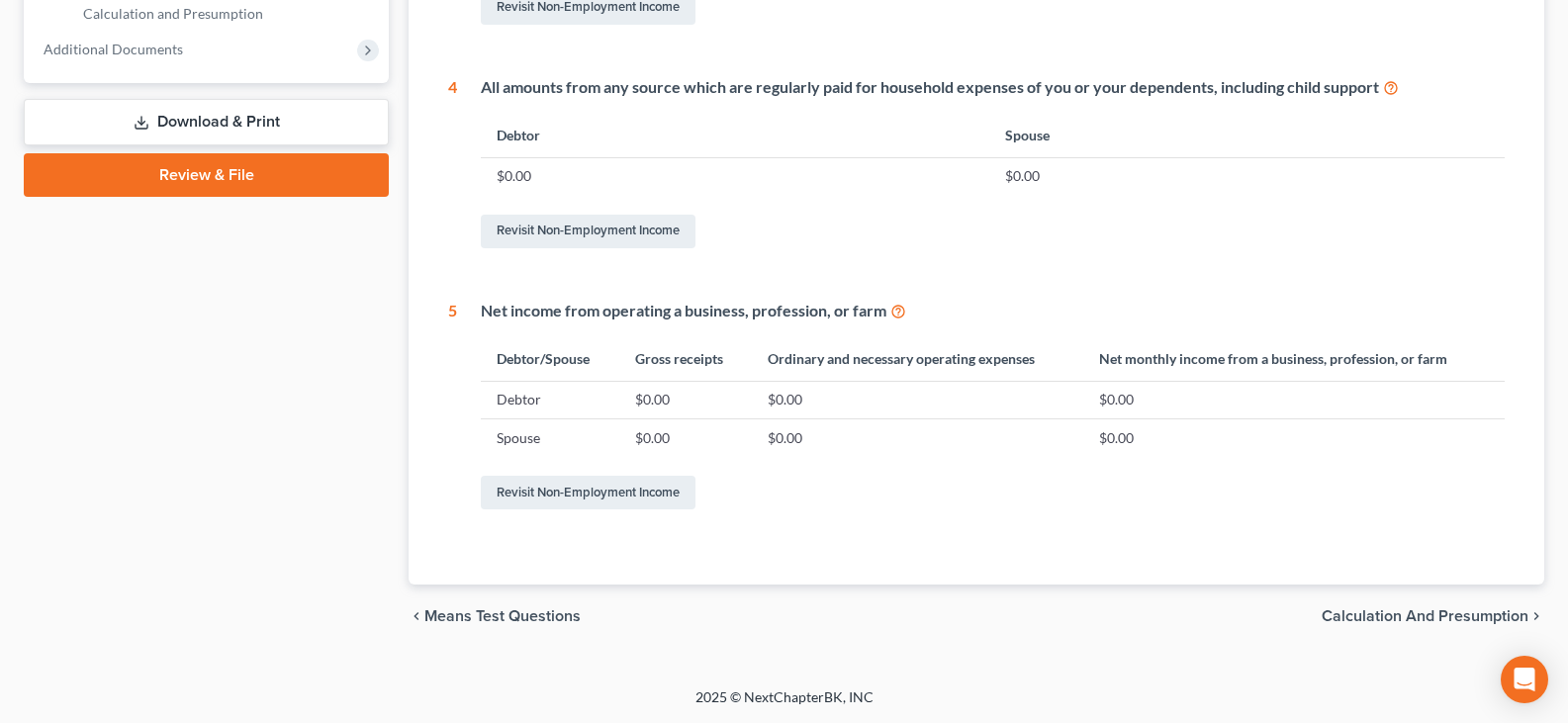 click on "Calculation and Presumption" at bounding box center [1425, 616] 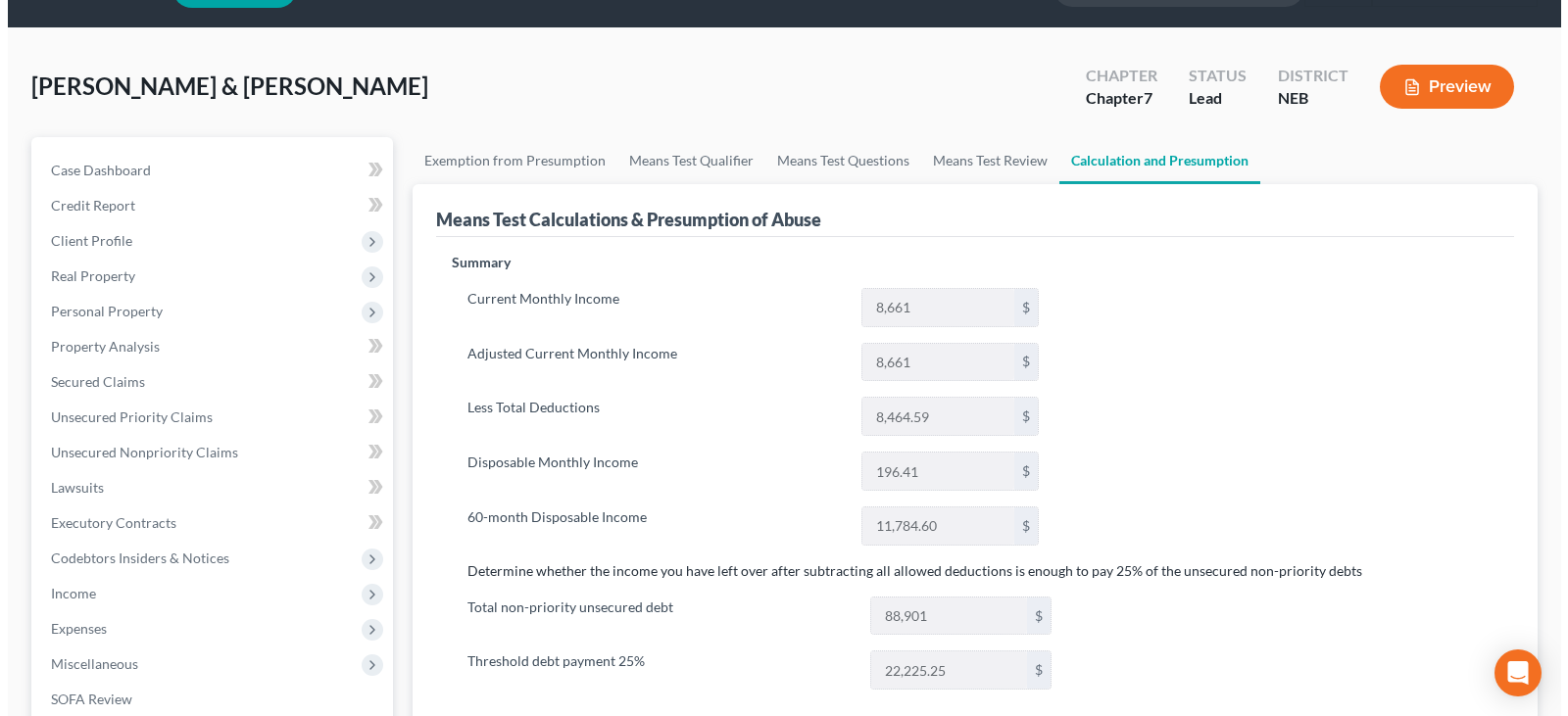 scroll, scrollTop: 0, scrollLeft: 0, axis: both 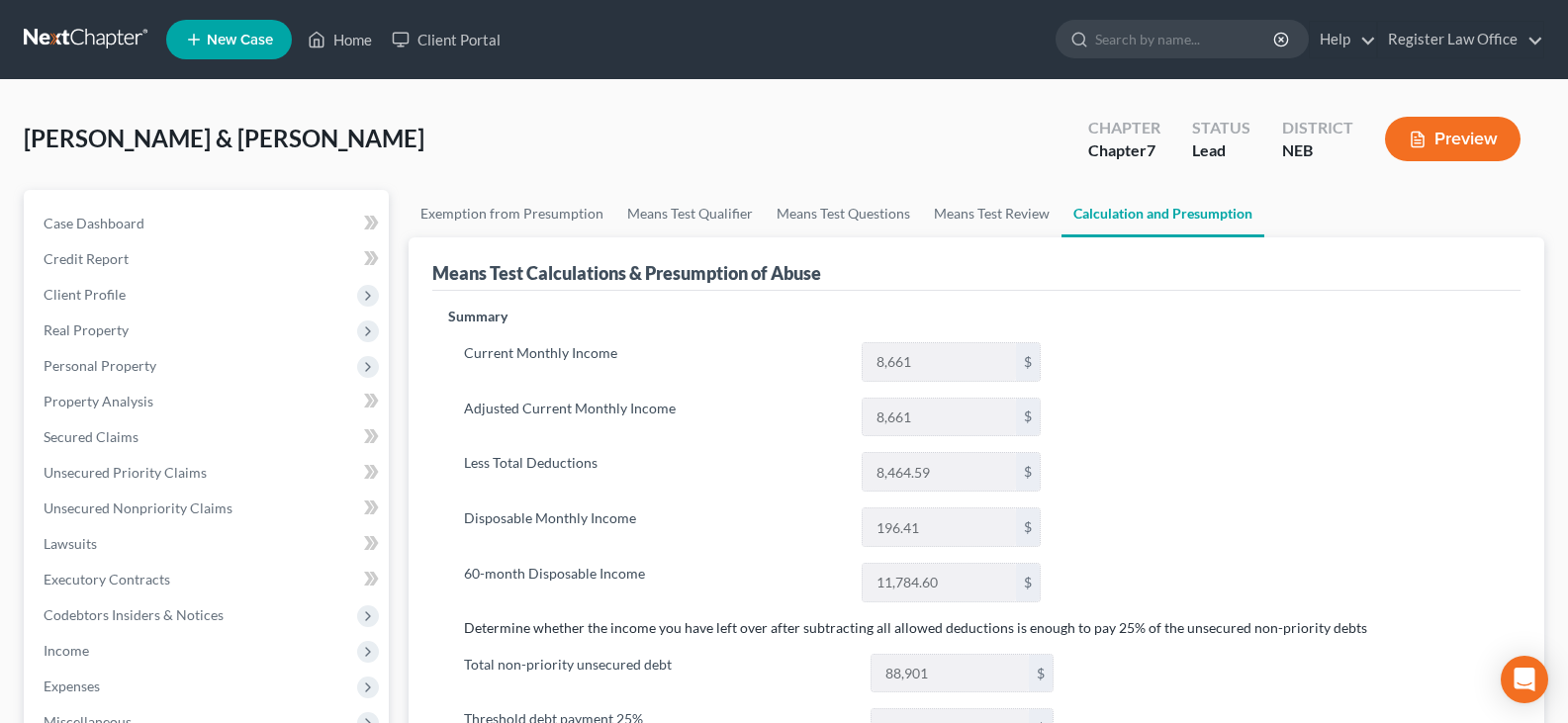 click on "Preview" at bounding box center (1452, 138) 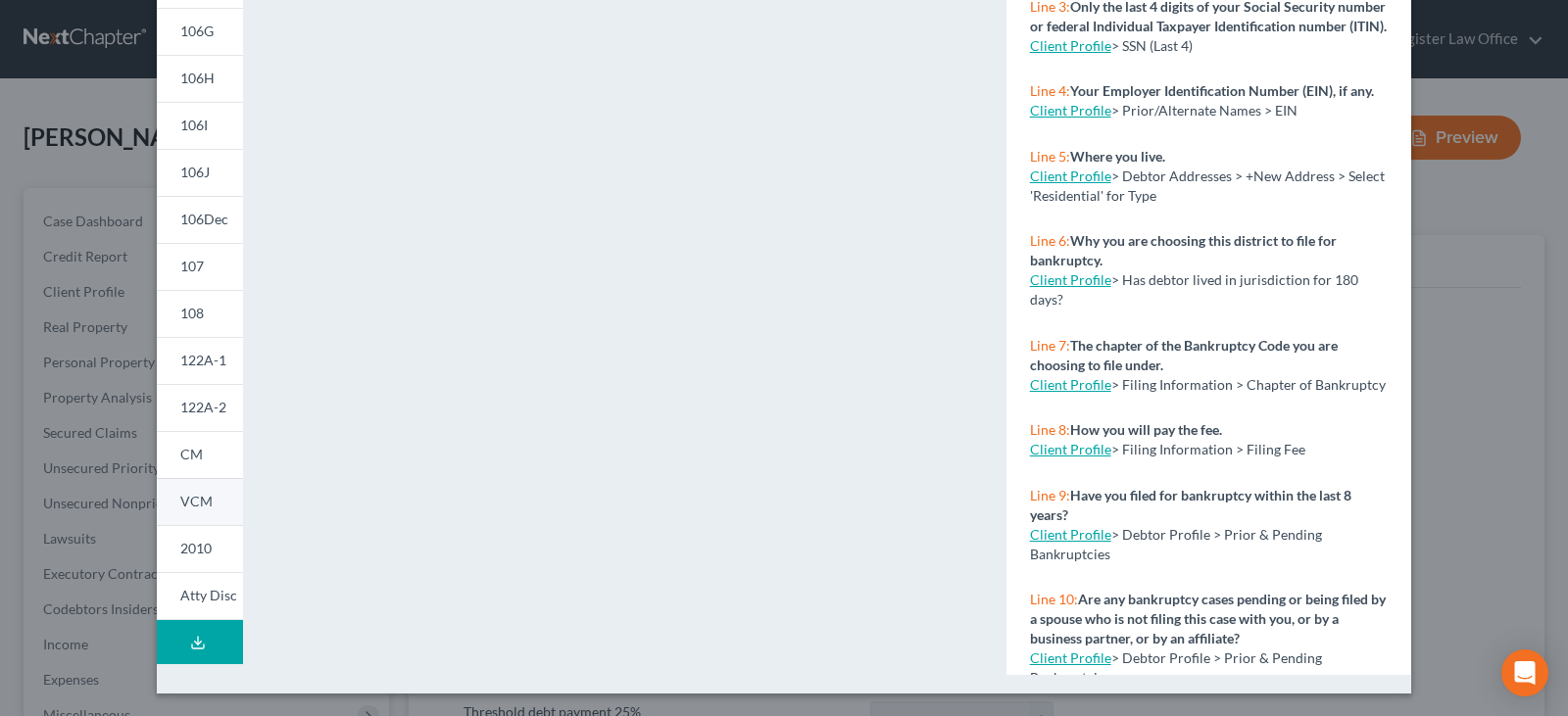 scroll, scrollTop: 389, scrollLeft: 0, axis: vertical 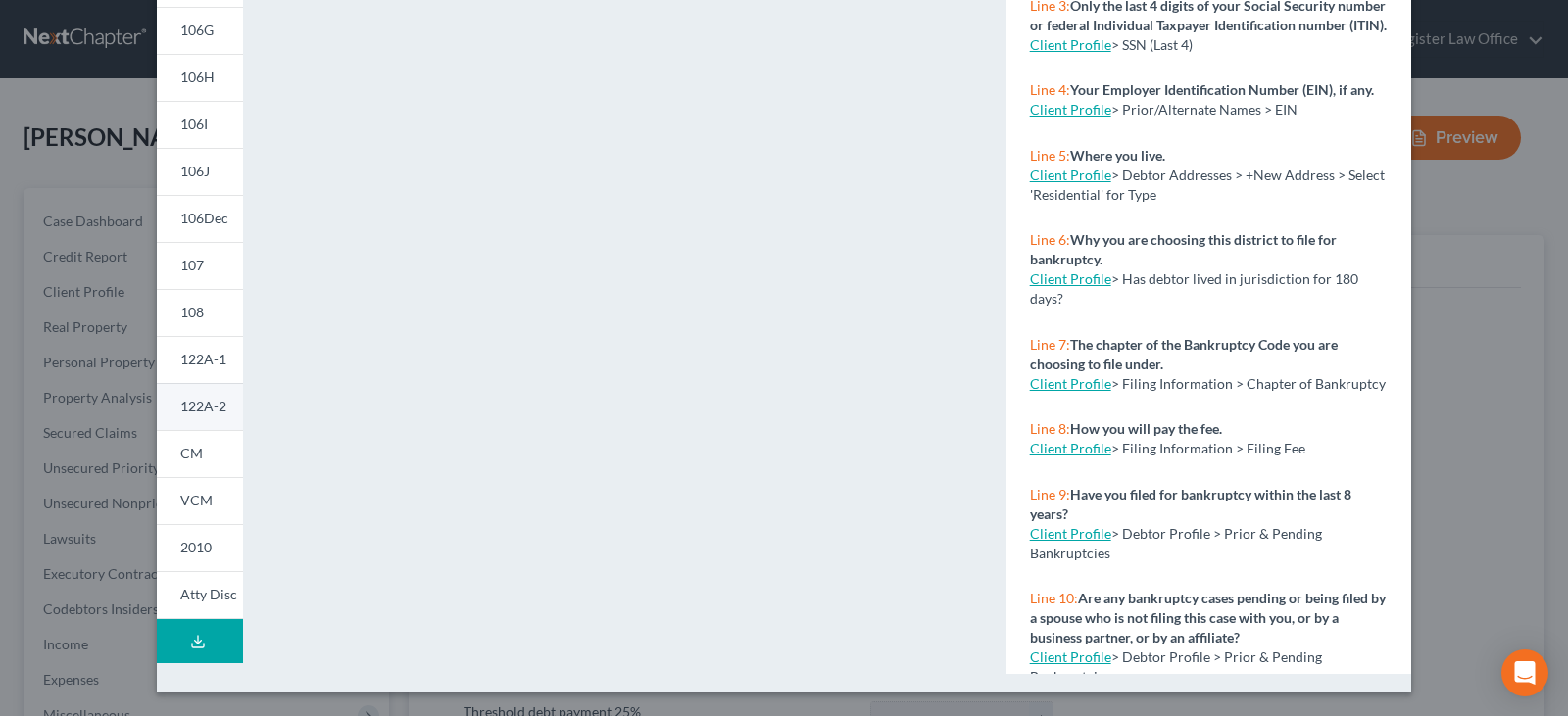 click on "122A-2" at bounding box center (203, 406) 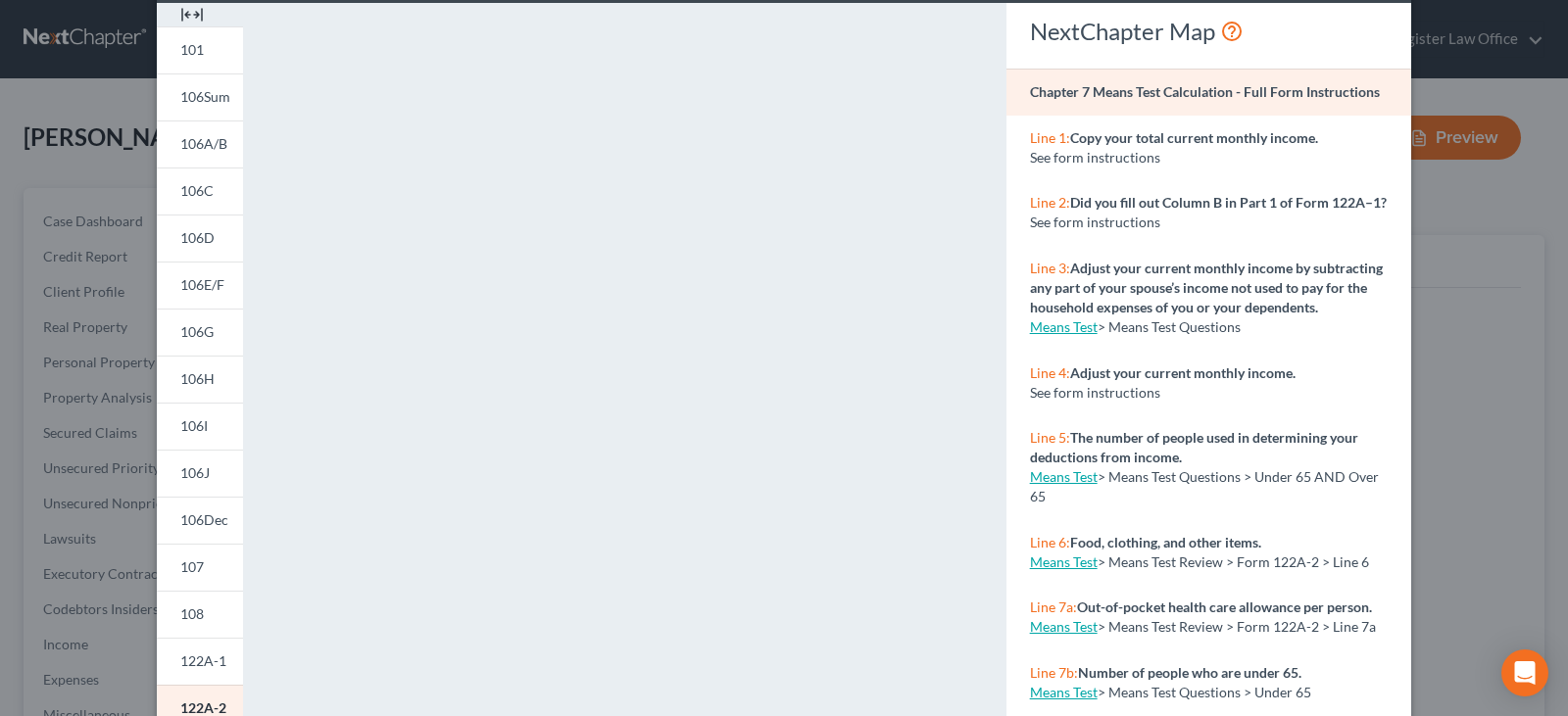 scroll, scrollTop: 294, scrollLeft: 0, axis: vertical 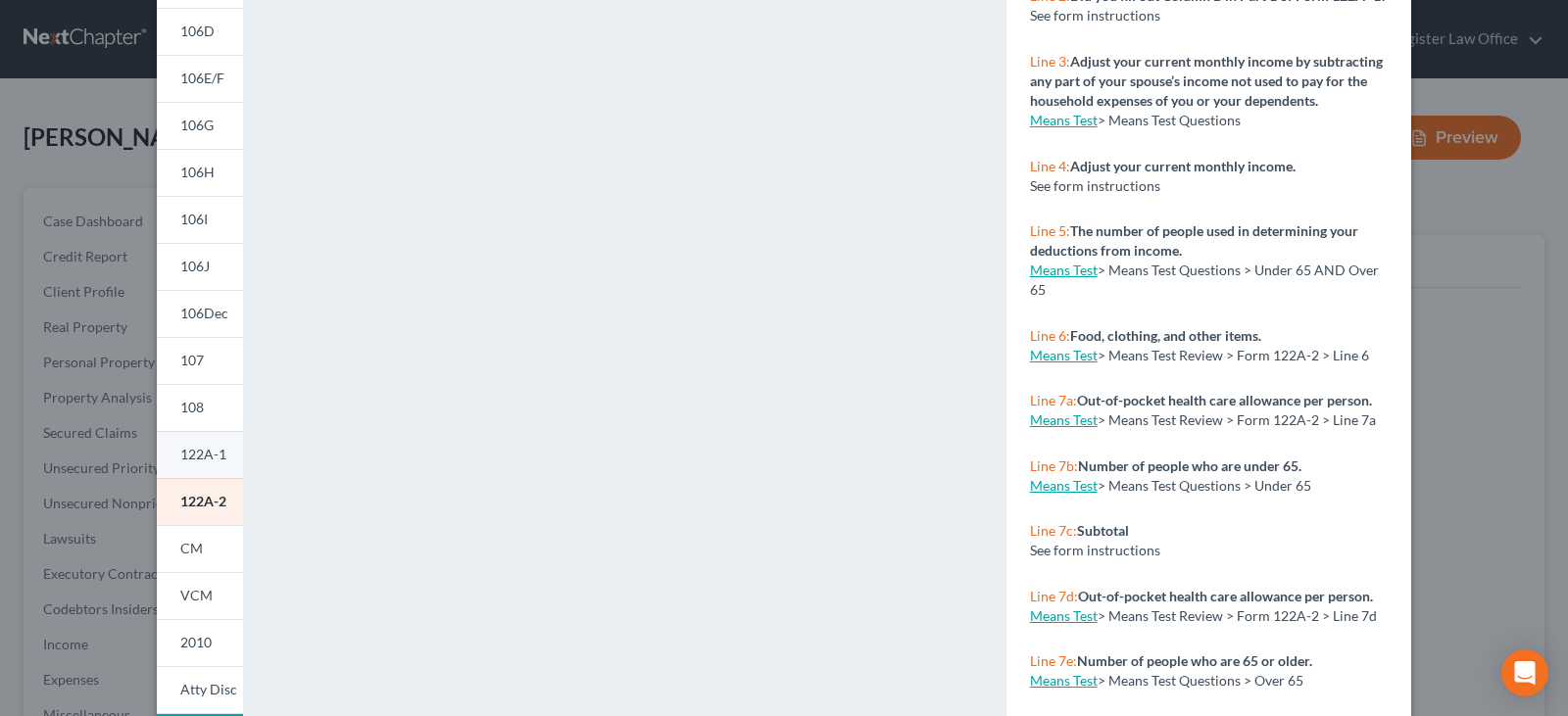 click on "122A-1" at bounding box center [203, 453] 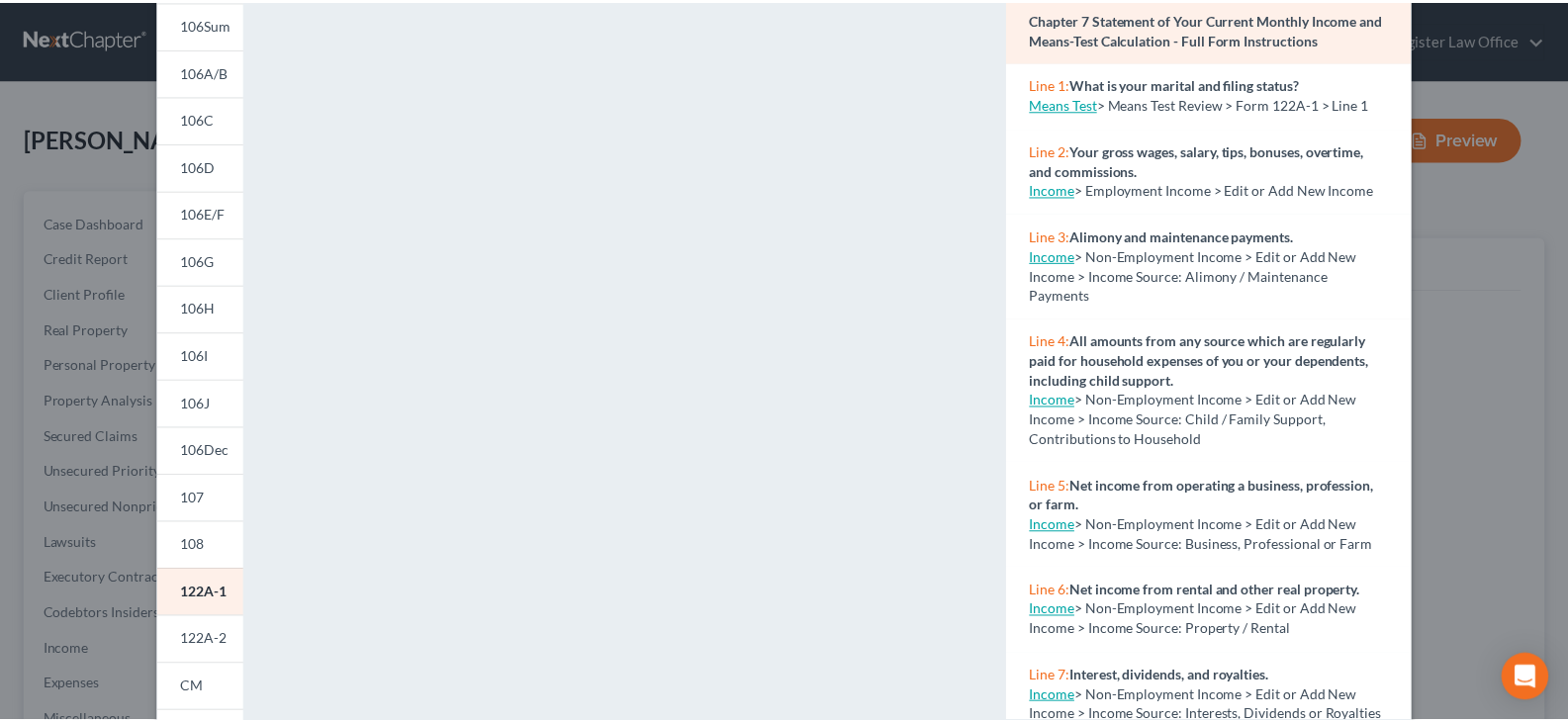 scroll, scrollTop: 0, scrollLeft: 0, axis: both 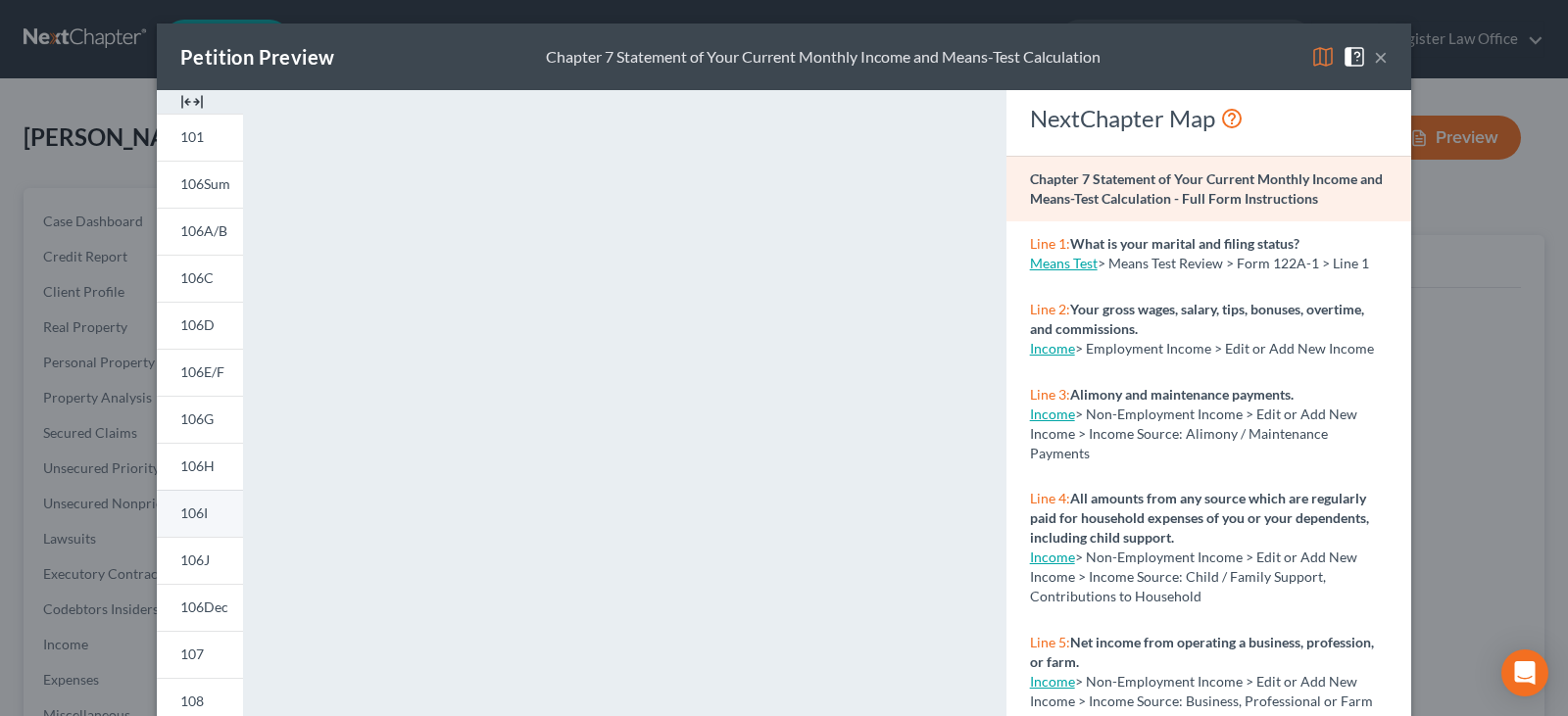 click on "106I" at bounding box center (194, 512) 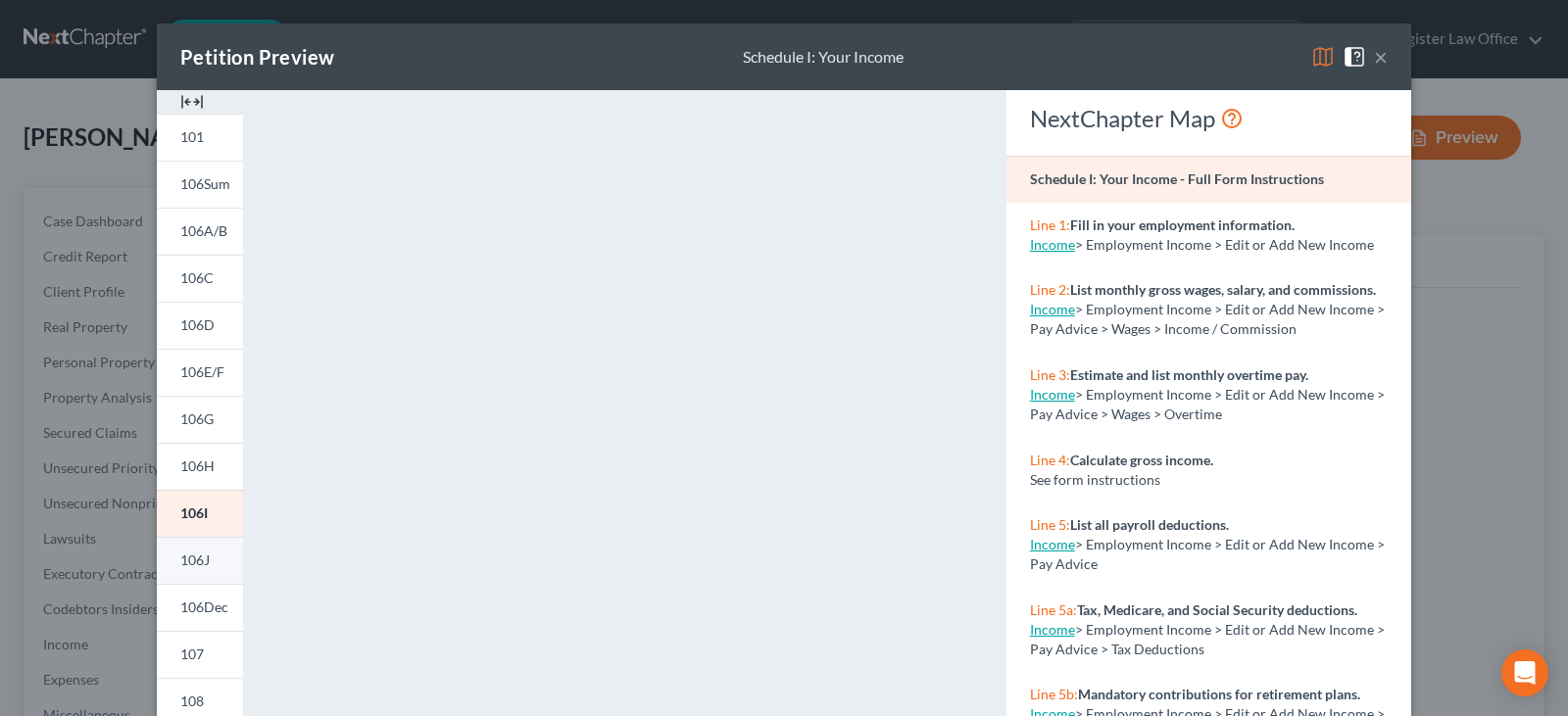 click on "106J" at bounding box center (195, 559) 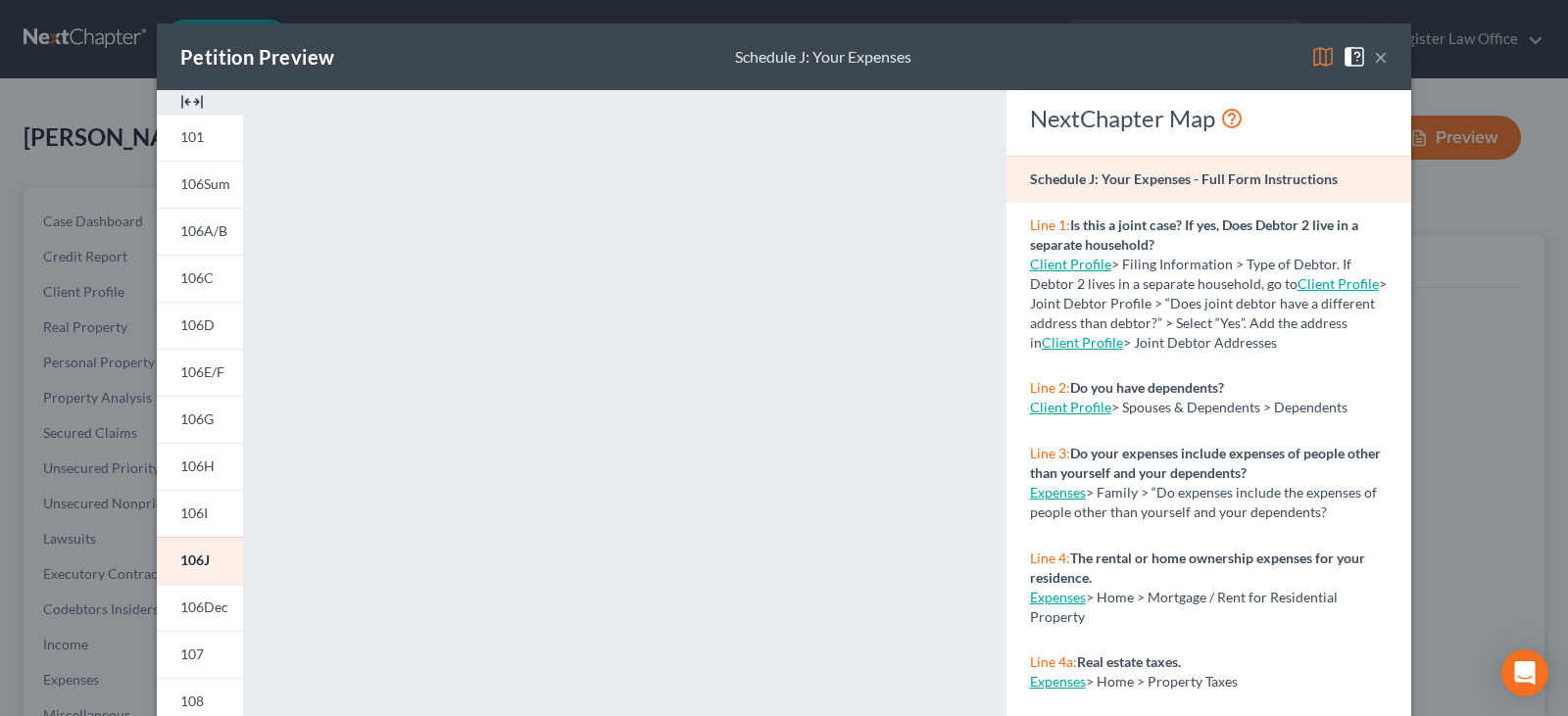 click on "×" at bounding box center (1381, 57) 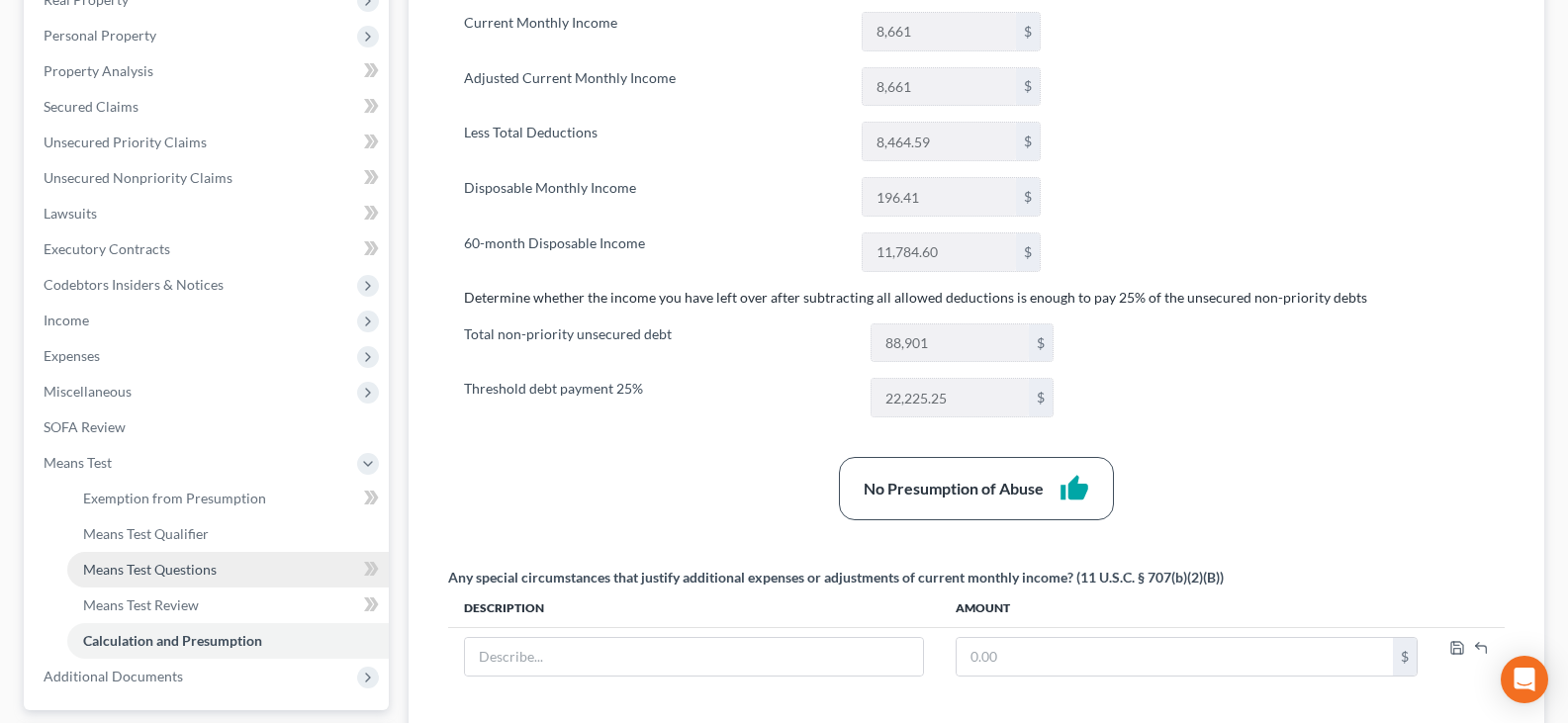 scroll, scrollTop: 111, scrollLeft: 0, axis: vertical 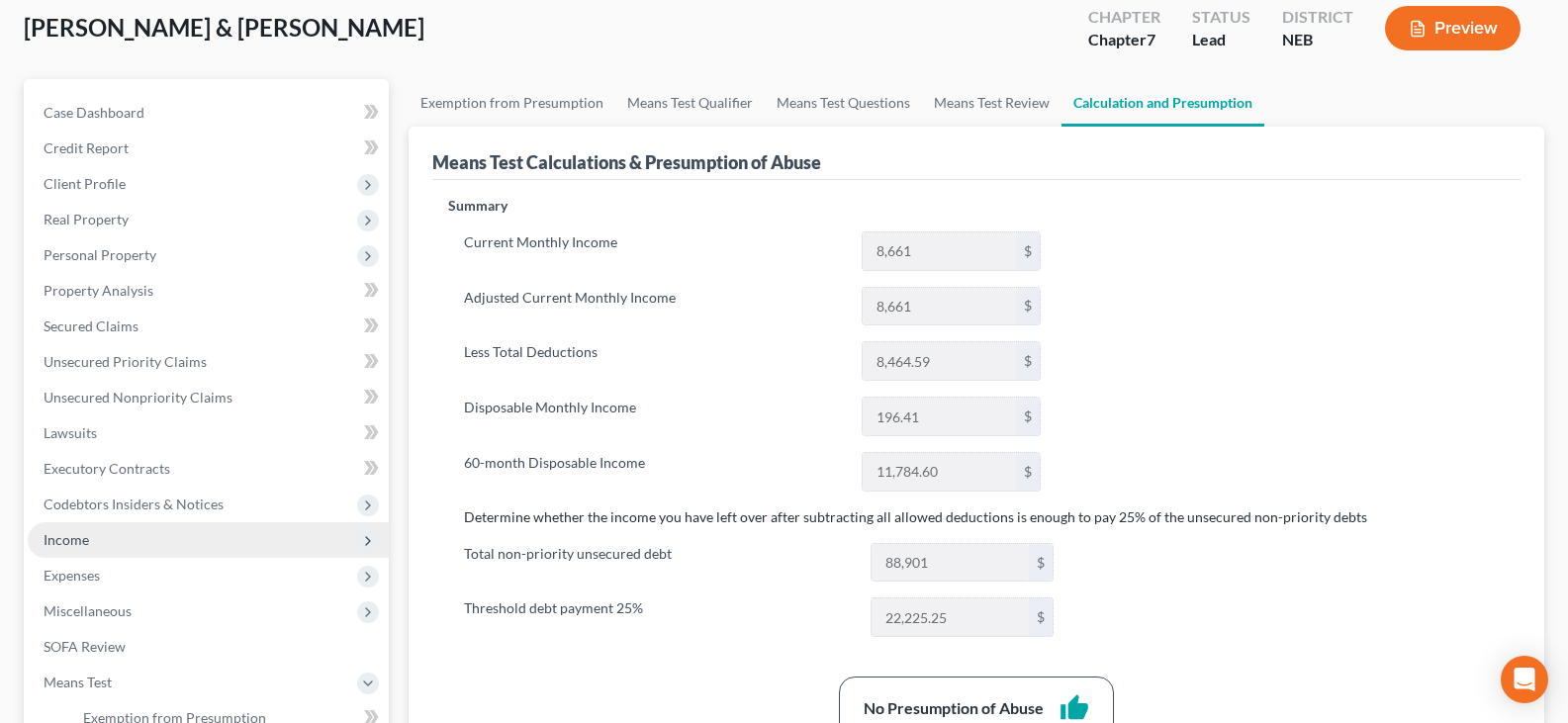click on "Income" at bounding box center [208, 540] 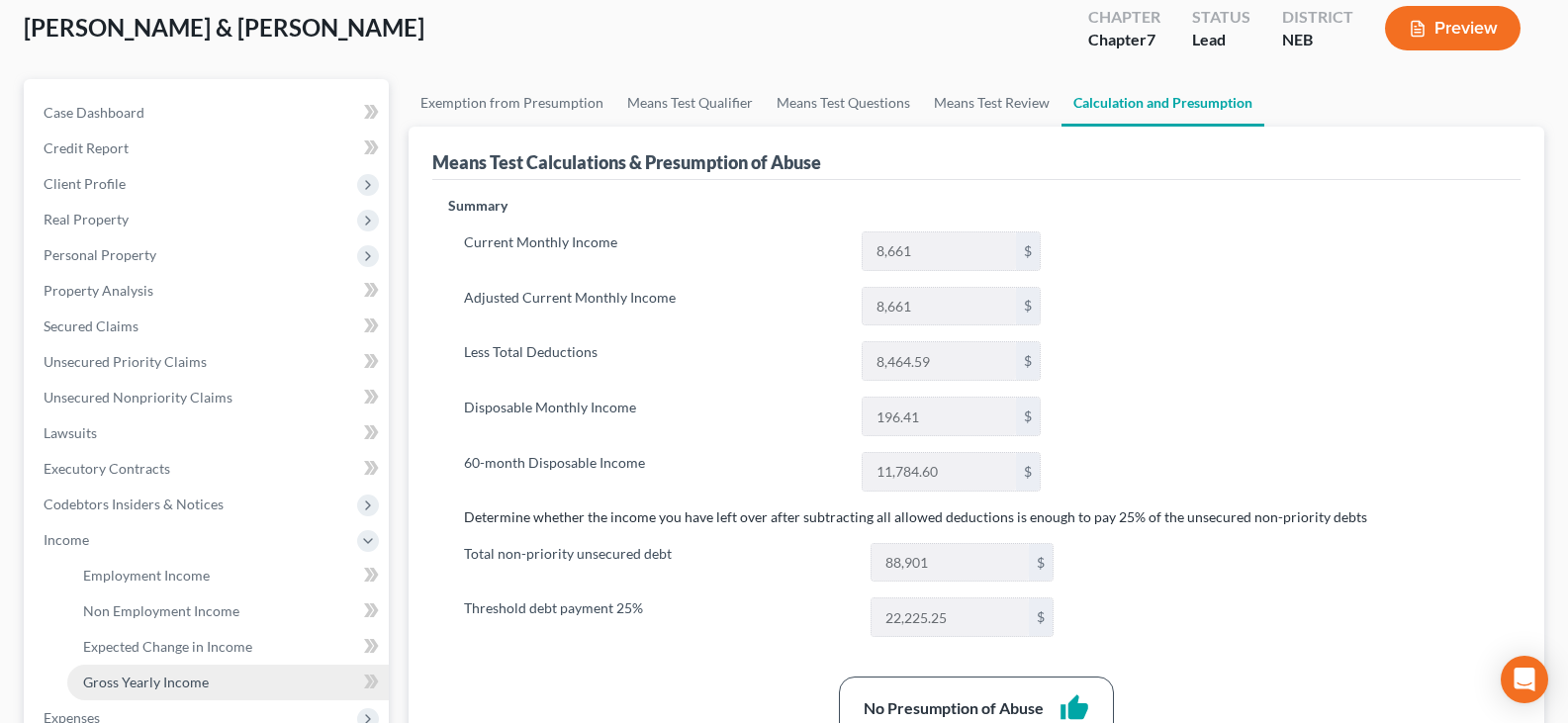 click on "Gross Yearly Income" at bounding box center (145, 681) 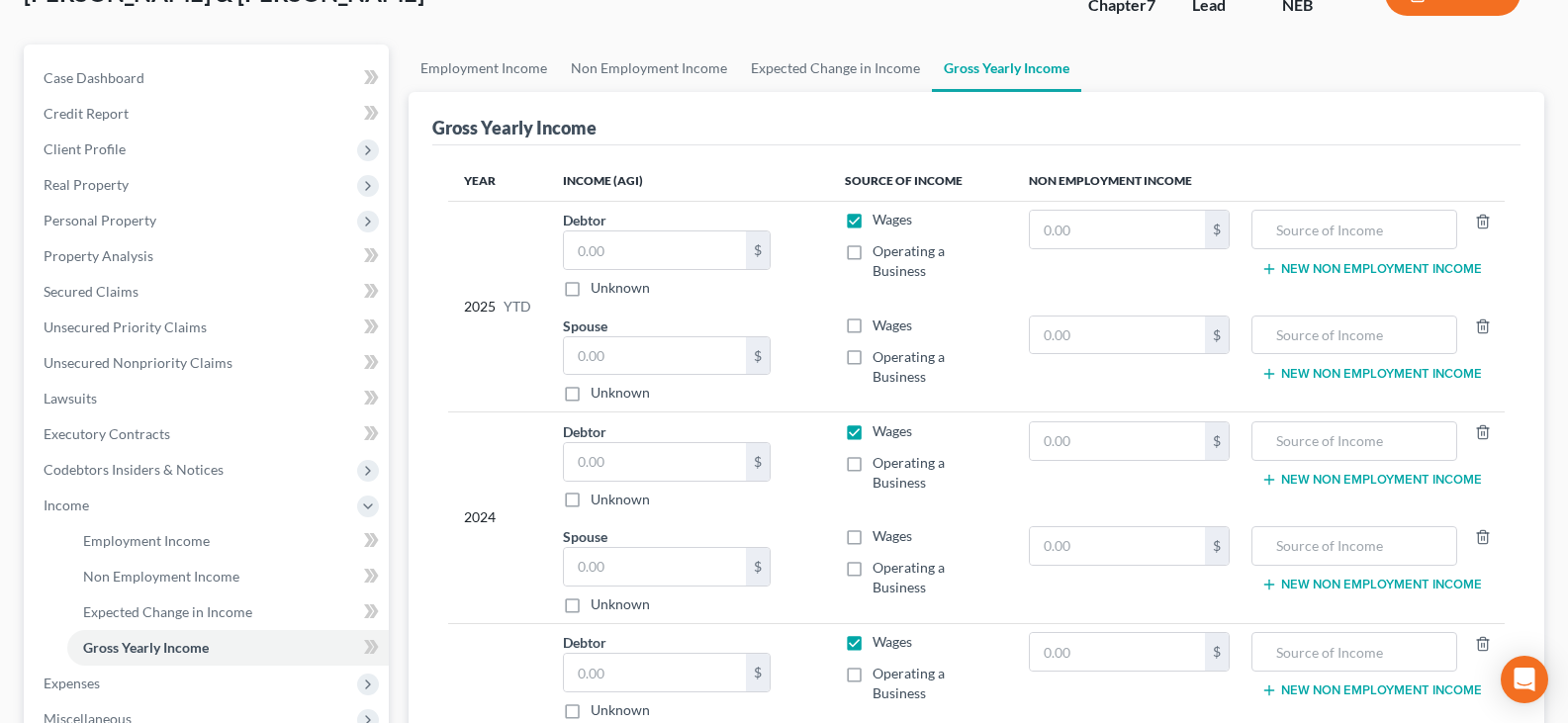 scroll, scrollTop: 99, scrollLeft: 0, axis: vertical 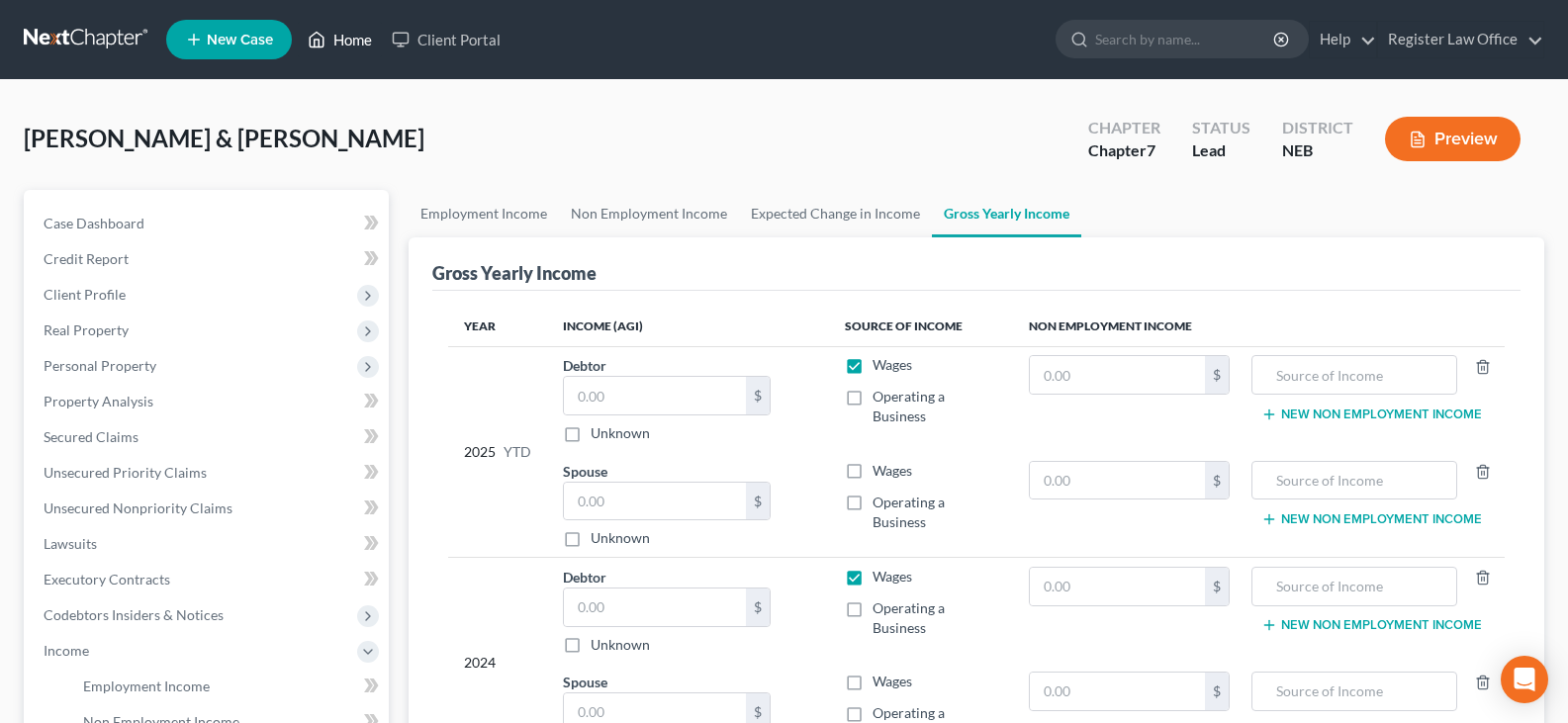 click on "Home" at bounding box center [339, 40] 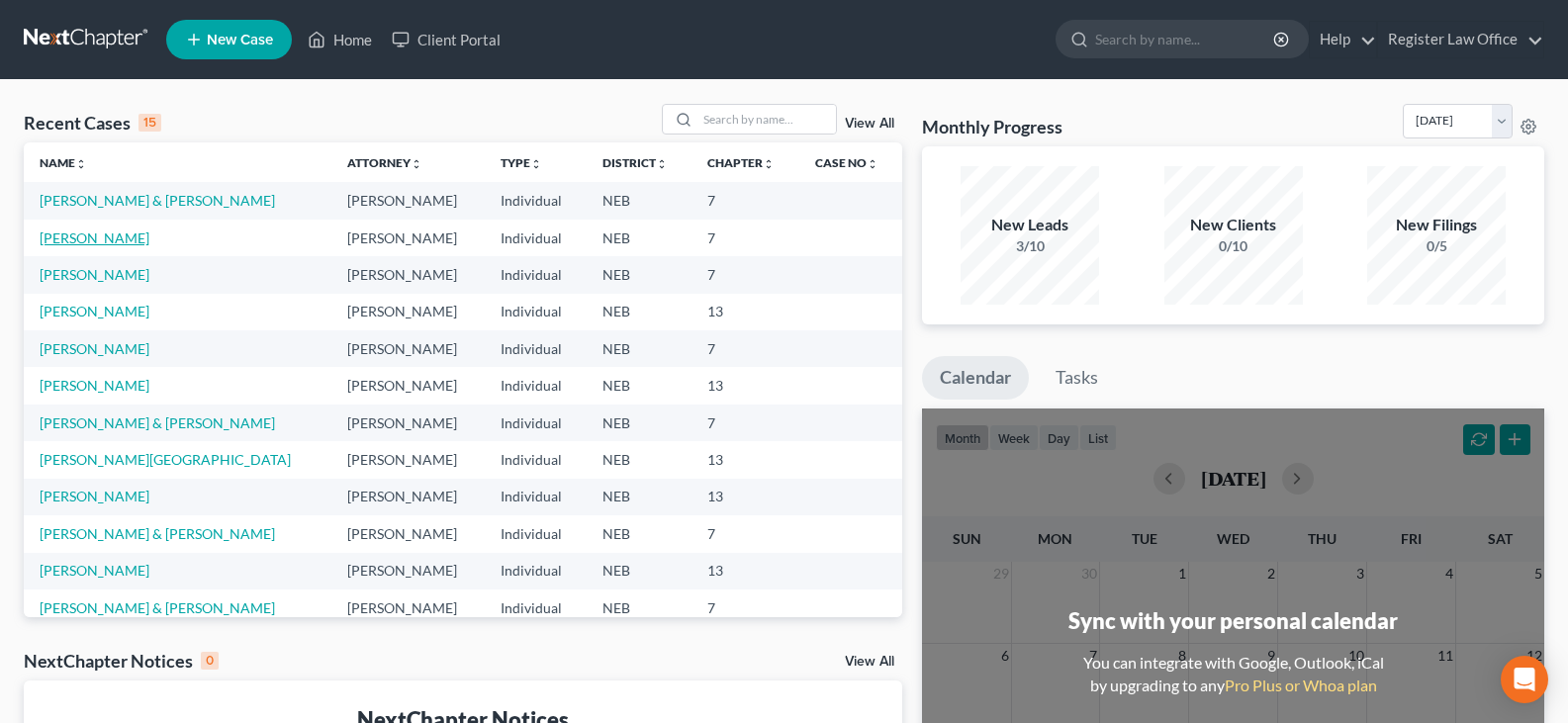 click on "[PERSON_NAME]" at bounding box center (94, 237) 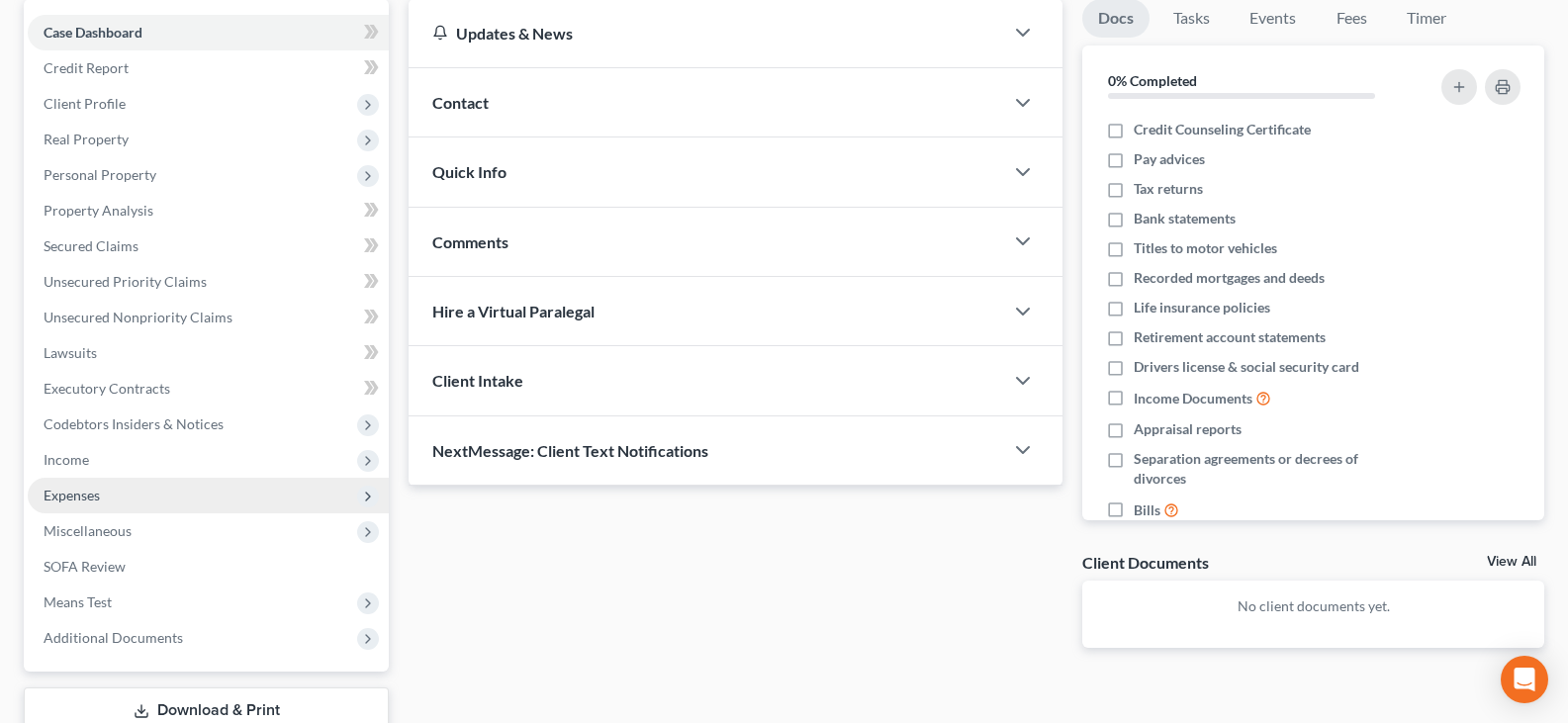 scroll, scrollTop: 198, scrollLeft: 0, axis: vertical 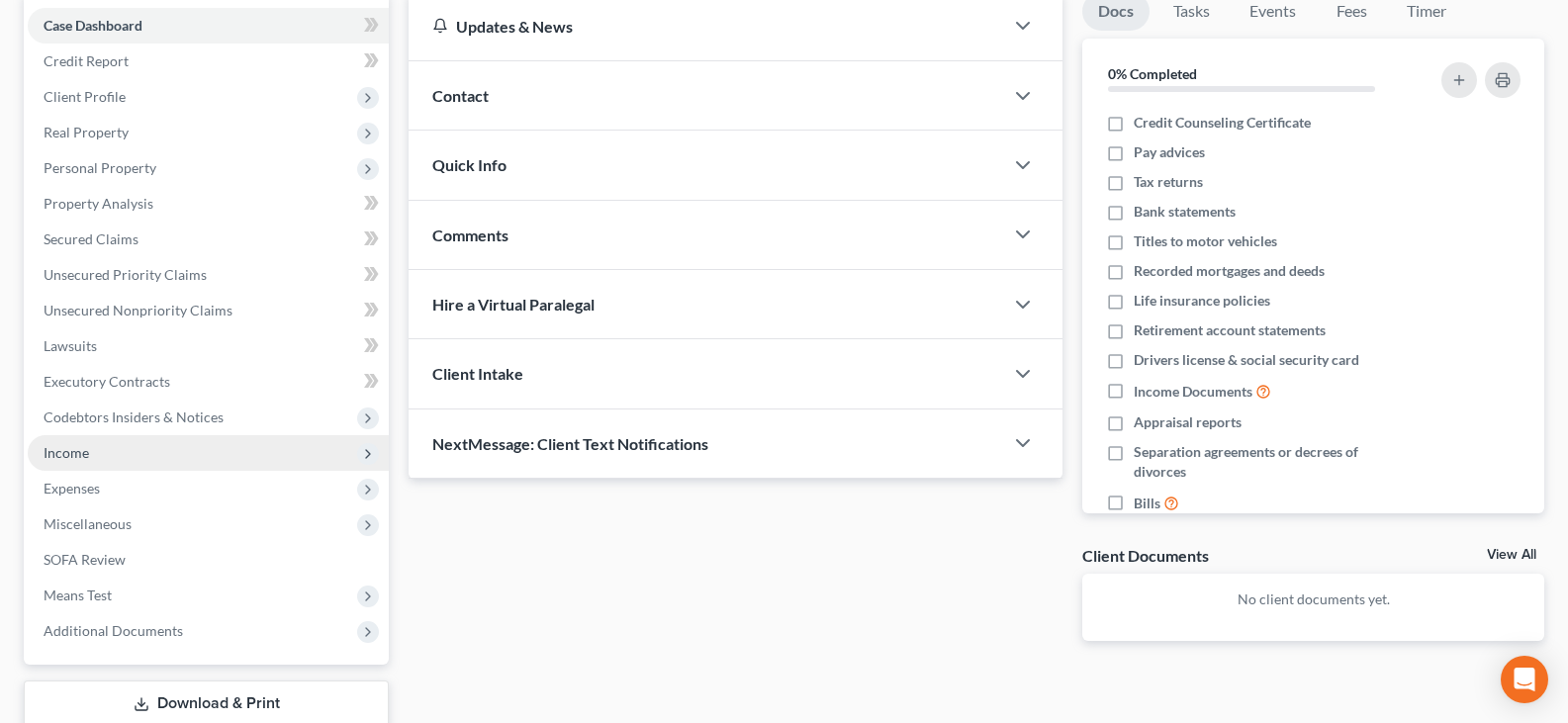 click on "Income" at bounding box center [208, 453] 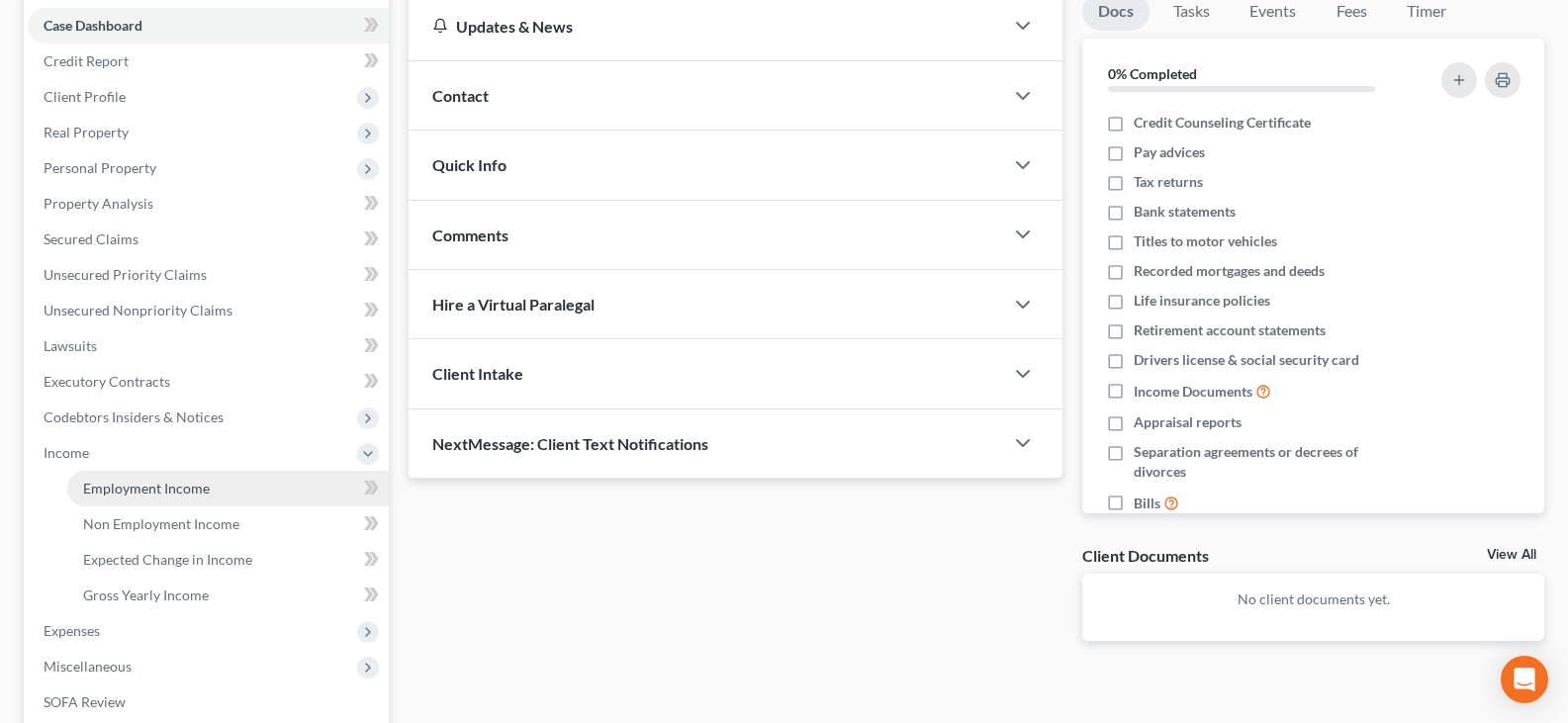 click on "Employment Income" at bounding box center (146, 488) 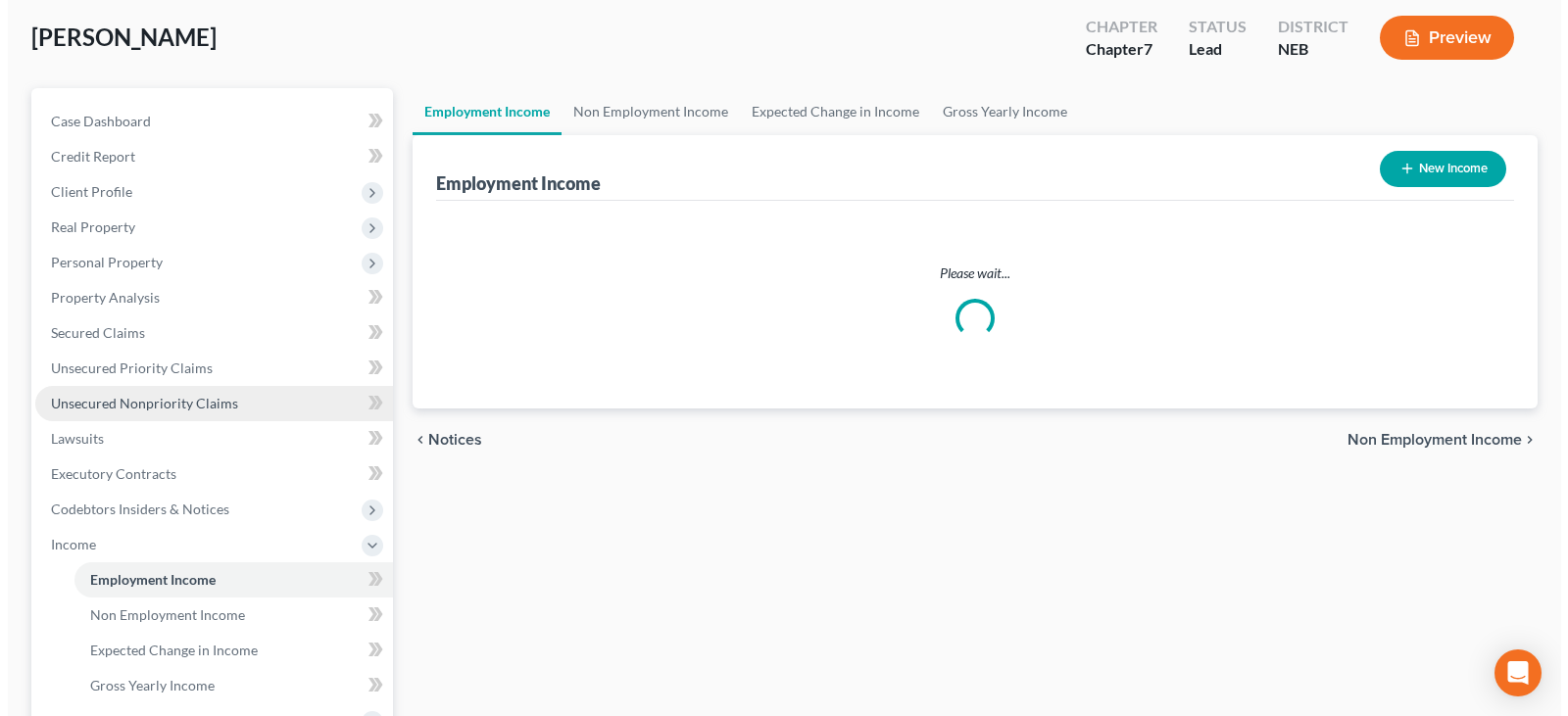 scroll, scrollTop: 0, scrollLeft: 0, axis: both 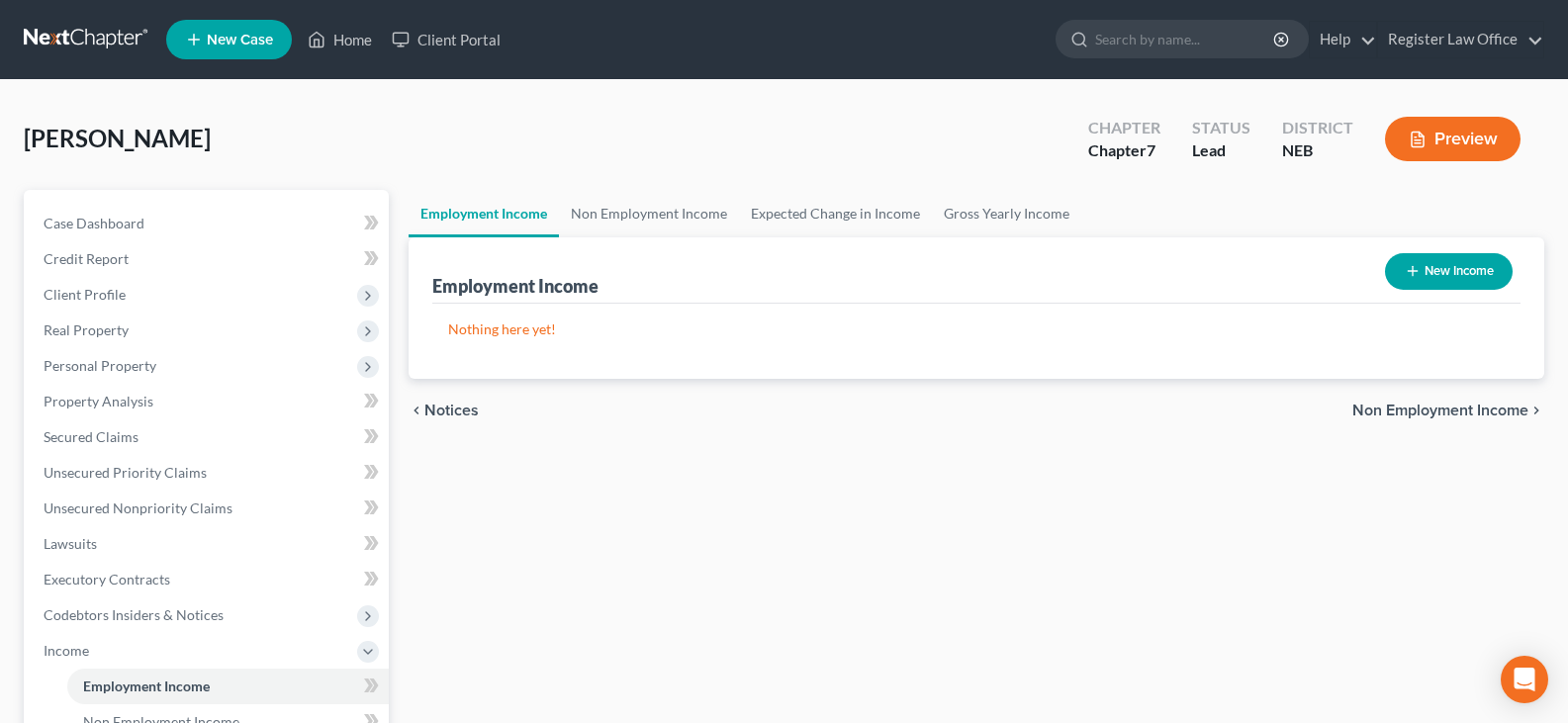 click on "New Income" at bounding box center [1448, 271] 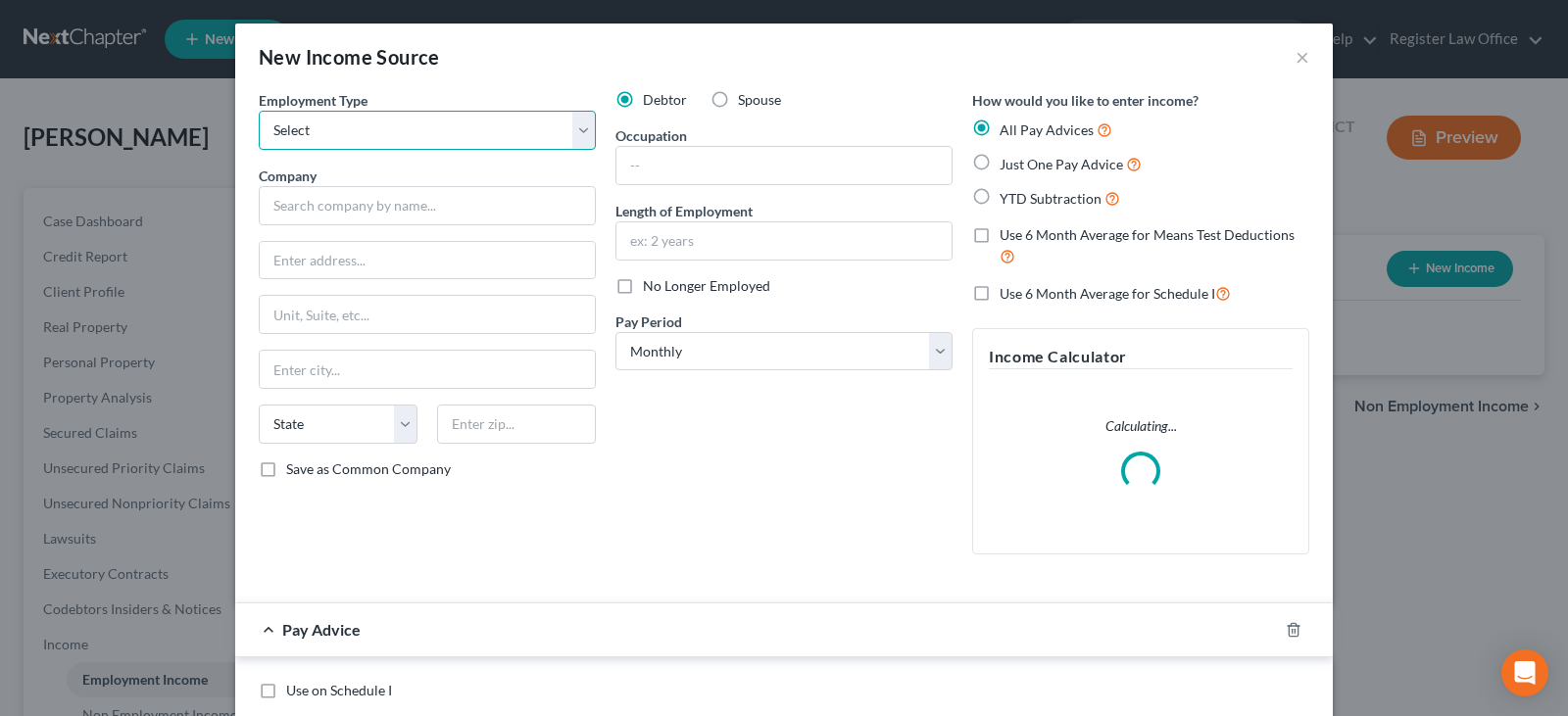 click on "Select Full or [DEMOGRAPHIC_DATA] Employment Self Employment" at bounding box center (427, 130) 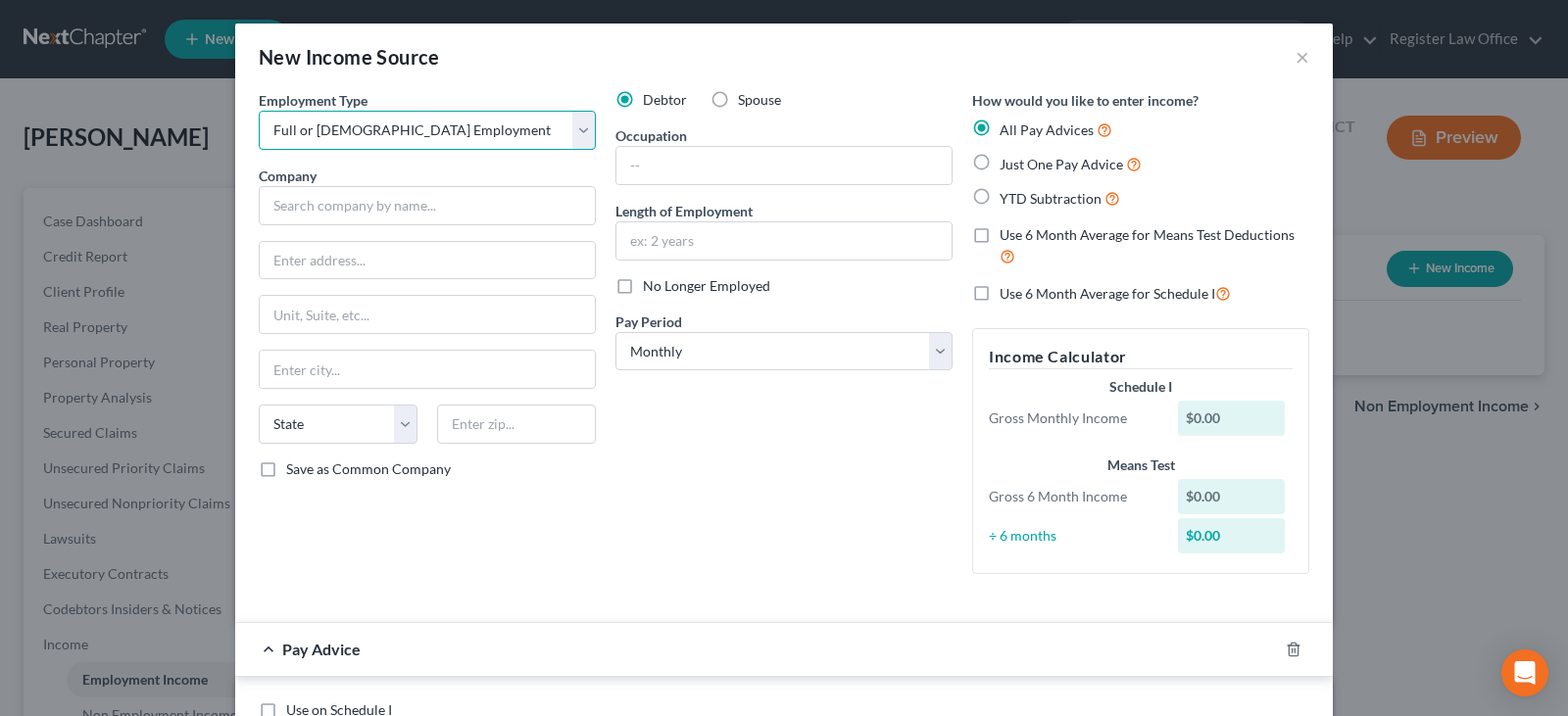 click on "Select Full or [DEMOGRAPHIC_DATA] Employment Self Employment" at bounding box center [427, 130] 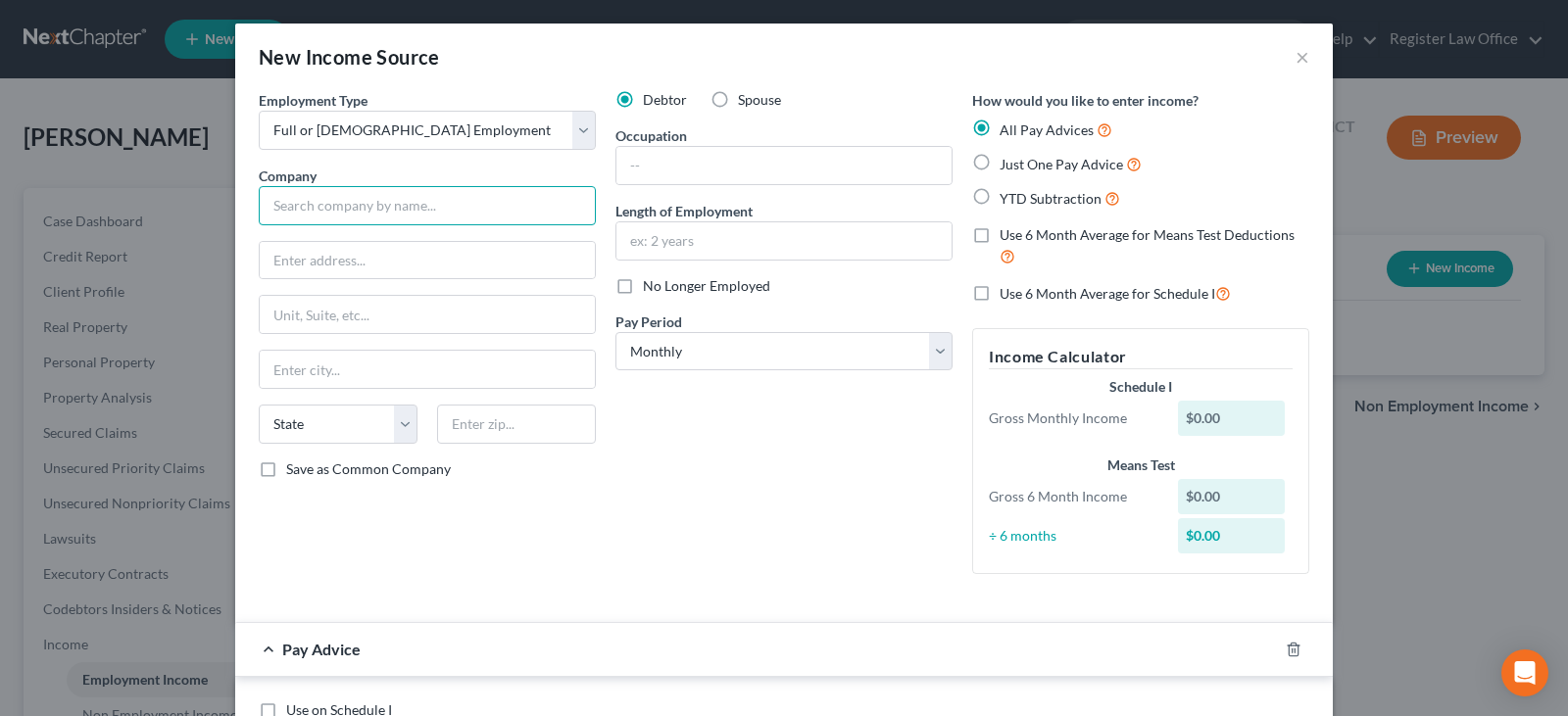 click at bounding box center [427, 206] 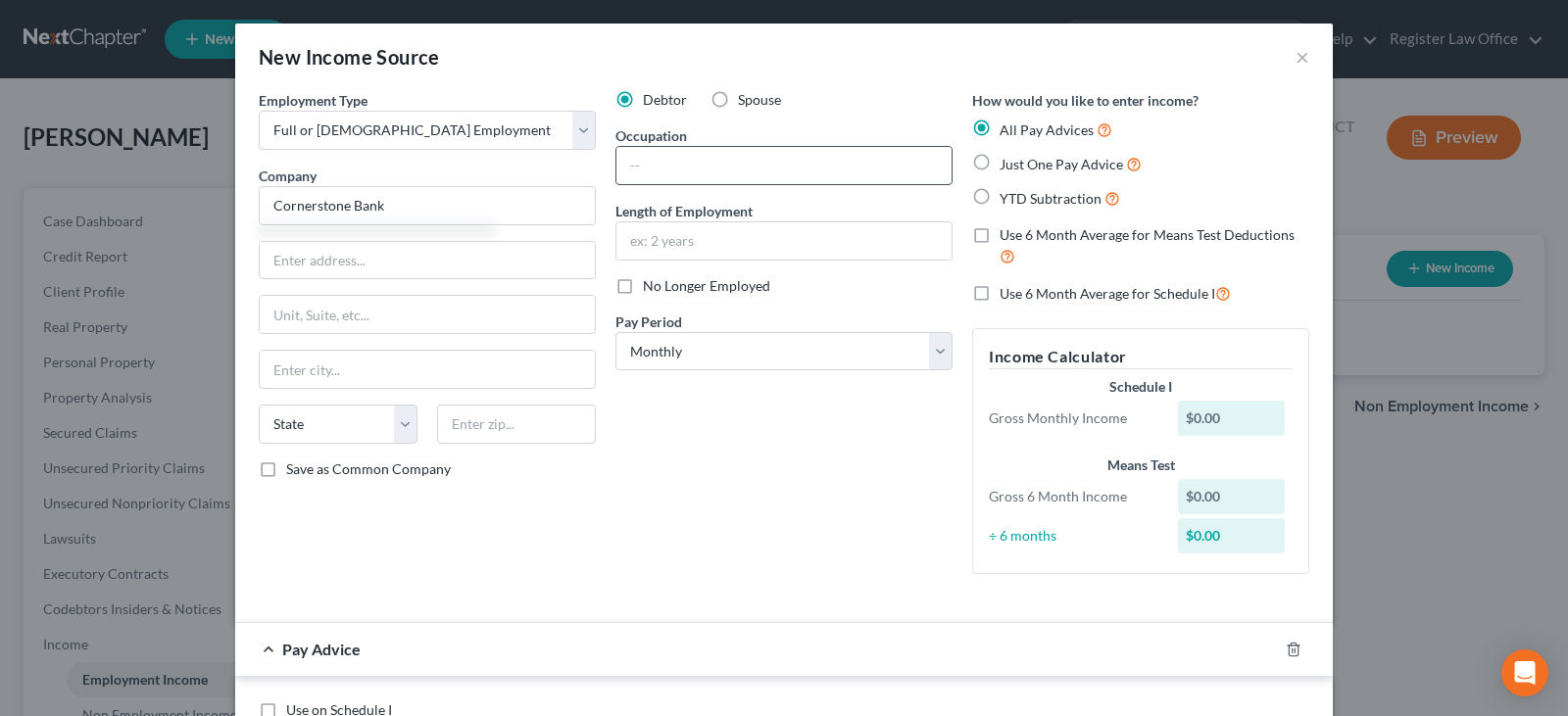 click at bounding box center [784, 166] 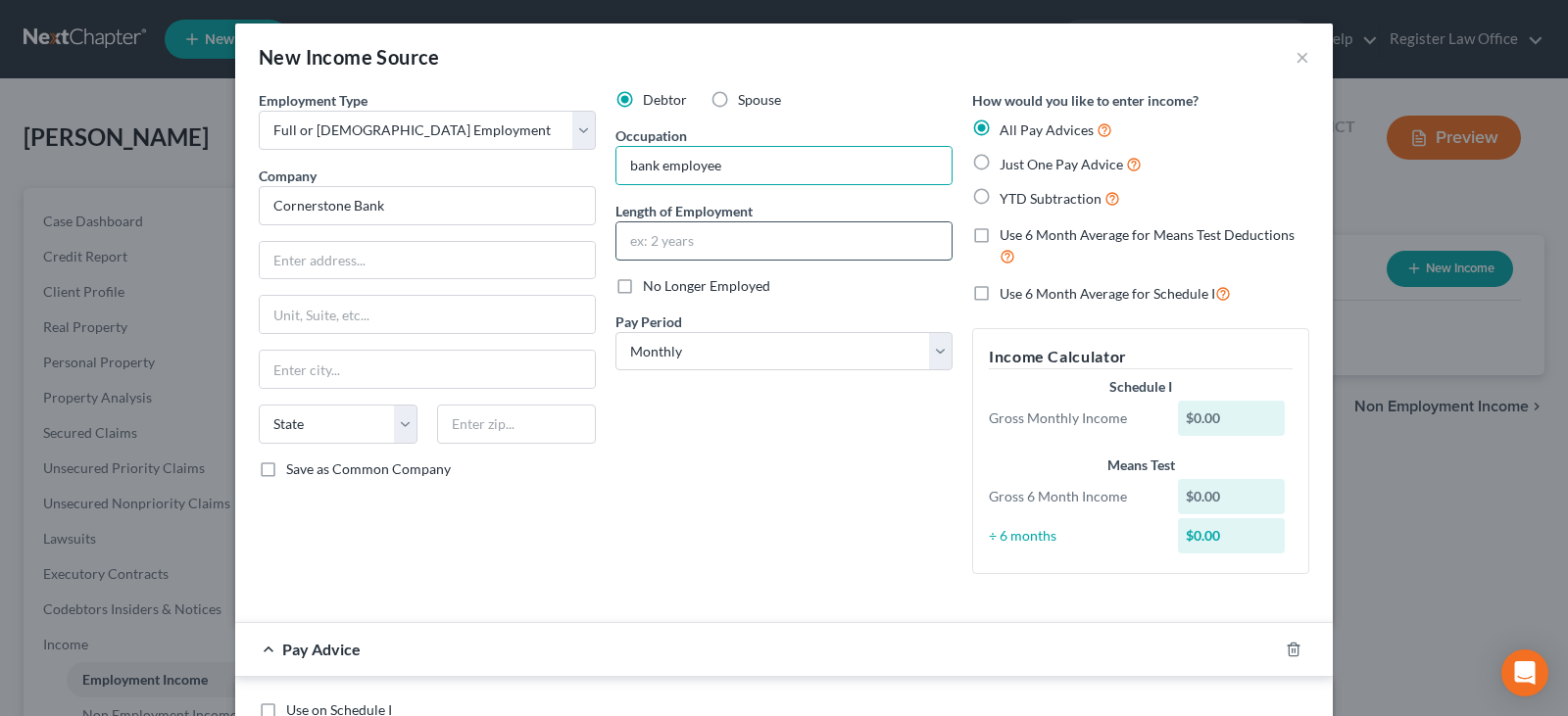 click at bounding box center (784, 241) 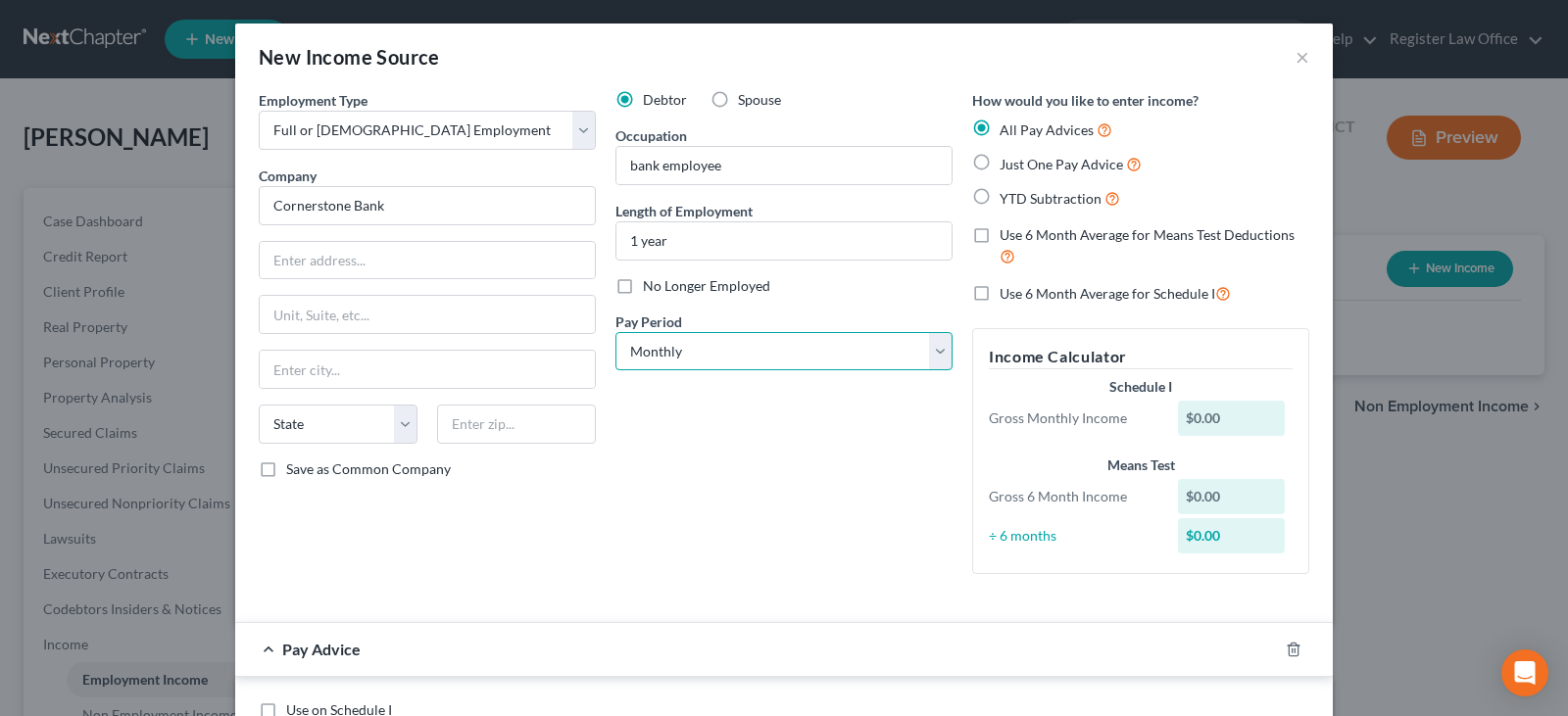 click on "Select Monthly Twice Monthly Every Other Week Weekly" at bounding box center [784, 352] 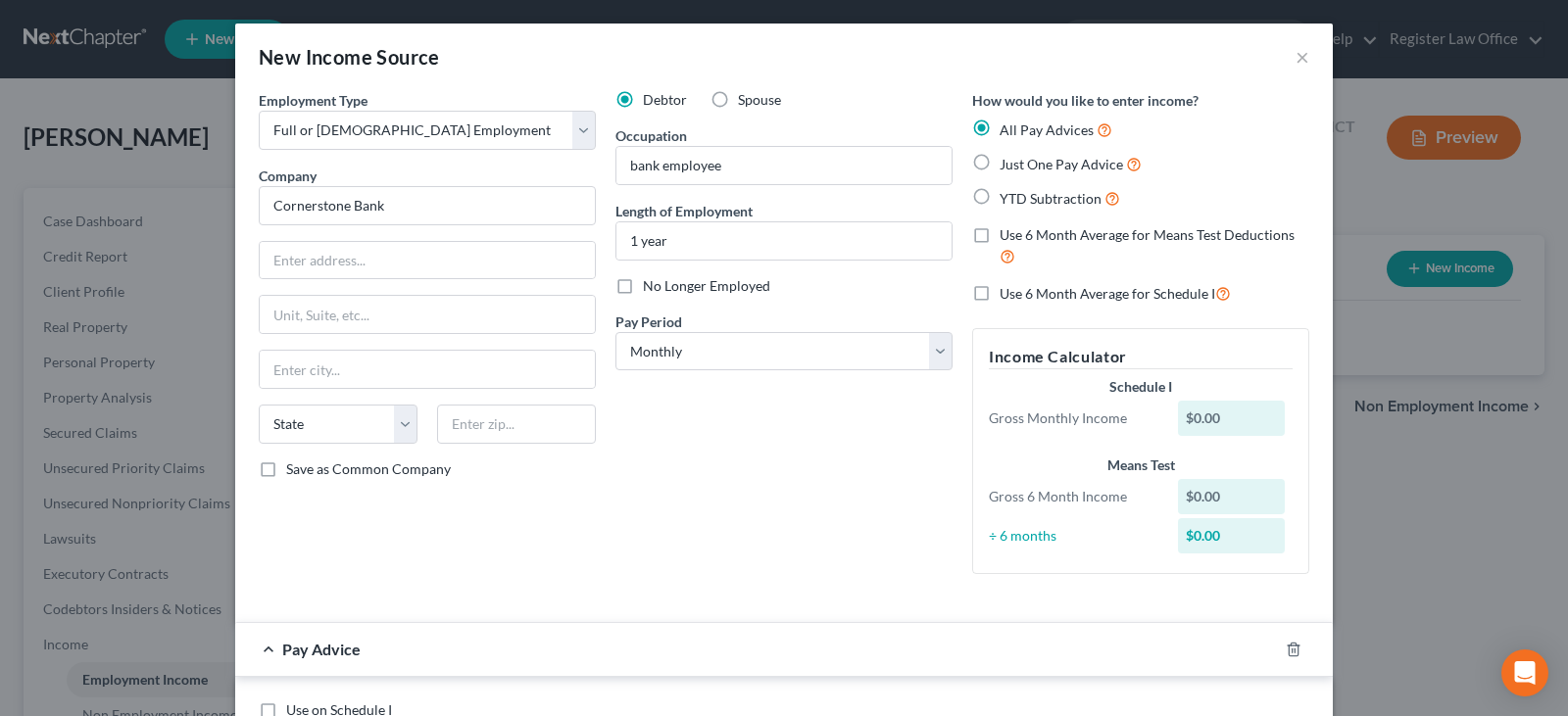 drag, startPoint x: 973, startPoint y: 162, endPoint x: 699, endPoint y: 377, distance: 348.28293 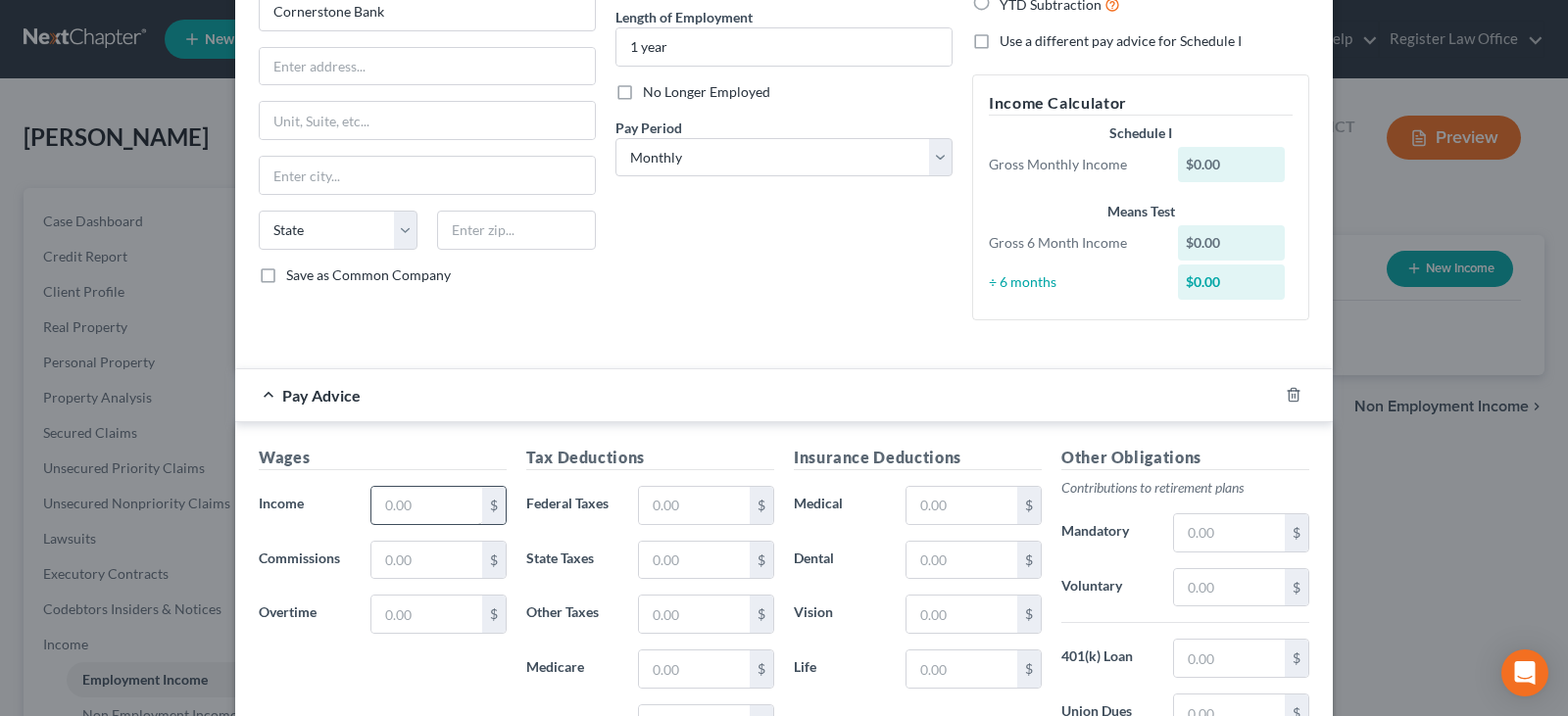 scroll, scrollTop: 196, scrollLeft: 0, axis: vertical 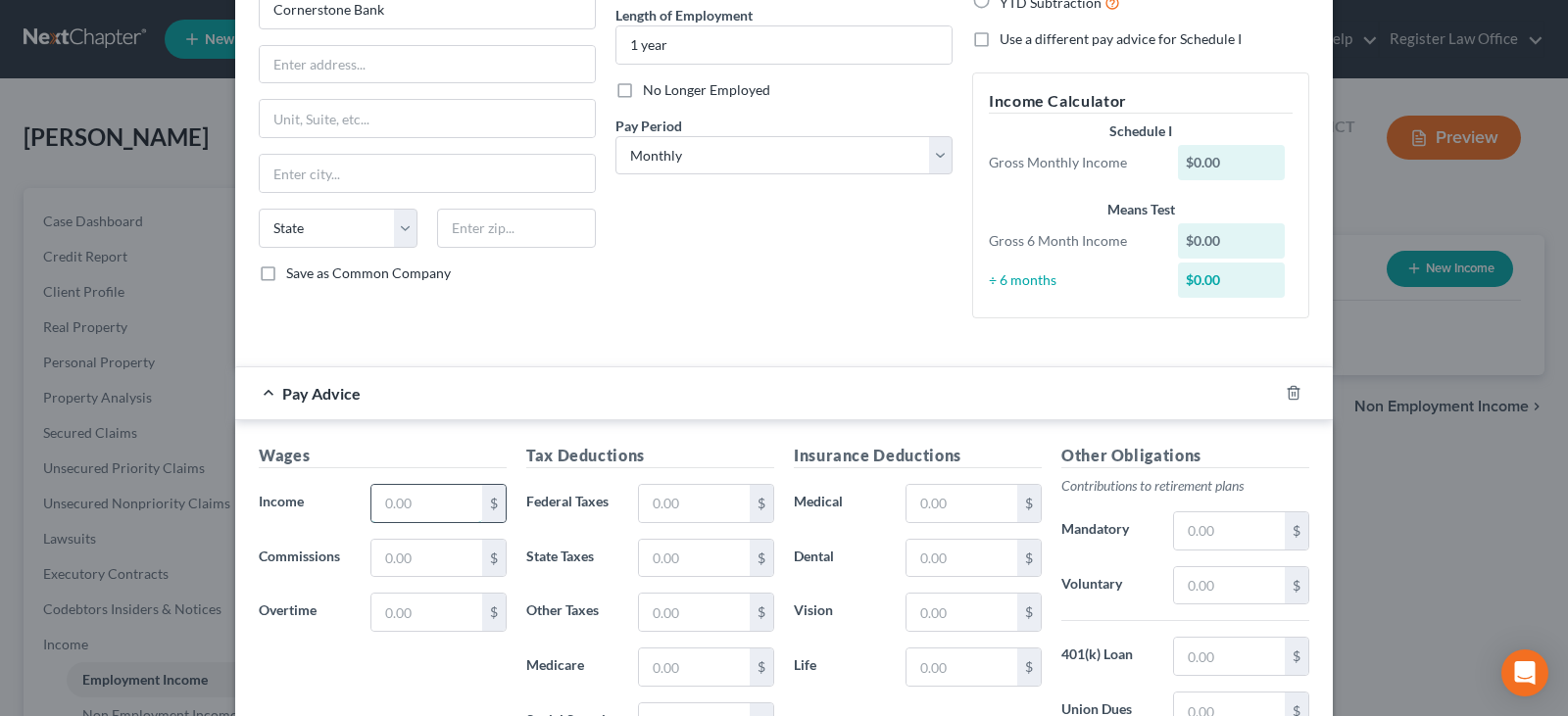 click at bounding box center [426, 503] 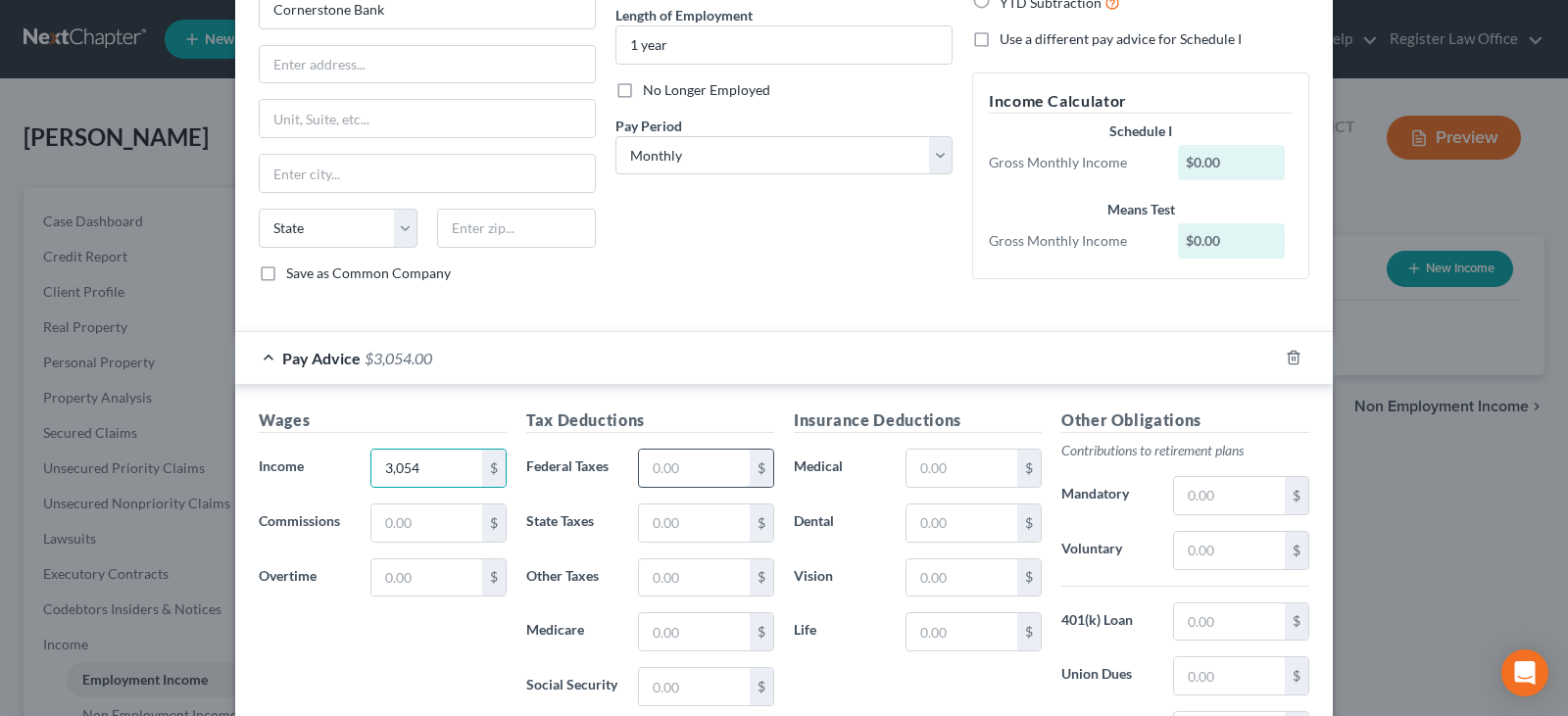 click at bounding box center (694, 468) 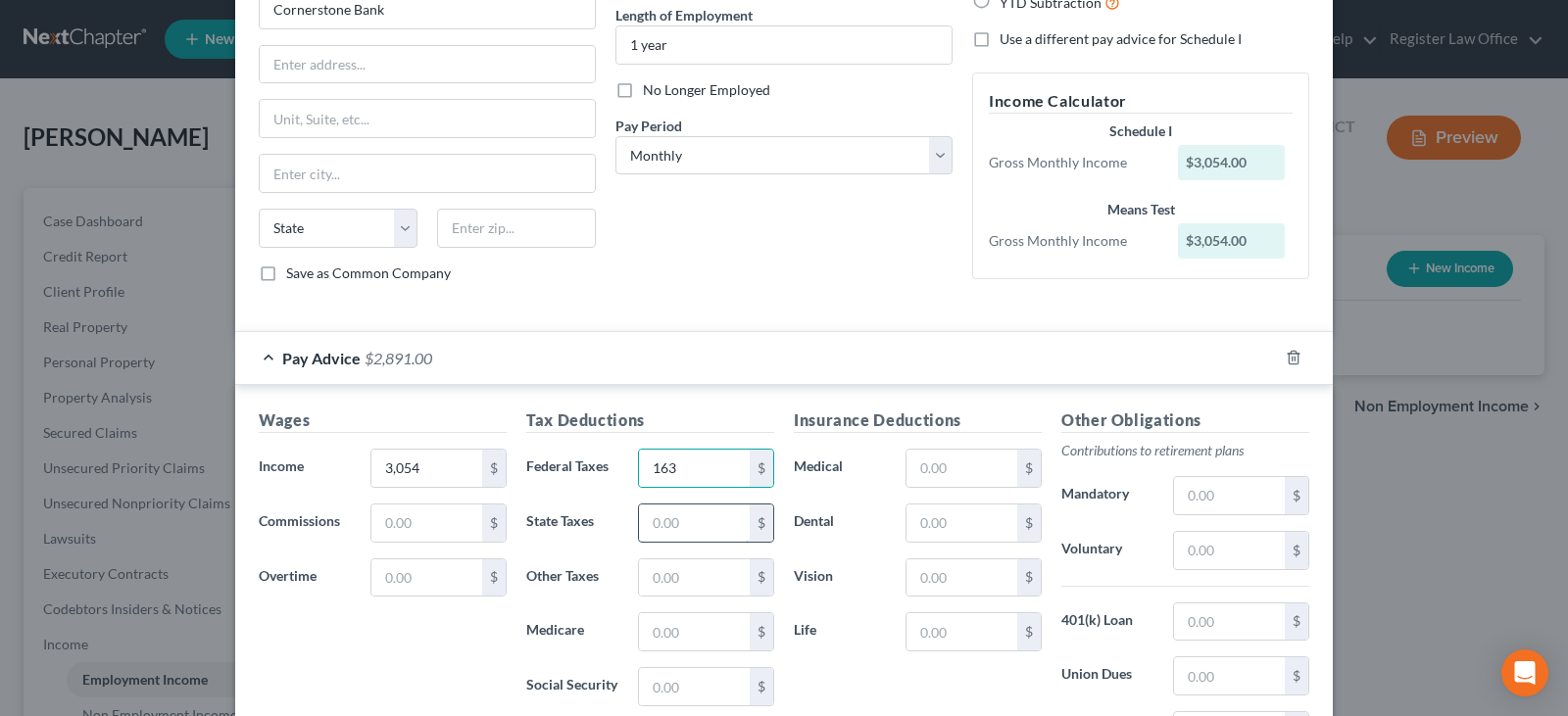 click at bounding box center (694, 523) 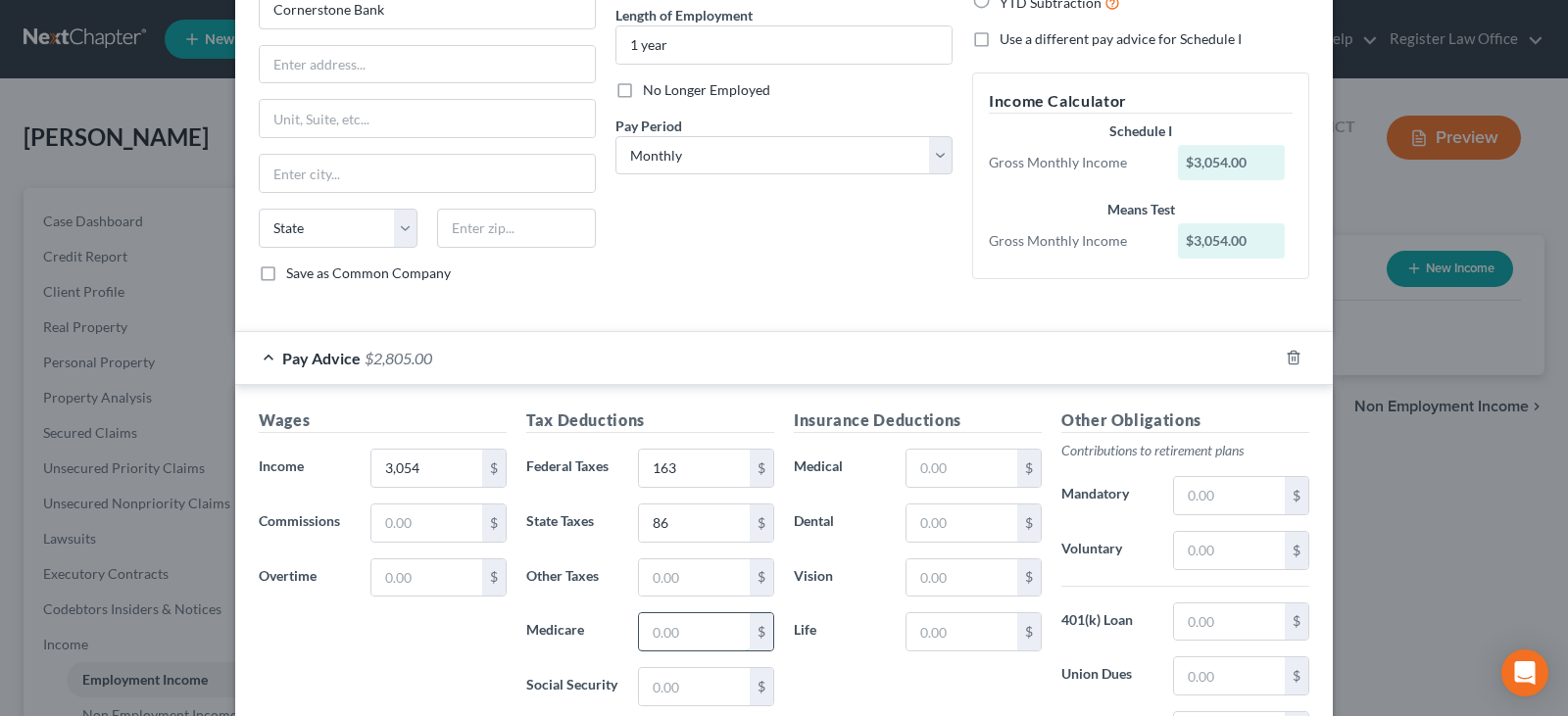 click at bounding box center [694, 632] 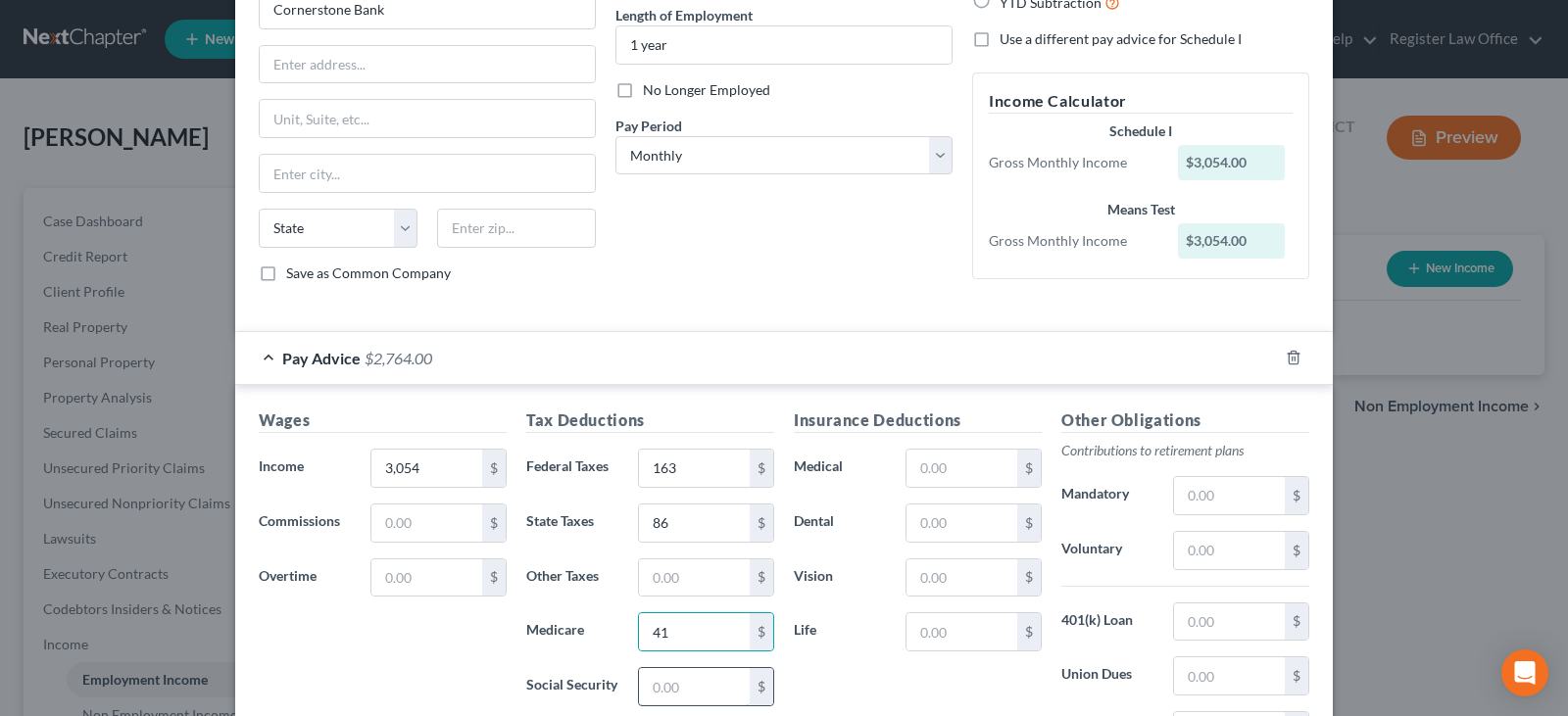 click at bounding box center [694, 687] 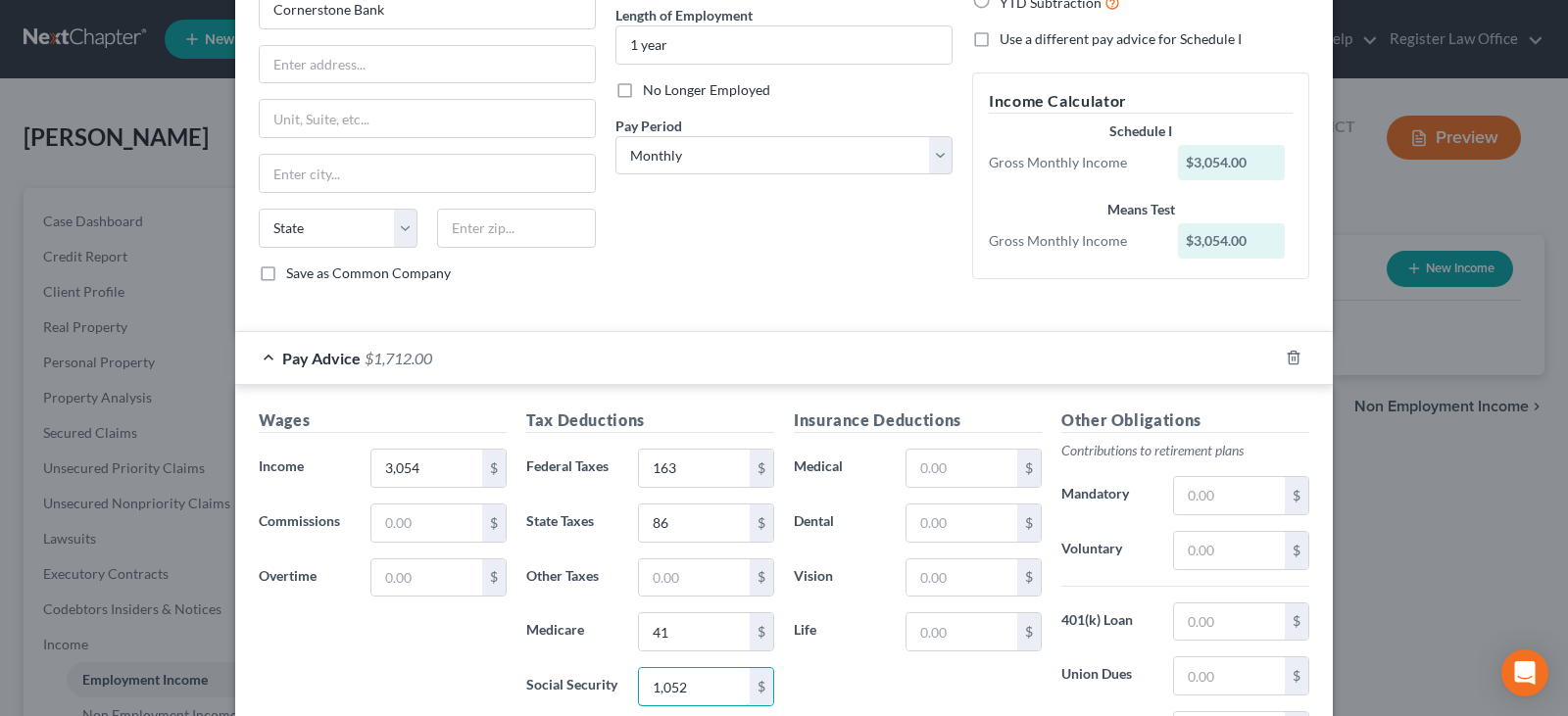 drag, startPoint x: 688, startPoint y: 693, endPoint x: 576, endPoint y: 671, distance: 114.140265 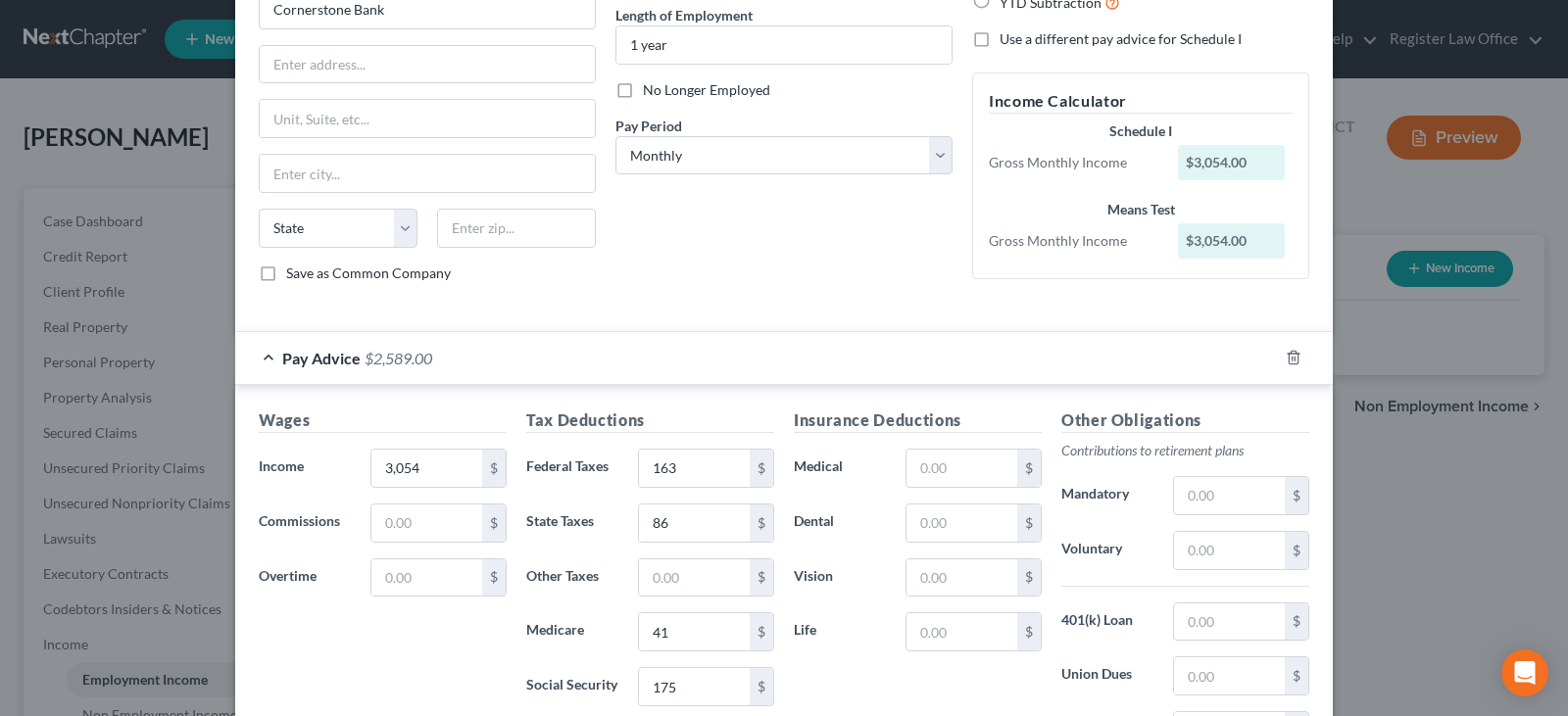 click on "Insurance Deductions Medical $ Dental $ Vision $ Life $" at bounding box center [917, 614] 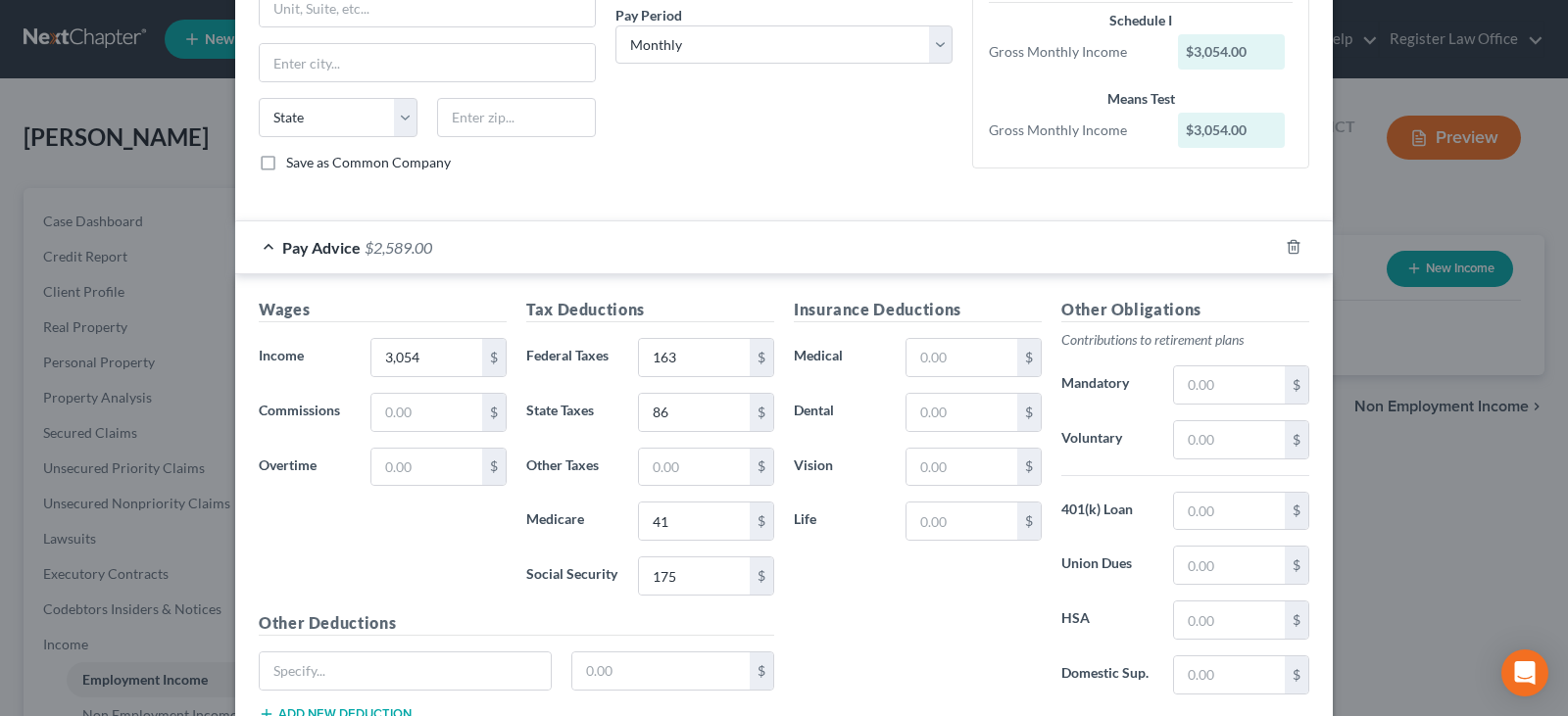 scroll, scrollTop: 392, scrollLeft: 0, axis: vertical 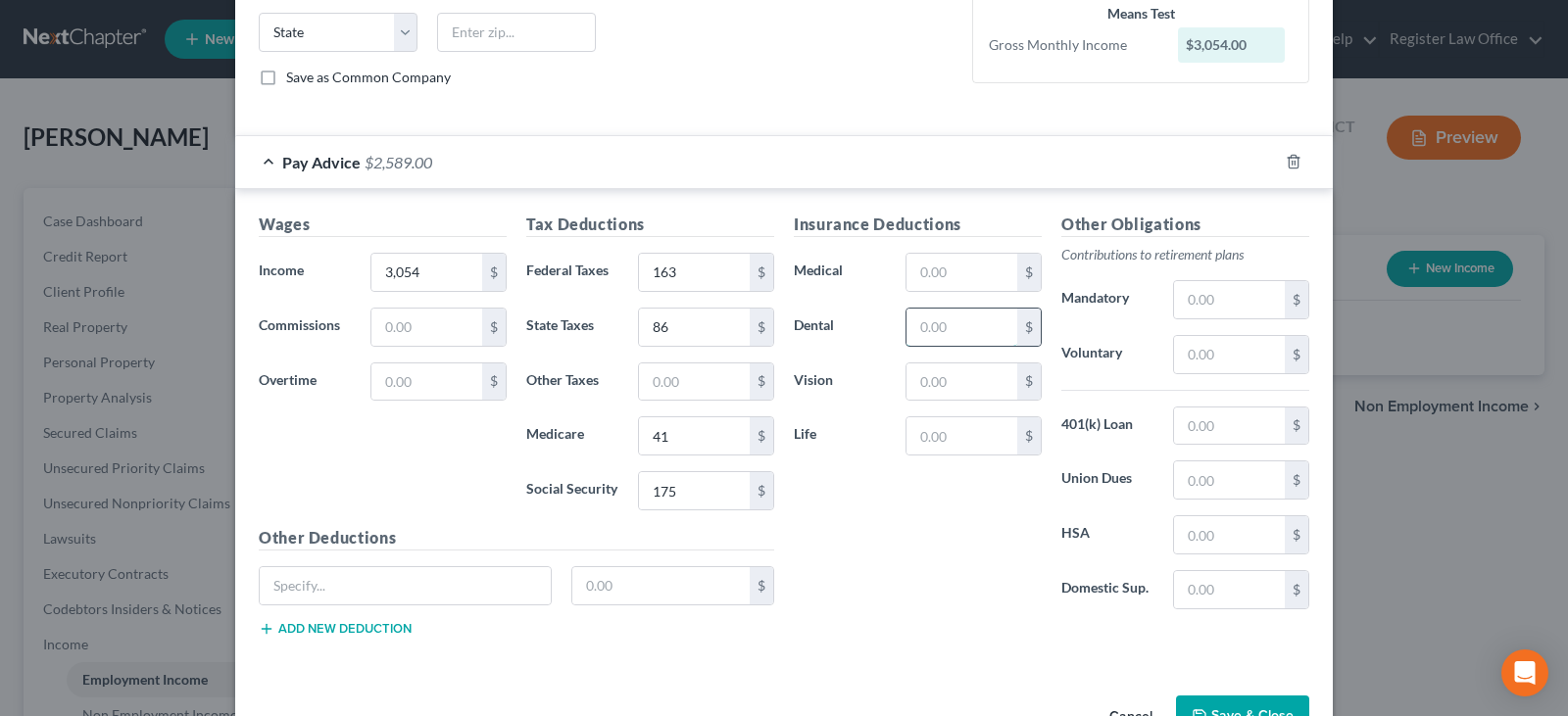 click at bounding box center [961, 327] 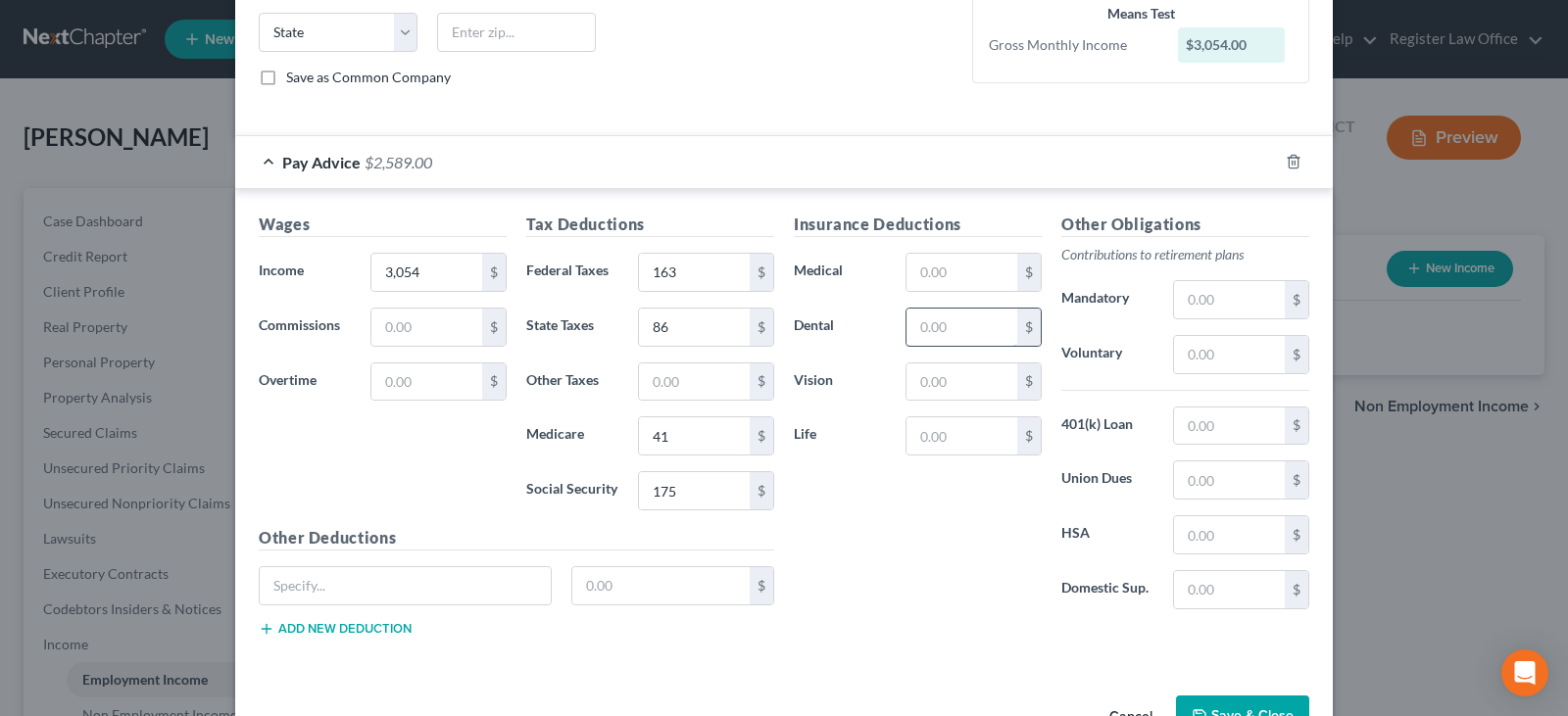 click at bounding box center (961, 327) 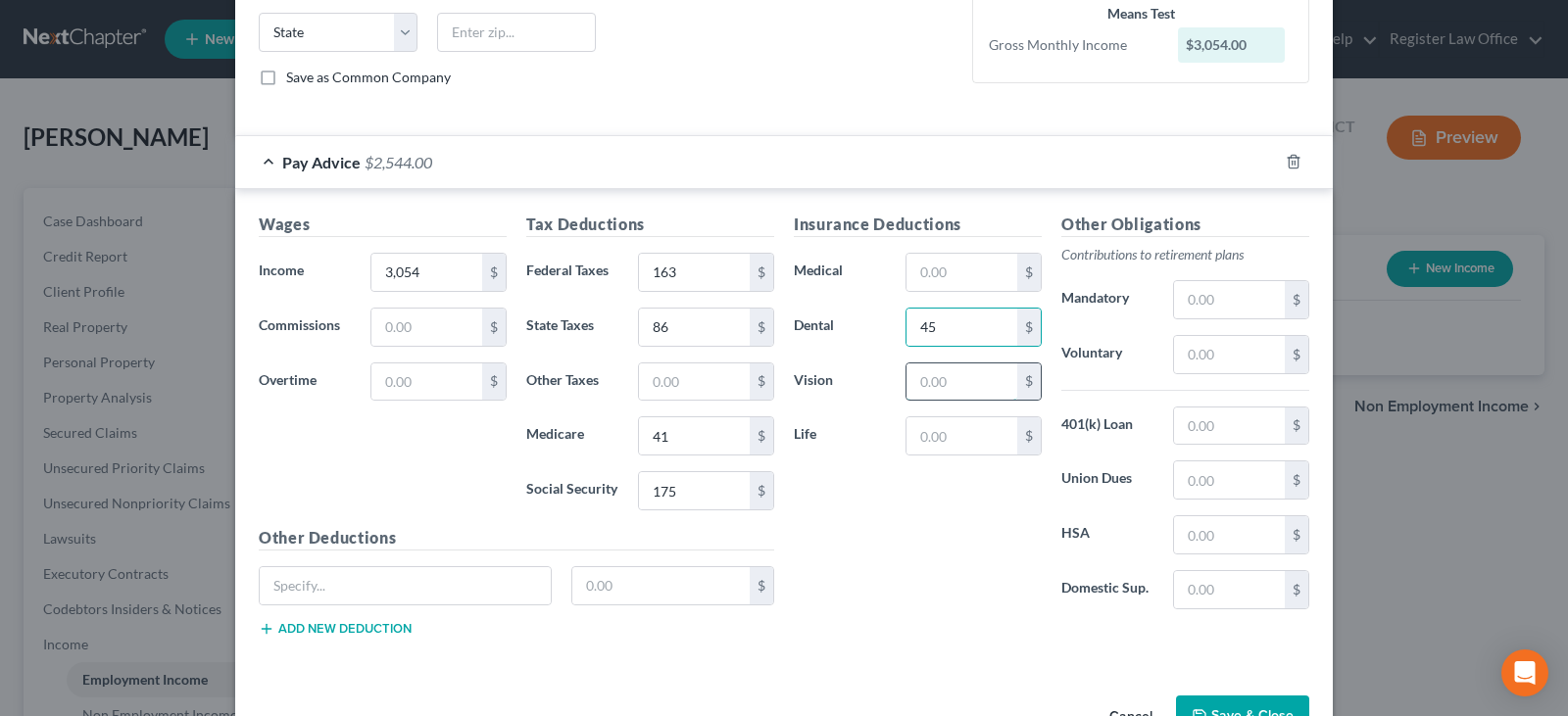 click at bounding box center (961, 382) 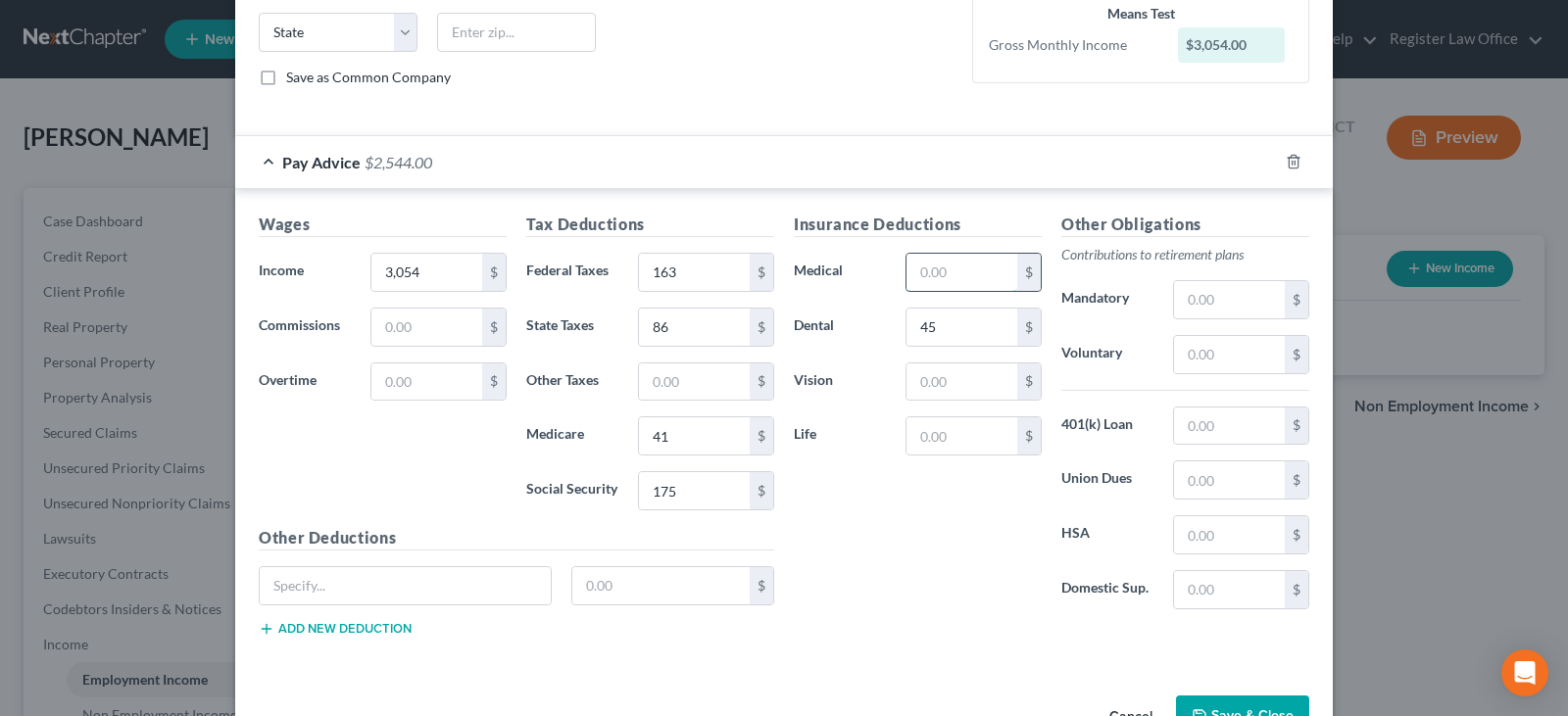 click at bounding box center [961, 272] 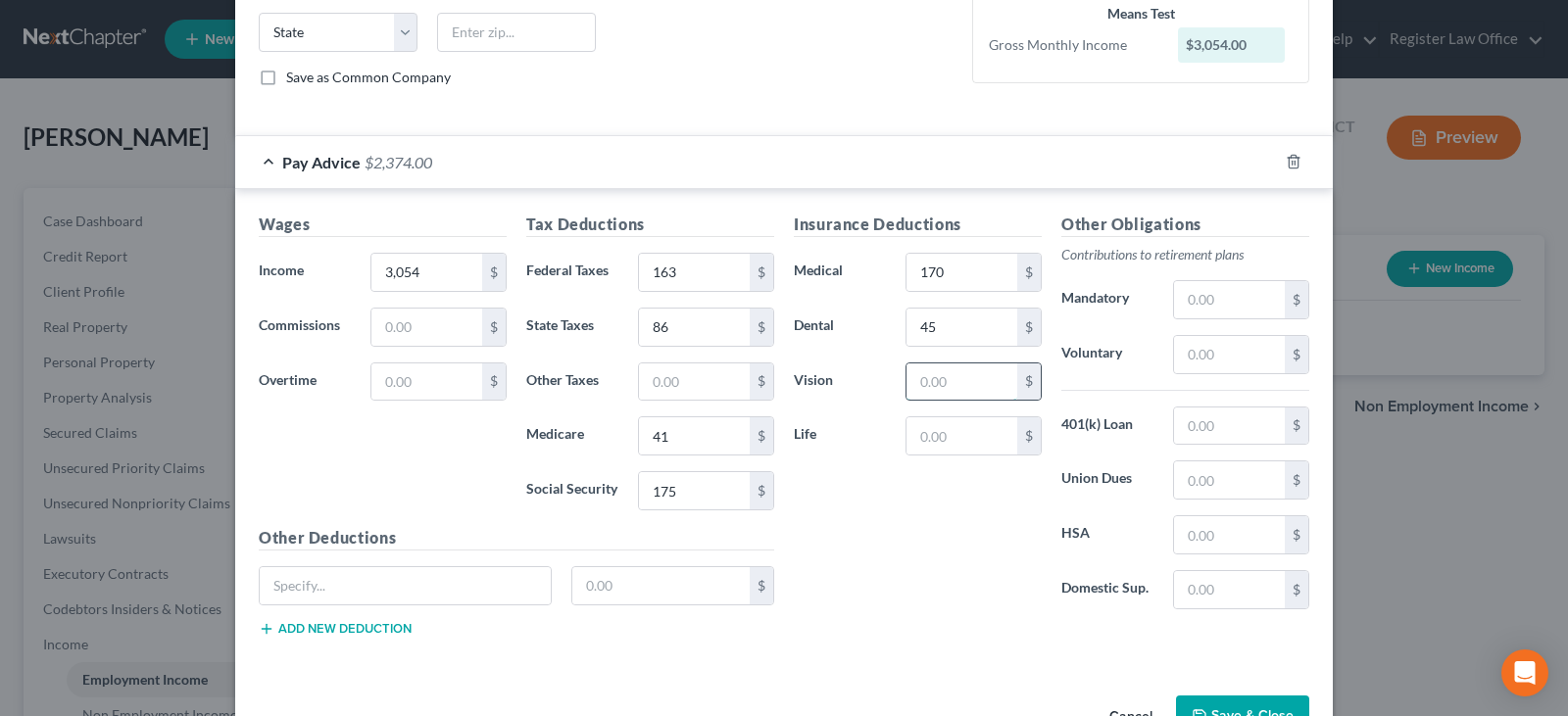 click at bounding box center [961, 382] 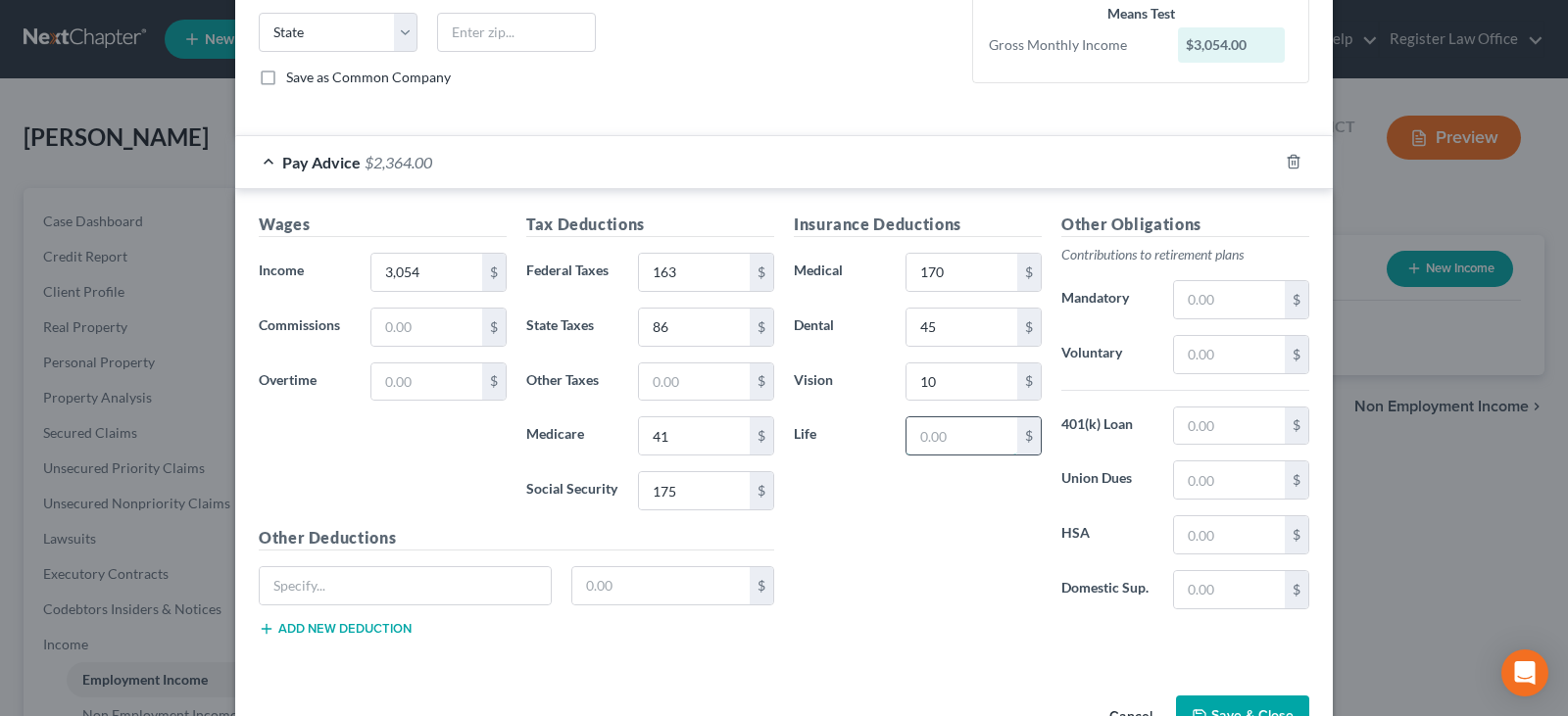 click at bounding box center [961, 436] 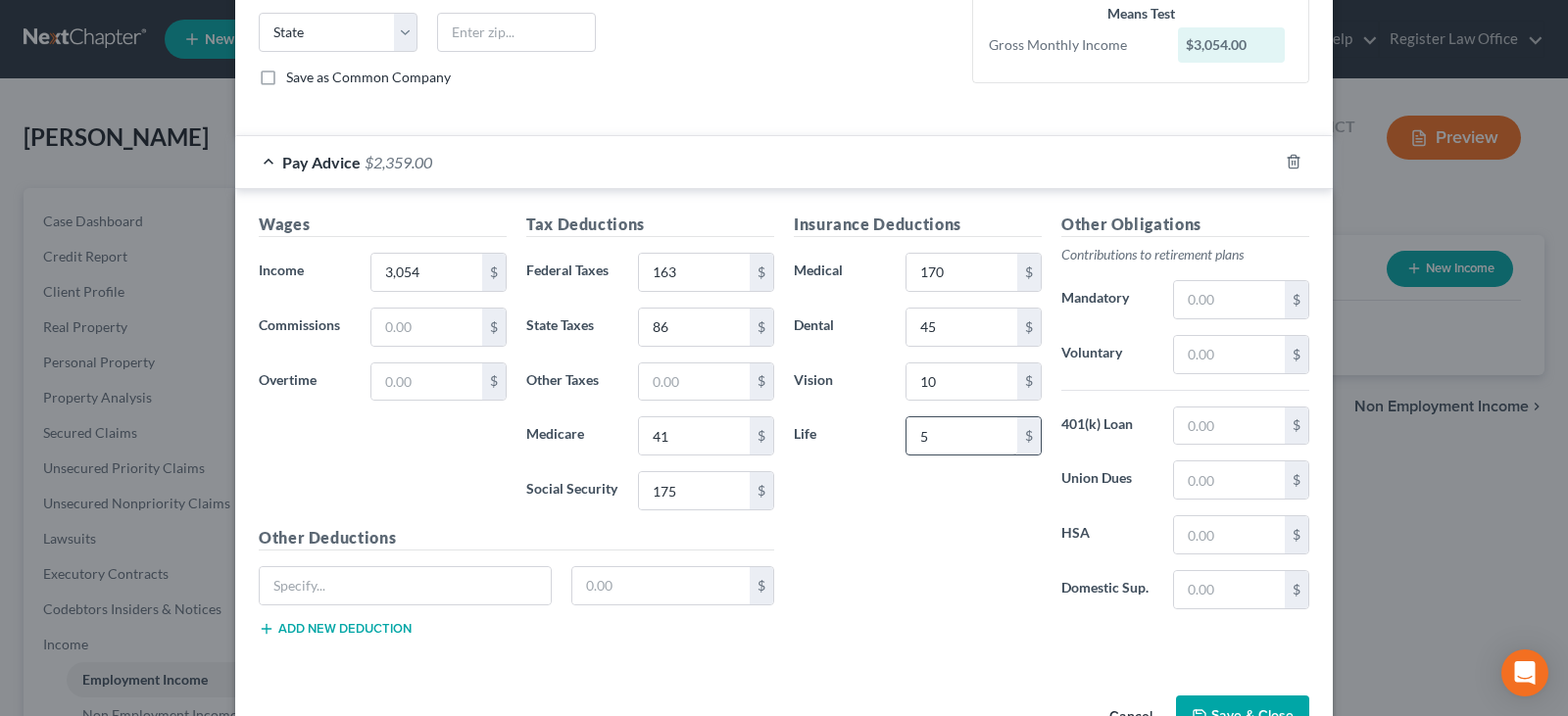 drag, startPoint x: 951, startPoint y: 500, endPoint x: 960, endPoint y: 444, distance: 56.718604 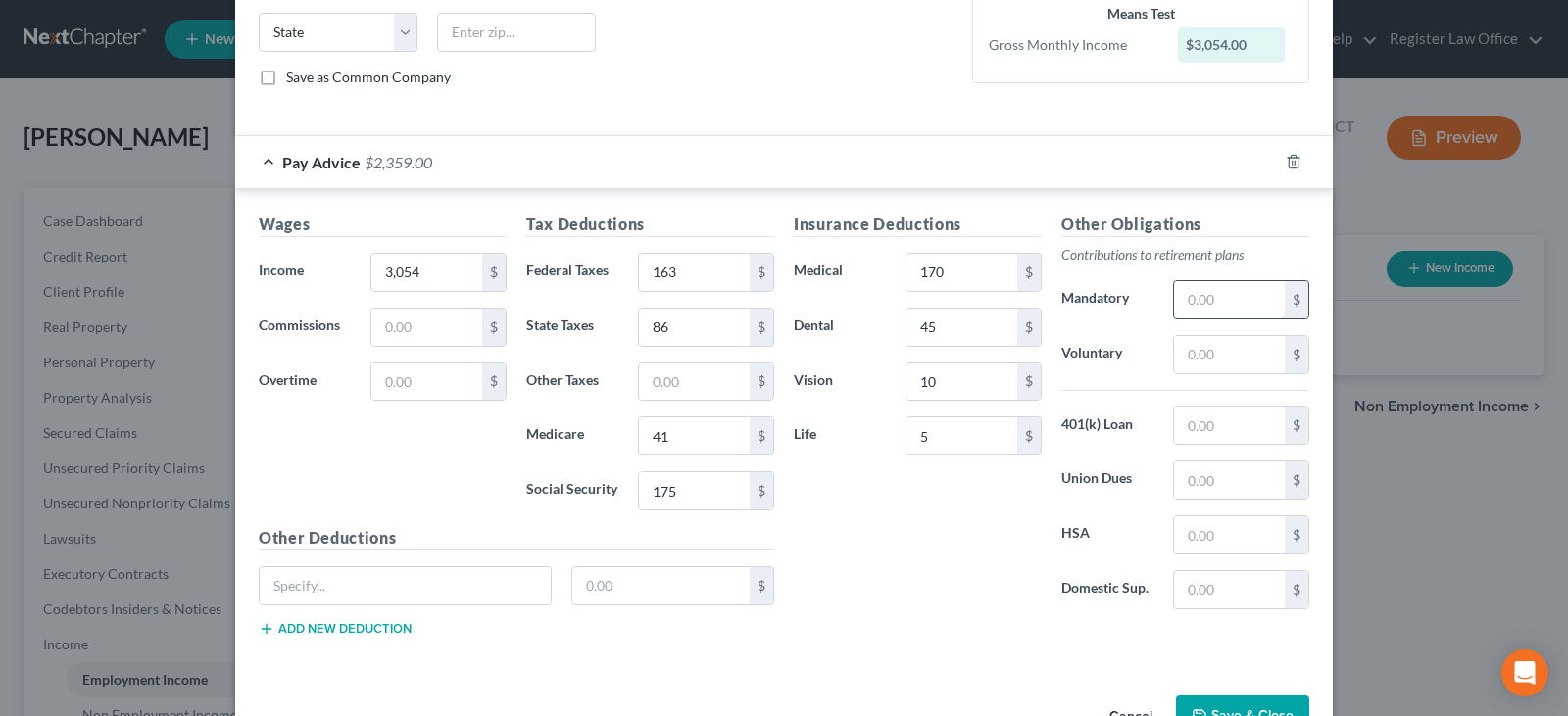 click at bounding box center [1229, 300] 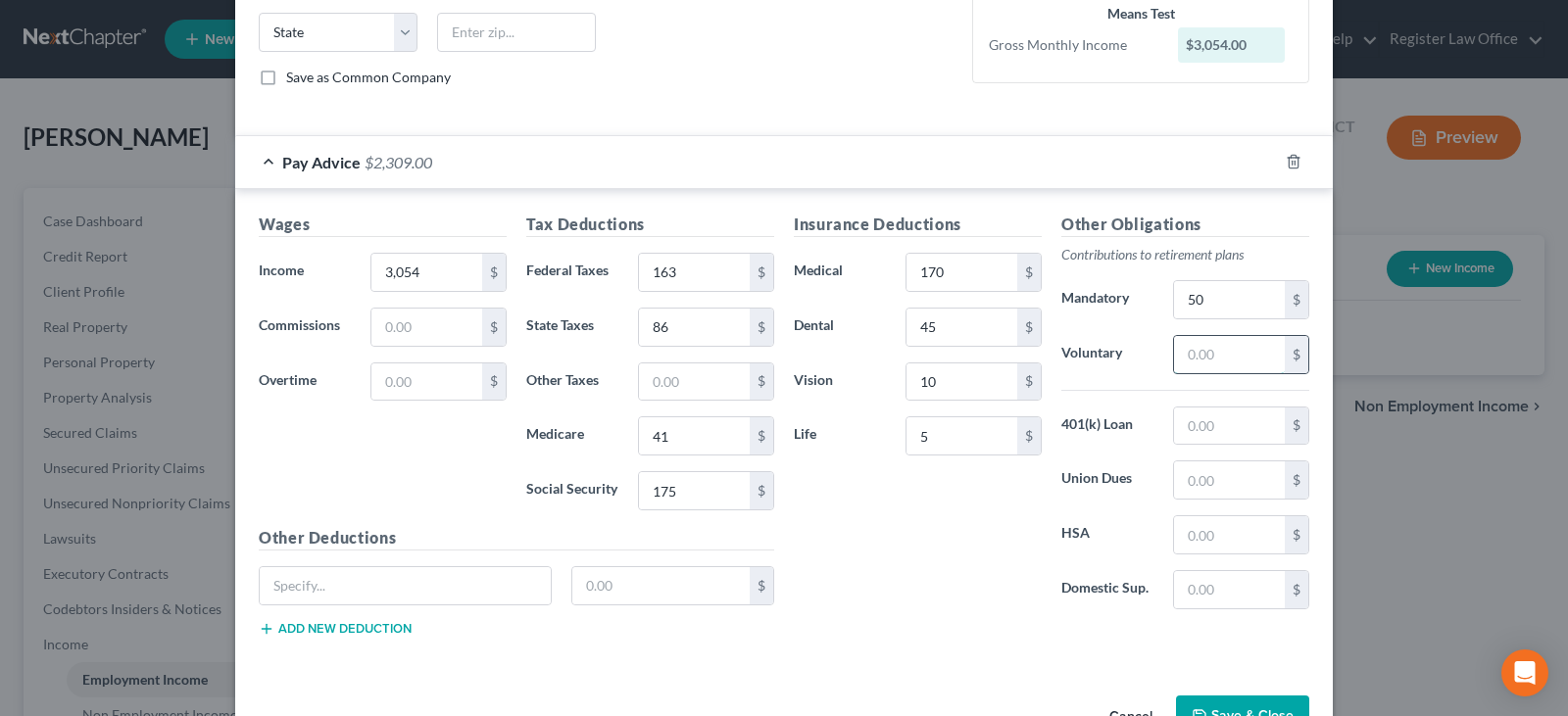 click at bounding box center [1229, 355] 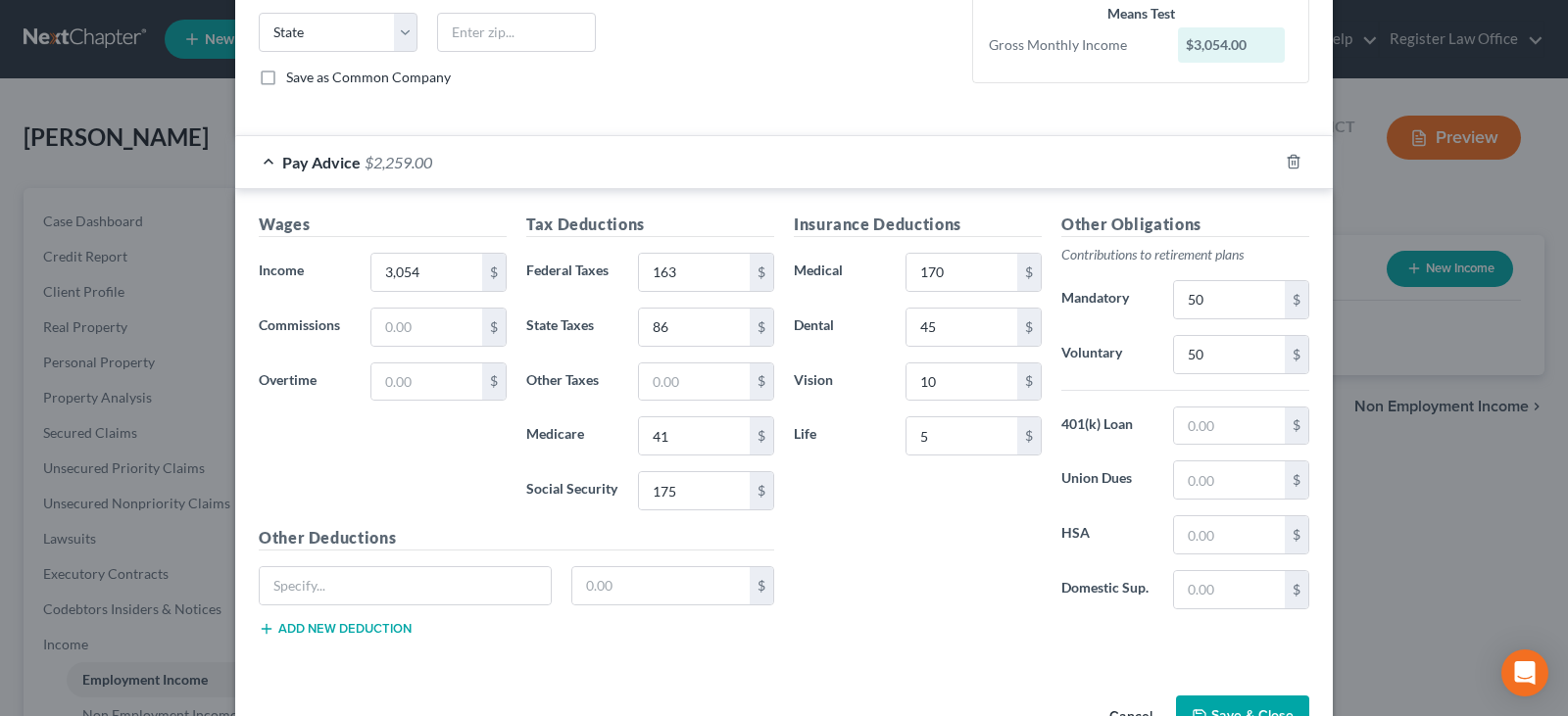 click on "401(k) Loan" at bounding box center (1107, 426) 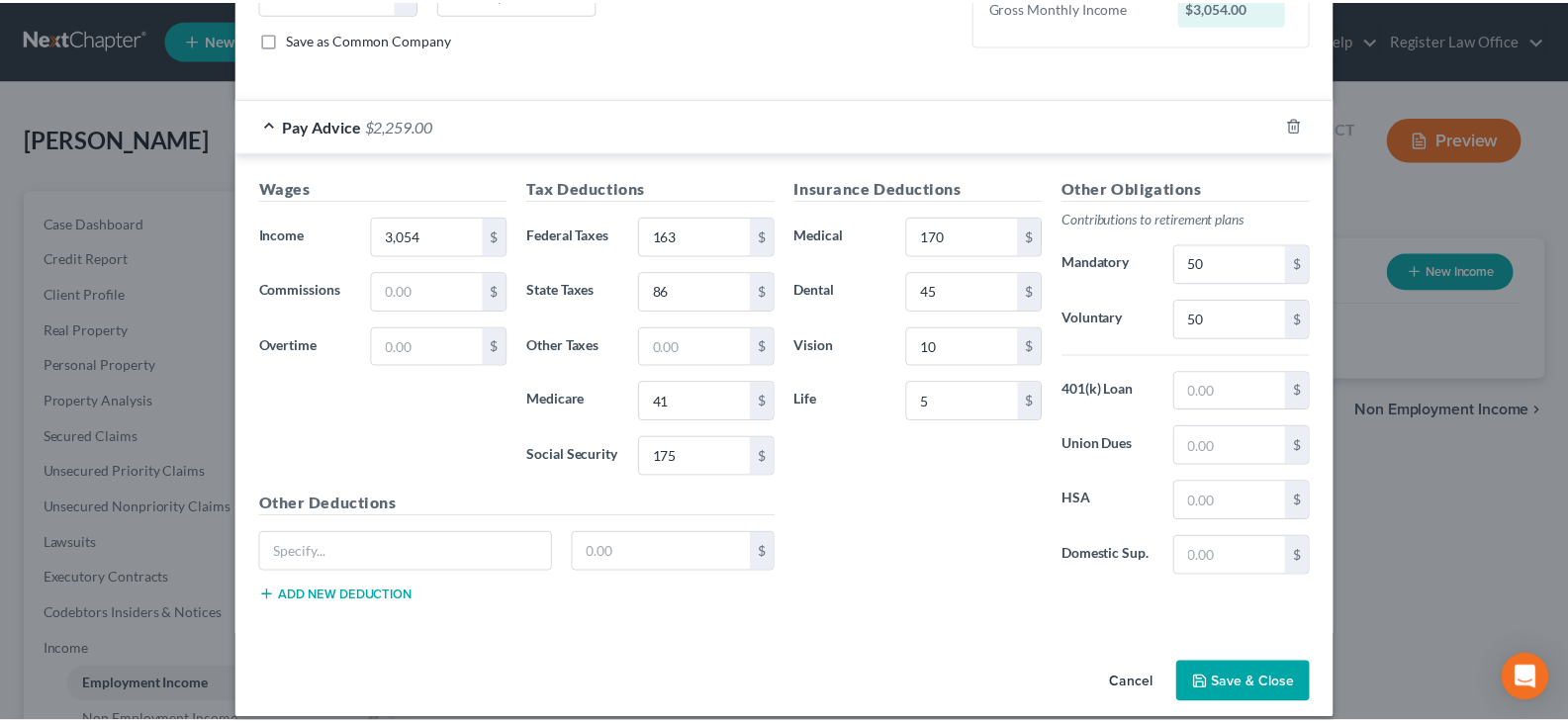 scroll, scrollTop: 455, scrollLeft: 0, axis: vertical 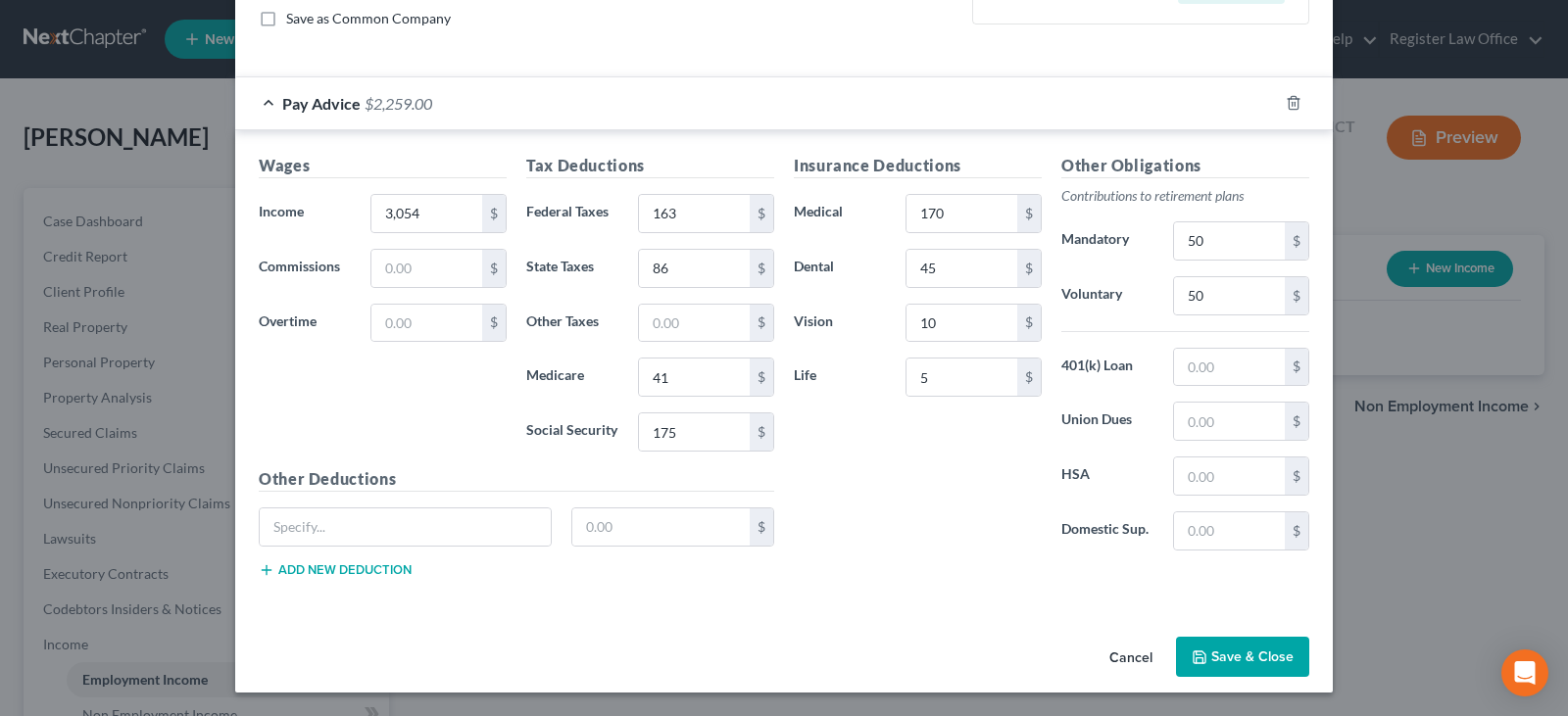 click on "Save & Close" at bounding box center [1243, 657] 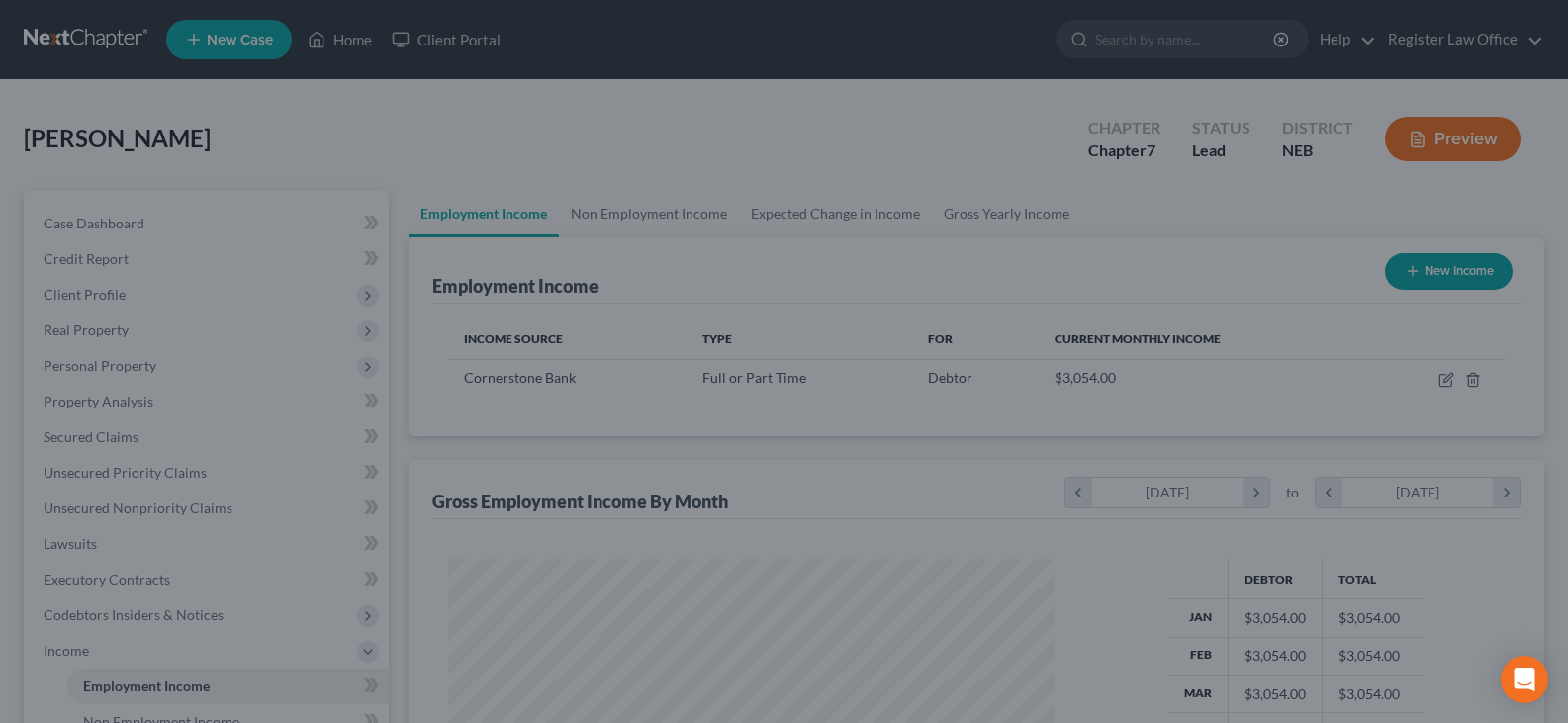 scroll, scrollTop: 355, scrollLeft: 639, axis: both 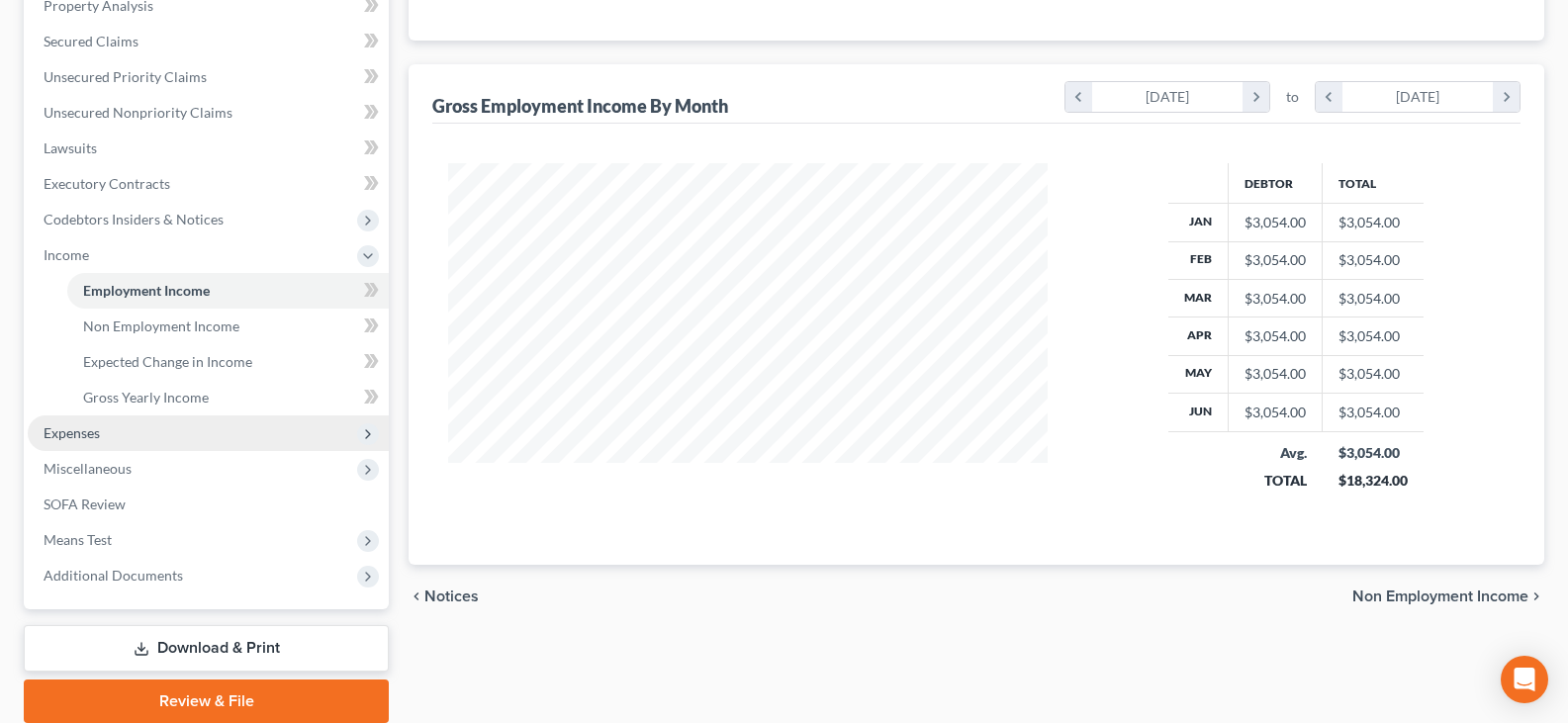 drag, startPoint x: 113, startPoint y: 428, endPoint x: 145, endPoint y: 428, distance: 32 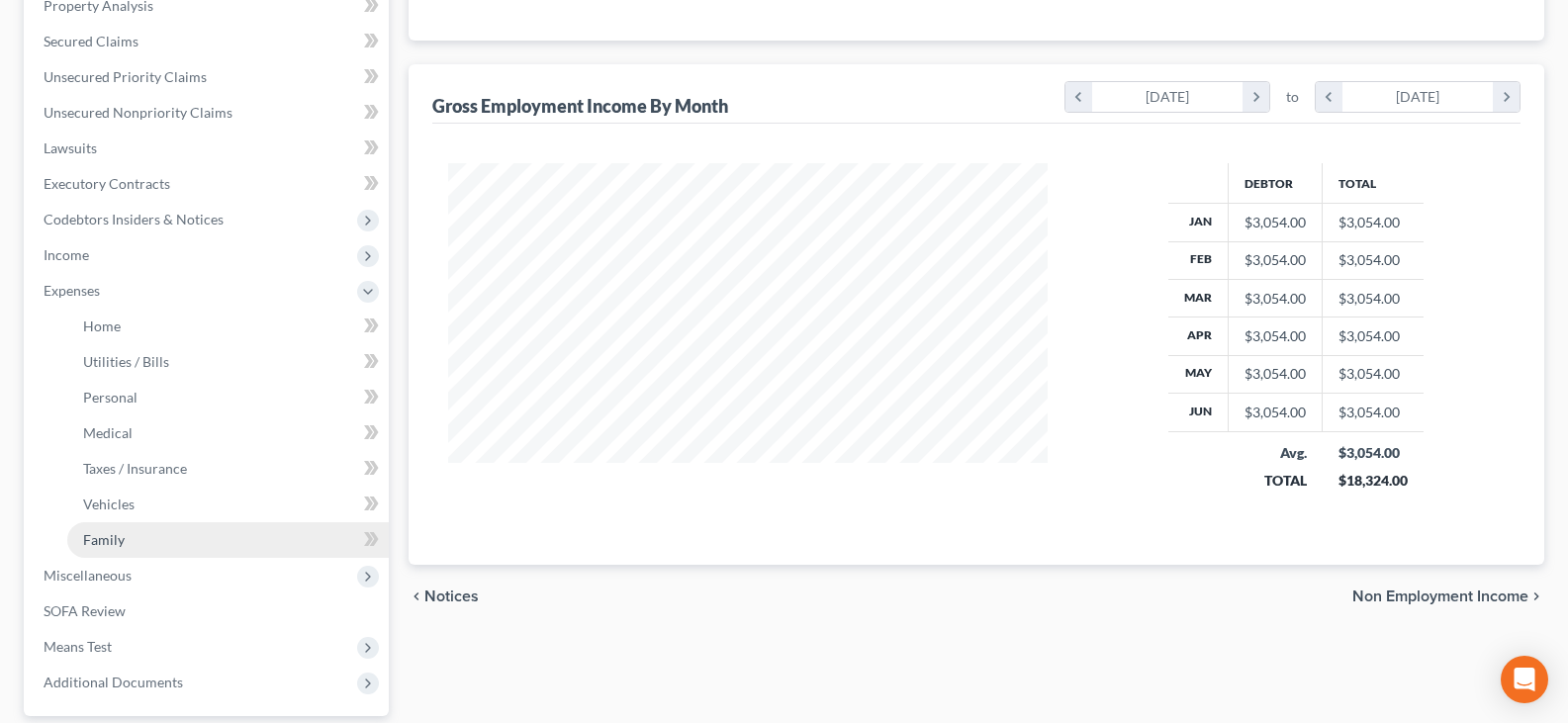 click on "Family" at bounding box center [228, 540] 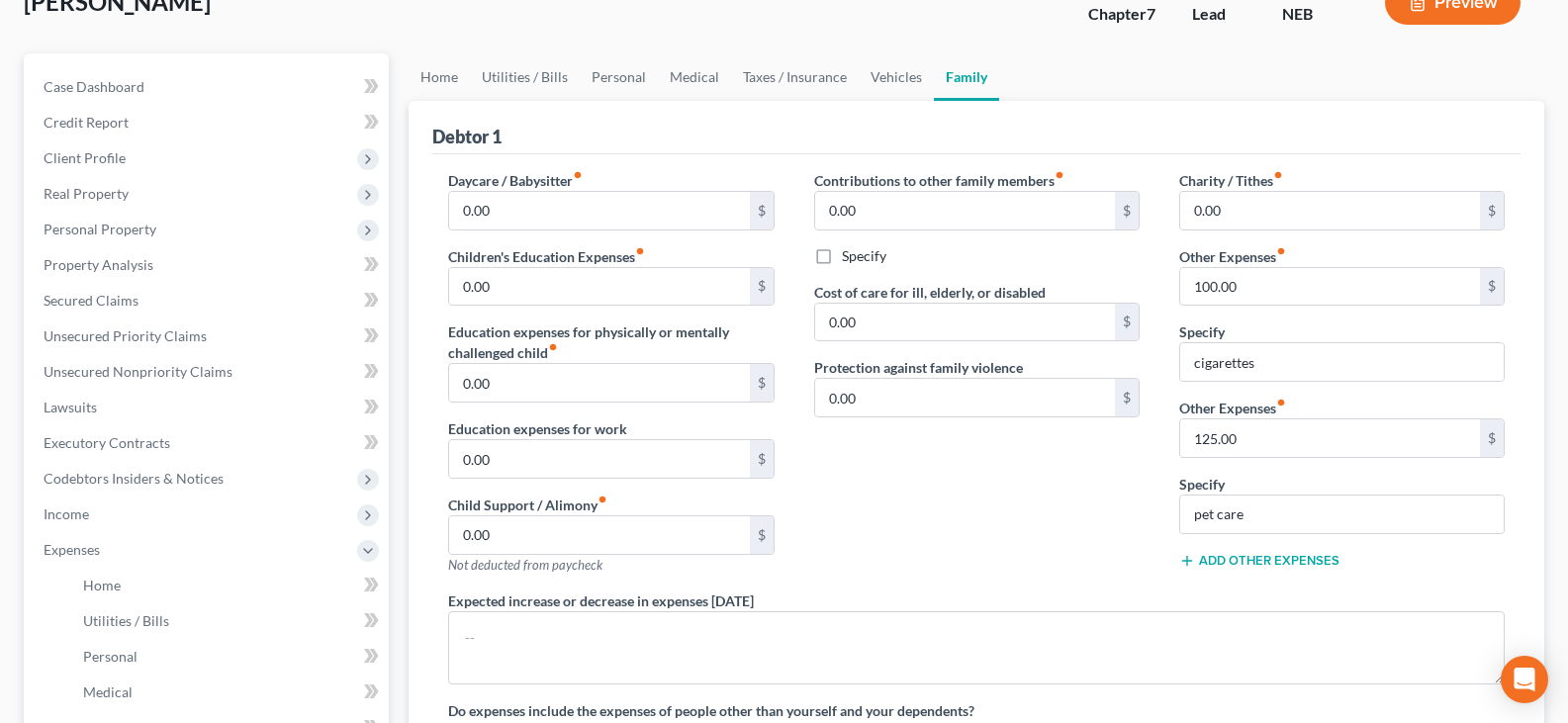 scroll, scrollTop: 0, scrollLeft: 0, axis: both 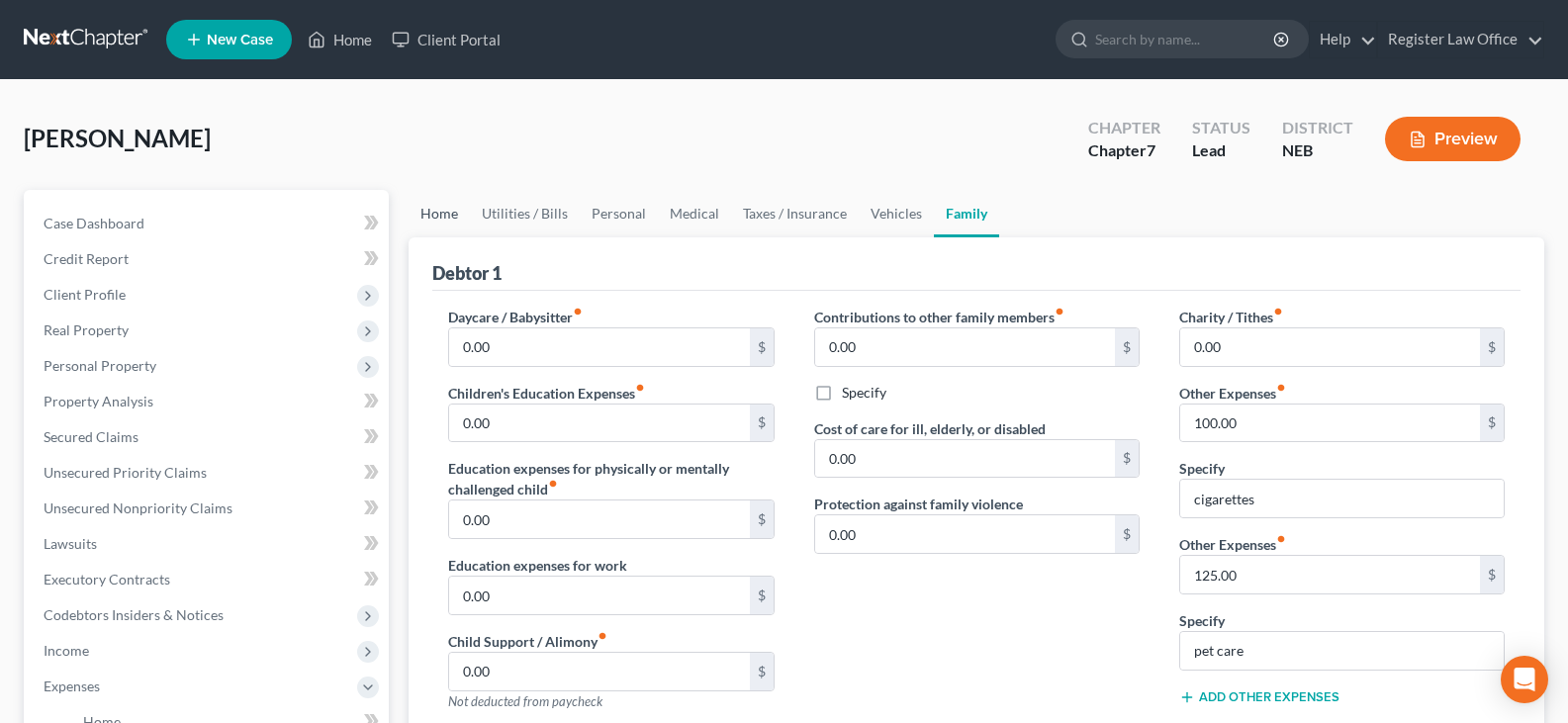 drag, startPoint x: 433, startPoint y: 210, endPoint x: 475, endPoint y: 243, distance: 53.413481 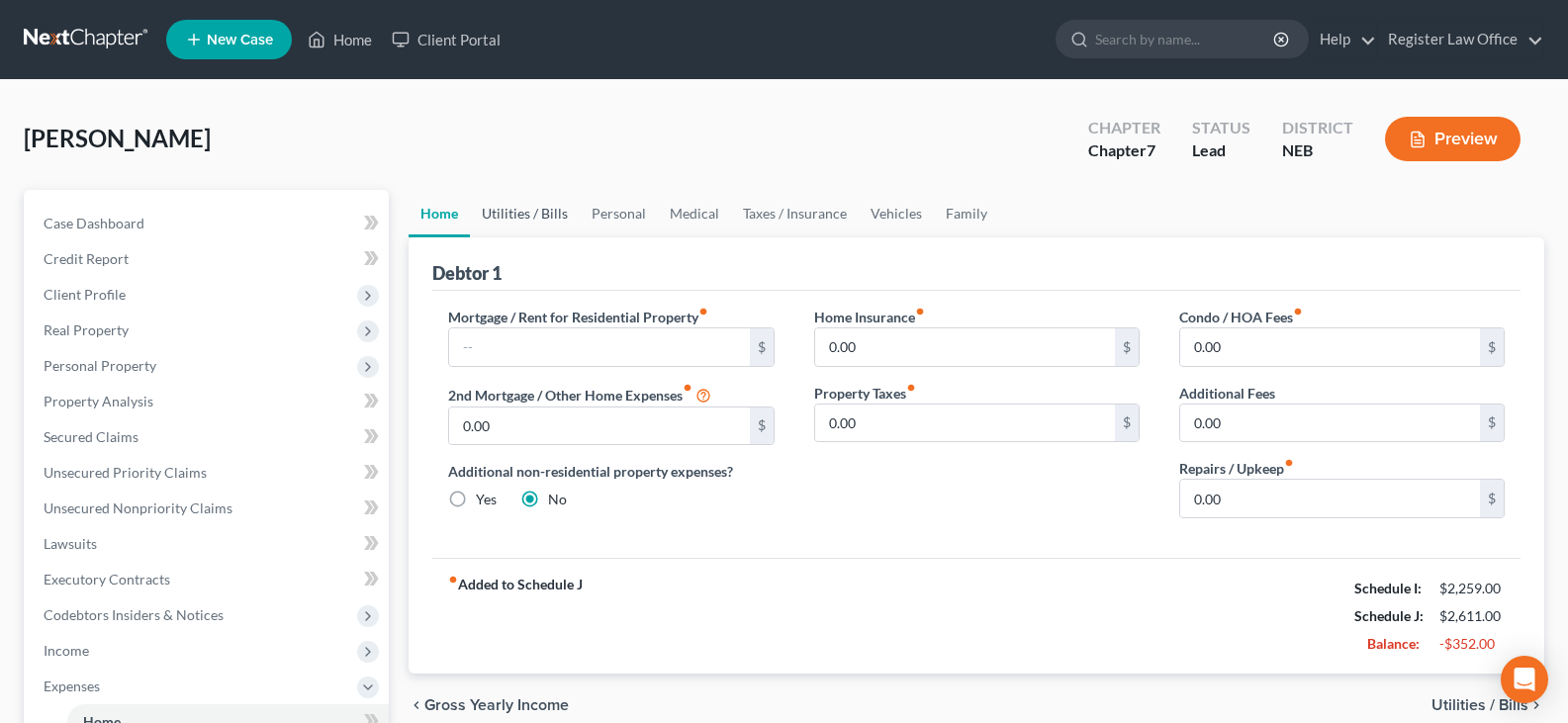 click on "Utilities / Bills" at bounding box center [524, 214] 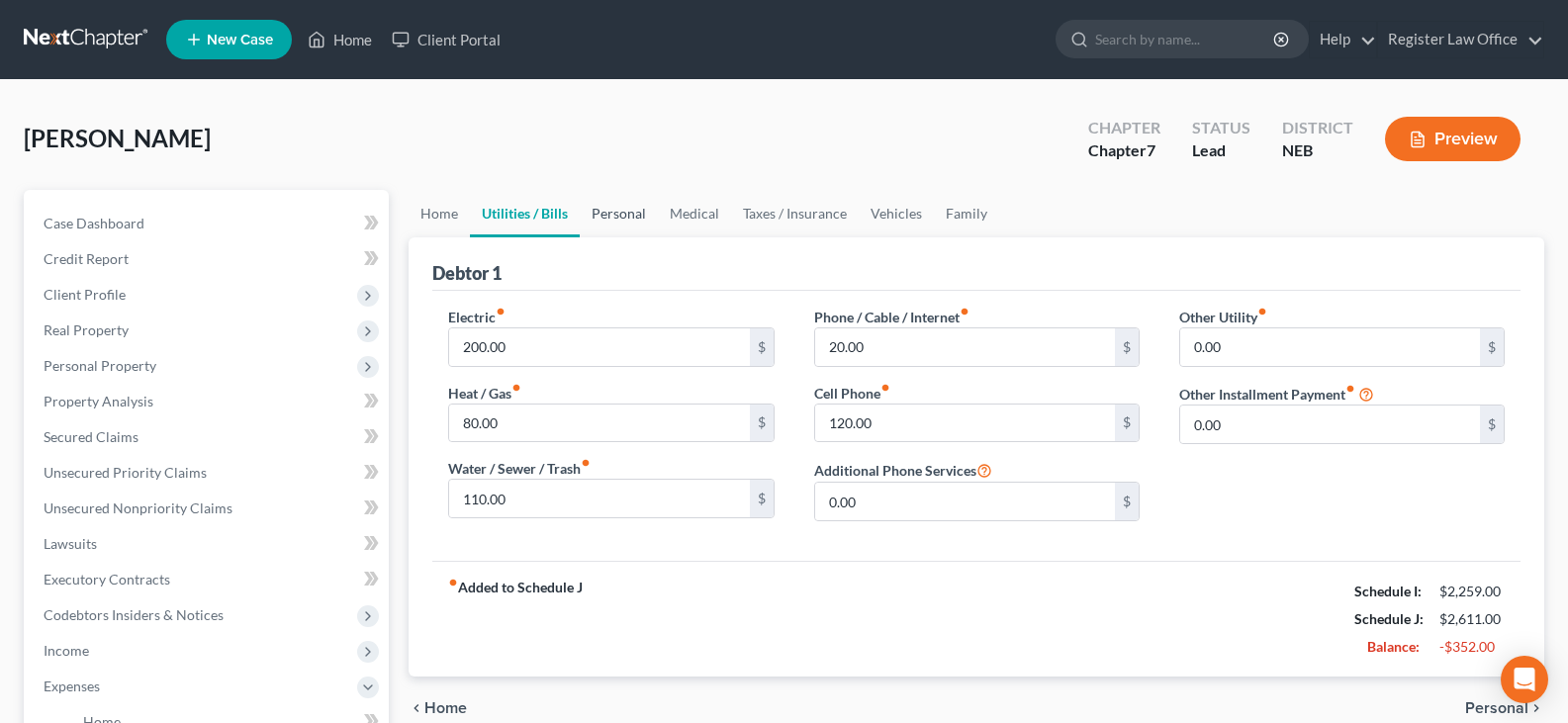 click on "Personal" at bounding box center [618, 214] 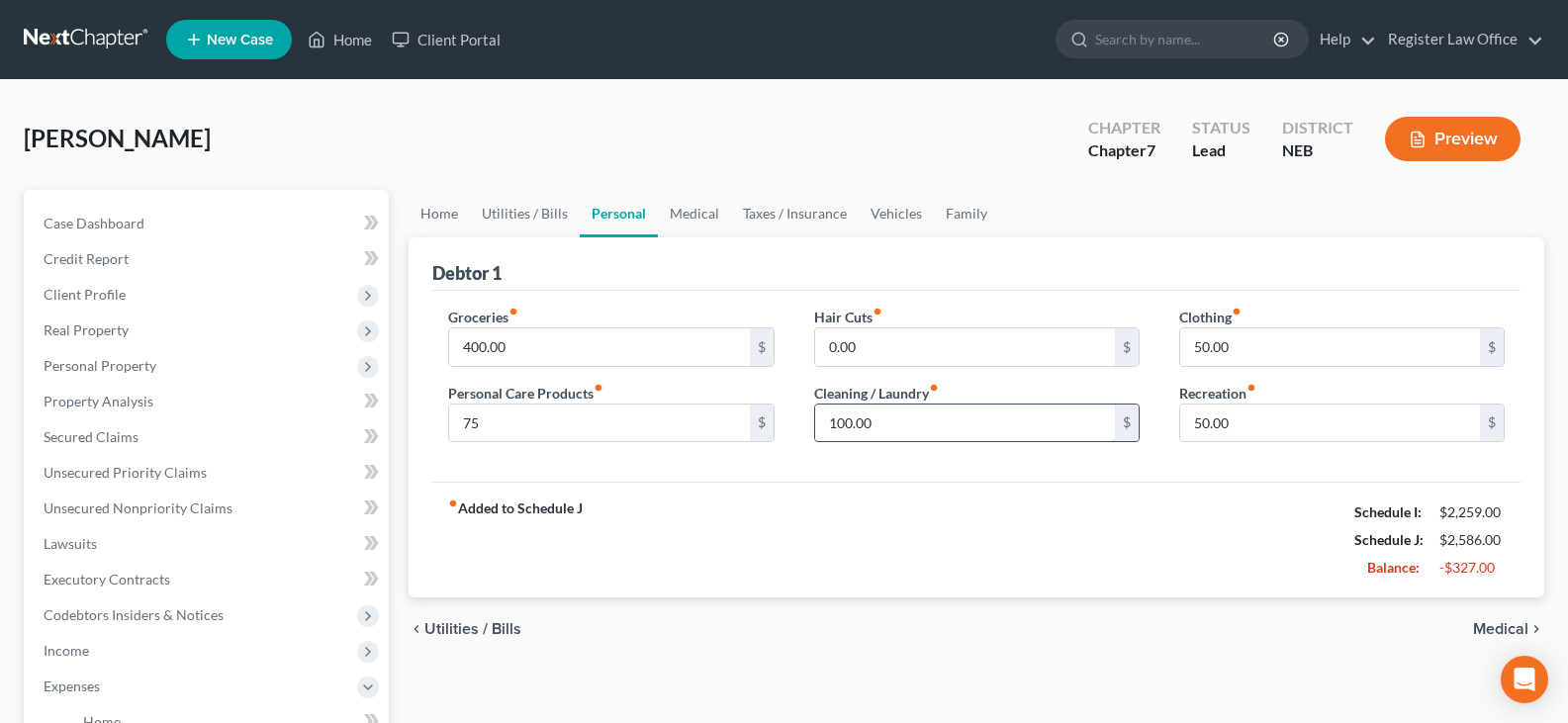 click on "100.00" at bounding box center [965, 423] 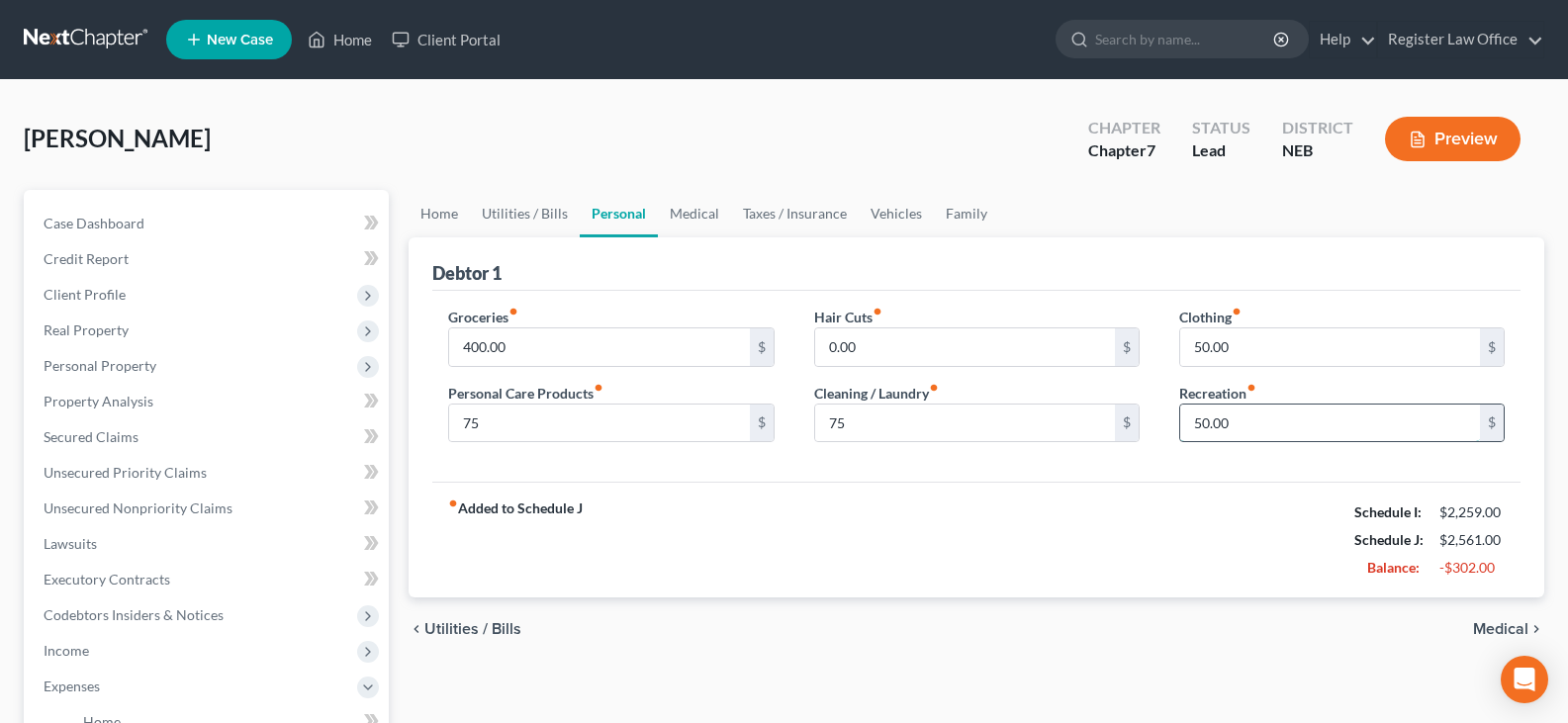 click on "50.00" at bounding box center (1330, 423) 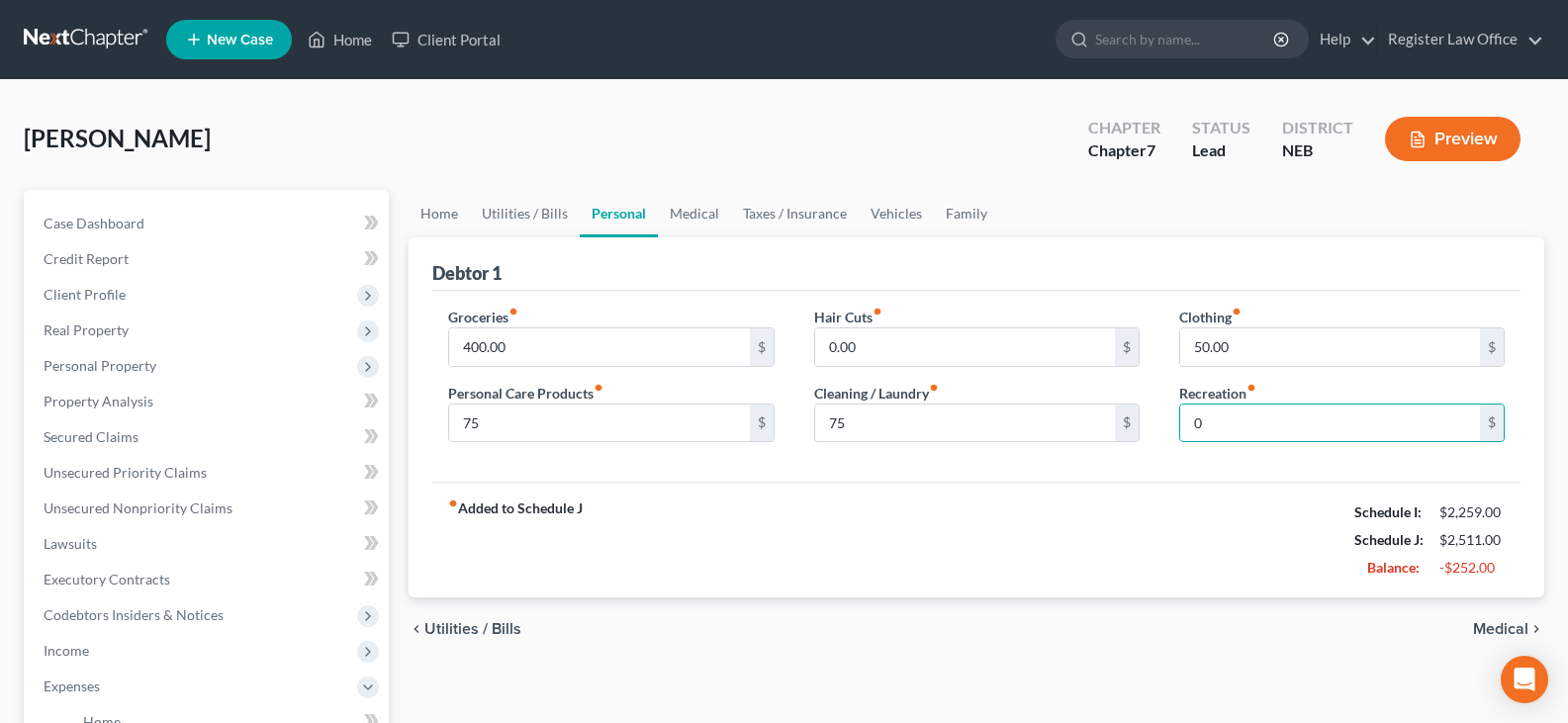 click on "fiber_manual_record  Added to Schedule J Schedule I: $2,259.00 Schedule J: $2,511.00 Balance: -$252.00" at bounding box center [976, 539] 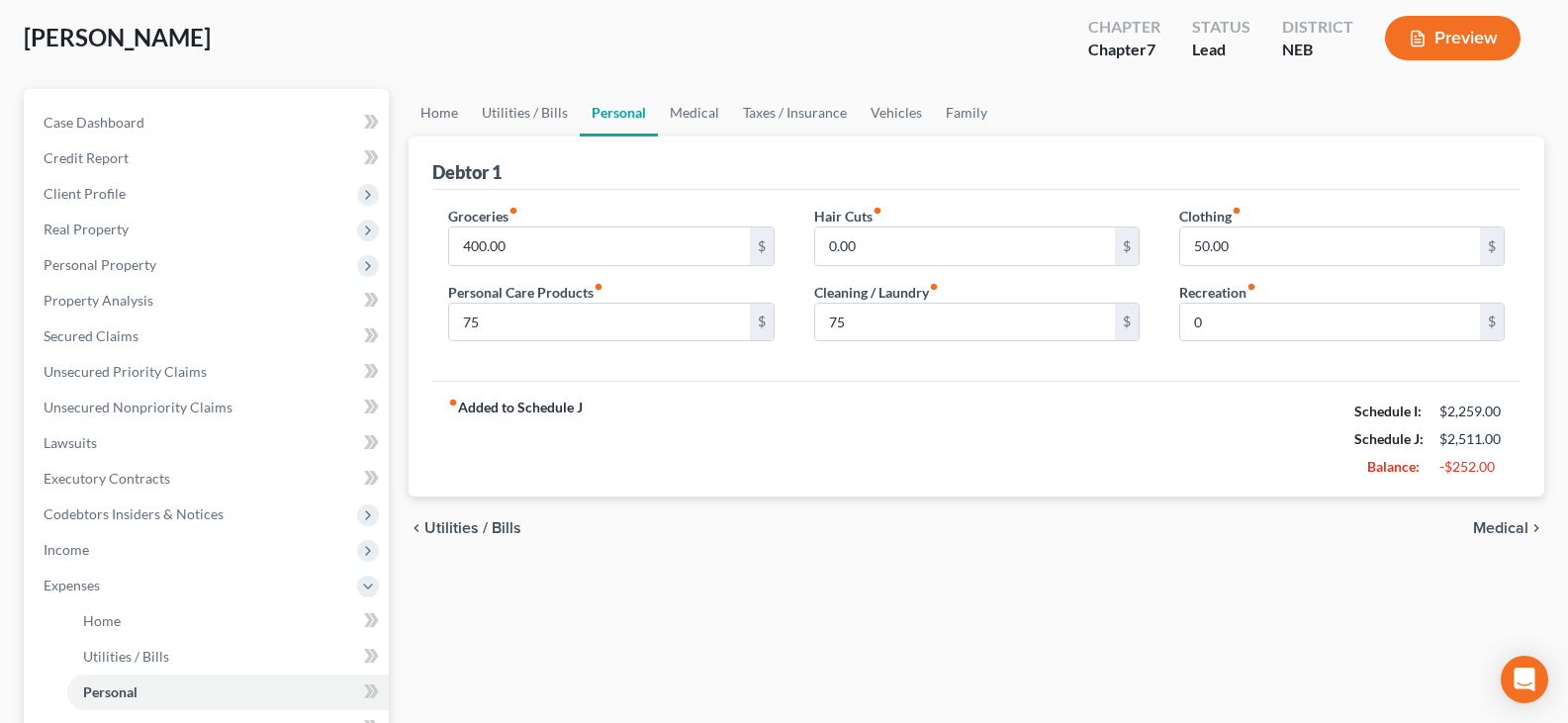 scroll, scrollTop: 99, scrollLeft: 0, axis: vertical 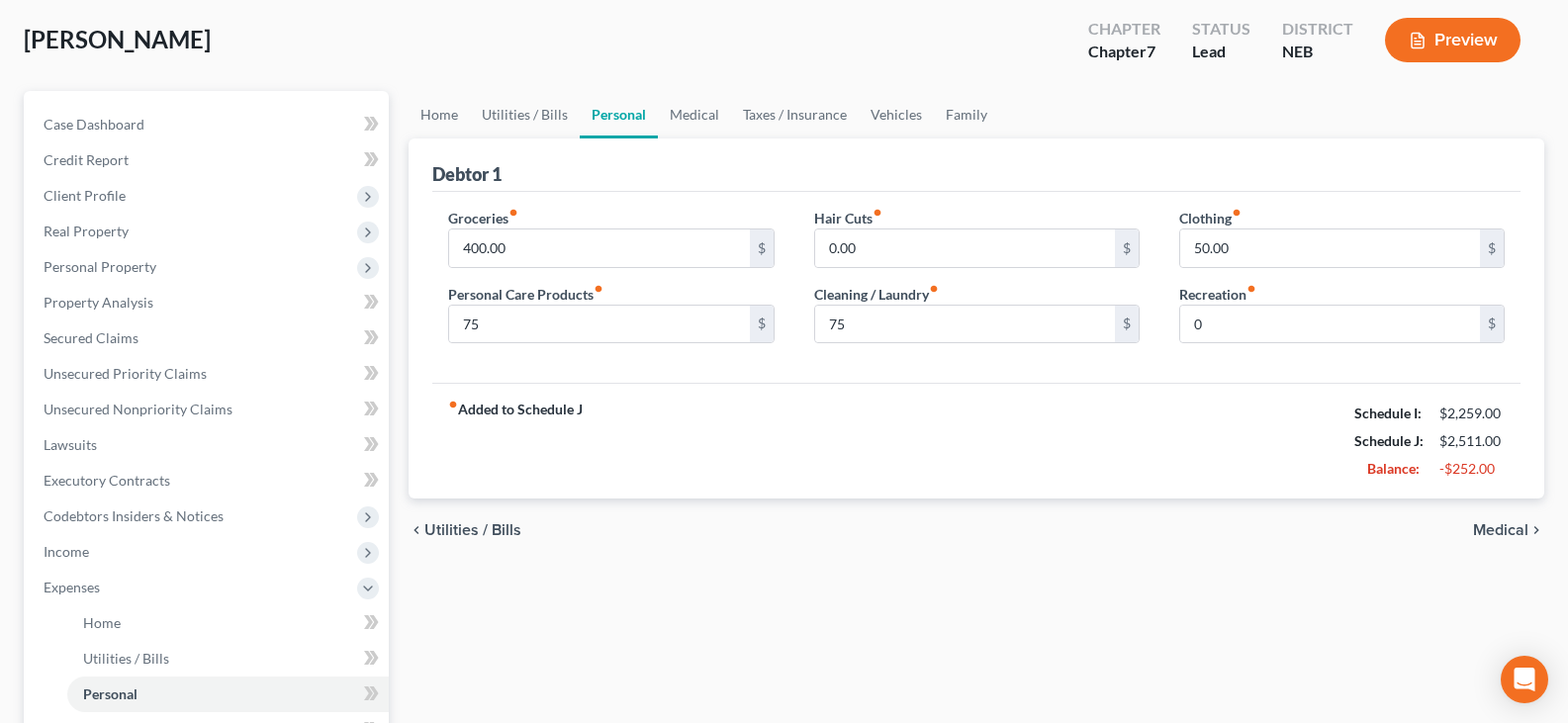 click on "fiber_manual_record  Added to Schedule J Schedule I: $2,259.00 Schedule J: $2,511.00 Balance: -$252.00" at bounding box center [976, 440] 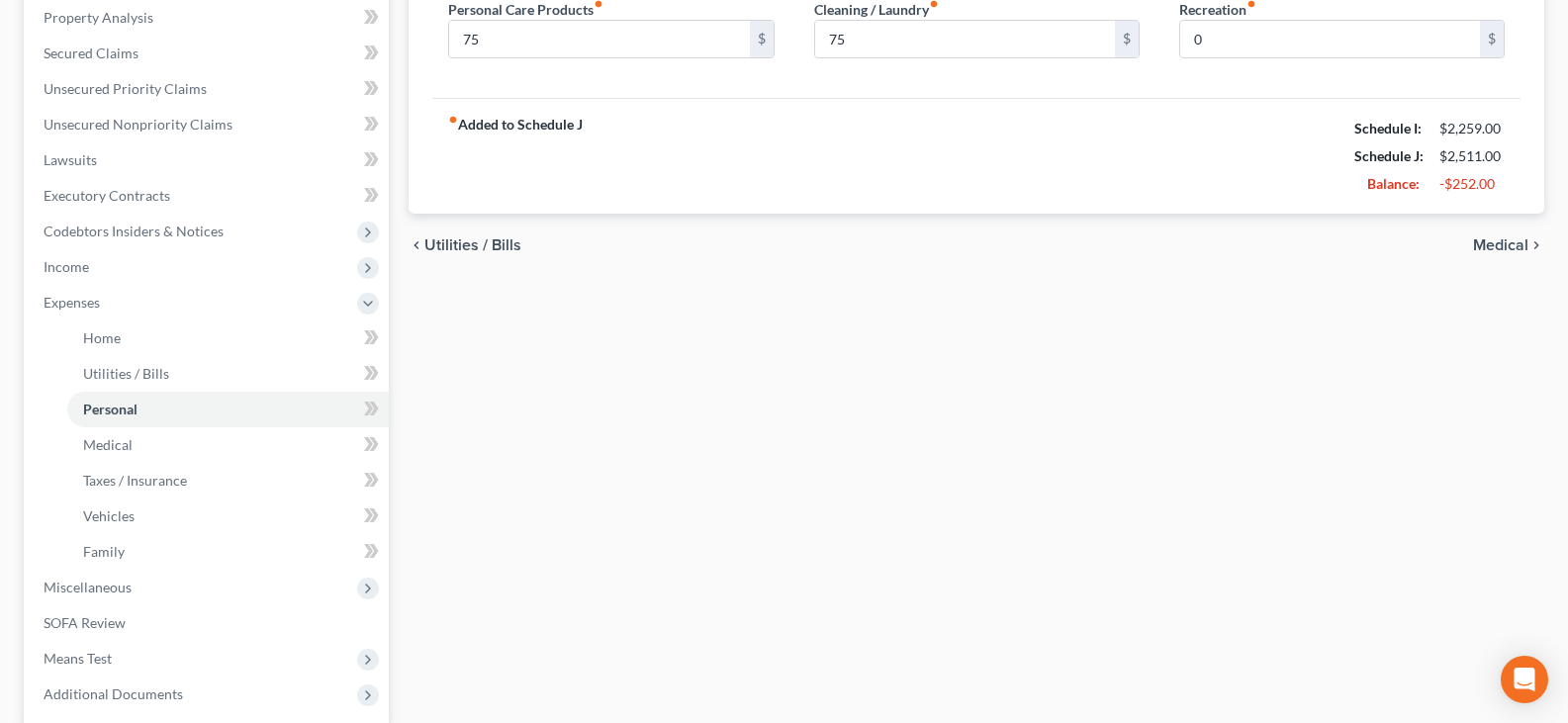 scroll, scrollTop: 396, scrollLeft: 0, axis: vertical 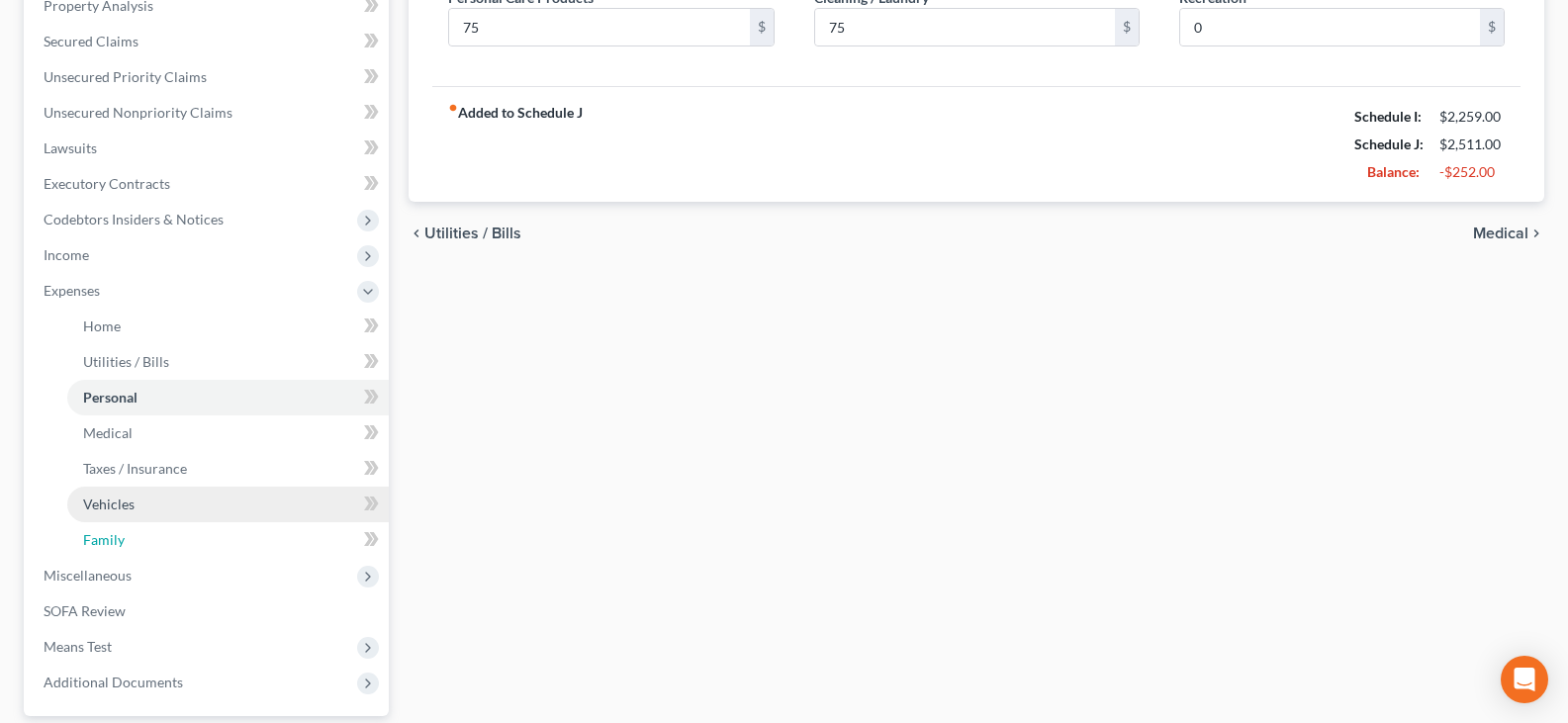 drag, startPoint x: 112, startPoint y: 539, endPoint x: 278, endPoint y: 517, distance: 167.45149 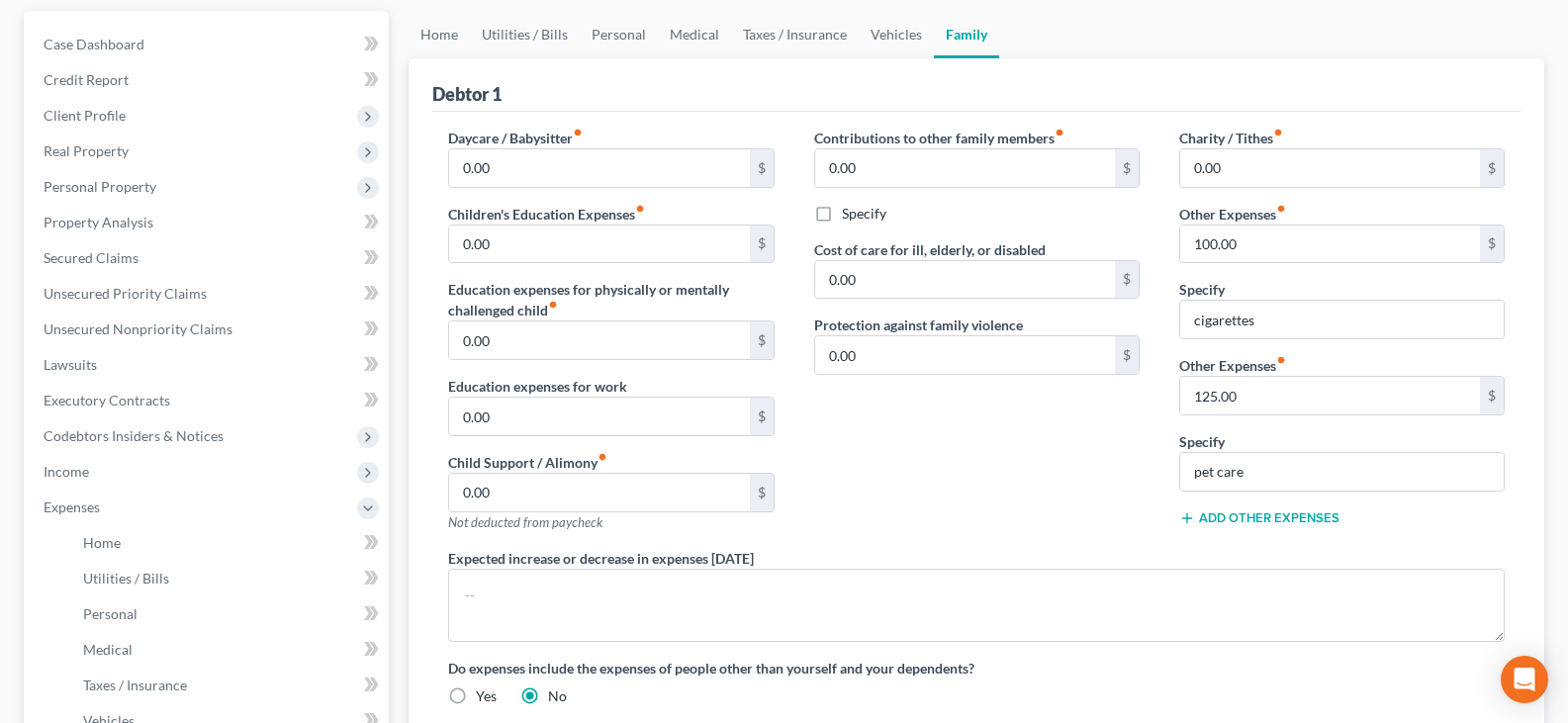 scroll, scrollTop: 83, scrollLeft: 0, axis: vertical 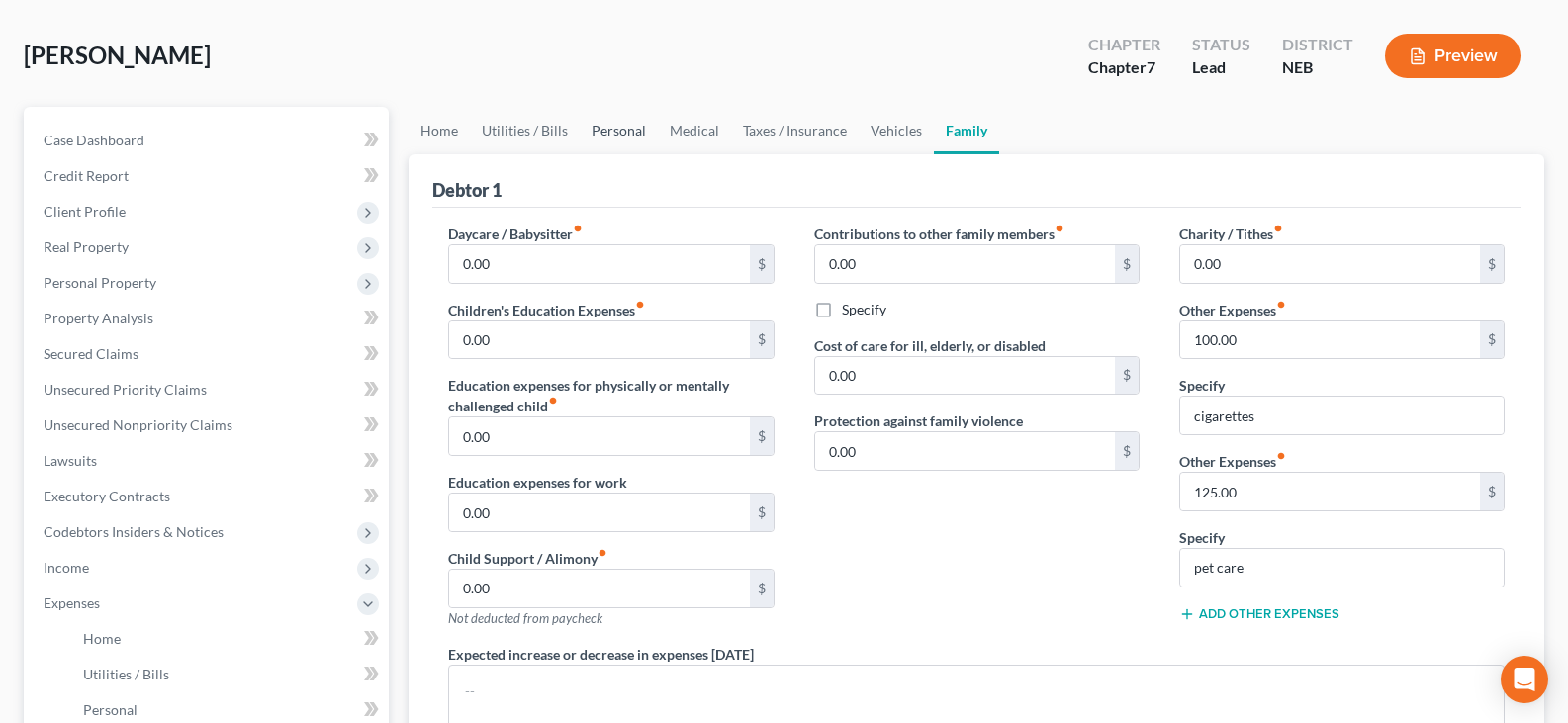 click on "Personal" at bounding box center (618, 131) 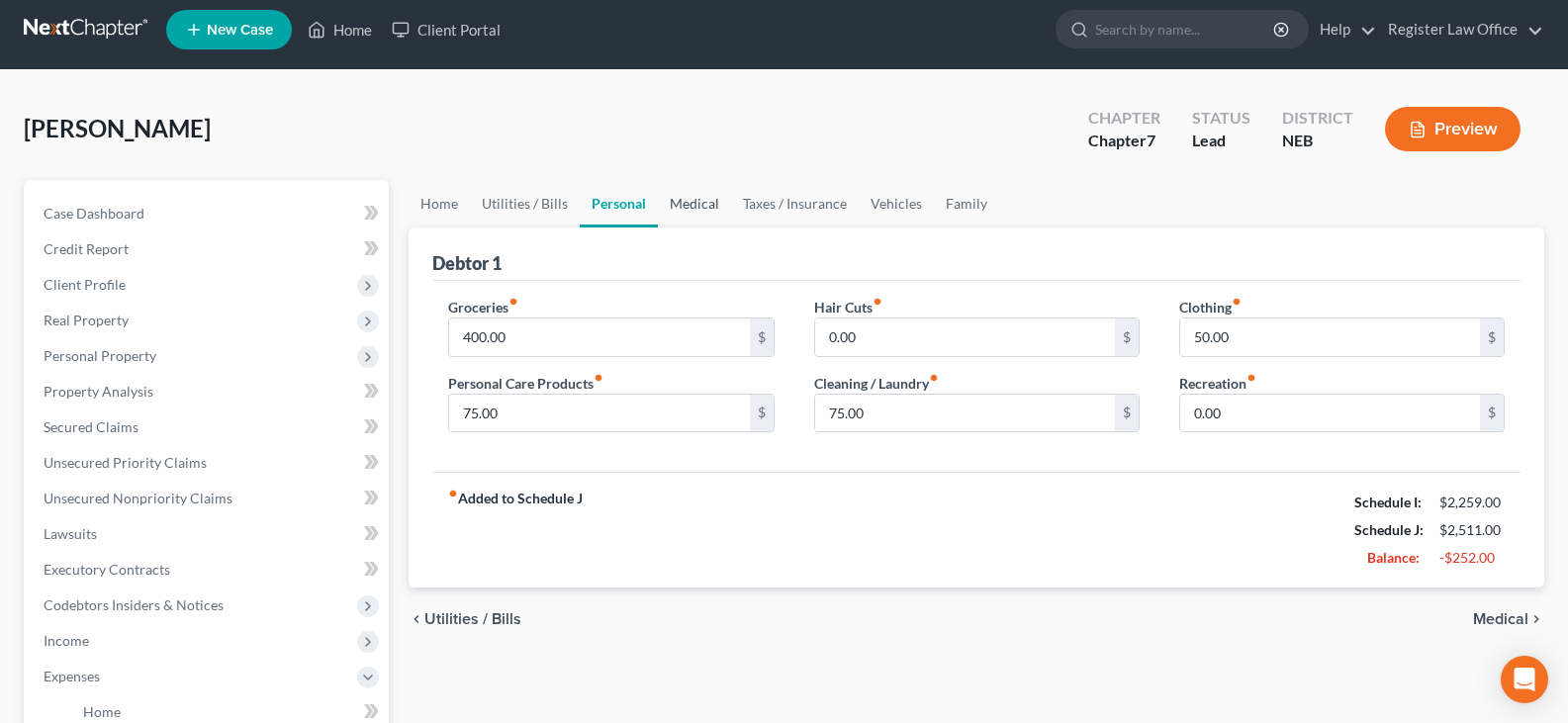scroll, scrollTop: 0, scrollLeft: 0, axis: both 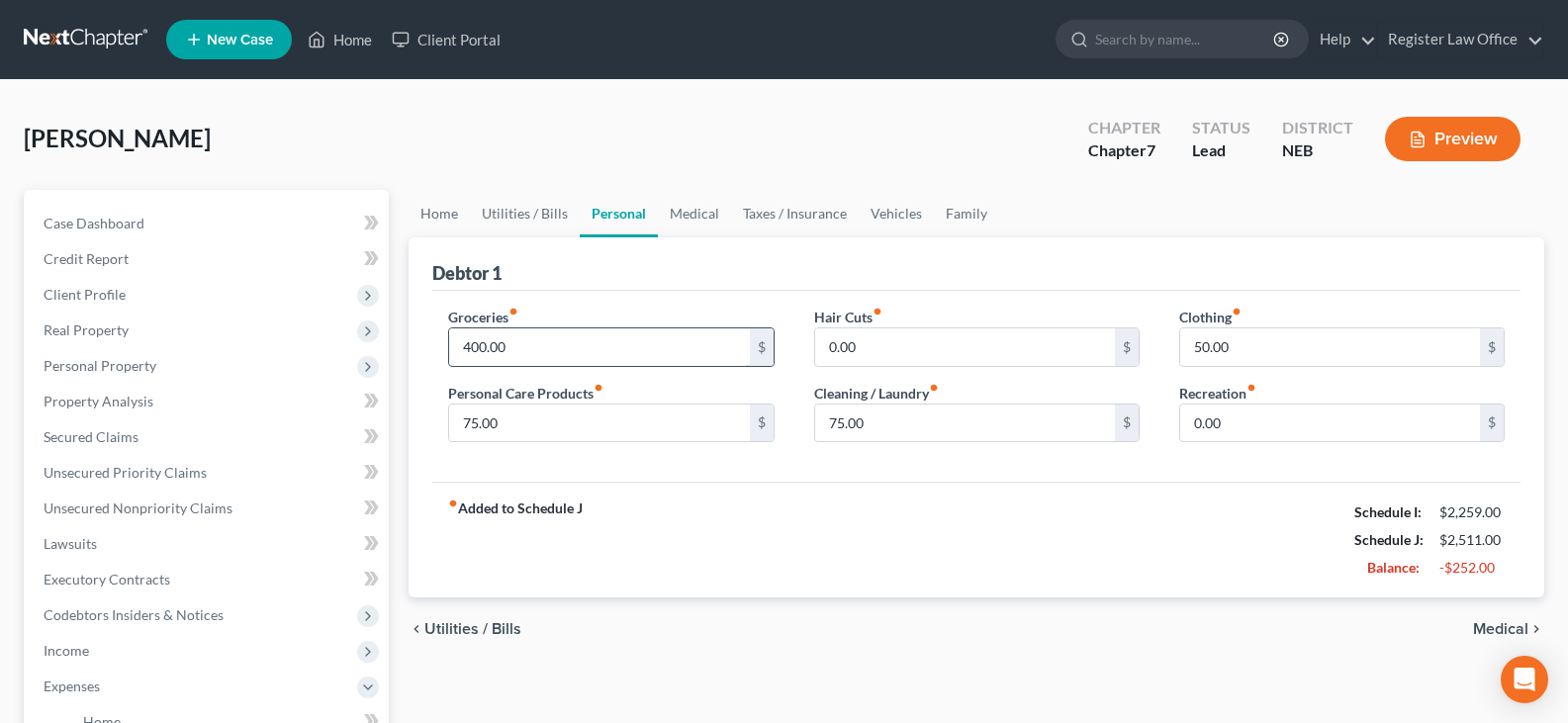 click on "400.00" at bounding box center [599, 347] 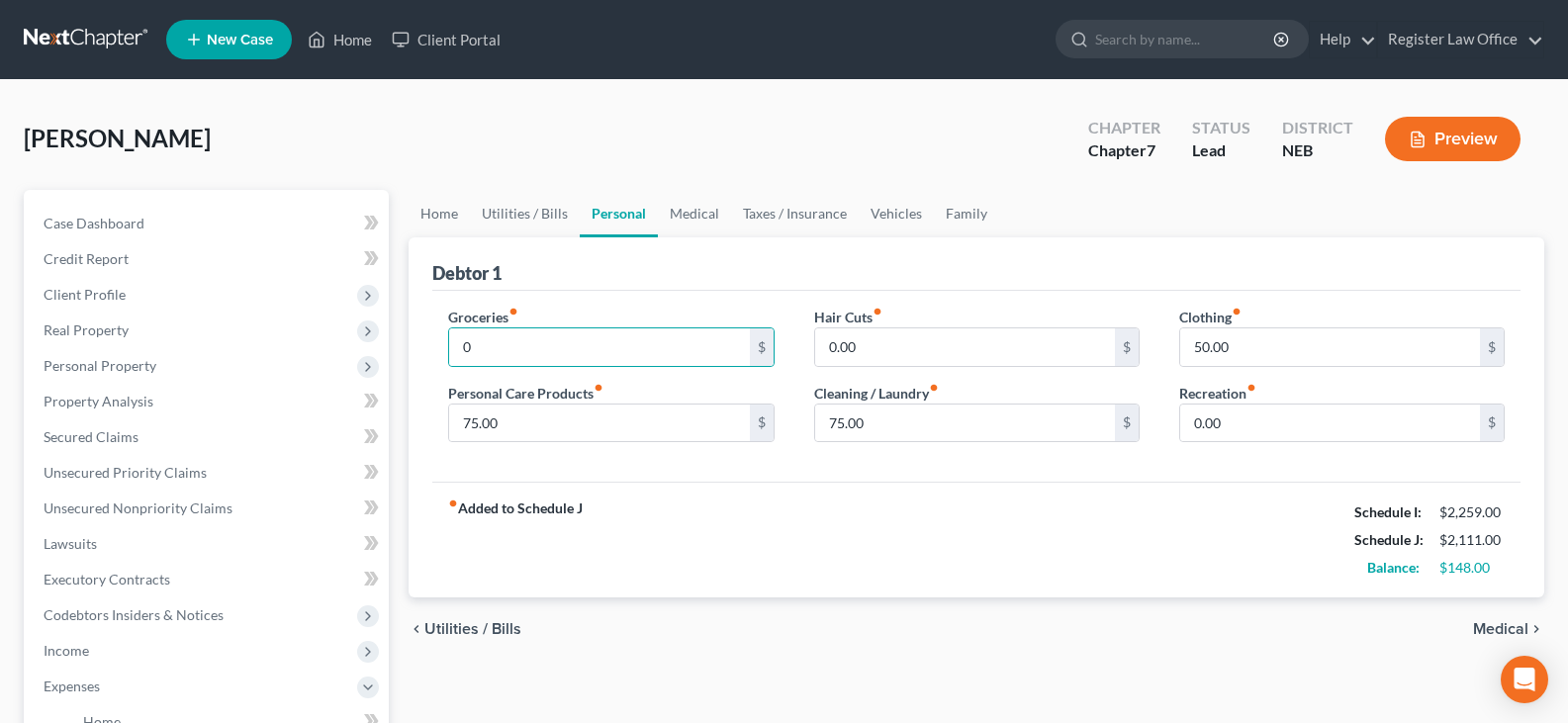 click on "fiber_manual_record  Added to Schedule J Schedule I: $2,259.00 Schedule J: $2,111.00 Balance: $148.00" at bounding box center [976, 539] 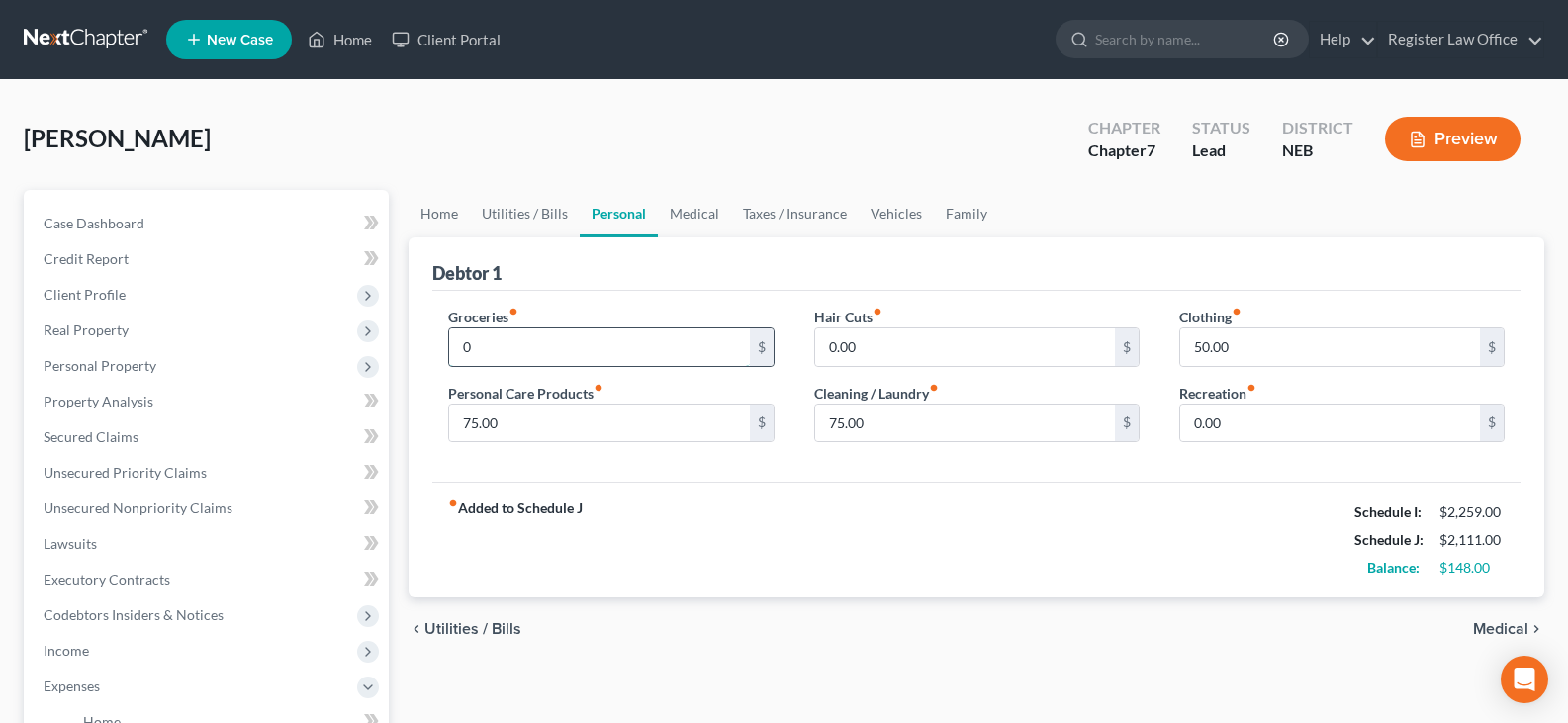 click on "0" at bounding box center [599, 347] 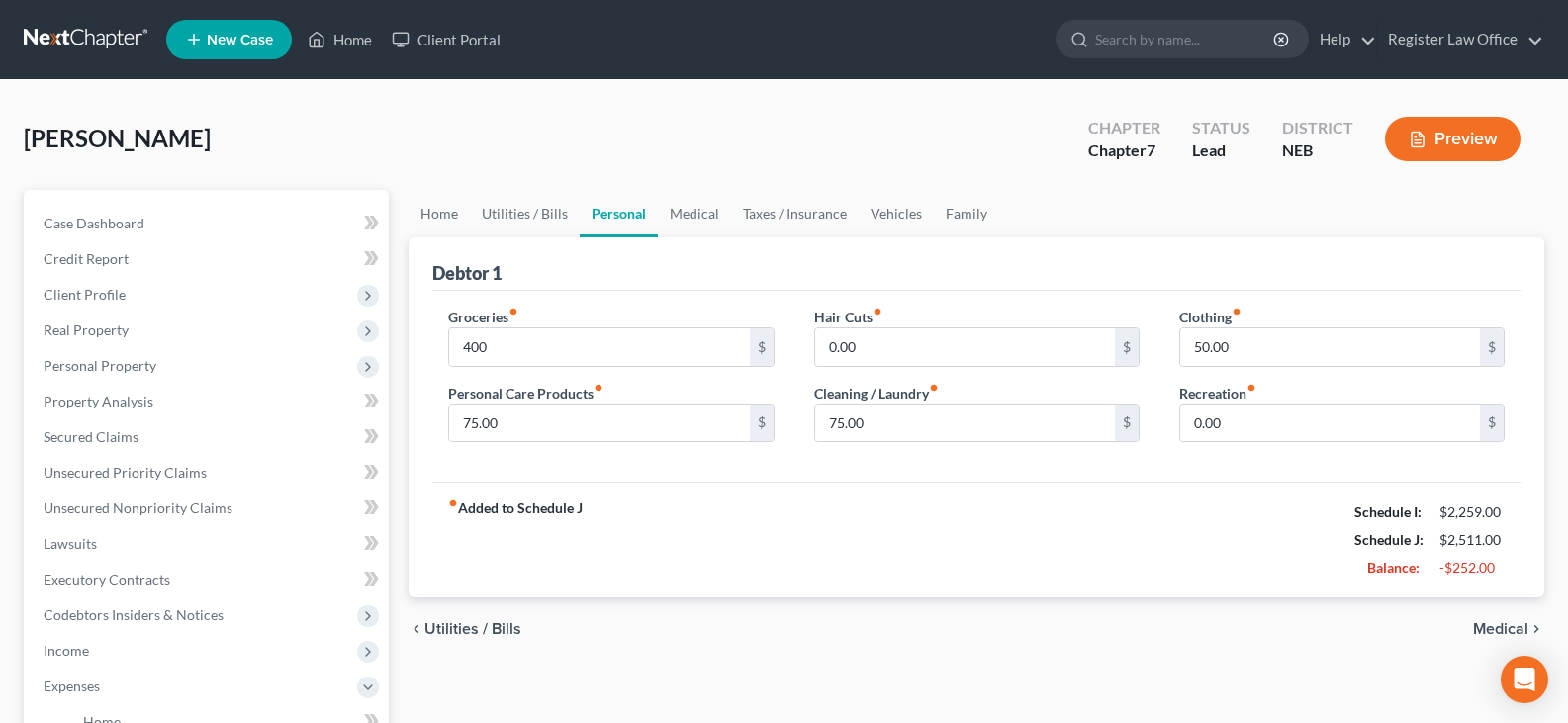 click on "fiber_manual_record  Added to Schedule J Schedule I: $2,259.00 Schedule J: $2,511.00 Balance: -$252.00" at bounding box center (976, 539) 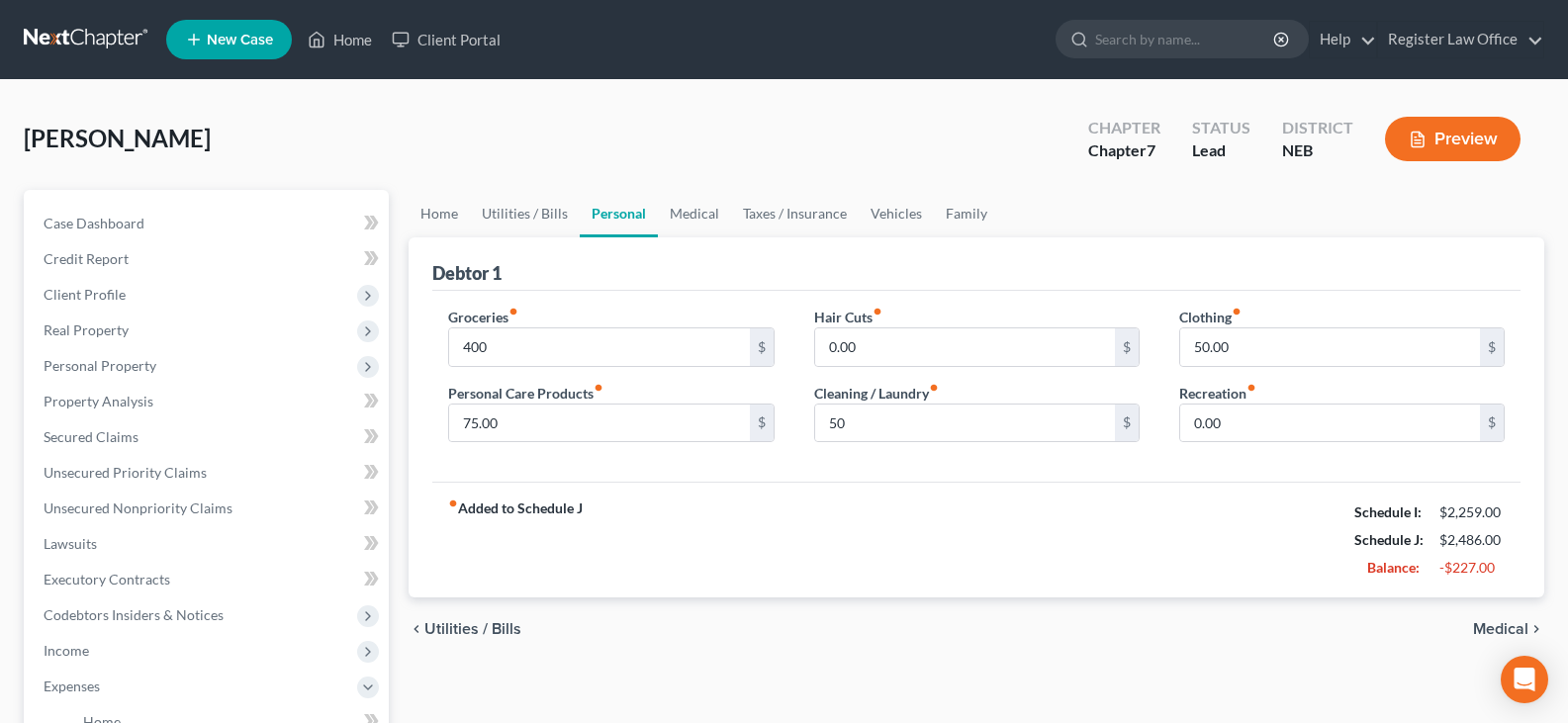 drag, startPoint x: 1171, startPoint y: 517, endPoint x: 1180, endPoint y: 470, distance: 47.85394 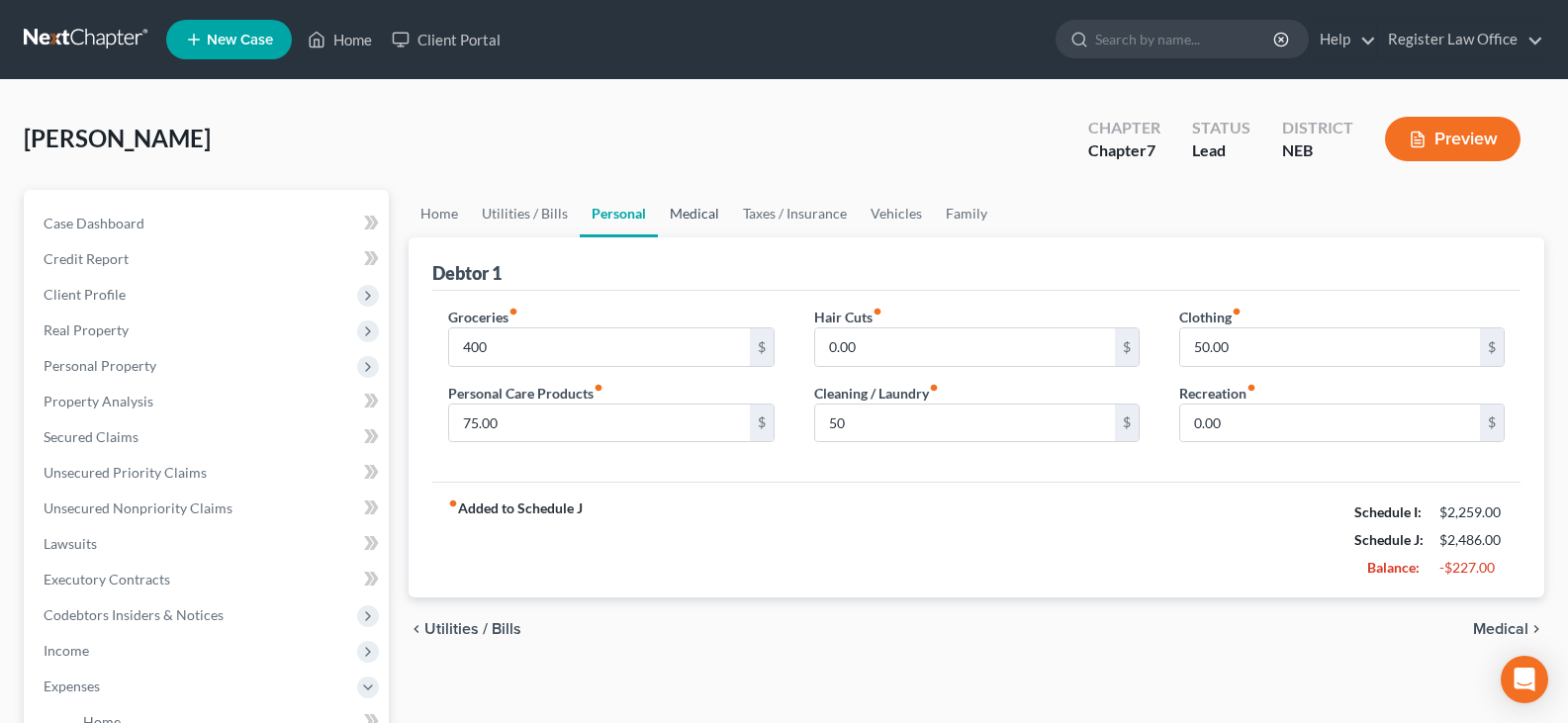 click on "Medical" at bounding box center [694, 214] 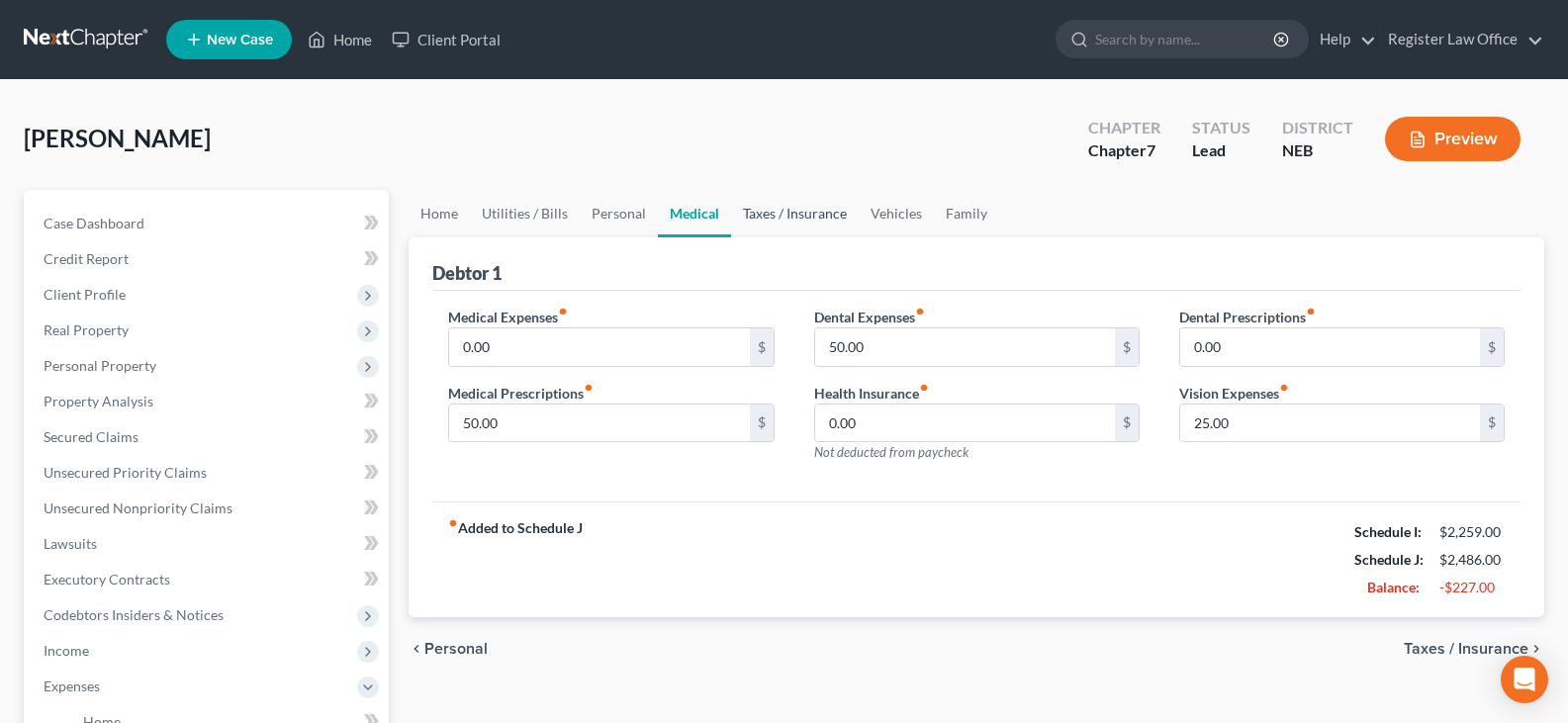 click on "Taxes / Insurance" at bounding box center (794, 214) 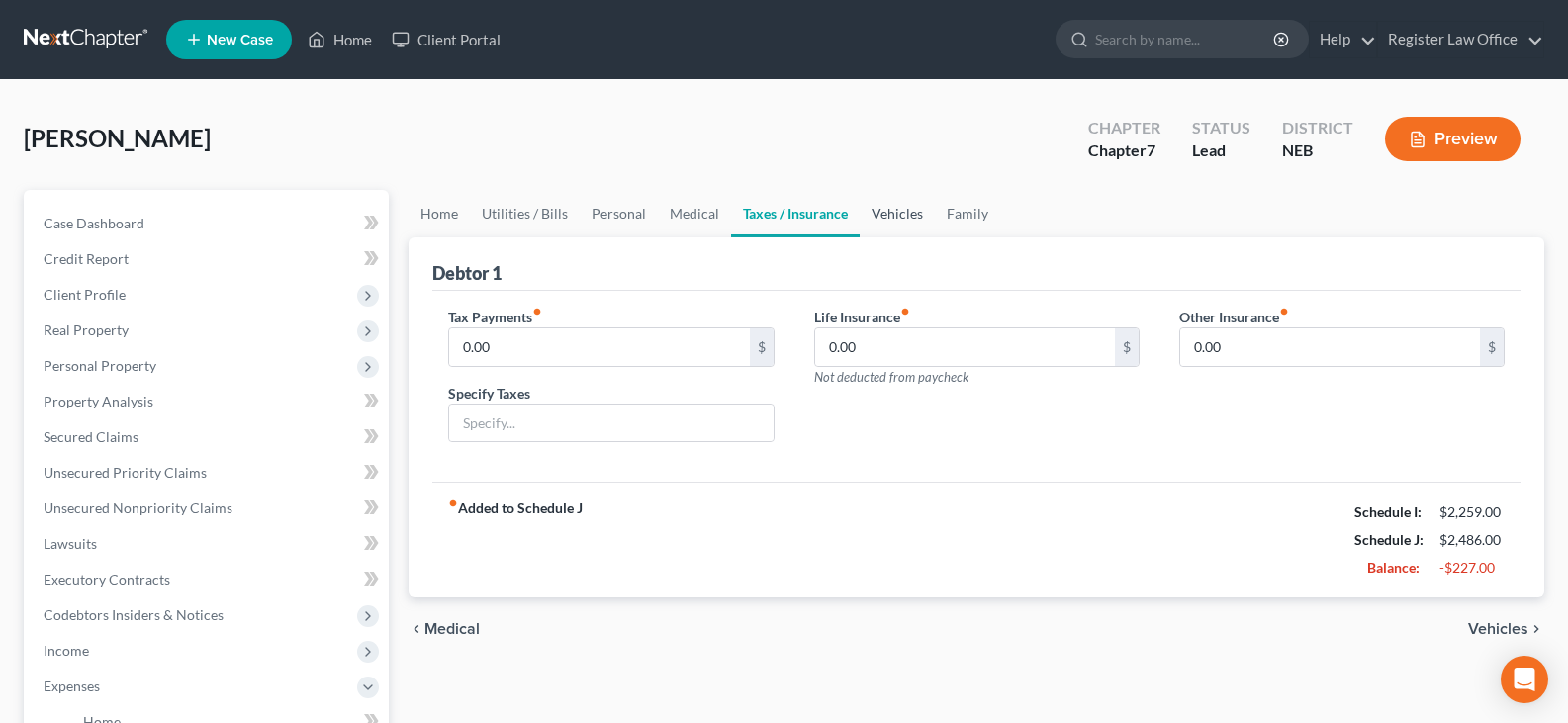 click on "Vehicles" at bounding box center [897, 214] 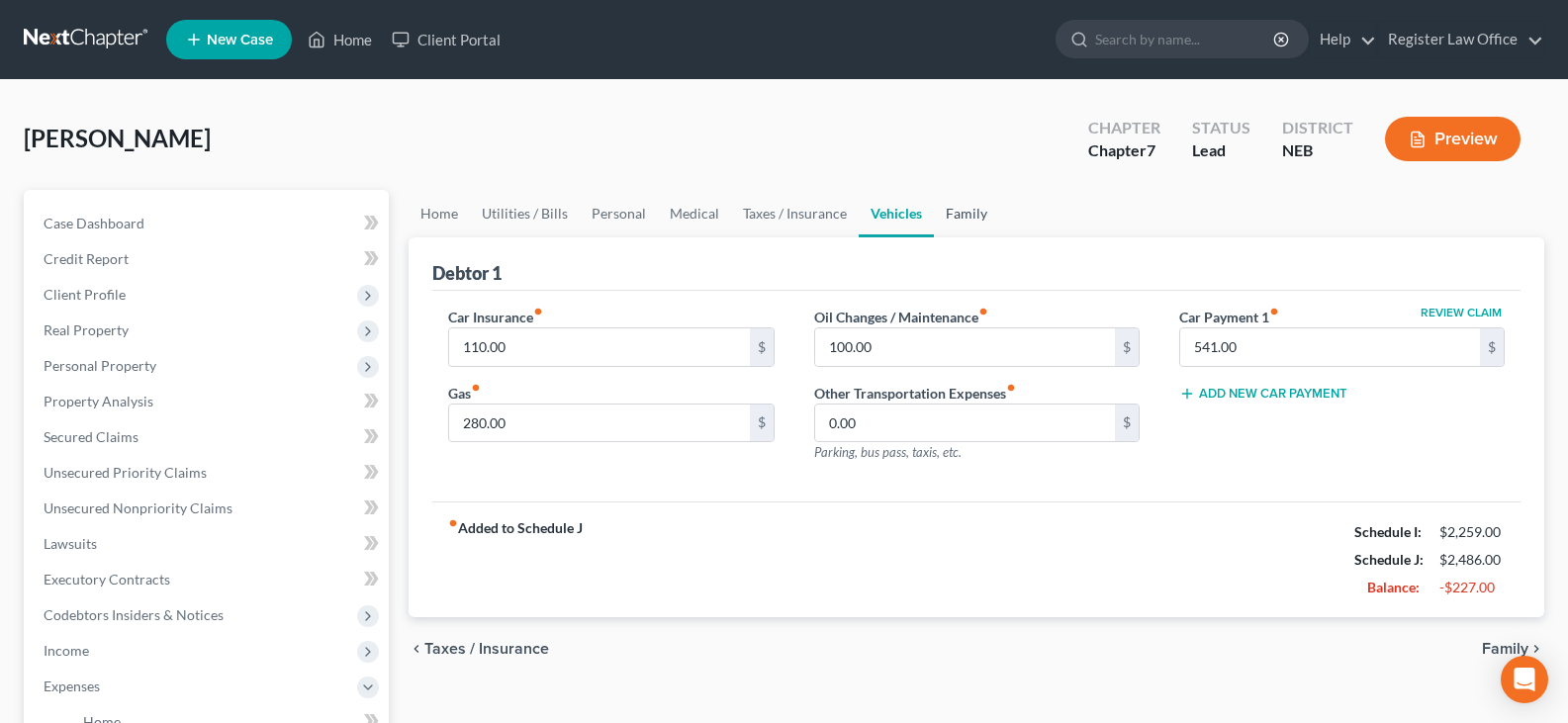 click on "Family" at bounding box center [967, 214] 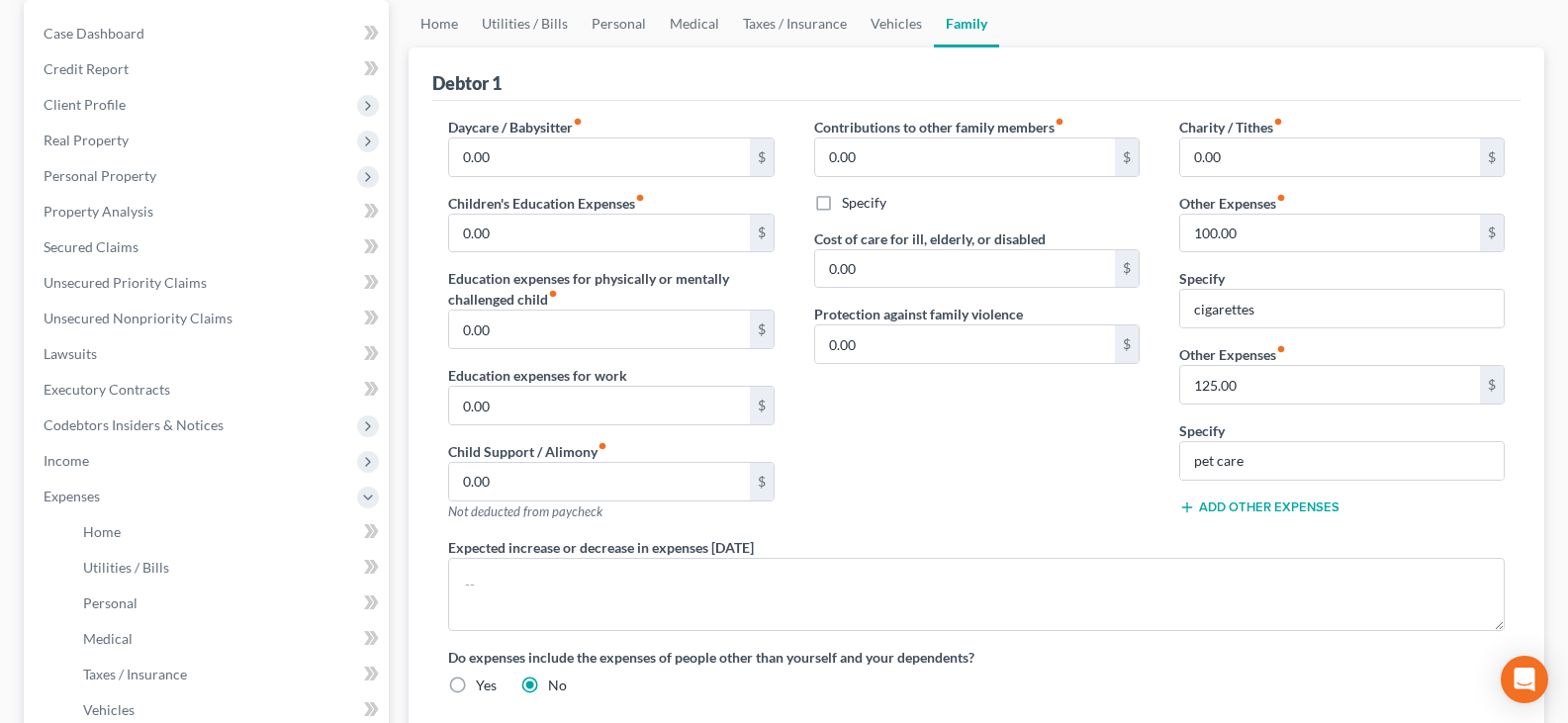 scroll, scrollTop: 198, scrollLeft: 0, axis: vertical 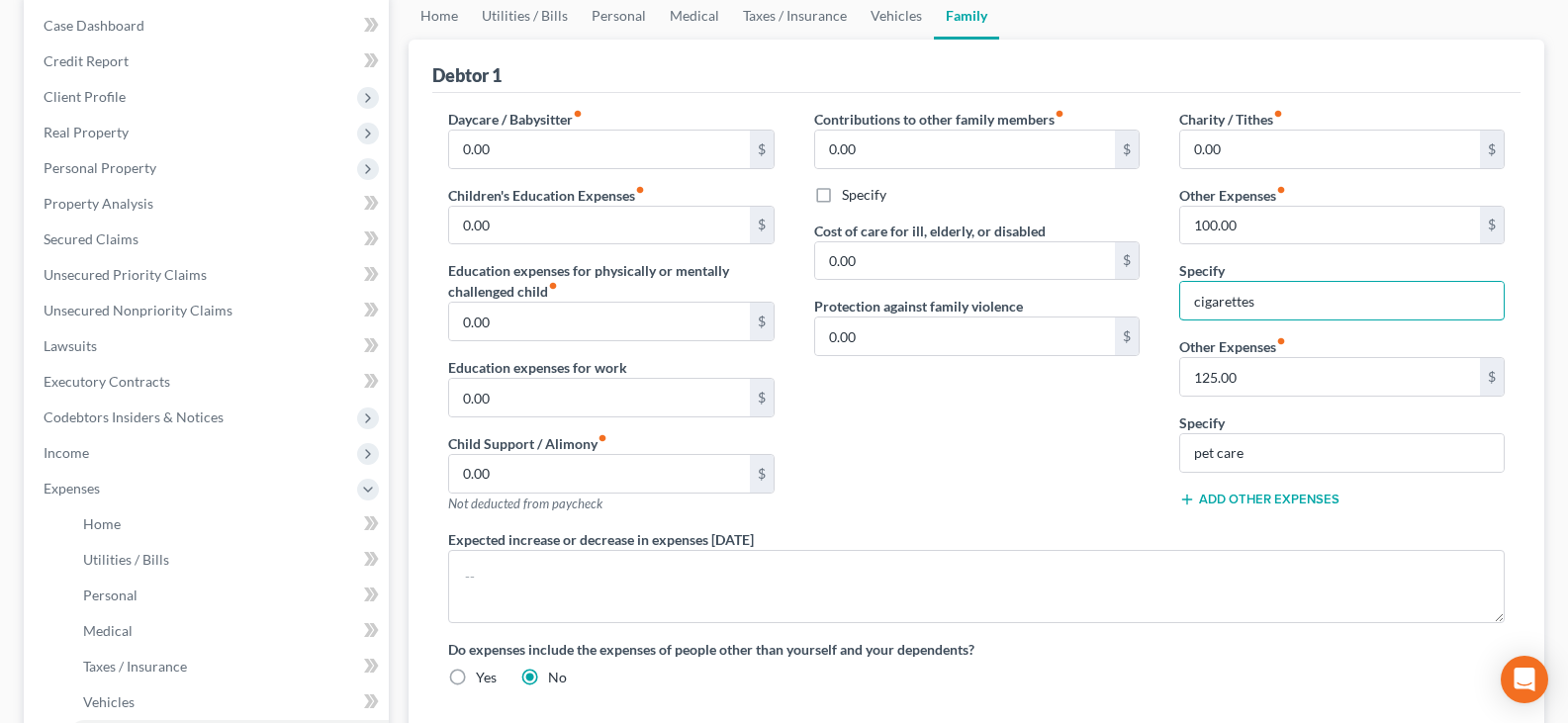 drag, startPoint x: 1272, startPoint y: 310, endPoint x: 951, endPoint y: 314, distance: 321.02492 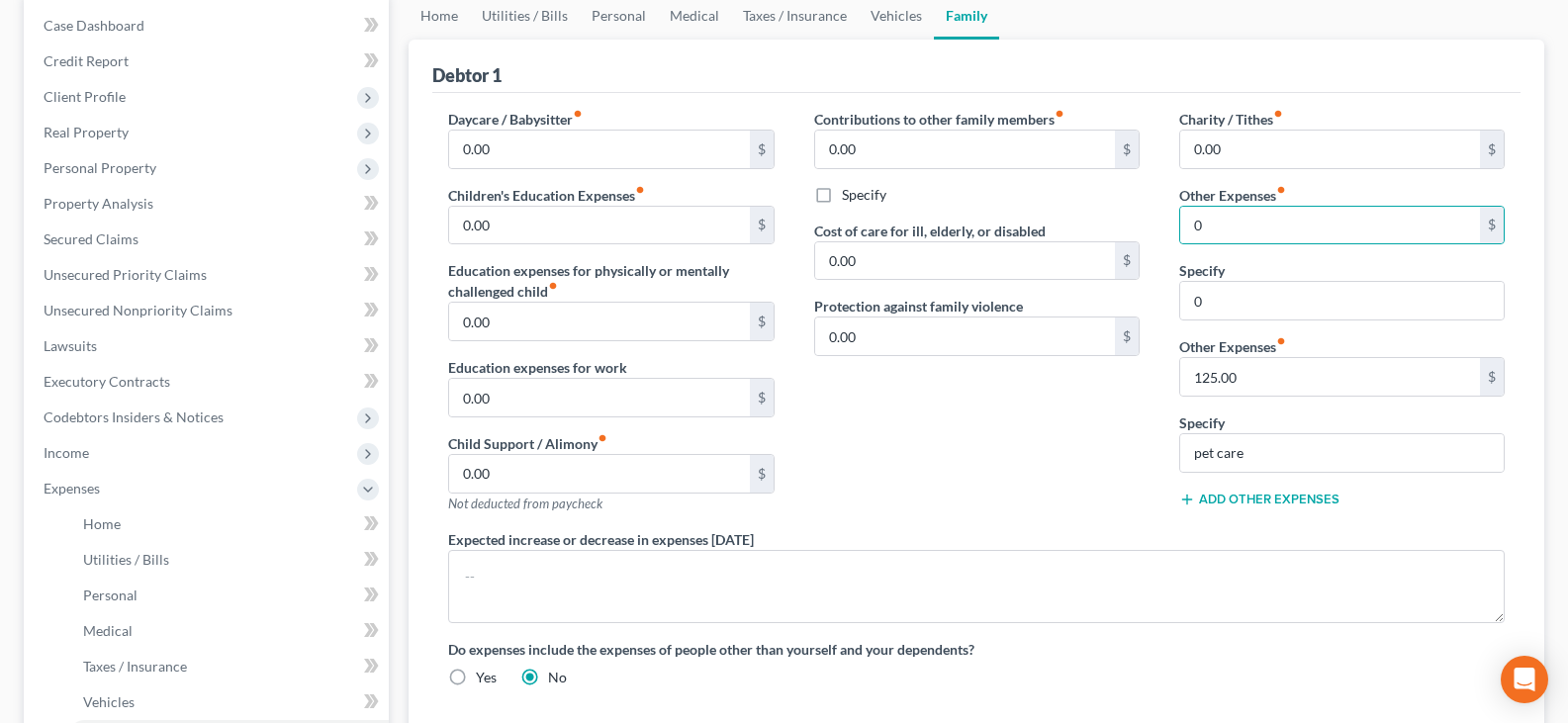 click on "Contributions to other family members  fiber_manual_record 0.00 $ Specify Cost of care for ill, elderly, or disabled 0.00 $ Protection against family violence 0.00 $" at bounding box center [976, 318] 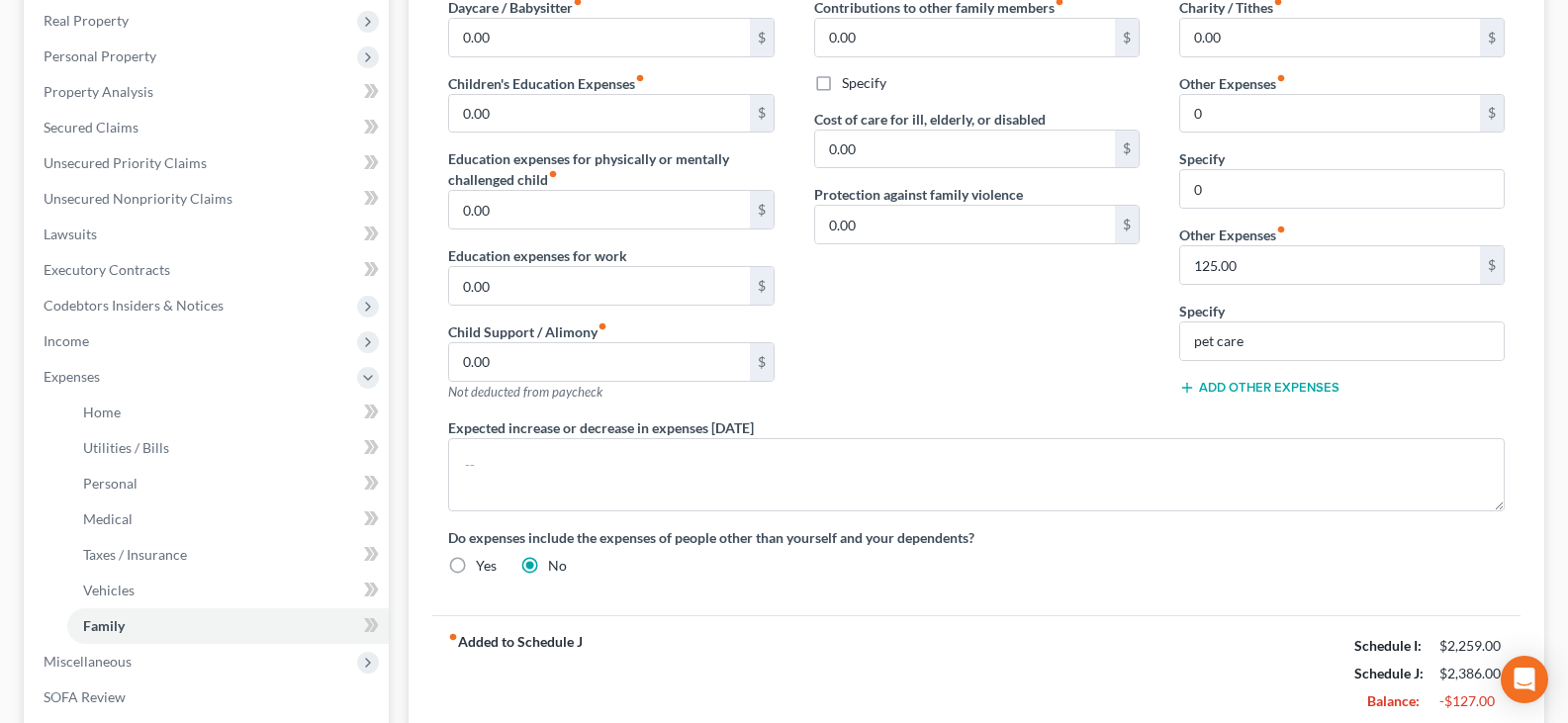 scroll, scrollTop: 297, scrollLeft: 0, axis: vertical 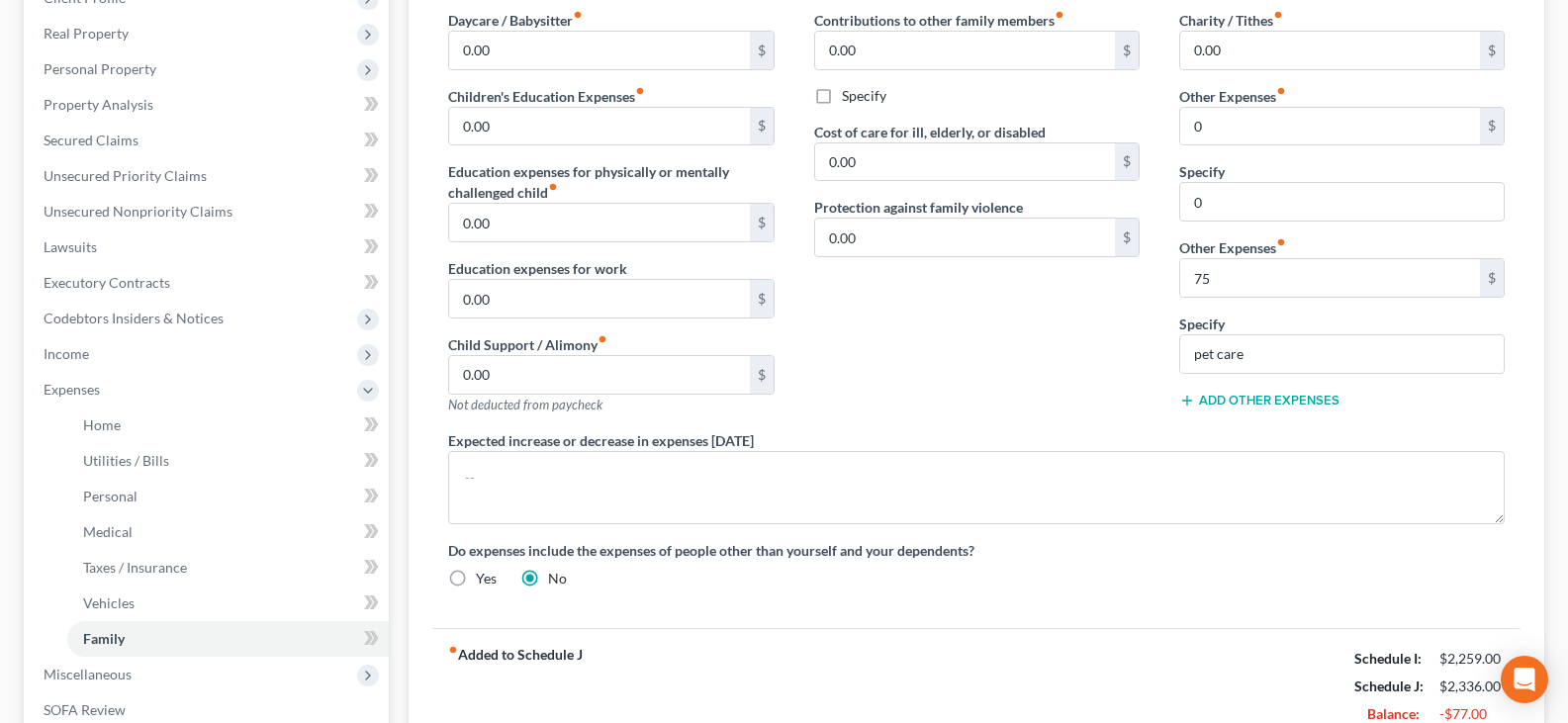 click on "Contributions to other family members  fiber_manual_record 0.00 $ Specify Cost of care for ill, elderly, or disabled 0.00 $ Protection against family violence 0.00 $" at bounding box center (976, 220) 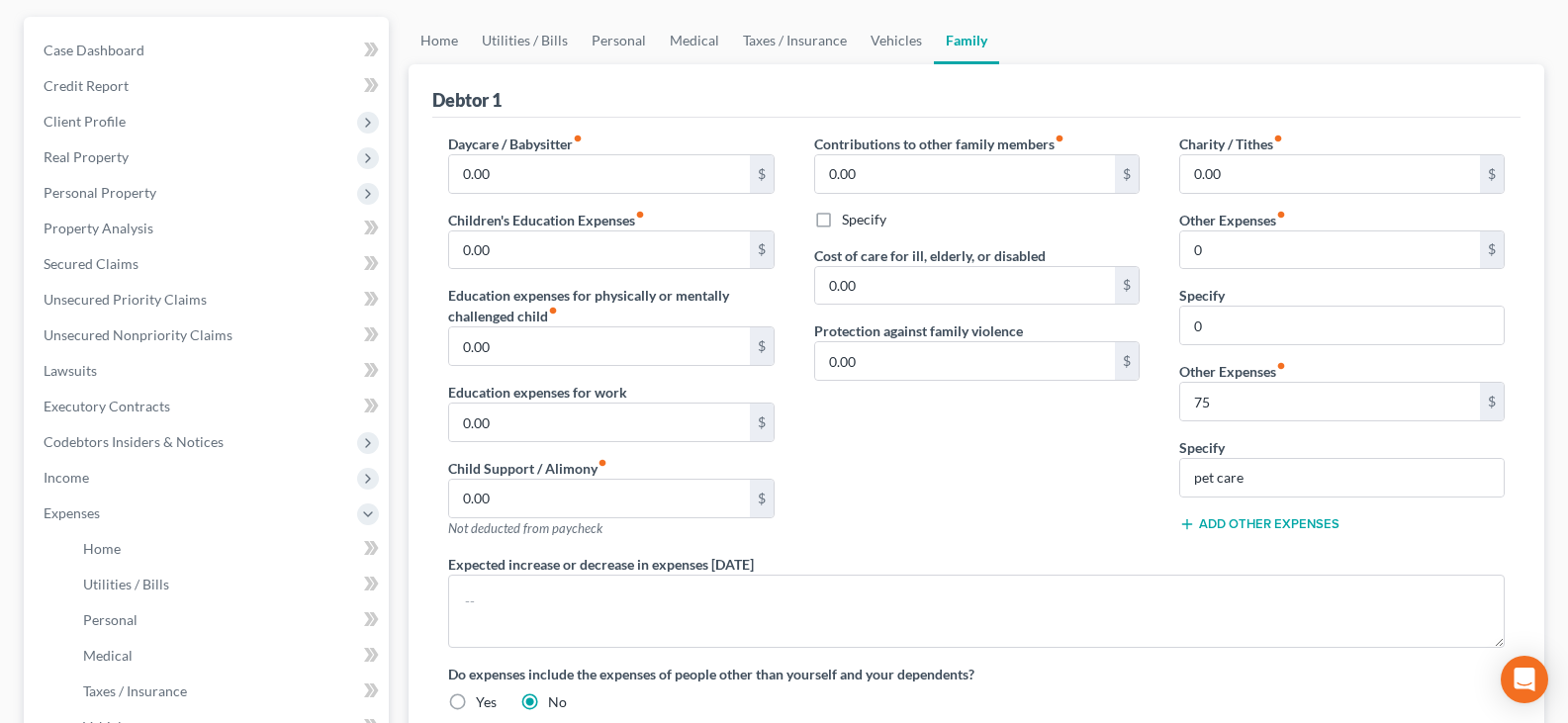 scroll, scrollTop: 0, scrollLeft: 0, axis: both 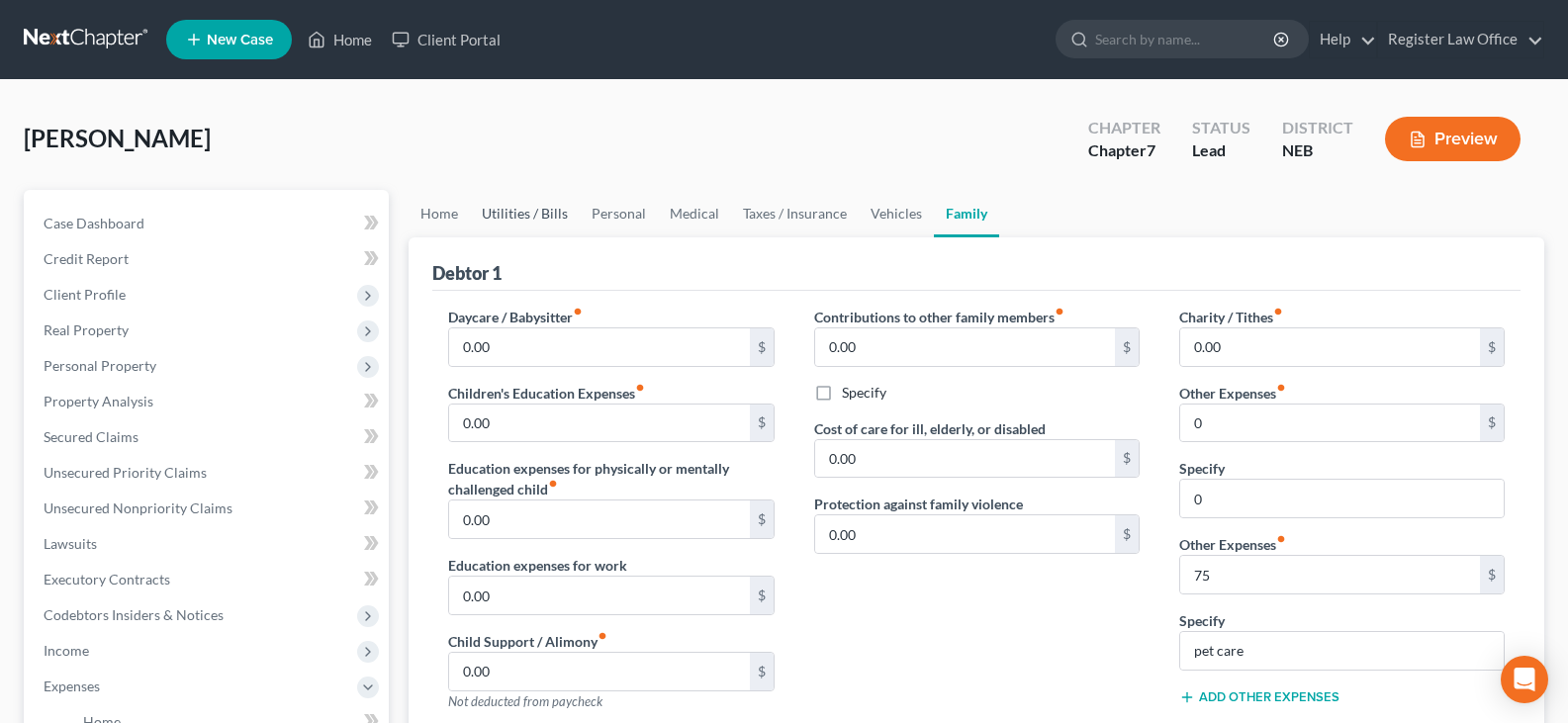 click on "Utilities / Bills" at bounding box center [524, 214] 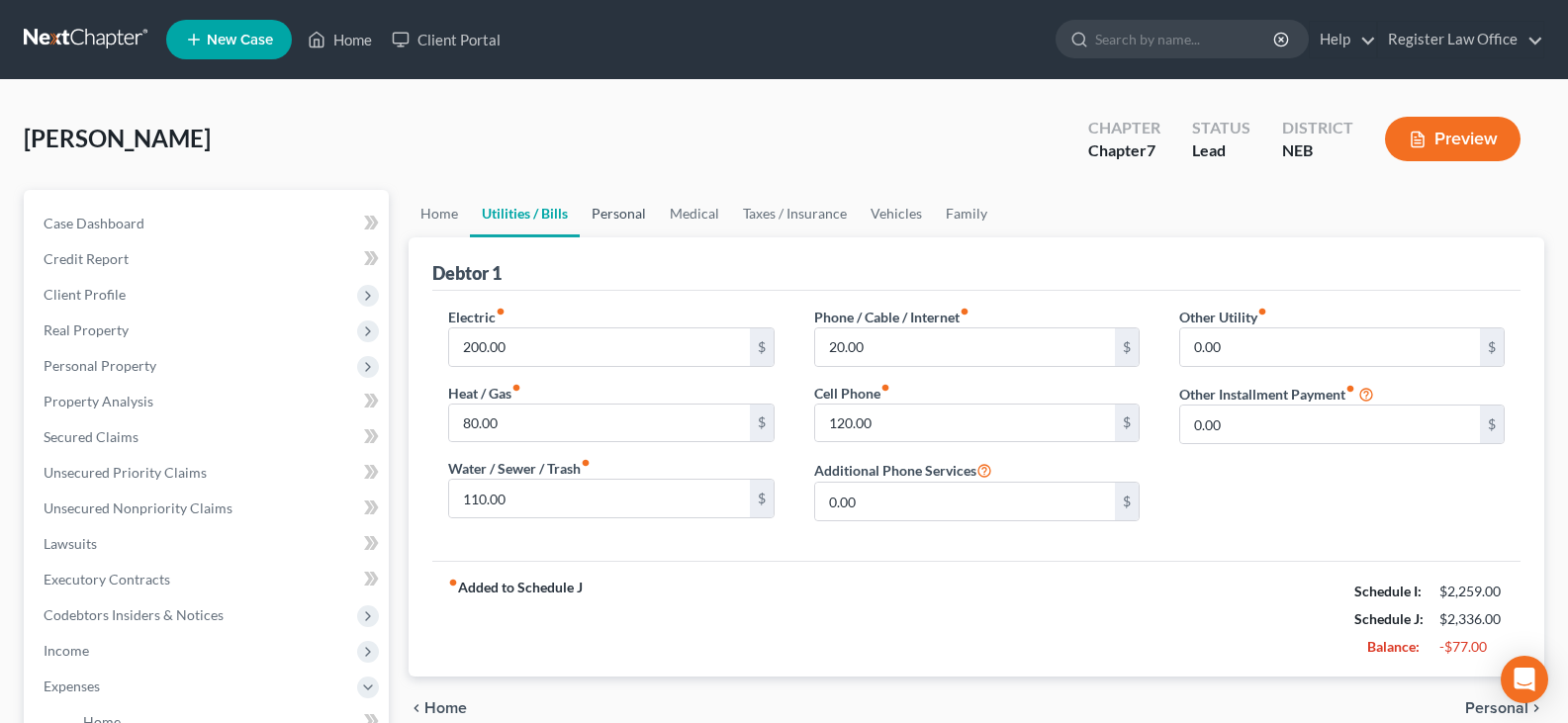 click on "Personal" at bounding box center [618, 214] 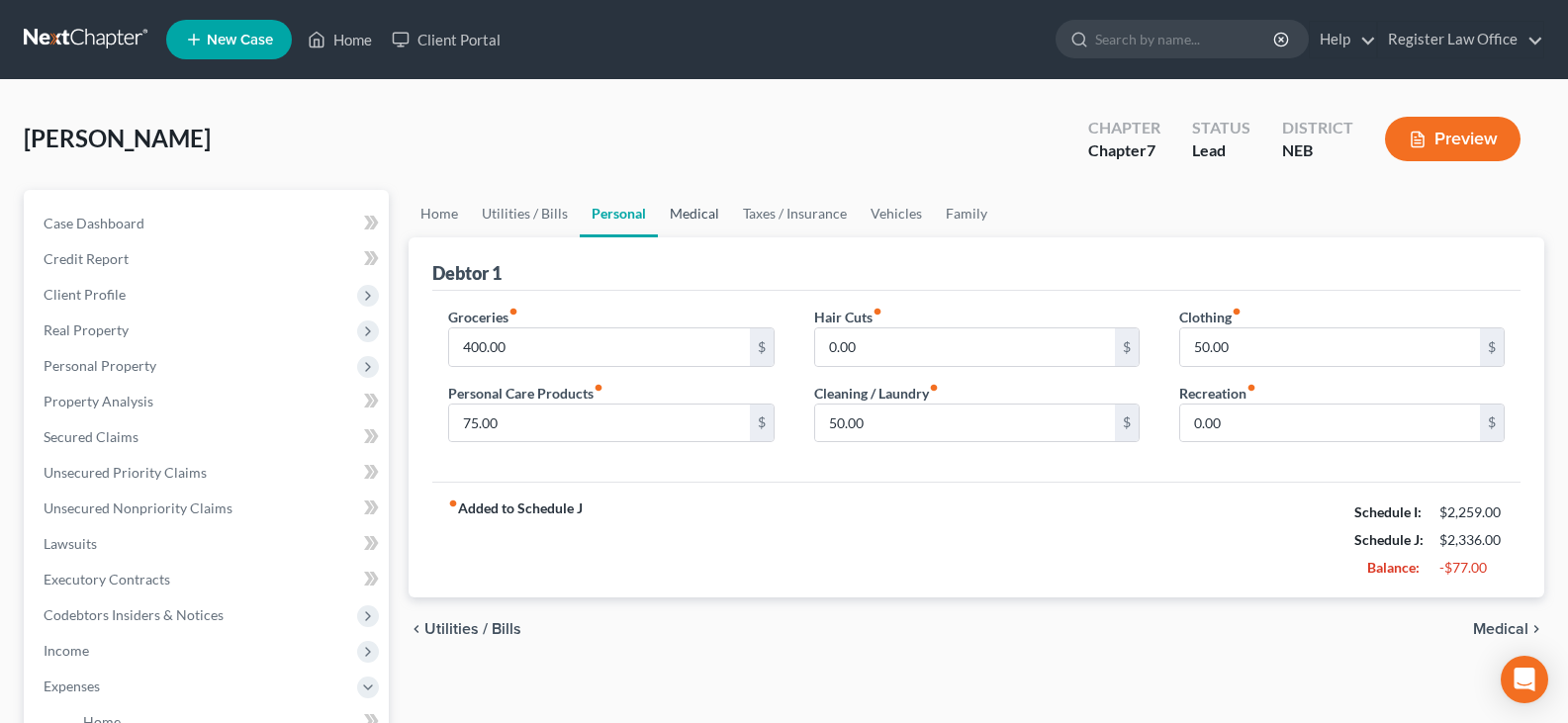 click on "Medical" at bounding box center (694, 214) 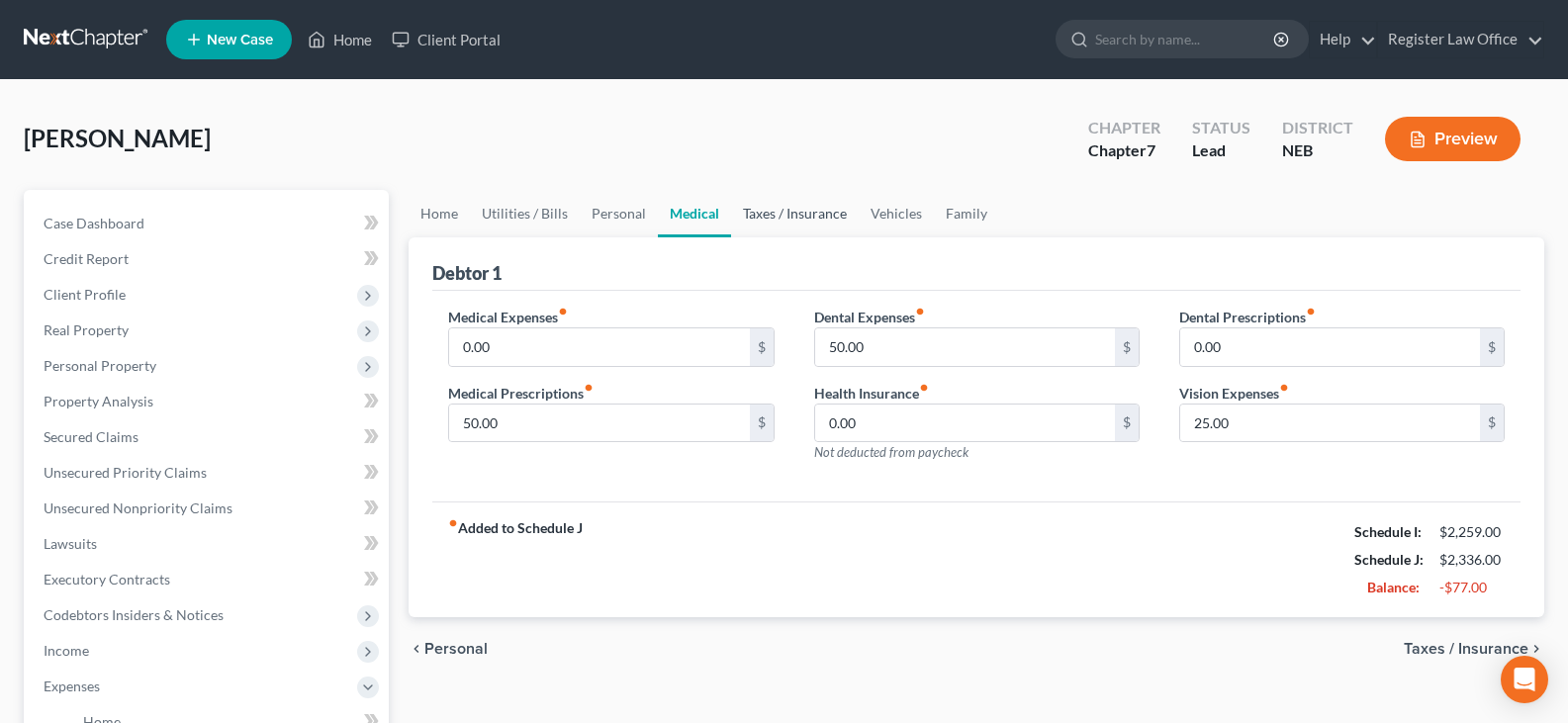 click on "Taxes / Insurance" at bounding box center [794, 214] 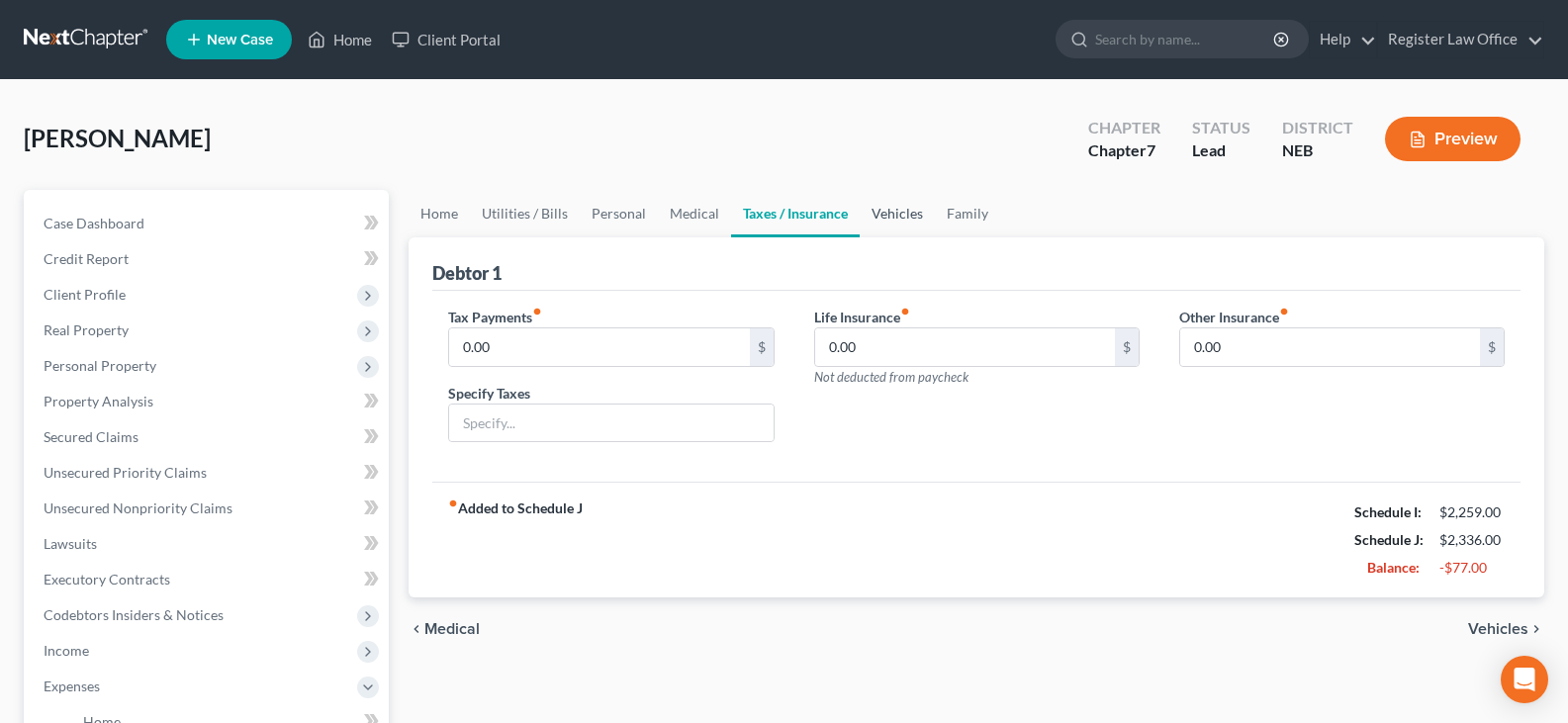 click on "Vehicles" at bounding box center (897, 214) 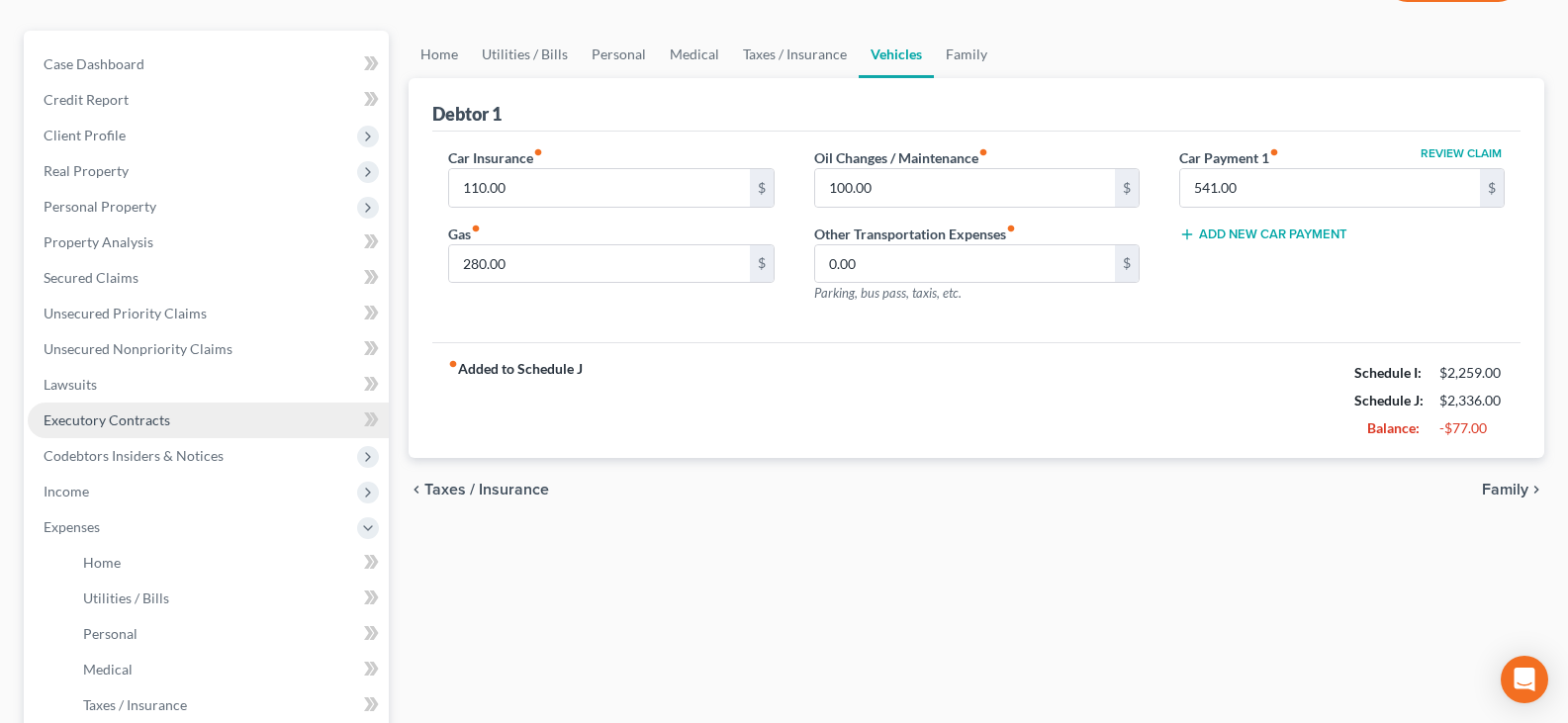 scroll, scrollTop: 198, scrollLeft: 0, axis: vertical 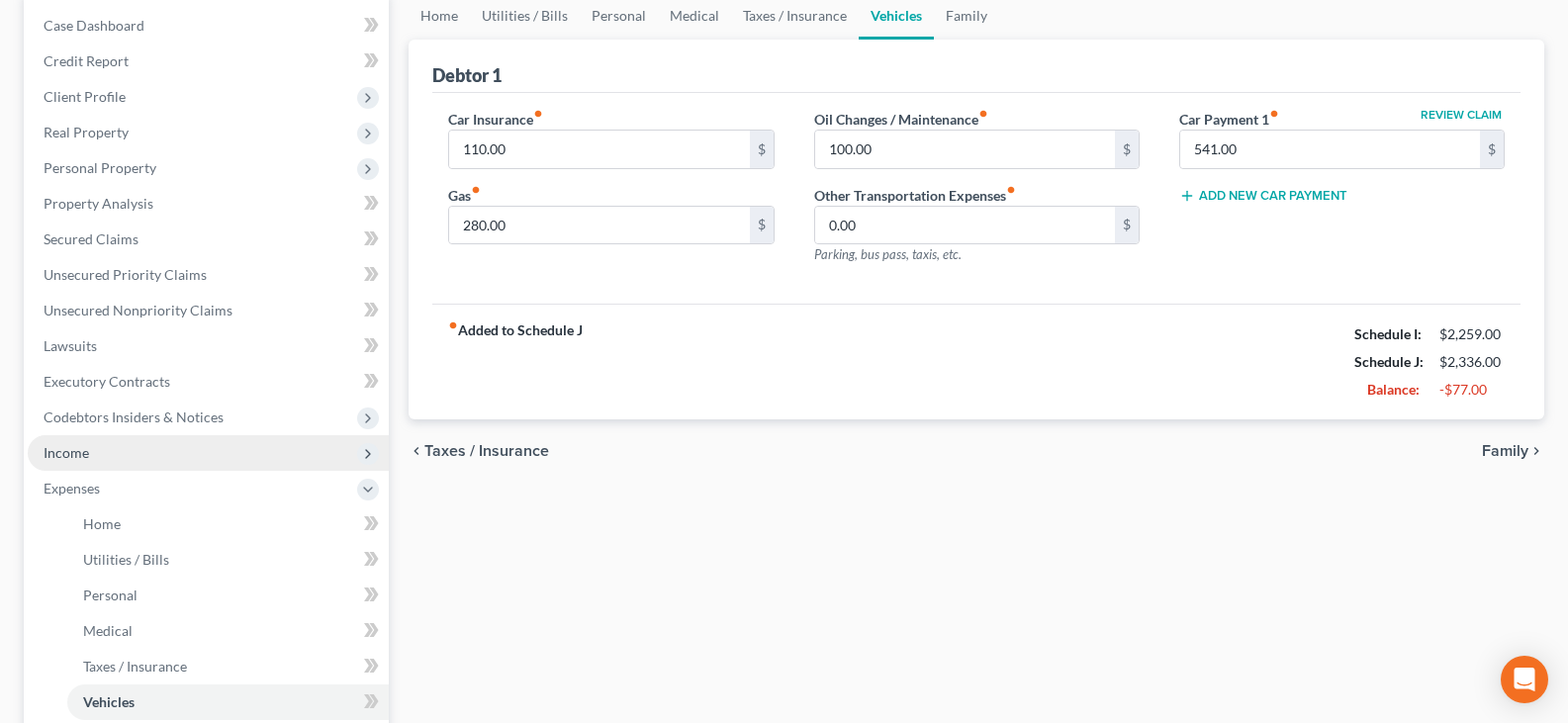 click on "Income" at bounding box center (208, 453) 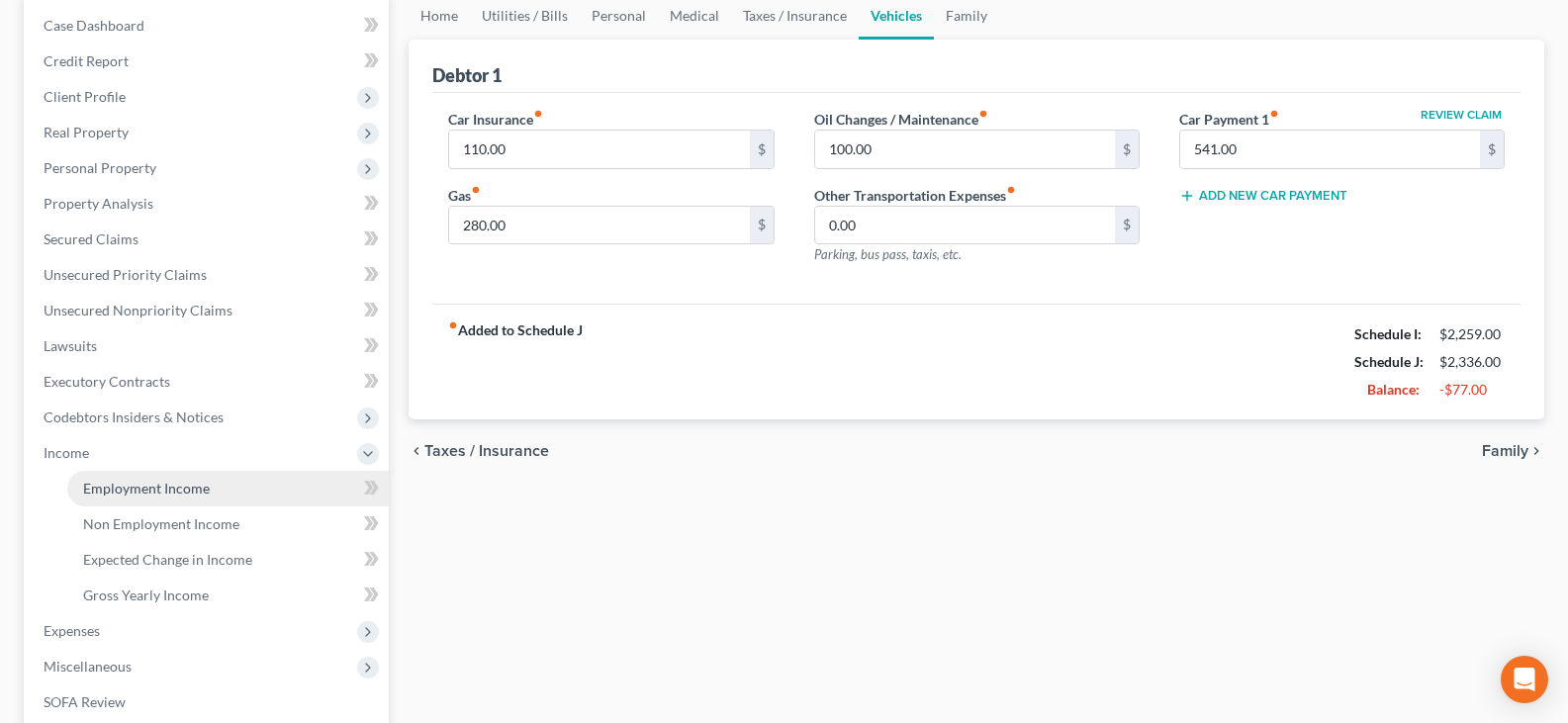 click on "Employment Income" at bounding box center (146, 488) 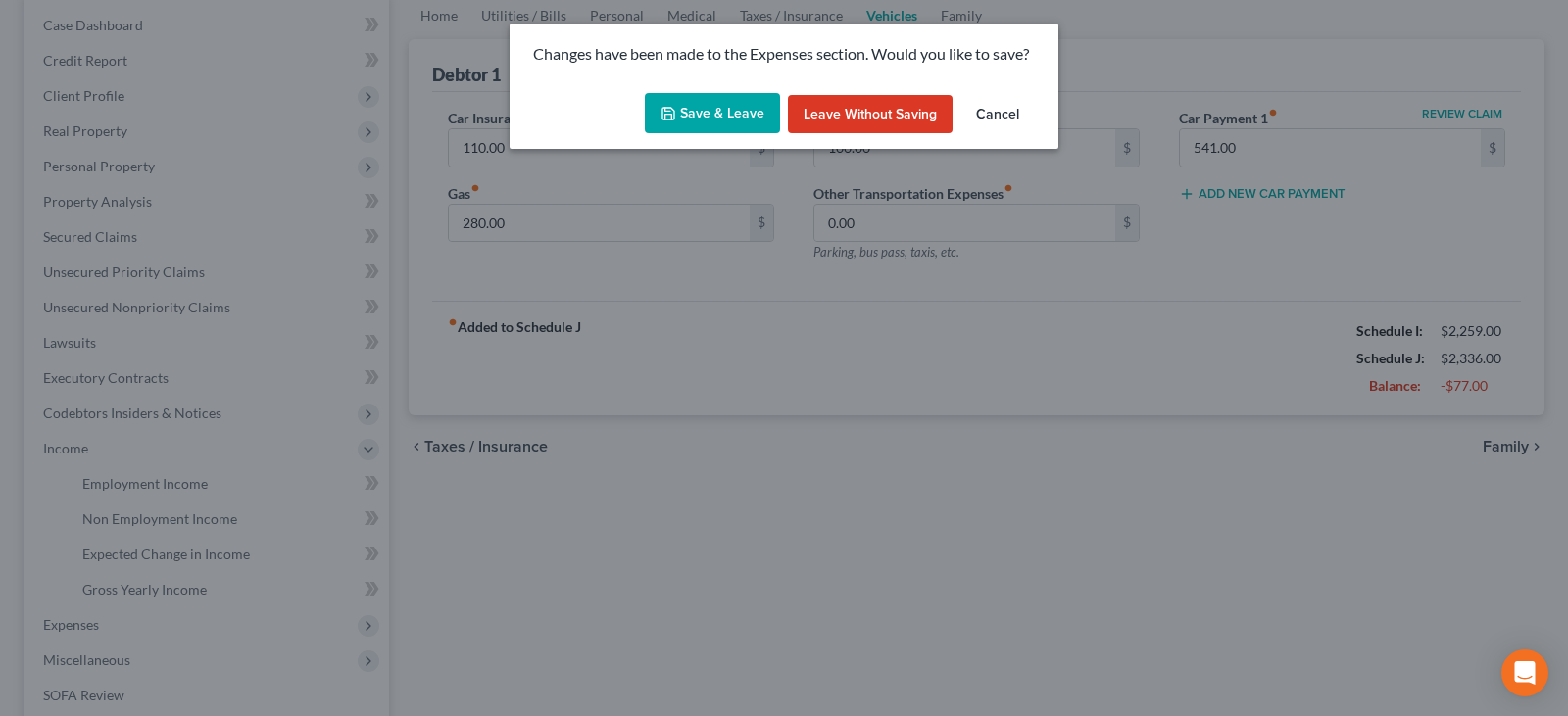 click on "Save & Leave" at bounding box center [712, 114] 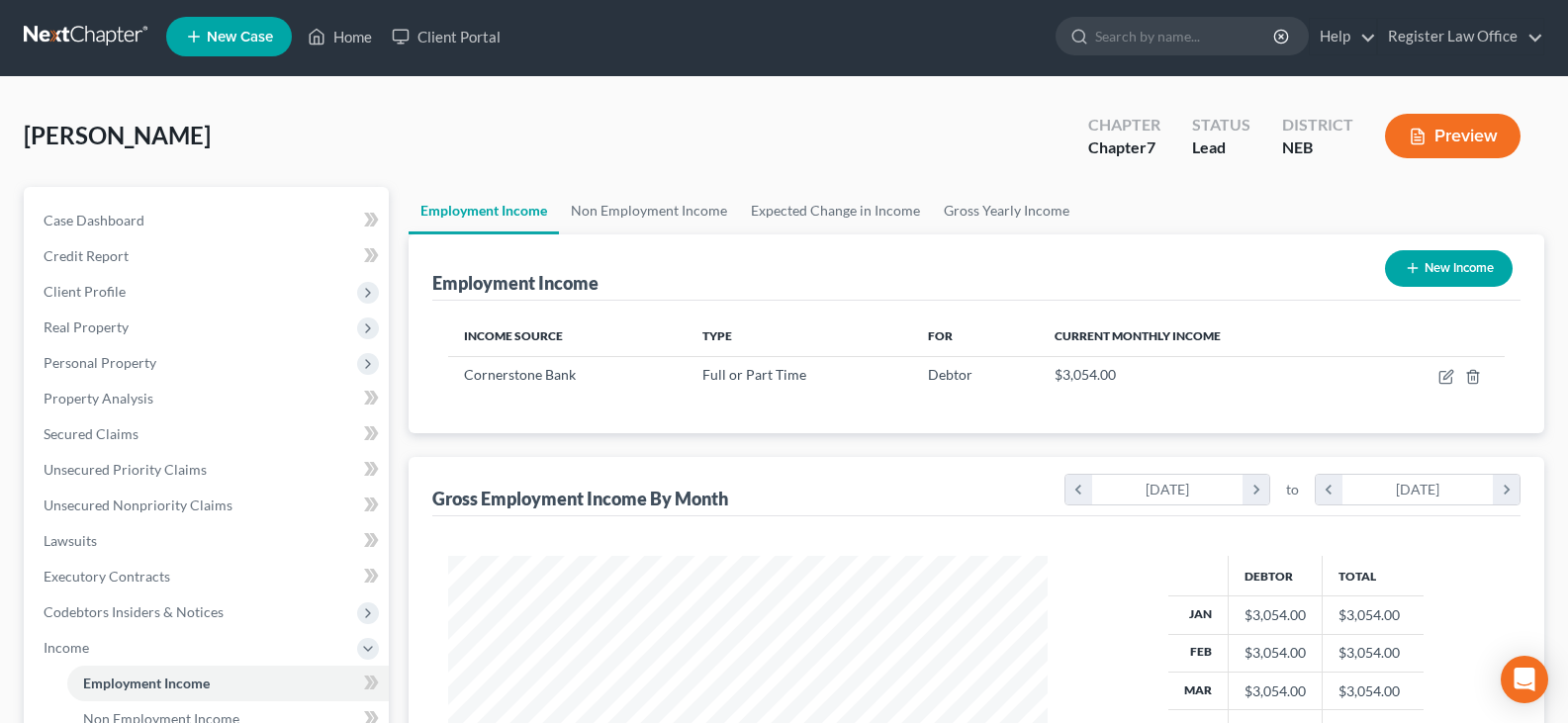 scroll, scrollTop: 0, scrollLeft: 0, axis: both 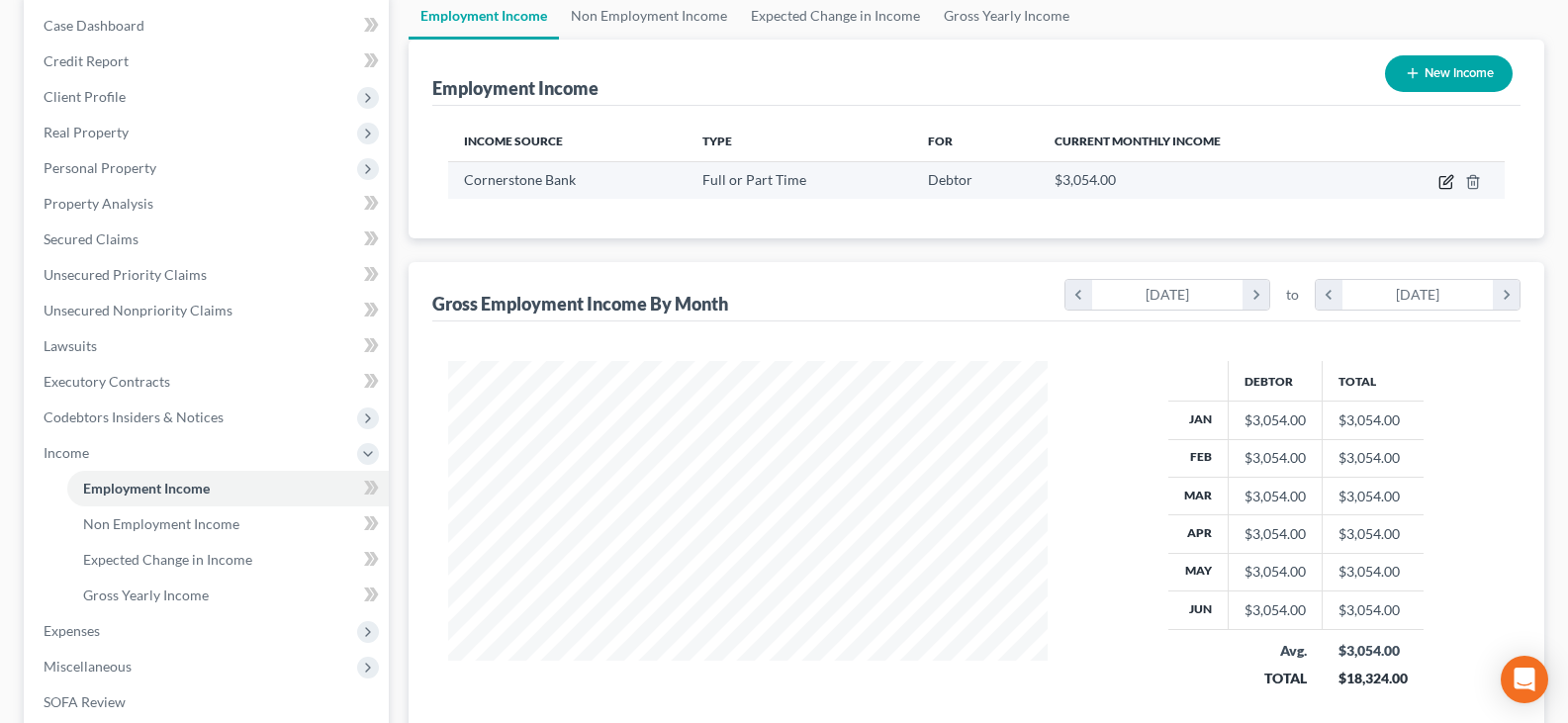 click 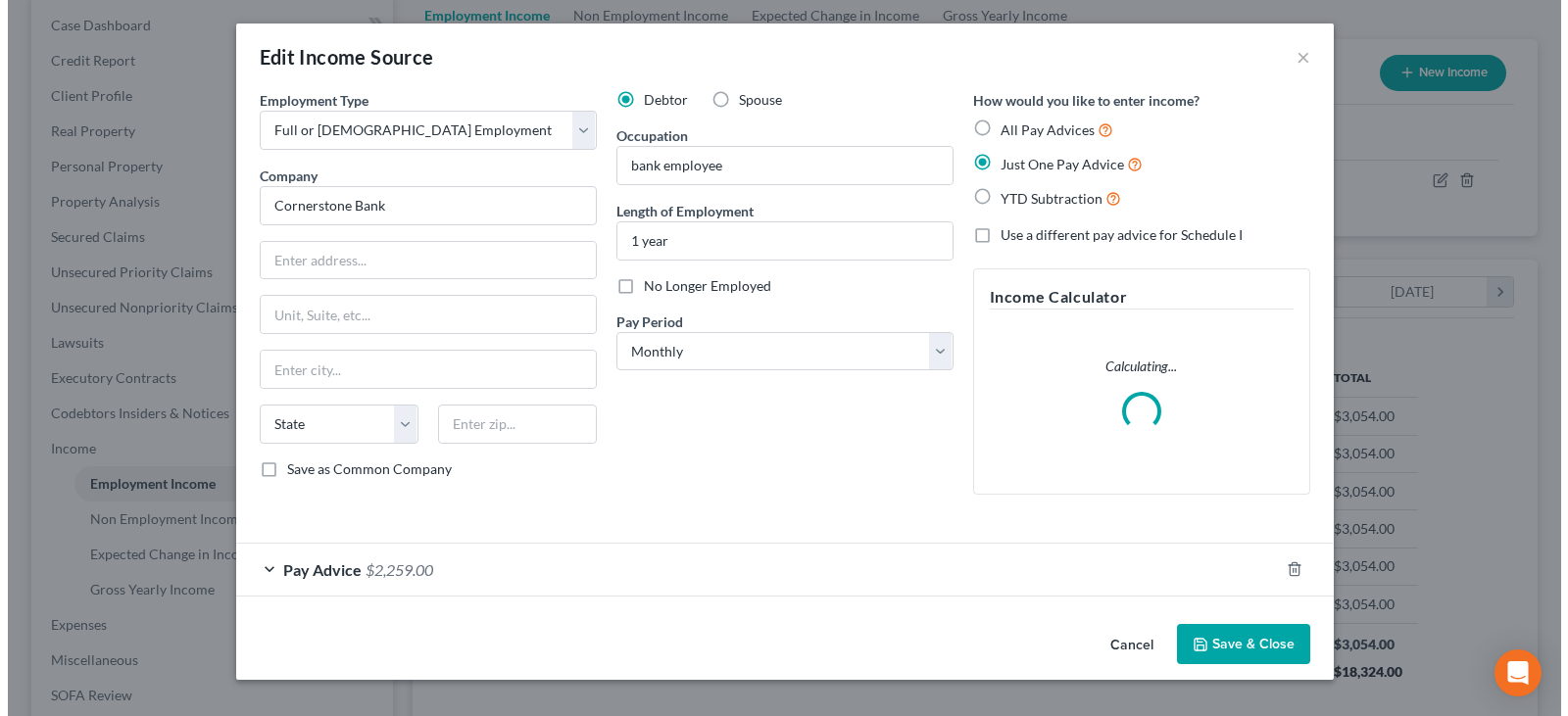 scroll, scrollTop: 979130, scrollLeft: 979360, axis: both 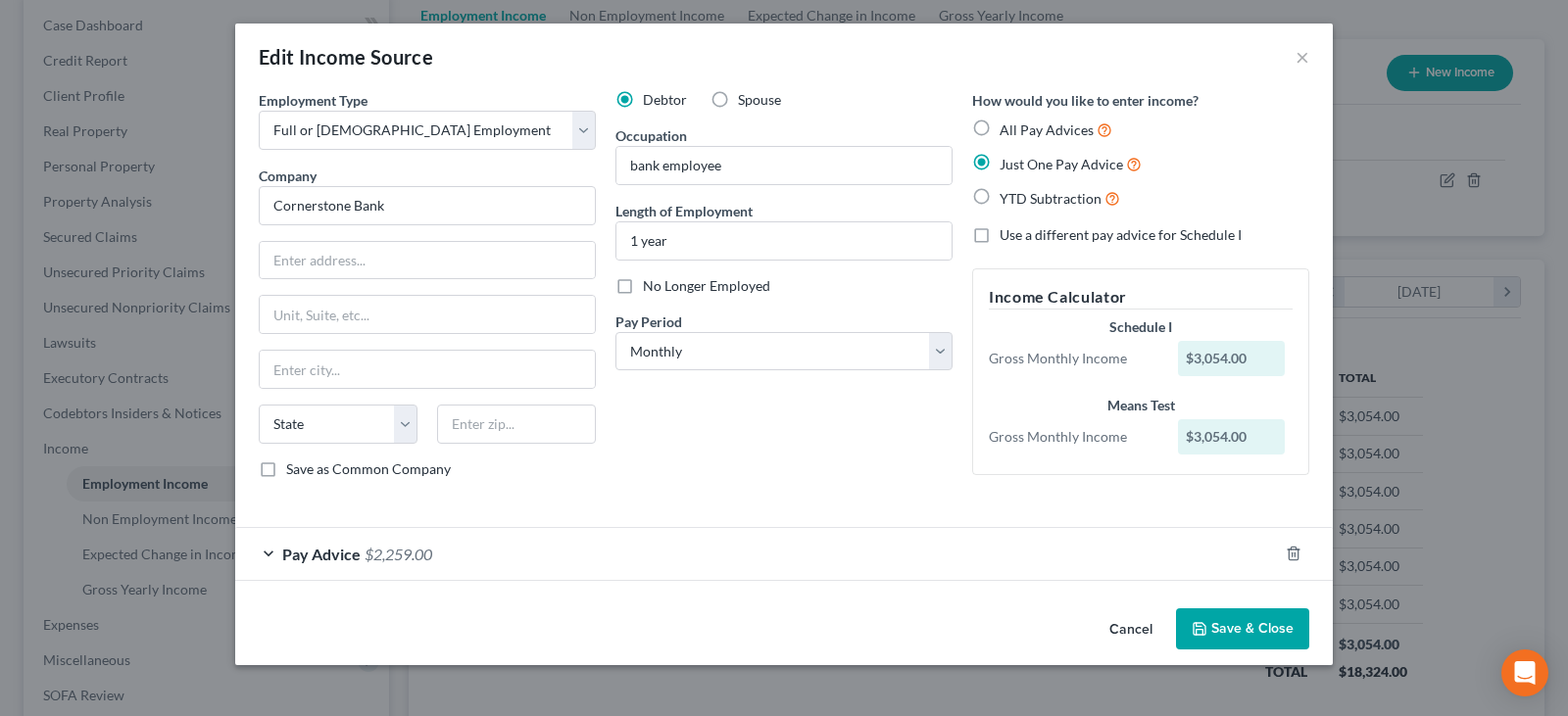 click on "Pay Advice $2,259.00" at bounding box center [757, 553] 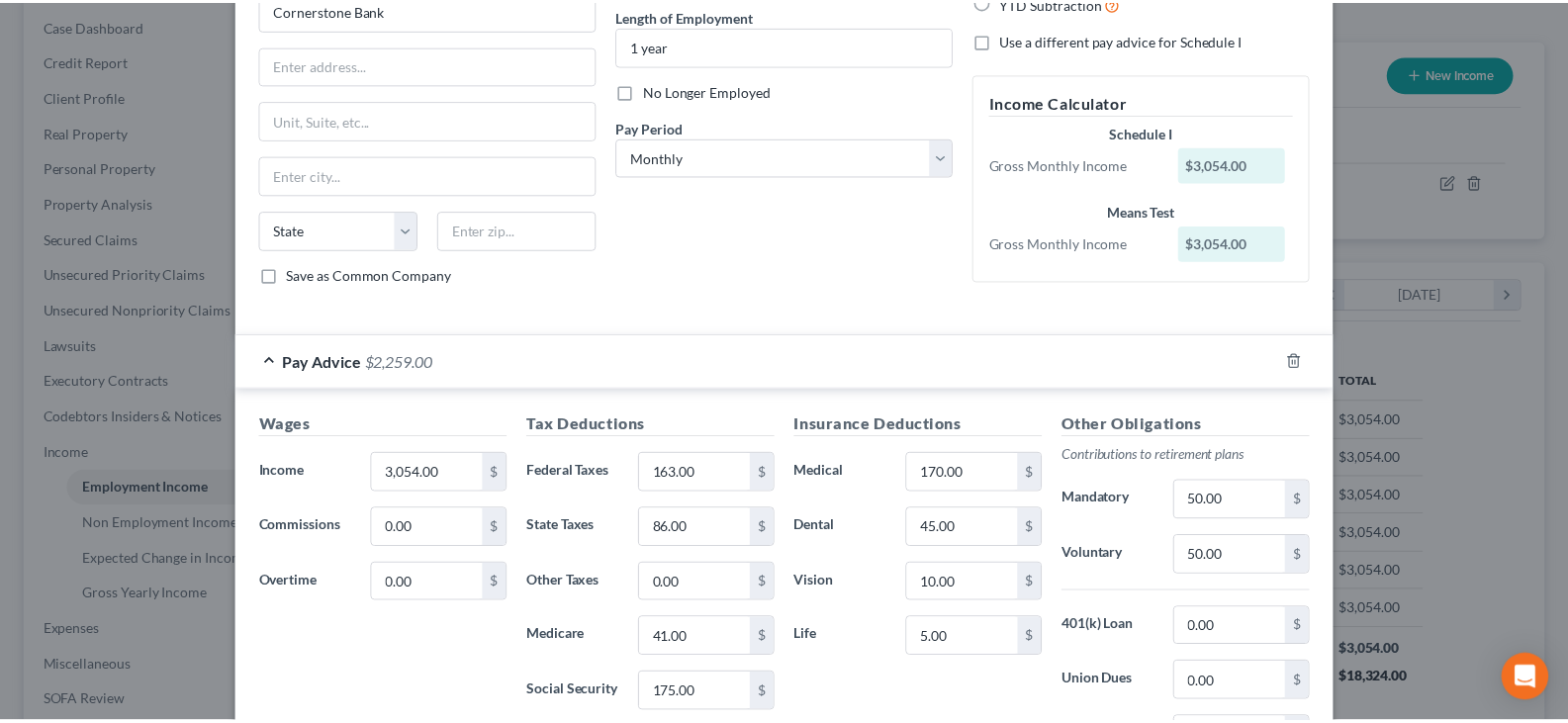 scroll, scrollTop: 0, scrollLeft: 0, axis: both 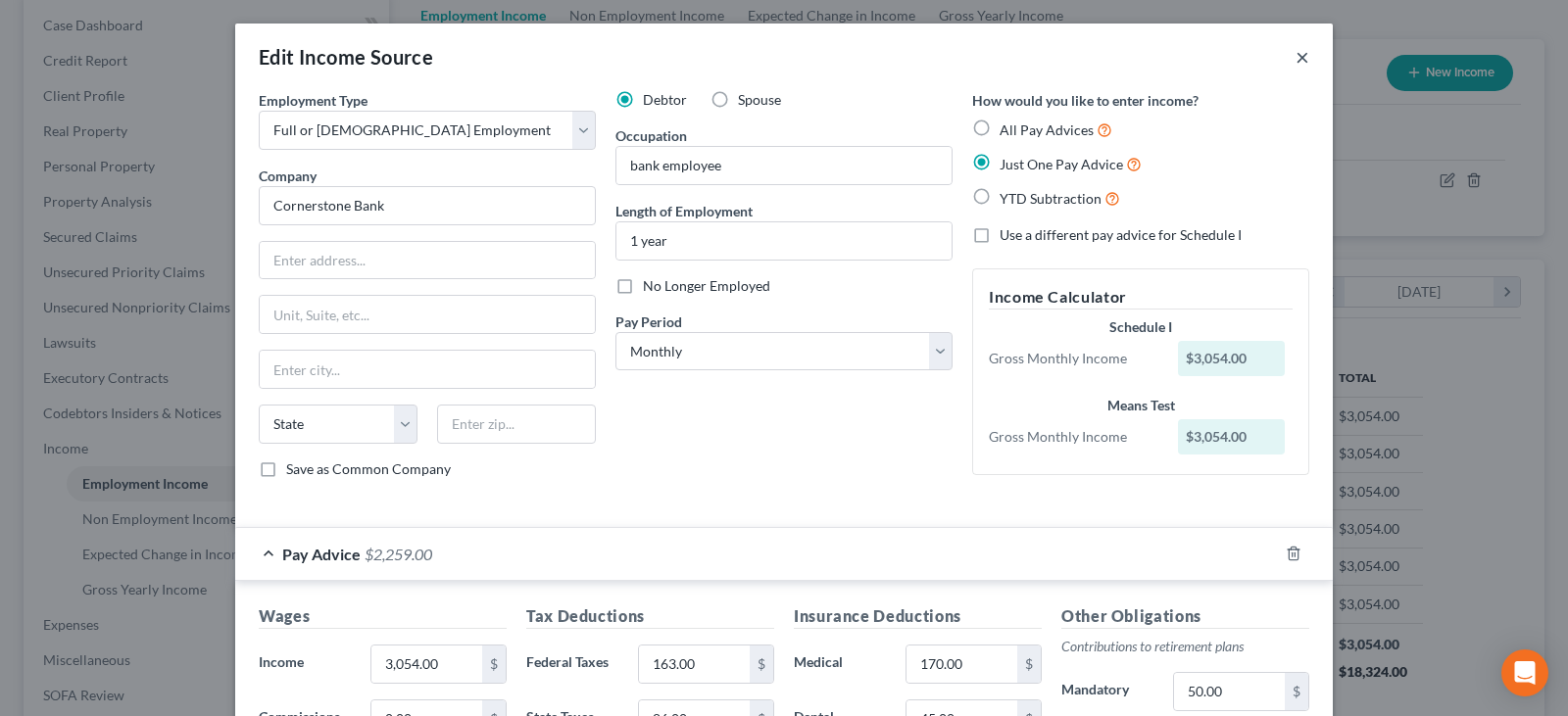 click on "×" at bounding box center (1302, 57) 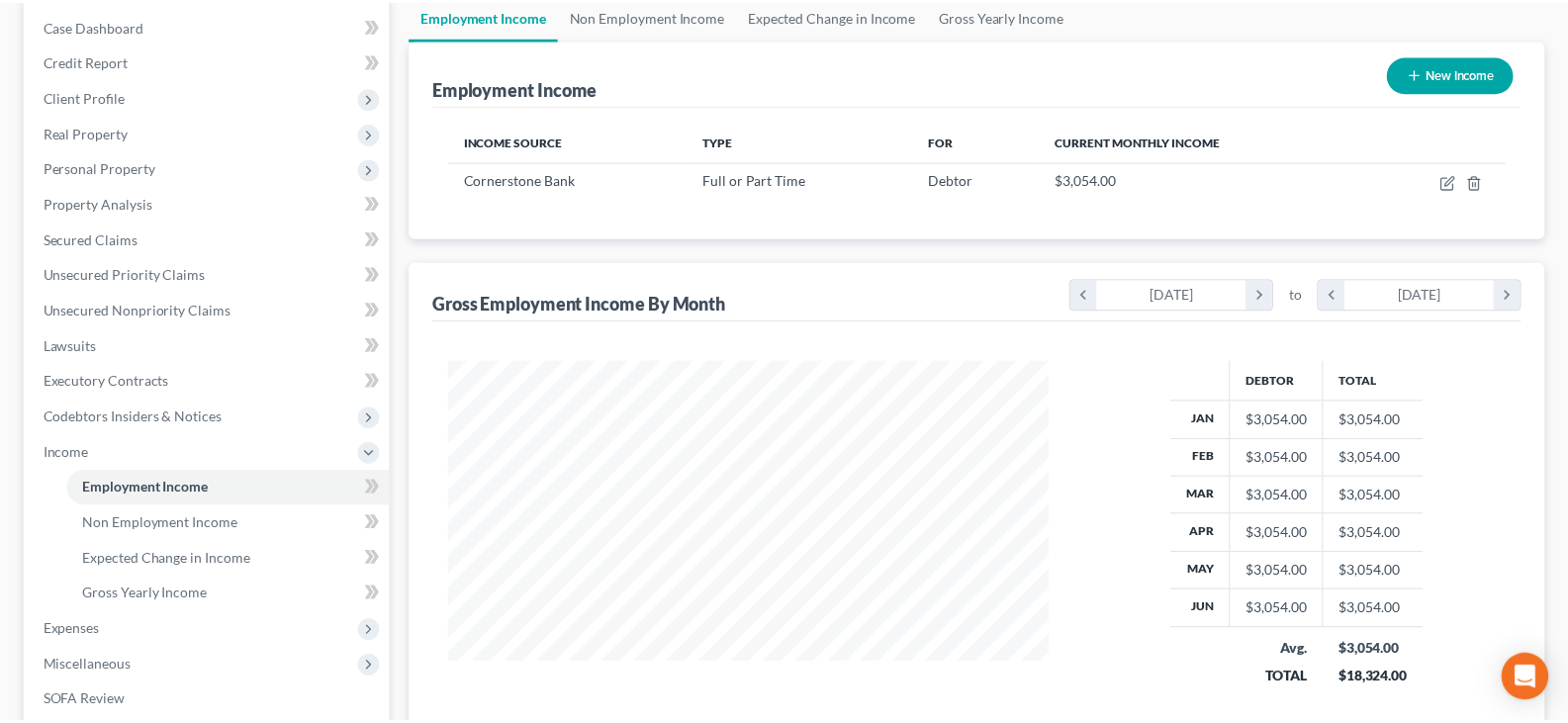 scroll, scrollTop: 355, scrollLeft: 639, axis: both 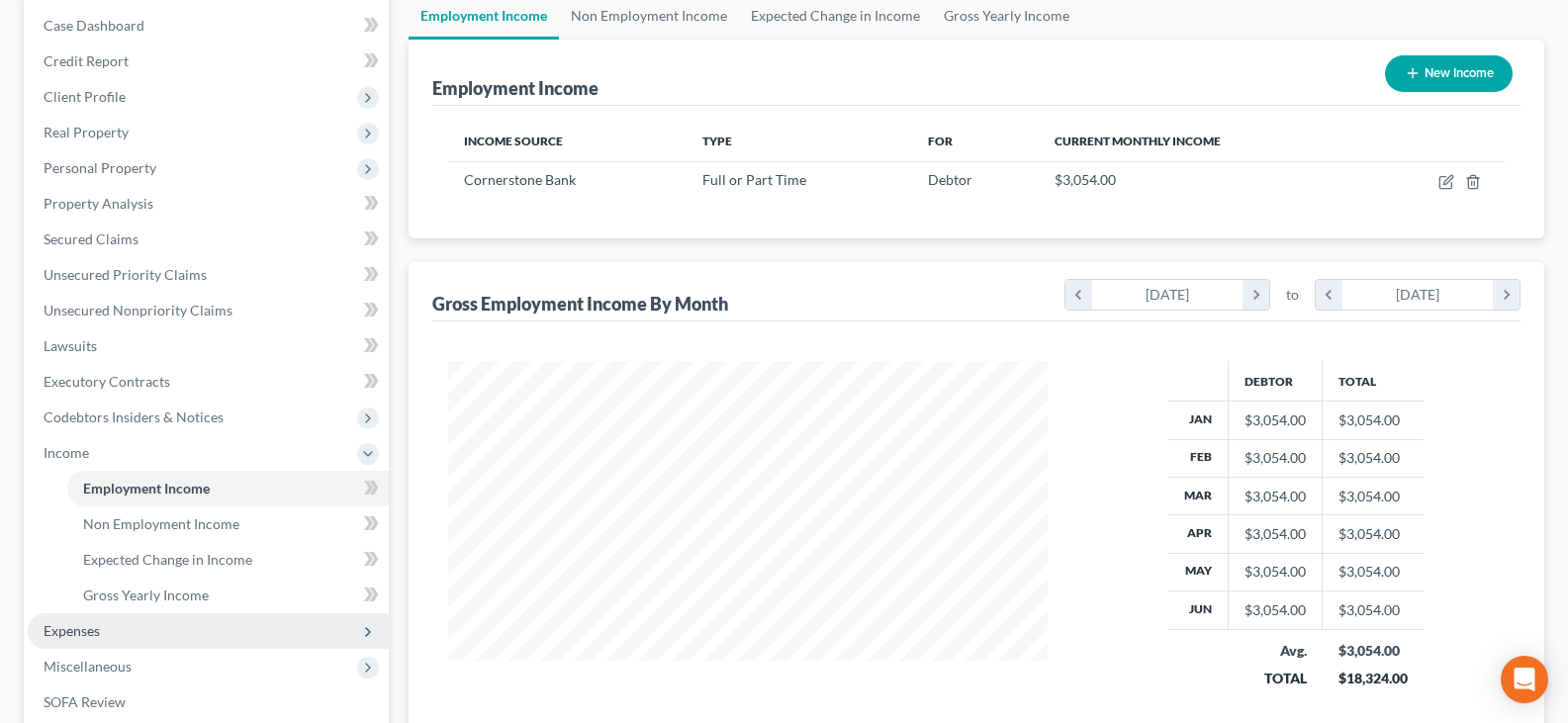 click on "Expenses" at bounding box center (208, 631) 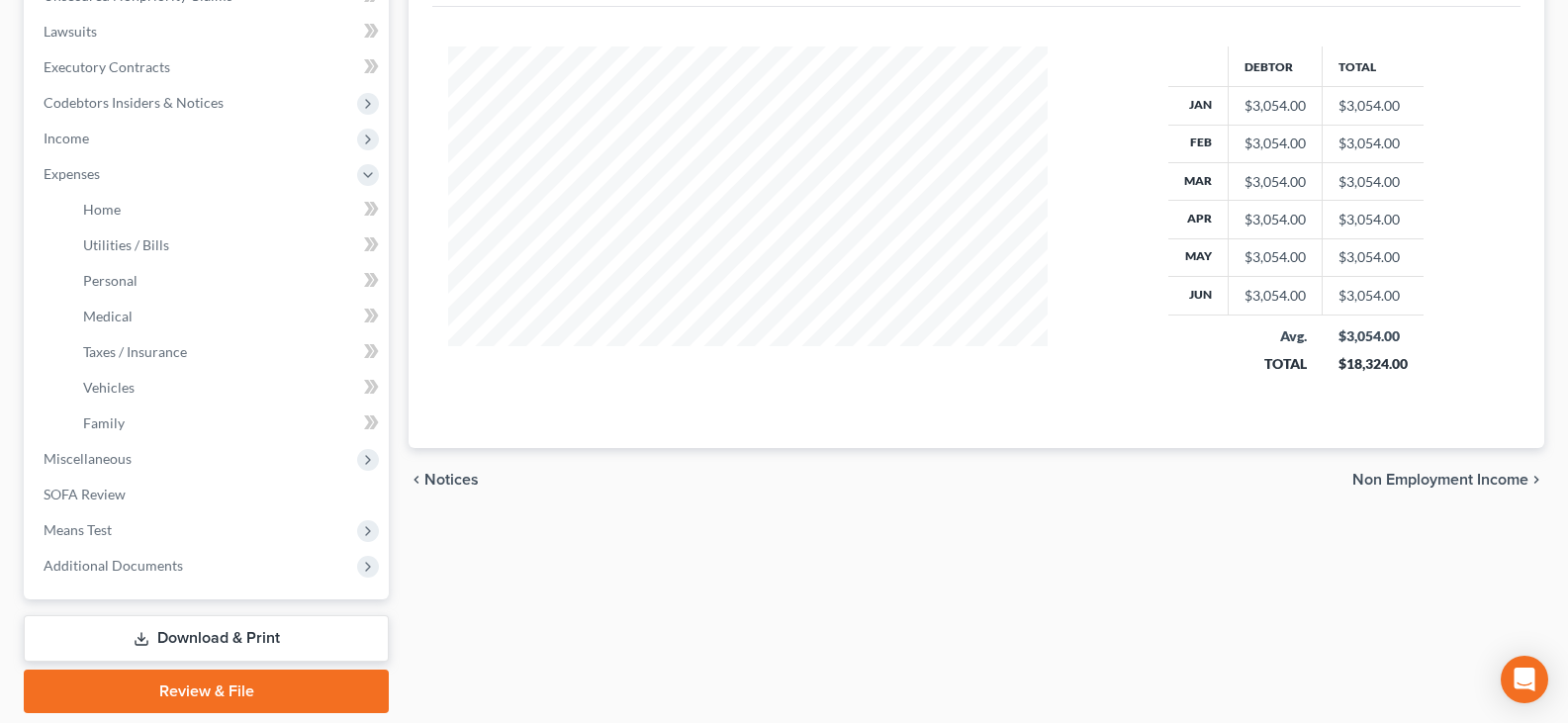 scroll, scrollTop: 479, scrollLeft: 0, axis: vertical 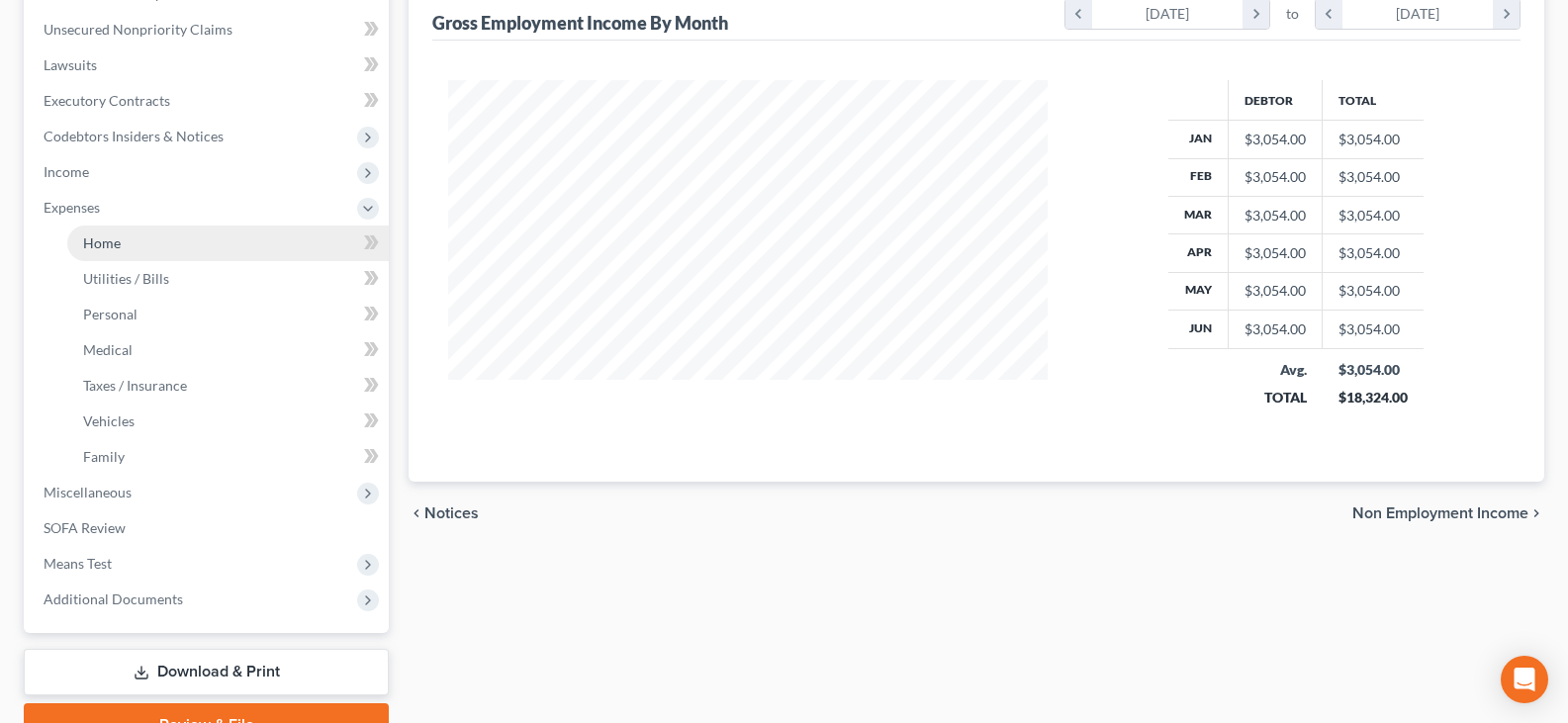 click on "Home" at bounding box center [102, 242] 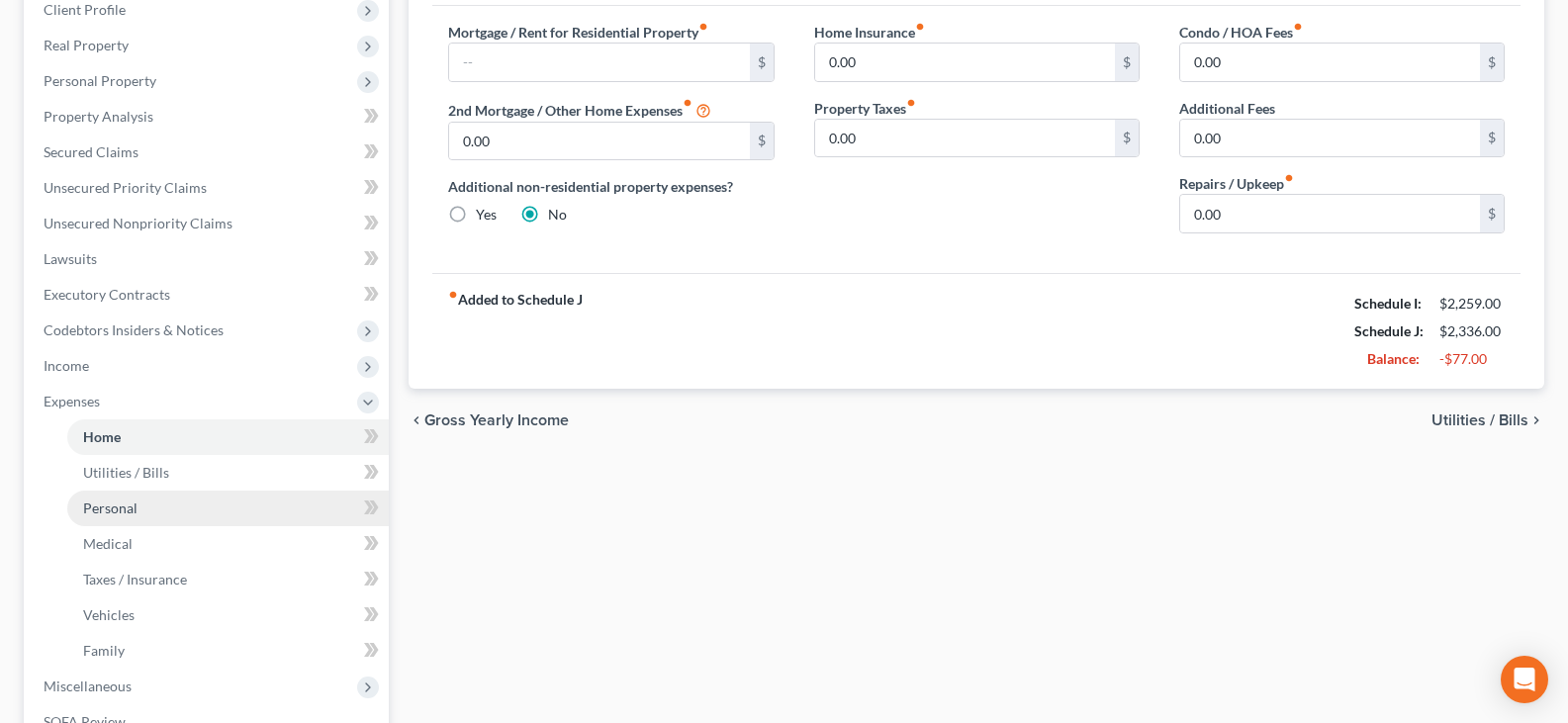 scroll, scrollTop: 297, scrollLeft: 0, axis: vertical 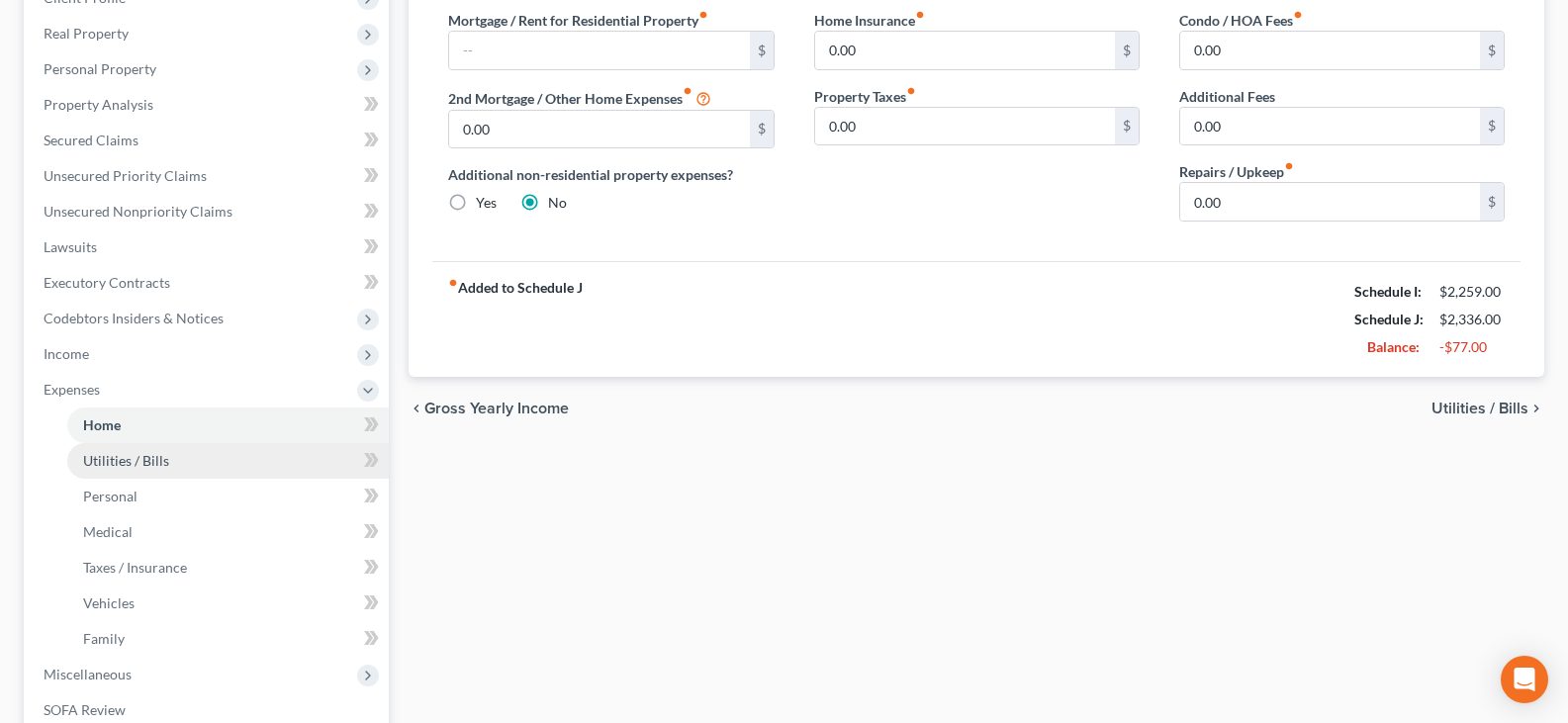 click on "Utilities / Bills" at bounding box center (126, 460) 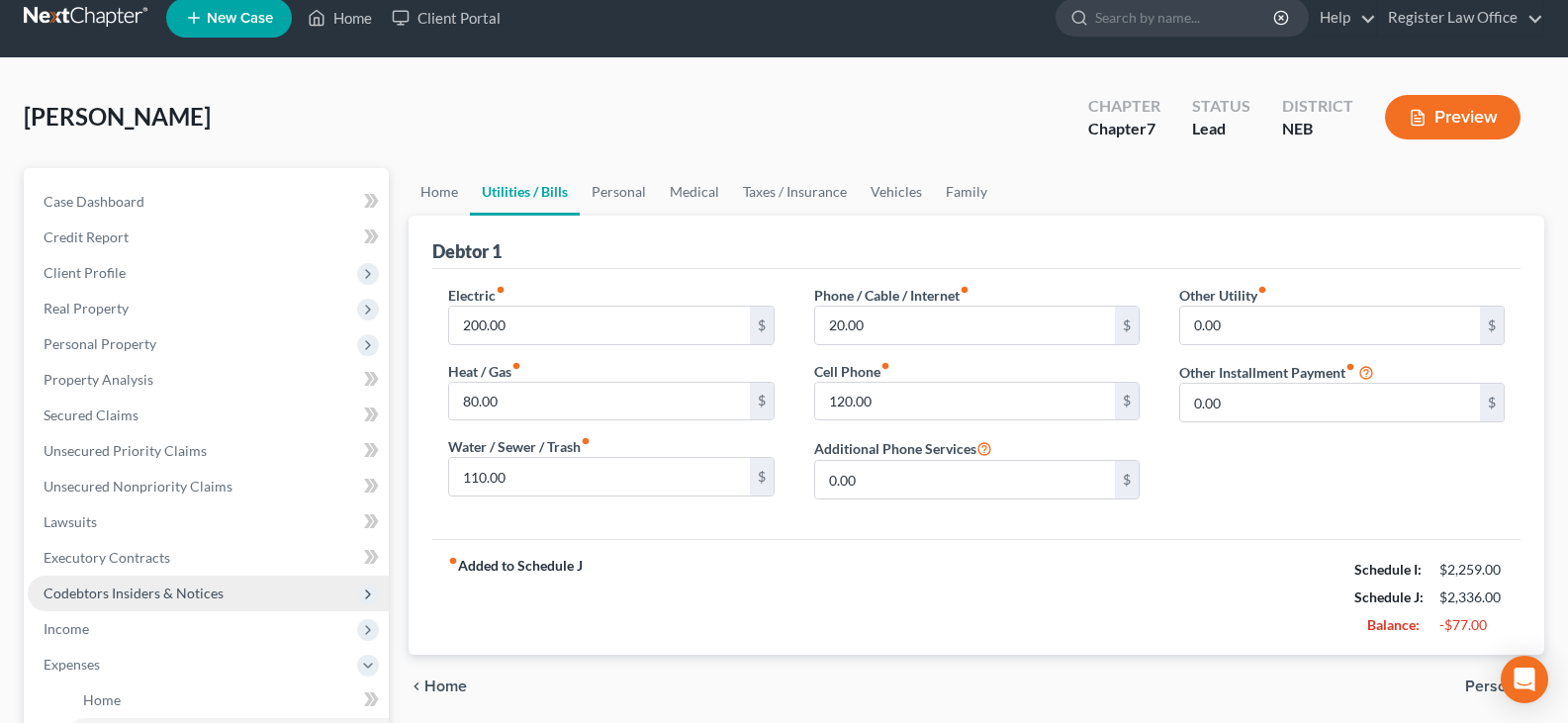 scroll, scrollTop: 0, scrollLeft: 0, axis: both 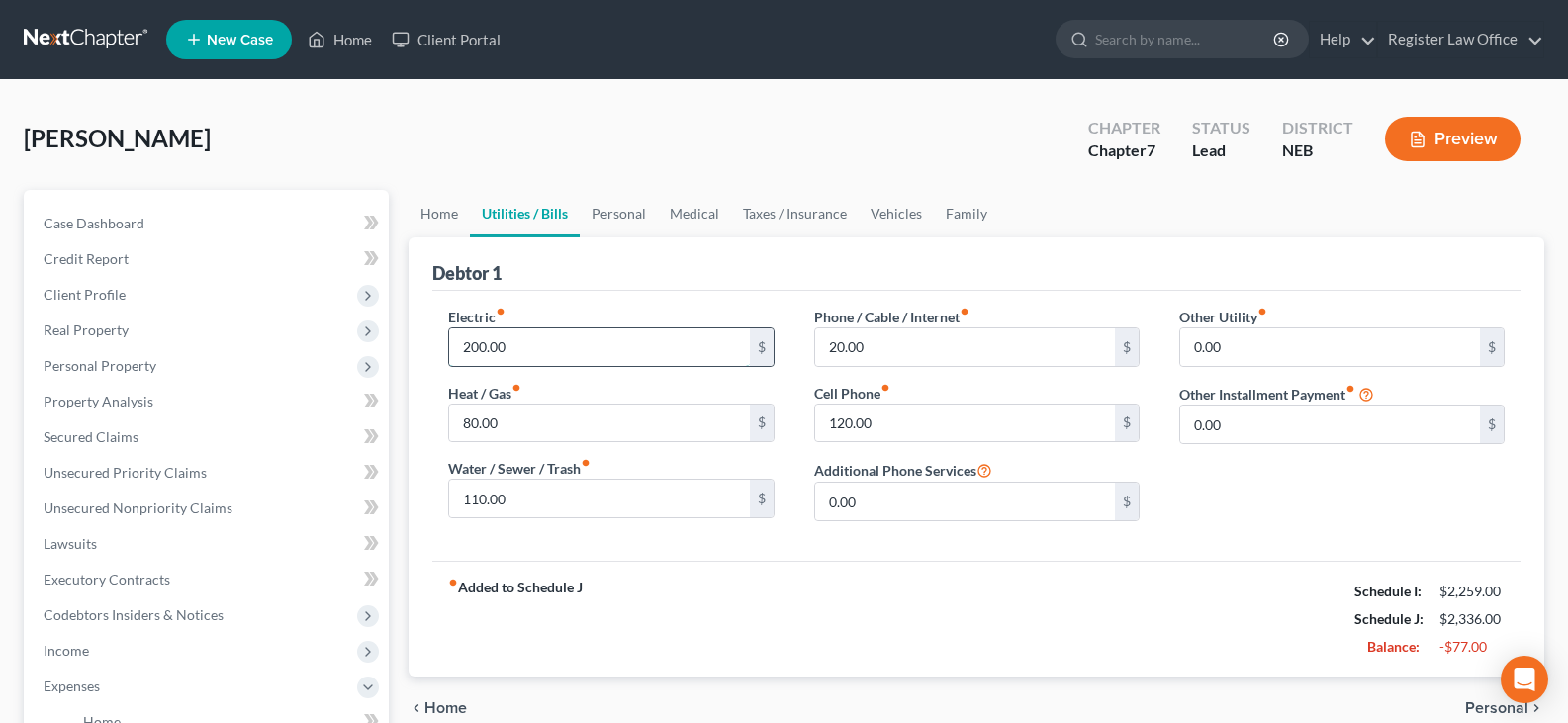 click on "200.00" at bounding box center [599, 347] 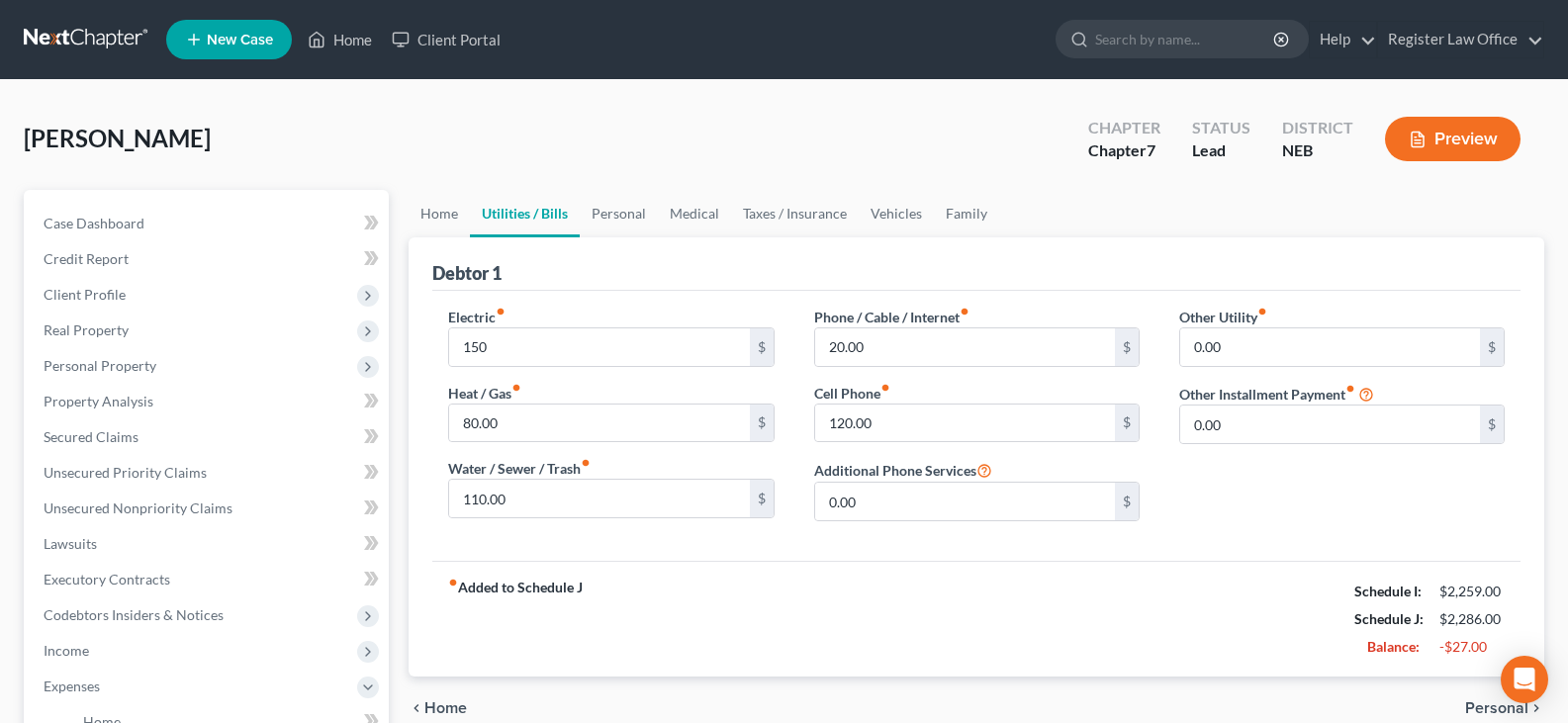 drag, startPoint x: 837, startPoint y: 560, endPoint x: 838, endPoint y: 549, distance: 11.045361 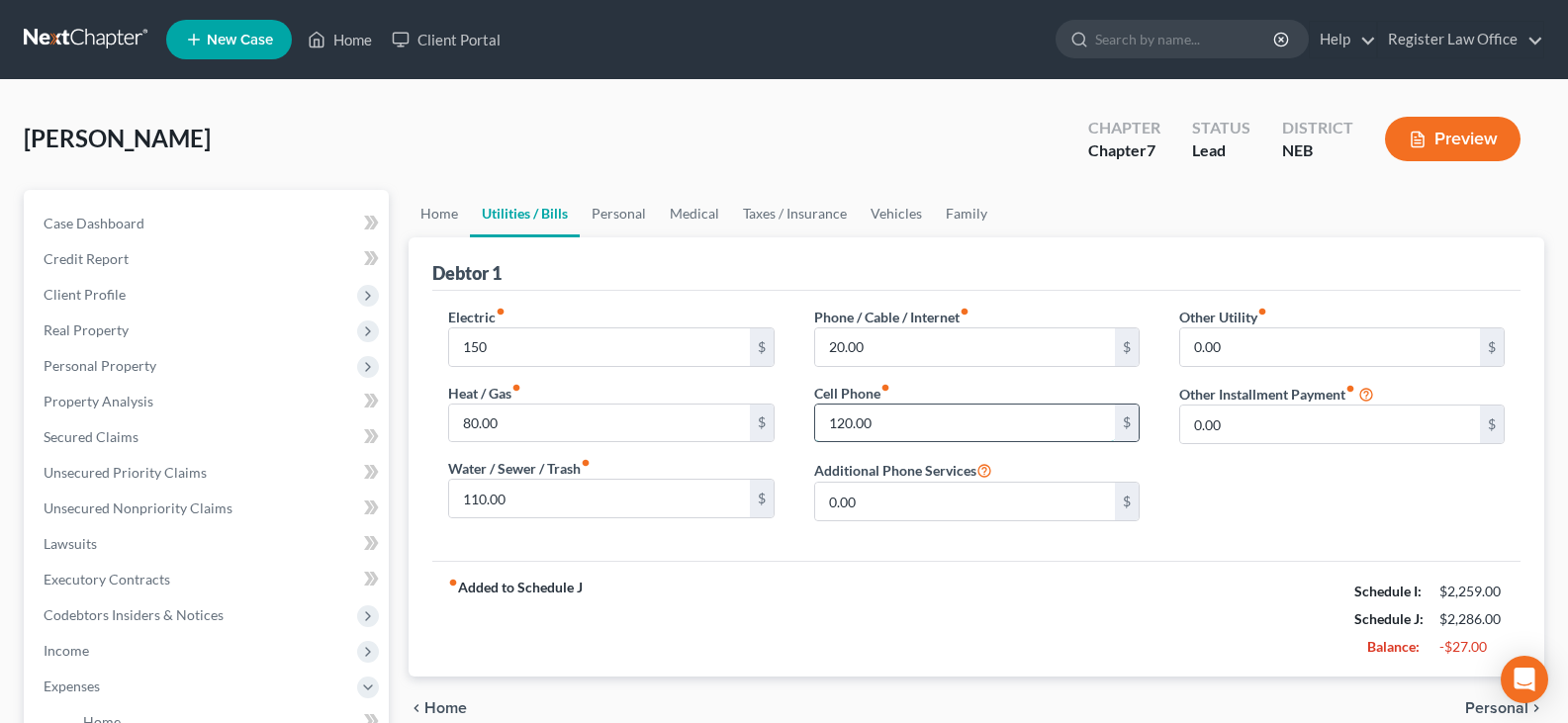 click on "120.00" at bounding box center (965, 423) 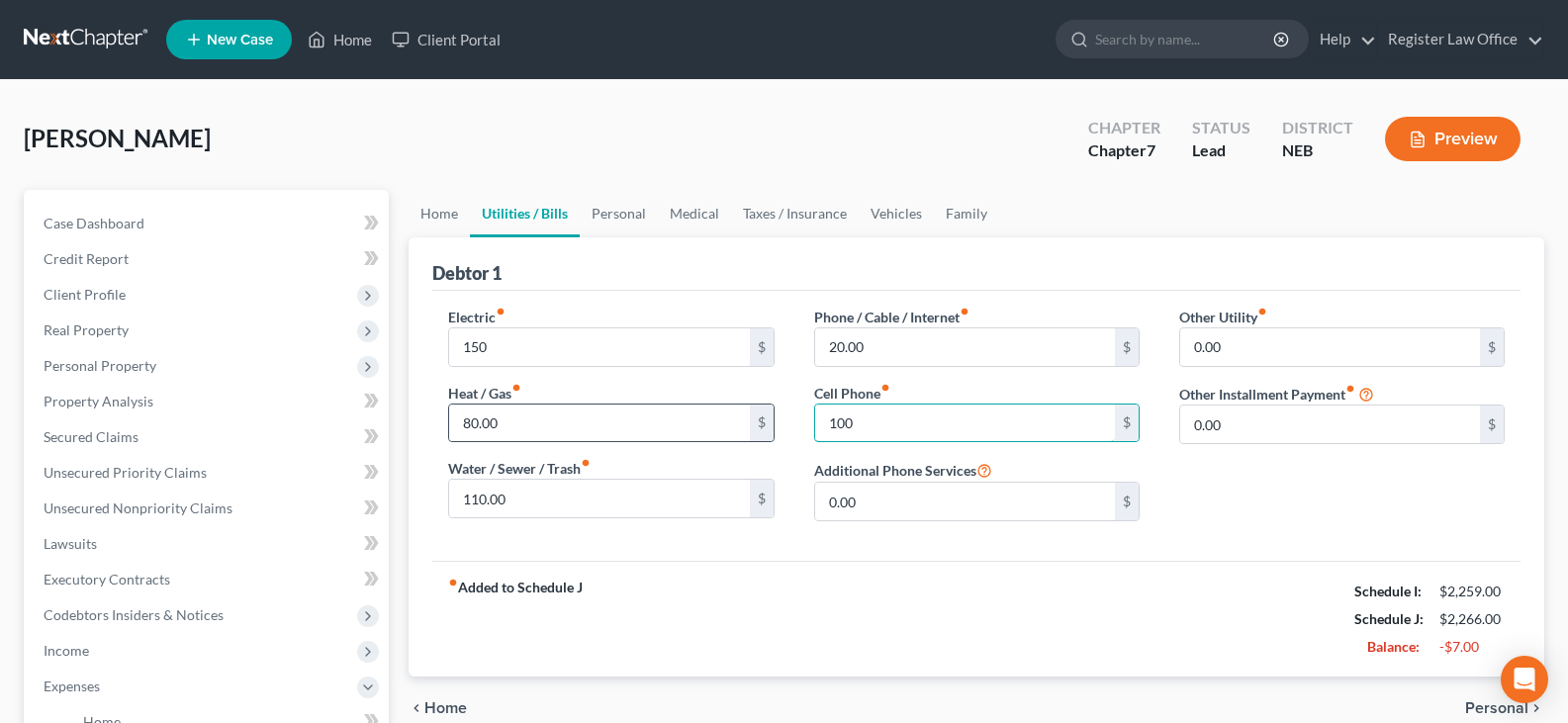 drag, startPoint x: 868, startPoint y: 428, endPoint x: 774, endPoint y: 433, distance: 94.132885 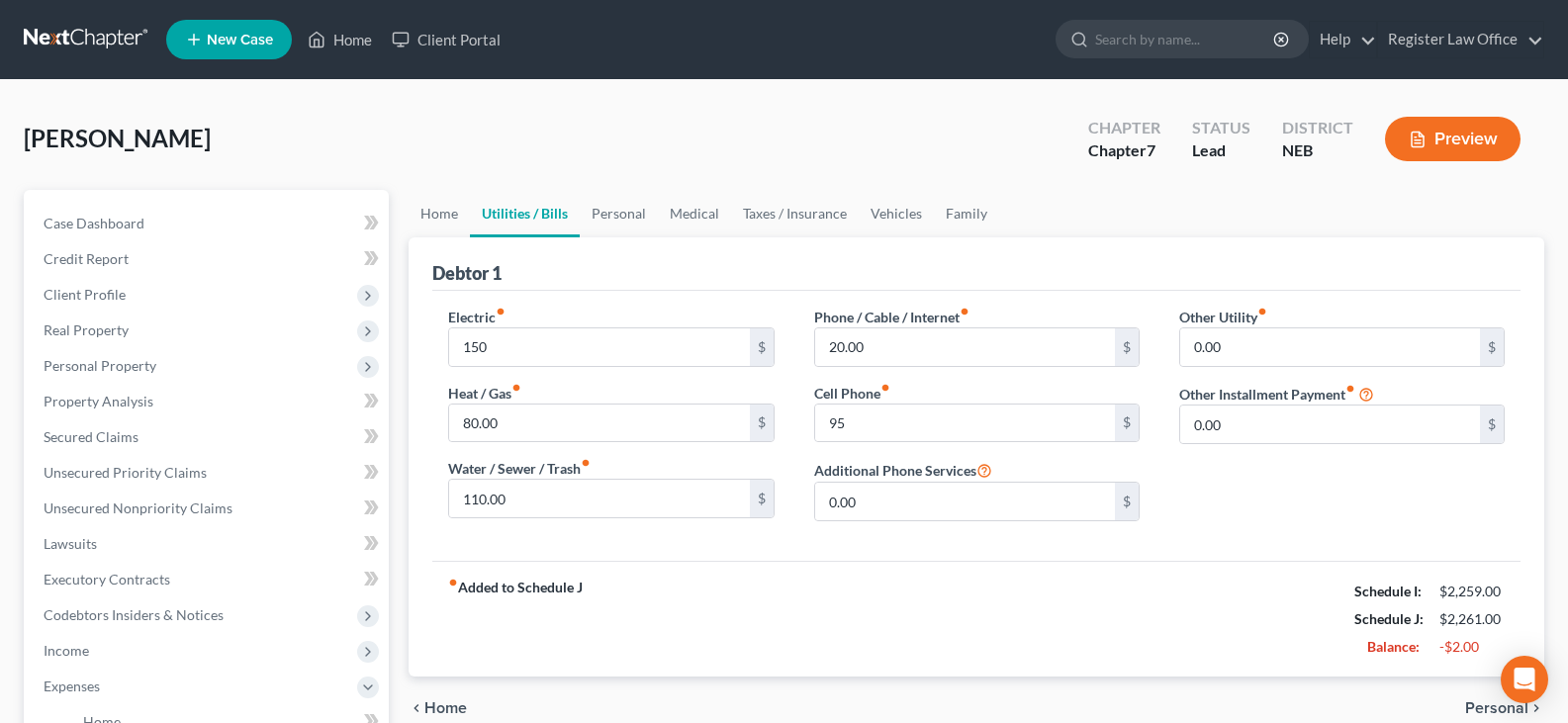 click on "fiber_manual_record  Added to Schedule J Schedule I: $2,259.00 Schedule J: $2,261.00 Balance: -$2.00" at bounding box center (976, 618) 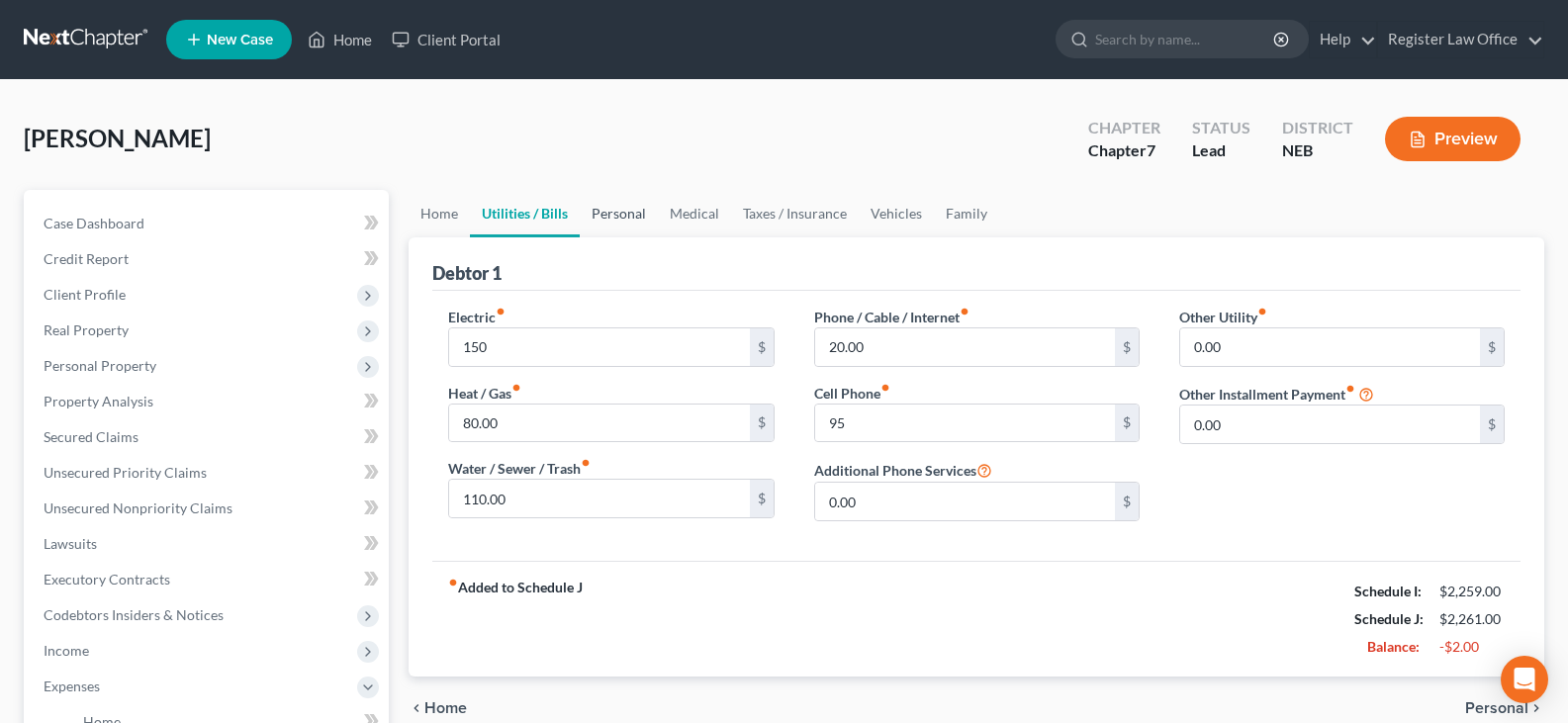 click on "Personal" at bounding box center [618, 214] 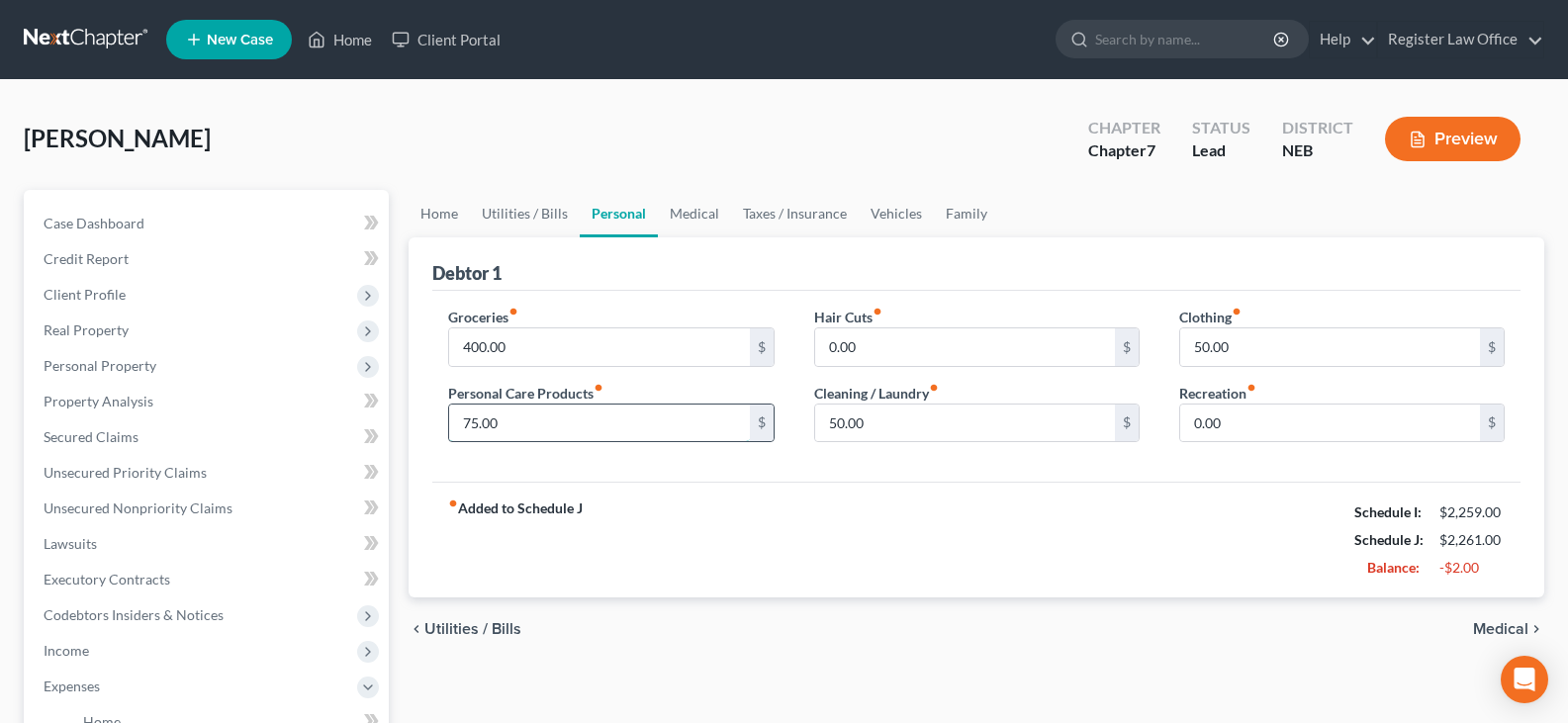 click on "75.00" at bounding box center [599, 423] 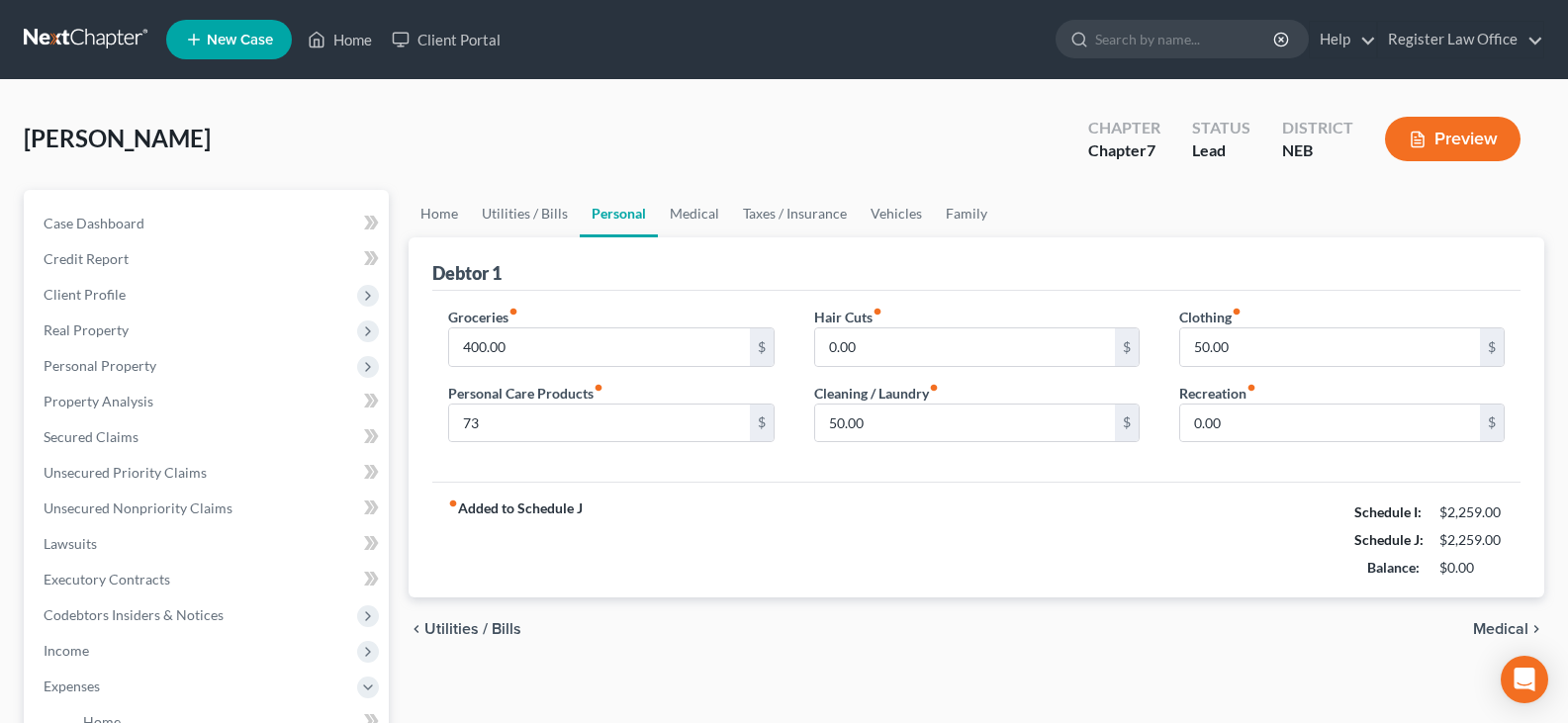 click on "fiber_manual_record  Added to Schedule J Schedule I: $2,259.00 Schedule J: $2,259.00 Balance: $0.00" at bounding box center (976, 539) 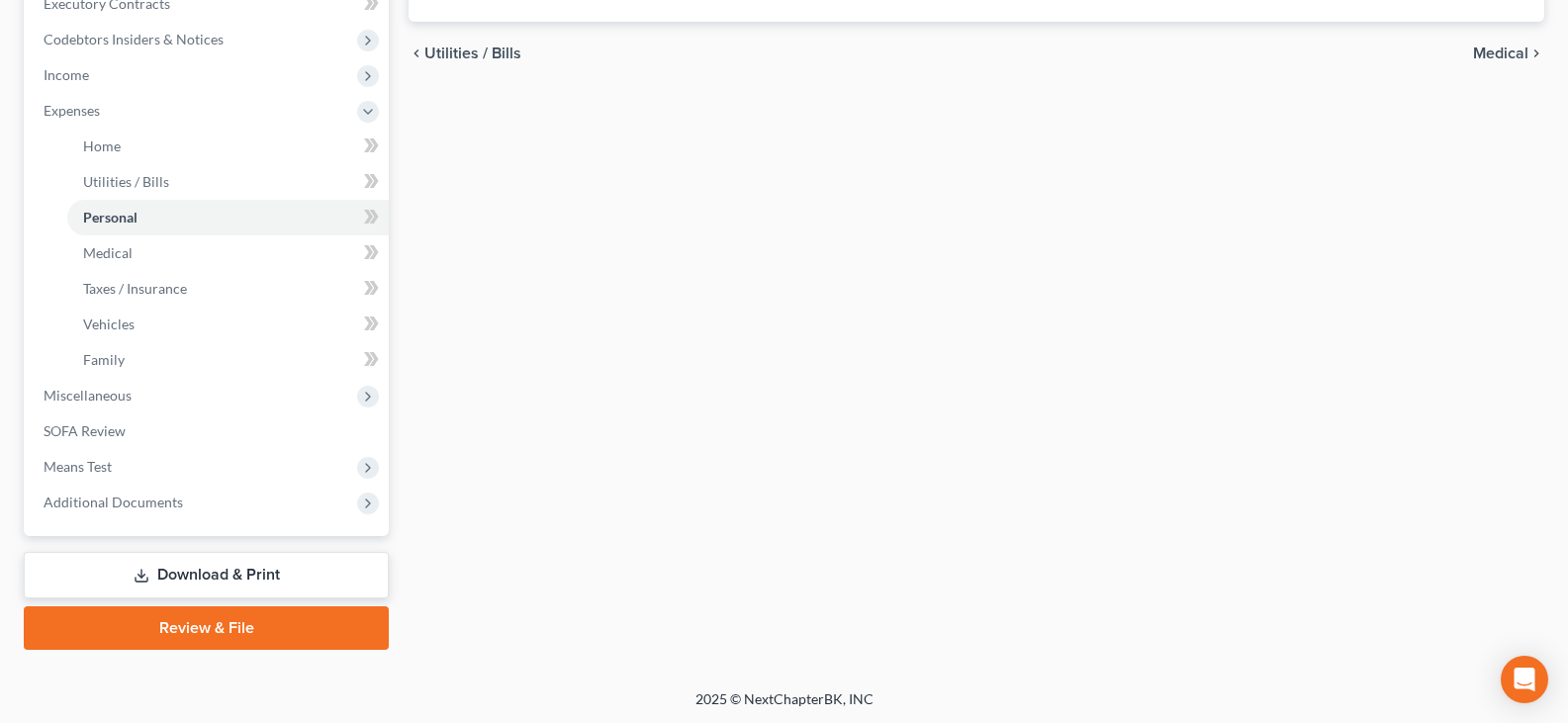 scroll, scrollTop: 578, scrollLeft: 0, axis: vertical 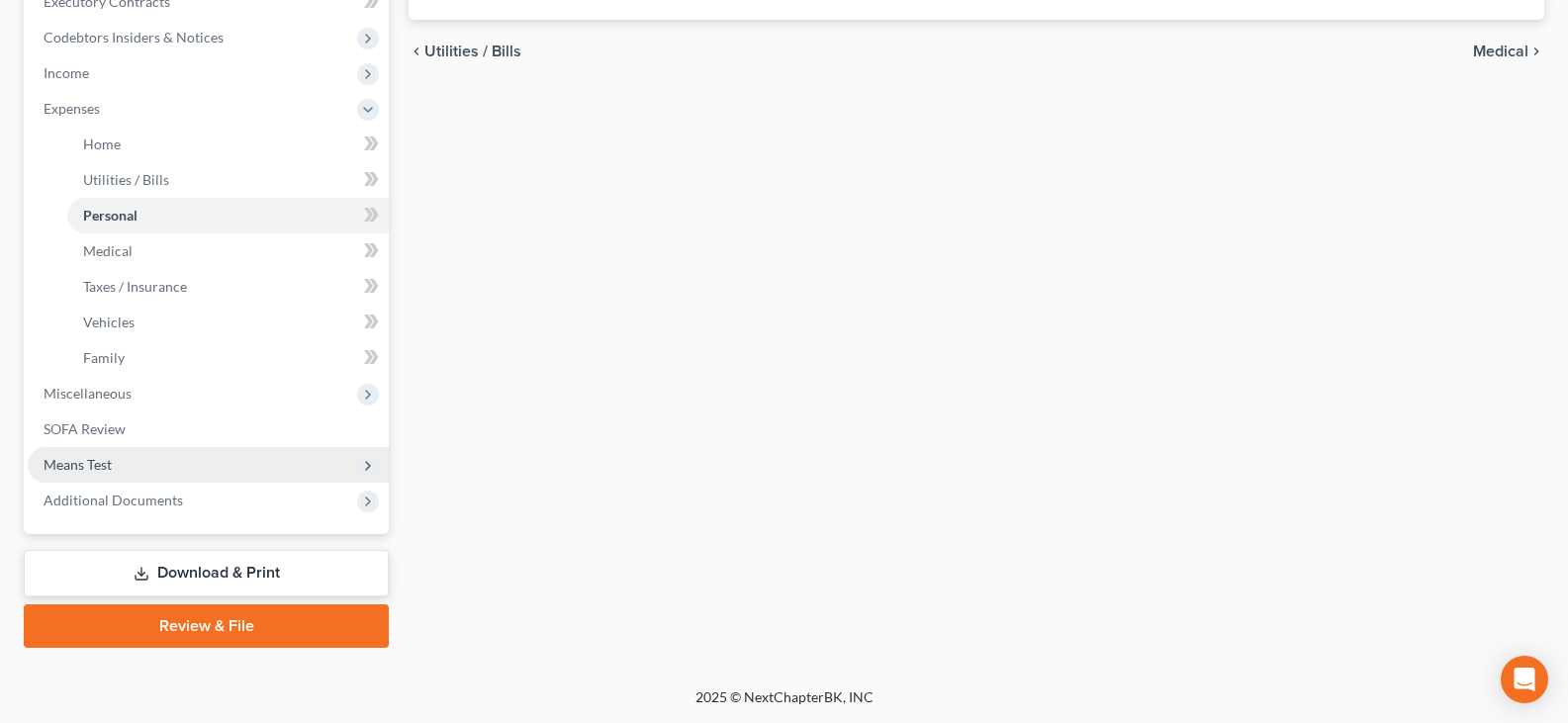 click on "Means Test" at bounding box center (77, 464) 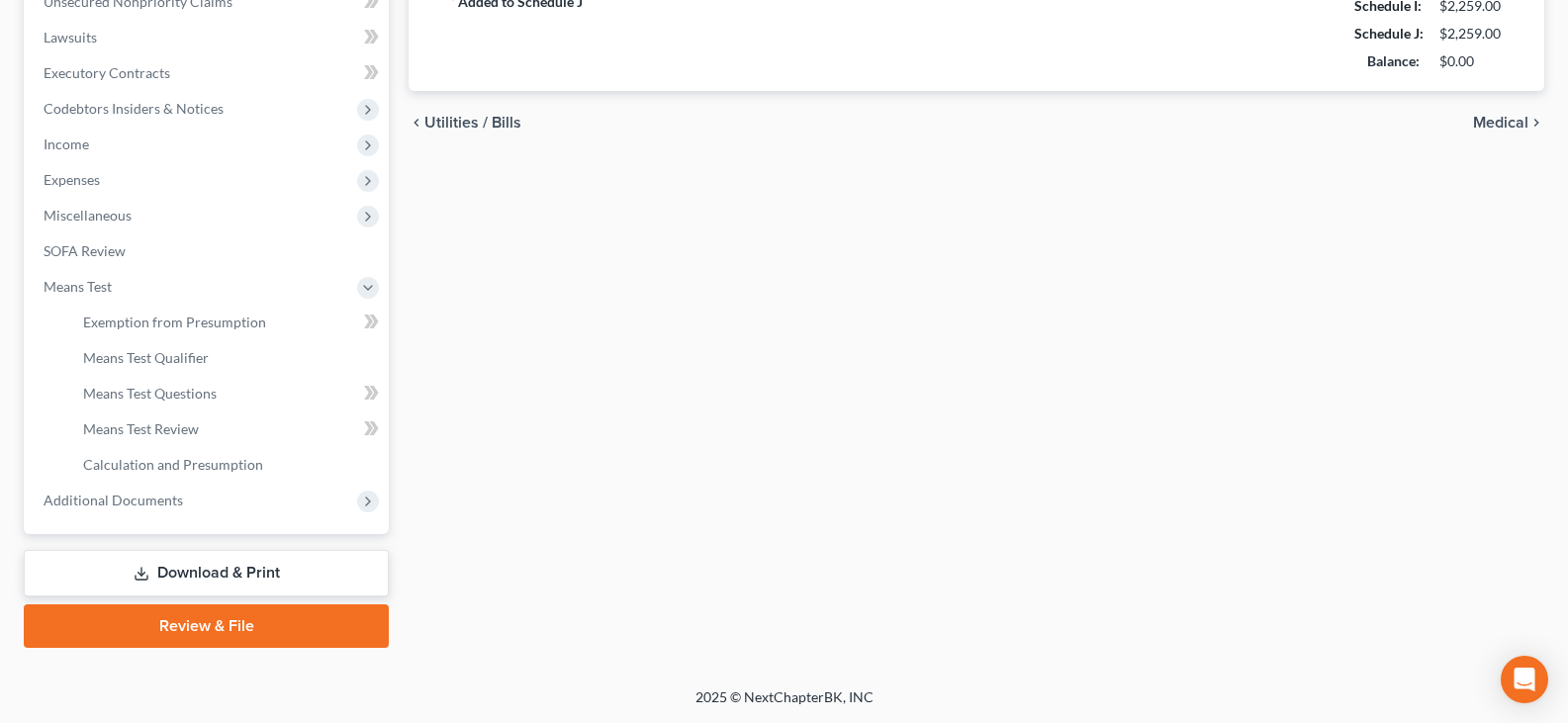 scroll, scrollTop: 506, scrollLeft: 0, axis: vertical 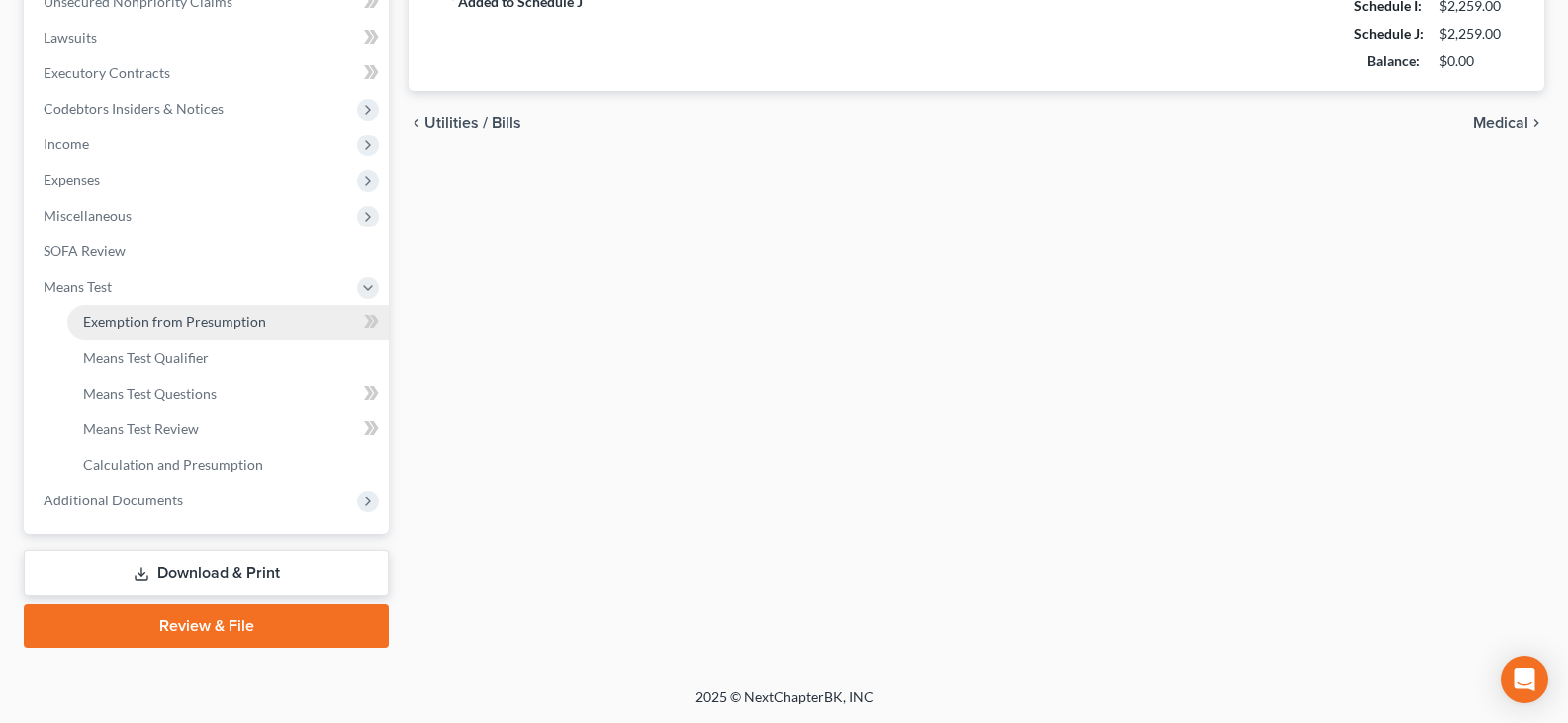 click on "Exemption from Presumption" at bounding box center (174, 321) 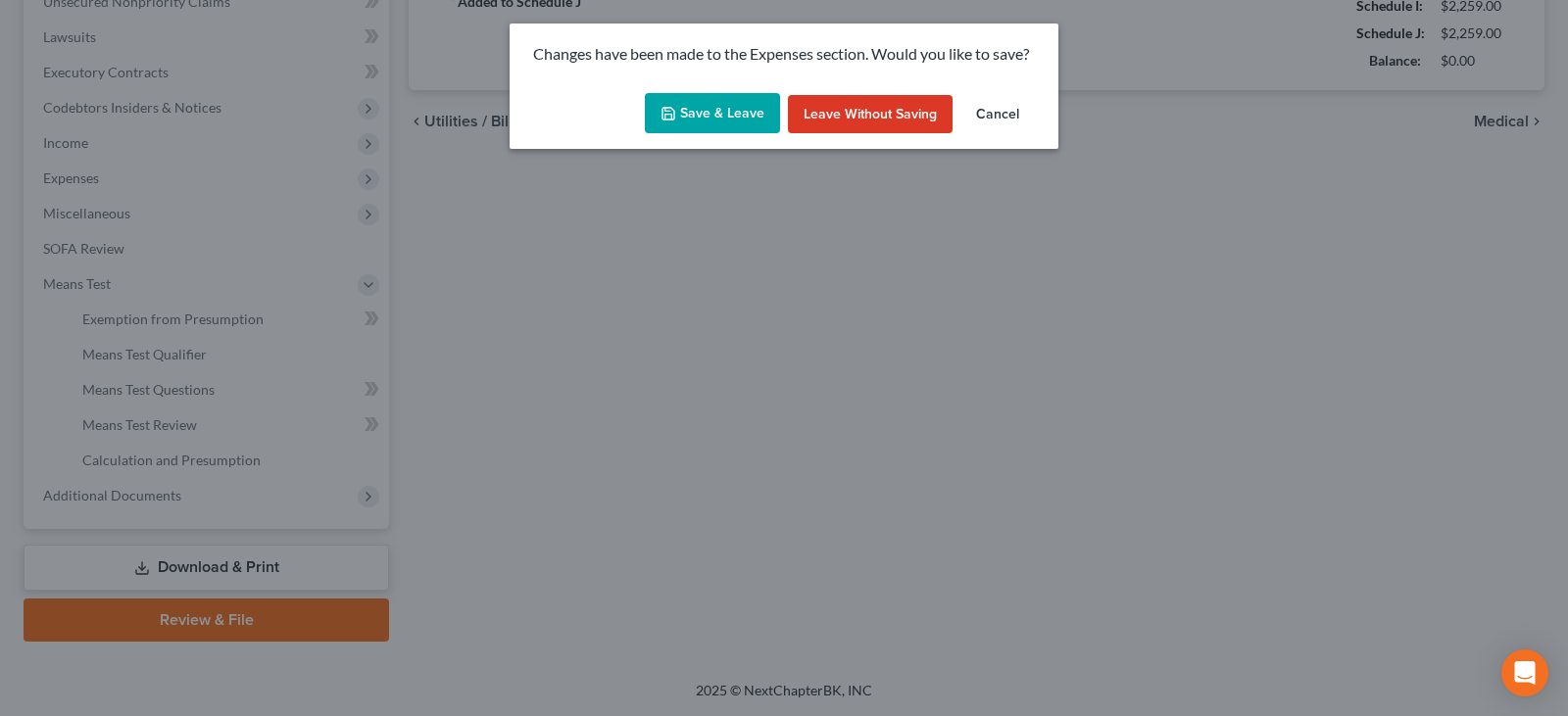 click on "Save & Leave" at bounding box center (712, 114) 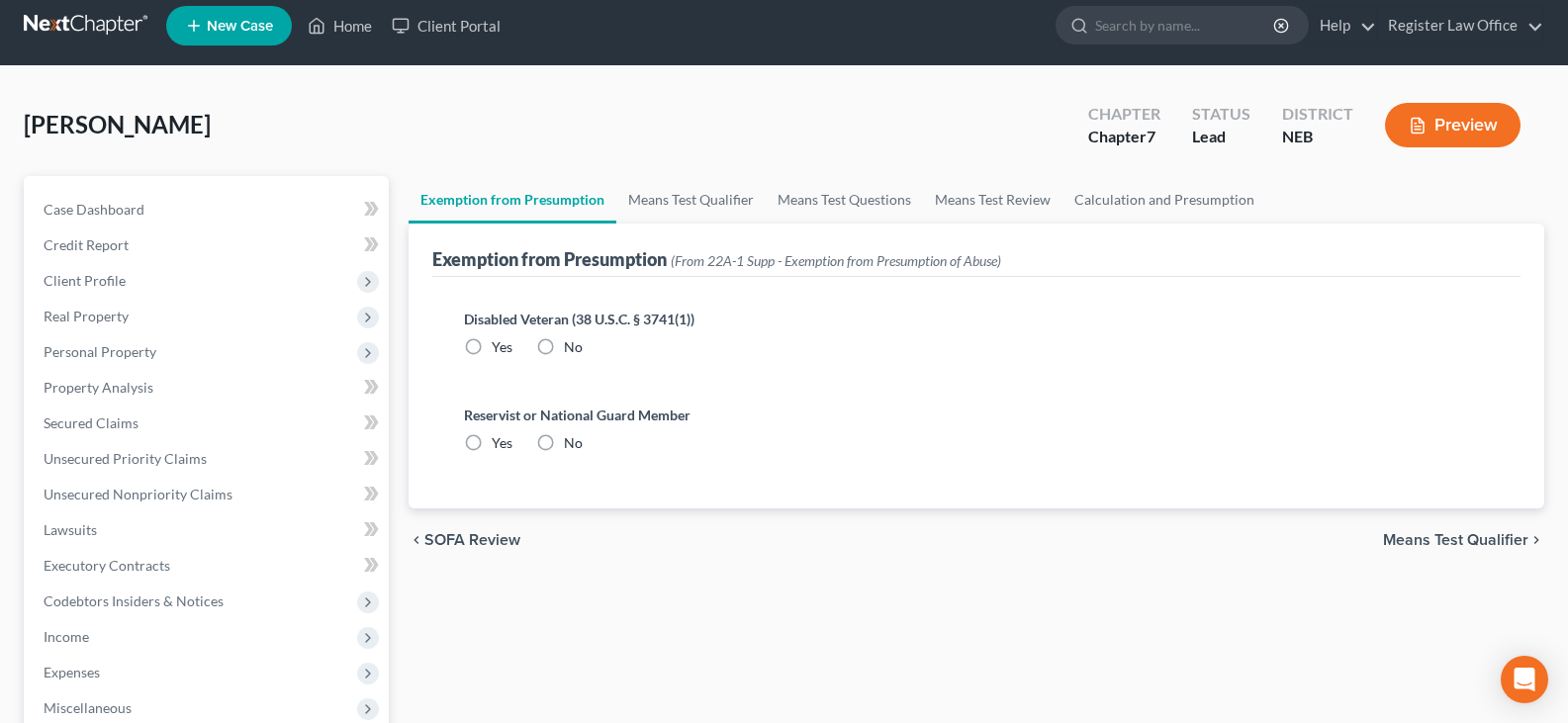 scroll, scrollTop: 0, scrollLeft: 0, axis: both 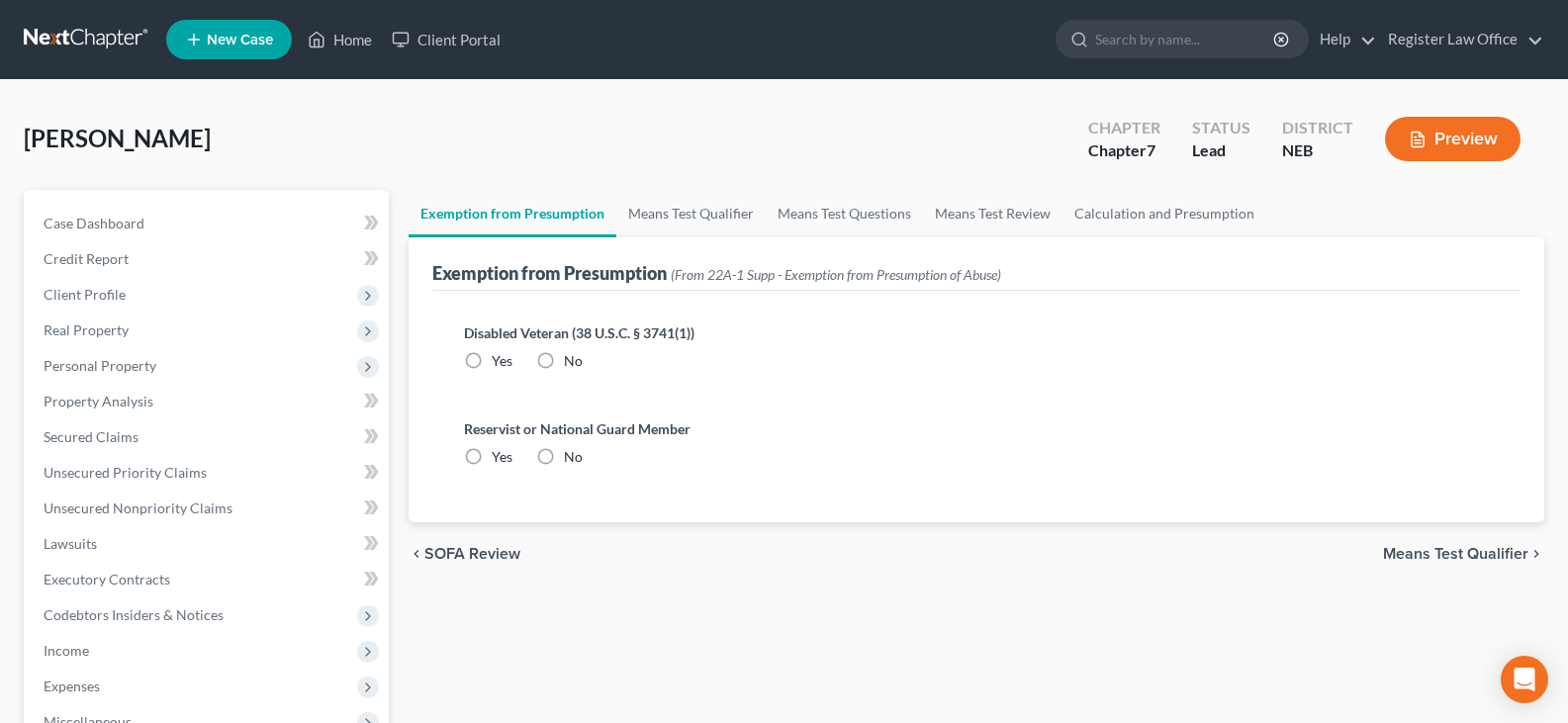 drag, startPoint x: 547, startPoint y: 360, endPoint x: 550, endPoint y: 442, distance: 82.0549 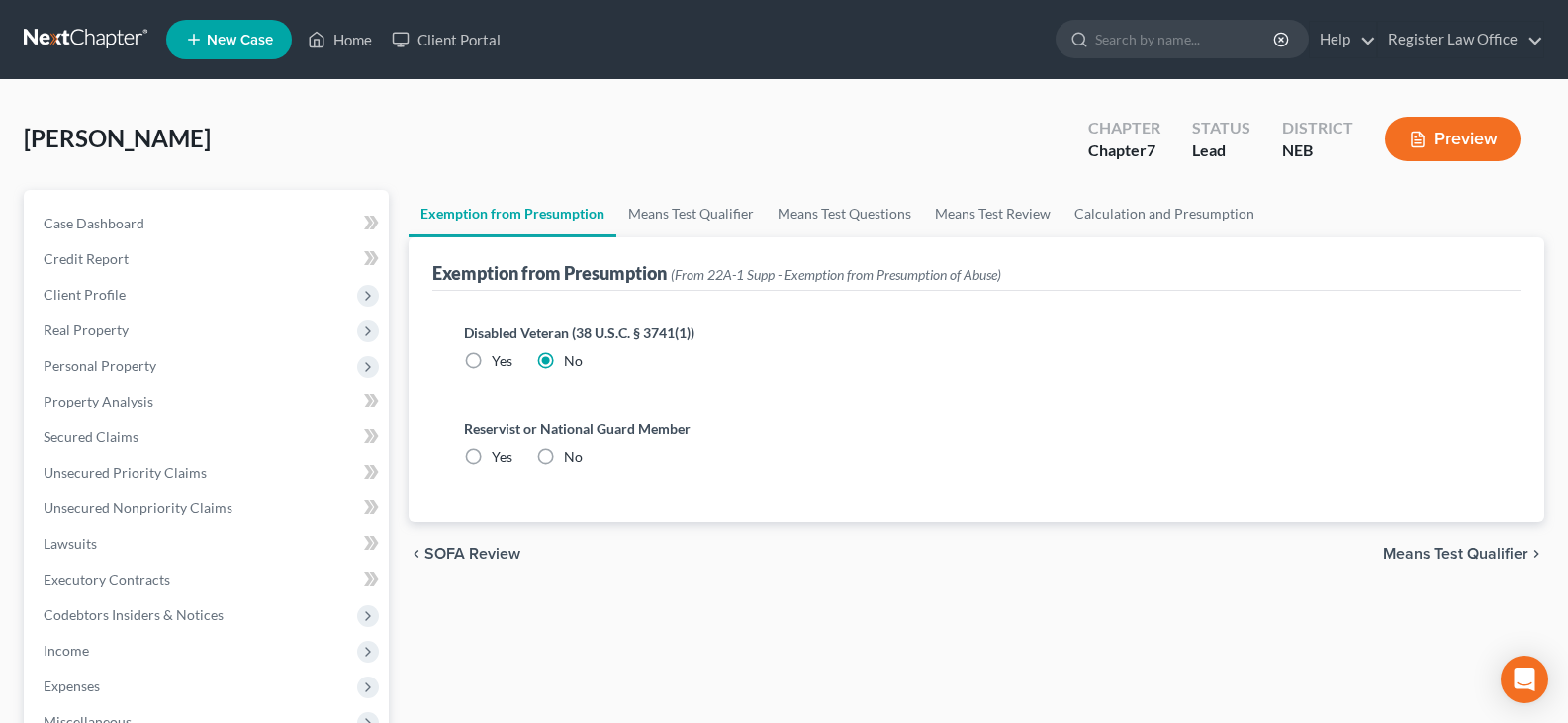 drag, startPoint x: 544, startPoint y: 453, endPoint x: 540, endPoint y: 465, distance: 12.649111 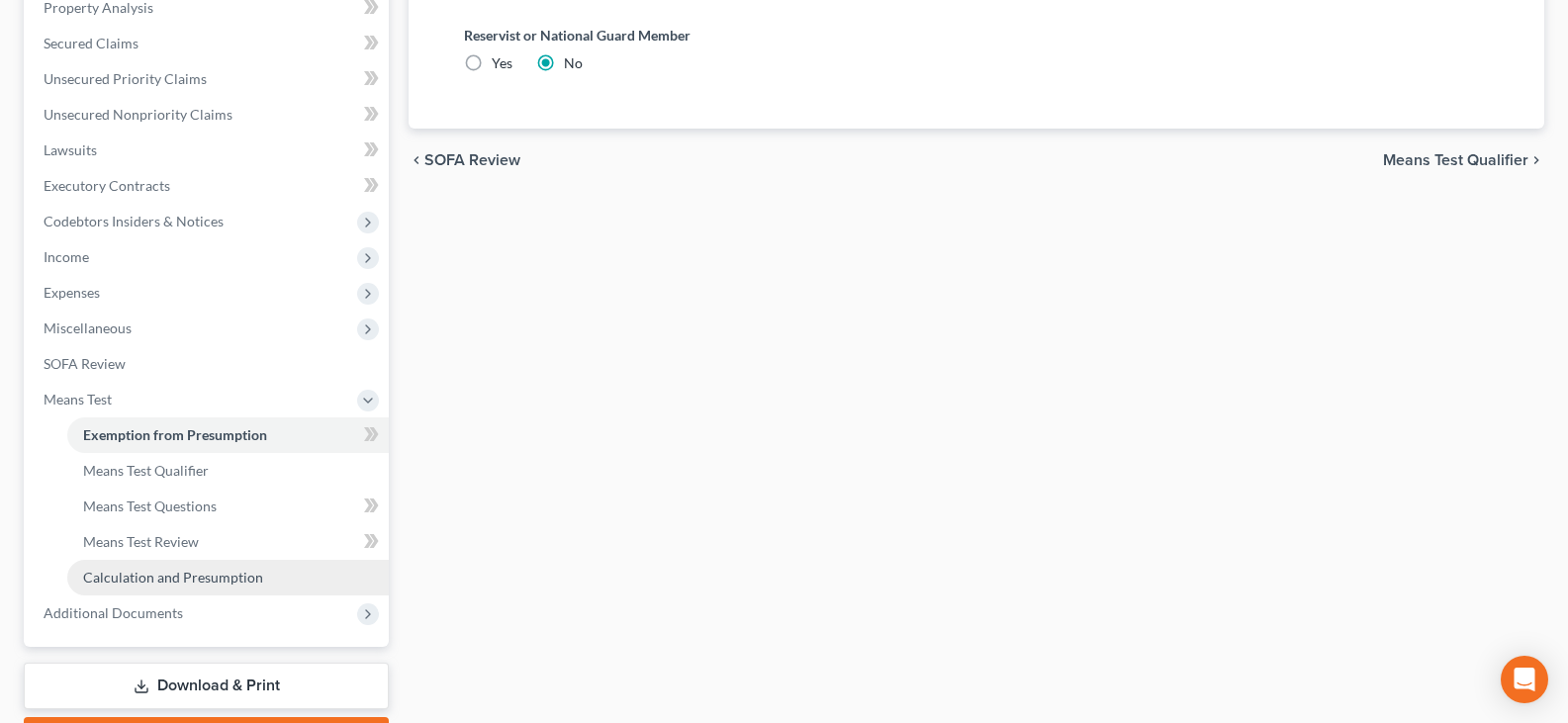 scroll, scrollTop: 396, scrollLeft: 0, axis: vertical 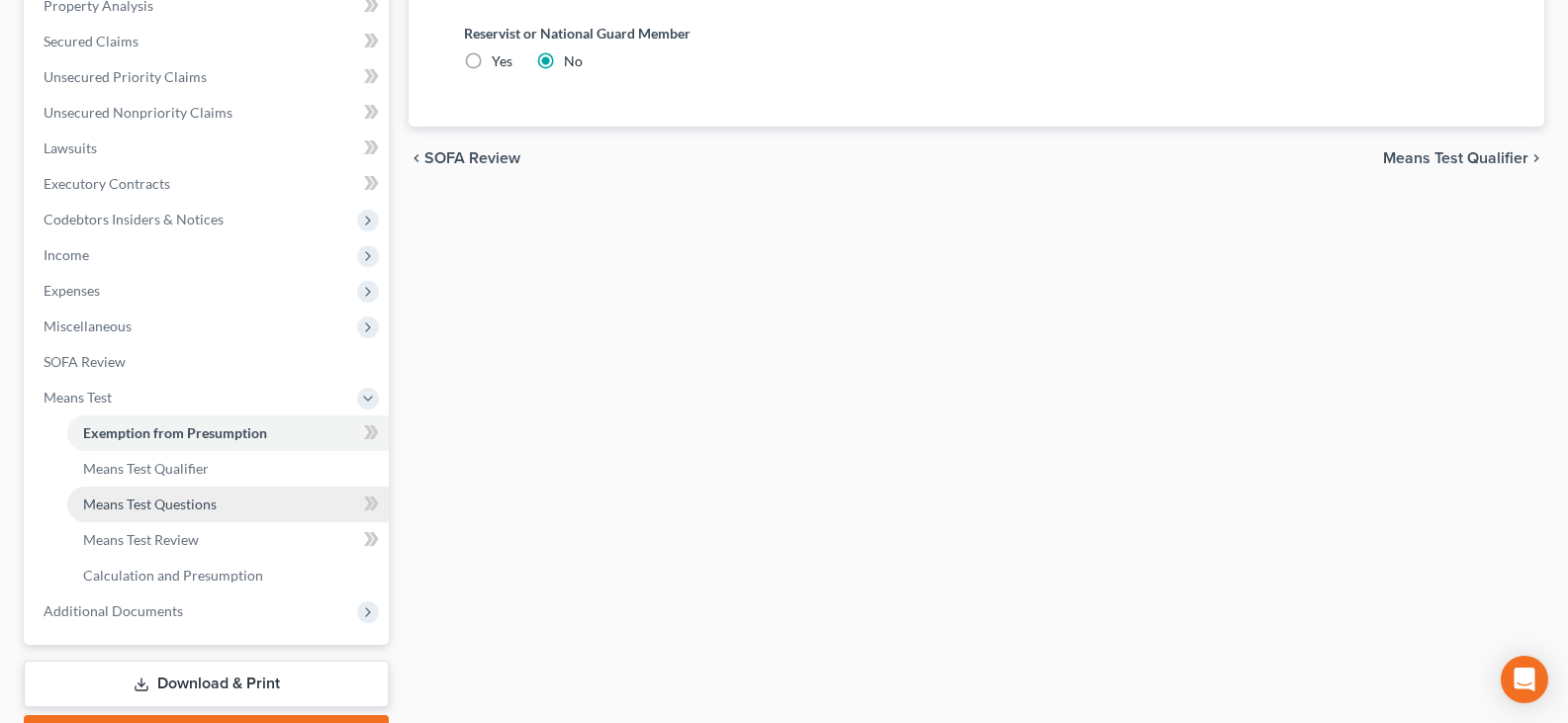 click on "Means Test Questions" at bounding box center [149, 503] 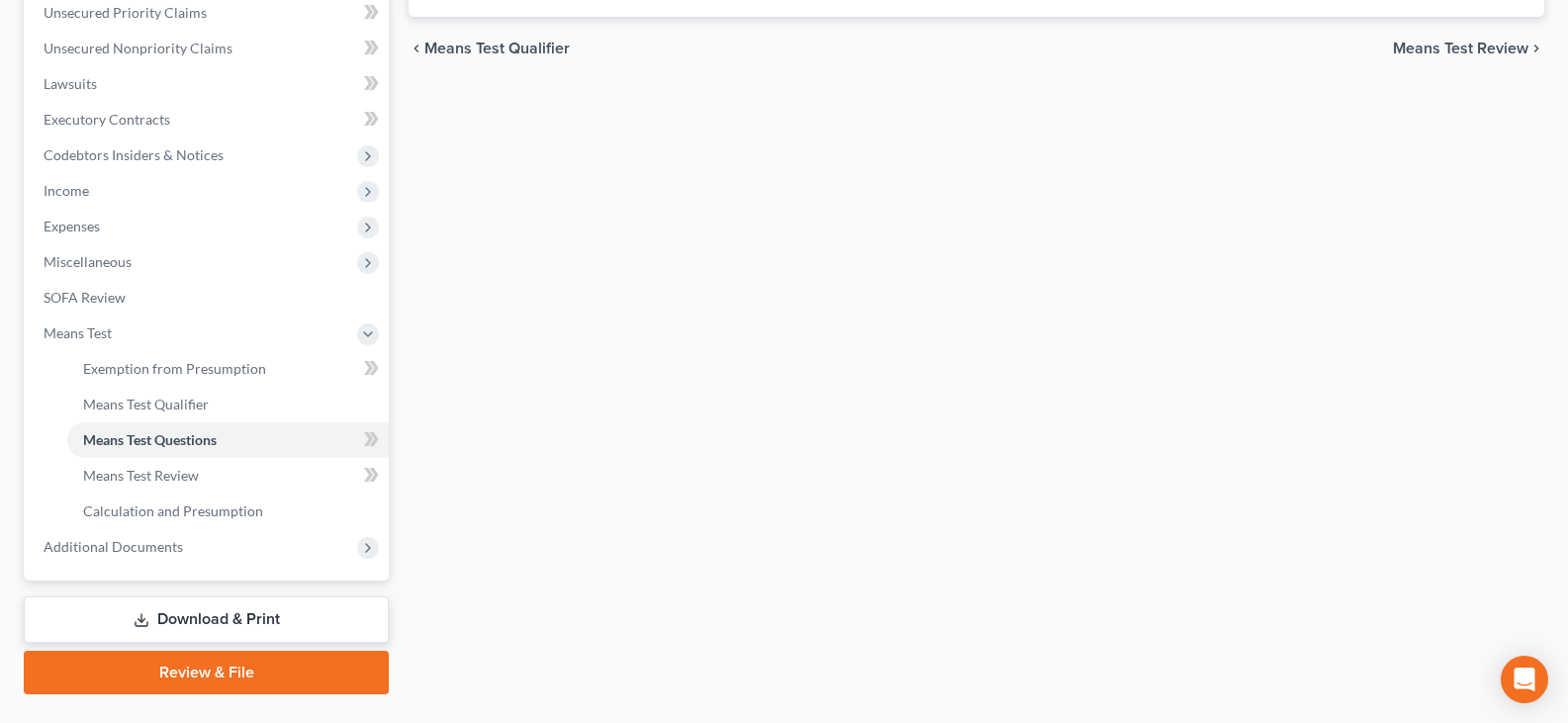 scroll, scrollTop: 506, scrollLeft: 0, axis: vertical 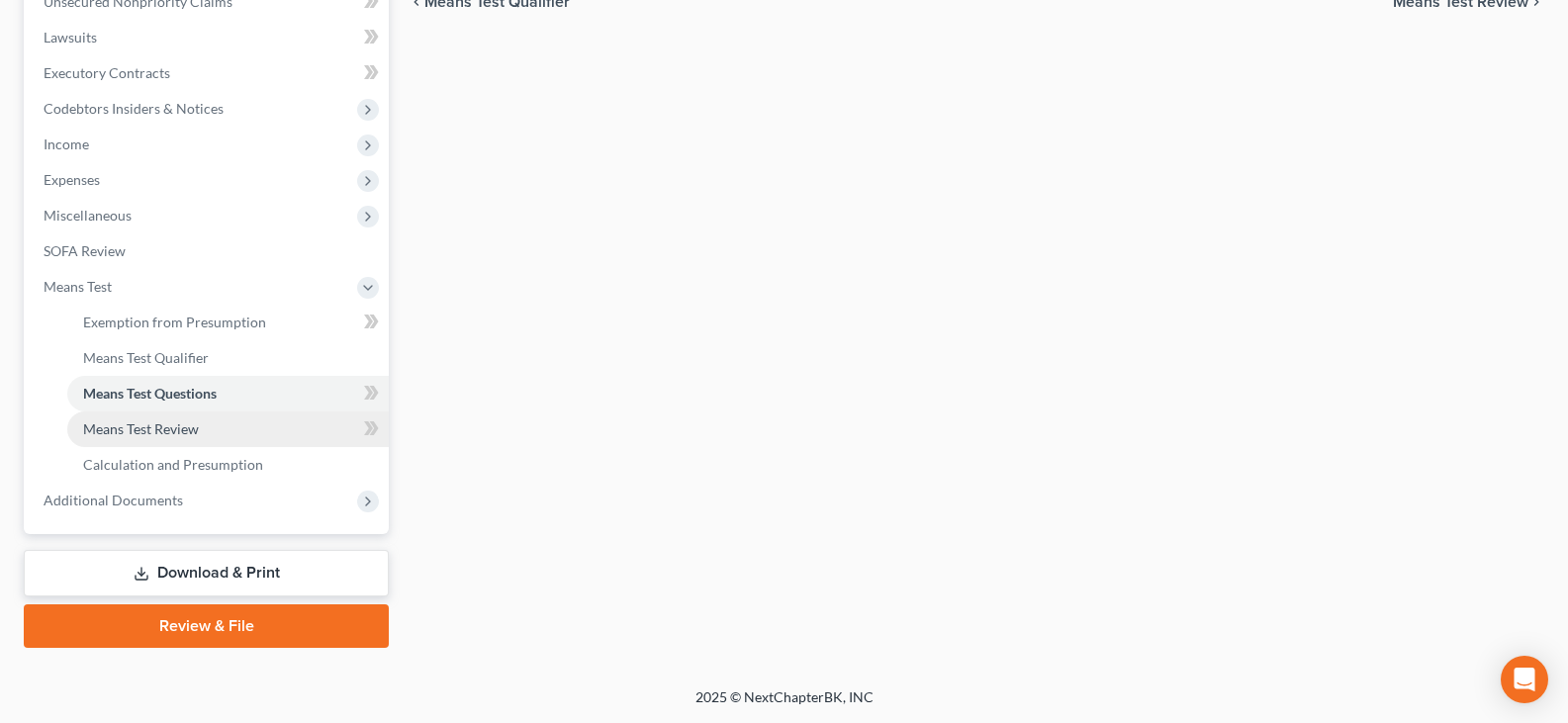 click on "Means Test Review" at bounding box center (228, 429) 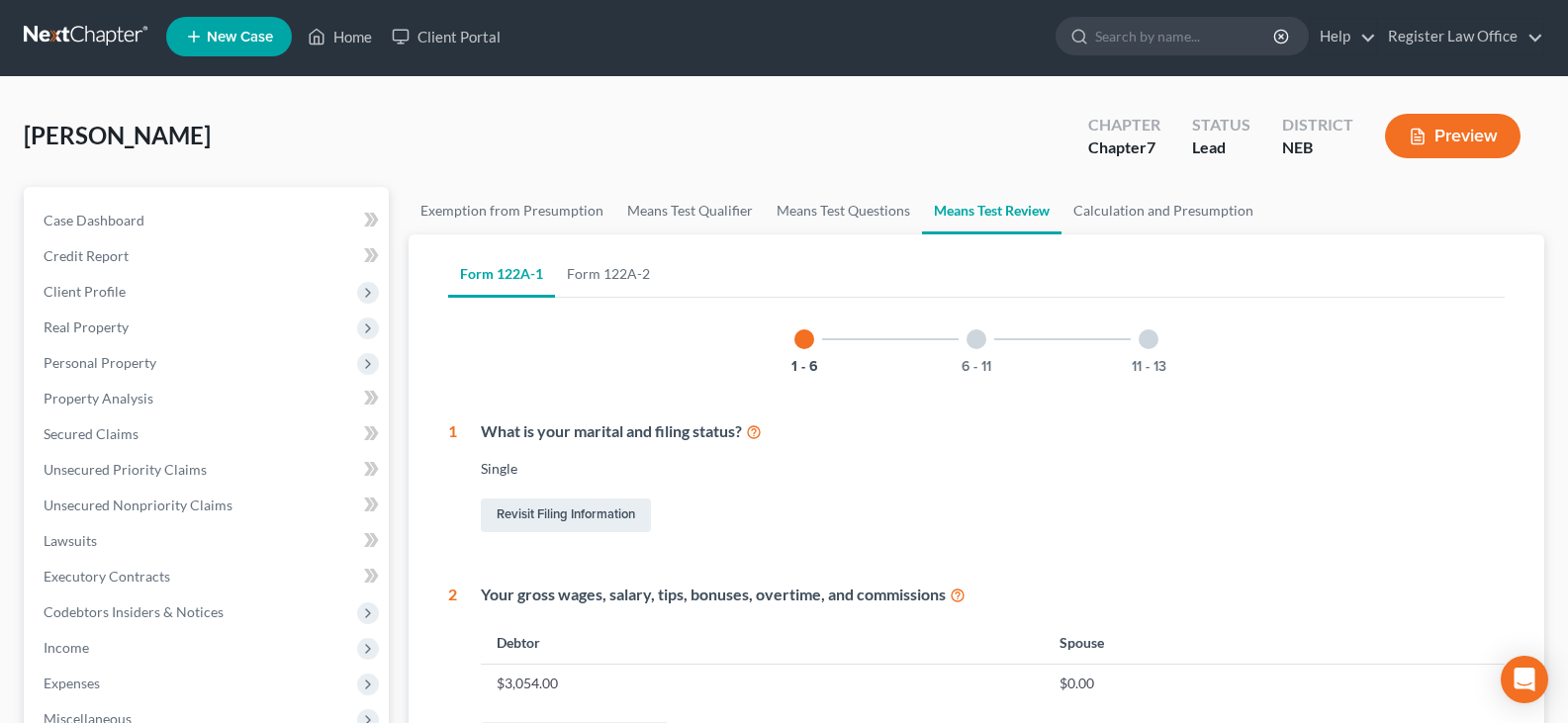 scroll, scrollTop: 0, scrollLeft: 0, axis: both 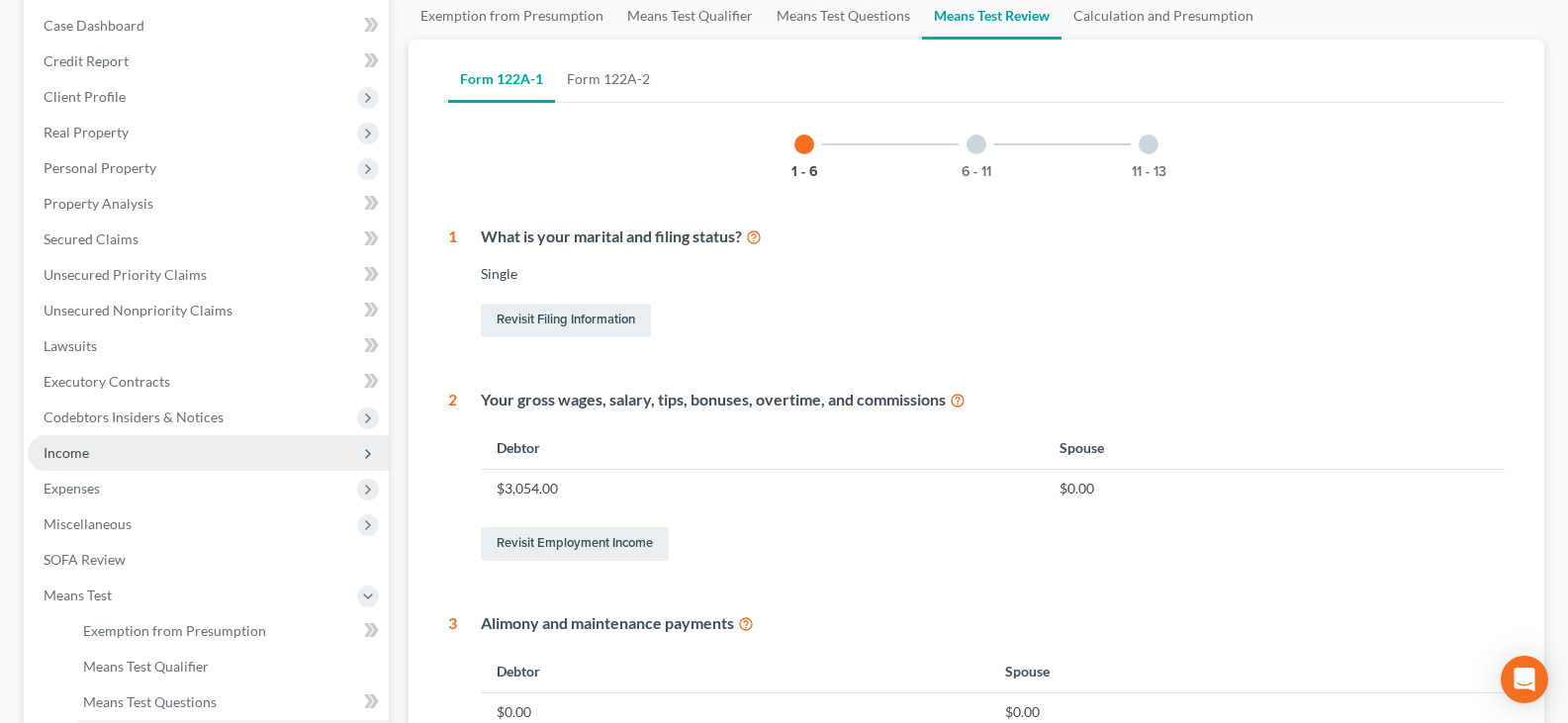 click on "Income" at bounding box center (66, 452) 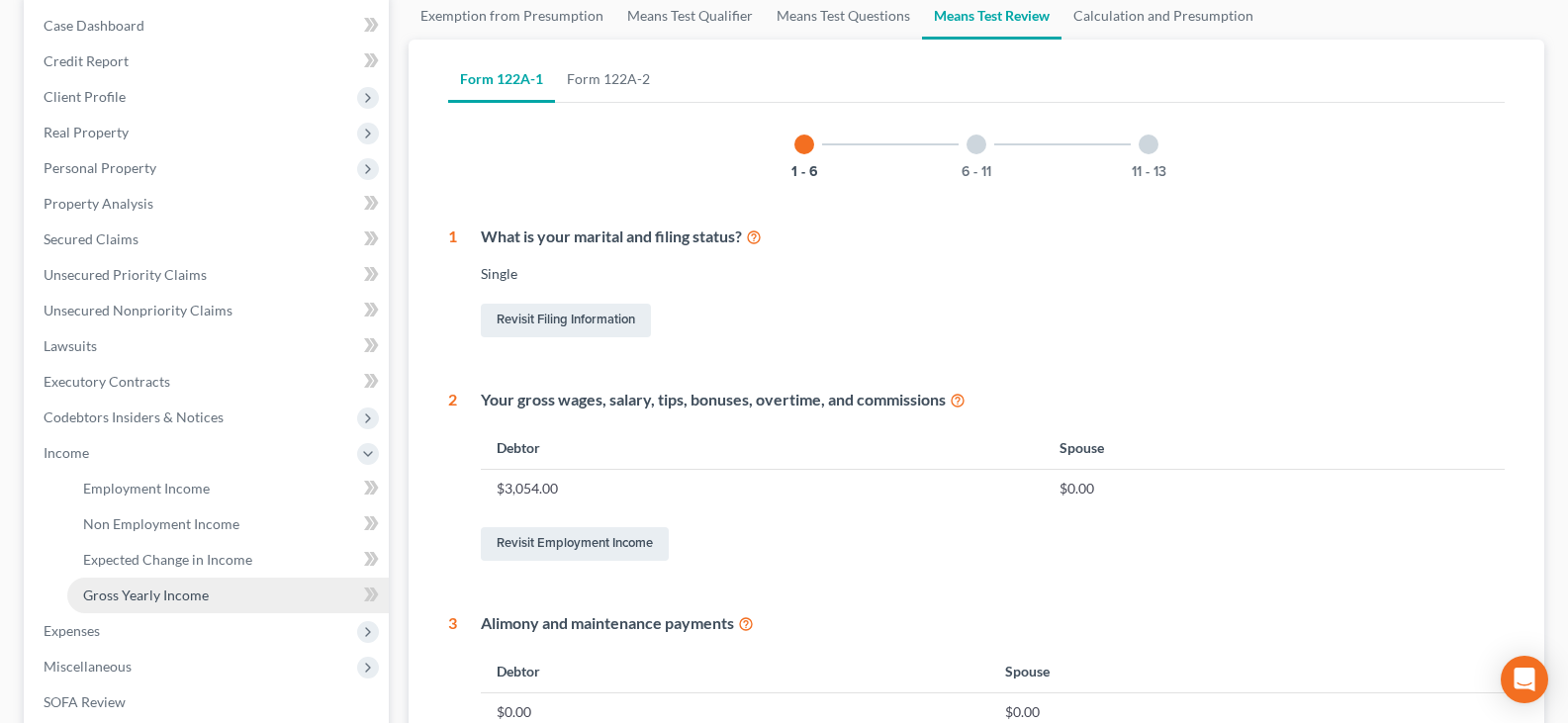 click on "Gross Yearly Income" at bounding box center [145, 594] 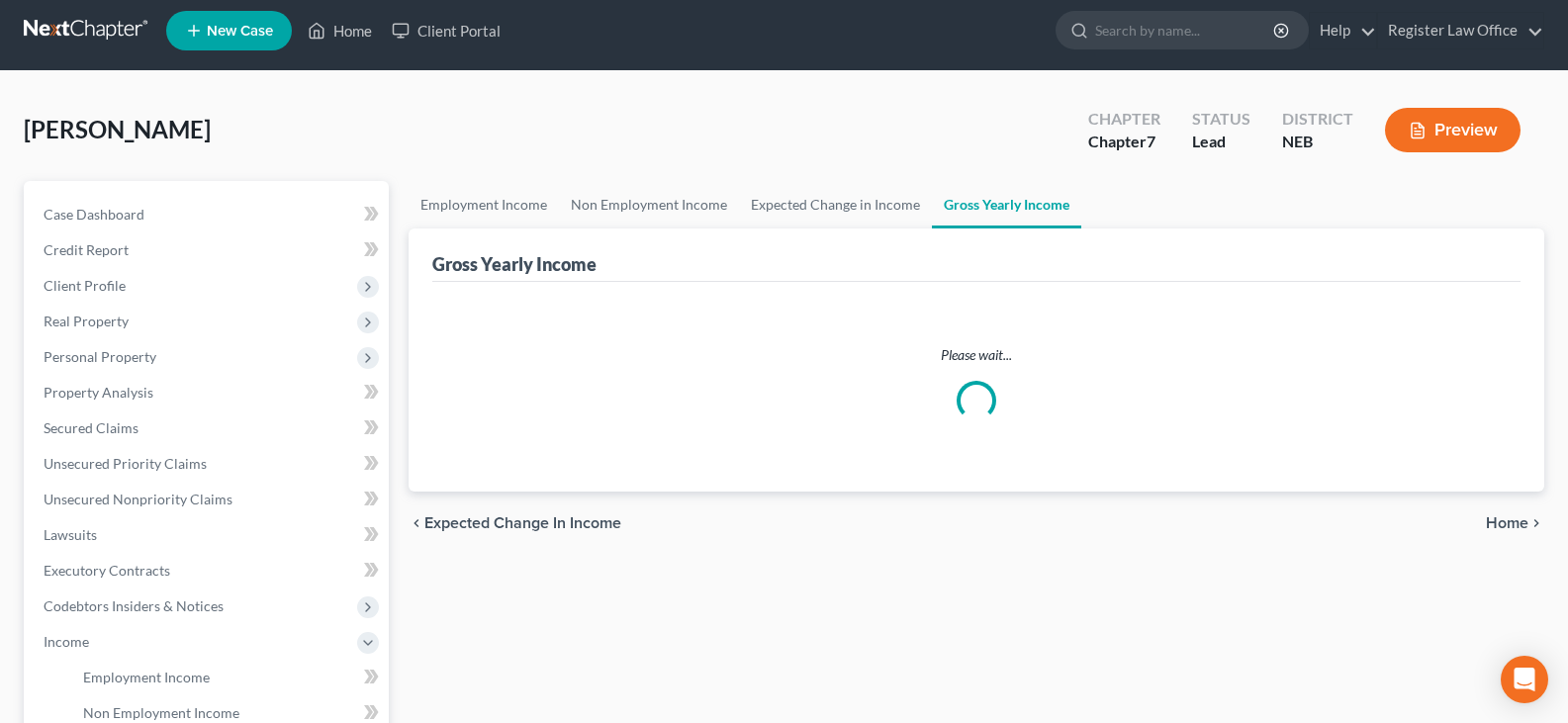 scroll, scrollTop: 0, scrollLeft: 0, axis: both 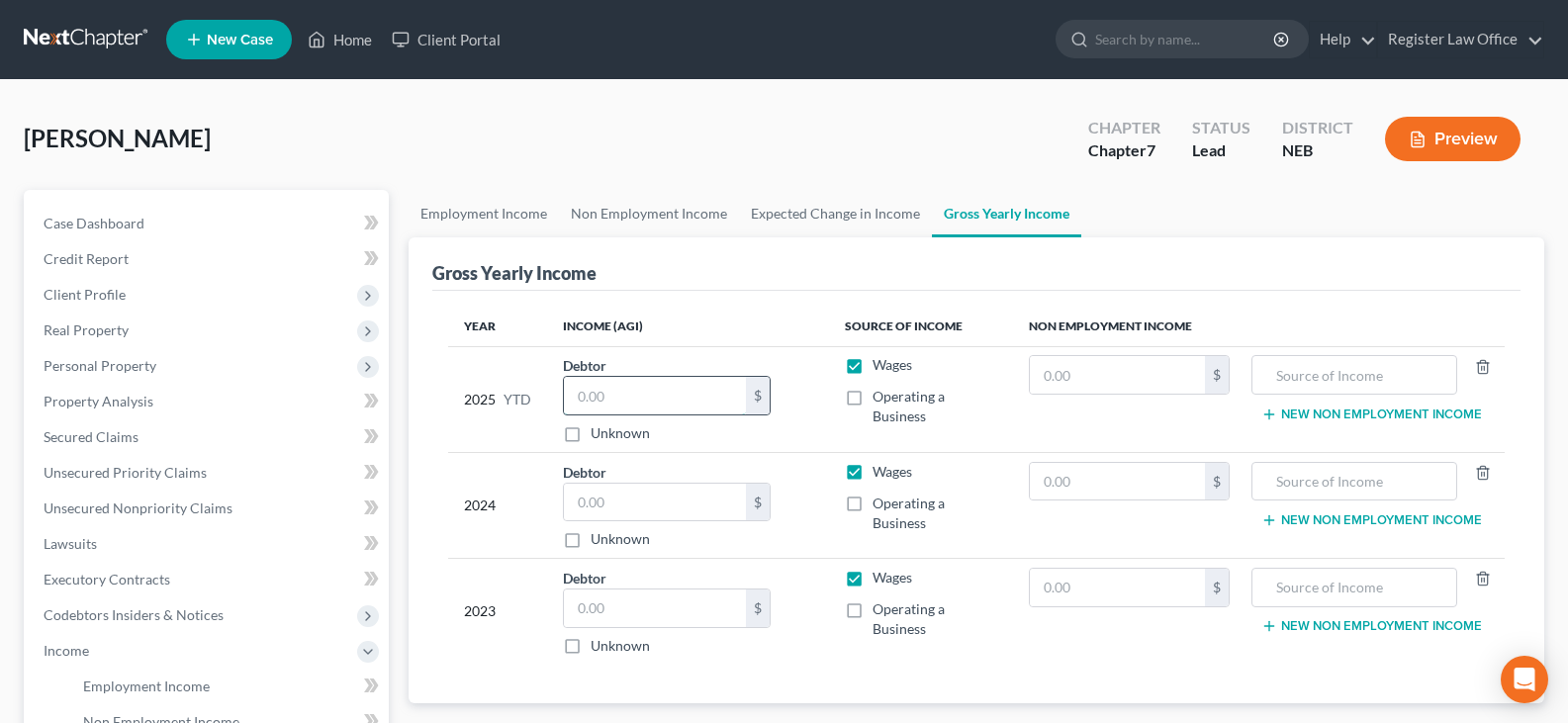 click at bounding box center [655, 396] 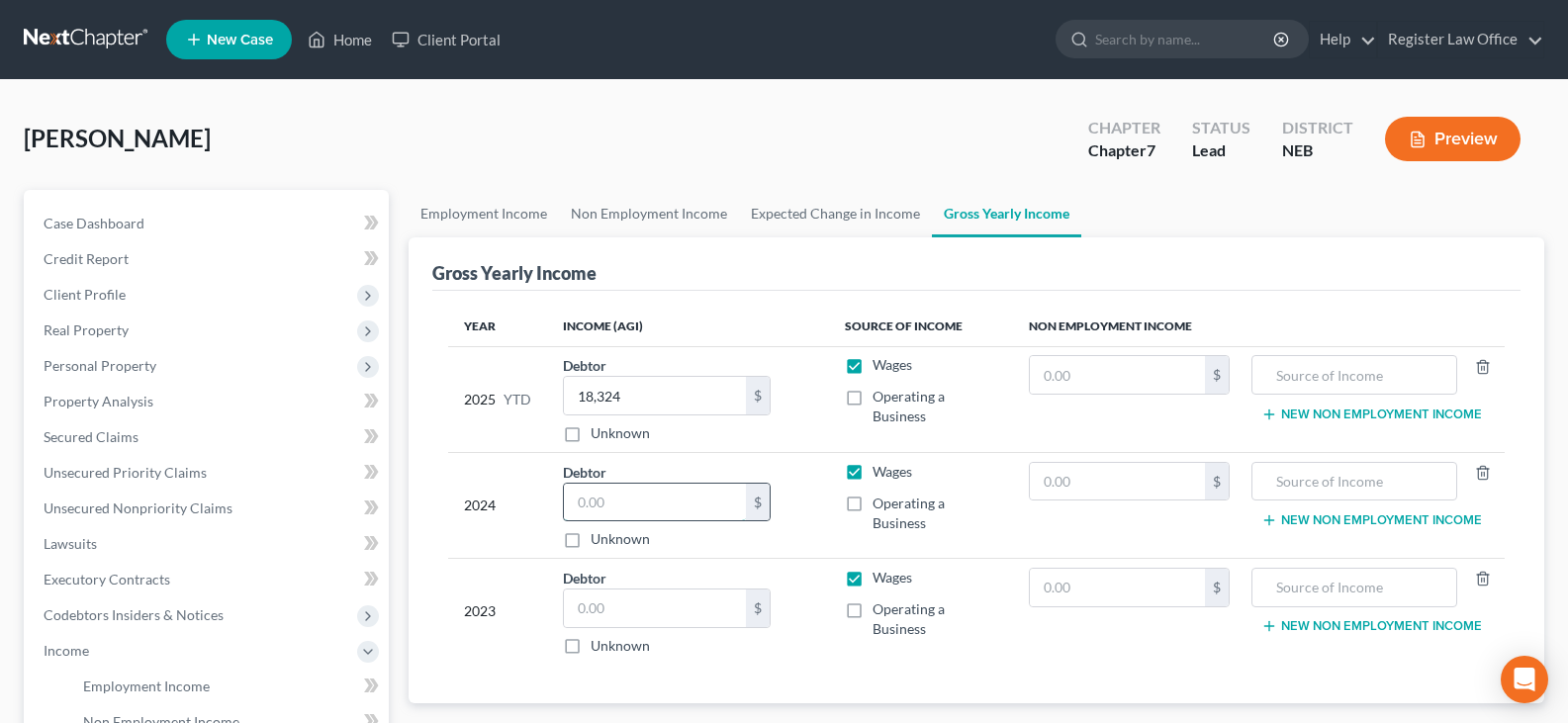 click at bounding box center (655, 502) 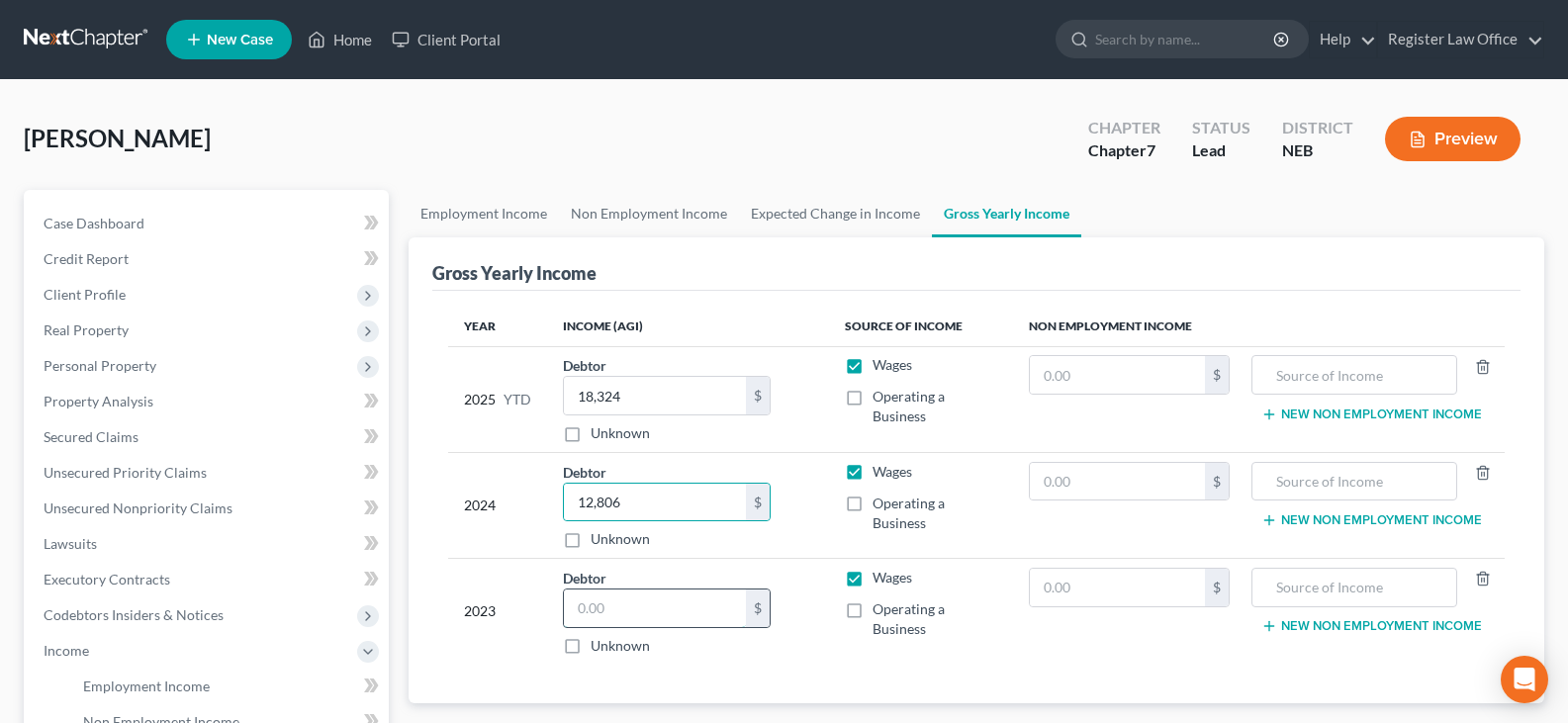click at bounding box center (655, 608) 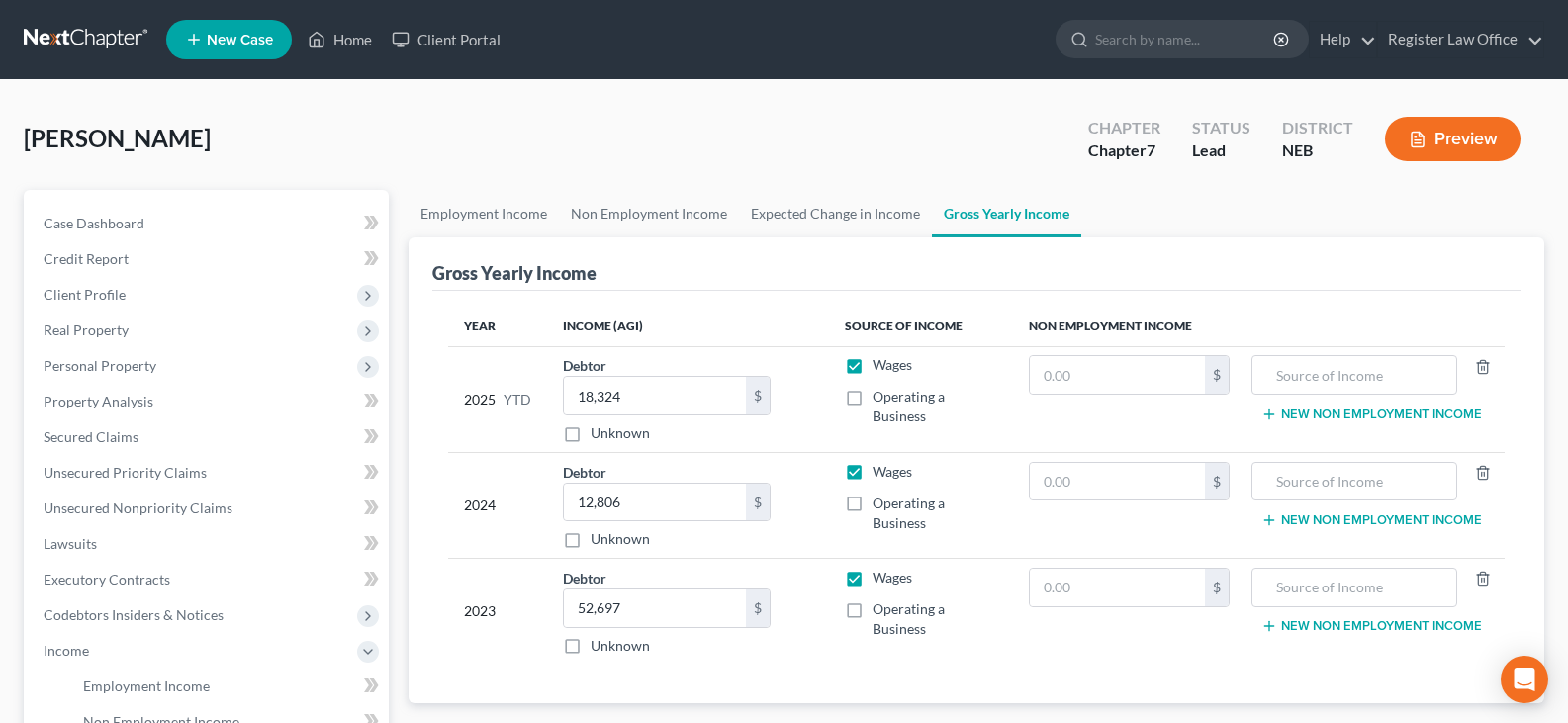 click on "Unknown" at bounding box center [667, 646] 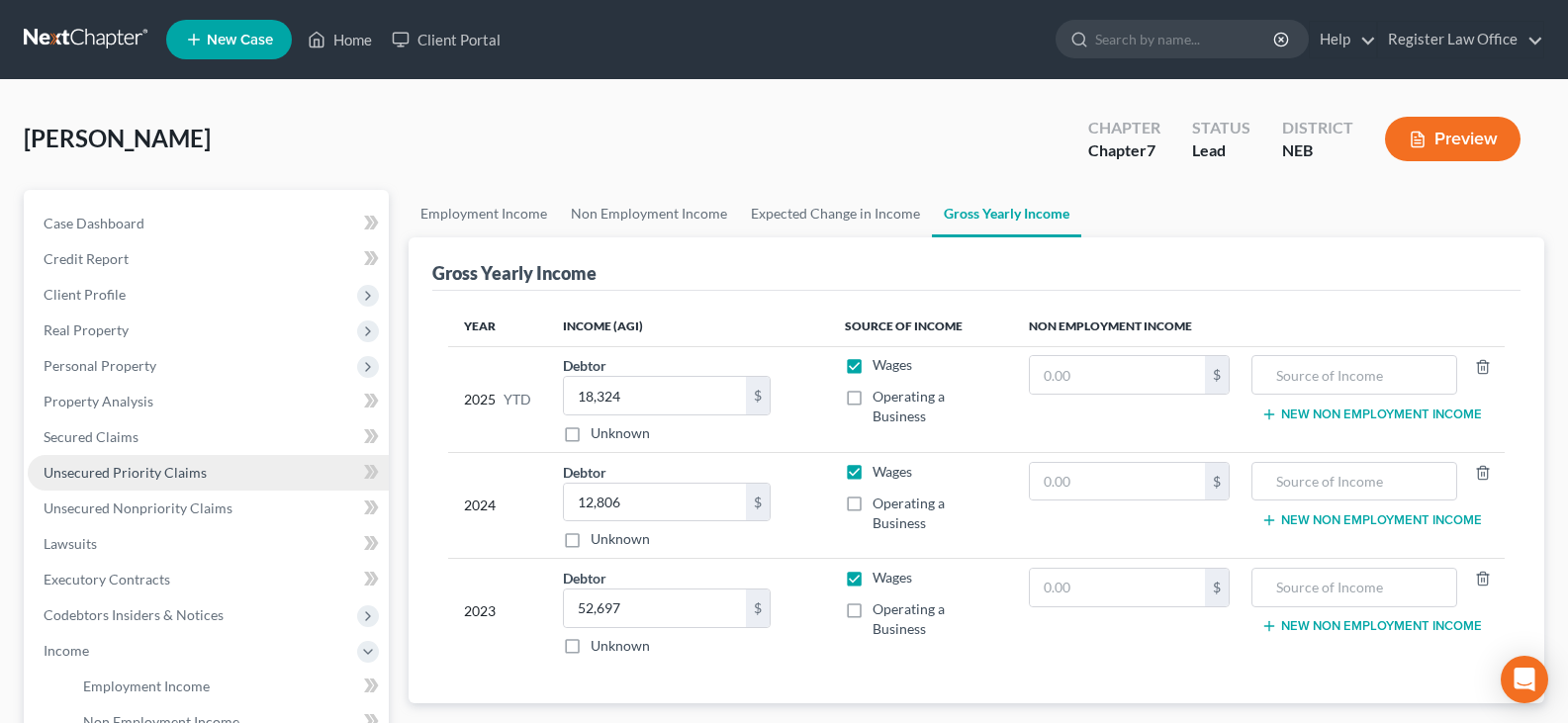 click on "Unsecured Priority Claims" at bounding box center (125, 472) 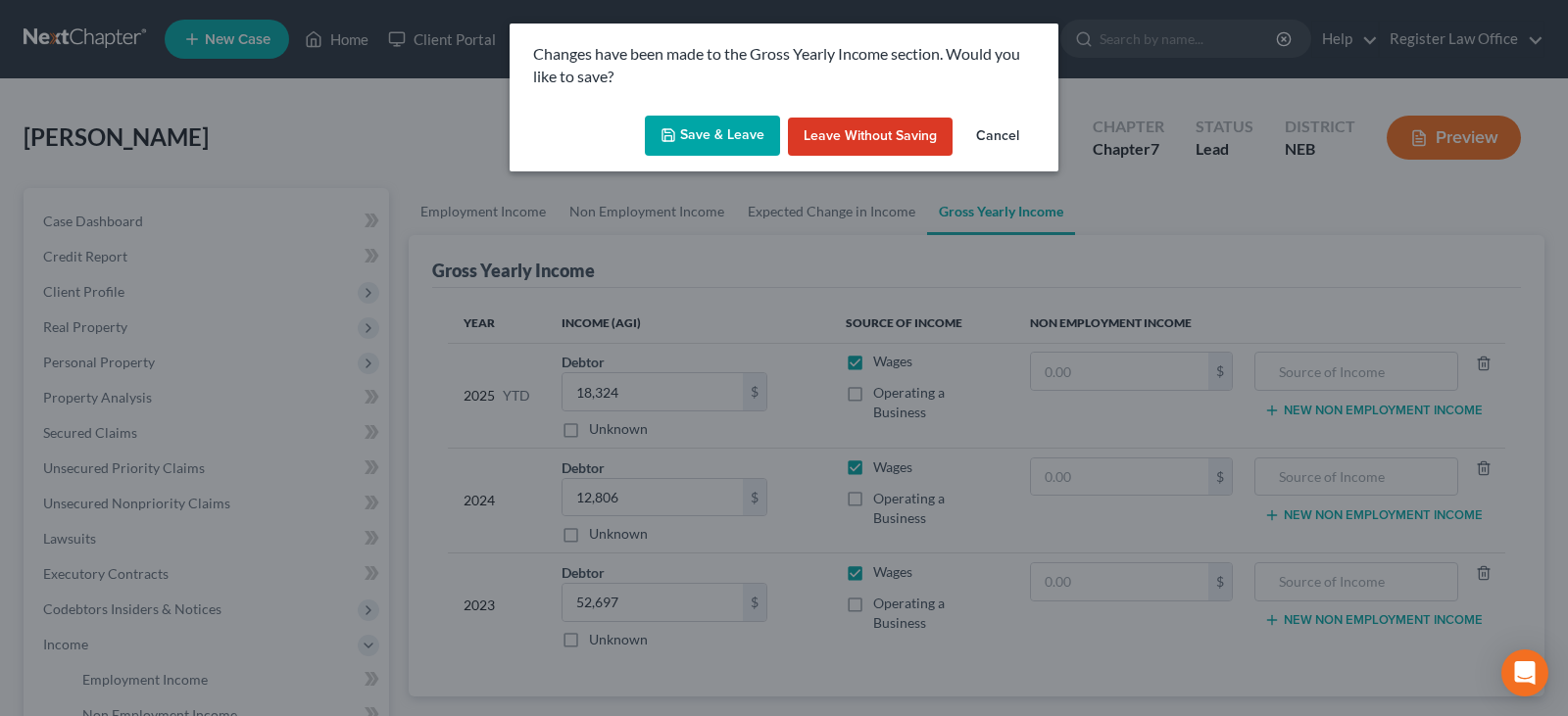 click on "Save & Leave" at bounding box center (712, 136) 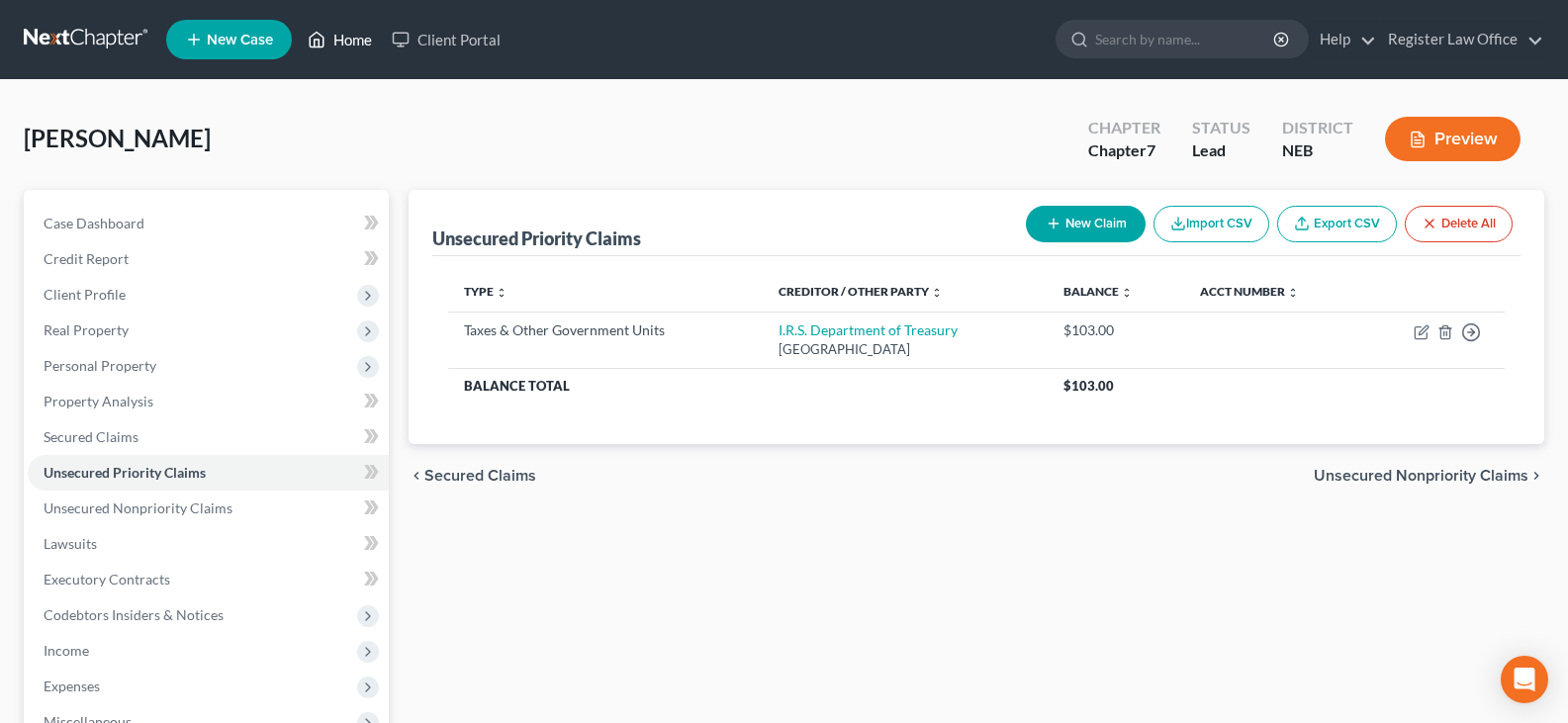 click on "Home" at bounding box center (339, 40) 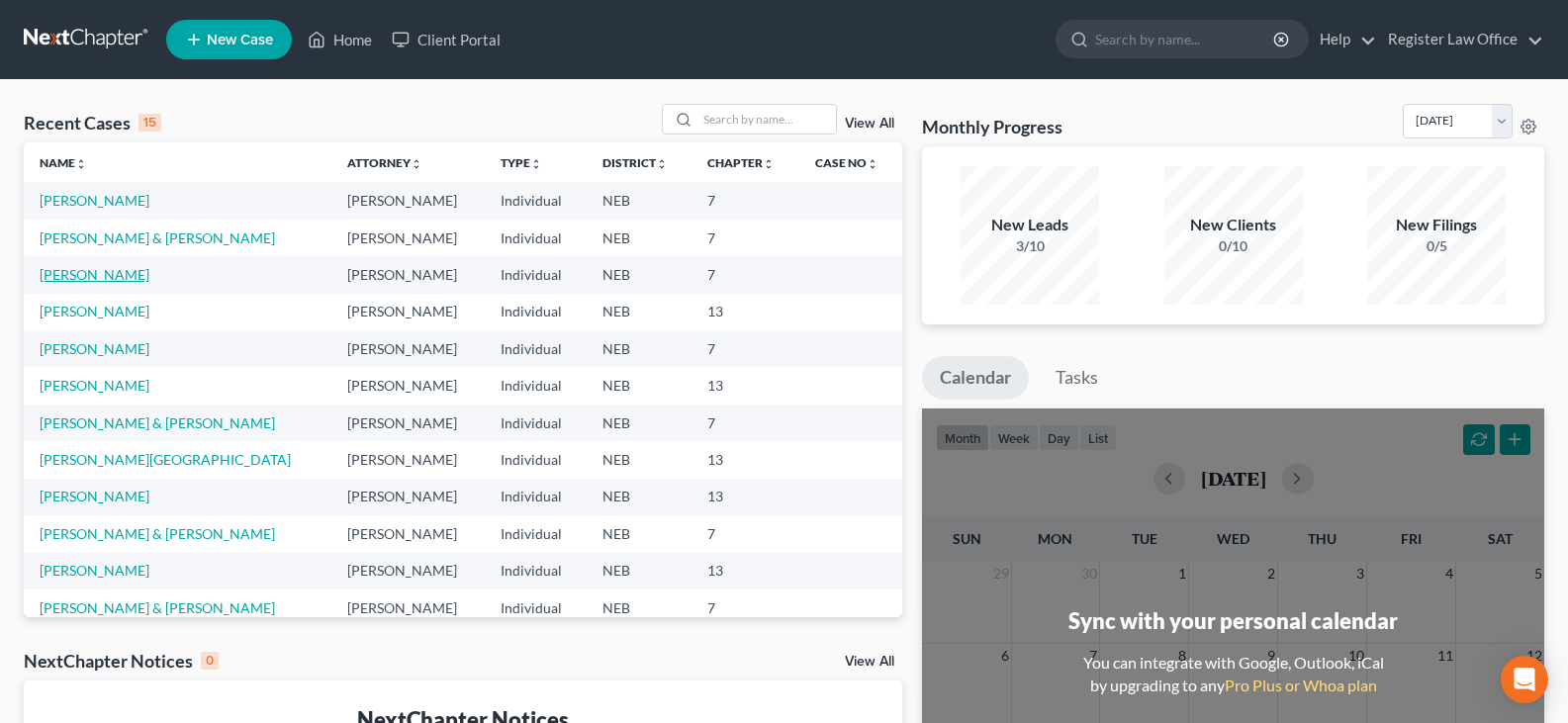 click on "[PERSON_NAME]" at bounding box center [94, 274] 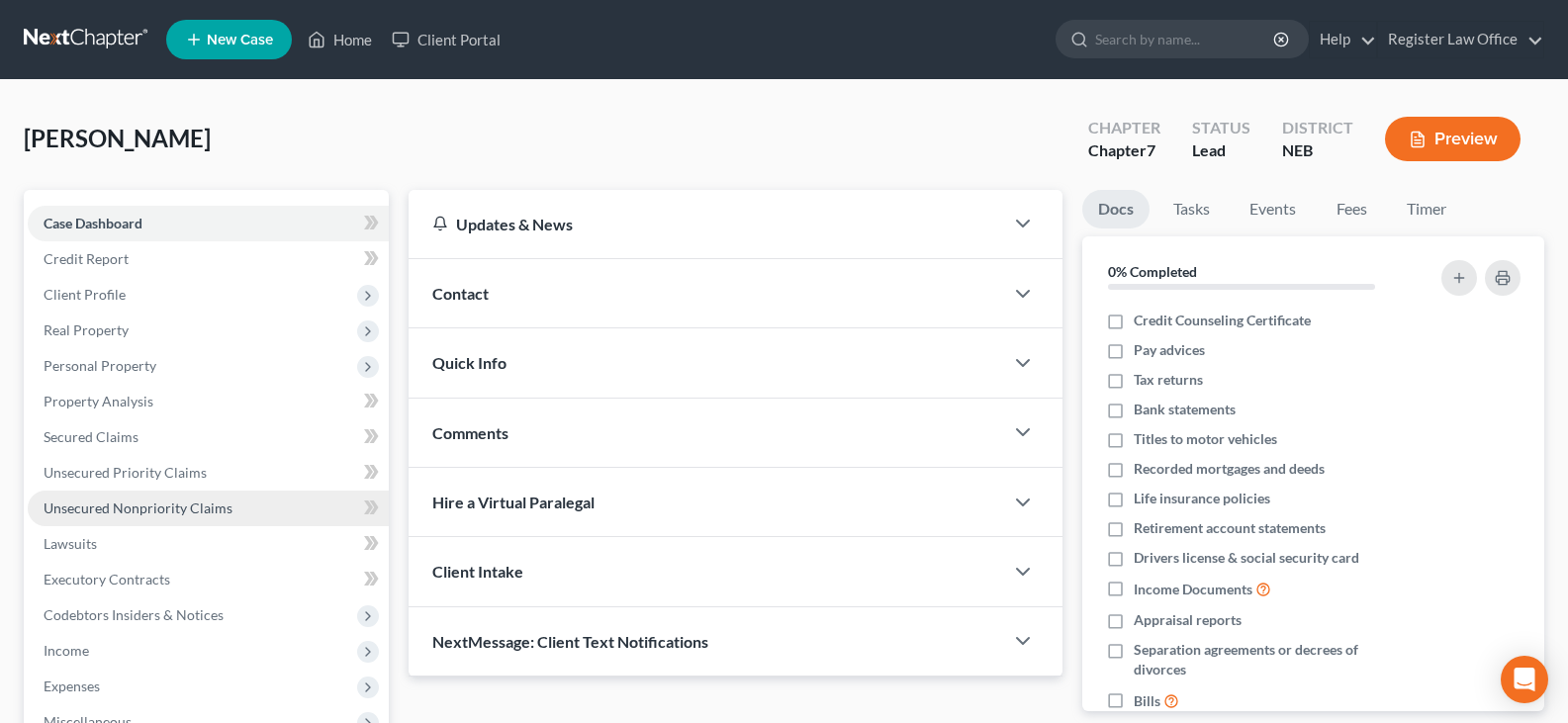 click on "Unsecured Nonpriority Claims" at bounding box center (138, 507) 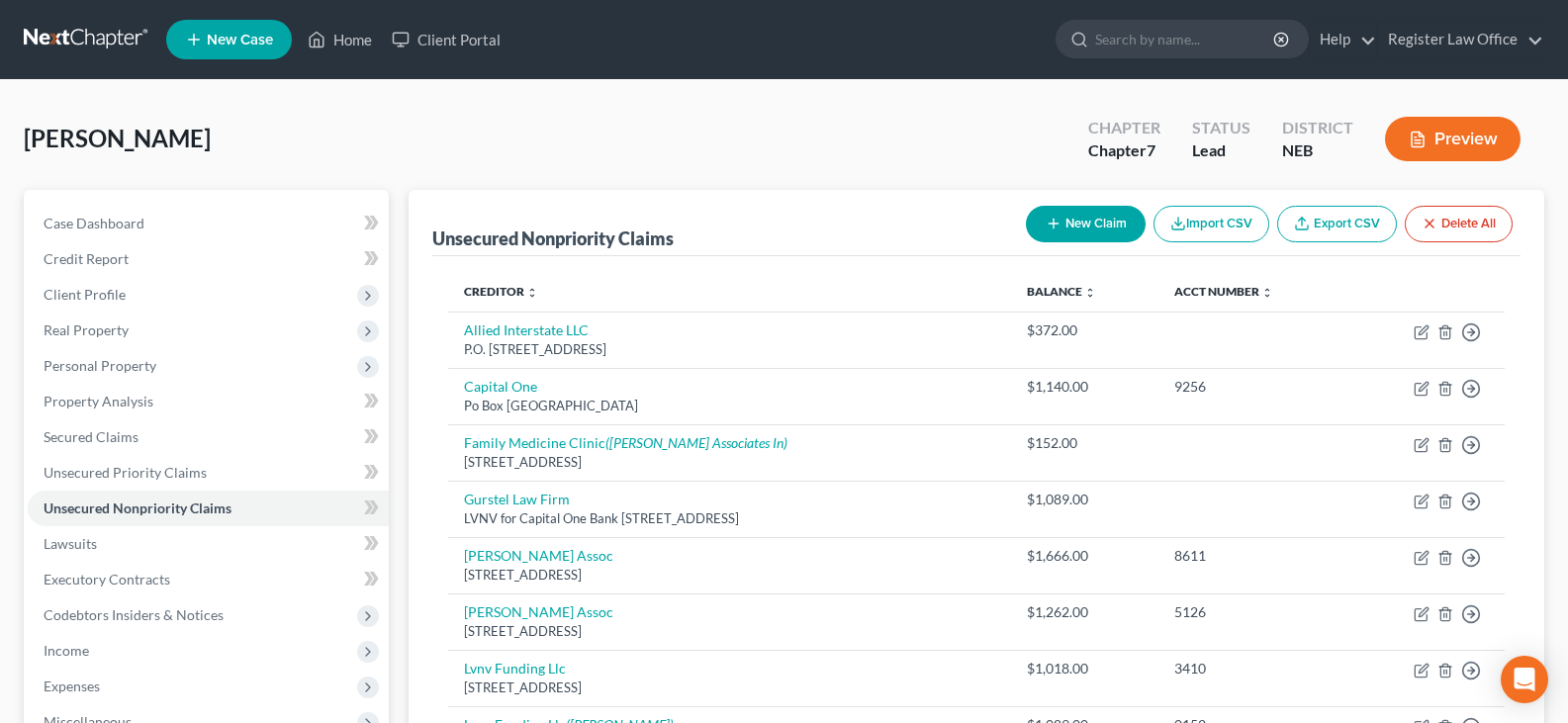click on "New Claim" at bounding box center [1085, 224] 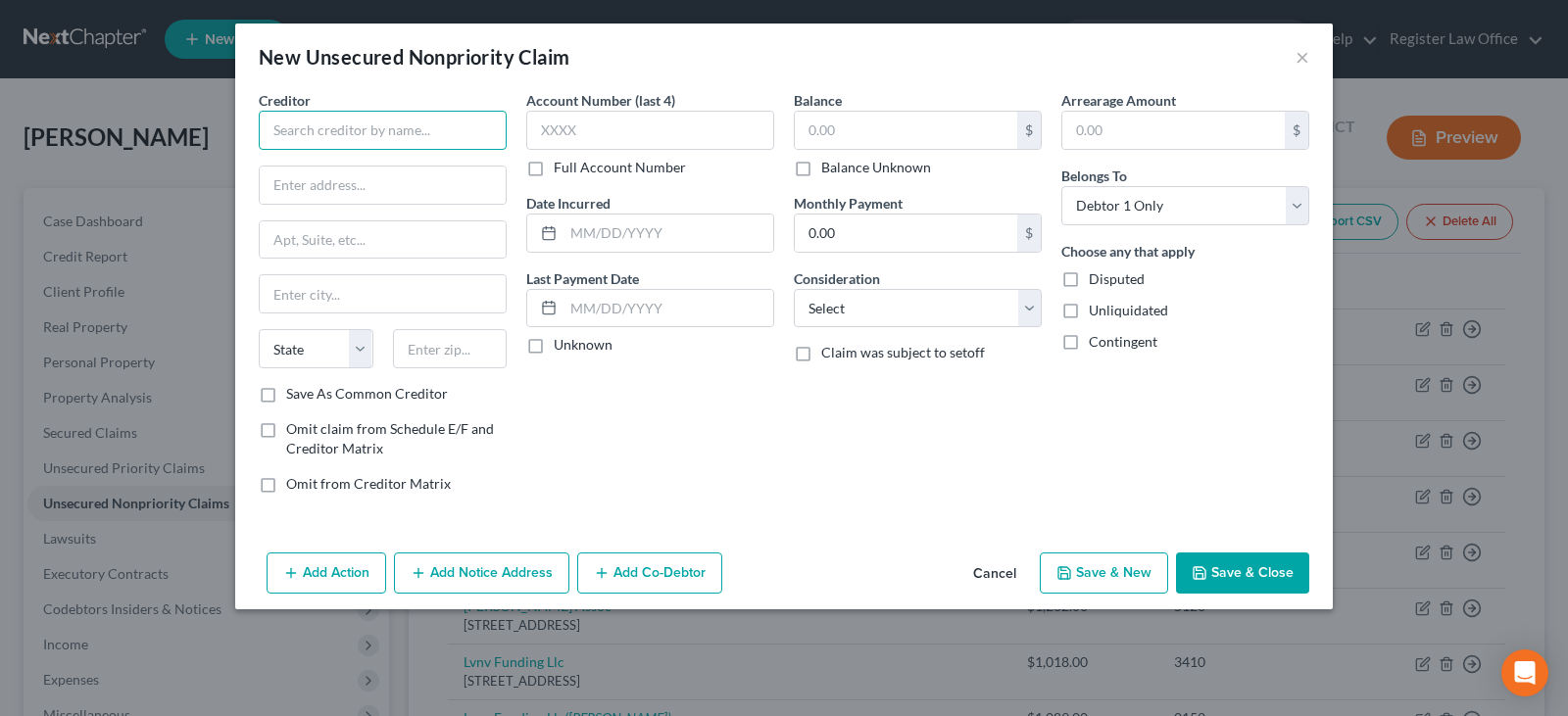 click at bounding box center (382, 130) 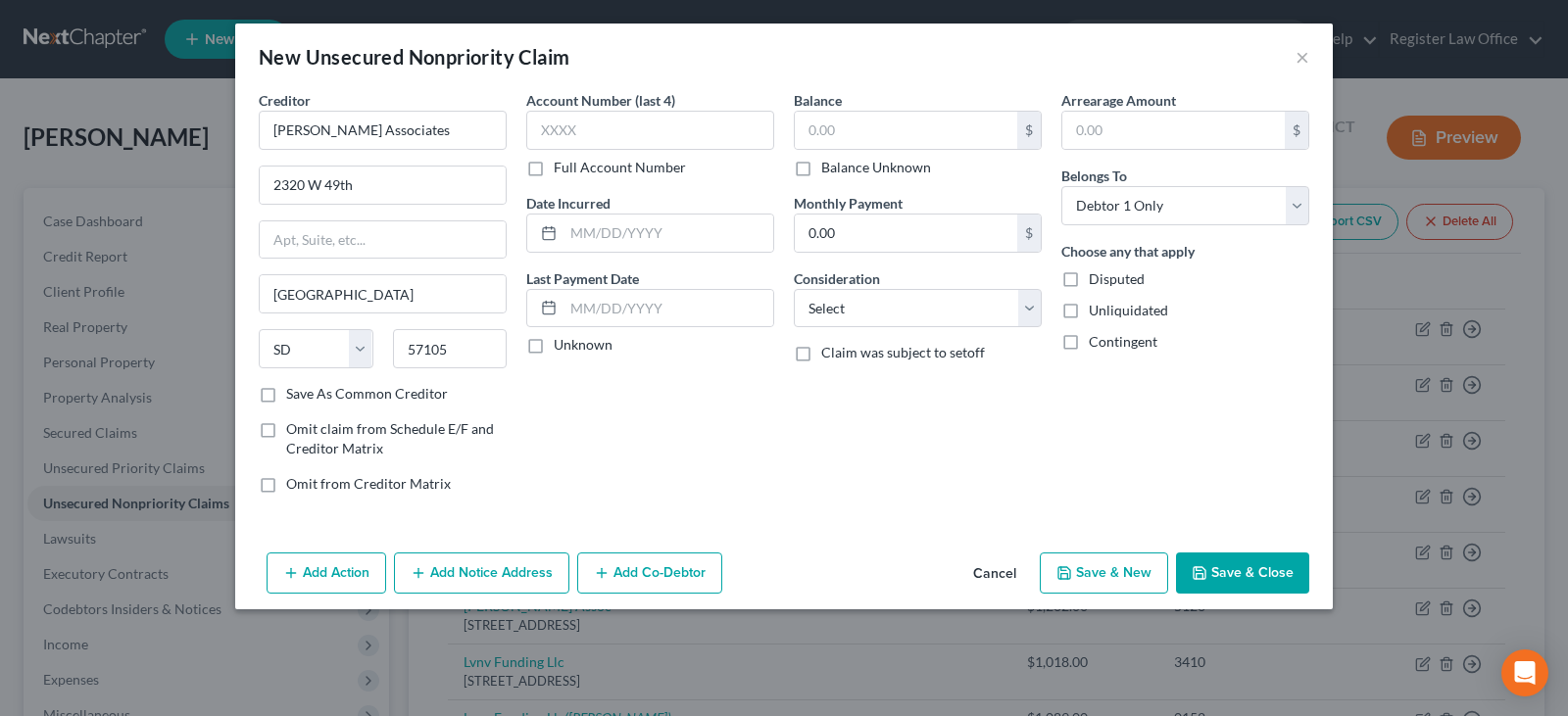 click on "Balance Unknown" at bounding box center (876, 167) 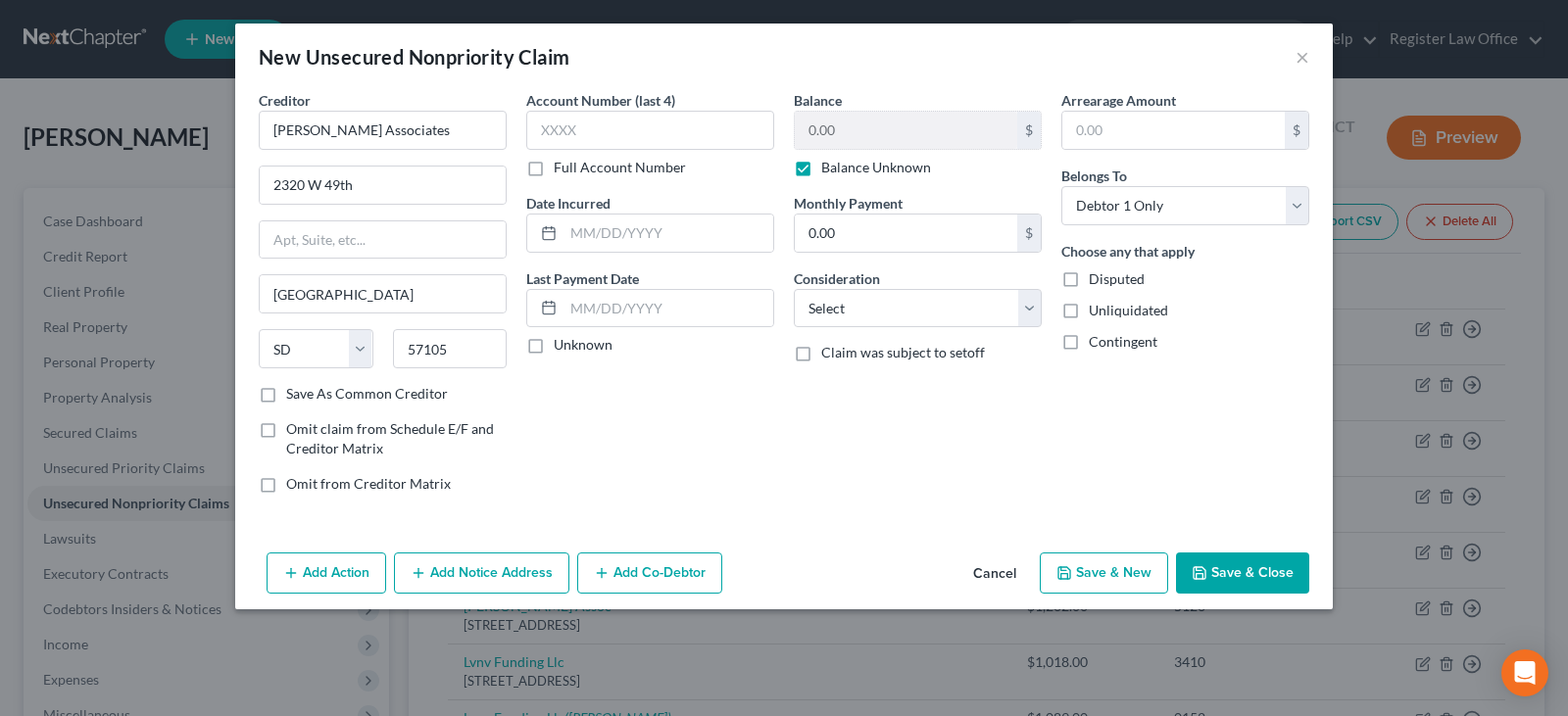 click on "Save & Close" at bounding box center [1243, 573] 